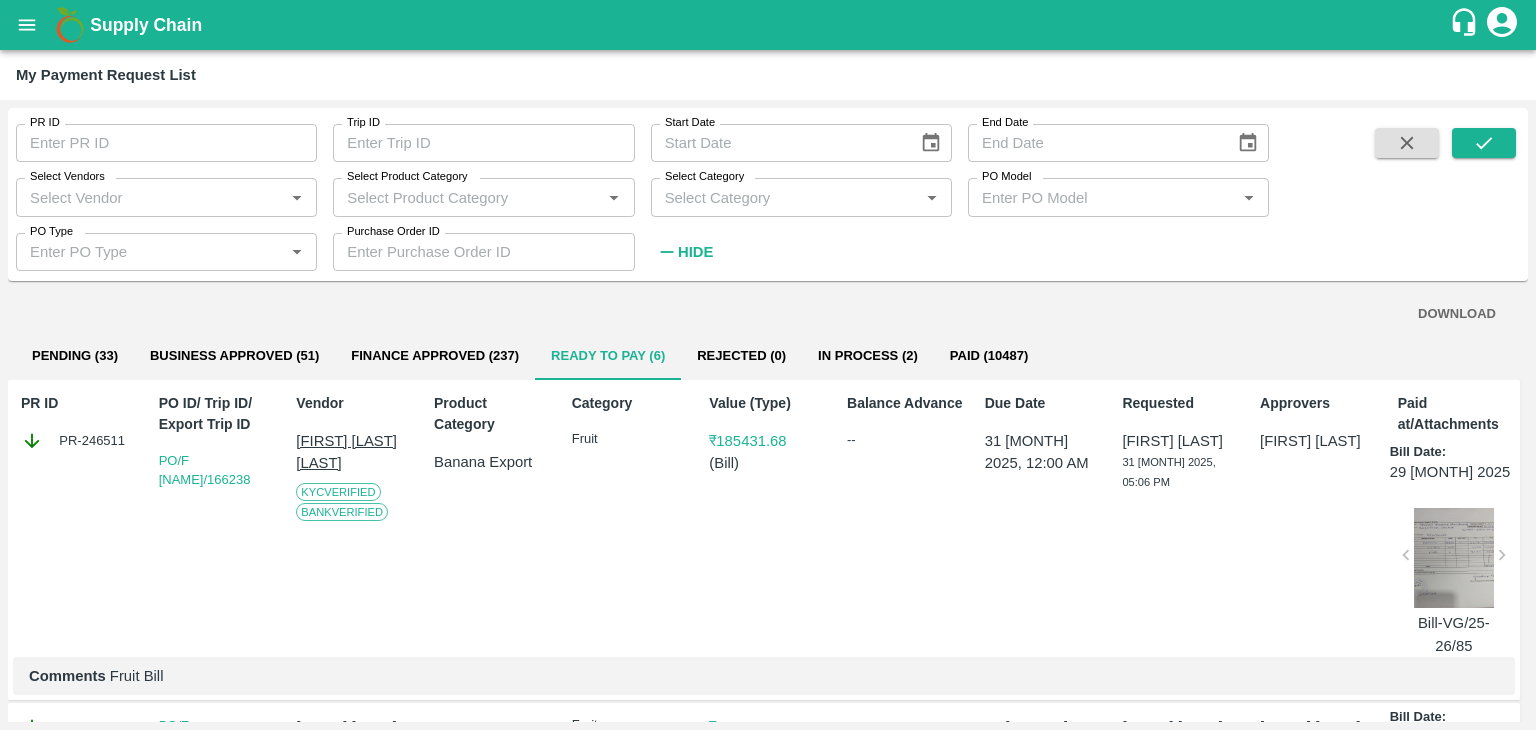 scroll, scrollTop: 0, scrollLeft: 0, axis: both 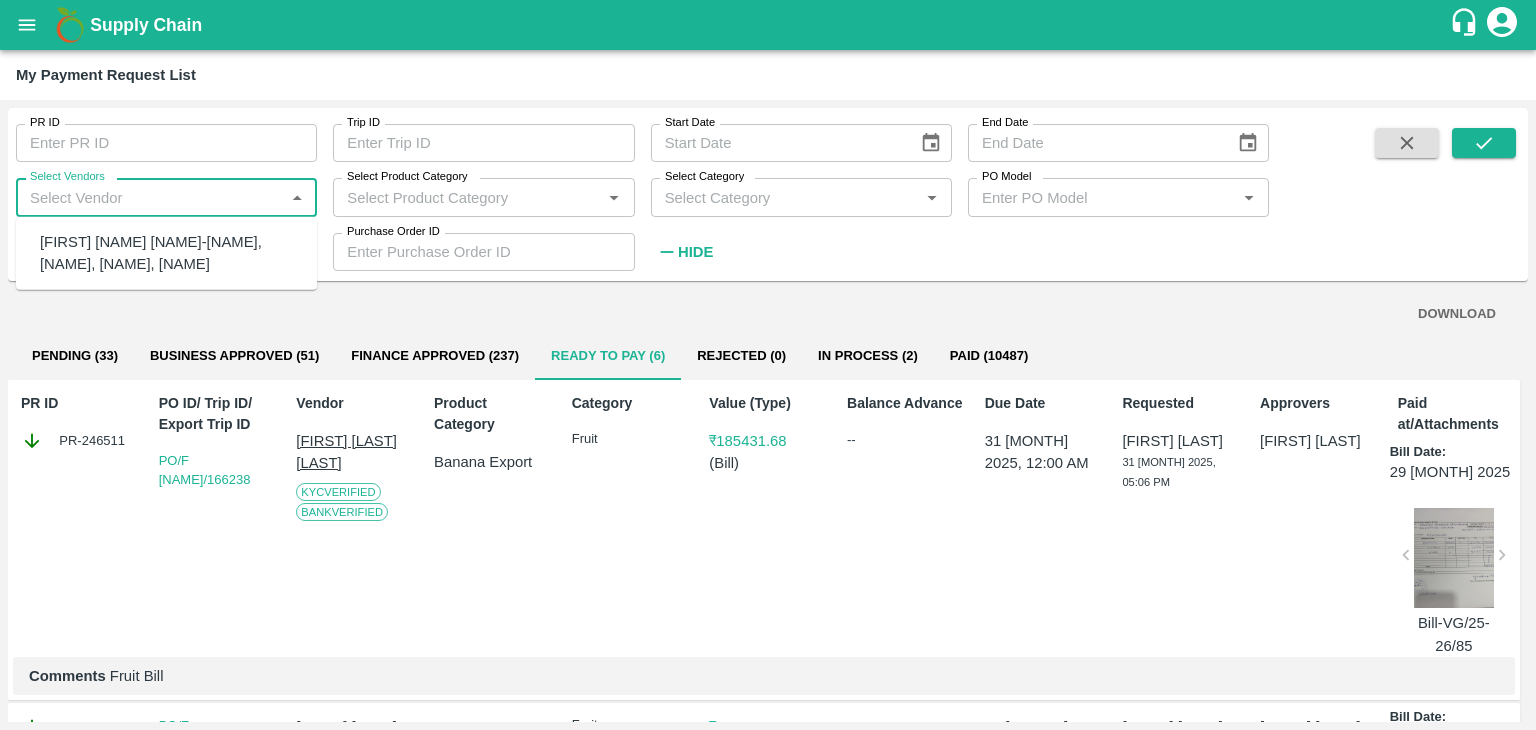 click on "Select Vendors" at bounding box center [150, 197] 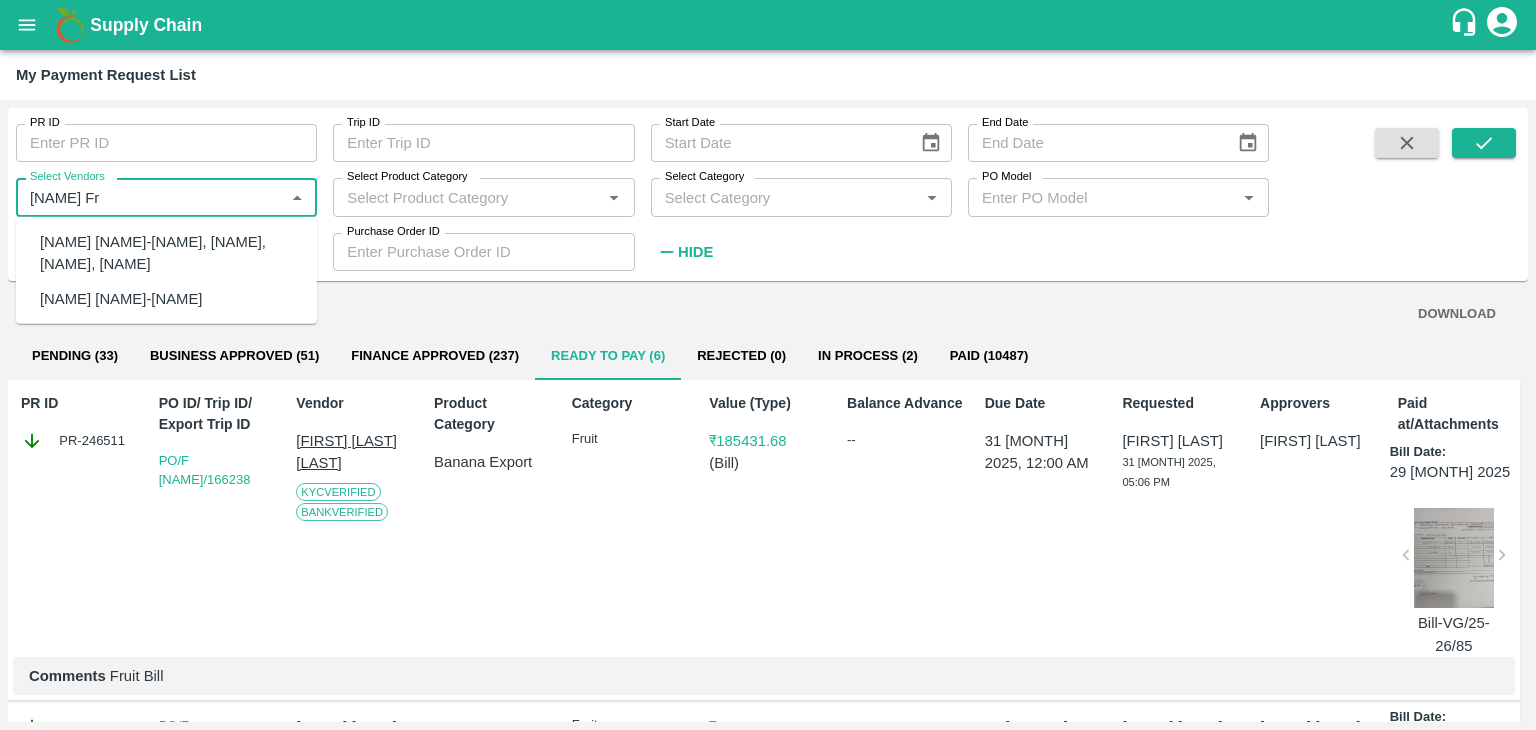 click on "Tuljai Fruit Suppliers-Supplier, Service Provider, Transporter, FGP" at bounding box center [170, 253] 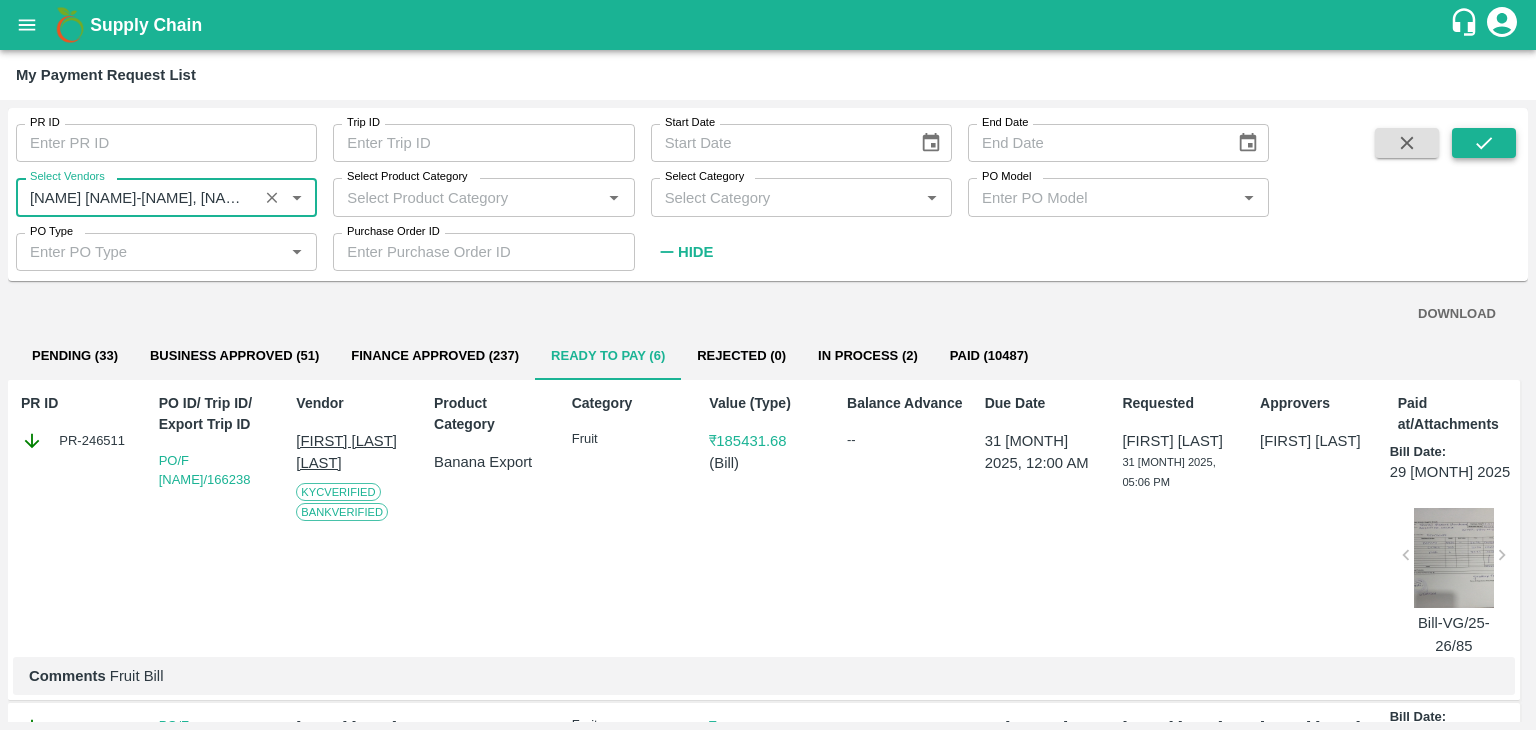type on "Tuljai Fruit Suppliers-Supplier, Service Provider, Transporter, FGP" 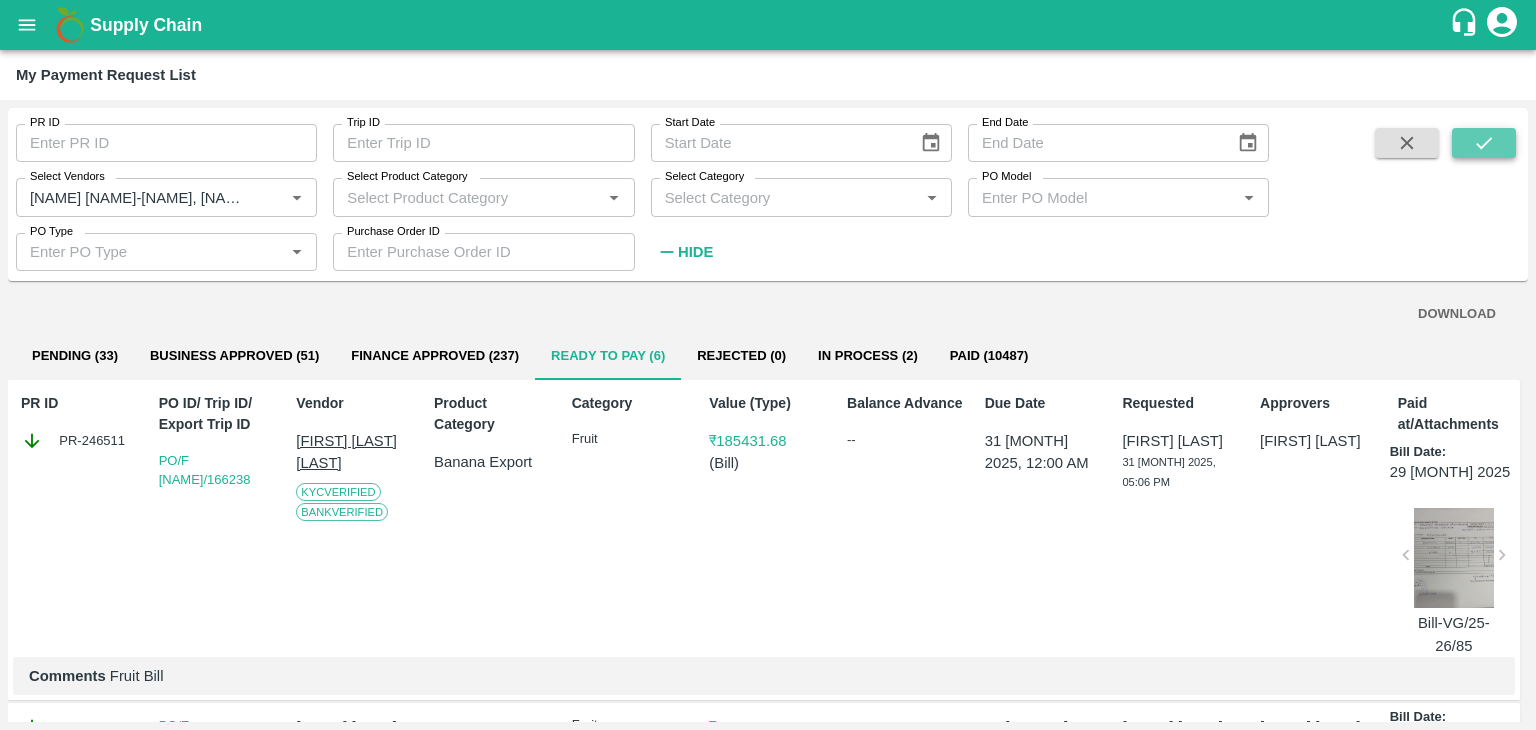 click 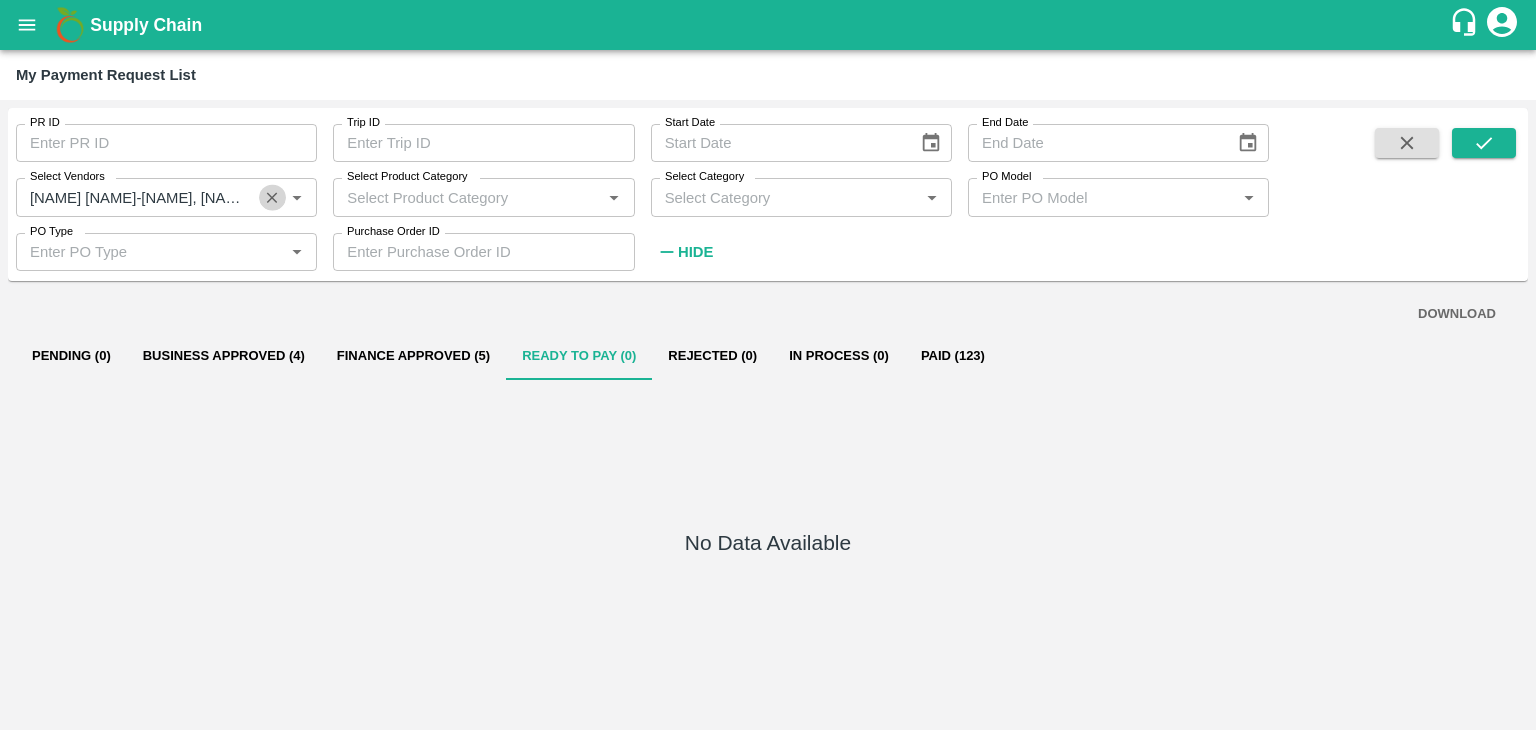 click 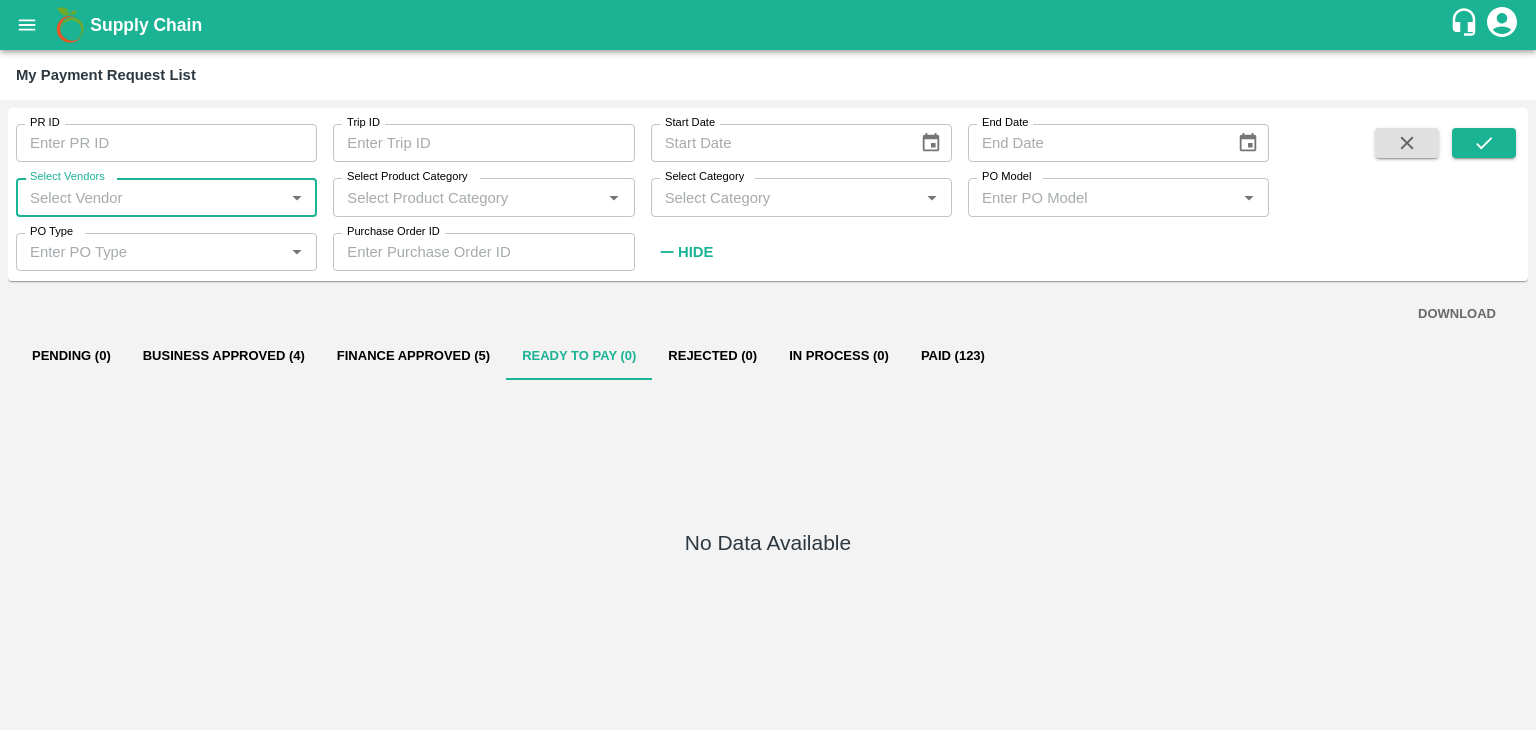 scroll, scrollTop: 0, scrollLeft: 0, axis: both 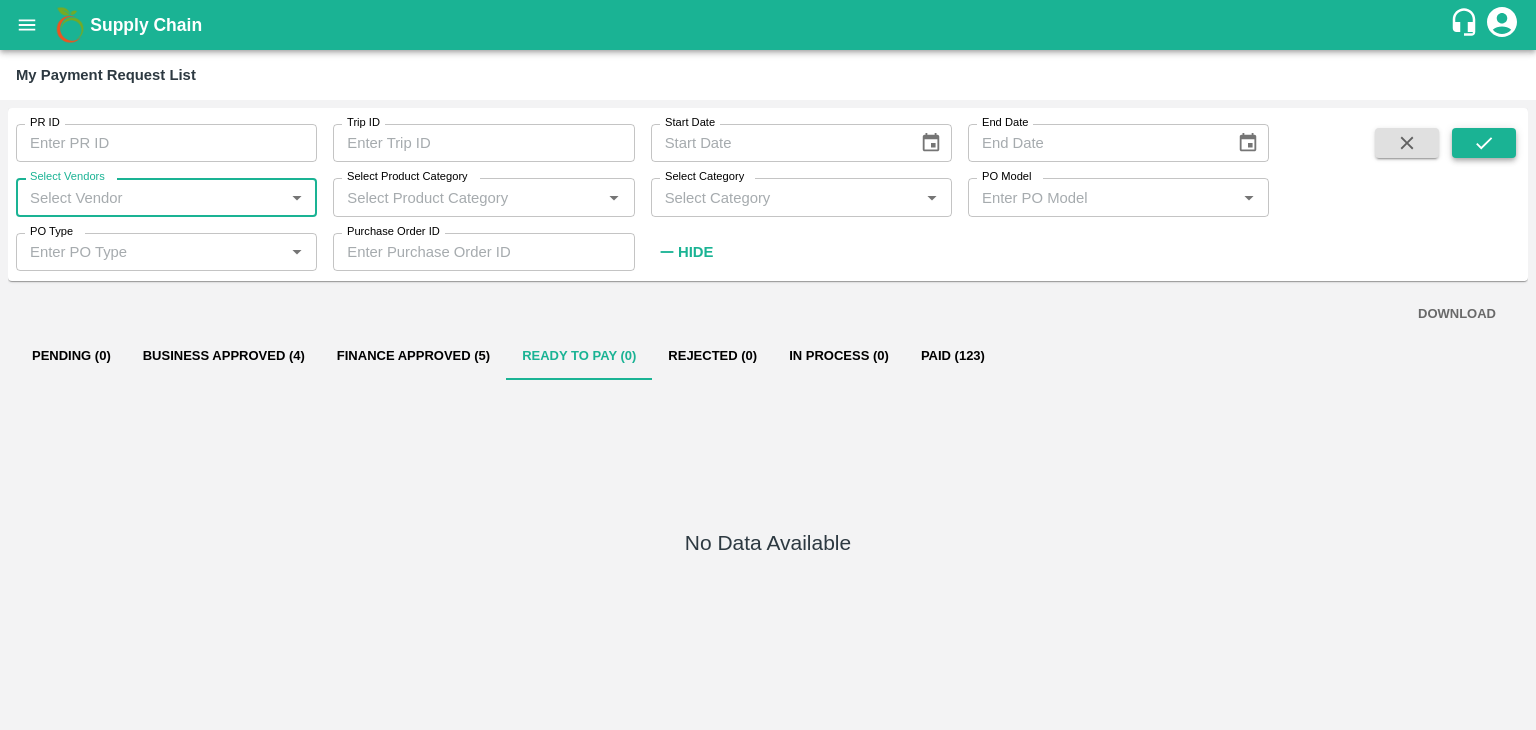 click 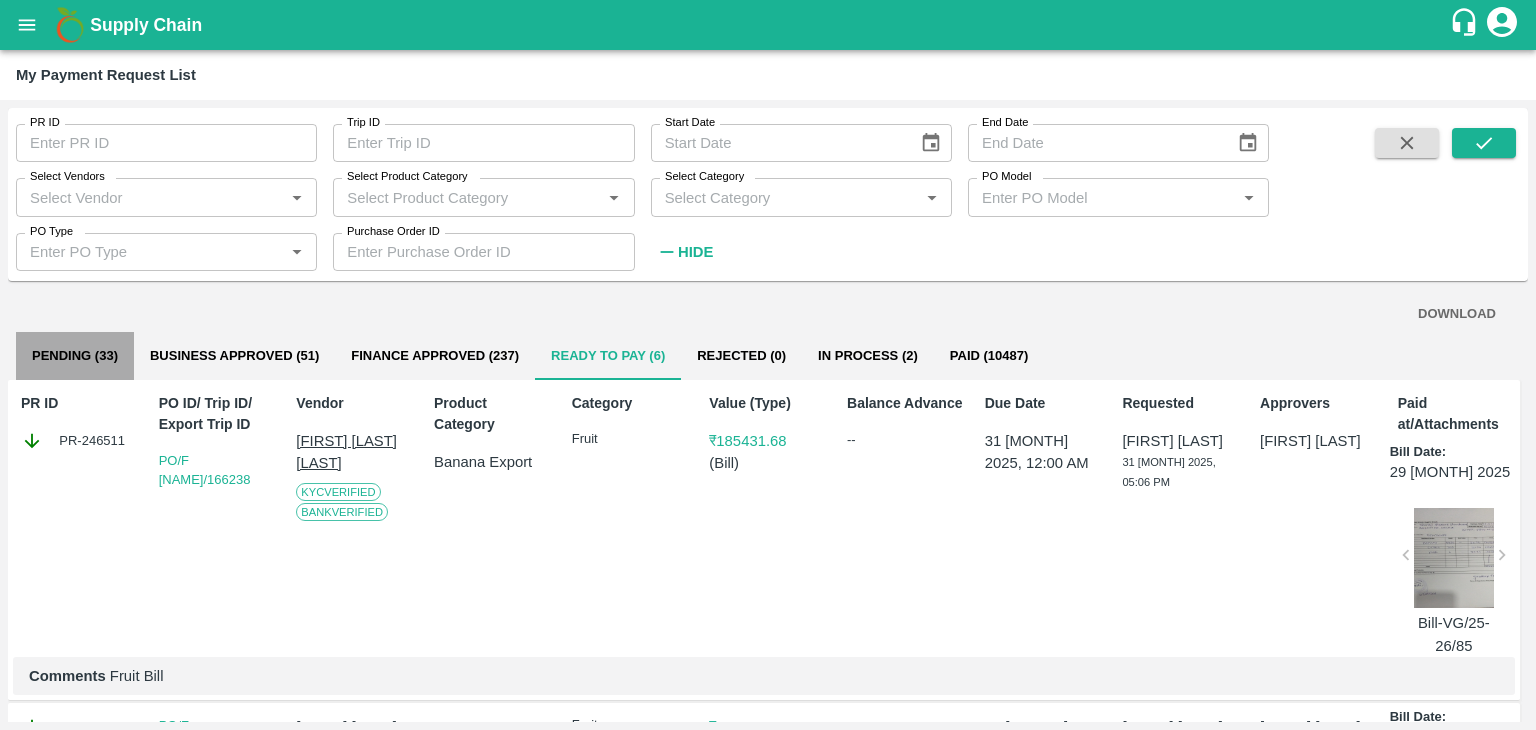 click on "Pending (33)" at bounding box center (75, 356) 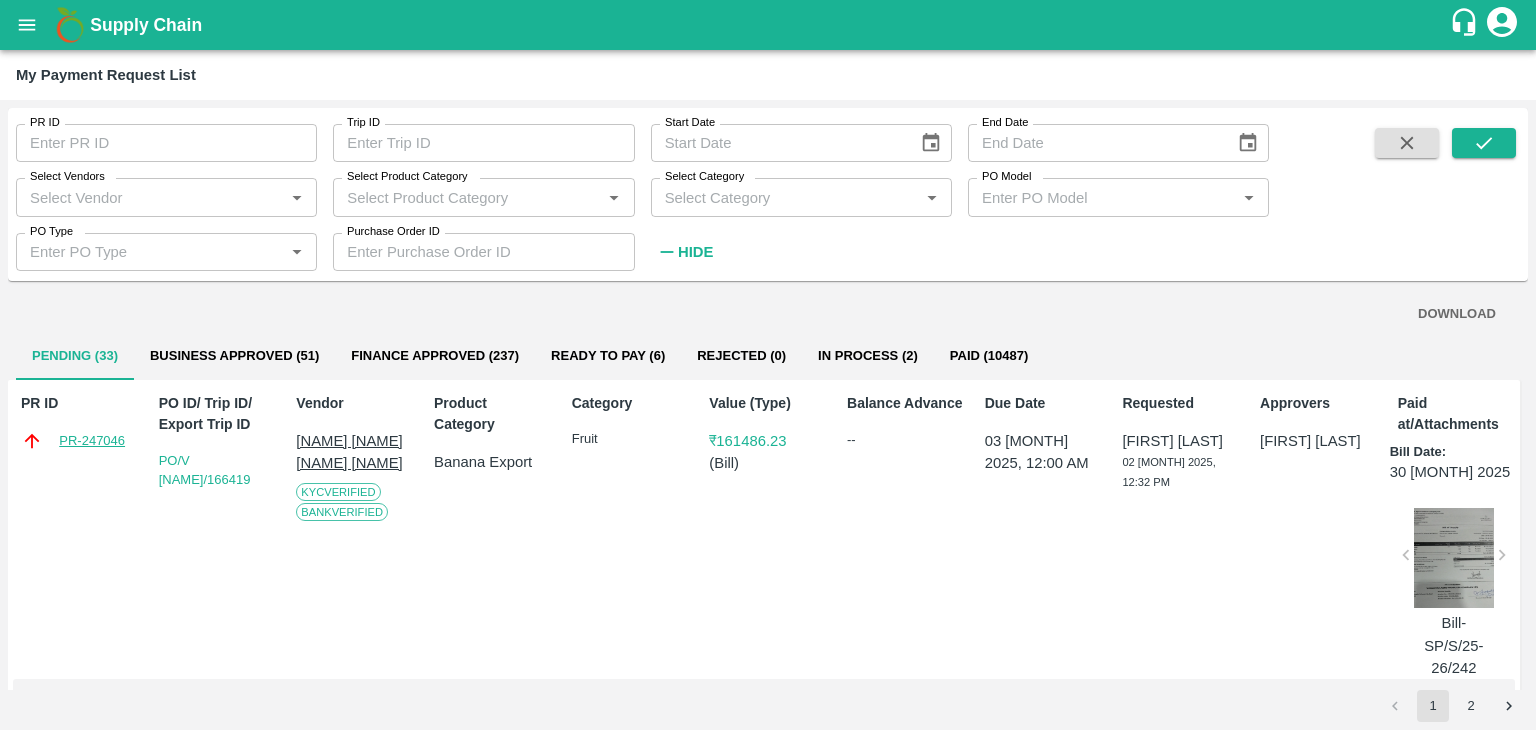click on "PR-247046" at bounding box center (92, 441) 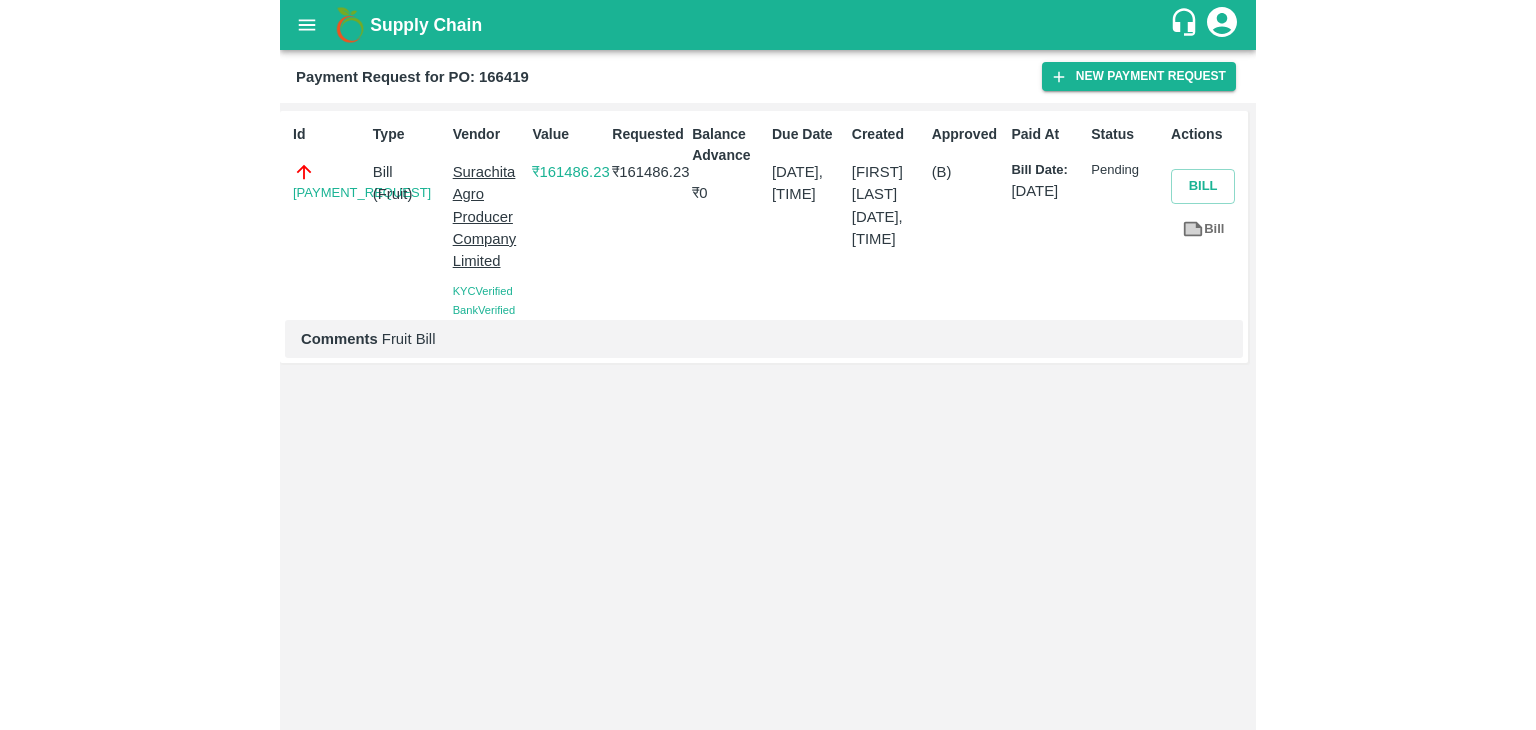 scroll, scrollTop: 0, scrollLeft: 0, axis: both 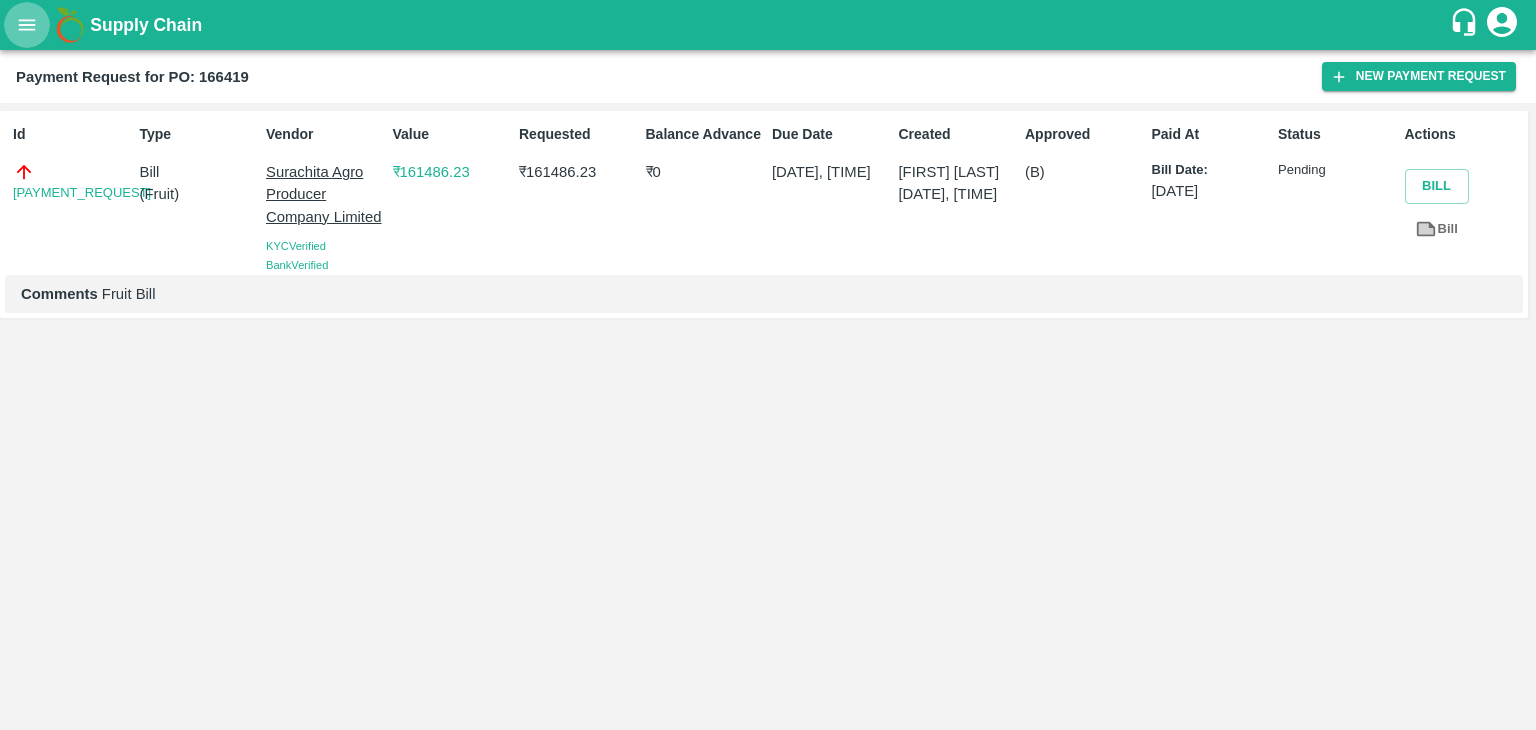 click 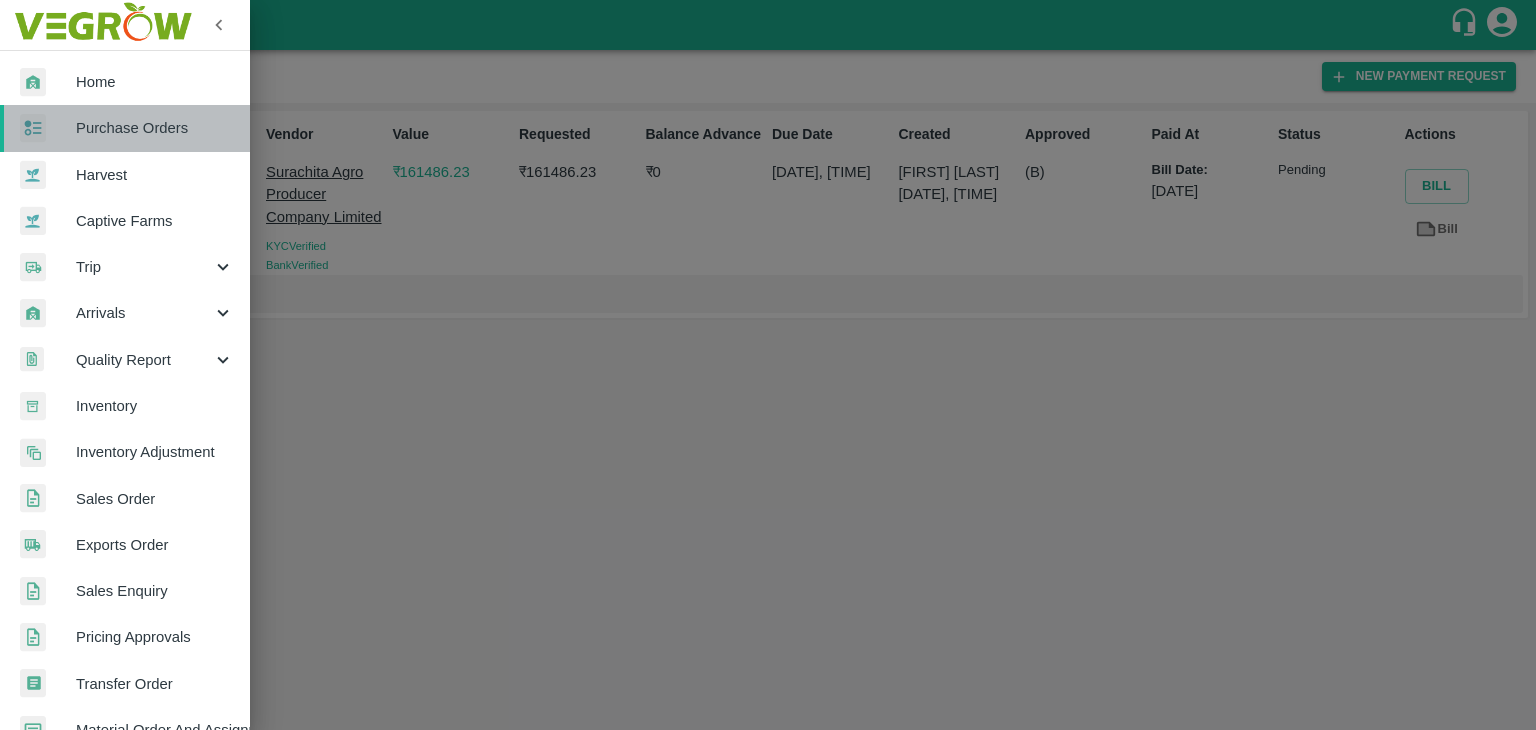 click on "Purchase Orders" at bounding box center [155, 128] 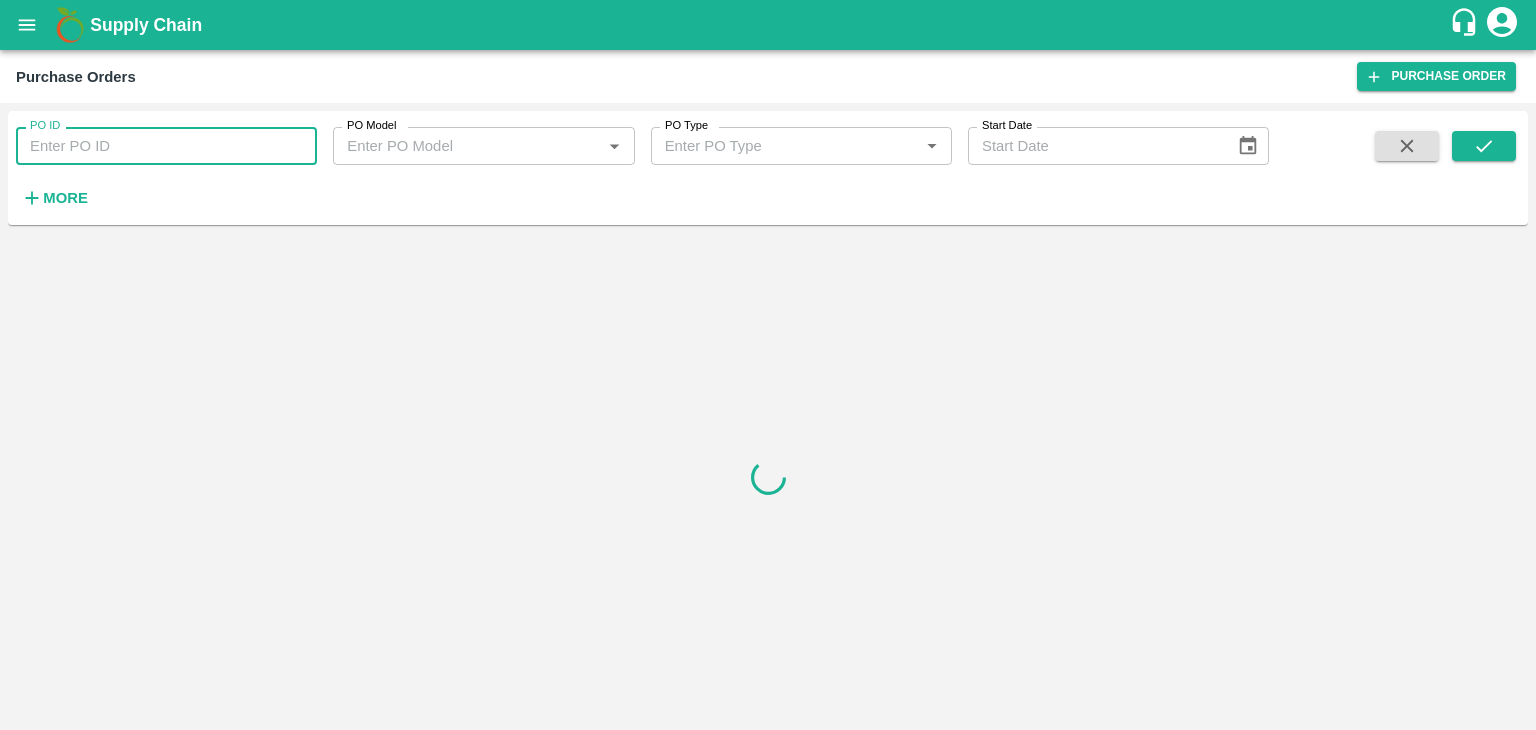 click on "PO ID" at bounding box center (166, 146) 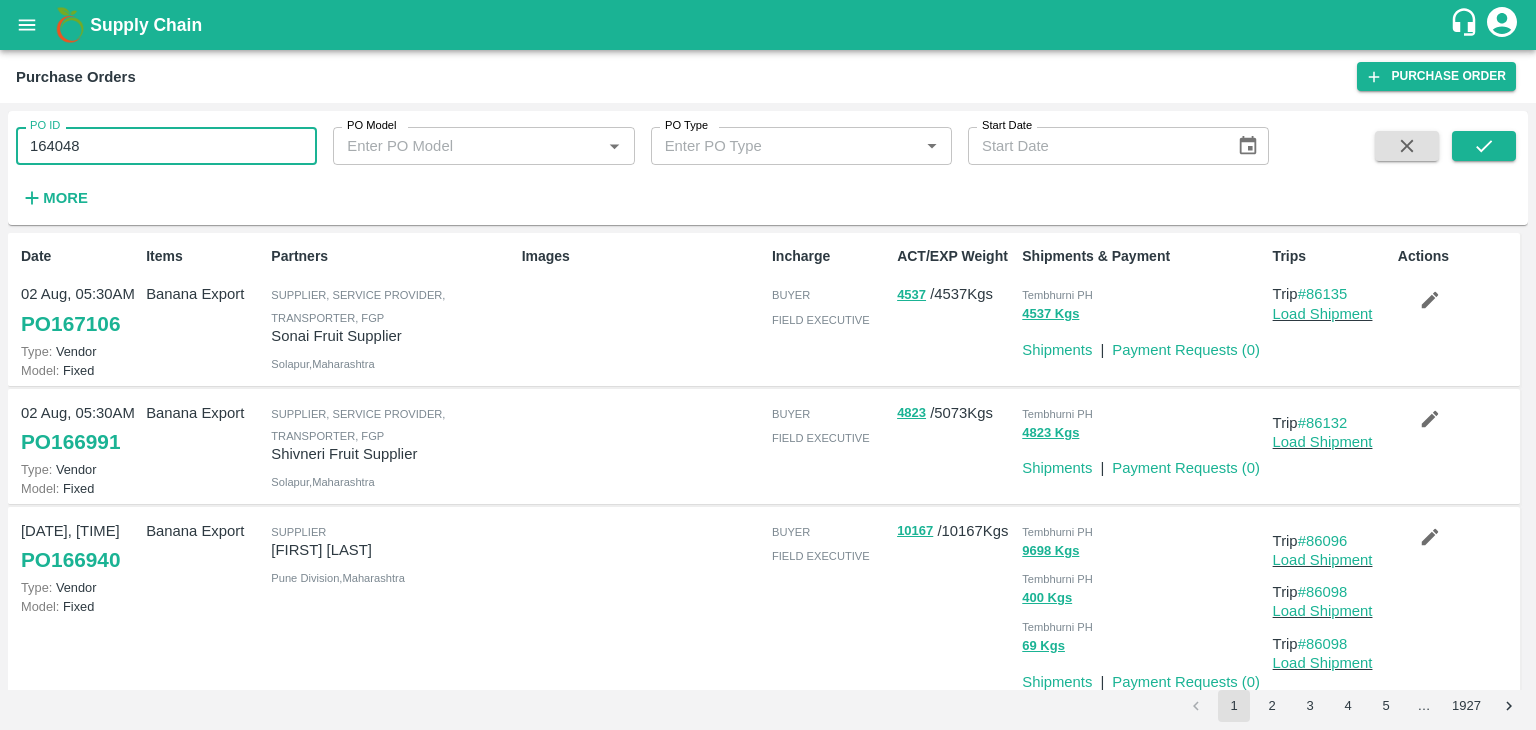 click on "164048" at bounding box center (166, 146) 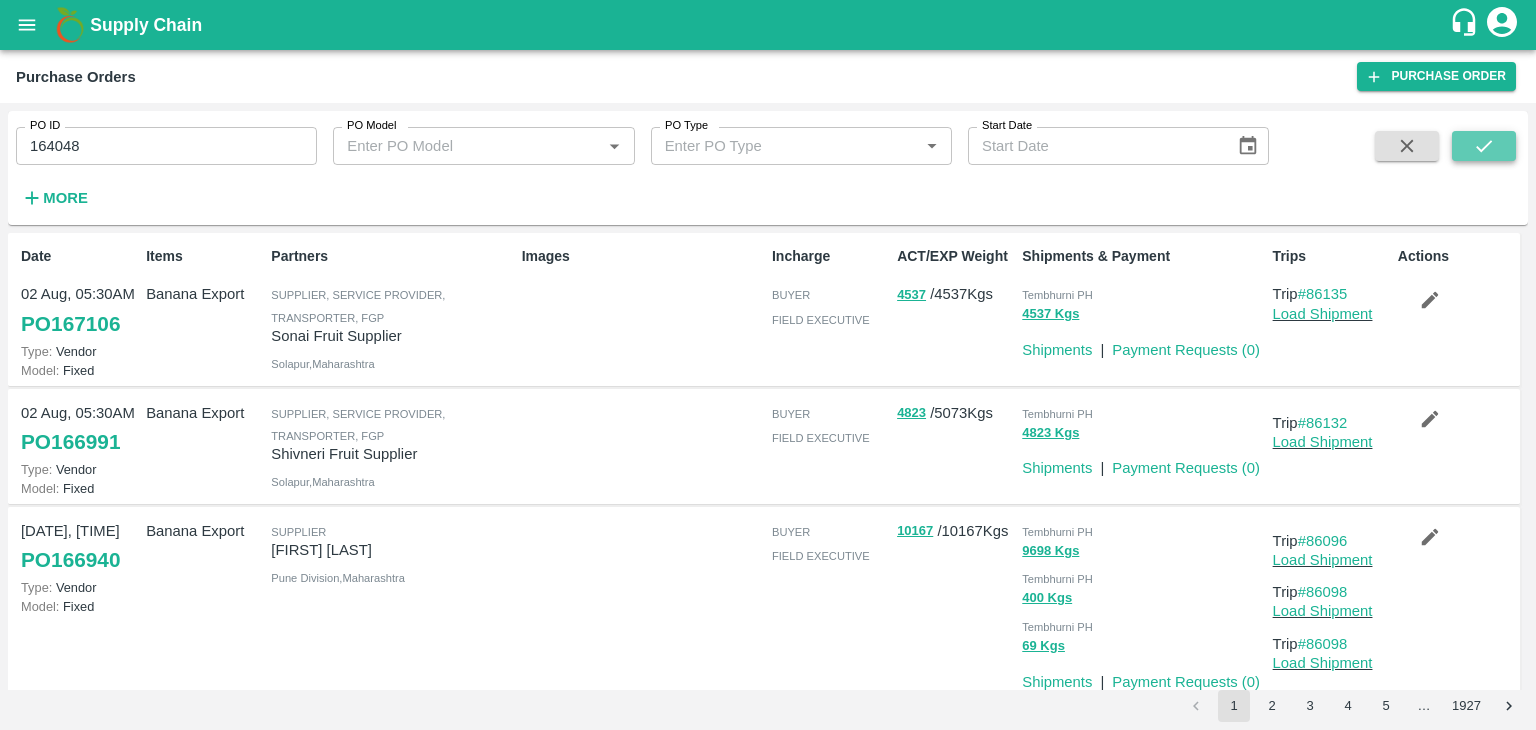 click 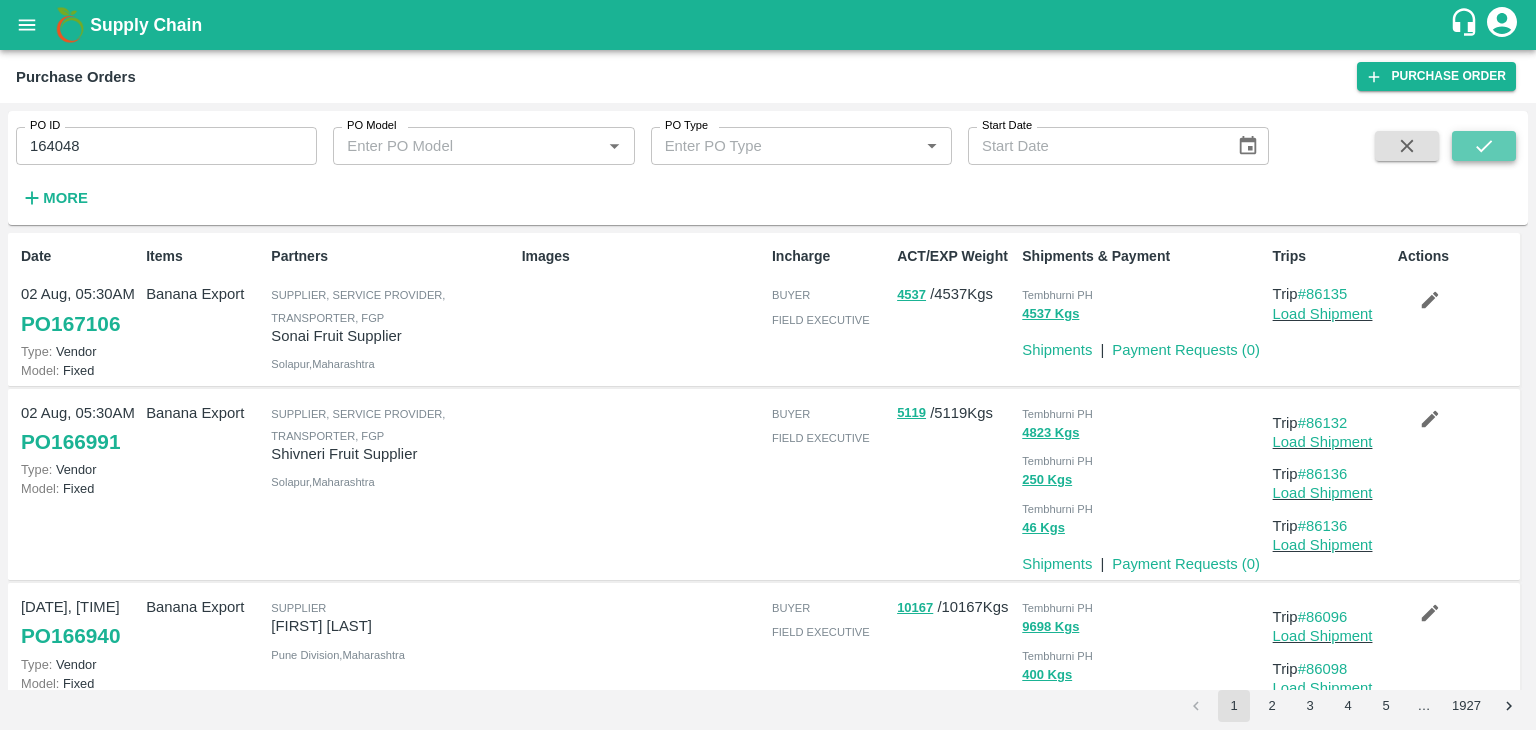 click at bounding box center [1484, 146] 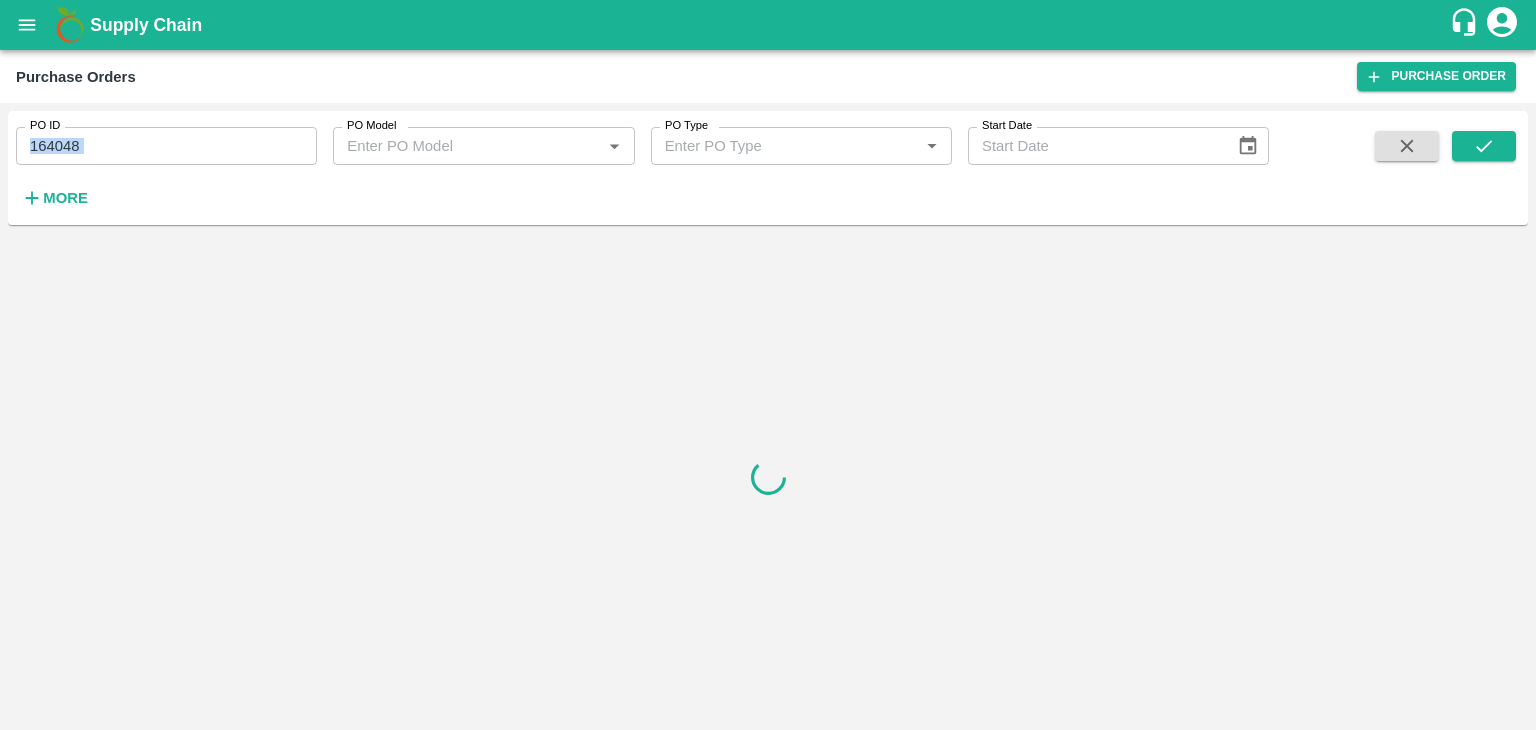 drag, startPoint x: 192, startPoint y: 165, endPoint x: 191, endPoint y: 148, distance: 17.029387 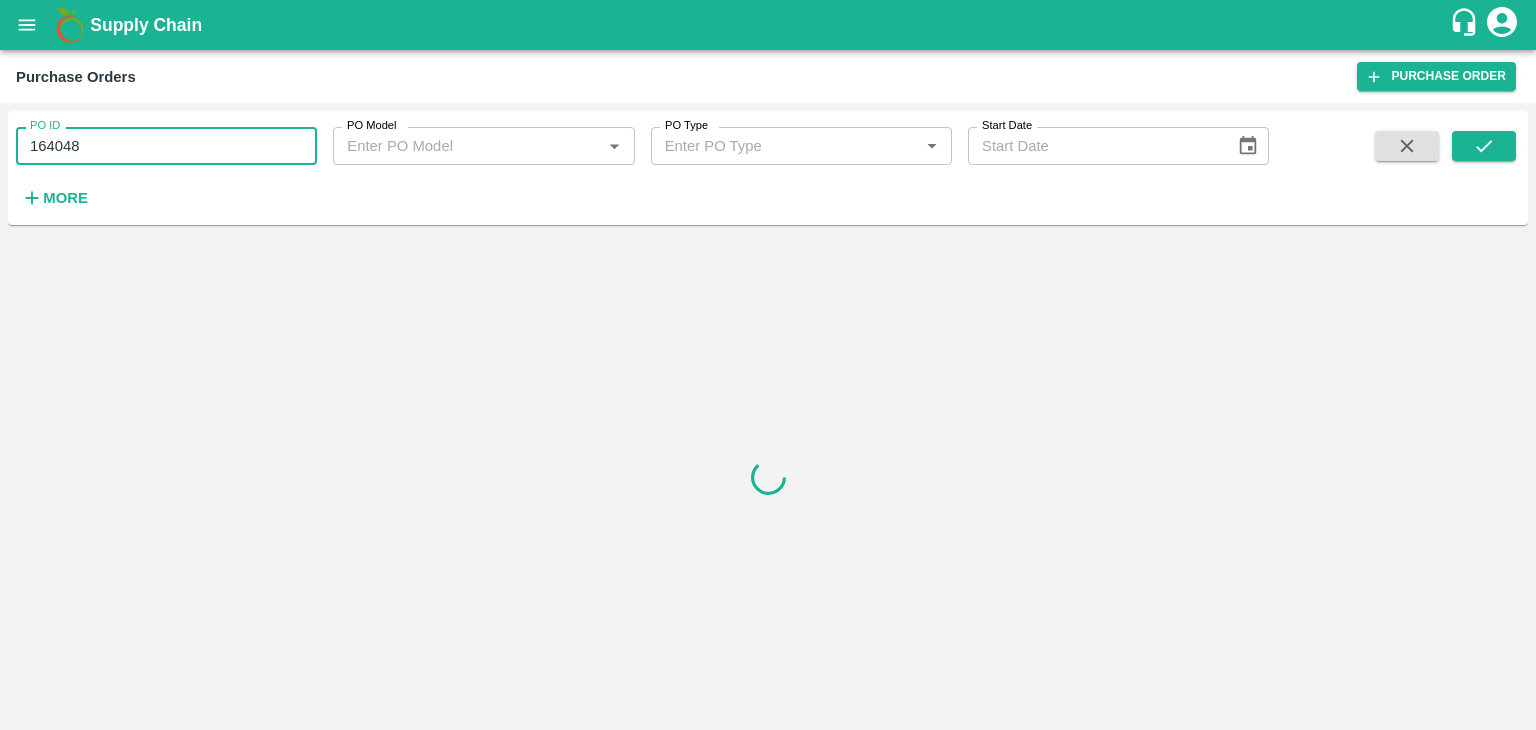 click on "164048" at bounding box center [166, 146] 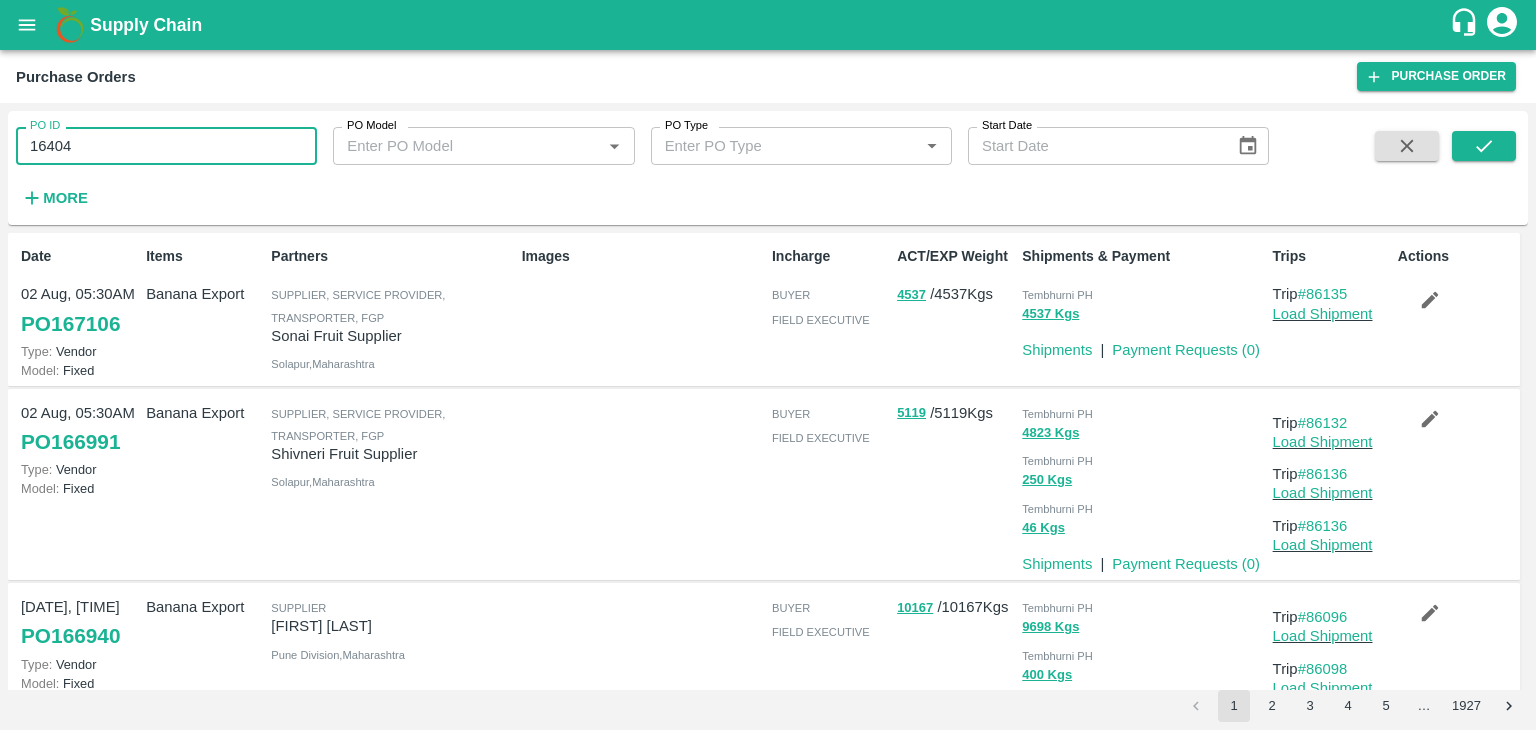 type on "164048" 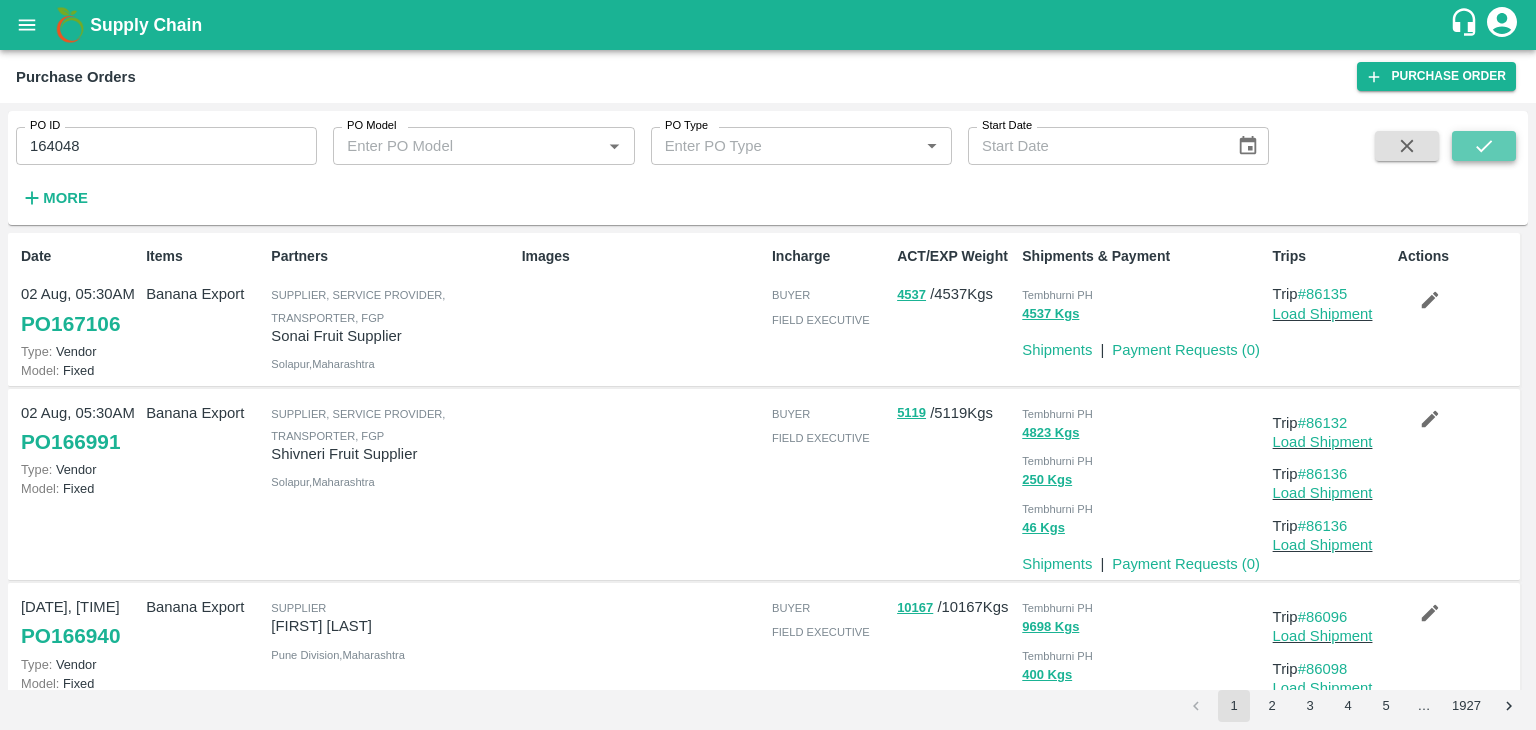 click 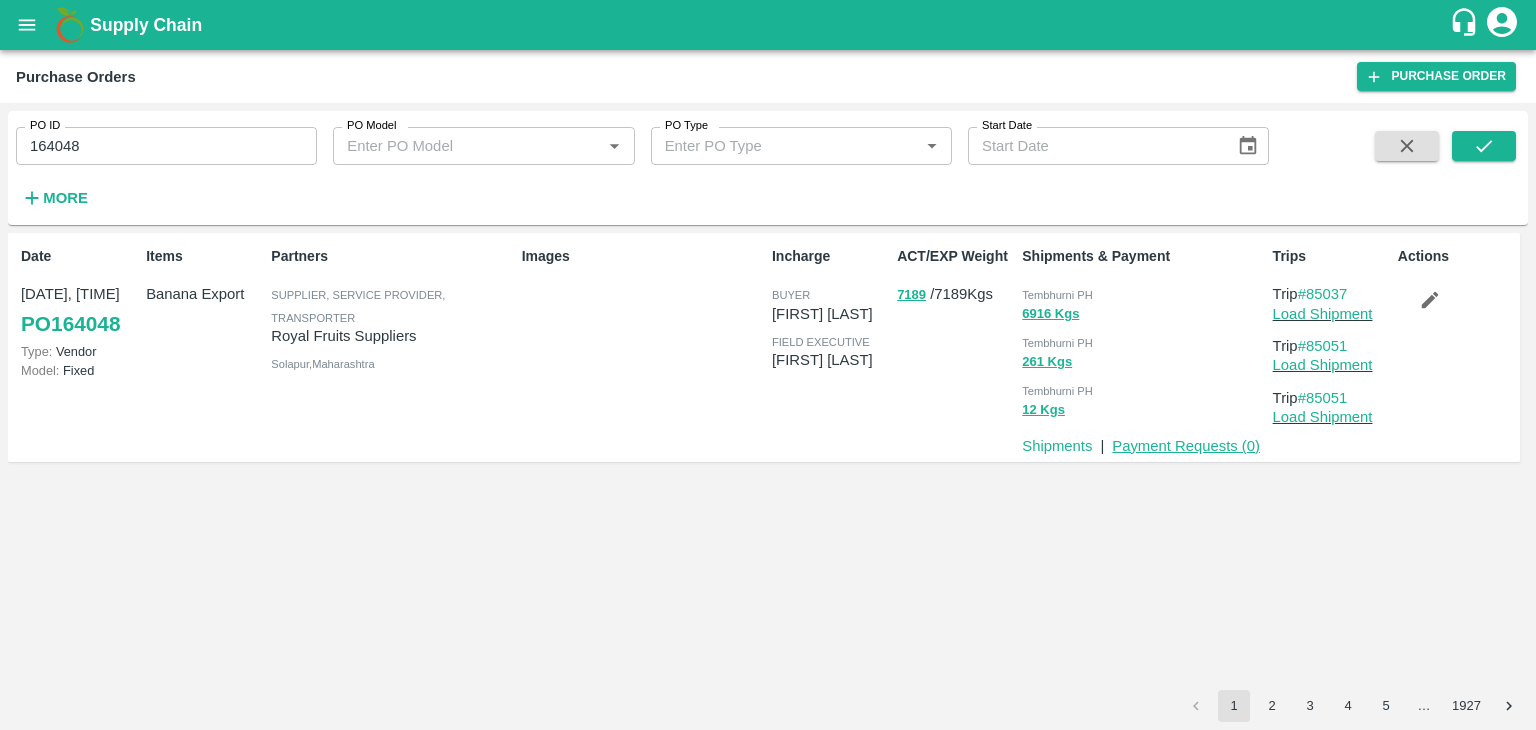 click on "Payment Requests ( 0 )" at bounding box center [1186, 446] 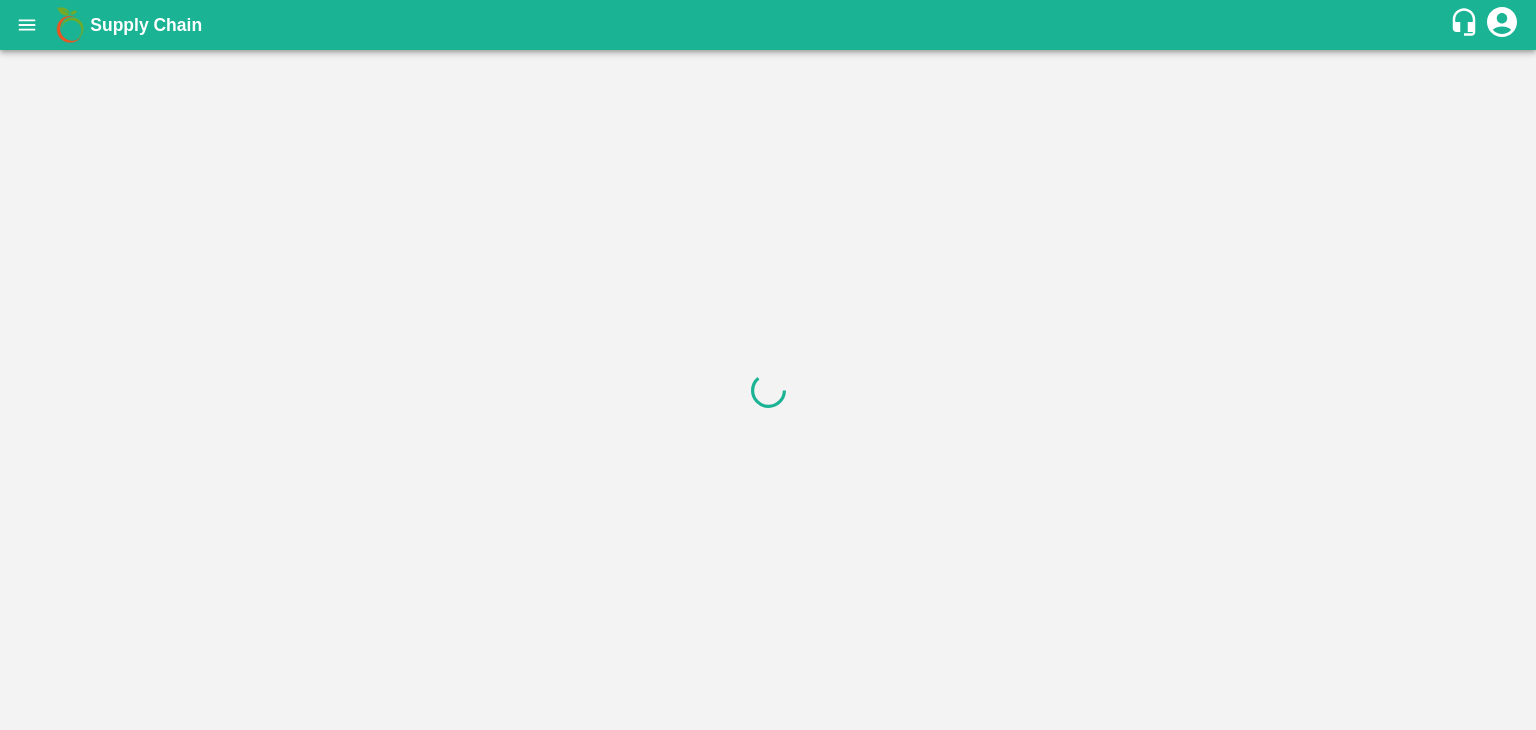 scroll, scrollTop: 0, scrollLeft: 0, axis: both 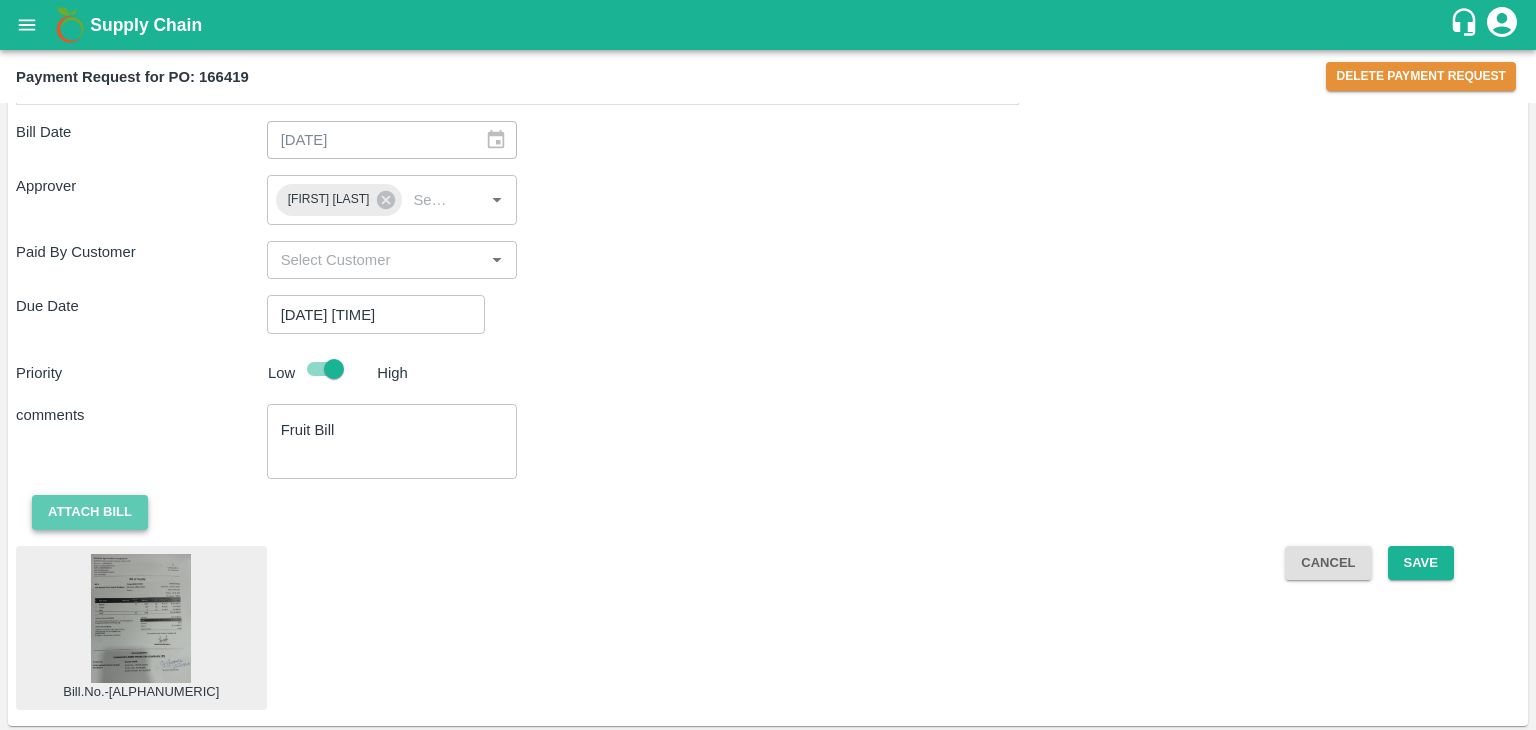 click on "Attach bill" at bounding box center [90, 512] 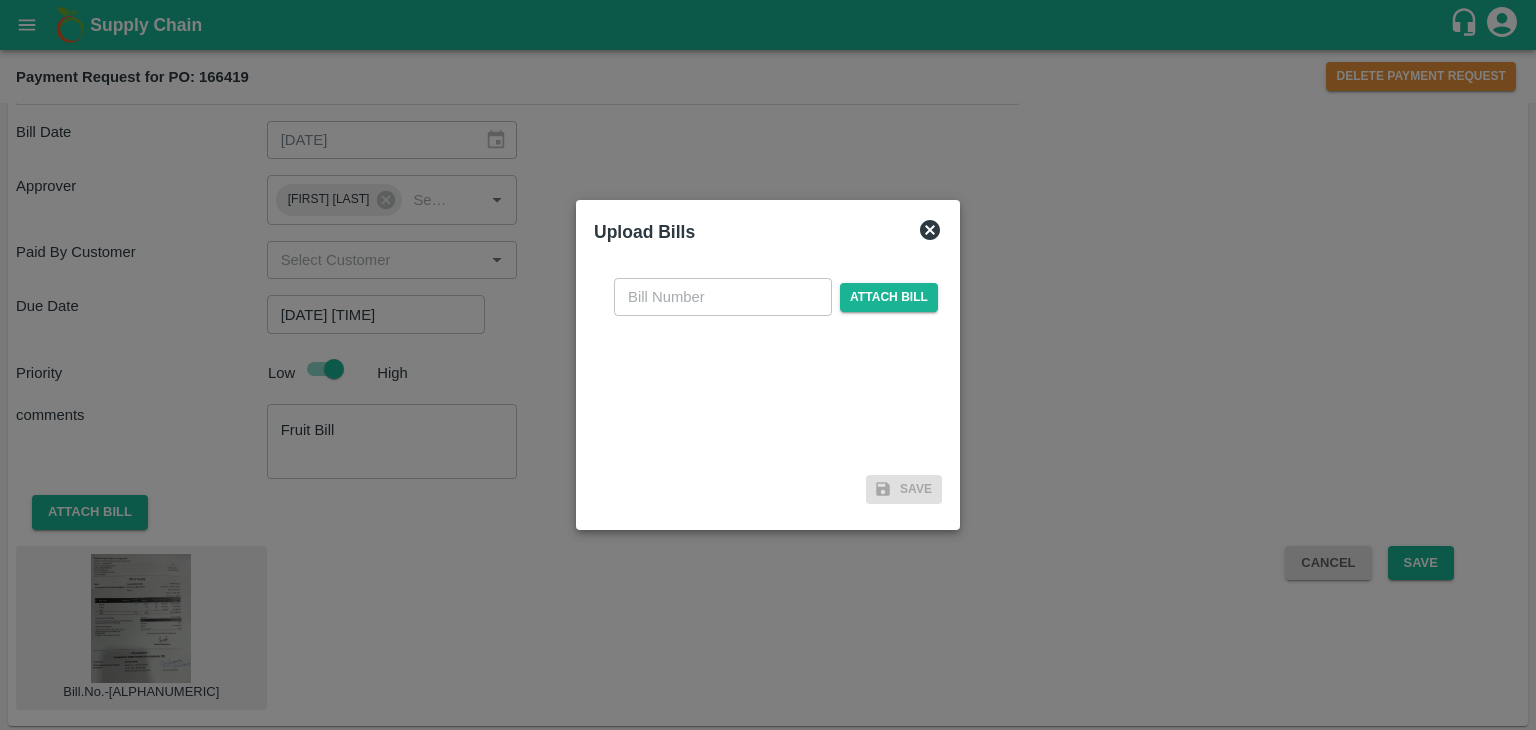 drag, startPoint x: 742, startPoint y: 274, endPoint x: 731, endPoint y: 307, distance: 34.785053 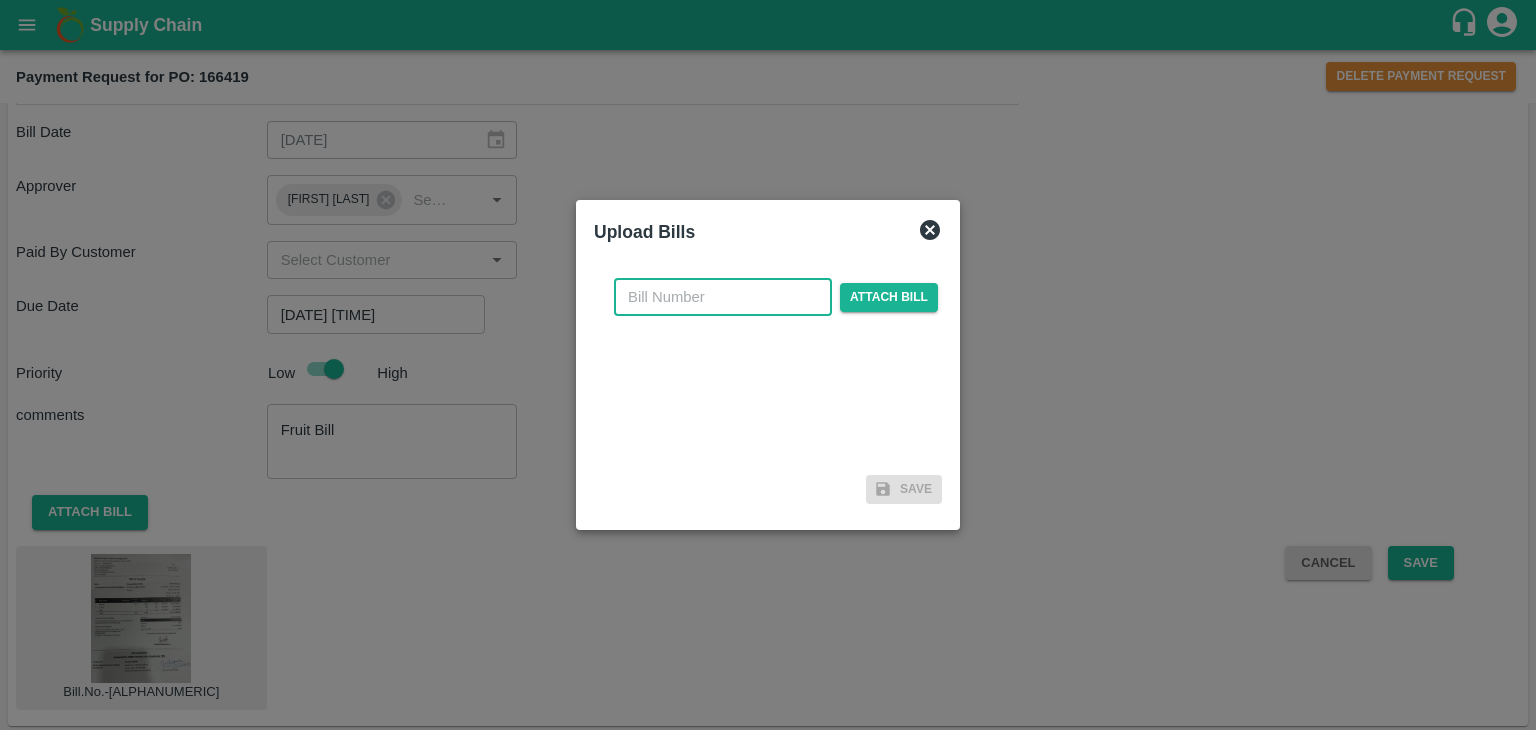 click at bounding box center (723, 297) 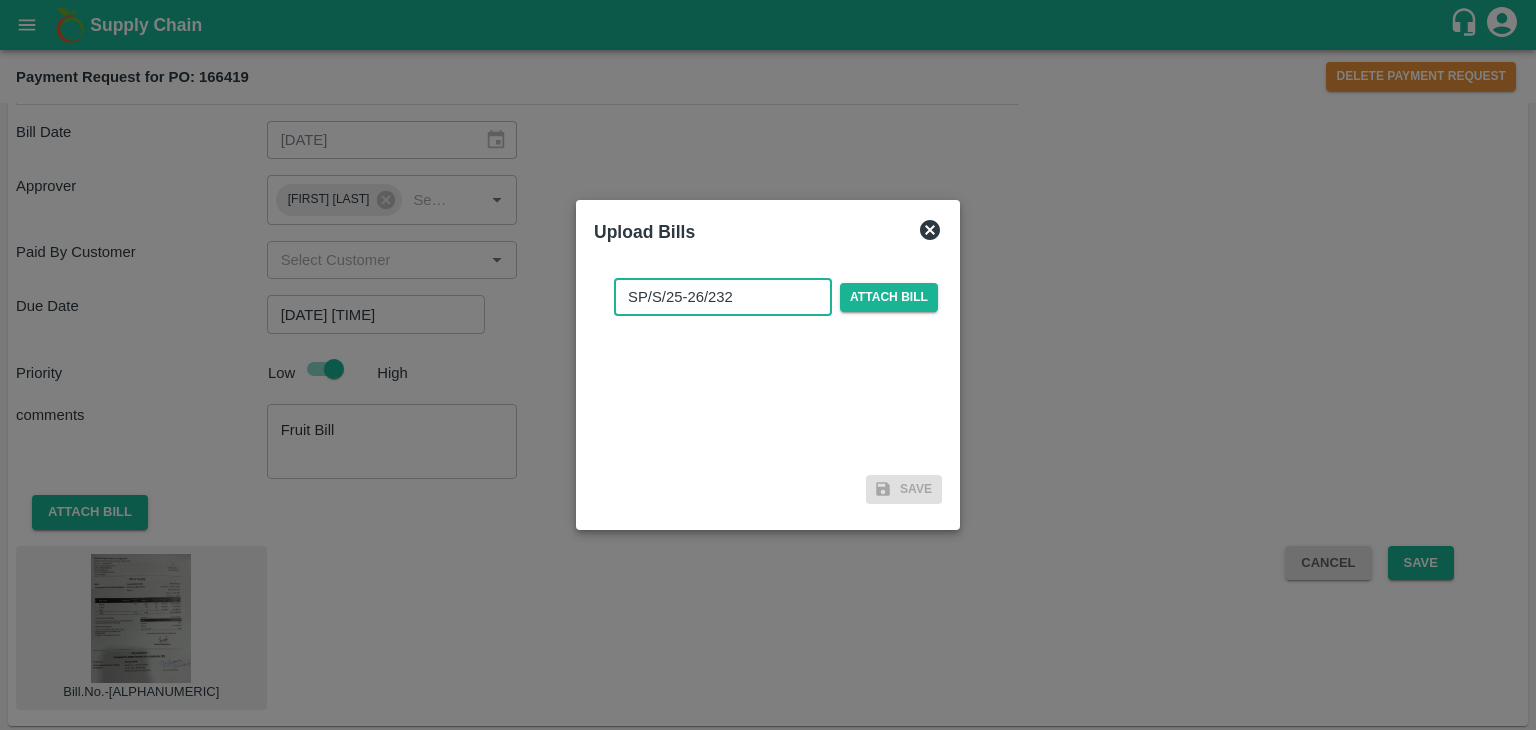 click on "SP/S/25-26/232" at bounding box center [723, 297] 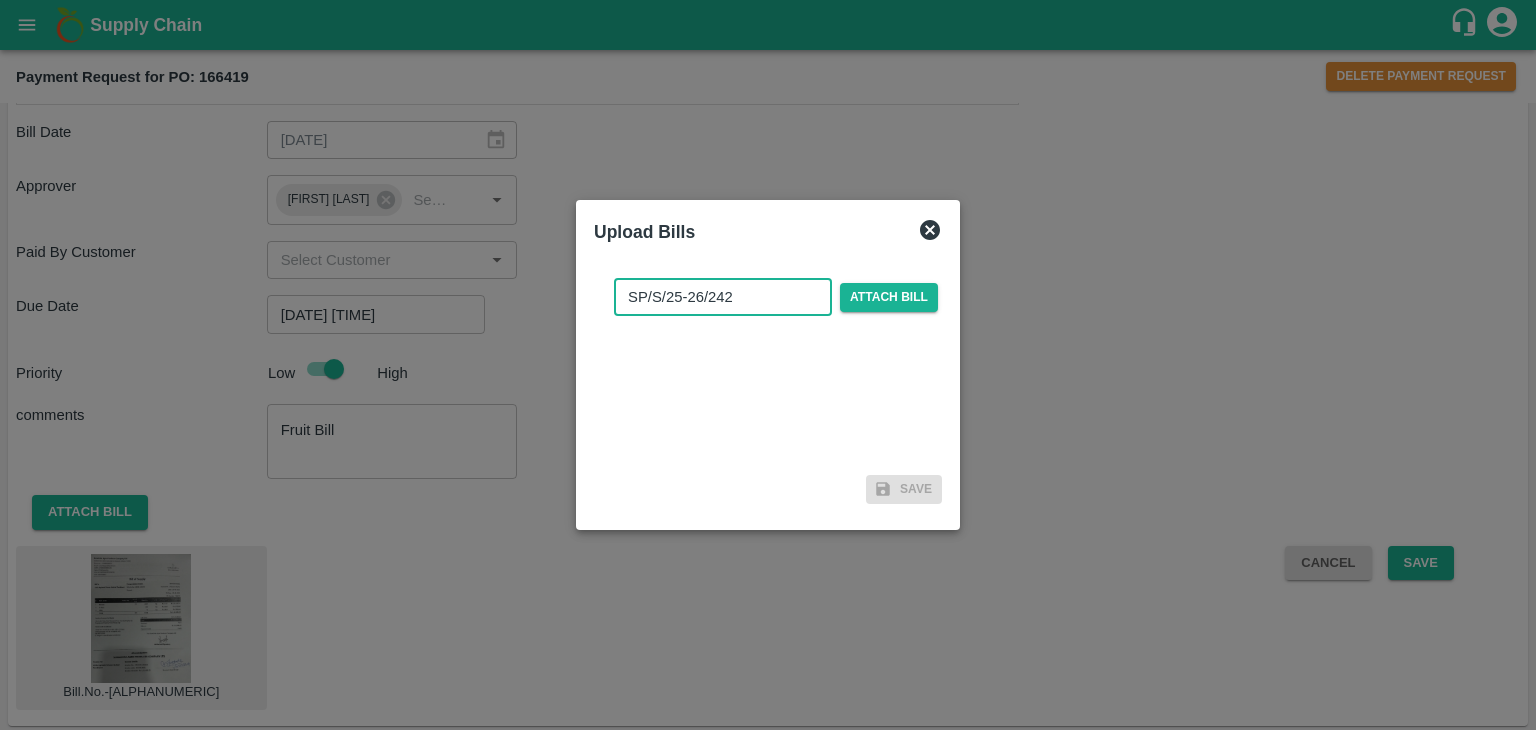type on "SP/S/25-26/242" 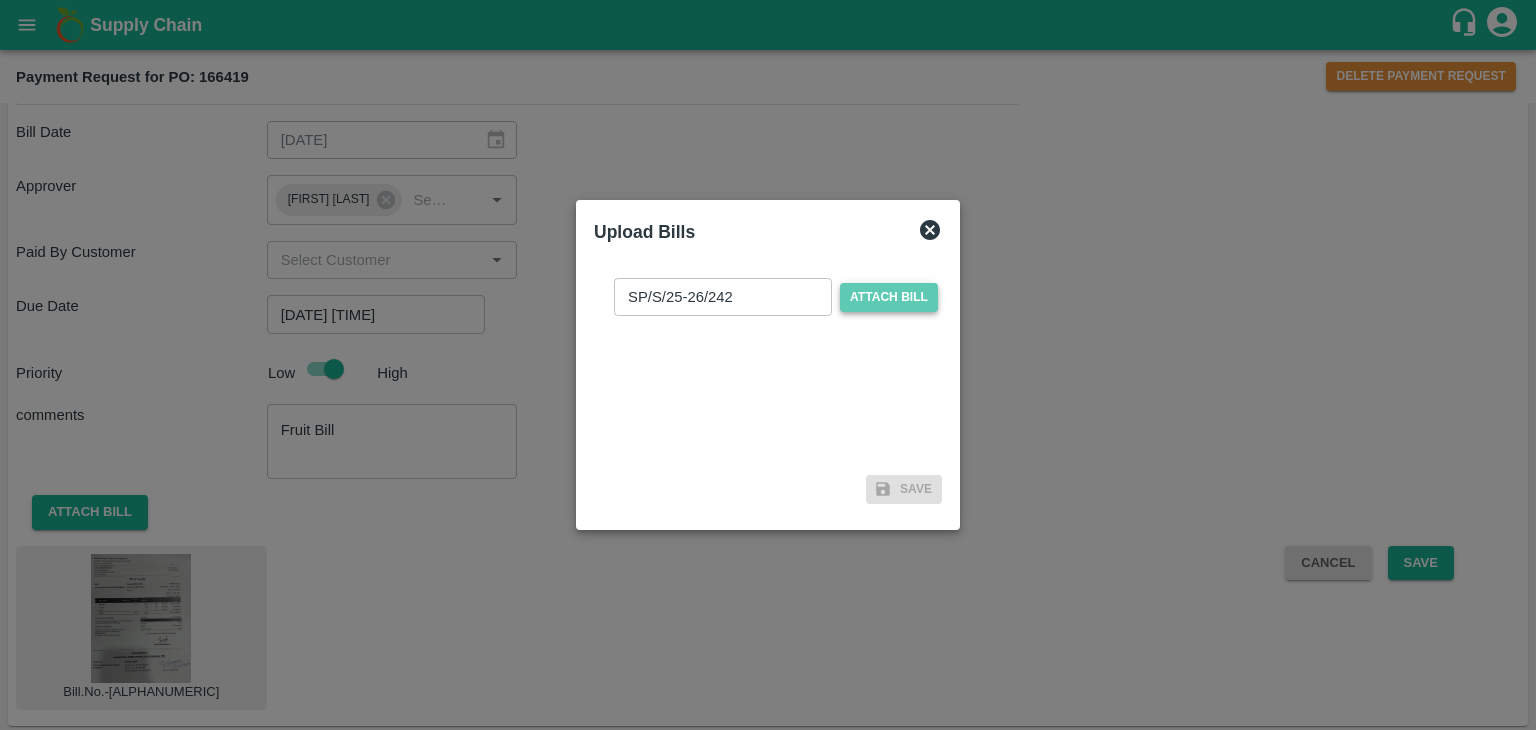 click on "Attach bill" at bounding box center [889, 297] 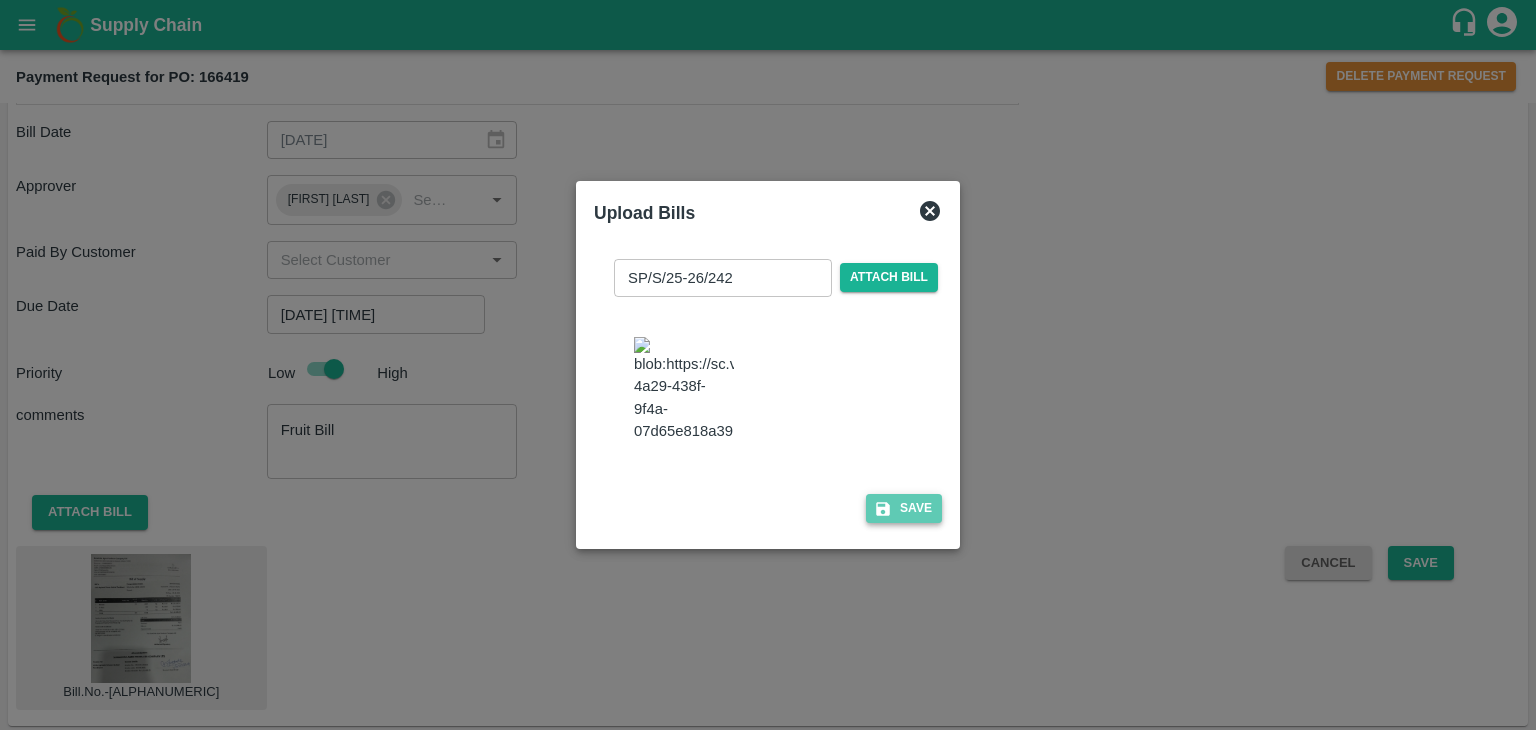 click on "Save" at bounding box center [904, 508] 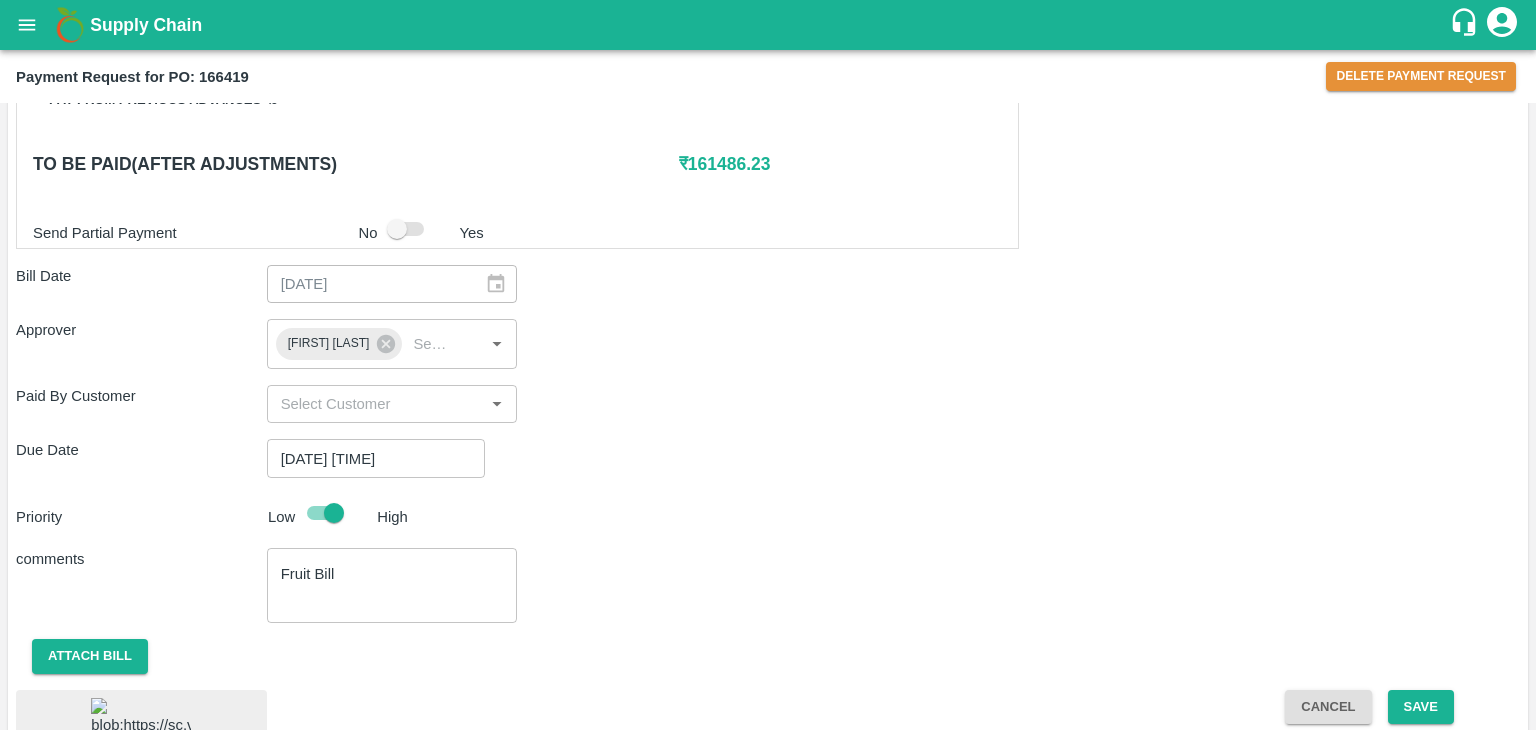 scroll, scrollTop: 933, scrollLeft: 0, axis: vertical 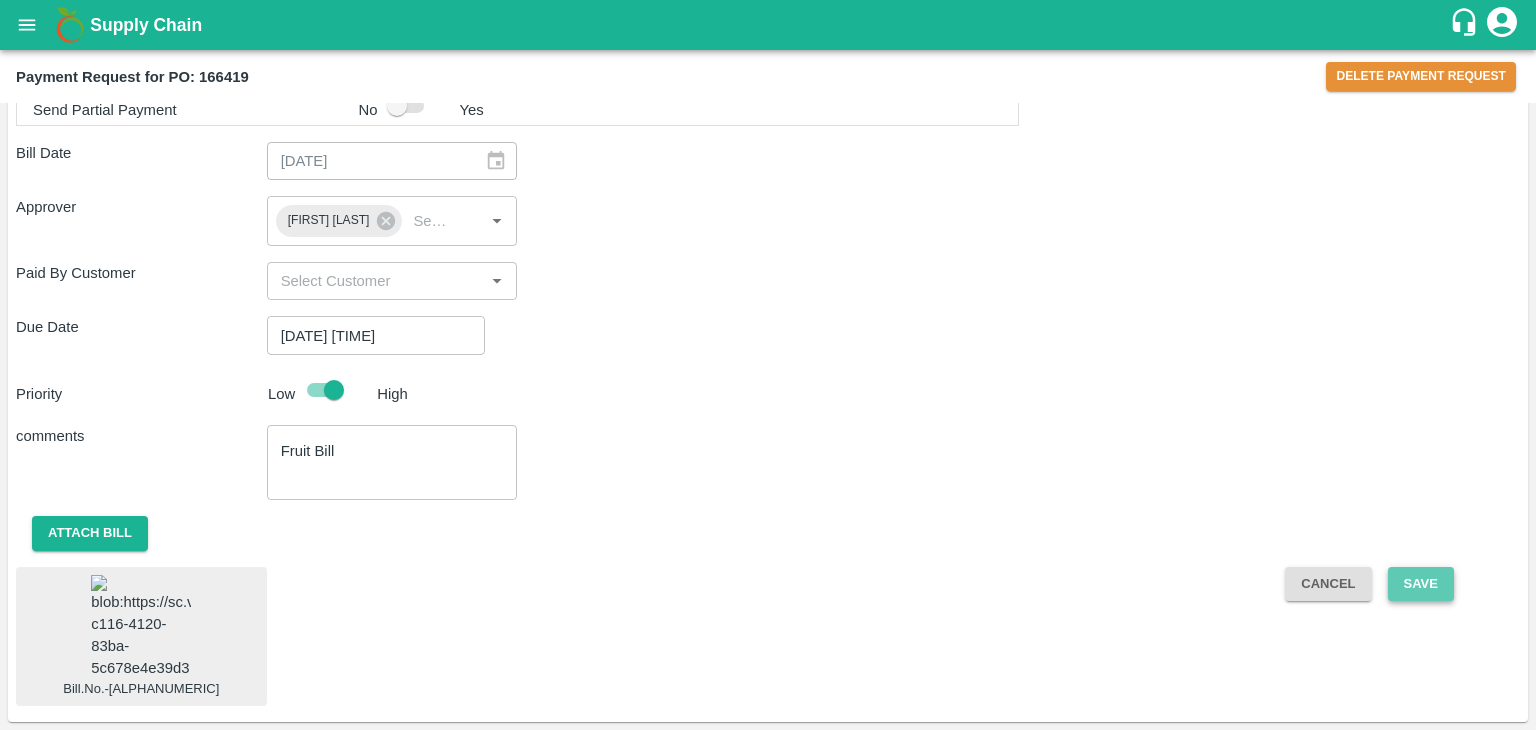 click on "Save" at bounding box center [1421, 584] 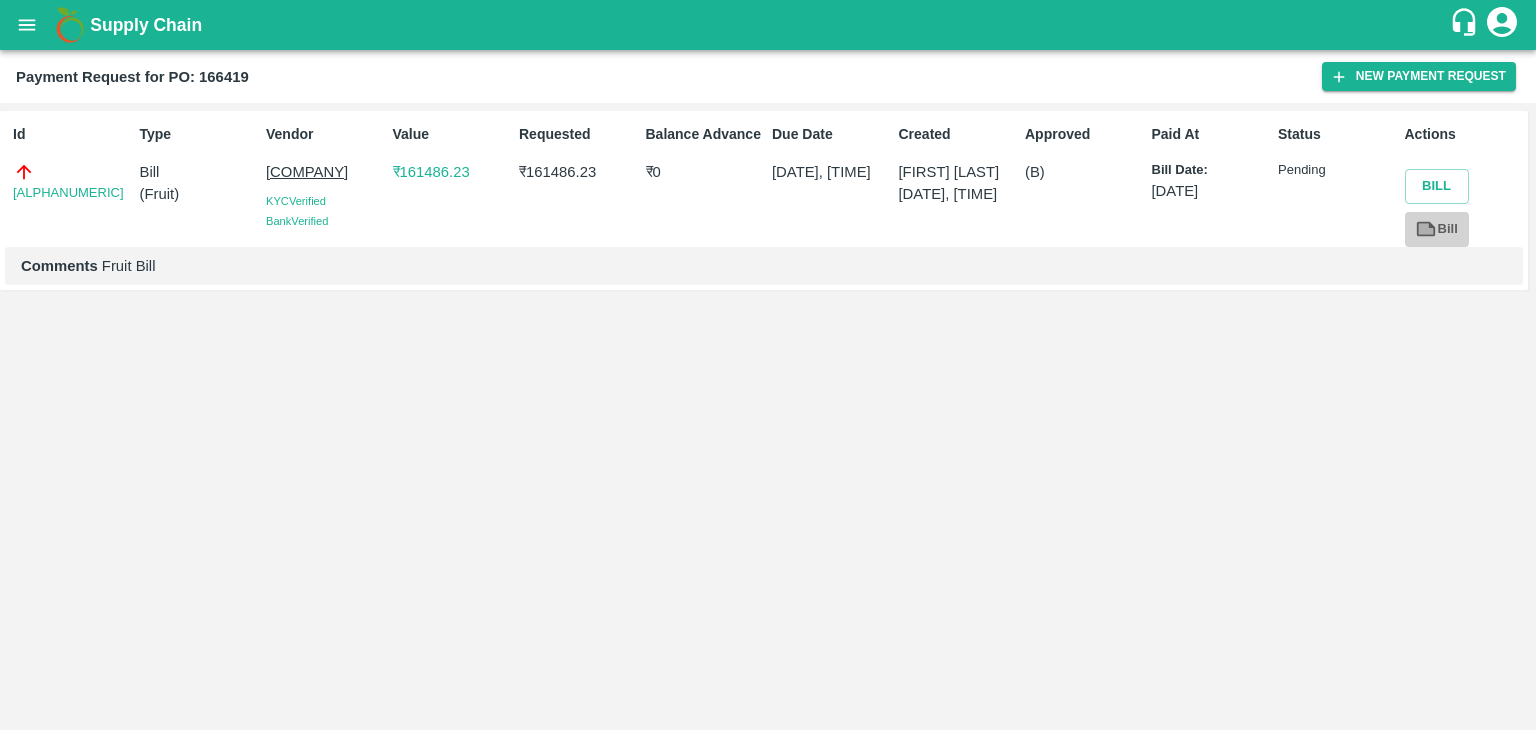 click on "Bill" at bounding box center [1437, 229] 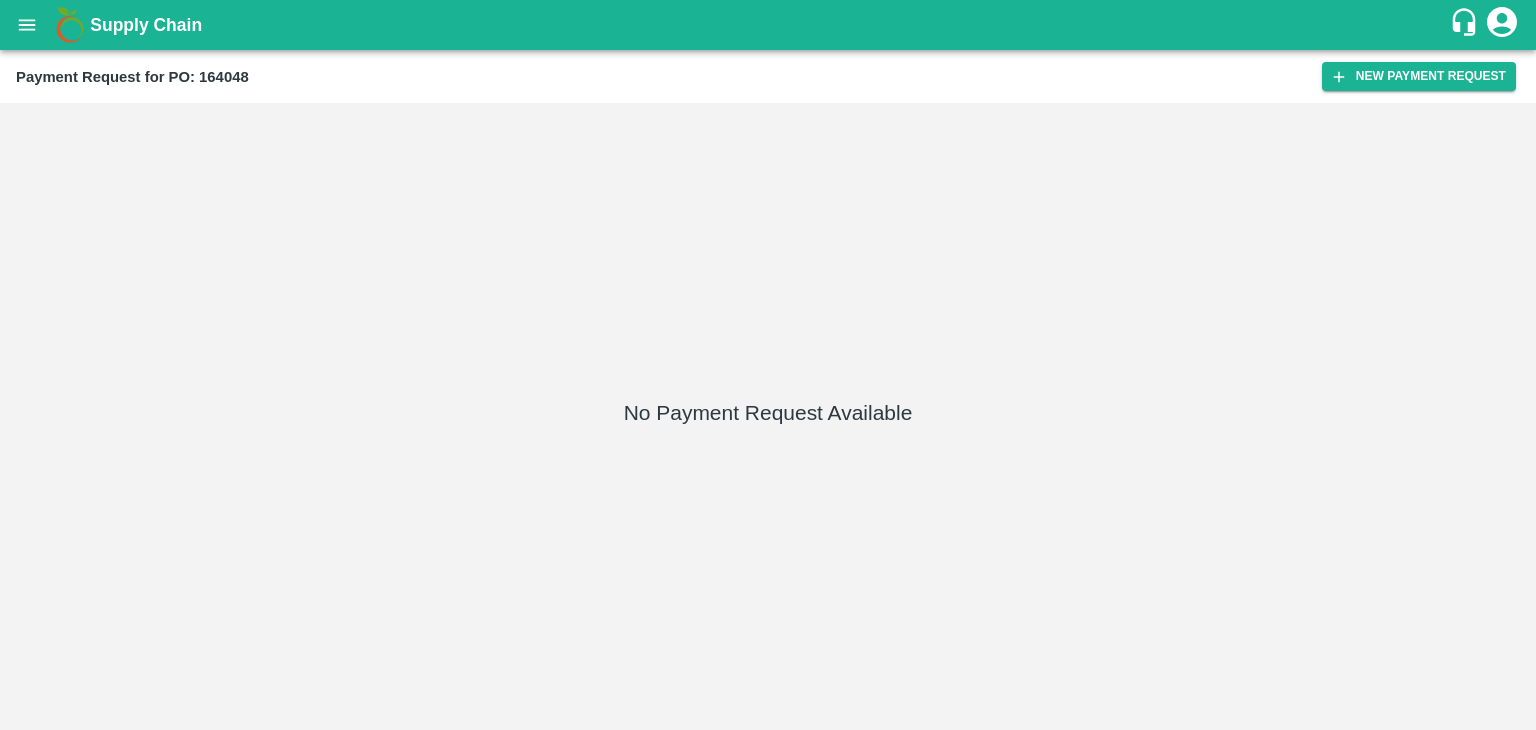 scroll, scrollTop: 0, scrollLeft: 0, axis: both 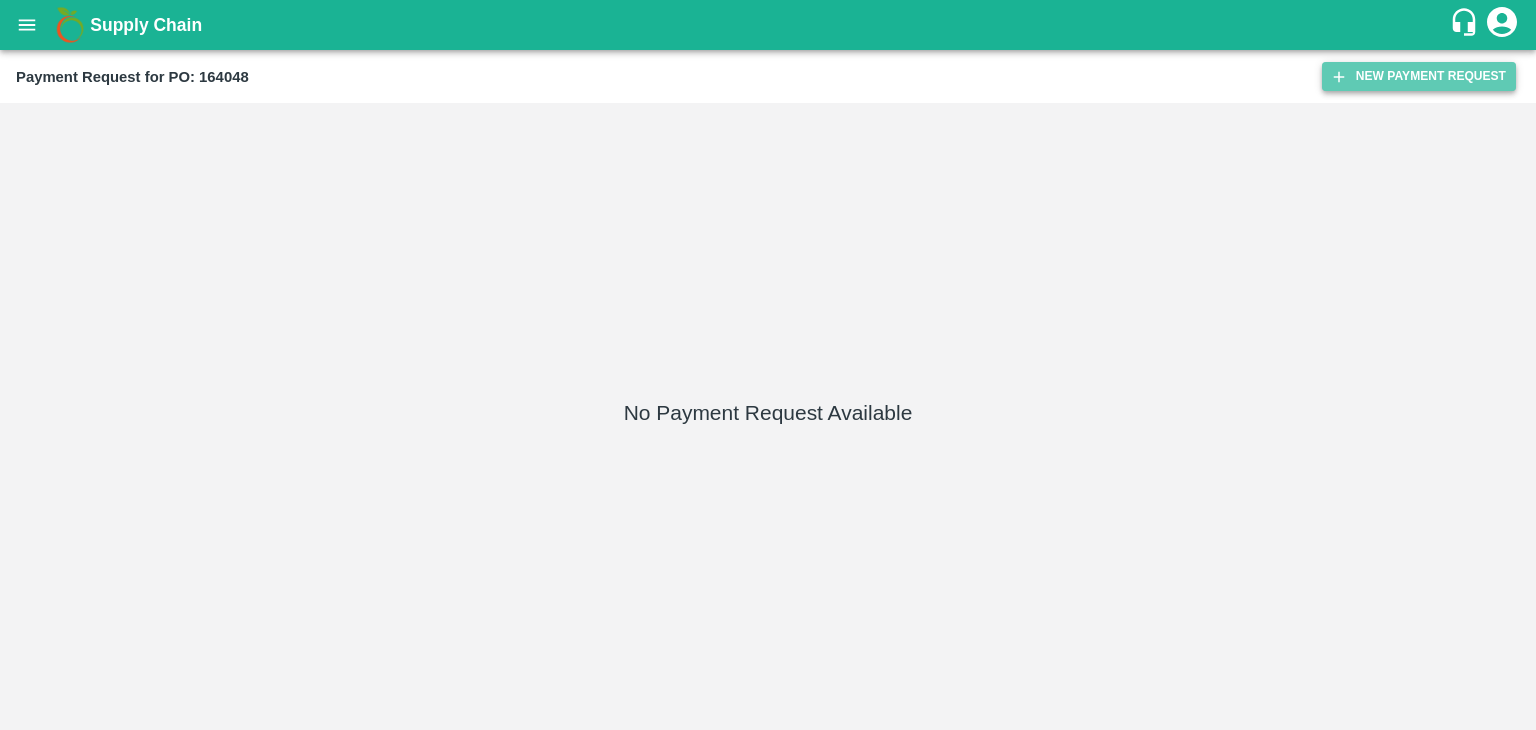 click on "New Payment Request" at bounding box center [1419, 76] 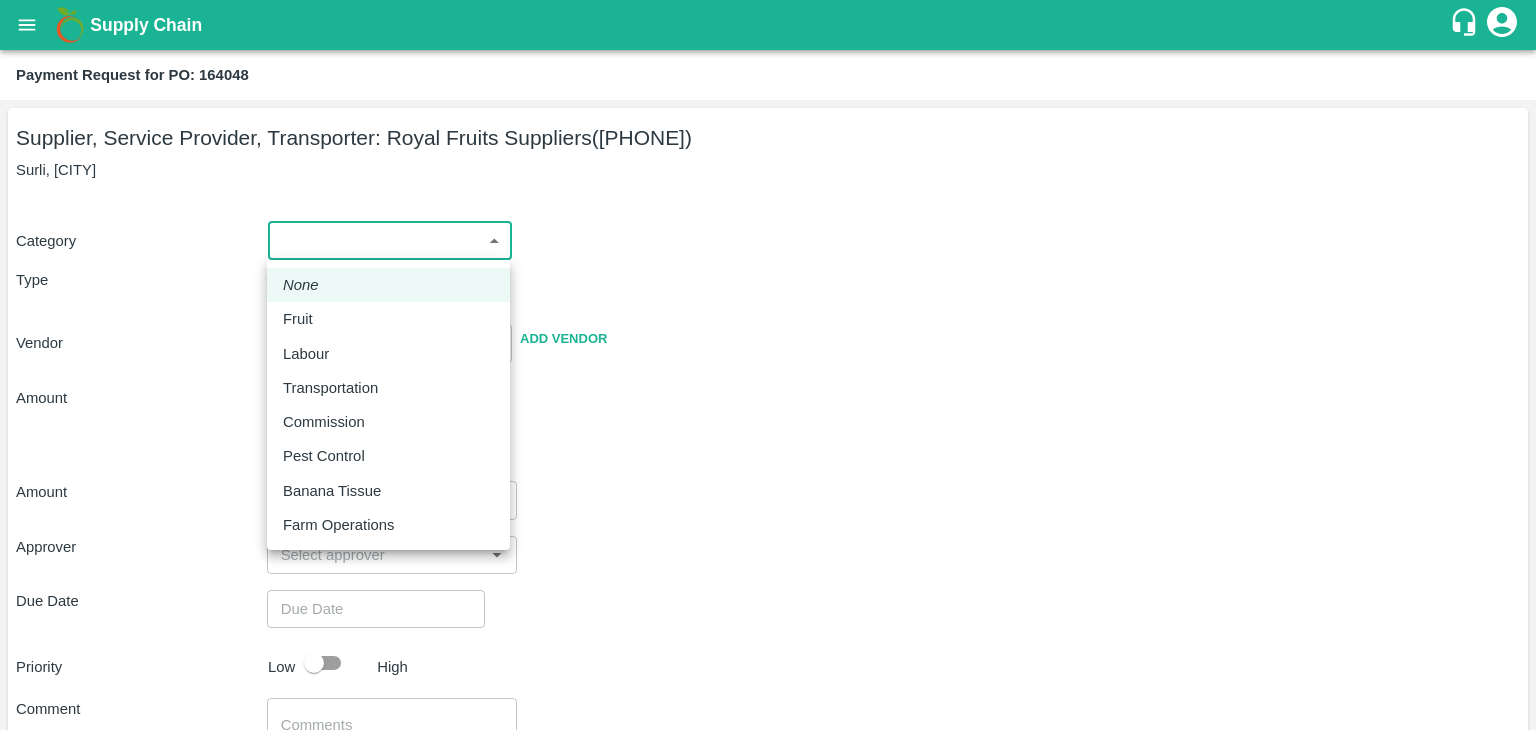 drag, startPoint x: 315, startPoint y: 250, endPoint x: 335, endPoint y: 321, distance: 73.76314 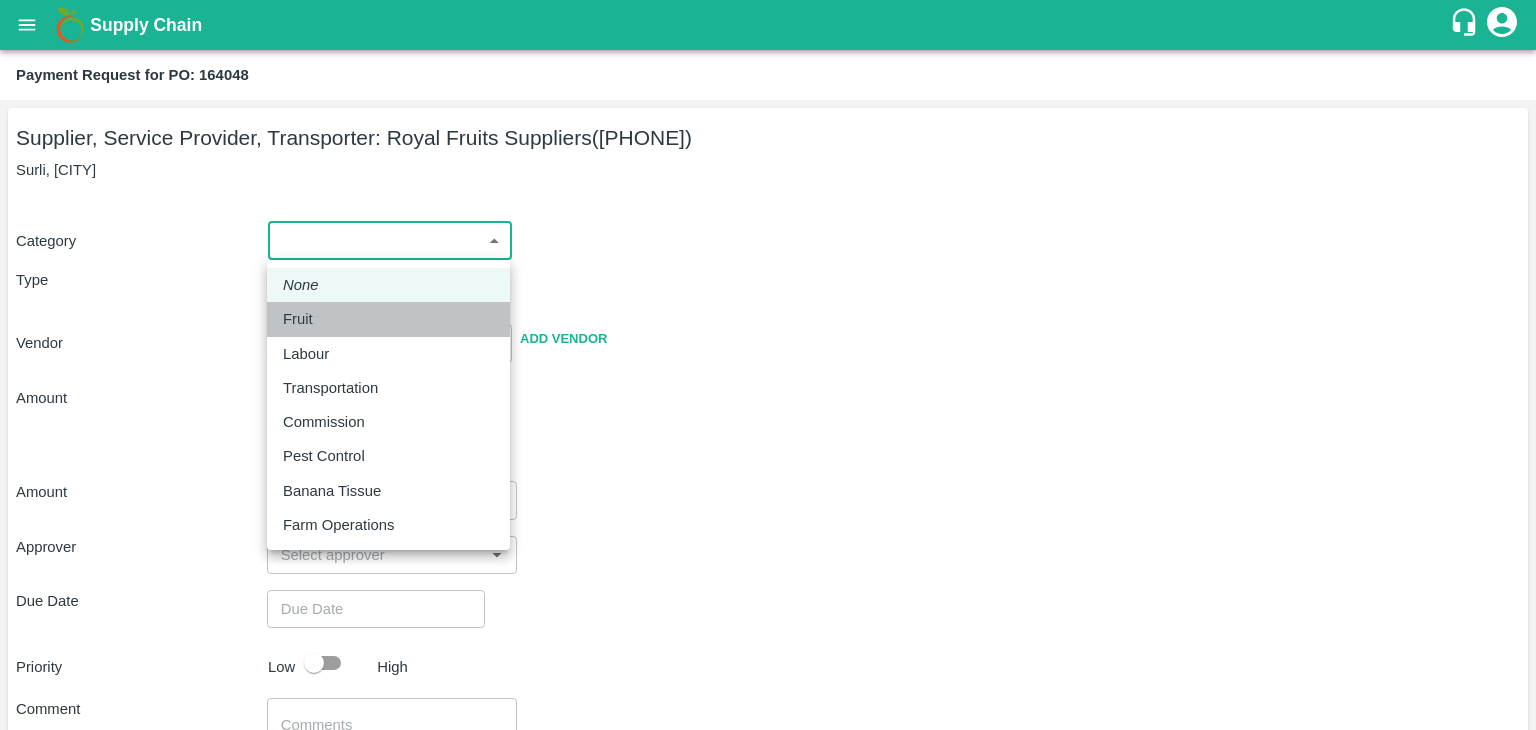 click on "Fruit" at bounding box center (388, 319) 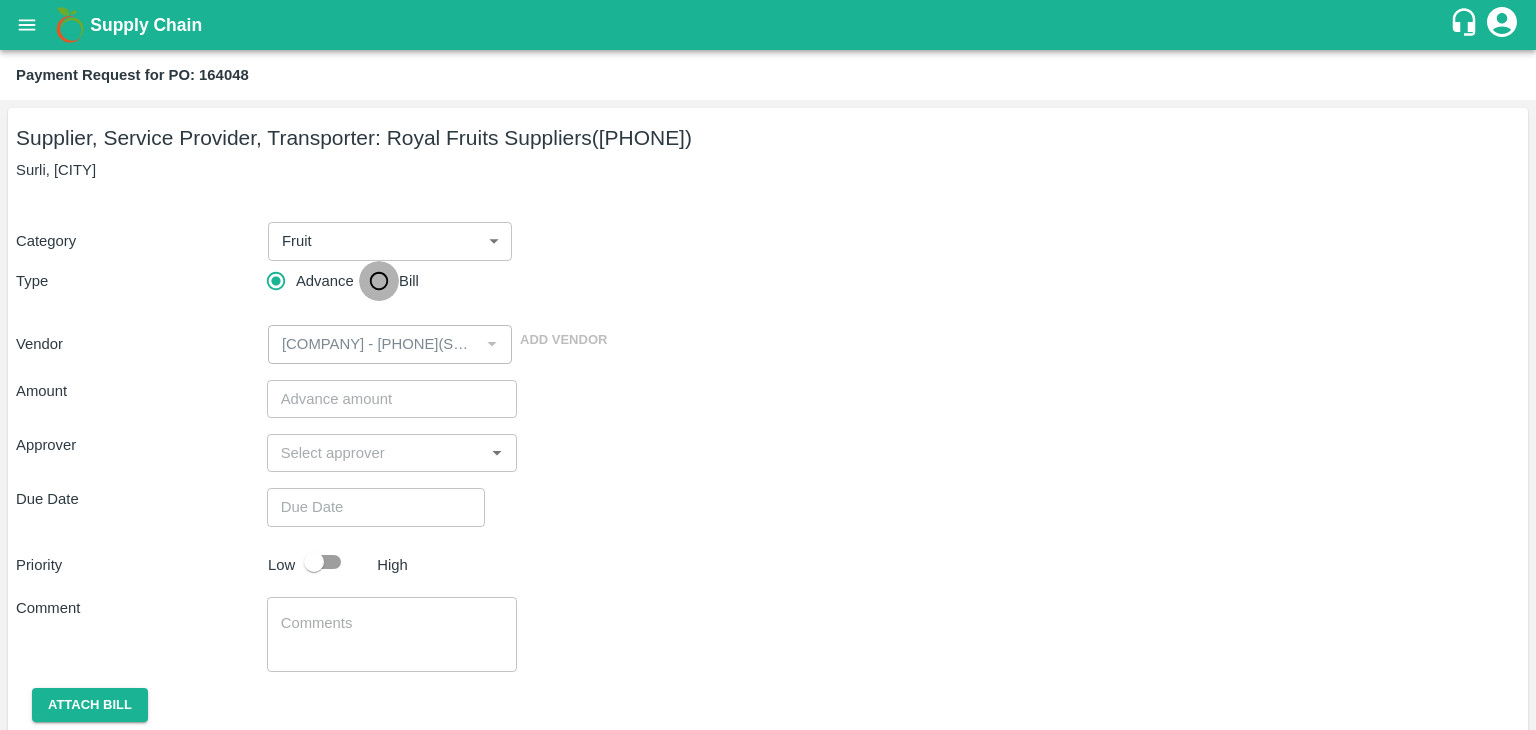 click on "Bill" at bounding box center (379, 281) 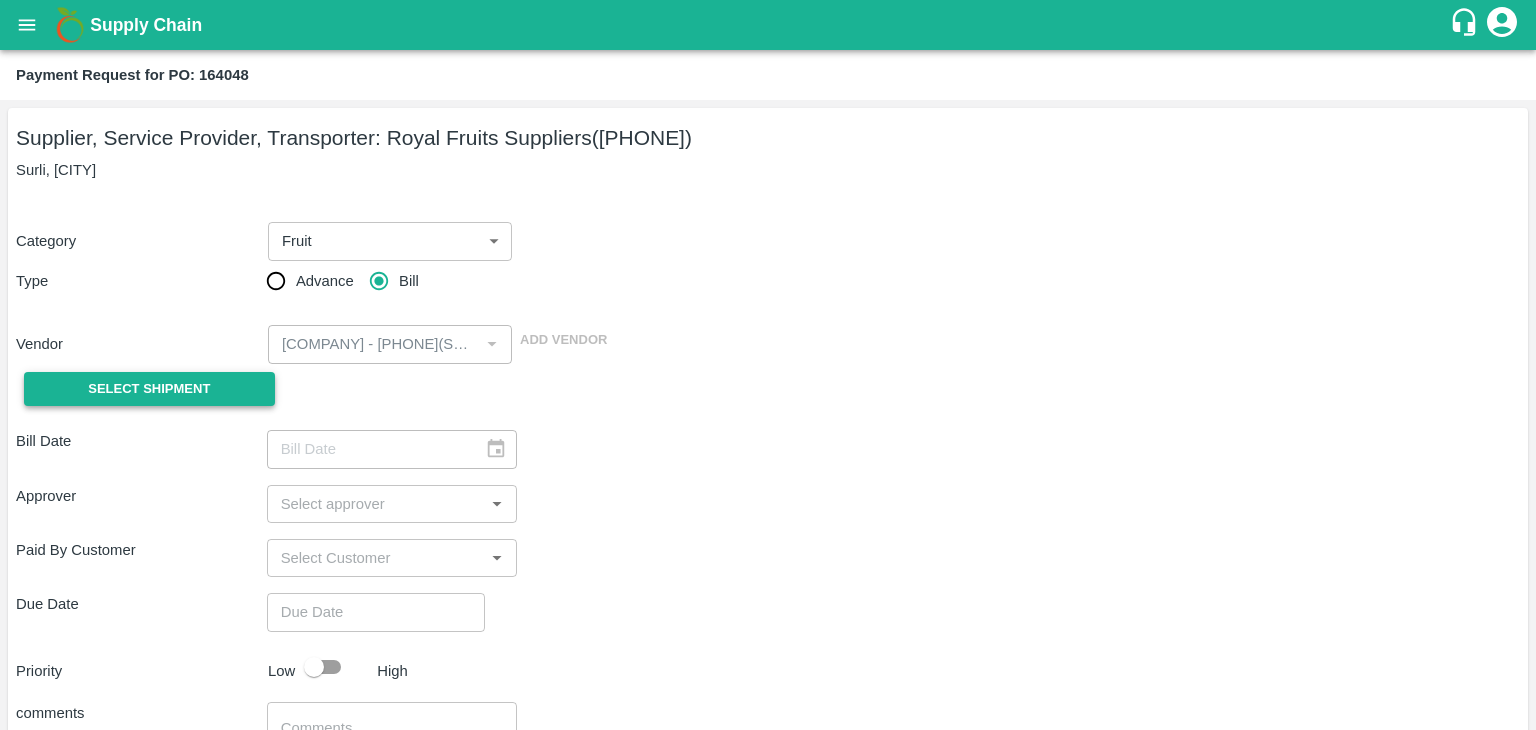 click on "Select Shipment" at bounding box center (149, 389) 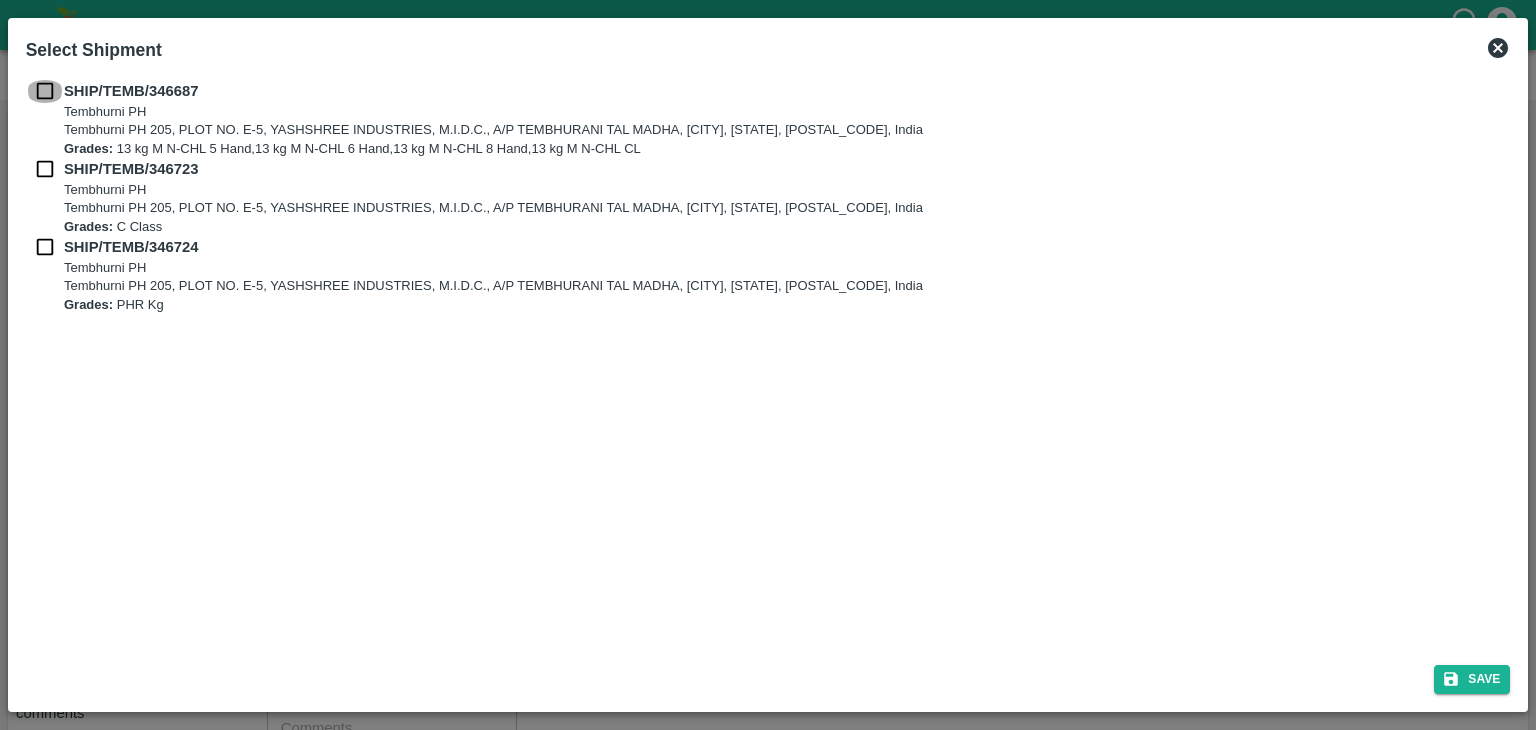 click at bounding box center [45, 91] 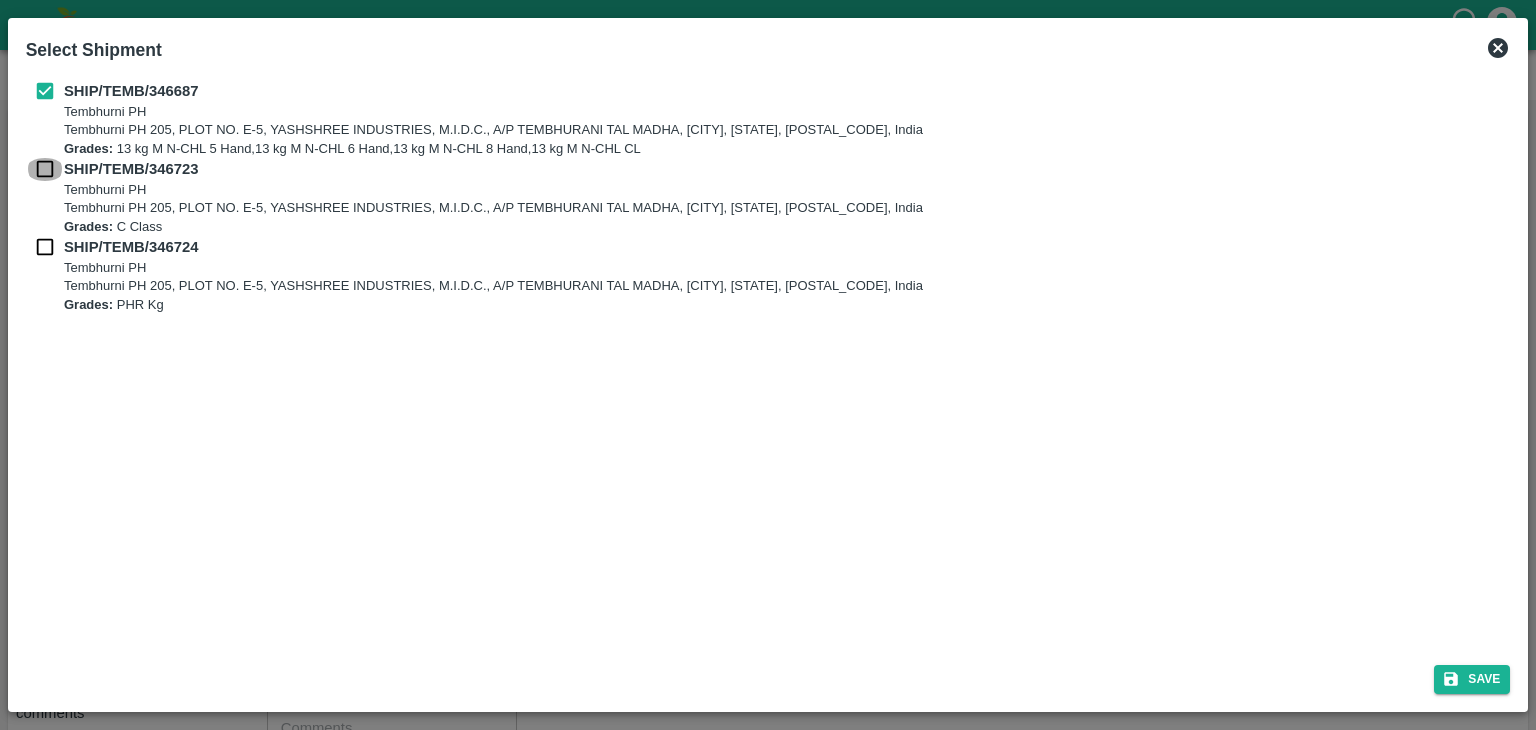 click at bounding box center [45, 169] 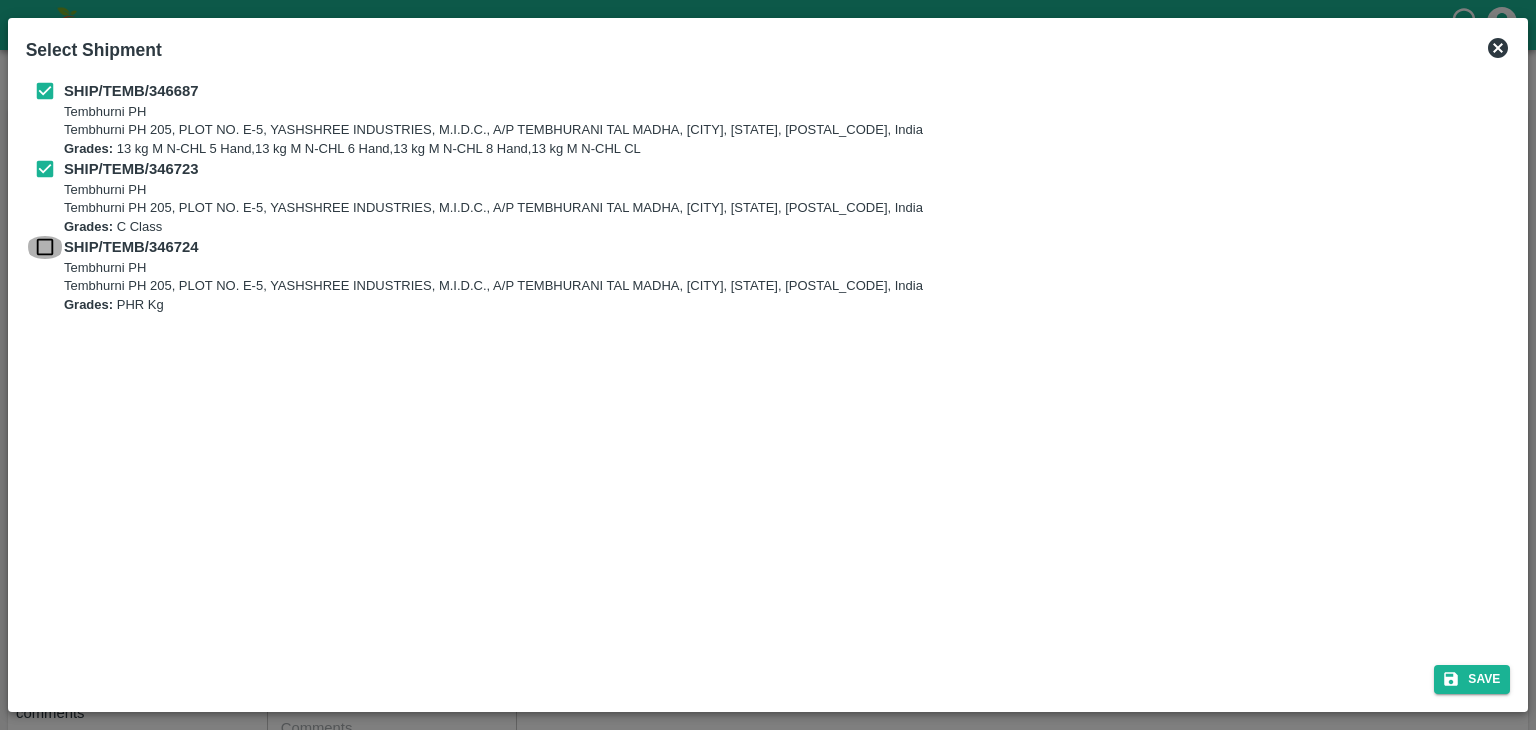 click at bounding box center (45, 247) 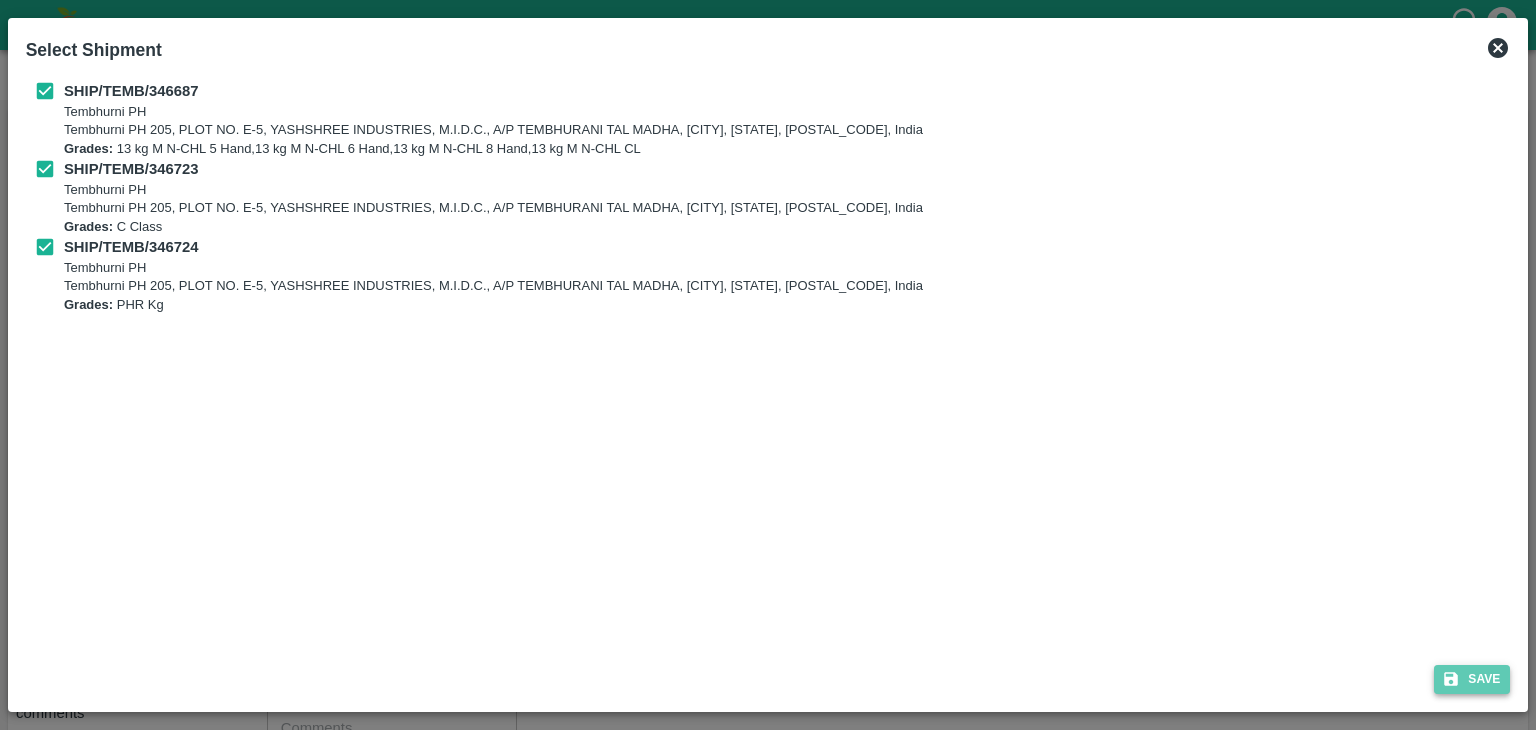 click on "Save" at bounding box center [1472, 679] 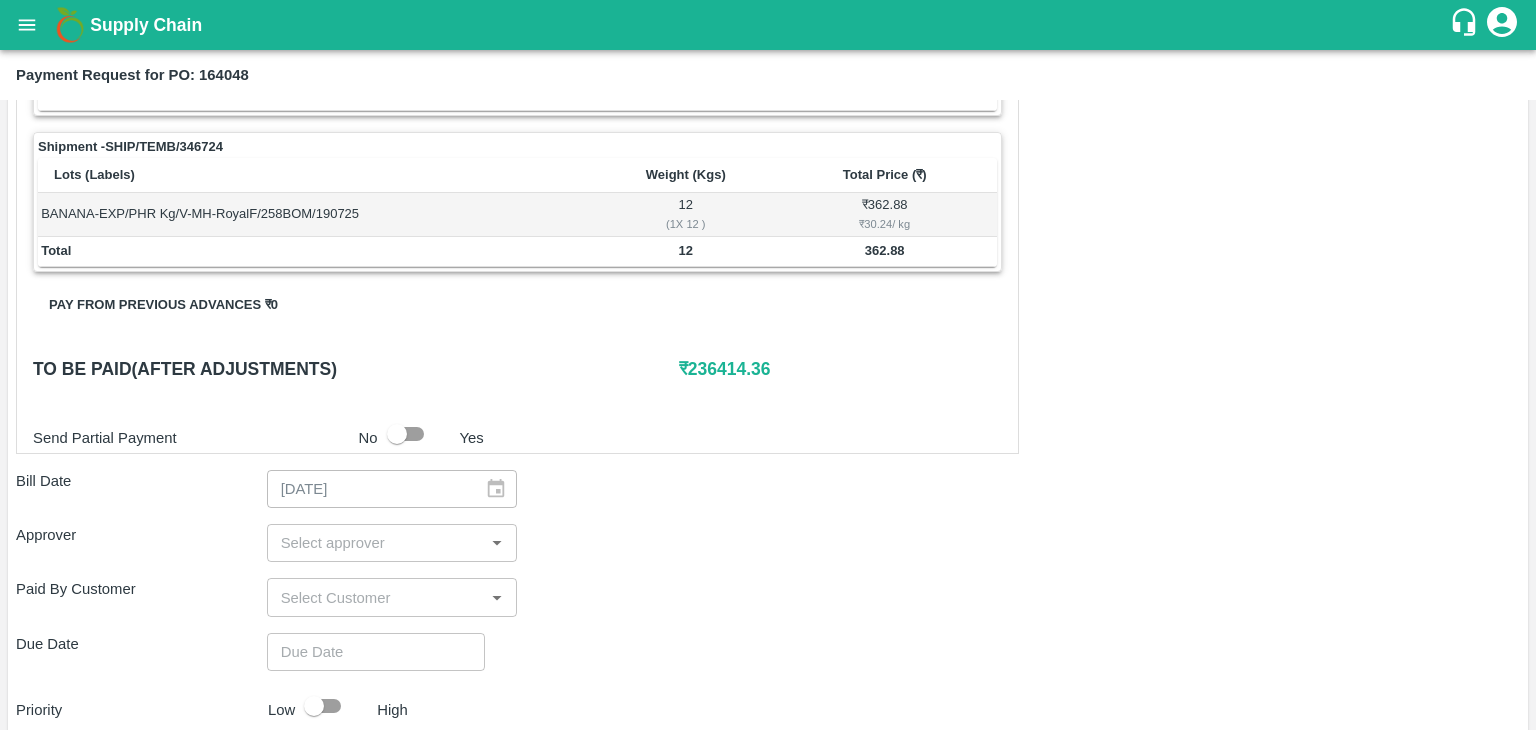 scroll, scrollTop: 936, scrollLeft: 0, axis: vertical 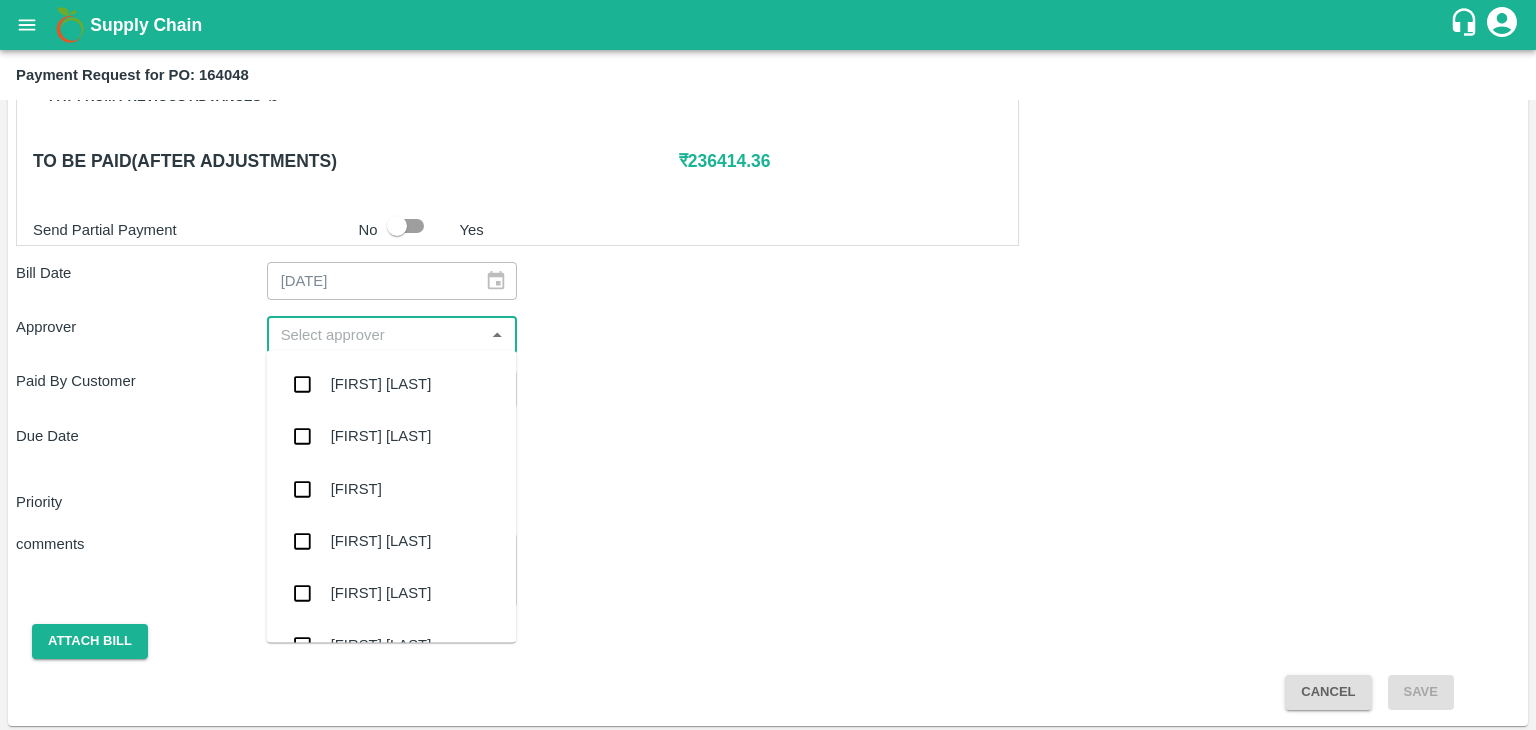 click at bounding box center (376, 335) 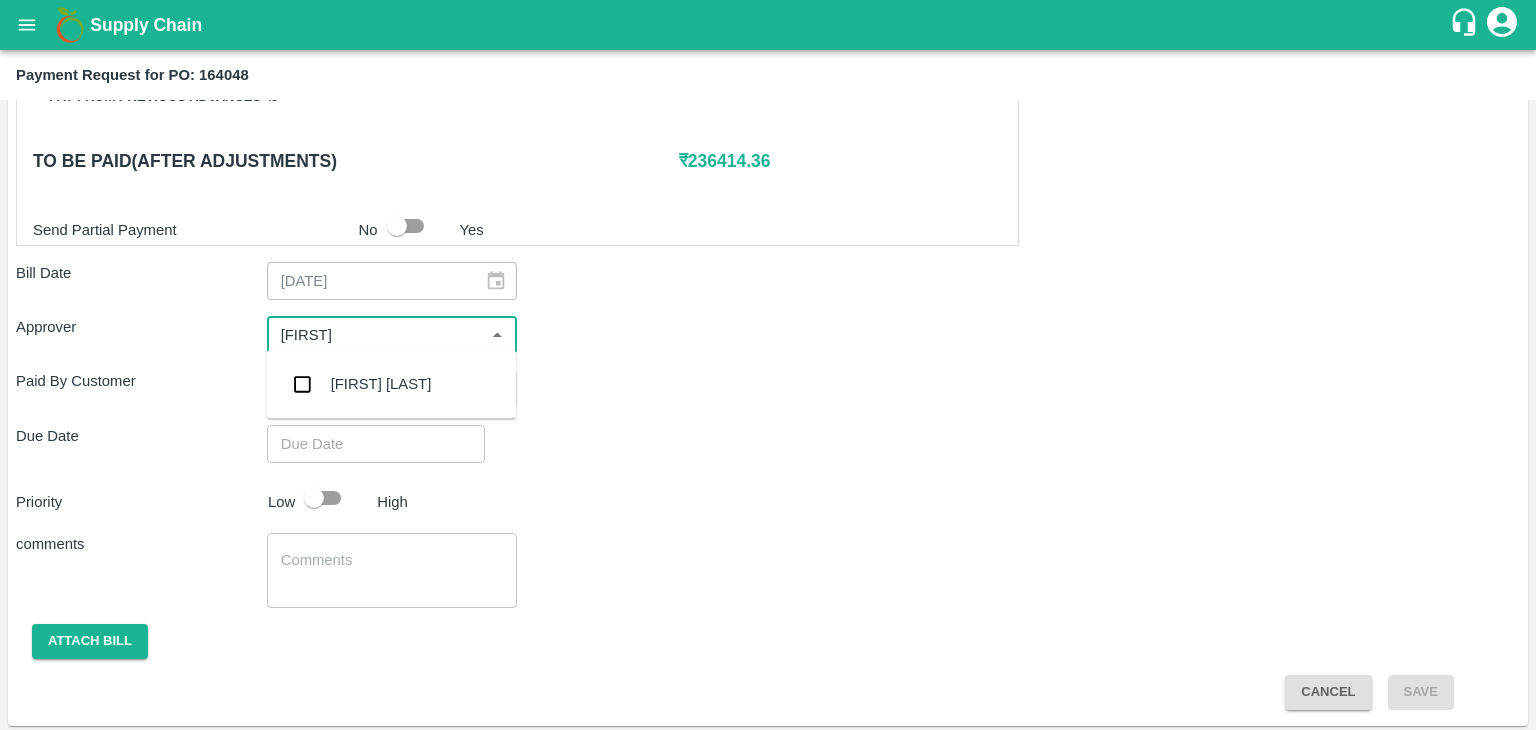 type on "[FIRST]" 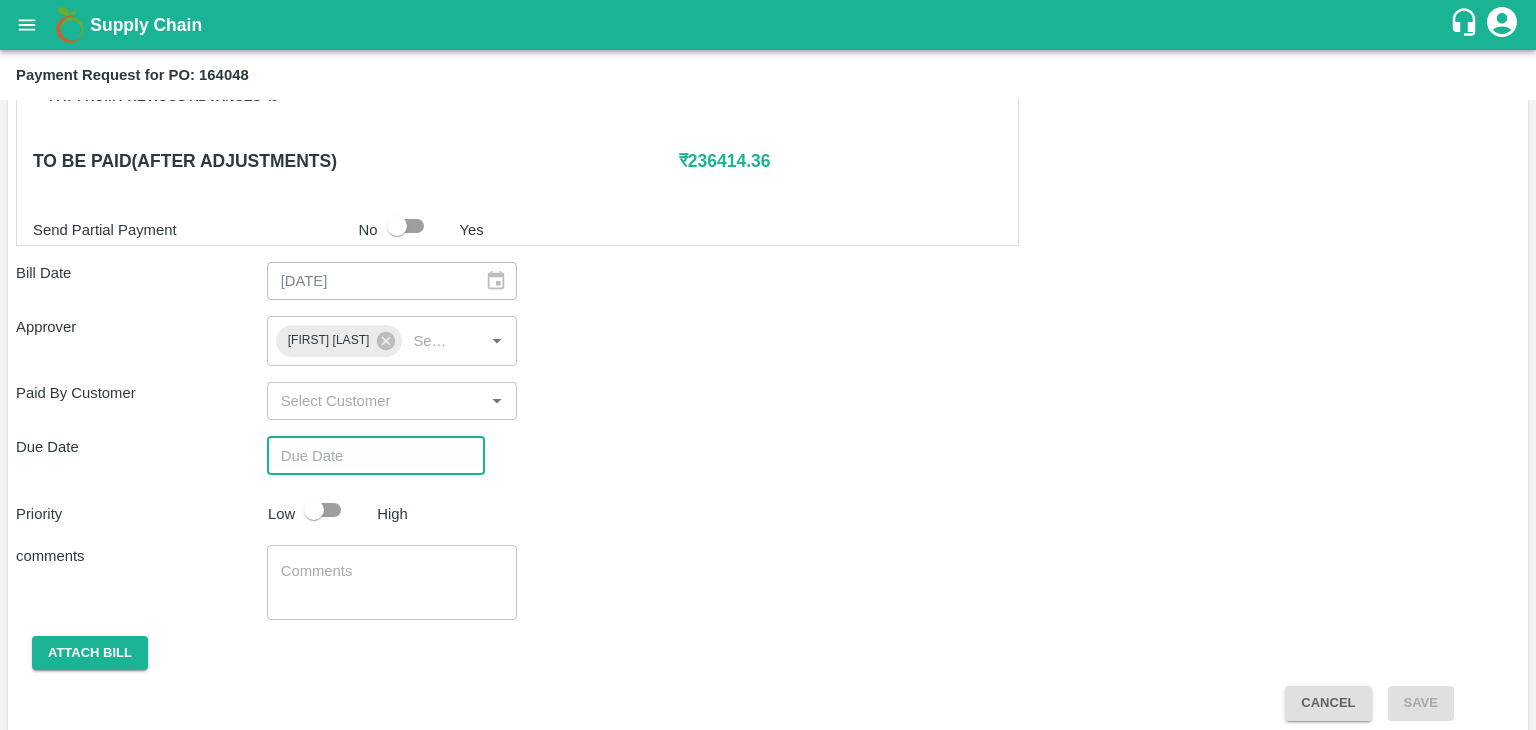 type on "DD/MM/YYYY hh:mm aa" 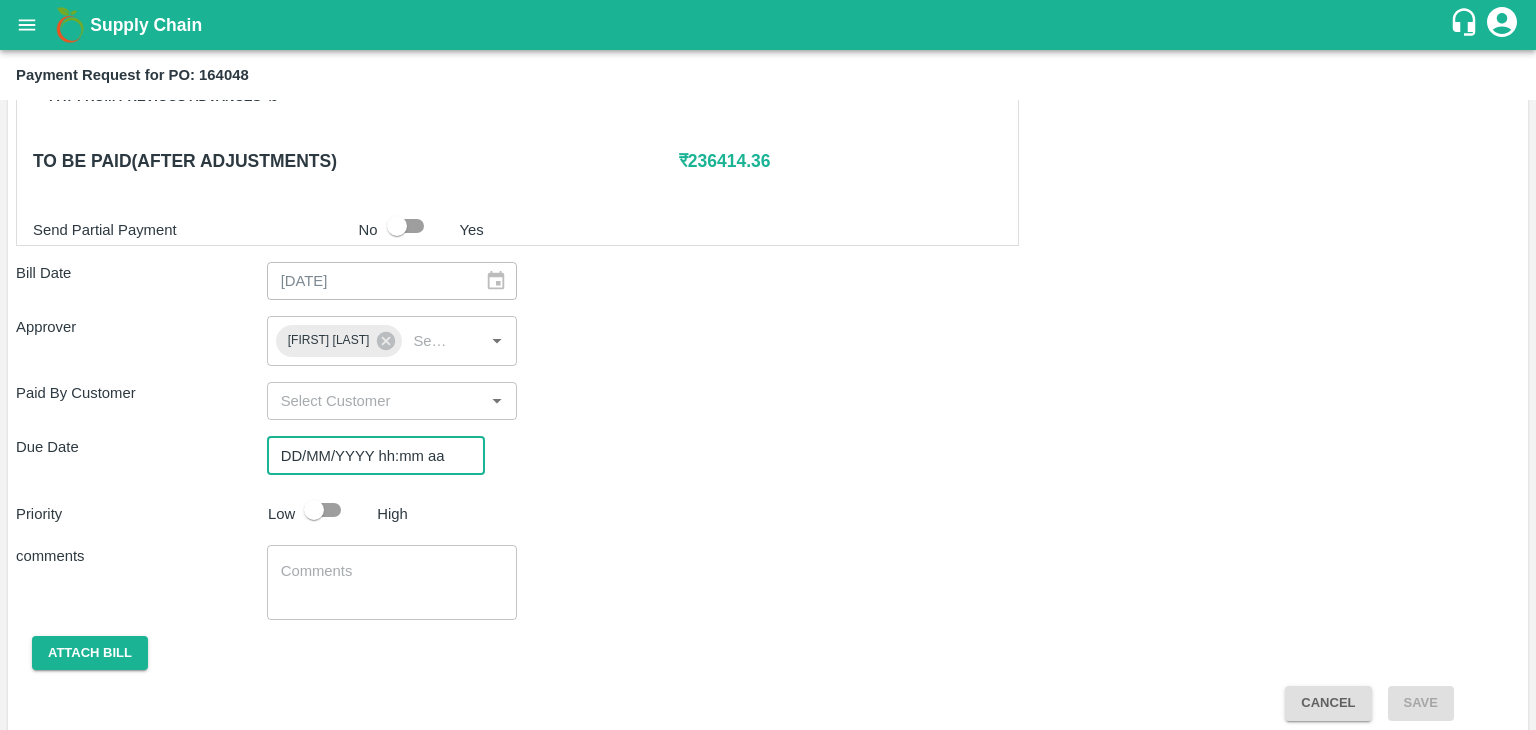click on "DD/MM/YYYY hh:mm aa" at bounding box center (369, 455) 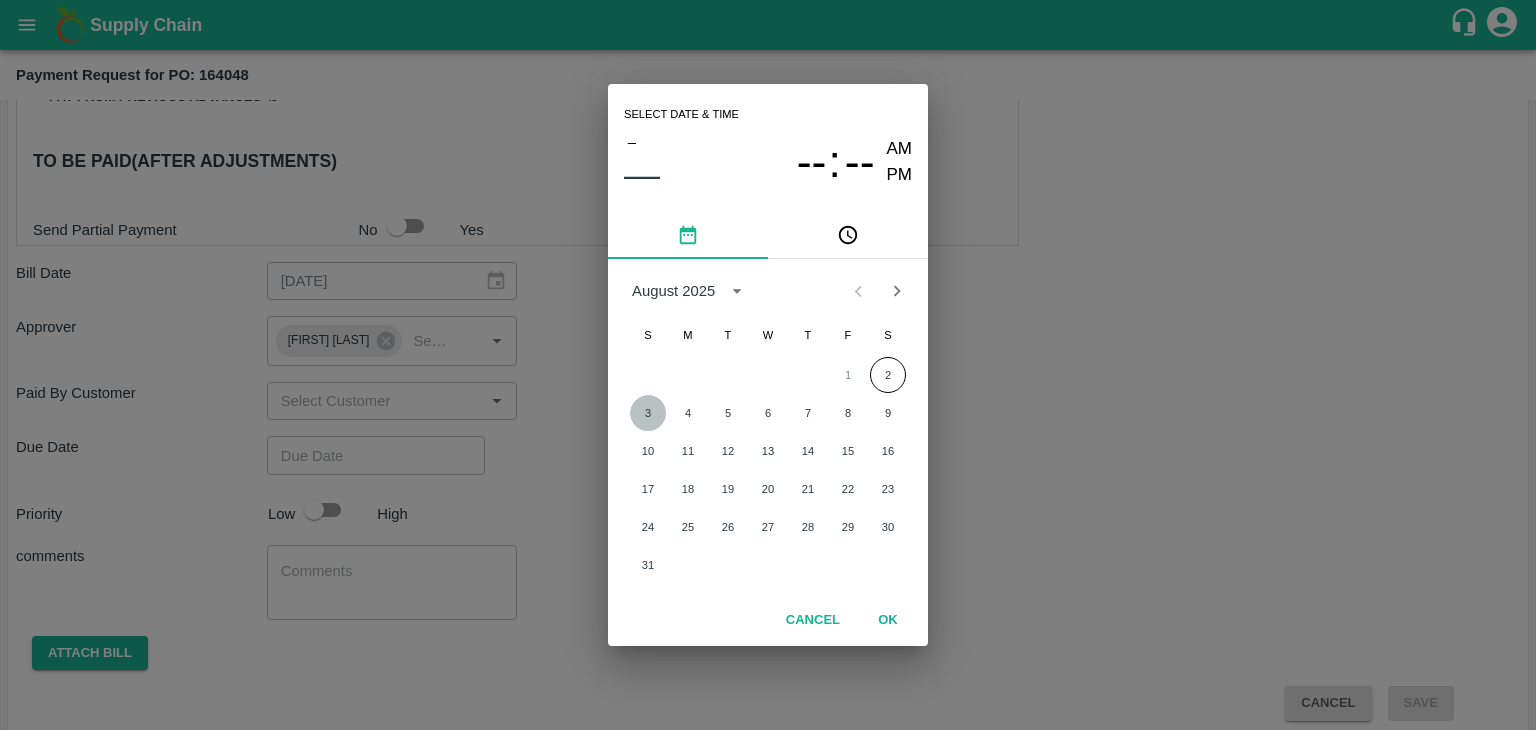 click on "3" at bounding box center [648, 413] 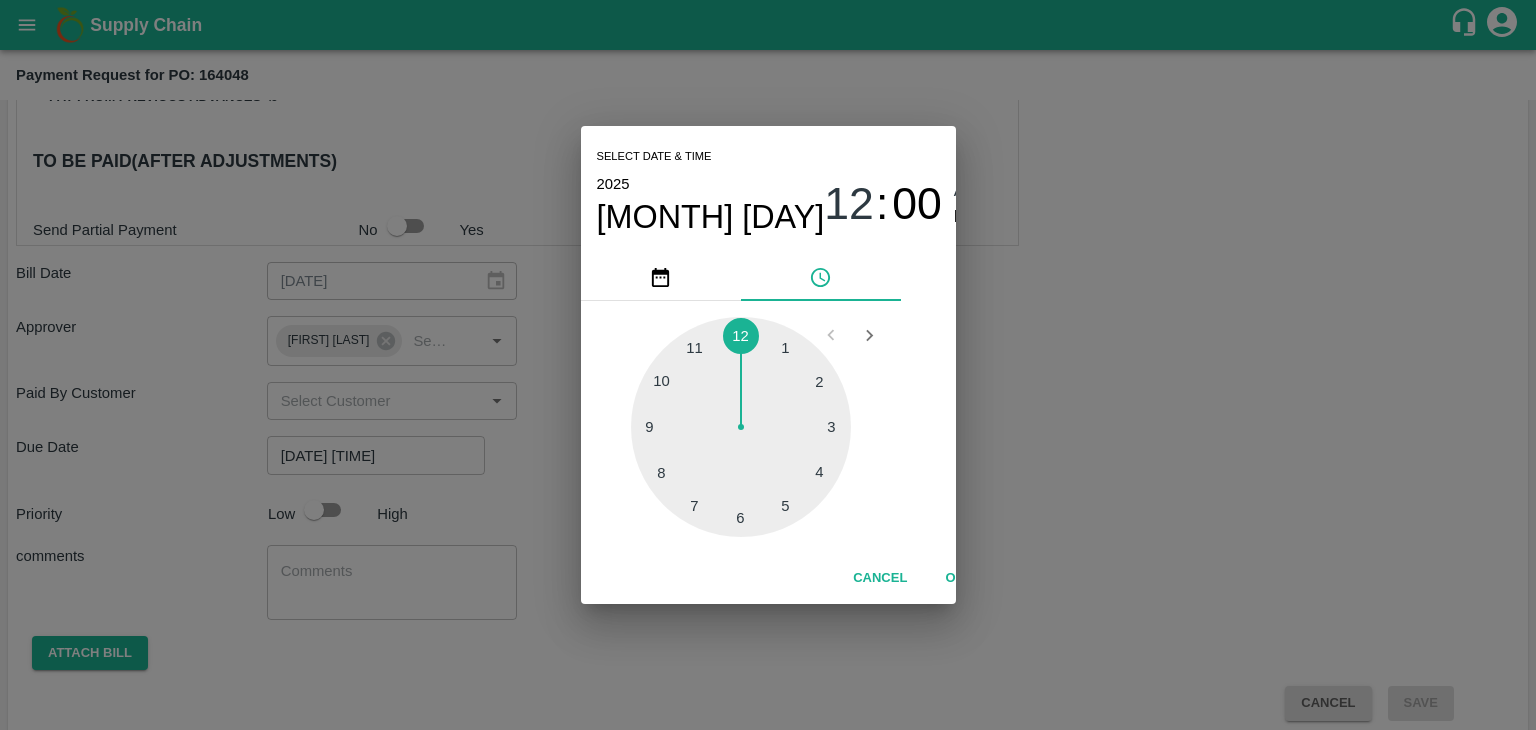 click on "OK" at bounding box center (955, 578) 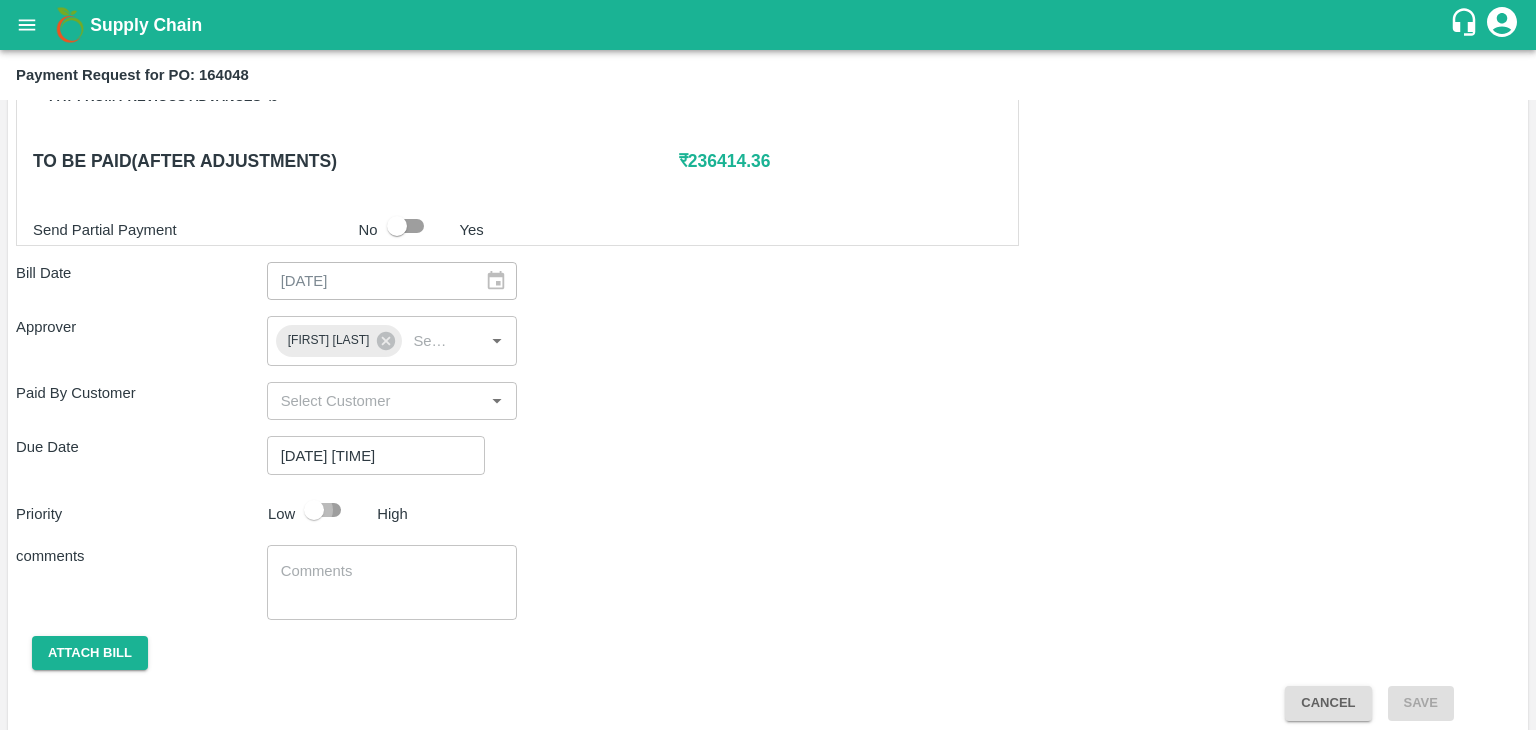 click at bounding box center (314, 510) 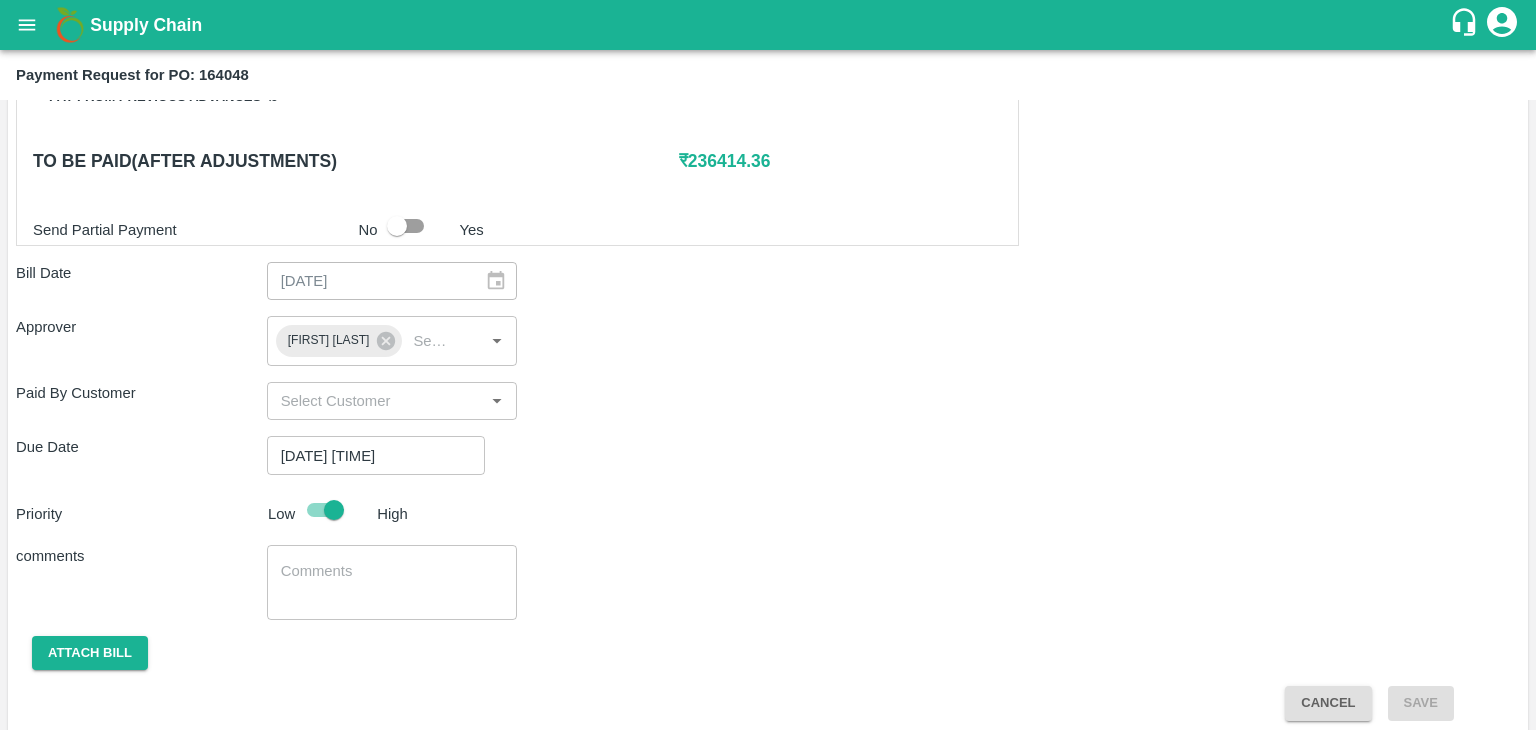 click at bounding box center [392, 582] 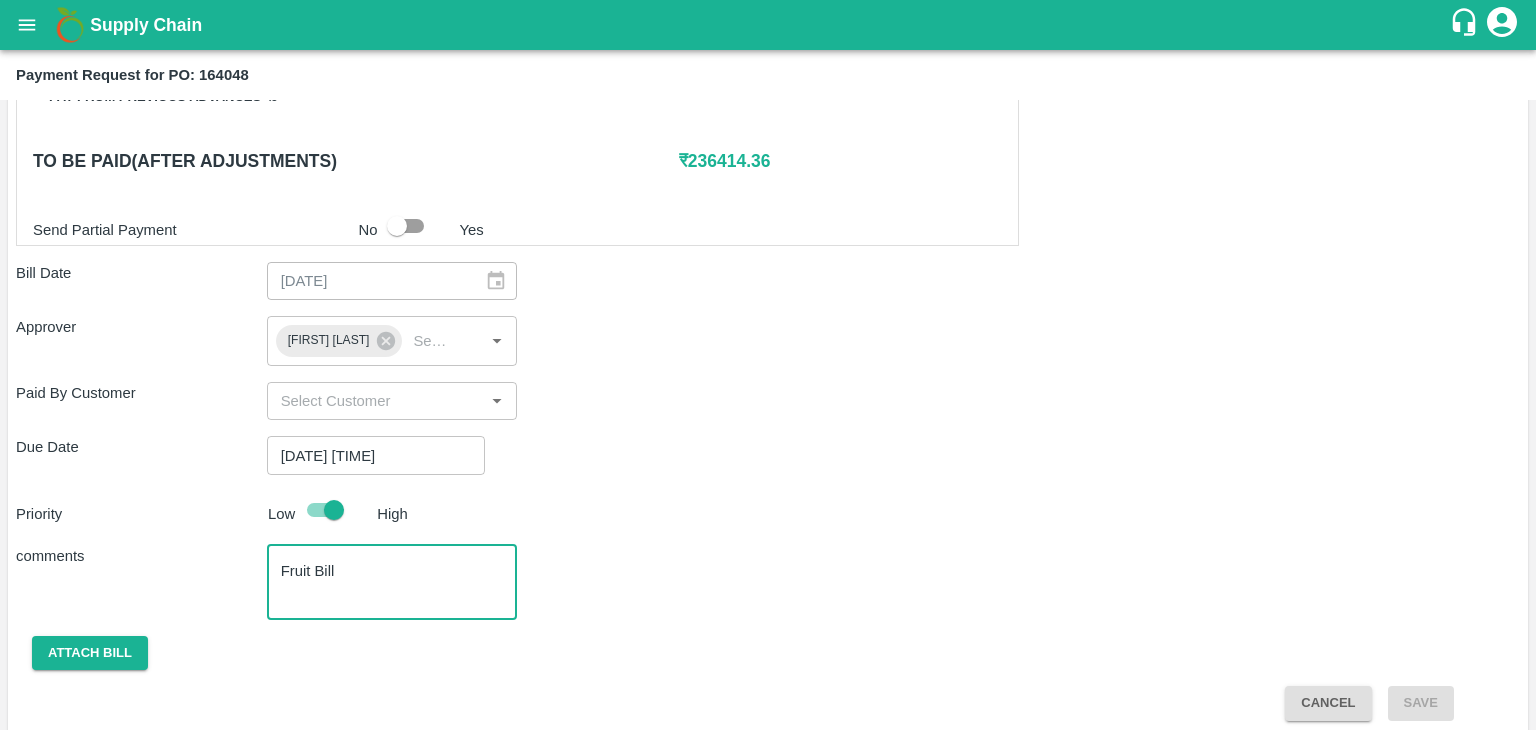 scroll, scrollTop: 948, scrollLeft: 0, axis: vertical 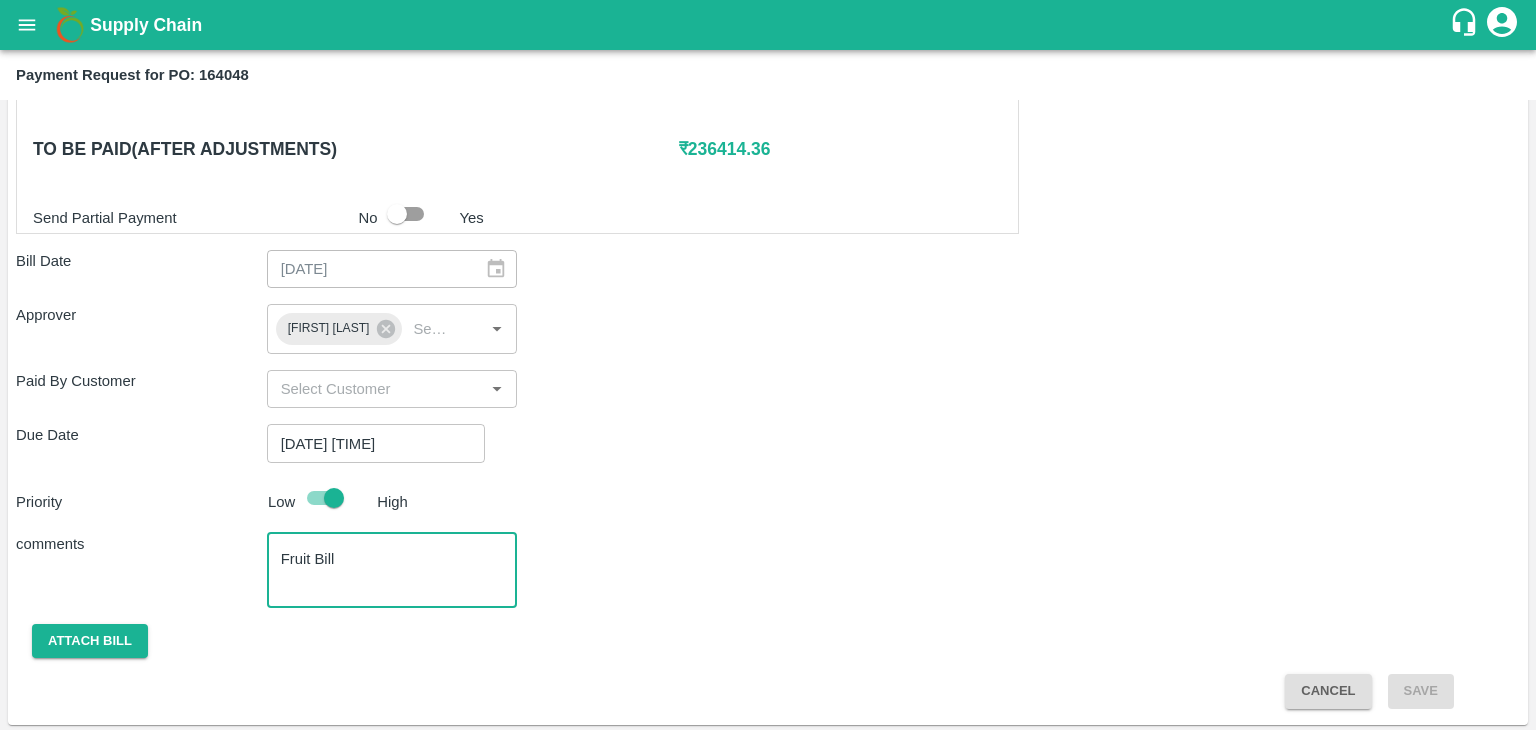 type on "Fruit Bill" 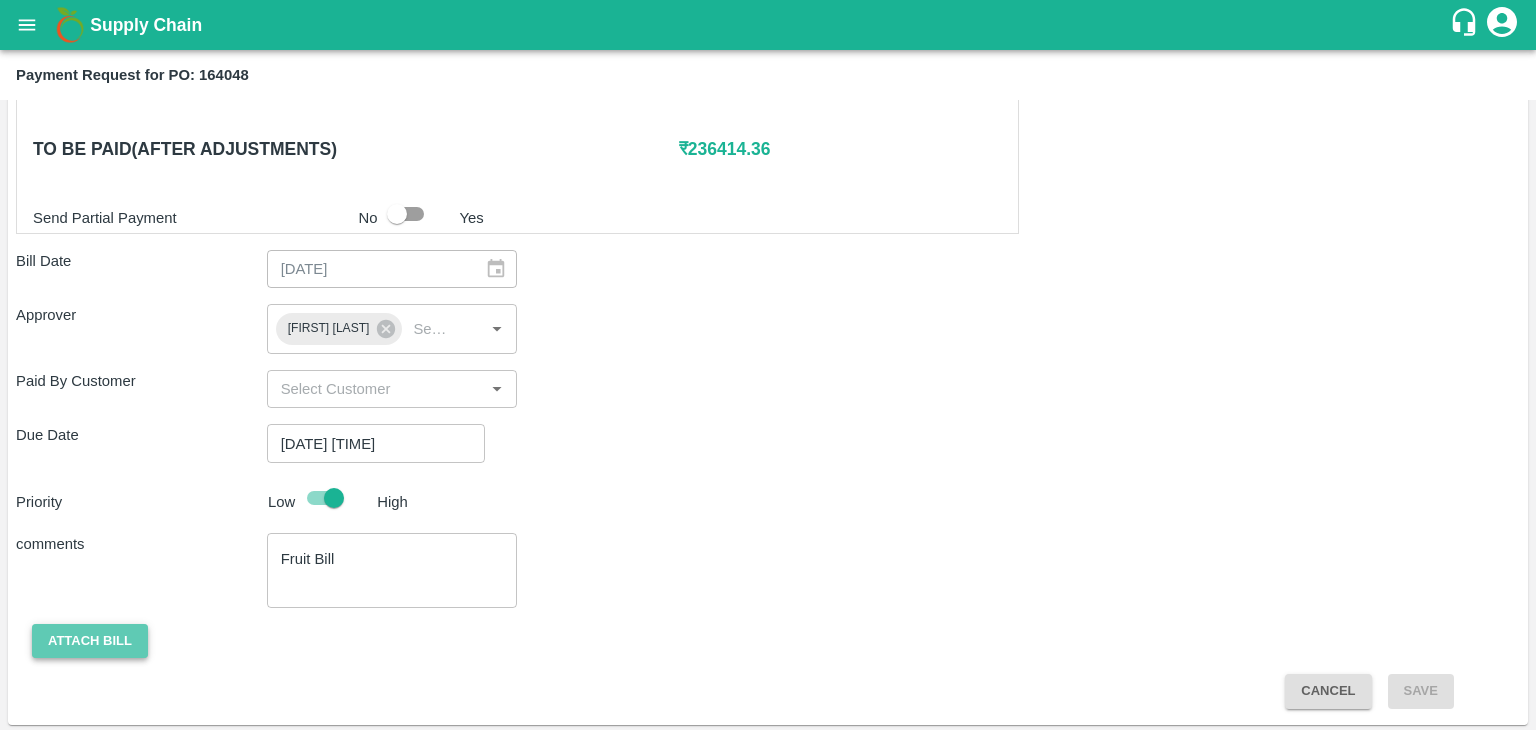 click on "Attach bill" at bounding box center [90, 641] 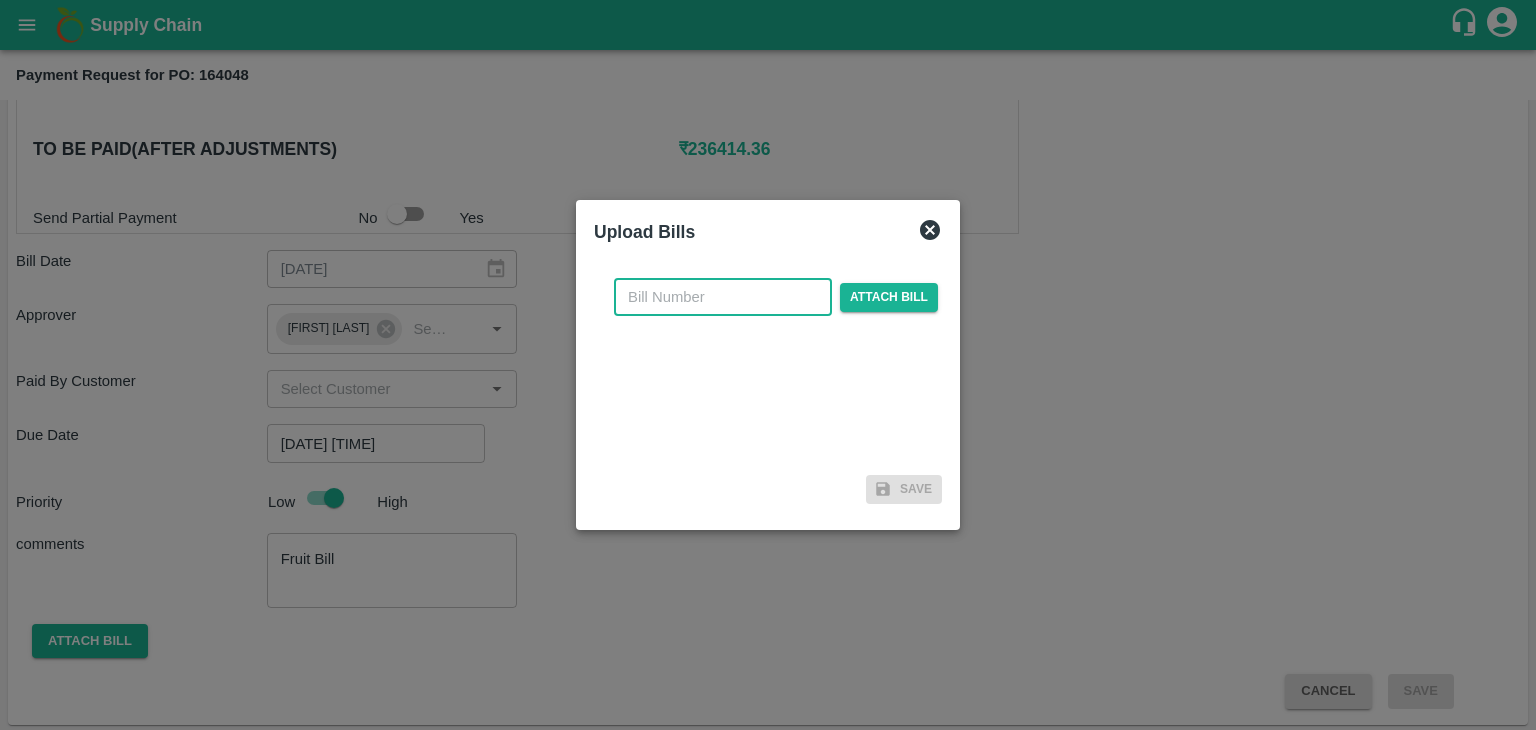 click at bounding box center (723, 297) 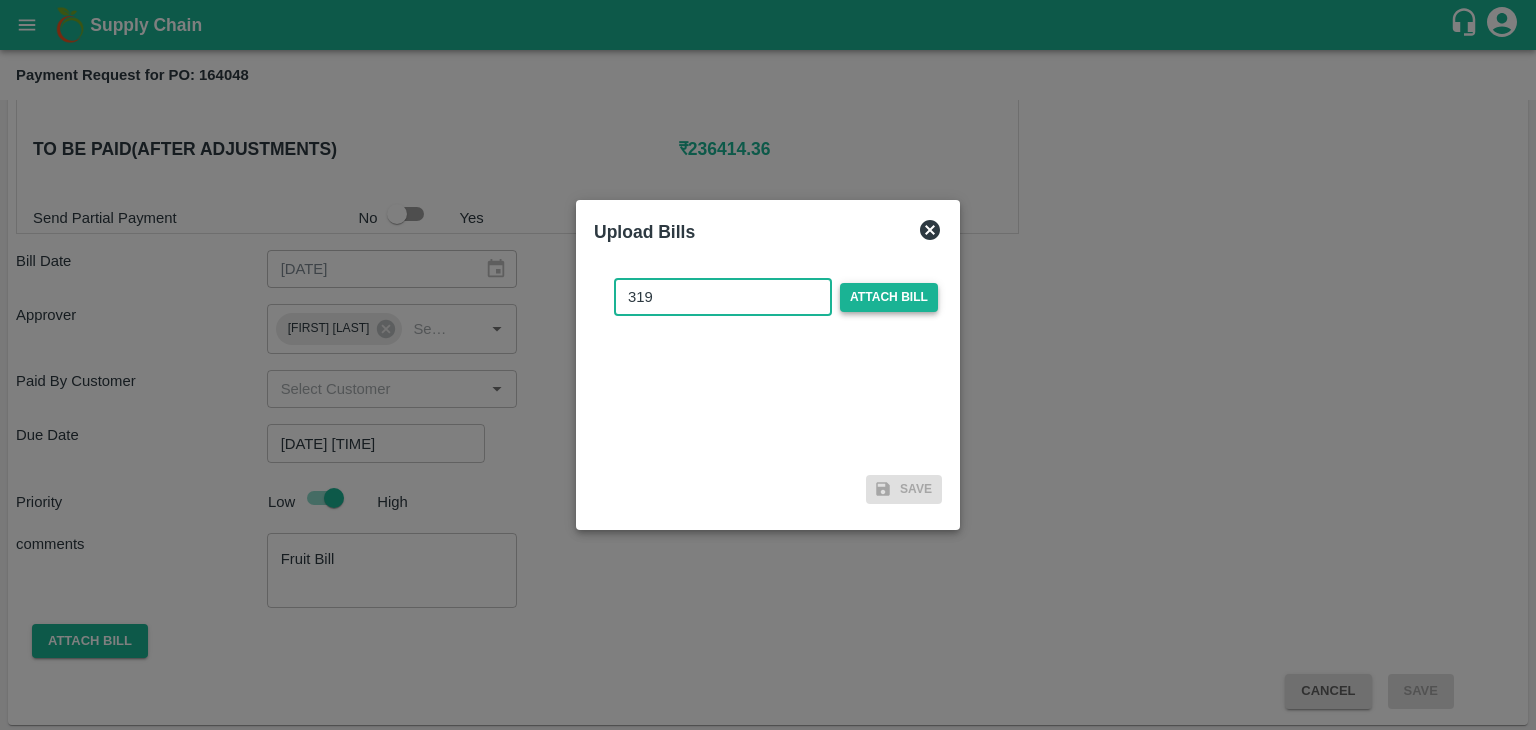 type on "319" 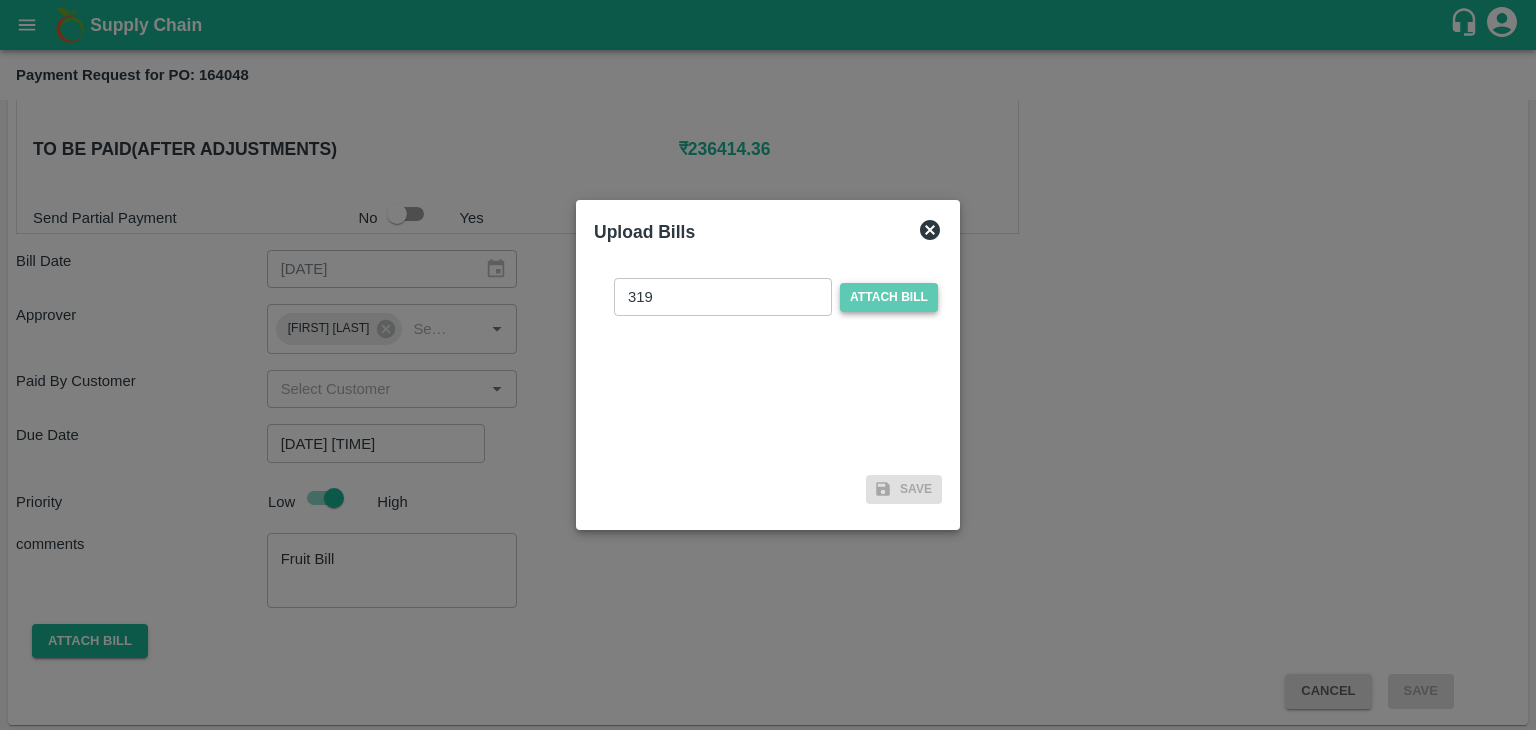 click on "Attach bill" at bounding box center [889, 297] 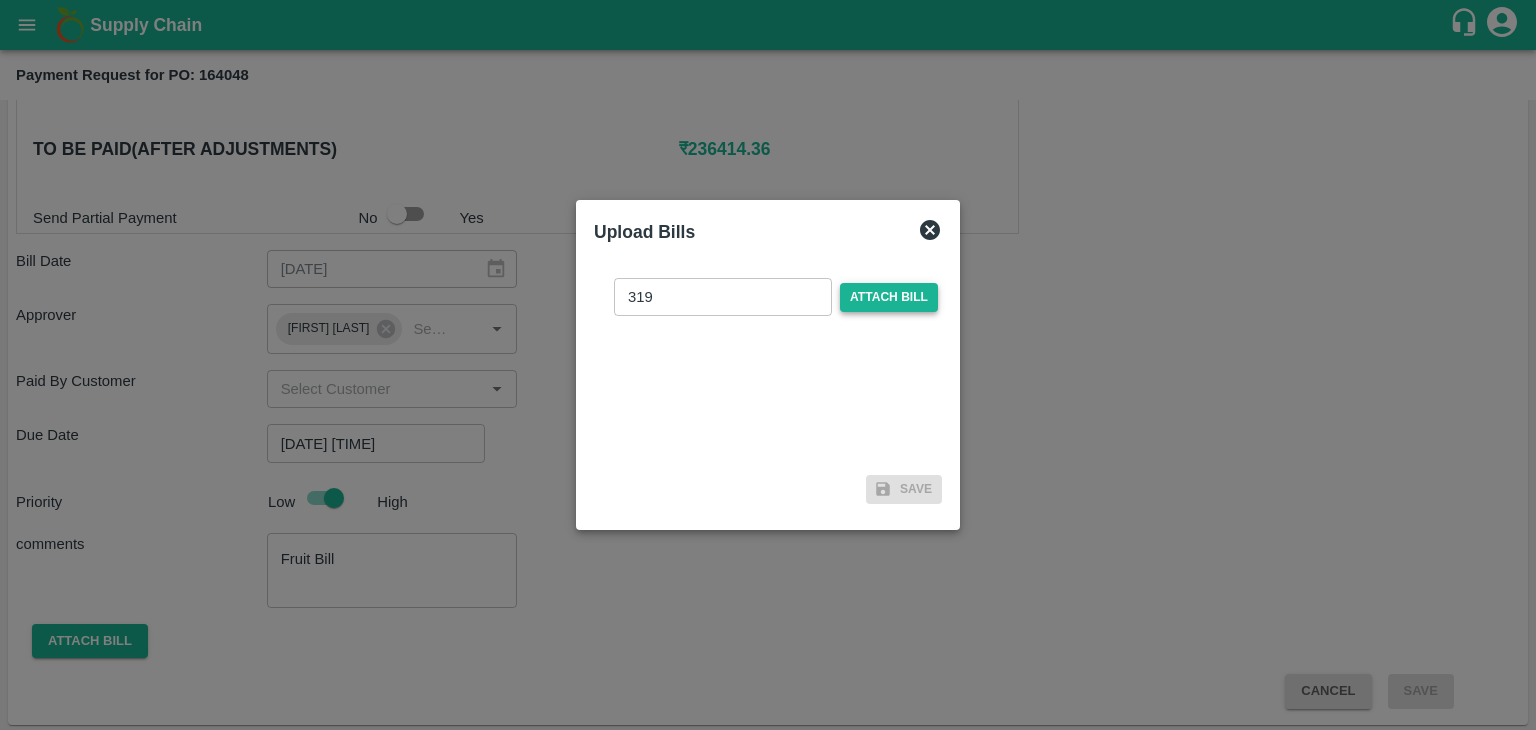 checkbox on "false" 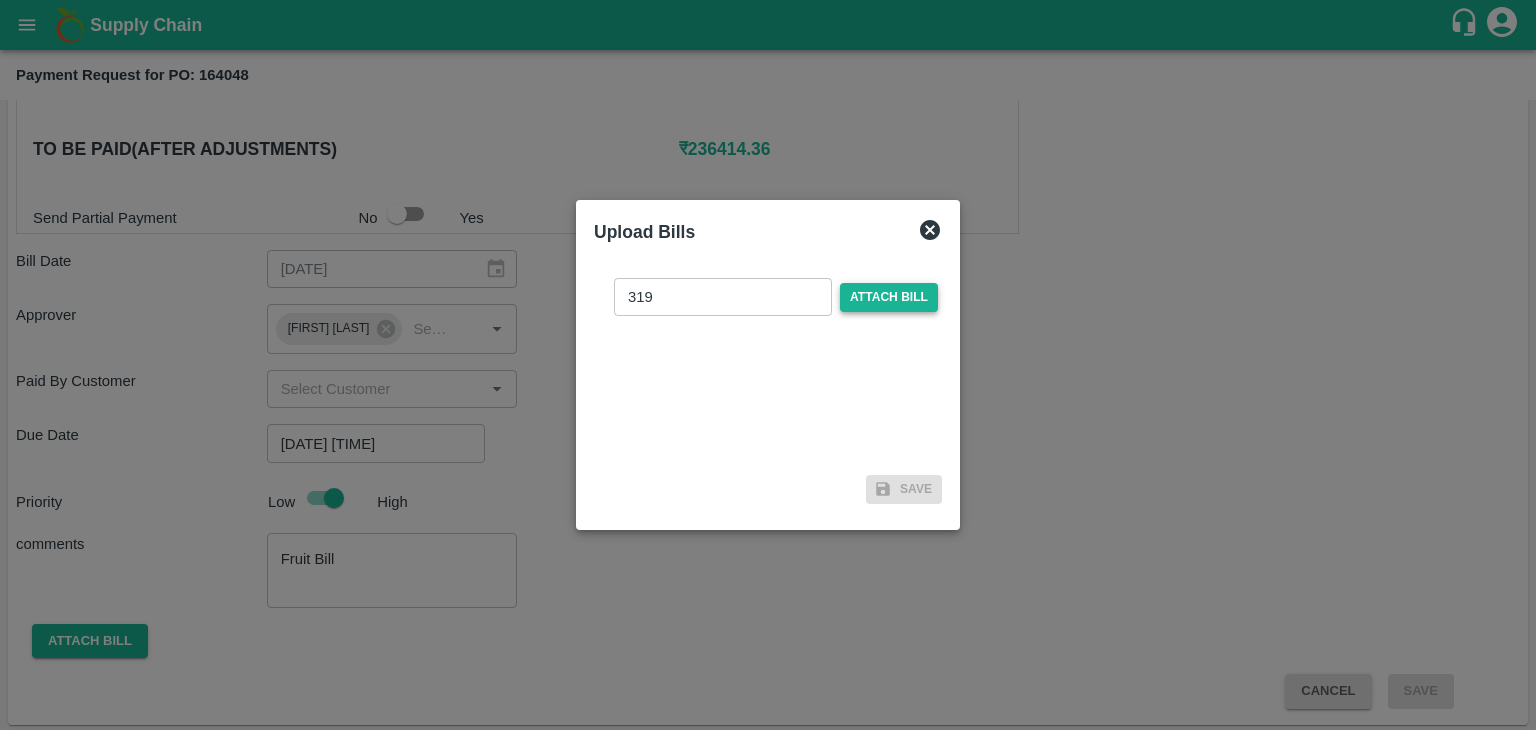 type 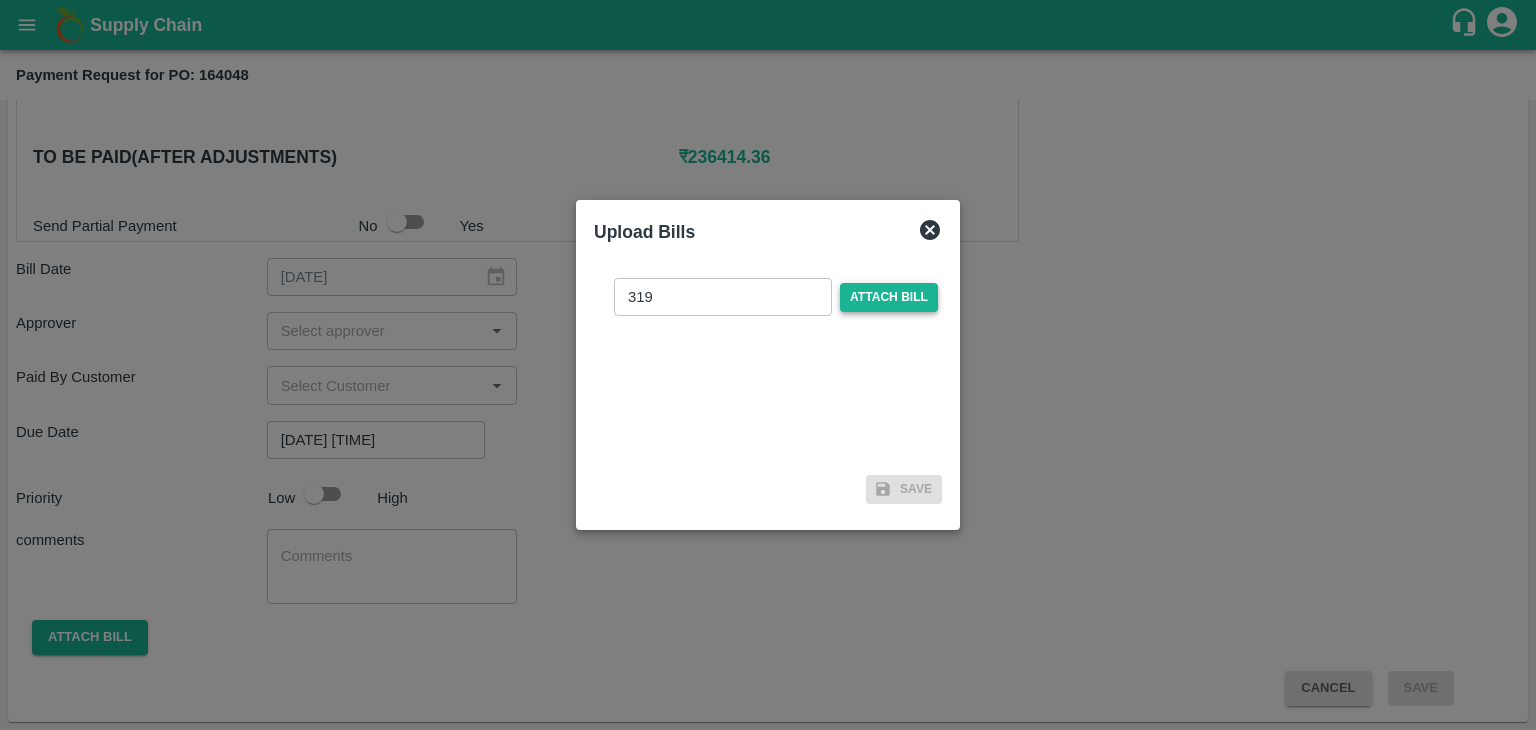 type 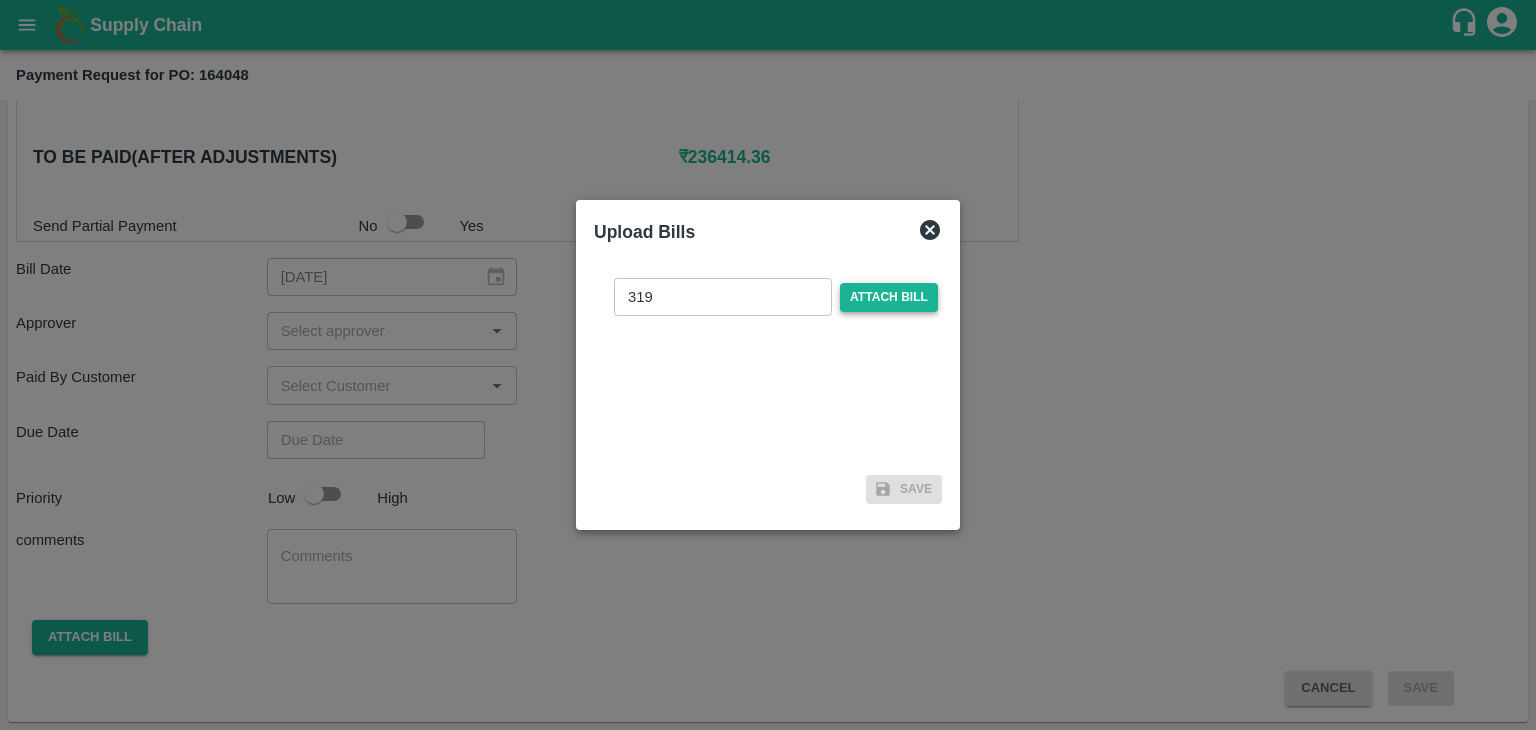 scroll, scrollTop: 936, scrollLeft: 0, axis: vertical 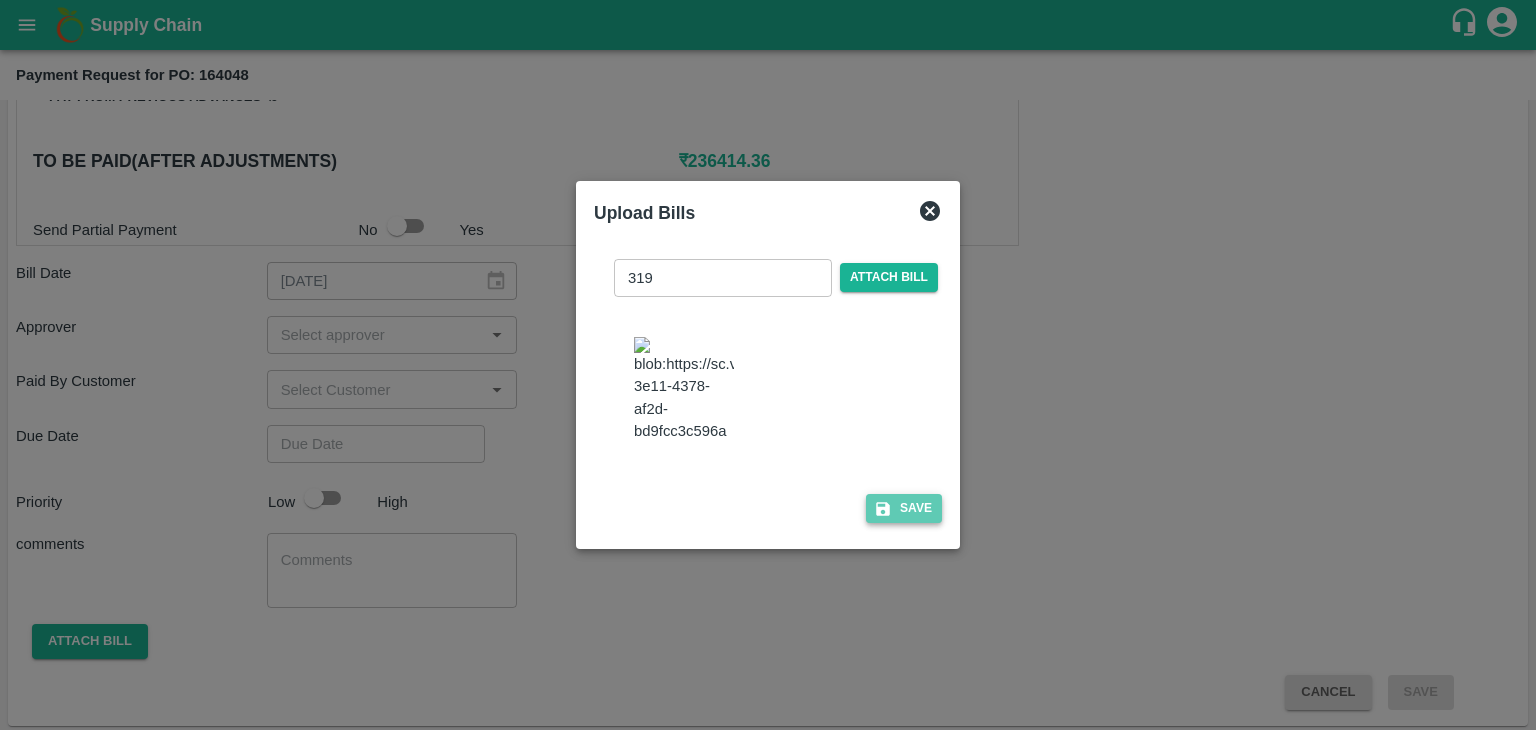 click 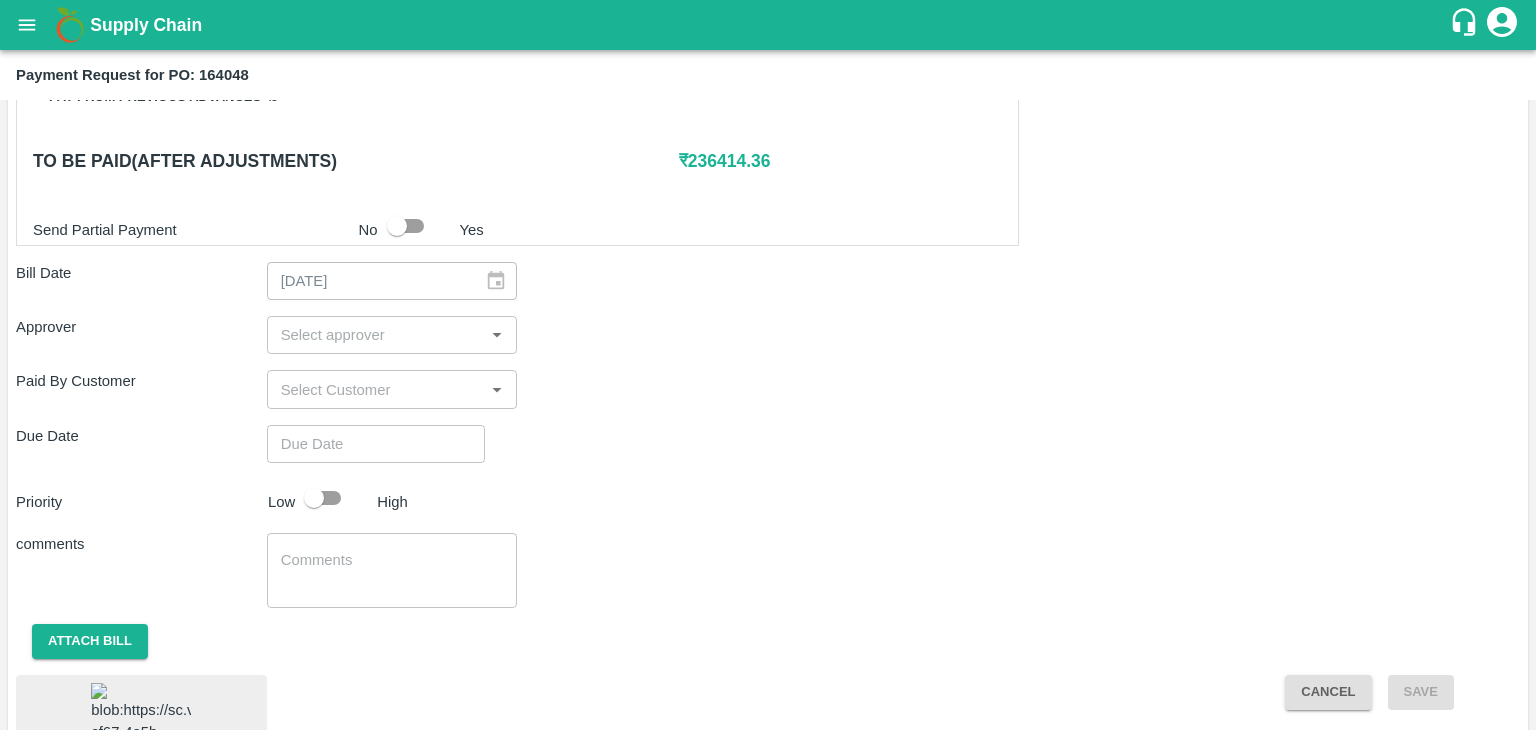 scroll, scrollTop: 1063, scrollLeft: 0, axis: vertical 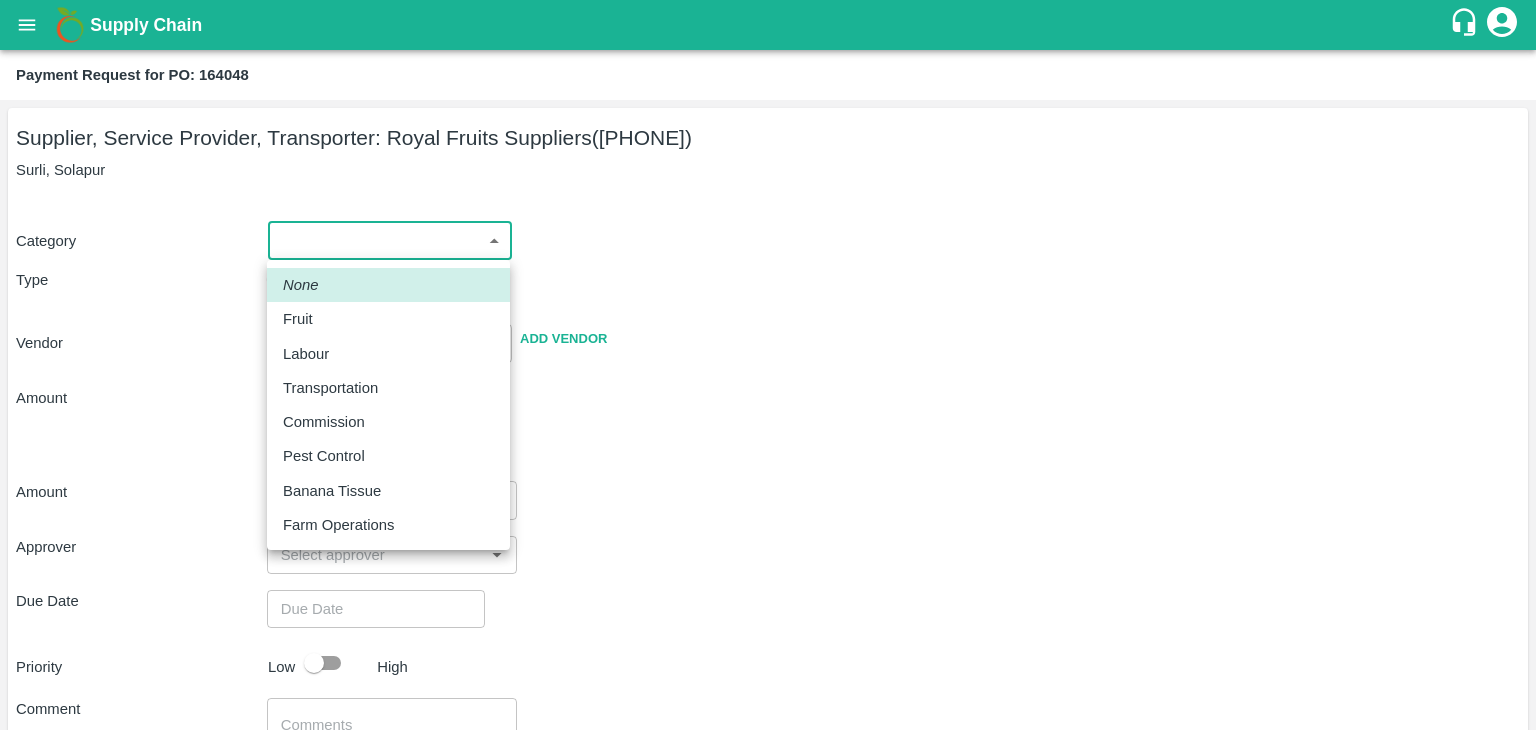 click on "Supply Chain Payment Request for PO: [NUMBER] Supplier, Service Provider, Transporter: Royal Fruits Suppliers ([PHONE]) Surli, Solapur Category Type Advance Bill Vendor Add Vendor Amount Total value Per Kg Amount Approver Due Date Priority Low High Comment x Attach bill Cancel Save Tembhurni PH Nashik CC Shahada Banana Export PH Savda Banana Export PH Nashik Banana CS [FIRST] [LAST] Logout None Fruit Labour Transportation Commission Pest Control Banana Tissue Farm Operations" at bounding box center (768, 365) 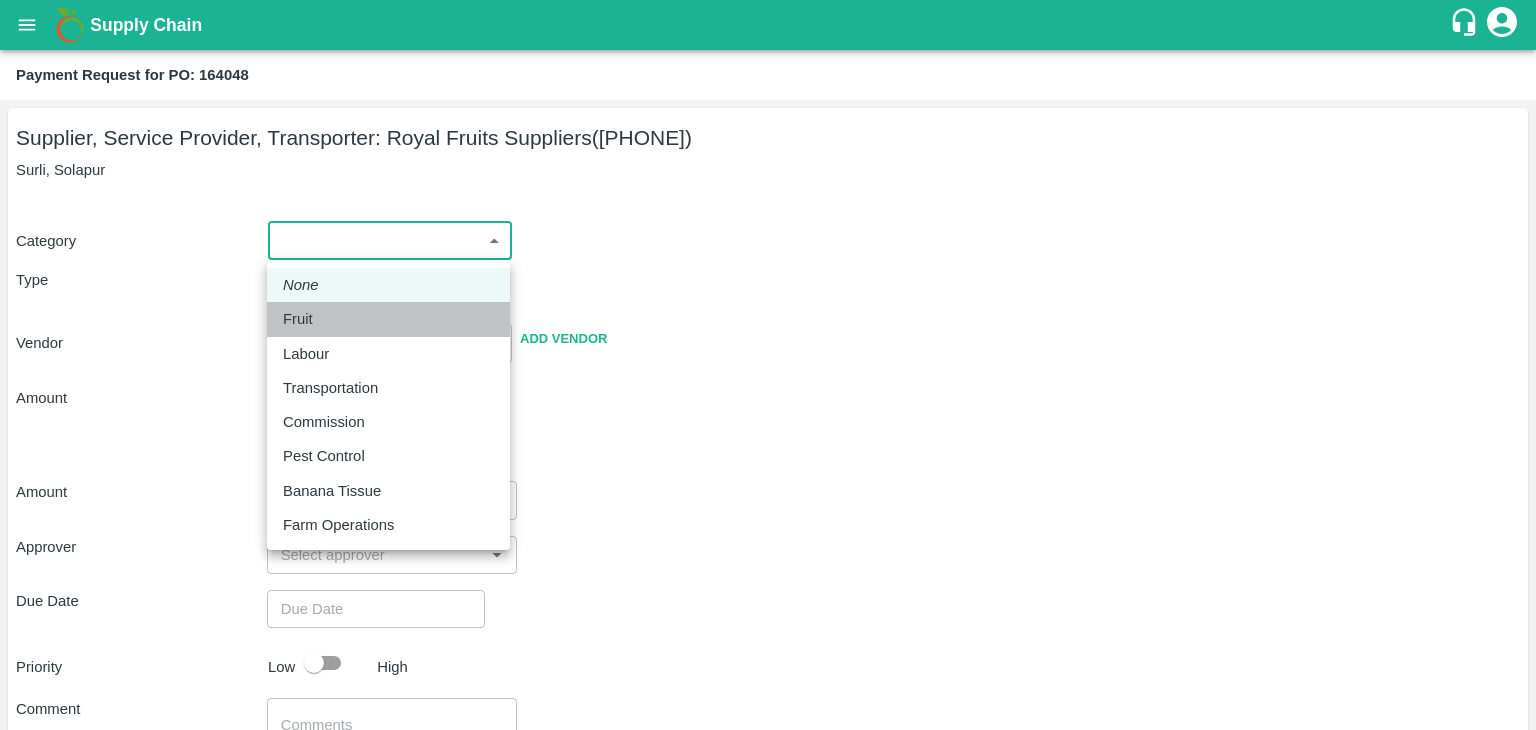 click on "Fruit" at bounding box center (388, 319) 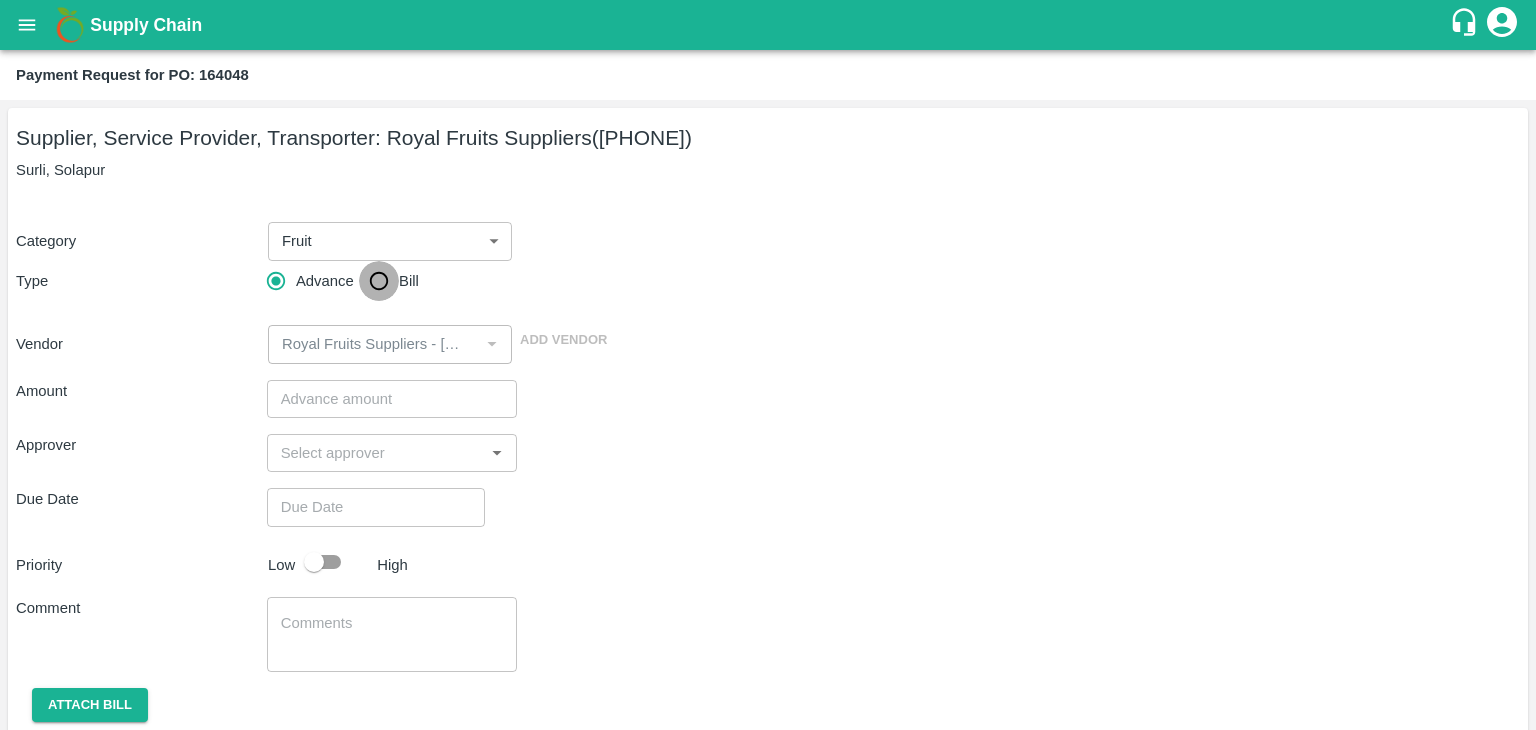 click on "Bill" at bounding box center [379, 281] 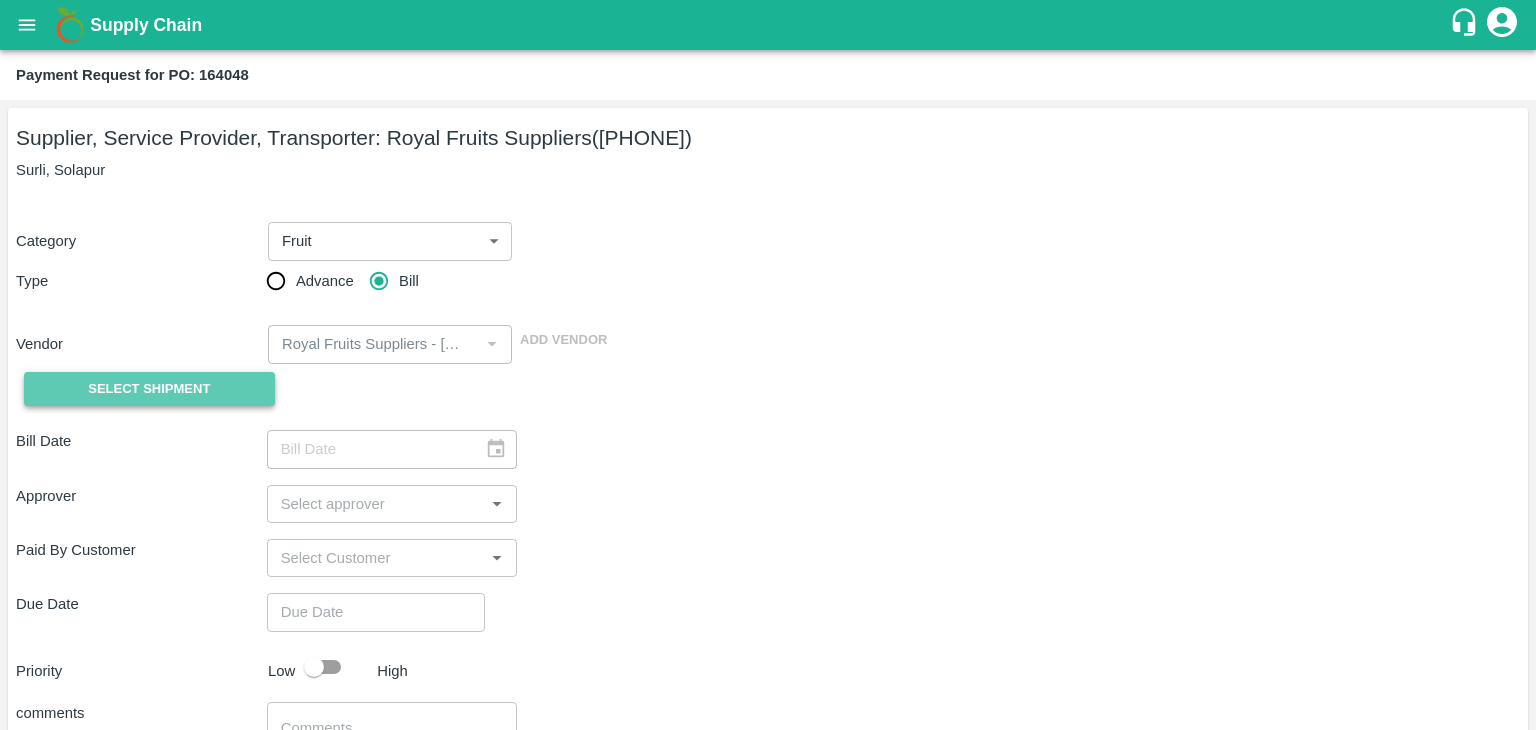 click on "Select Shipment" at bounding box center [149, 389] 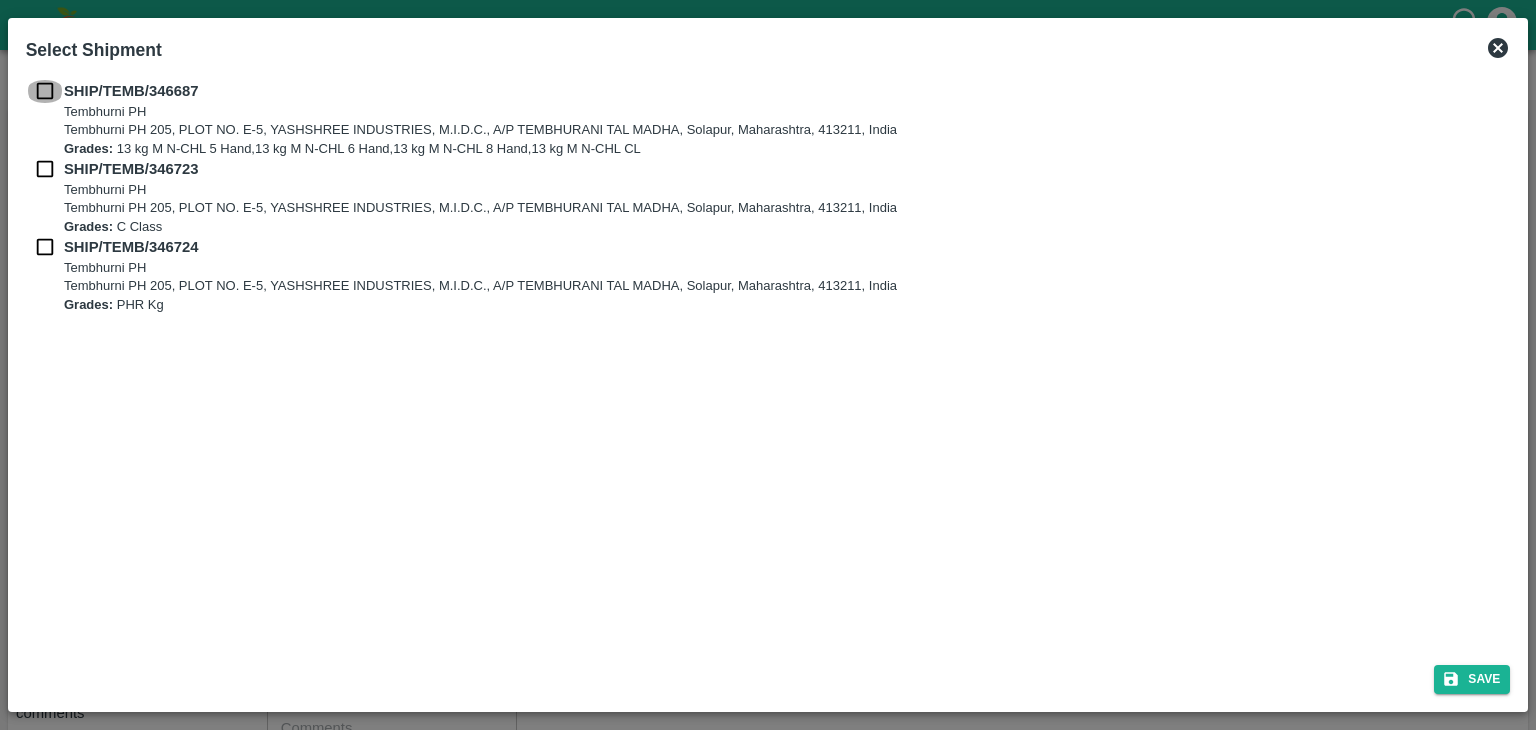 click at bounding box center [45, 91] 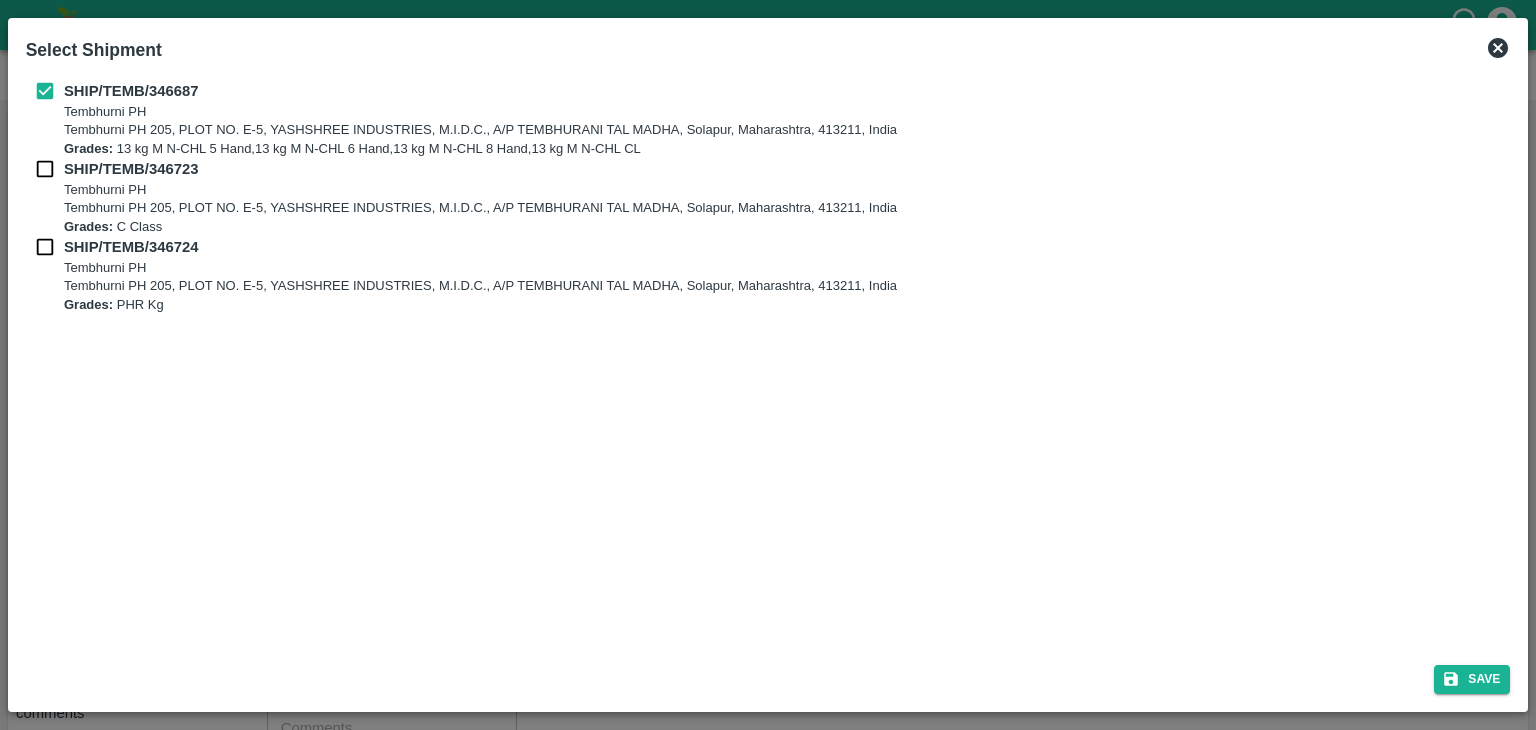 click at bounding box center [45, 169] 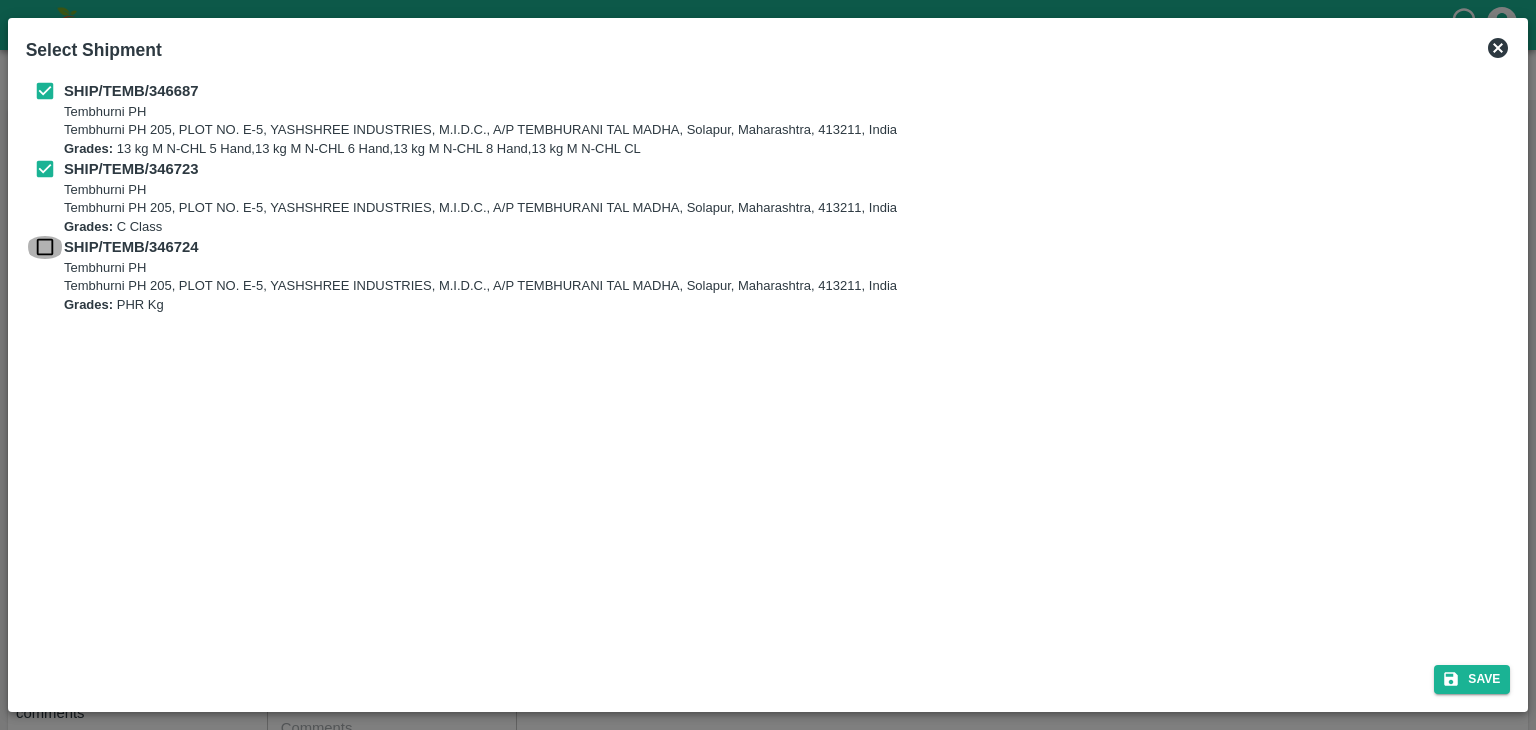 click at bounding box center [45, 247] 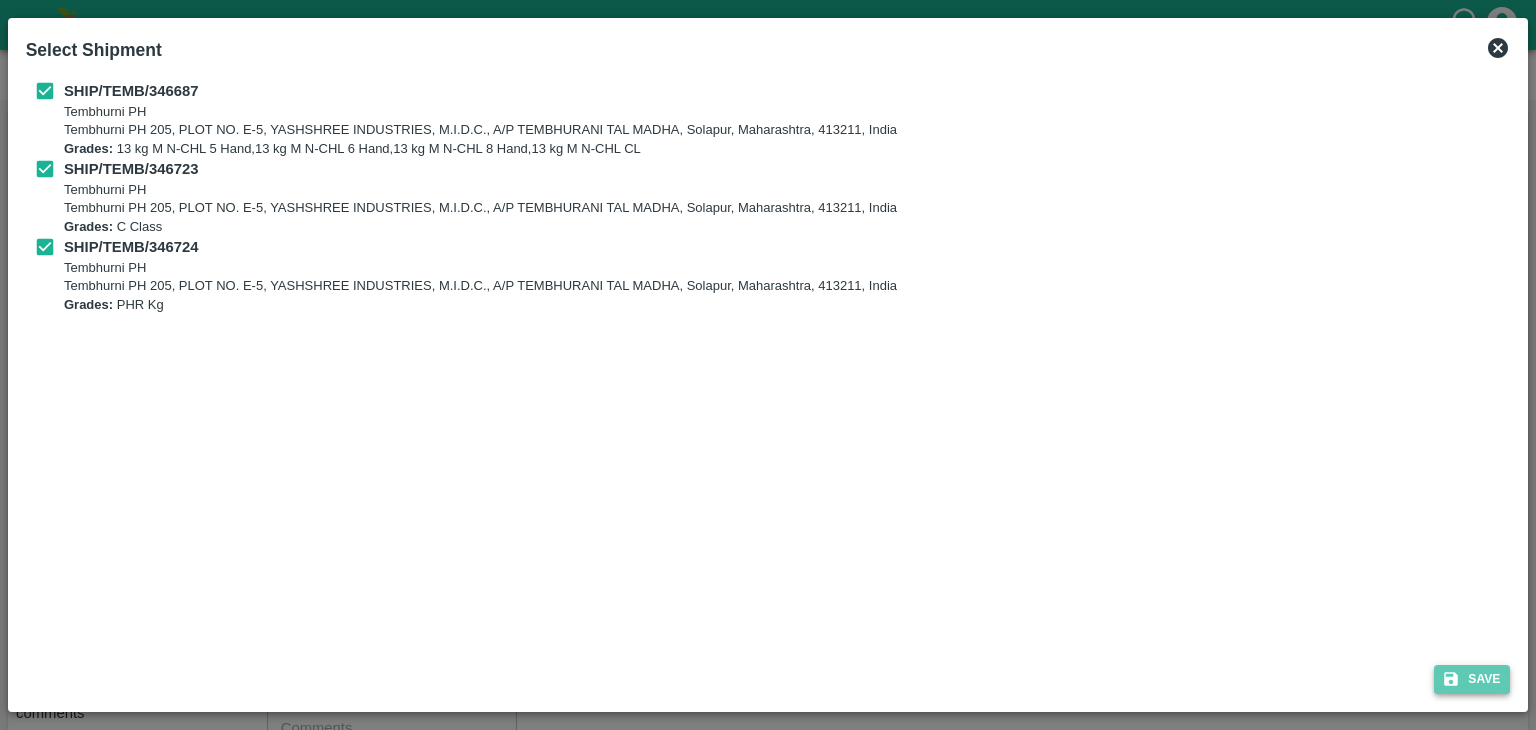 click 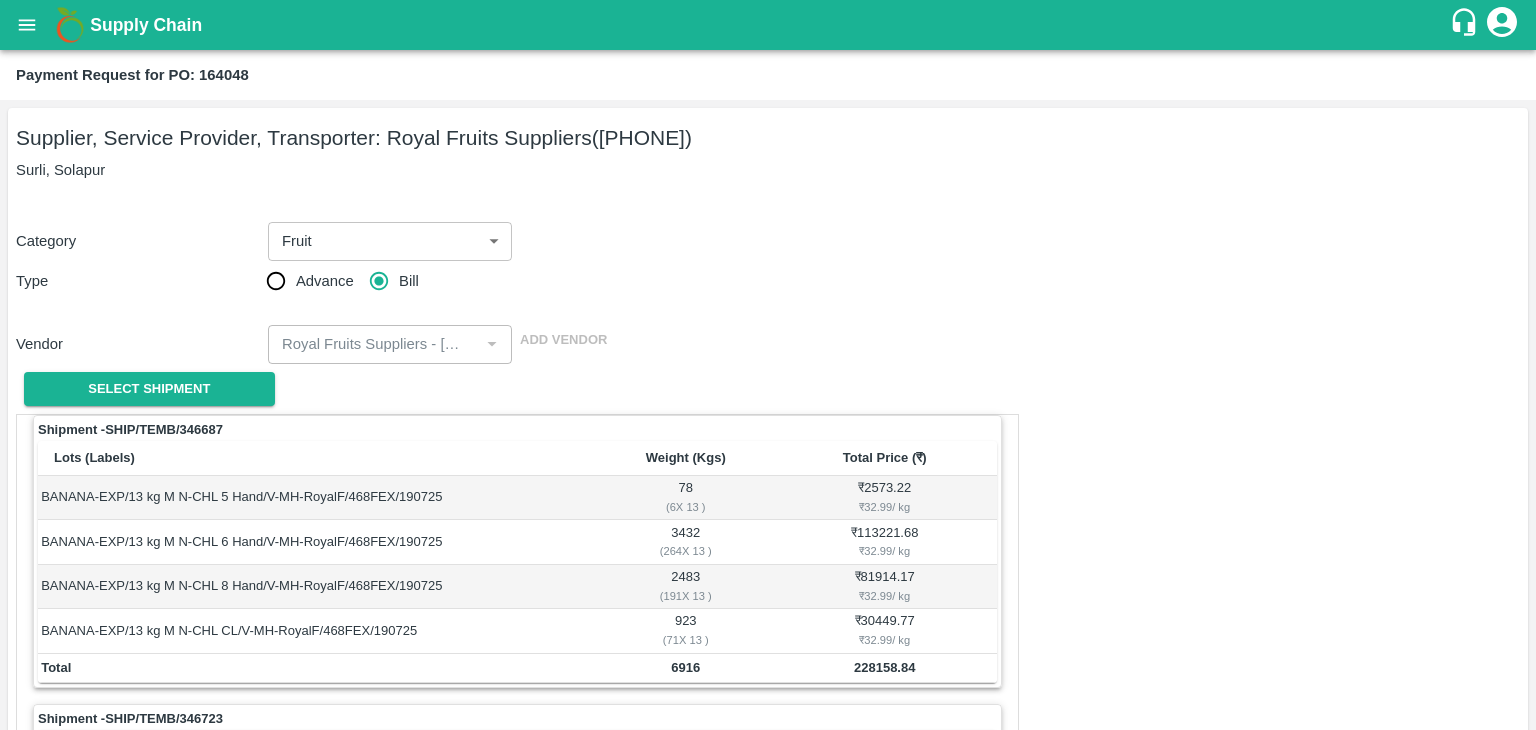 scroll, scrollTop: 936, scrollLeft: 0, axis: vertical 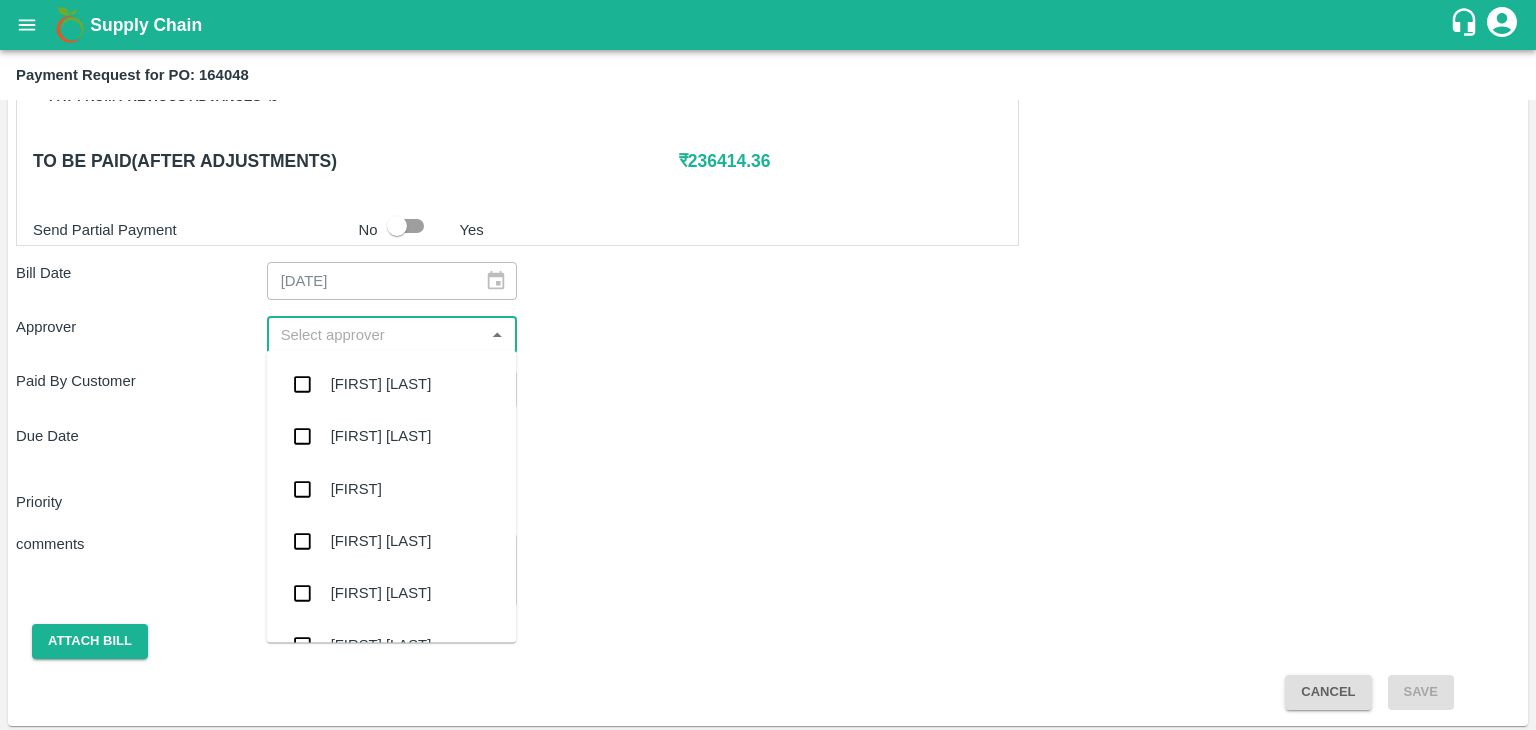 click at bounding box center [376, 335] 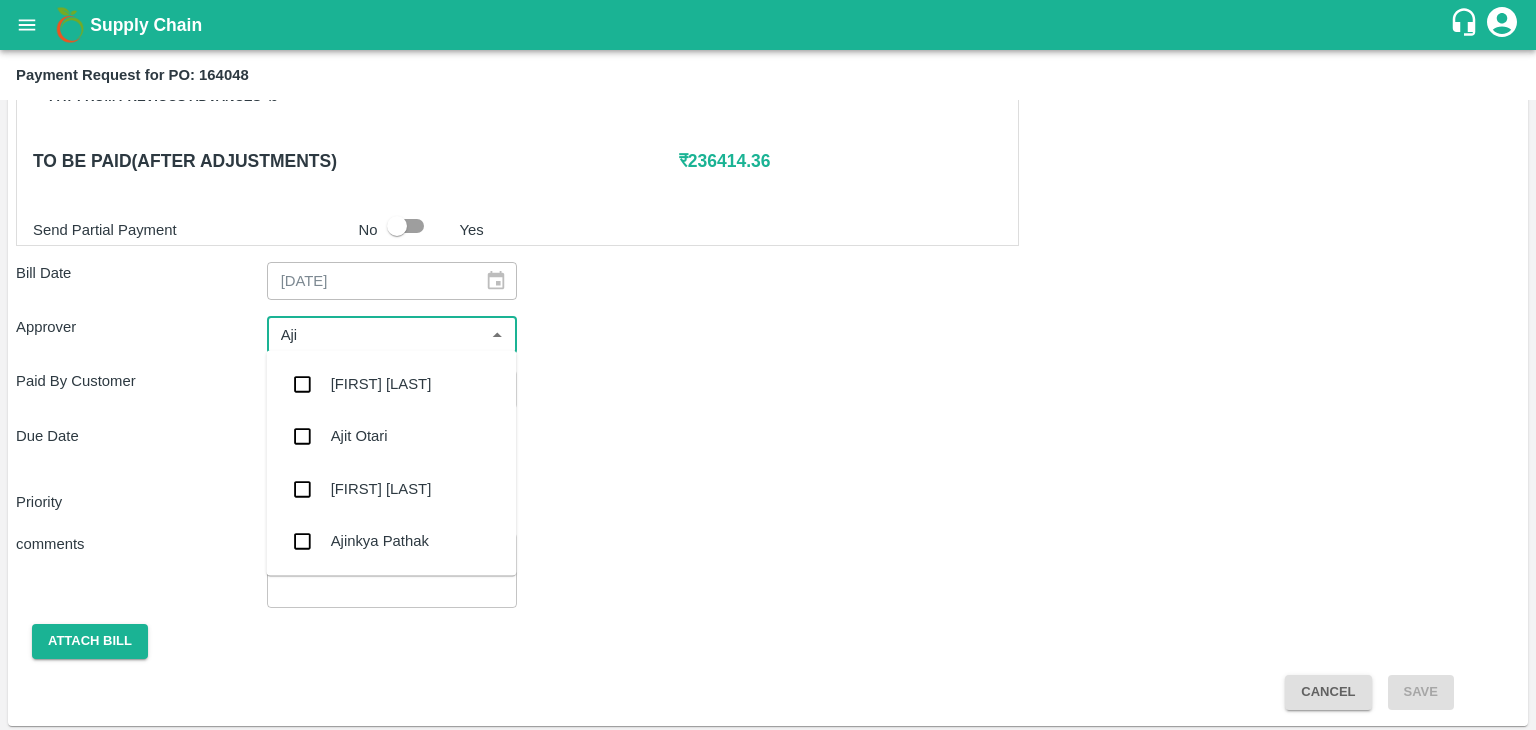 type on "[FIRST]" 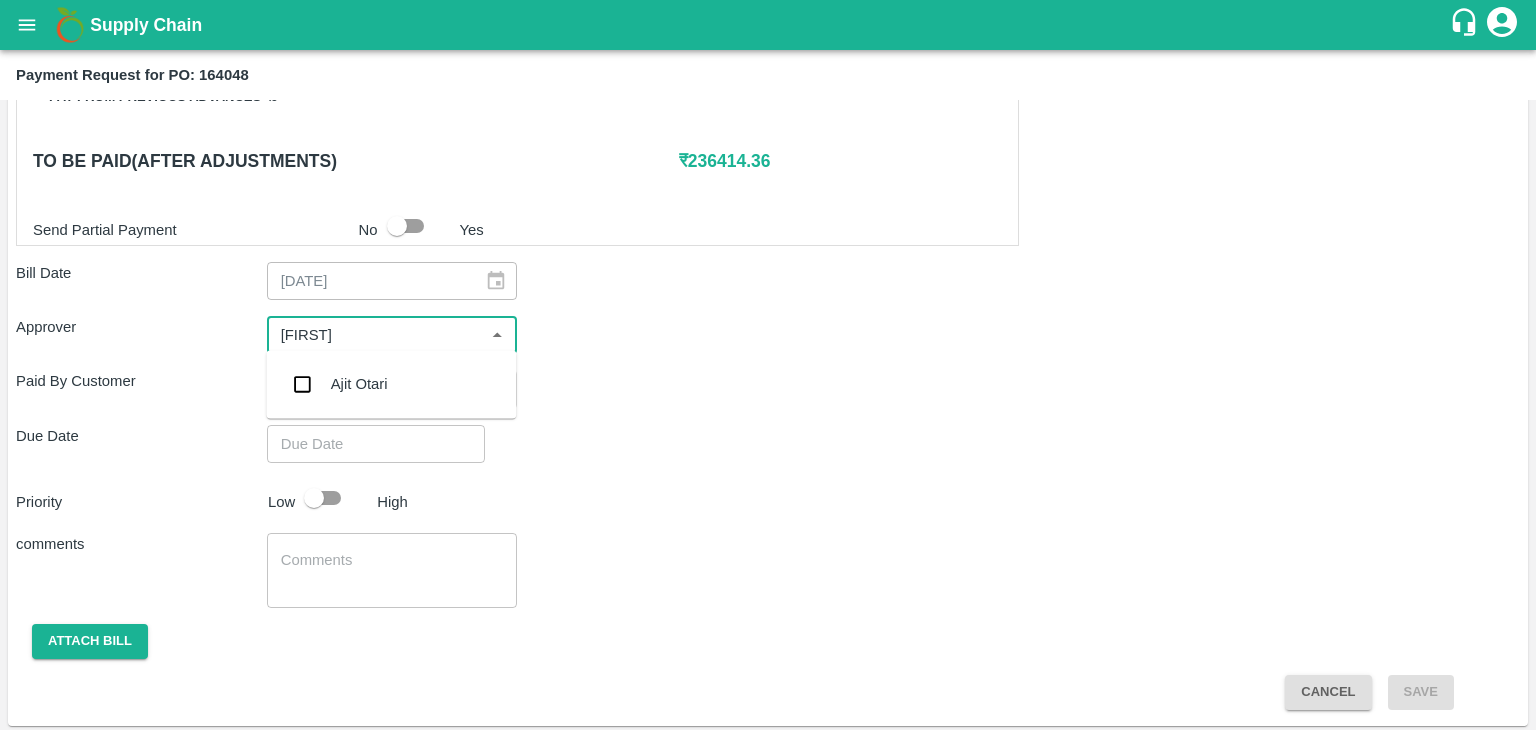 click on "Ajit Otari" at bounding box center [391, 384] 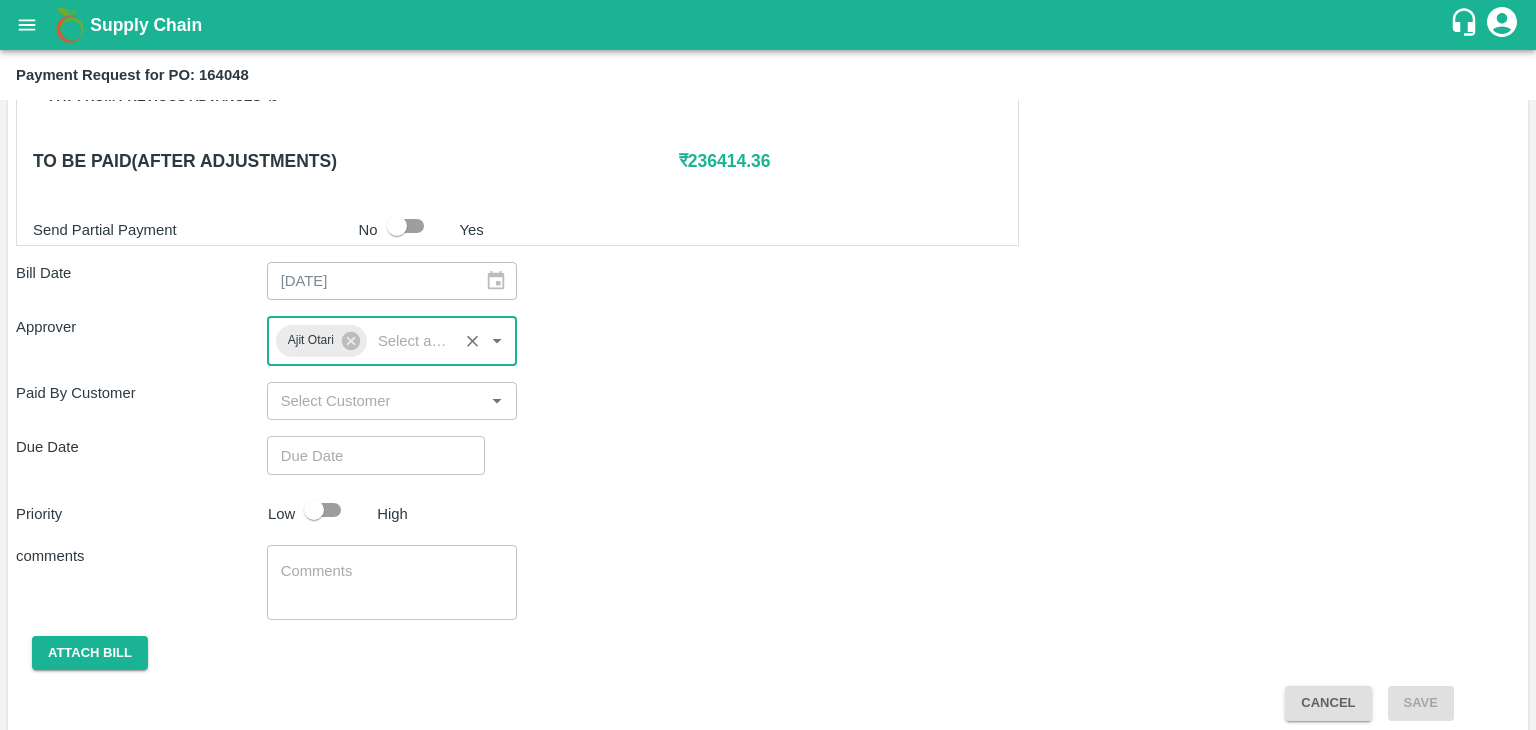 type on "DD/MM/YYYY hh:mm aa" 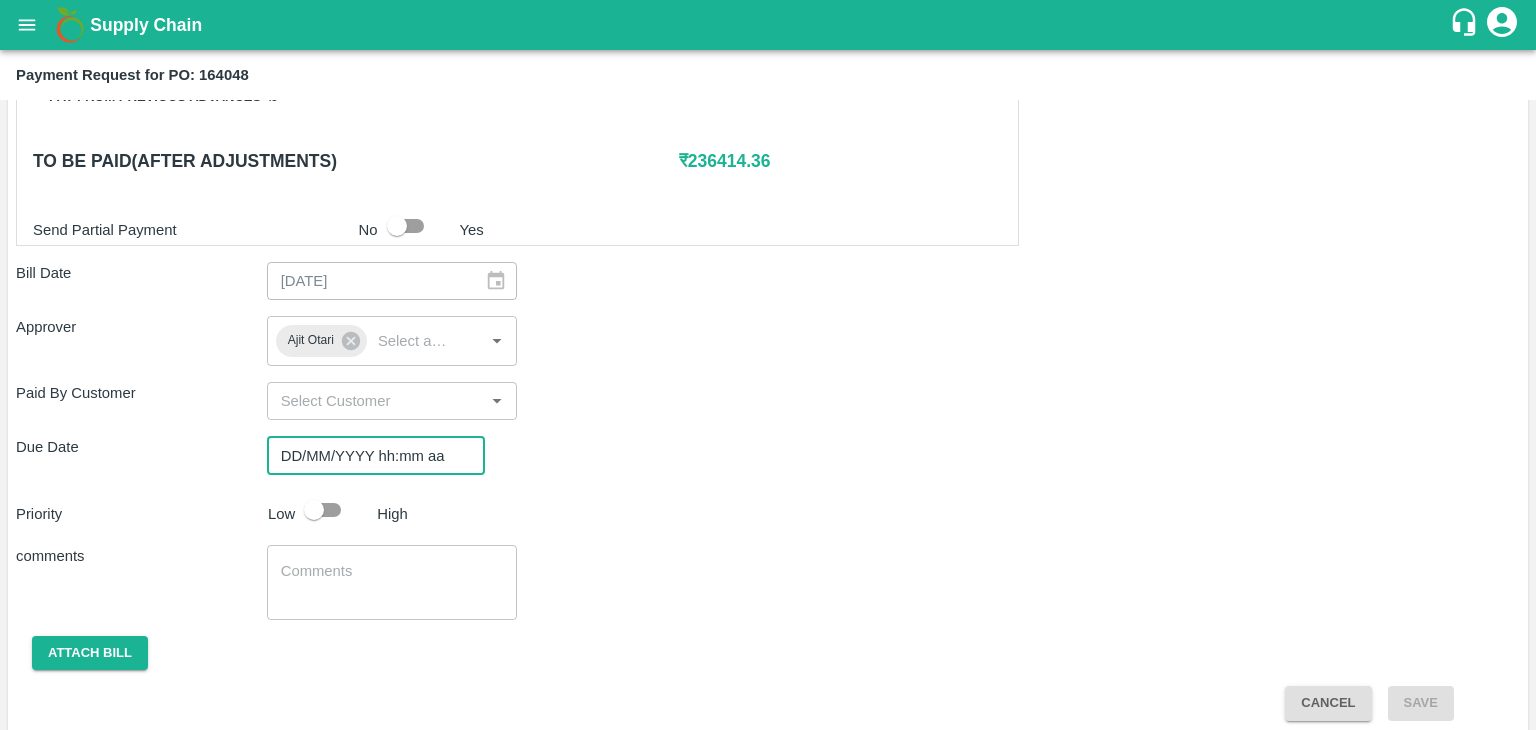 click on "DD/MM/YYYY hh:mm aa" at bounding box center [369, 455] 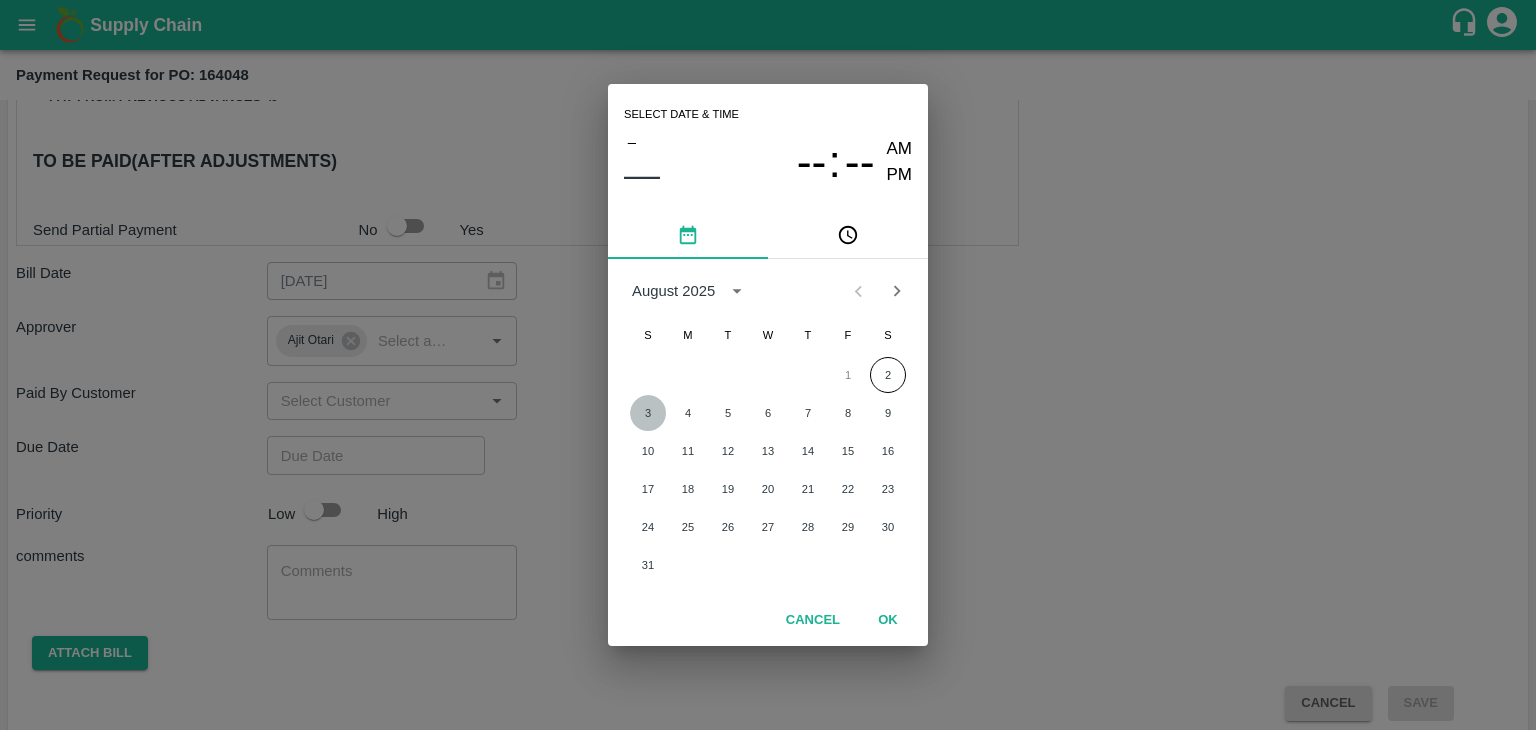 click on "3" at bounding box center [648, 413] 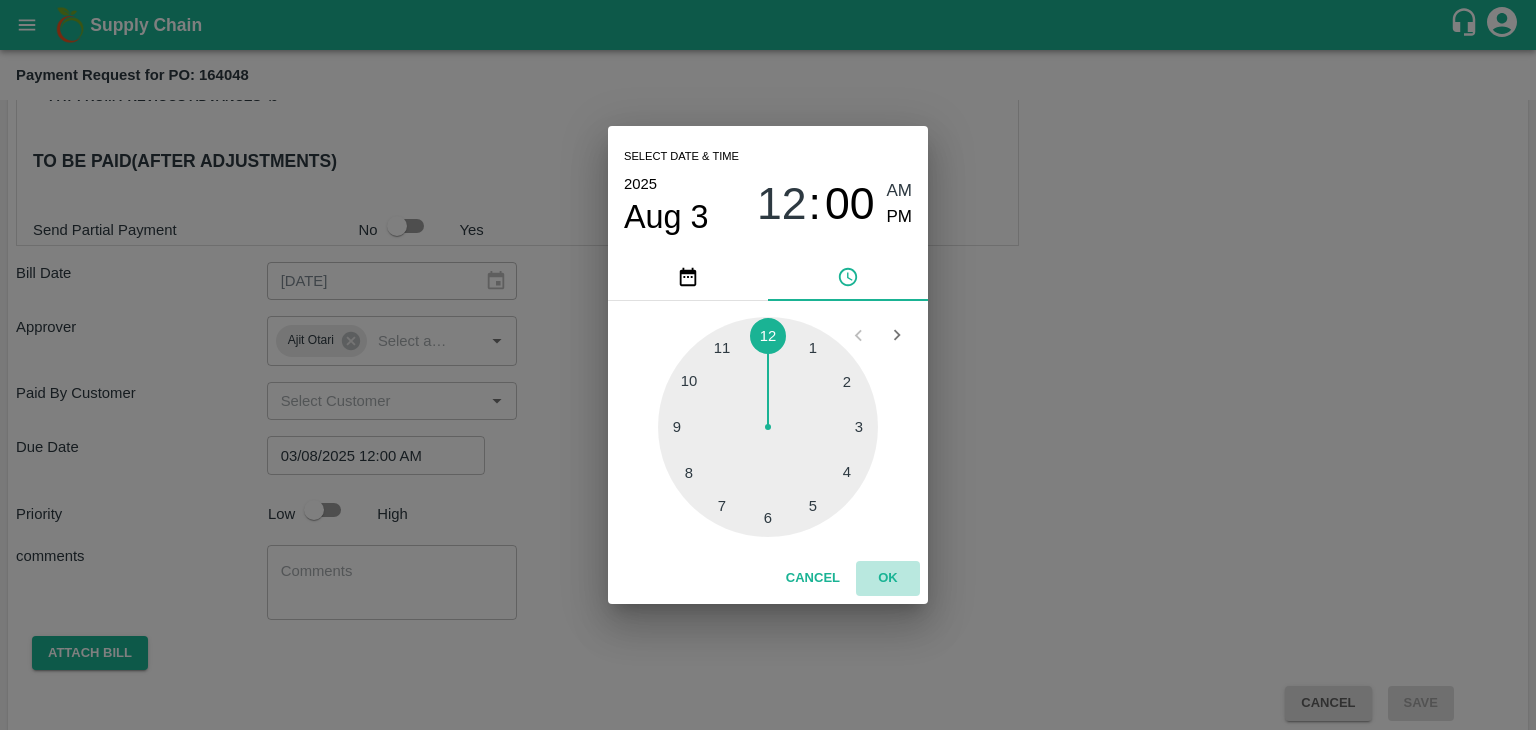 click on "OK" at bounding box center [888, 578] 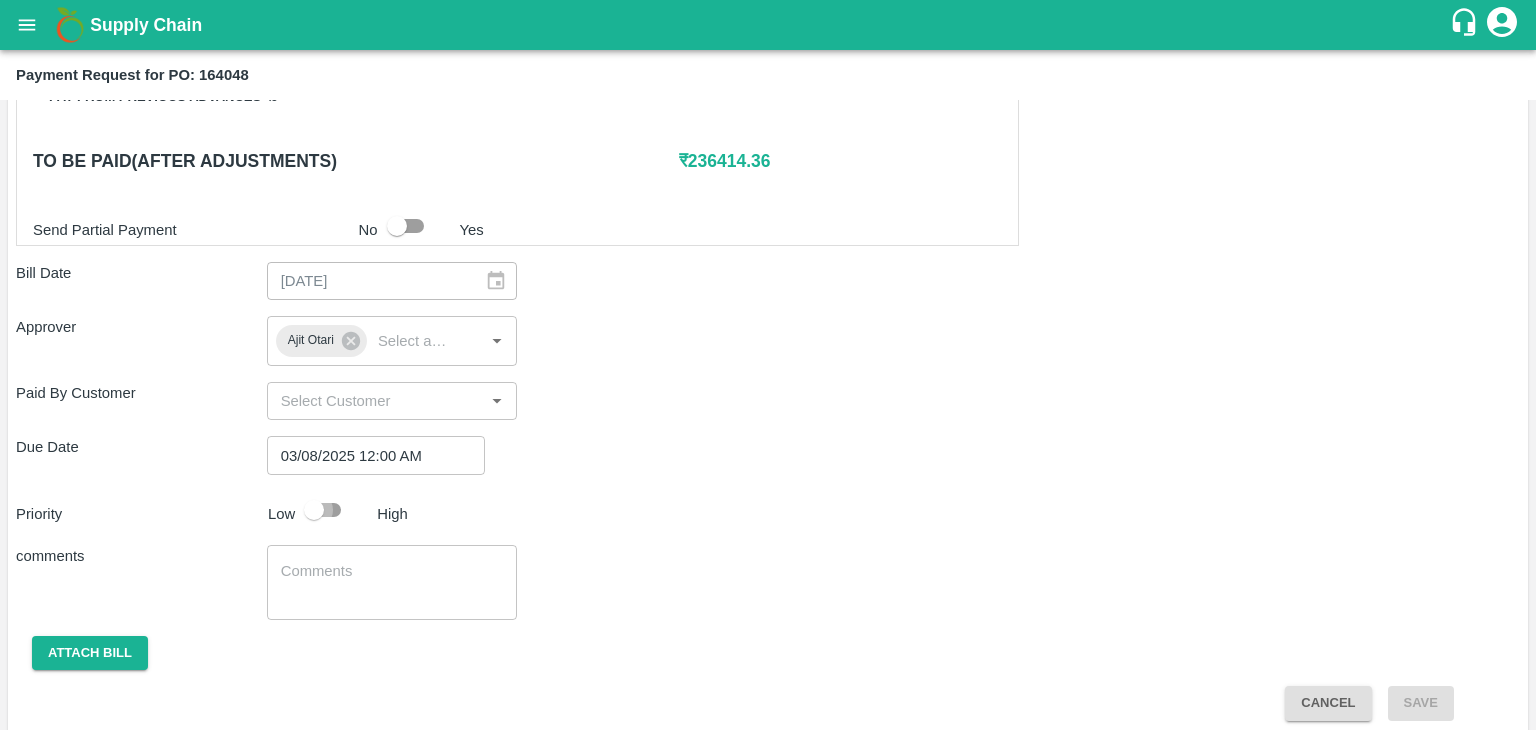 click at bounding box center [314, 510] 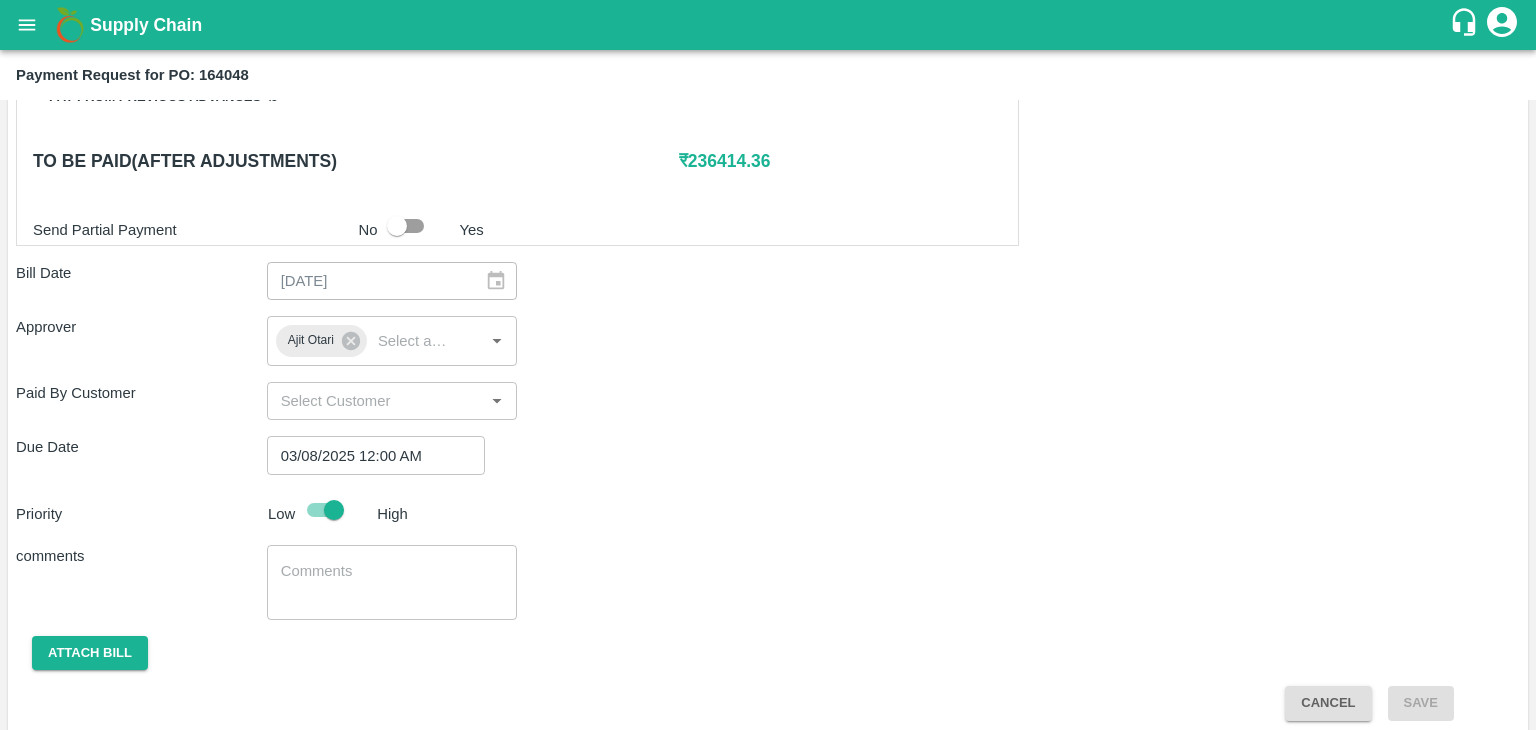 click on "Shipment -  SHIP/TEMB/346687 Lots (Labels) Weight (Kgs) Total Price (₹) BANANA-EXP/13 kg M N-CHL 5 Hand/V-MH-RoyalF/468FEX/190725   78 ( 6  X   13   ) ₹ 2573.22 ₹ 32.99  / kg BANANA-EXP/13 kg M N-CHL 6 Hand/V-MH-RoyalF/468FEX/190725   3432 ( 264  X   13   ) ₹ 113221.68 ₹ 32.99  / kg BANANA-EXP/13 kg M N-CHL 8 Hand/V-MH-RoyalF/468FEX/190725   2483 ( 191  X   13   ) ₹ 81914.17 ₹ 32.99  / kg BANANA-EXP/13 kg M N-CHL CL/V-MH-RoyalF/468FEX/190725   923 ( 71  X   13   ) ₹ 30449.77 ₹ 32.99  / kg Total 6916 228158.84 Shipment -  SHIP/TEMB/346723 Lots (Labels) Weight (Kgs) Total Price (₹) BANANA-EXP/C Class/V-MH-RoyalF/258BOM/190725   261 ( 1  X   261   ) ₹ 7892.64 ₹ 30.24  / kg Total 261 7892.64 Shipment -  SHIP/TEMB/346724 Lots (Labels) Weight (Kgs) Total Price (₹) BANANA-EXP/PHR Kg/V-MH-RoyalF/258BOM/190725   12 ( 1  X   12   ) ₹ 362.88 ₹ 30.24  / kg Total 12 362.88 Pay from previous advances ₹  0 To be paid(After adjustments) ₹  236414.36 Send Partial Payment No Yes Bill Date ​" at bounding box center (768, 99) 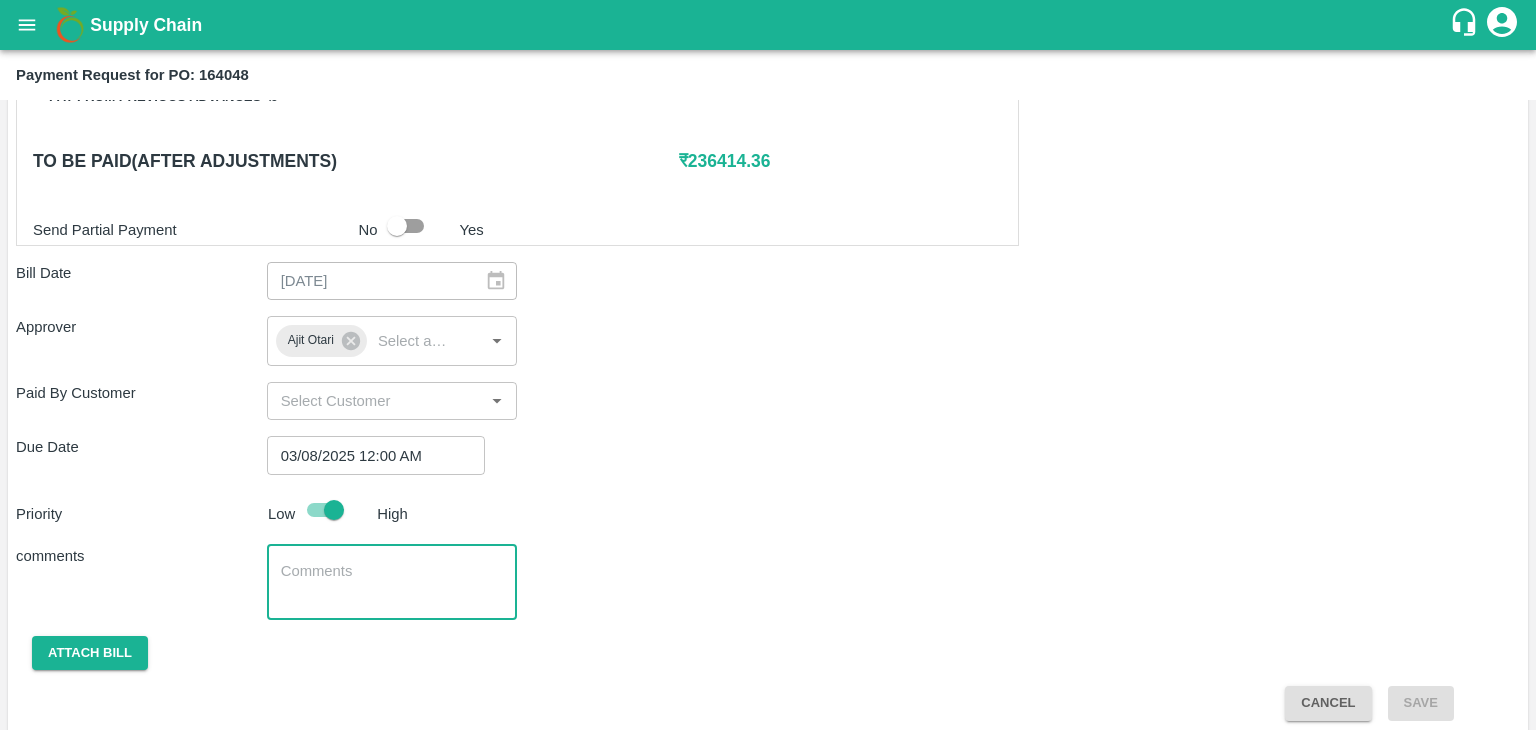 click at bounding box center (392, 582) 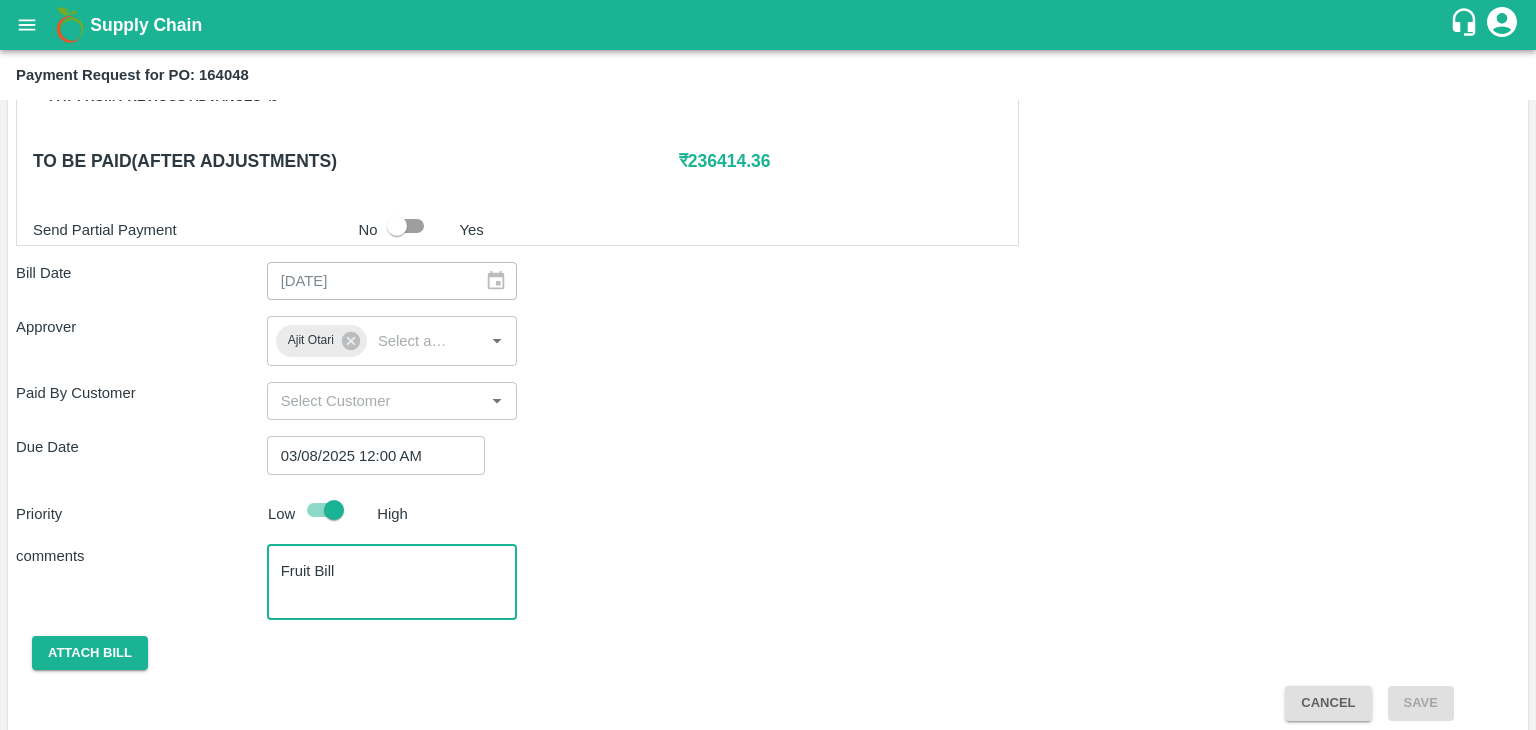 scroll, scrollTop: 948, scrollLeft: 0, axis: vertical 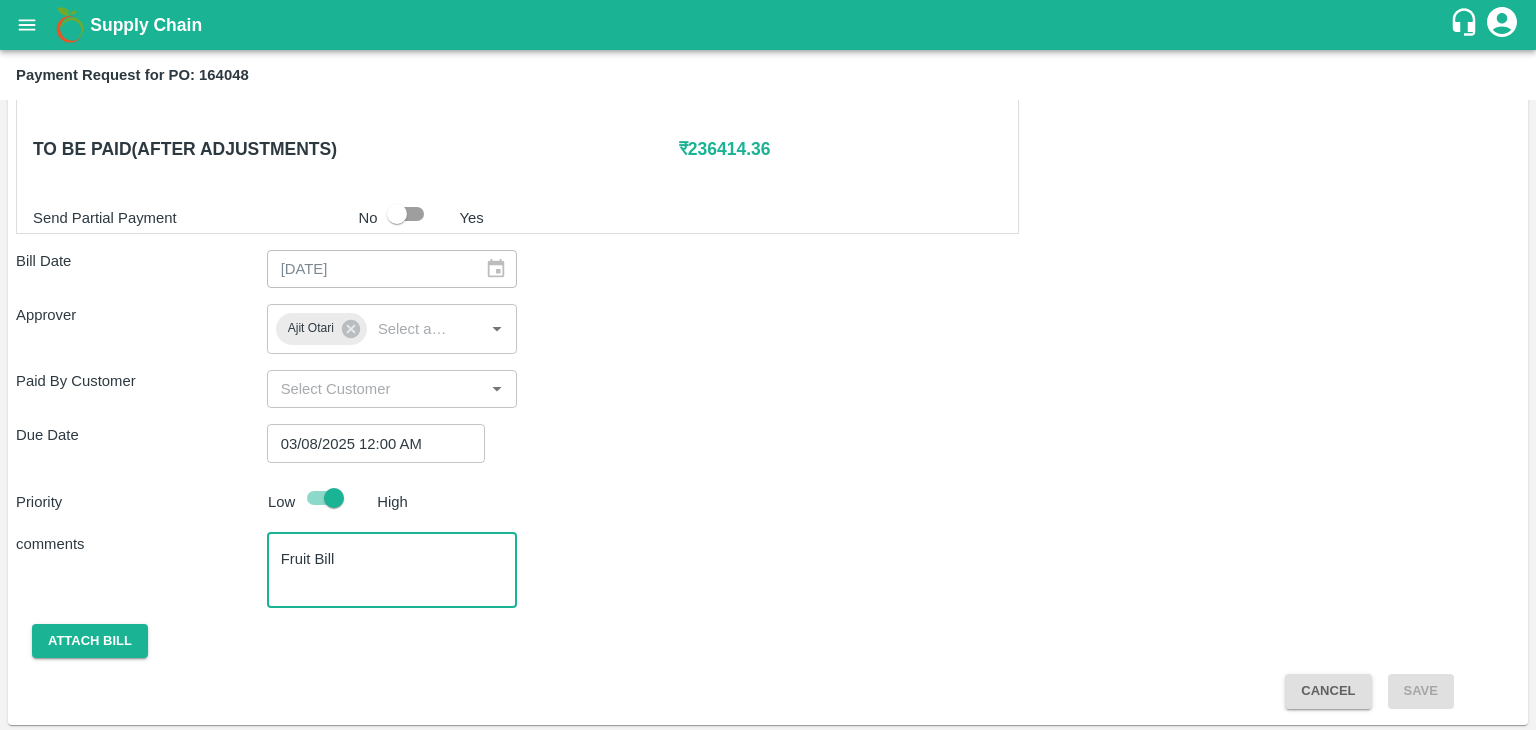 type on "Fruit Bill" 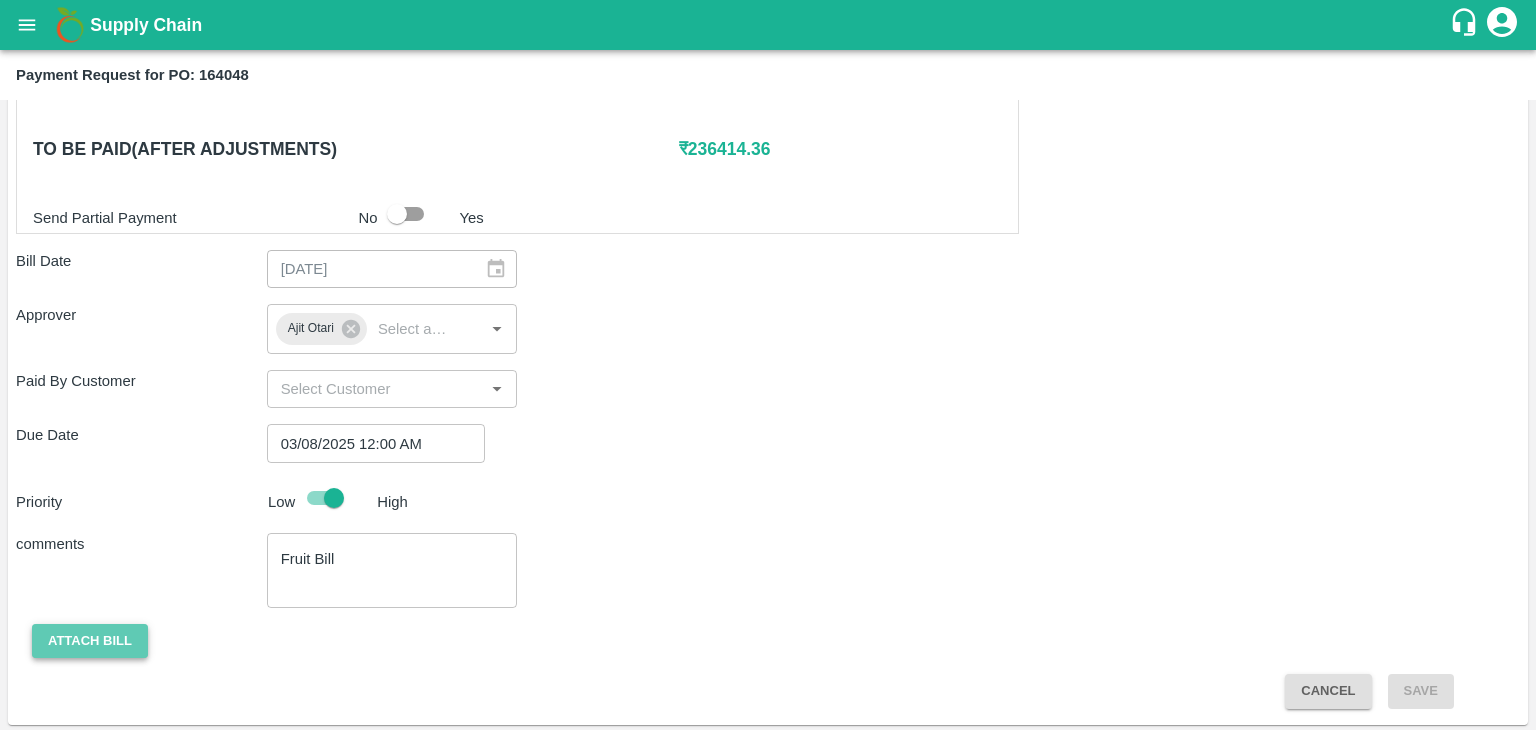 click on "Attach bill" at bounding box center [90, 641] 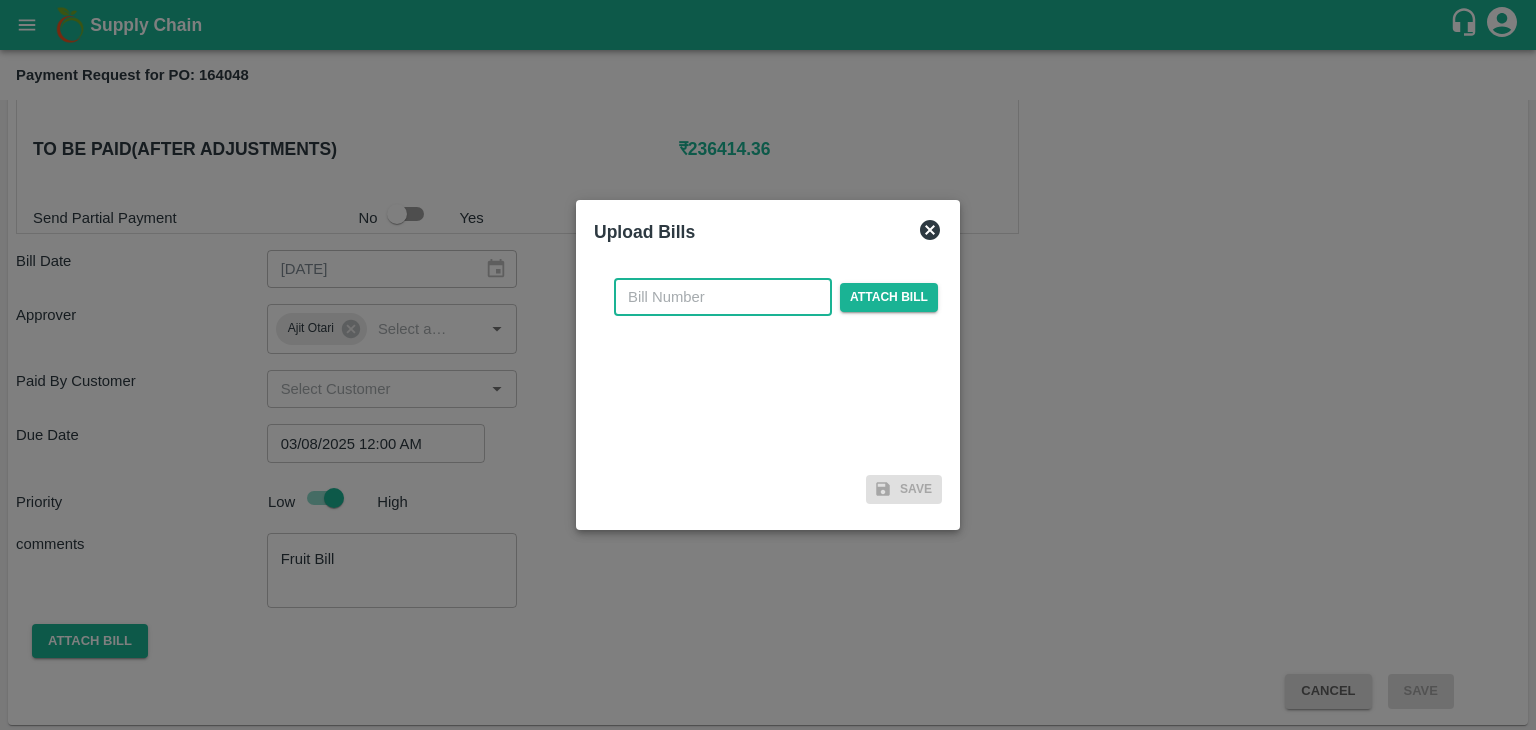 click at bounding box center [723, 297] 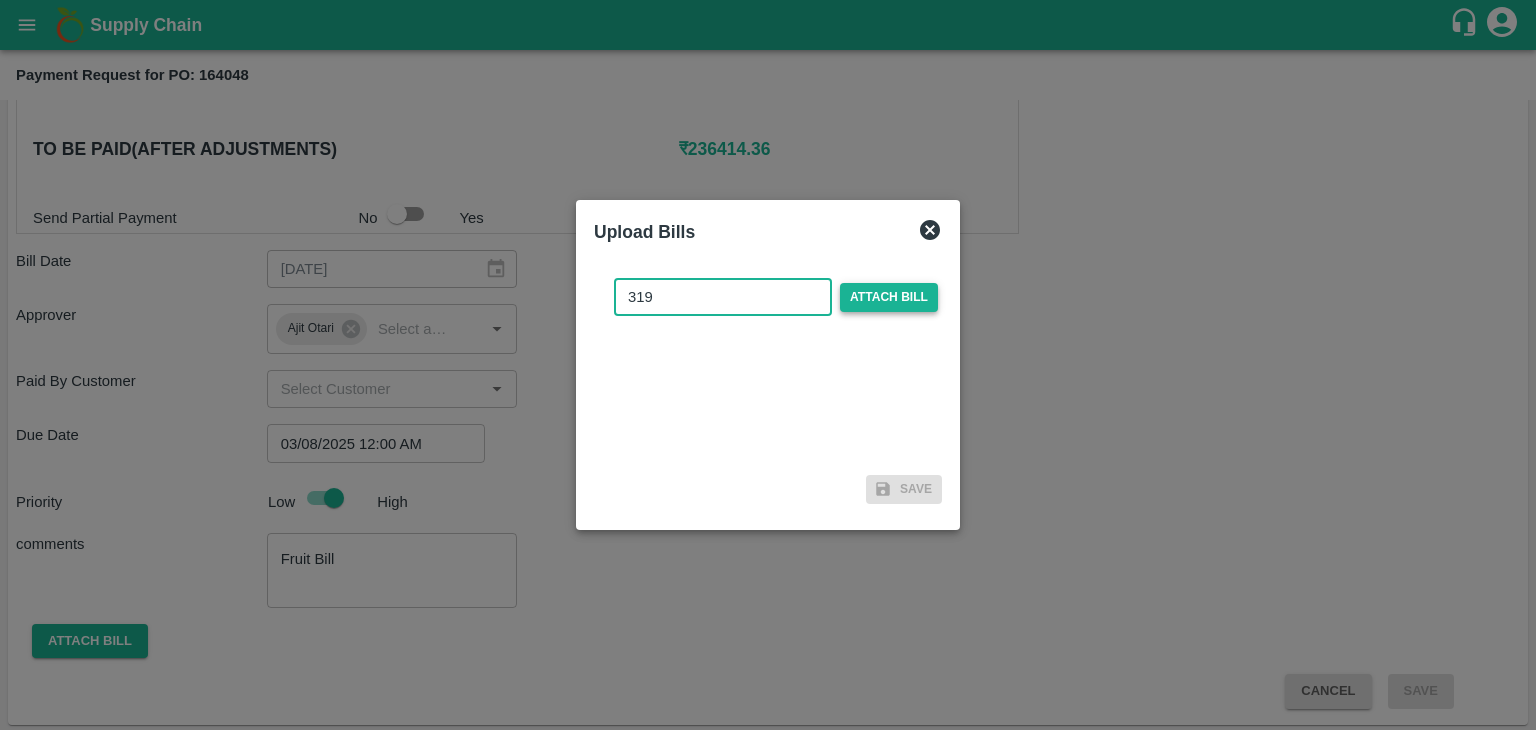 type on "319" 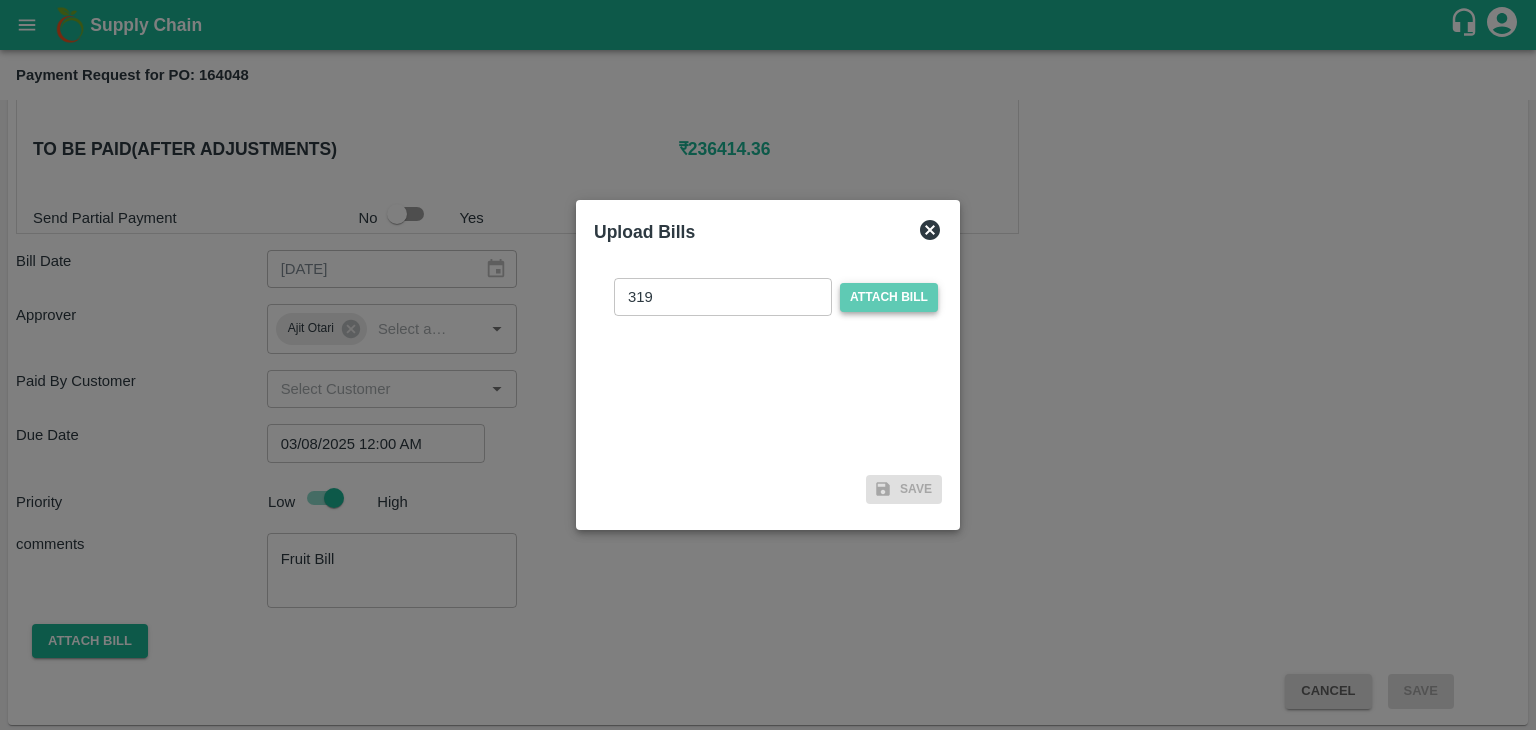 click on "Attach bill" at bounding box center [889, 297] 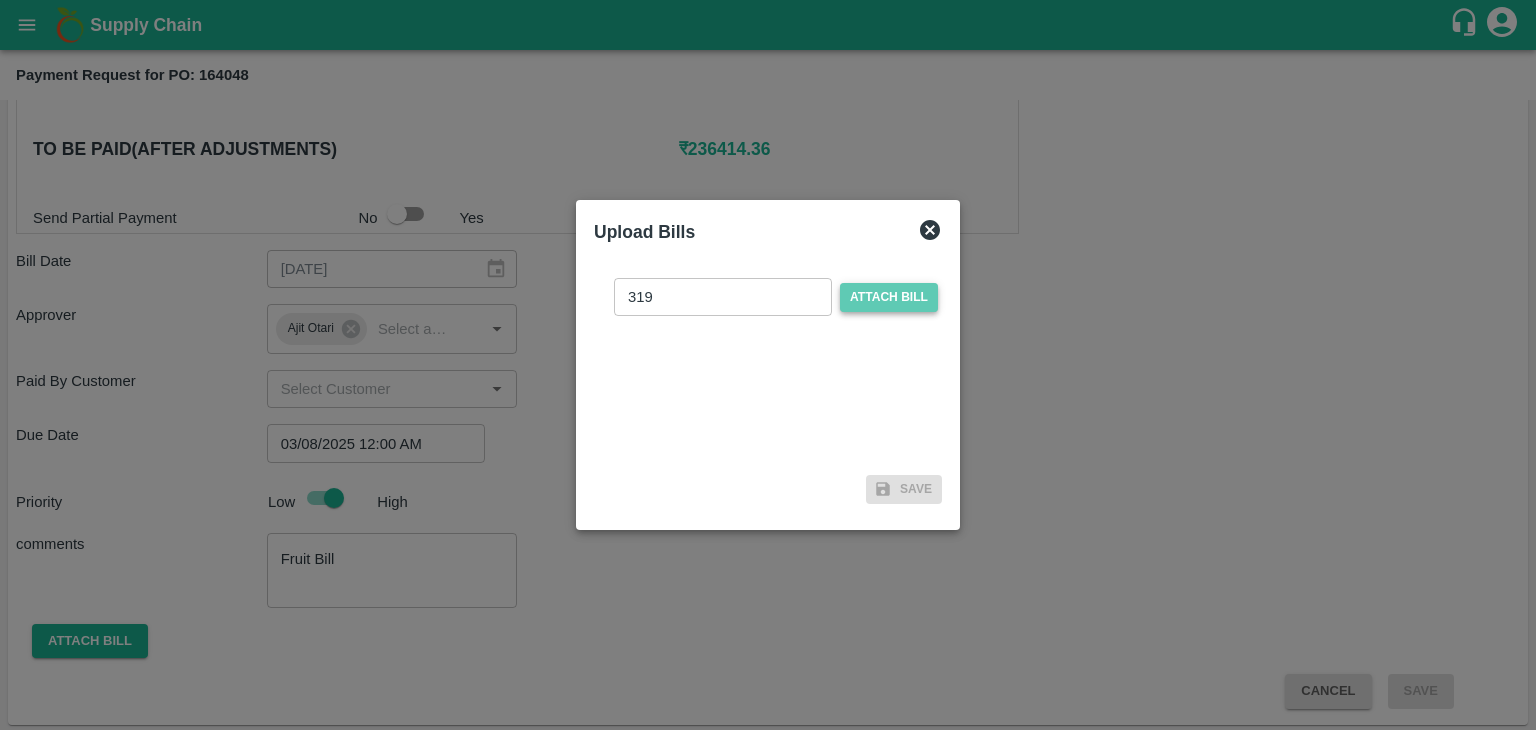 click on "Attach bill" at bounding box center [0, 0] 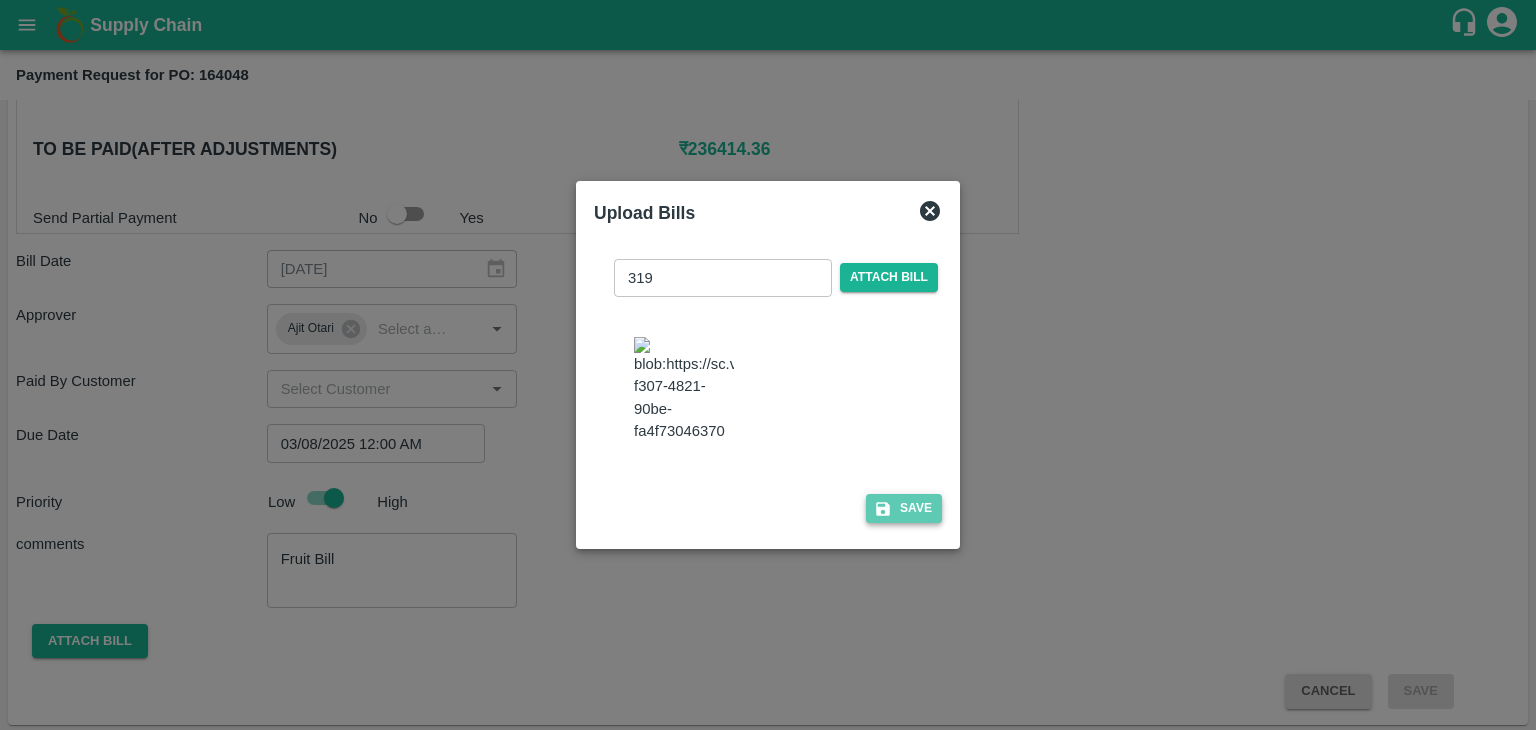 click on "Save" at bounding box center (904, 508) 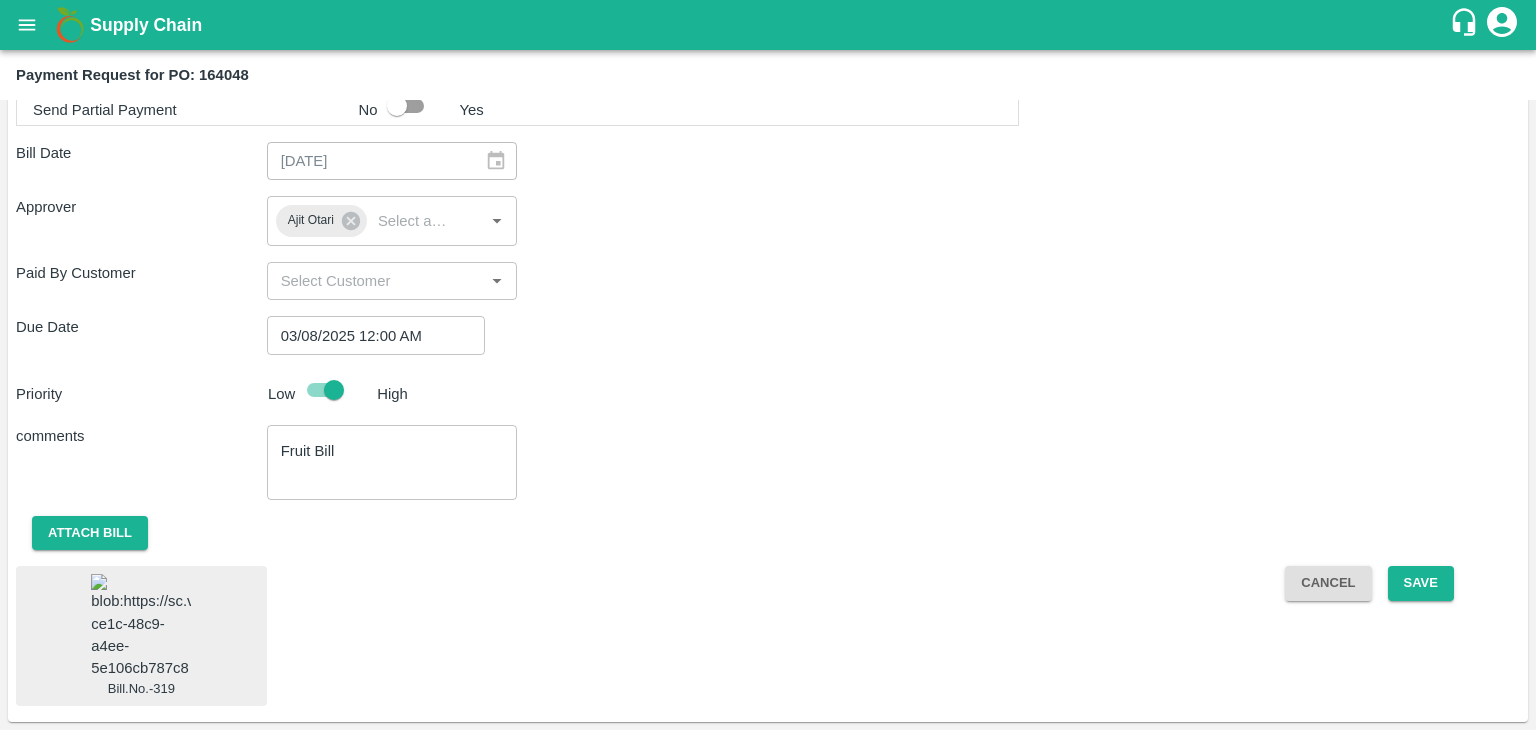 scroll, scrollTop: 1075, scrollLeft: 0, axis: vertical 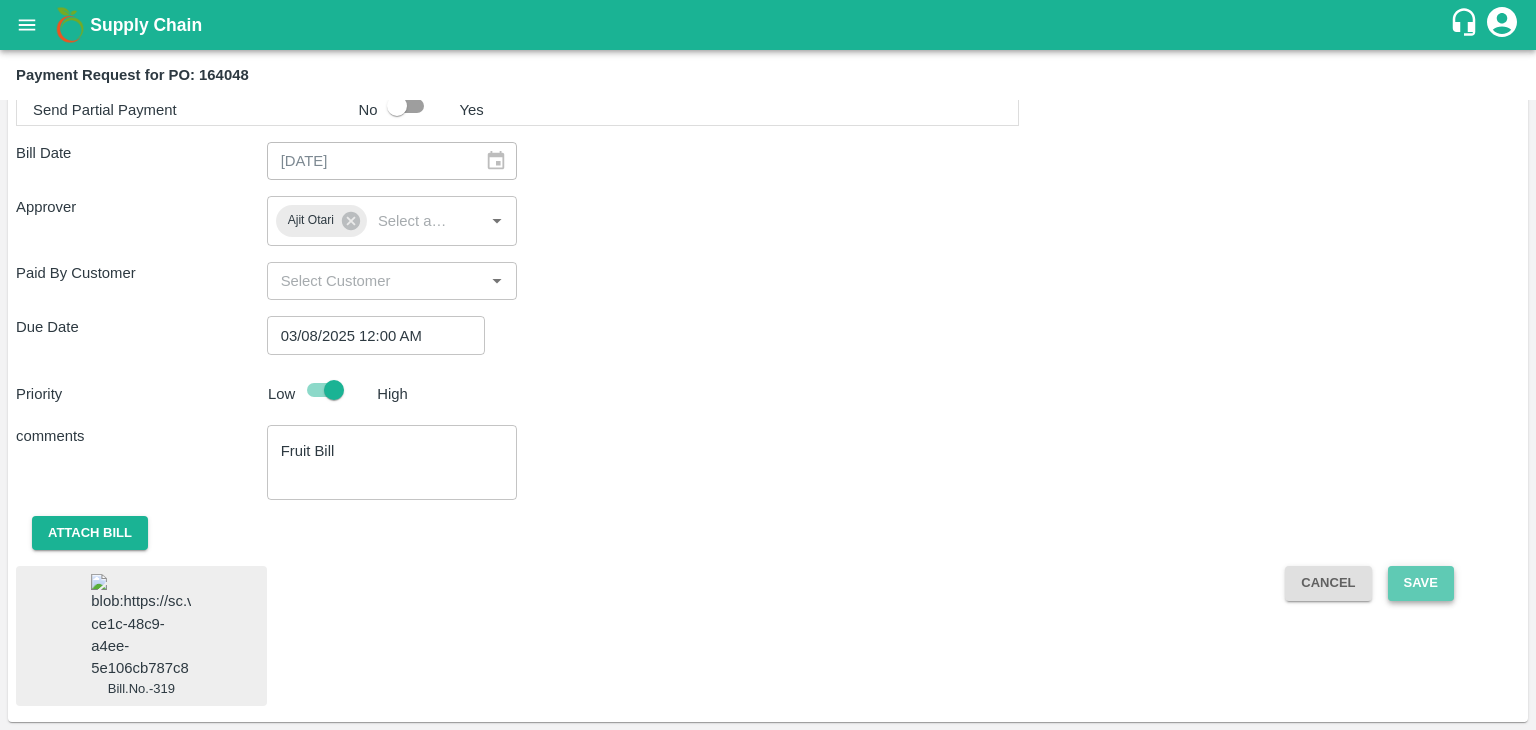 click on "Save" at bounding box center [1421, 583] 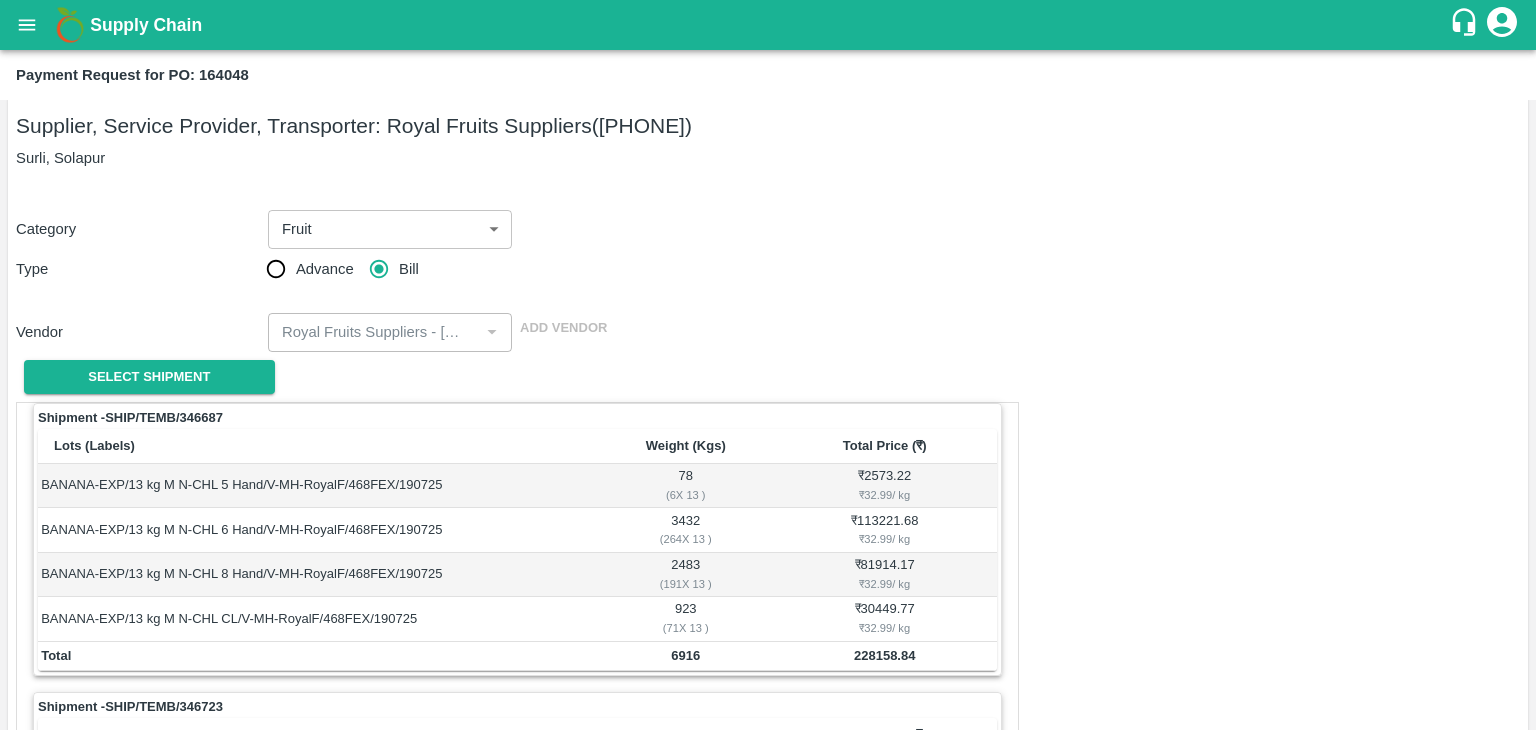 scroll, scrollTop: 0, scrollLeft: 0, axis: both 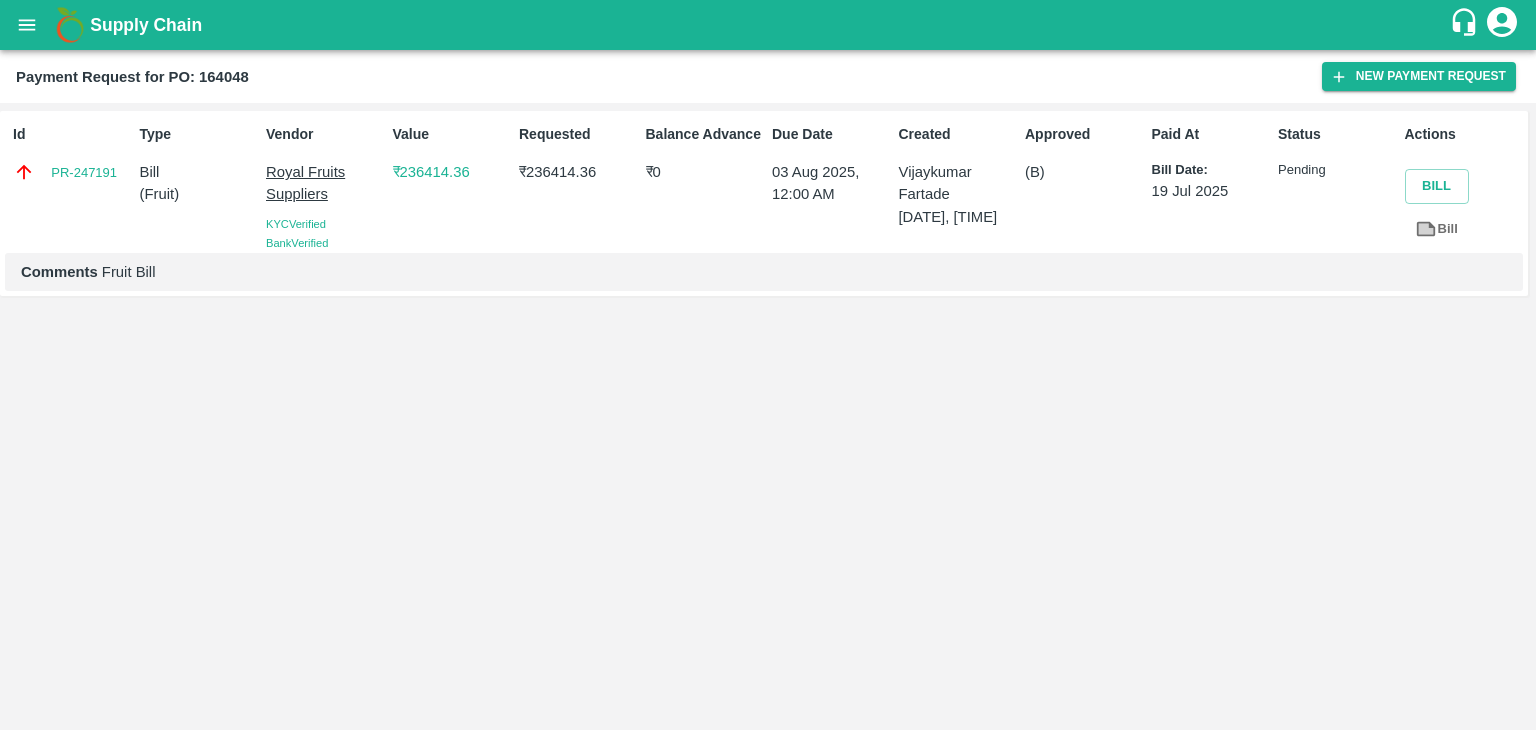 click 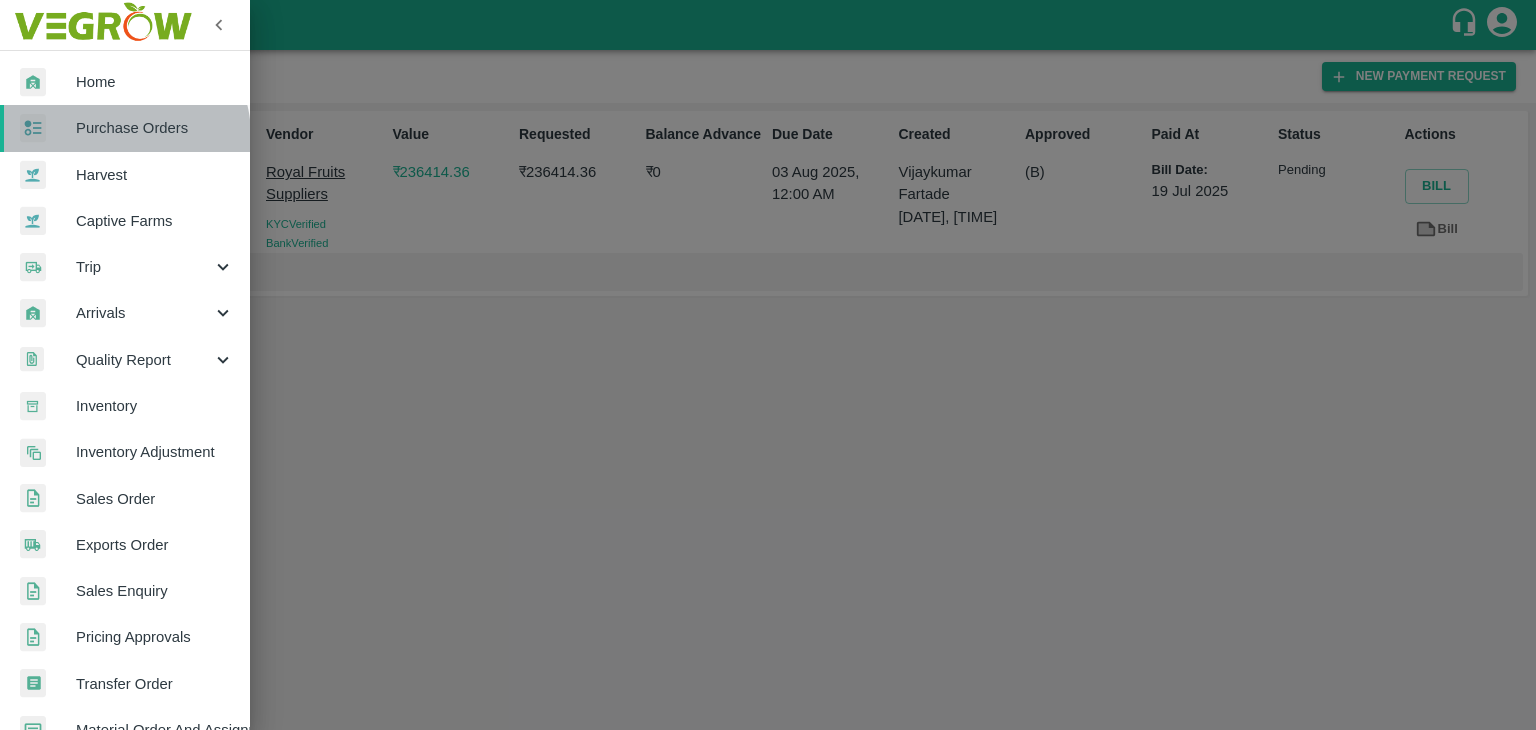 click on "Purchase Orders" at bounding box center [155, 128] 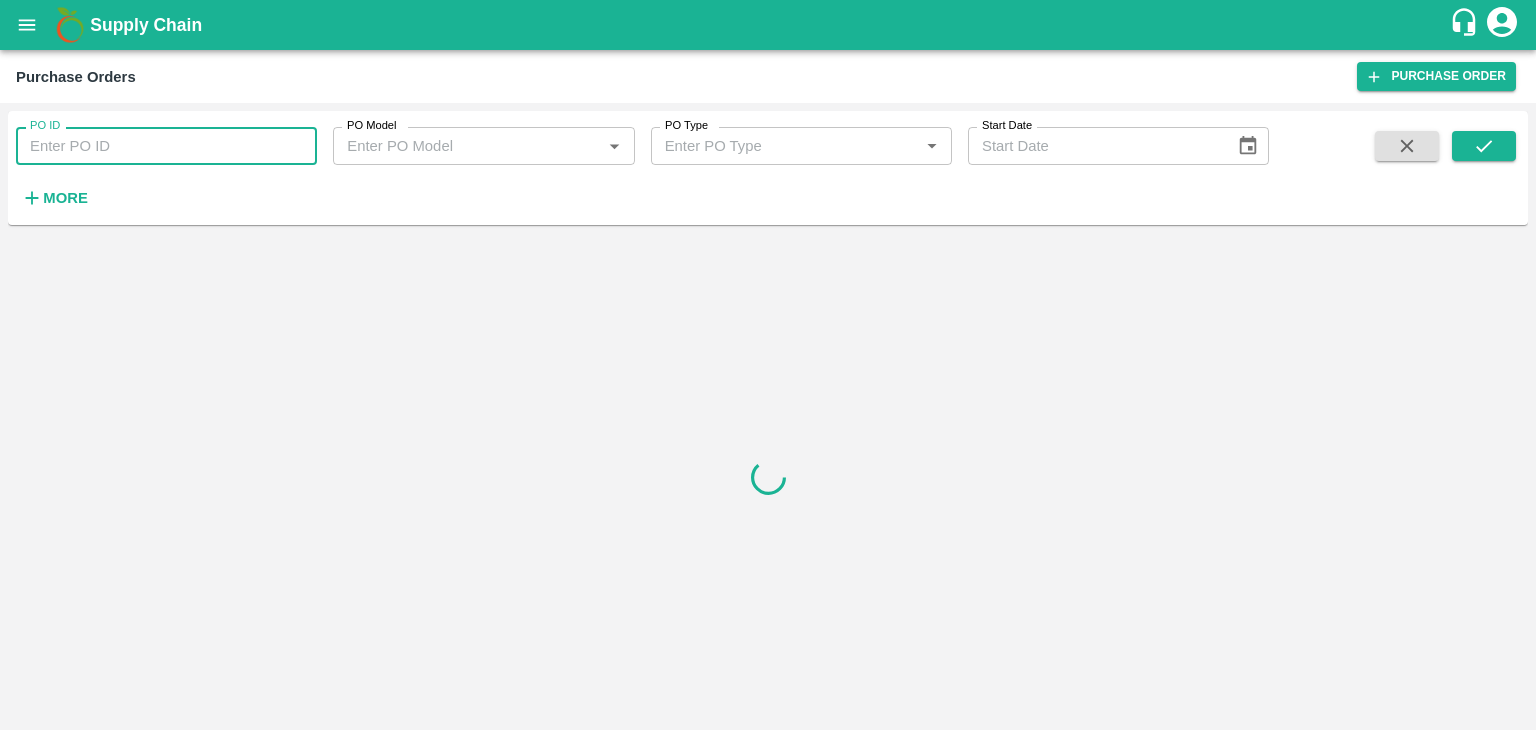 click on "PO ID" at bounding box center (166, 146) 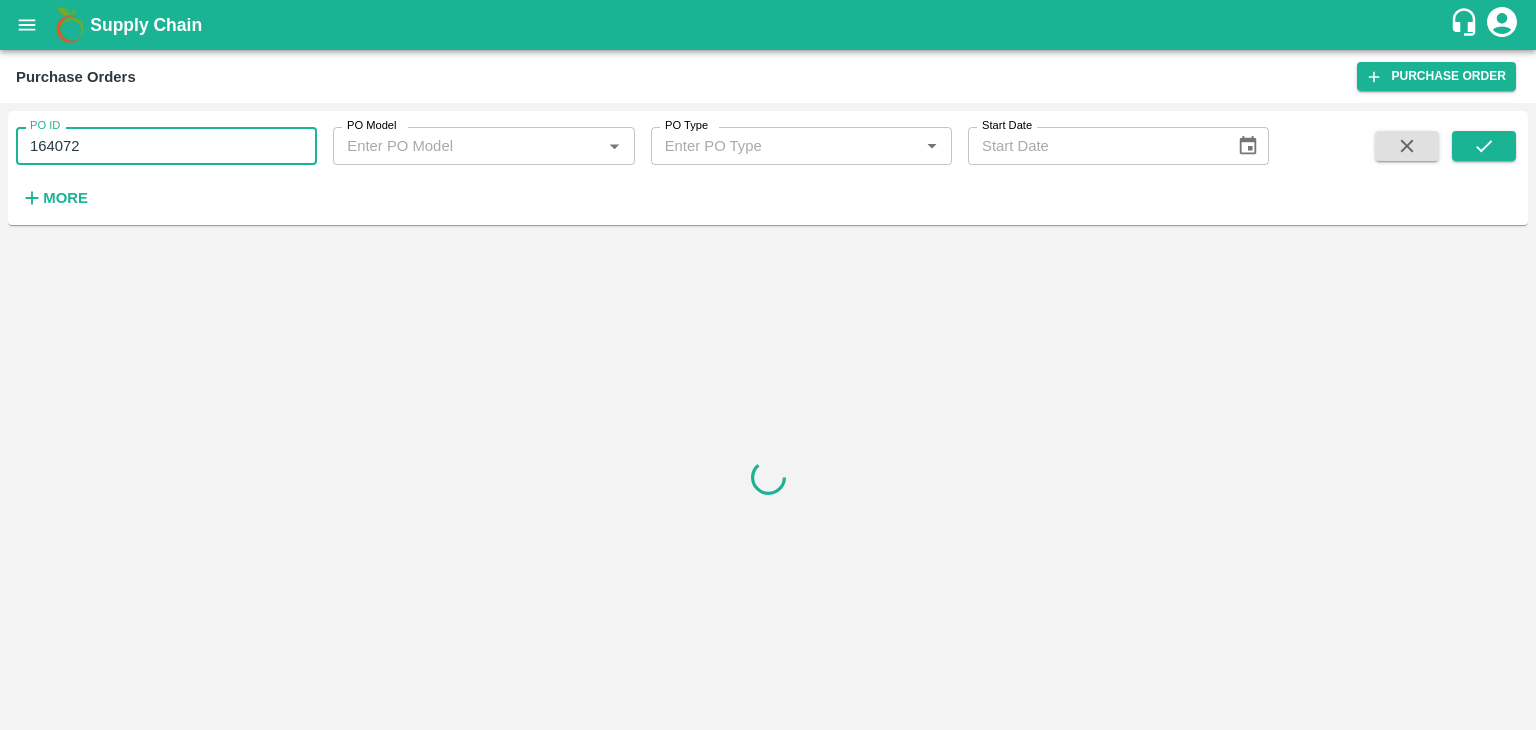 type on "164072" 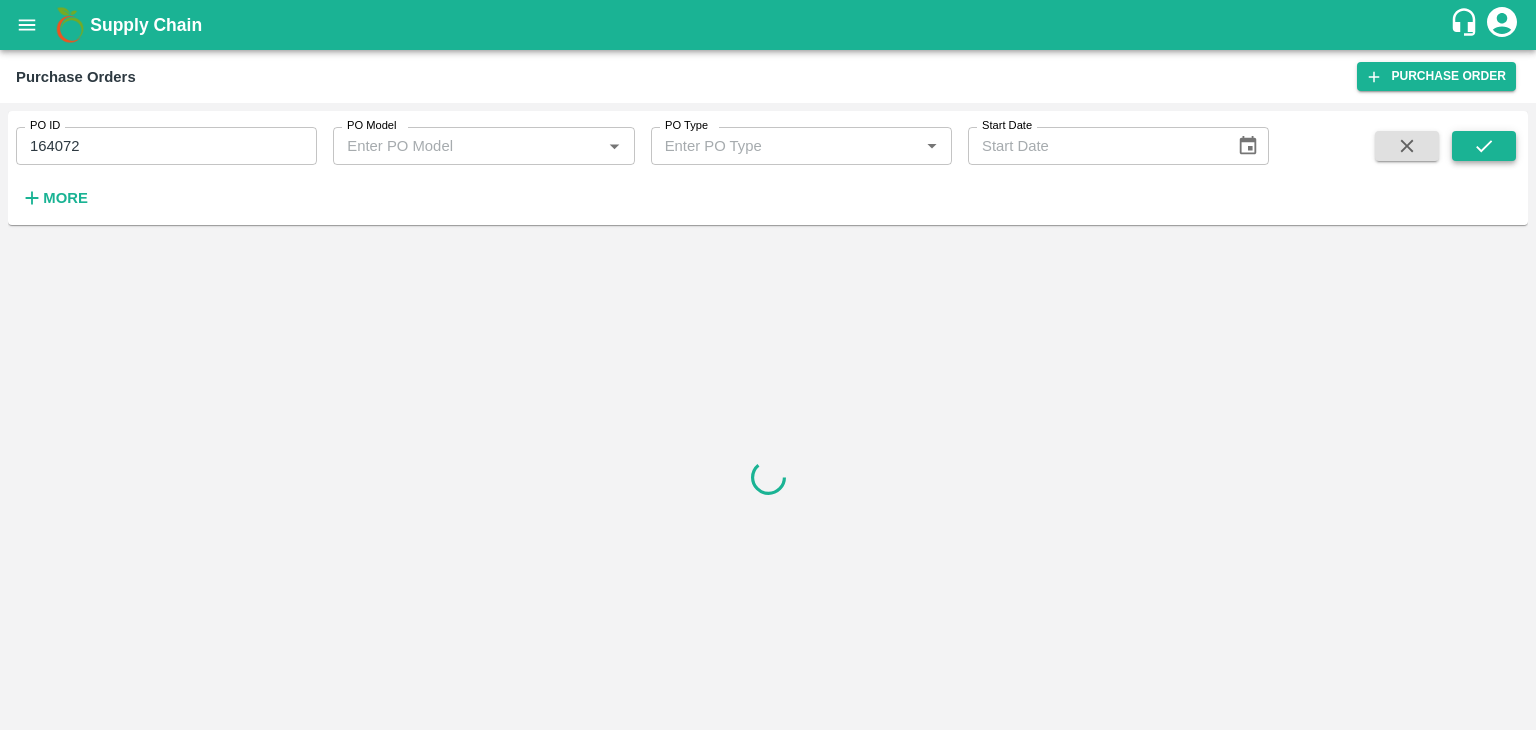 drag, startPoint x: 1492, startPoint y: 127, endPoint x: 1499, endPoint y: 140, distance: 14.764823 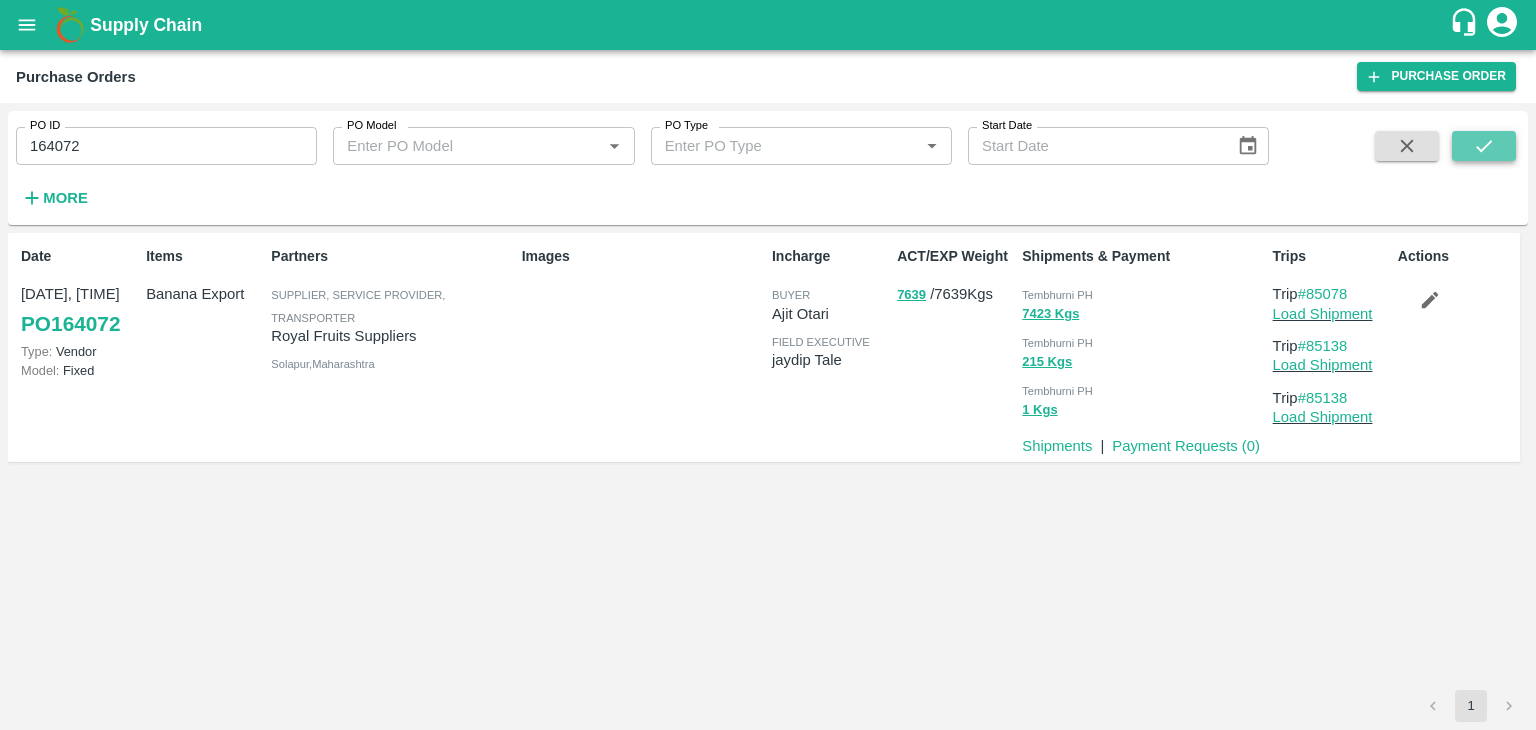 click at bounding box center [1484, 146] 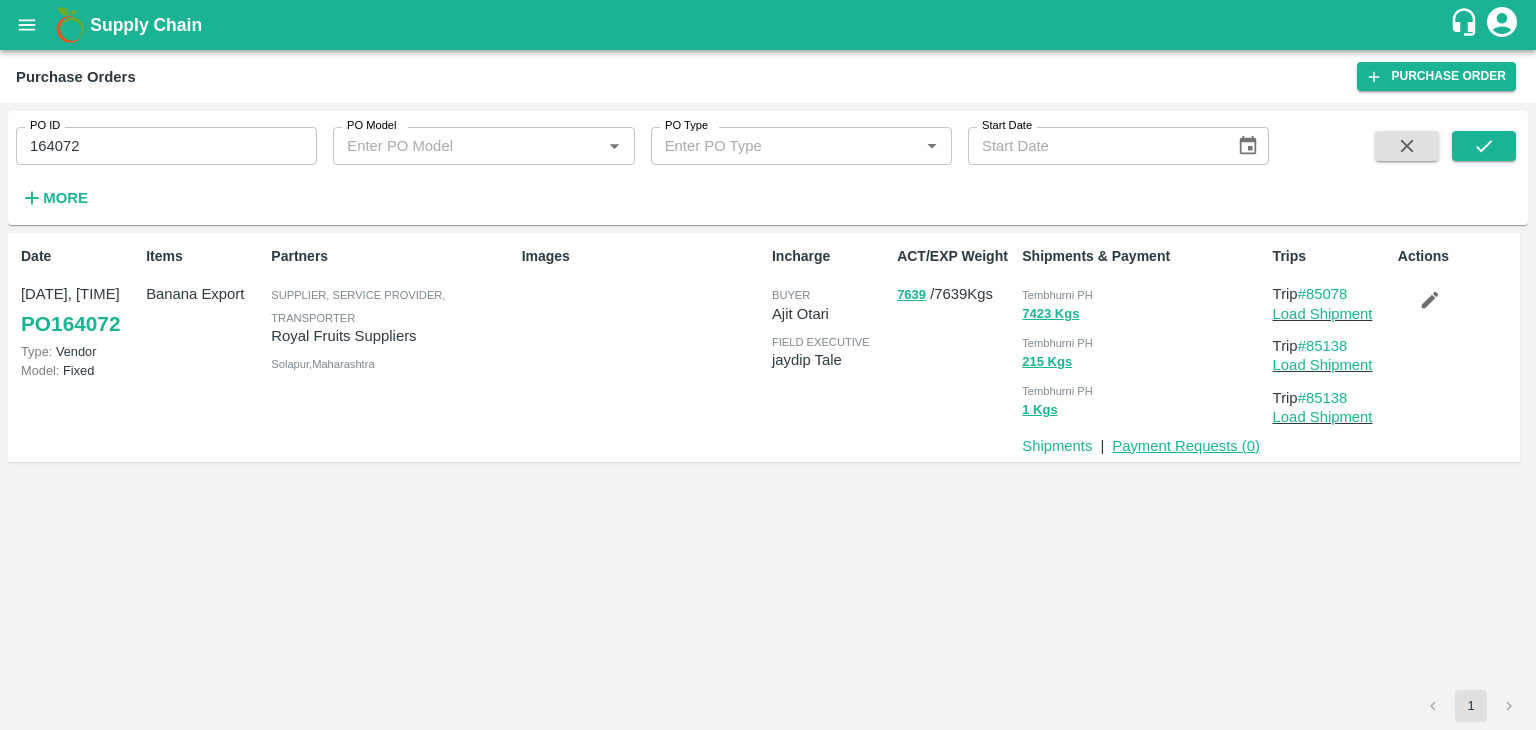 click on "Payment Requests ( 0 )" at bounding box center [1186, 446] 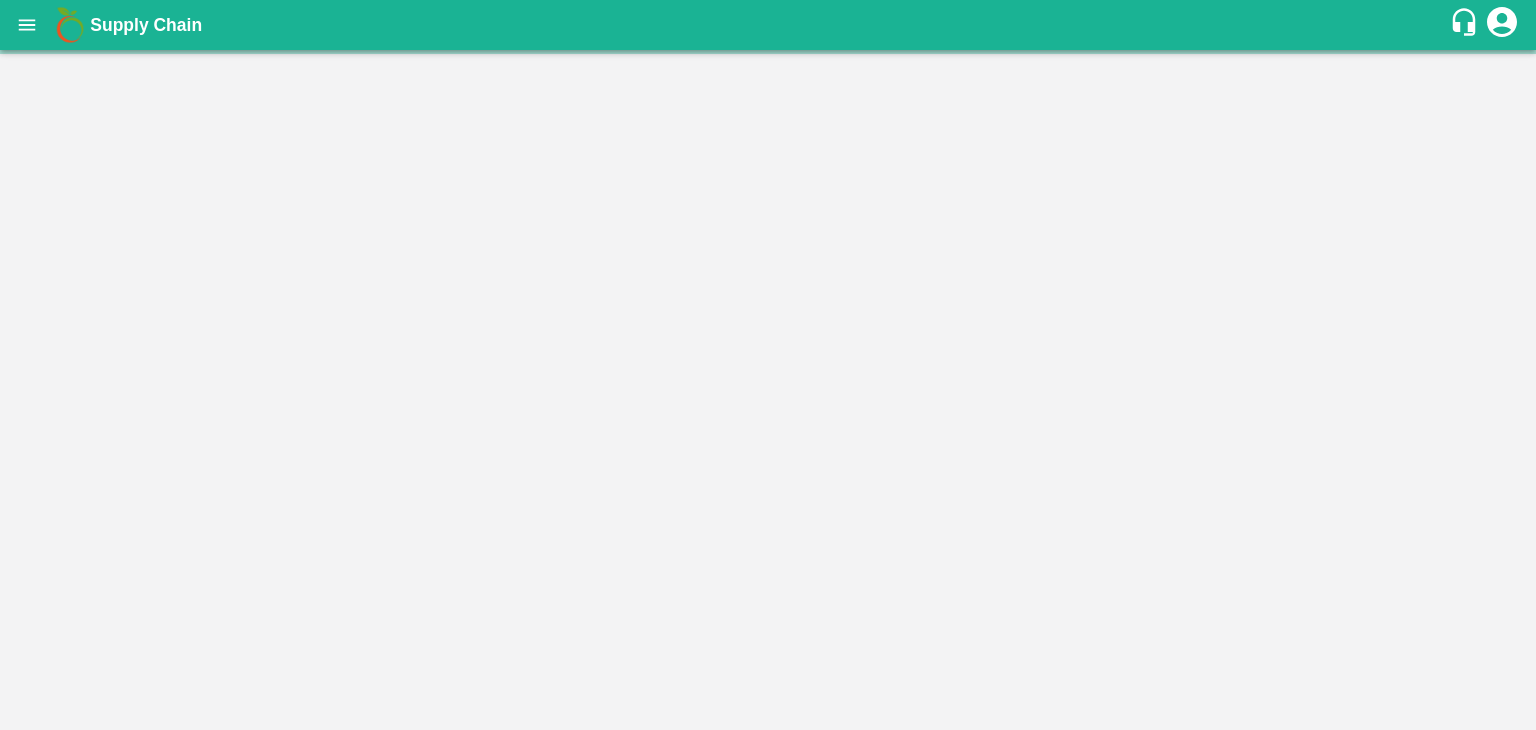 scroll, scrollTop: 0, scrollLeft: 0, axis: both 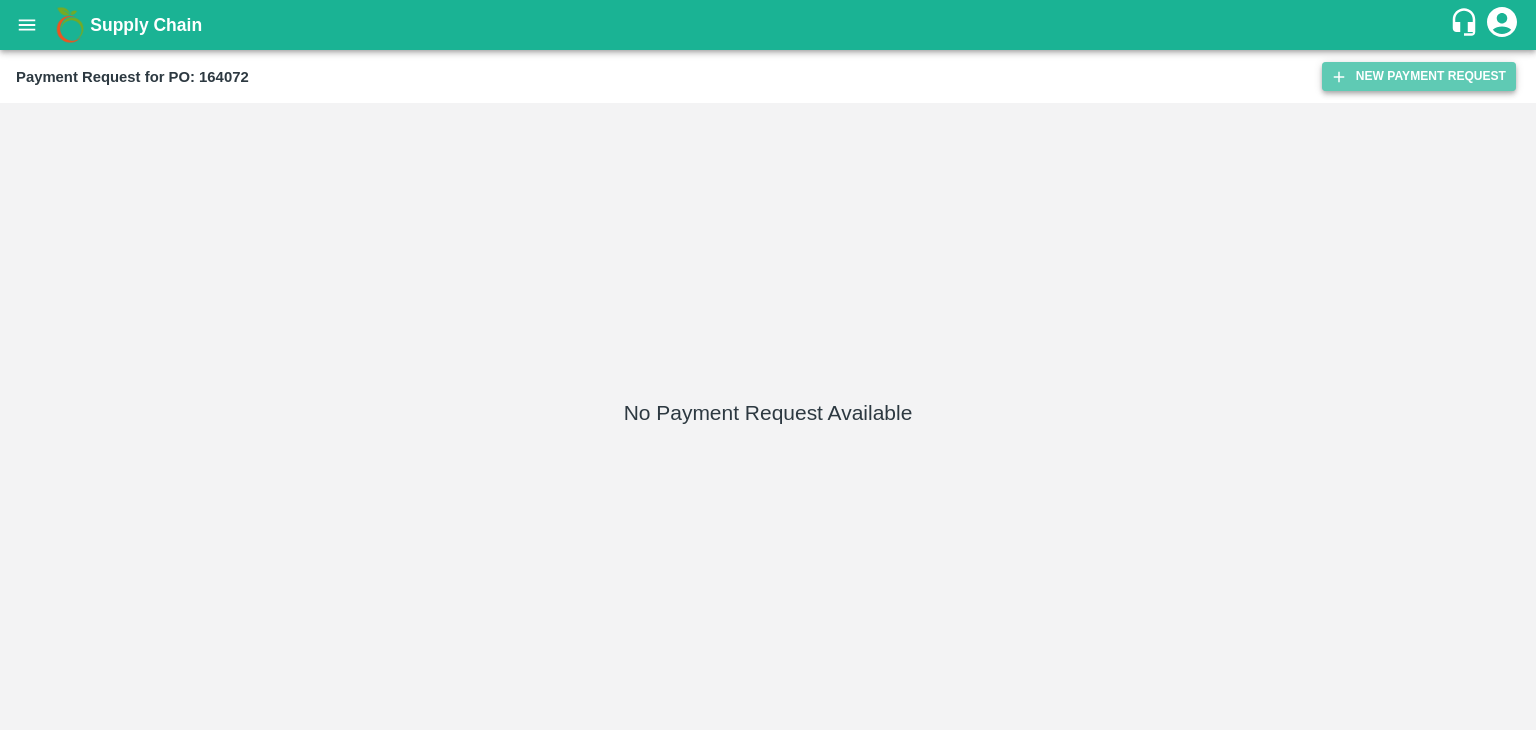click on "New Payment Request" at bounding box center (1419, 76) 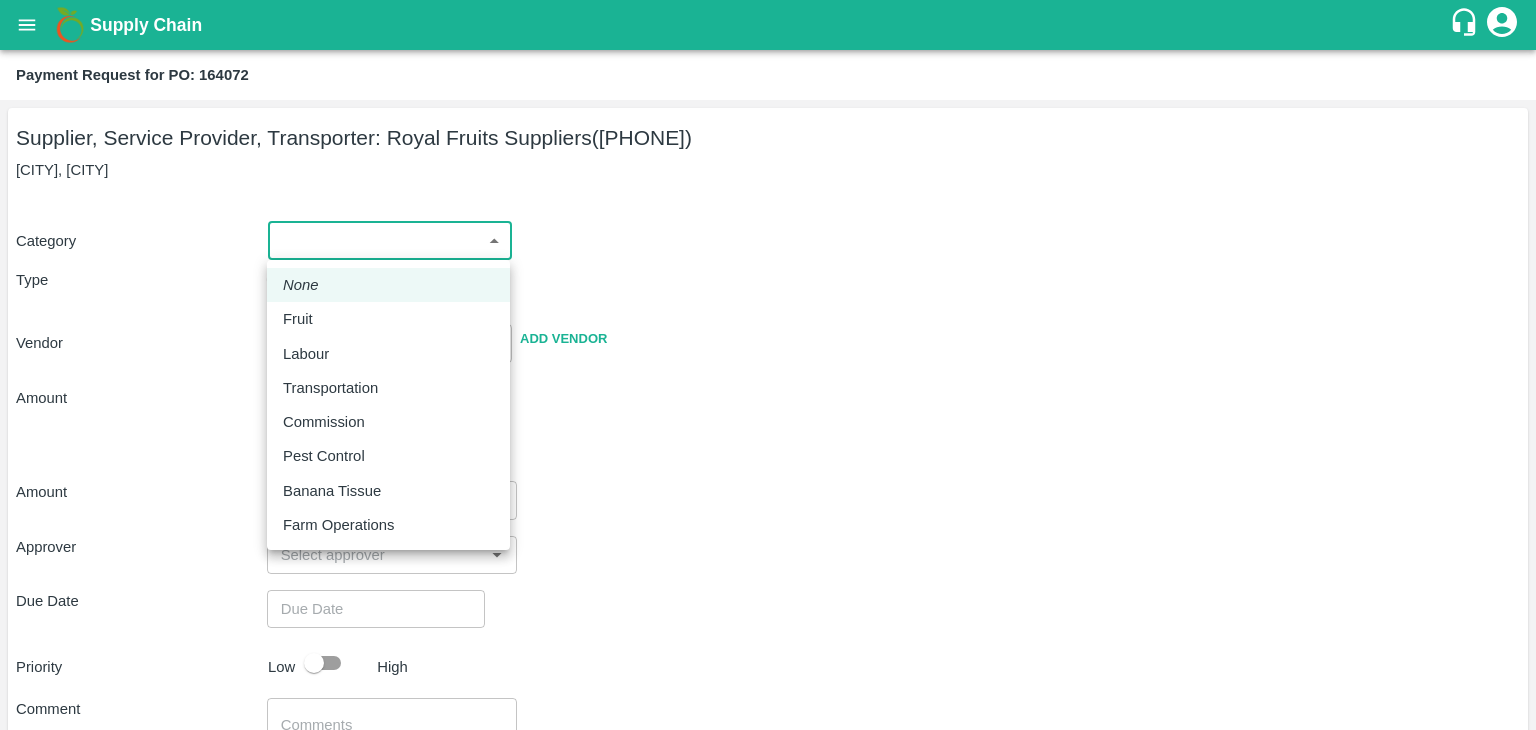 click on "Supply Chain Payment Request for PO: [NUMBER] Supplier, Service Provider, Transporter: Royal Fruits Suppliers ([PHONE]) Surli, Solapur Category Type Advance Bill Vendor Add Vendor Amount Total value Per Kg Amount Approver Due Date Priority Low High Comment x Attach bill Cancel Save Tembhurni PH Nashik CC Shahada Banana Export PH Nashik Banana CS Vijaykumar Fartade Logout None Fruit Labour Transportation Commission Pest Control Banana Tissue Farm Operations" at bounding box center (768, 365) 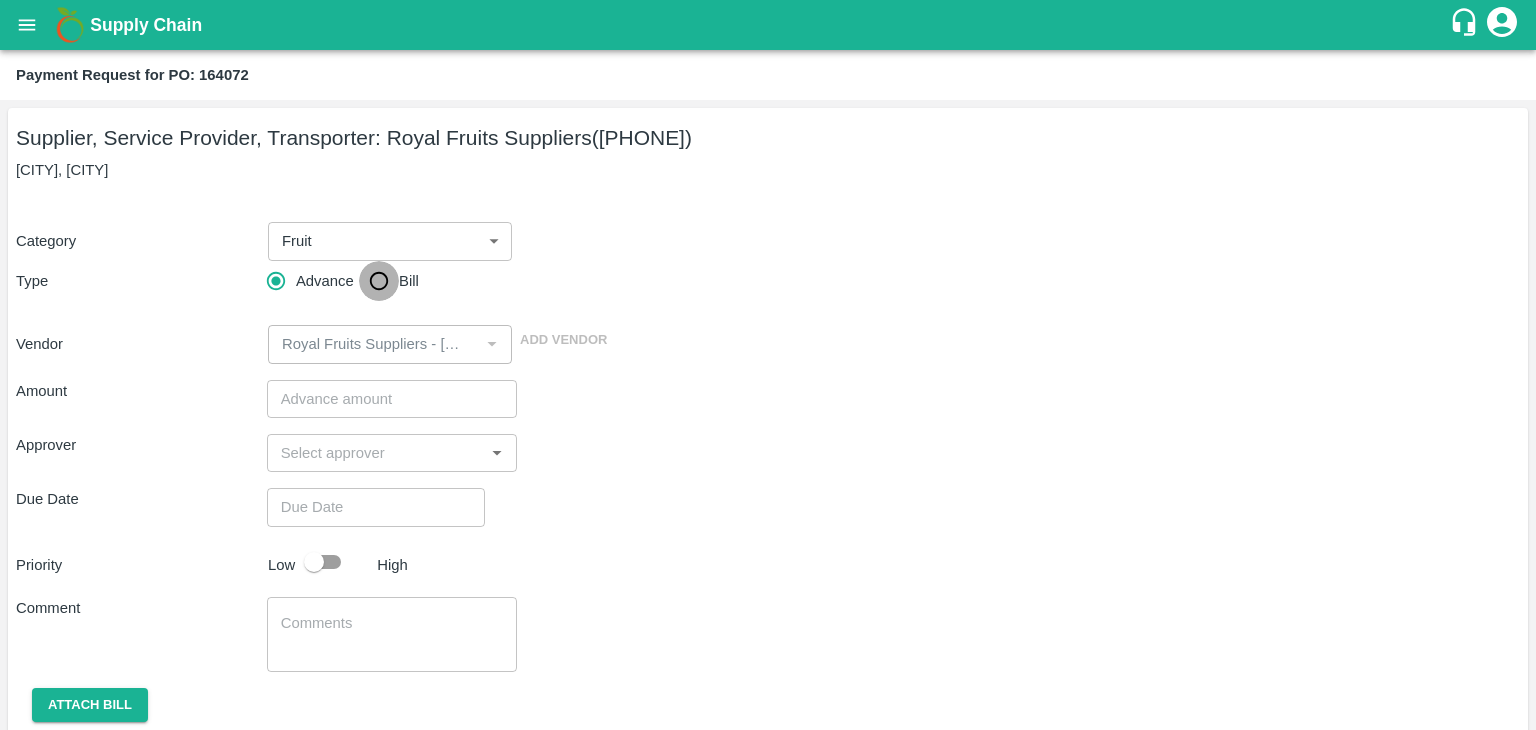 click on "Bill" at bounding box center [379, 281] 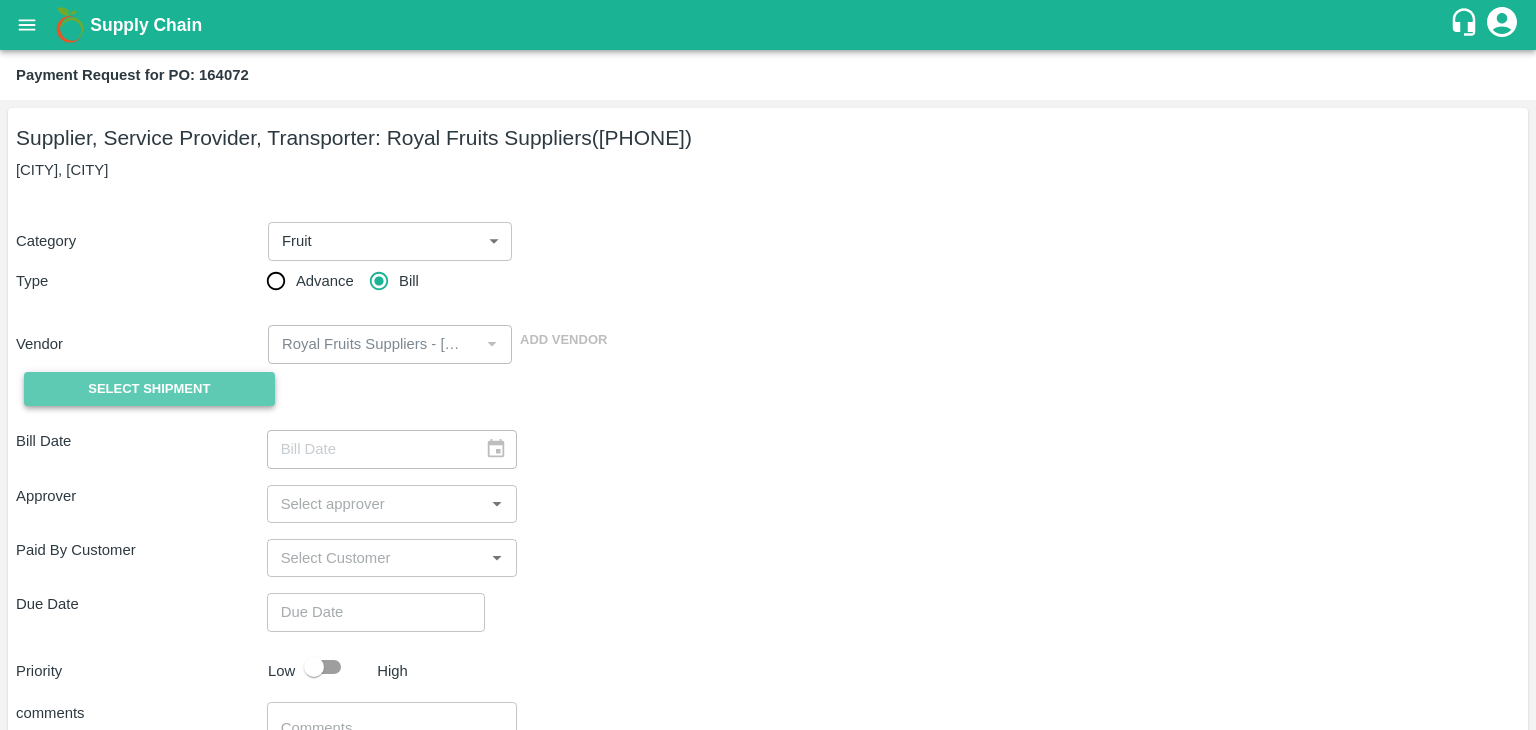 click on "Select Shipment" at bounding box center [149, 389] 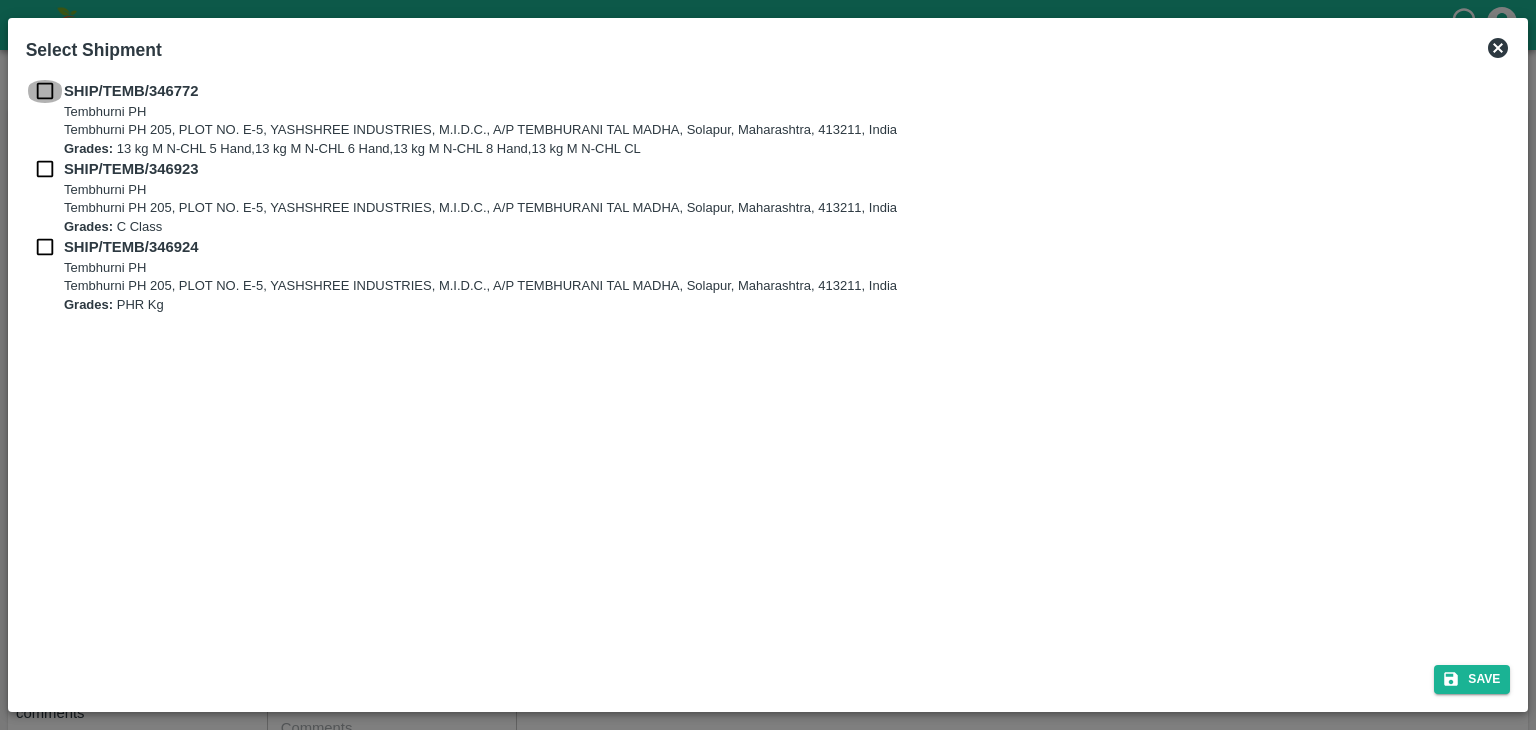 click at bounding box center (45, 91) 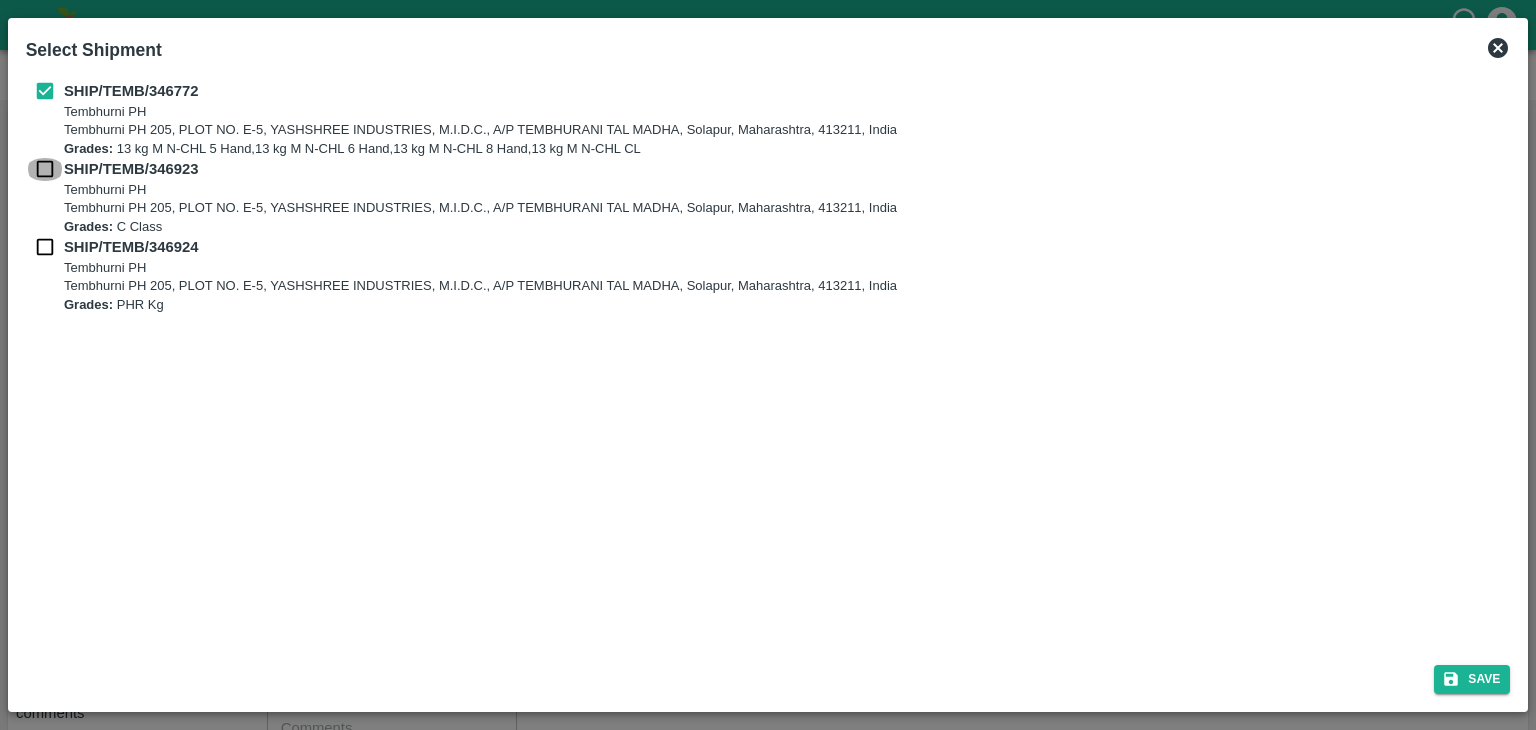 click at bounding box center (45, 169) 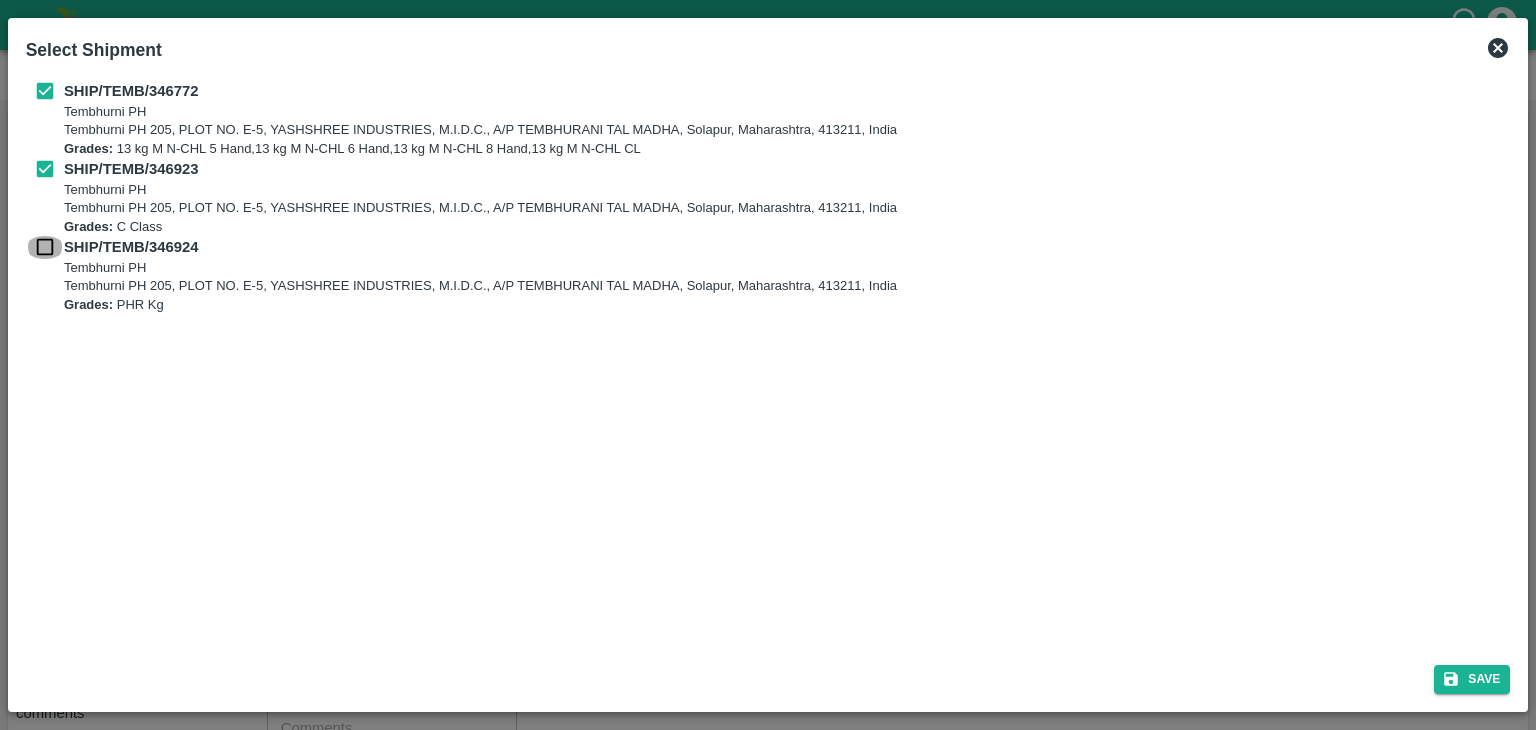 click at bounding box center (45, 247) 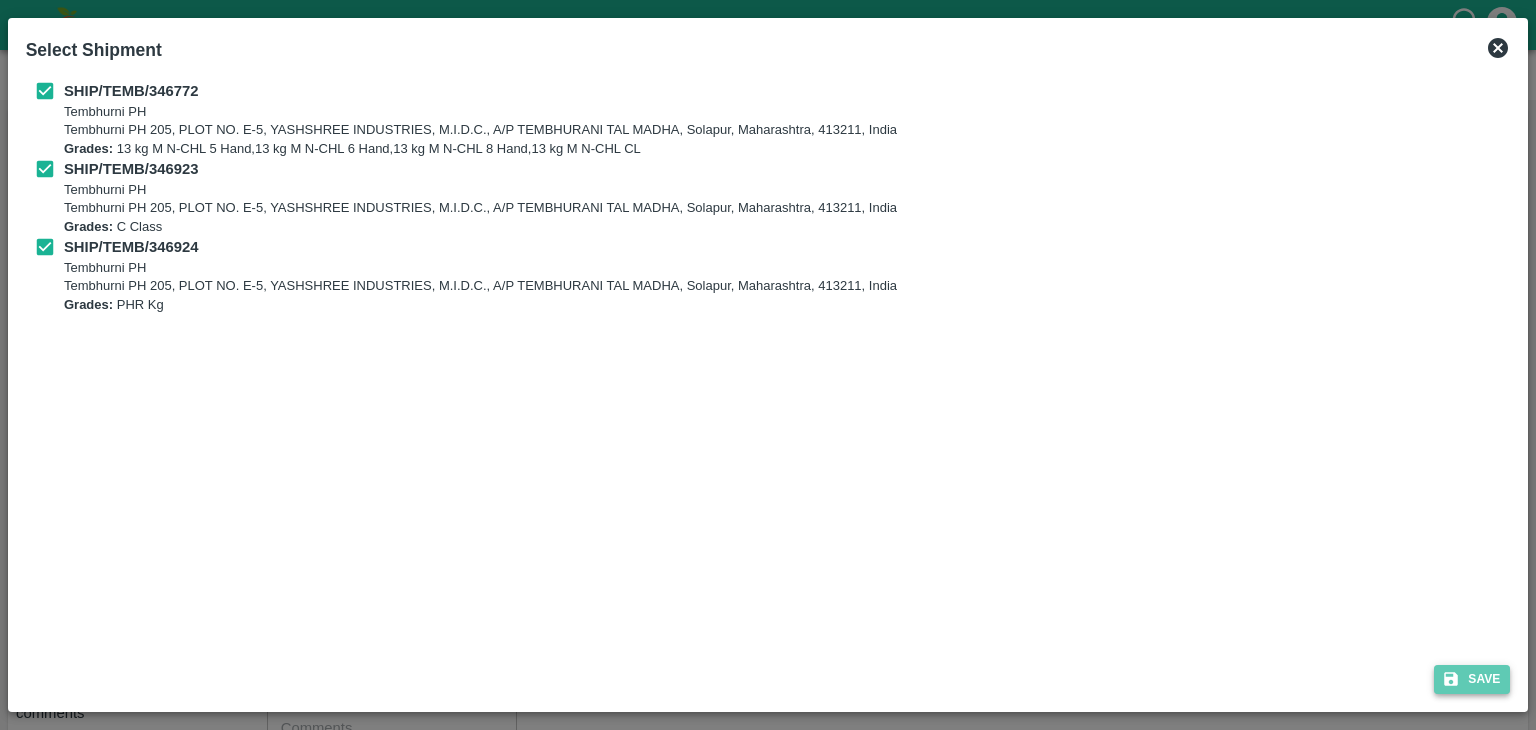 click on "Save" at bounding box center [1472, 679] 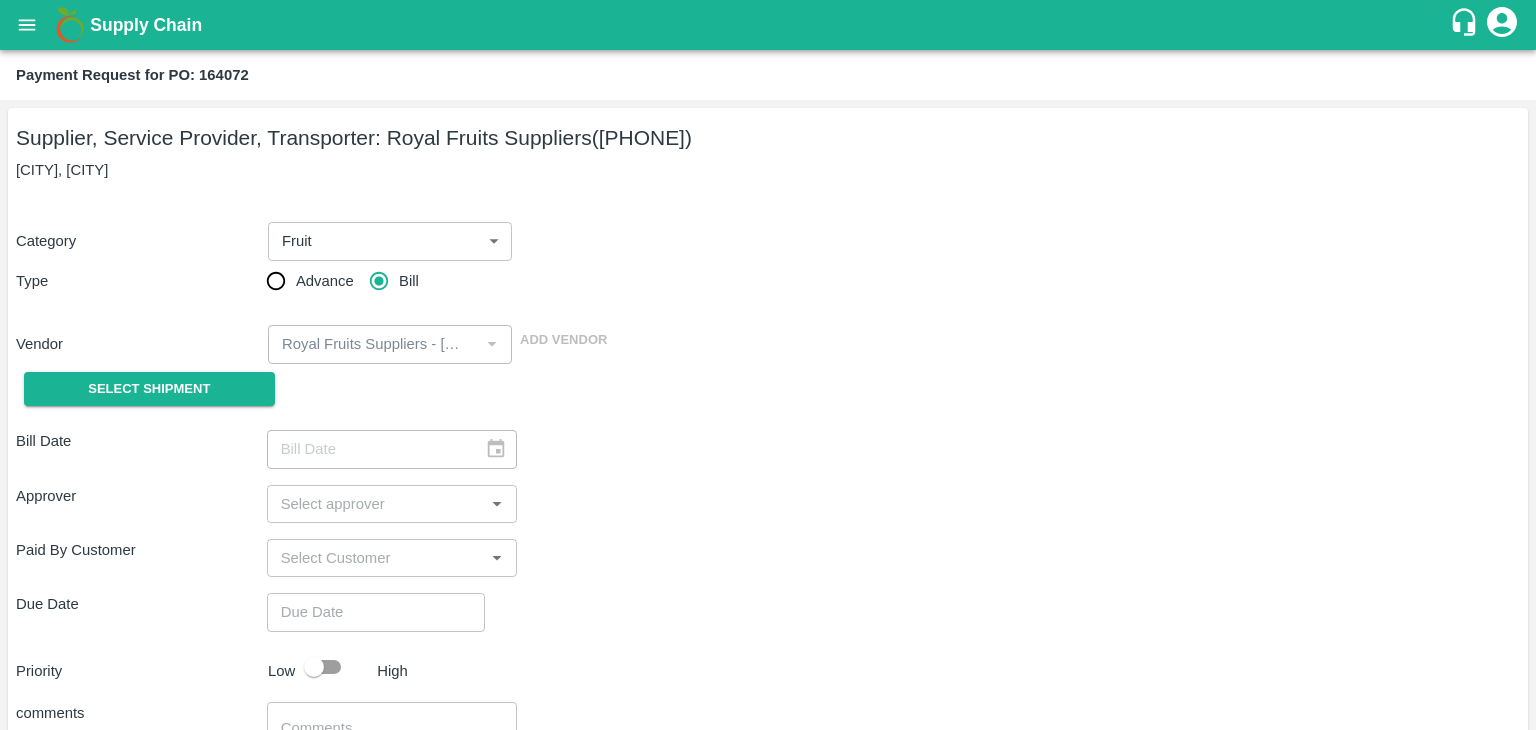 type on "21/07/2025" 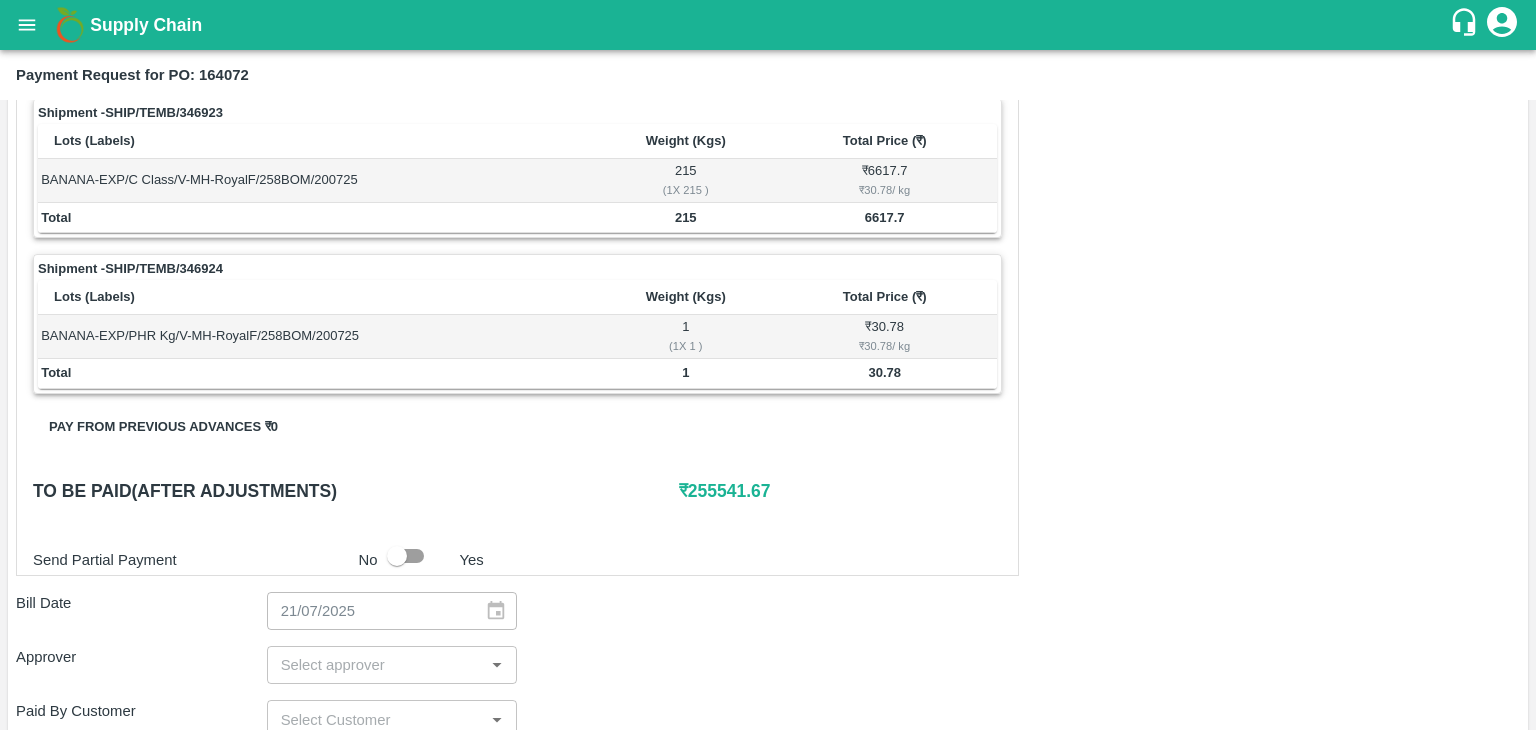 scroll, scrollTop: 936, scrollLeft: 0, axis: vertical 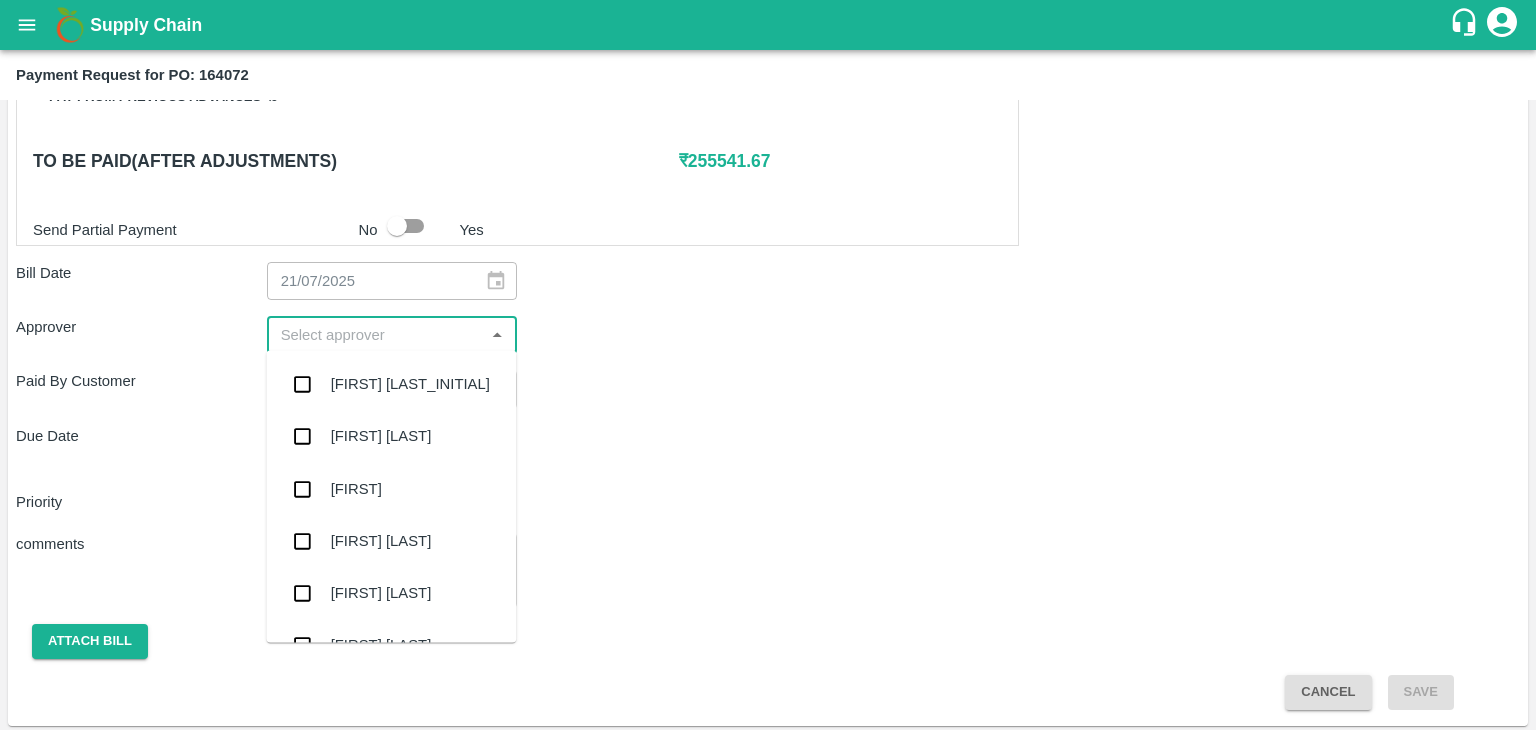 click at bounding box center (376, 335) 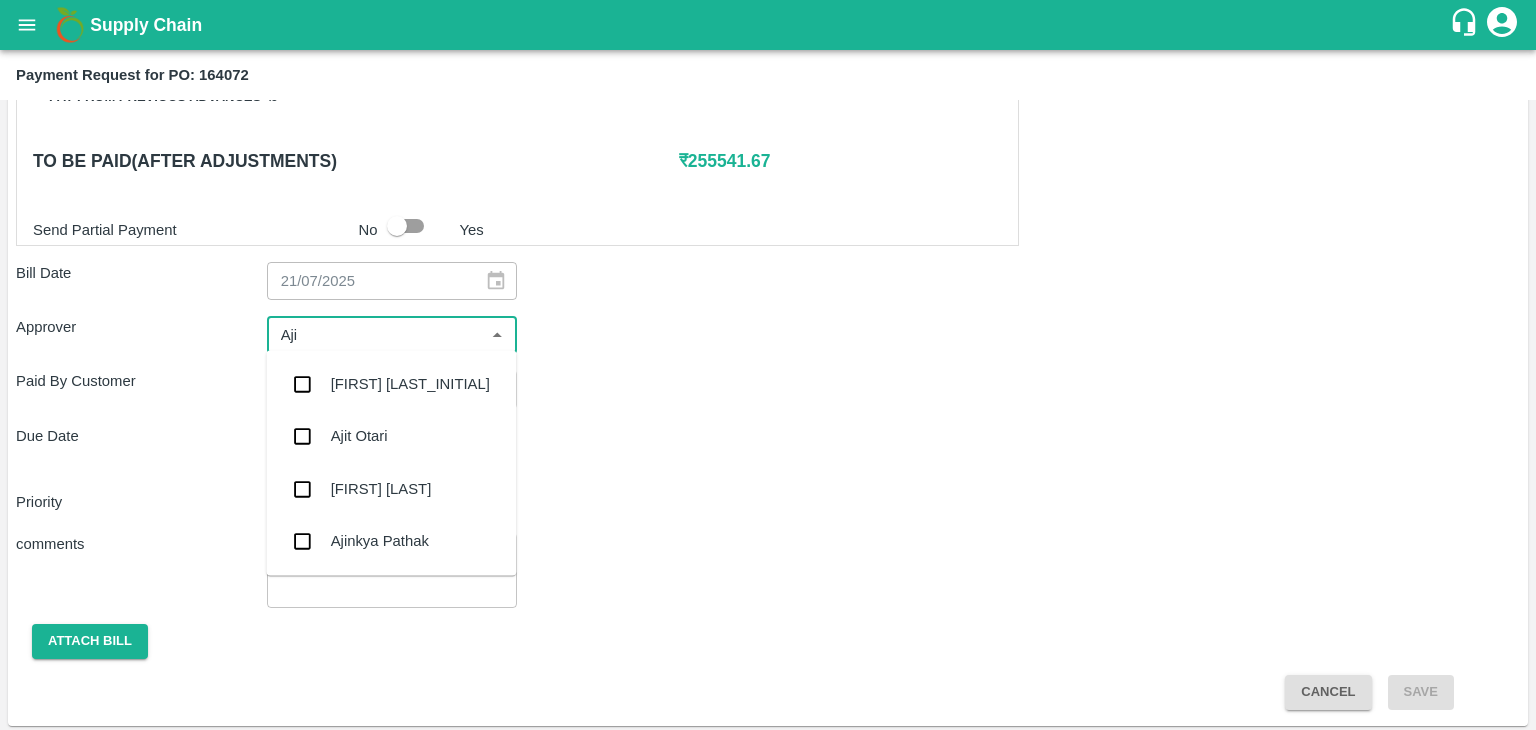type on "[FIRST]" 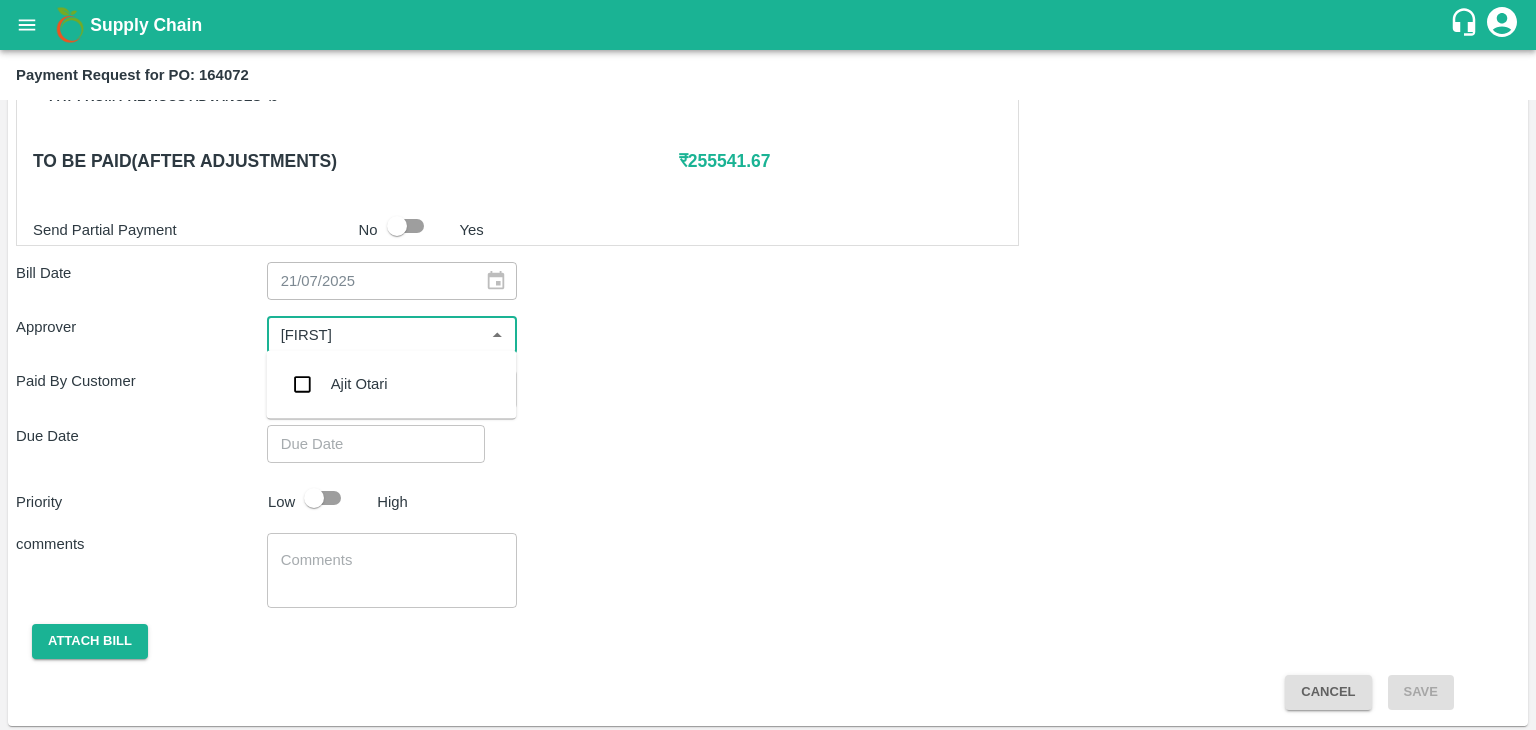 click on "Ajit Otari" at bounding box center (391, 384) 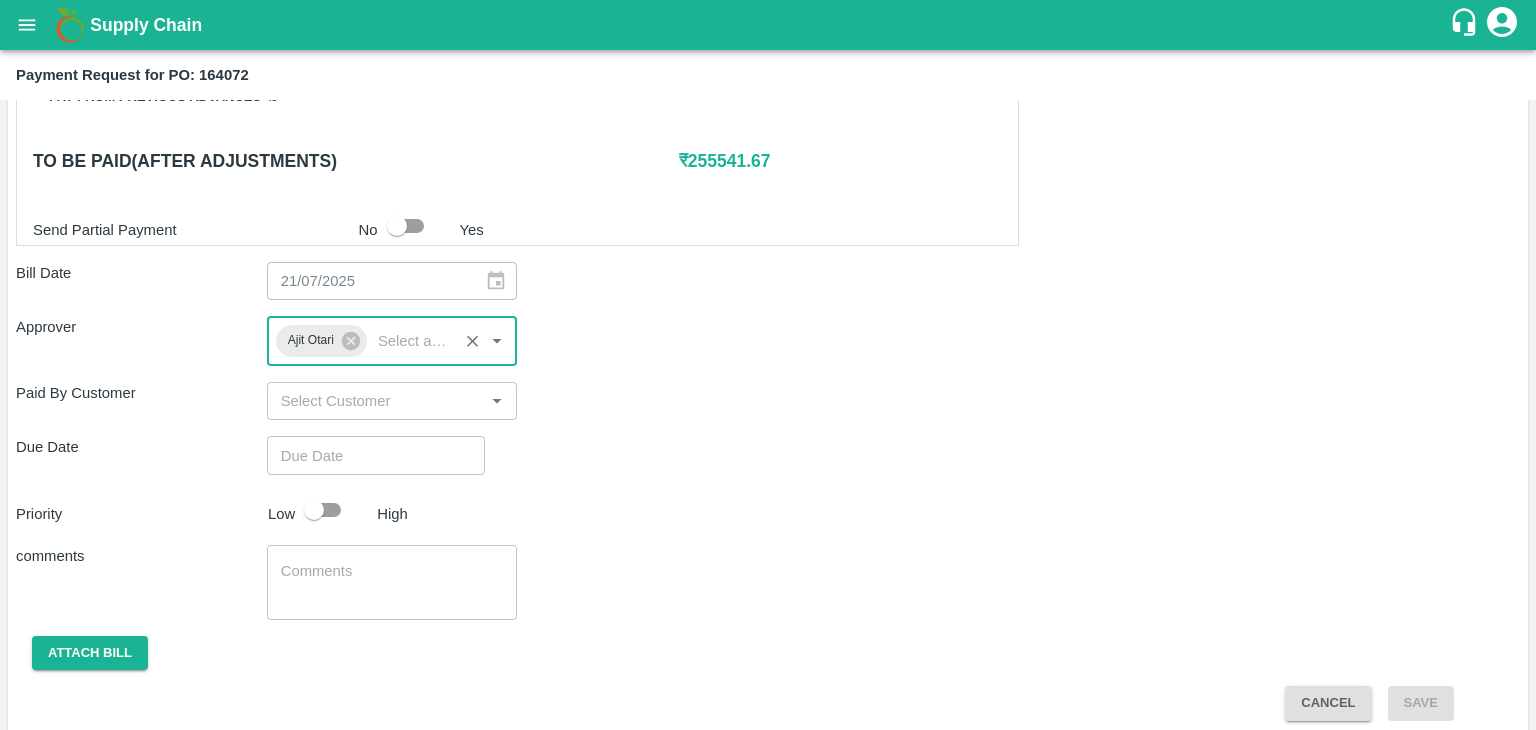 type on "DD/MM/YYYY hh:mm aa" 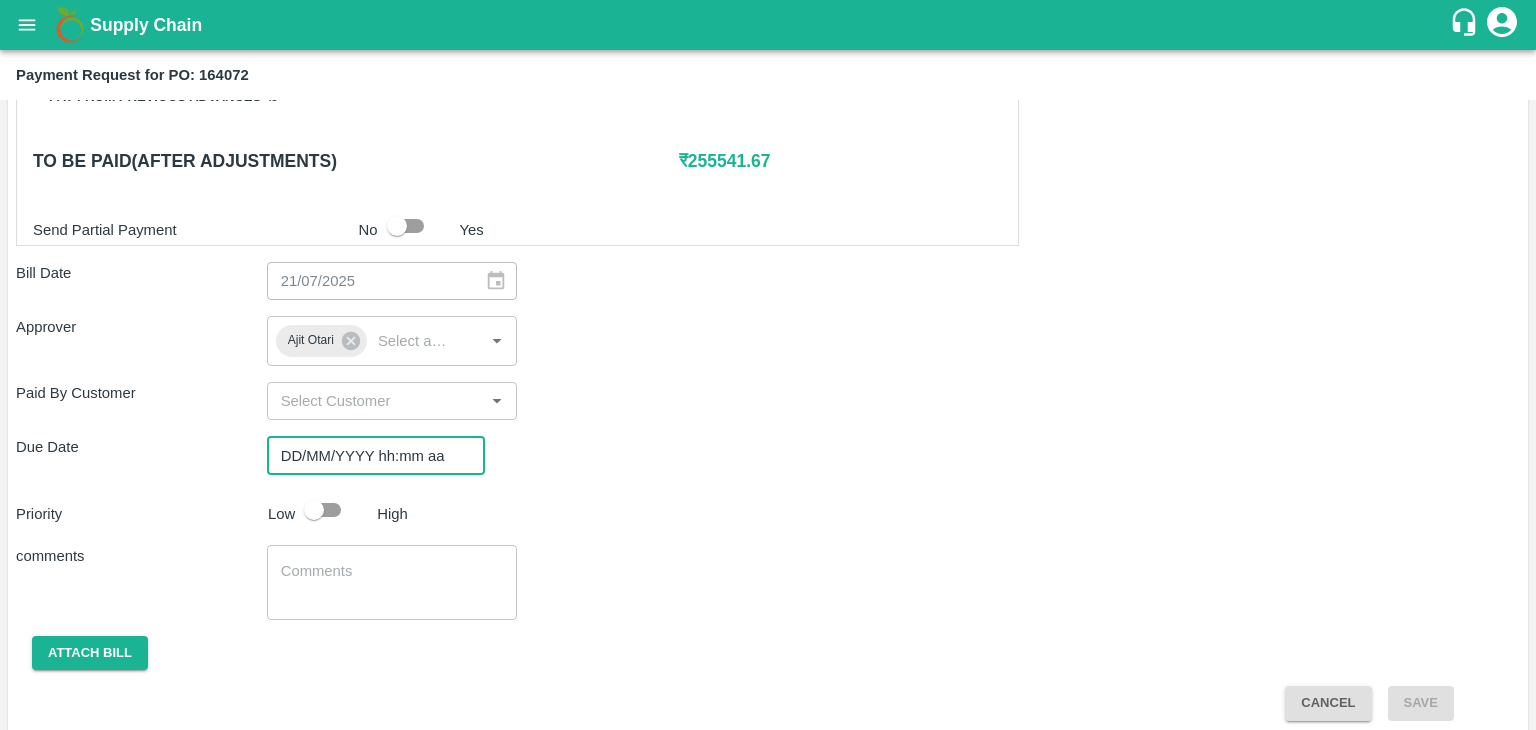 click on "DD/MM/YYYY hh:mm aa" at bounding box center [369, 455] 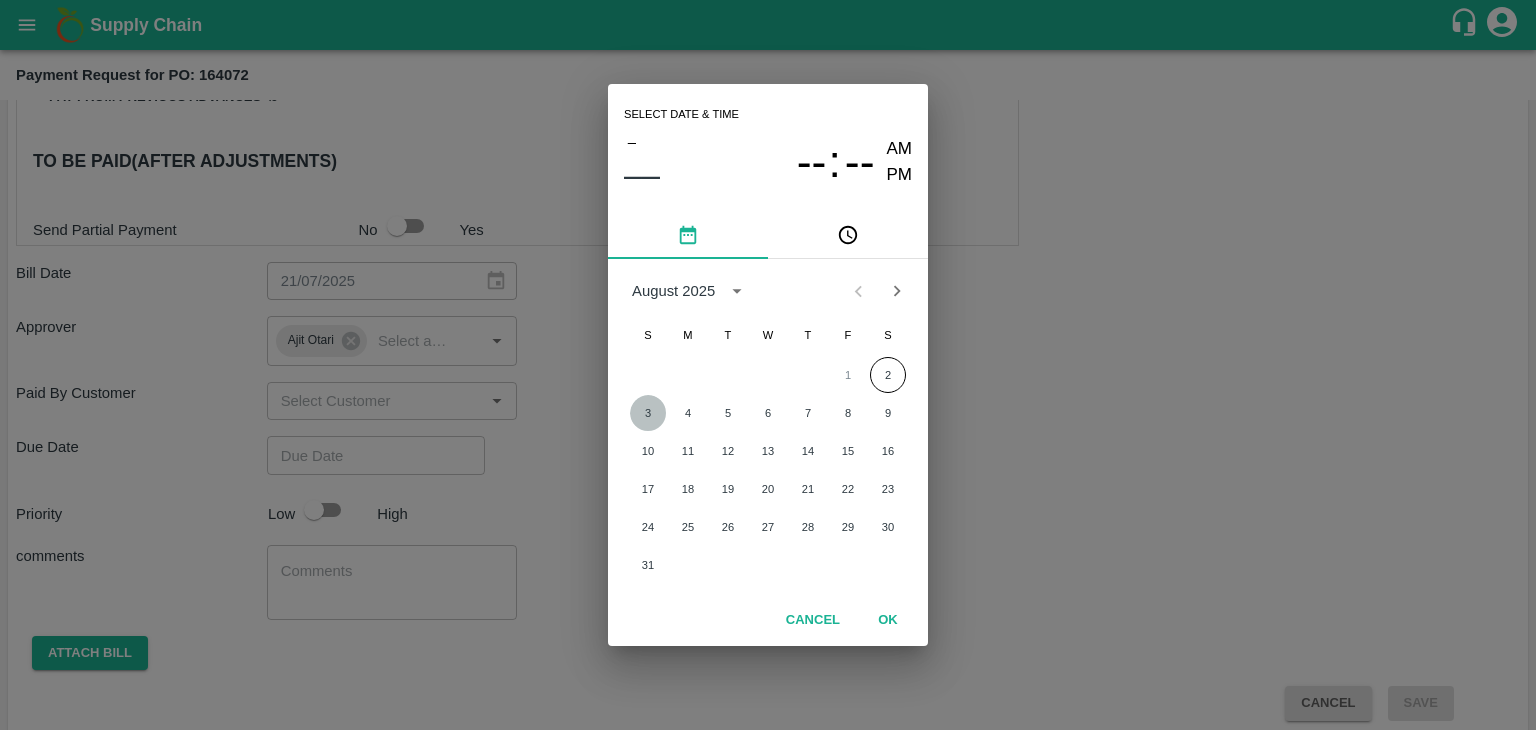 click on "3" at bounding box center (648, 413) 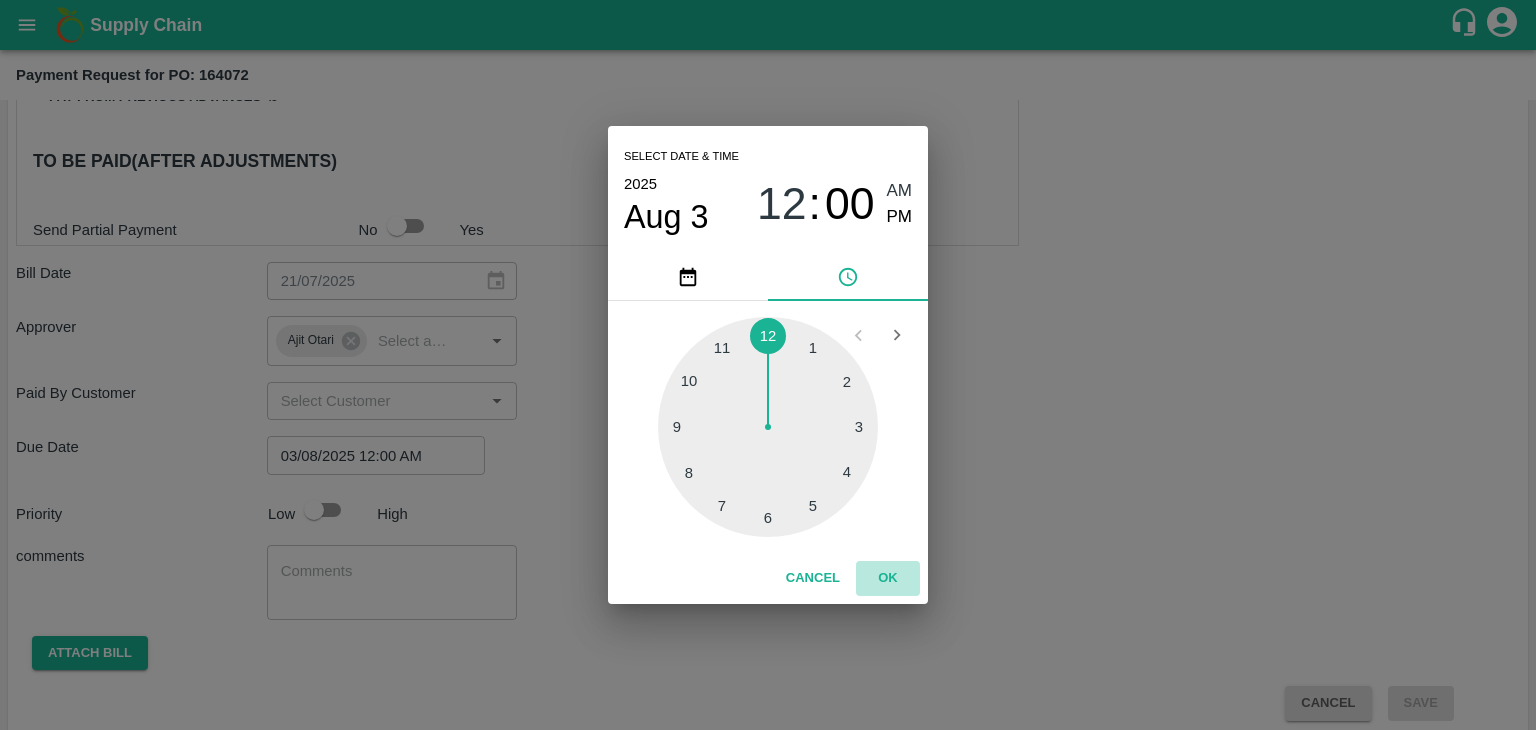 click on "OK" at bounding box center (888, 578) 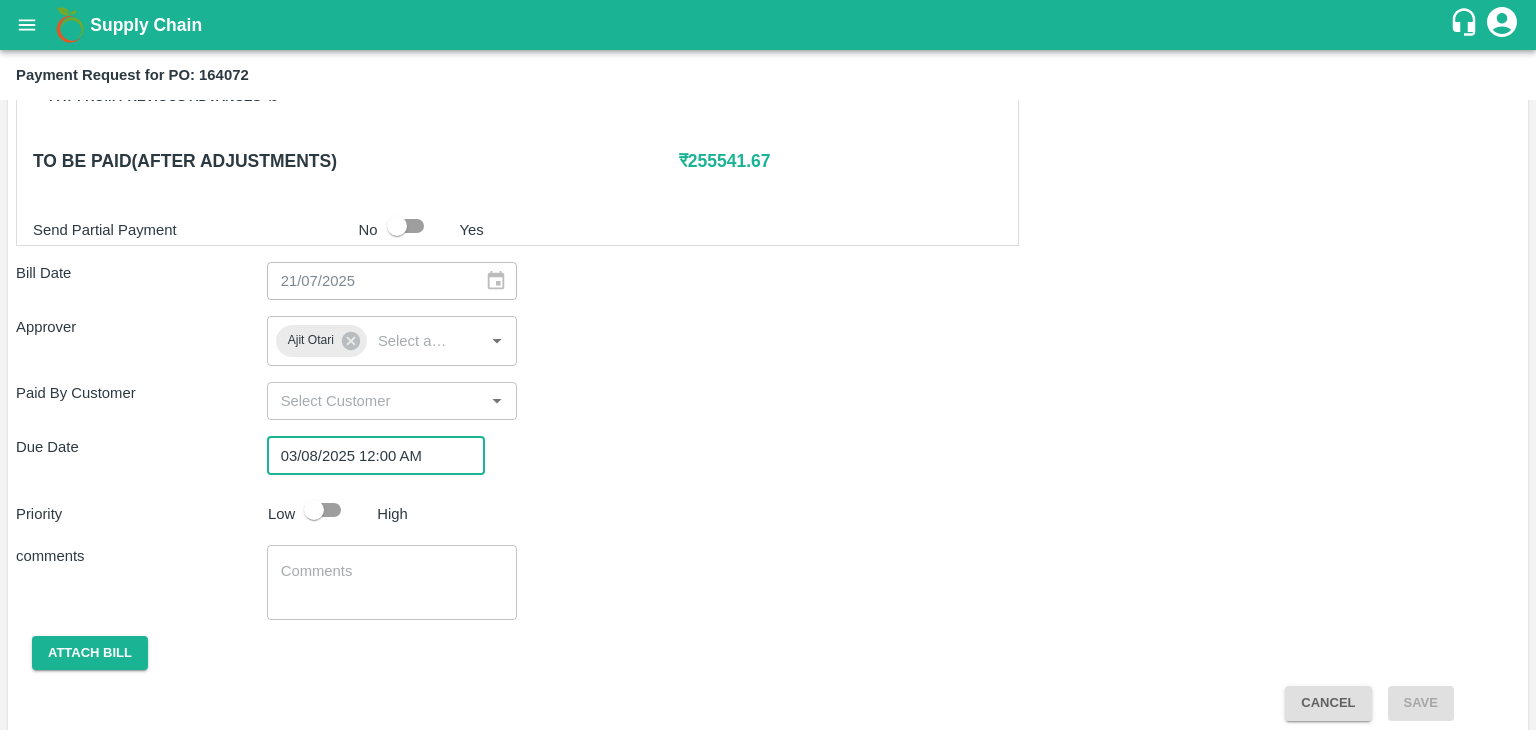 click at bounding box center (314, 510) 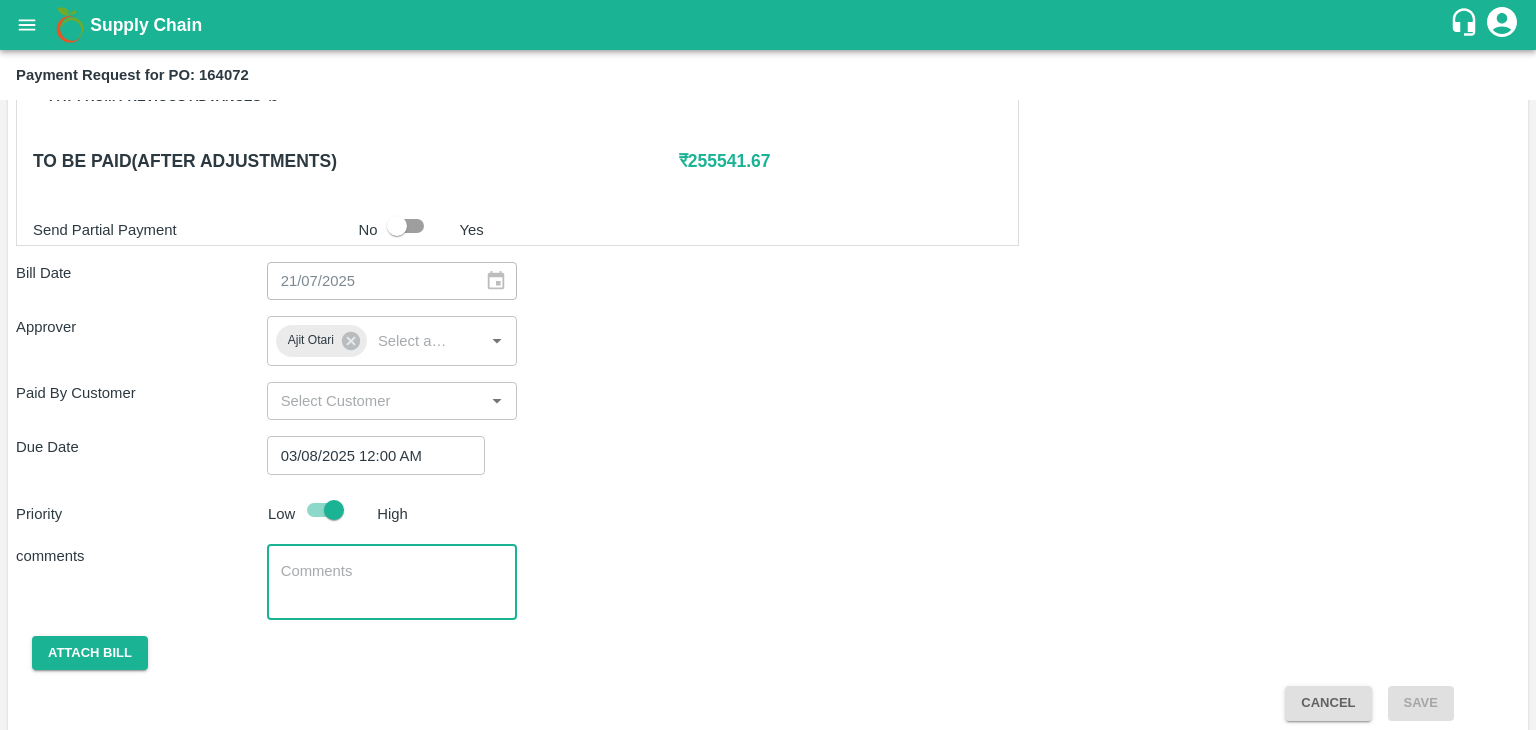 click at bounding box center [392, 582] 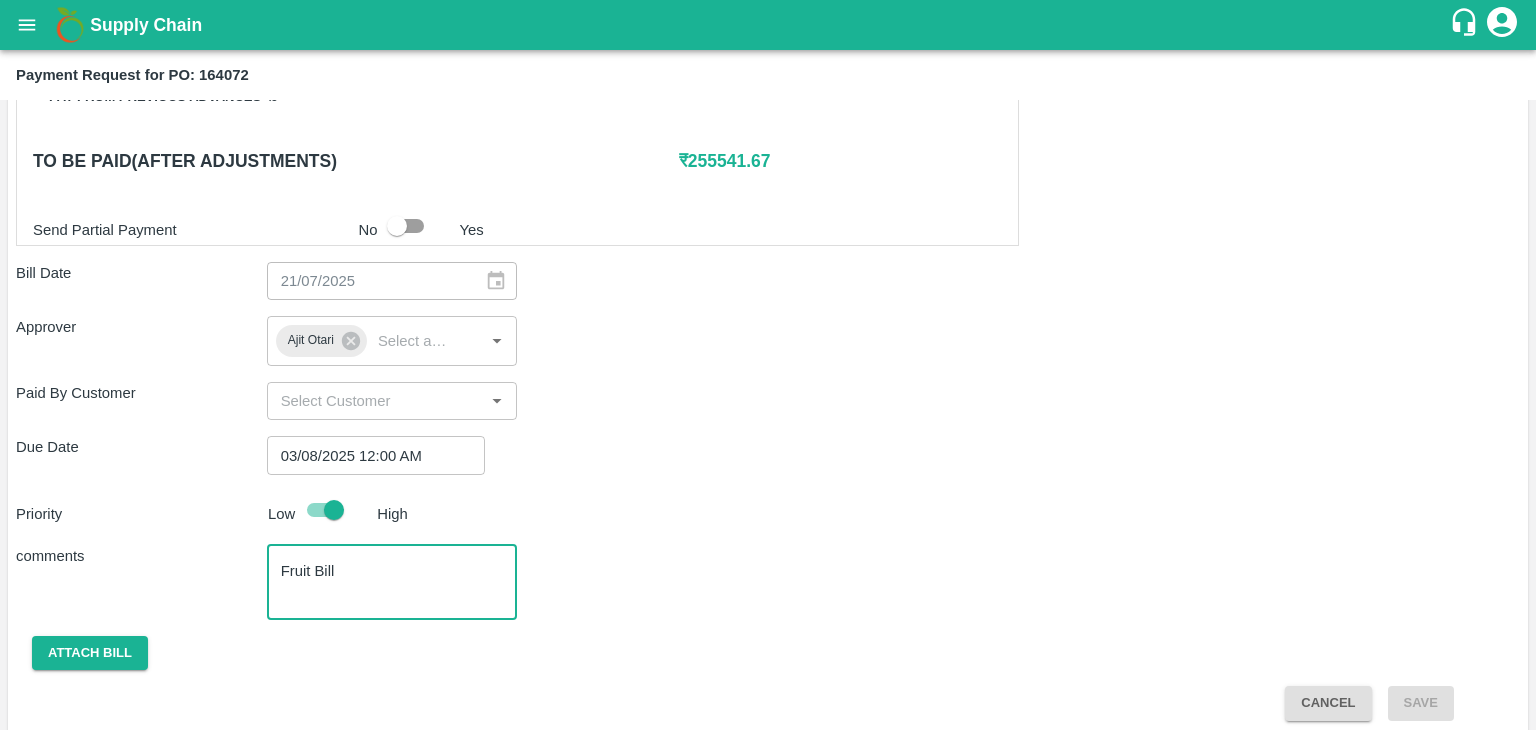 scroll, scrollTop: 948, scrollLeft: 0, axis: vertical 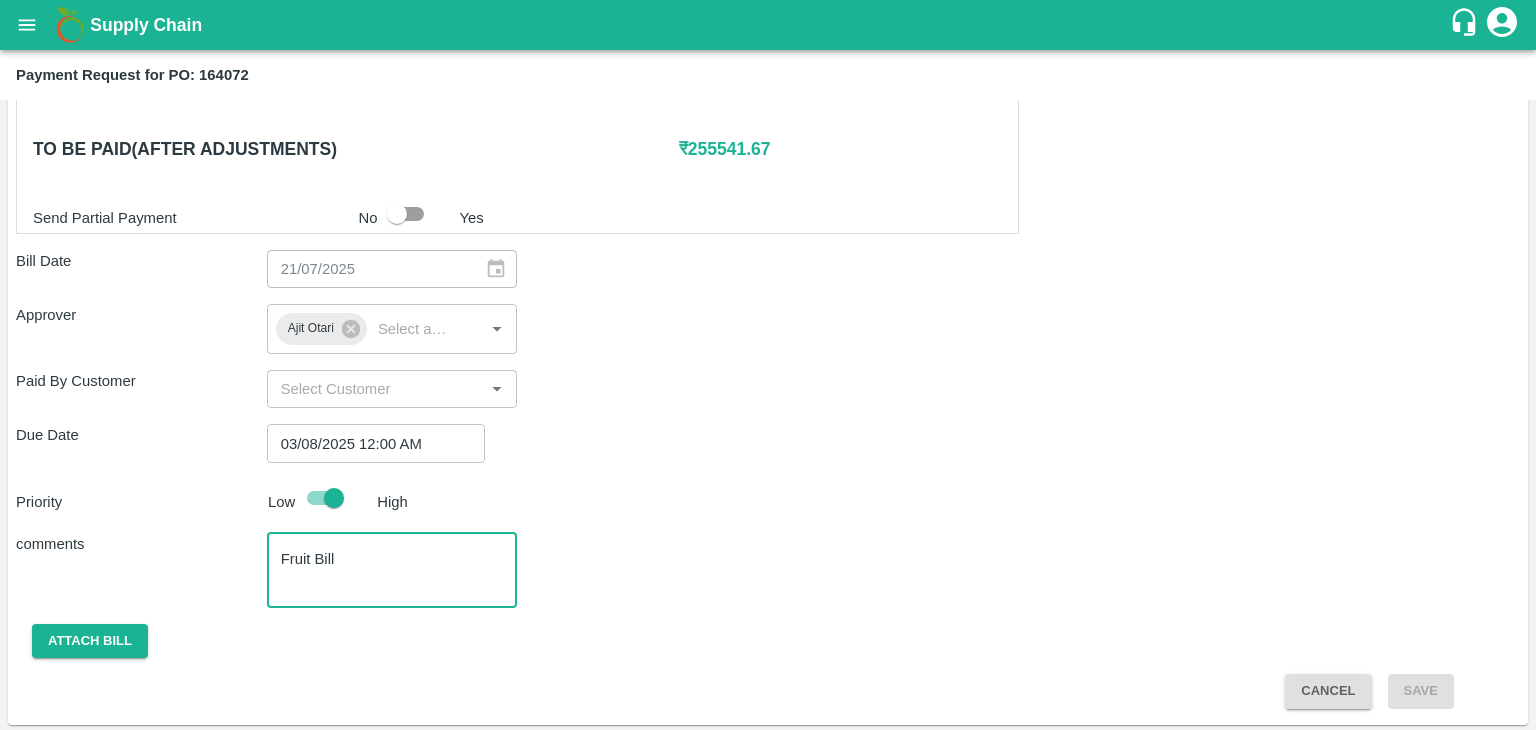 type on "Fruit Bill" 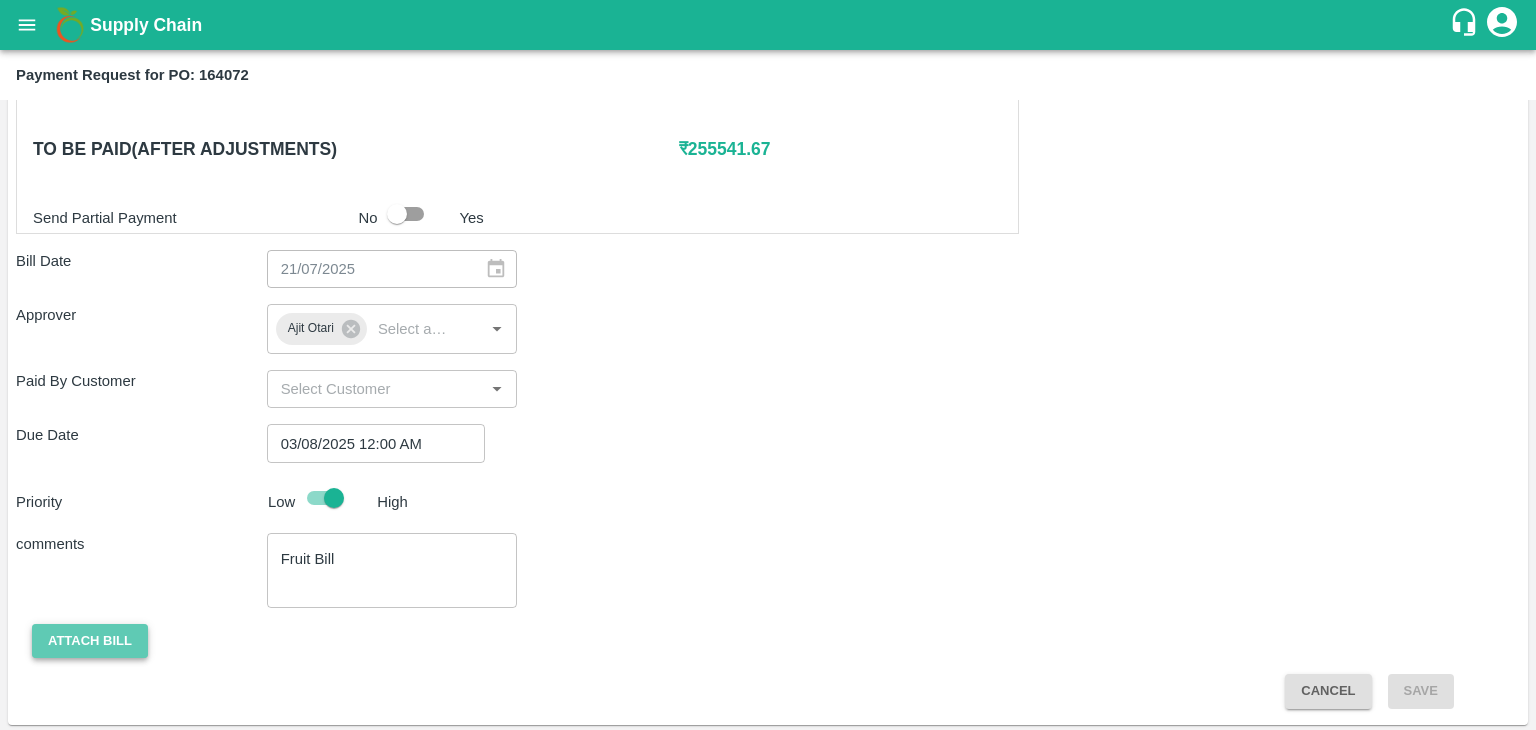 click on "Attach bill" at bounding box center (90, 641) 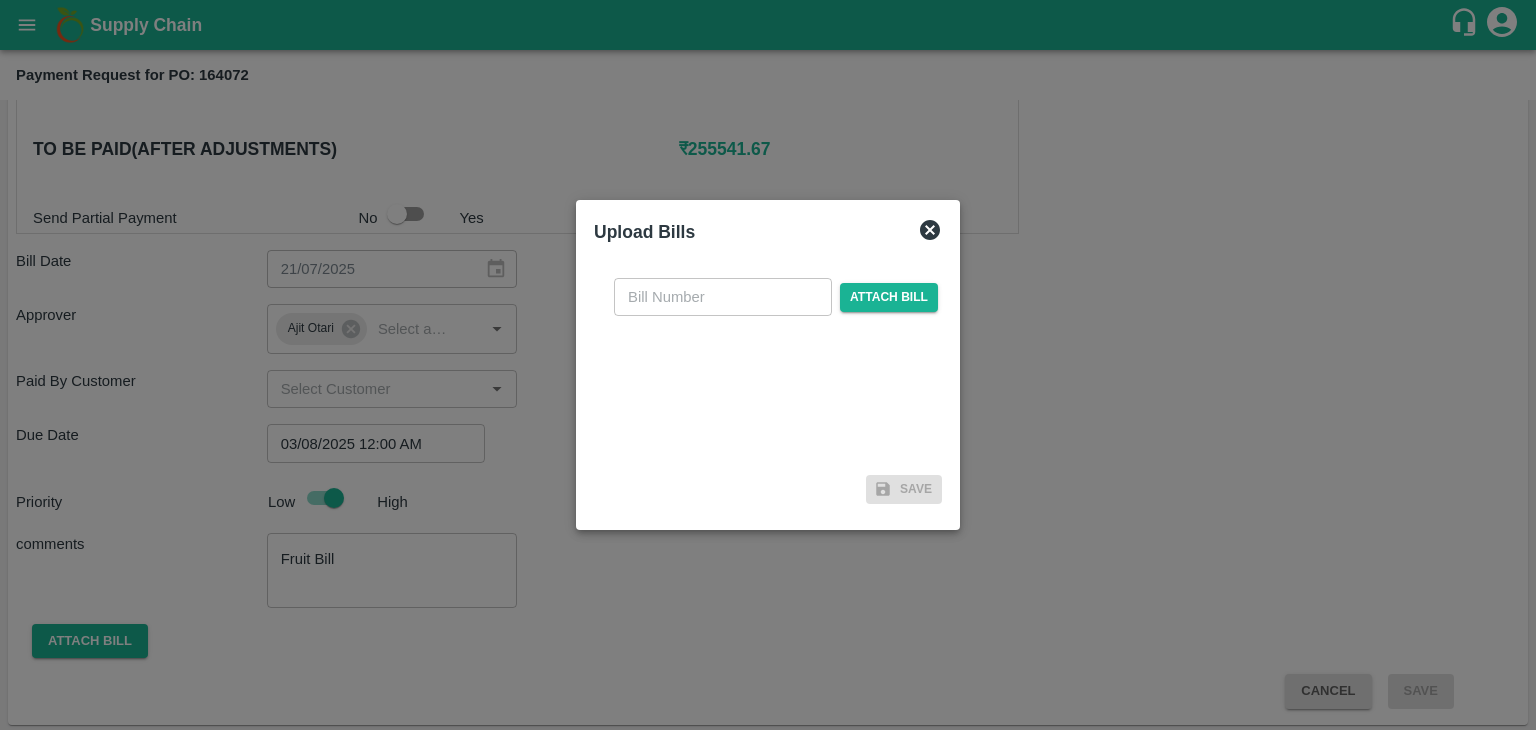 click on "​ Attach bill" at bounding box center (768, 364) 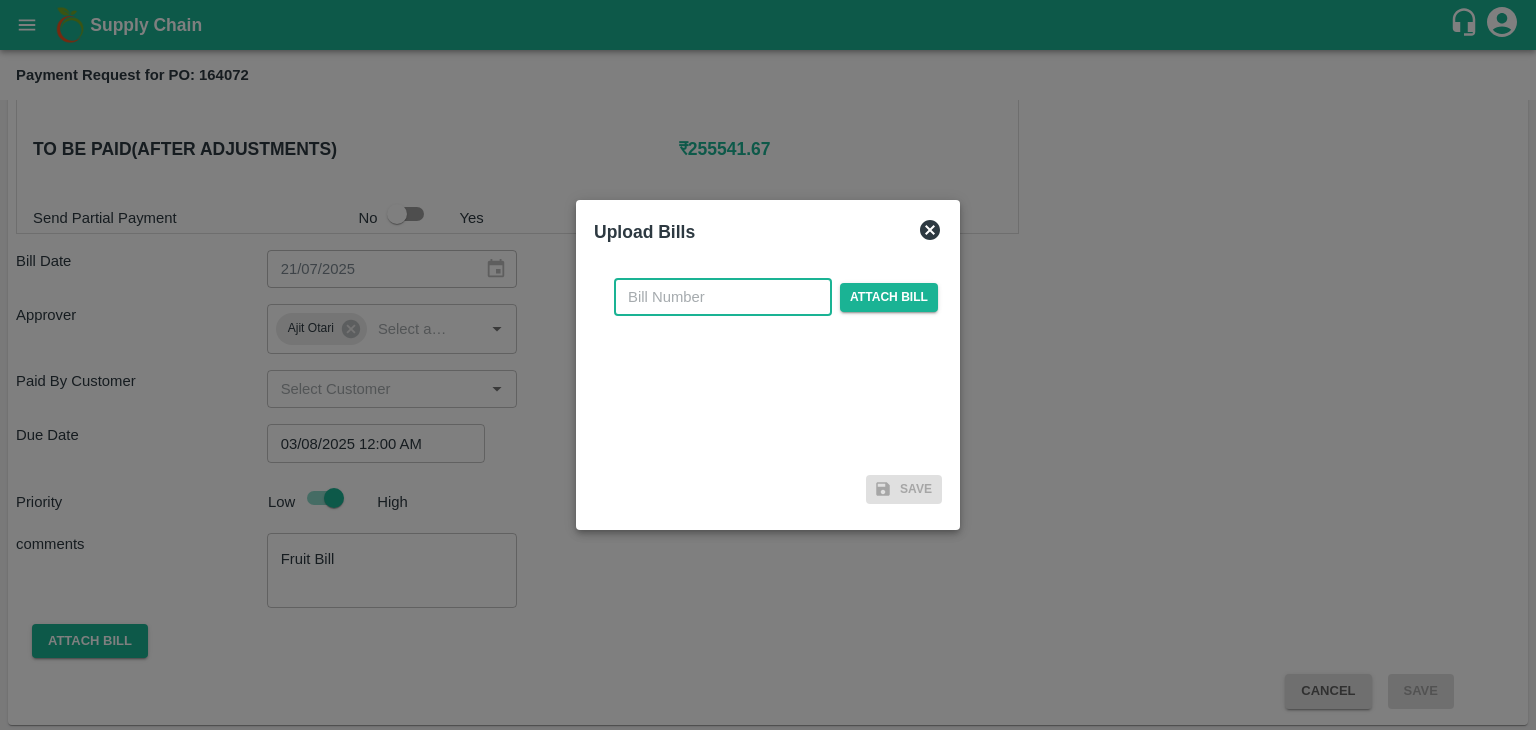 click at bounding box center [723, 297] 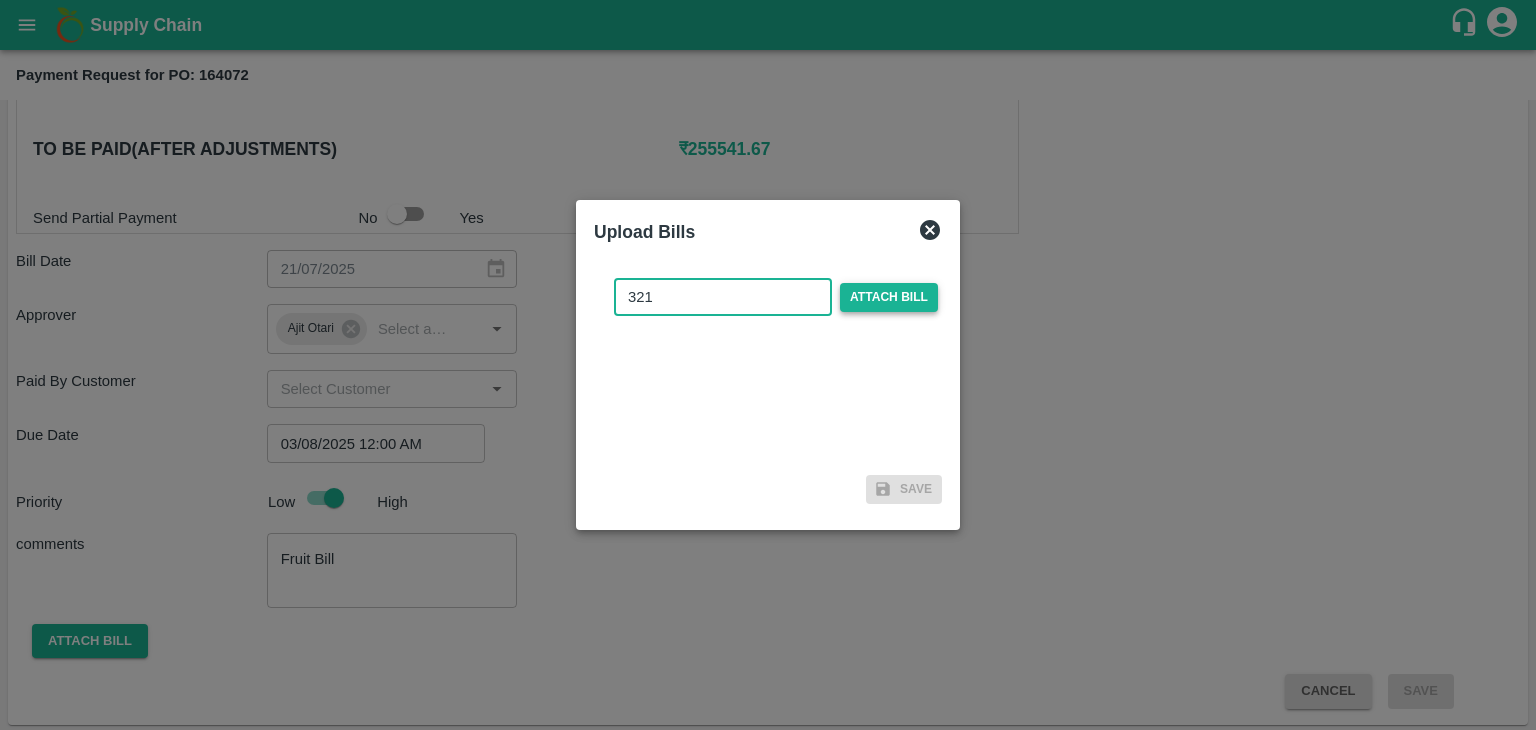 type on "321" 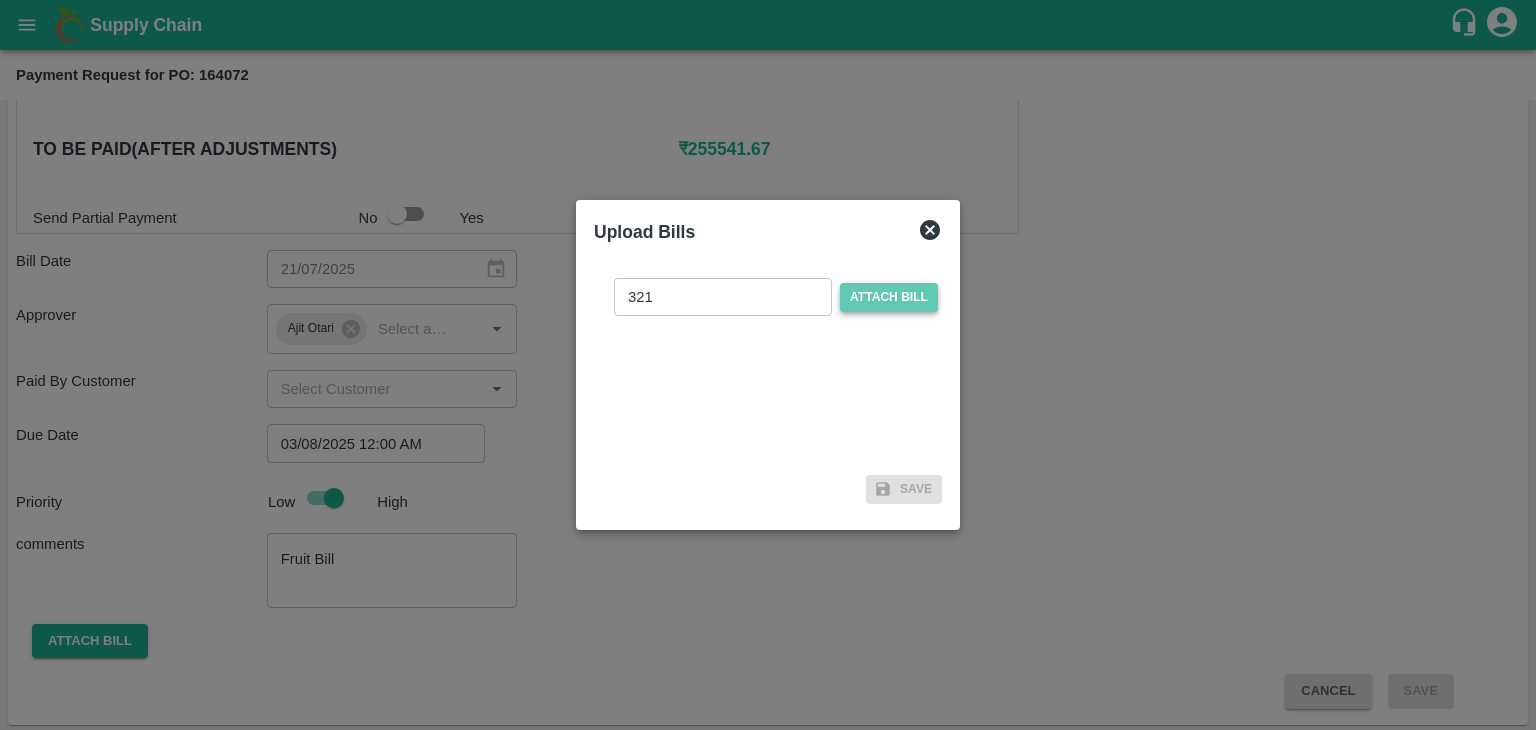 click on "Attach bill" at bounding box center (889, 297) 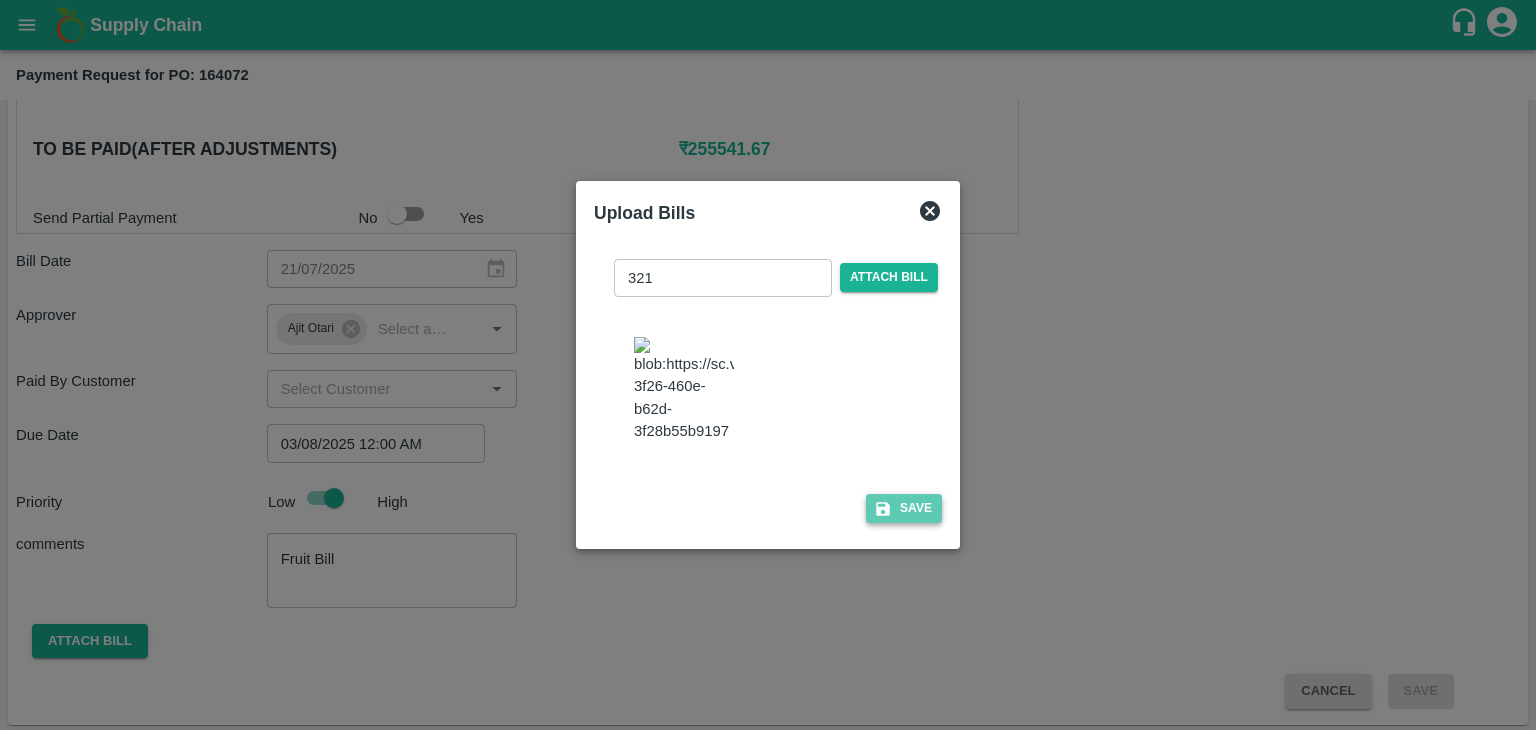 click on "Save" at bounding box center [904, 508] 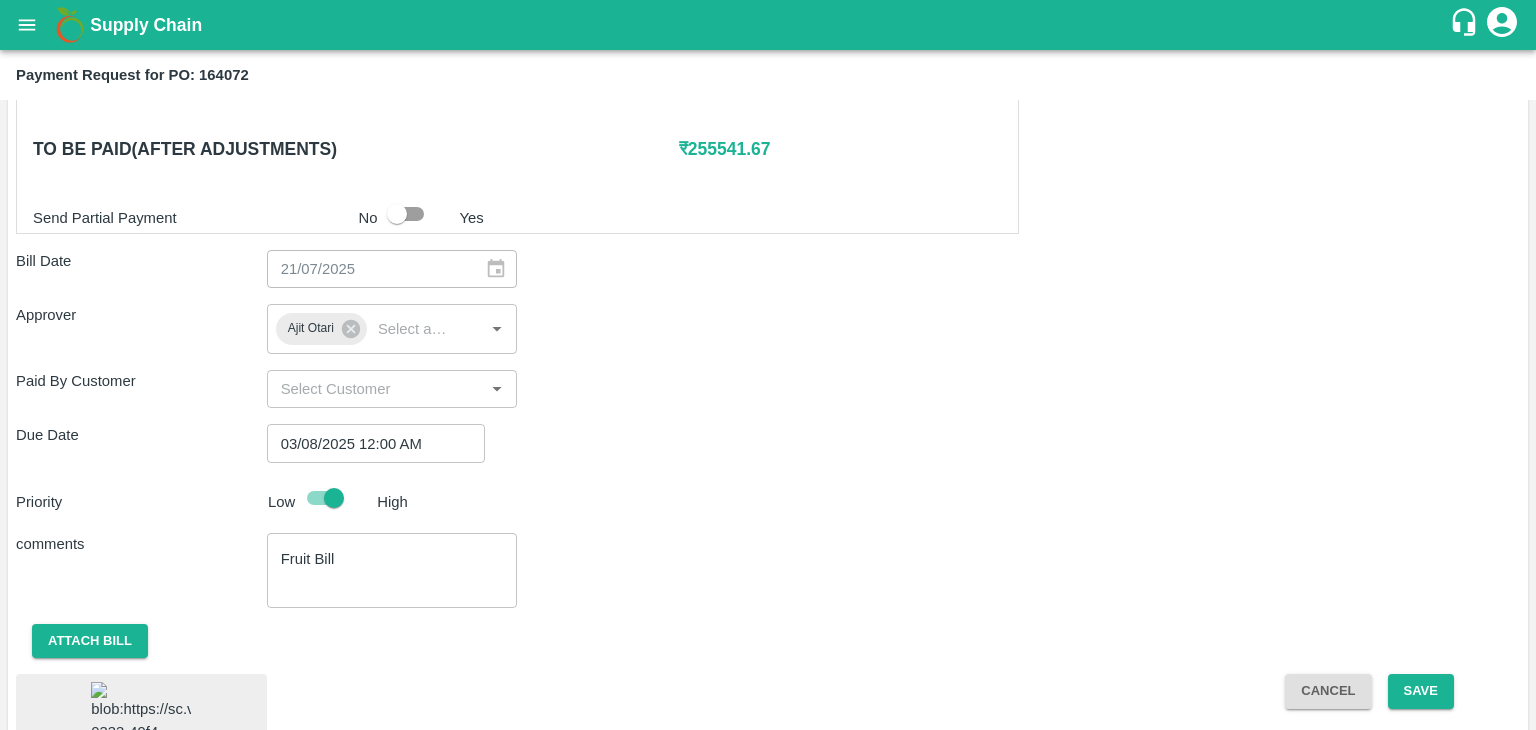 scroll, scrollTop: 1073, scrollLeft: 0, axis: vertical 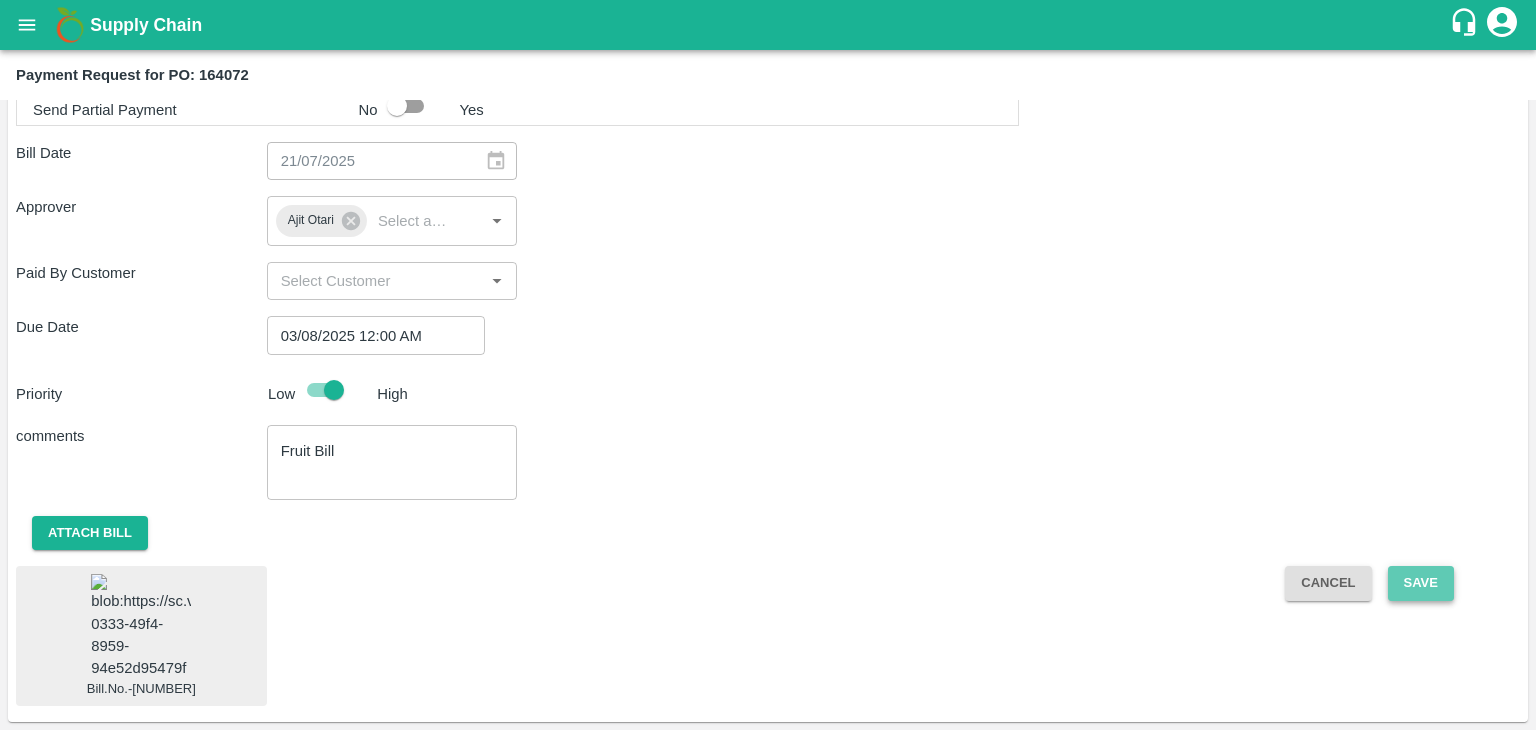 click on "Save" at bounding box center [1421, 583] 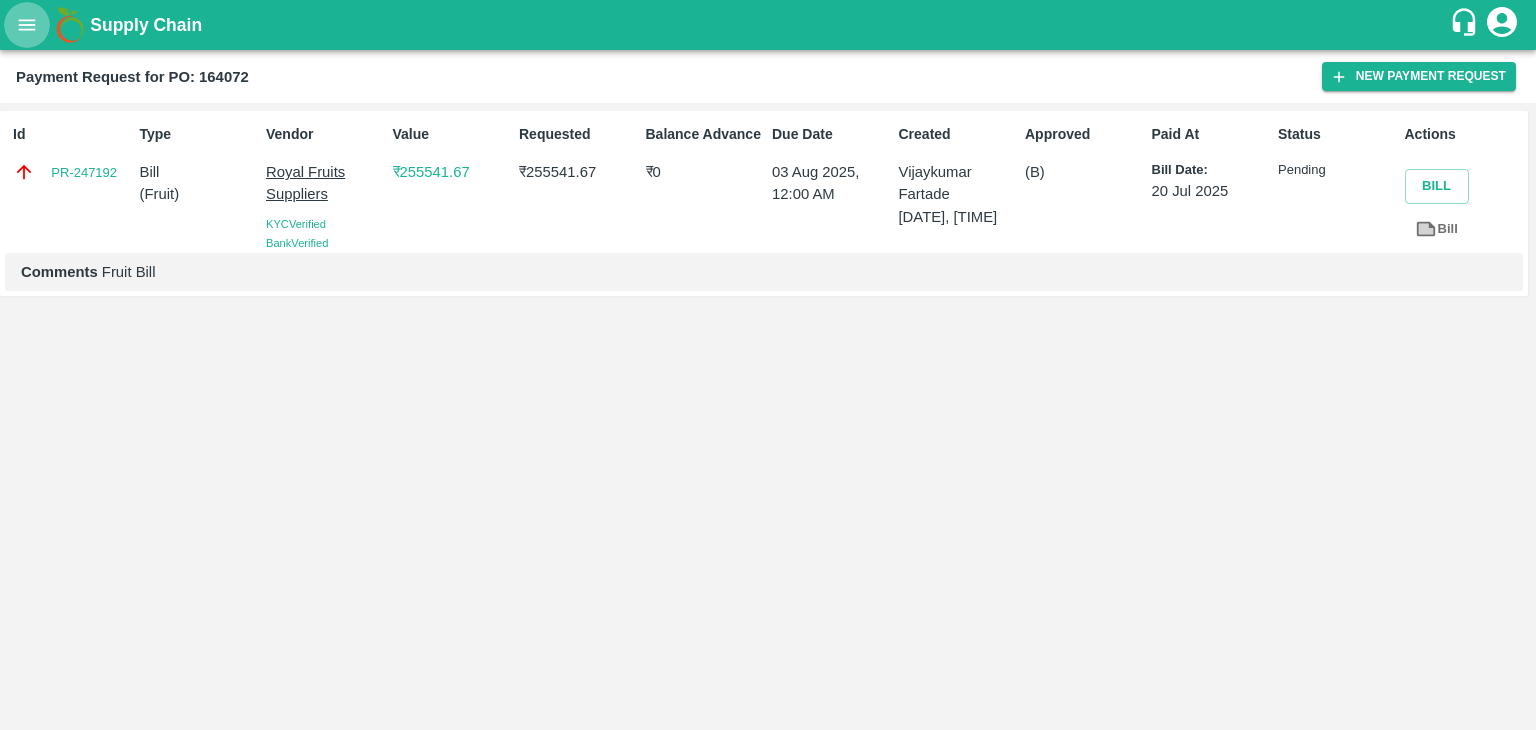 click 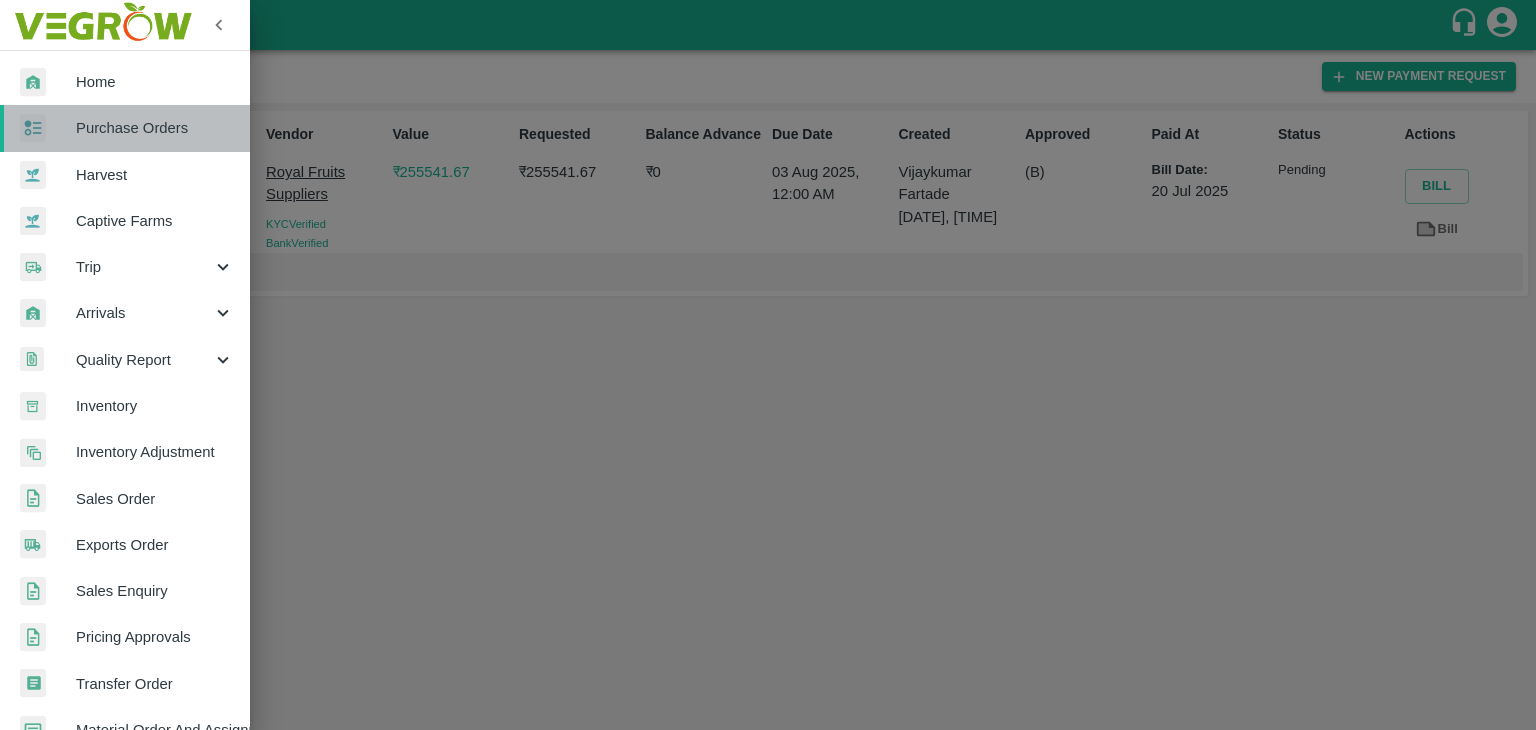 click on "Purchase Orders" at bounding box center (125, 128) 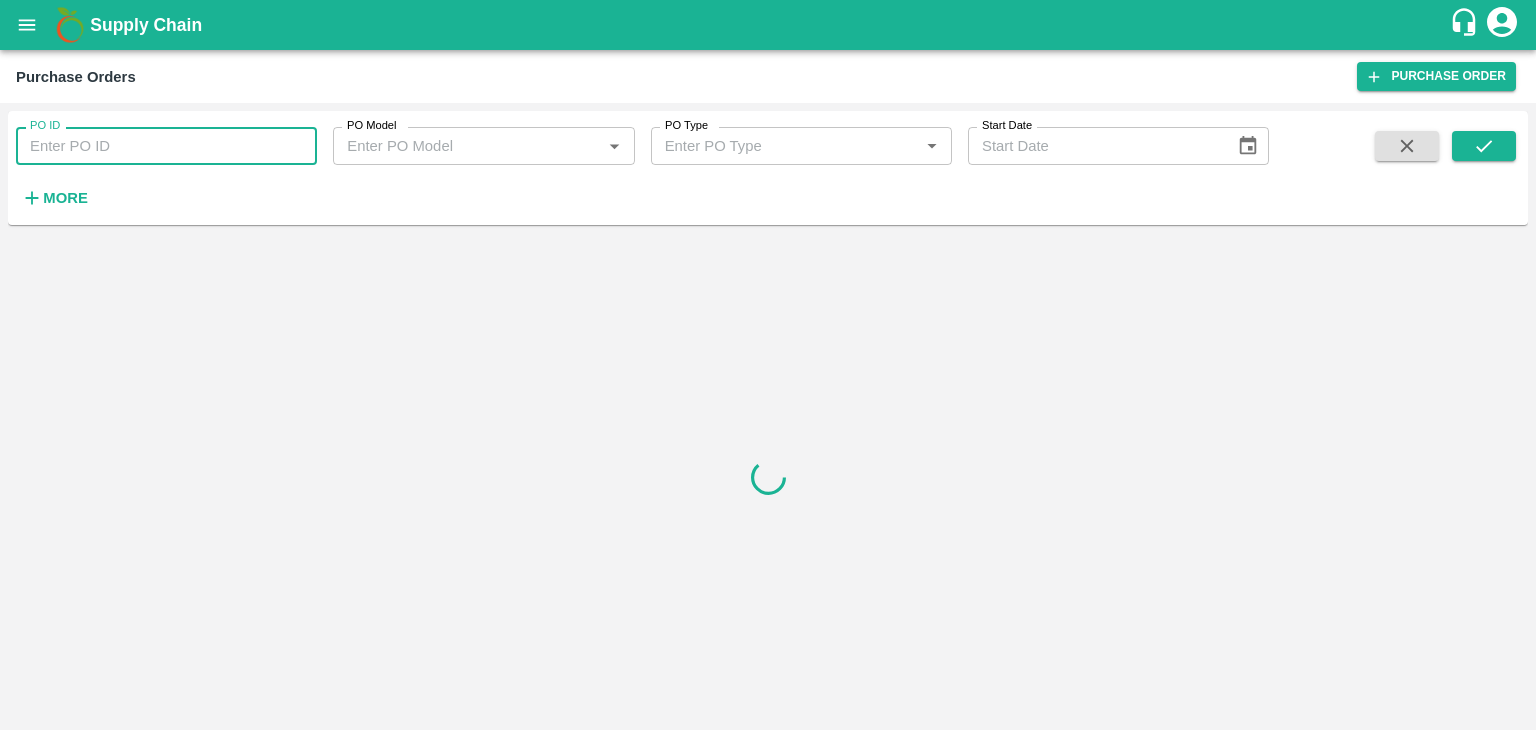 click on "PO ID" at bounding box center [166, 146] 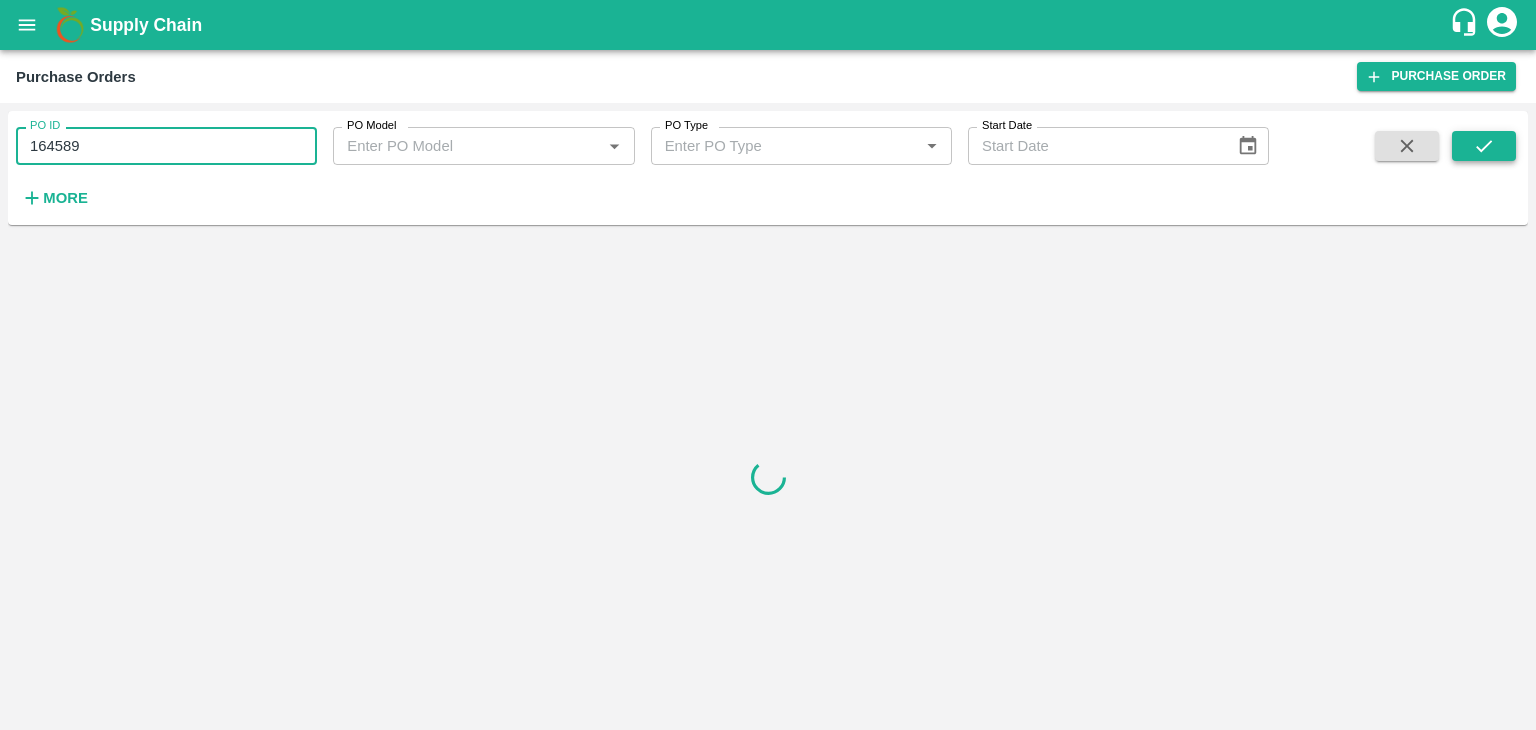 type on "164589" 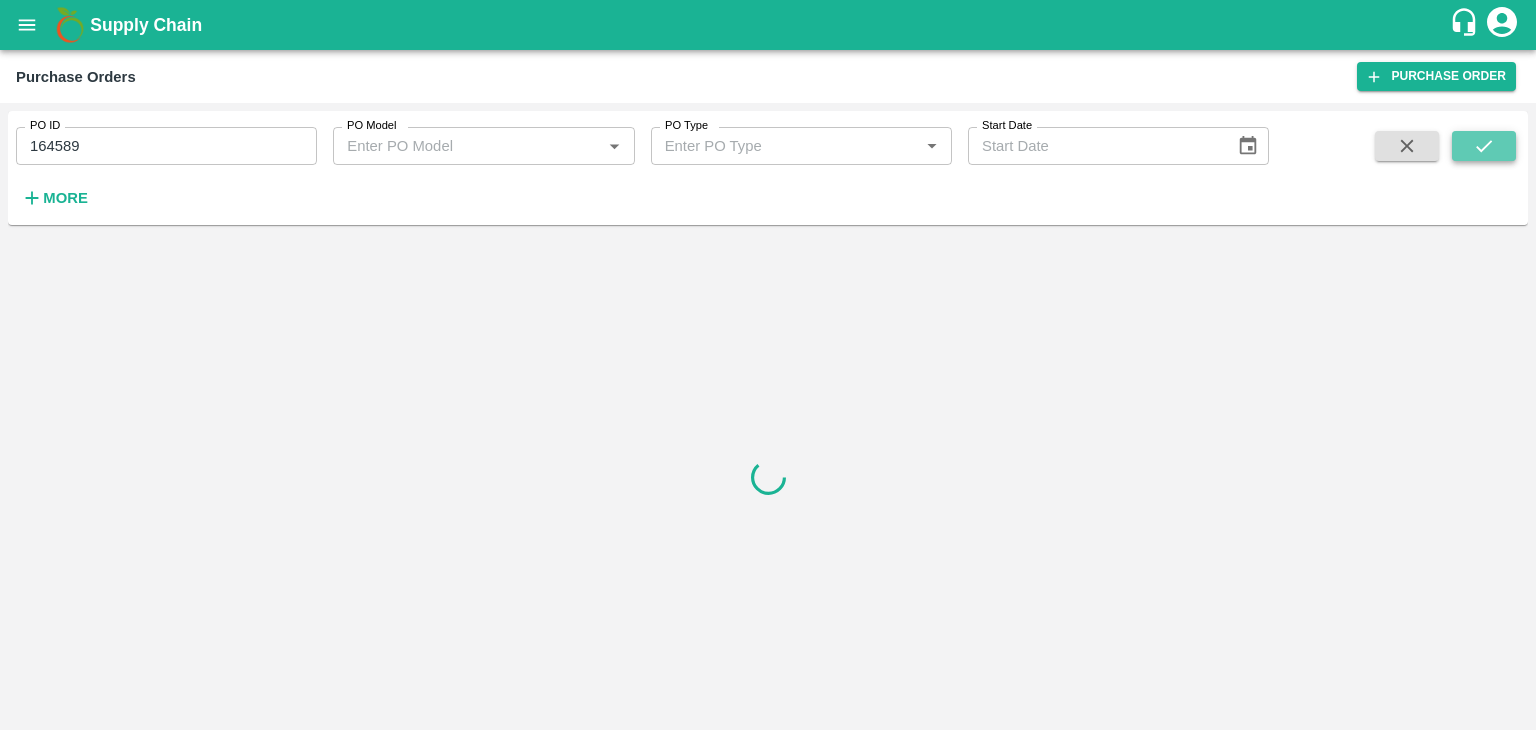 click 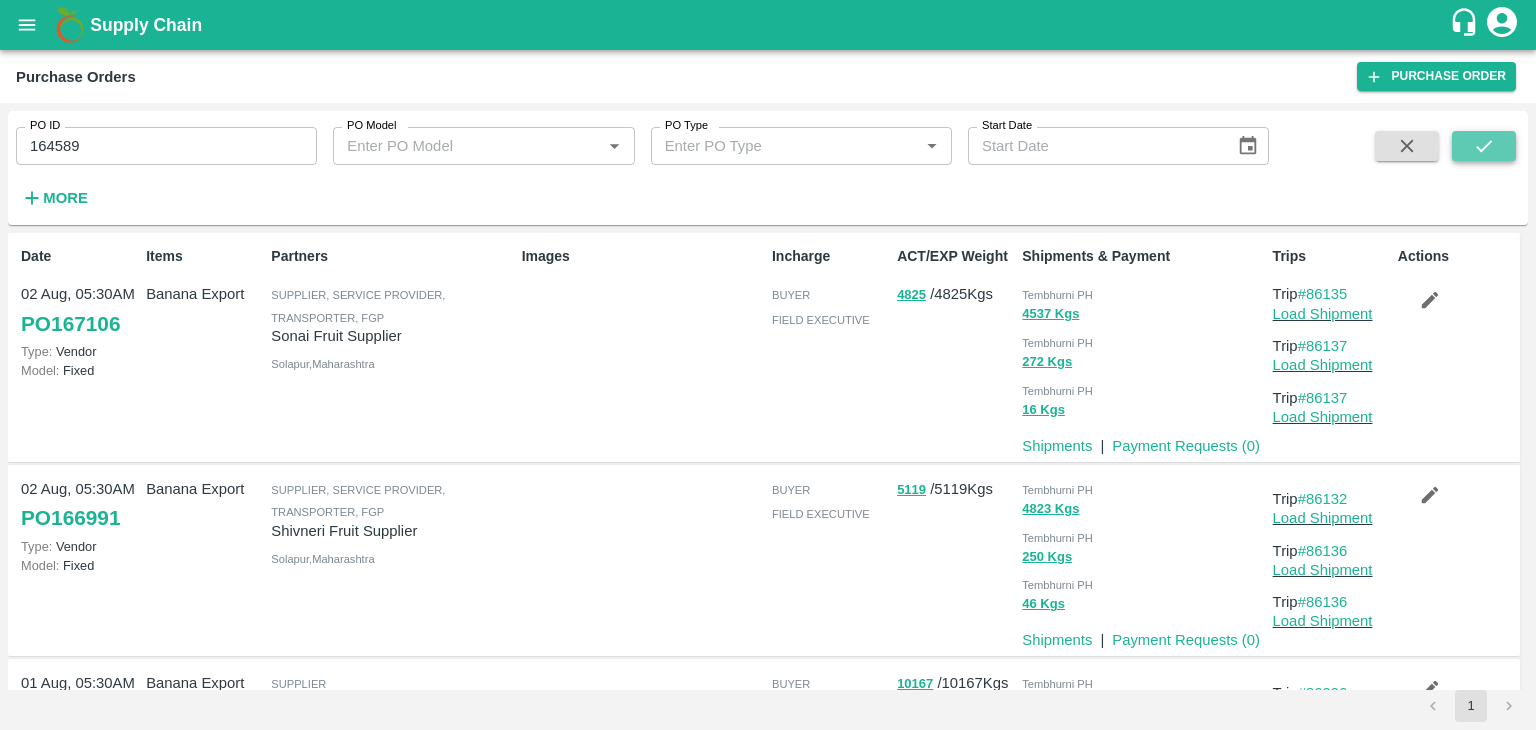 click 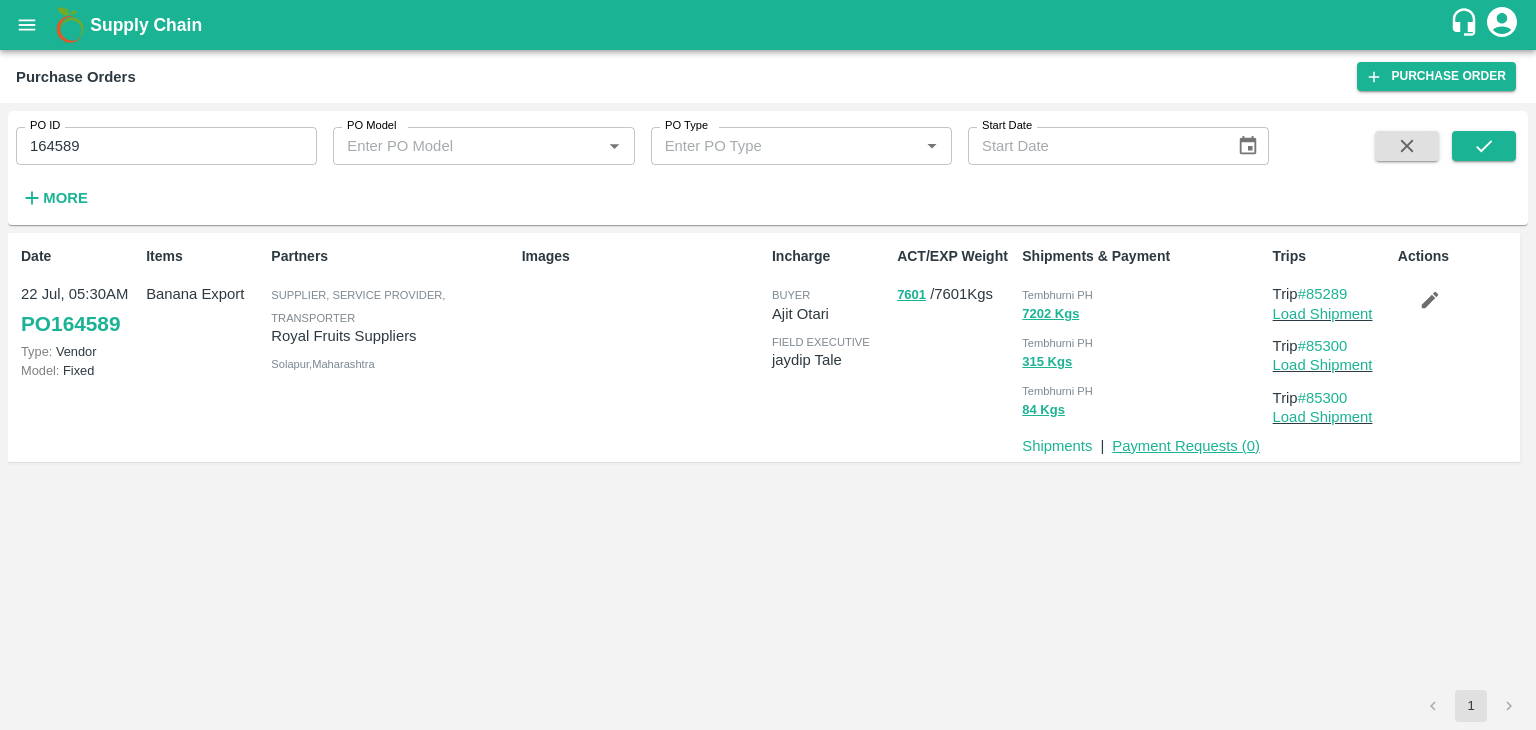 click on "Payment Requests ( 0 )" at bounding box center [1186, 446] 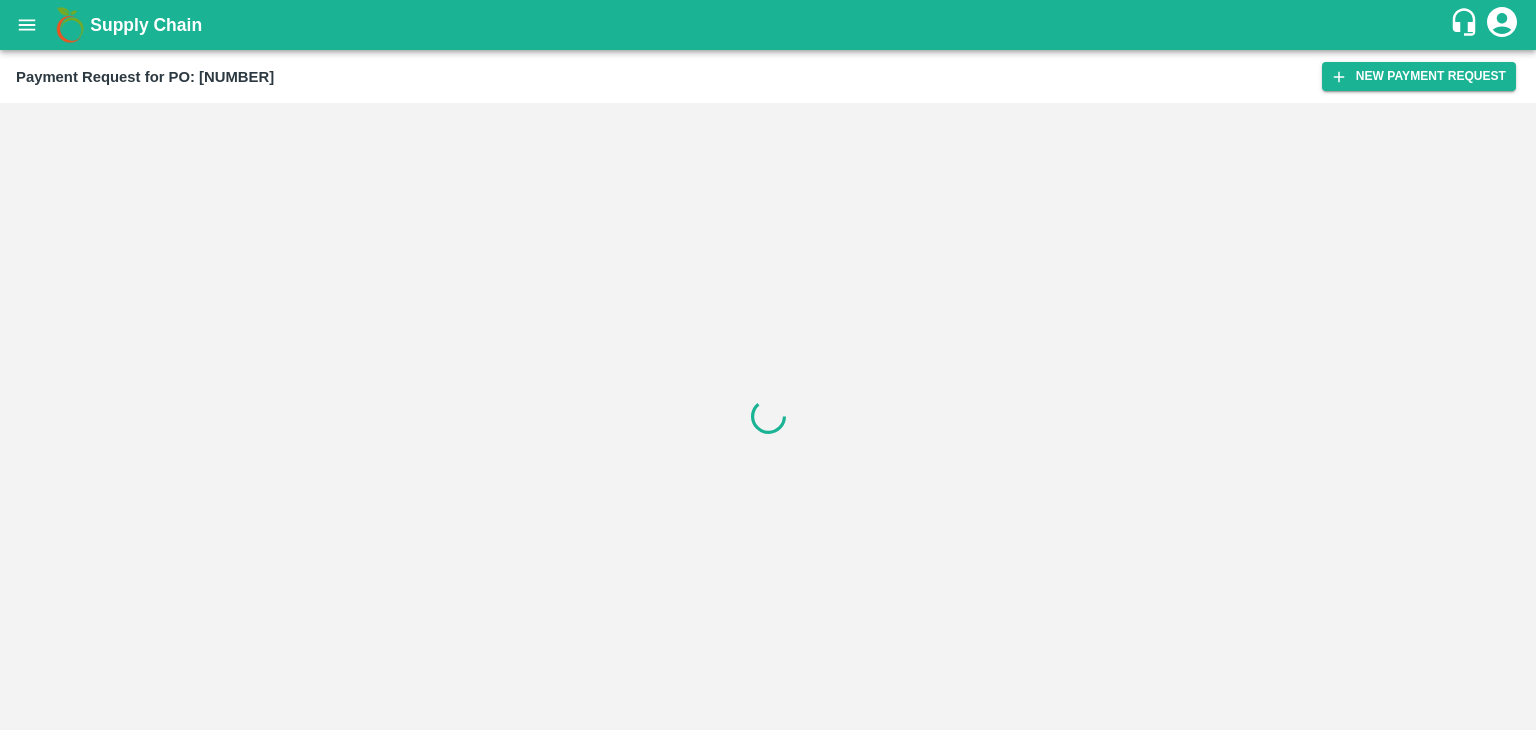 scroll, scrollTop: 0, scrollLeft: 0, axis: both 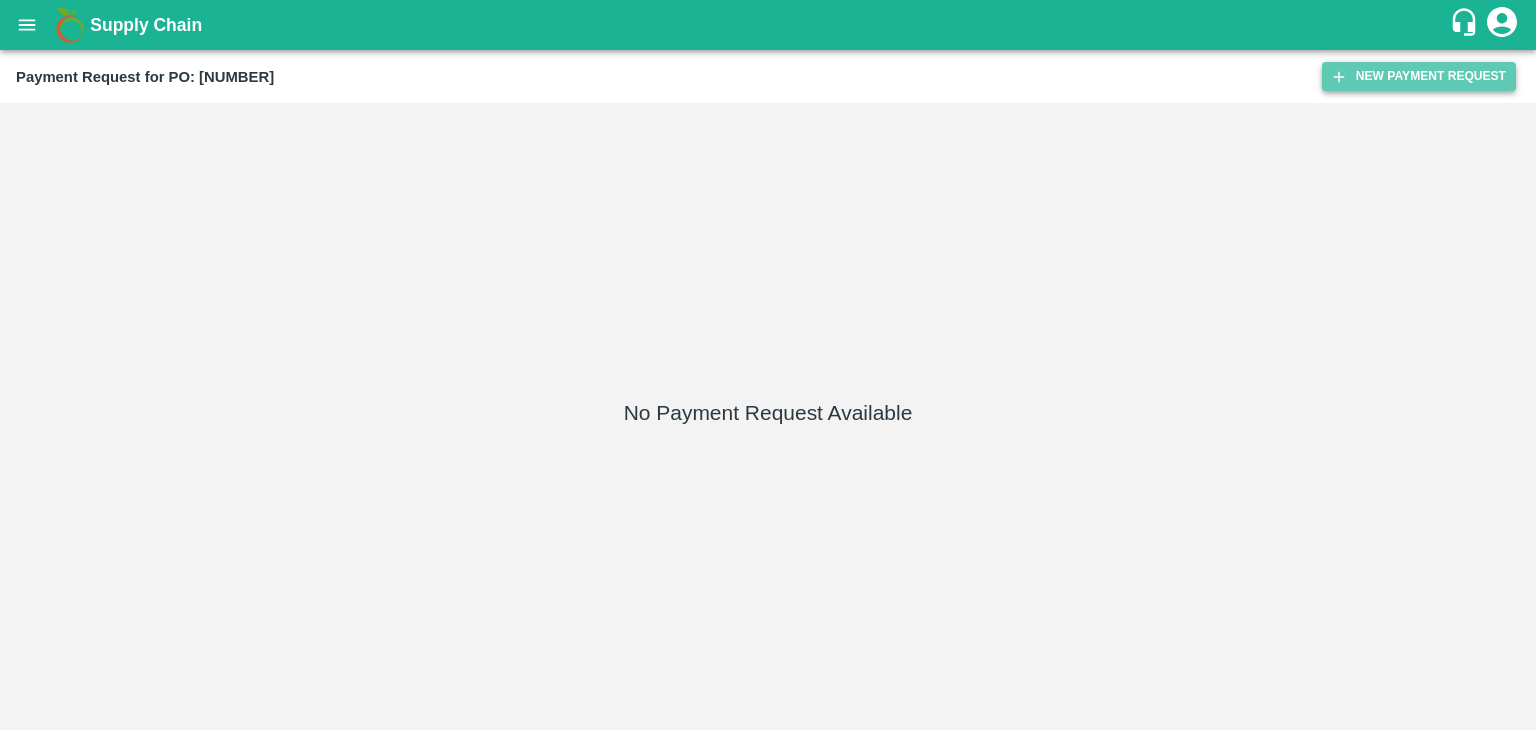 click on "New Payment Request" at bounding box center [1419, 76] 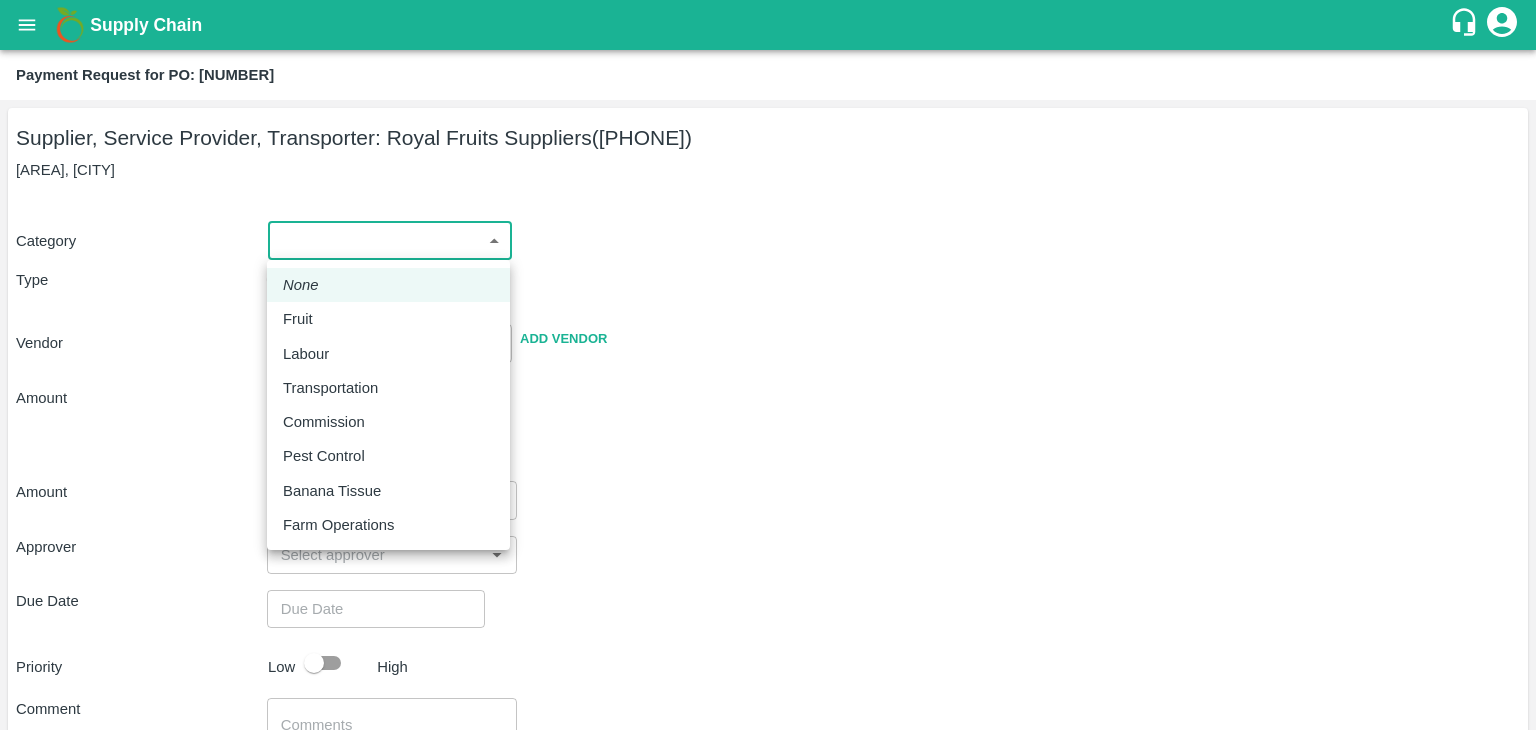 click on "Supply Chain Payment Request for PO: [NUMBER] Supplier, Service Provider, Transporter:    Royal Fruits Suppliers  ([PHONE]) [AREA], [CITY] Category ​ ​ Type Advance Bill Vendor ​ Add Vendor Amount Total value Per Kg ​ Amount ​ Approver ​ Due Date ​  Priority  Low  High Comment x ​ Attach bill Cancel Save Tembhurni PH Nashik CC Shahada Banana Export PH Nashik Banana CS Vijaykumar Fartade Logout None Fruit Labour Transportation Commission Pest Control Banana Tissue Farm Operations" at bounding box center (768, 365) 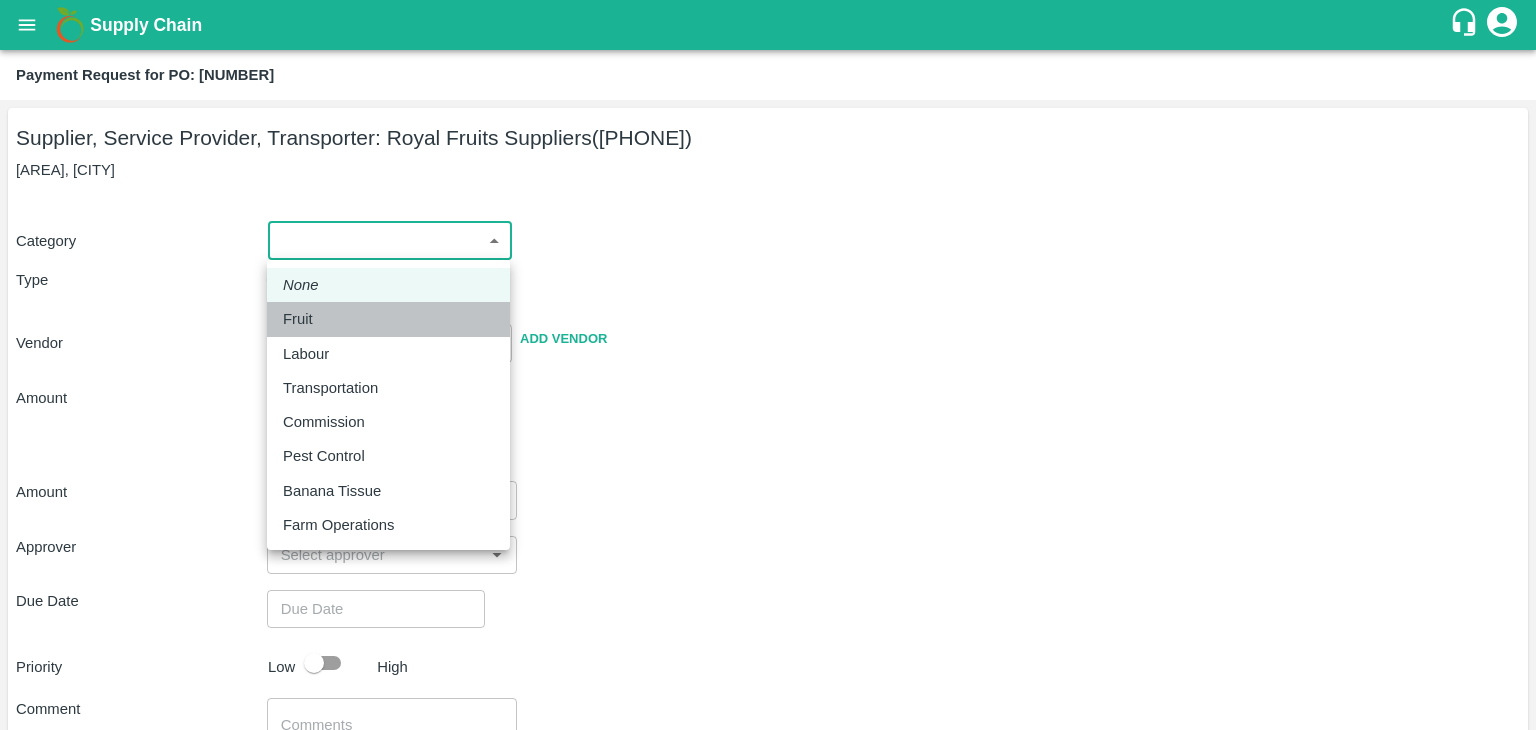 click on "Fruit" at bounding box center (388, 319) 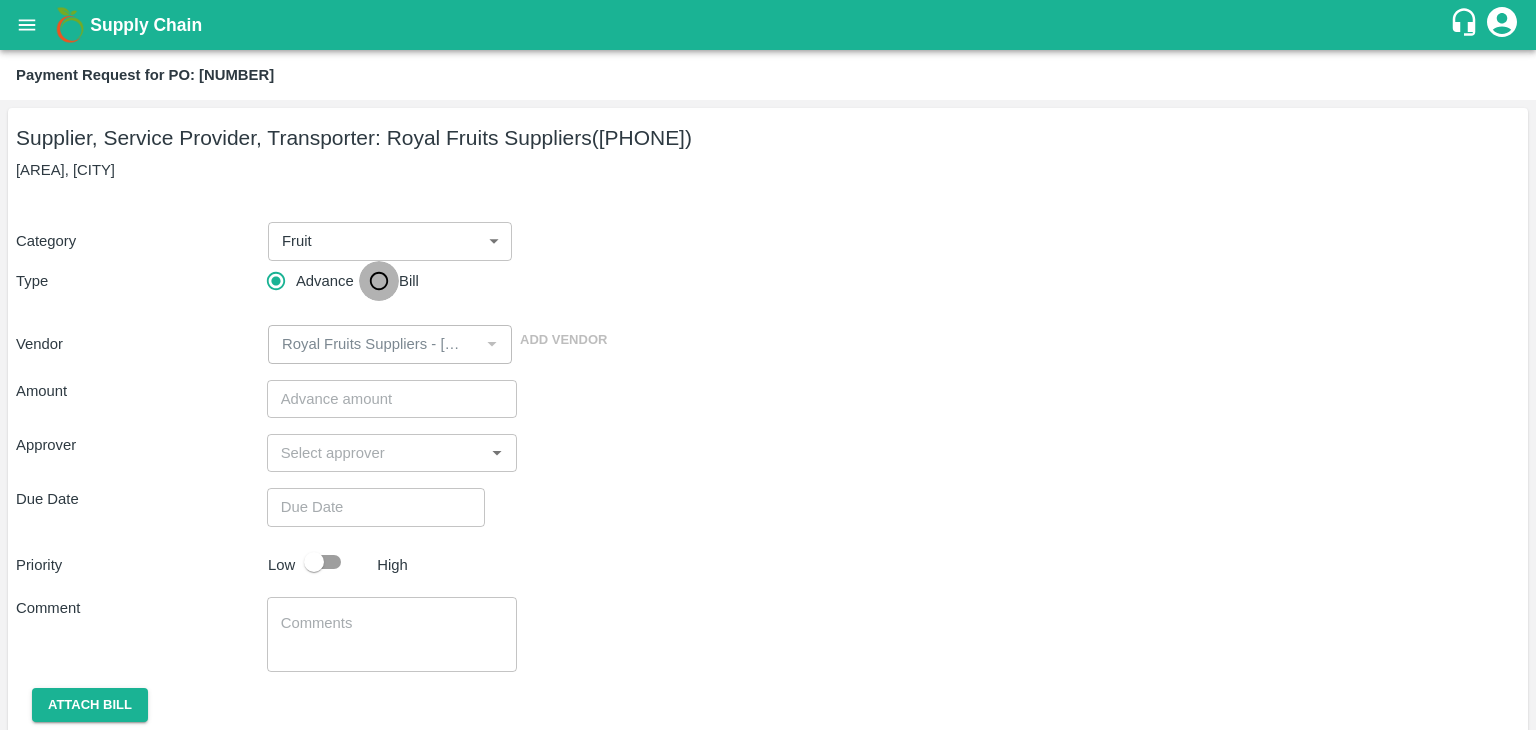 click on "Bill" at bounding box center (379, 281) 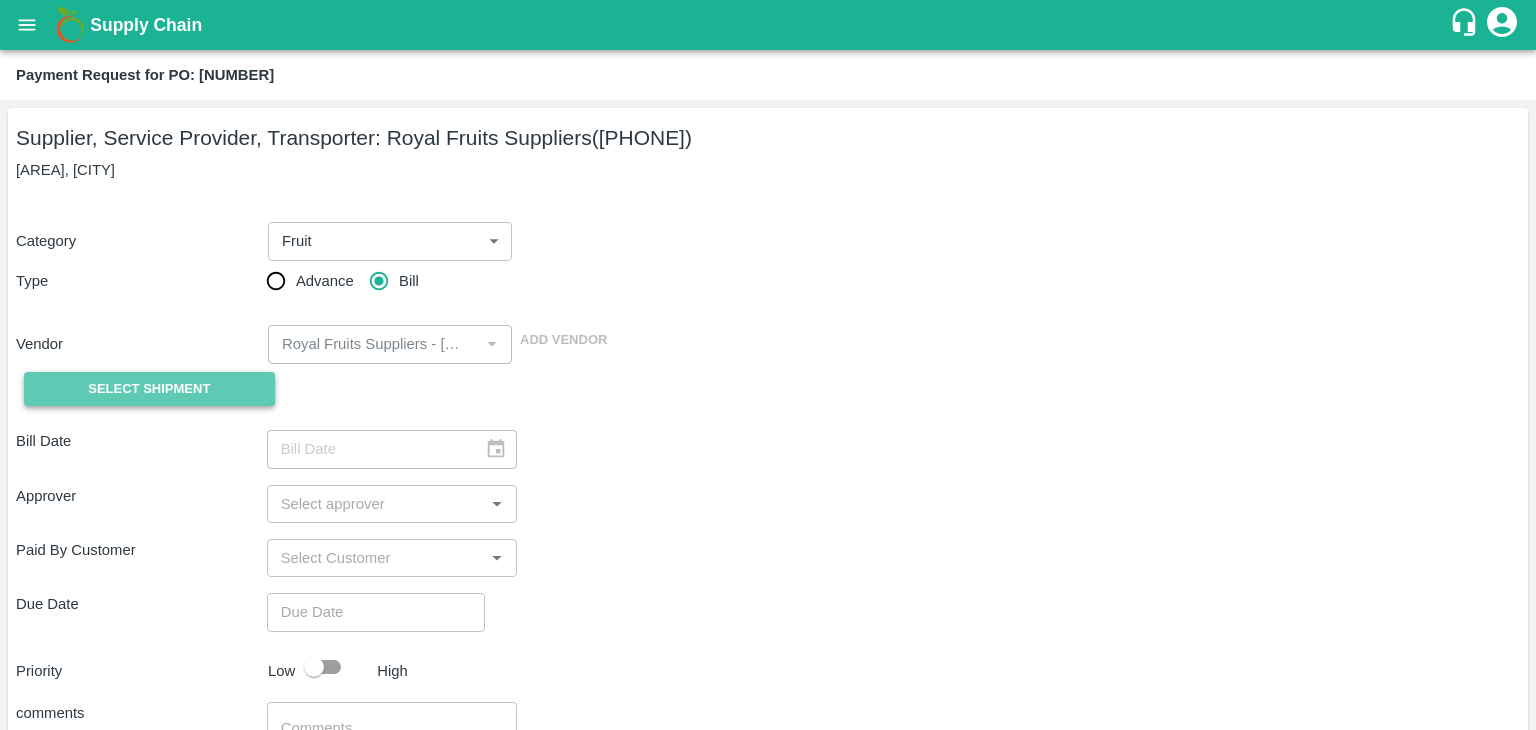 click on "Select Shipment" at bounding box center [149, 389] 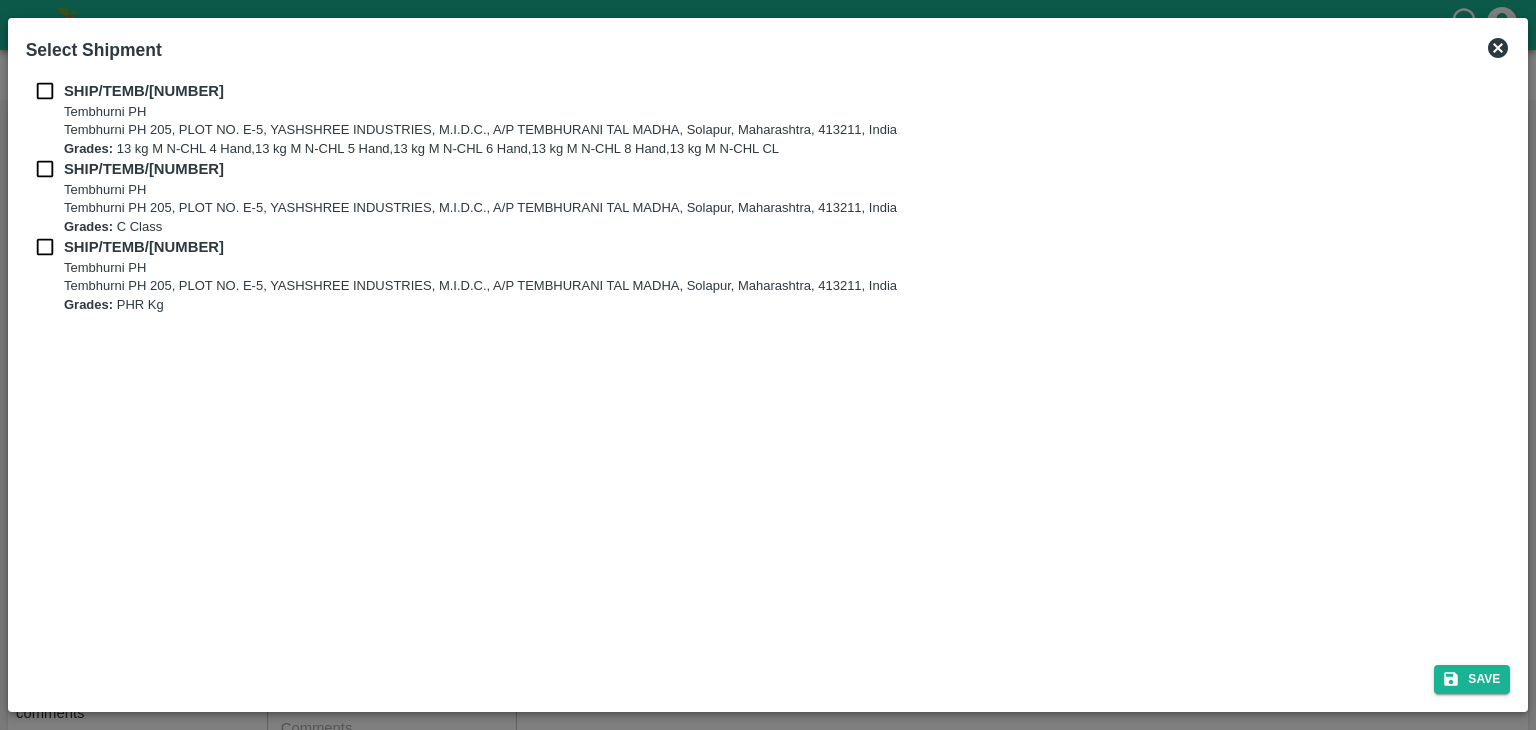 drag, startPoint x: 40, startPoint y: 75, endPoint x: 40, endPoint y: 90, distance: 15 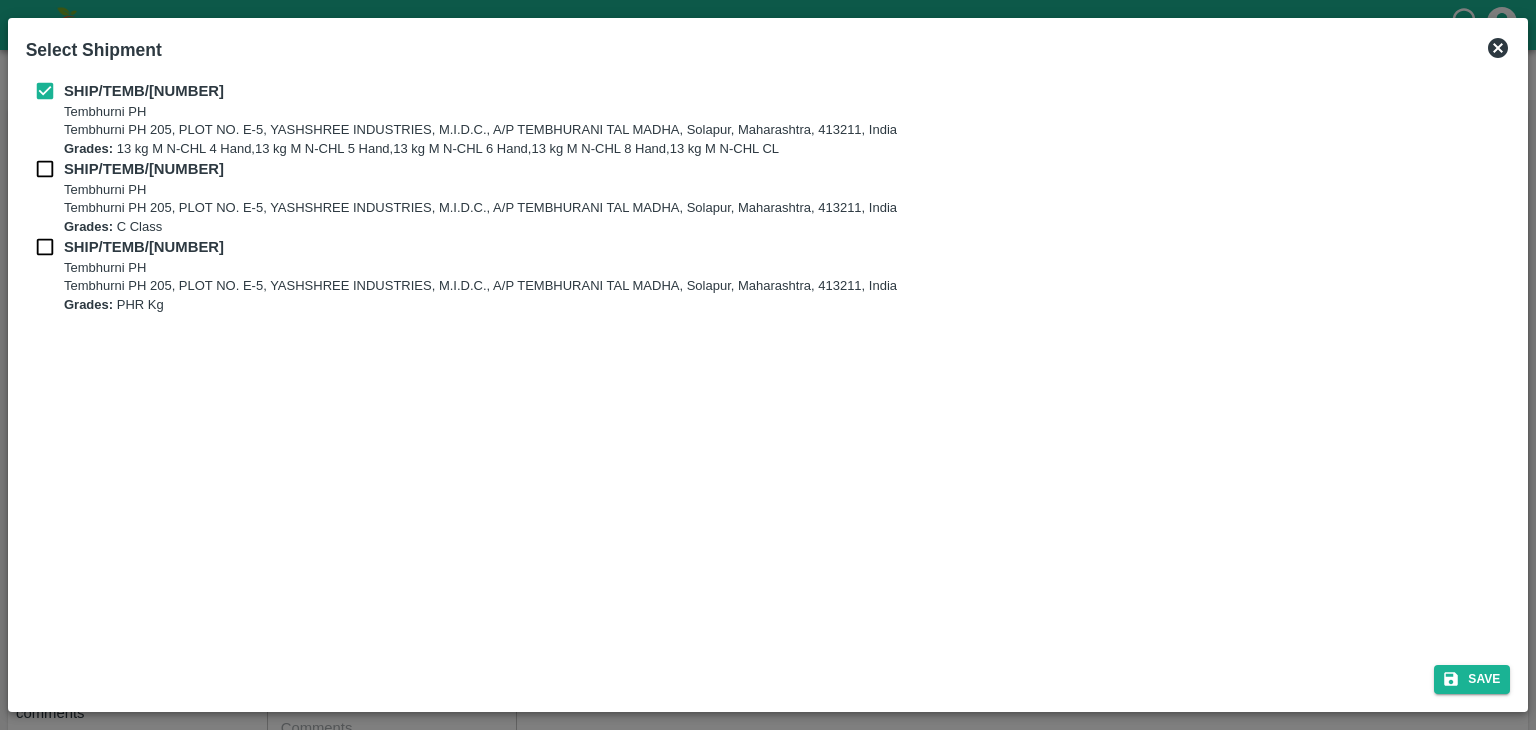 drag, startPoint x: 43, startPoint y: 153, endPoint x: 42, endPoint y: 165, distance: 12.0415945 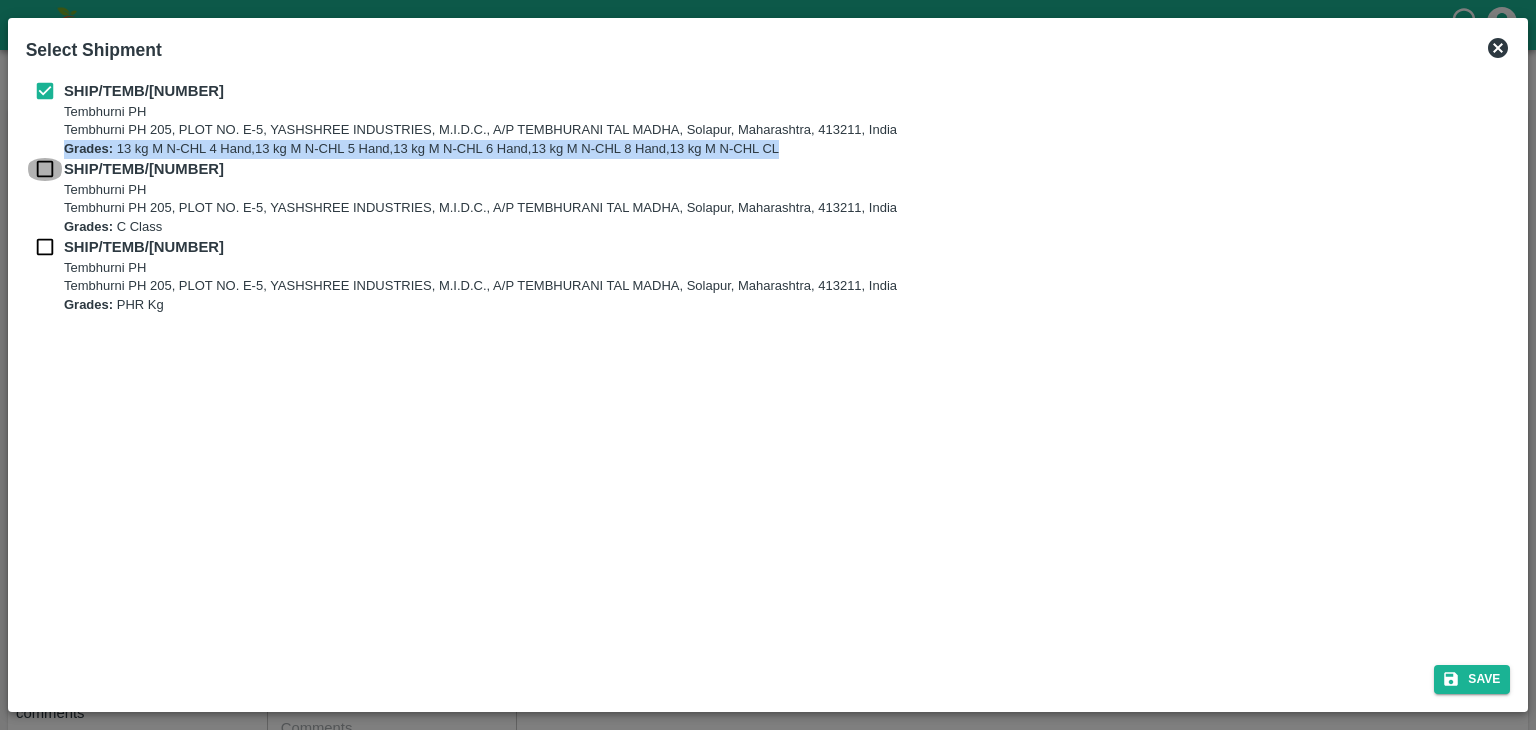 click at bounding box center (45, 169) 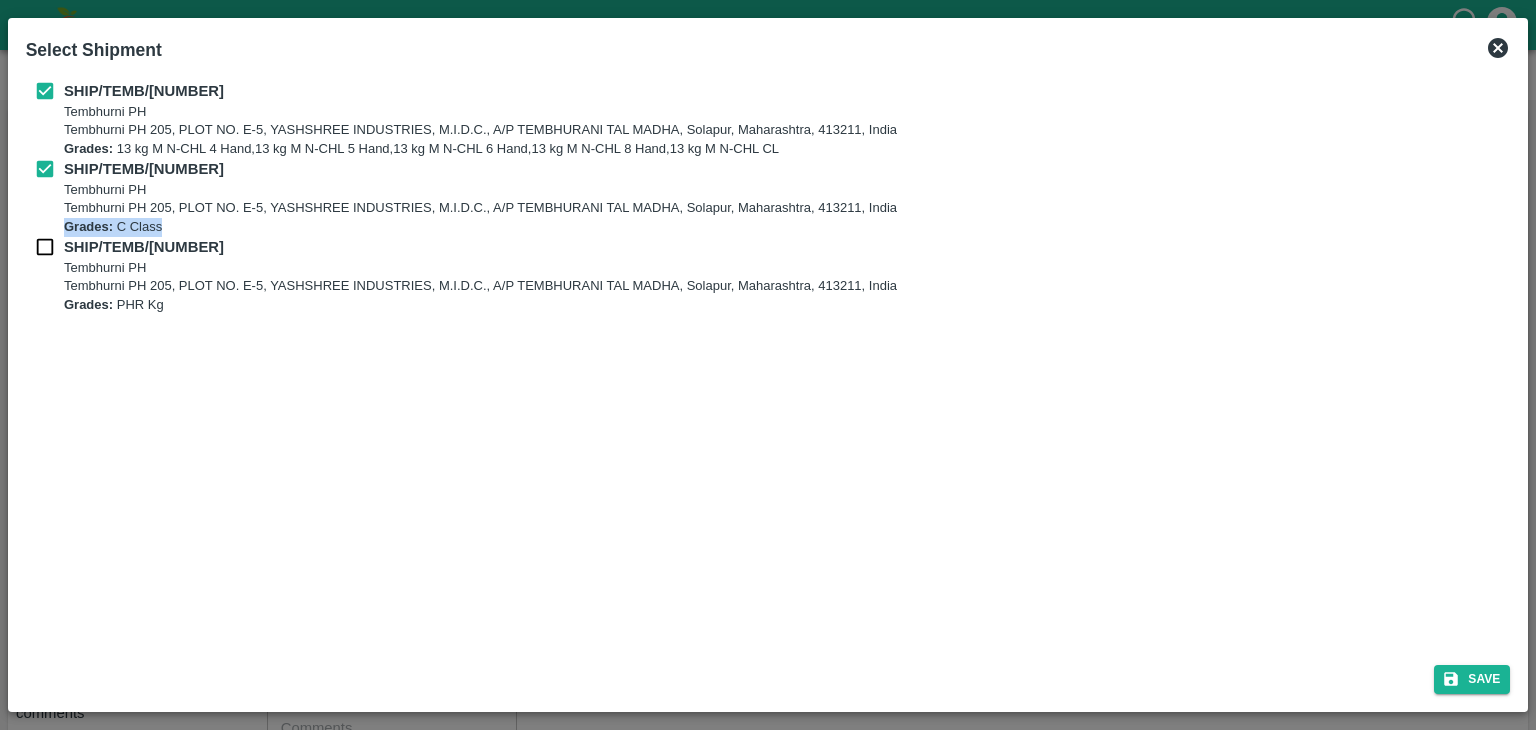 drag, startPoint x: 43, startPoint y: 235, endPoint x: 40, endPoint y: 245, distance: 10.440307 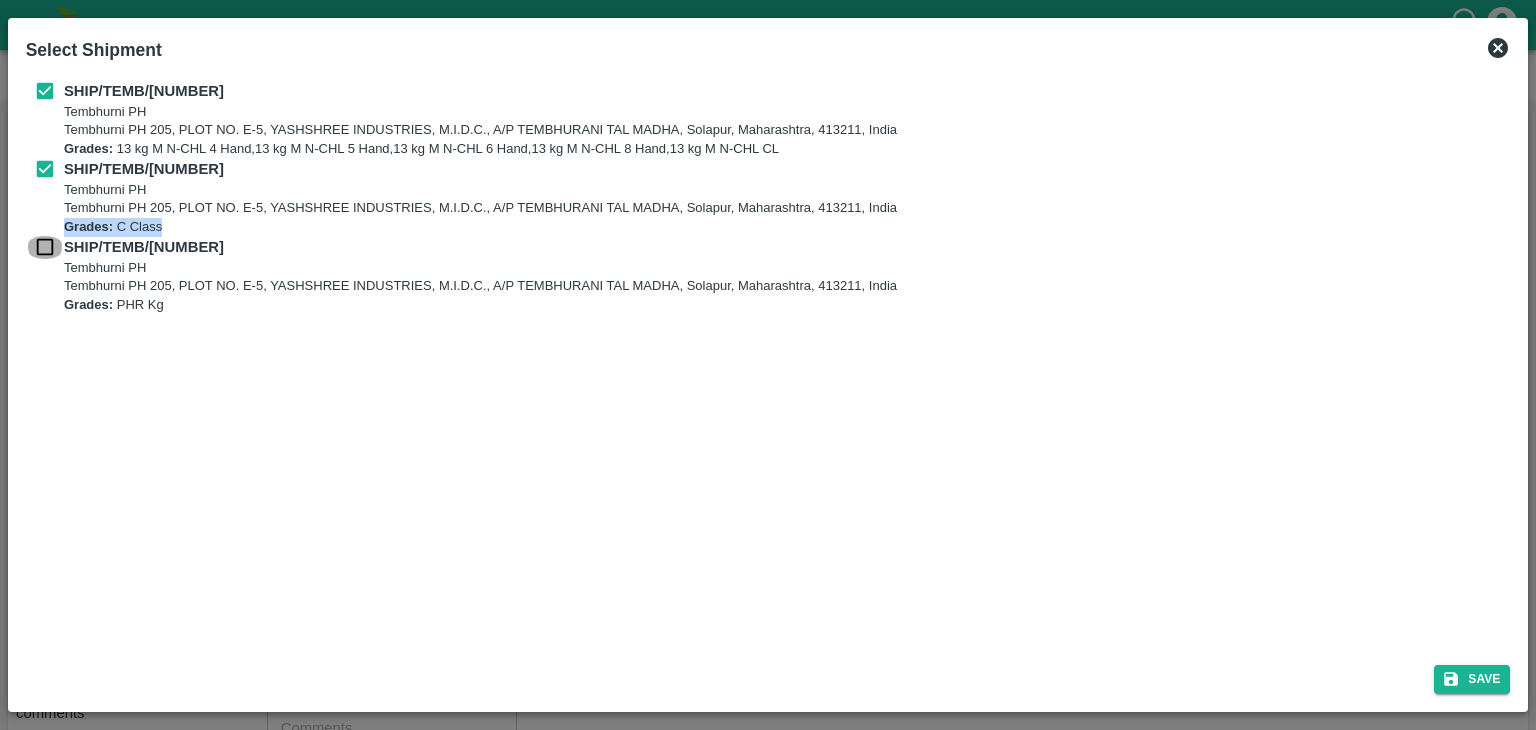 click at bounding box center (45, 247) 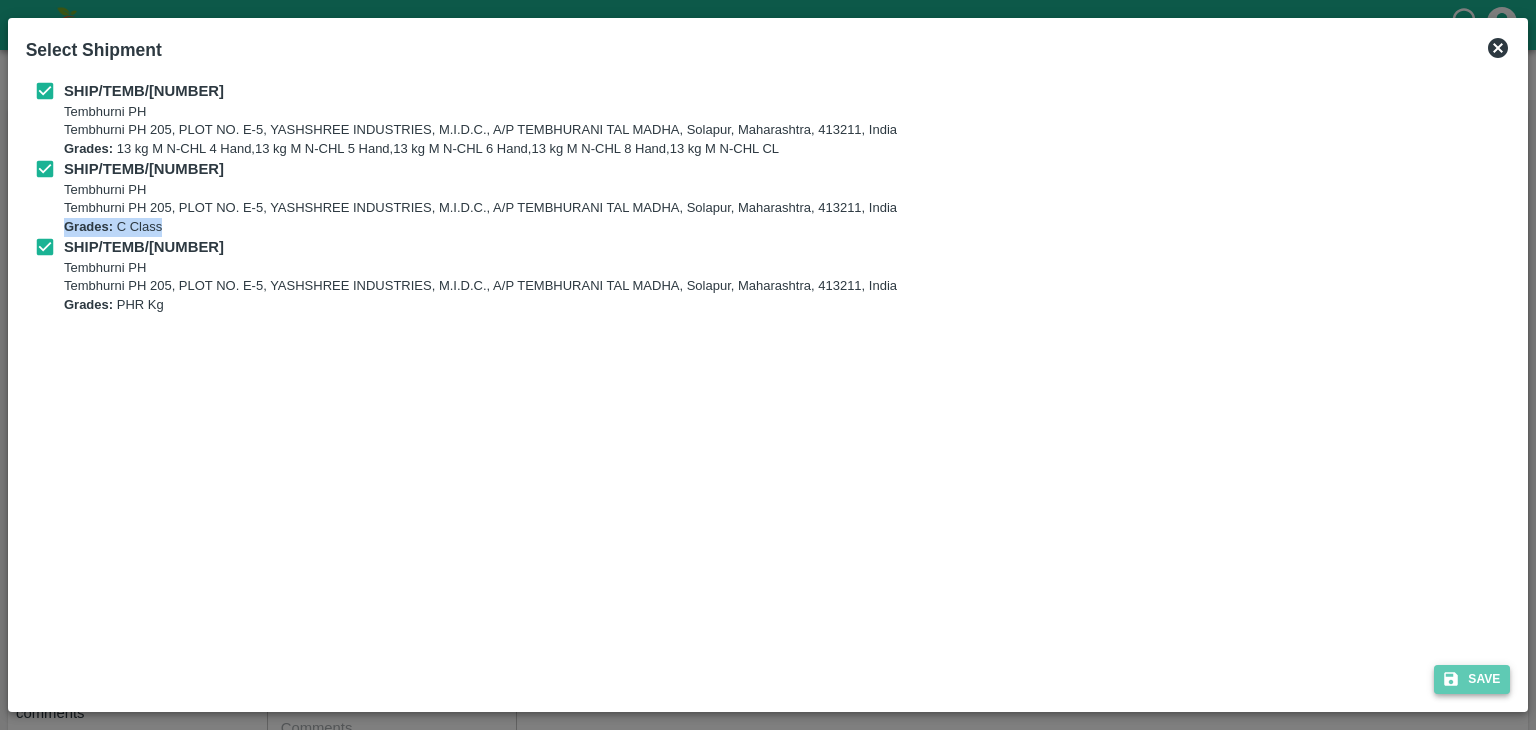 click 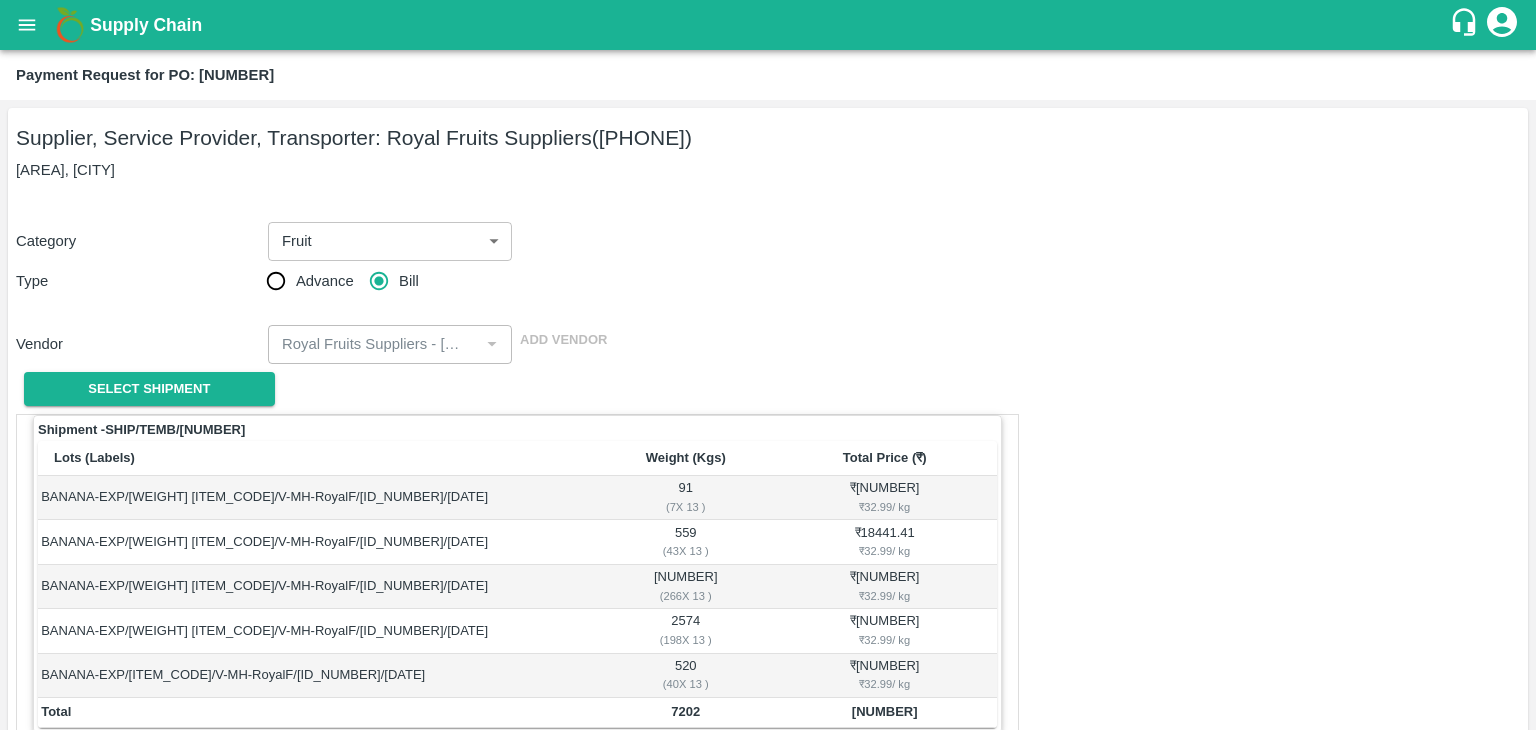 scroll, scrollTop: 980, scrollLeft: 0, axis: vertical 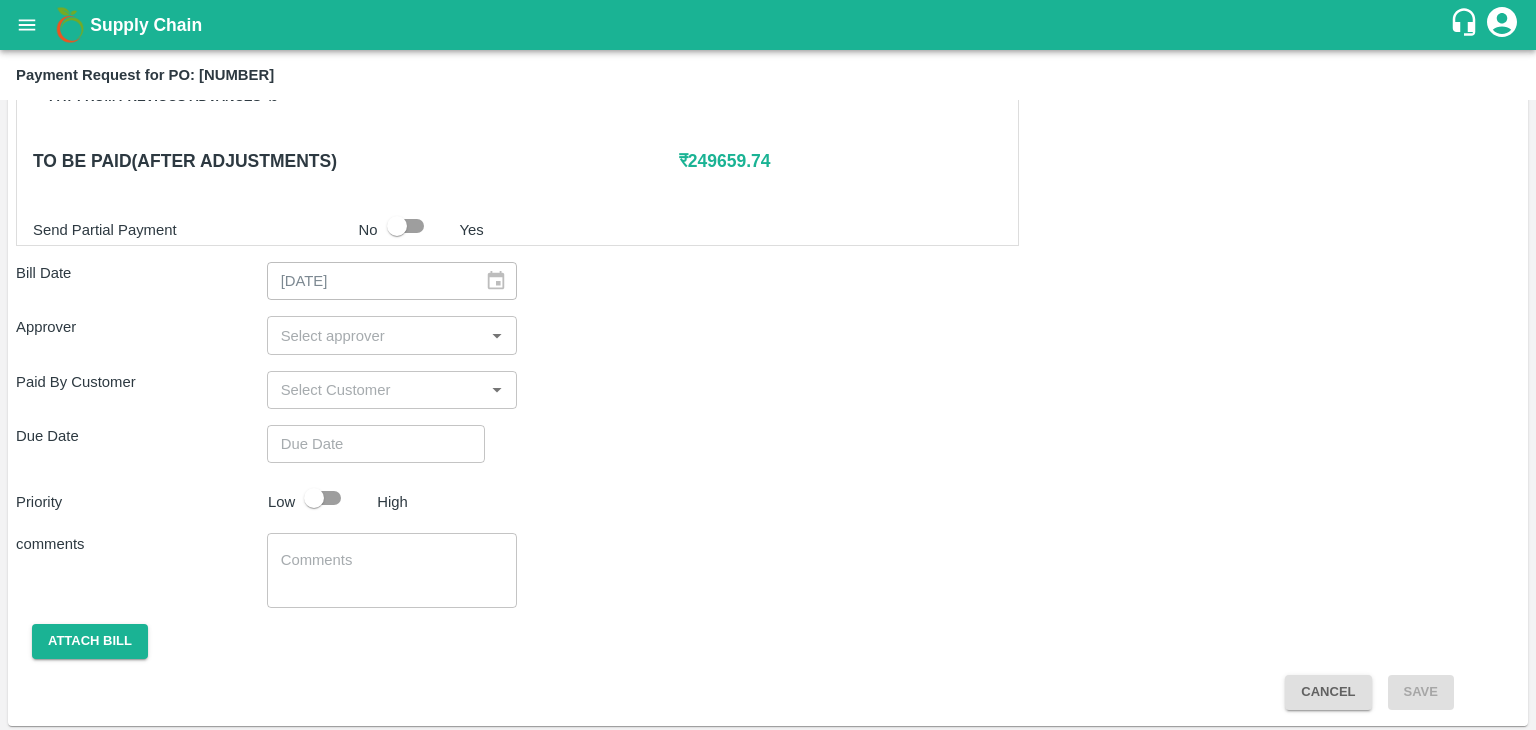 click at bounding box center (376, 335) 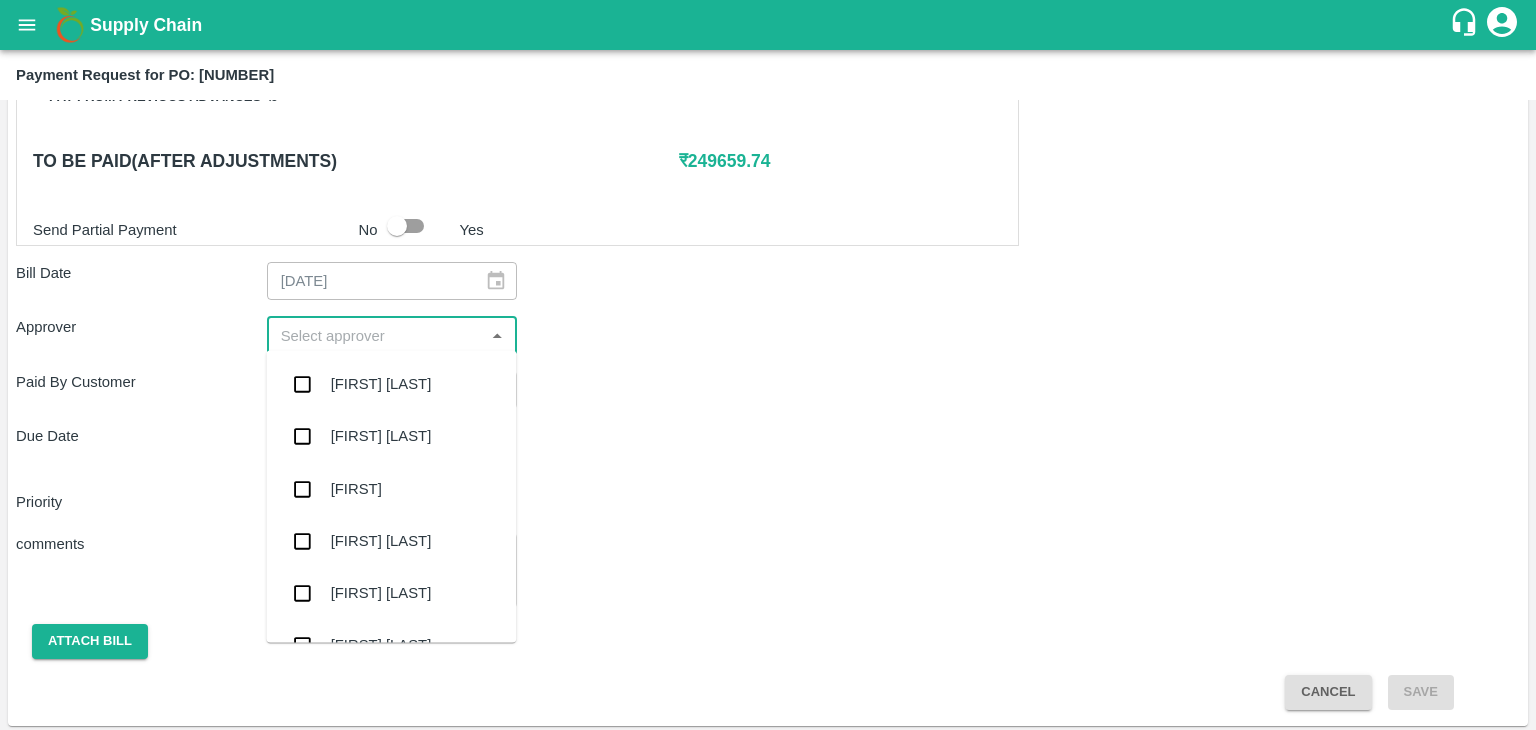 click at bounding box center [376, 335] 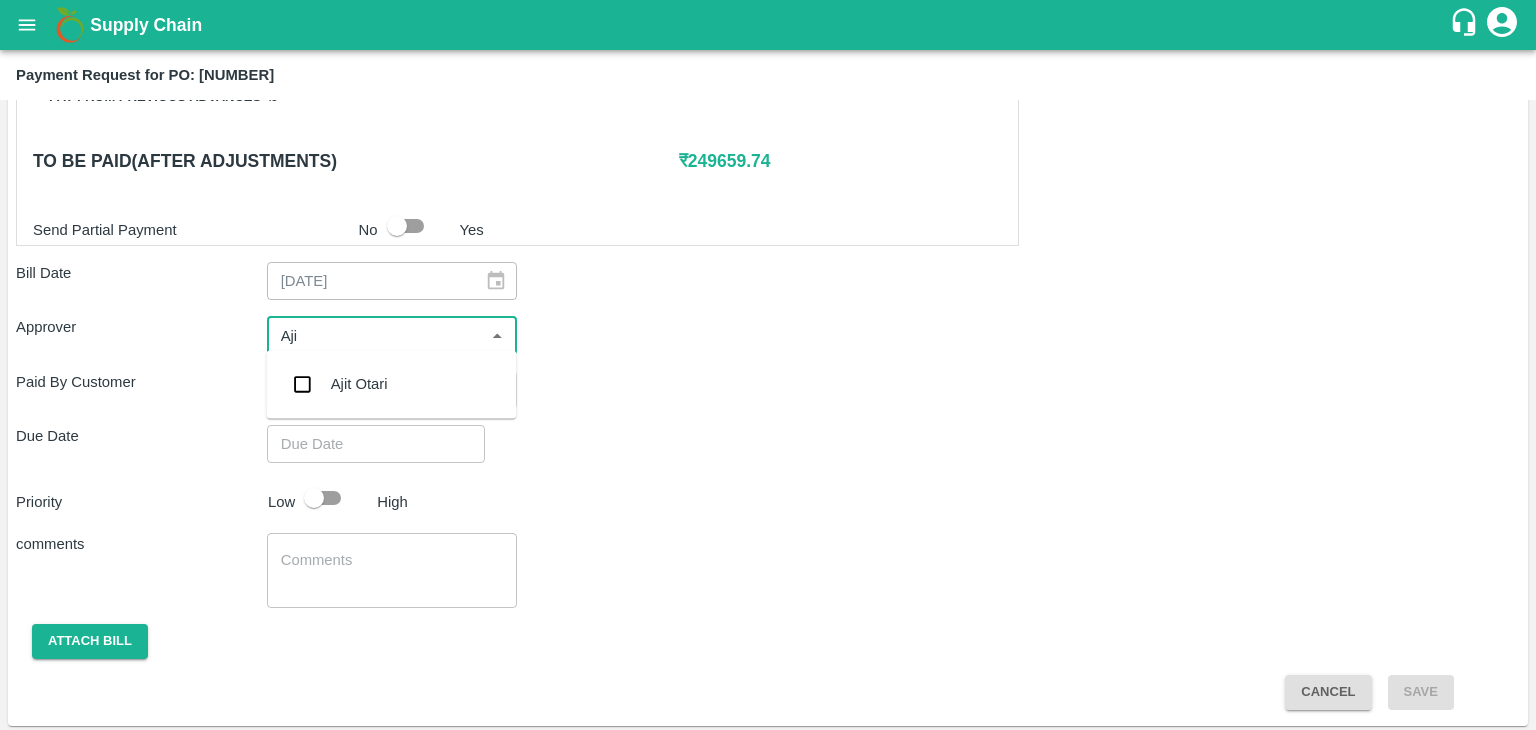 type on "[FIRST]" 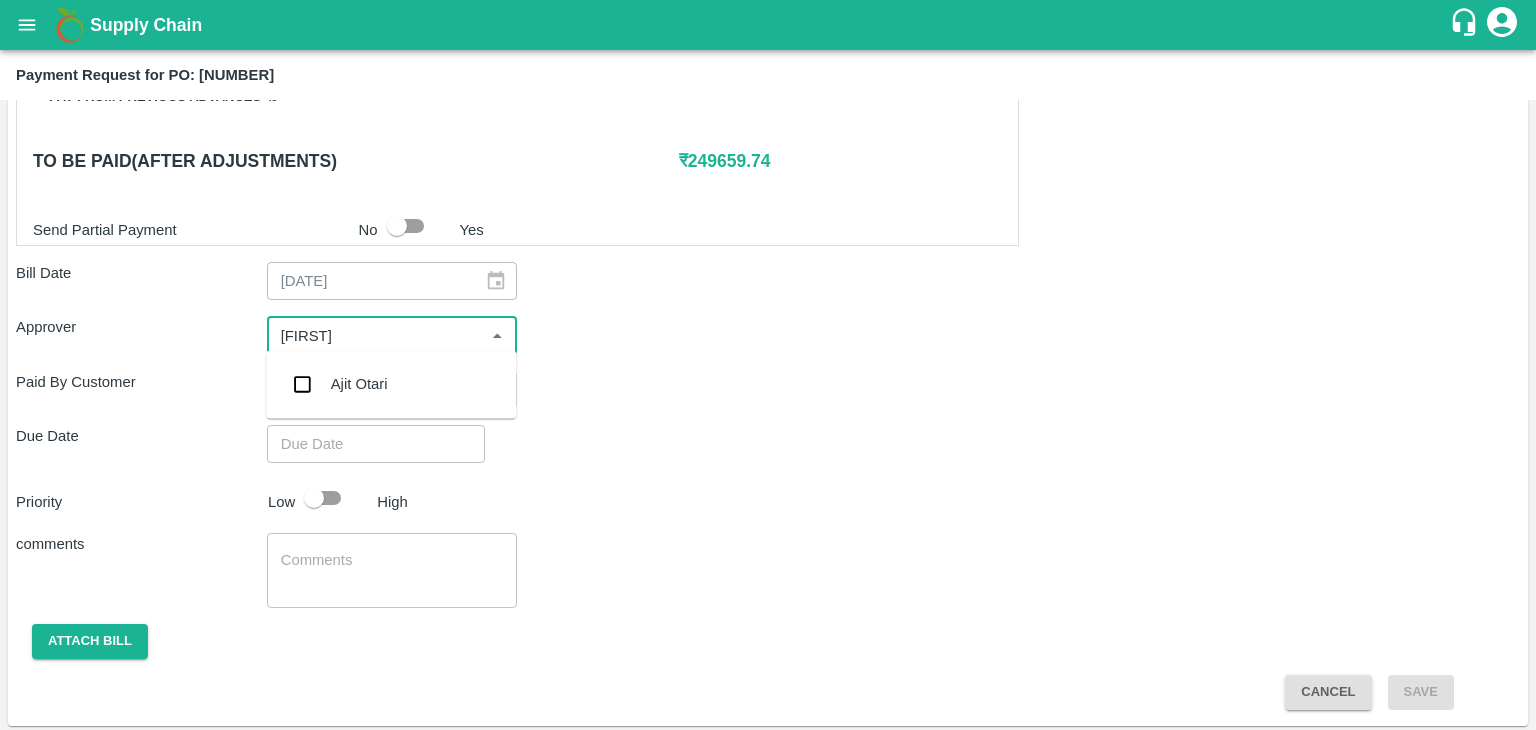 click on "Ajit Otari" at bounding box center [359, 384] 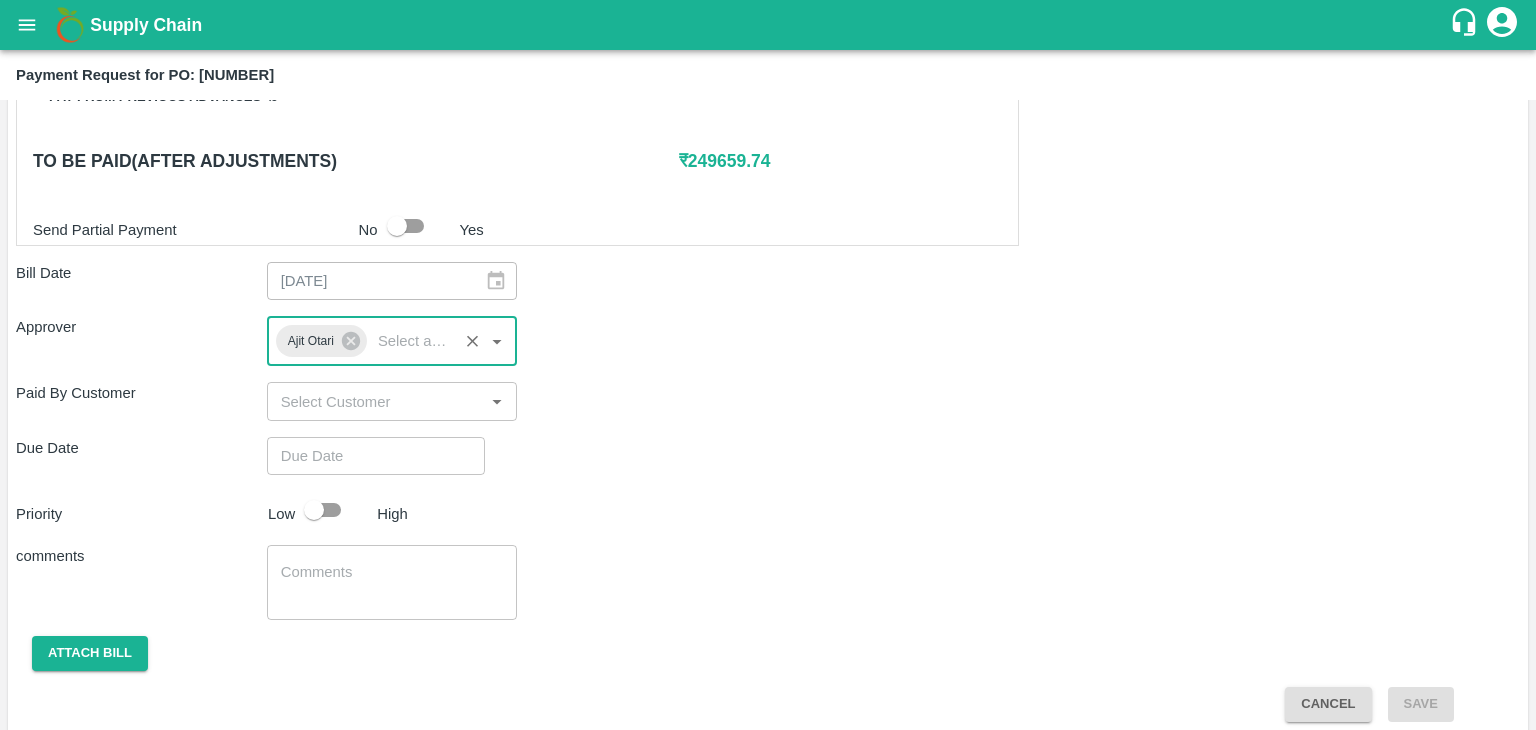type on "DD/MM/YYYY hh:mm aa" 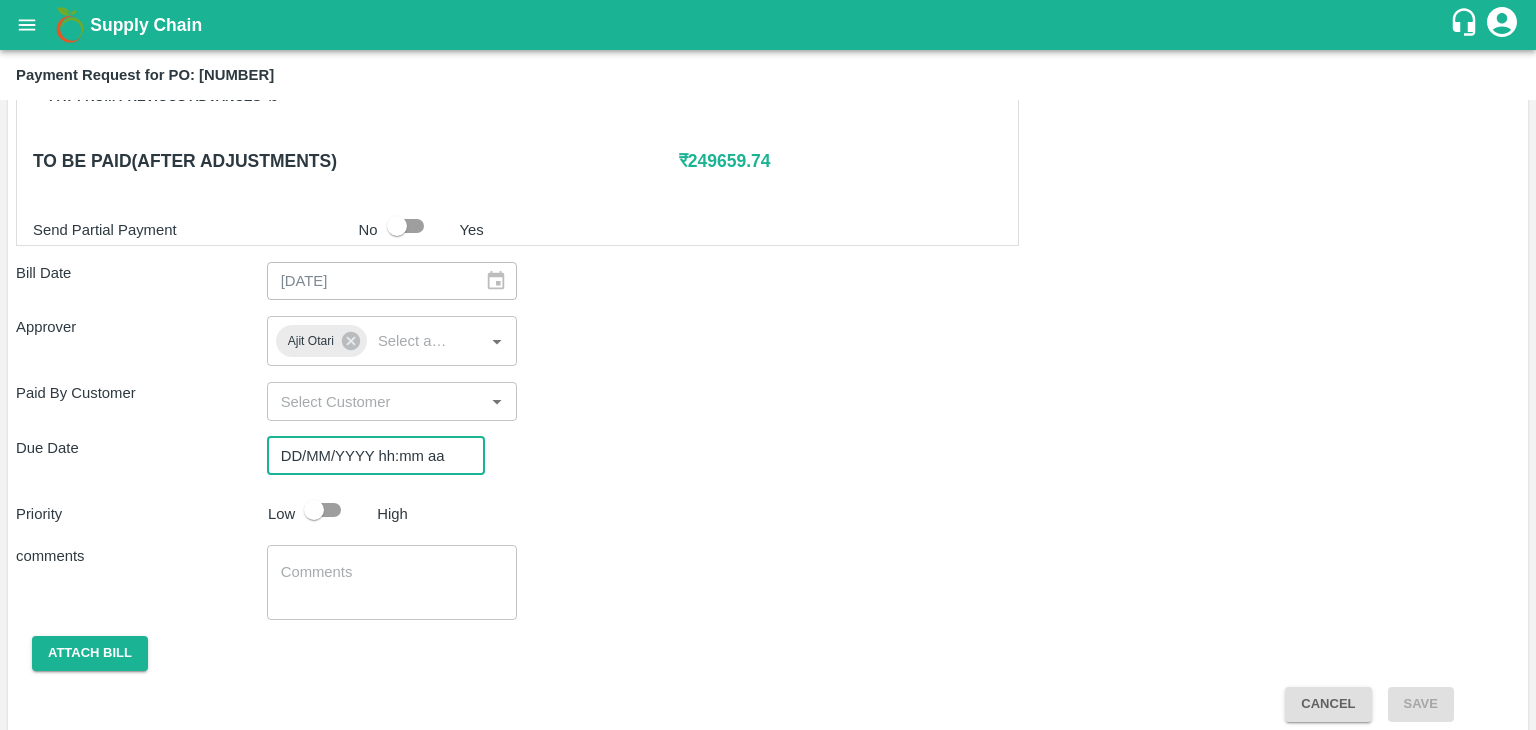 click on "DD/MM/YYYY hh:mm aa" at bounding box center [369, 456] 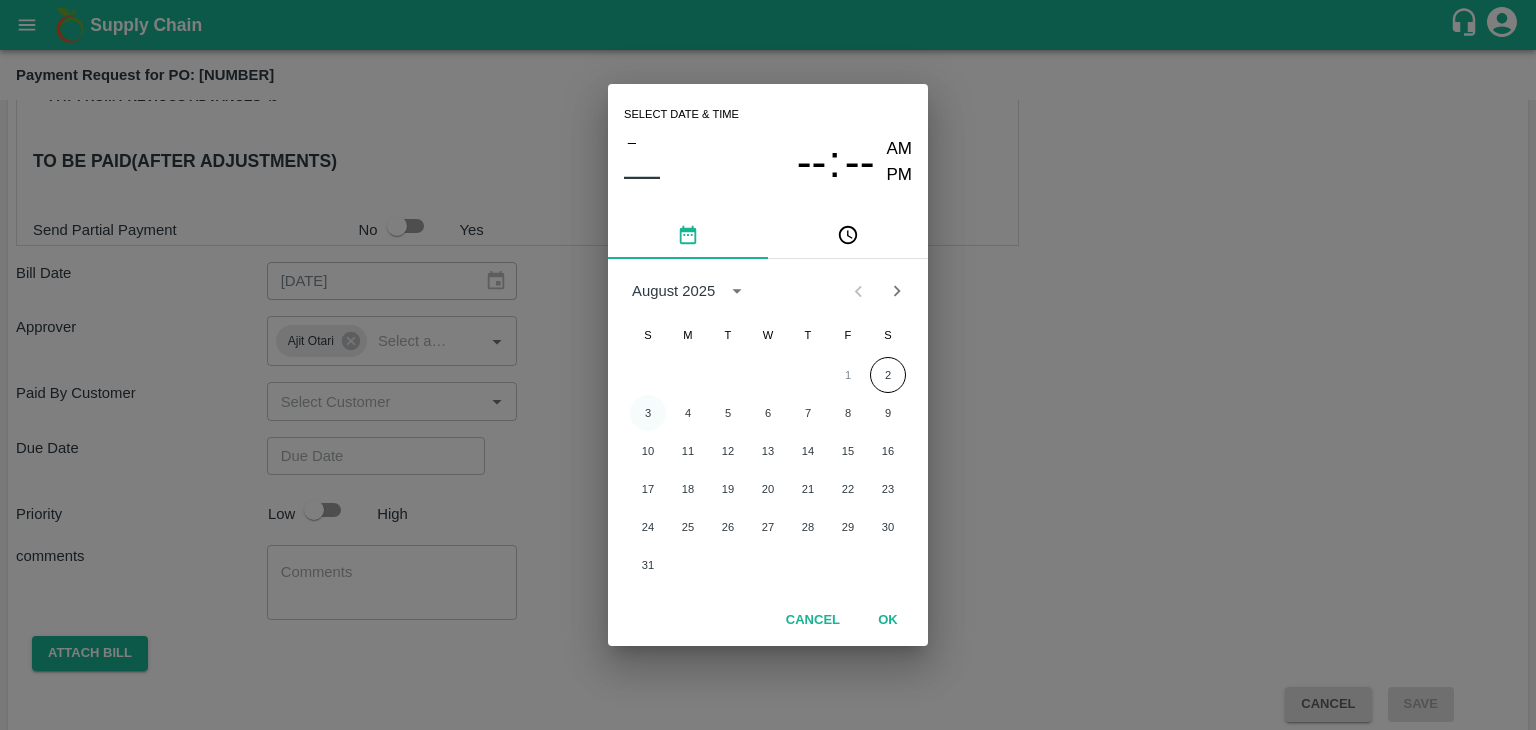 drag, startPoint x: 628, startPoint y: 397, endPoint x: 651, endPoint y: 410, distance: 26.41969 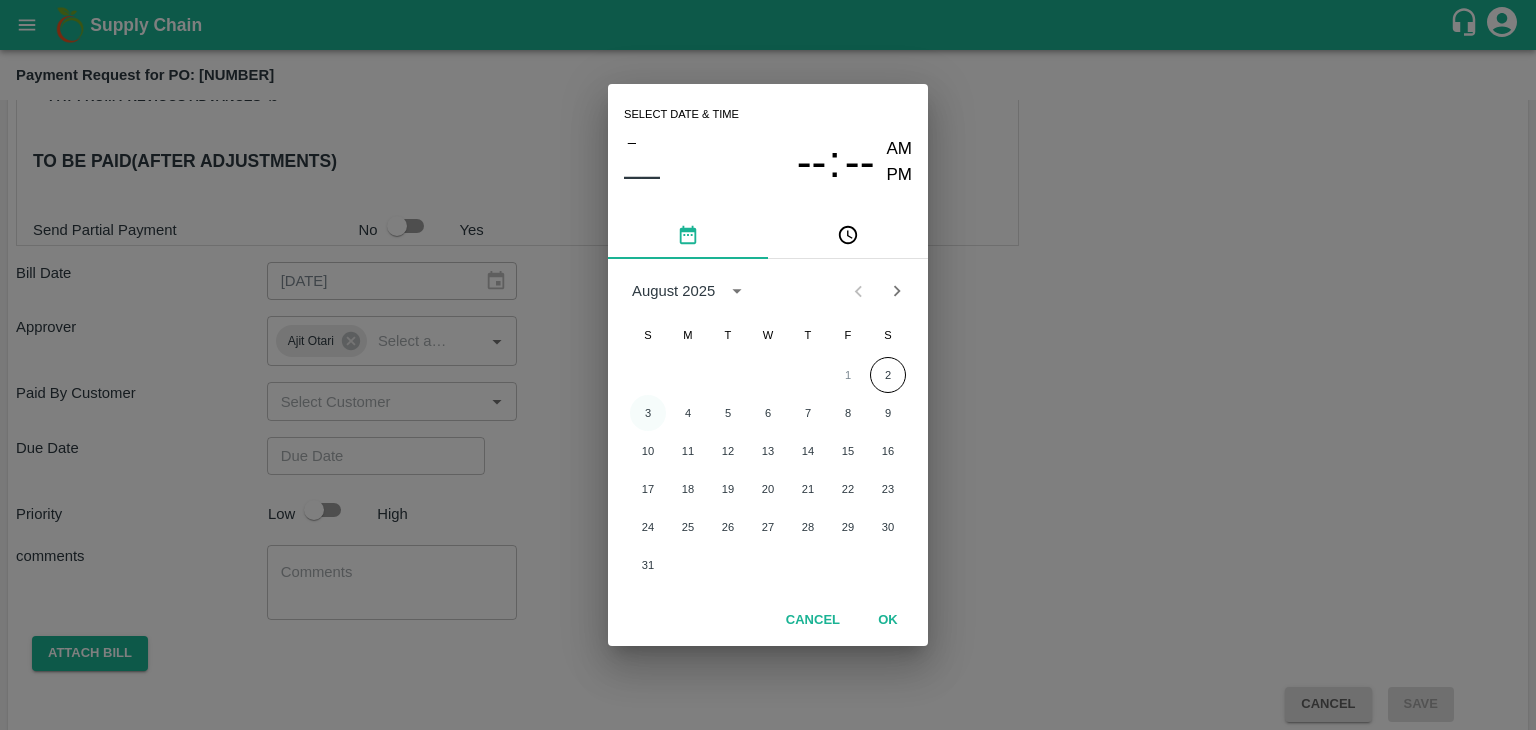 click on "3 4 5 6 7 8 9" at bounding box center (768, 413) 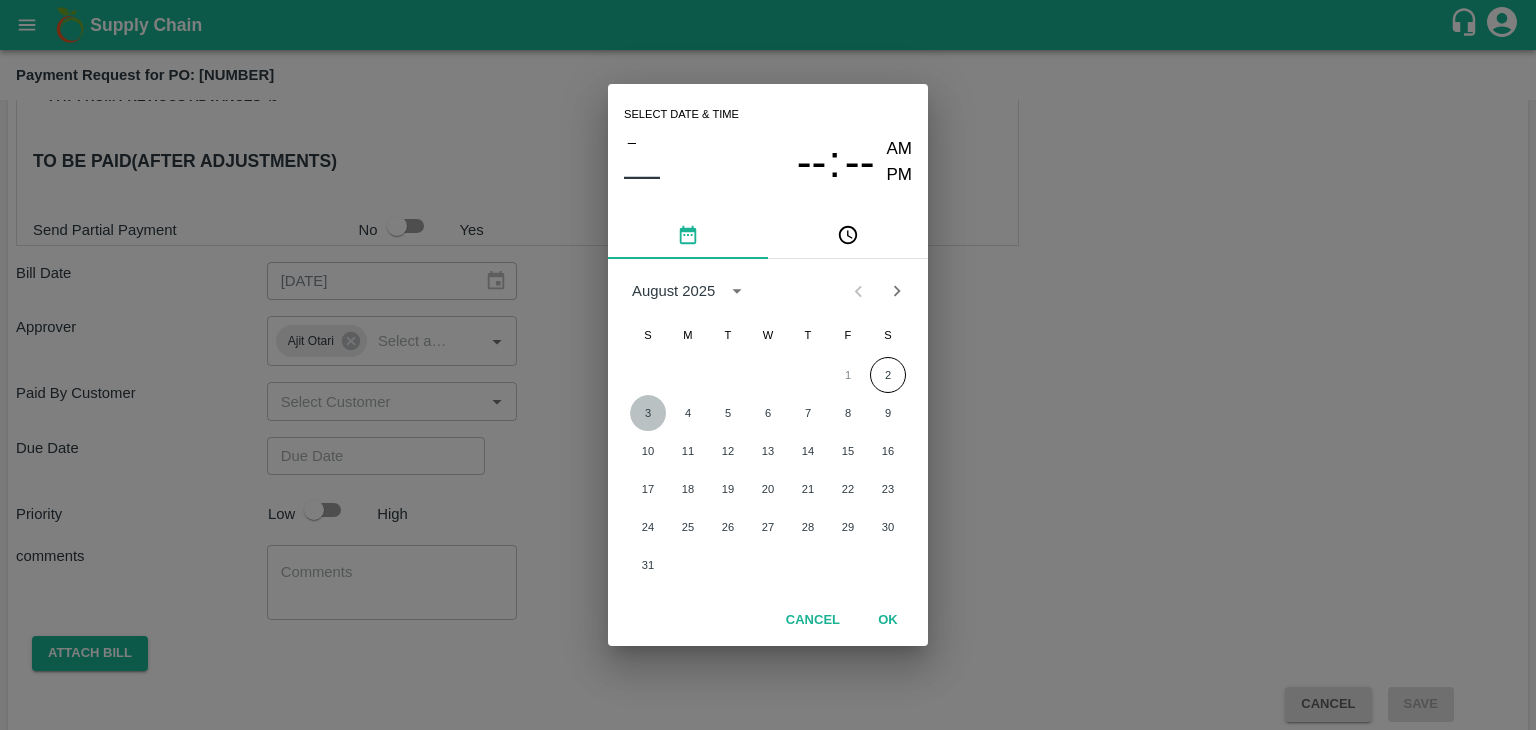 click on "3" at bounding box center (648, 413) 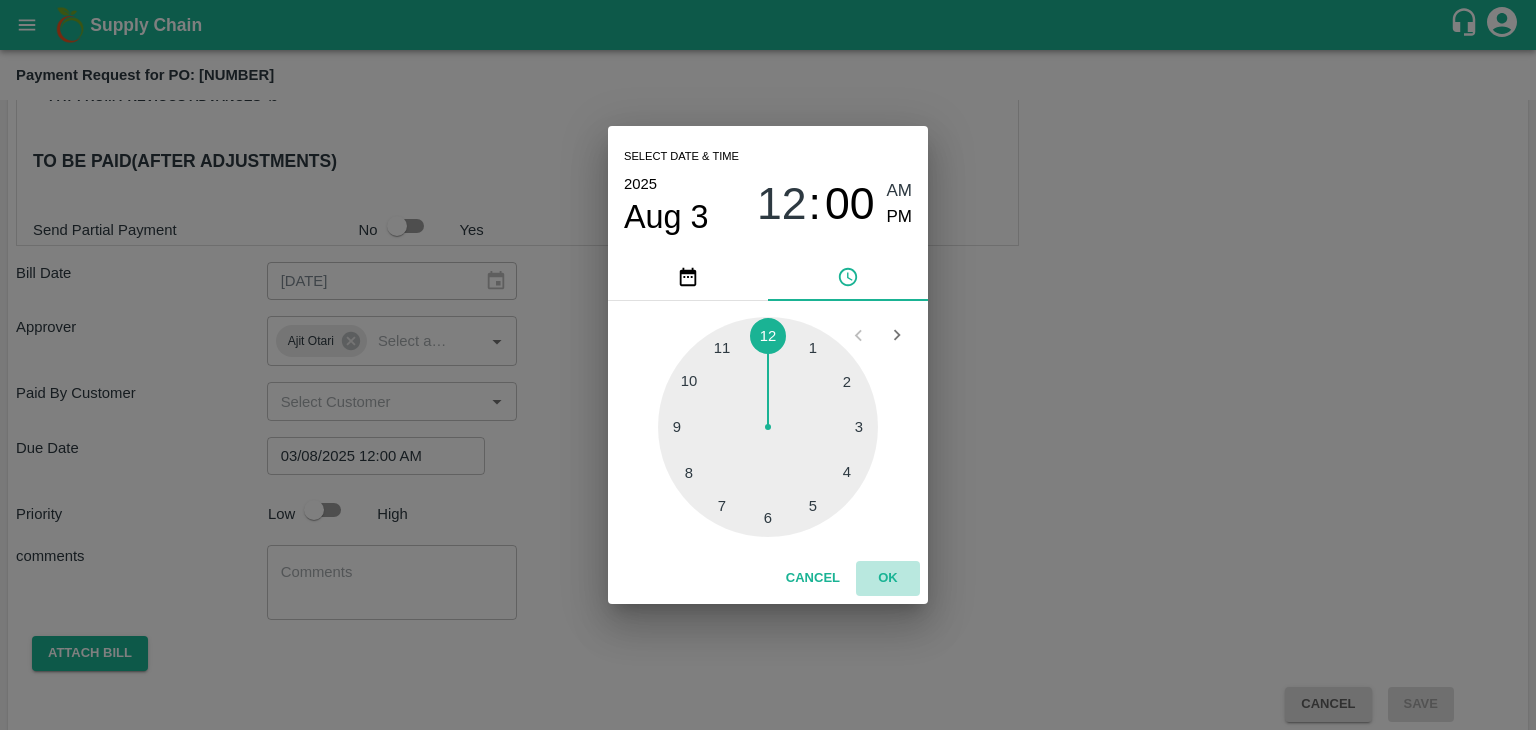 click on "OK" at bounding box center (888, 578) 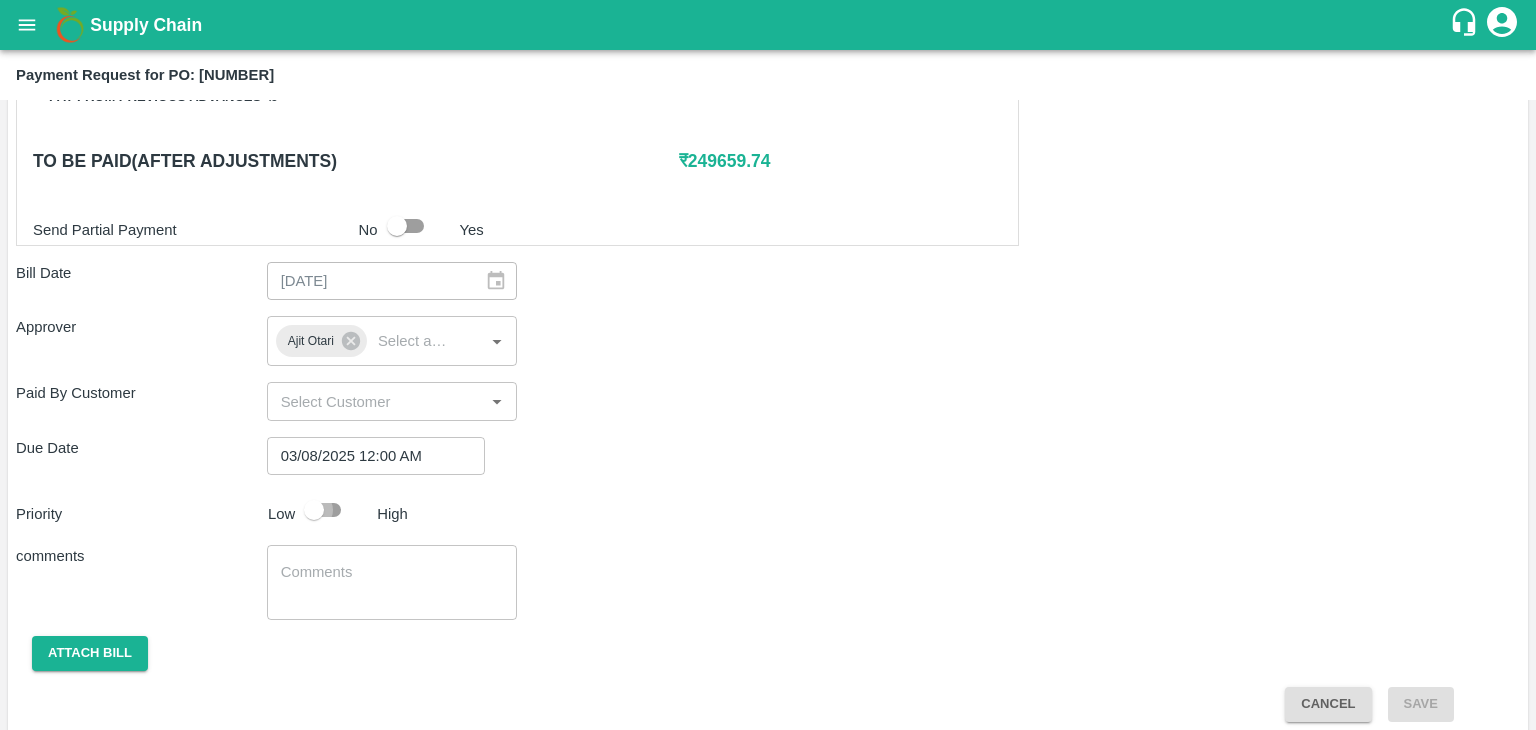 click at bounding box center (314, 510) 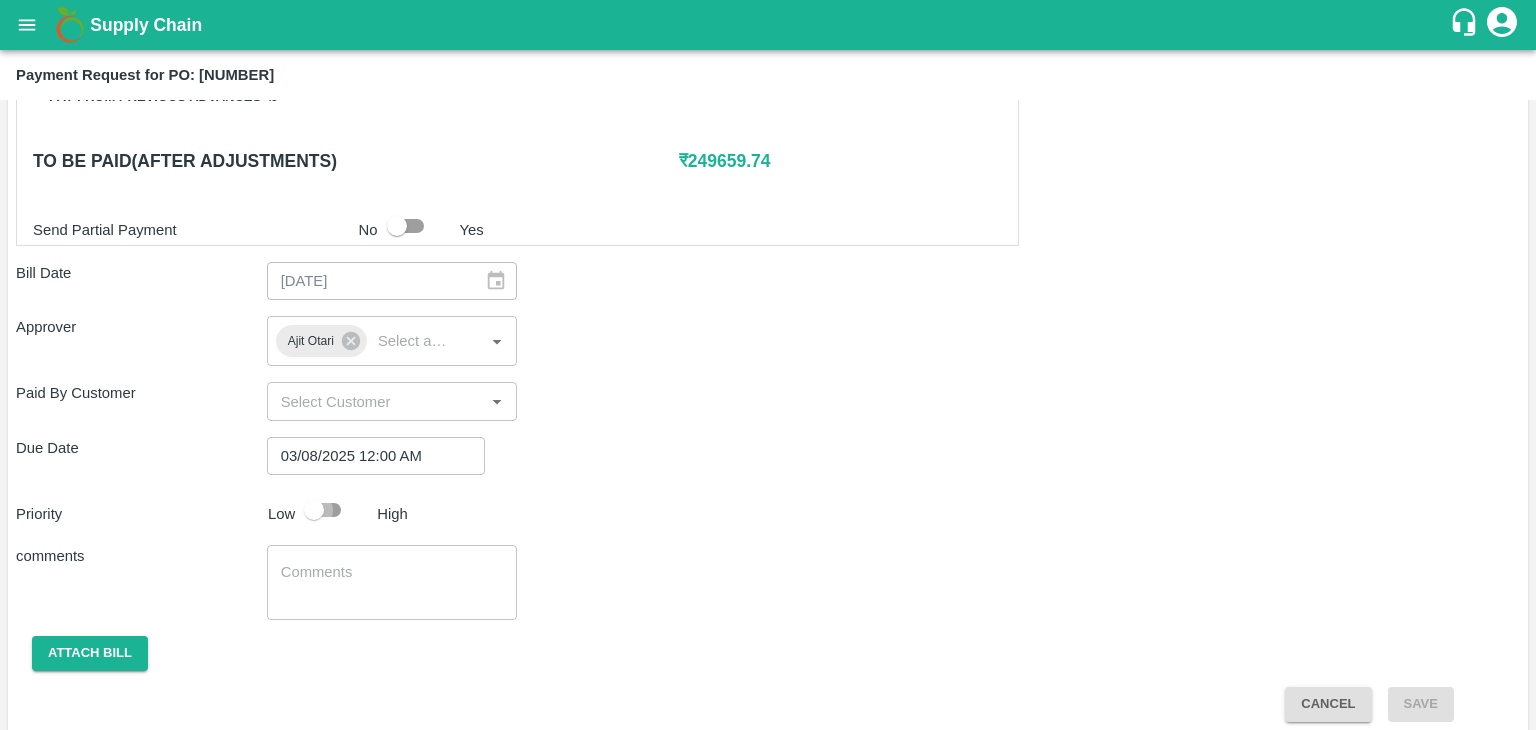 checkbox on "true" 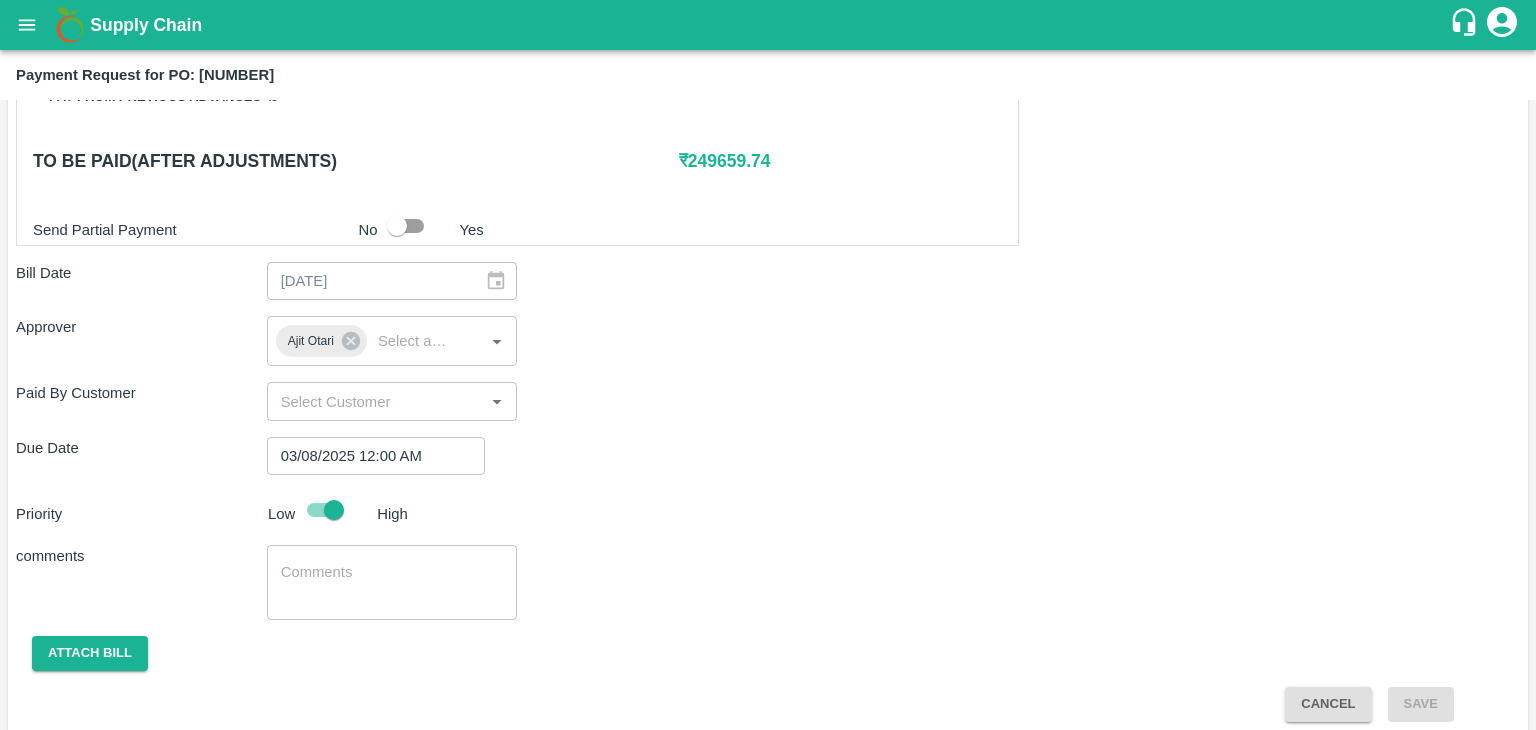 click at bounding box center [392, 583] 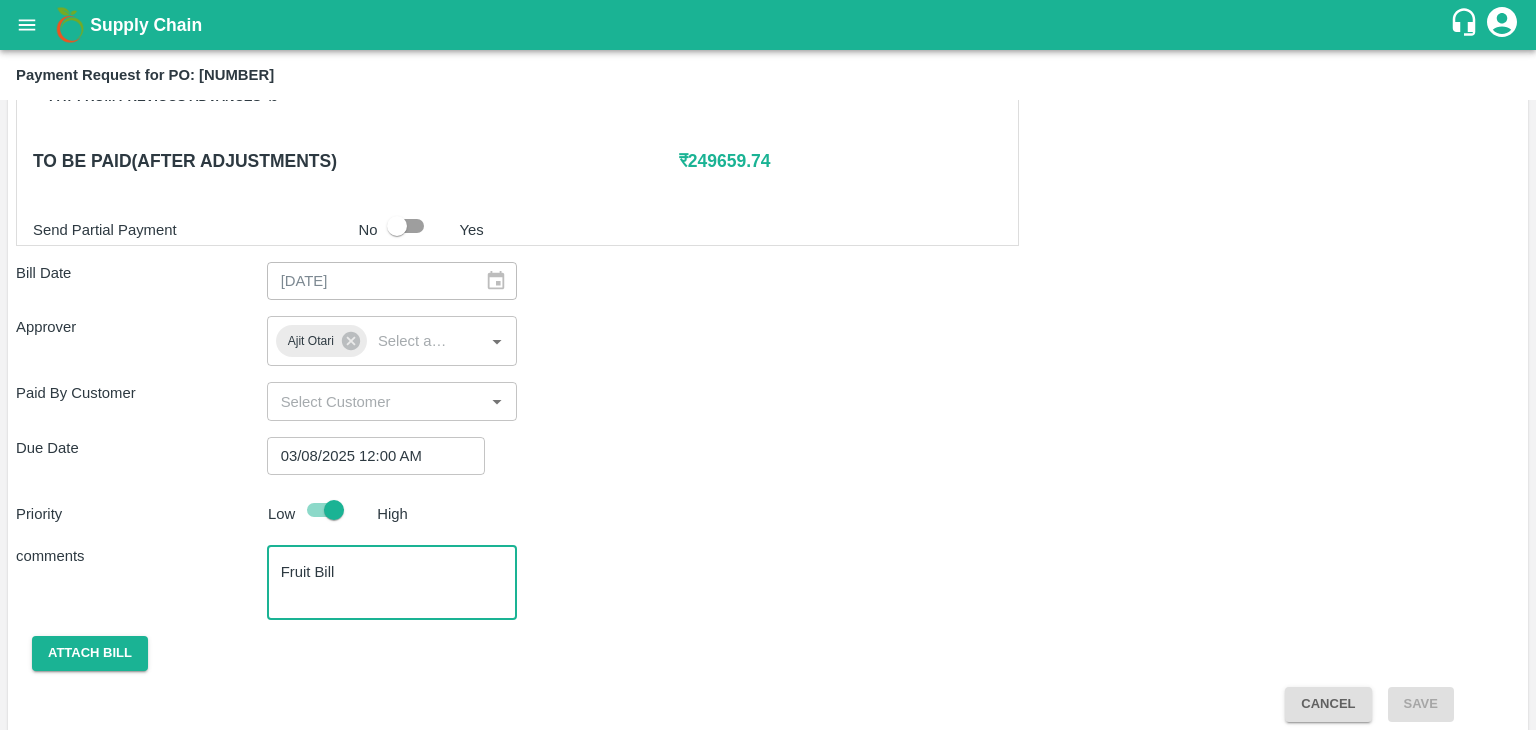 scroll, scrollTop: 992, scrollLeft: 0, axis: vertical 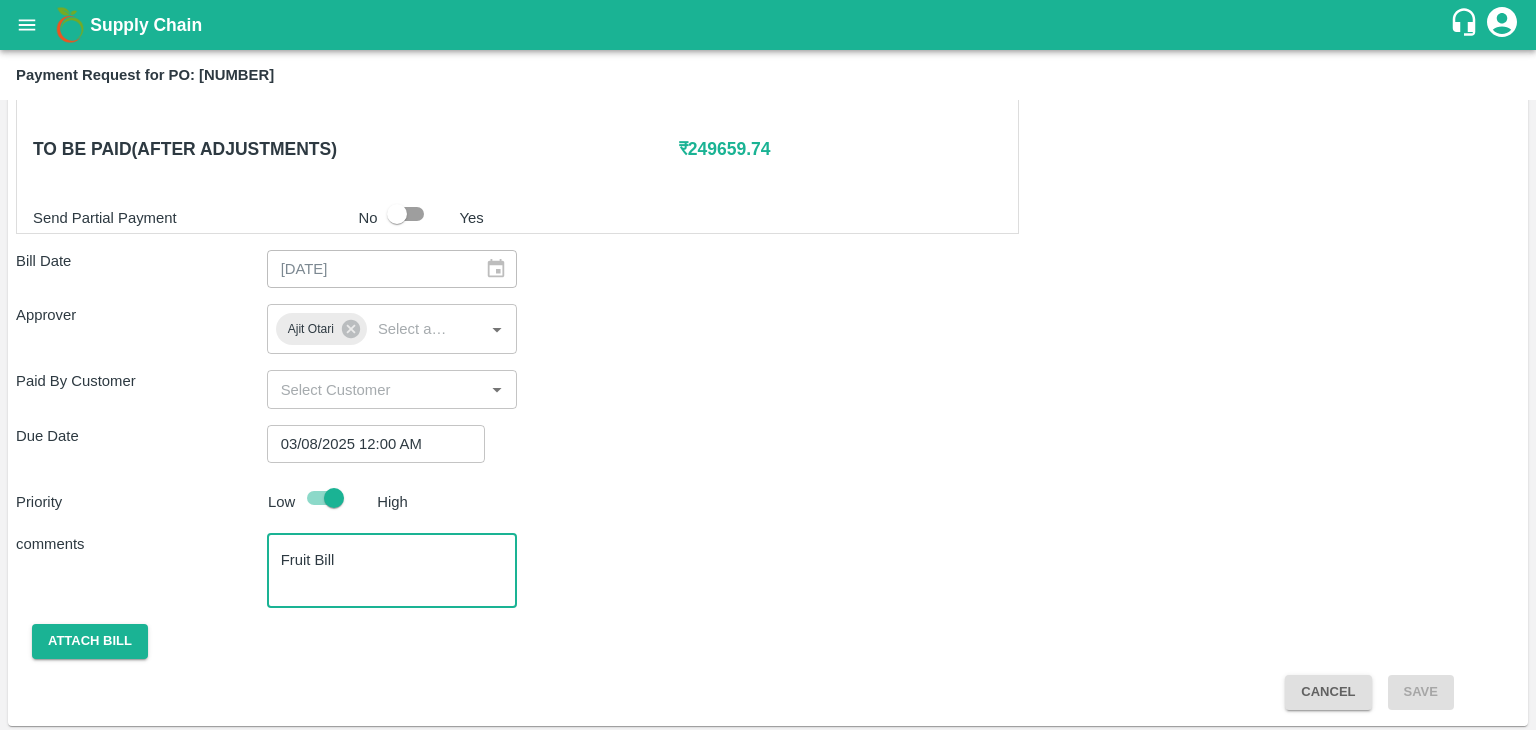 type on "Fruit Bill" 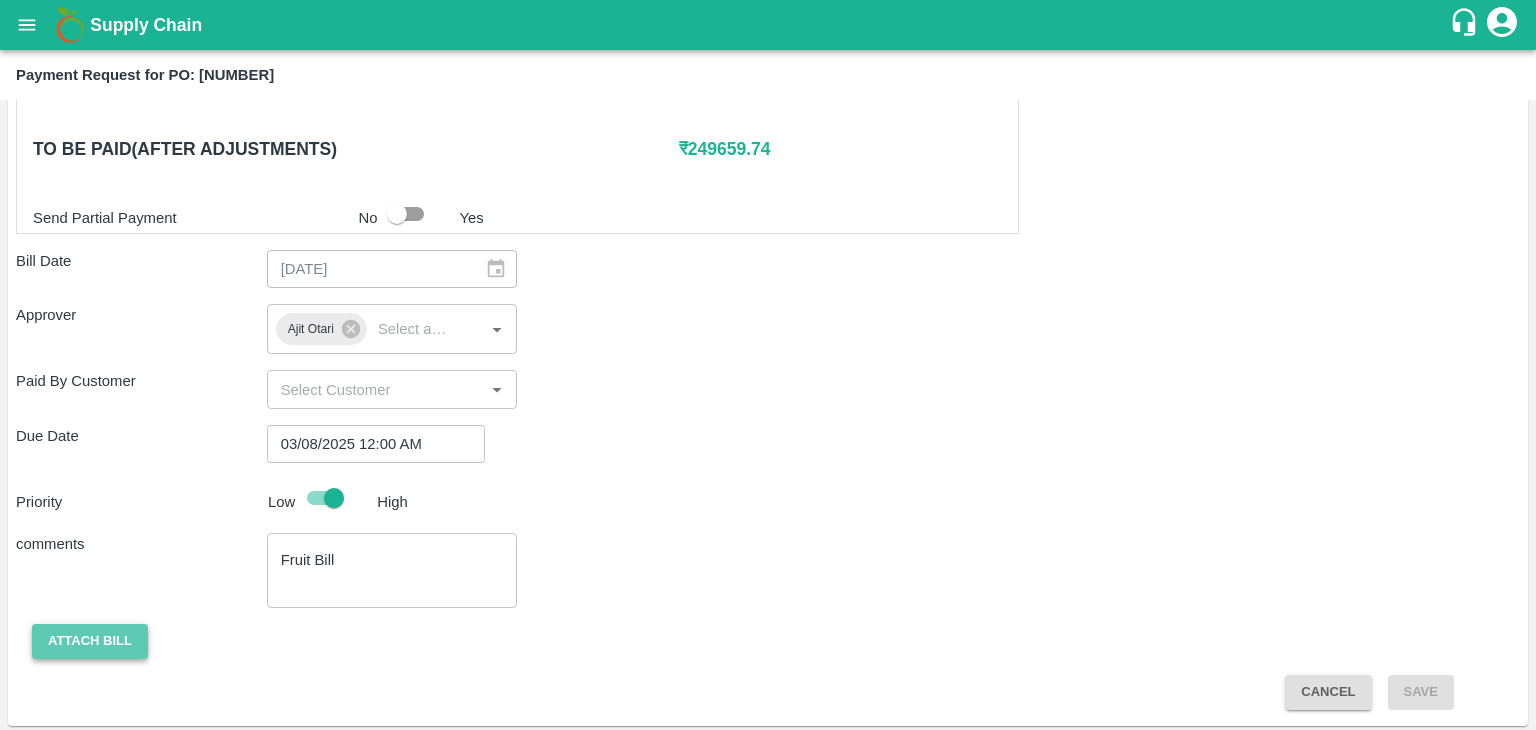 click on "Attach bill" at bounding box center [90, 641] 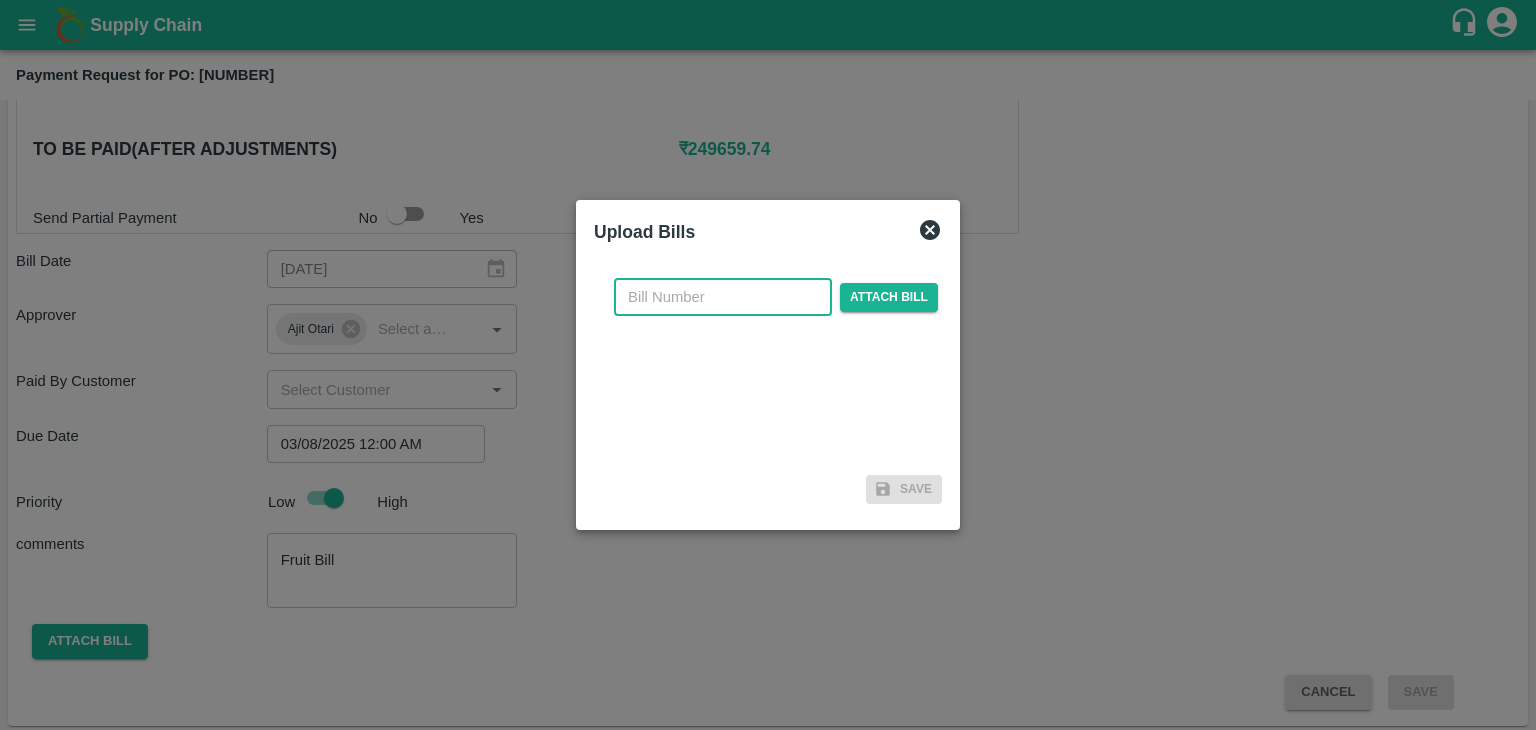 click at bounding box center (723, 297) 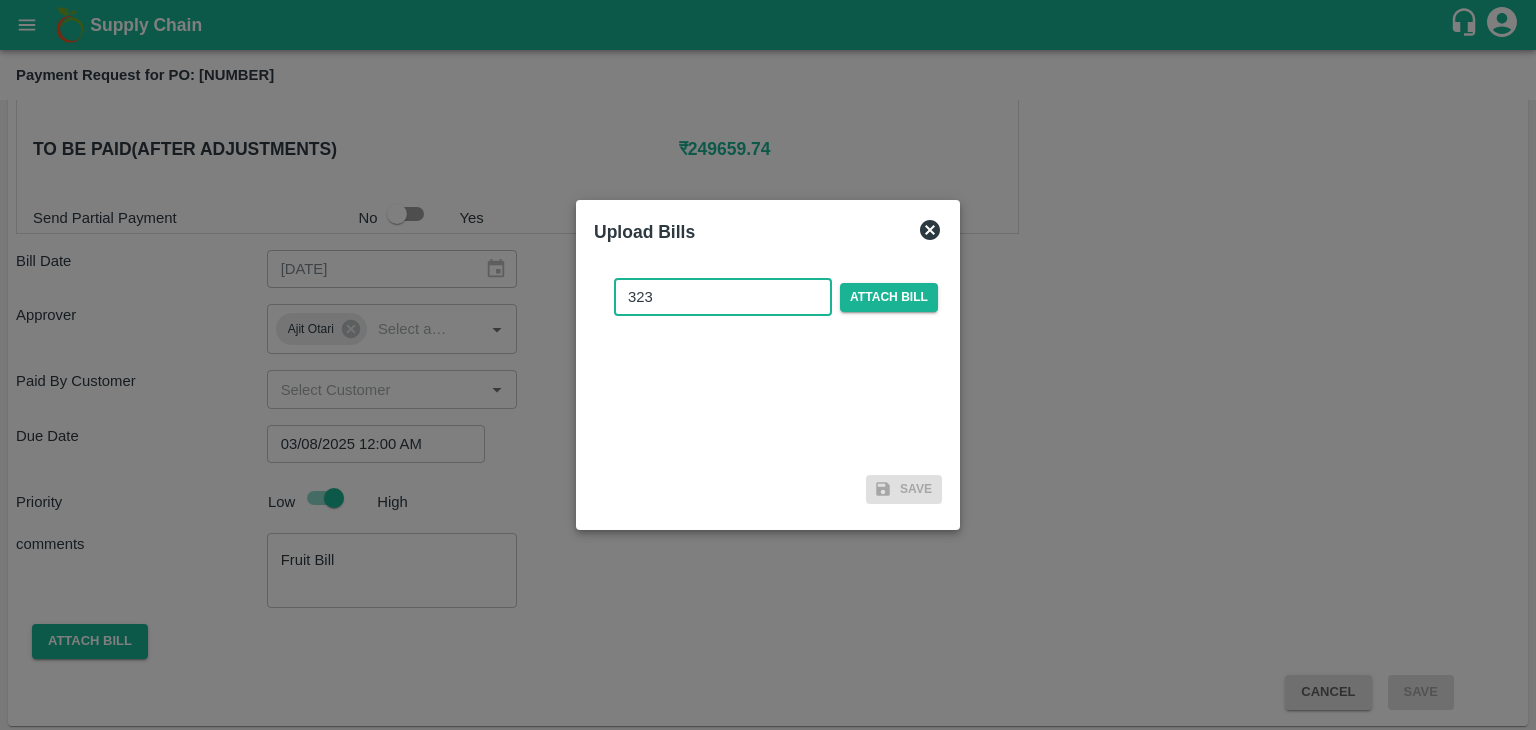 type on "323" 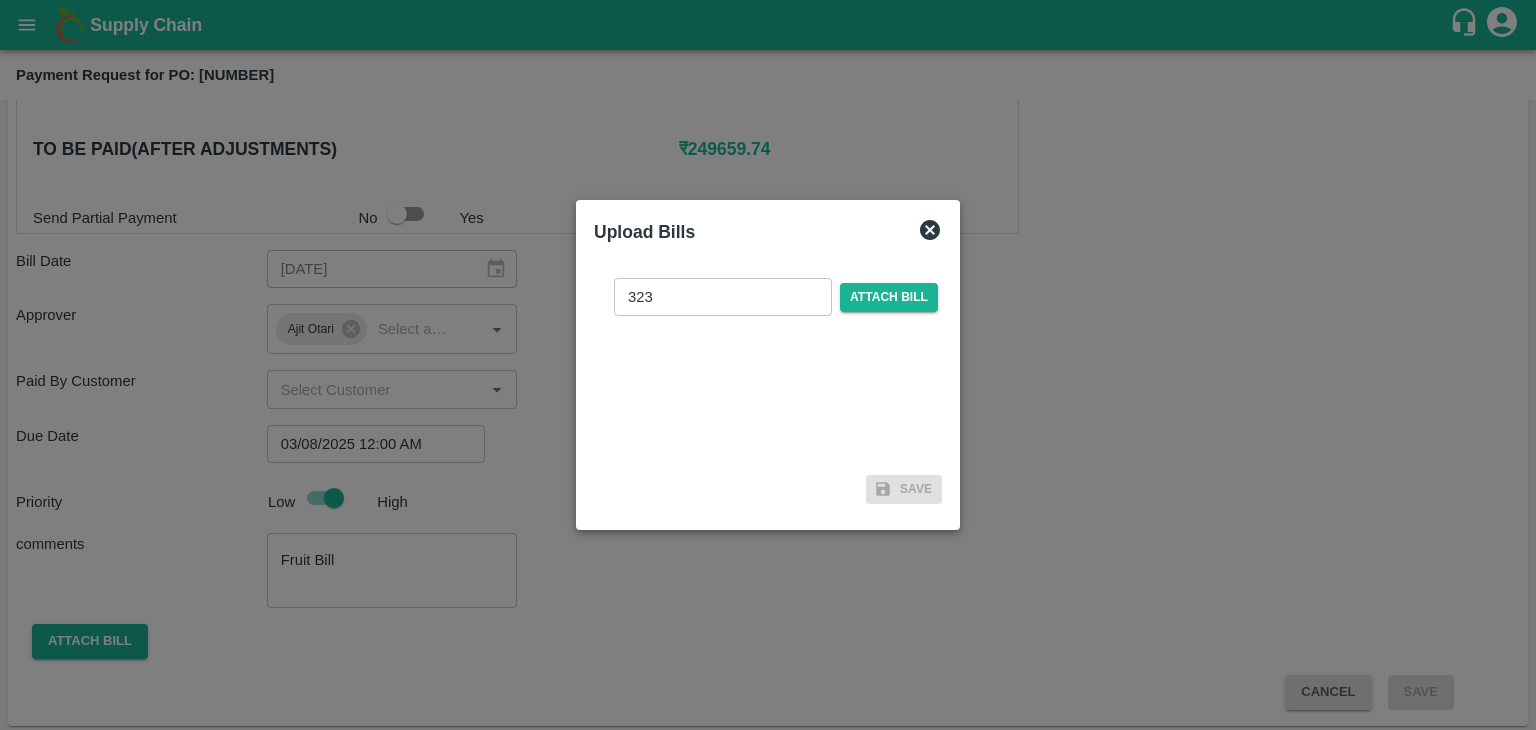 click on "323 ​ Attach bill" at bounding box center (776, 297) 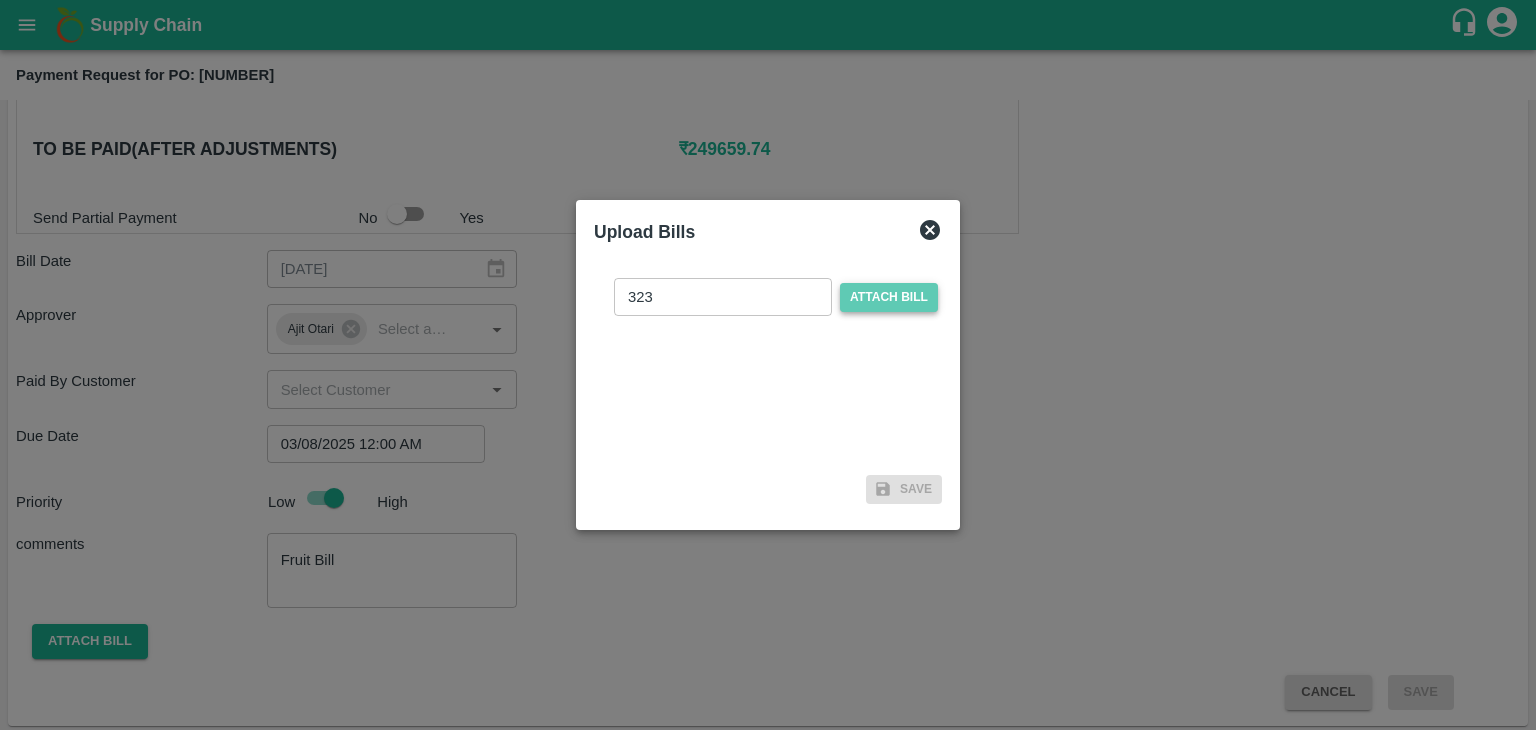 click on "Attach bill" at bounding box center [889, 297] 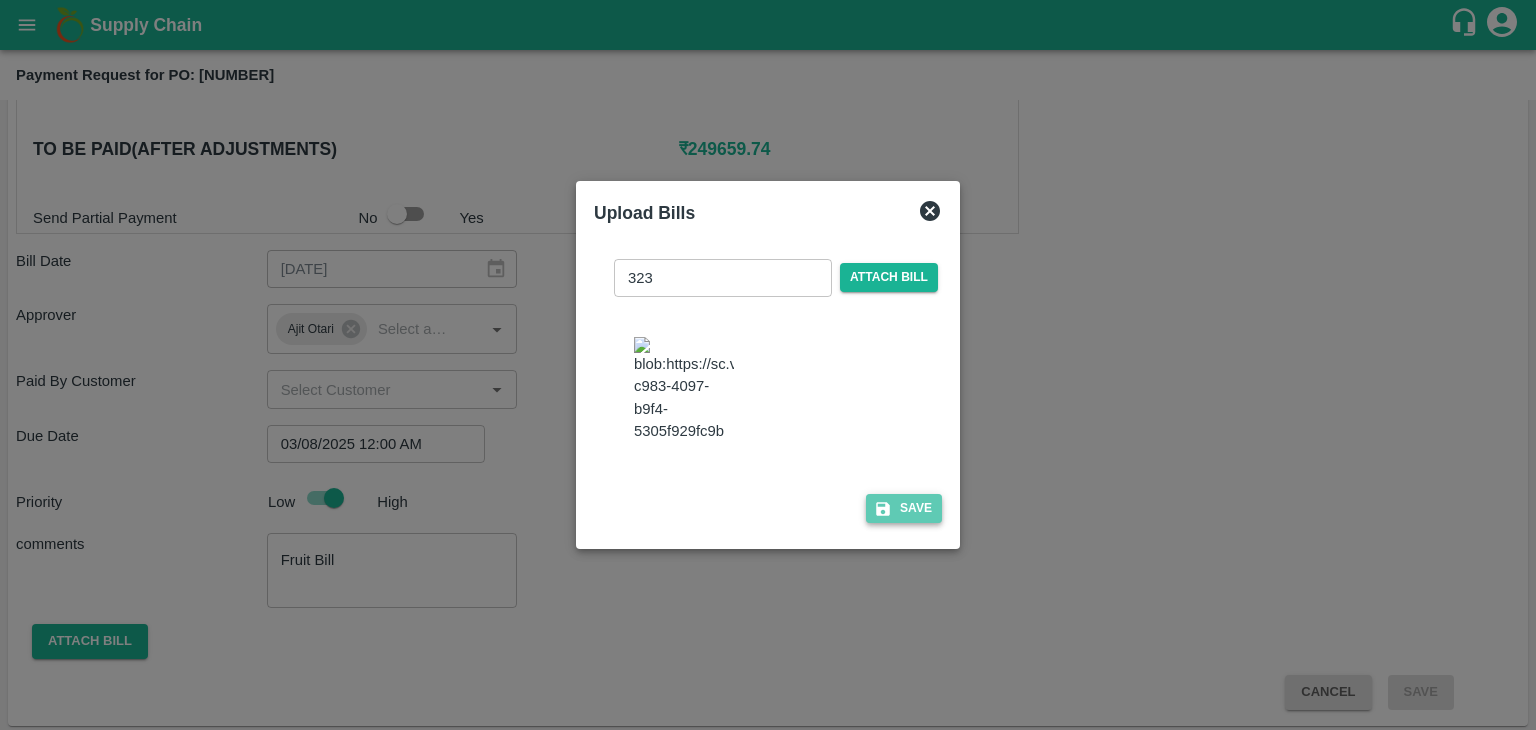 click on "Save" at bounding box center [904, 508] 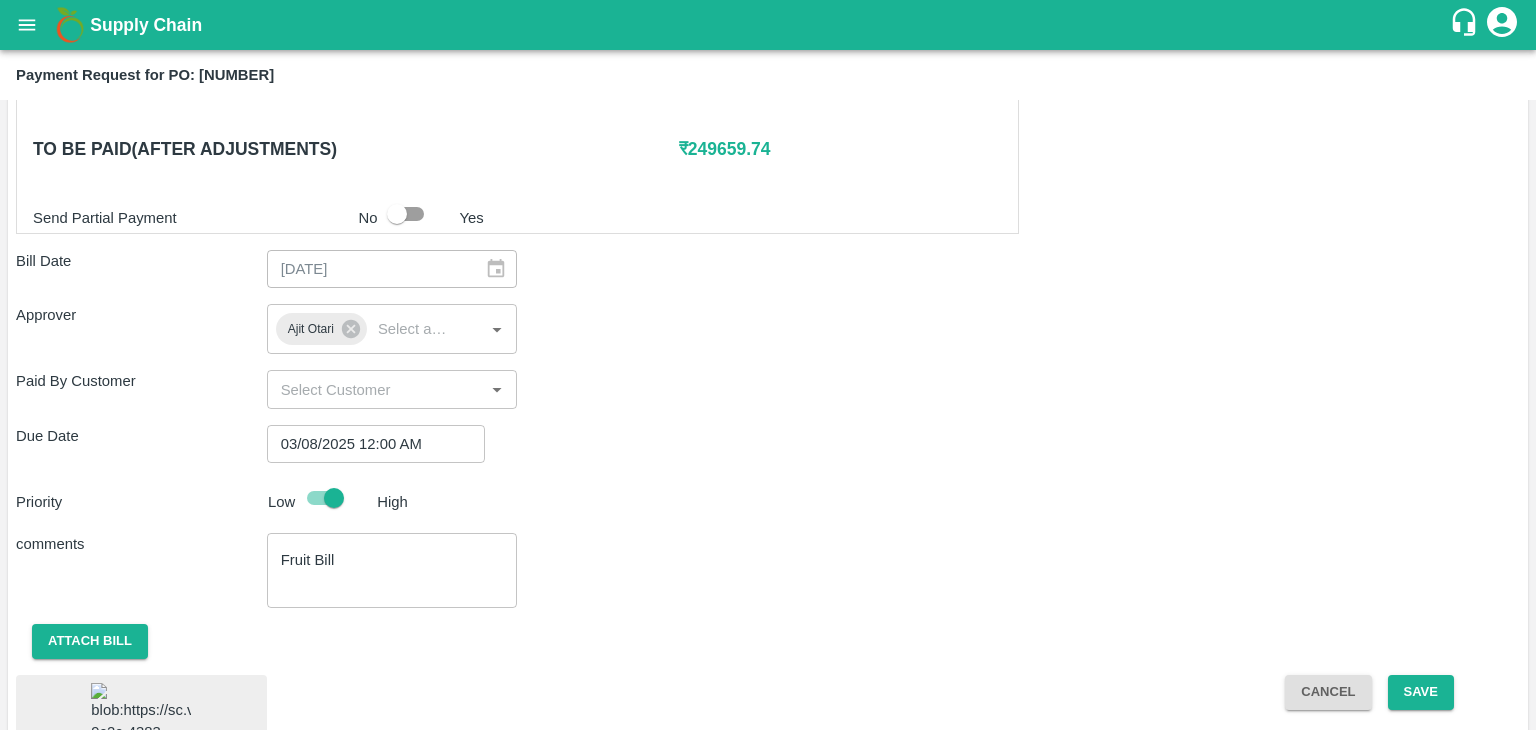 scroll, scrollTop: 1116, scrollLeft: 0, axis: vertical 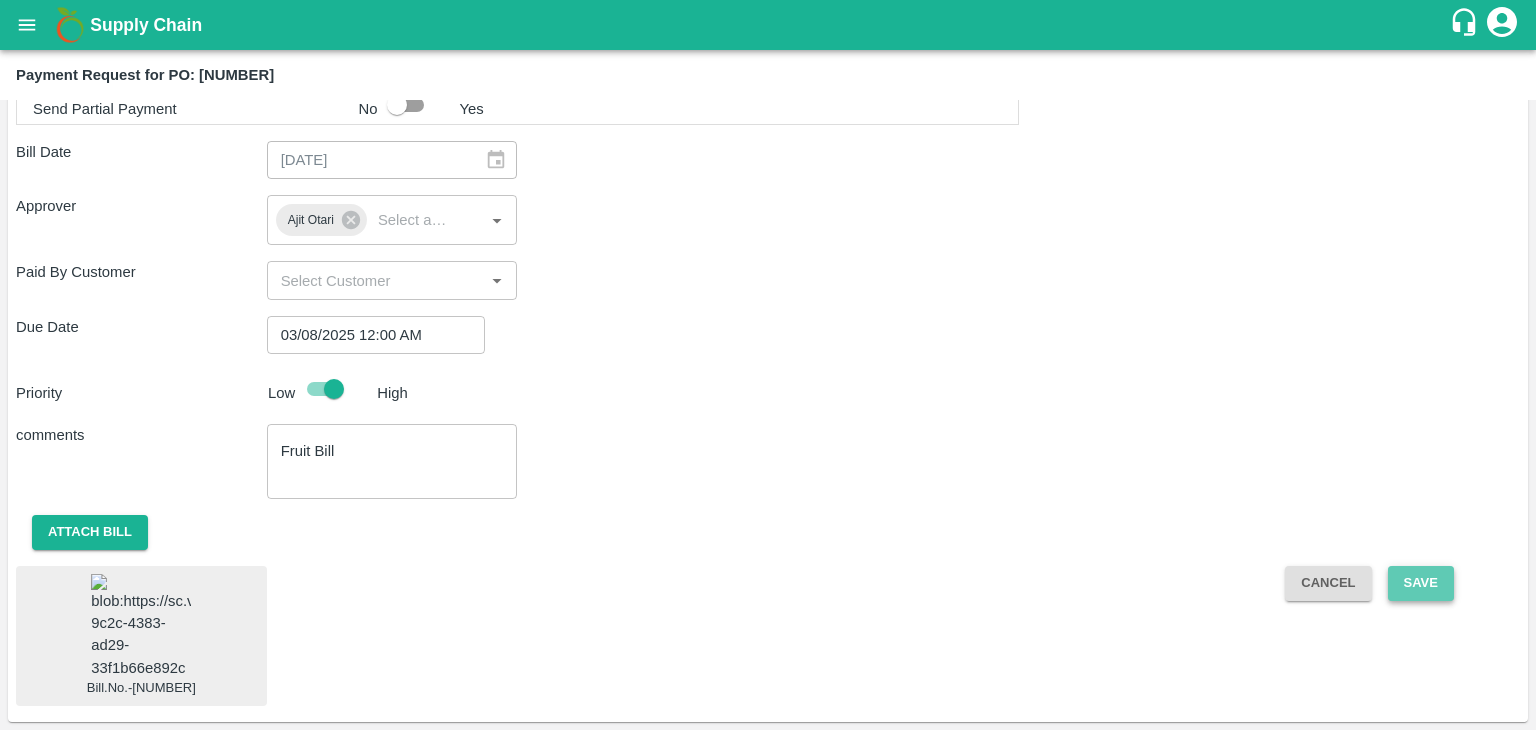 click on "Save" at bounding box center [1421, 583] 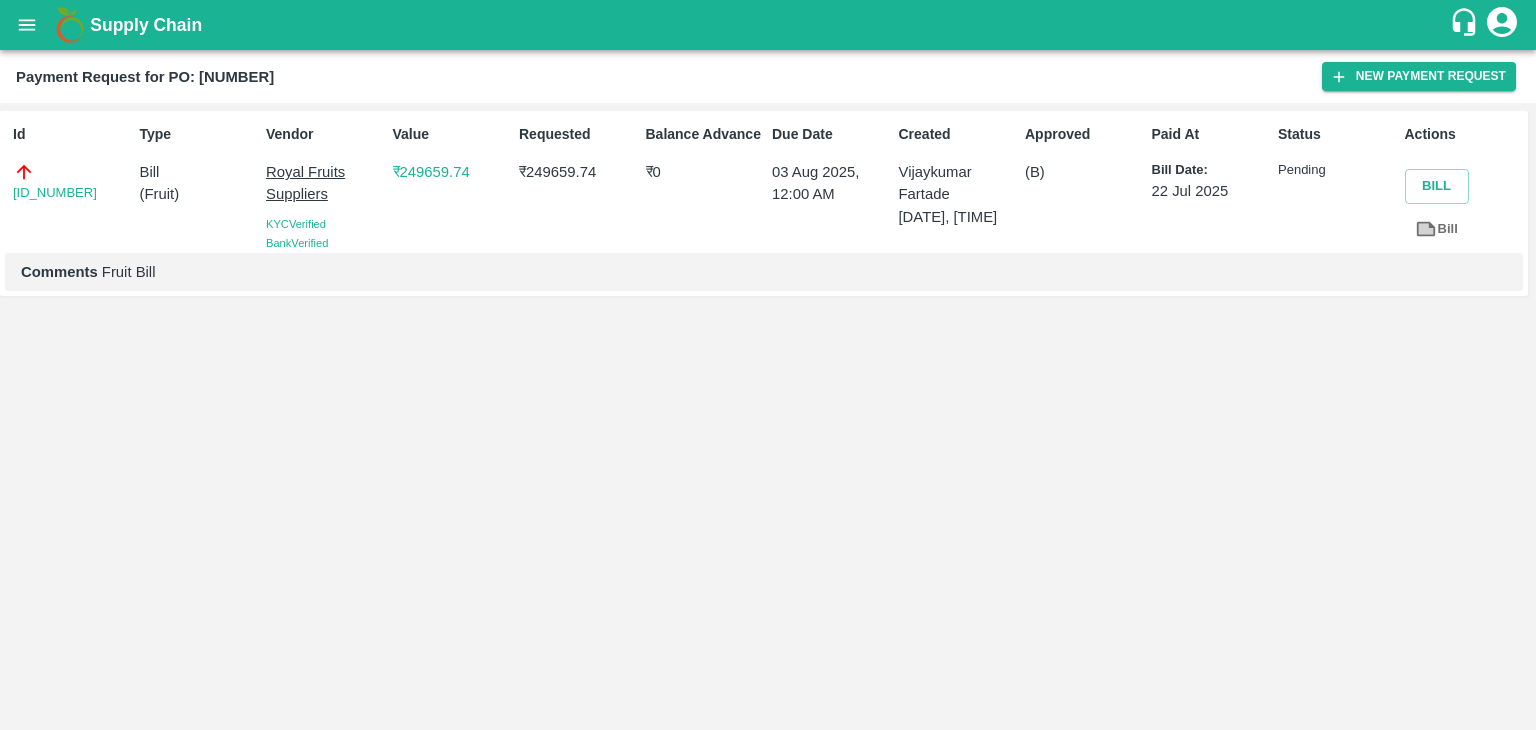 click 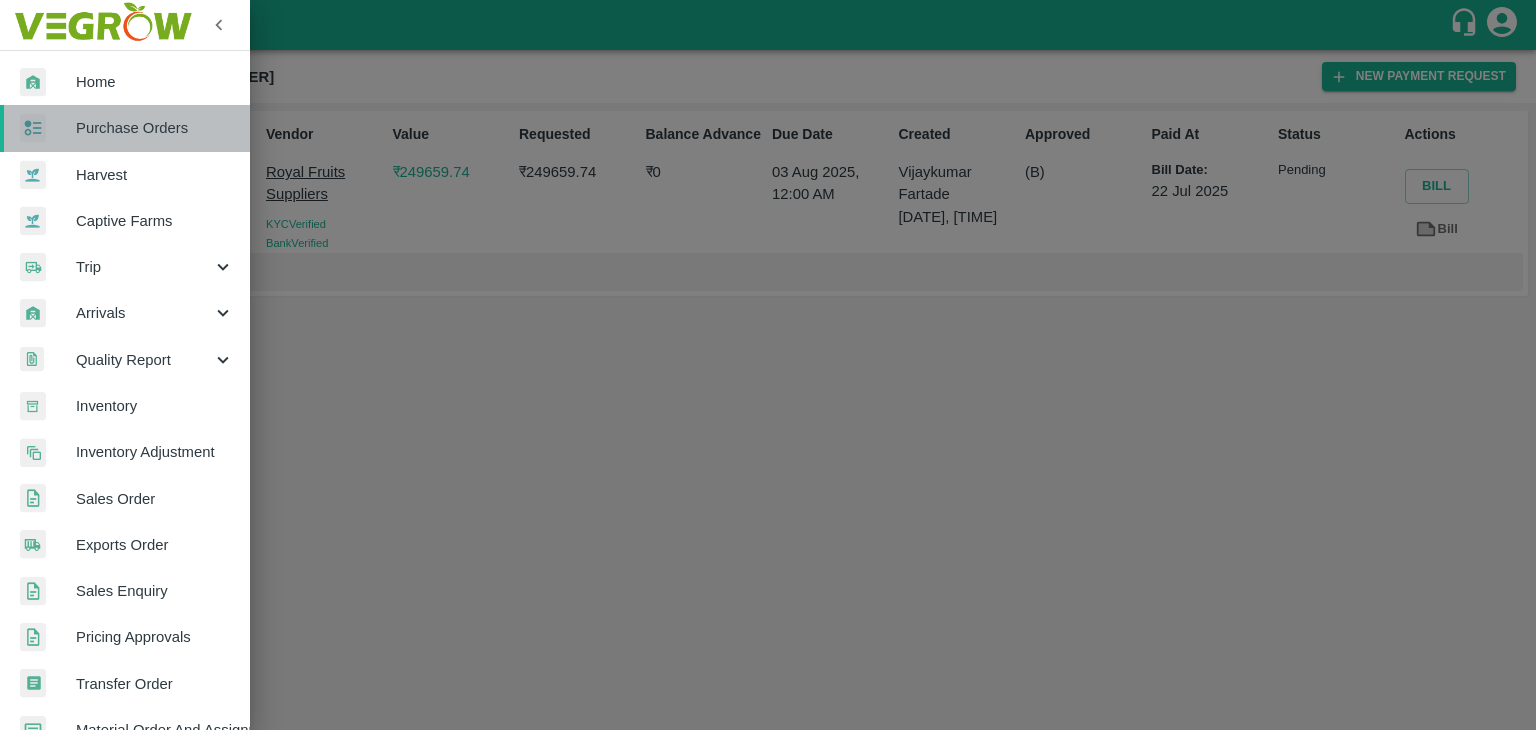 click on "Purchase Orders" at bounding box center [155, 128] 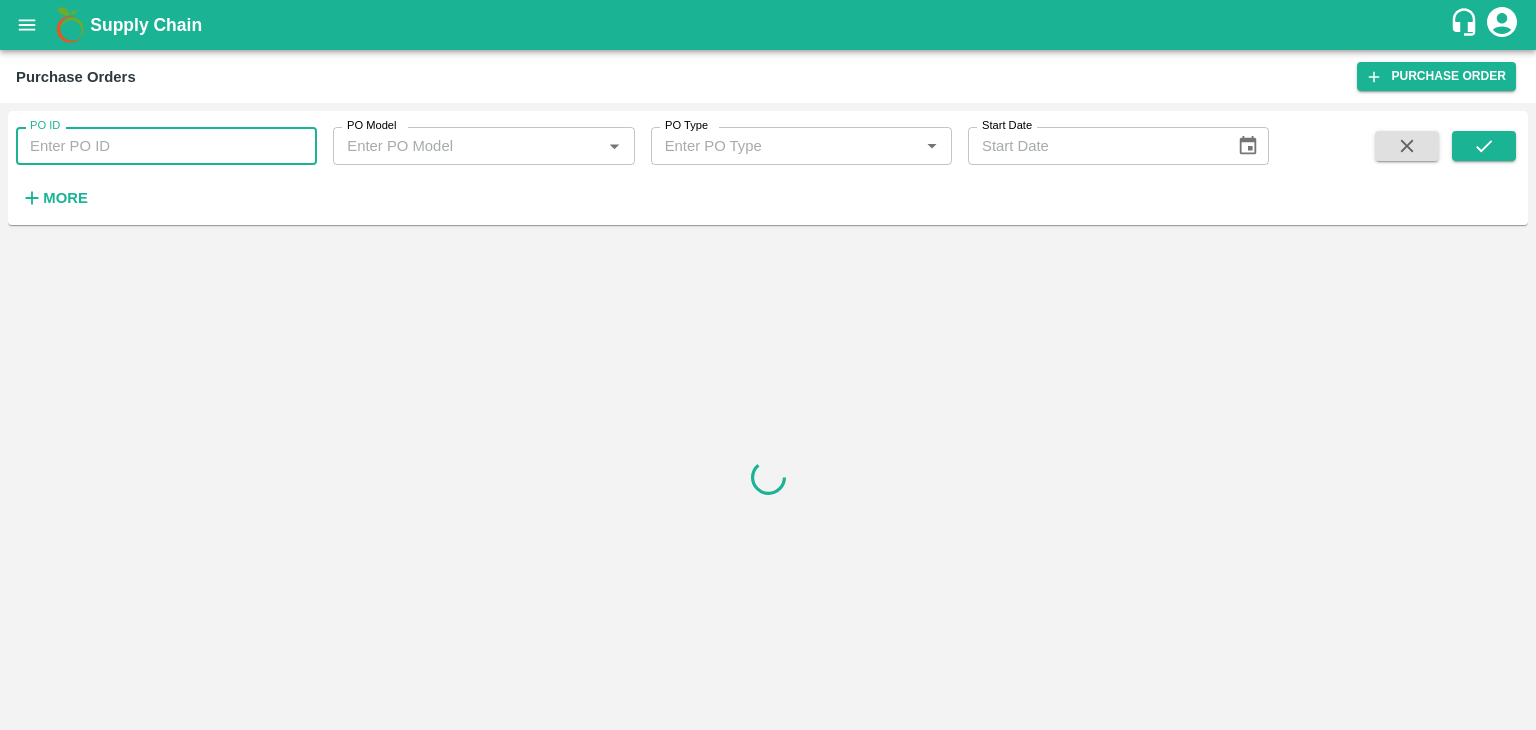 click on "PO ID" at bounding box center [166, 146] 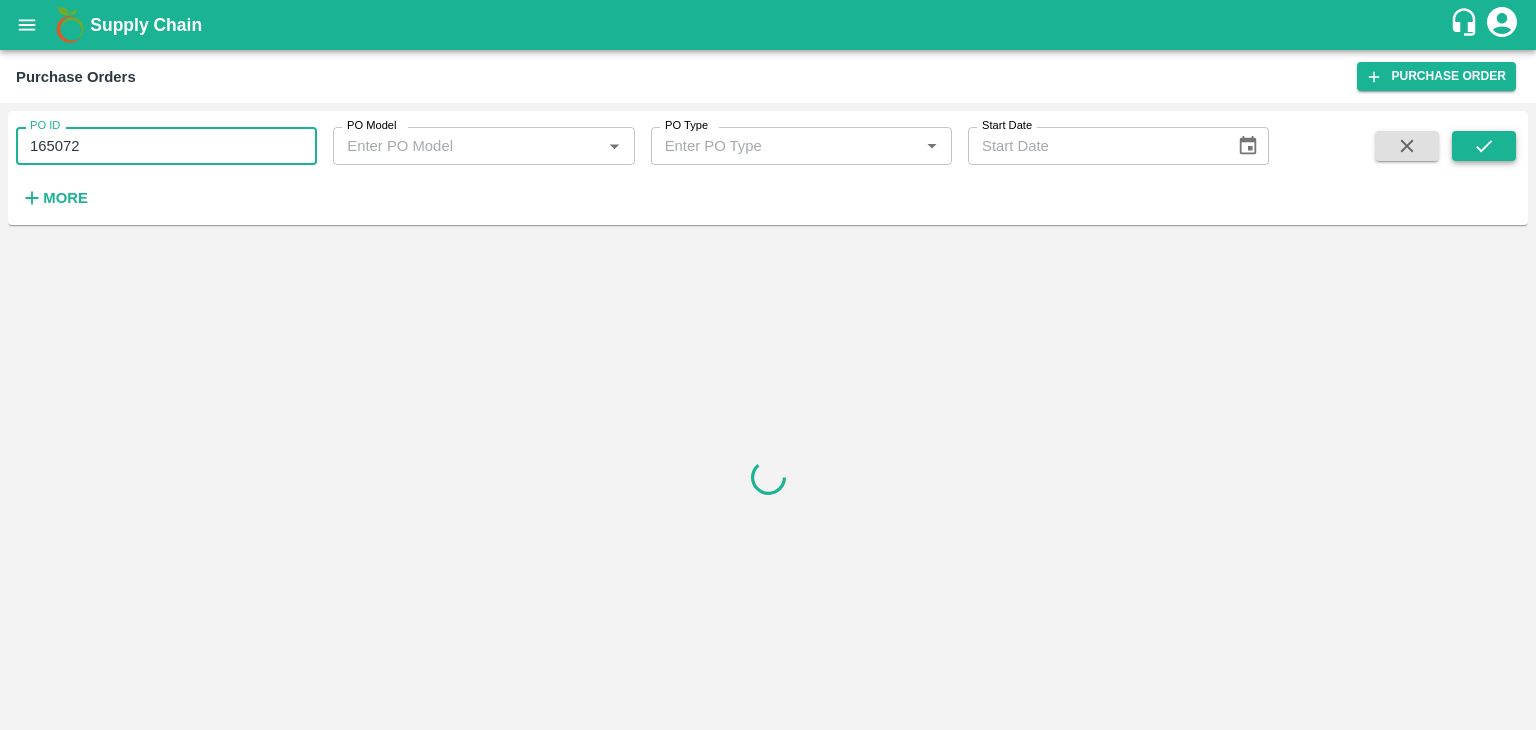 type on "165072" 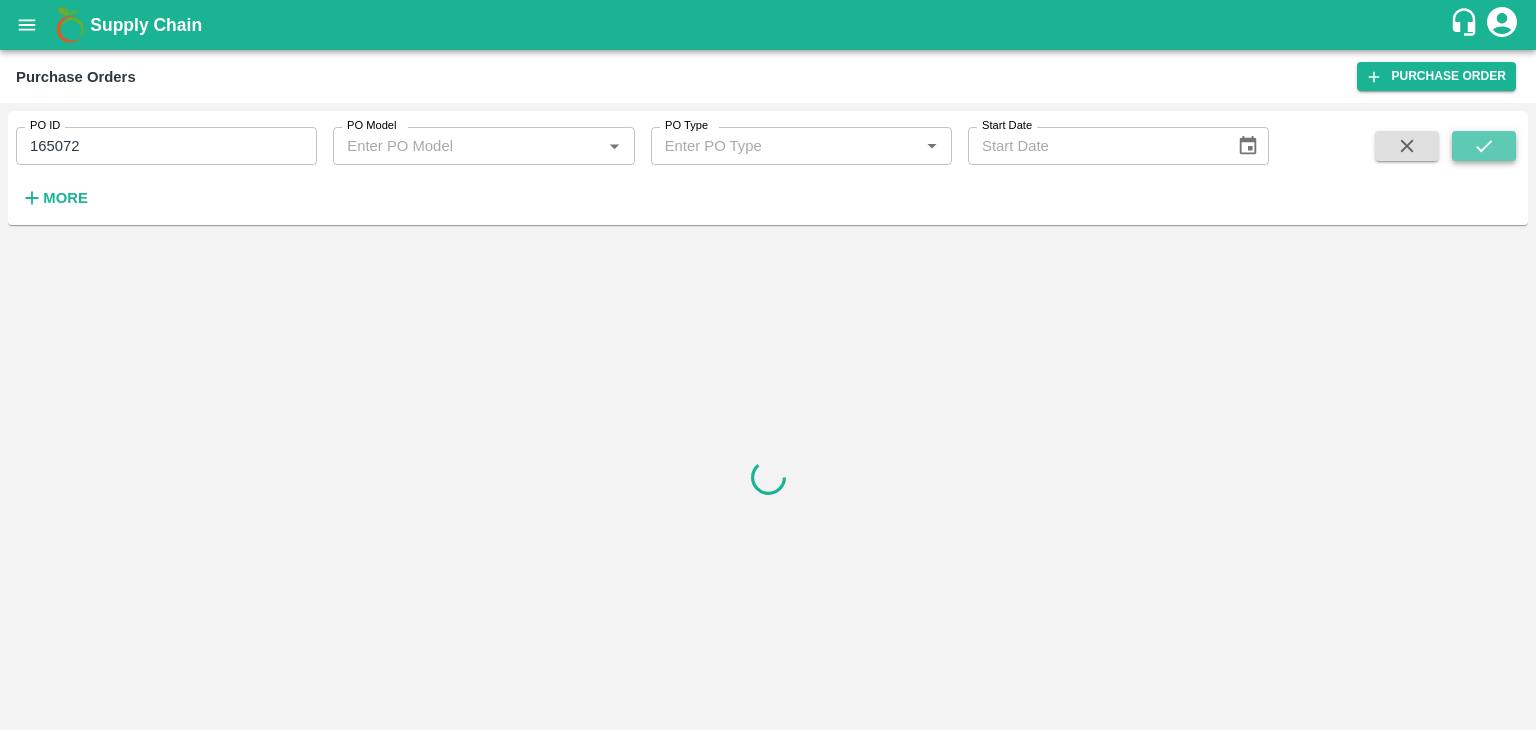 click 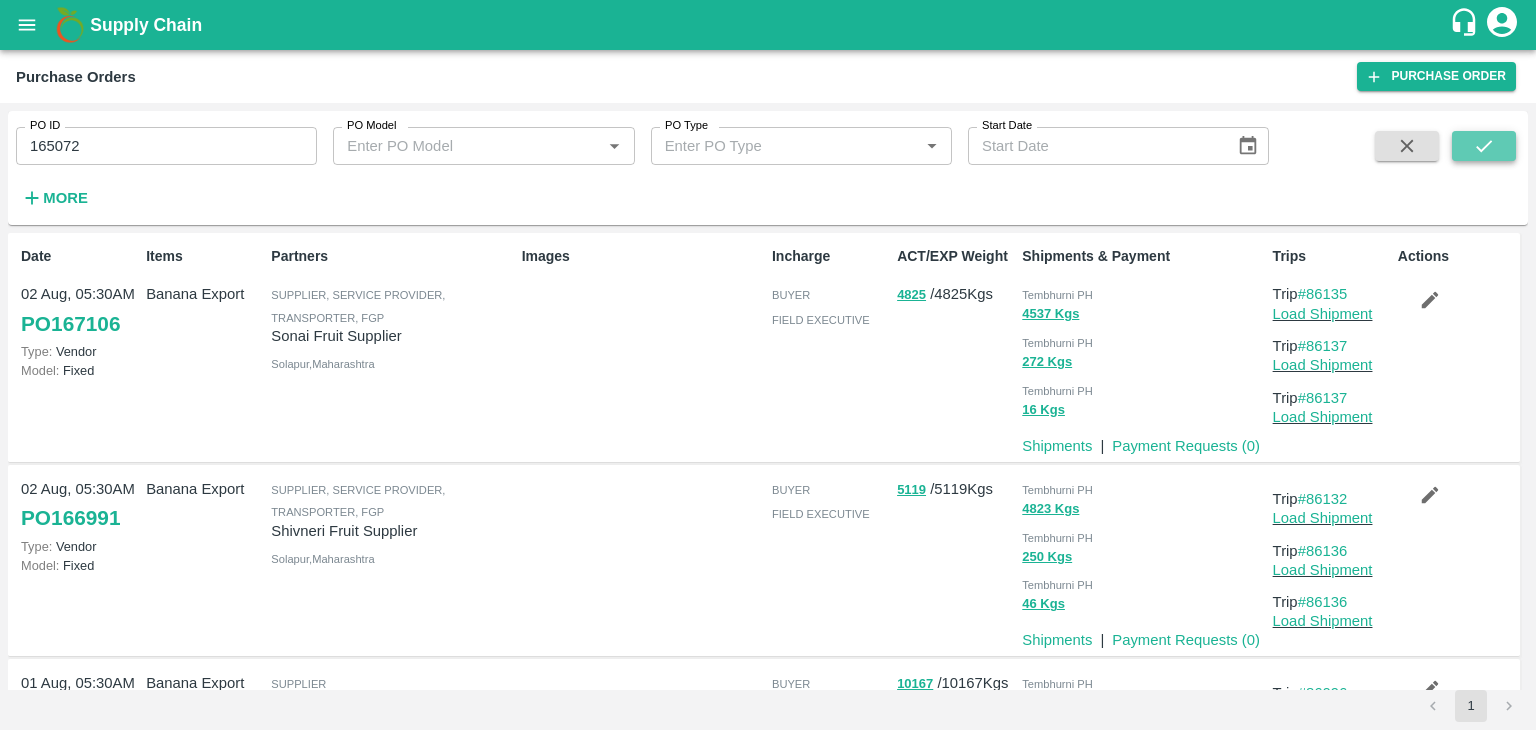 click at bounding box center [1484, 146] 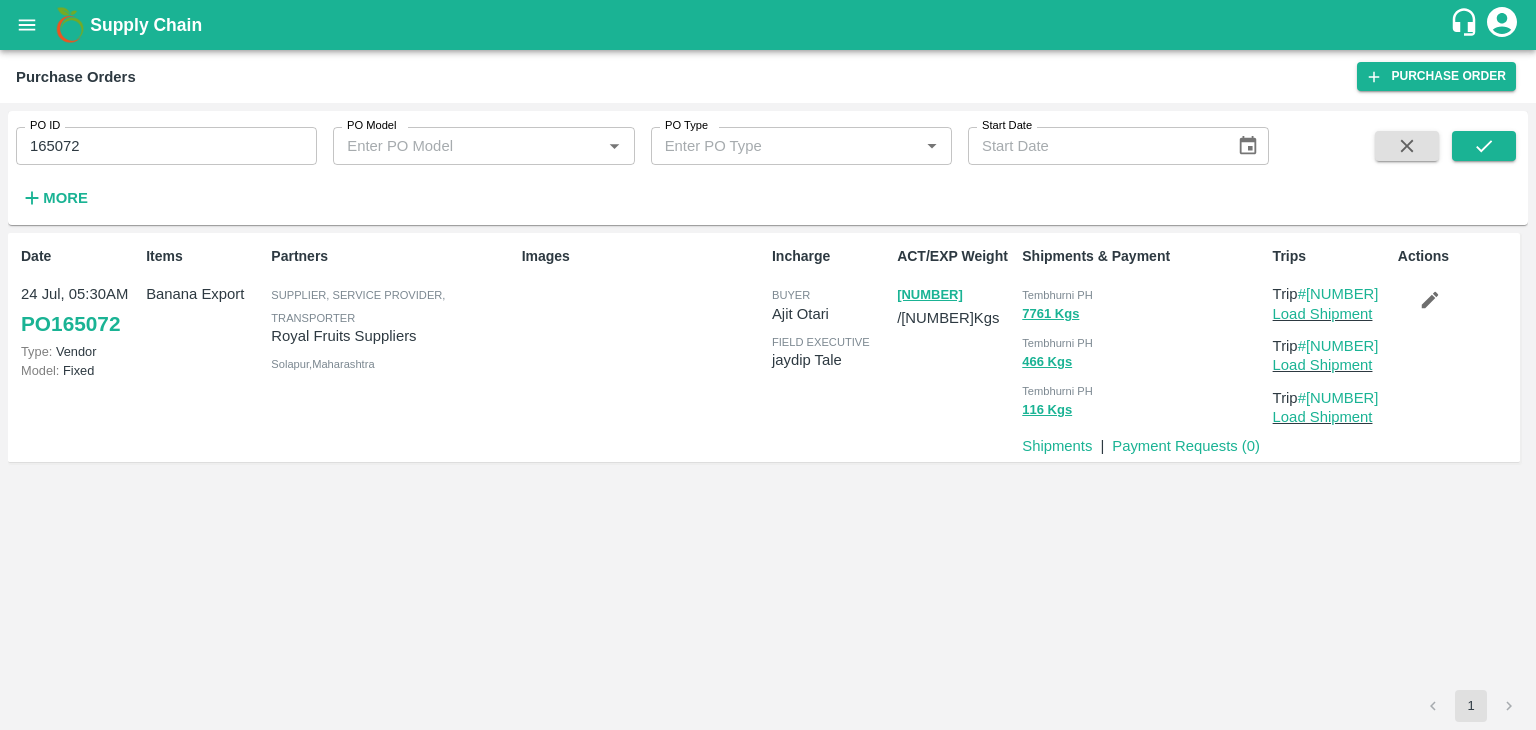 click on "Payment Requests ( 0 )" at bounding box center (1186, 446) 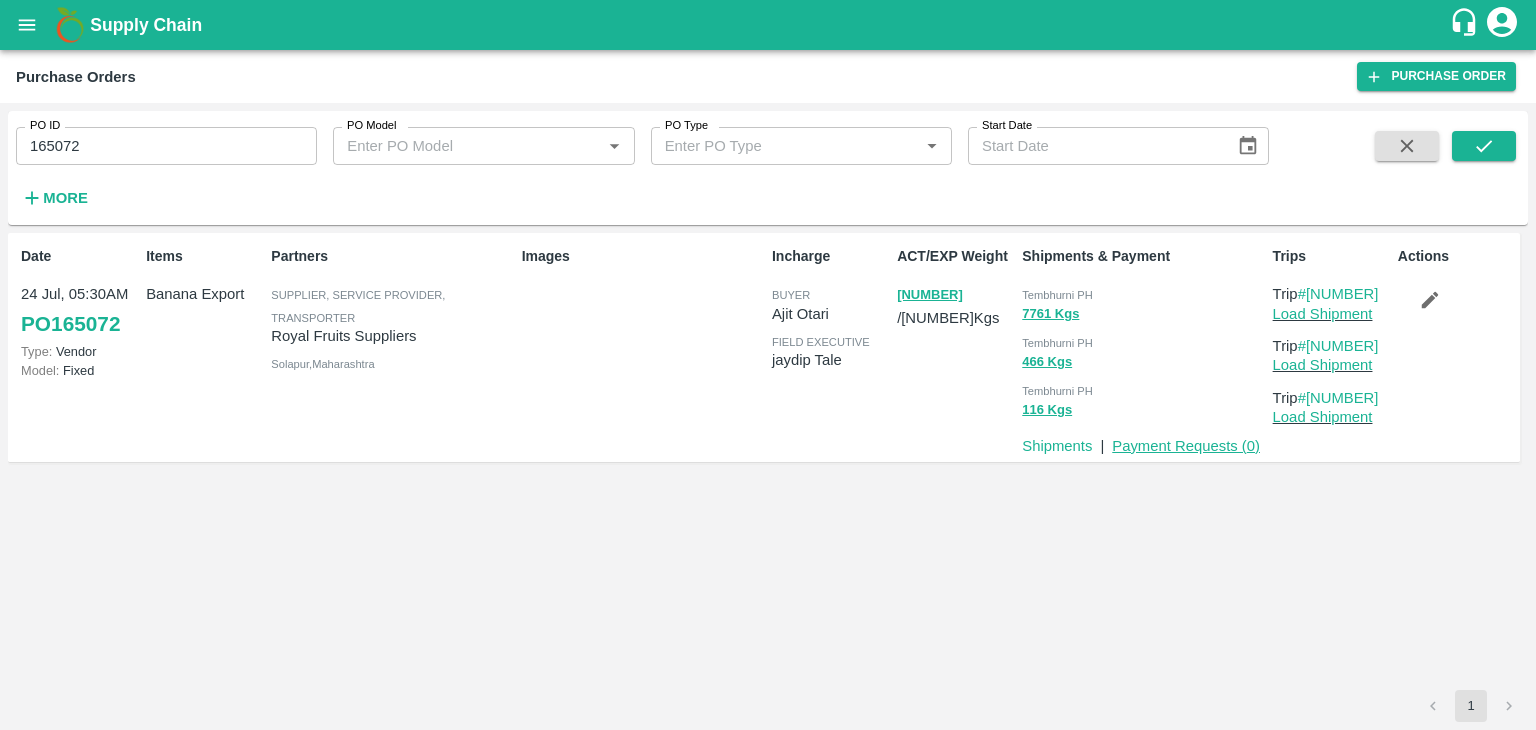 click on "Payment Requests ( 0 )" at bounding box center (1186, 446) 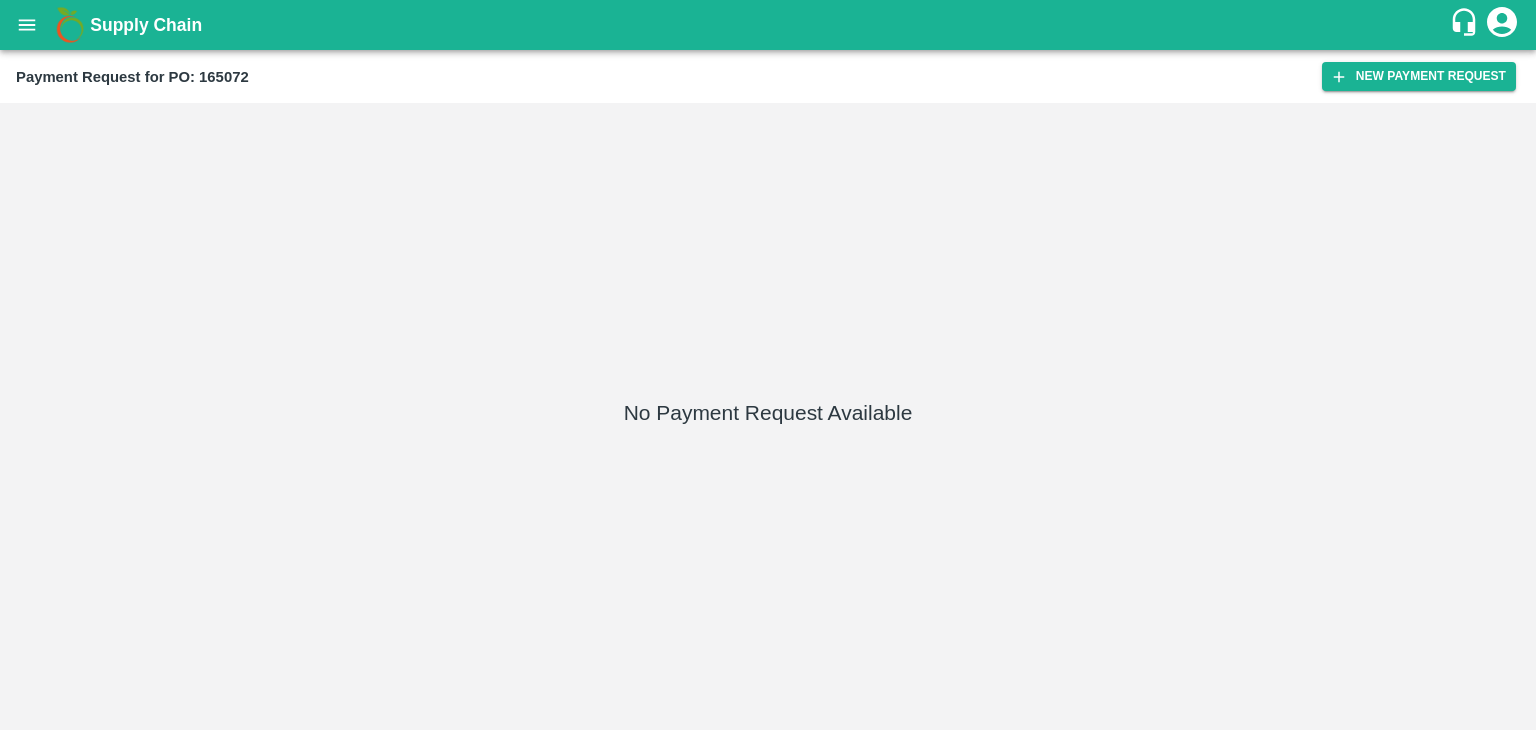 scroll, scrollTop: 0, scrollLeft: 0, axis: both 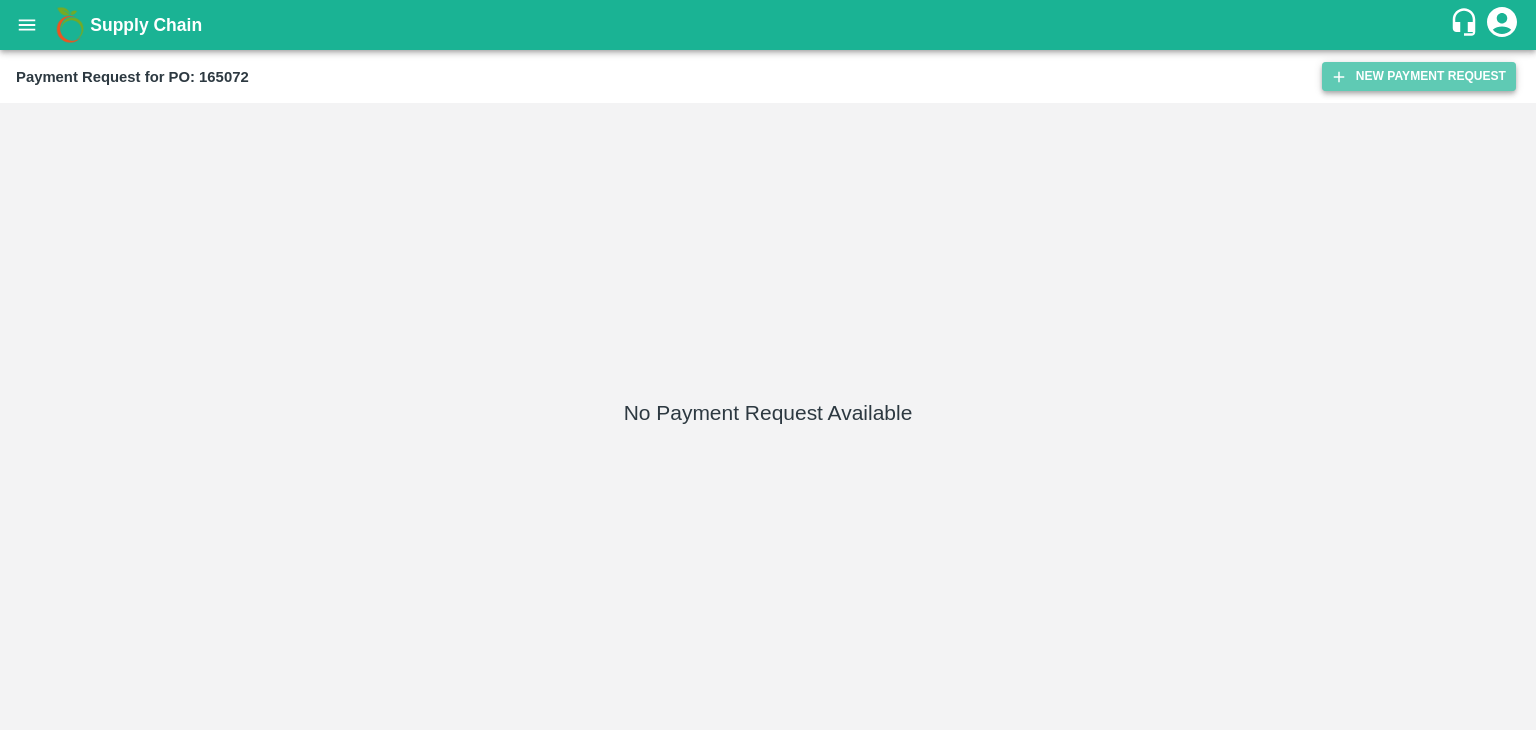 click on "New Payment Request" at bounding box center [1419, 76] 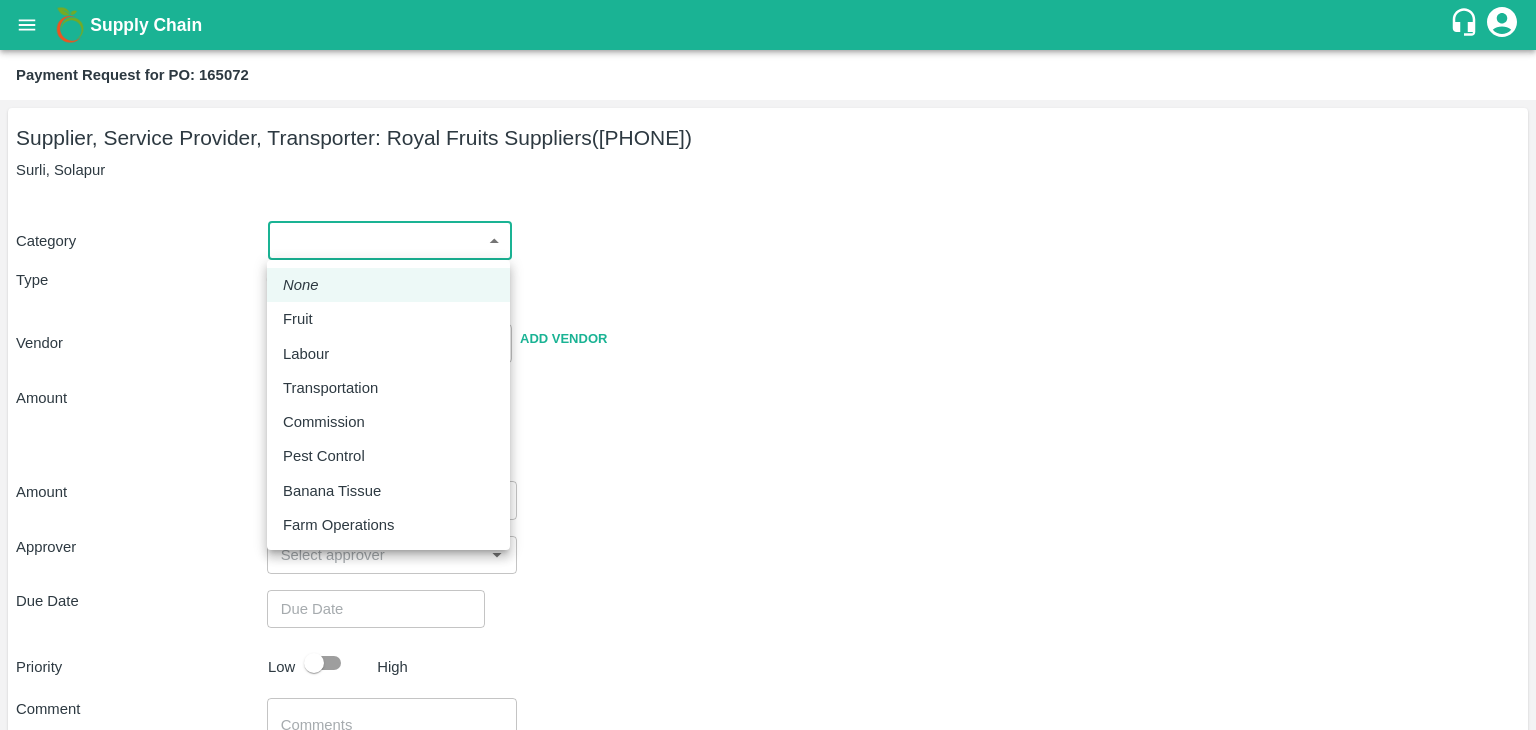 drag, startPoint x: 291, startPoint y: 245, endPoint x: 334, endPoint y: 318, distance: 84.723076 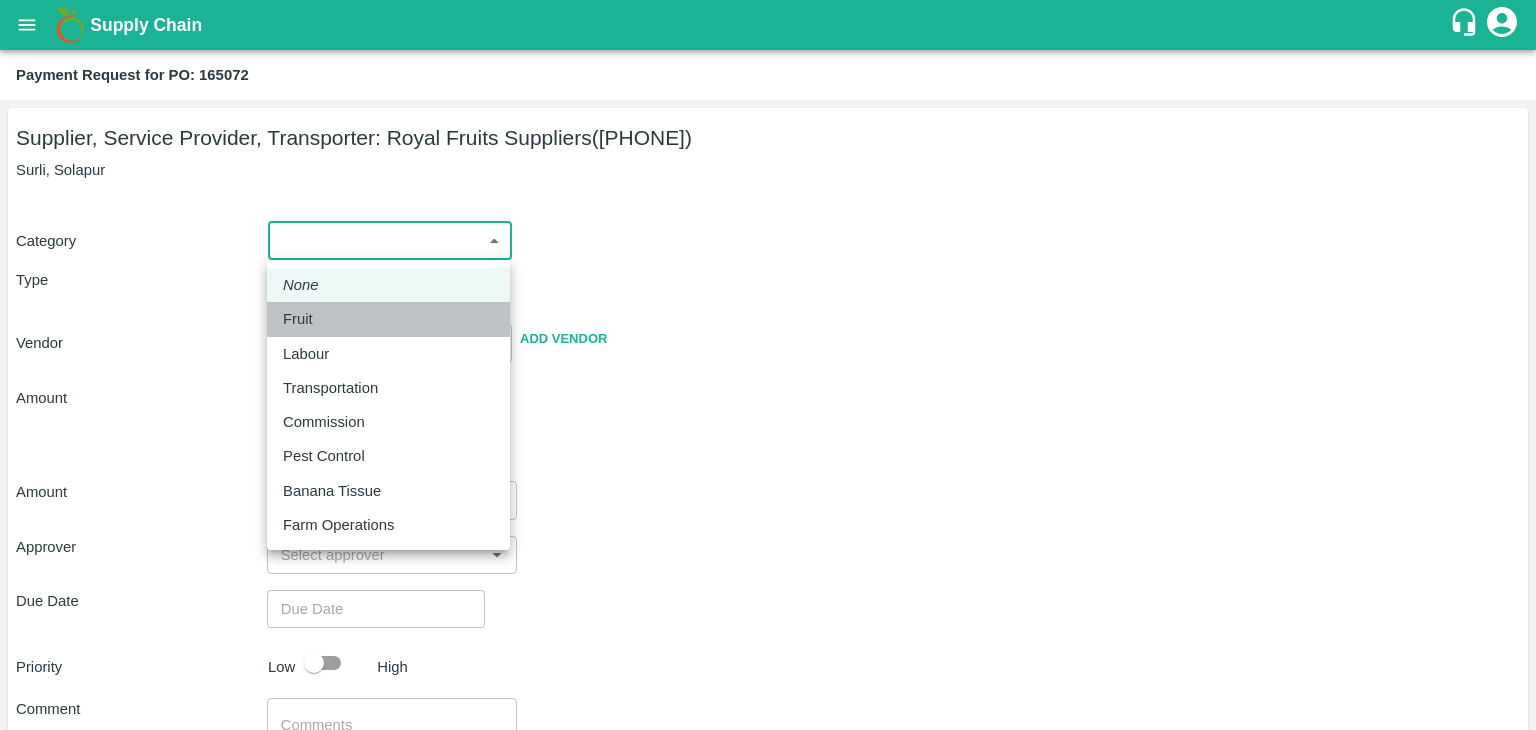 click on "Fruit" at bounding box center (388, 319) 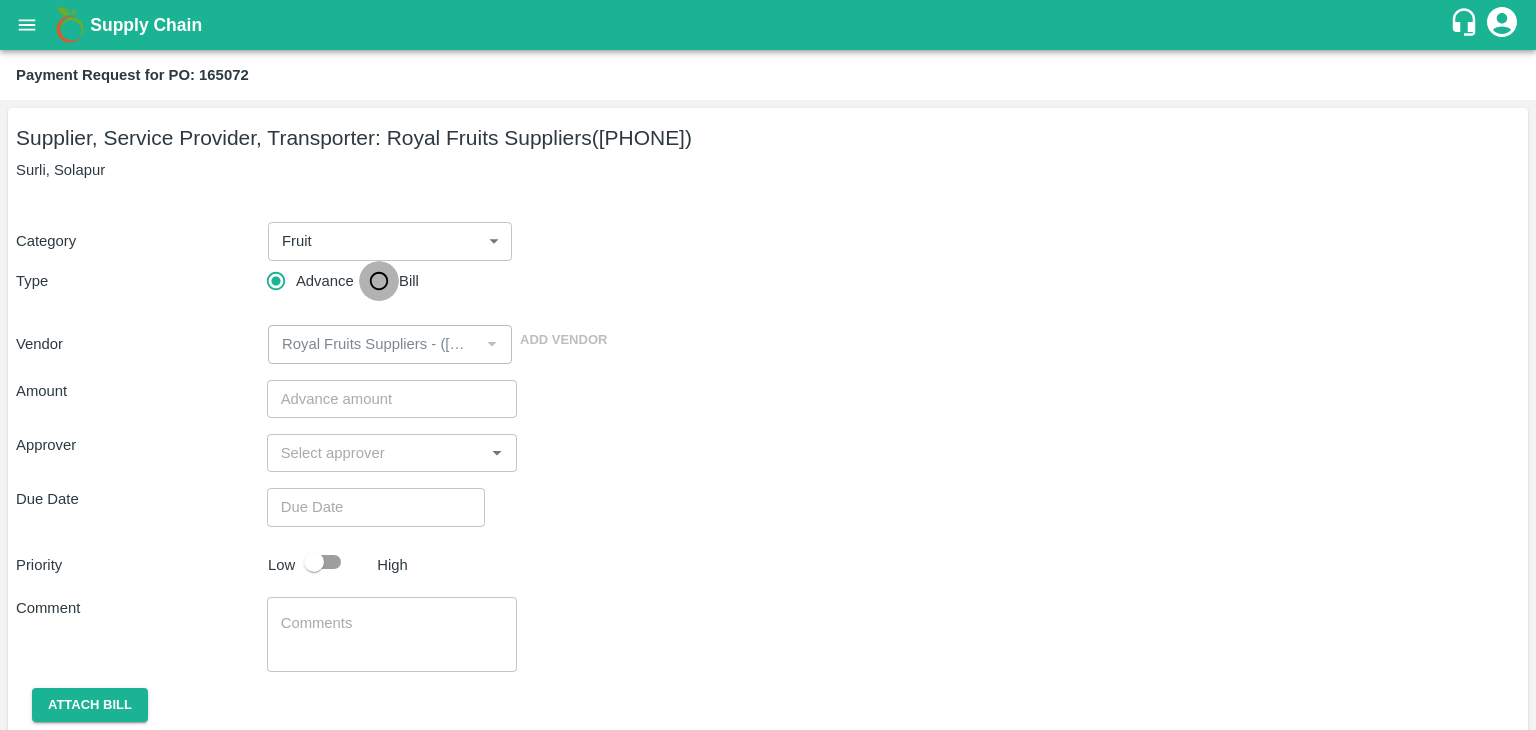 click on "Bill" at bounding box center [379, 281] 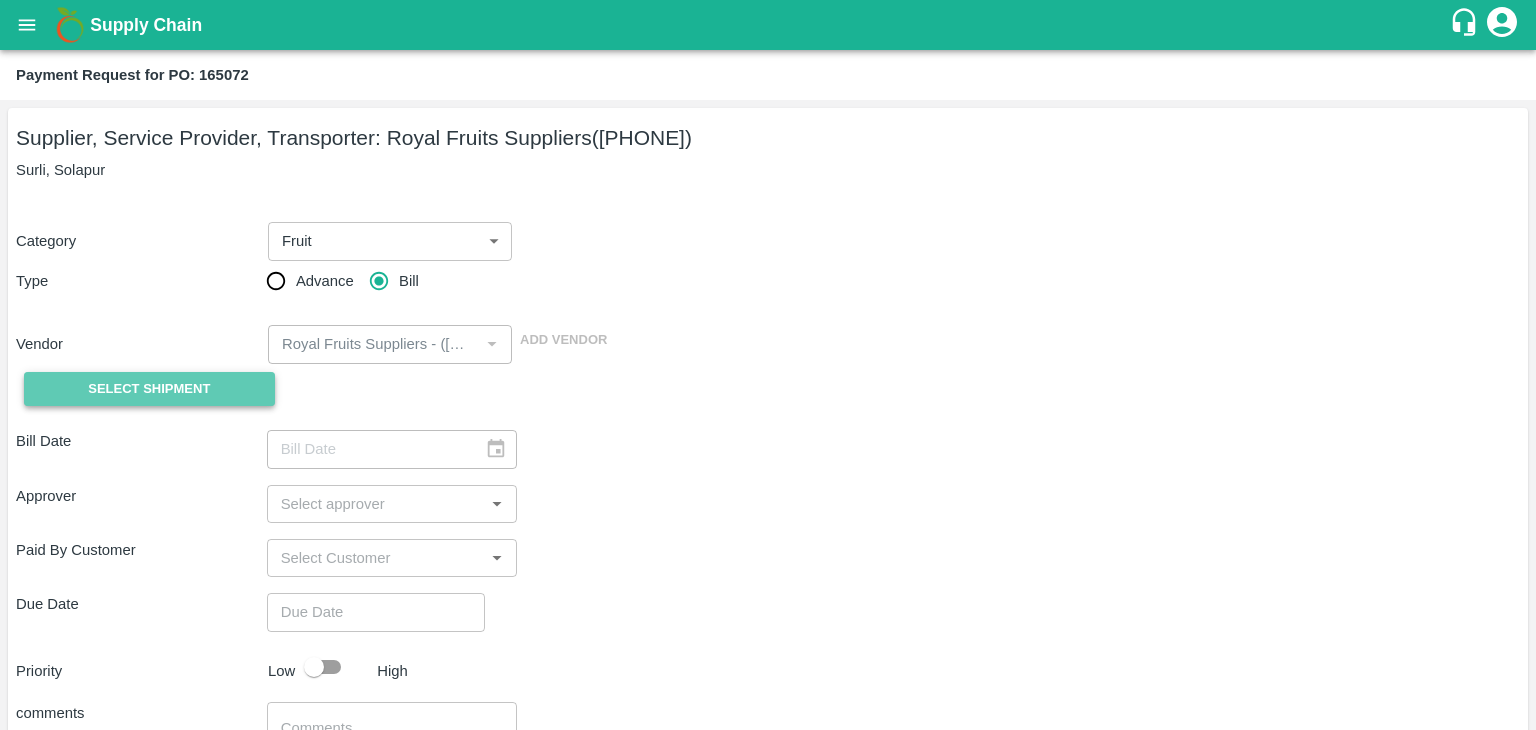 click on "Select Shipment" at bounding box center [149, 389] 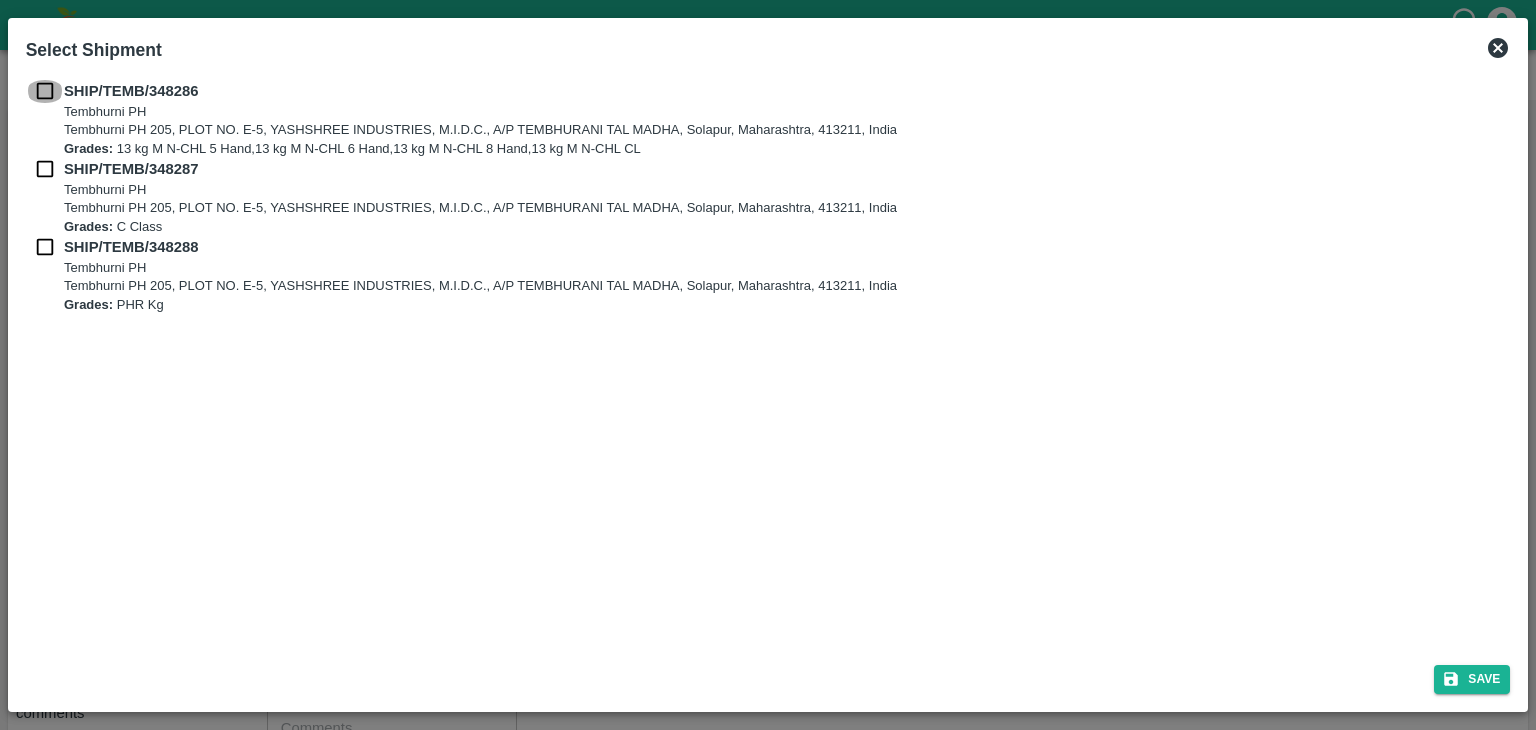 click at bounding box center (45, 91) 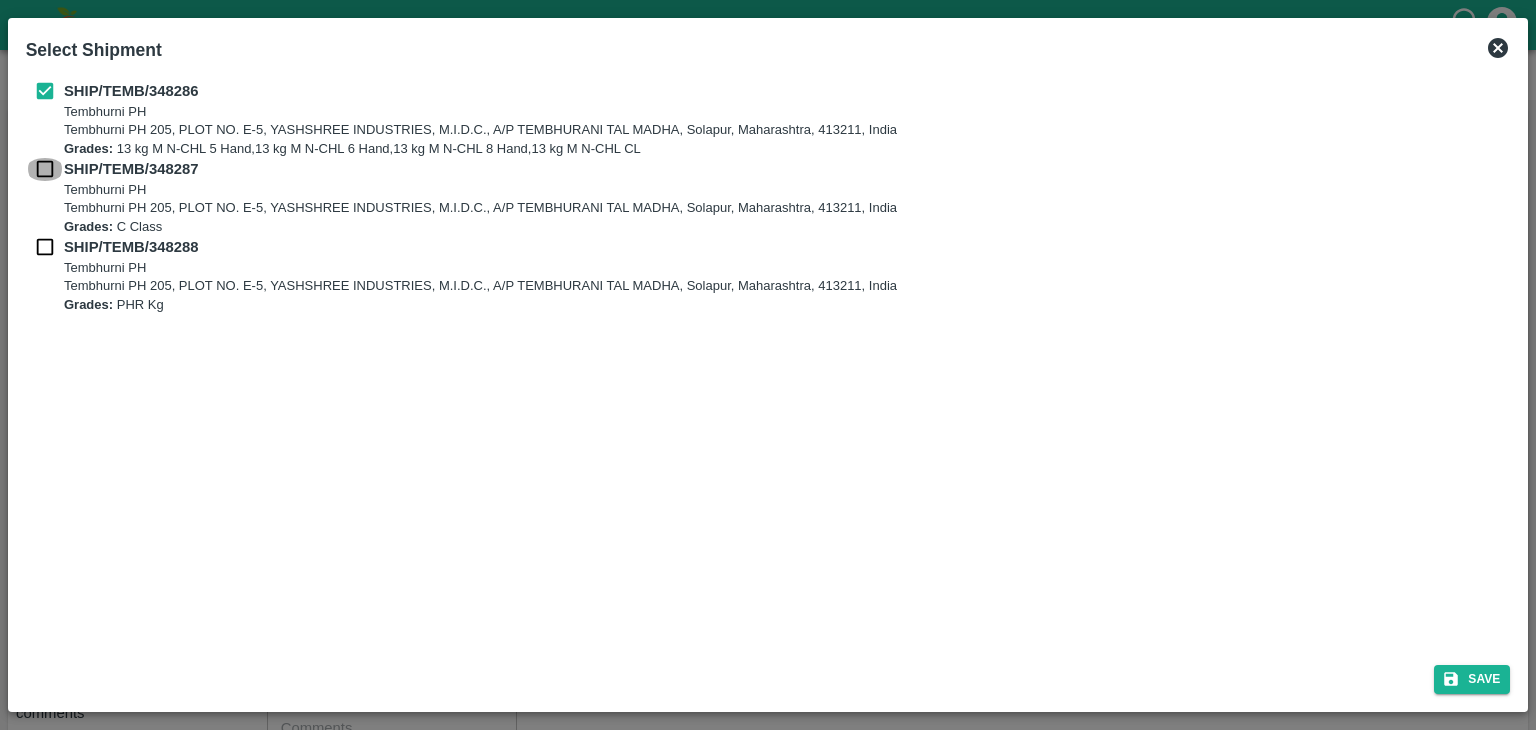 click at bounding box center [45, 169] 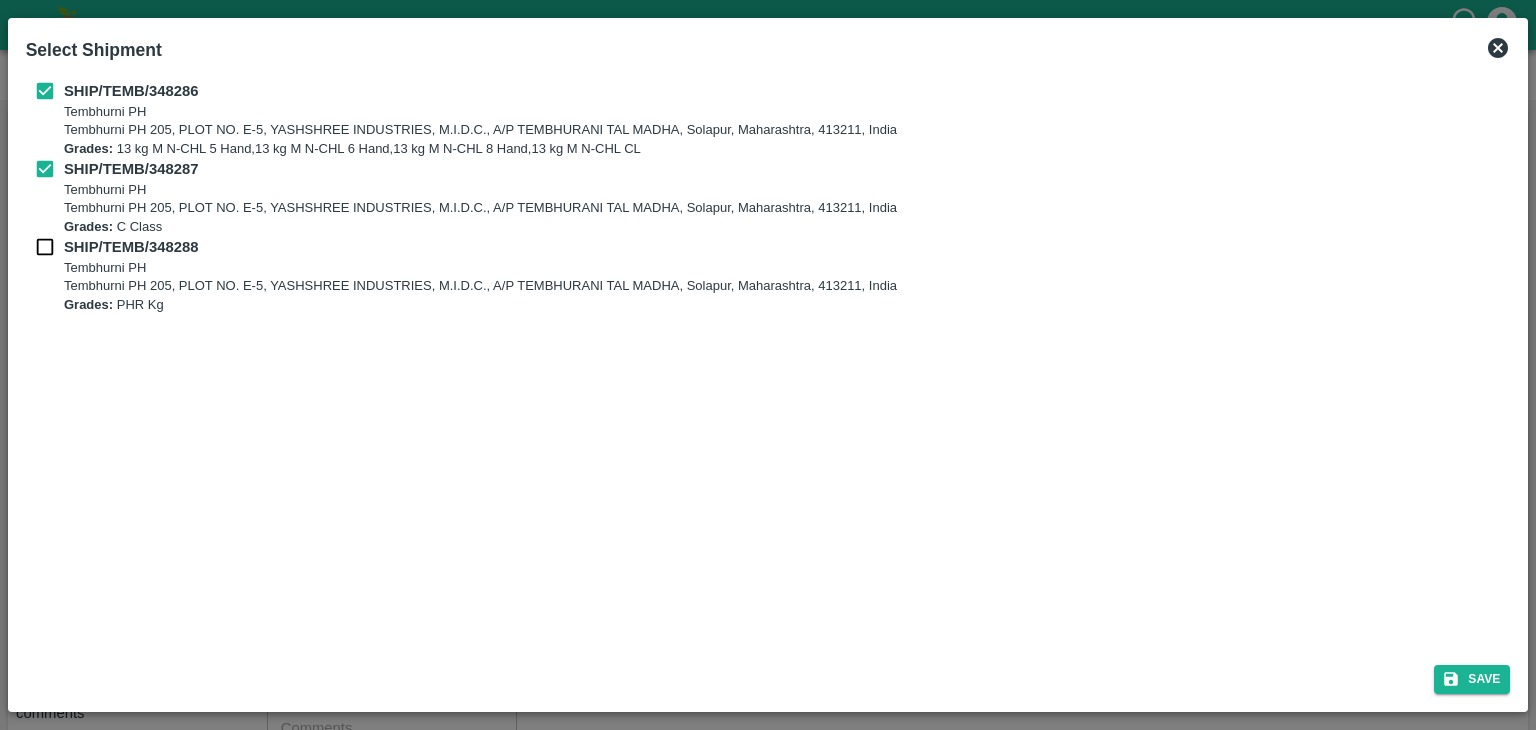 drag, startPoint x: 37, startPoint y: 236, endPoint x: 448, endPoint y: 475, distance: 475.43875 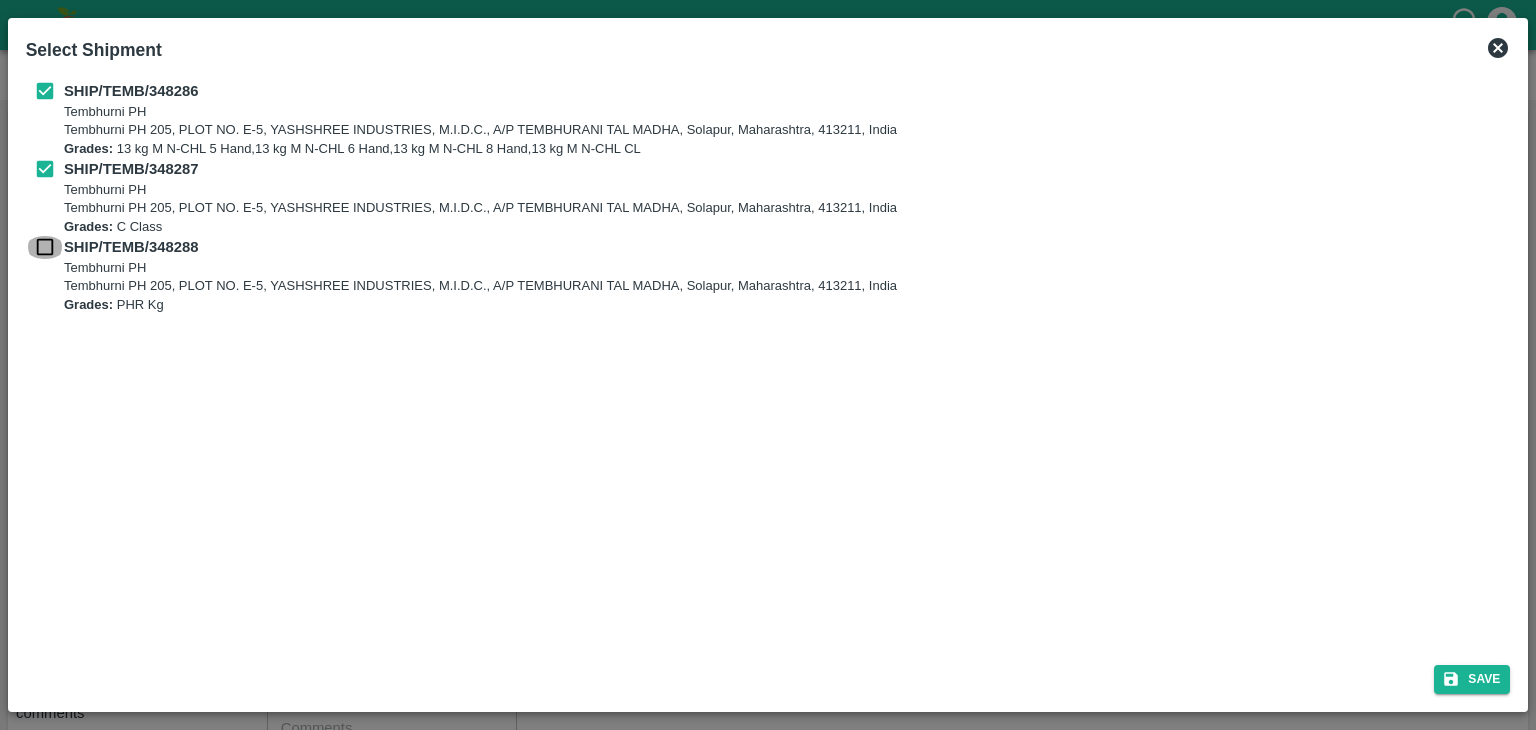 click at bounding box center [45, 247] 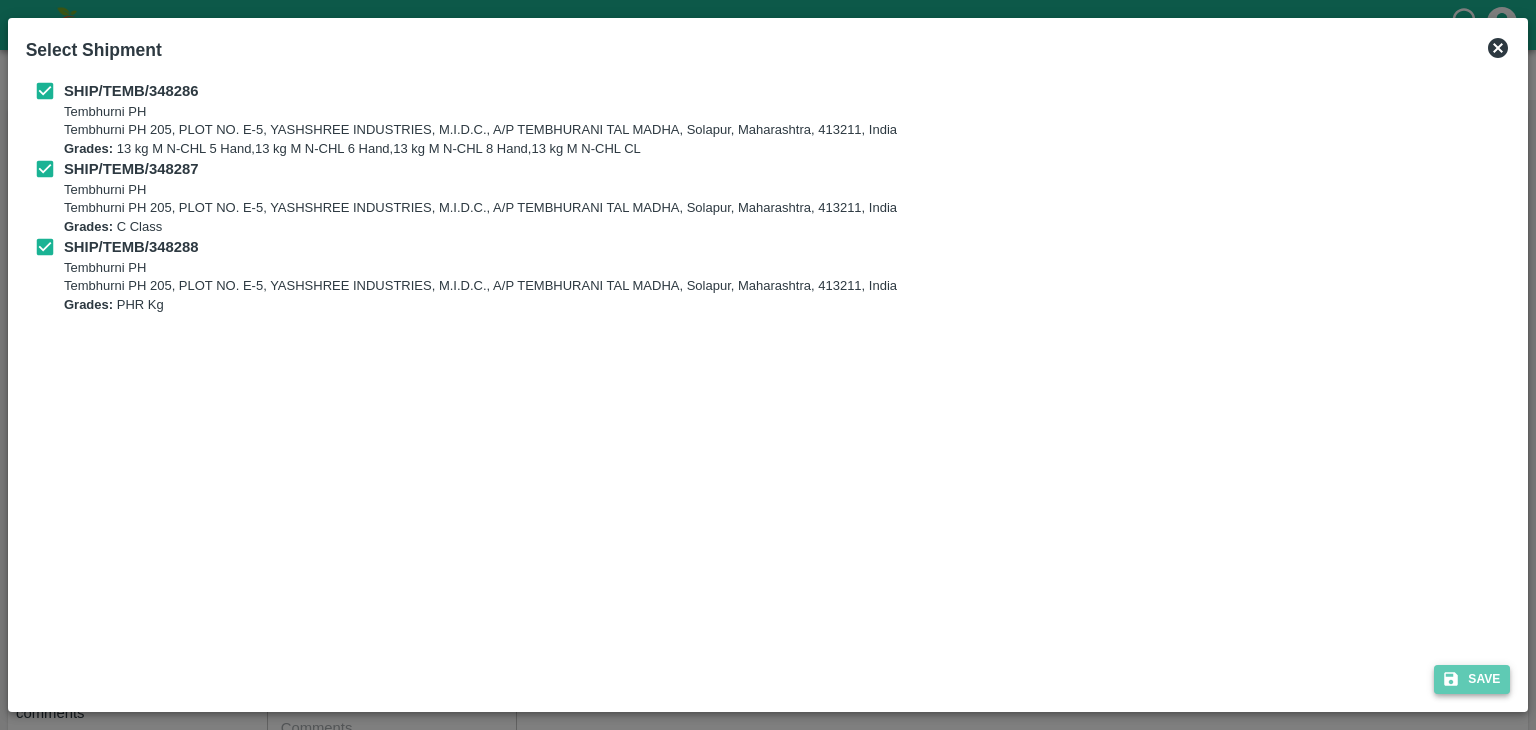 click 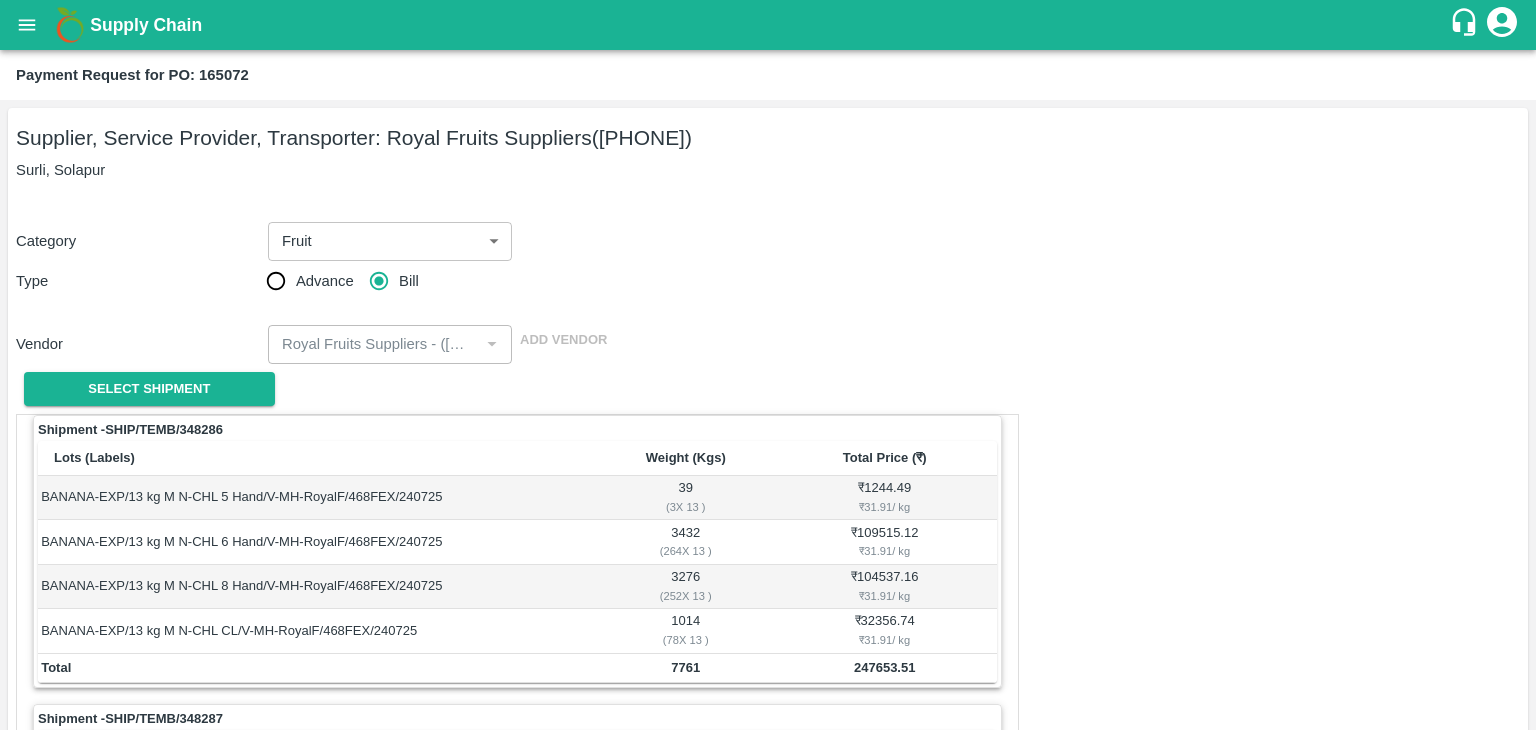 scroll, scrollTop: 936, scrollLeft: 0, axis: vertical 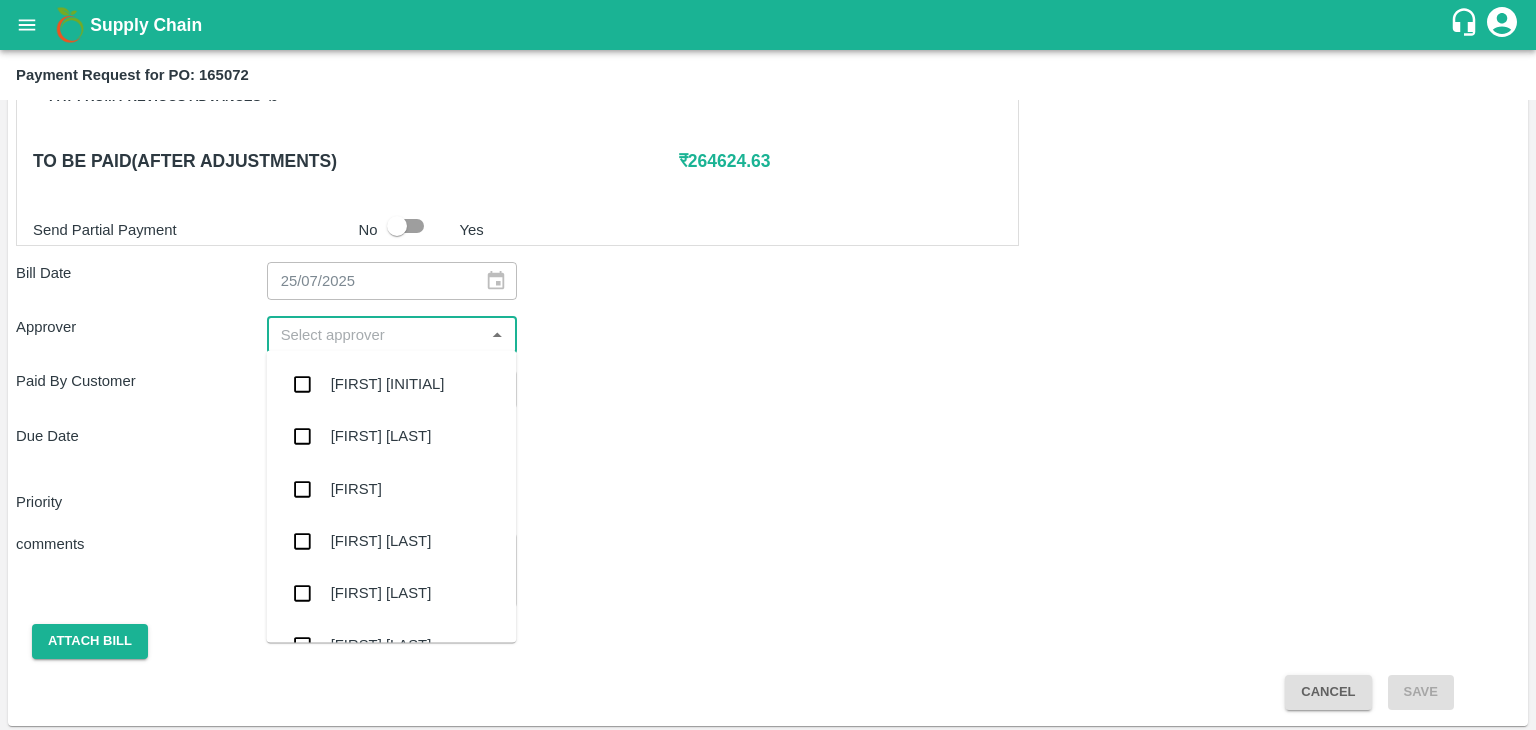 click at bounding box center [376, 335] 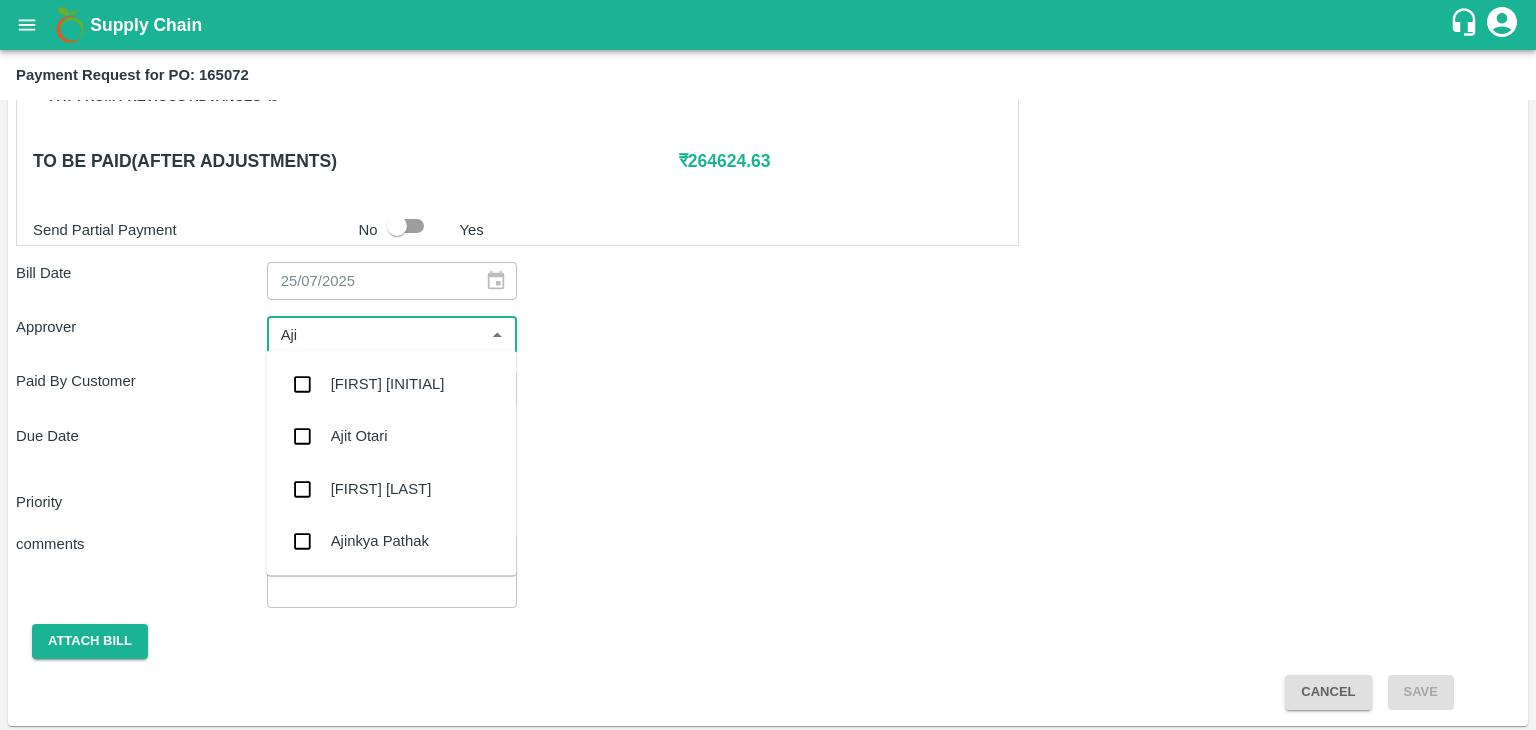 type on "[FIRST]" 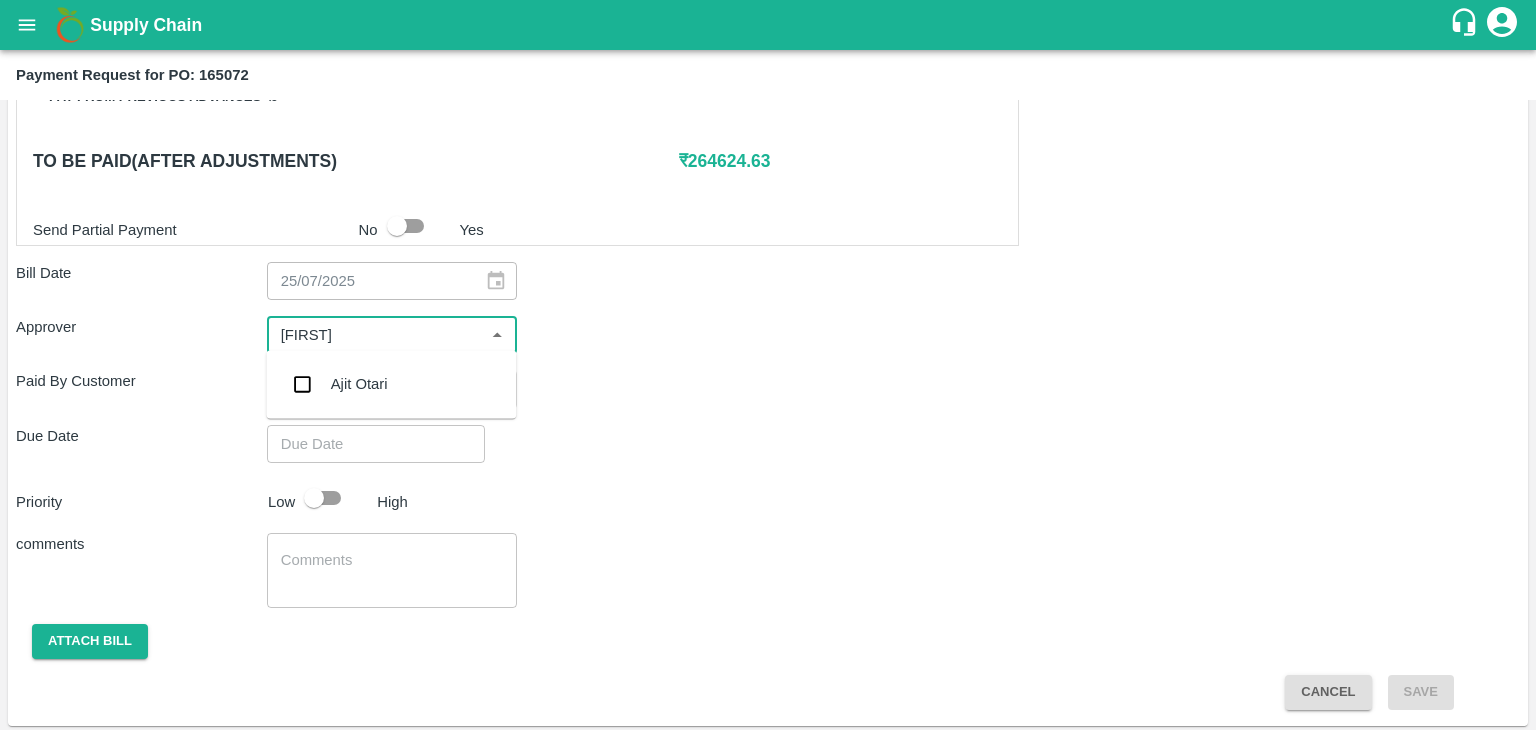 click on "Ajit Otari" at bounding box center [391, 384] 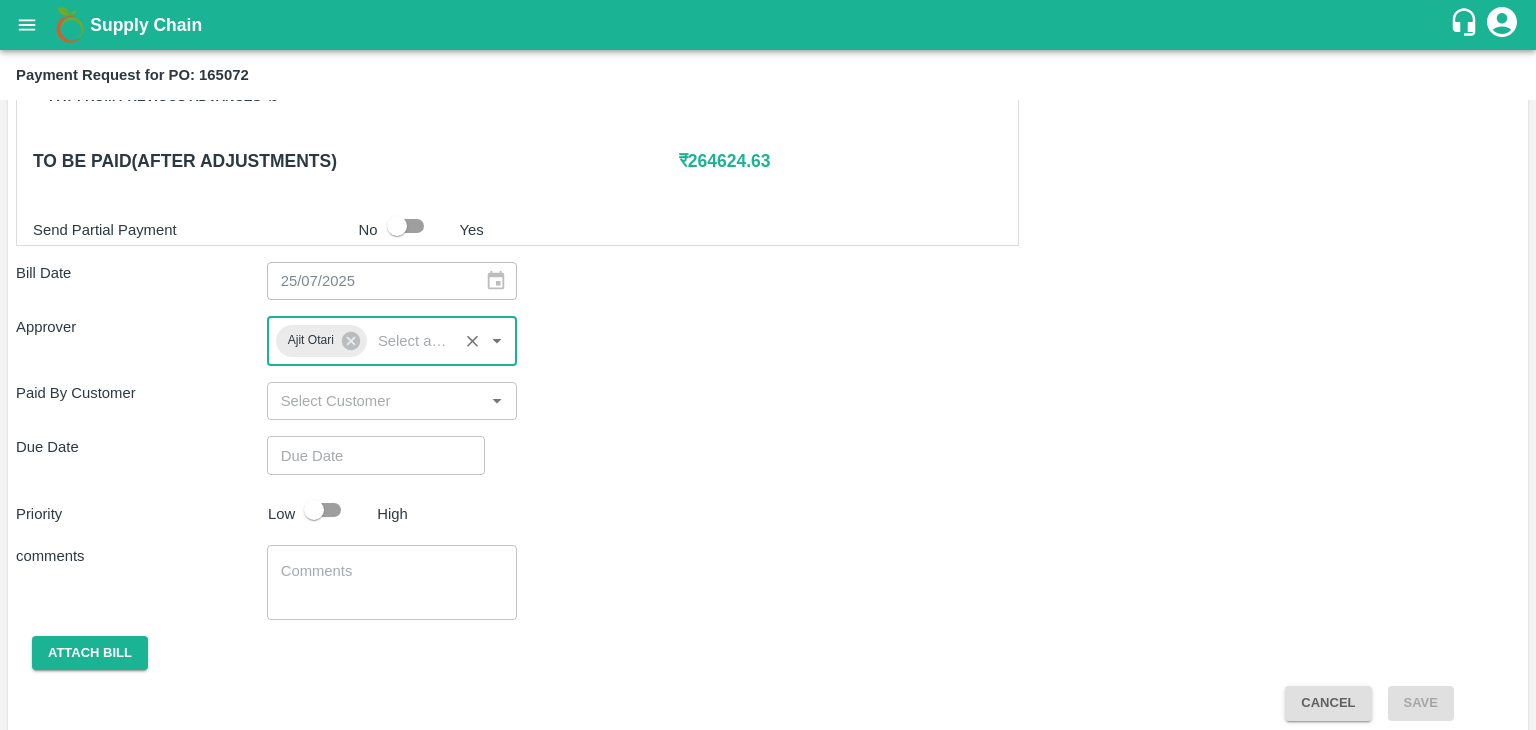 type on "DD/MM/YYYY hh:mm aa" 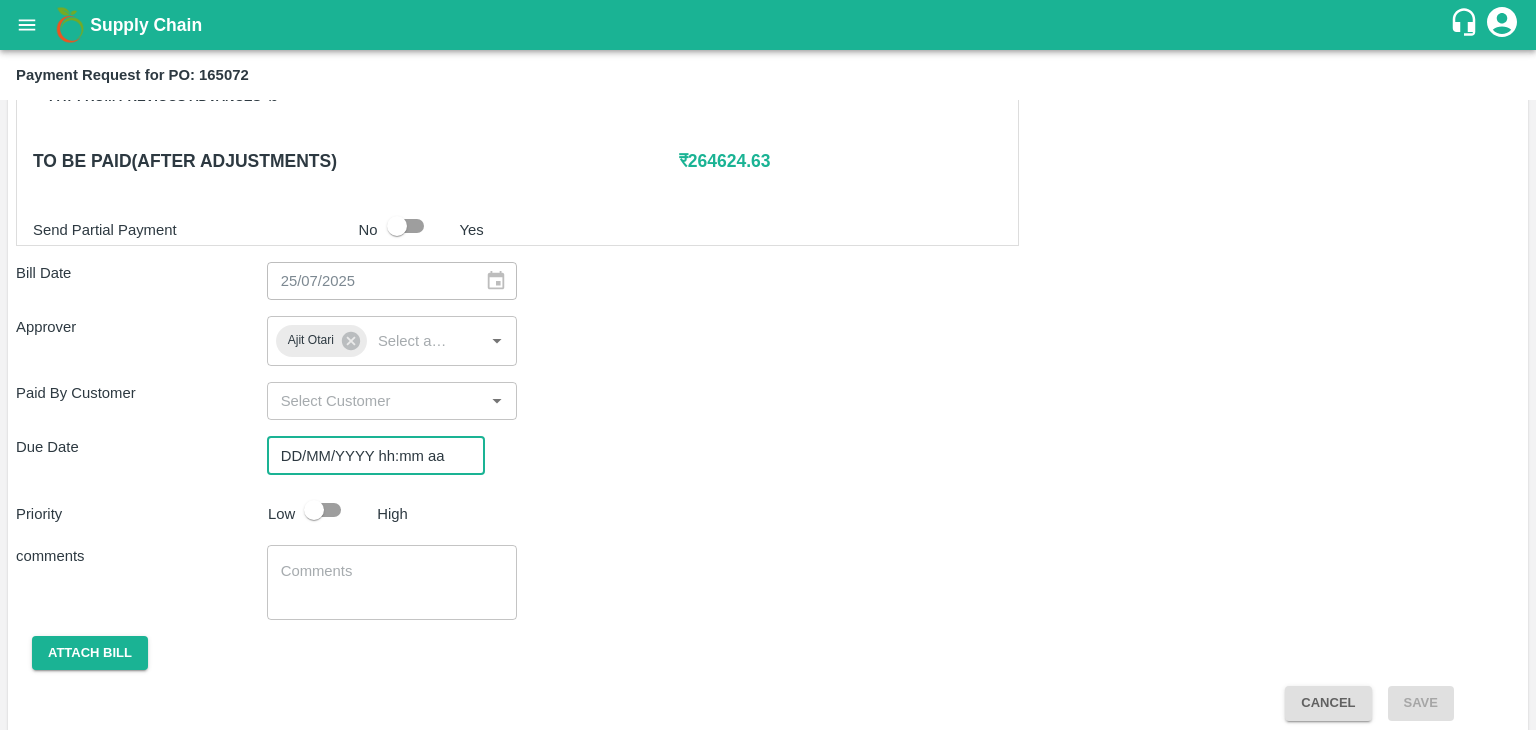 click on "DD/MM/YYYY hh:mm aa" at bounding box center [369, 455] 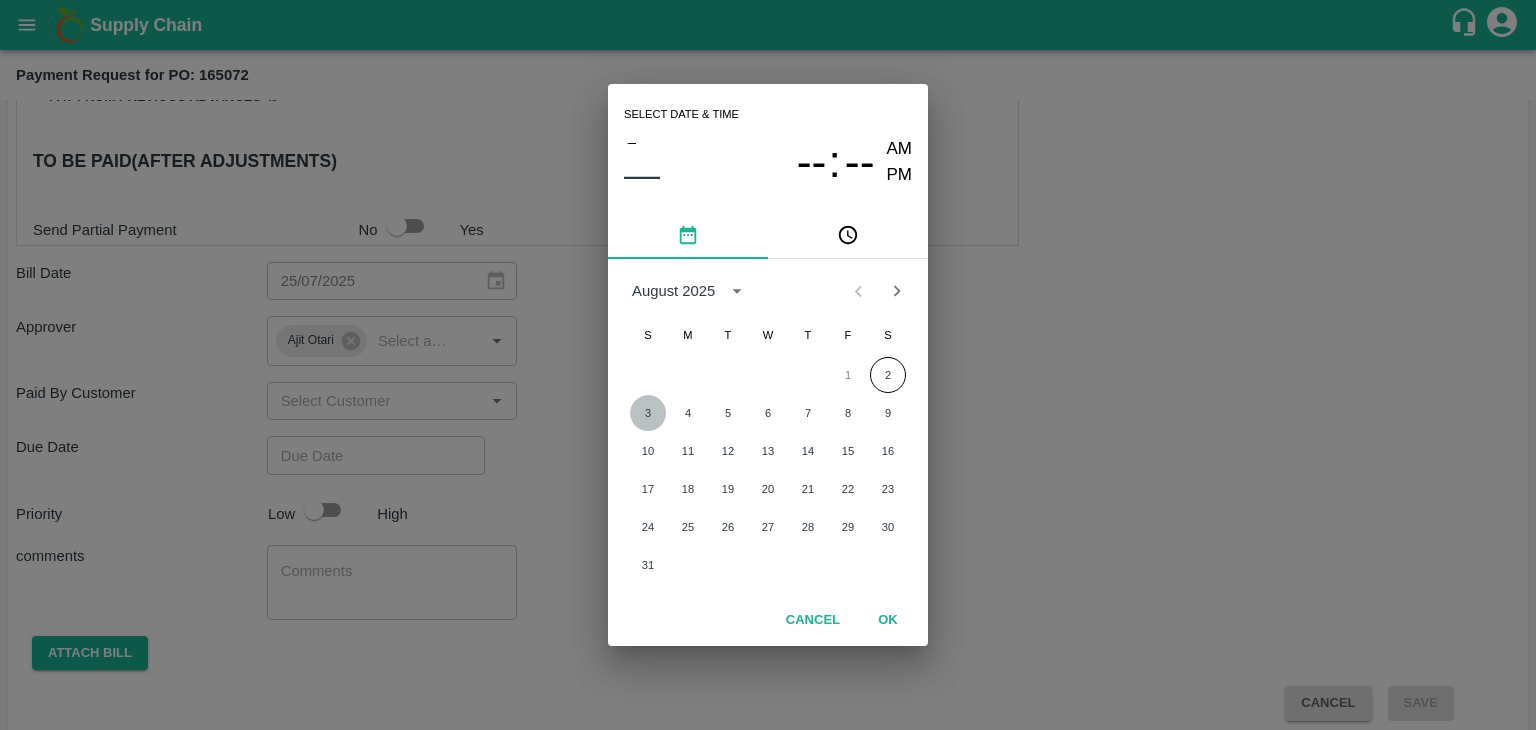 click on "3" at bounding box center (648, 413) 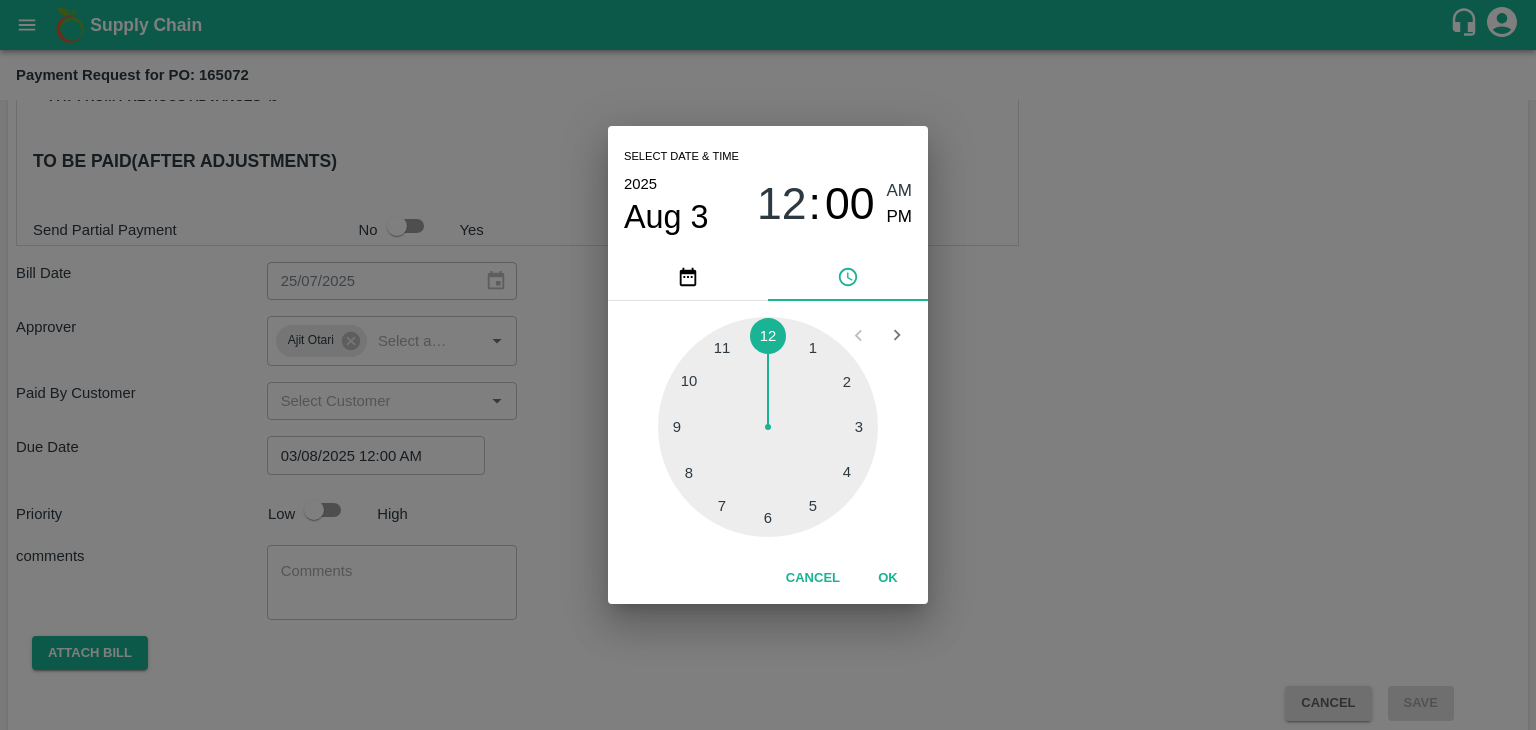 click on "OK" at bounding box center (888, 578) 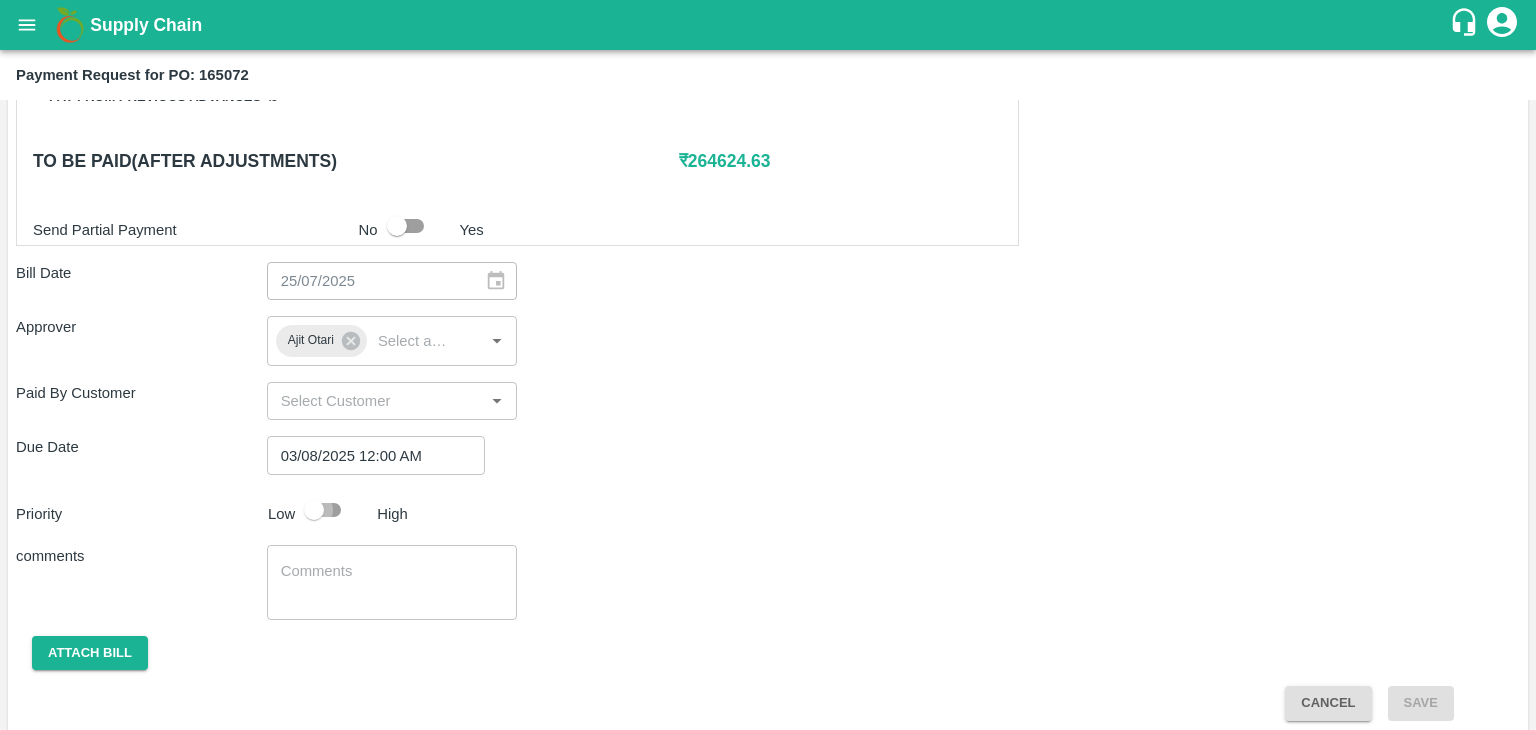 click at bounding box center (314, 510) 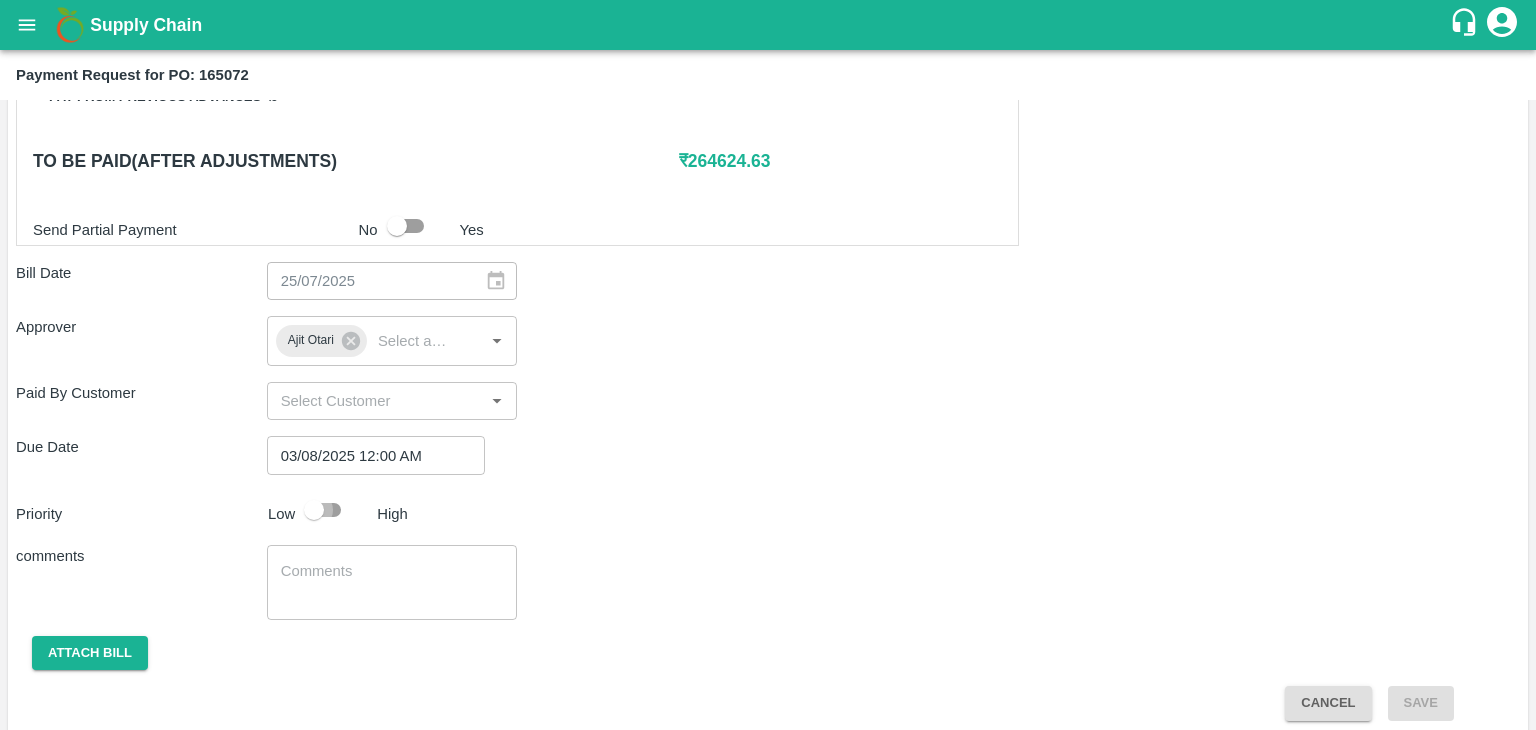 checkbox on "true" 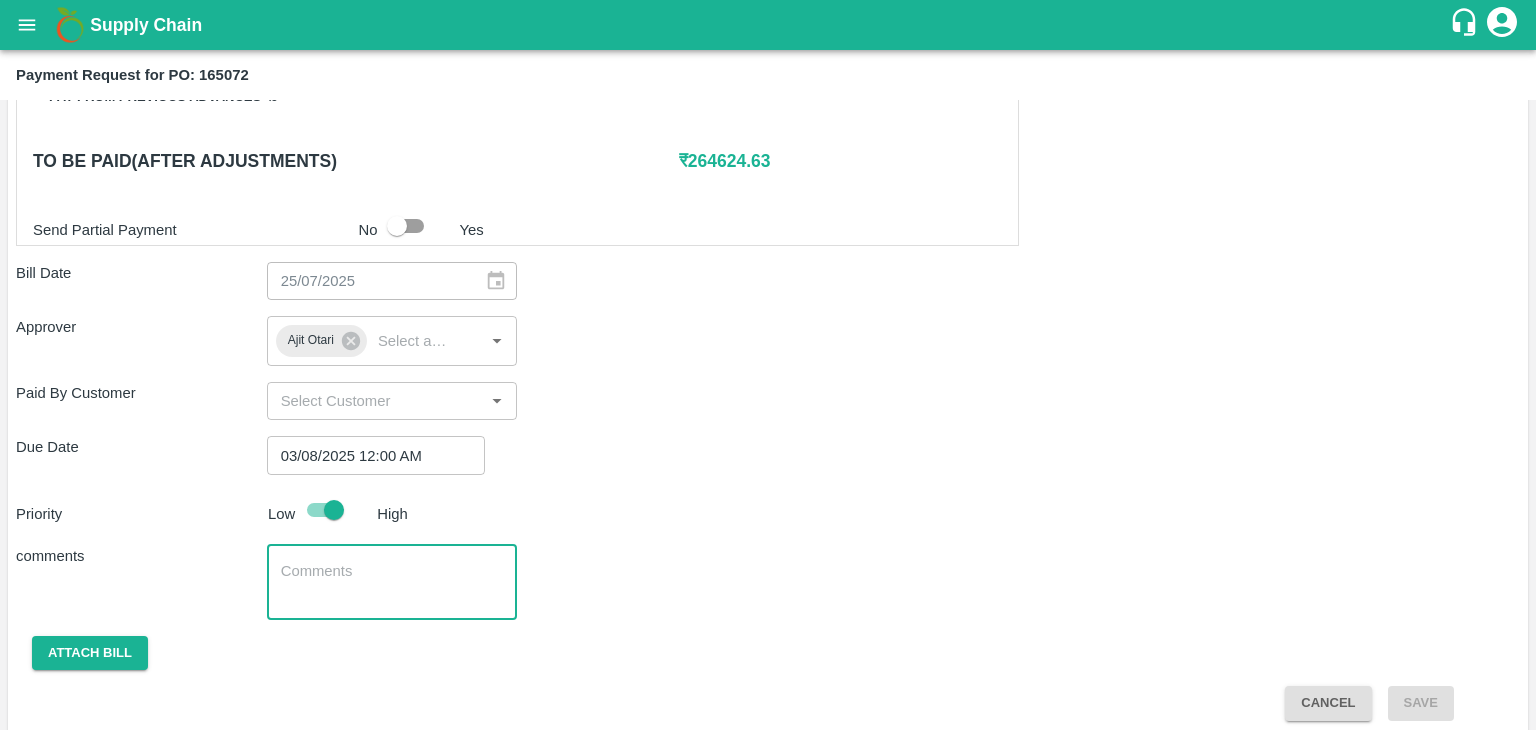 click at bounding box center [392, 582] 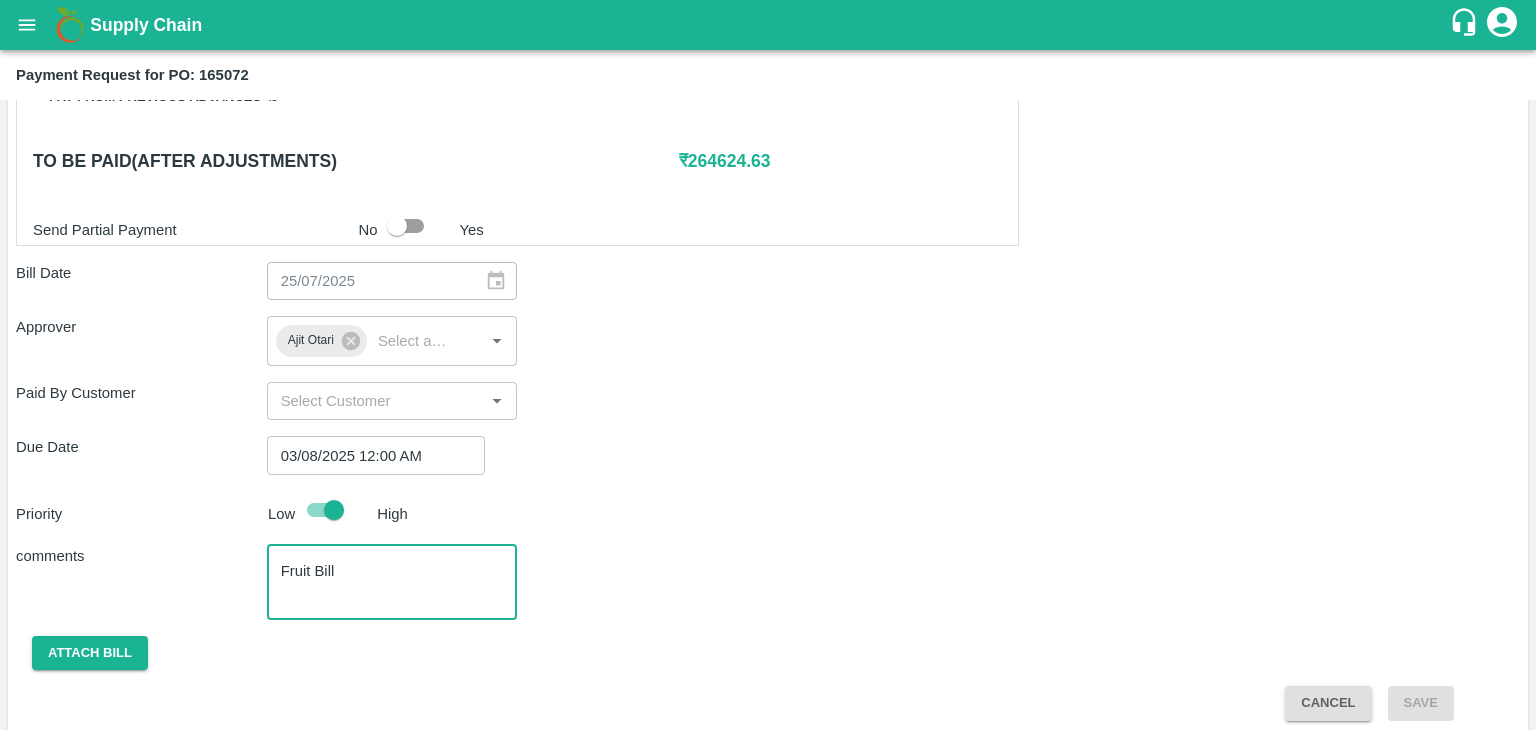 scroll, scrollTop: 948, scrollLeft: 0, axis: vertical 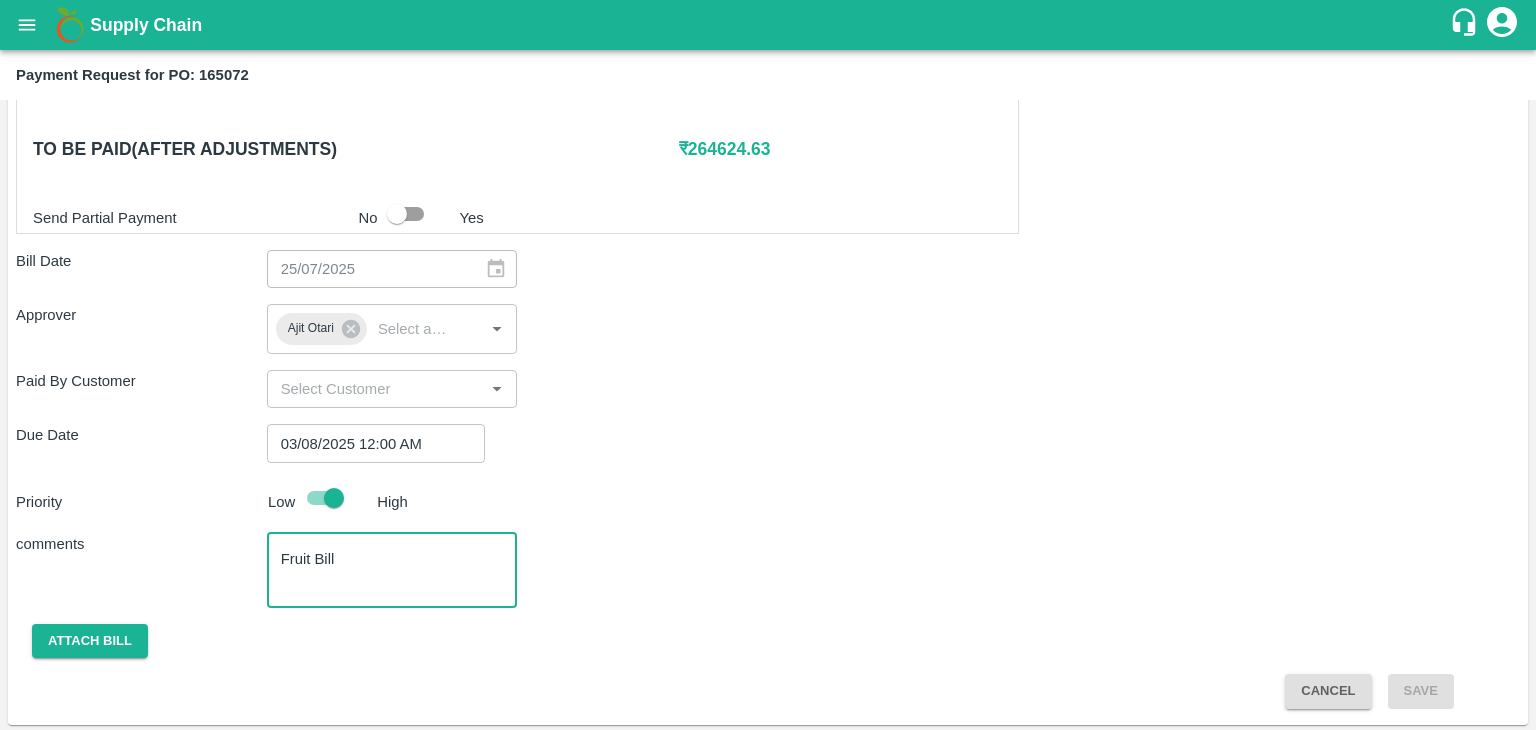 type on "Fruit Bill" 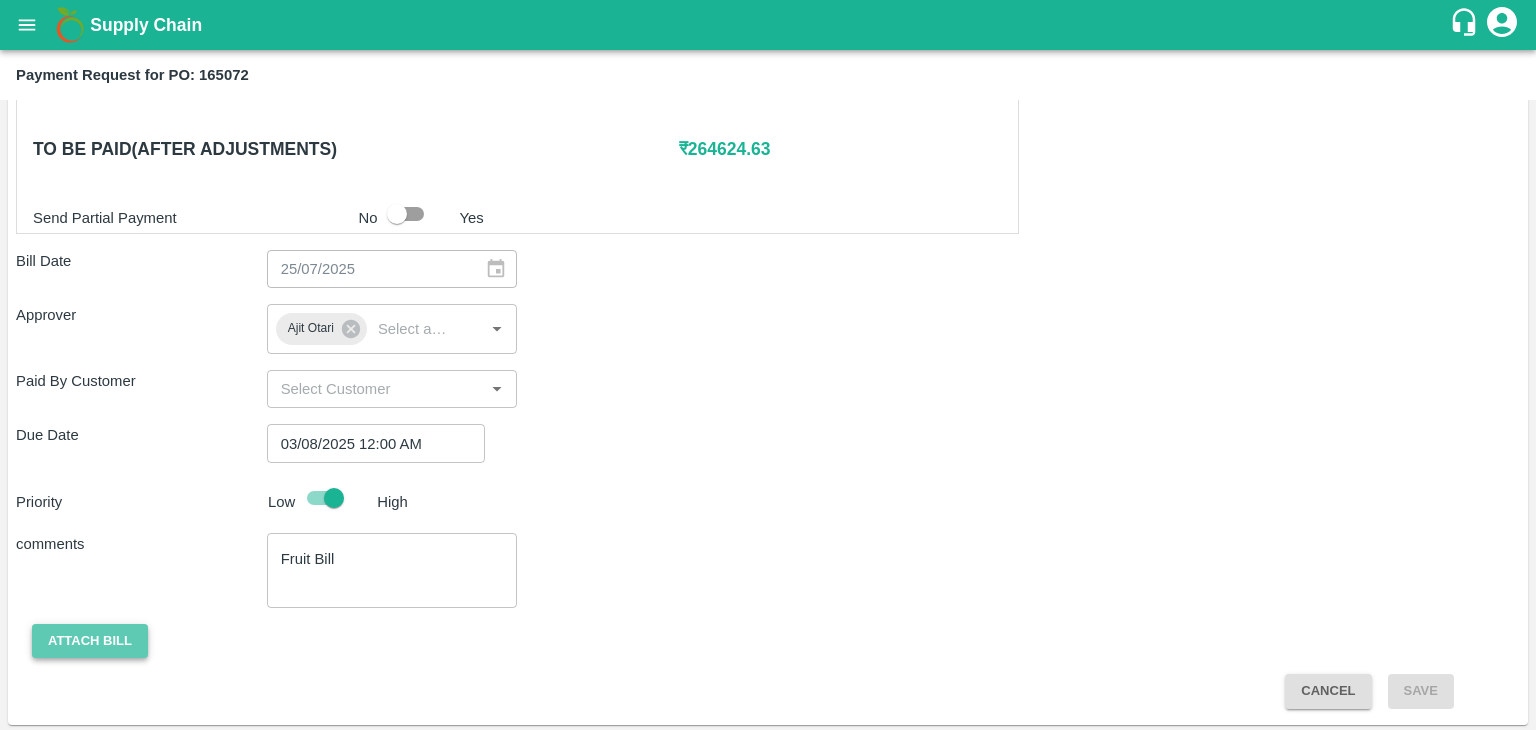 click on "Attach bill" at bounding box center (90, 641) 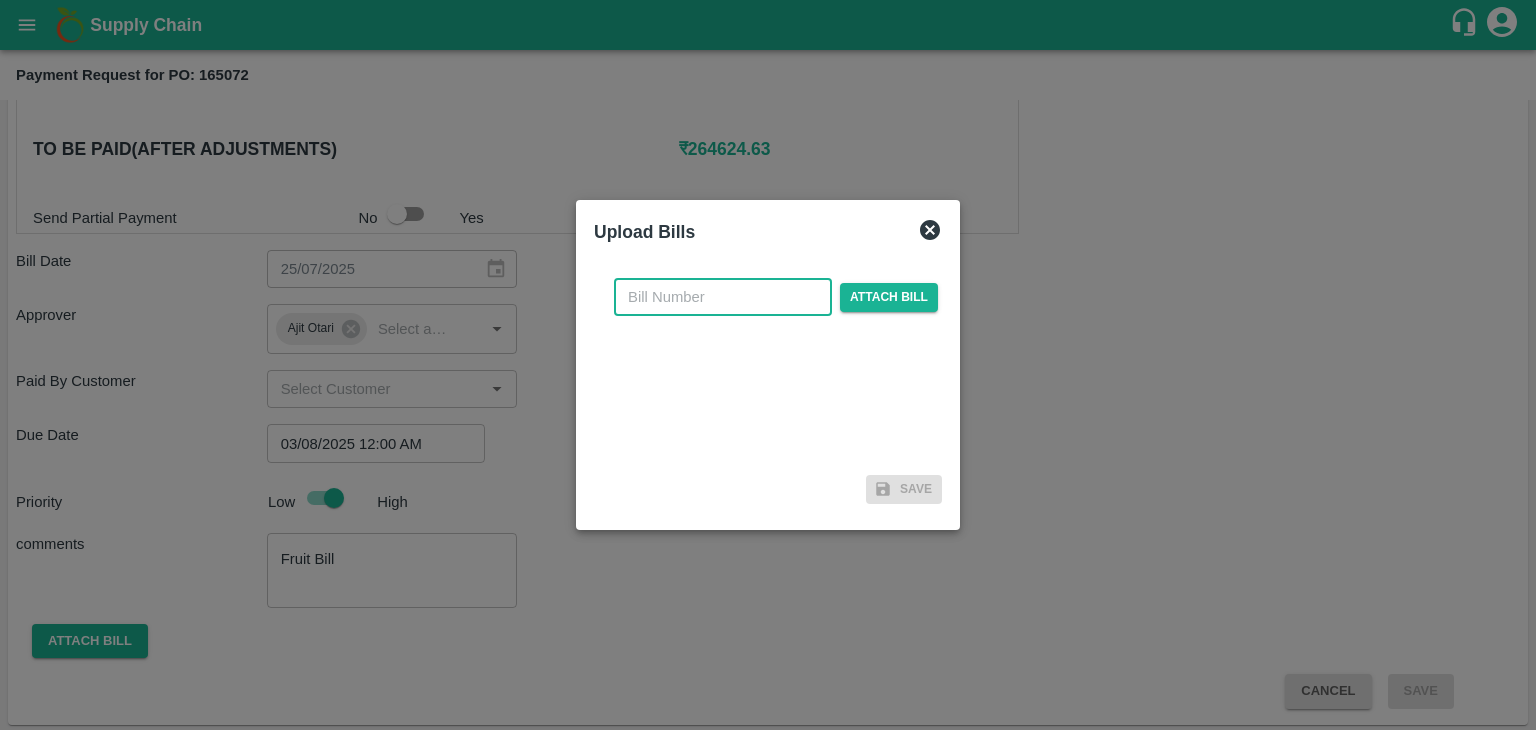 click at bounding box center [723, 297] 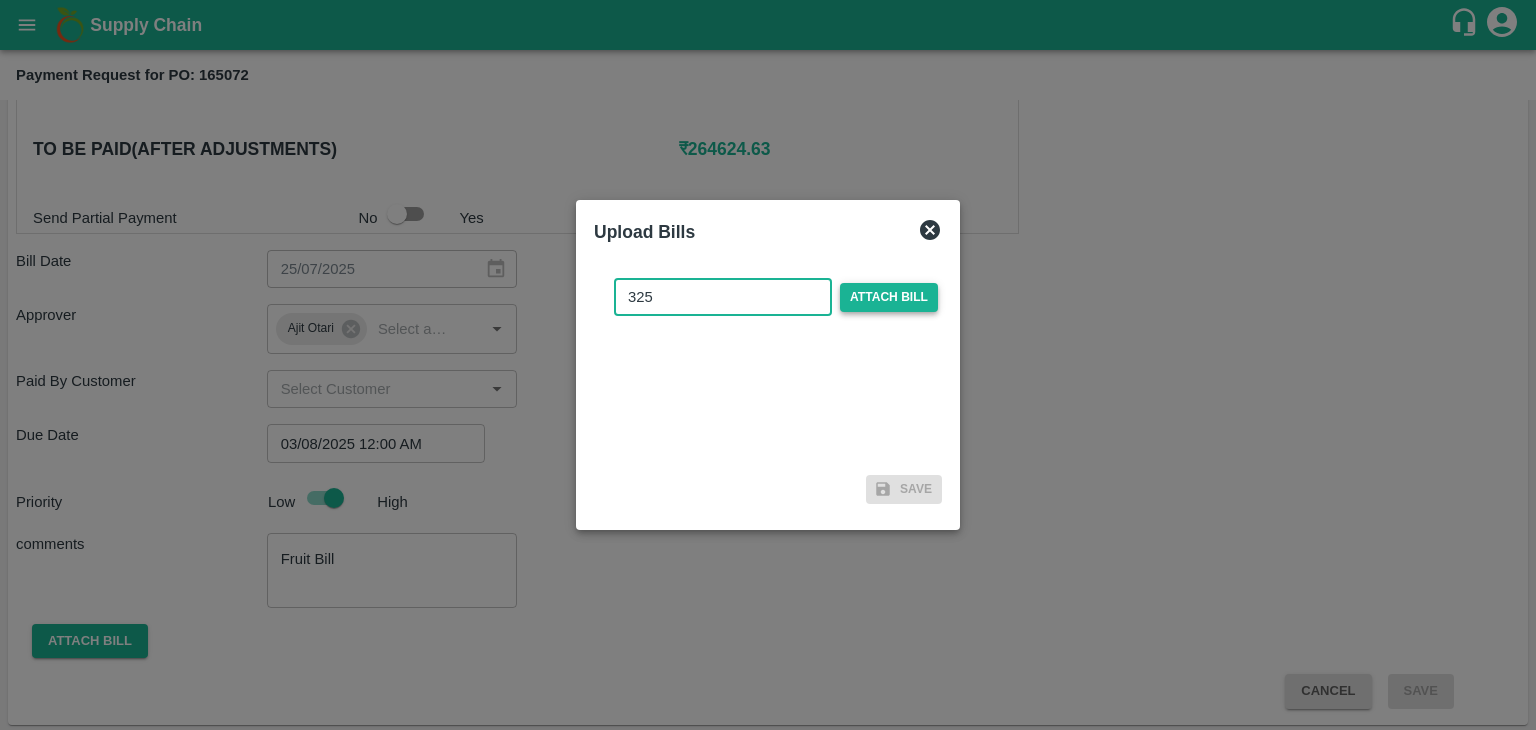 type on "325" 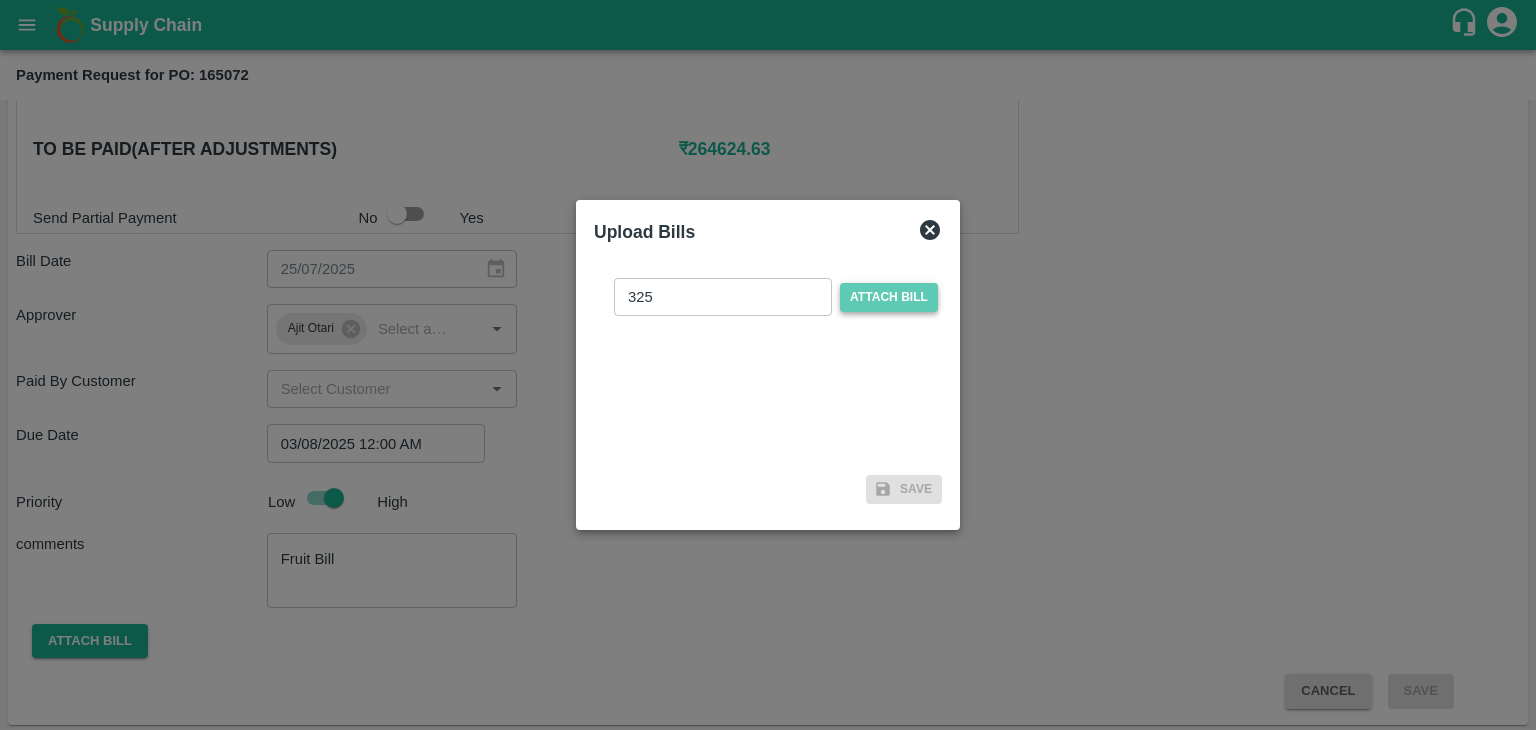 click on "Attach bill" at bounding box center [889, 297] 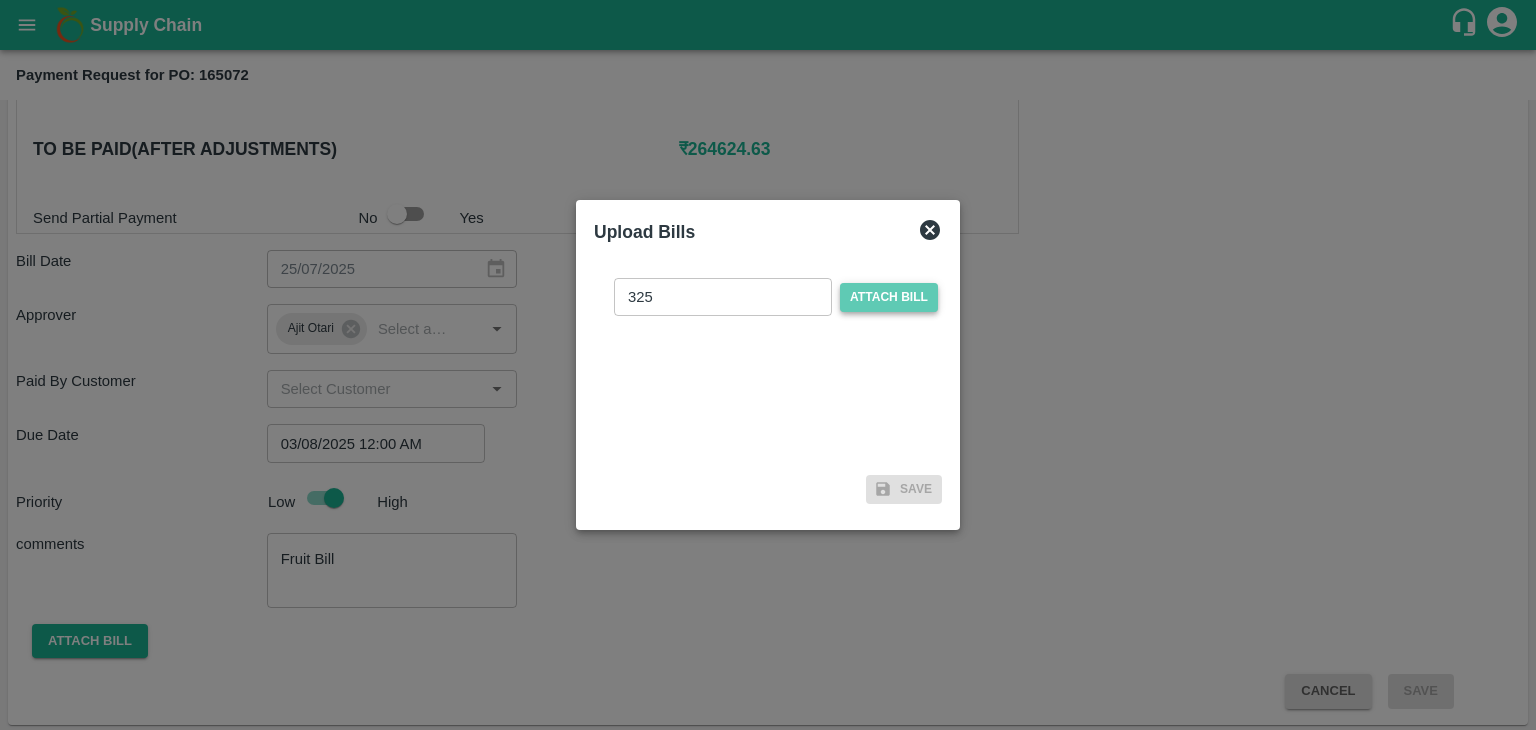 click on "Attach bill" at bounding box center [0, 0] 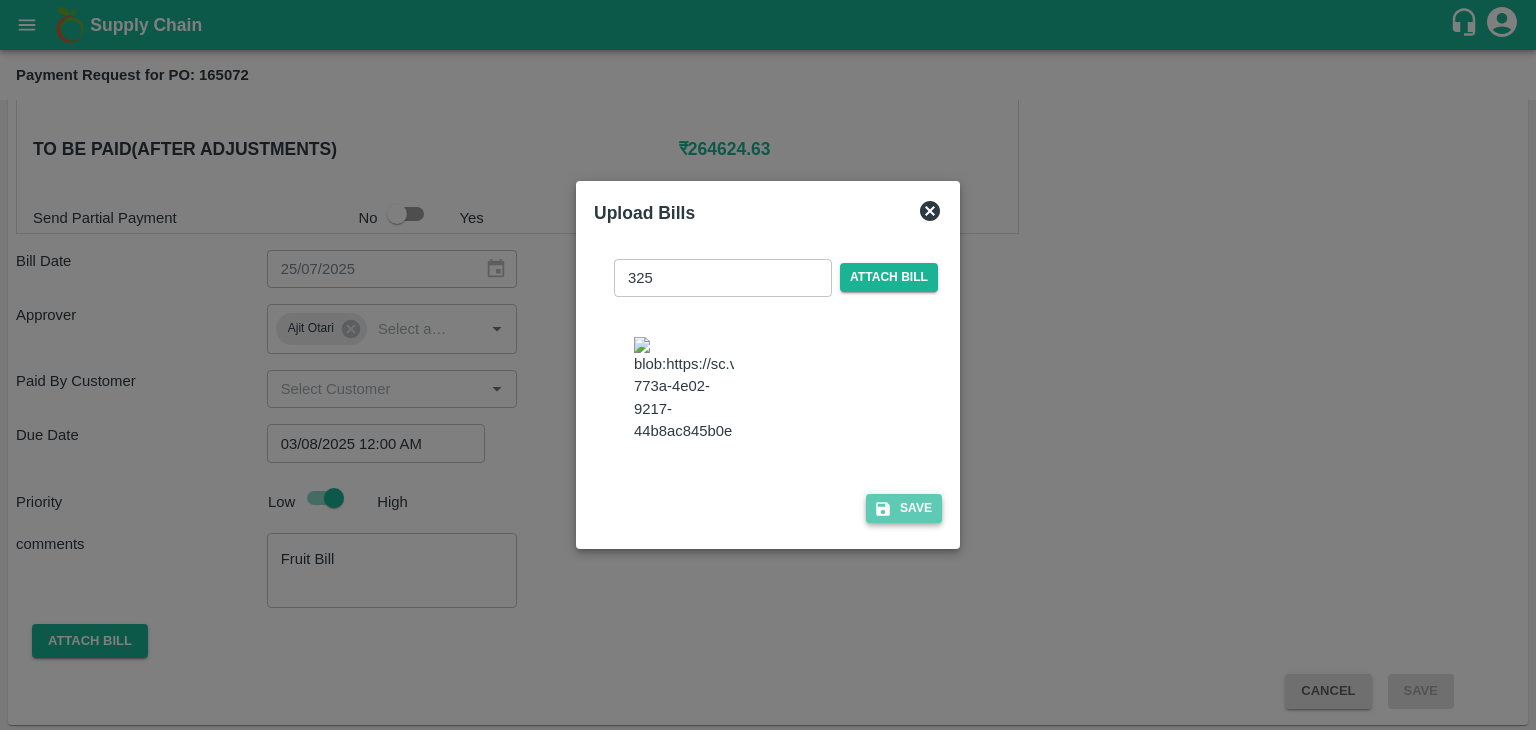 click on "Save" at bounding box center [904, 508] 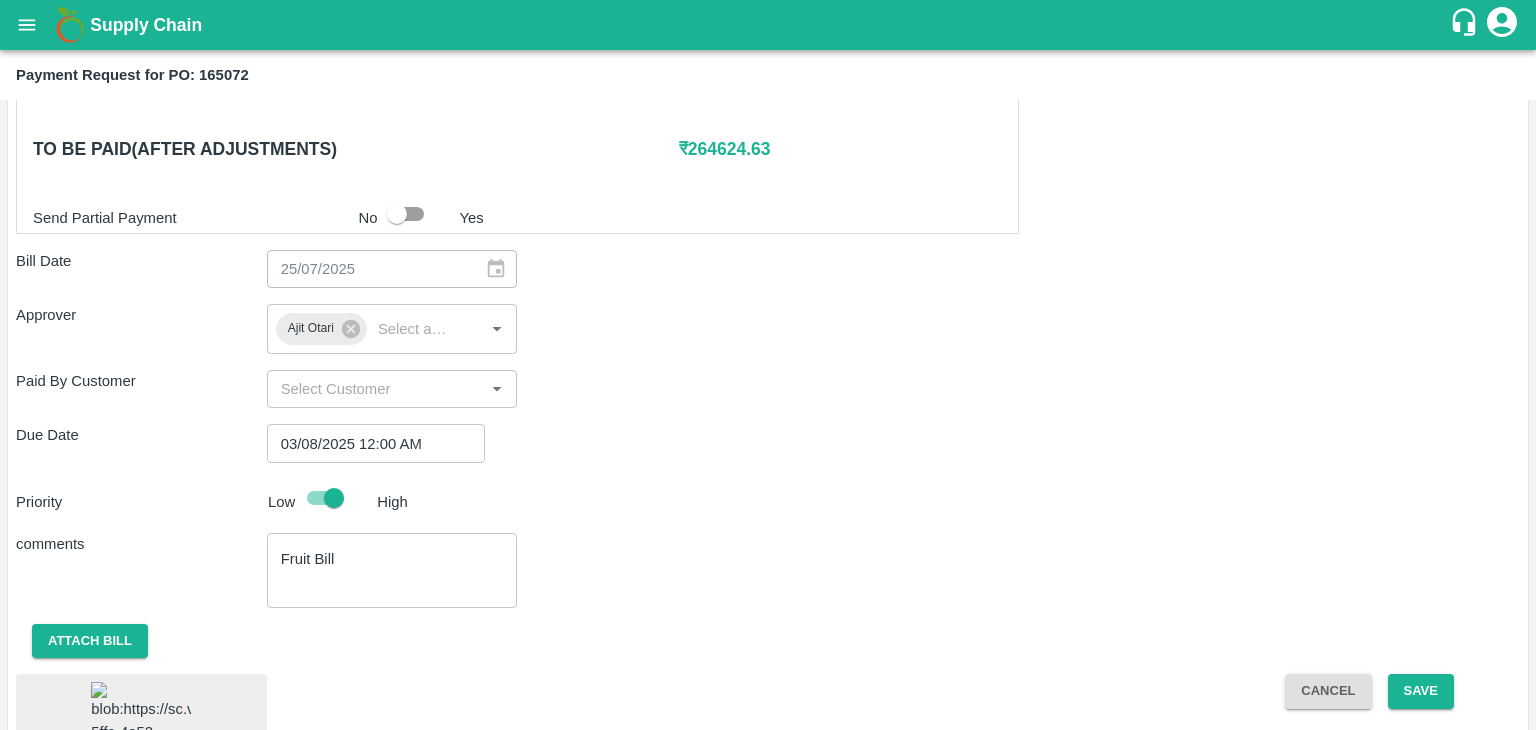 scroll, scrollTop: 1071, scrollLeft: 0, axis: vertical 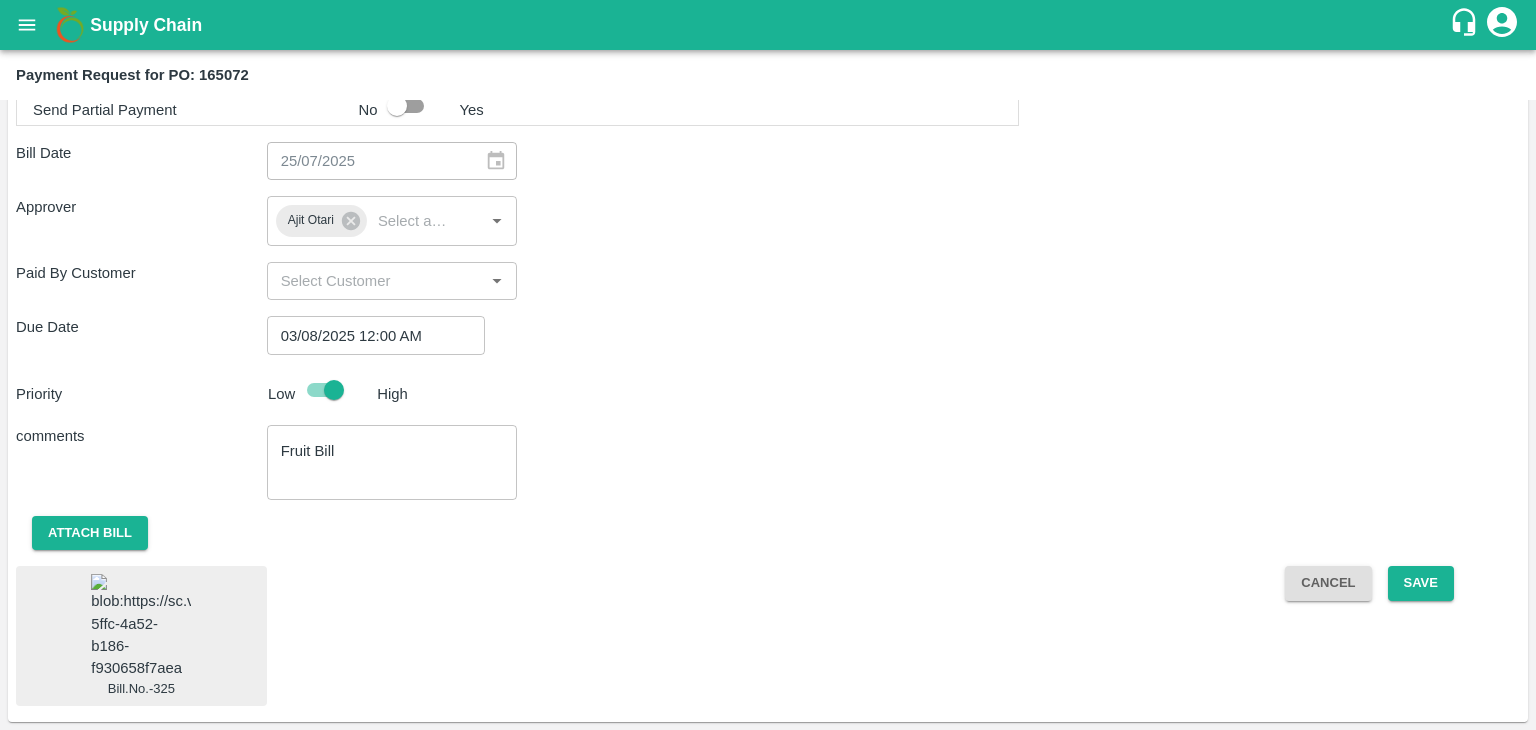 click at bounding box center (141, 626) 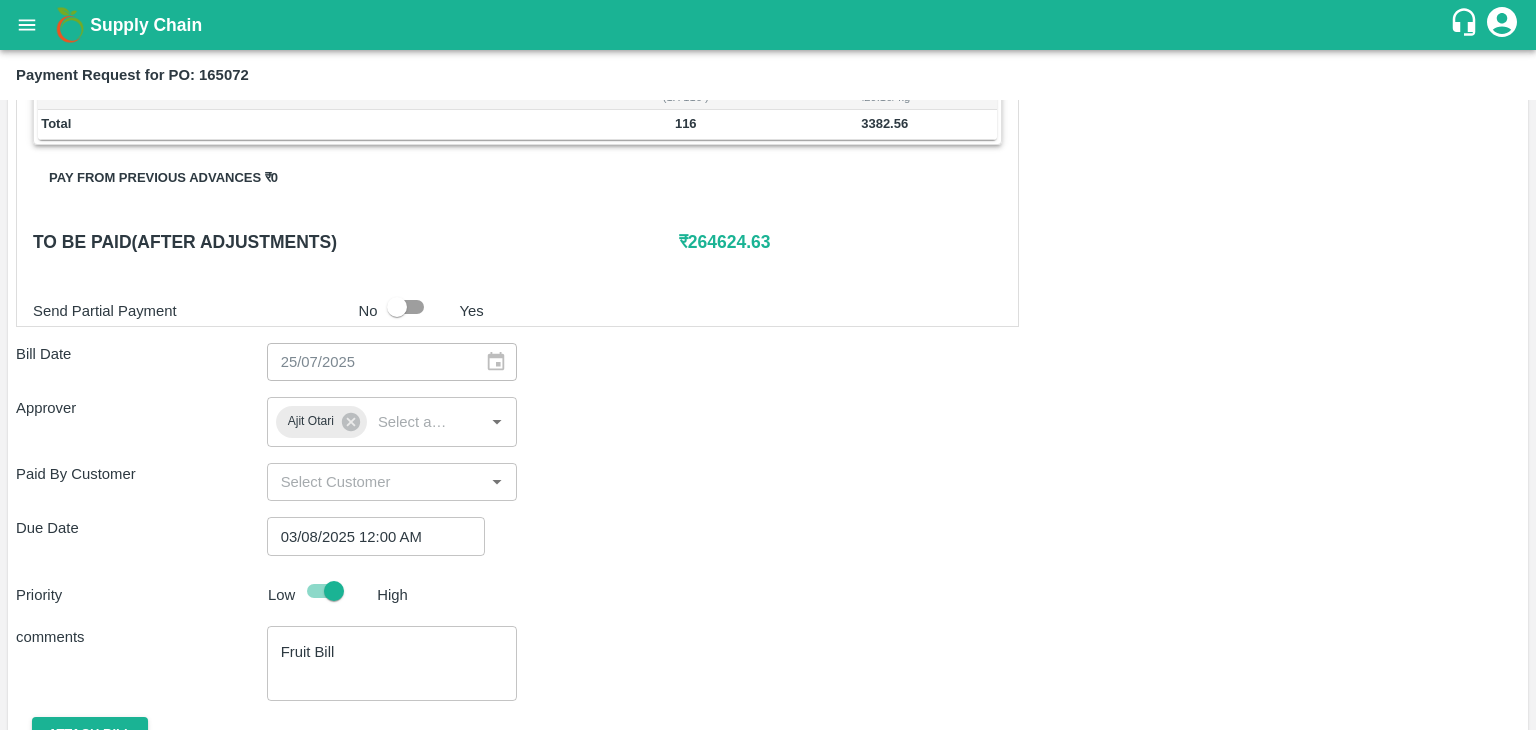 scroll, scrollTop: 1071, scrollLeft: 0, axis: vertical 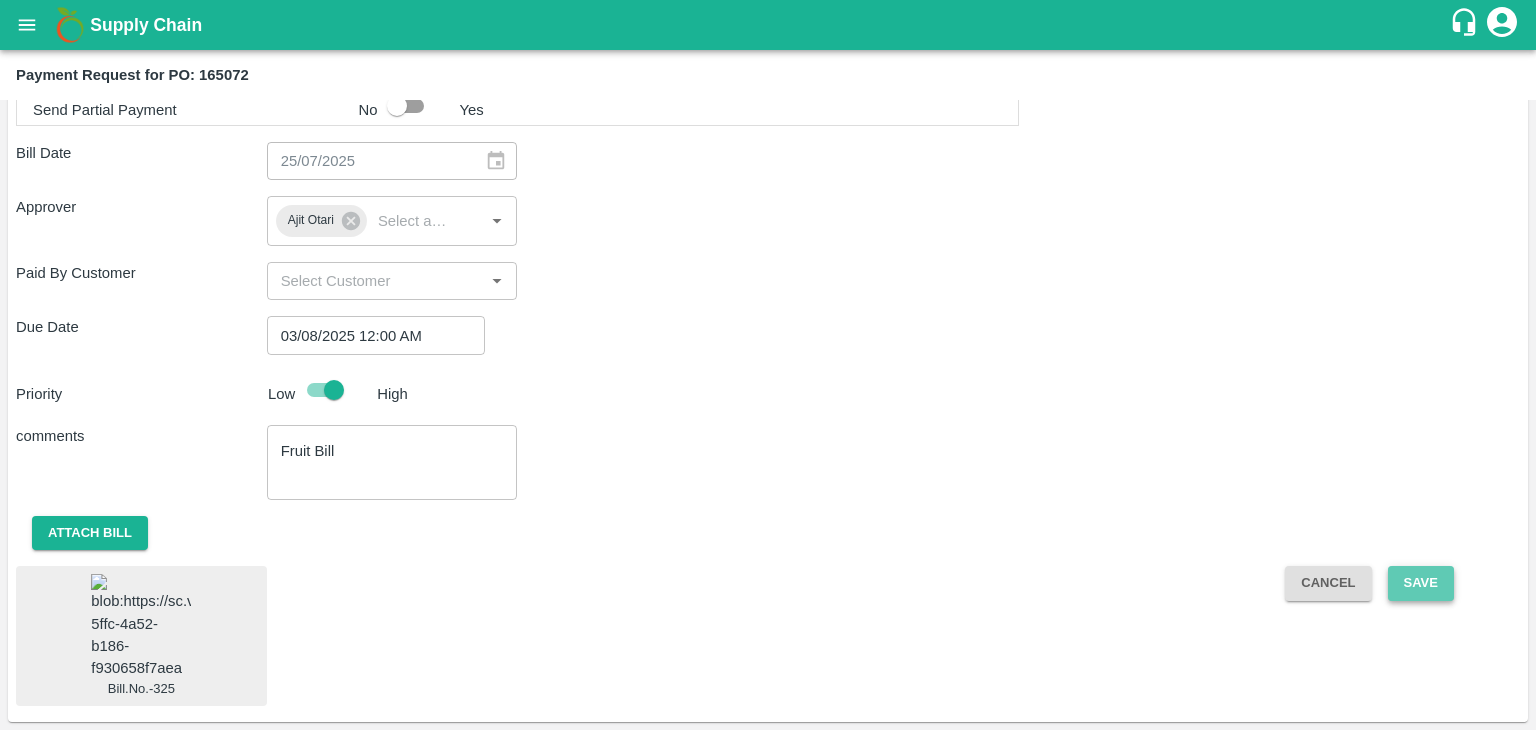 click on "Save" at bounding box center [1421, 583] 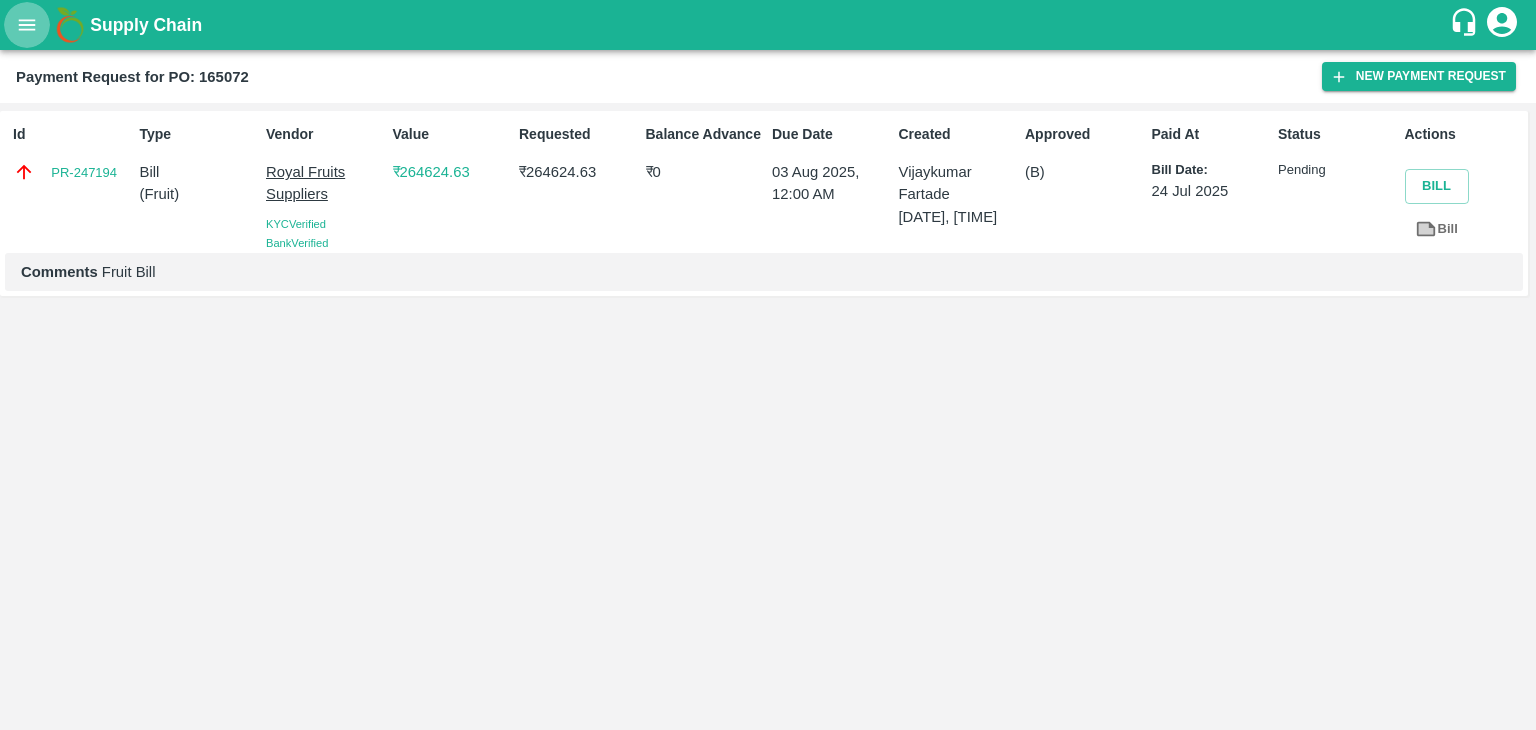 click 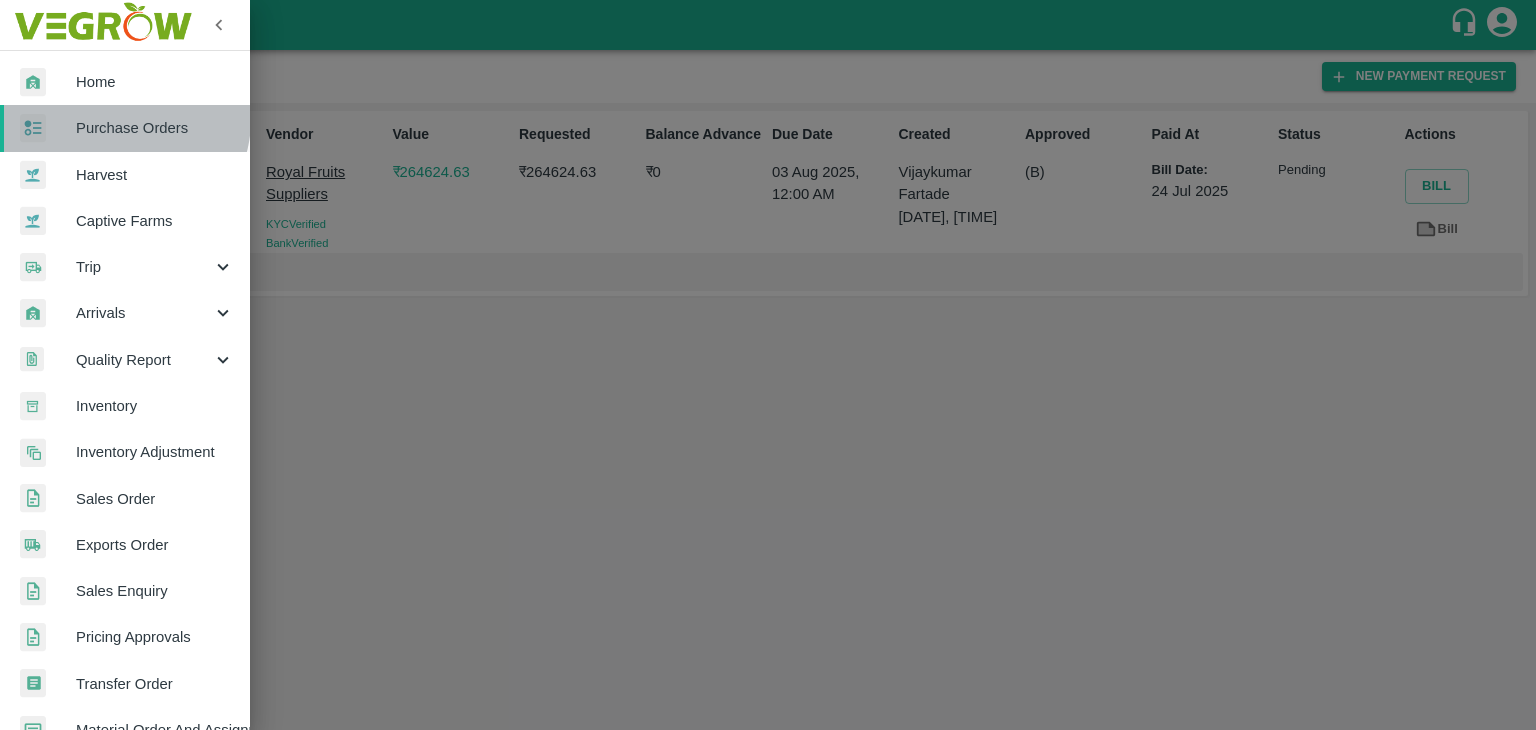 click on "Purchase Orders" at bounding box center [155, 128] 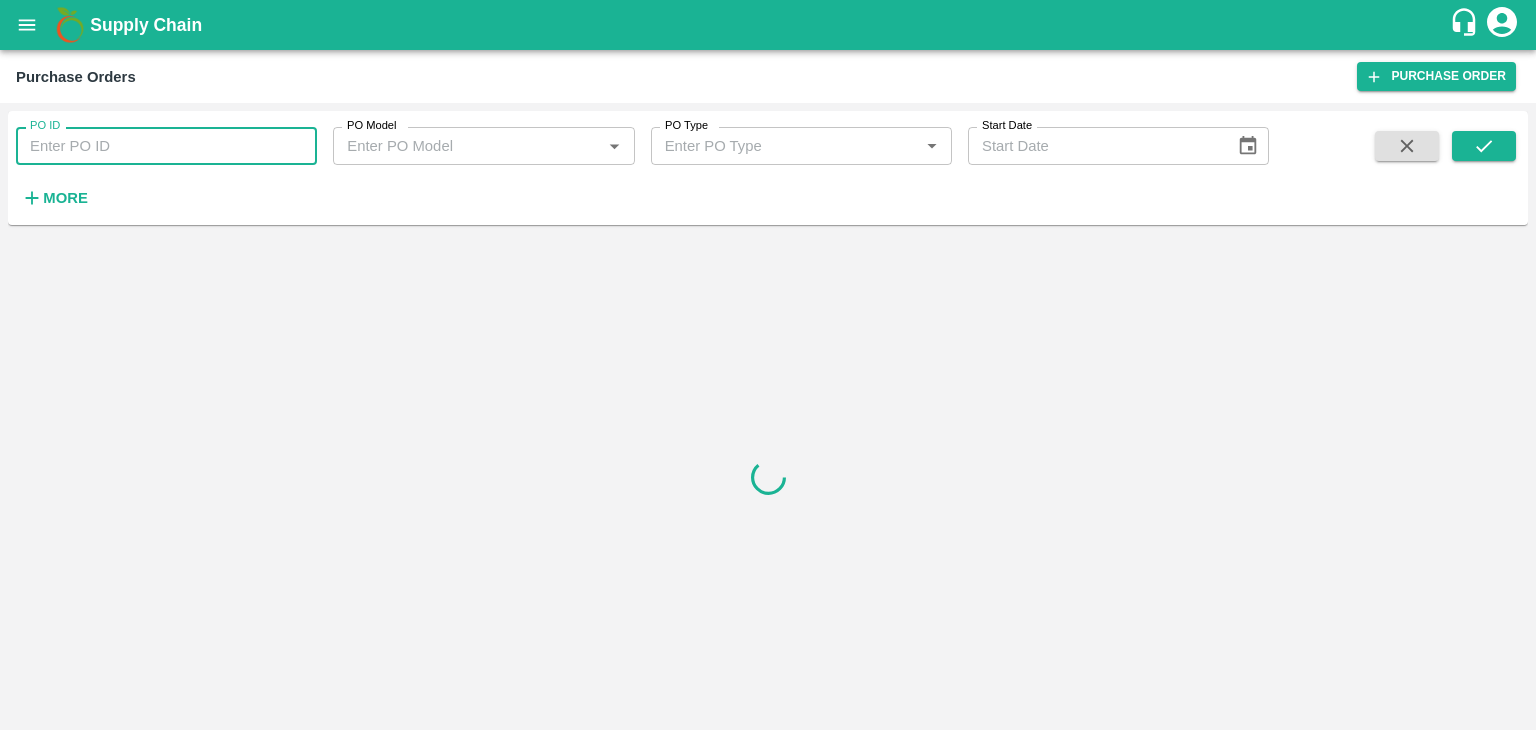 click on "PO ID" at bounding box center [166, 146] 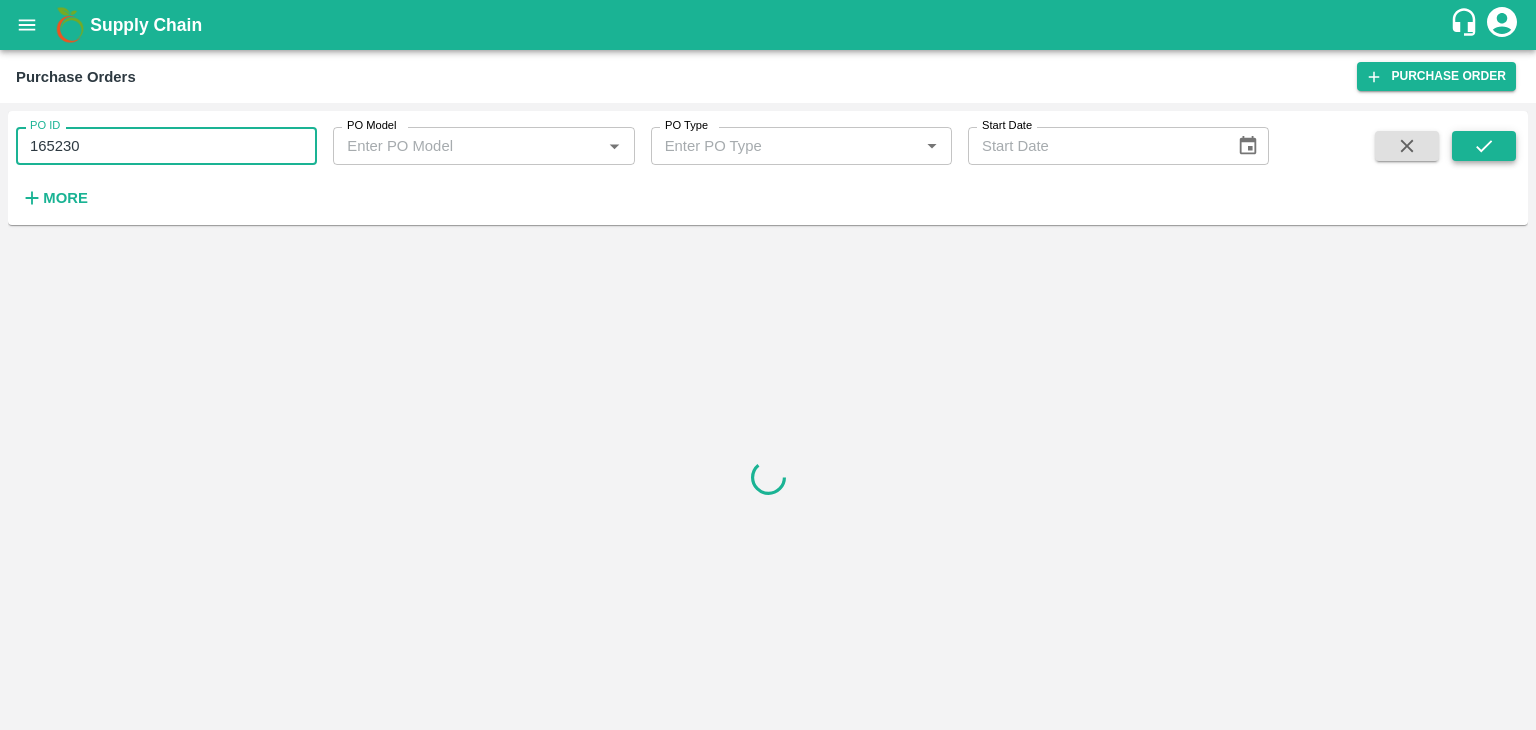 type on "165230" 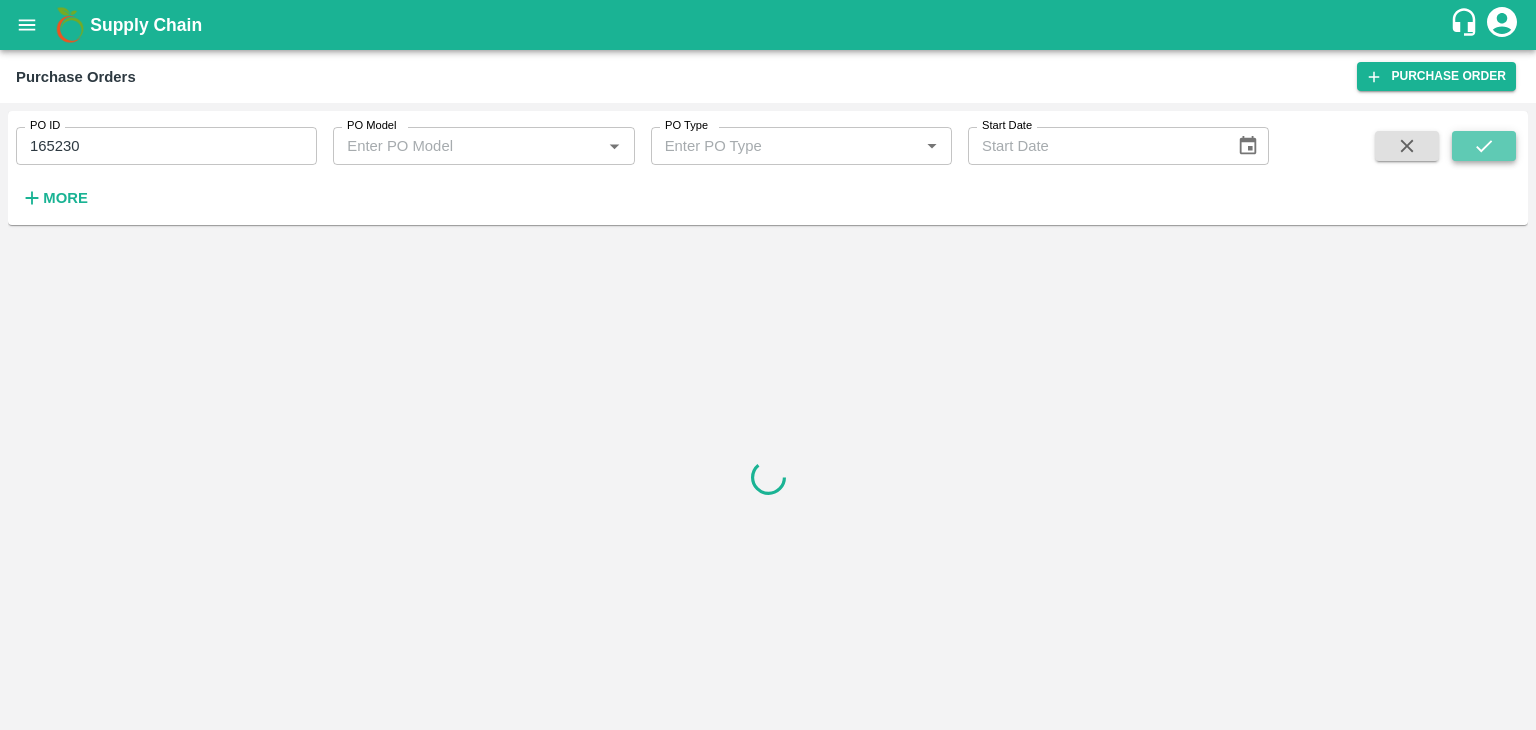 click at bounding box center [1484, 146] 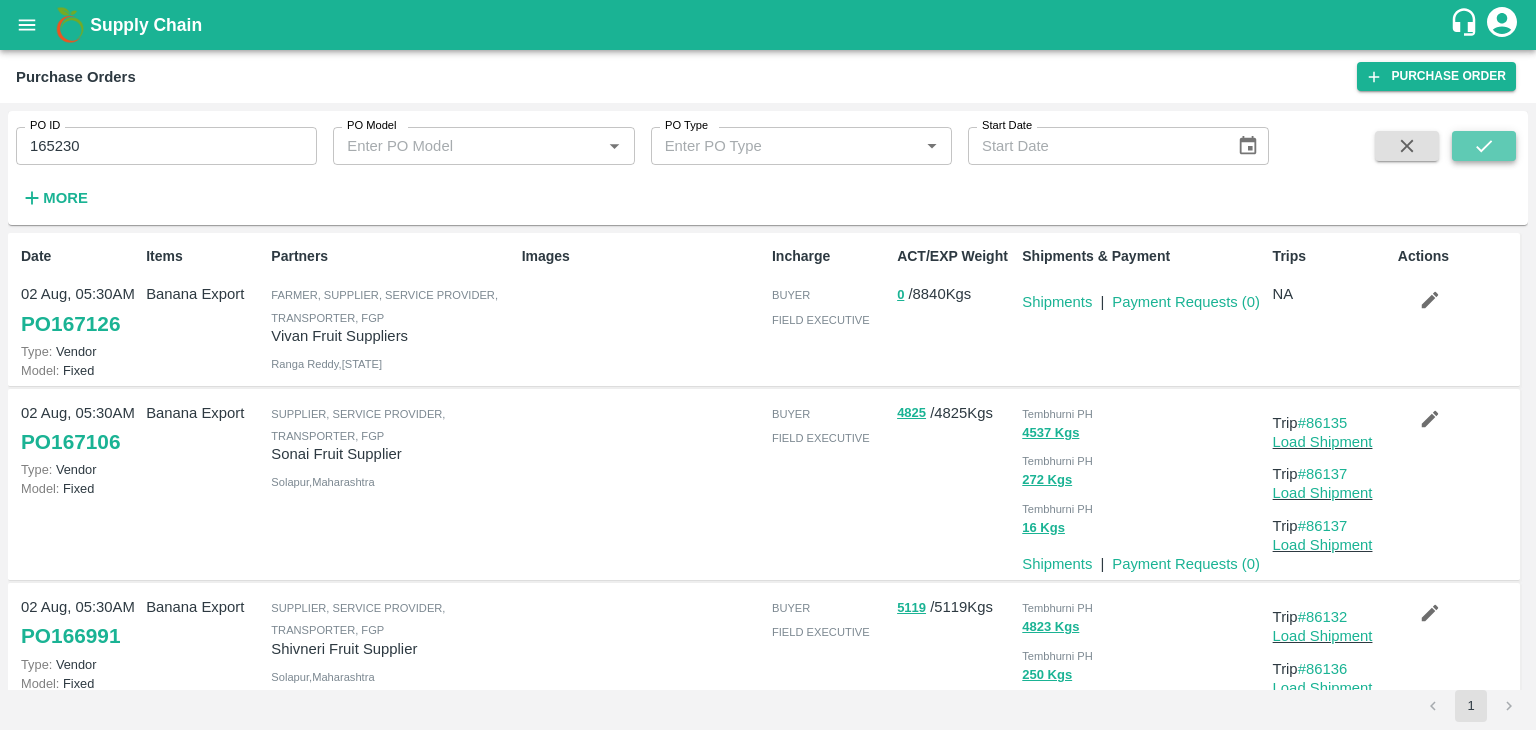 click at bounding box center (1484, 146) 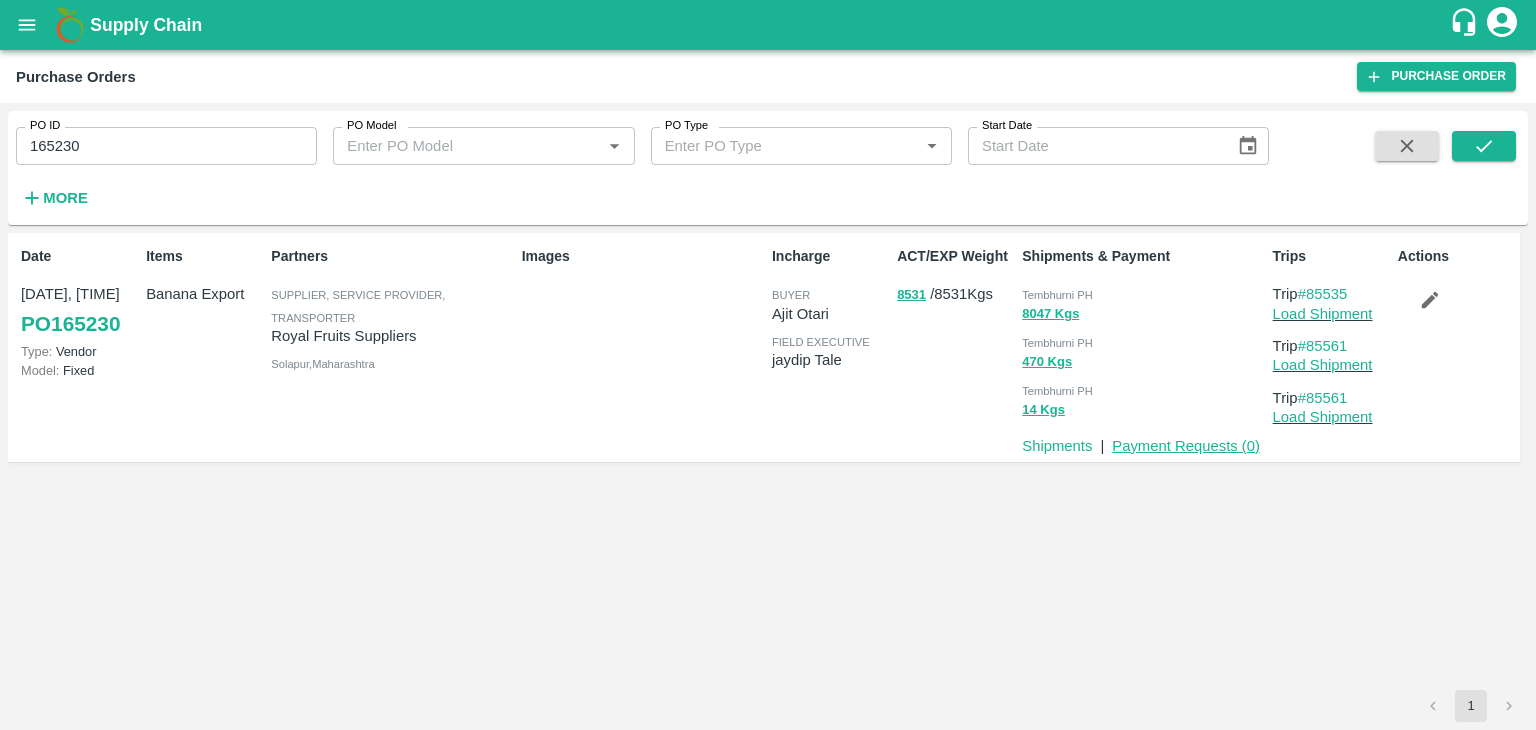 click on "Payment Requests ( 0 )" at bounding box center (1186, 446) 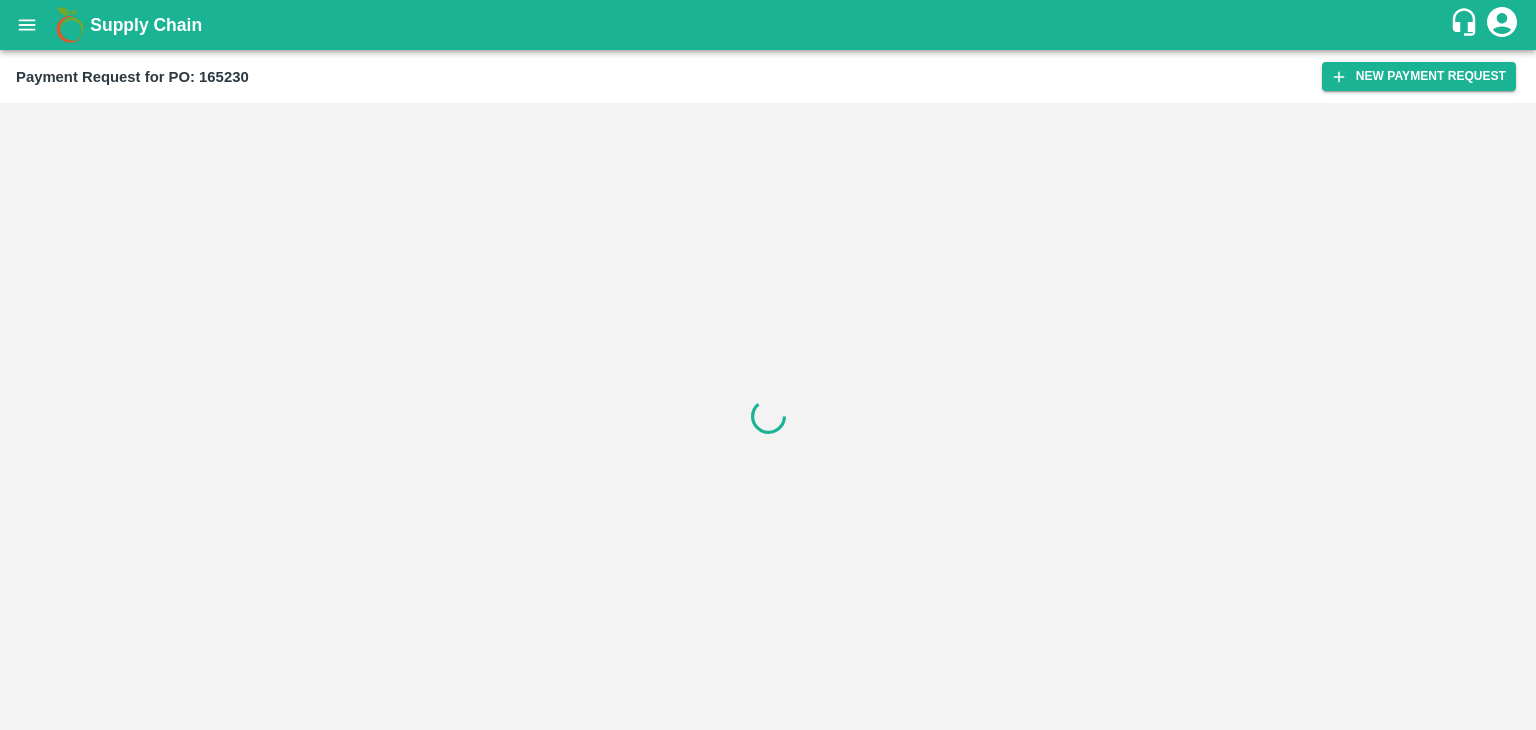scroll, scrollTop: 0, scrollLeft: 0, axis: both 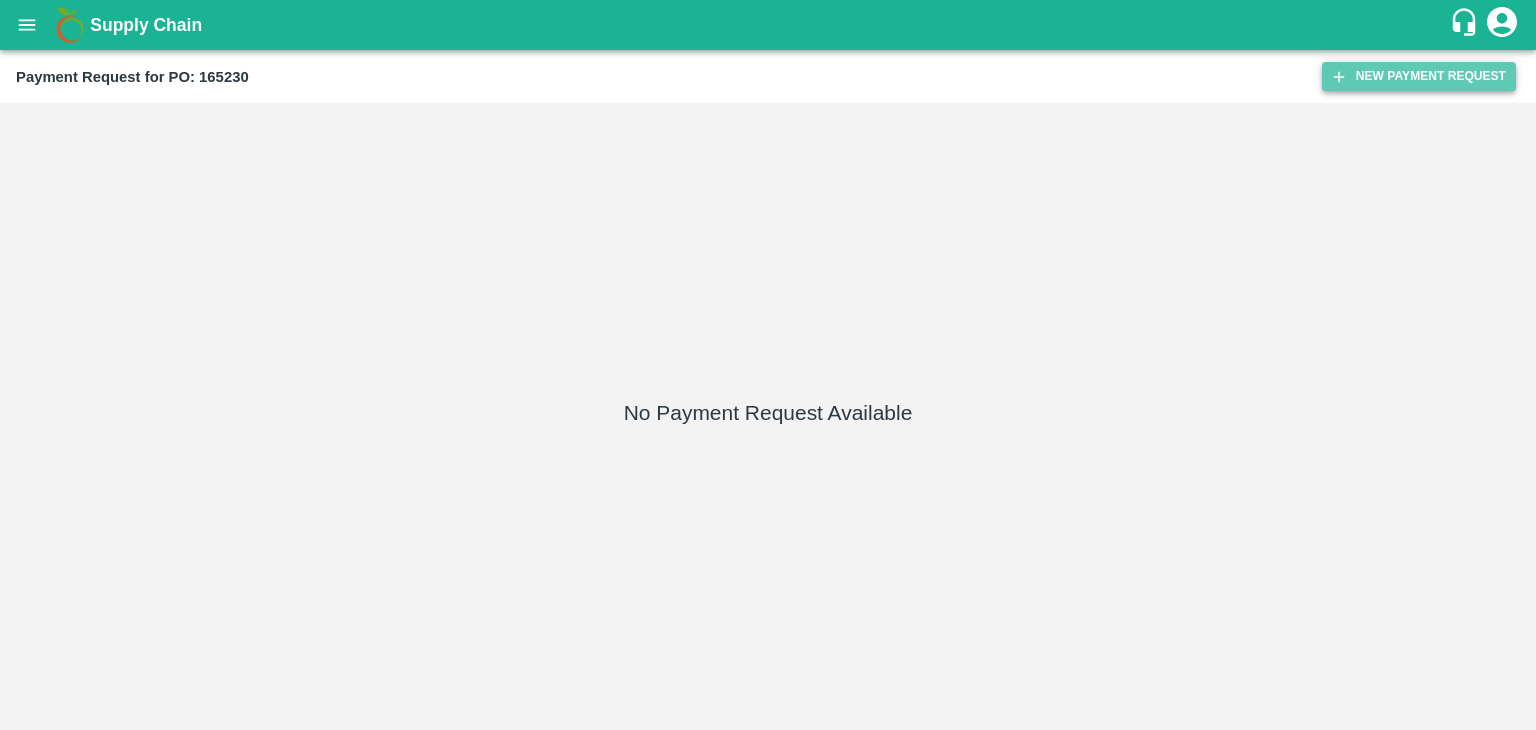 click on "New Payment Request" at bounding box center [1419, 76] 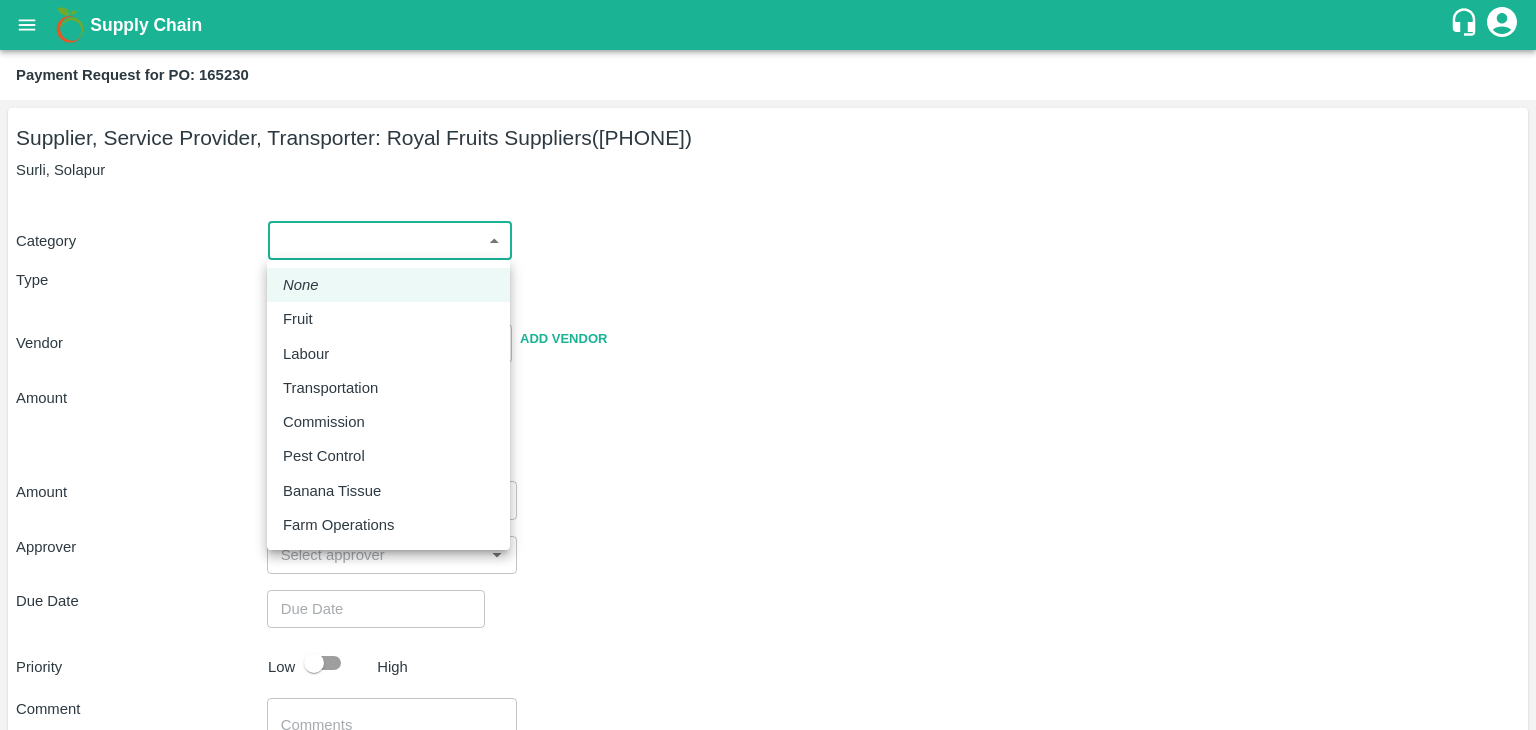 drag, startPoint x: 292, startPoint y: 237, endPoint x: 319, endPoint y: 315, distance: 82.5409 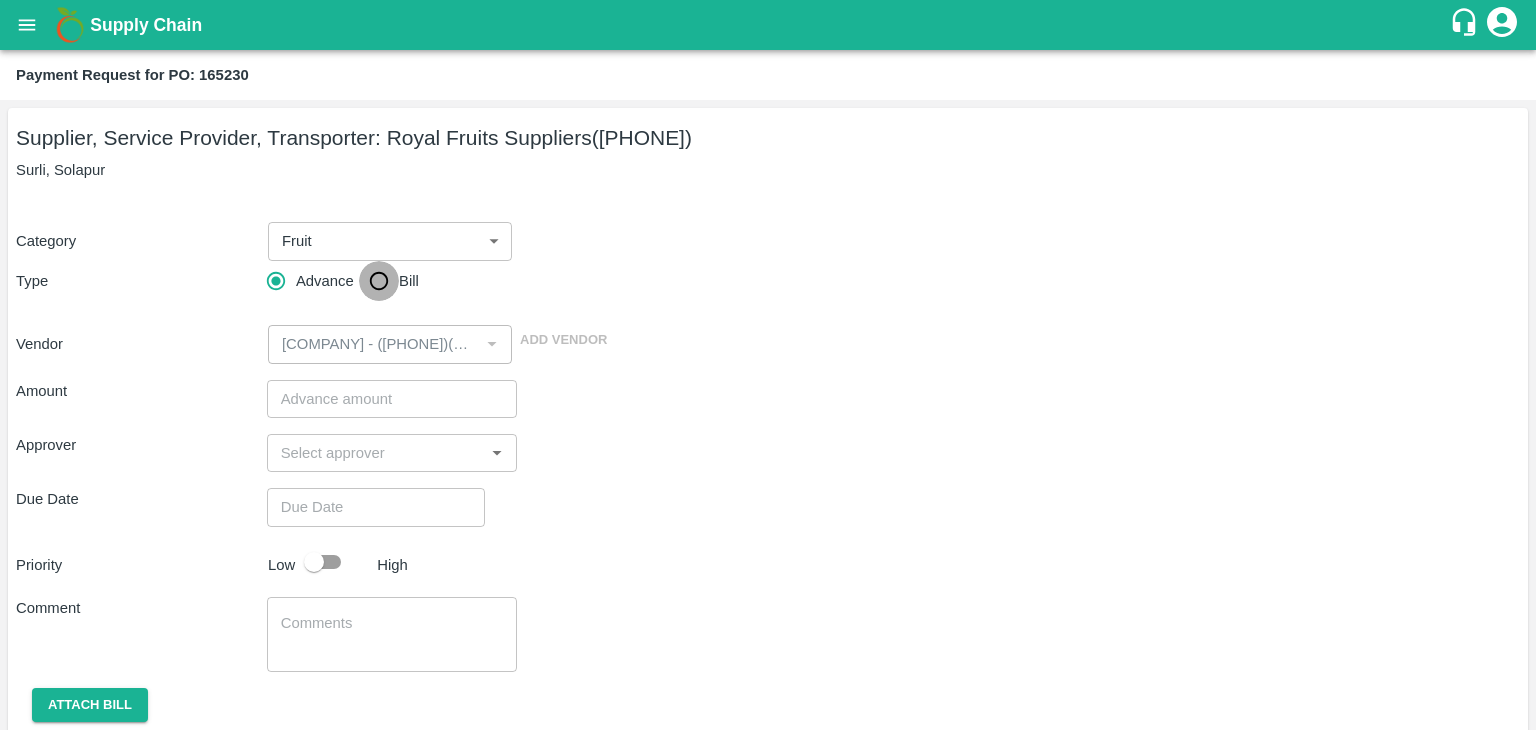 click on "Bill" at bounding box center [379, 281] 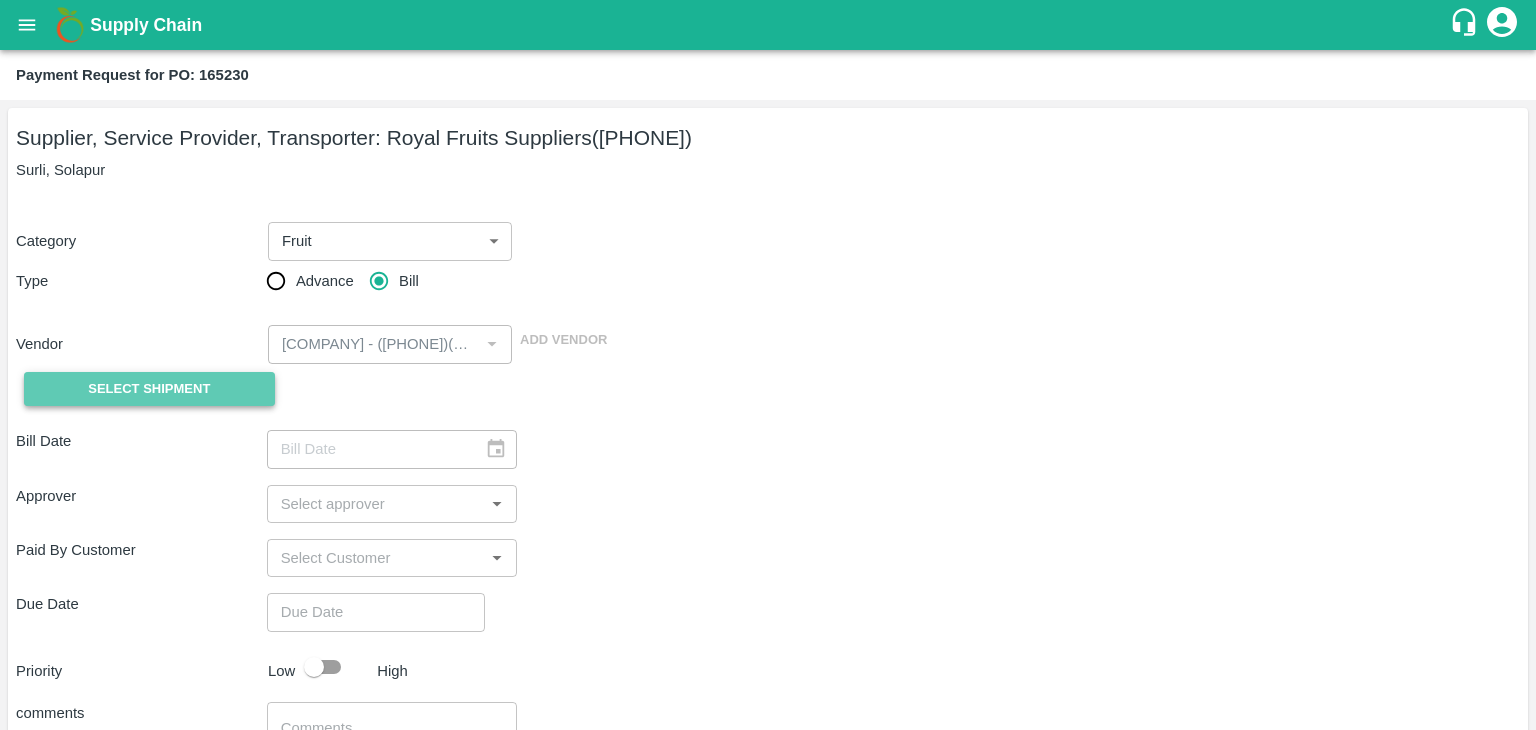 click on "Select Shipment" at bounding box center [149, 389] 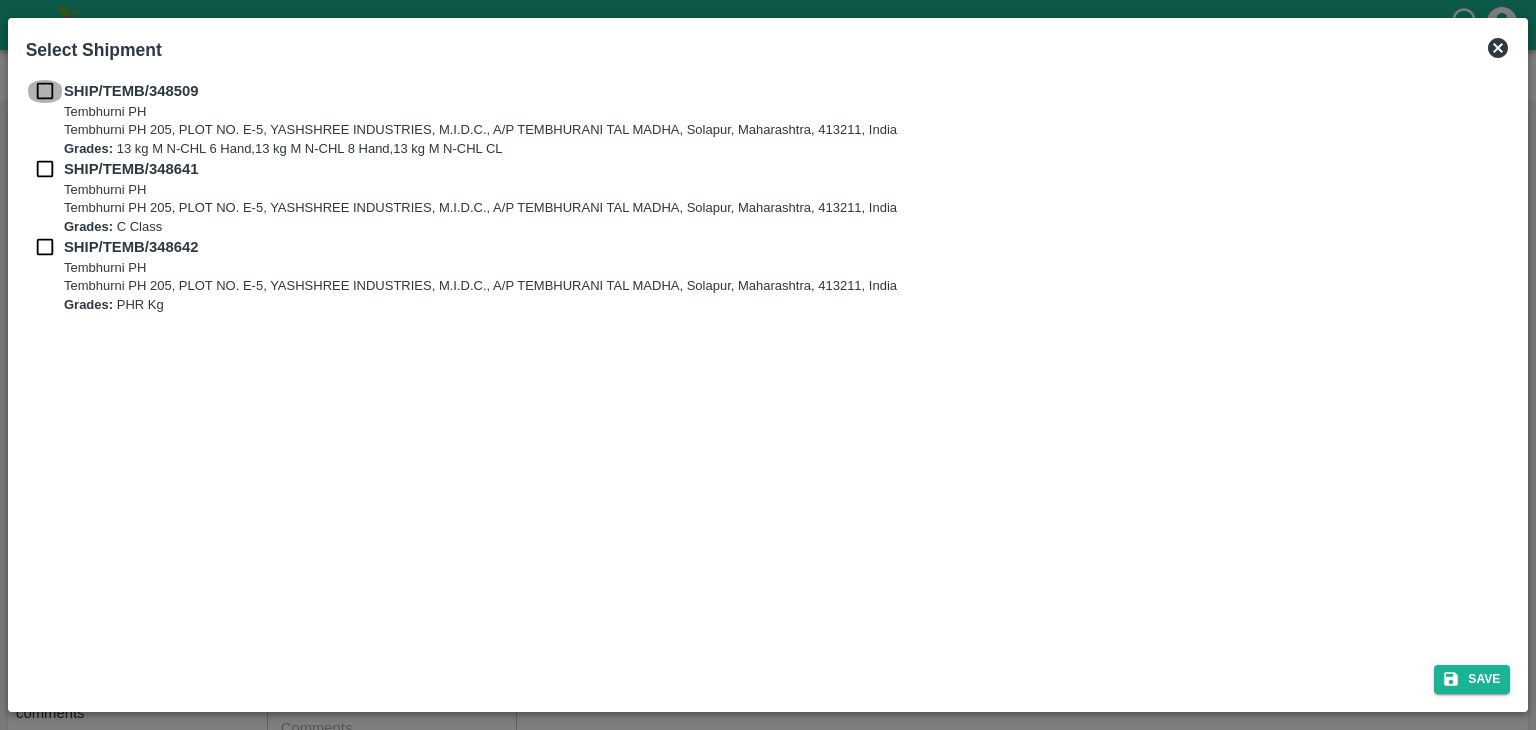 click at bounding box center (45, 91) 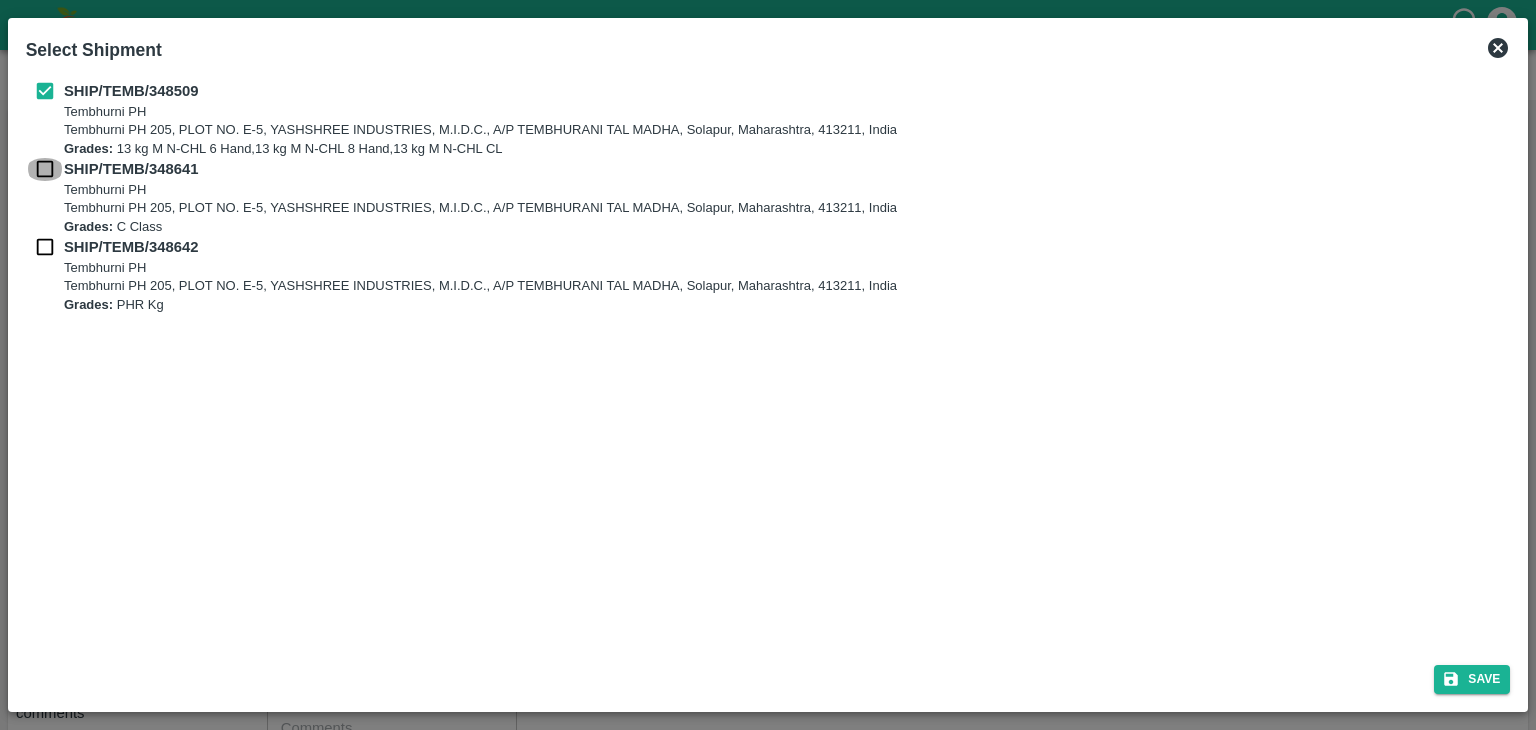 drag, startPoint x: 26, startPoint y: 177, endPoint x: 39, endPoint y: 174, distance: 13.341664 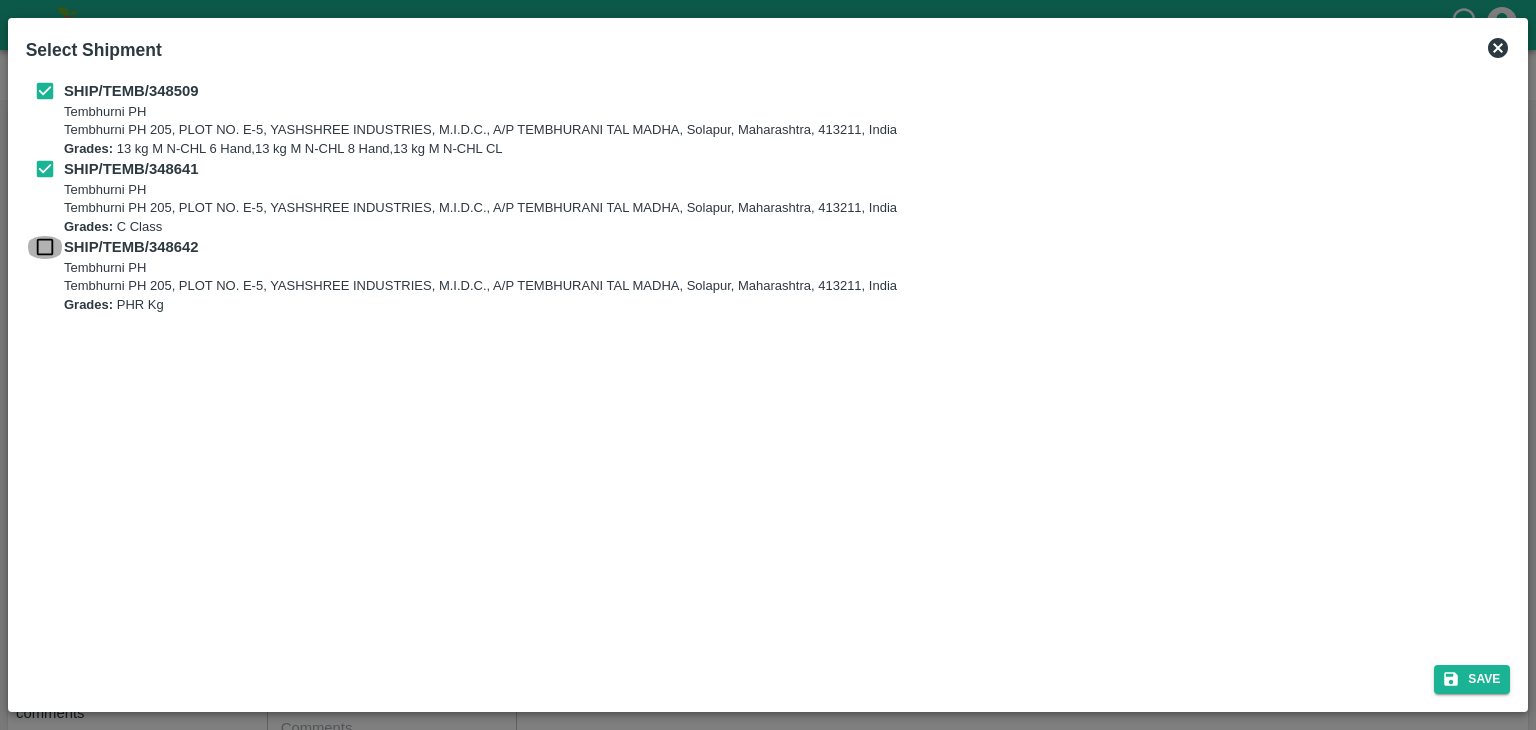 click at bounding box center (45, 247) 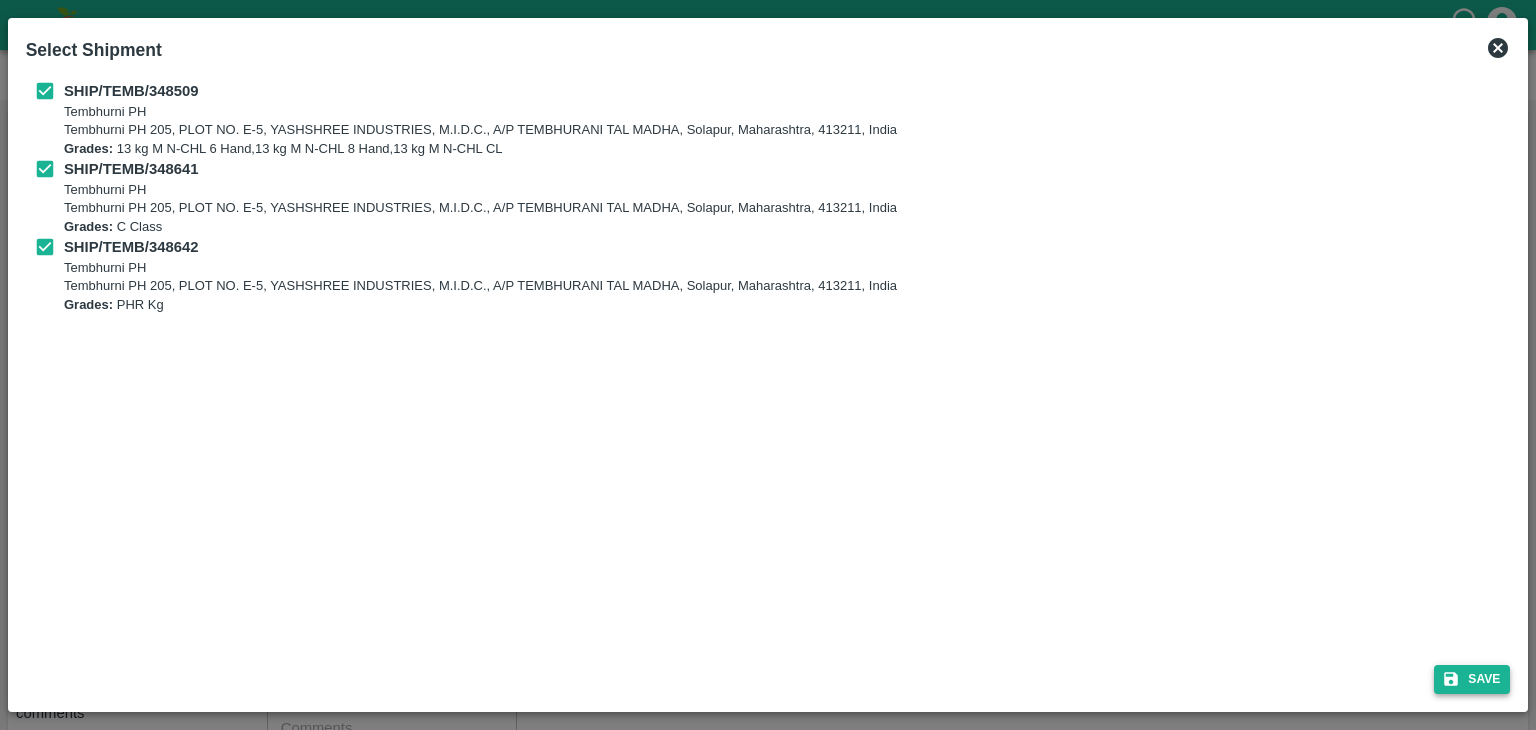 click on "Save" at bounding box center [1472, 679] 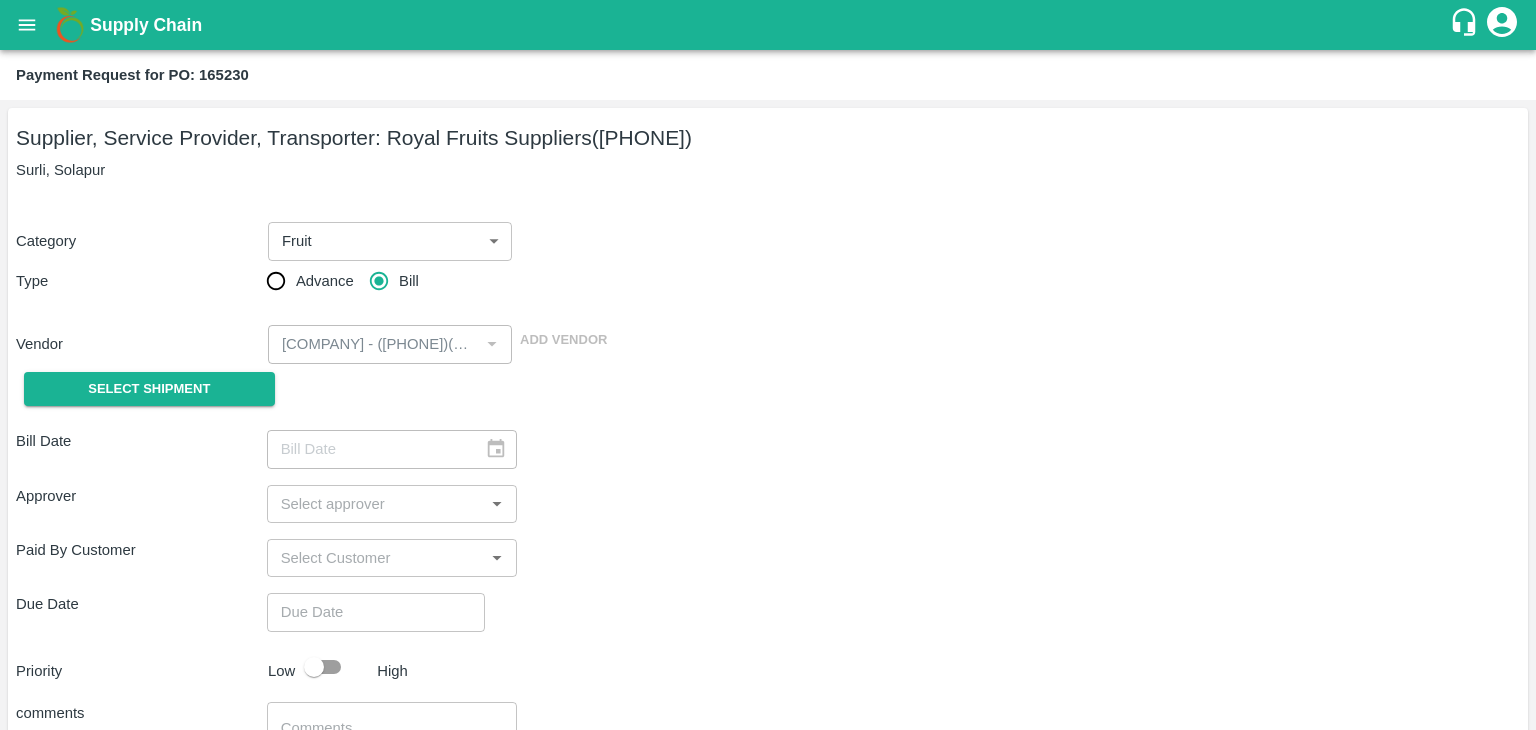 type on "26/07/2025" 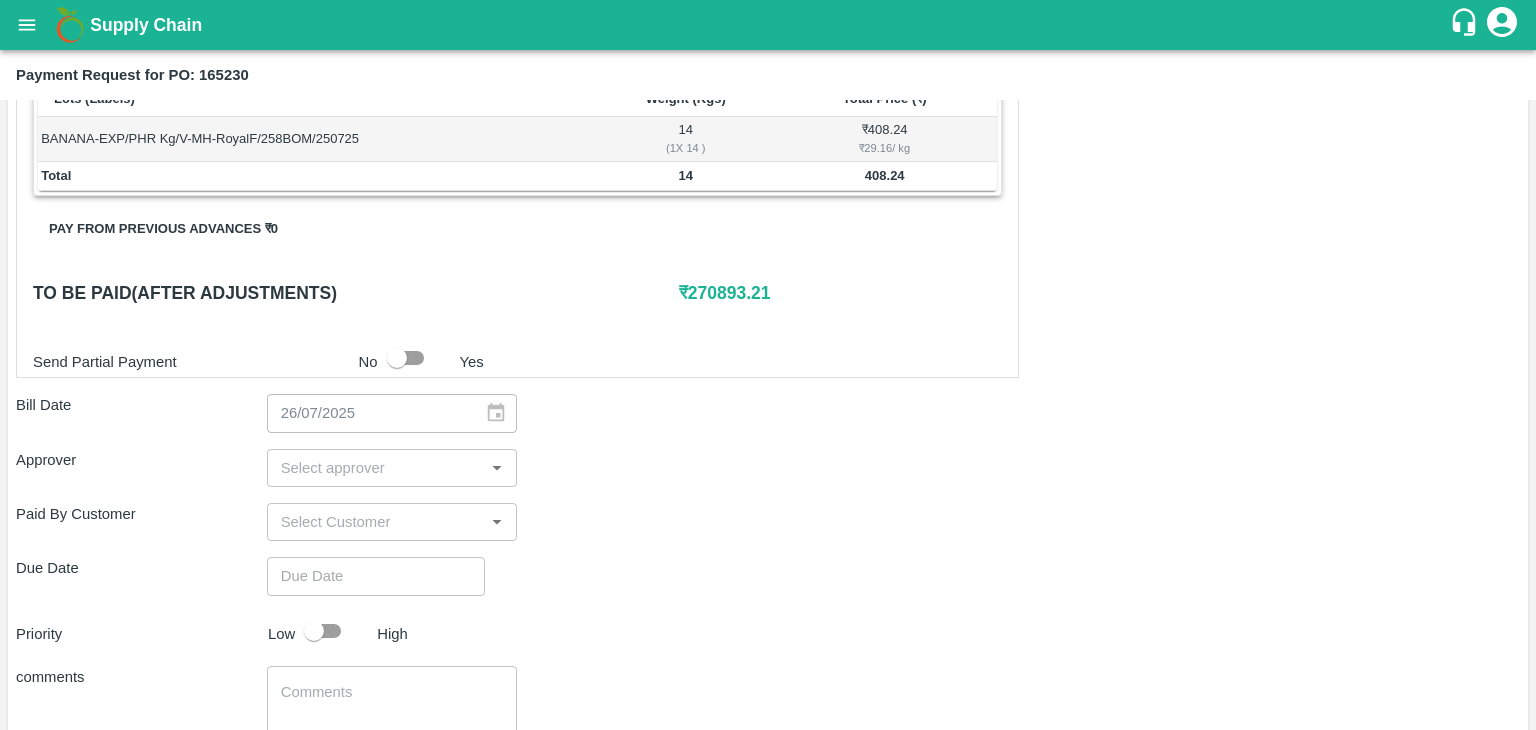 scroll, scrollTop: 892, scrollLeft: 0, axis: vertical 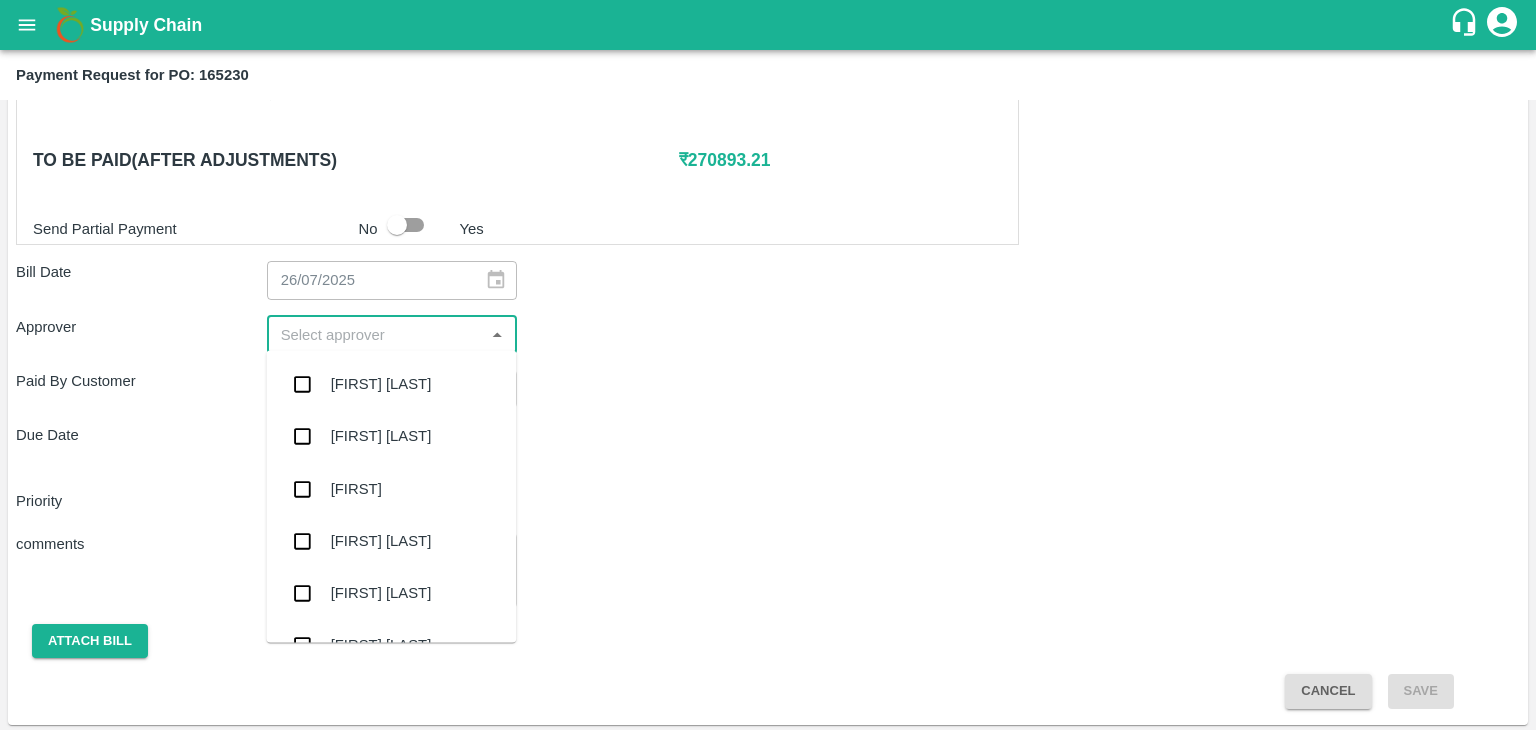 click at bounding box center (376, 335) 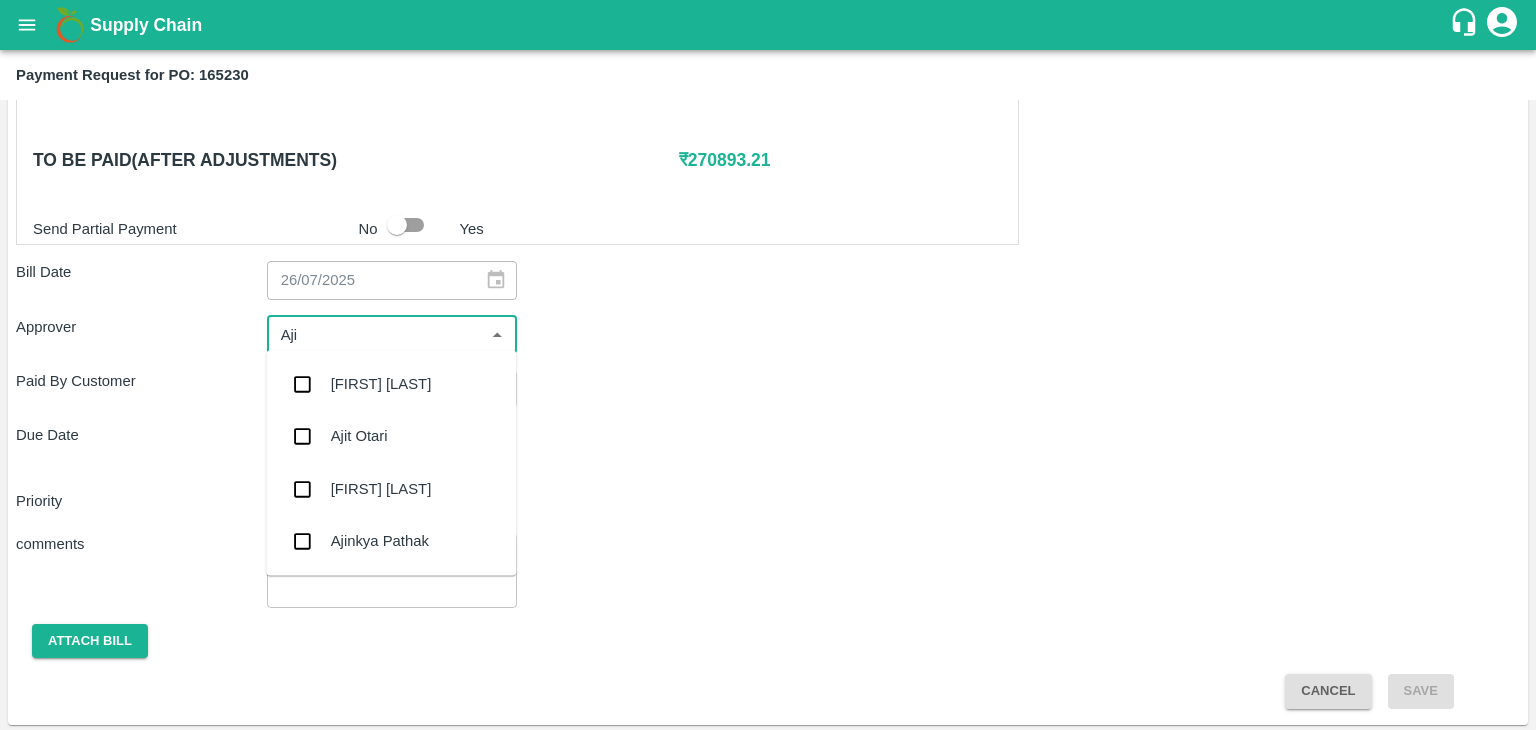 type on "[FIRST]" 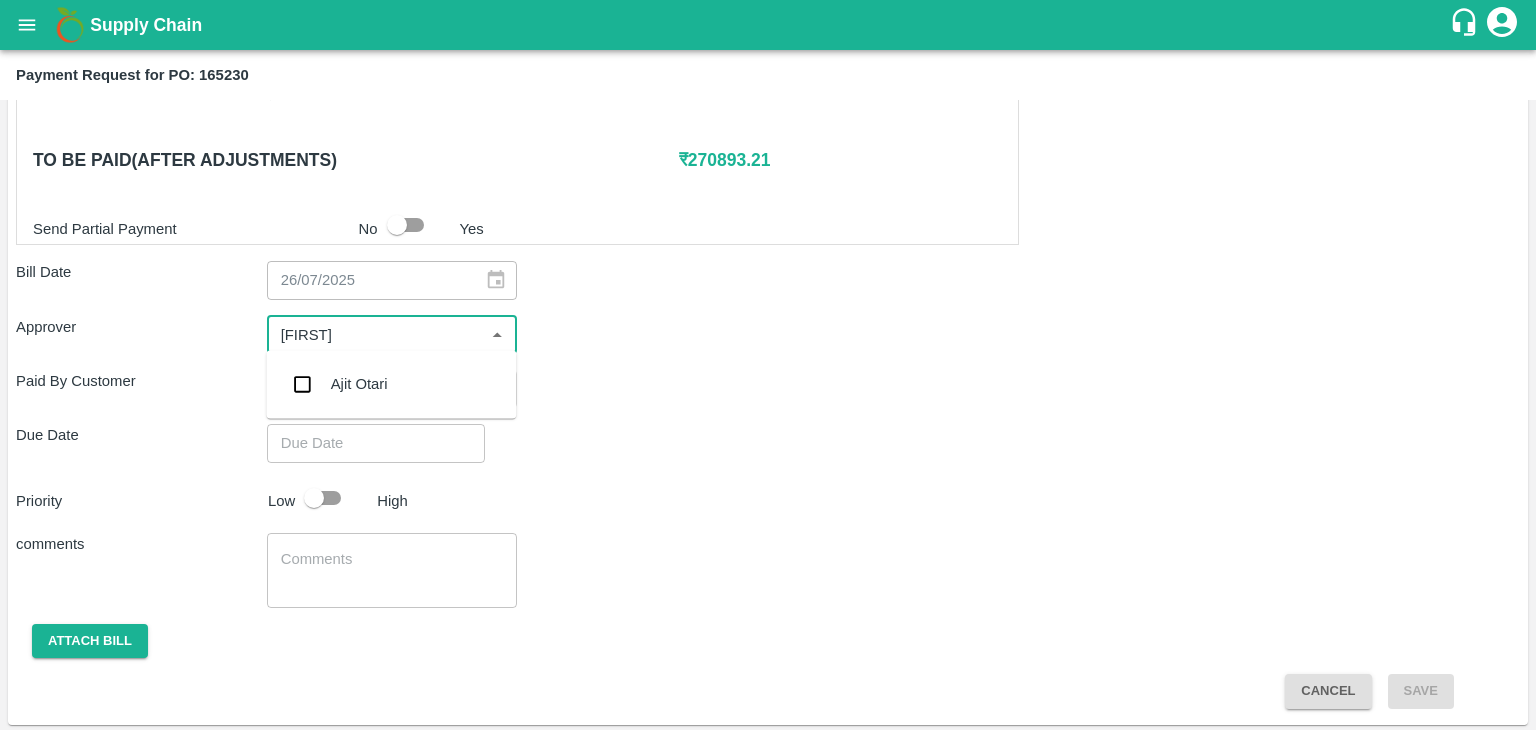 click on "Ajit Otari" at bounding box center [391, 384] 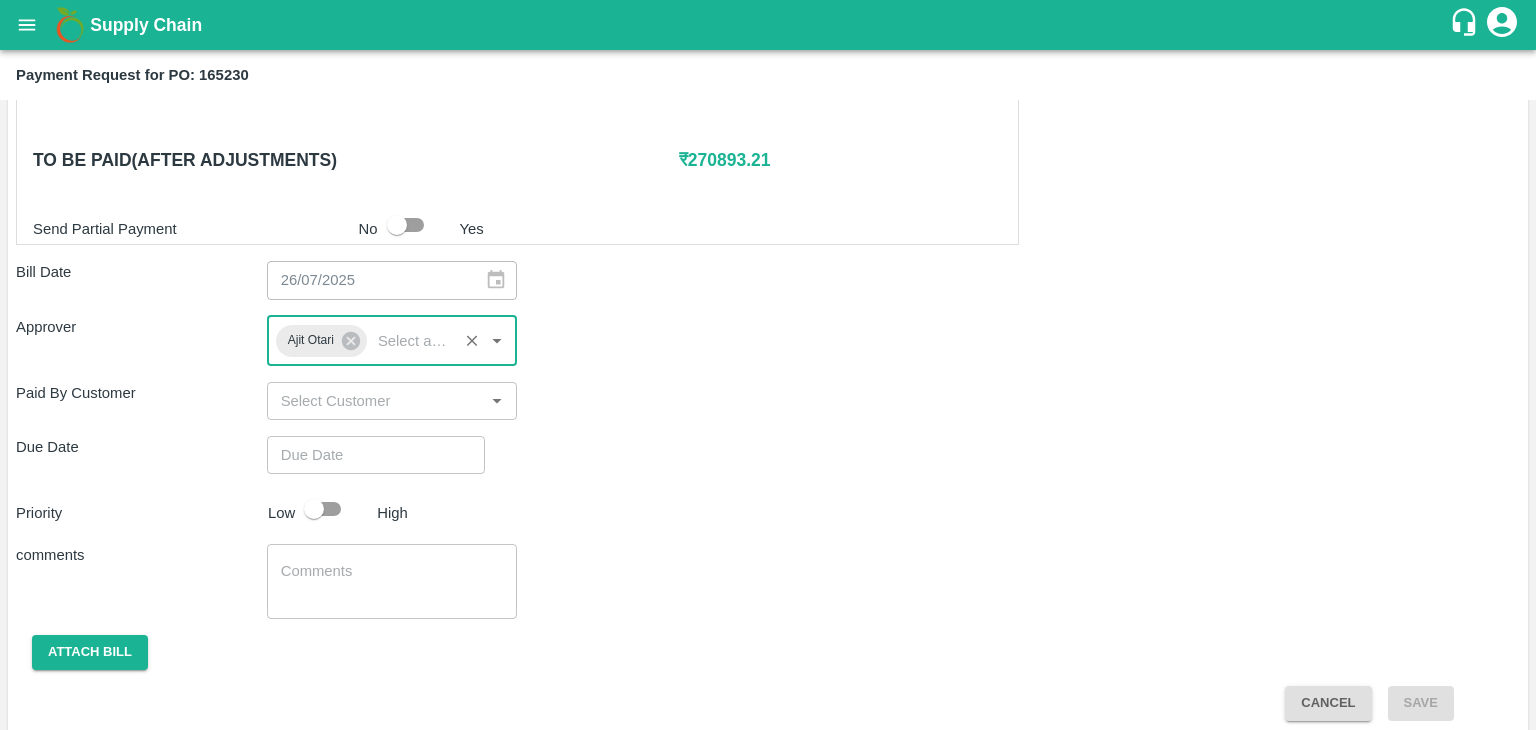 type on "DD/MM/YYYY hh:mm aa" 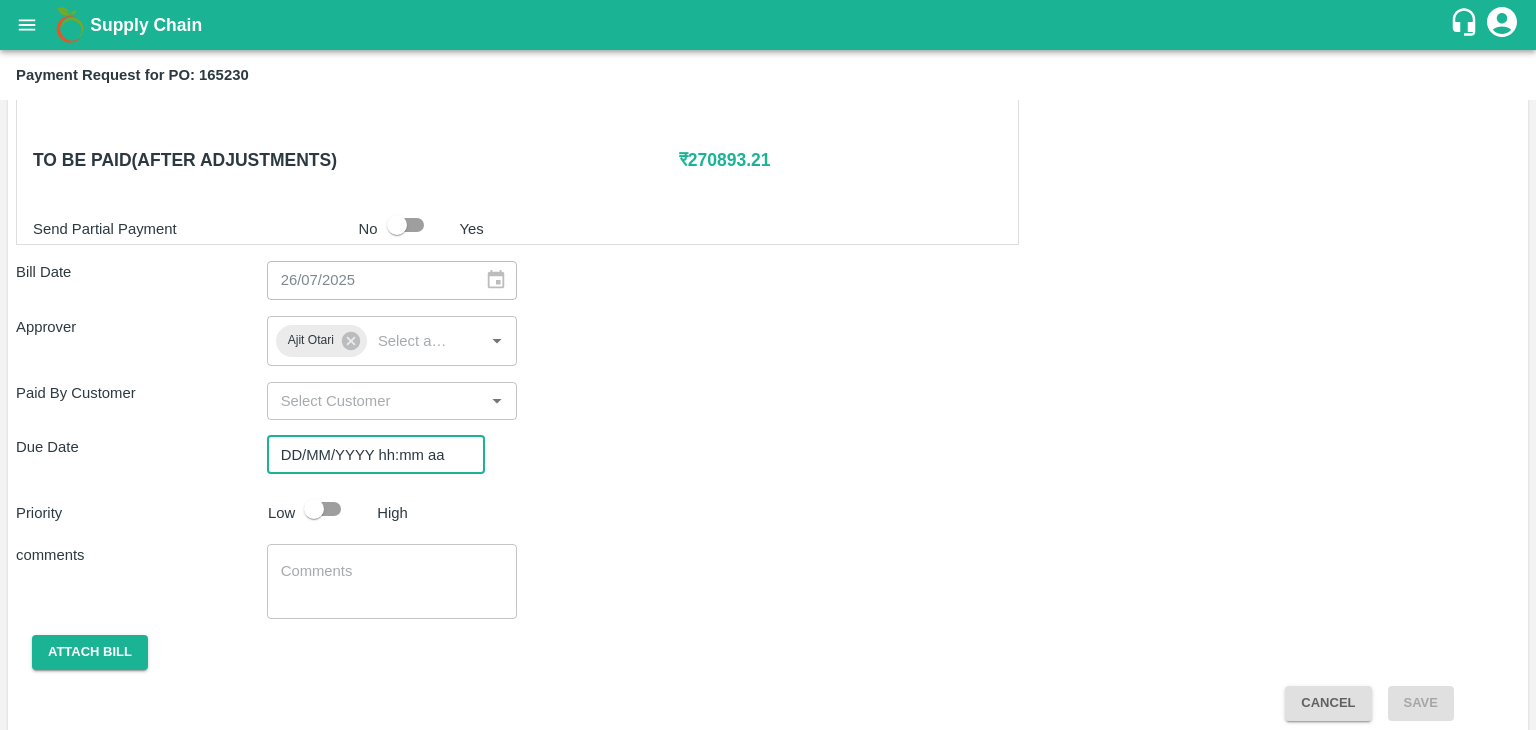 click on "DD/MM/YYYY hh:mm aa" at bounding box center (369, 455) 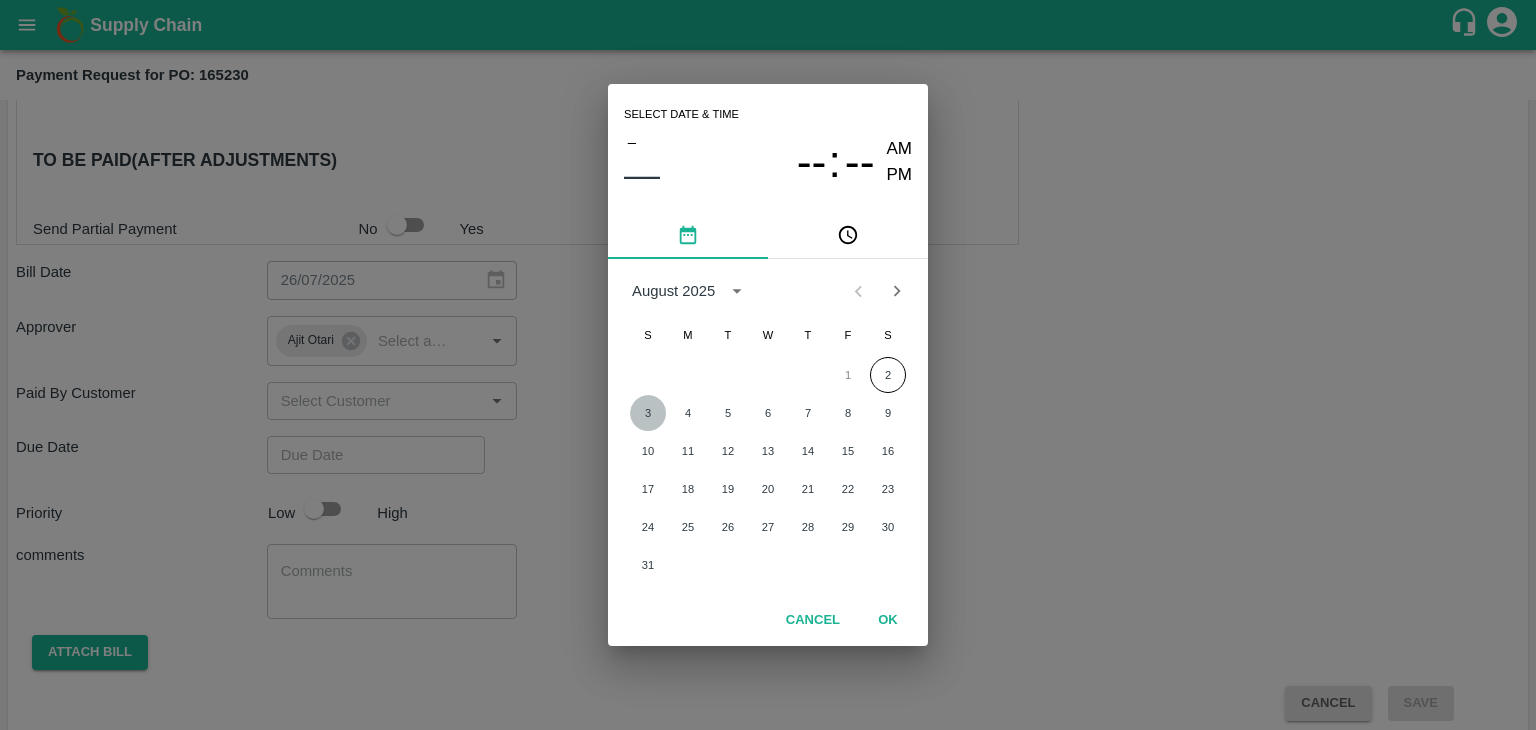 click on "3" at bounding box center [648, 413] 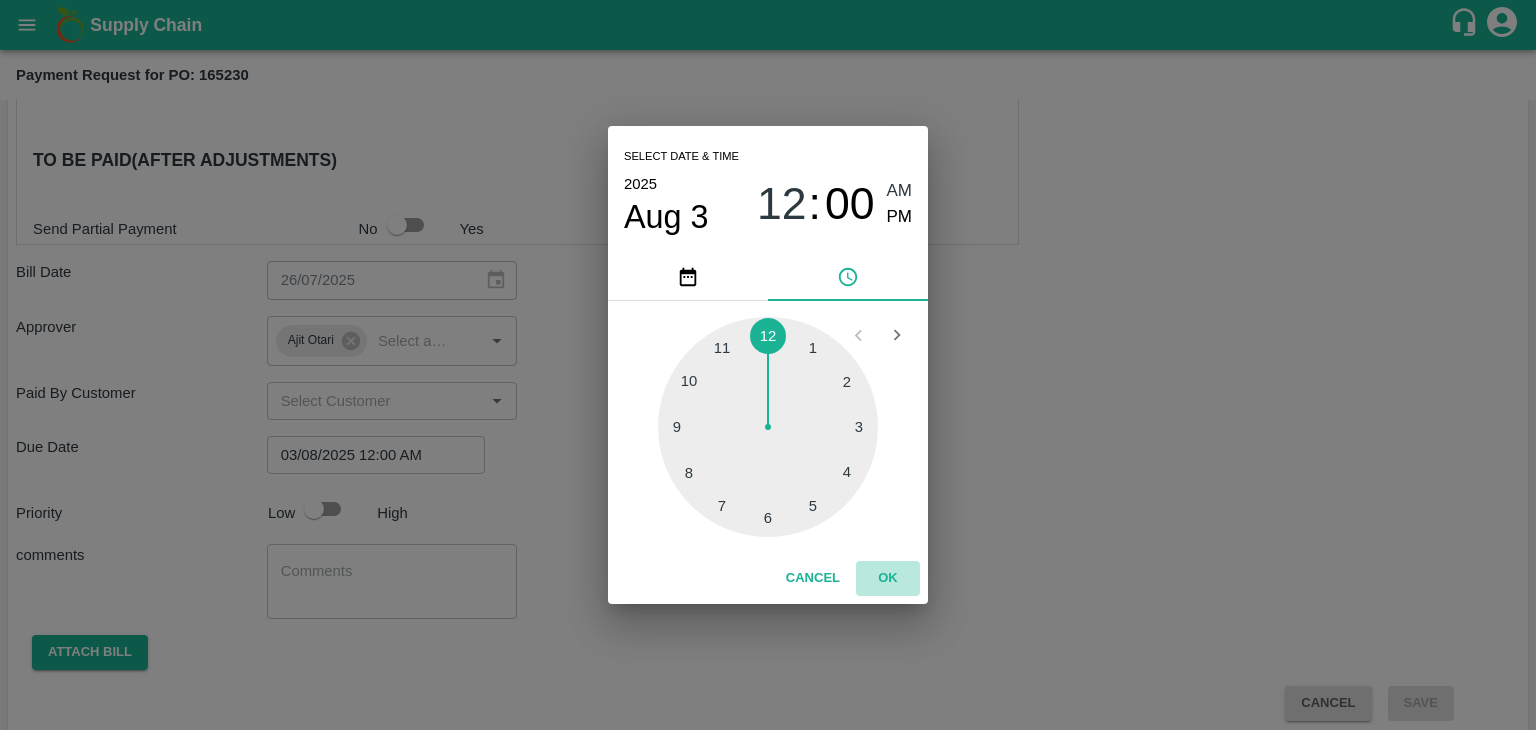 click on "OK" at bounding box center [888, 578] 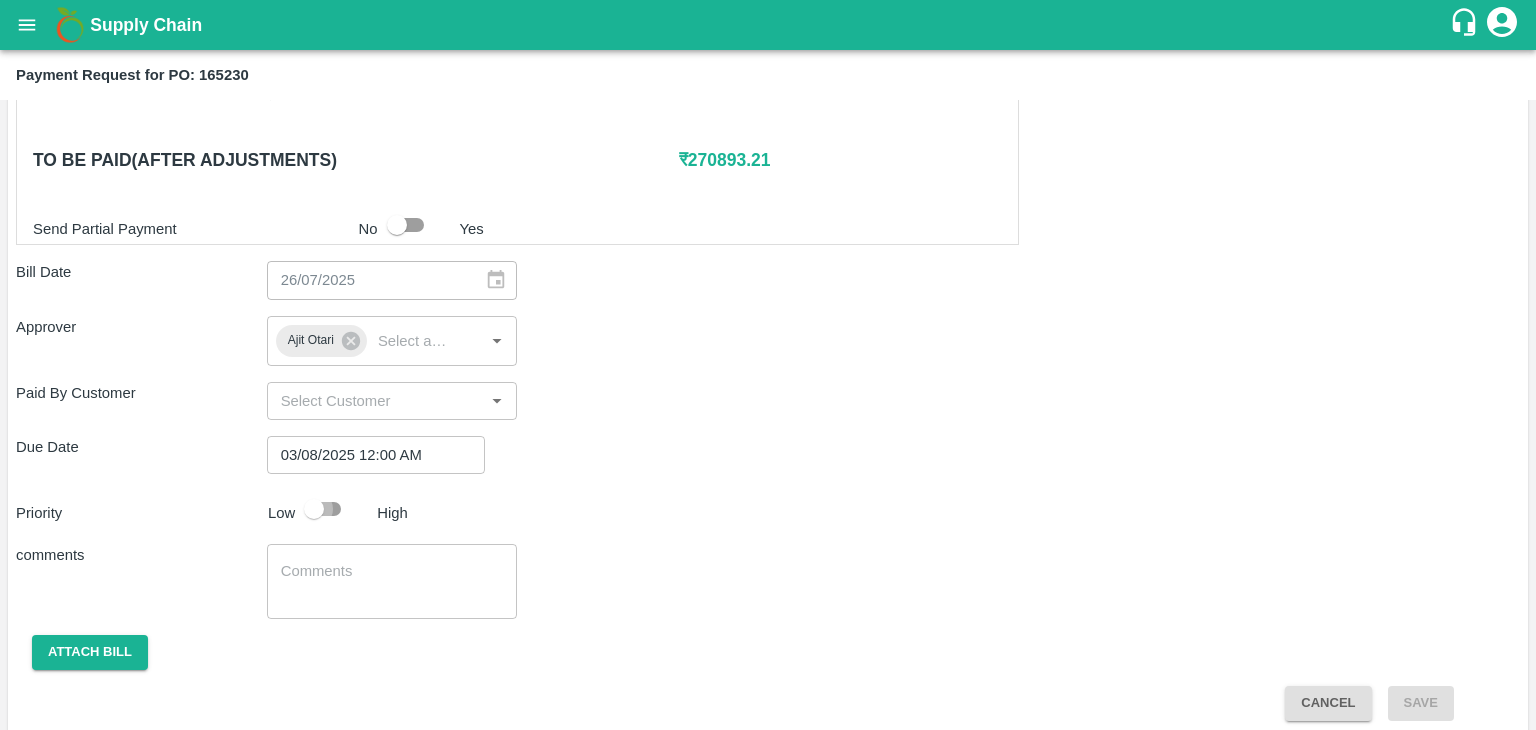 click at bounding box center (314, 509) 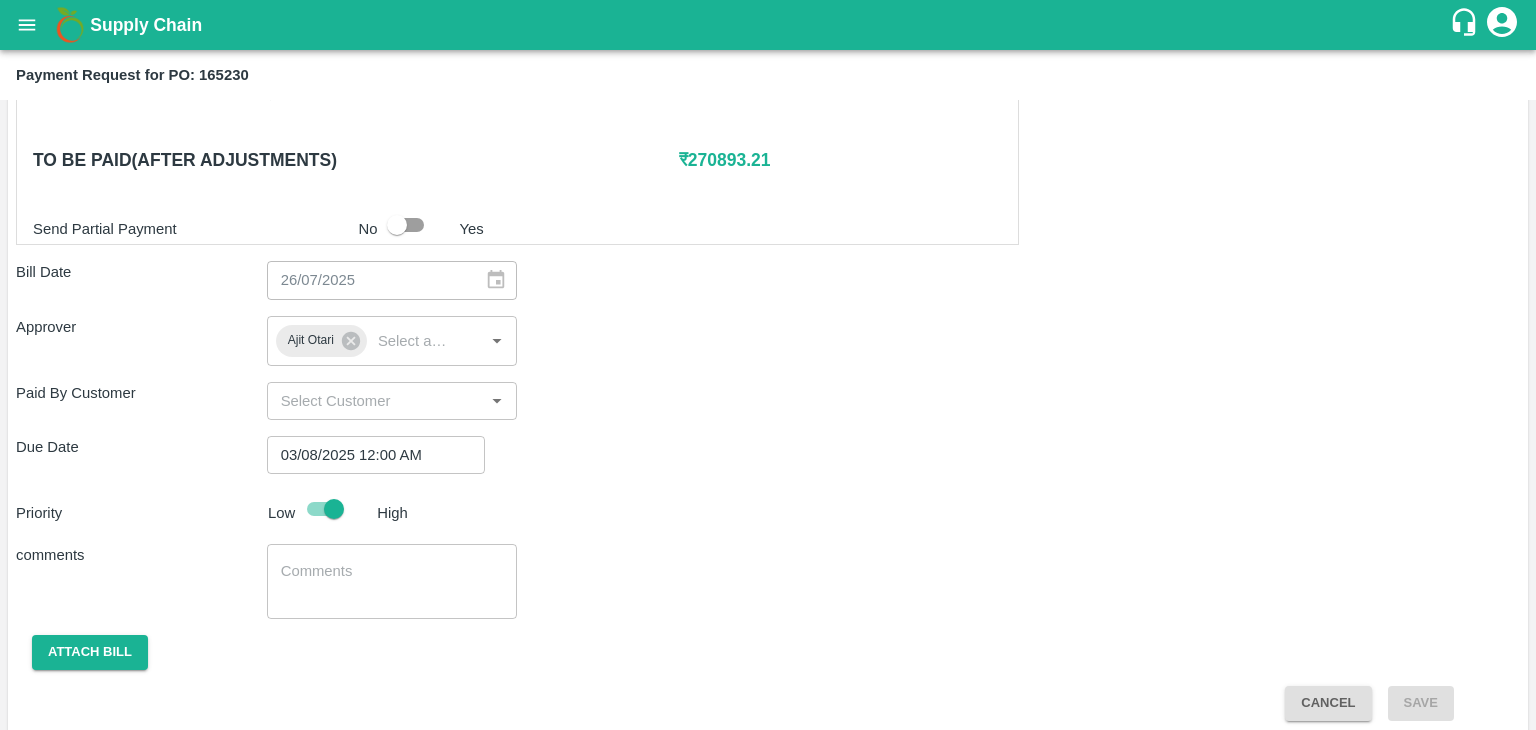 click on "x ​" at bounding box center (392, 581) 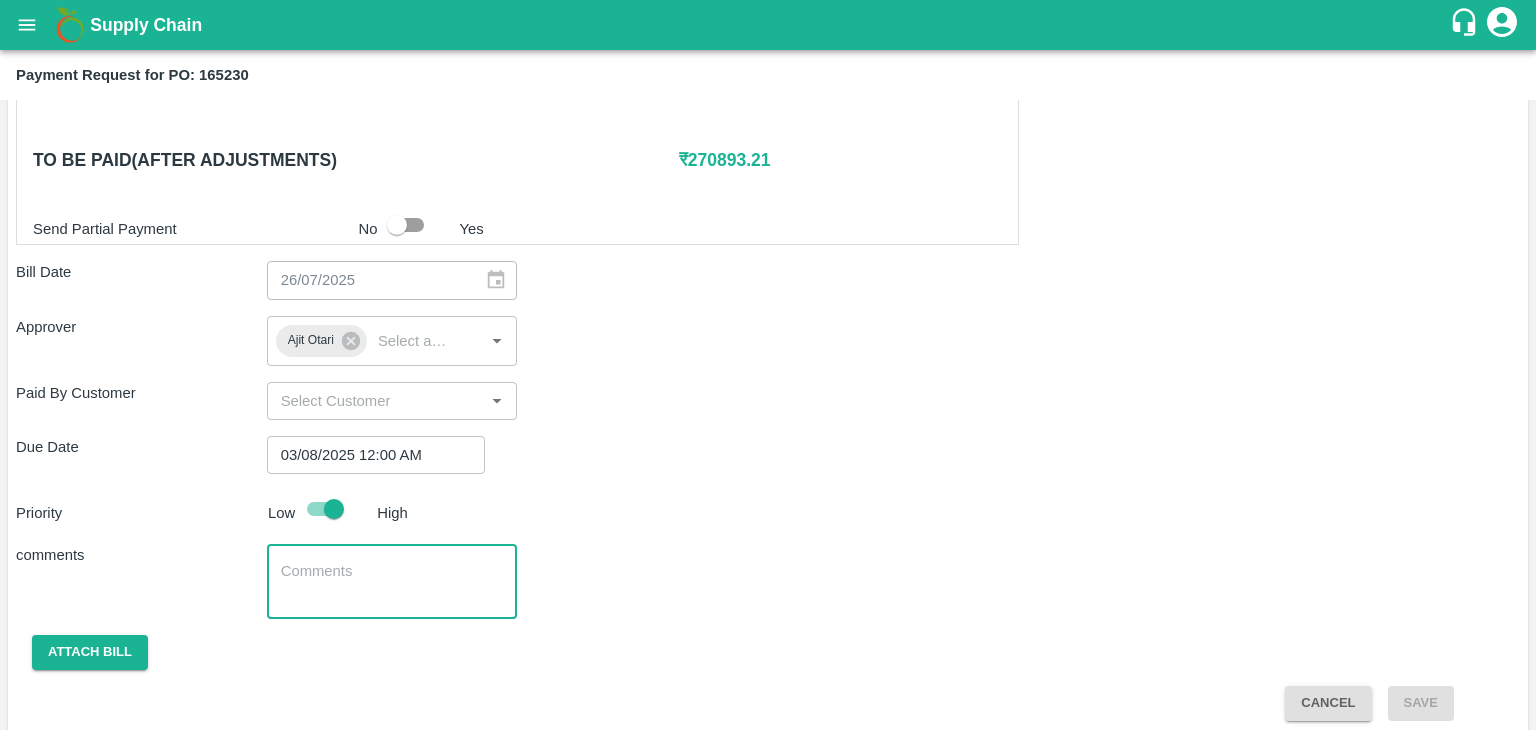 click at bounding box center [392, 582] 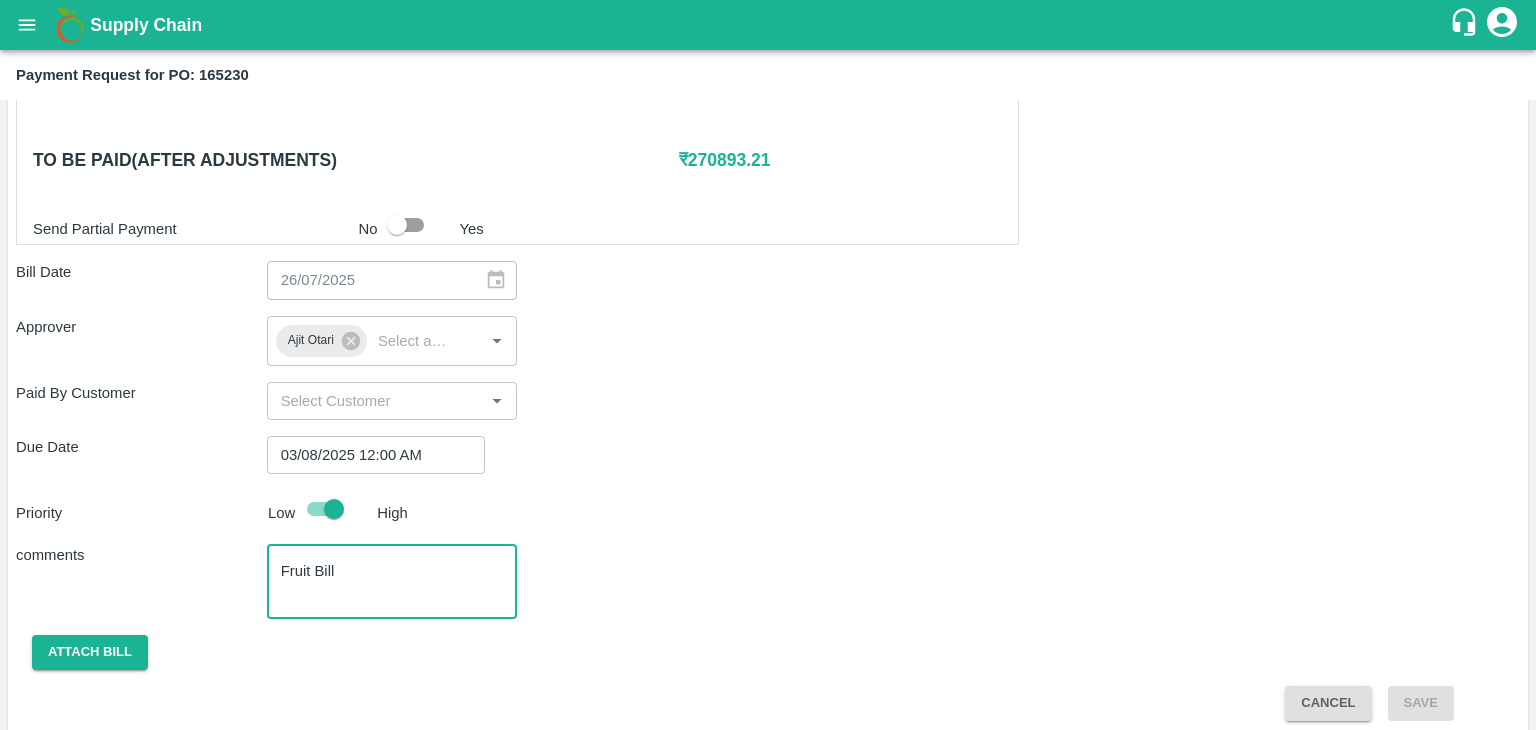 scroll, scrollTop: 904, scrollLeft: 0, axis: vertical 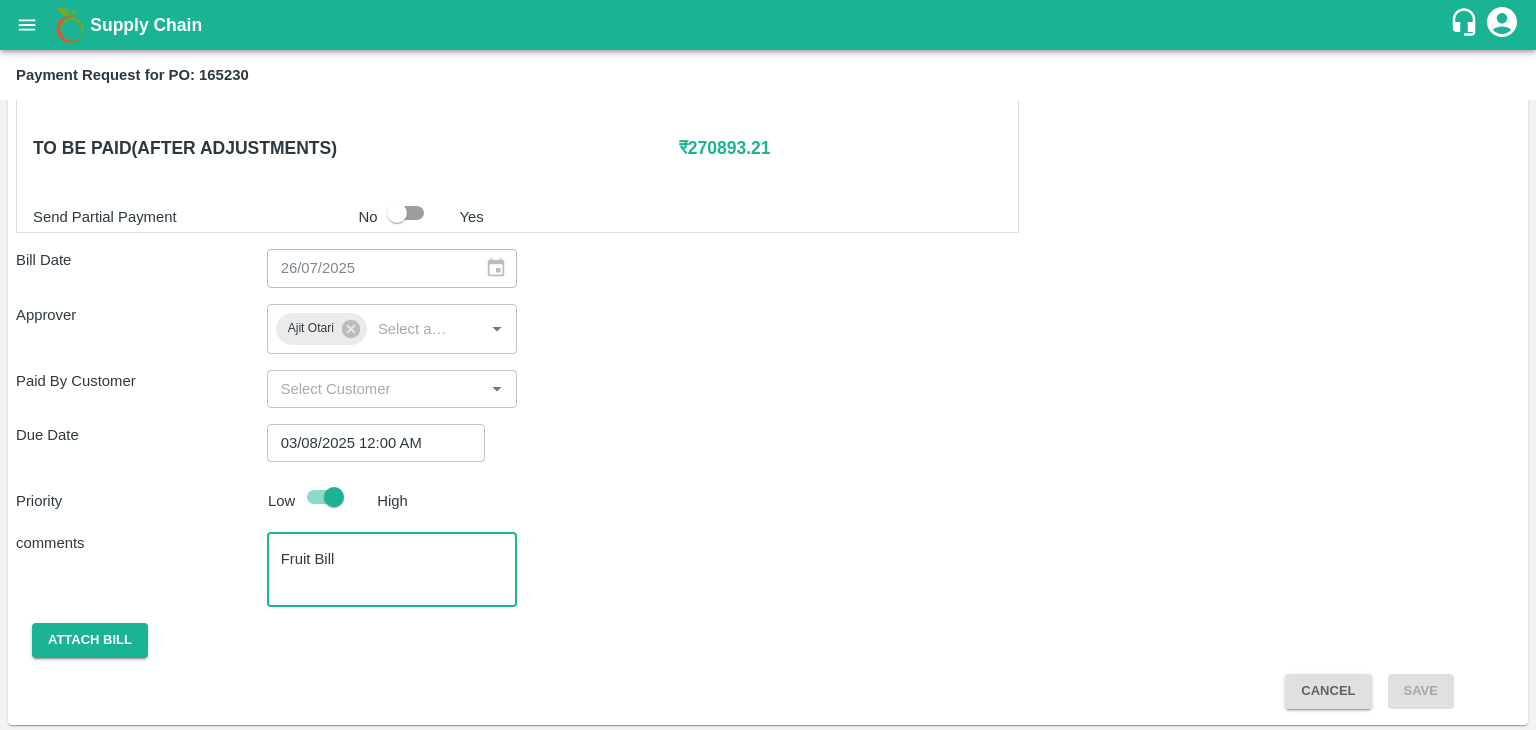 type on "Fruit Bill" 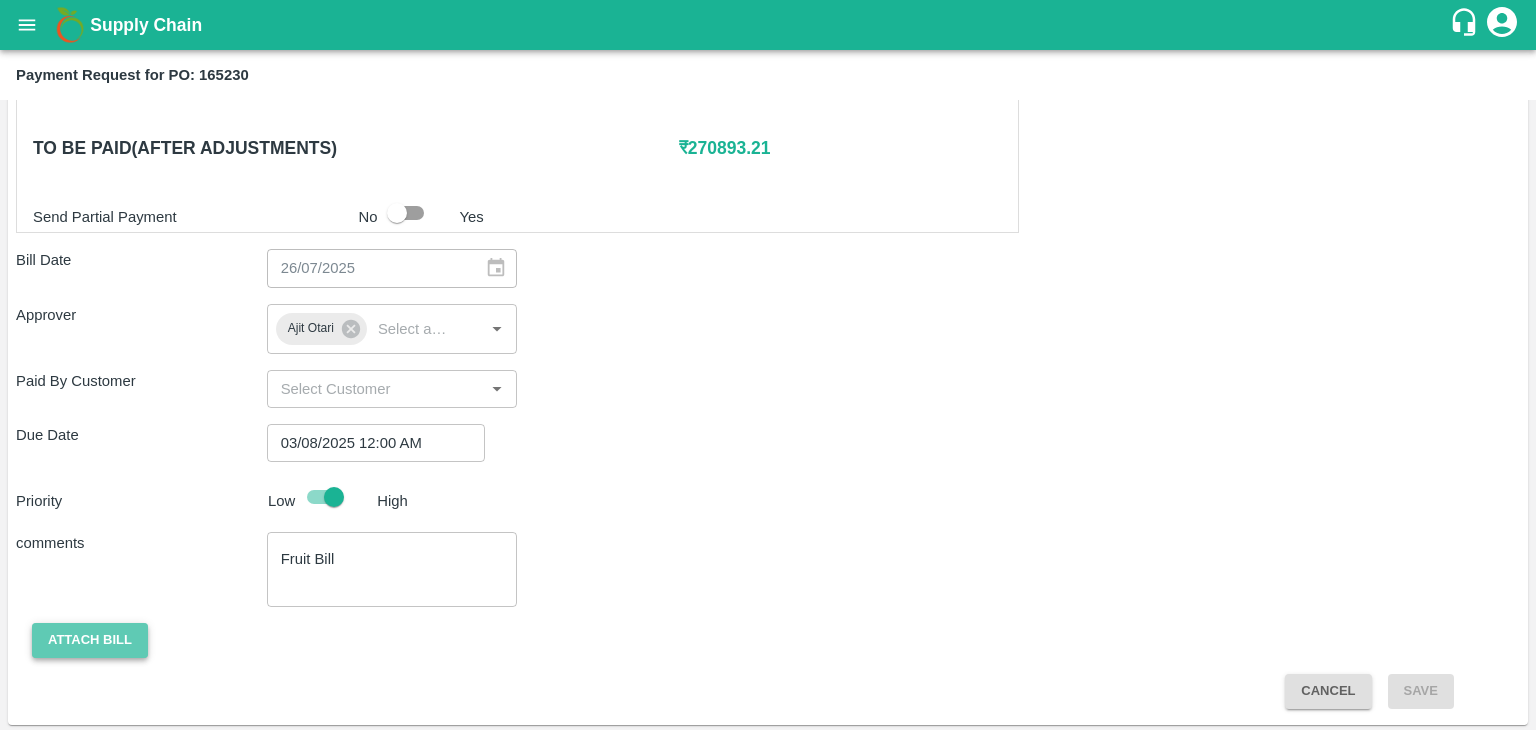click on "Attach bill" at bounding box center [90, 640] 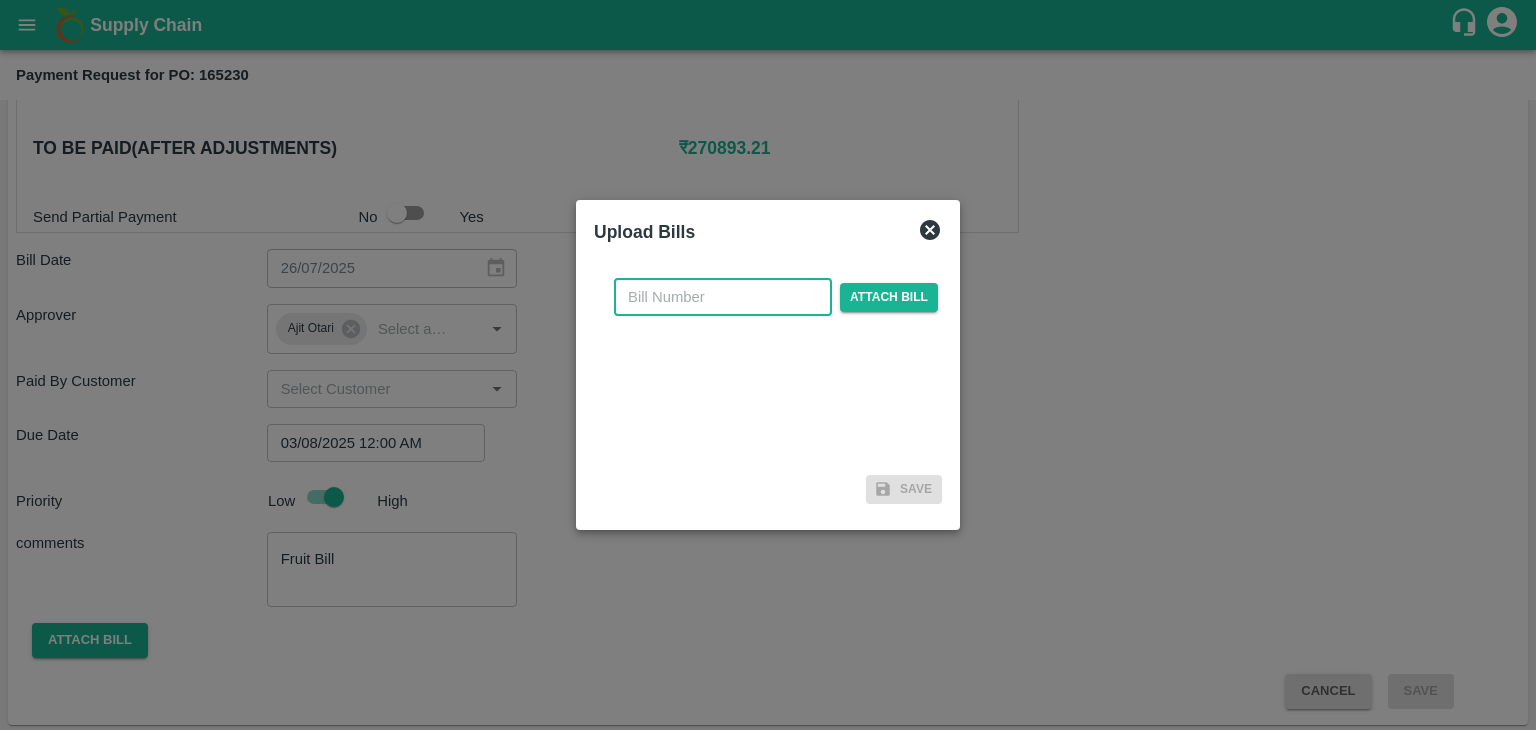 click at bounding box center (723, 297) 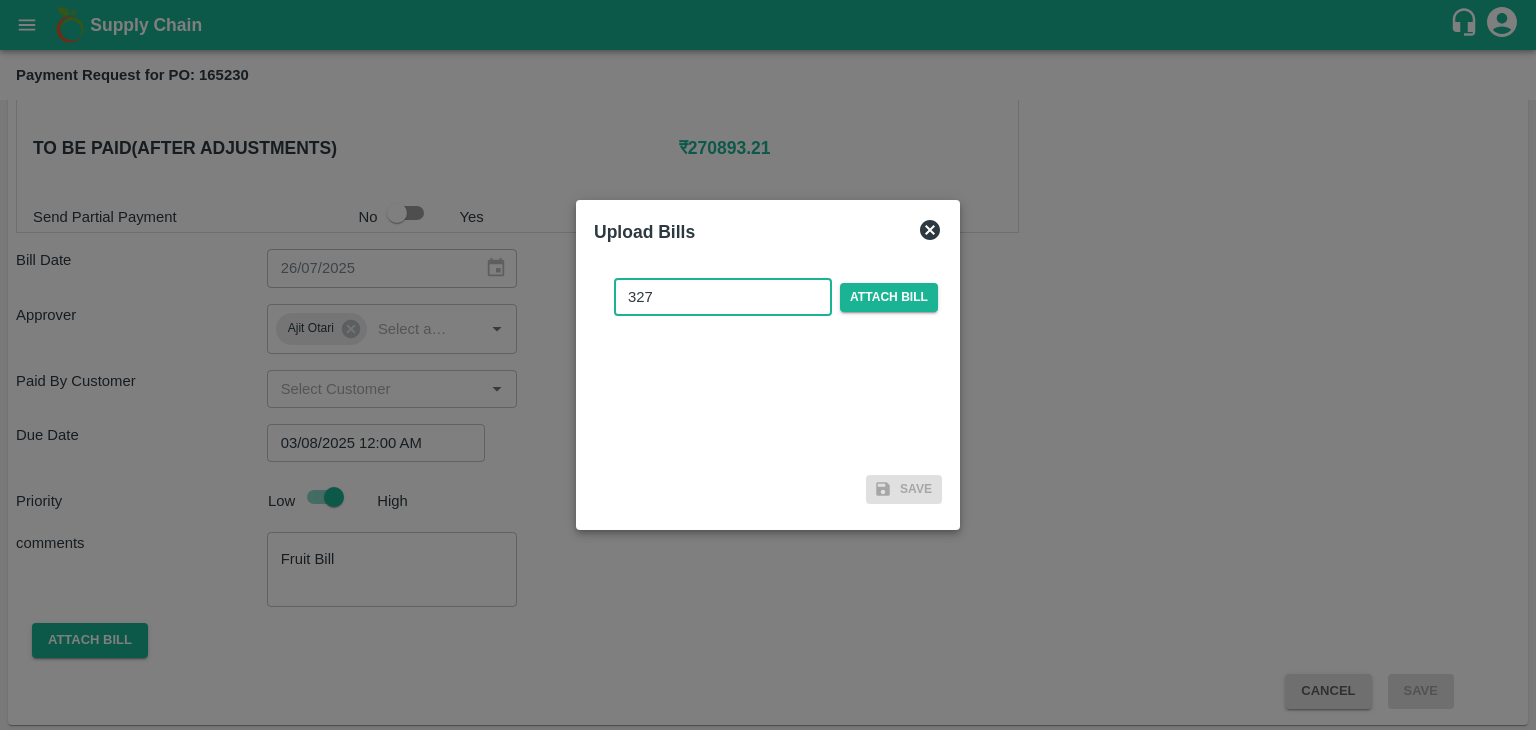 type on "327" 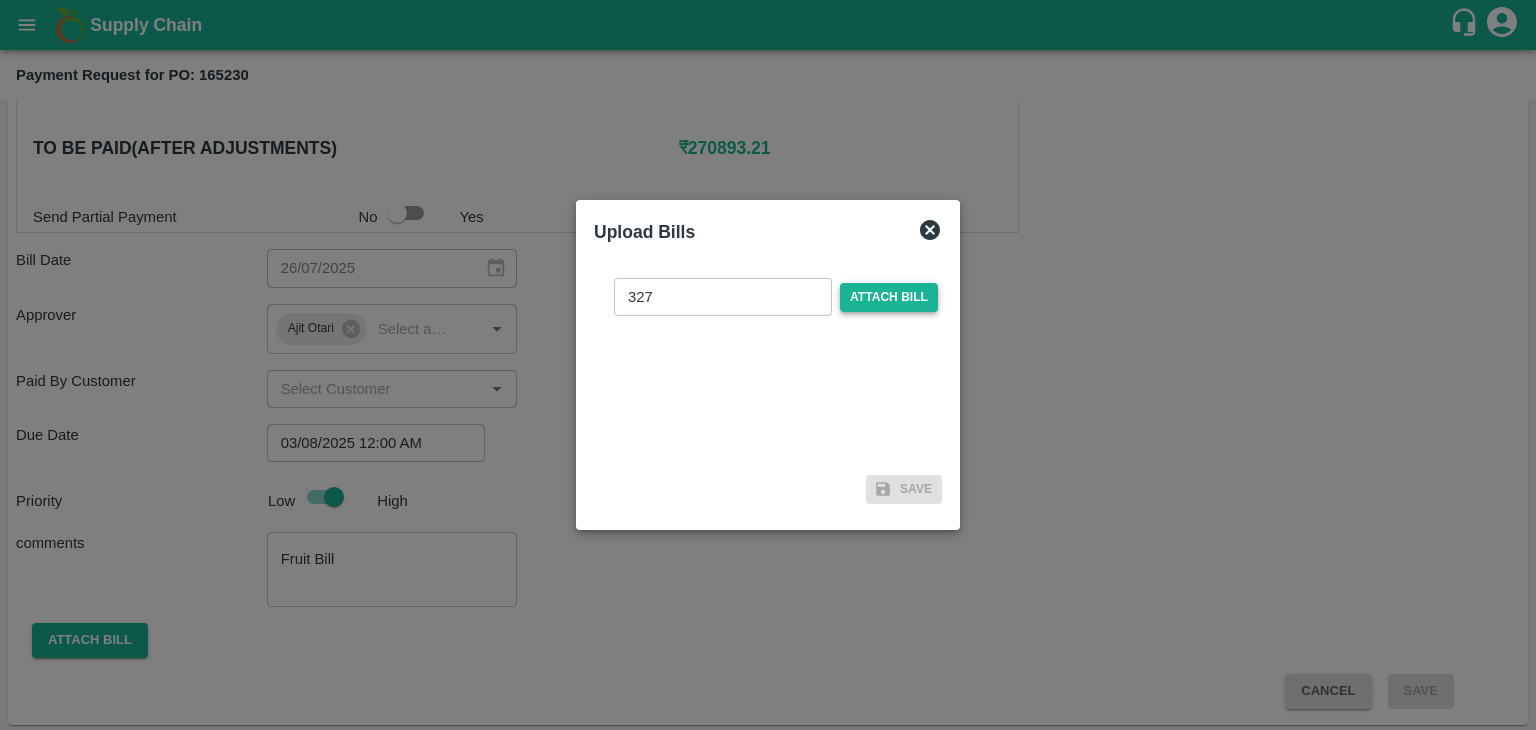 drag, startPoint x: 882, startPoint y: 311, endPoint x: 900, endPoint y: 289, distance: 28.42534 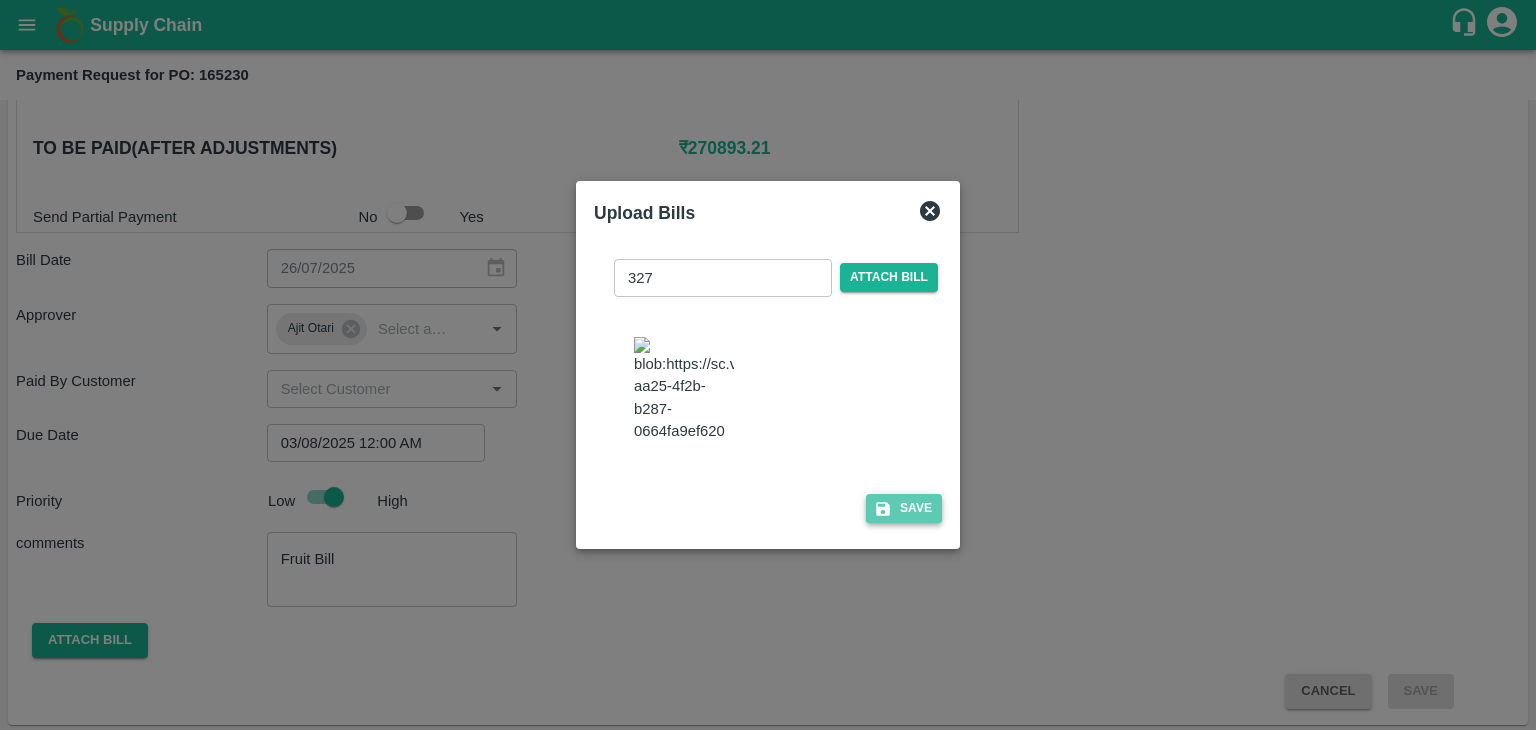 click on "Save" at bounding box center (904, 508) 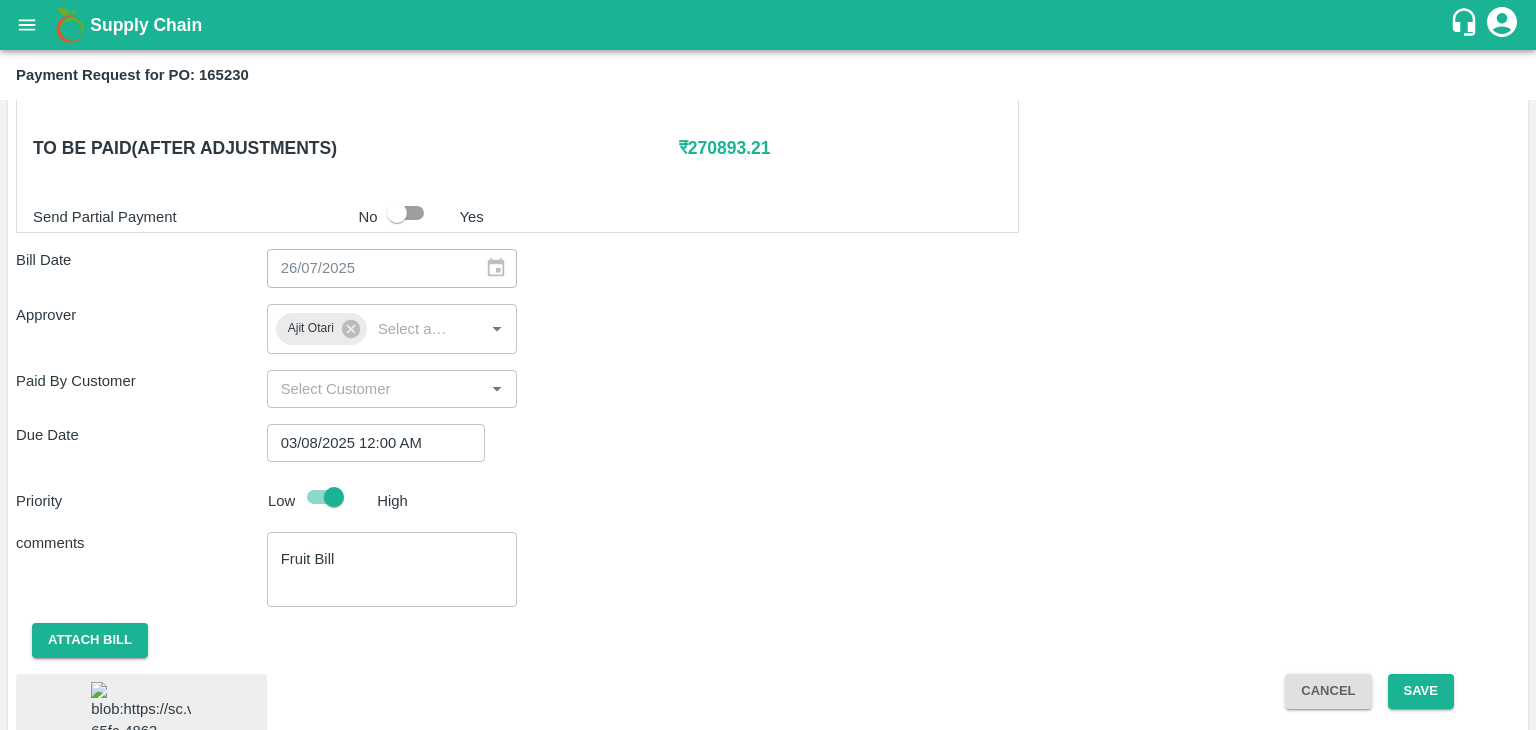 scroll, scrollTop: 1032, scrollLeft: 0, axis: vertical 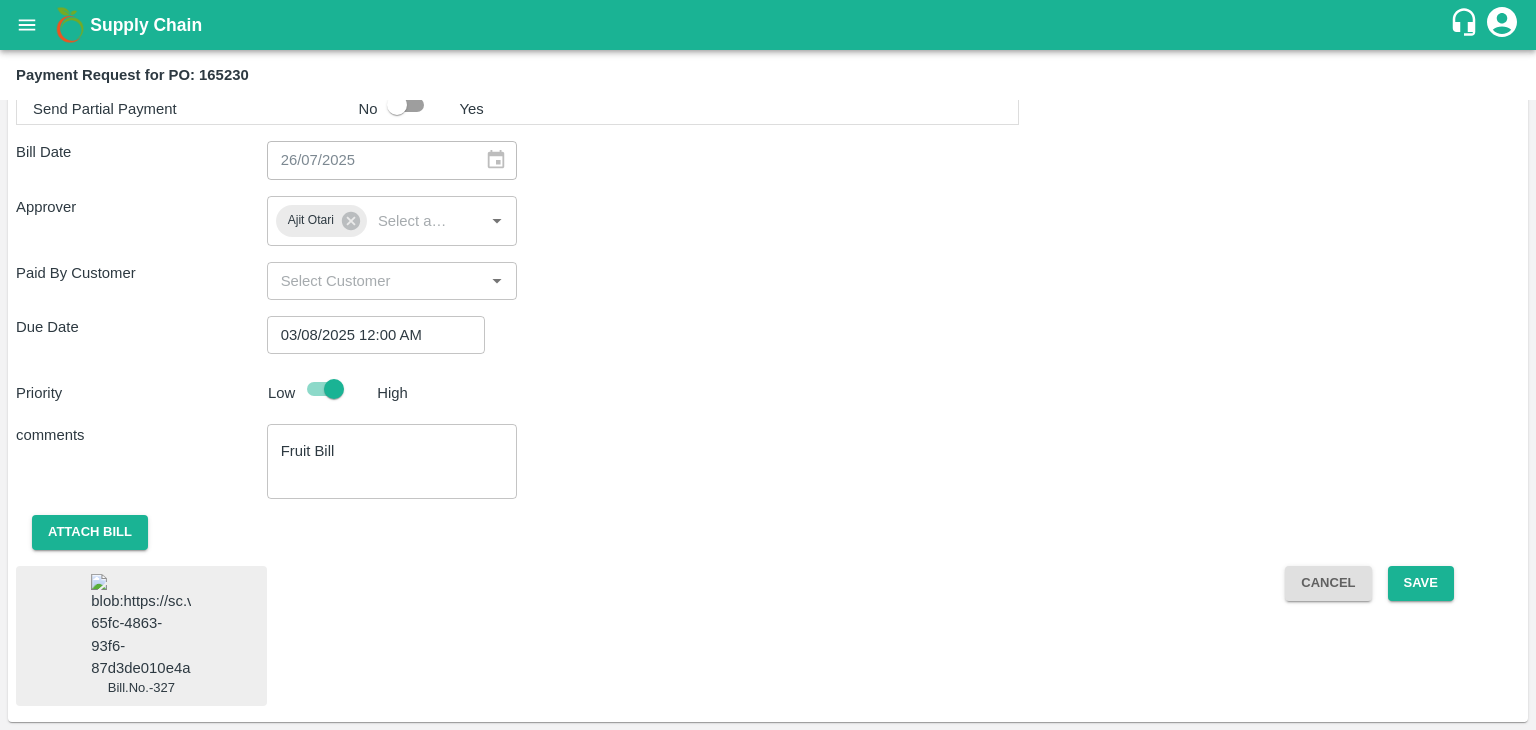 click at bounding box center (141, 626) 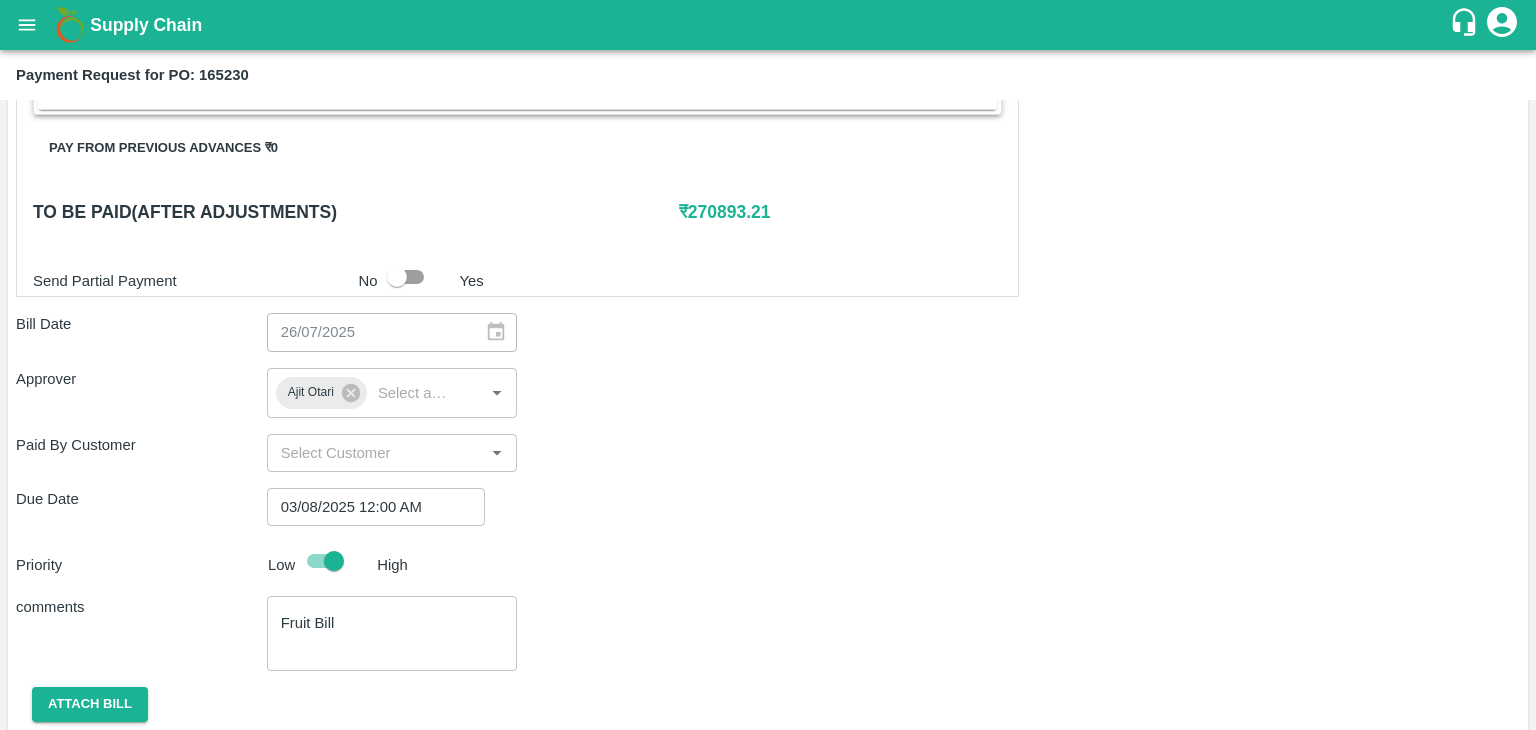scroll, scrollTop: 1032, scrollLeft: 0, axis: vertical 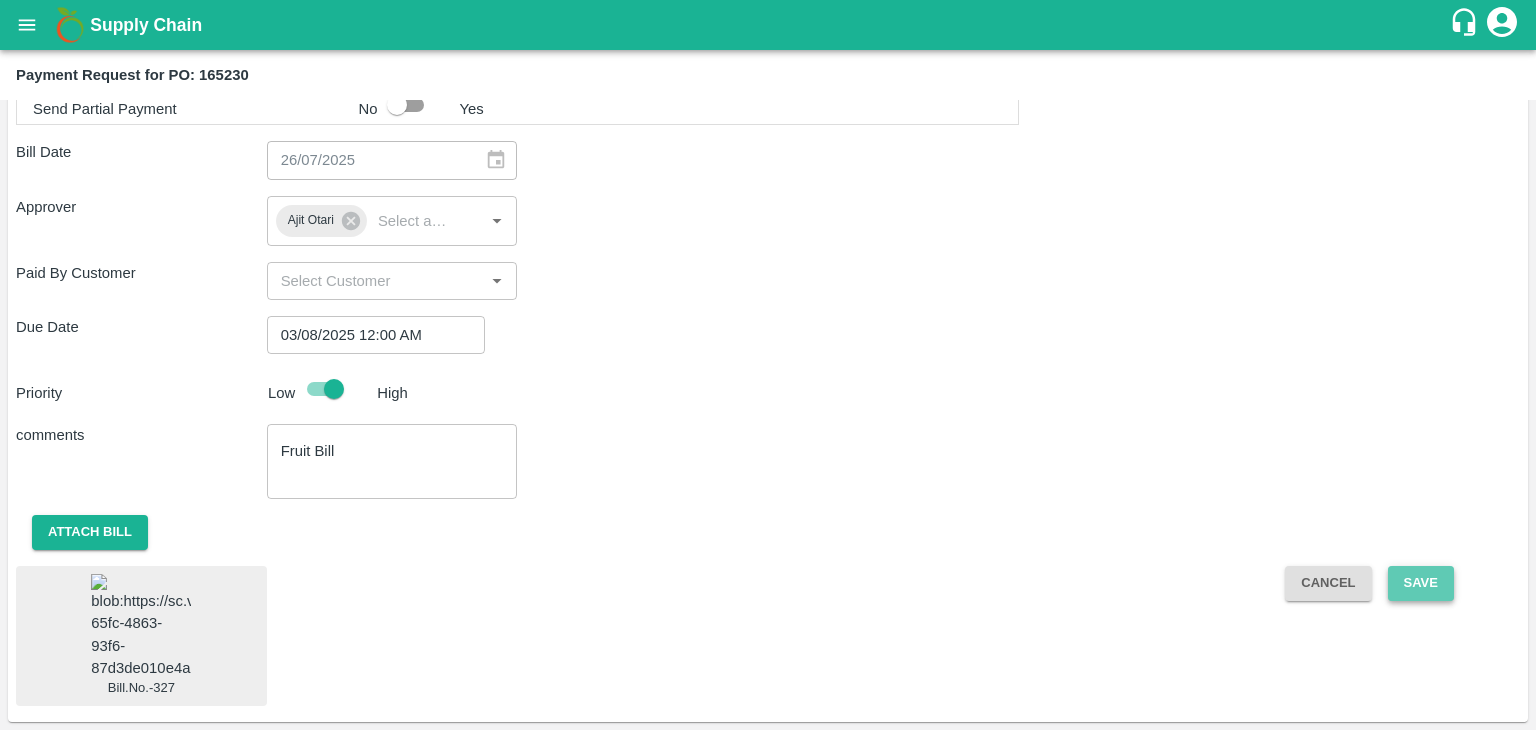 click on "Save" at bounding box center [1421, 583] 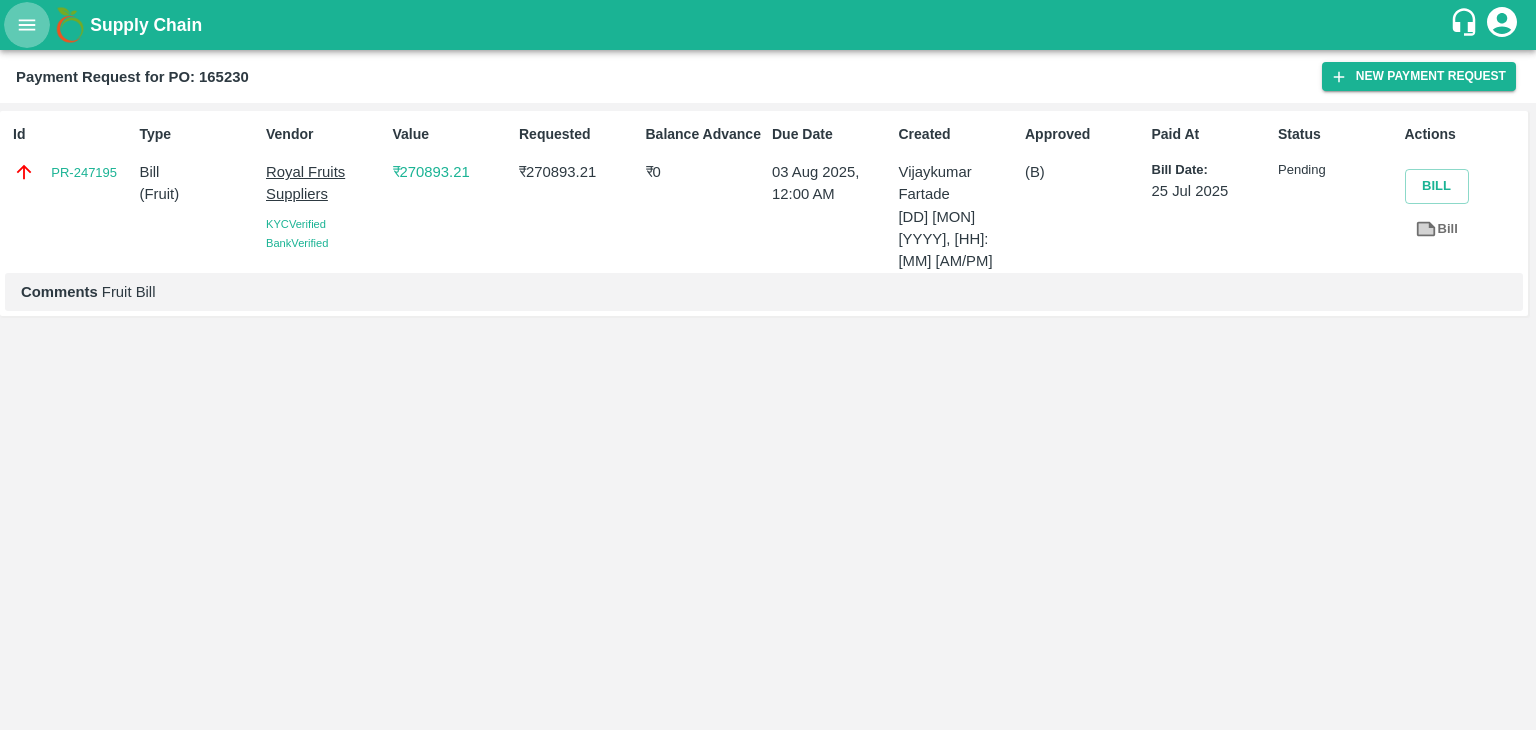 click 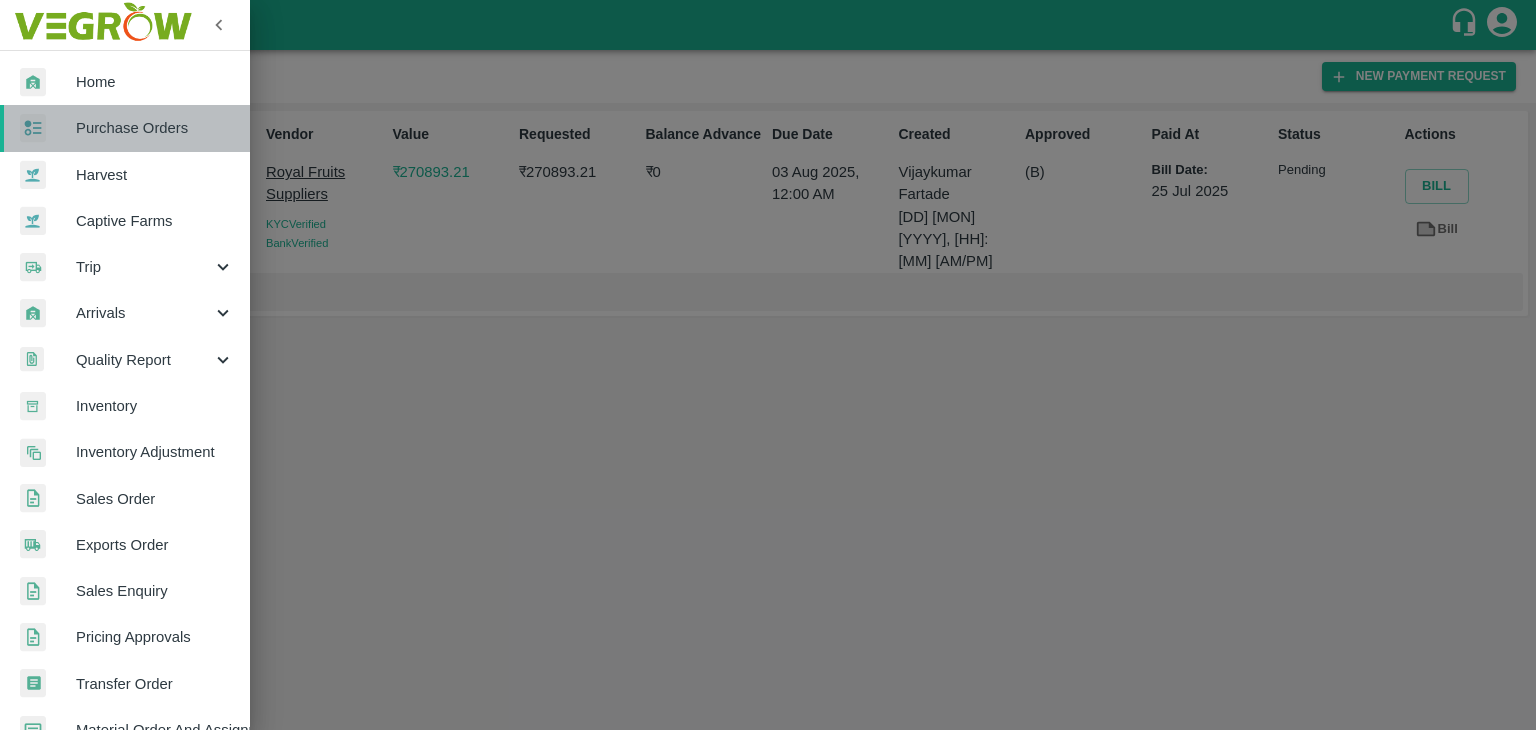 click on "Purchase Orders" at bounding box center (155, 128) 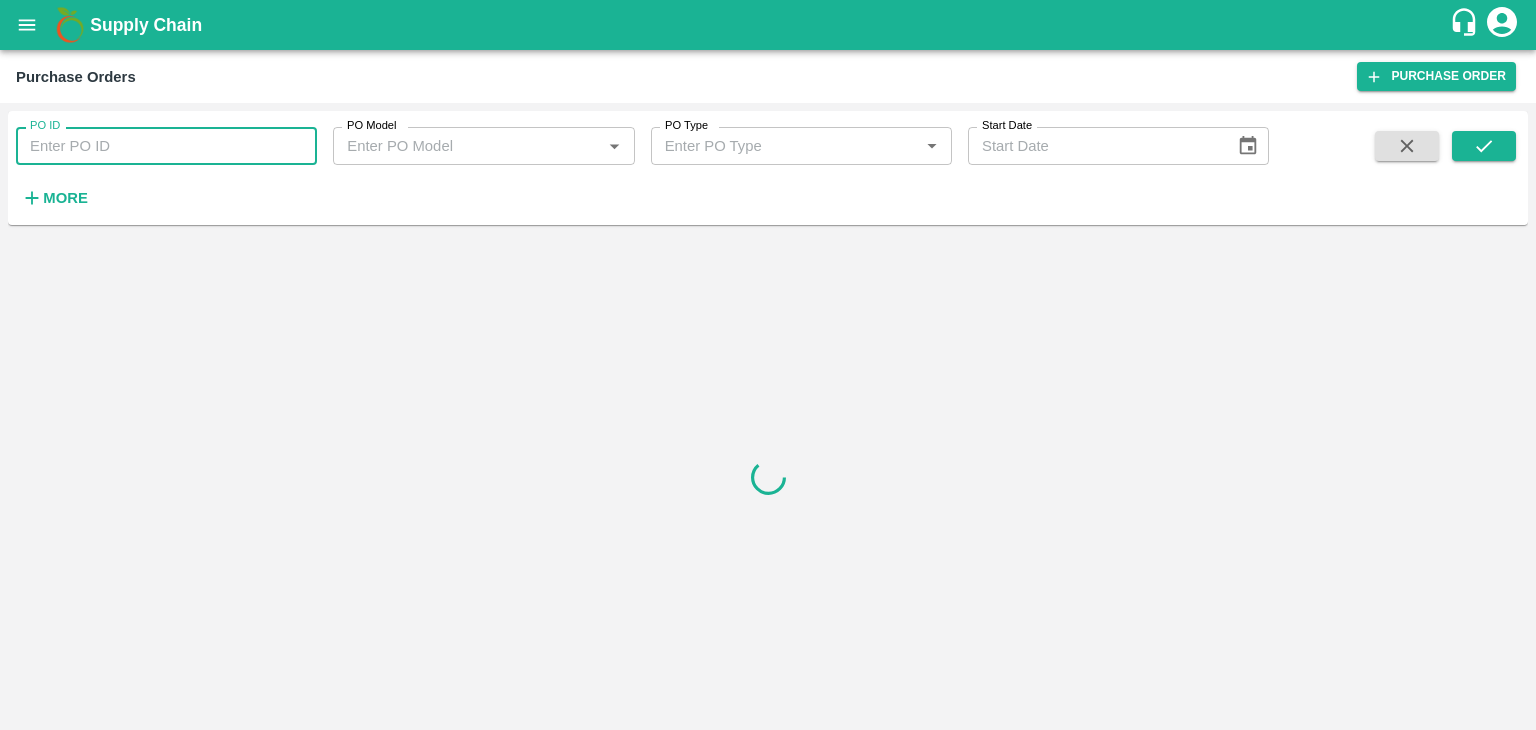 click on "PO ID" at bounding box center [166, 146] 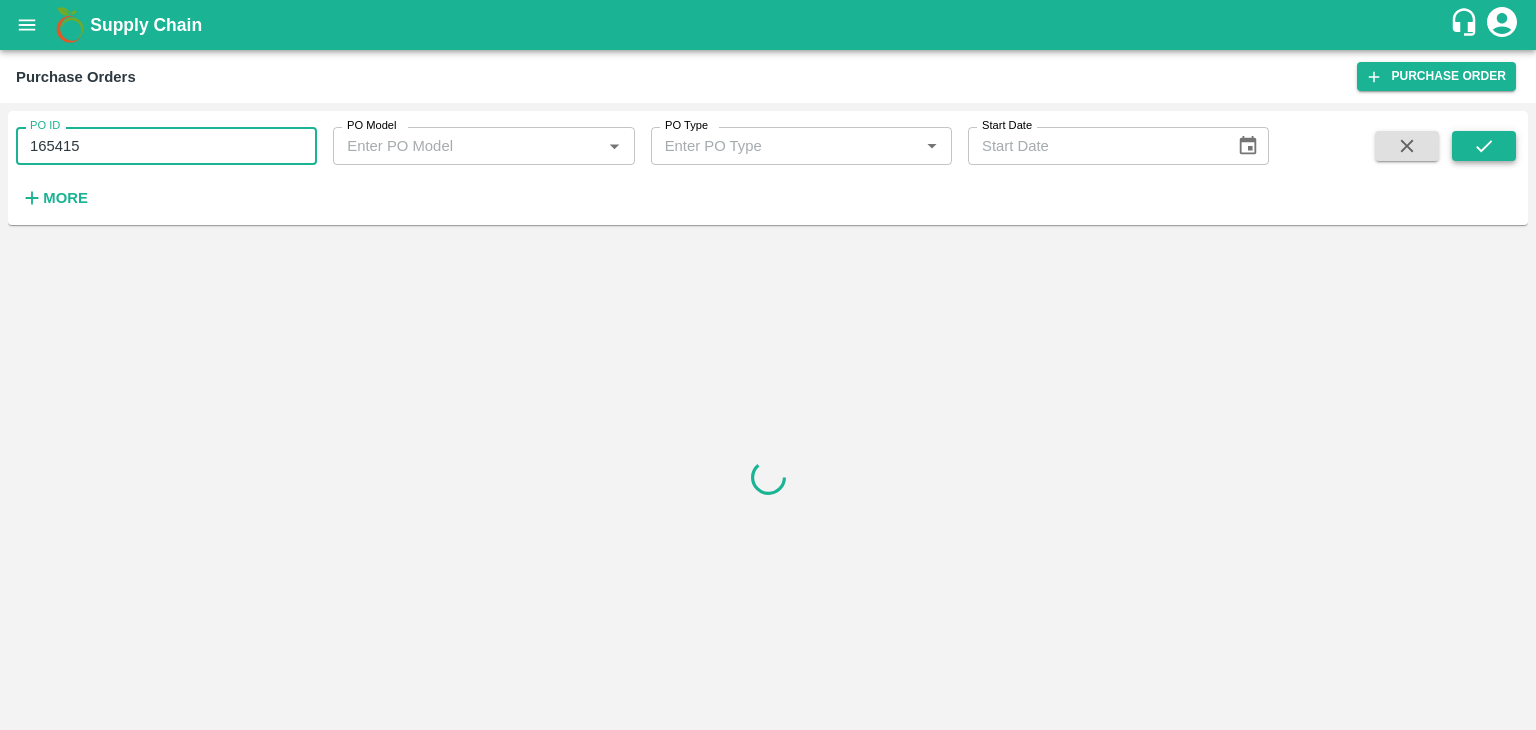 type on "165415" 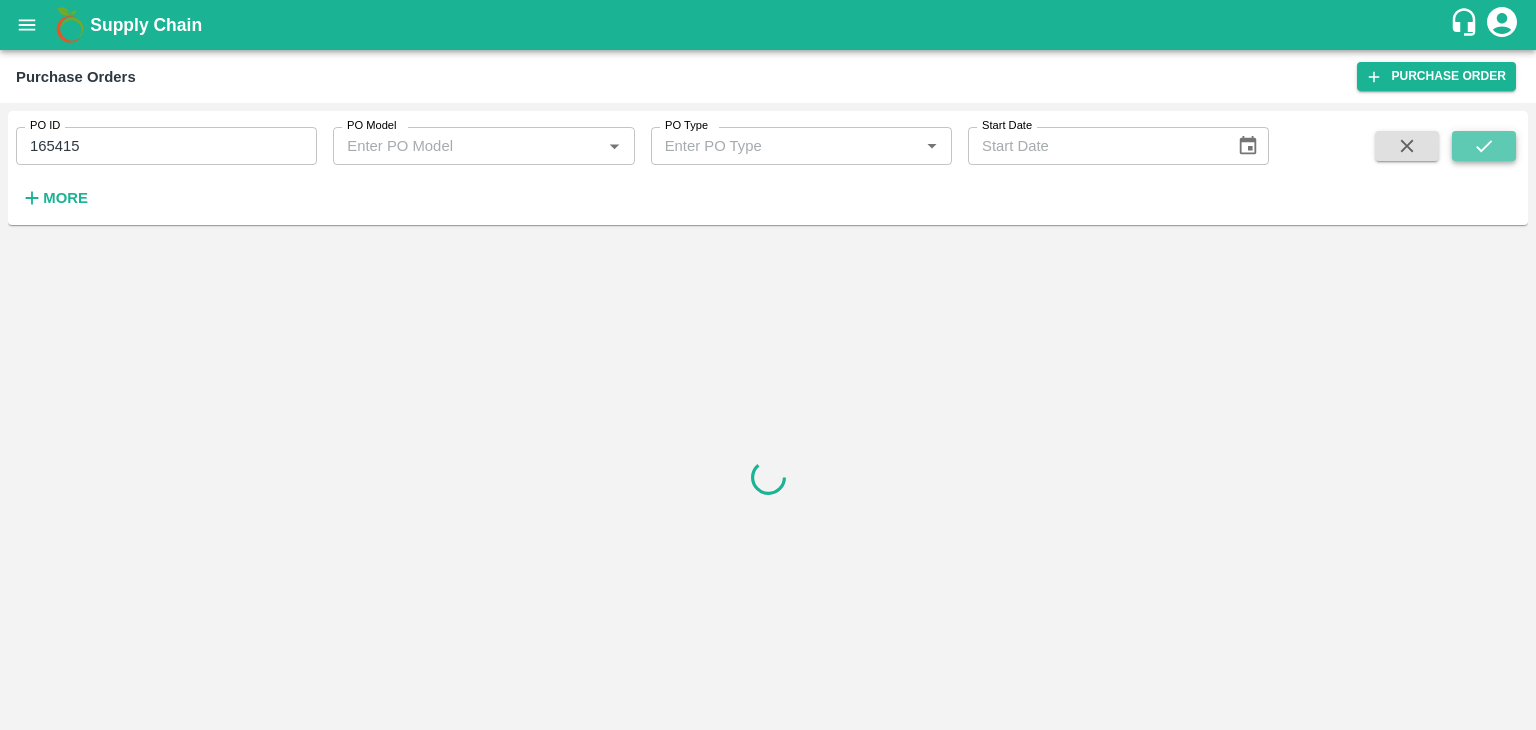 click at bounding box center [1484, 146] 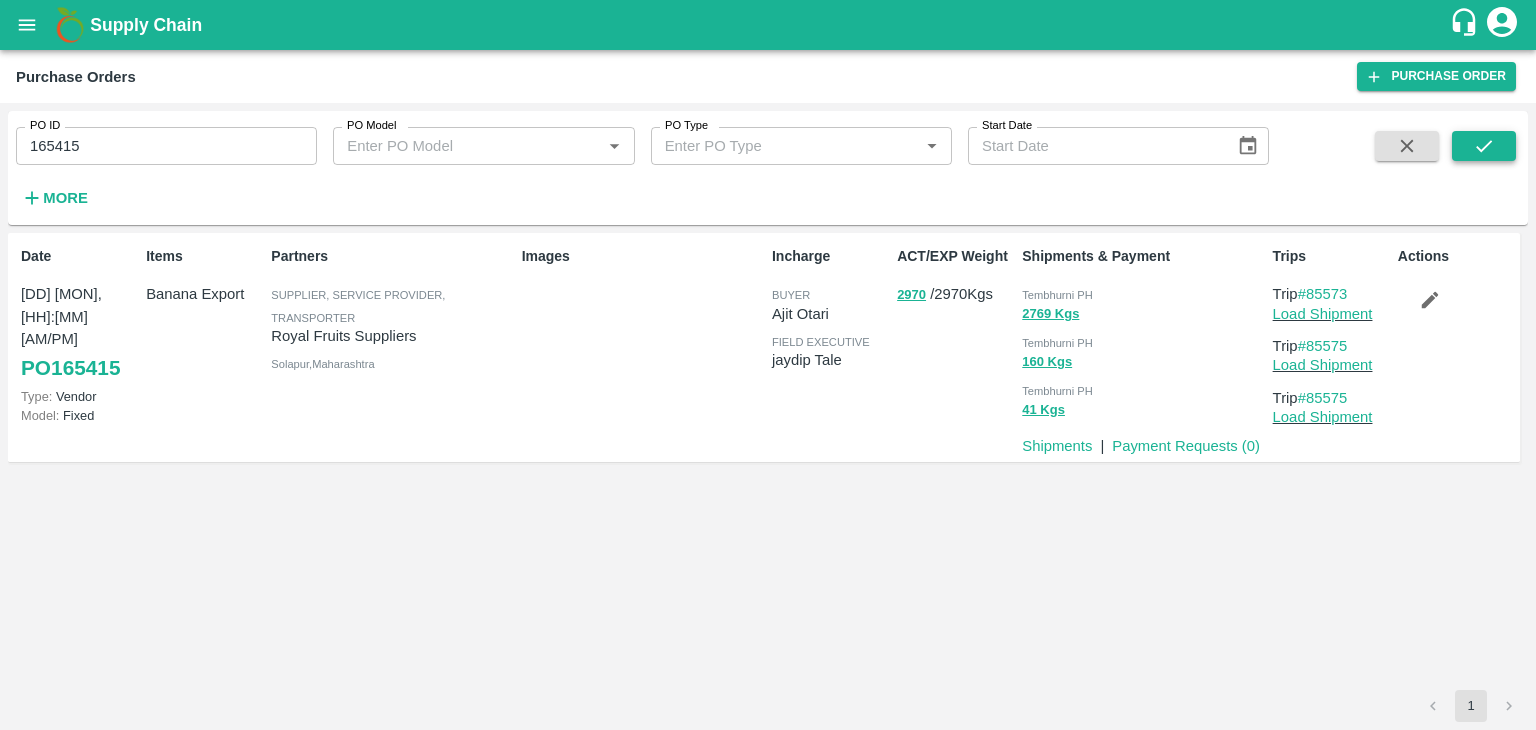 click at bounding box center (1484, 146) 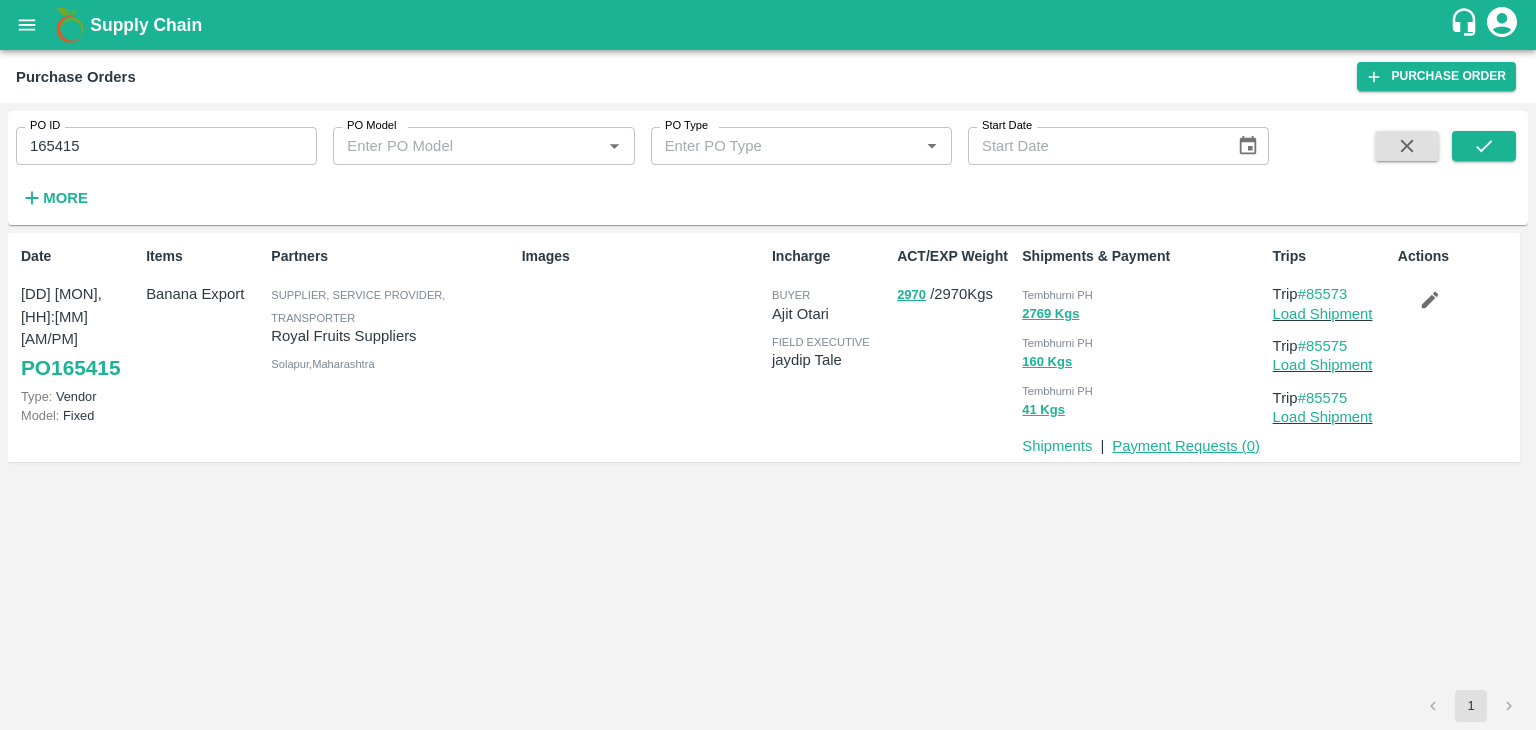 click on "Payment Requests ( 0 )" at bounding box center (1186, 446) 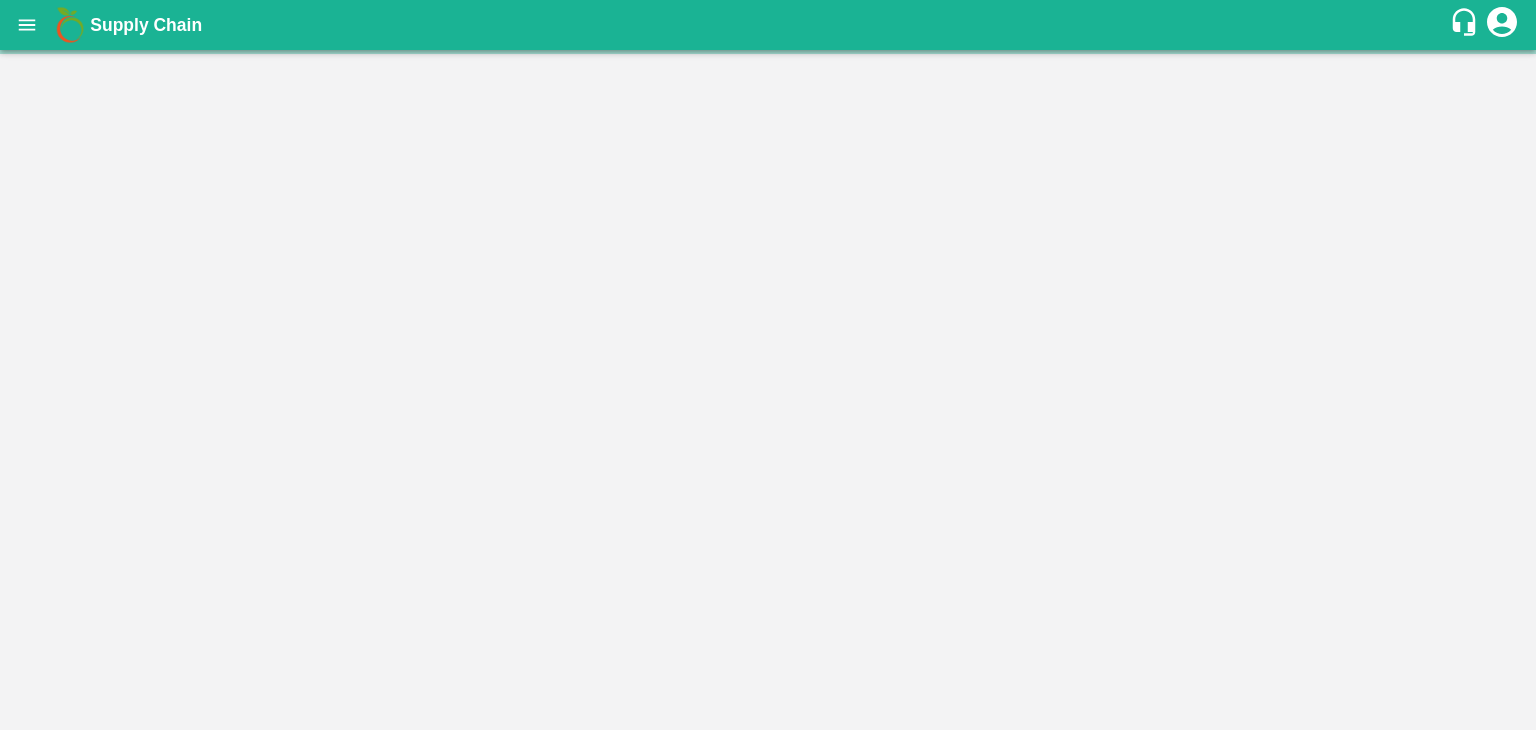 scroll, scrollTop: 0, scrollLeft: 0, axis: both 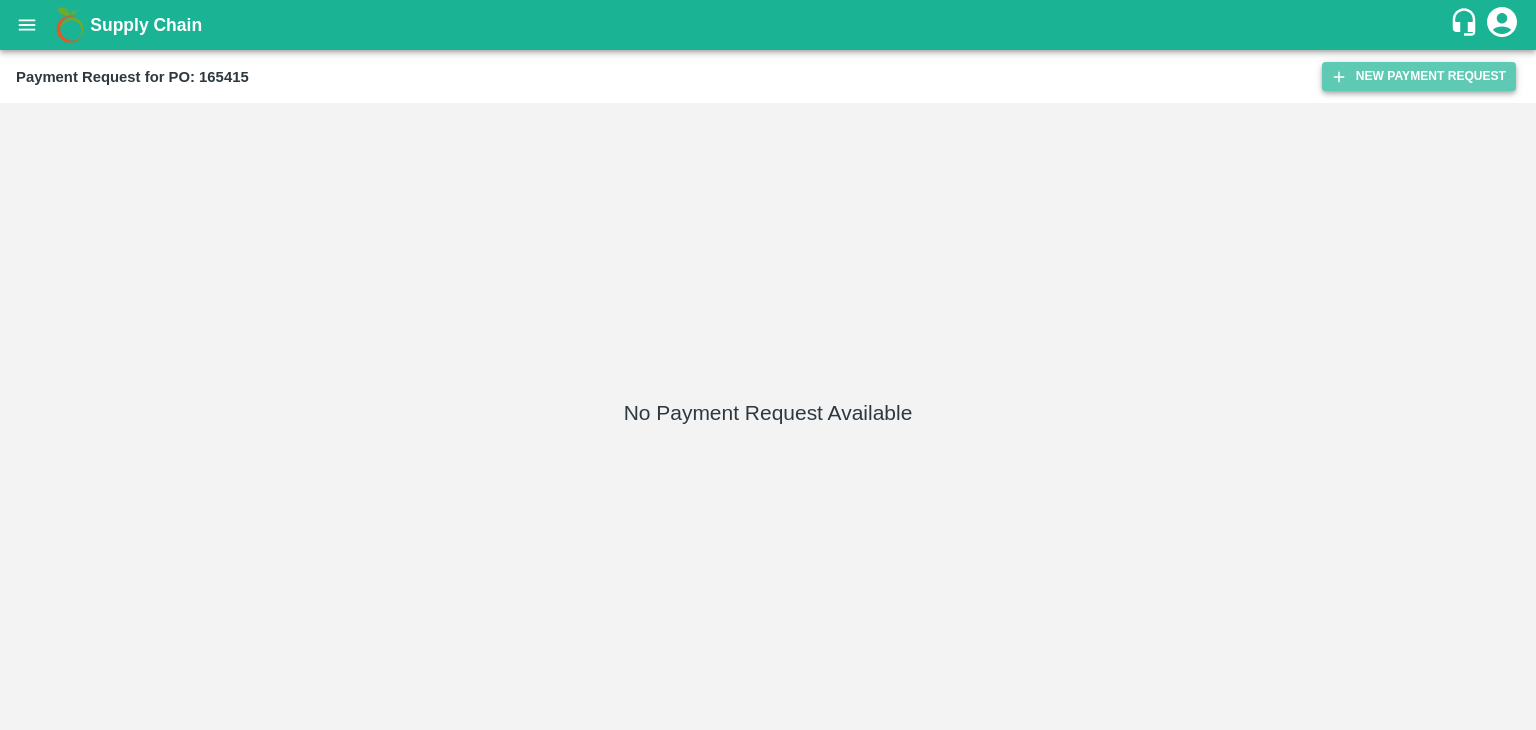 click on "New Payment Request" at bounding box center [1419, 76] 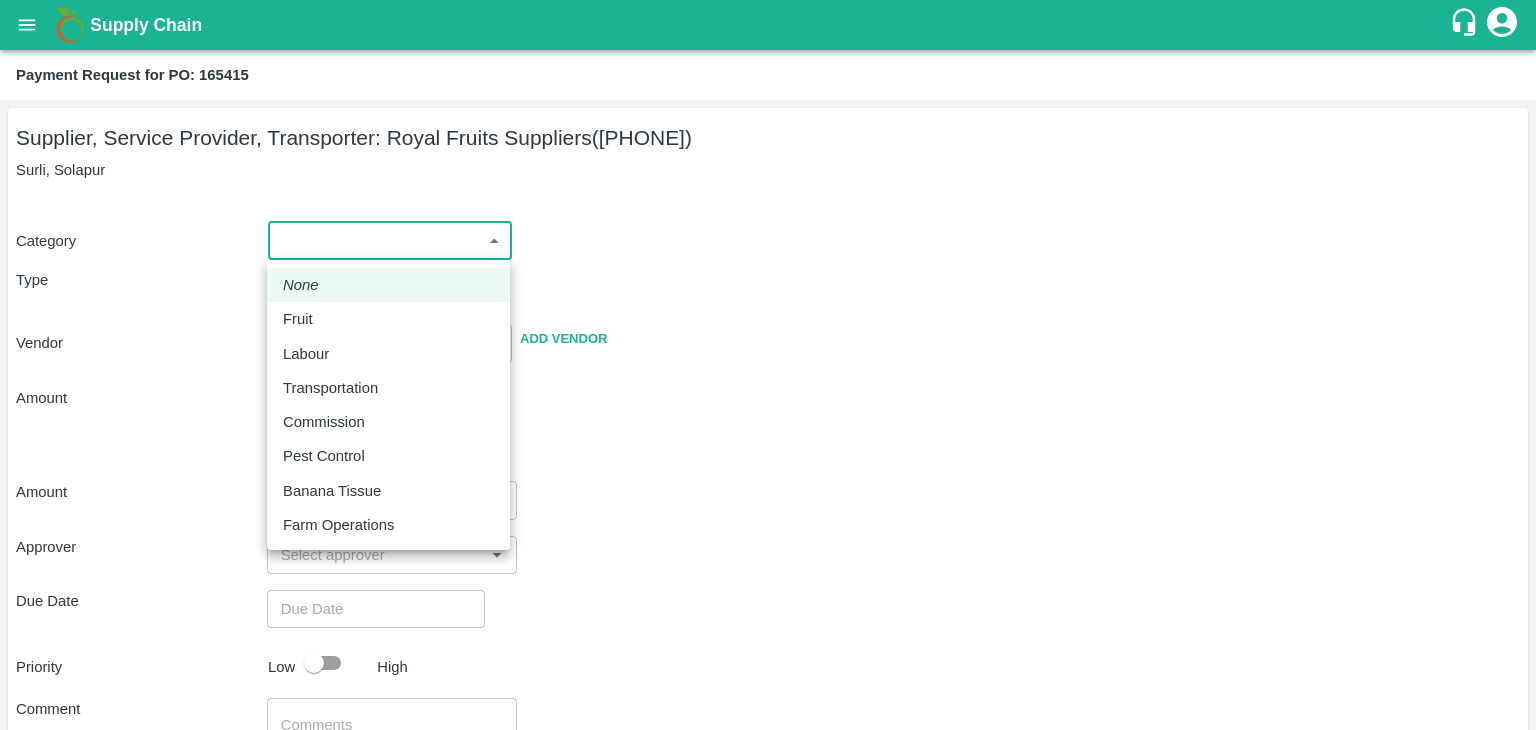 drag, startPoint x: 291, startPoint y: 253, endPoint x: 349, endPoint y: 327, distance: 94.02127 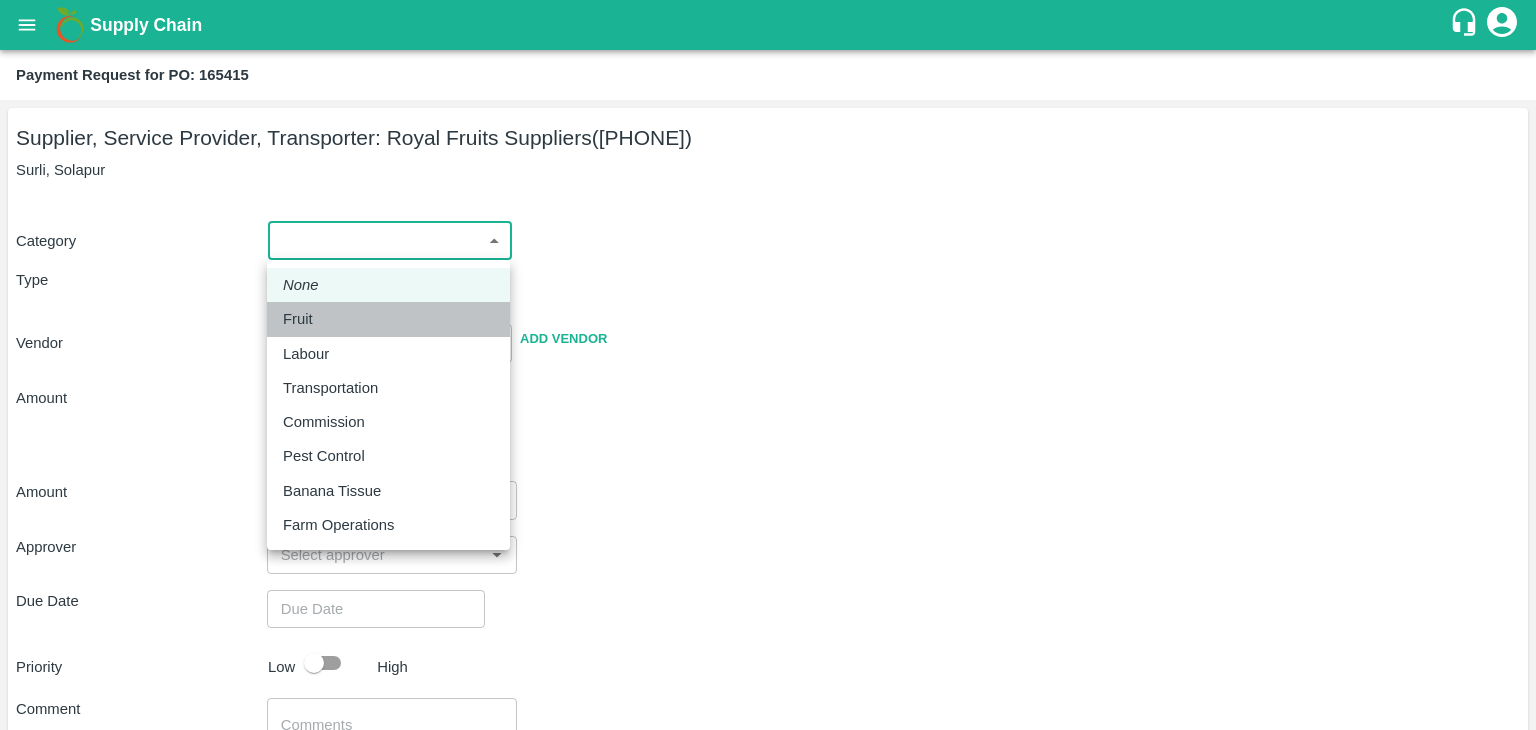 click on "Fruit" at bounding box center (388, 319) 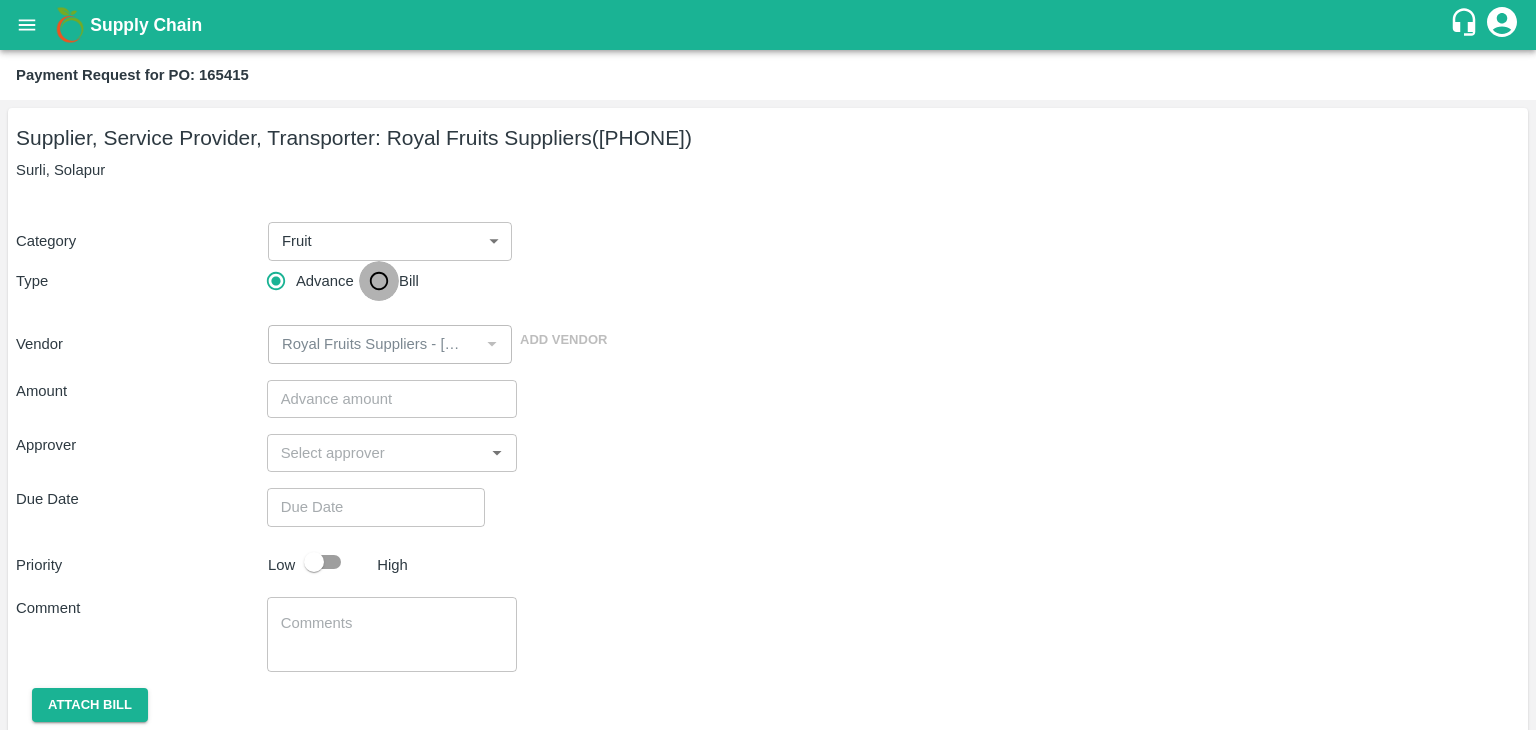 click on "Bill" at bounding box center (379, 281) 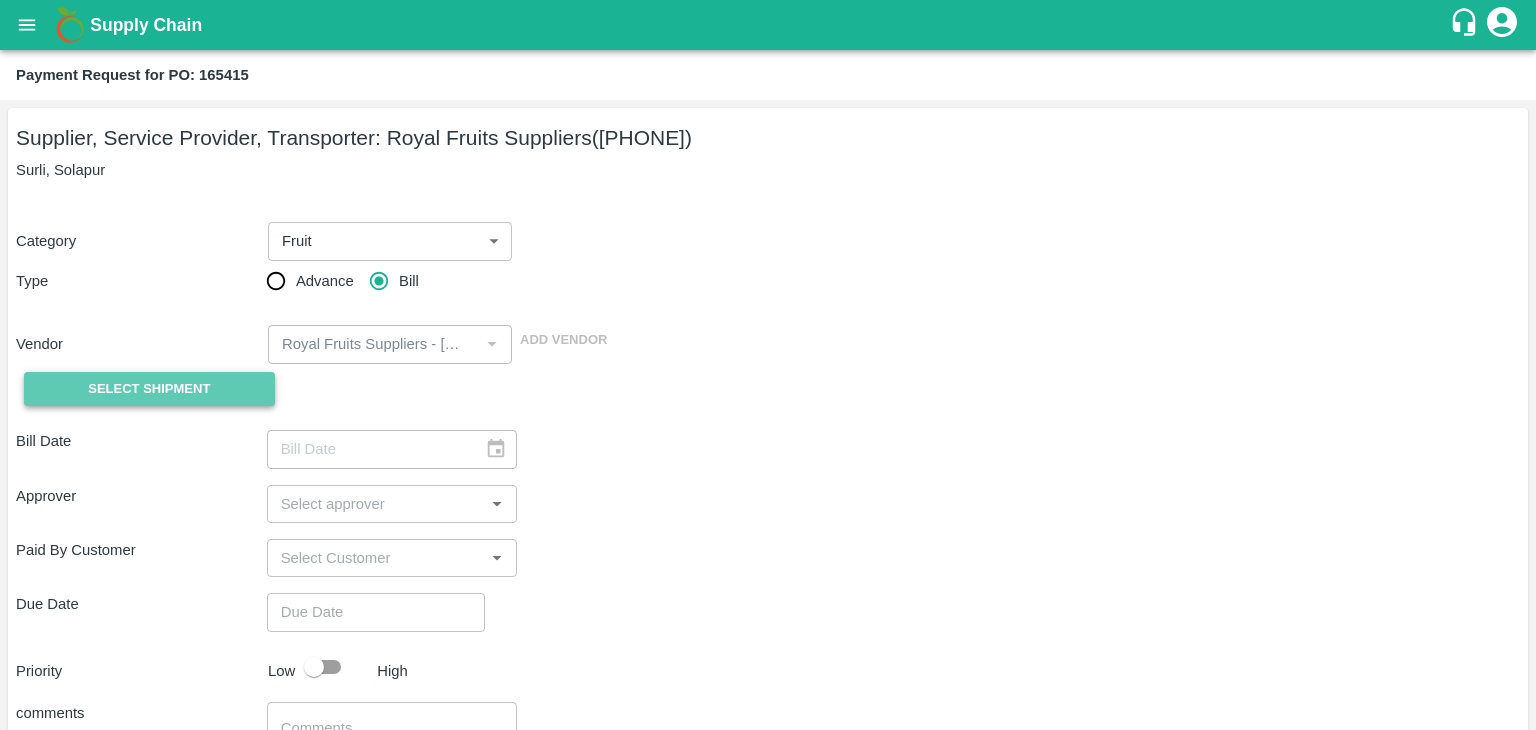 click on "Select Shipment" at bounding box center [149, 389] 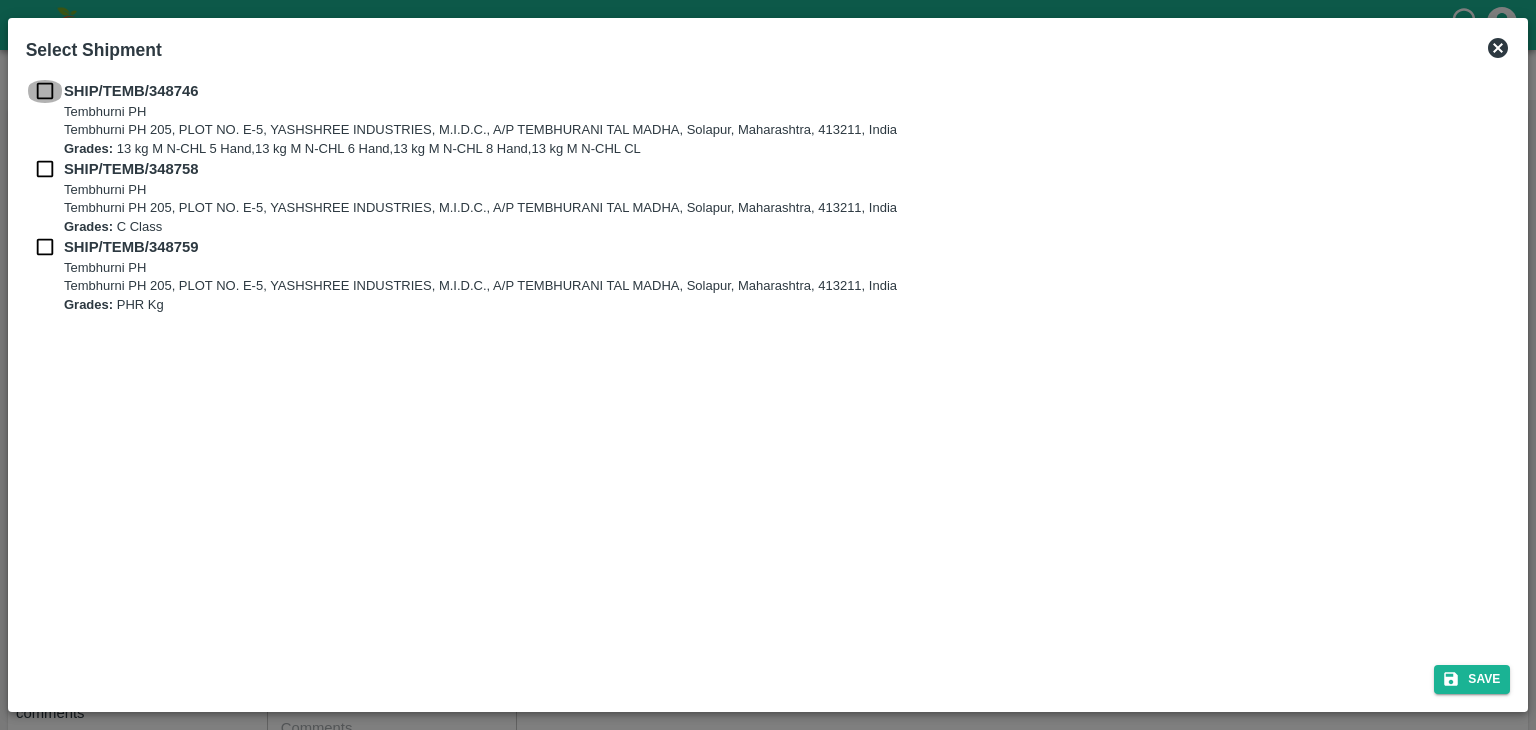 click at bounding box center (45, 91) 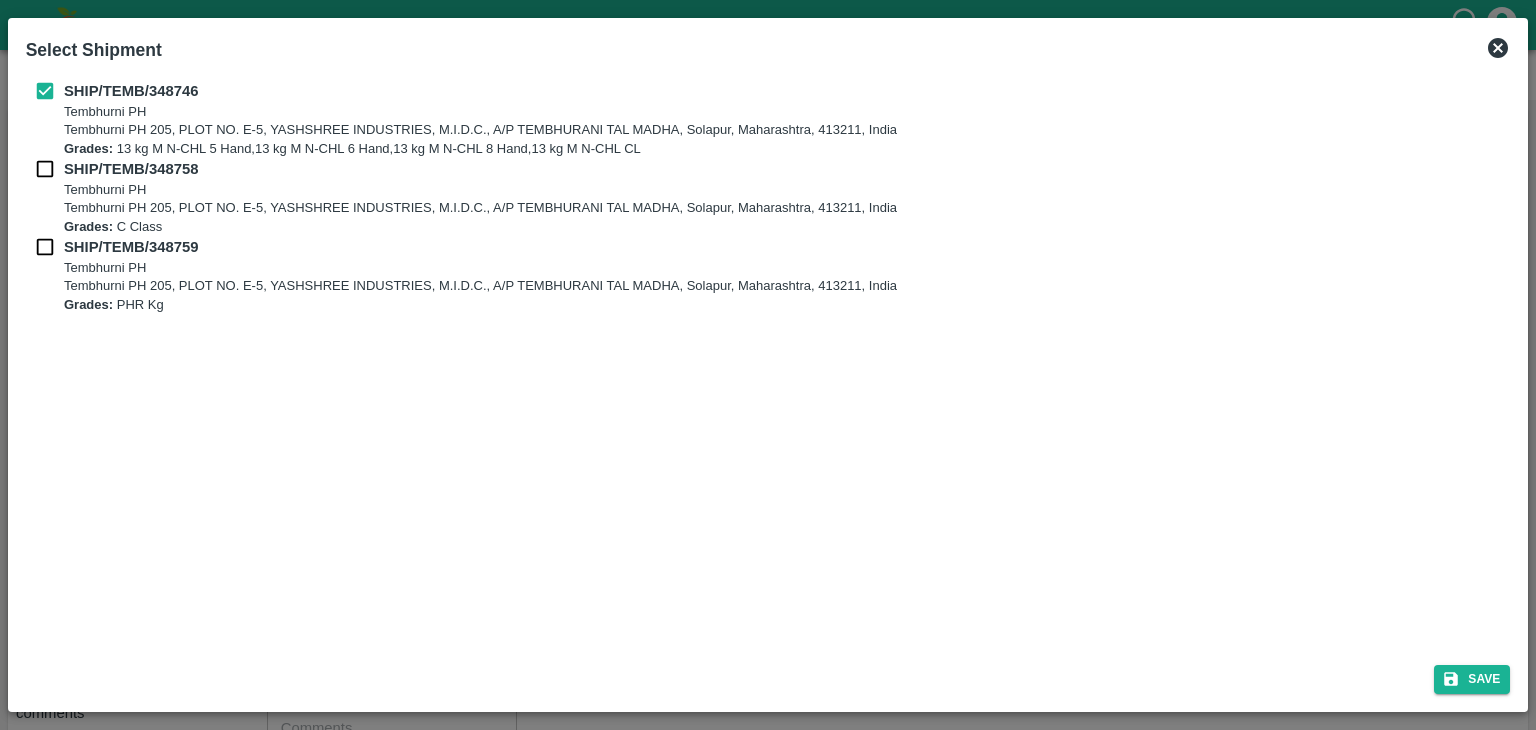 click at bounding box center (45, 169) 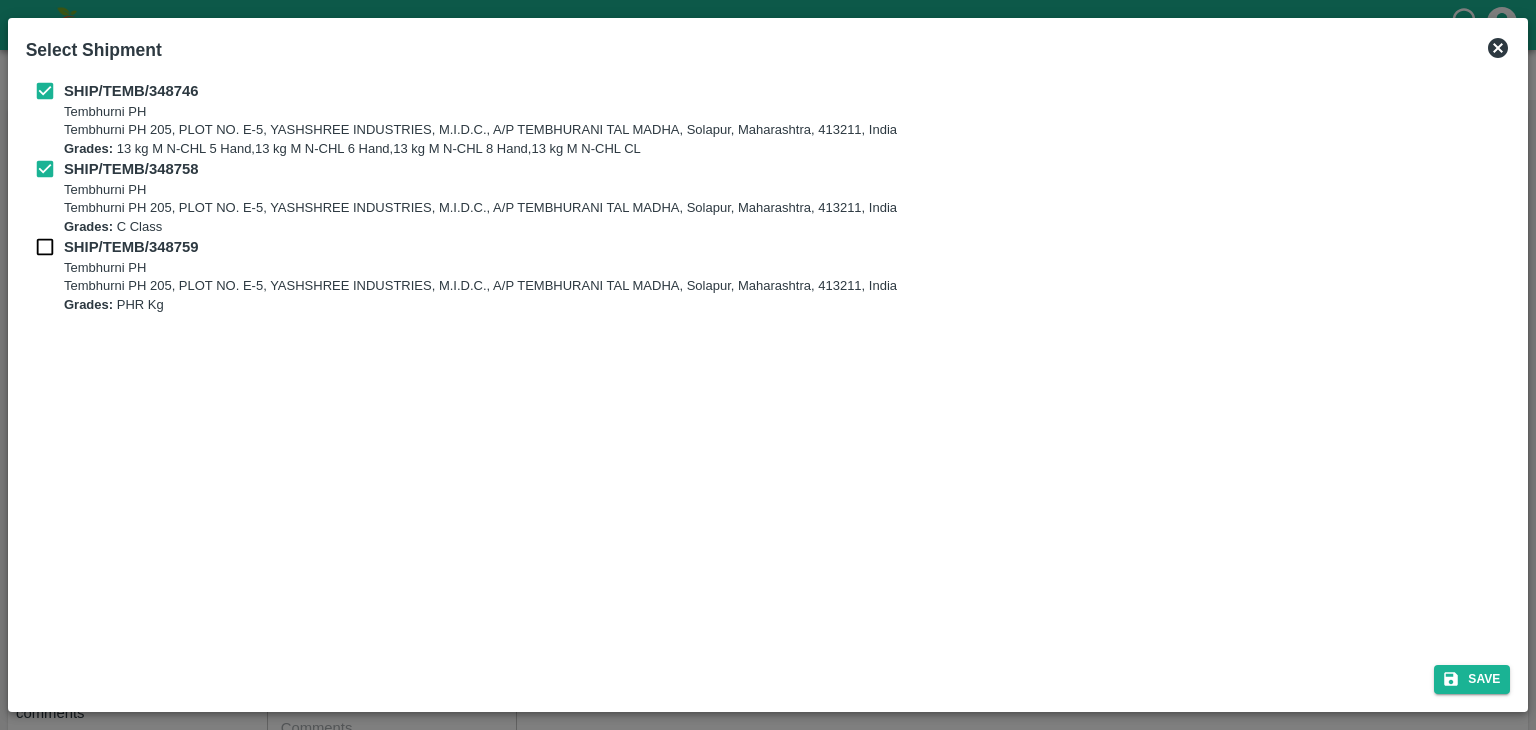 click on "SHIP/TEMB/348758 Tembhurni PH Tembhurni PH 205, PLOT NO. E-5, YASHSHREE INDUSTRIES, M.I.D.C., A/P TEMBHURANI TAL MADHA, Solapur, Maharashtra, 413211, India Grades:   C Class" at bounding box center (768, 197) 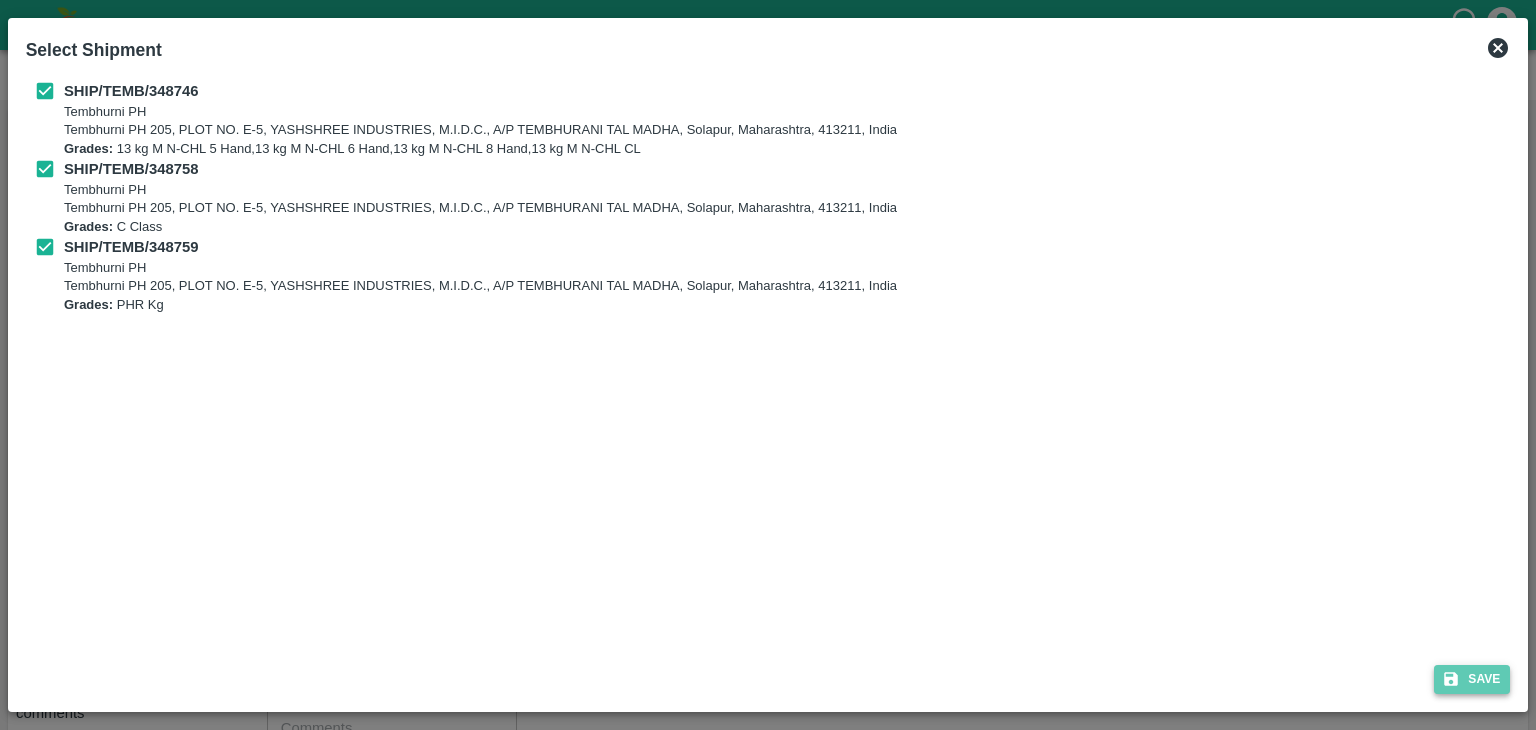 click on "Save" at bounding box center (1472, 679) 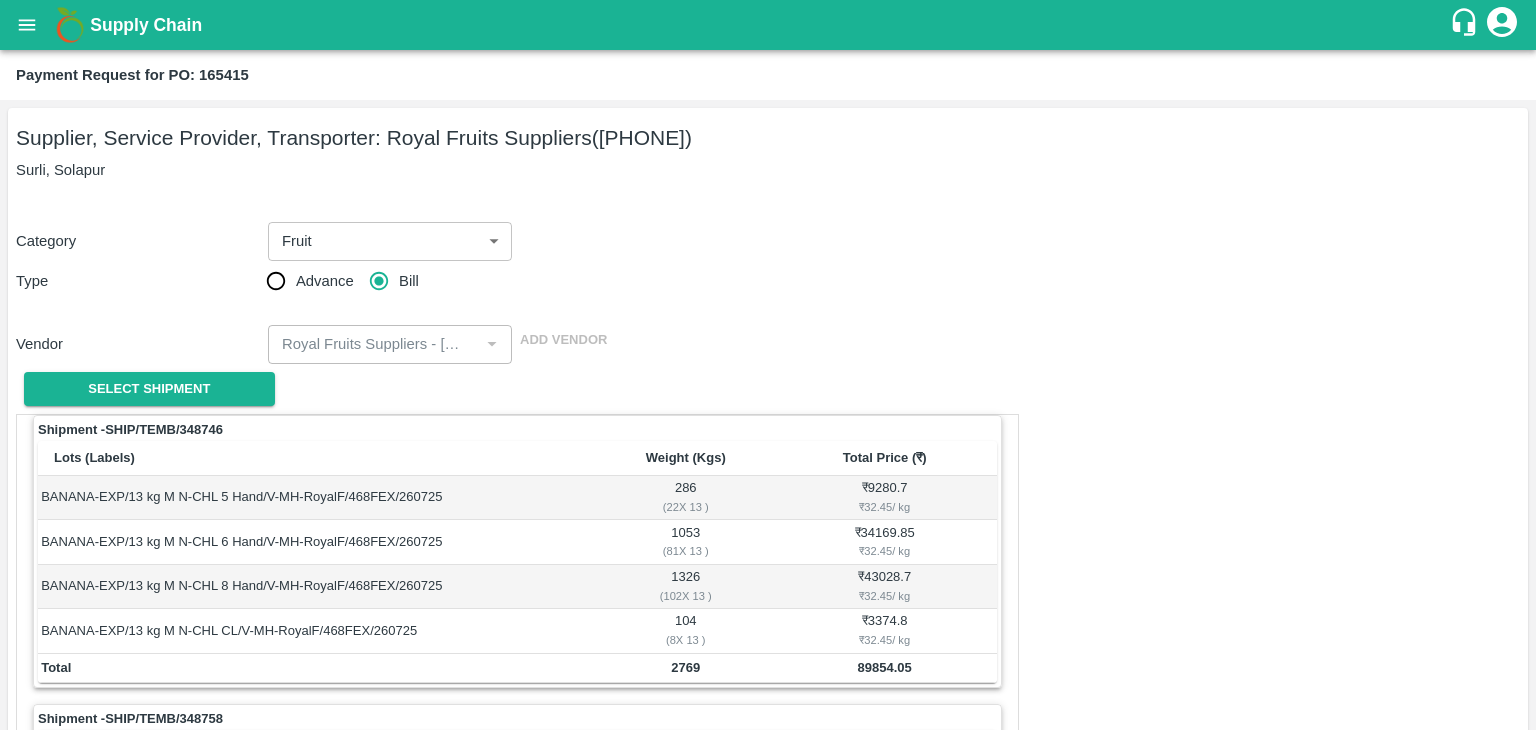 scroll, scrollTop: 936, scrollLeft: 0, axis: vertical 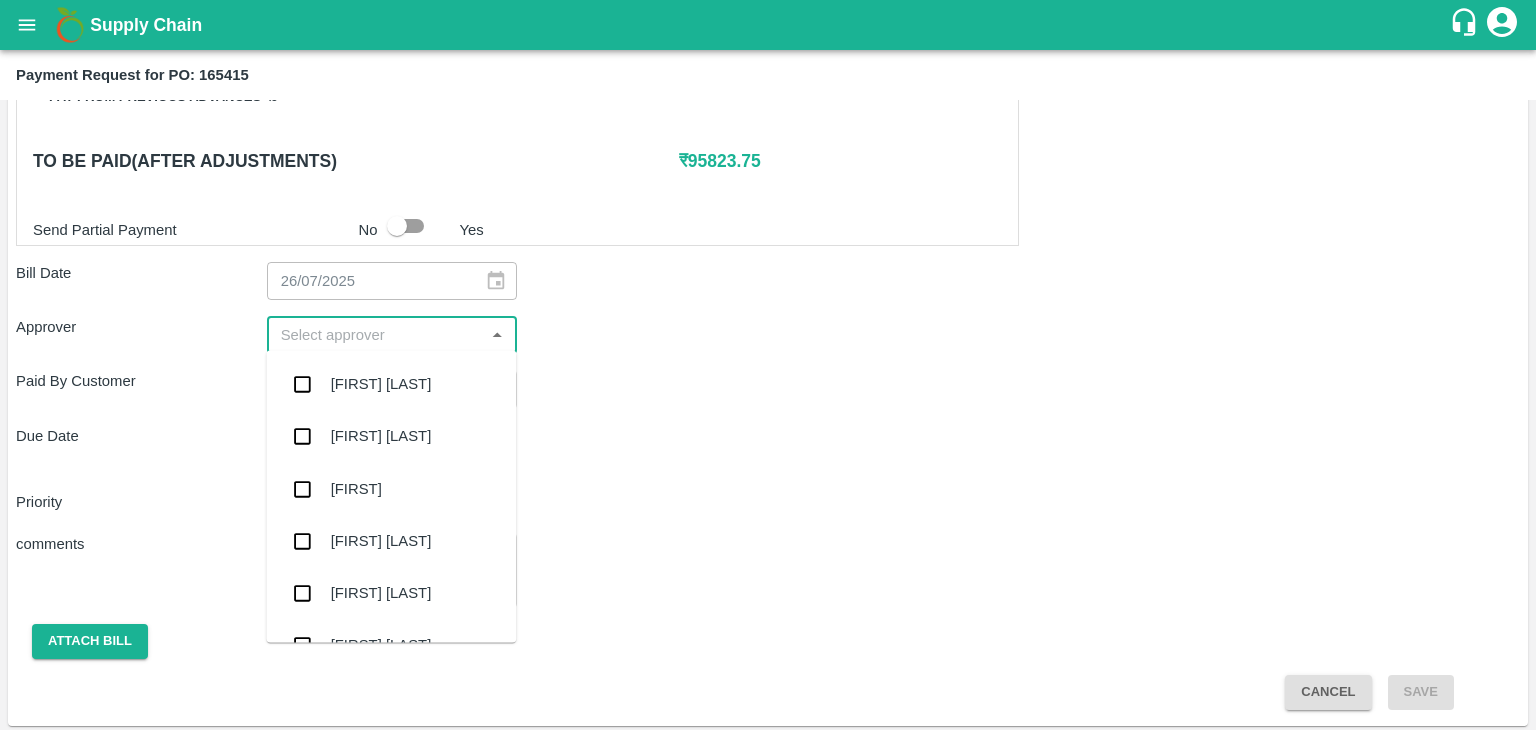 click at bounding box center (376, 335) 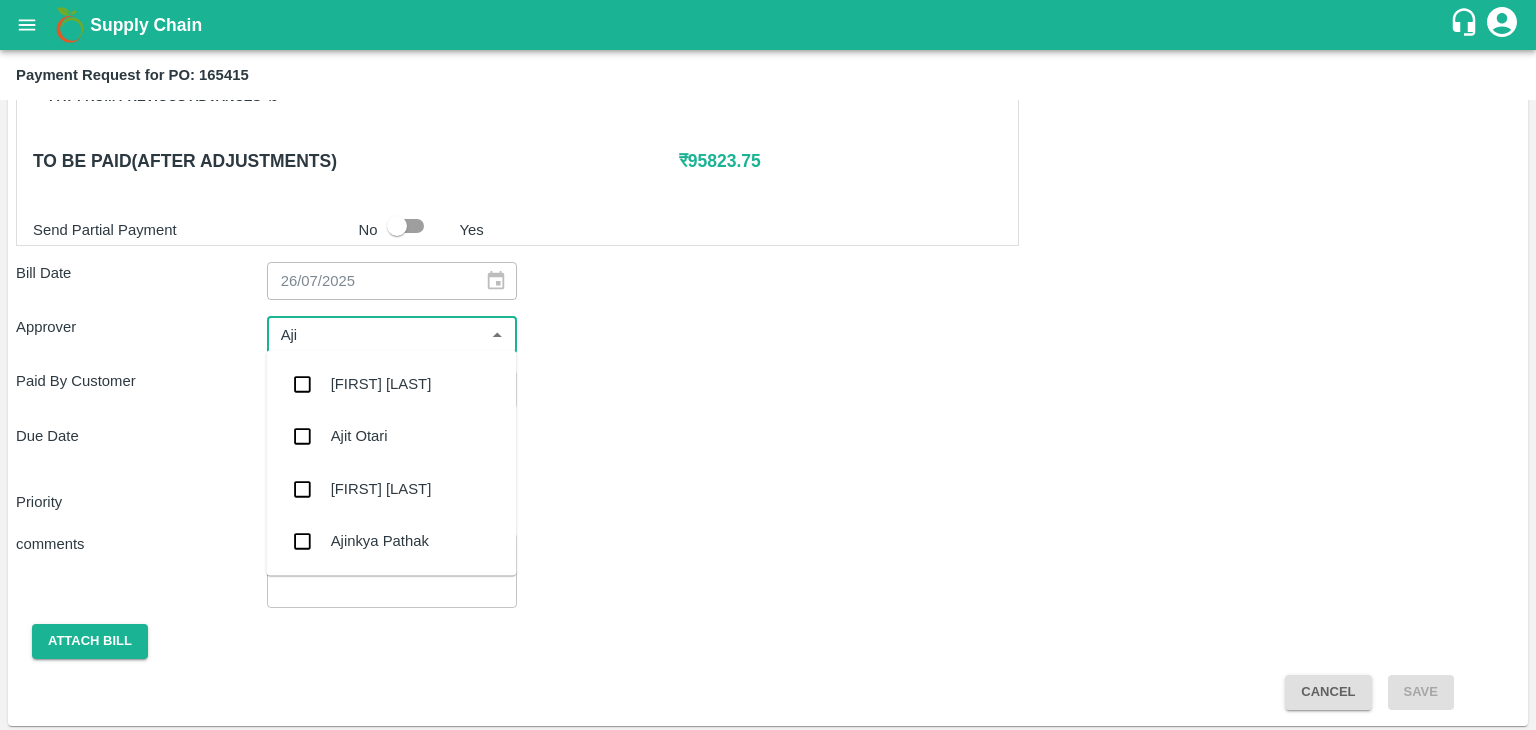 type on "[FIRST]" 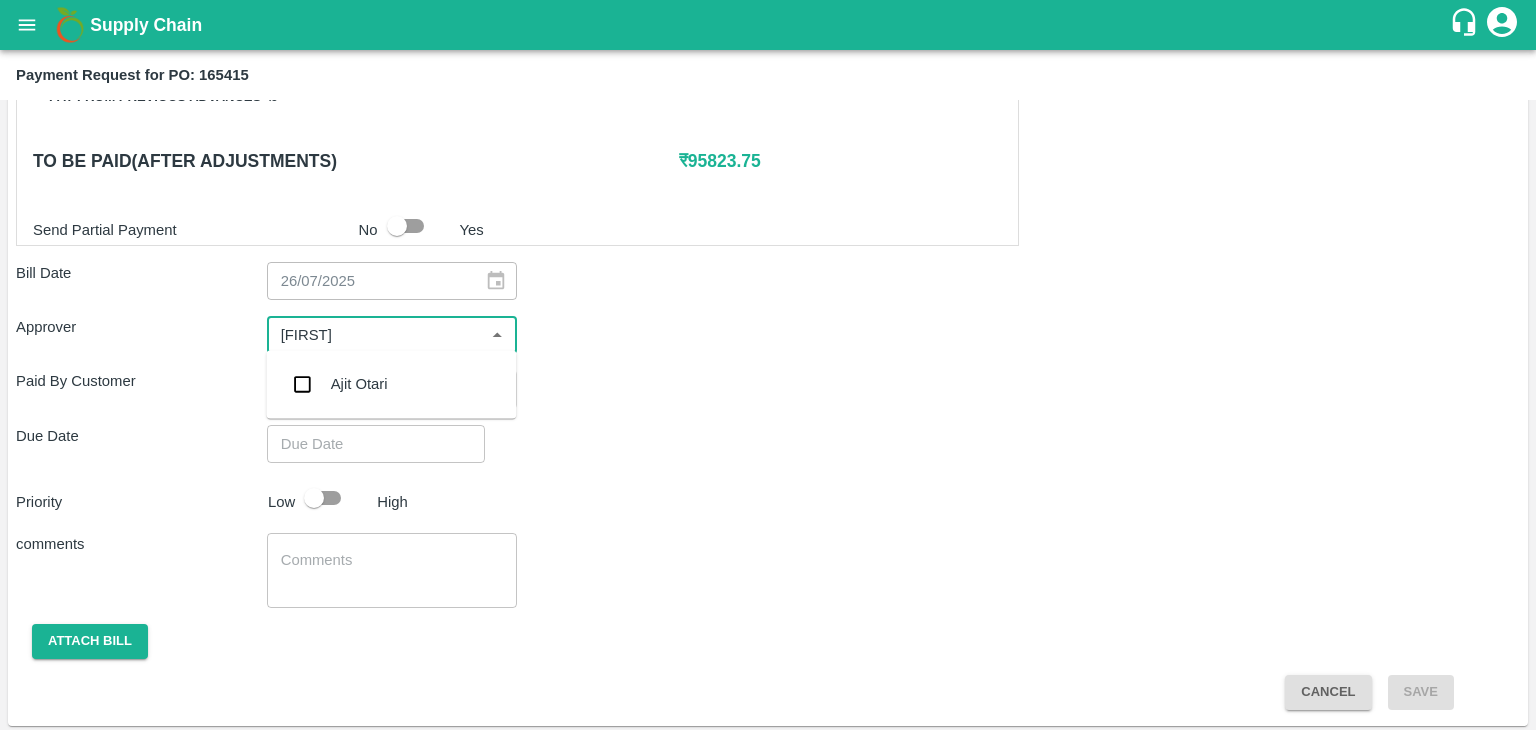 click on "Ajit Otari" at bounding box center [391, 384] 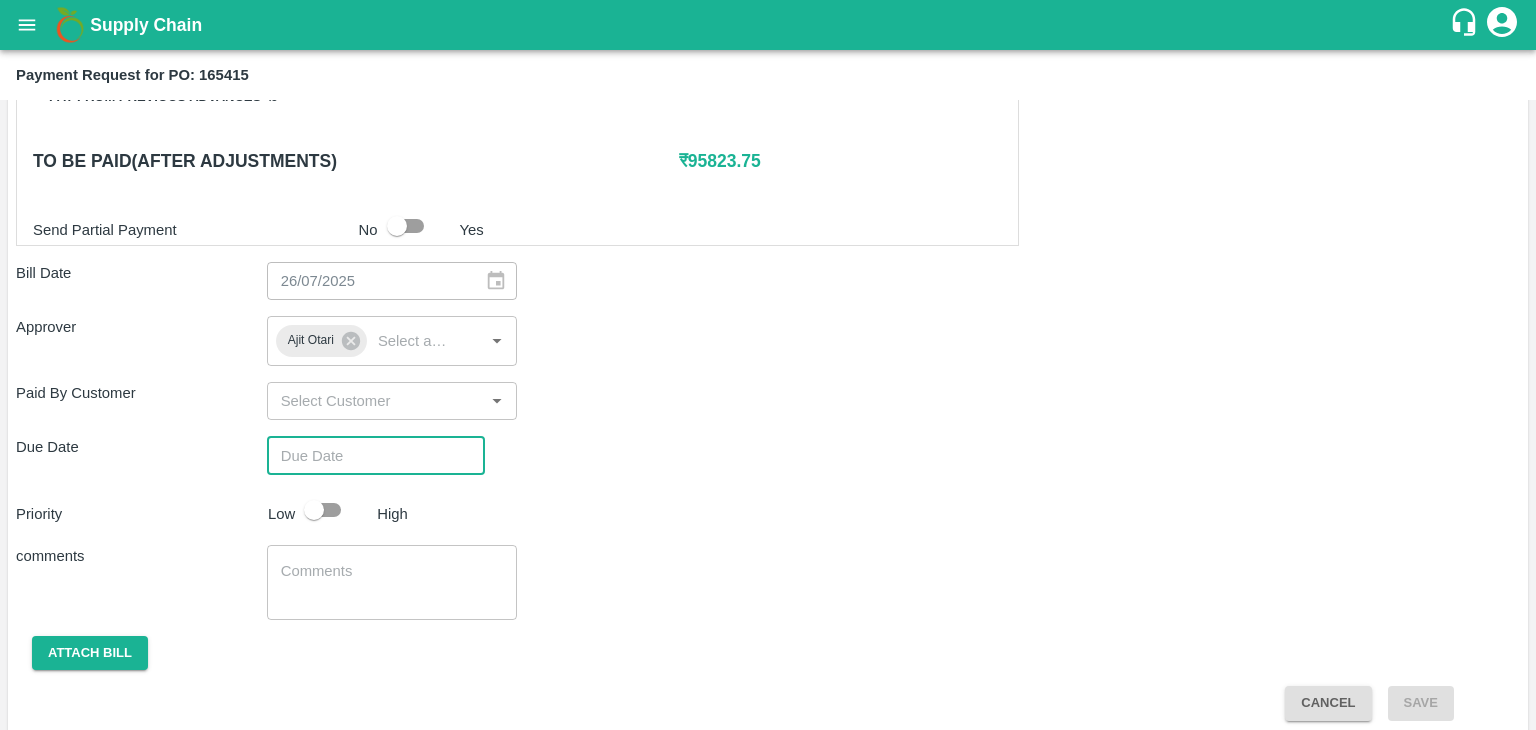 type on "DD/MM/YYYY hh:mm aa" 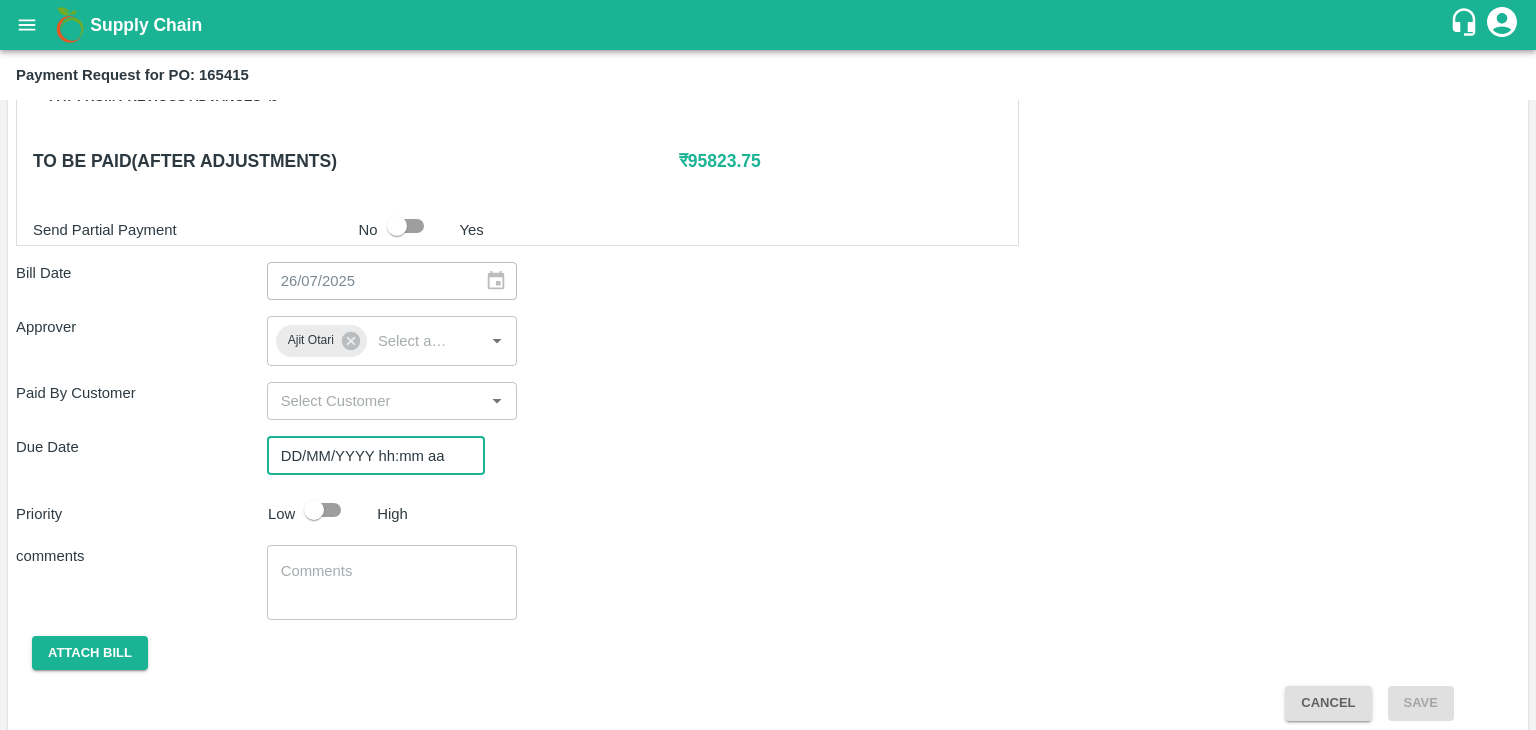 click on "DD/MM/YYYY hh:mm aa" at bounding box center (369, 455) 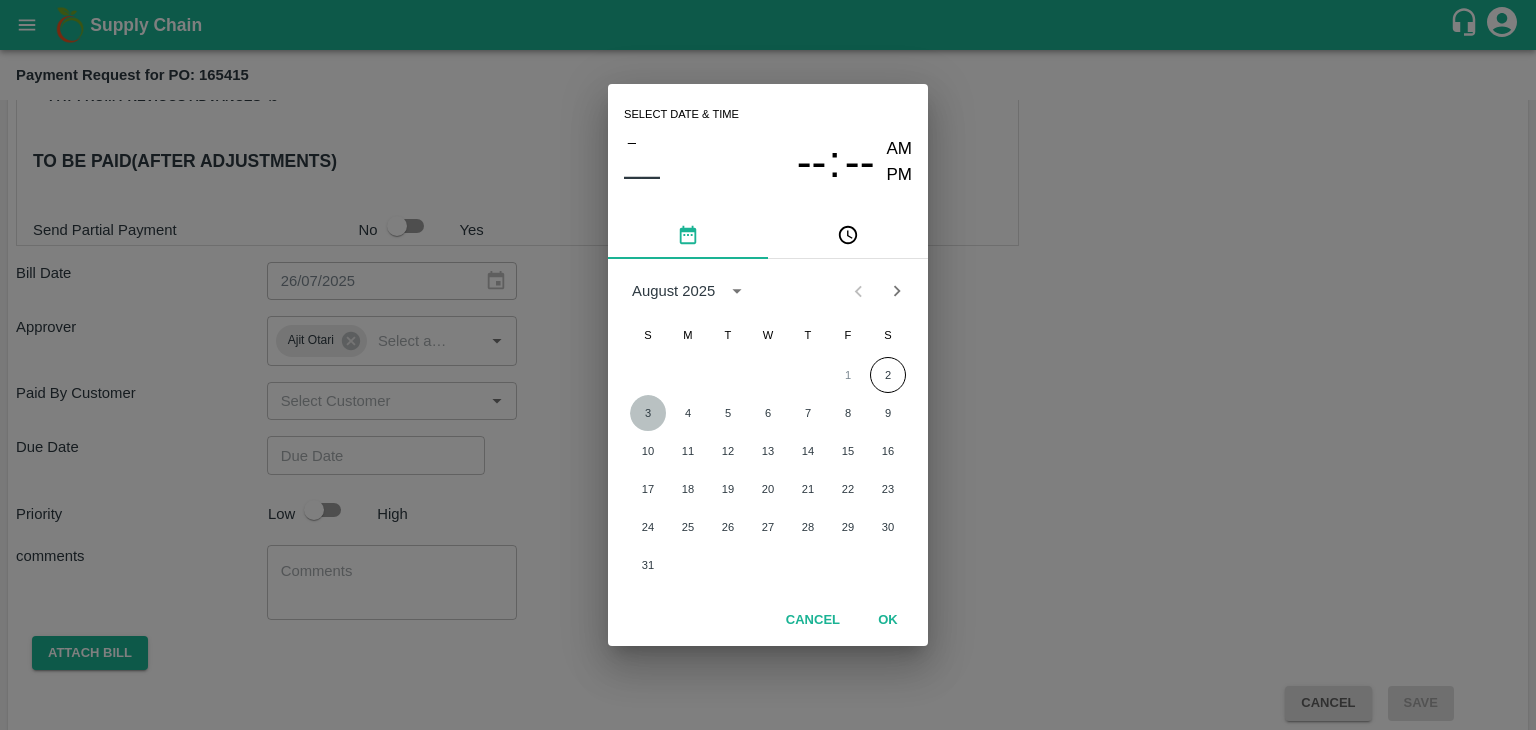 click on "3" at bounding box center [648, 413] 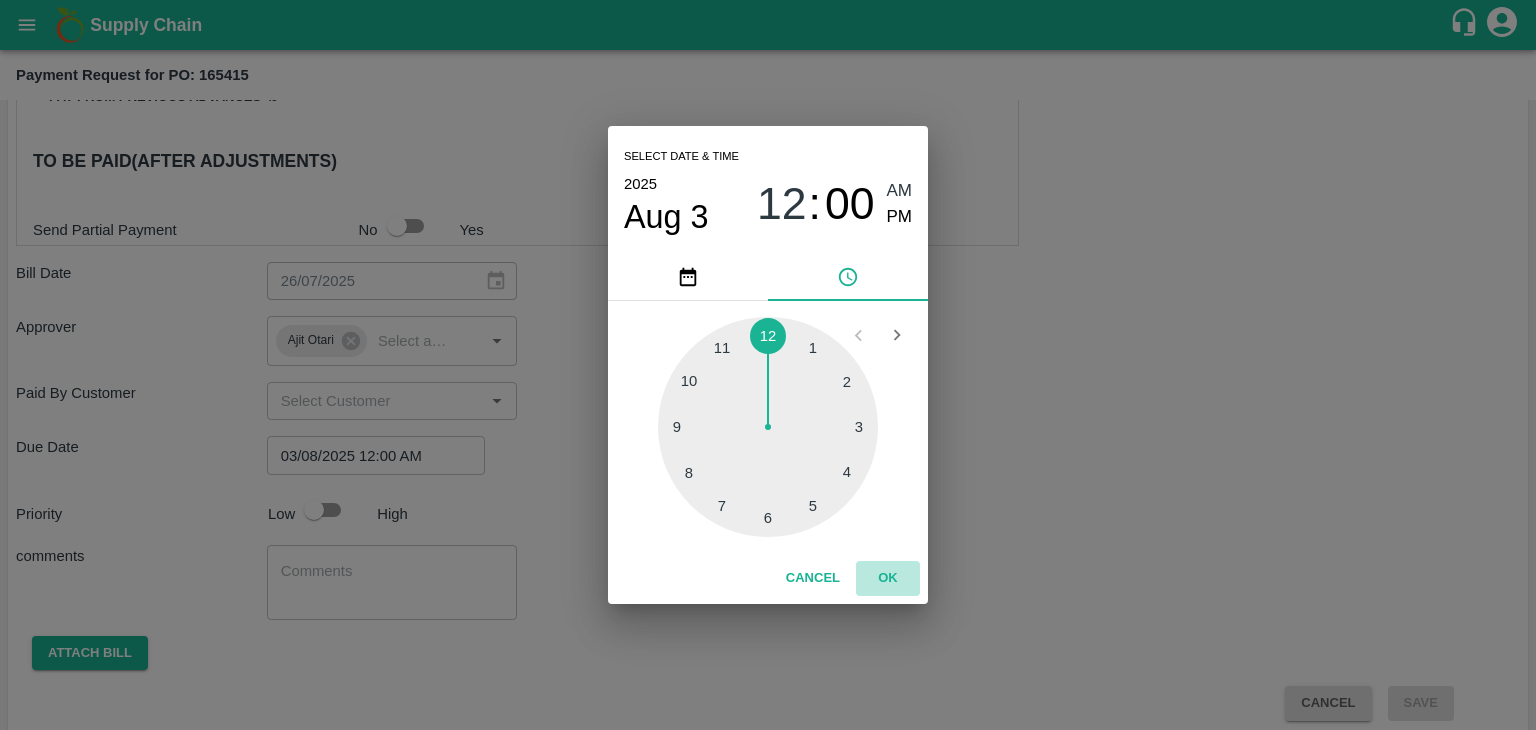 click on "OK" at bounding box center [888, 578] 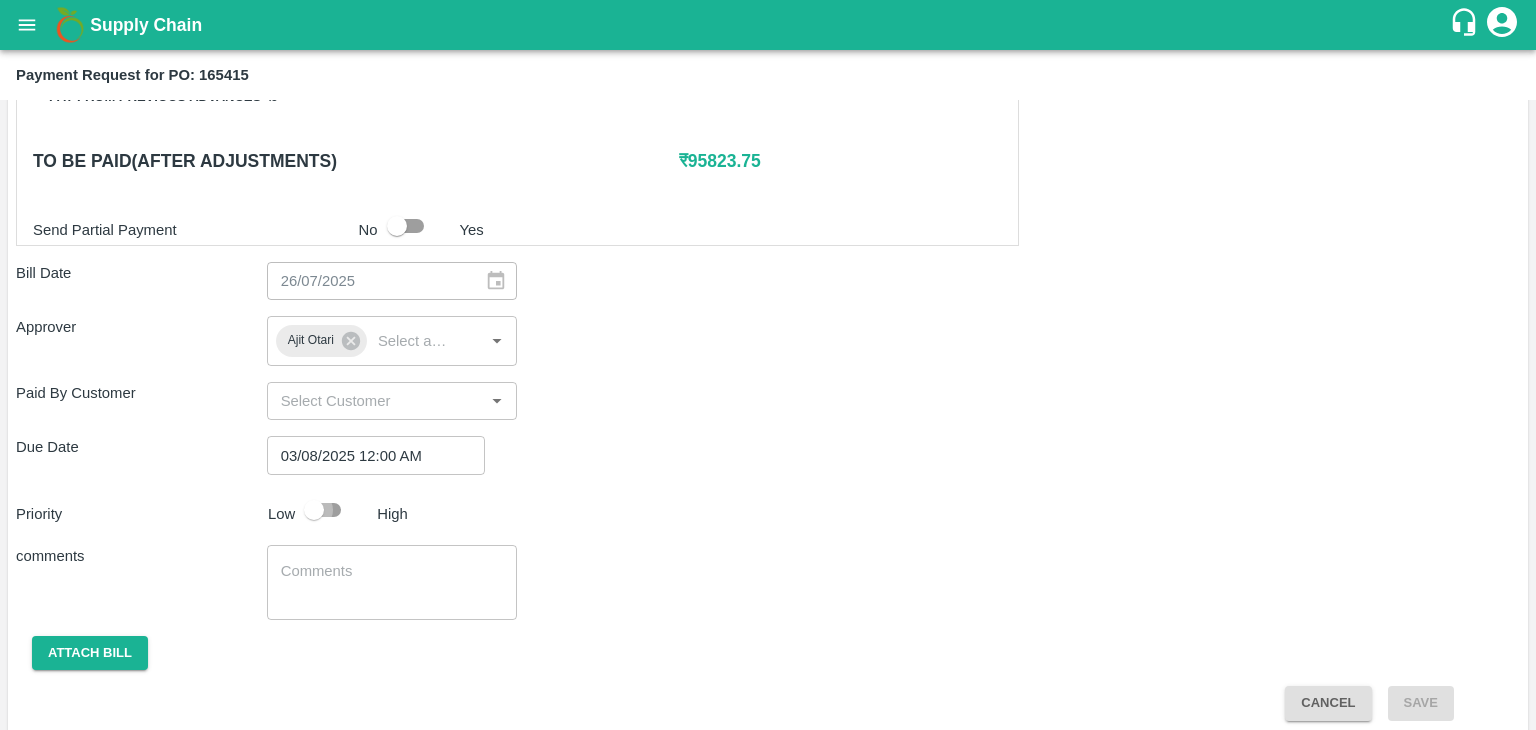 click at bounding box center (314, 510) 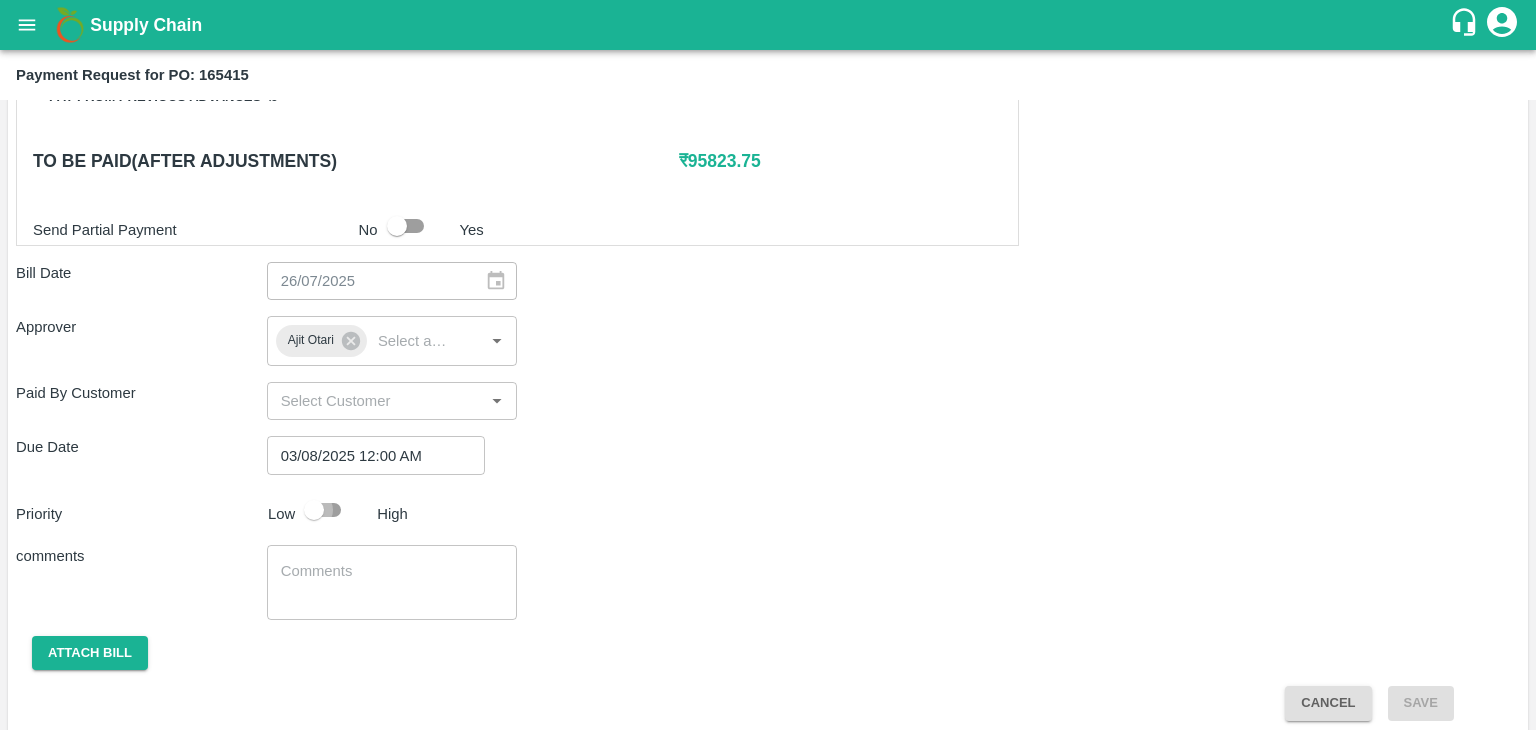 checkbox on "true" 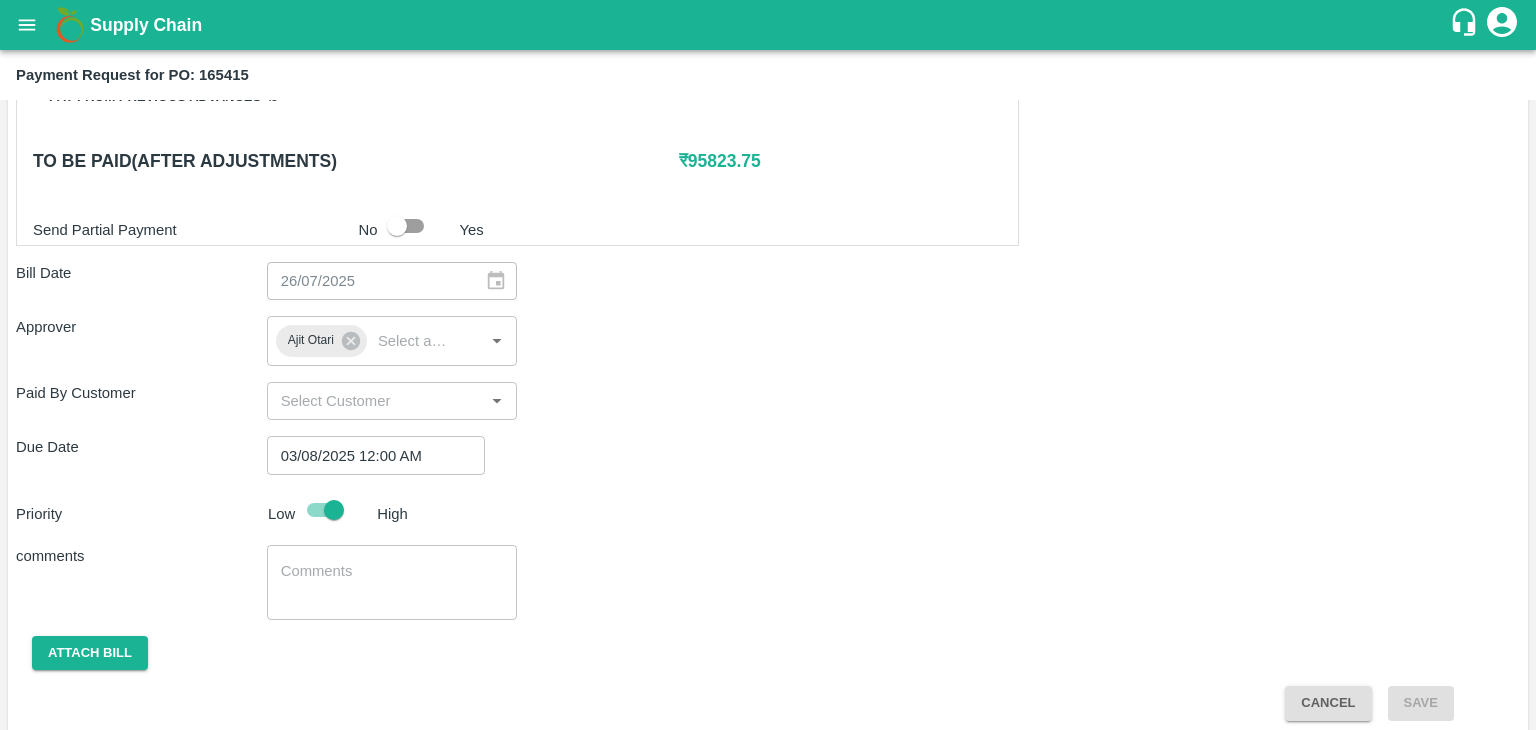 click at bounding box center [392, 582] 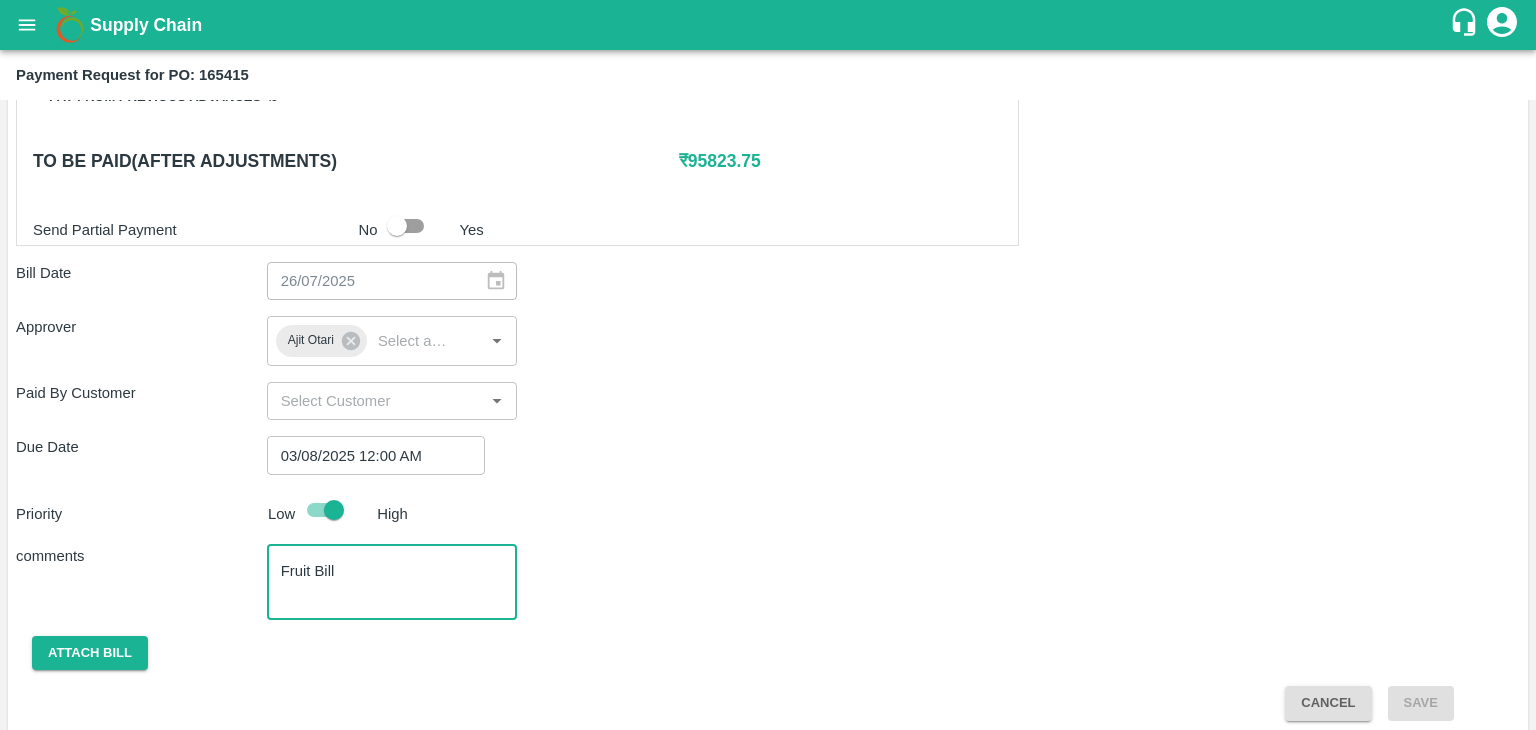 scroll, scrollTop: 948, scrollLeft: 0, axis: vertical 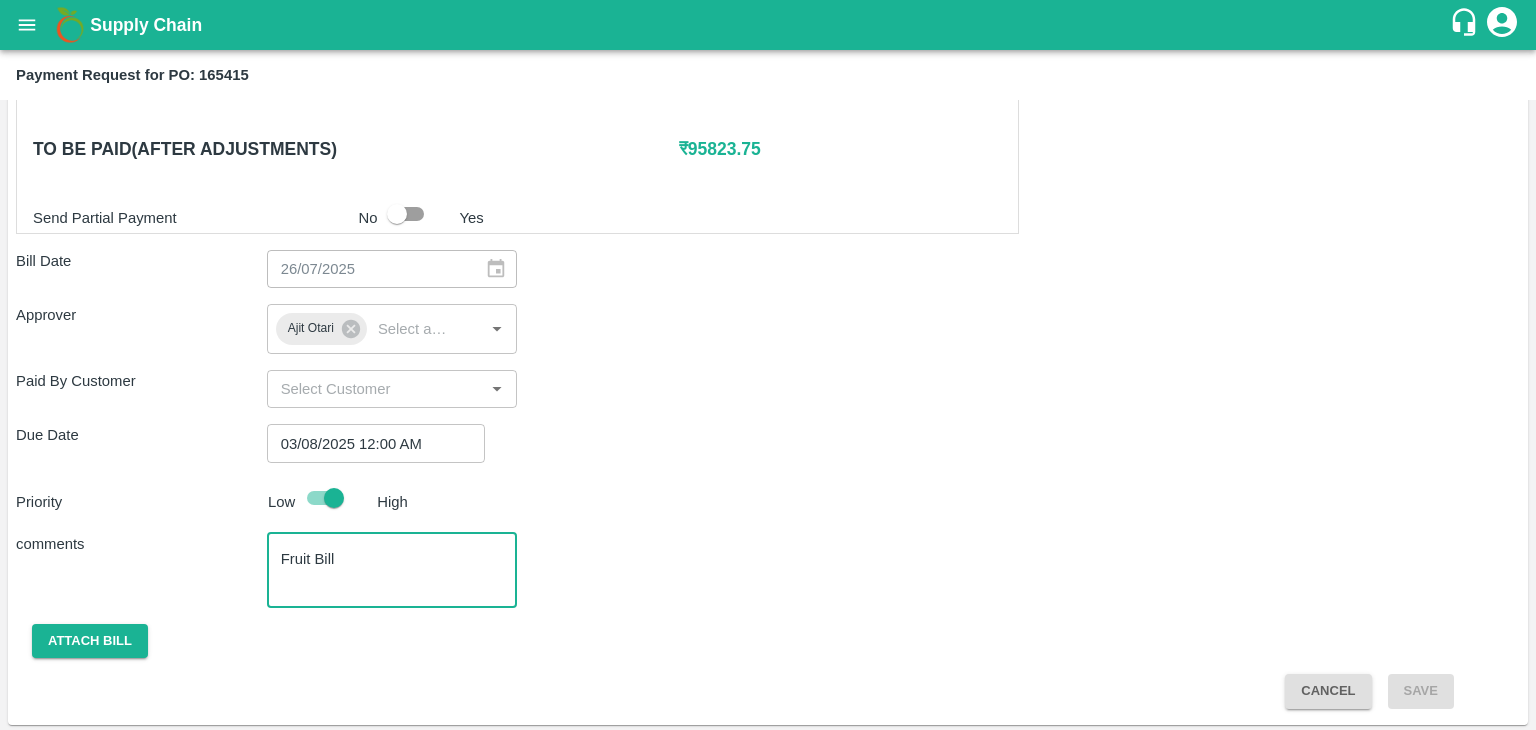 type on "Fruit Bill" 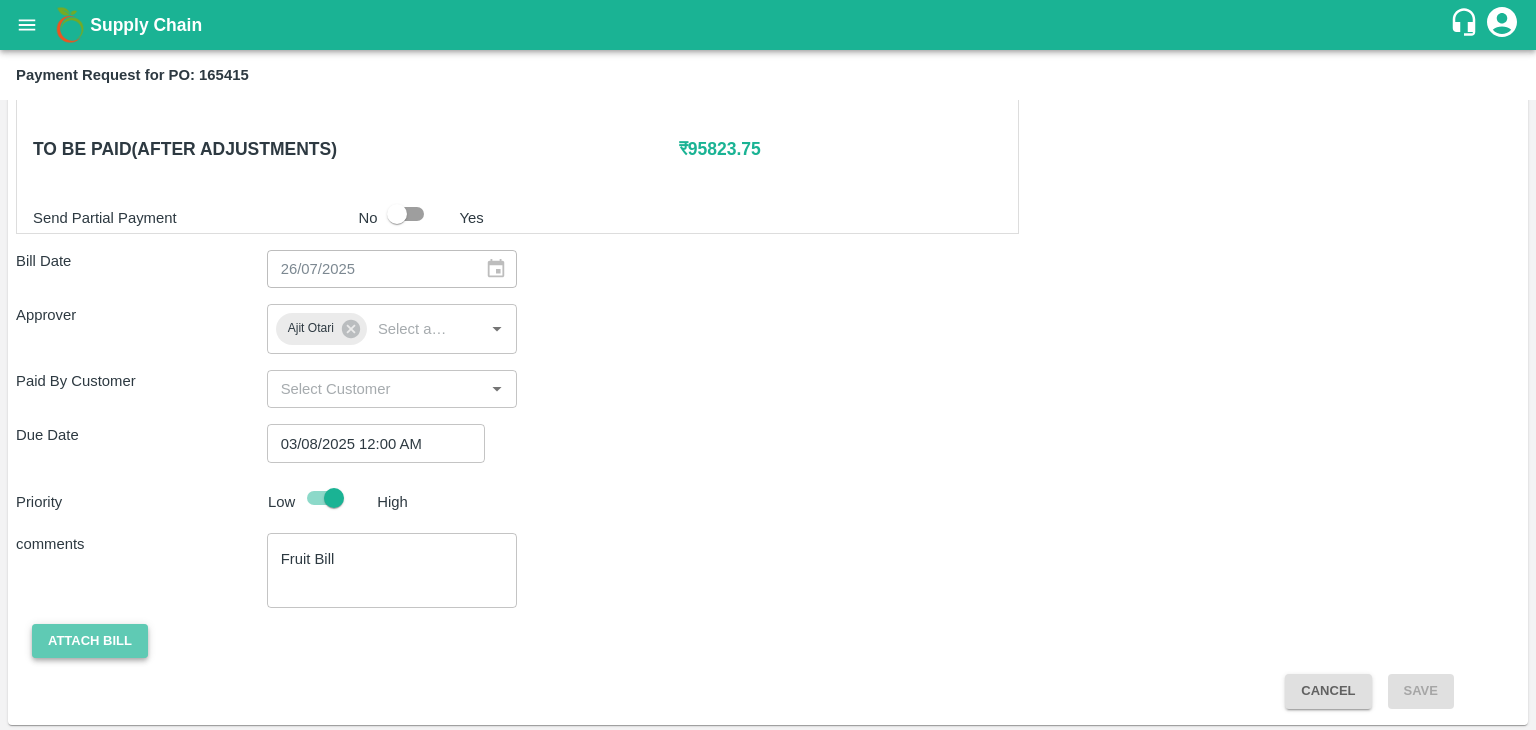 click on "Attach bill" at bounding box center [90, 641] 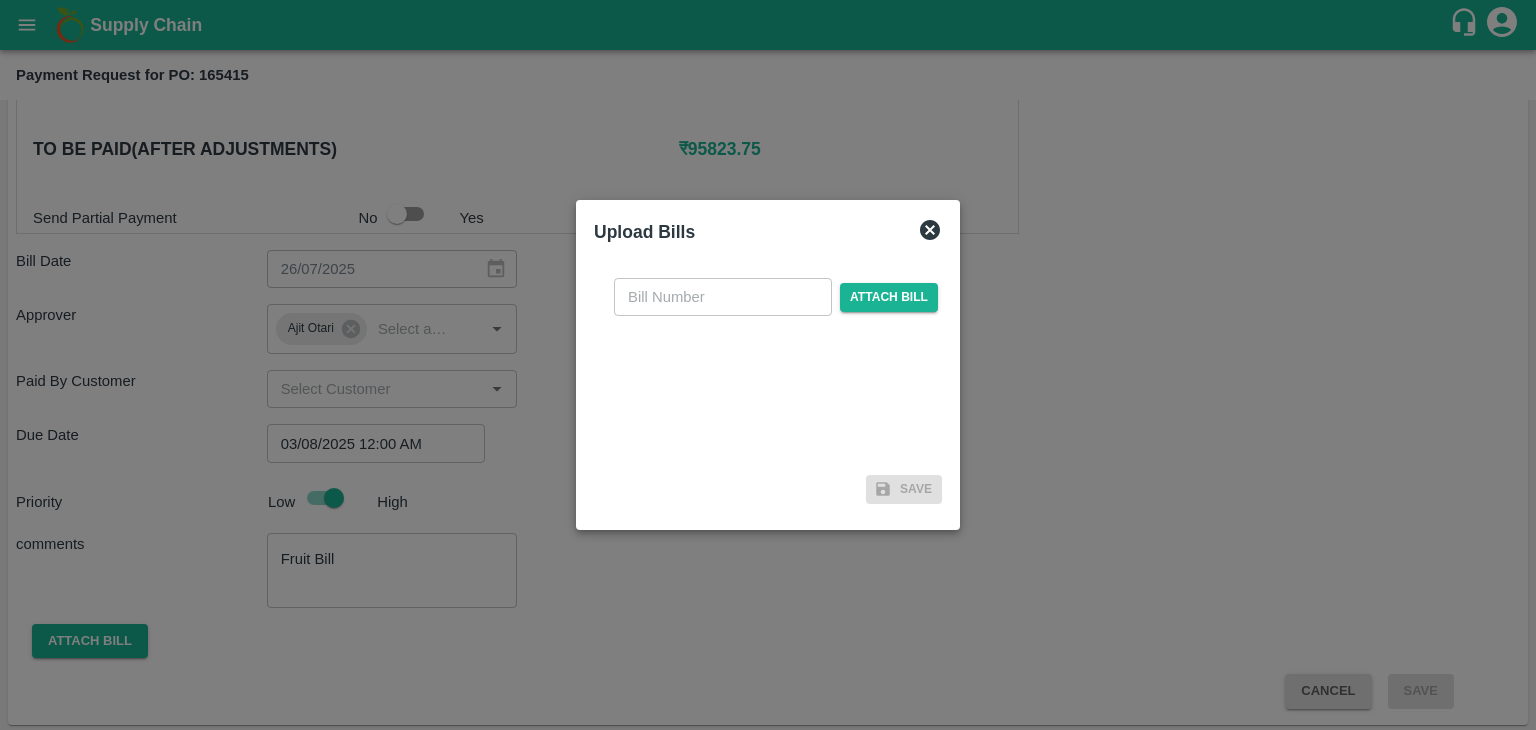 click at bounding box center (723, 297) 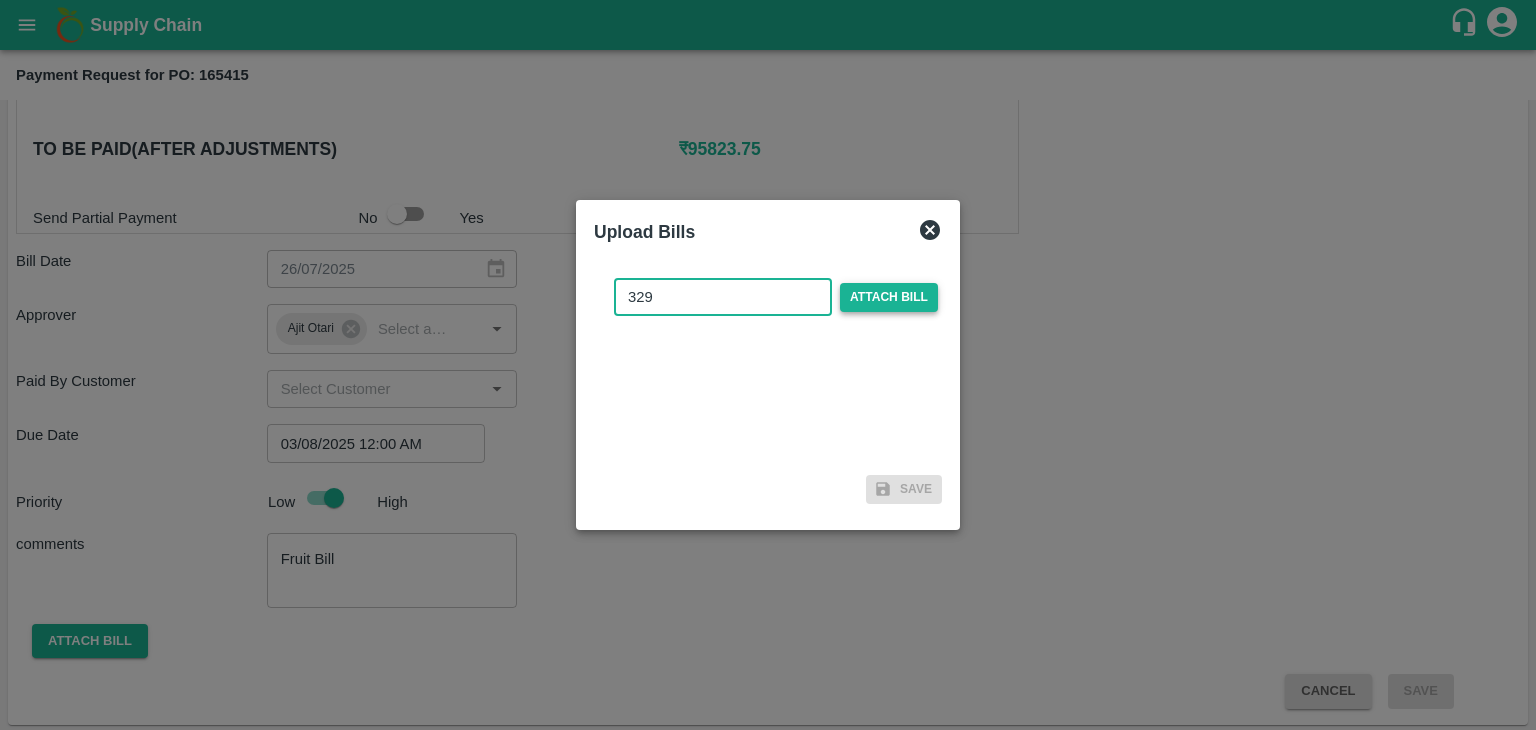 type on "329" 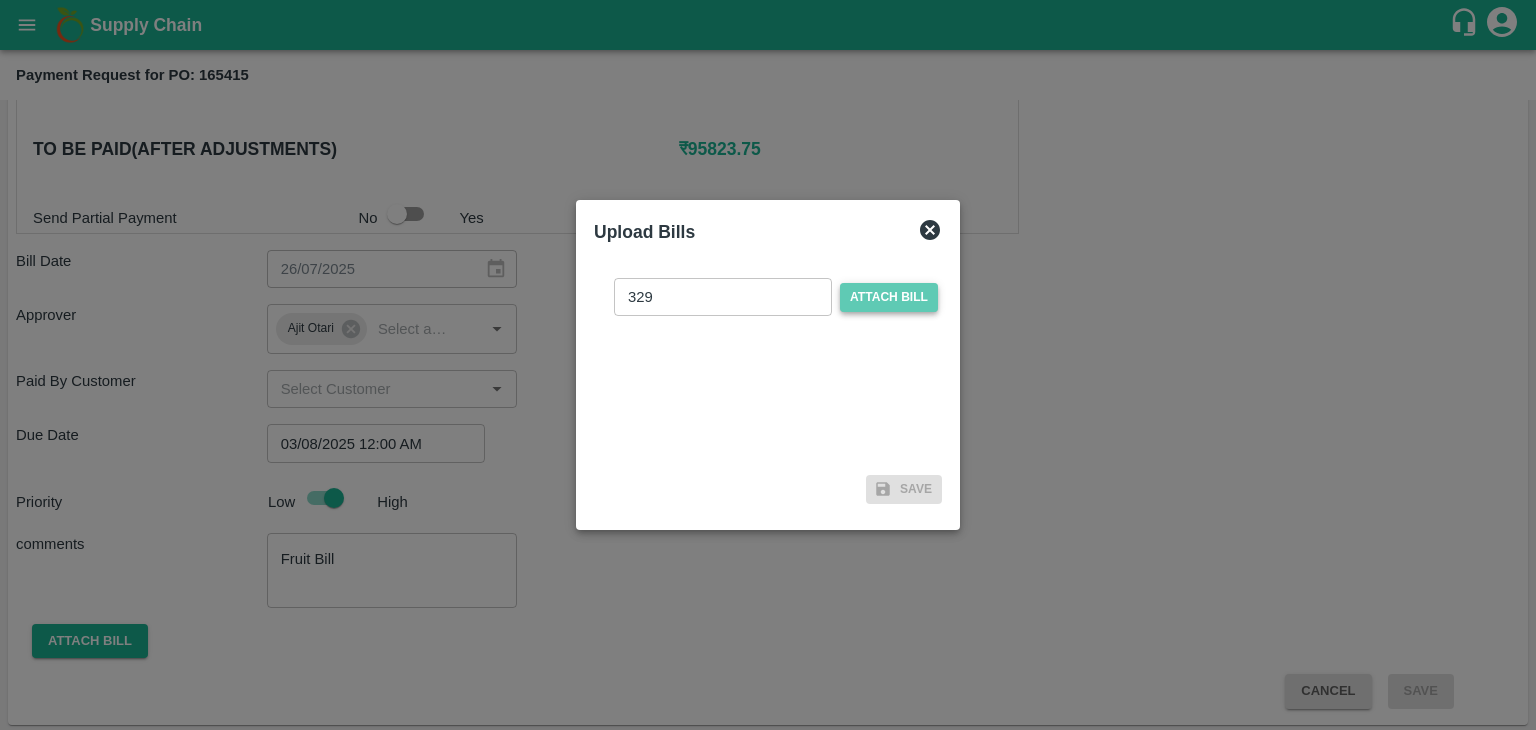 click on "Attach bill" at bounding box center [889, 297] 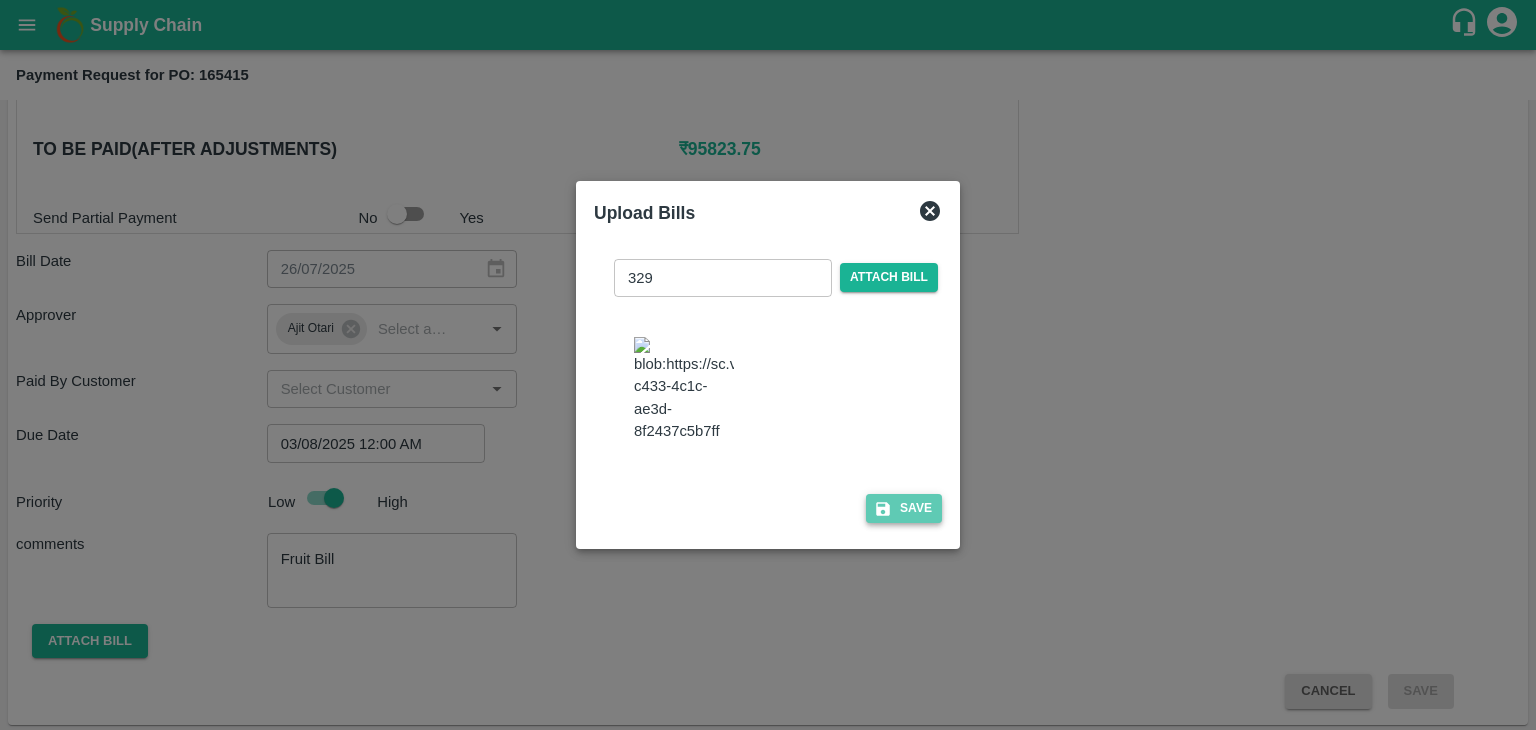 click on "Save" at bounding box center (904, 508) 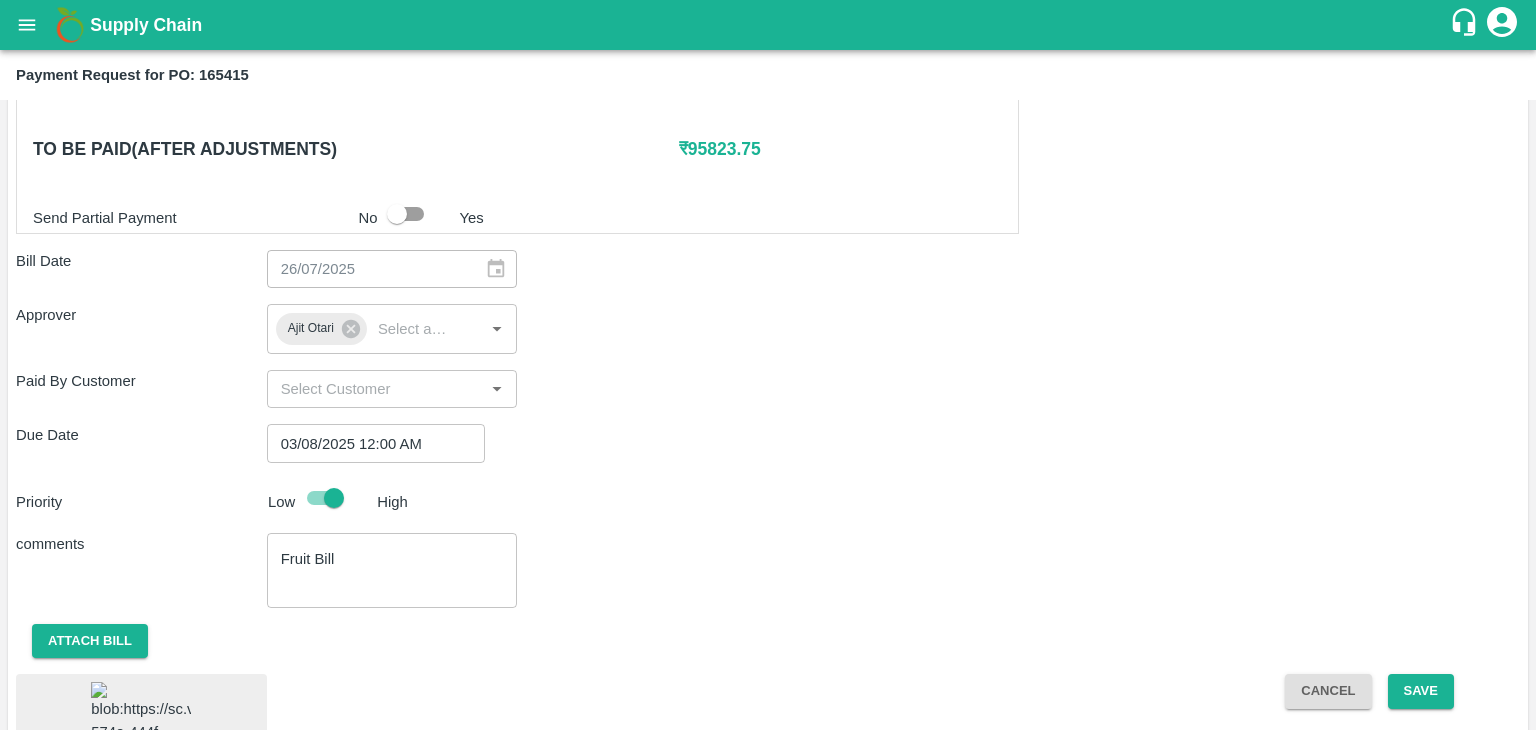 scroll, scrollTop: 1071, scrollLeft: 0, axis: vertical 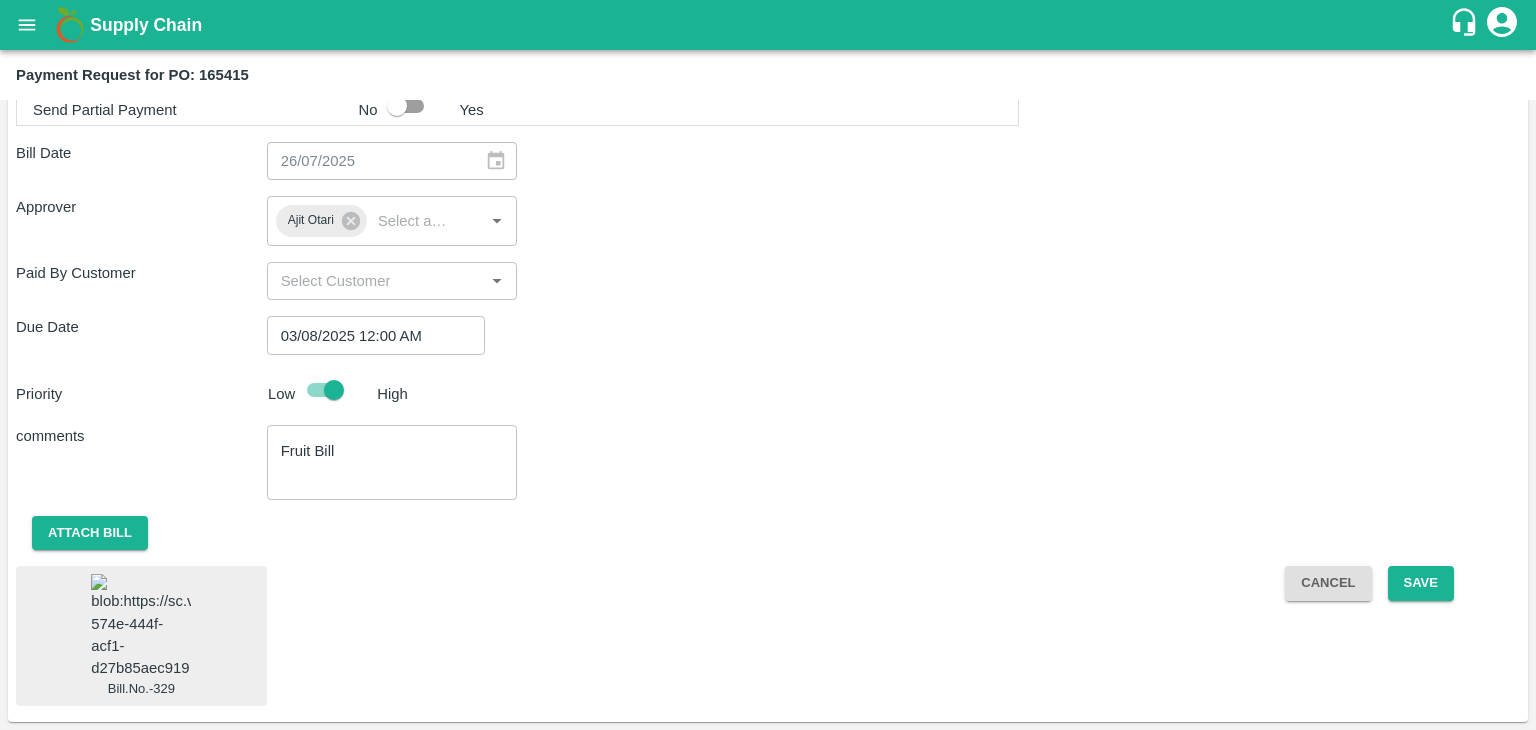 click at bounding box center (141, 626) 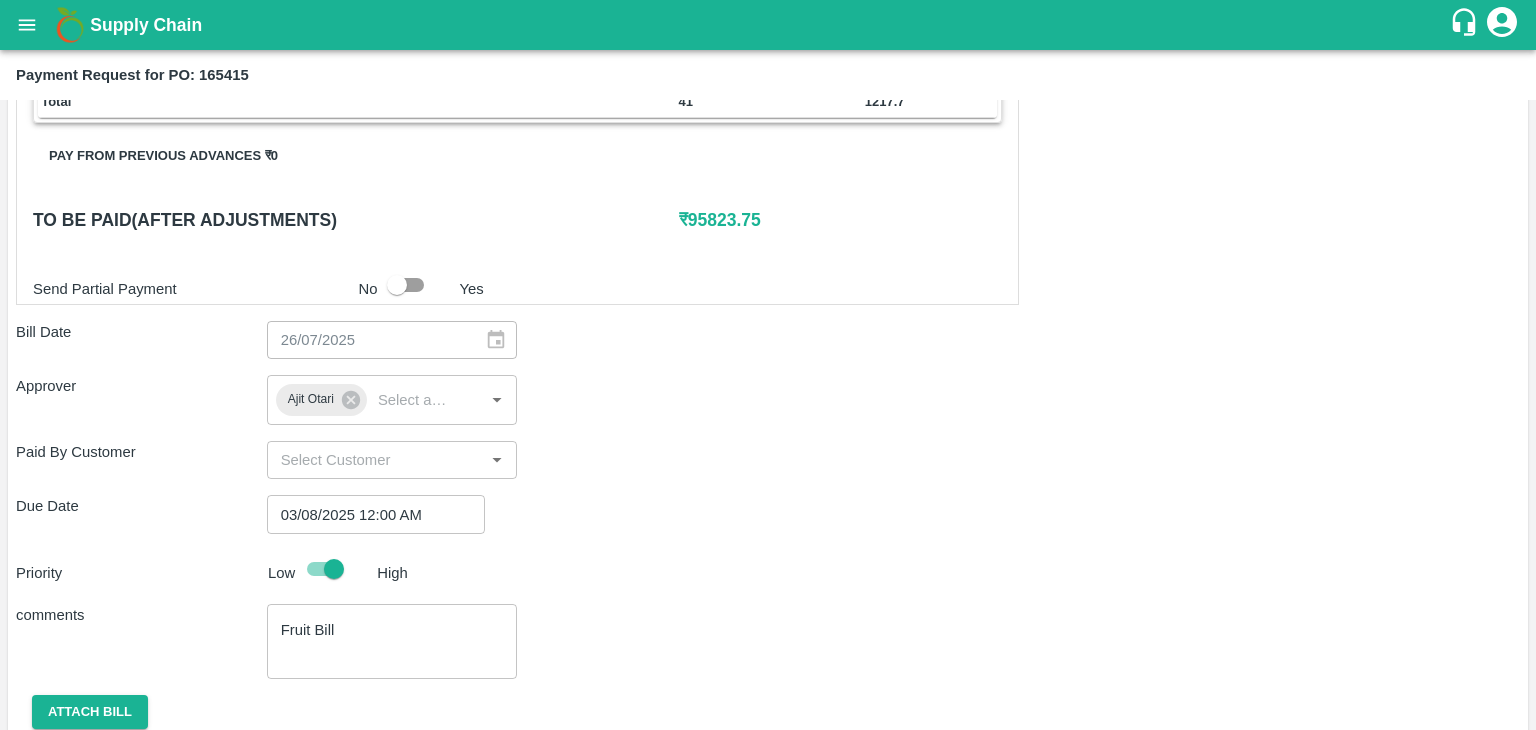 scroll, scrollTop: 1071, scrollLeft: 0, axis: vertical 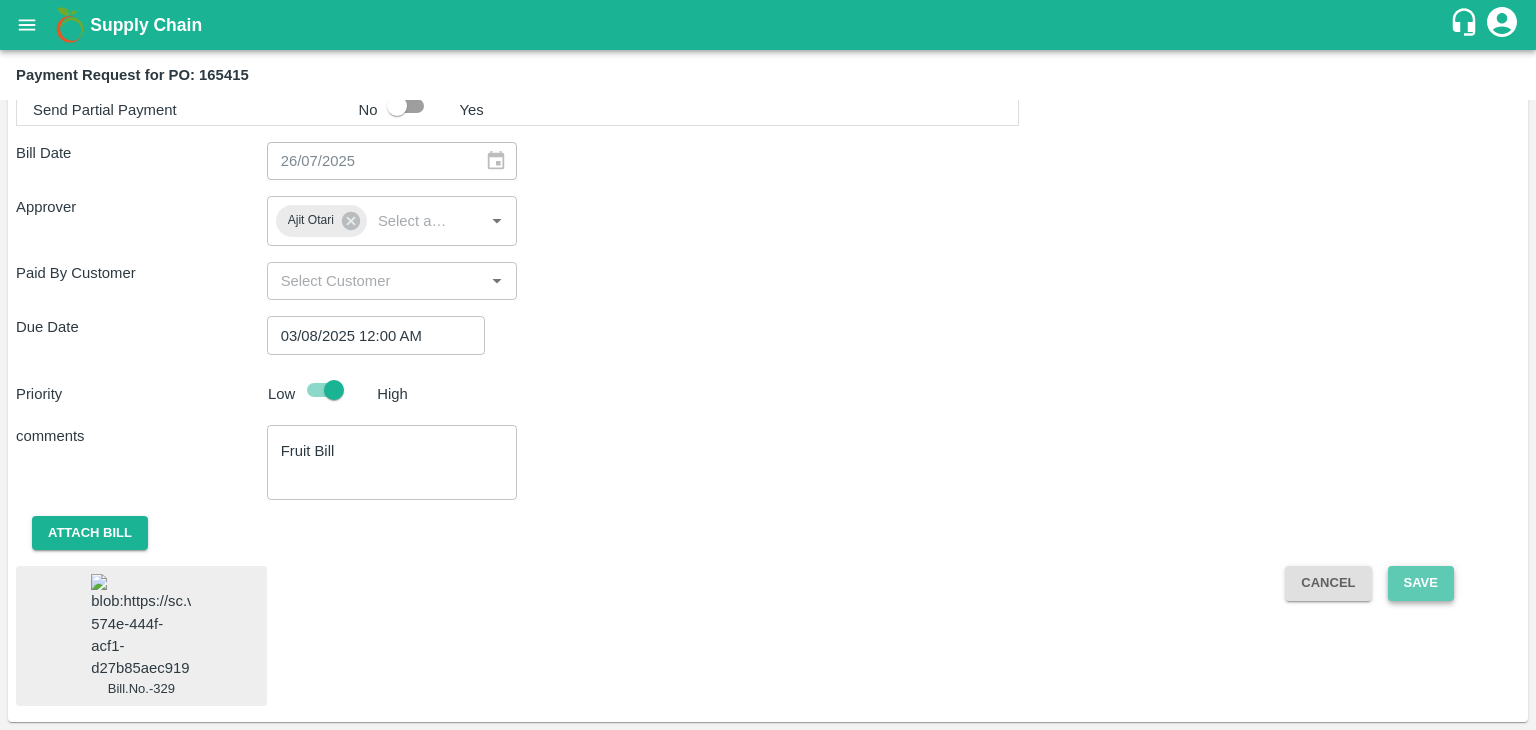 click on "Save" at bounding box center (1421, 583) 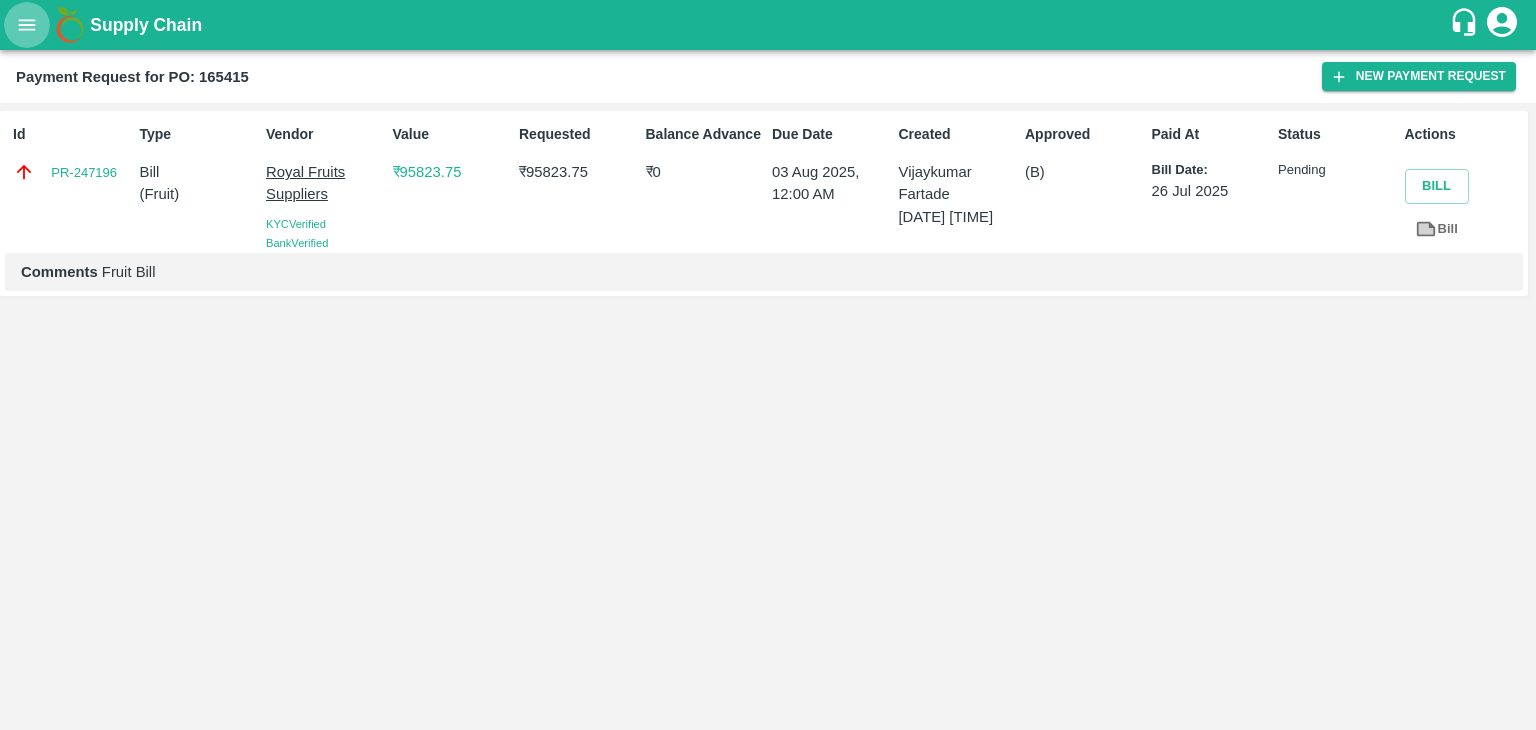 click 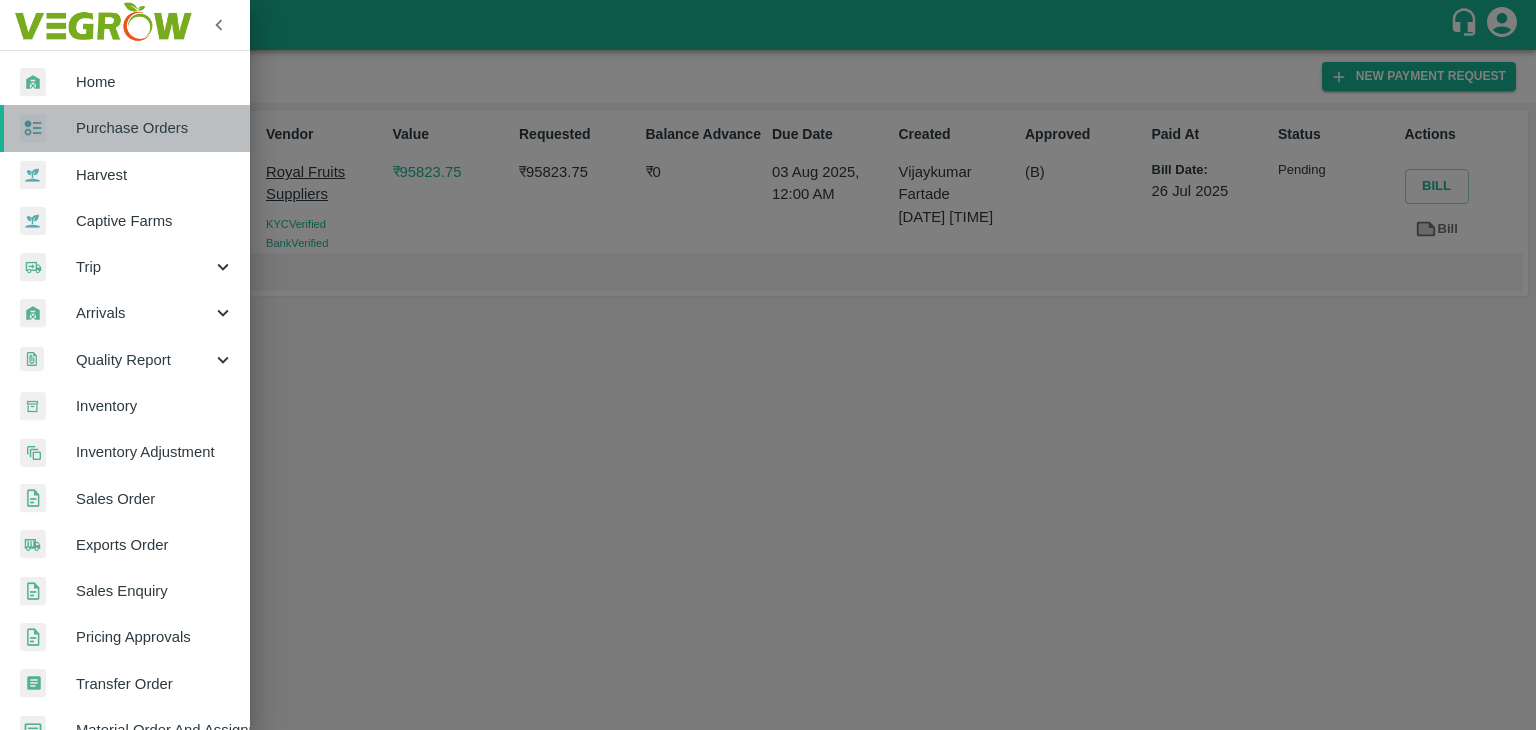click on "Purchase Orders" at bounding box center (155, 128) 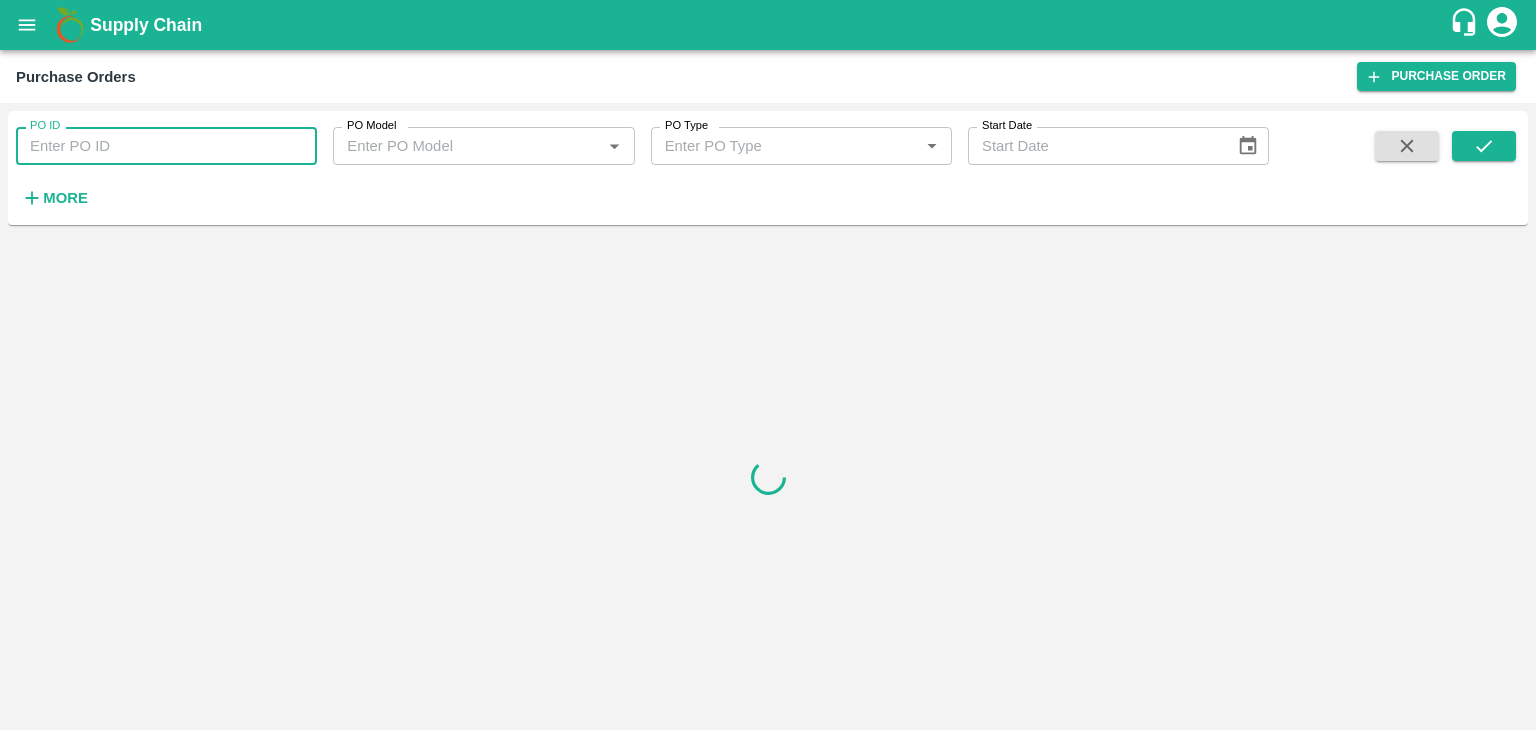click on "PO ID" at bounding box center [166, 146] 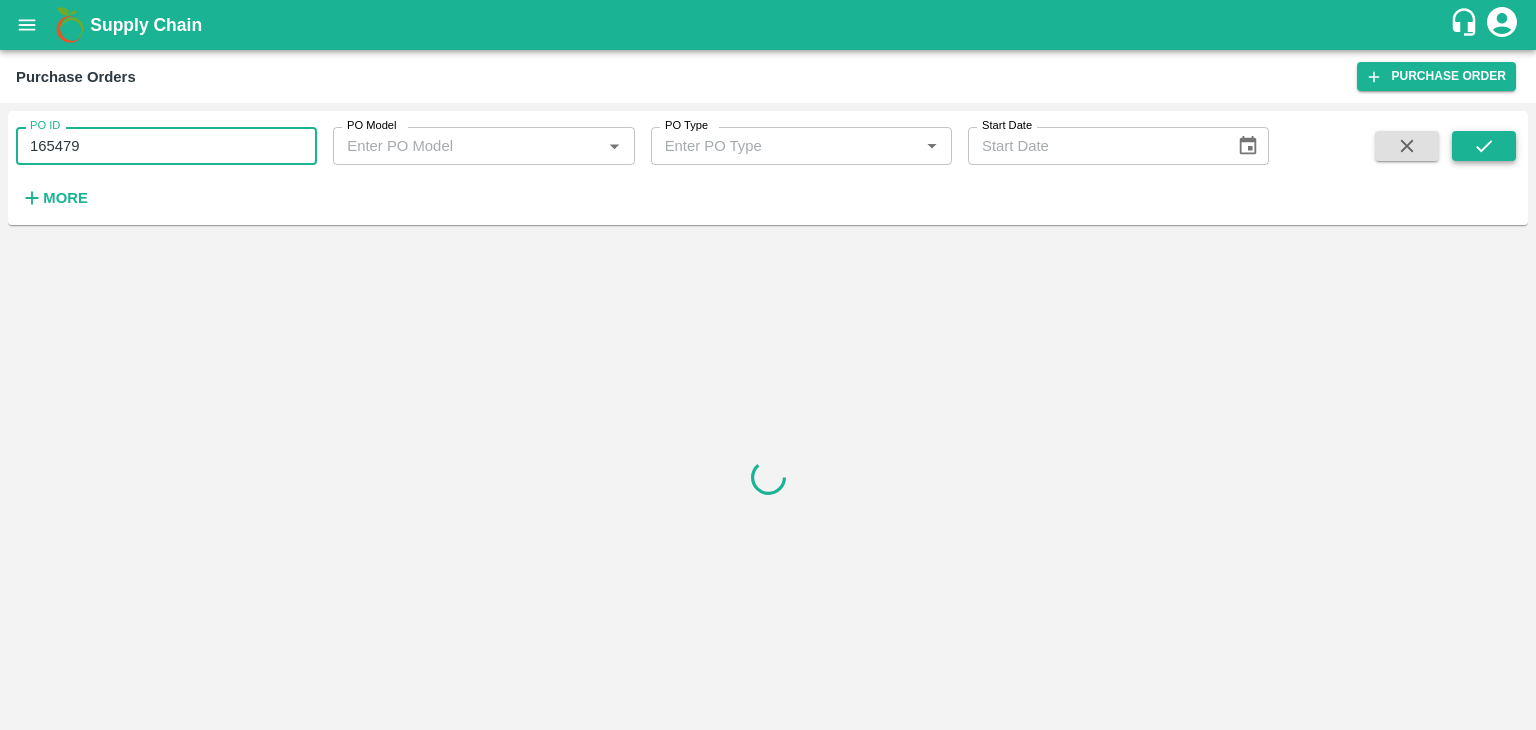 type on "165479" 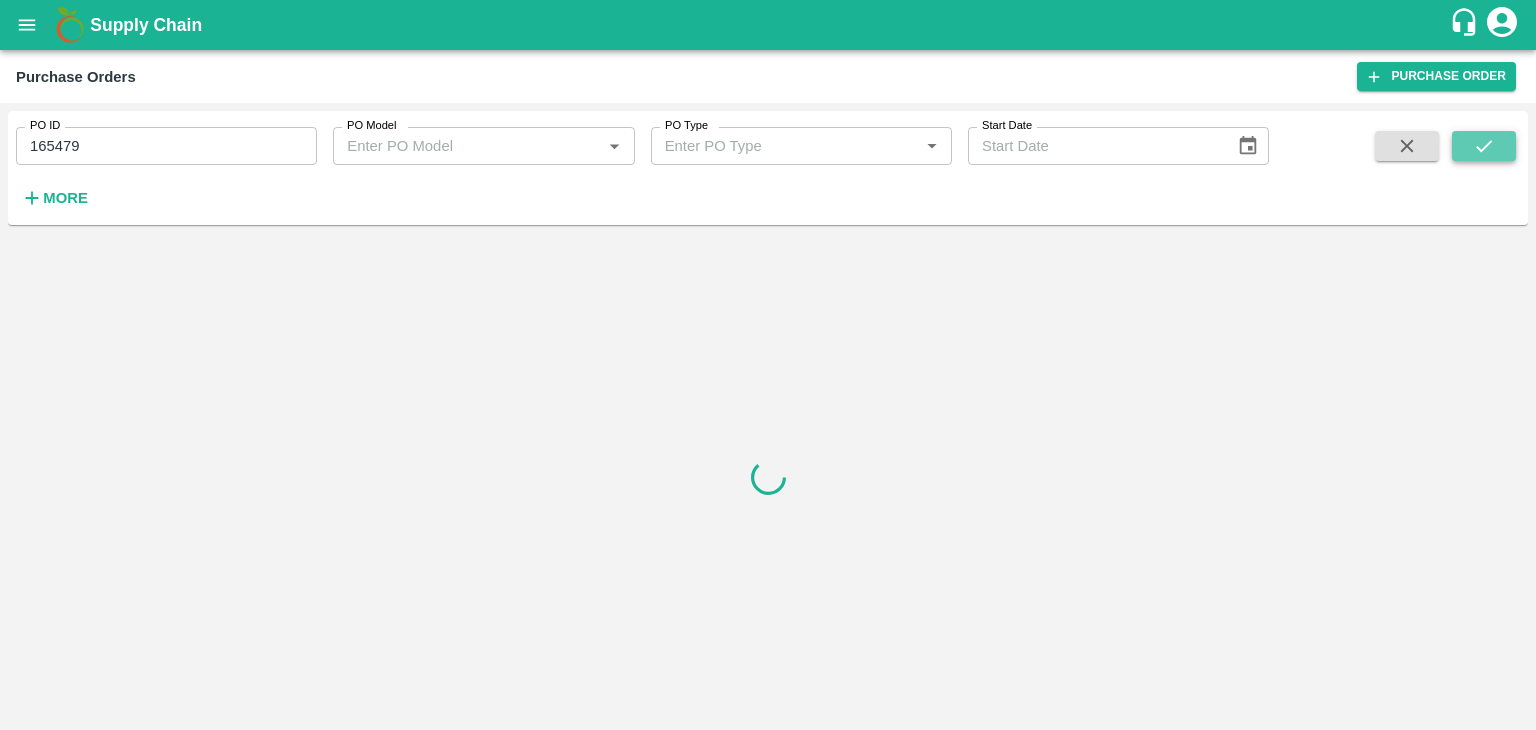 click at bounding box center [1484, 146] 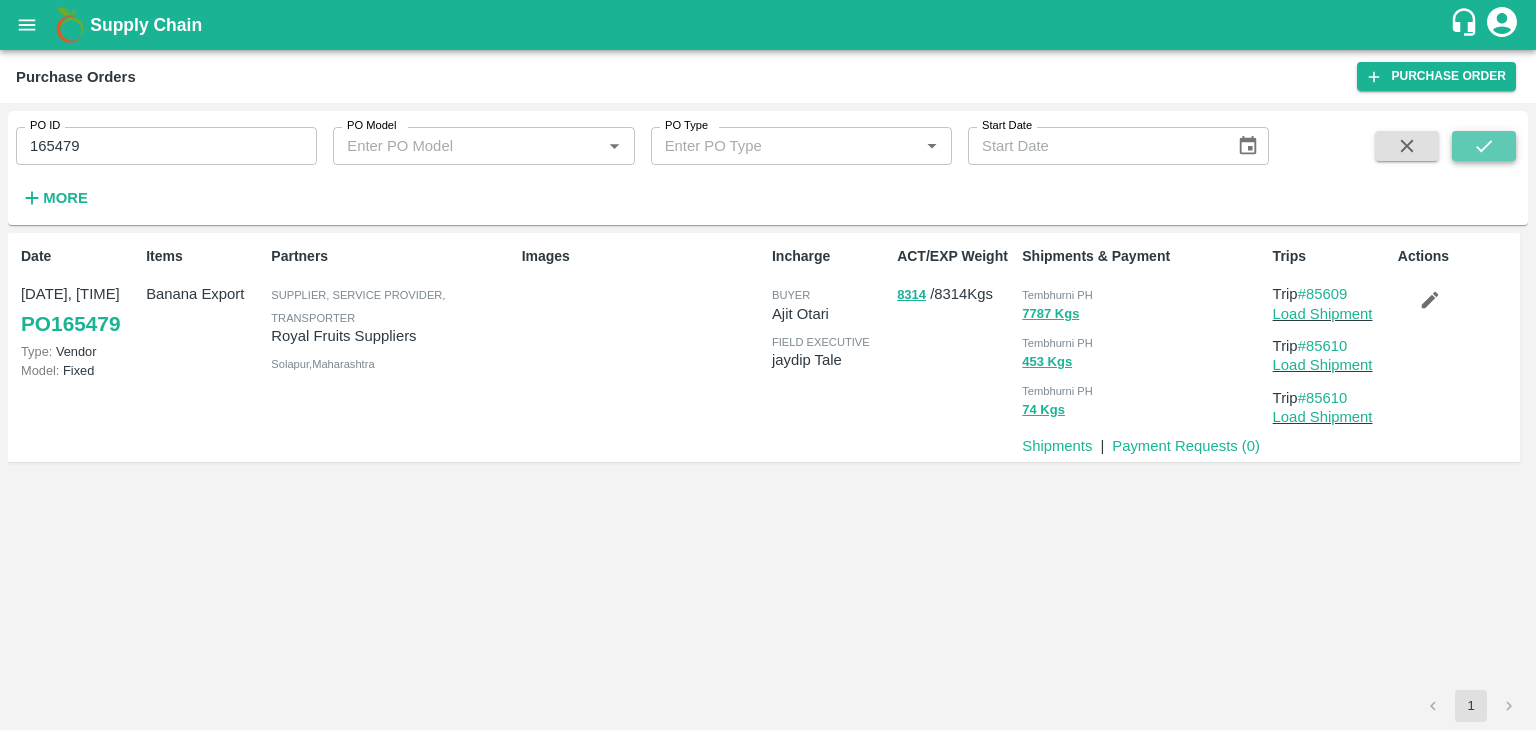 click at bounding box center (1484, 146) 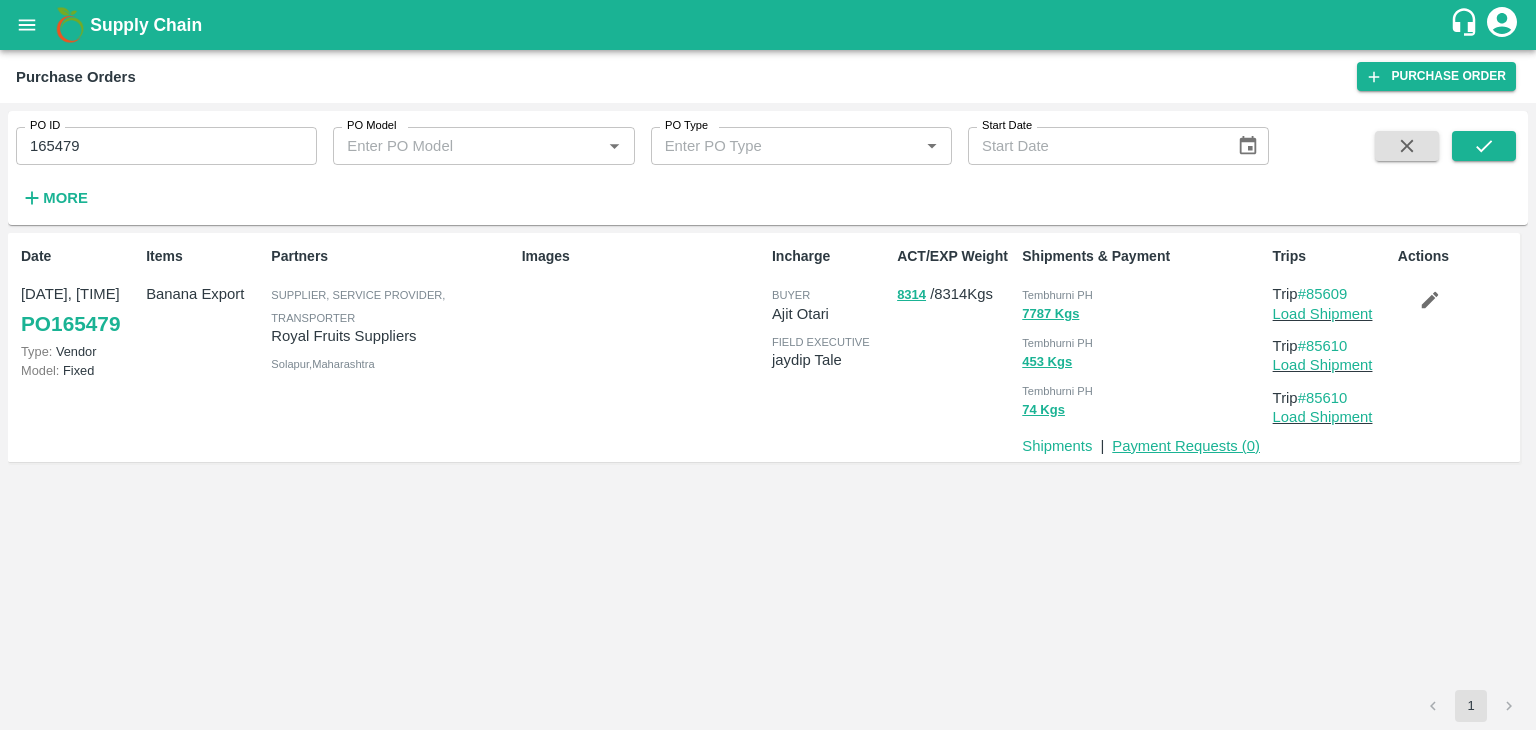 click on "Payment Requests ( 0 )" at bounding box center (1186, 446) 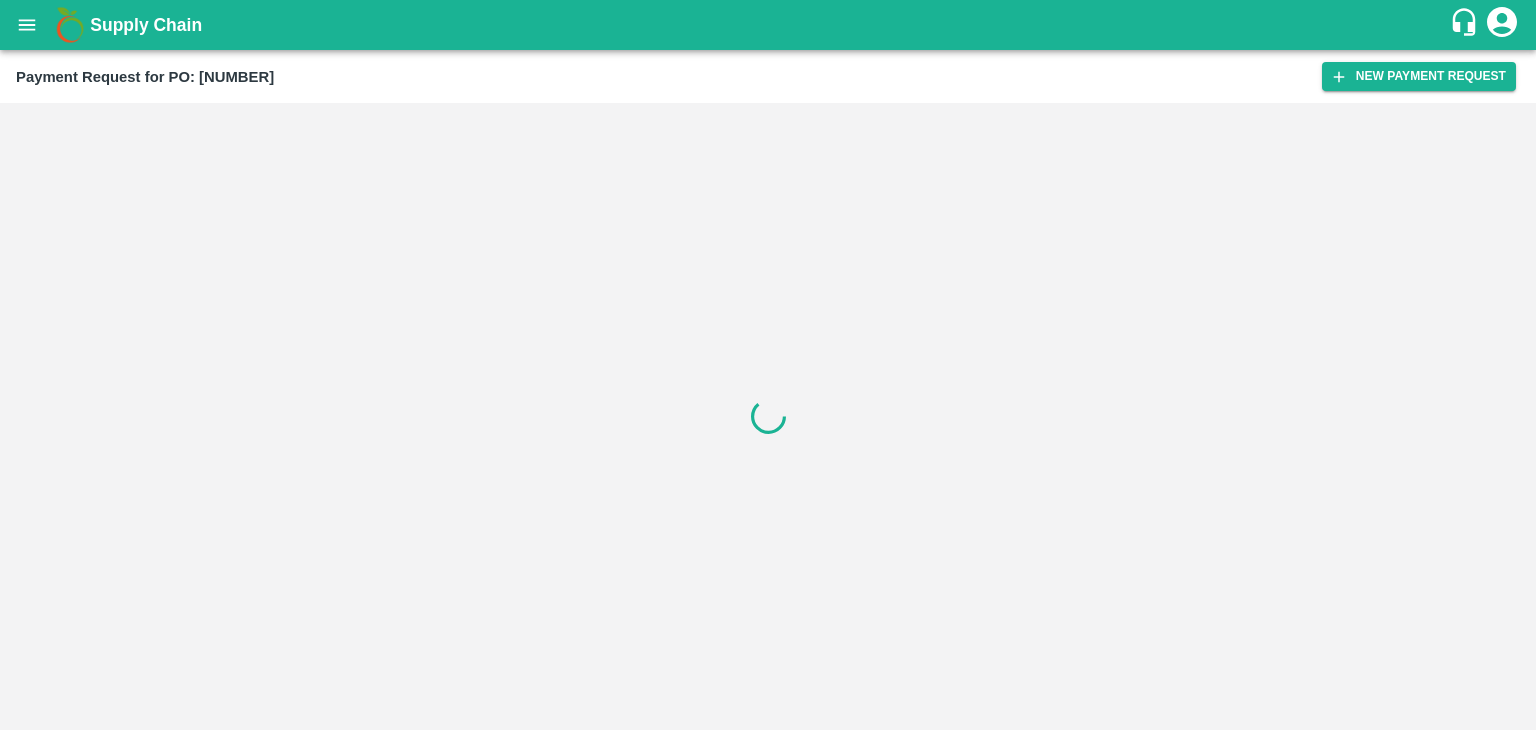 scroll, scrollTop: 0, scrollLeft: 0, axis: both 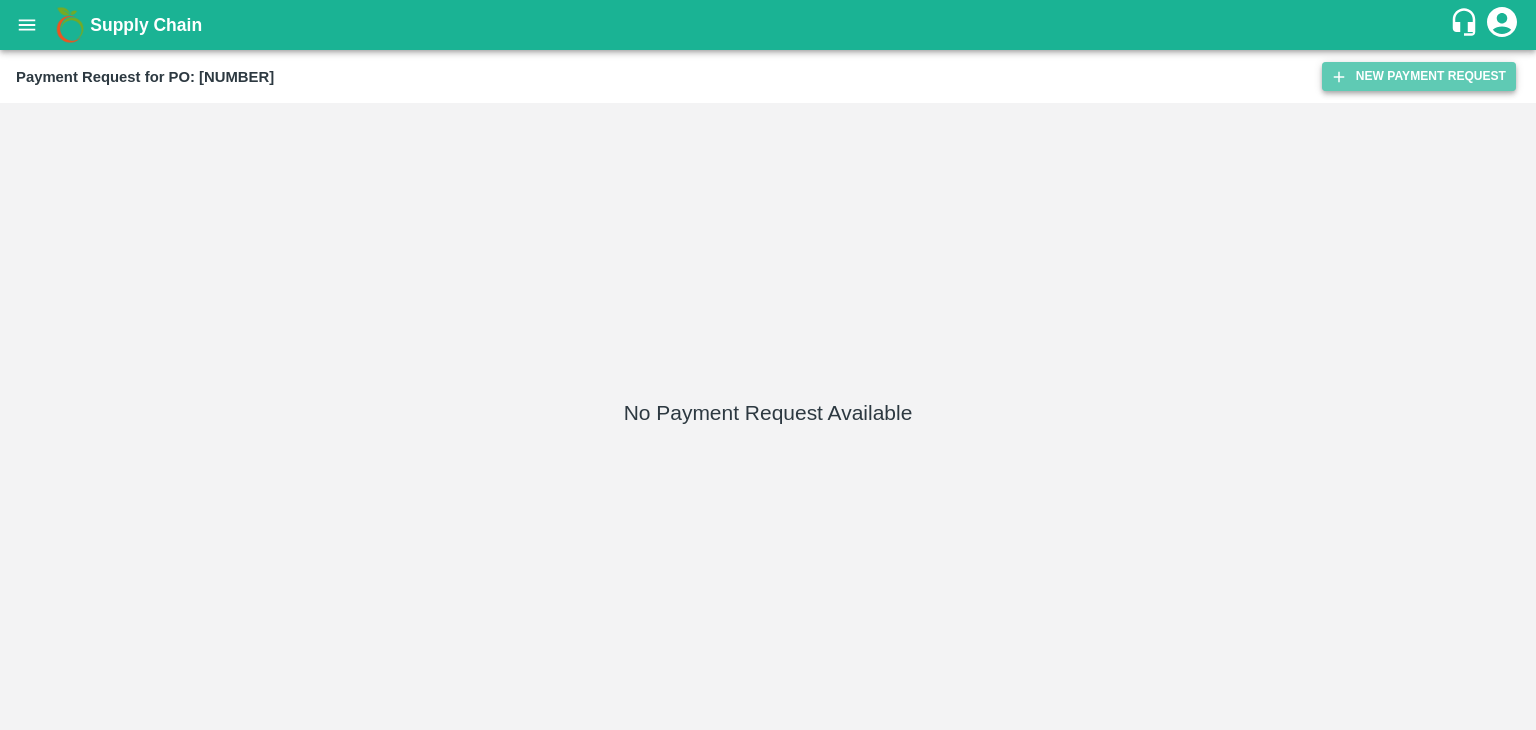 click on "New Payment Request" at bounding box center (1419, 76) 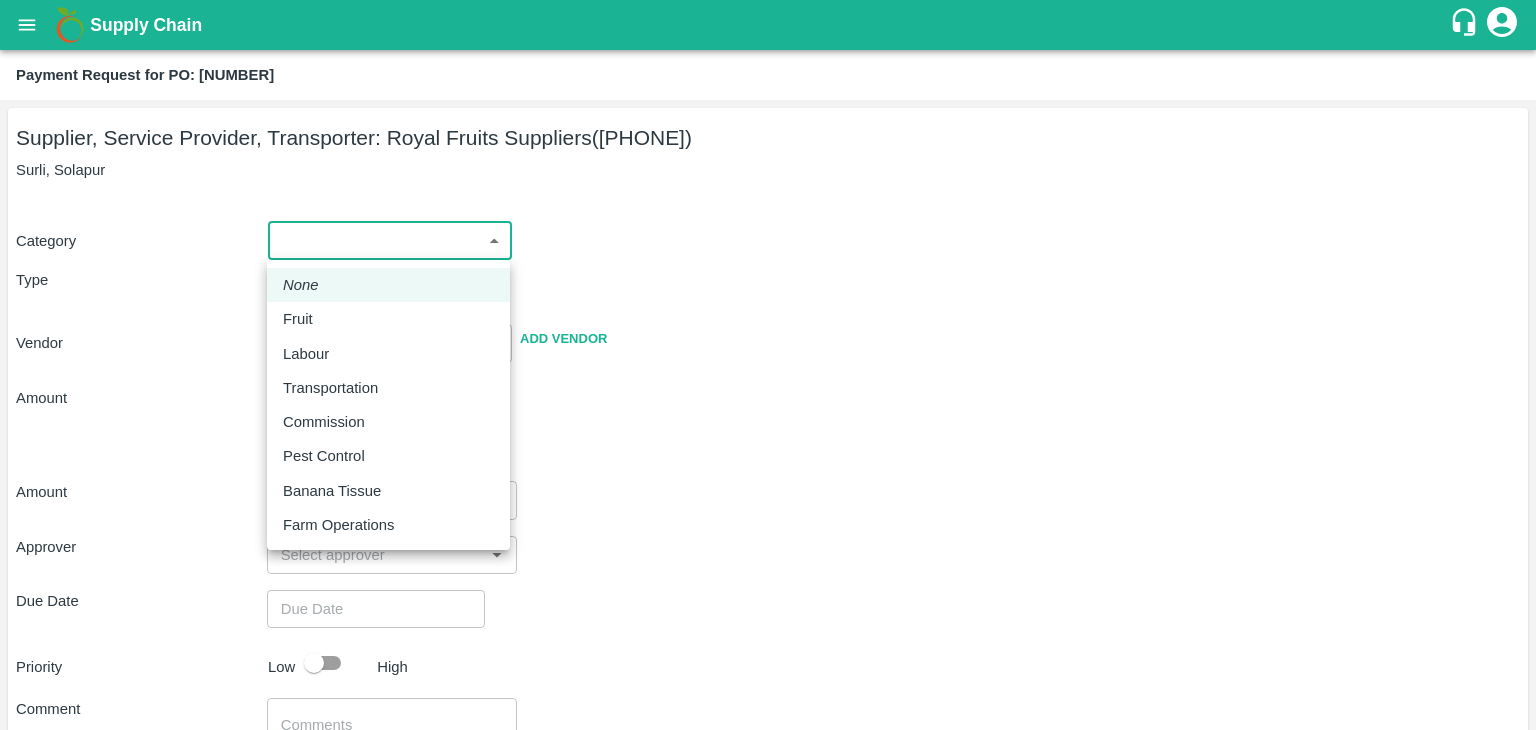 drag, startPoint x: 283, startPoint y: 242, endPoint x: 328, endPoint y: 317, distance: 87.46428 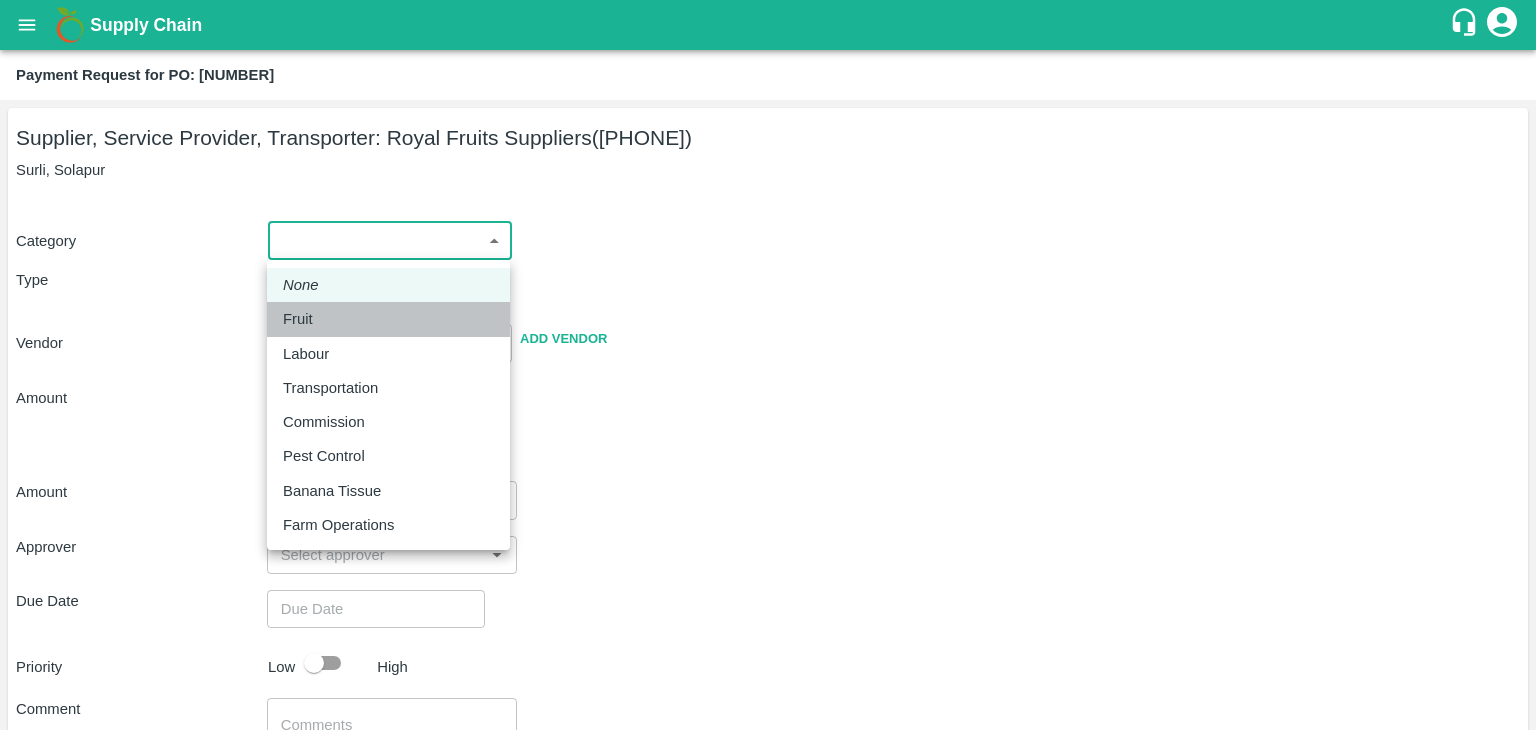 click on "Fruit" at bounding box center (388, 319) 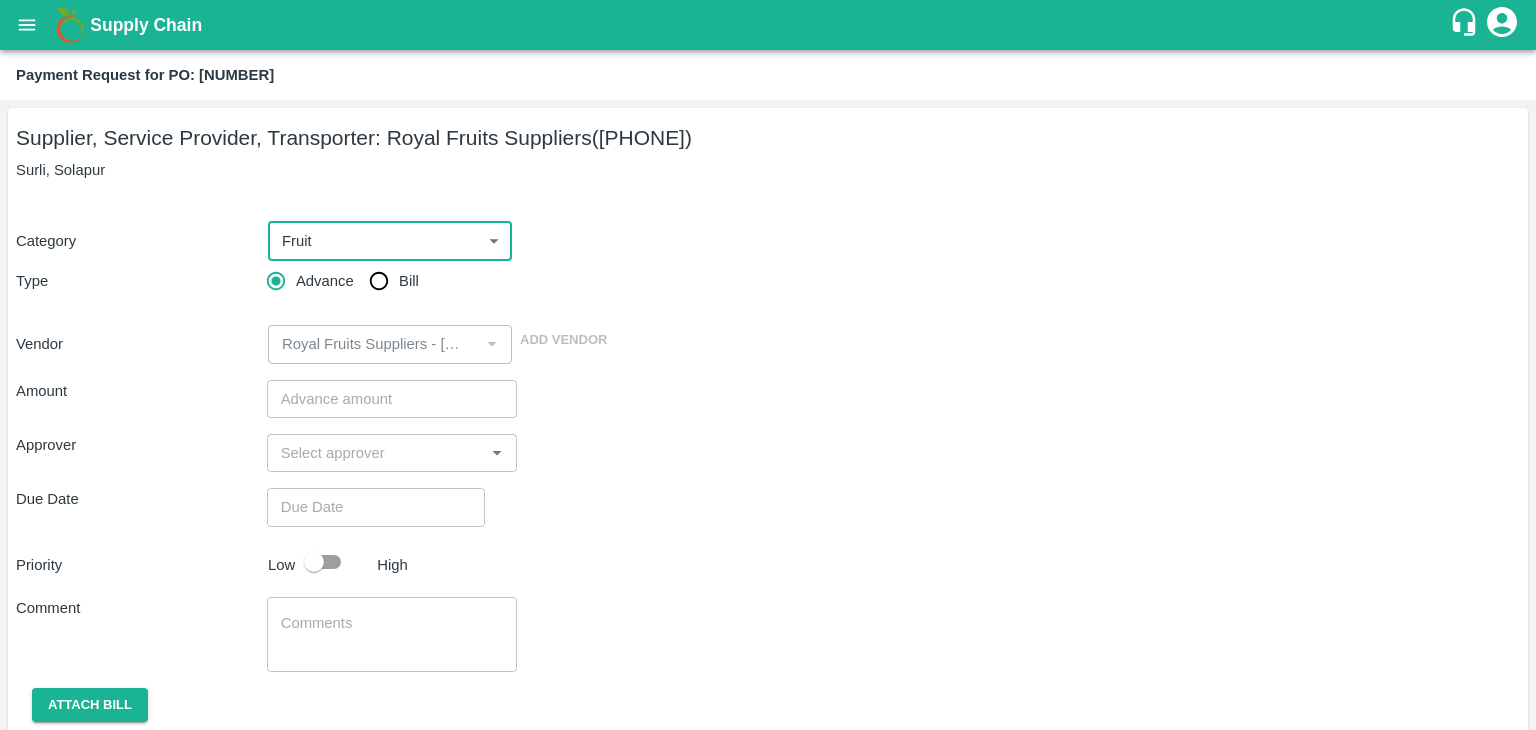 click on "Bill" at bounding box center (379, 281) 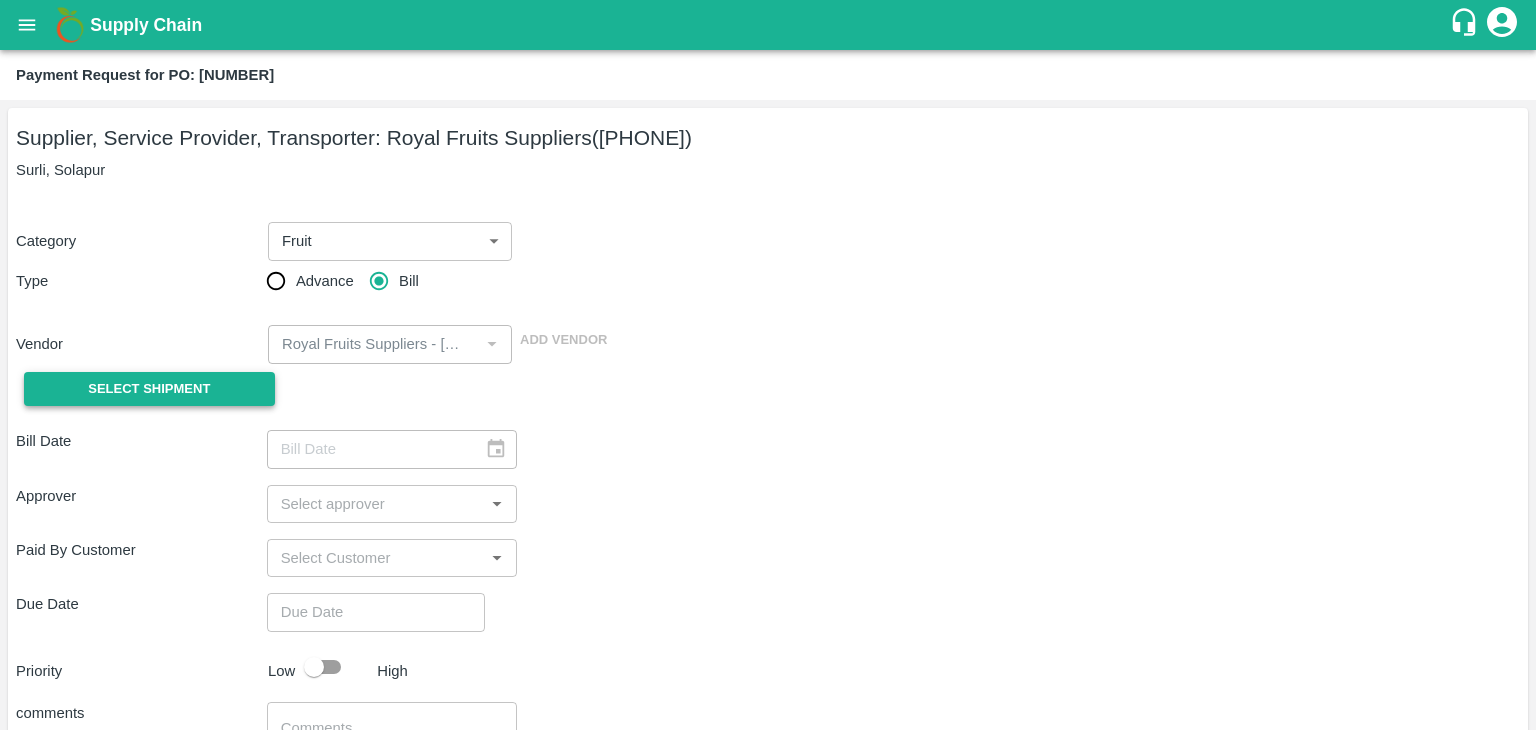 click on "Select Shipment" at bounding box center (141, 389) 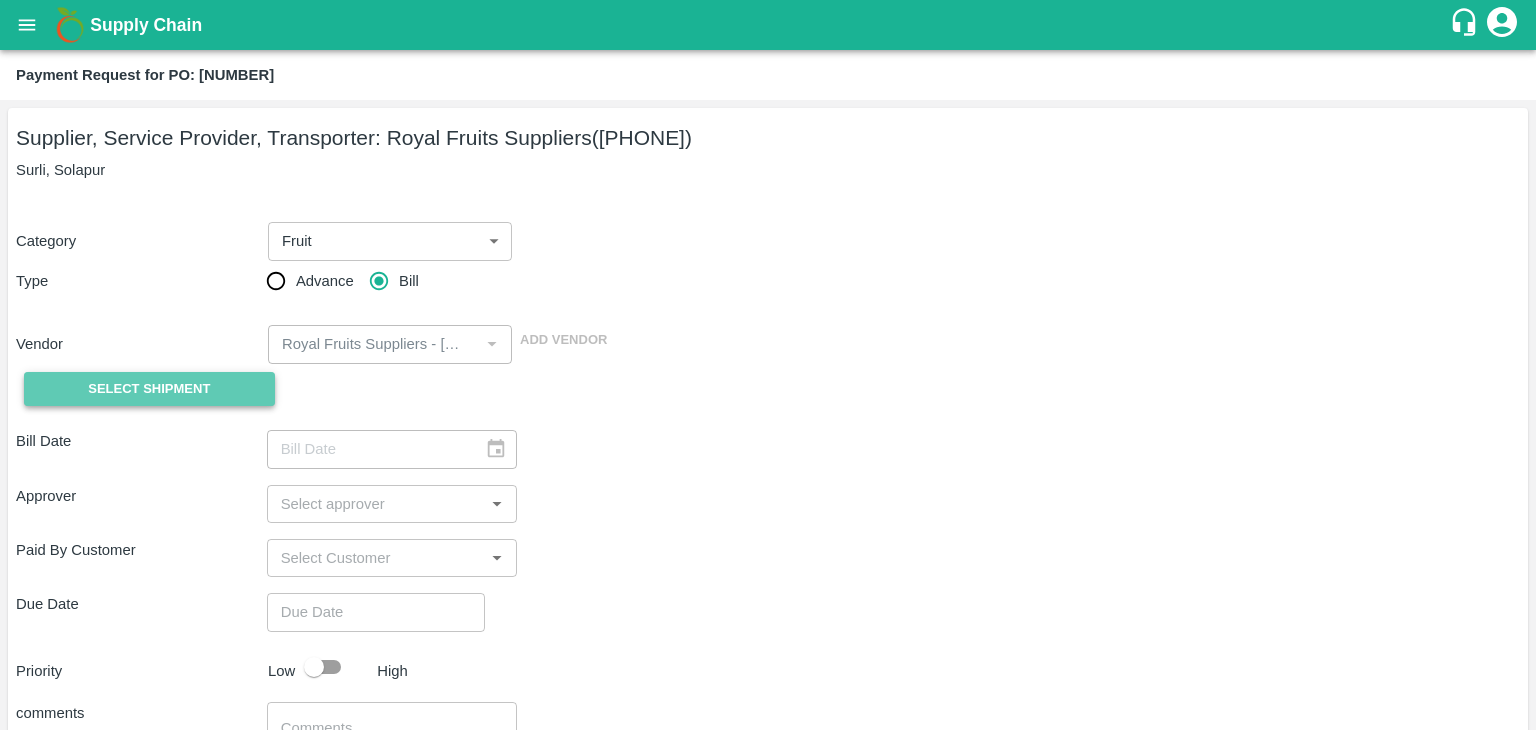 click on "Select Shipment" at bounding box center [149, 389] 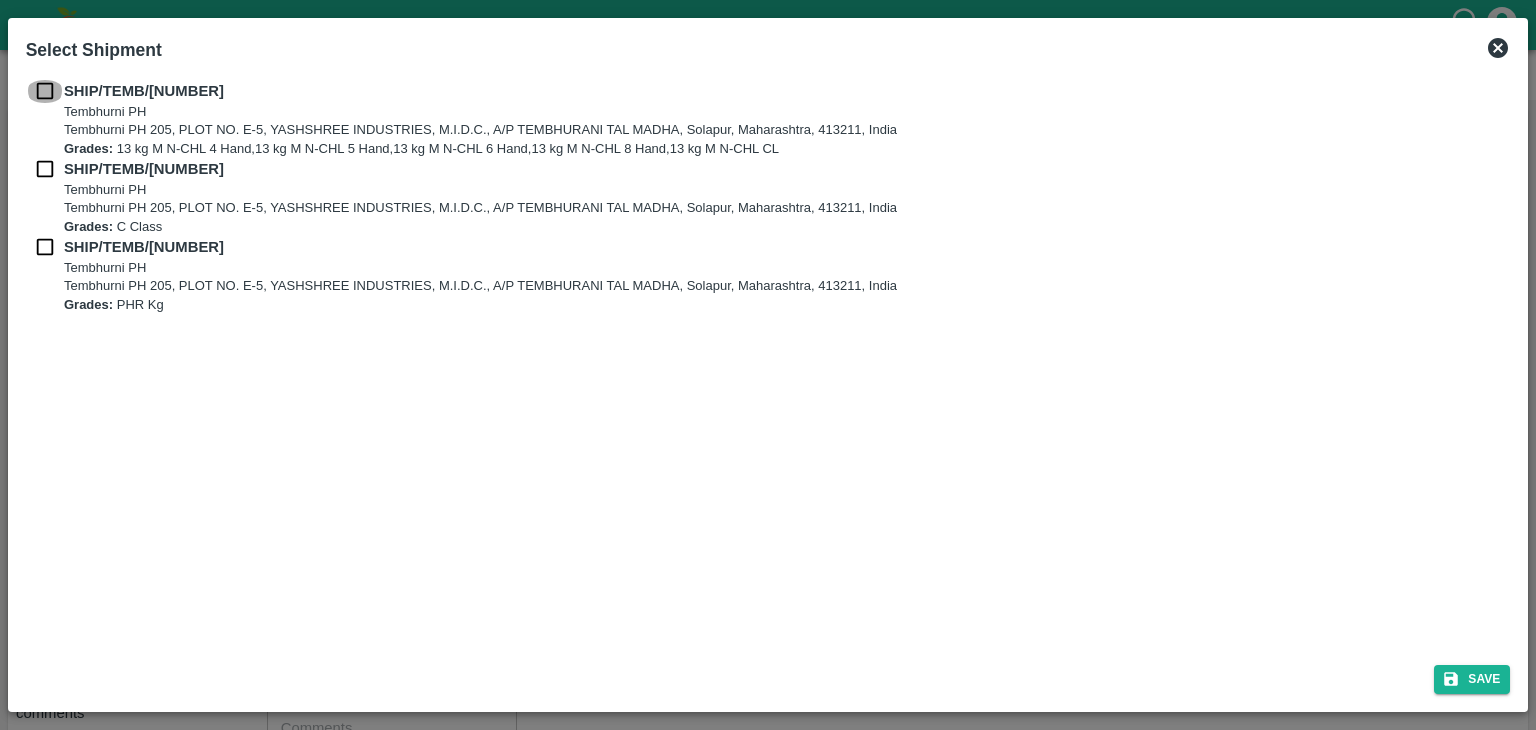 click at bounding box center (45, 91) 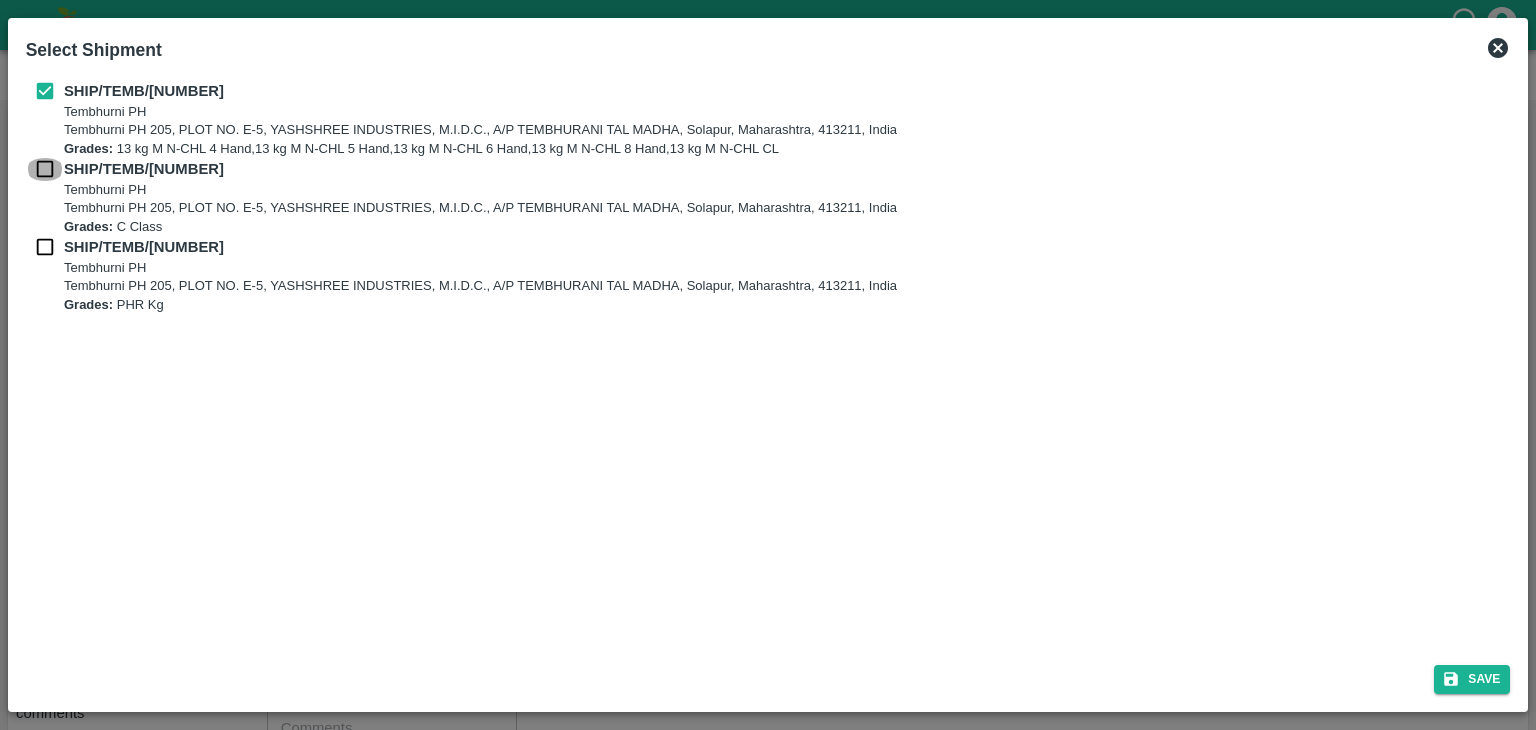 click at bounding box center (45, 169) 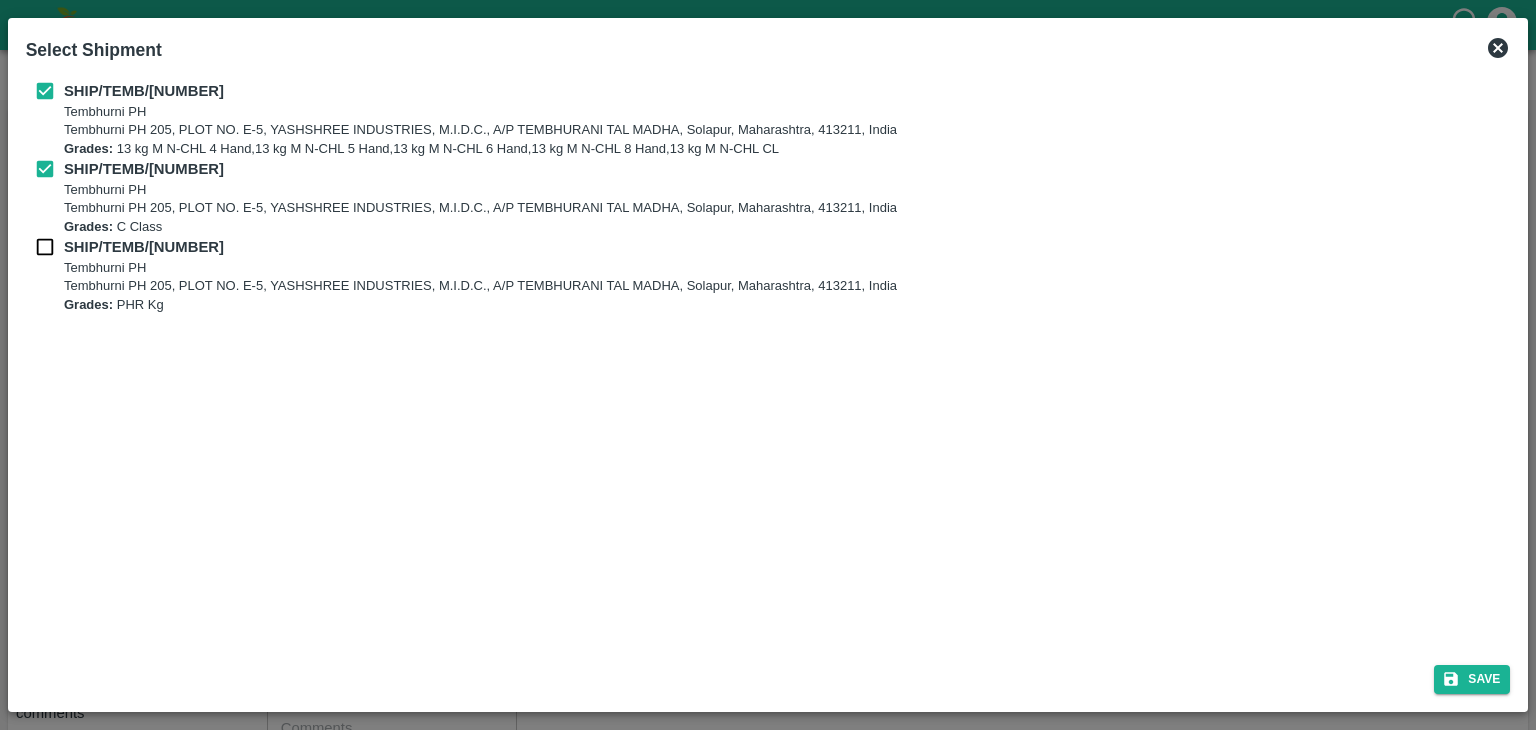 click at bounding box center (45, 247) 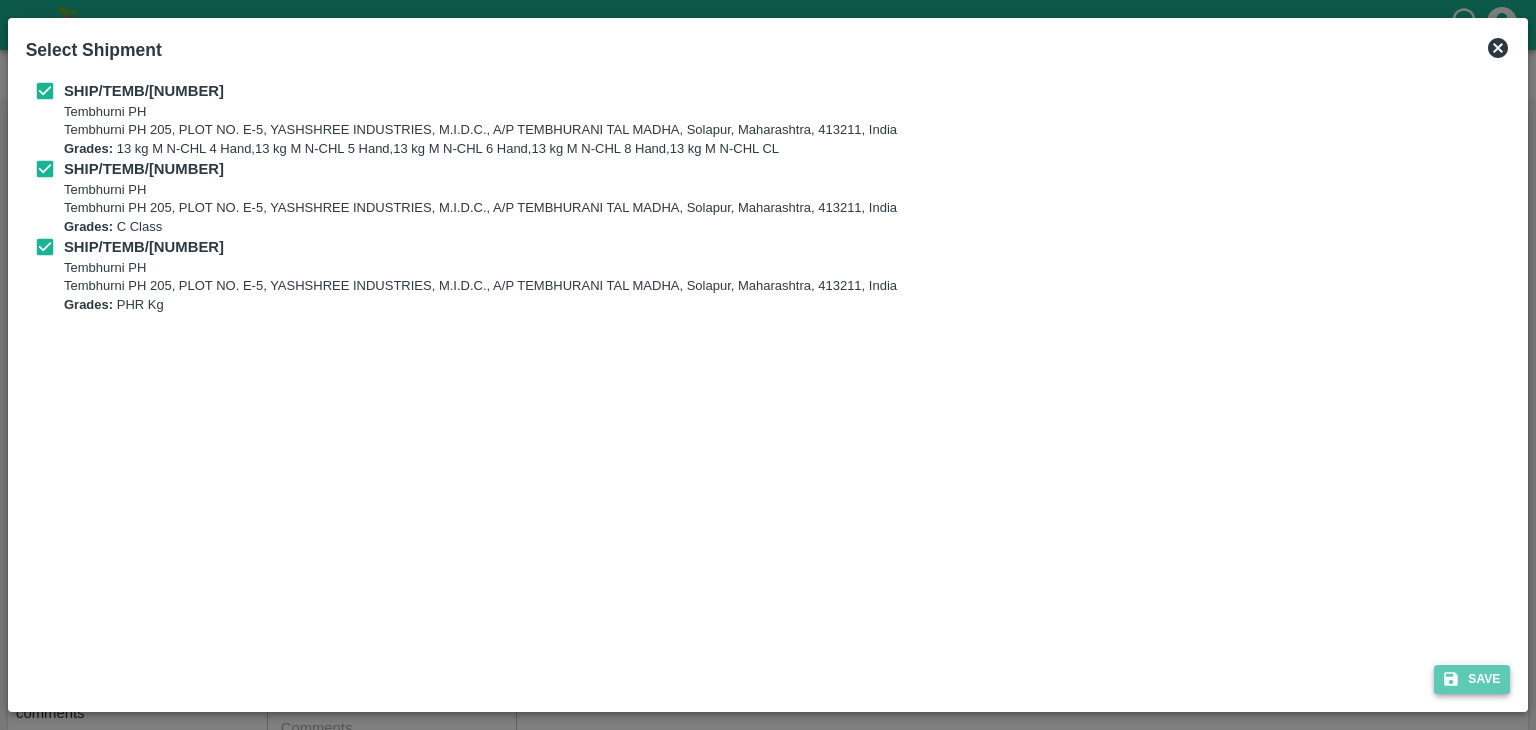 click on "Save" at bounding box center [1472, 679] 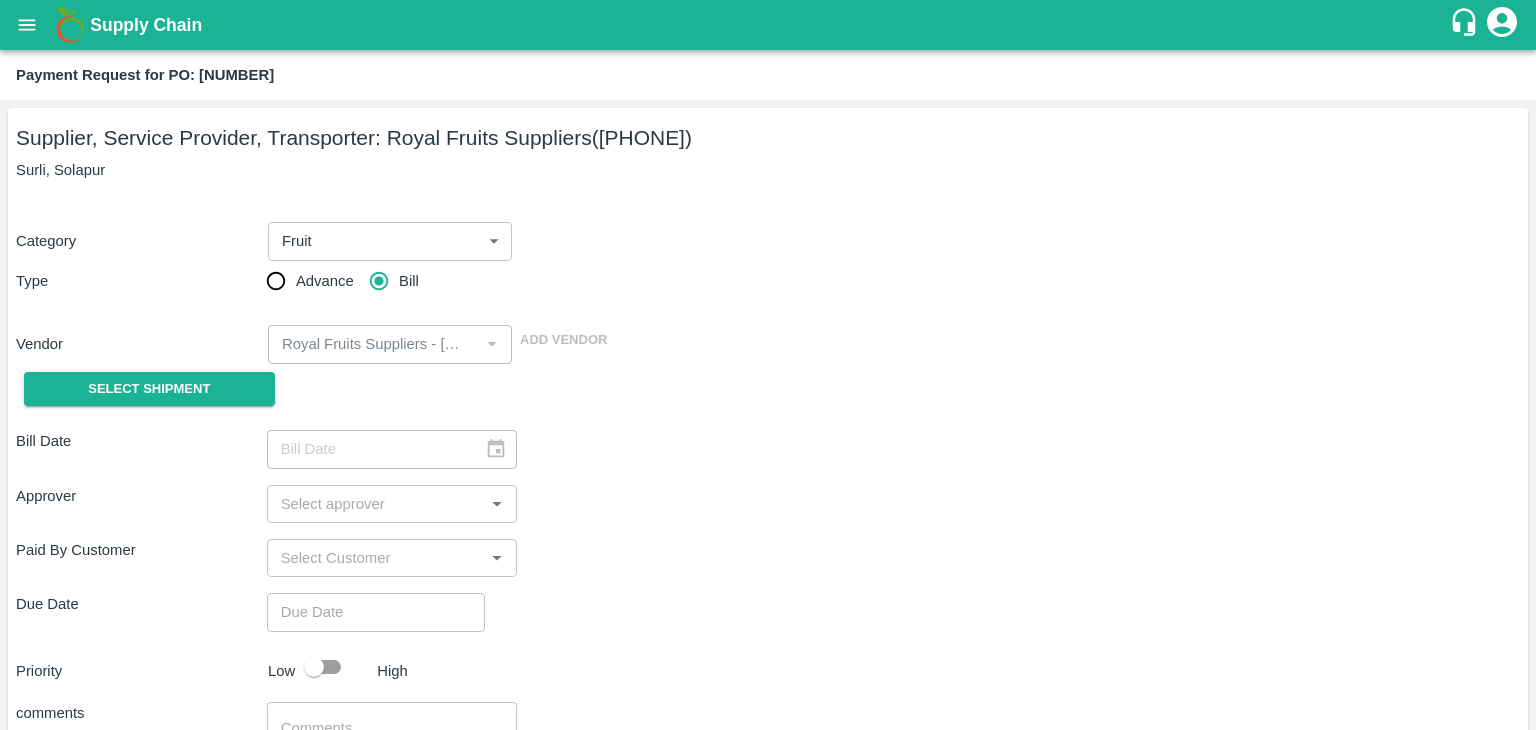 type on "26/07/2025" 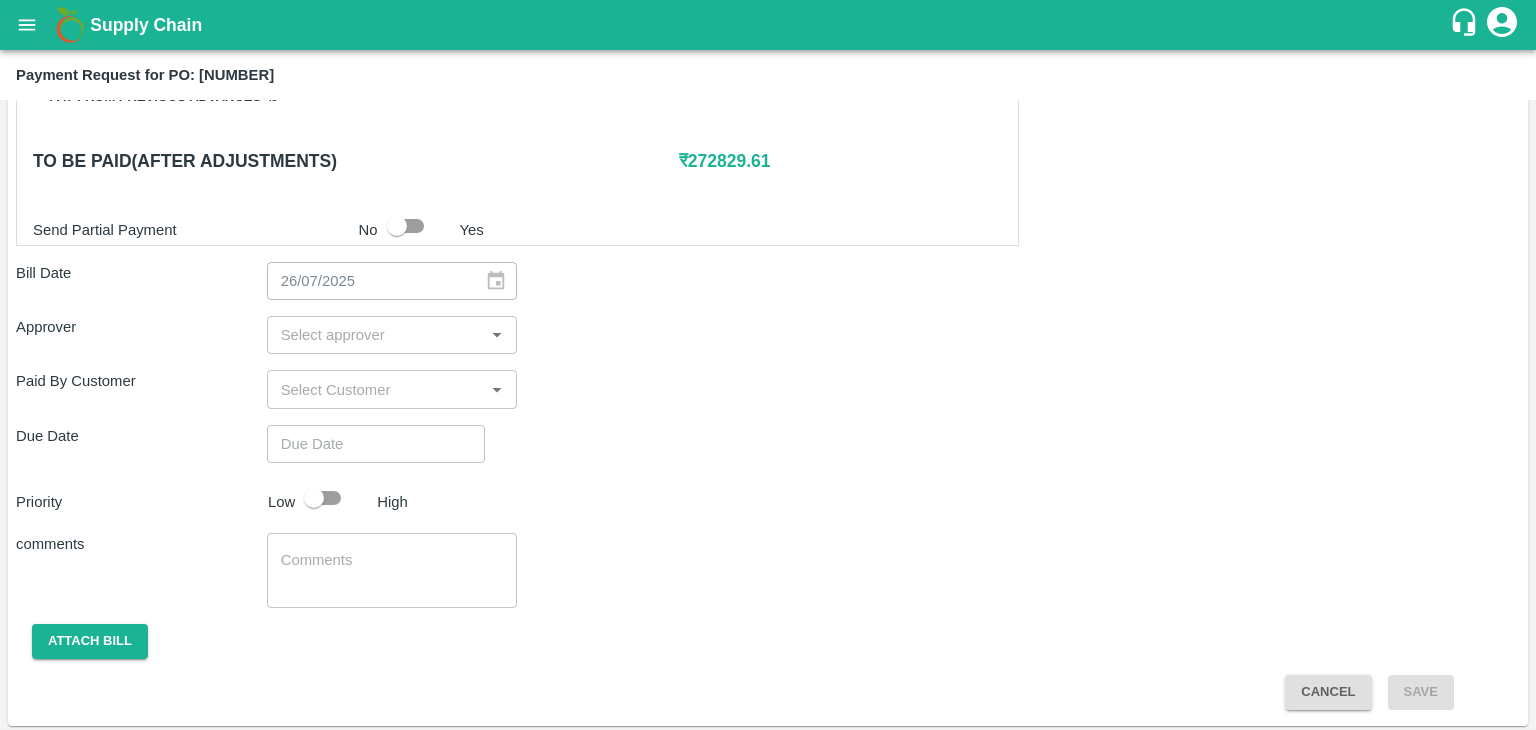 scroll, scrollTop: 935, scrollLeft: 0, axis: vertical 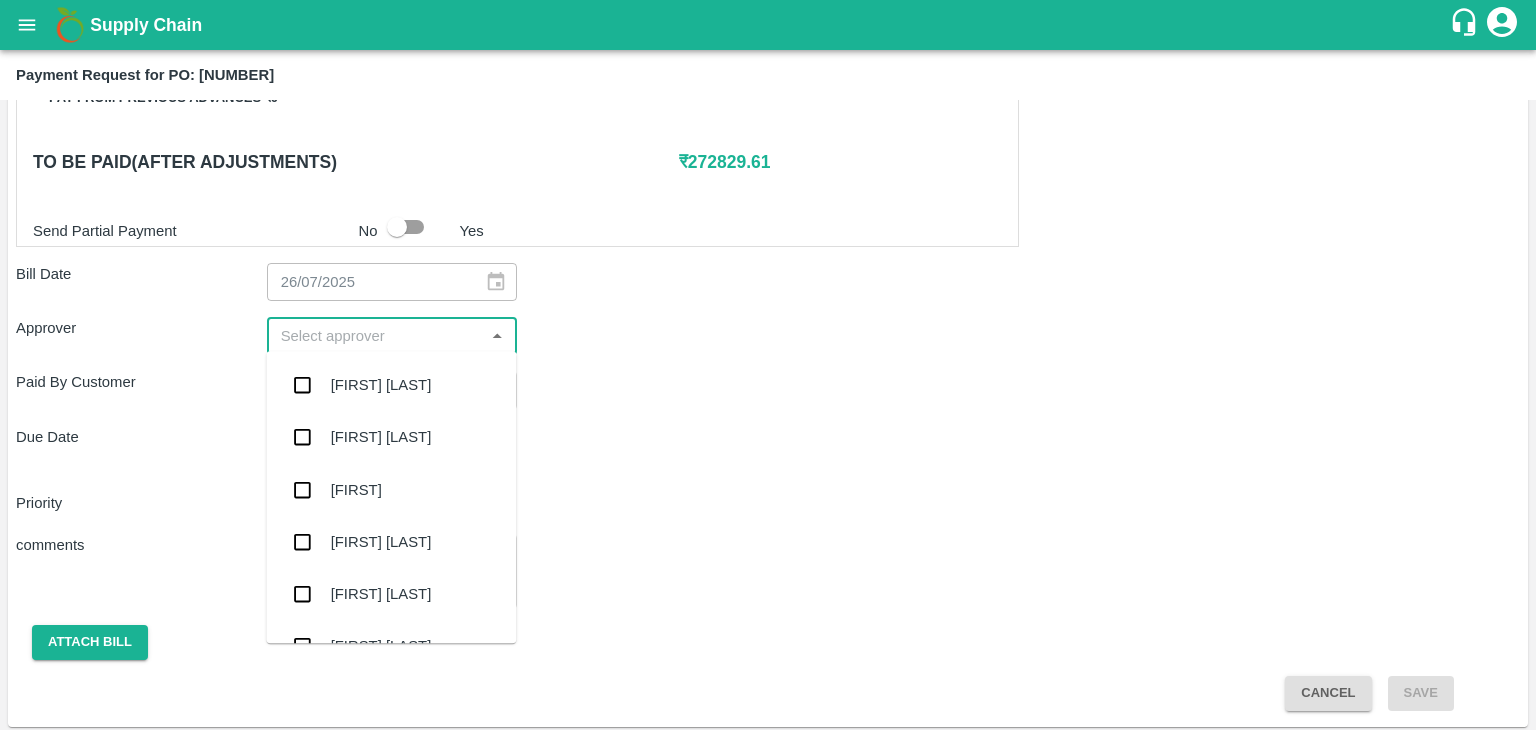 click at bounding box center (376, 336) 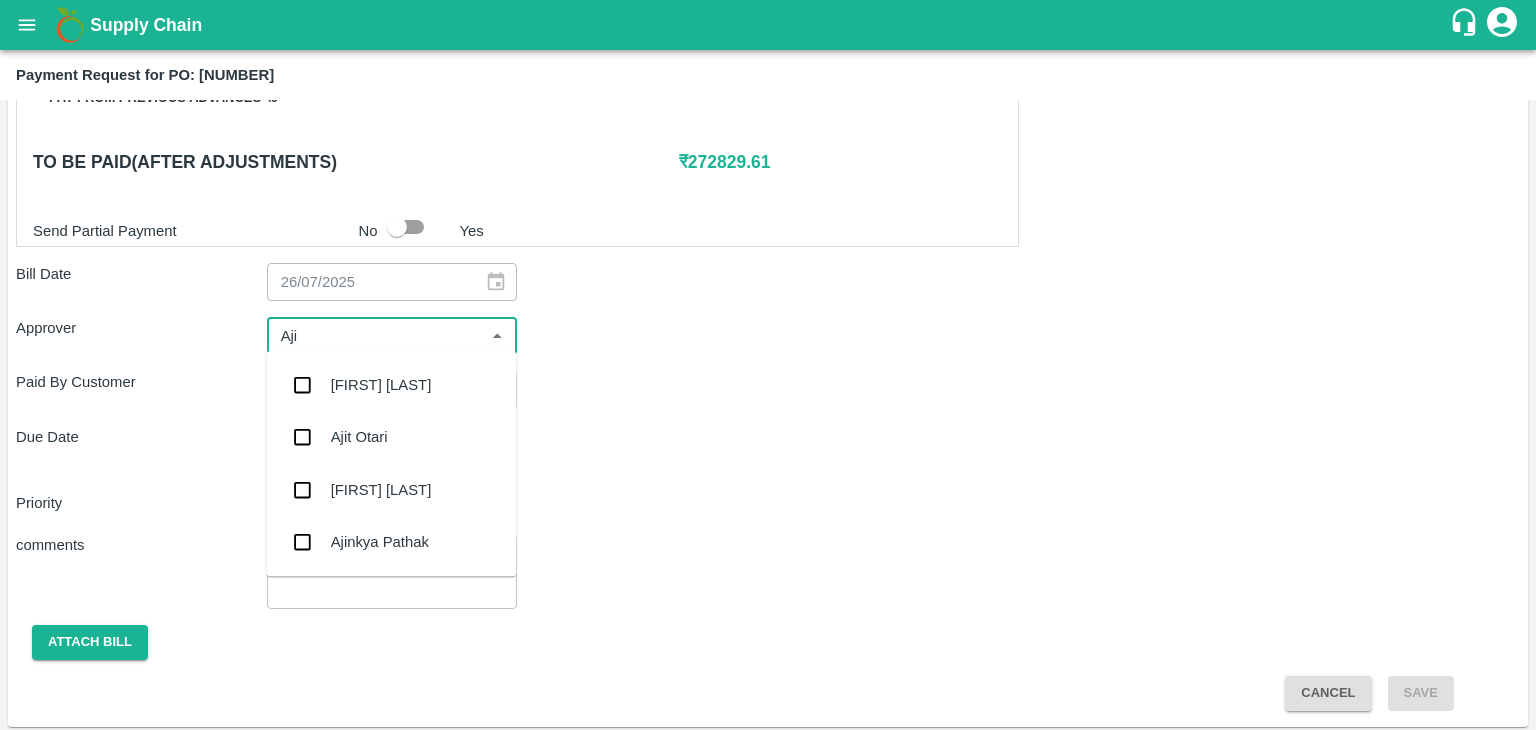 type on "[FIRST]" 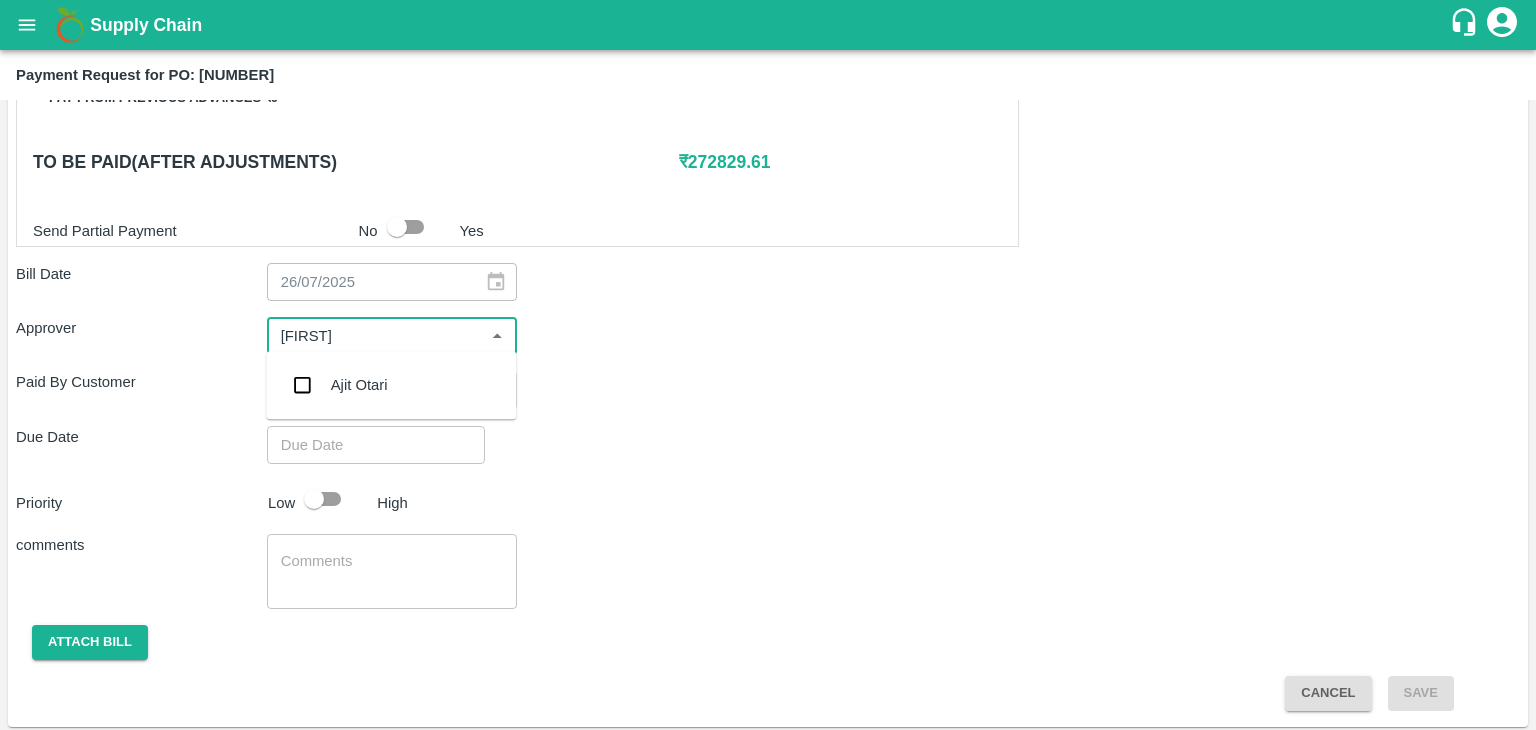 click on "Ajit Otari" at bounding box center (359, 385) 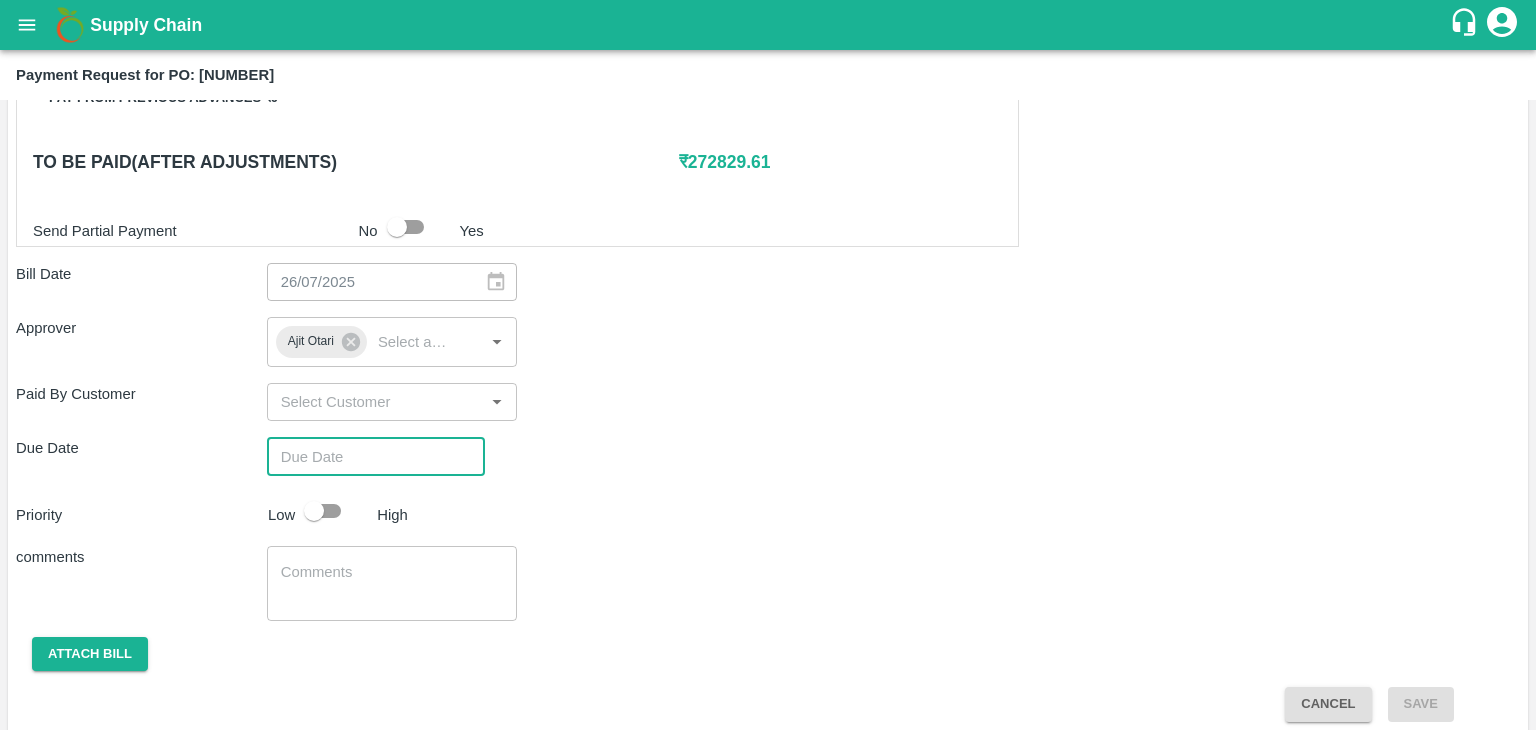 type on "DD/MM/YYYY hh:mm aa" 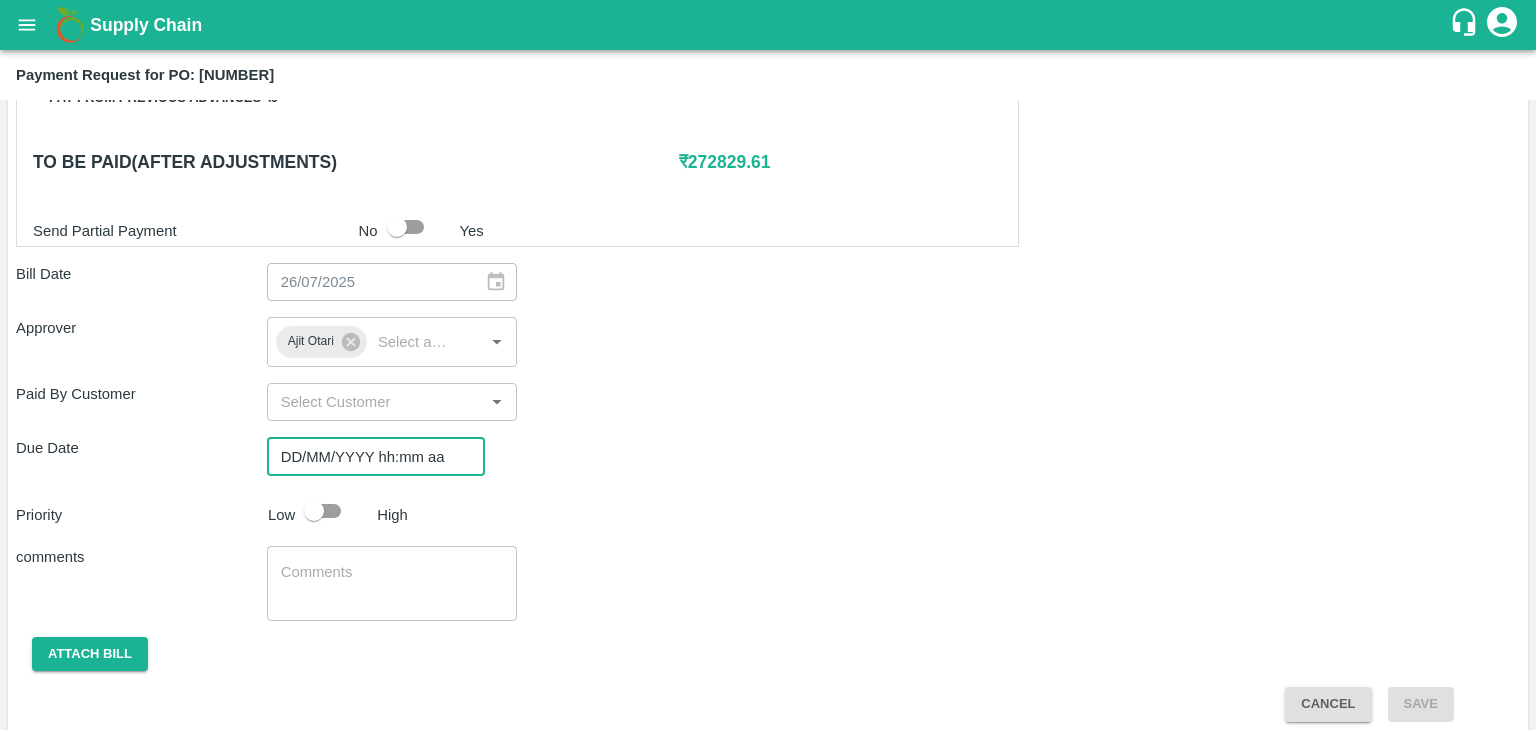 click on "DD/MM/YYYY hh:mm aa" at bounding box center (369, 456) 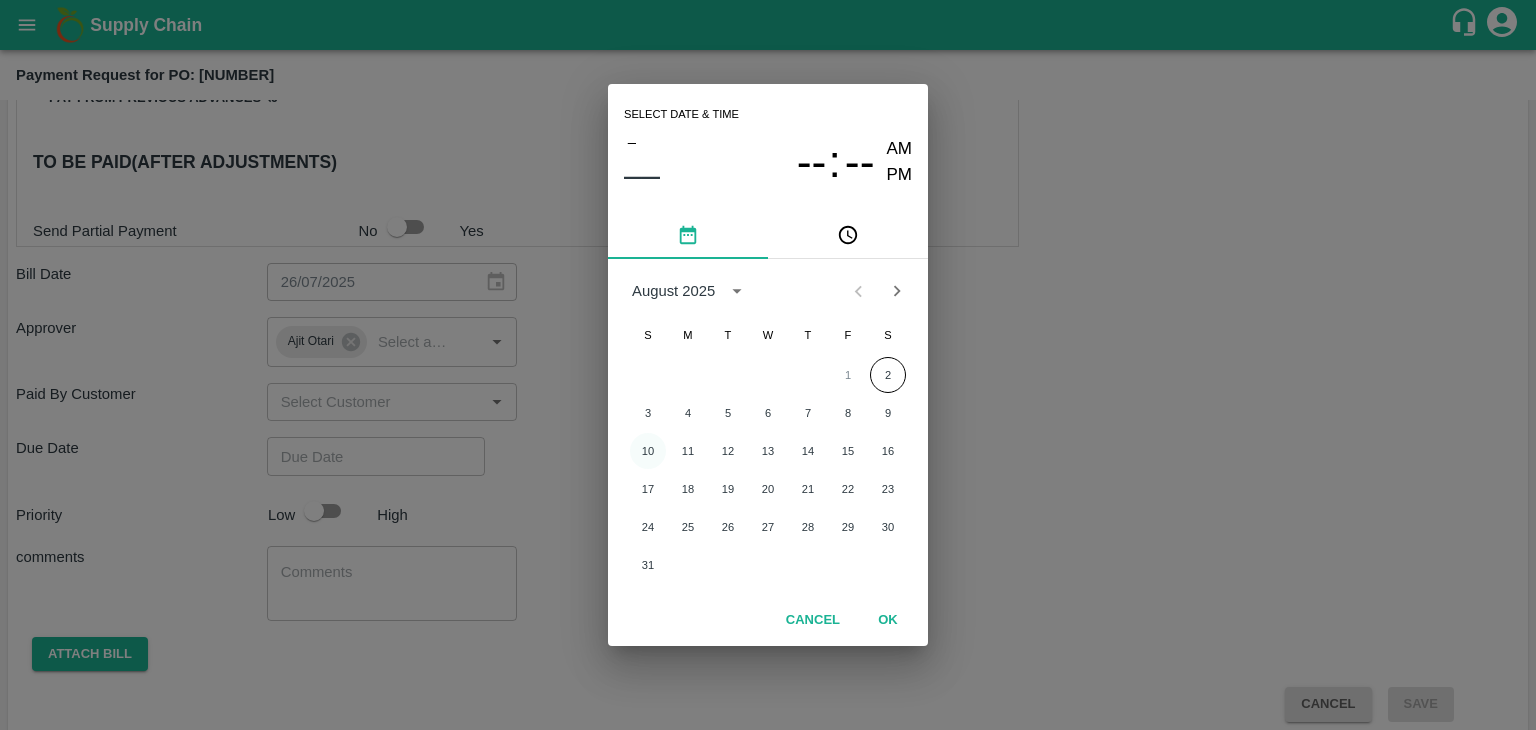 click on "10" at bounding box center (648, 451) 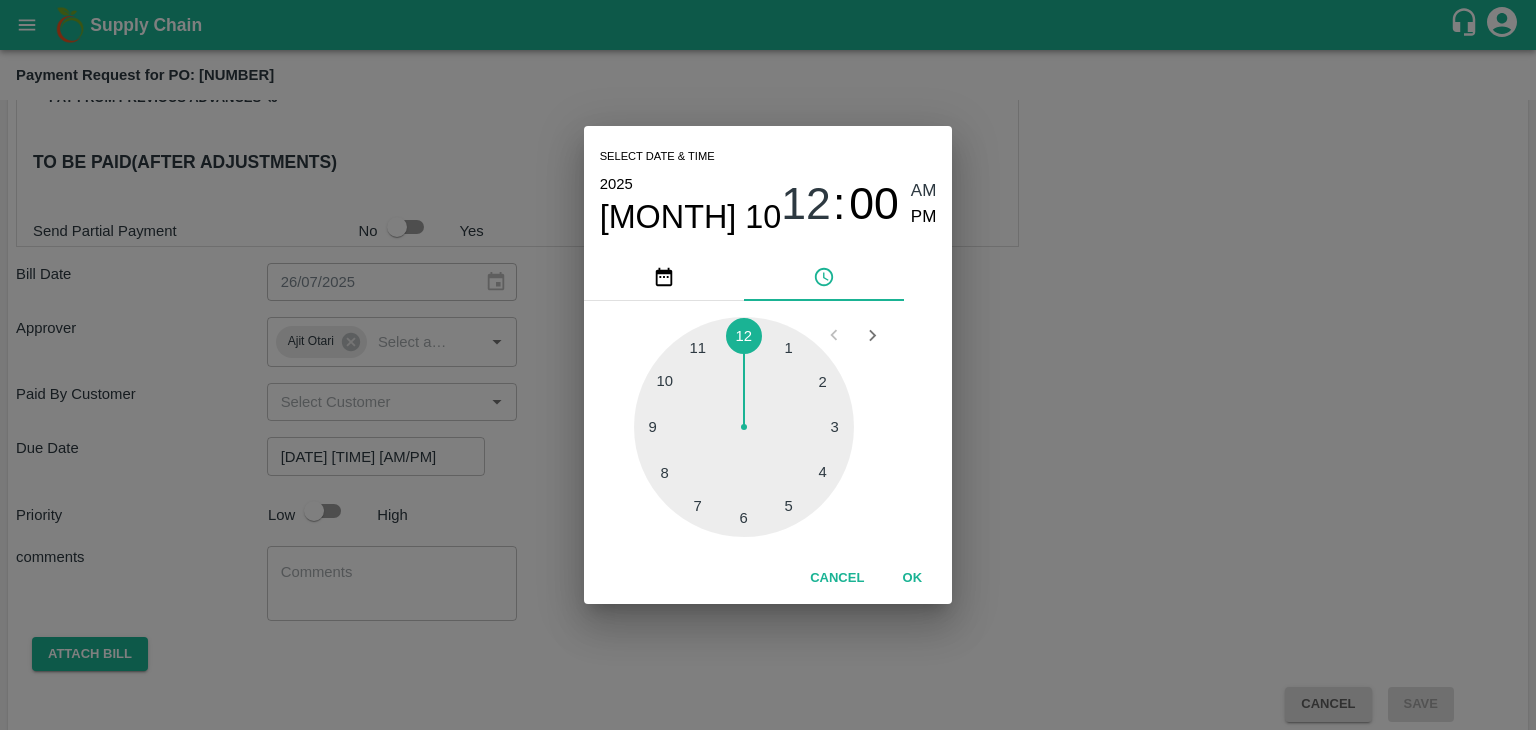click on "Select date & time 2025 Aug 10 12 : 00 AM PM 1 2 3 4 5 6 7 8 9 10 11 12 Cancel OK" at bounding box center (768, 365) 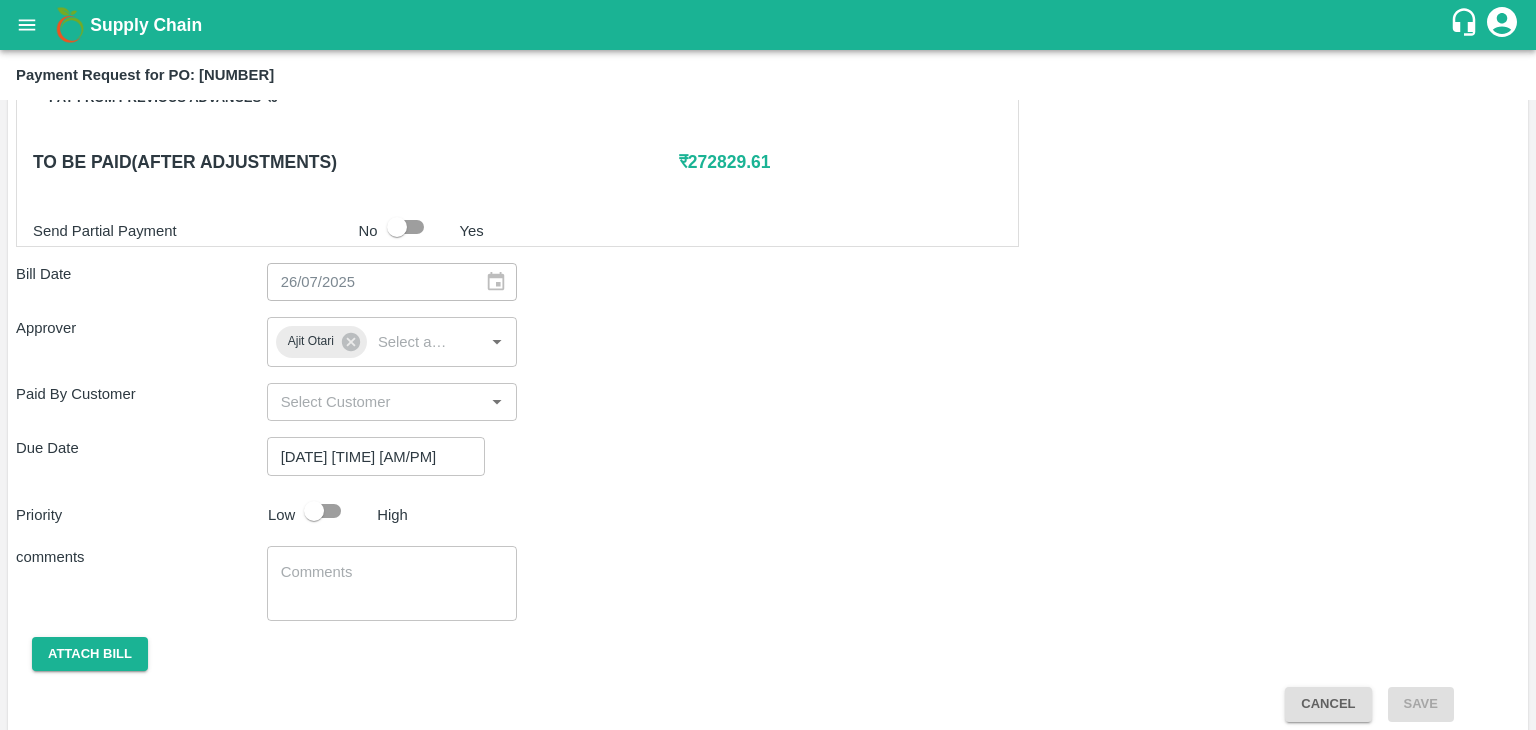 click on "10/08/2025 12:00 AM" at bounding box center [369, 456] 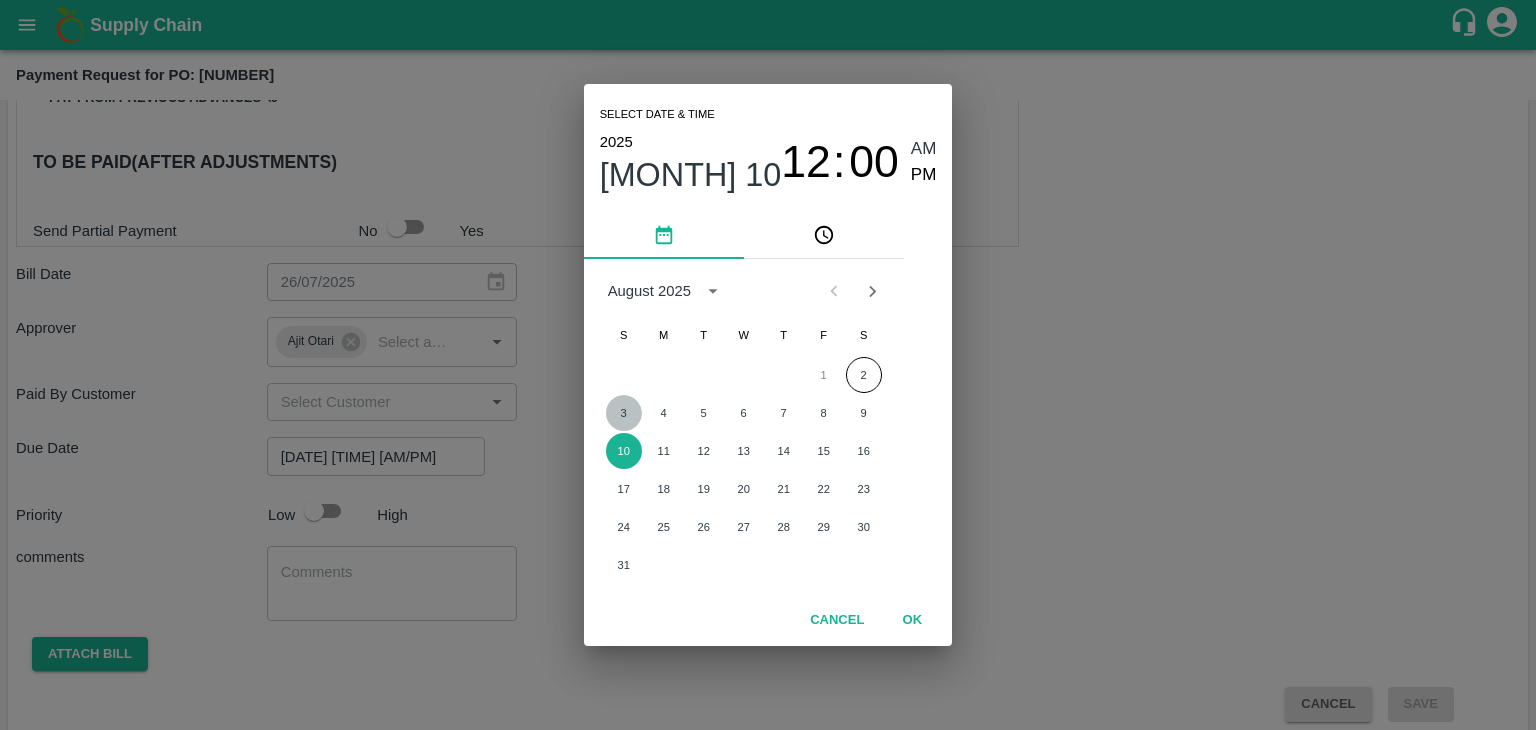 click on "3" at bounding box center (624, 413) 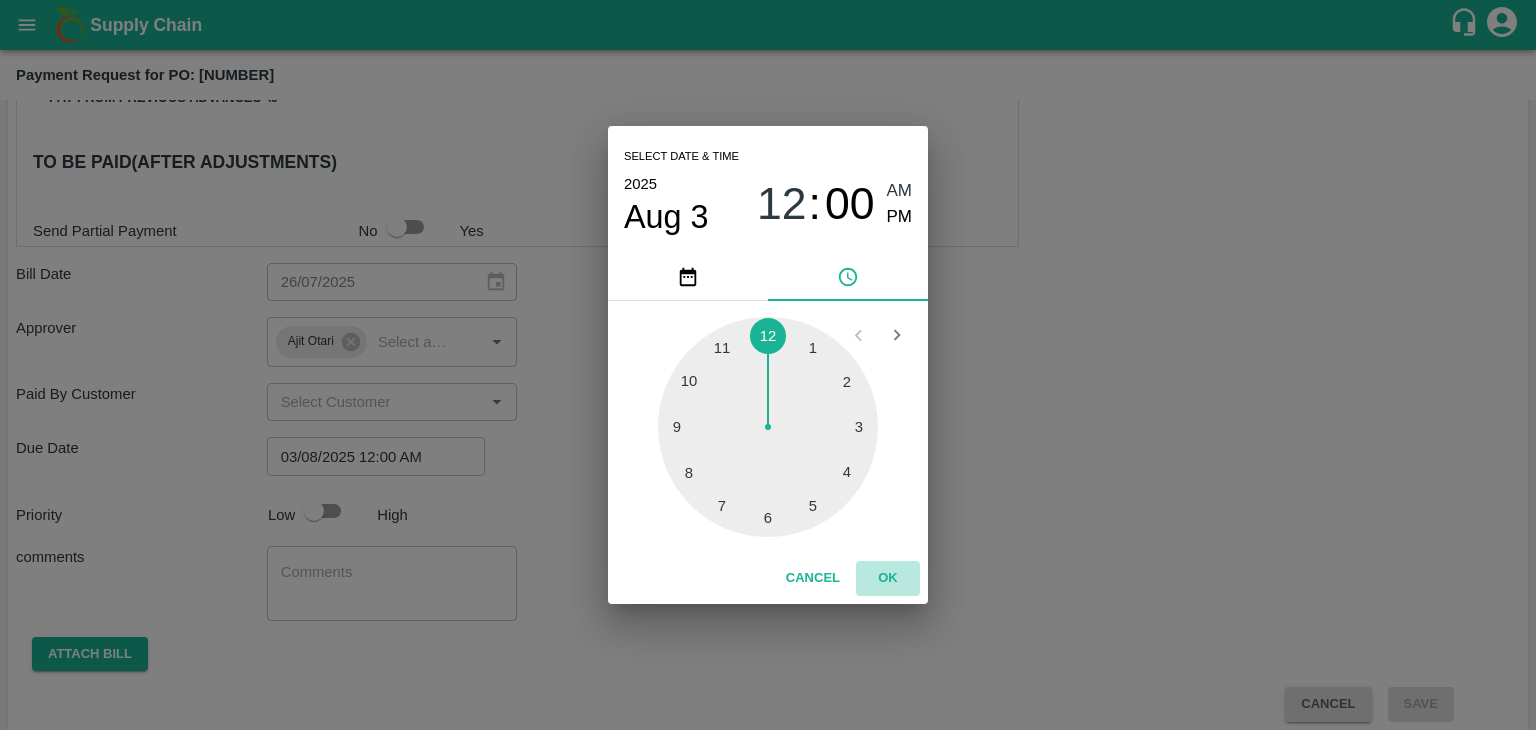 click on "OK" at bounding box center [888, 578] 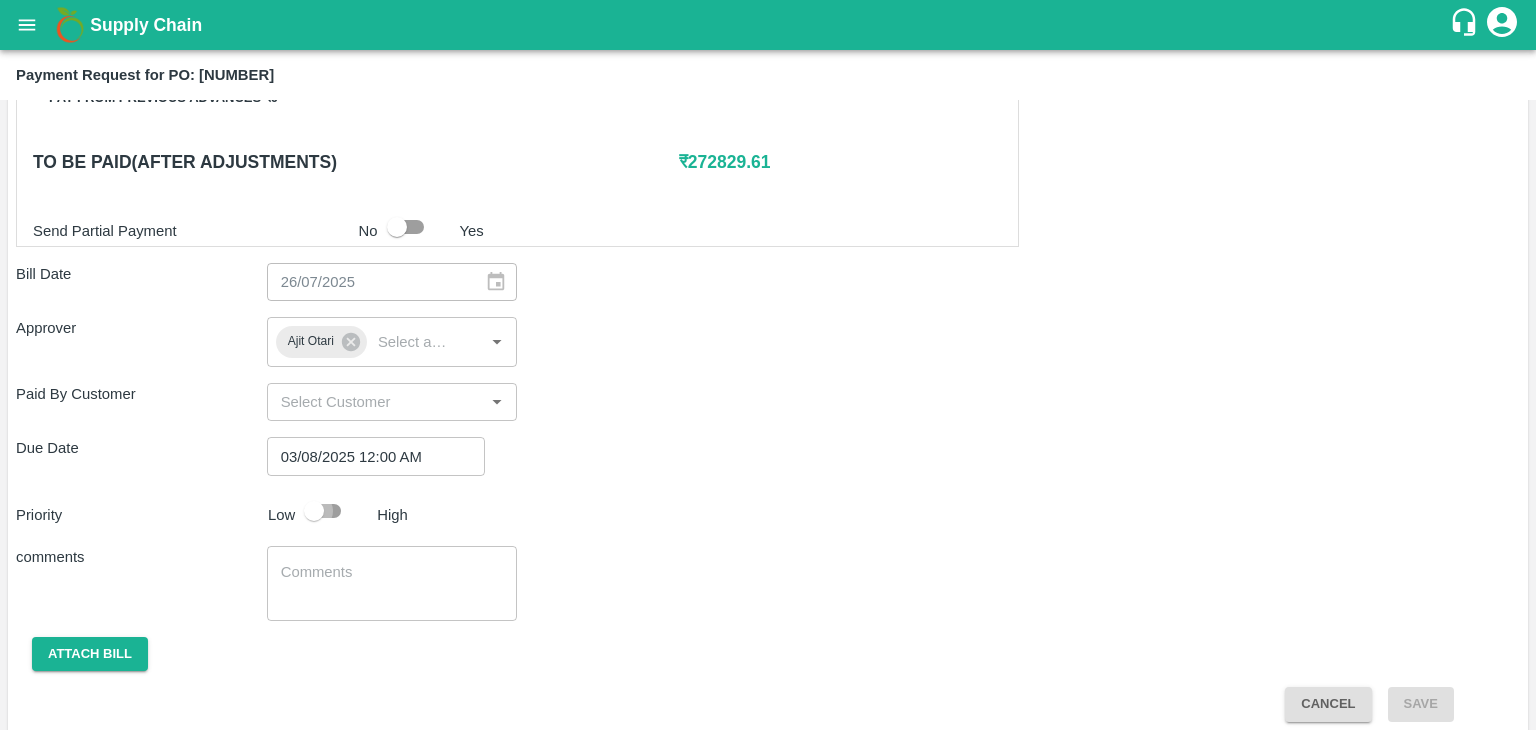 click at bounding box center (314, 511) 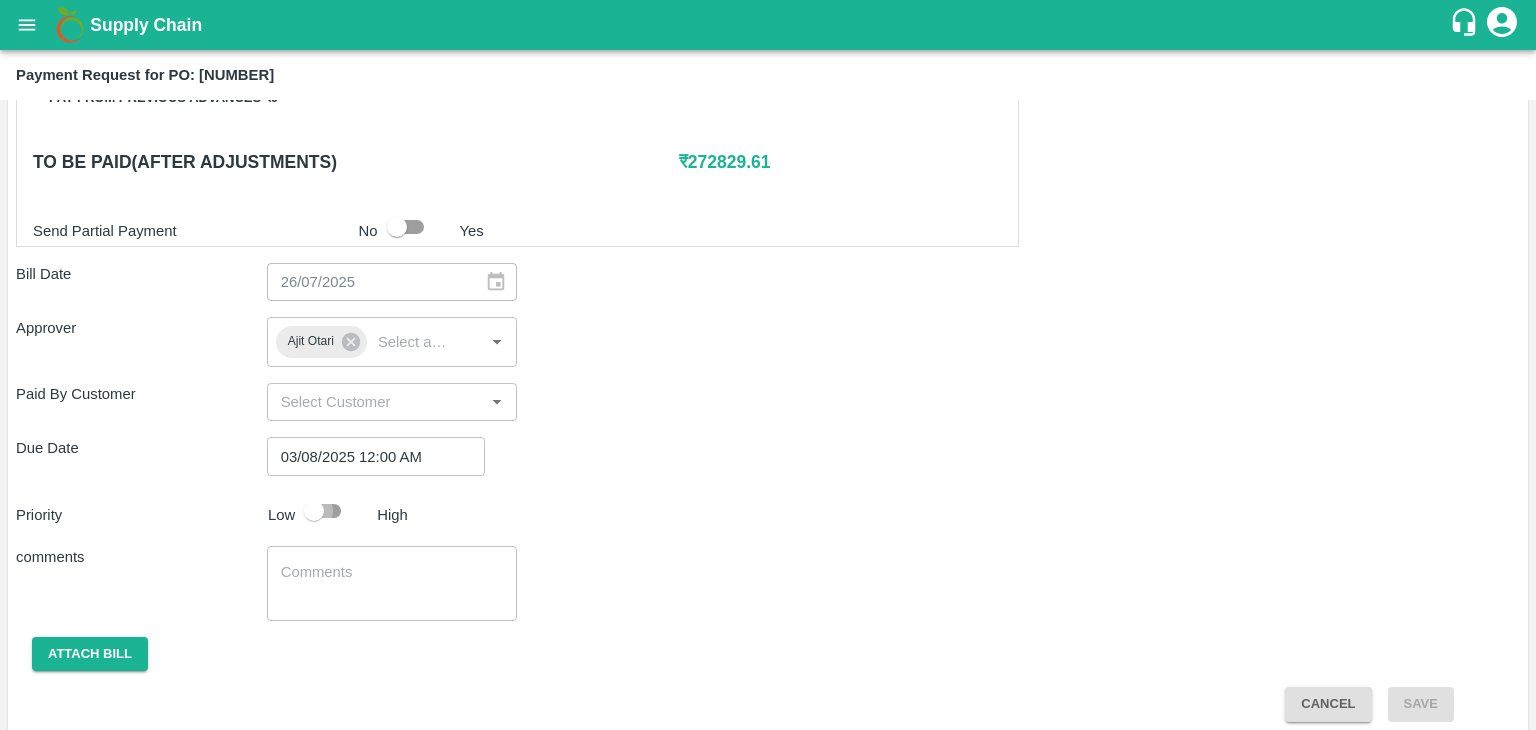 checkbox on "true" 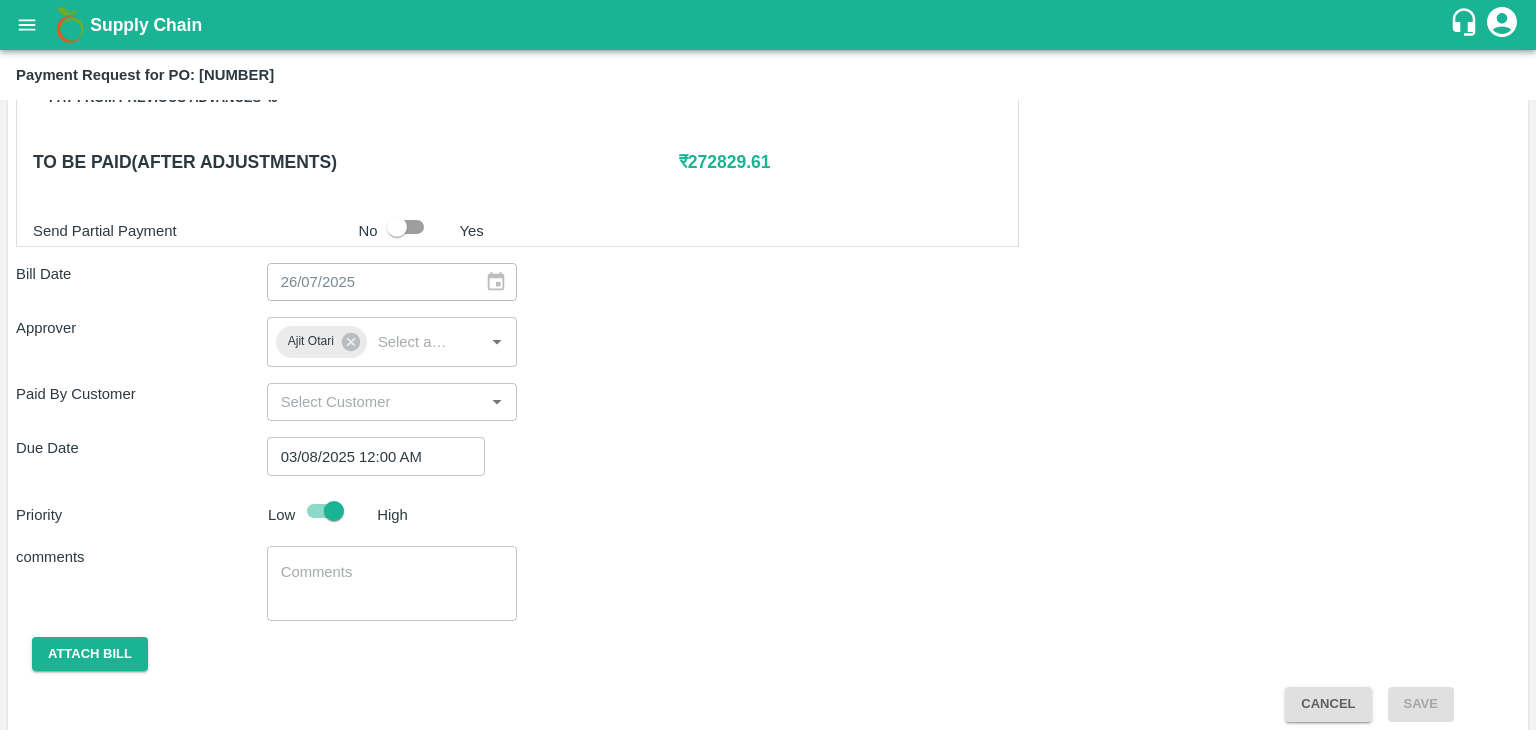 click on "x ​" at bounding box center [392, 583] 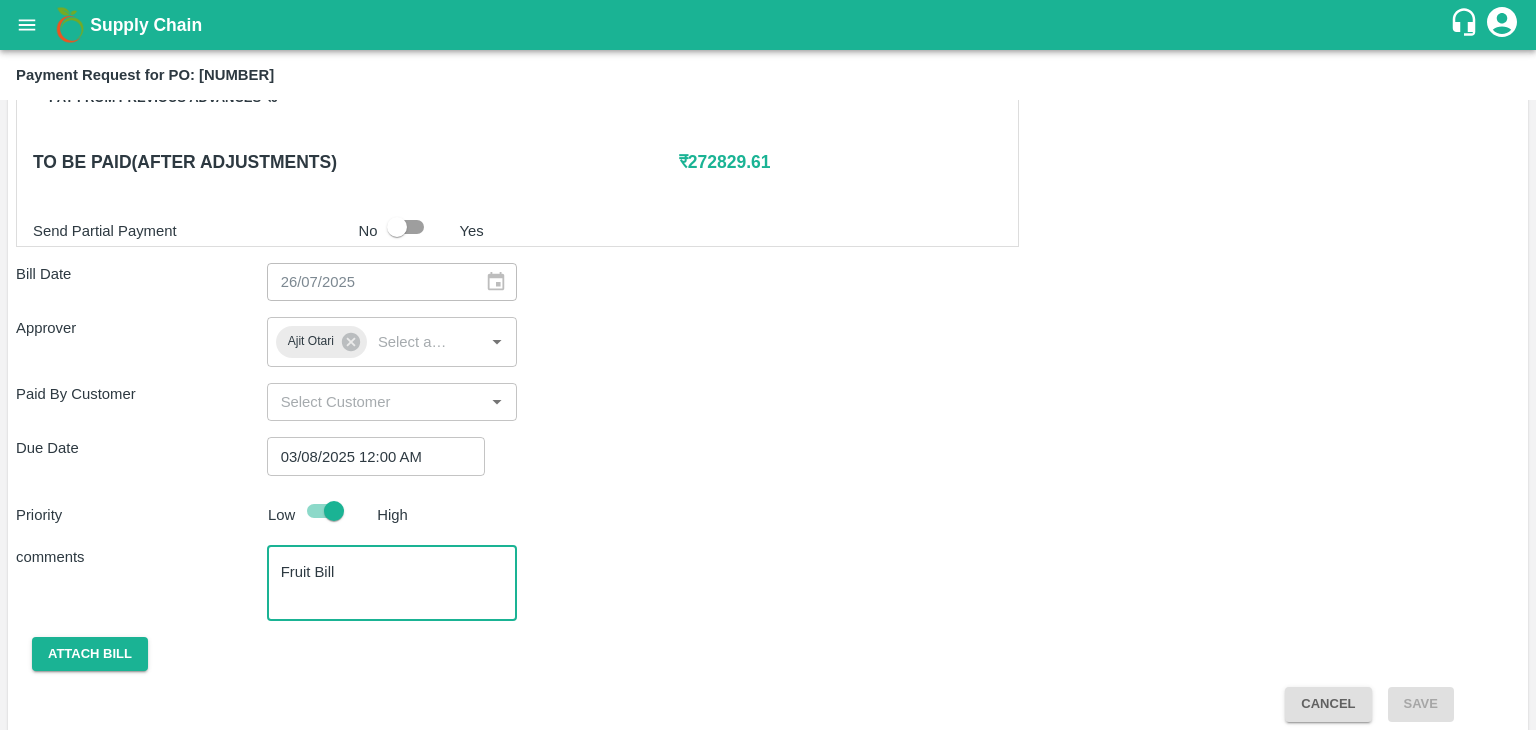 scroll, scrollTop: 948, scrollLeft: 0, axis: vertical 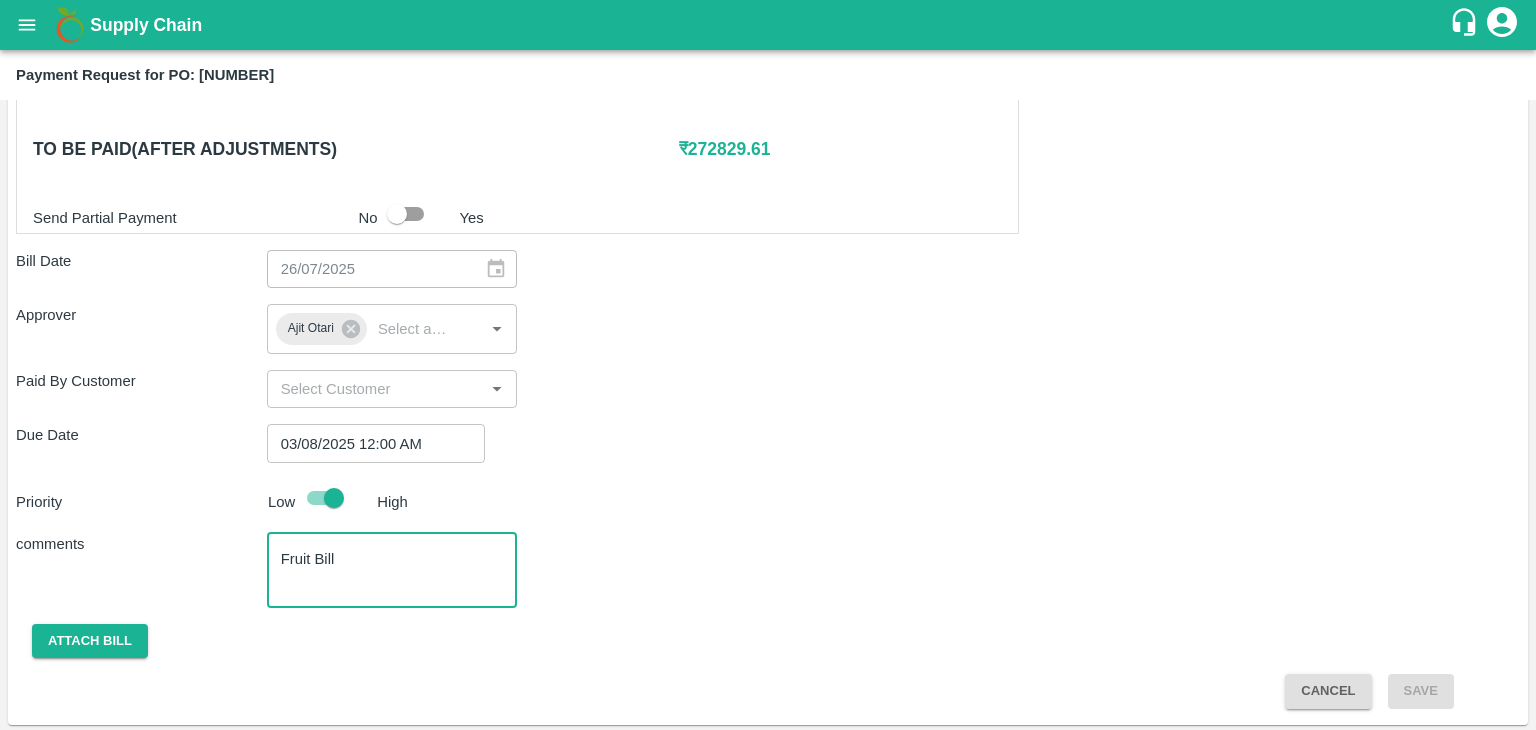 type on "Fruit Bill" 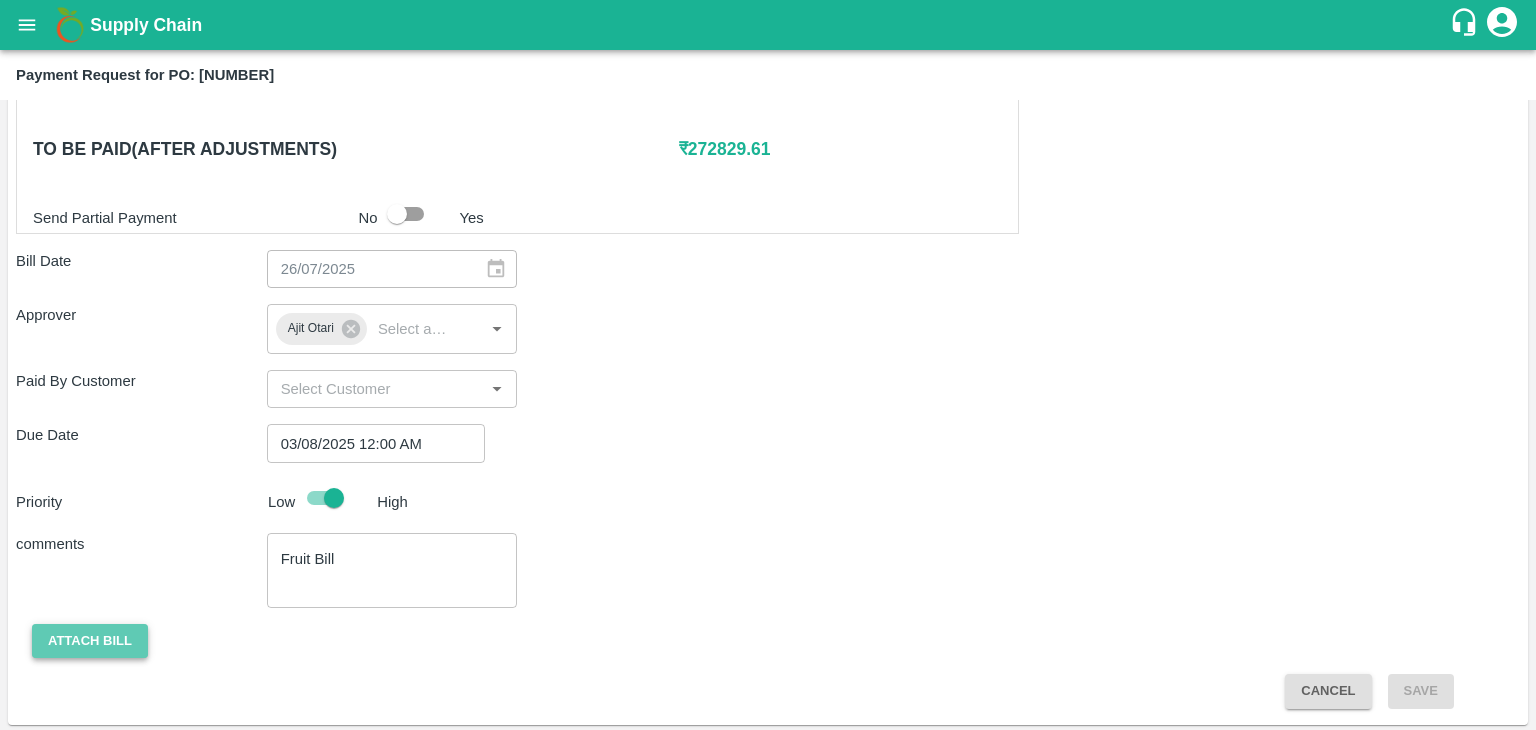click on "Attach bill" at bounding box center [90, 641] 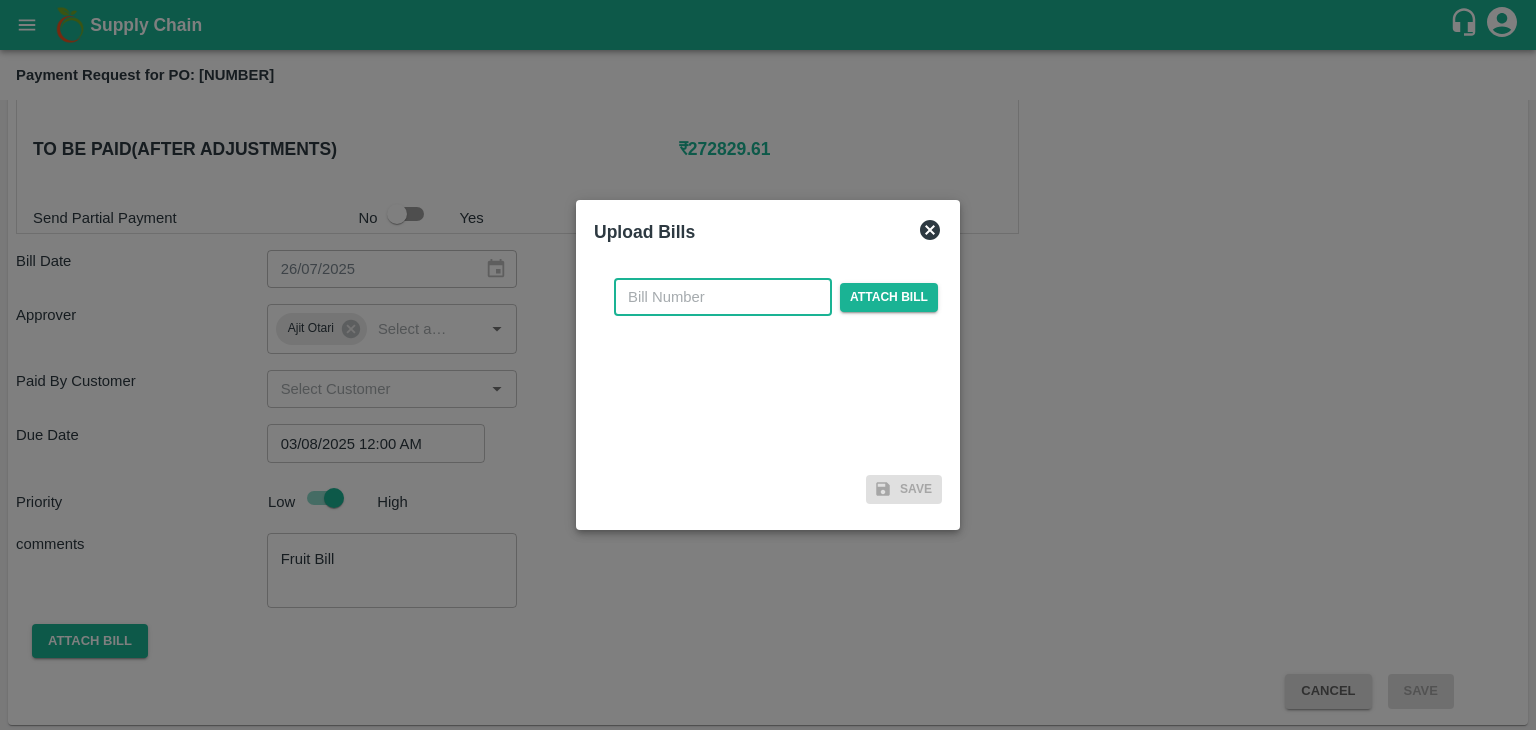 click at bounding box center [723, 297] 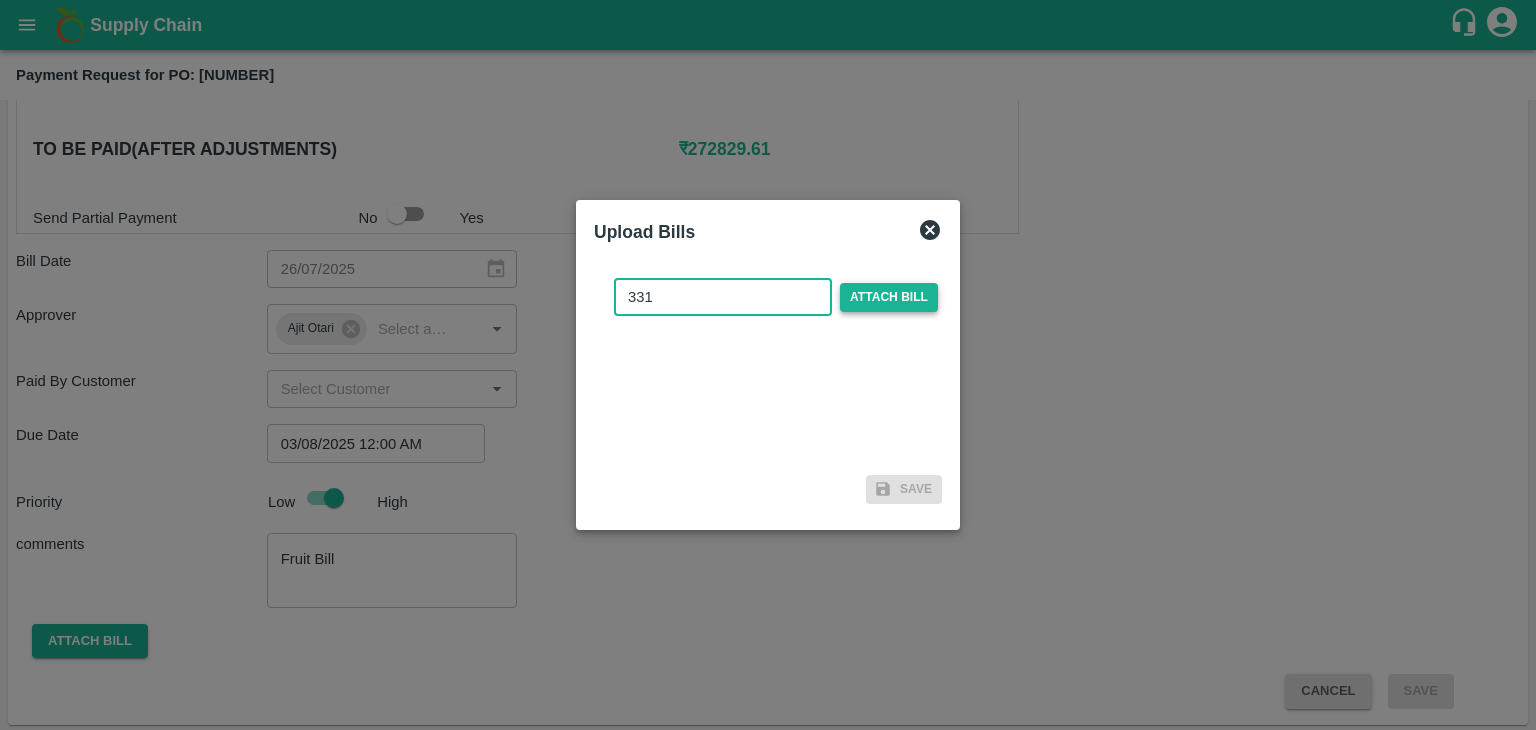 type on "331" 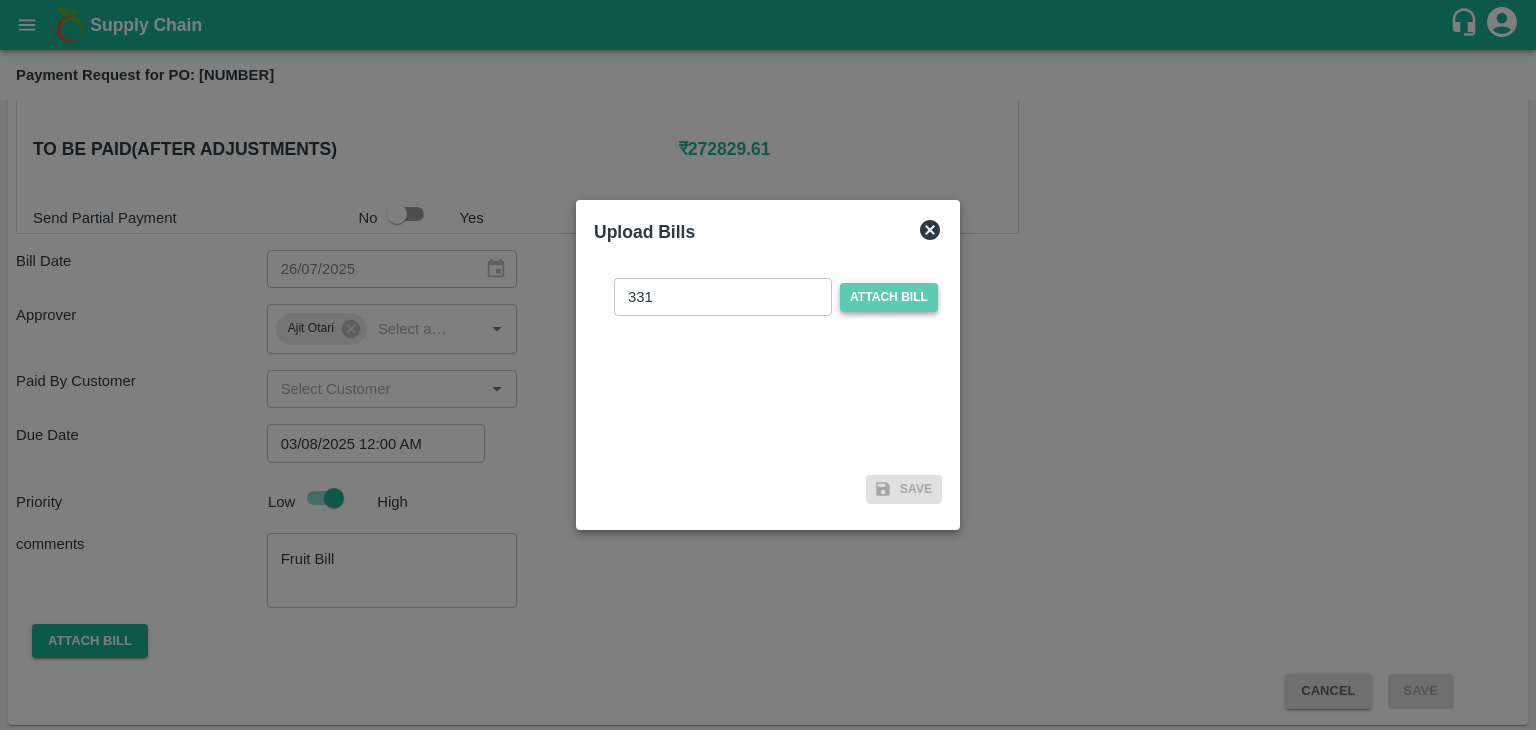 click on "Attach bill" at bounding box center [889, 297] 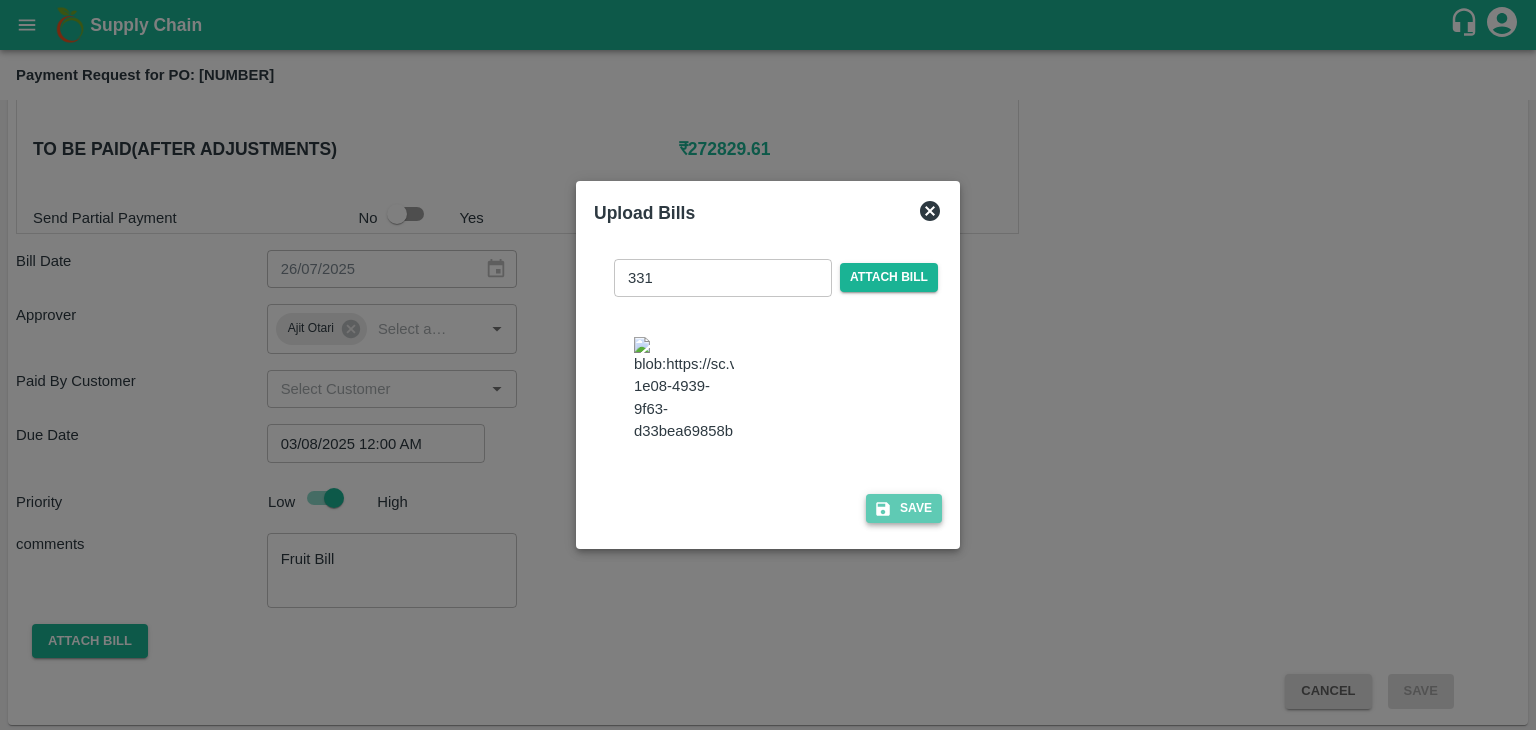 click on "Save" at bounding box center (904, 508) 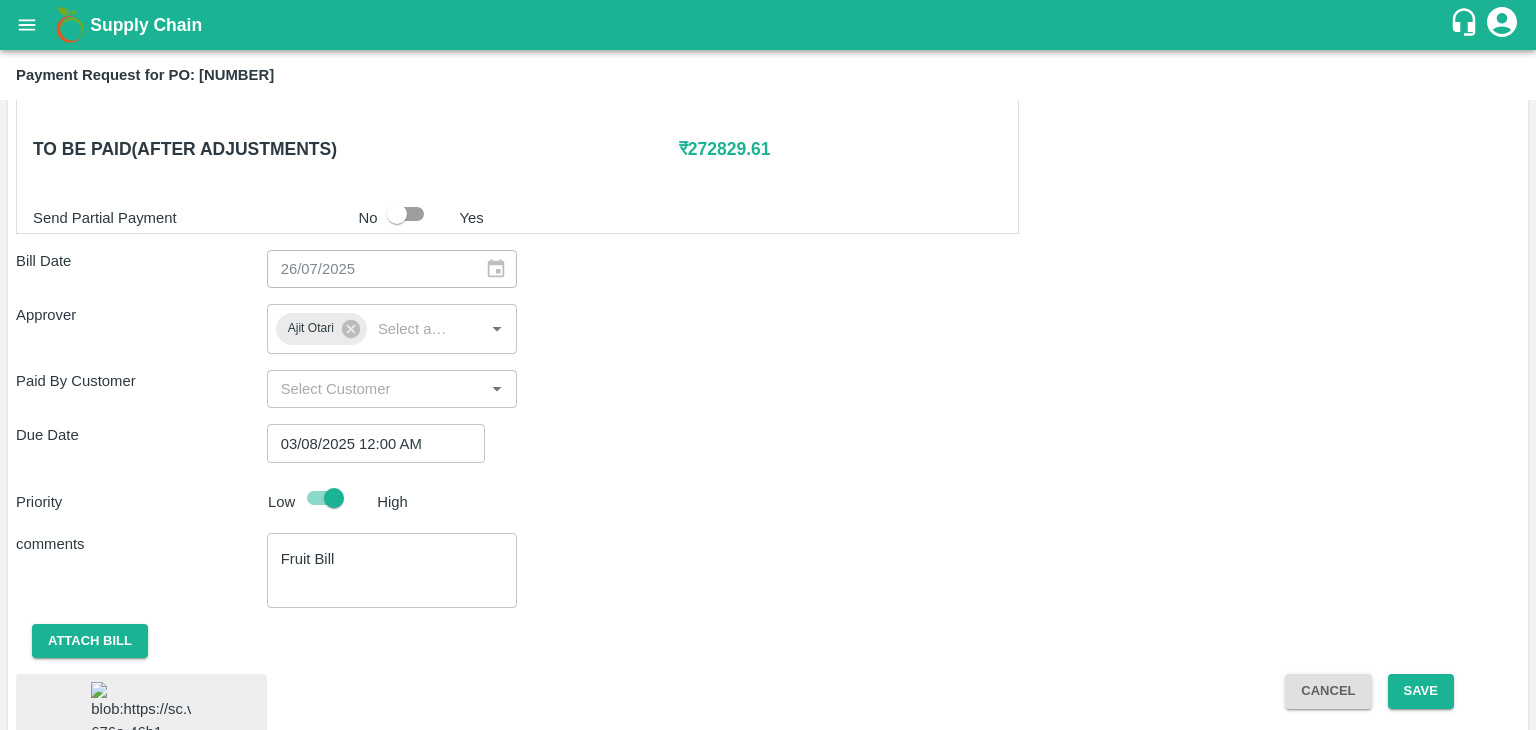 click on "Shipment -  SHIP/TEMB/348879 Lots (Labels) Weight (Kgs) Total Price (₹) BANANA-EXP/13 kg M N-CHL 4 Hand/V-MH-RoyalF/468FEX/260725   13 ( 1  X   13   ) ₹ 428.87 ₹ 32.99  / kg BANANA-EXP/13 kg M N-CHL 6 Hand/V-MH-RoyalF/468FEX/260725   4433 ( 341  X   13   ) ₹ 146244.67 ₹ 32.99  / kg BANANA-EXP/13 kg M N-CHL 8 Hand/V-MH-RoyalF/468FEX/260725   2847 ( 219  X   13   ) ₹ 93922.53 ₹ 32.99  / kg BANANA-EXP/13 kg M N-CHL CL/V-MH-RoyalF/468FEX/260725   494 ( 38  X   13   ) ₹ 16297.06 ₹ 32.99  / kg Total 7787 256893.13 Shipment -  SHIP/TEMB/348882 Lots (Labels) Weight (Kgs) Total Price (₹) BANANA-EXP/C Class/V-MH-RoyalF/258BOM/260725   453 ( 1  X   453   ) ₹ 13698.72 ₹ 30.24  / kg Total 453 13698.72 Shipment -  SHIP/TEMB/348883 Lots (Labels) Weight (Kgs) Total Price (₹) BANANA-EXP/PHR Kg/V-MH-RoyalF/258BOM/260725   74 ( 1  X   74   ) ₹ 2237.76 ₹ 30.24  / kg Total 74 2237.76 Pay from previous advances ₹  0 To be paid(After adjustments) ₹  272829.61 Send Partial Payment No Yes Bill Date x" at bounding box center [768, 140] 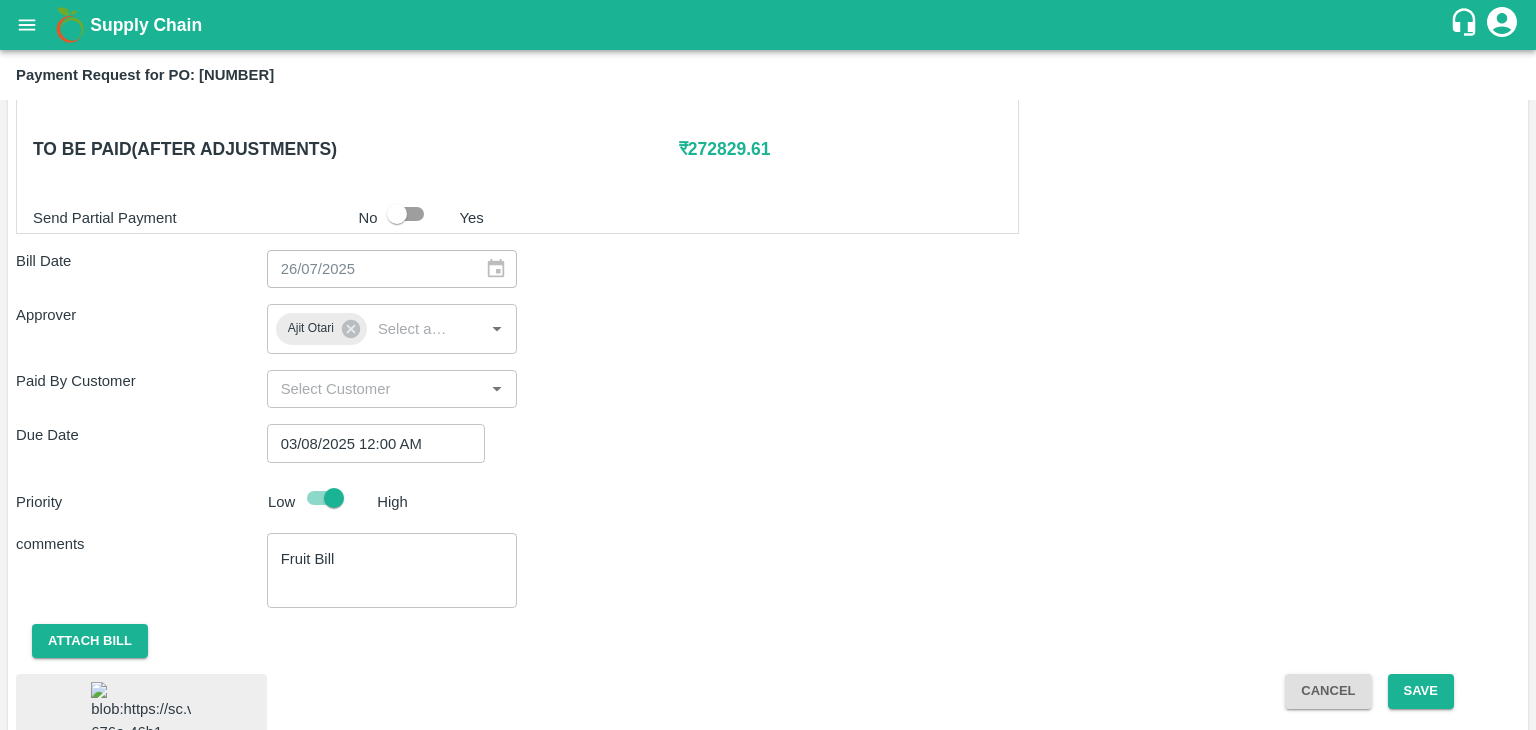 scroll, scrollTop: 1072, scrollLeft: 0, axis: vertical 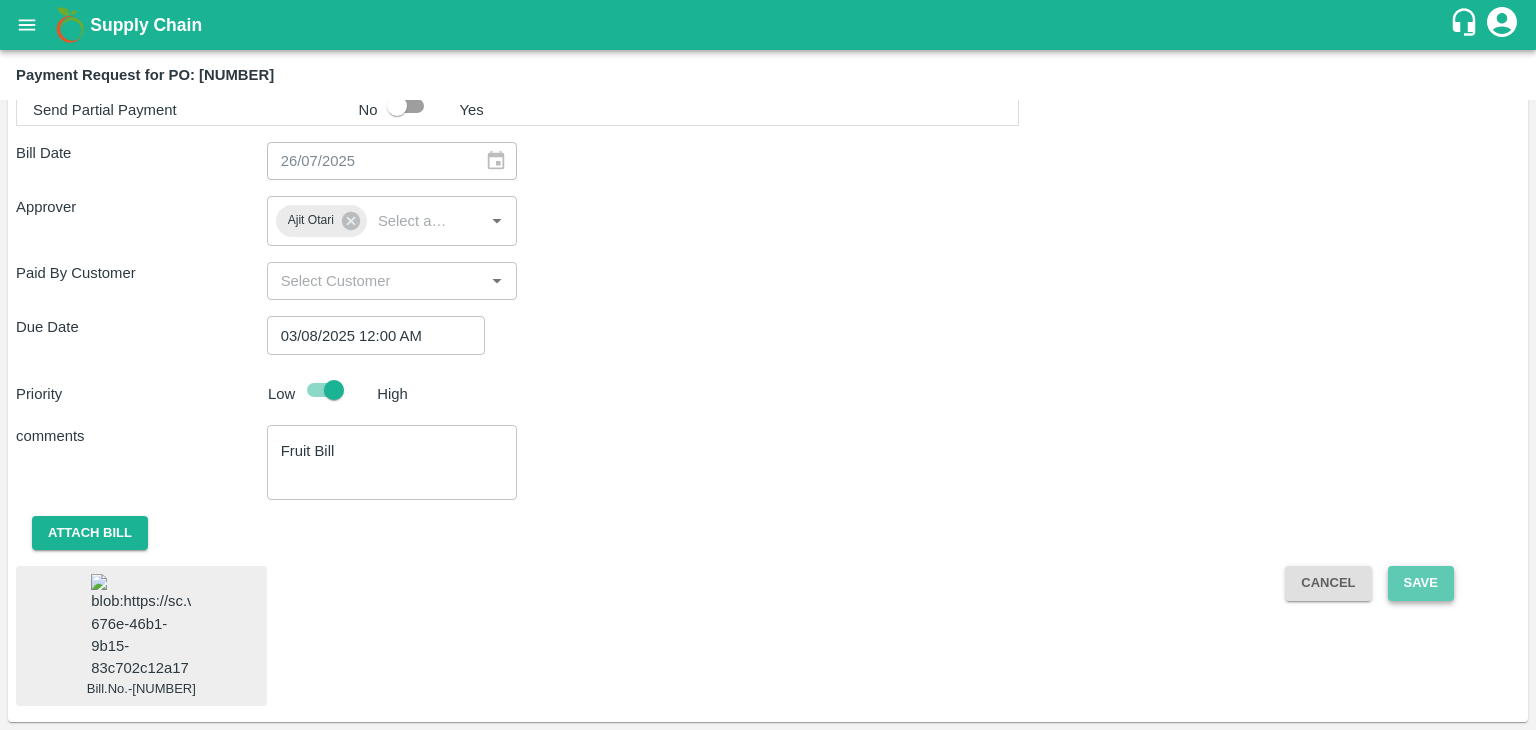 click on "Save" at bounding box center [1421, 583] 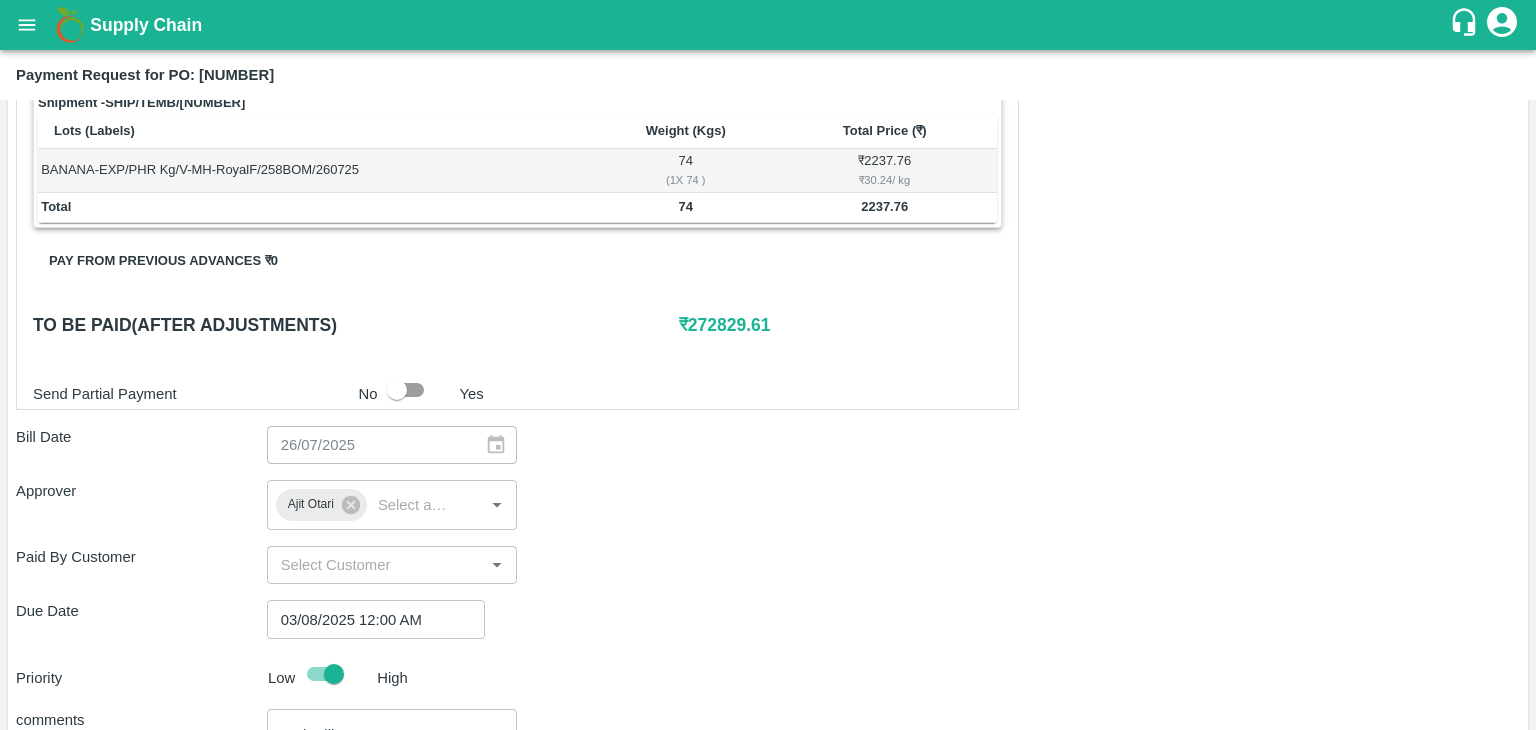 scroll, scrollTop: 720, scrollLeft: 0, axis: vertical 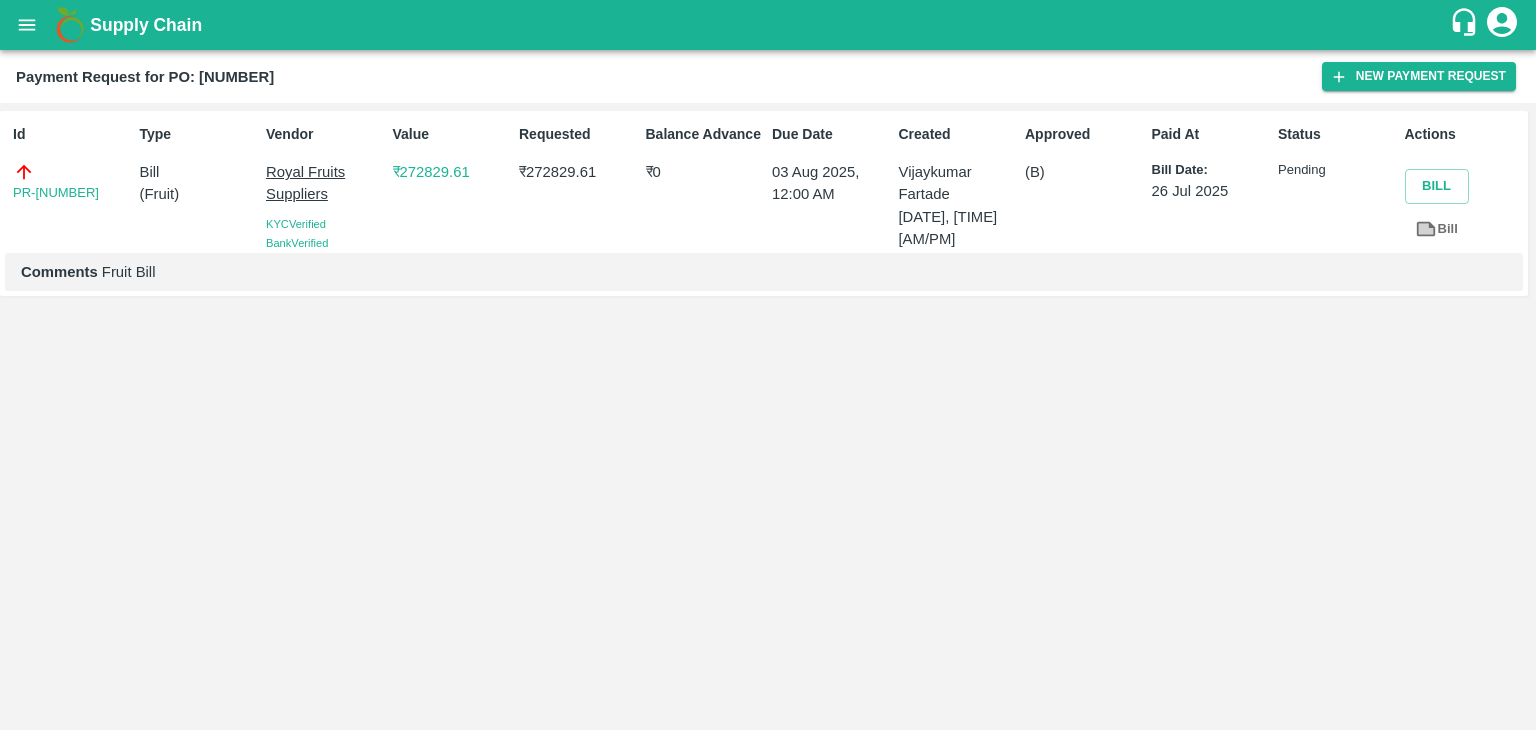 click at bounding box center [27, 25] 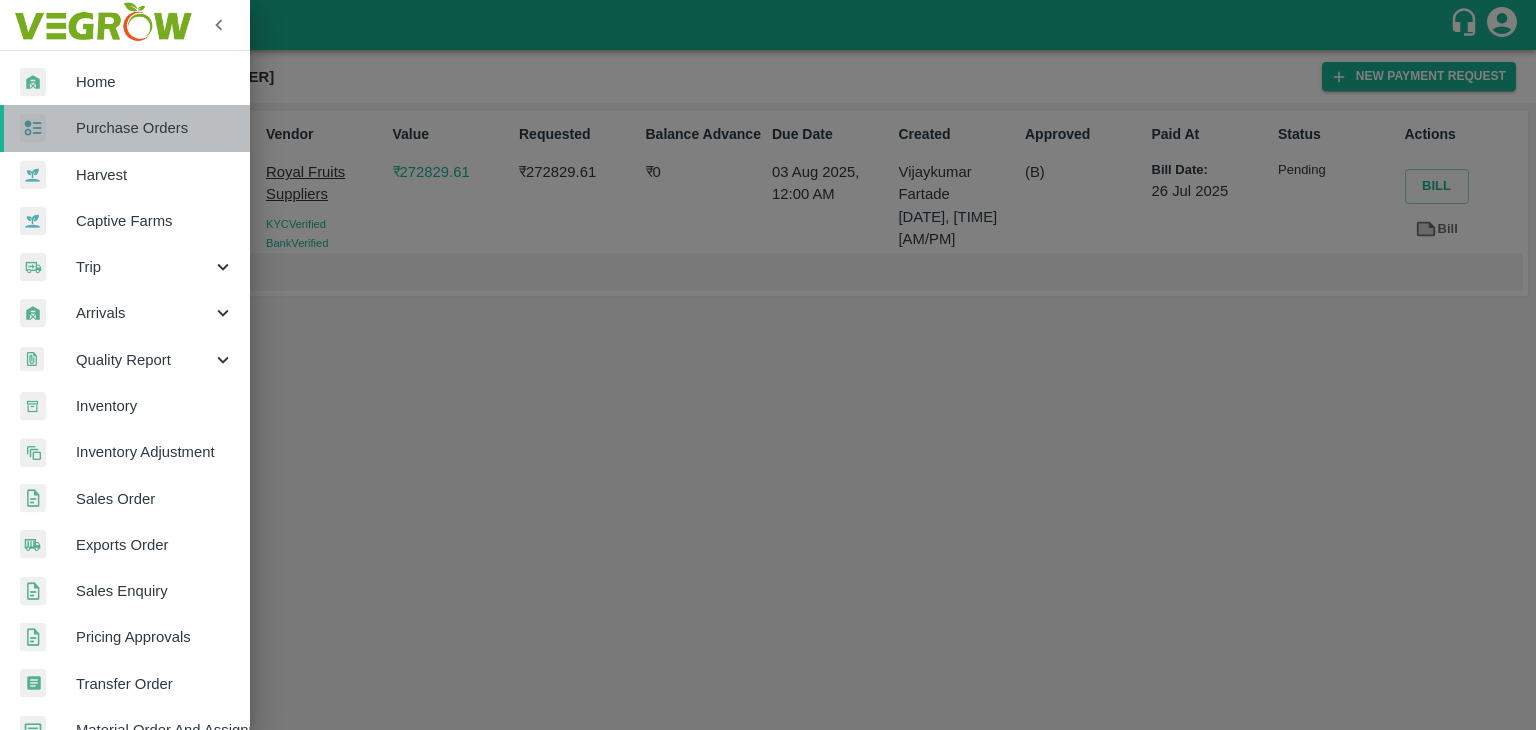 click on "Purchase Orders" at bounding box center (155, 128) 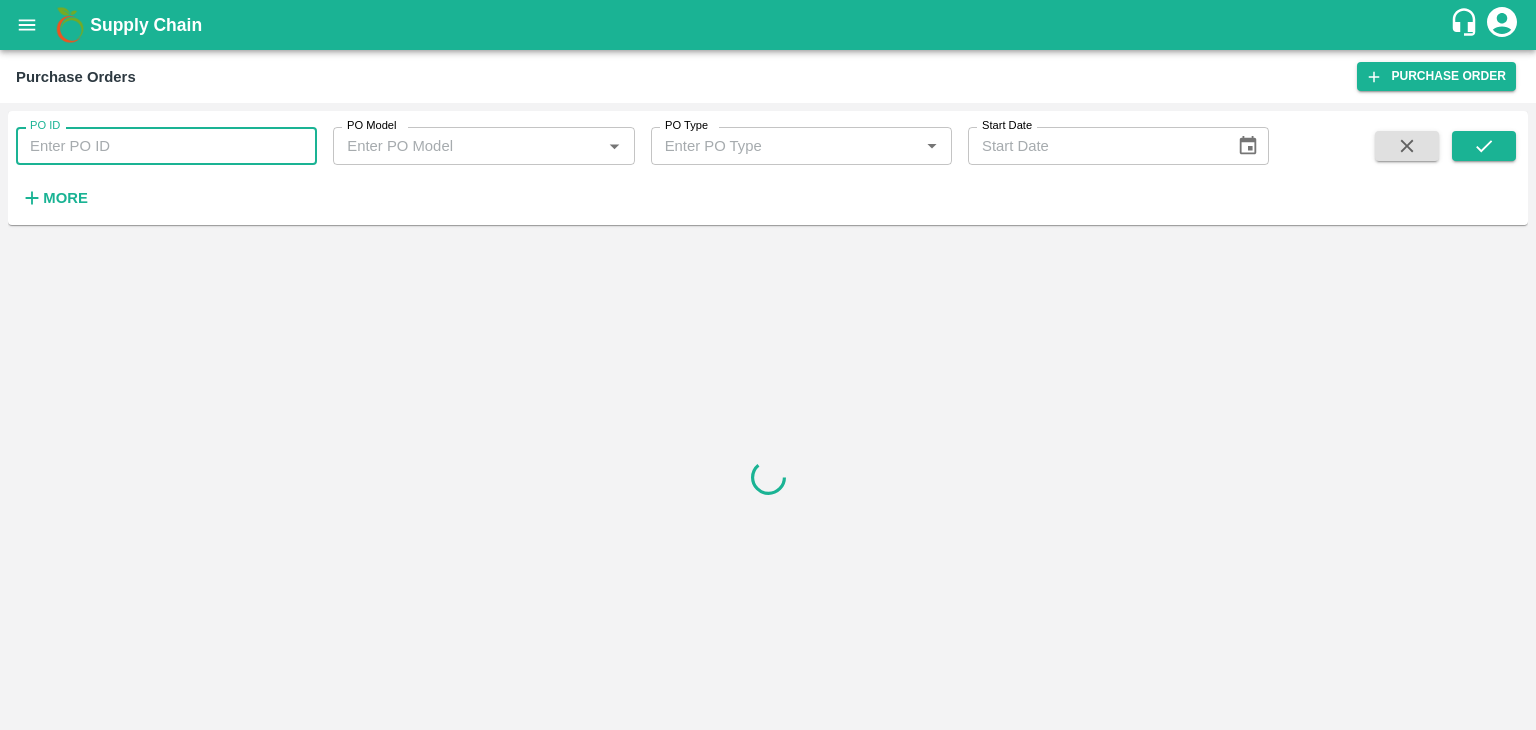 click on "PO ID" at bounding box center [166, 146] 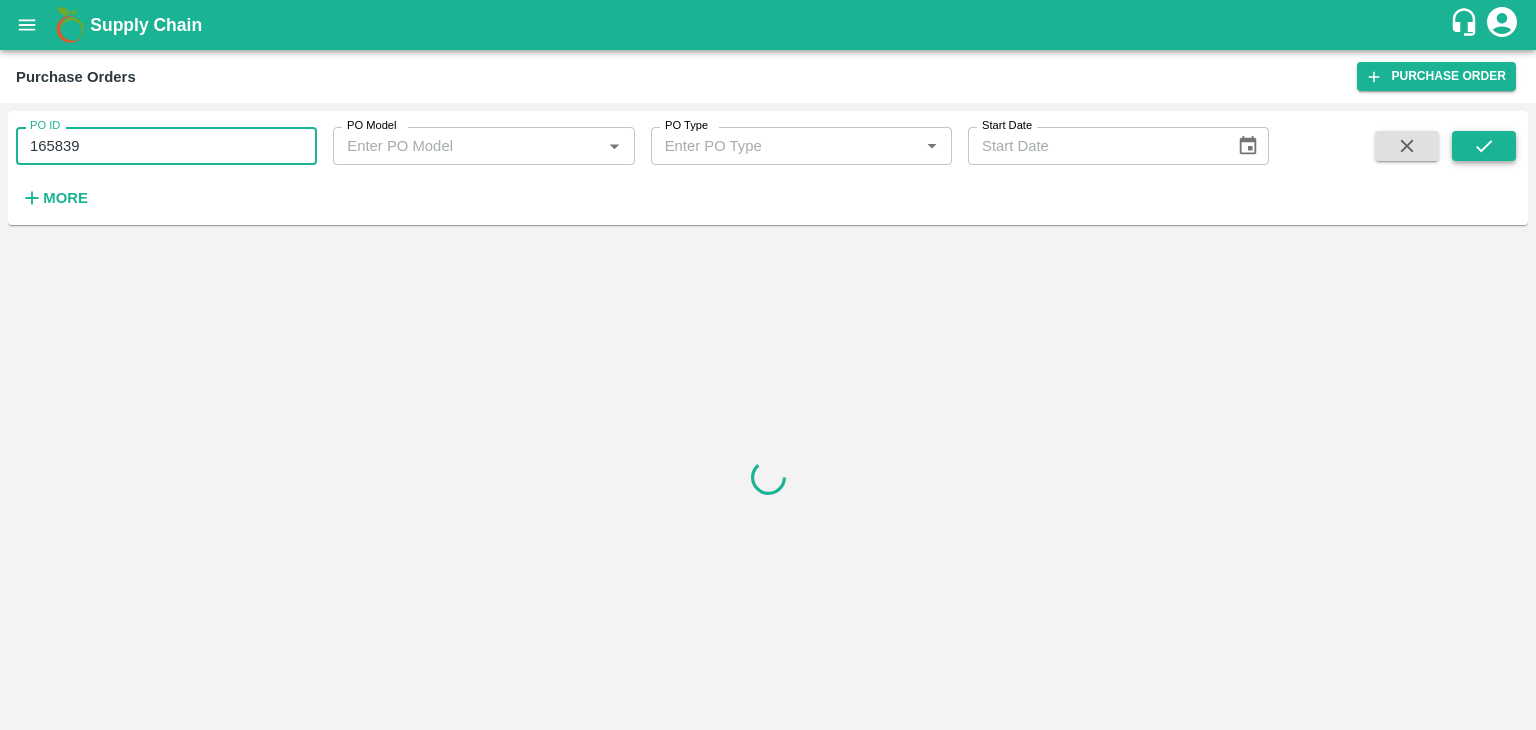 type on "165839" 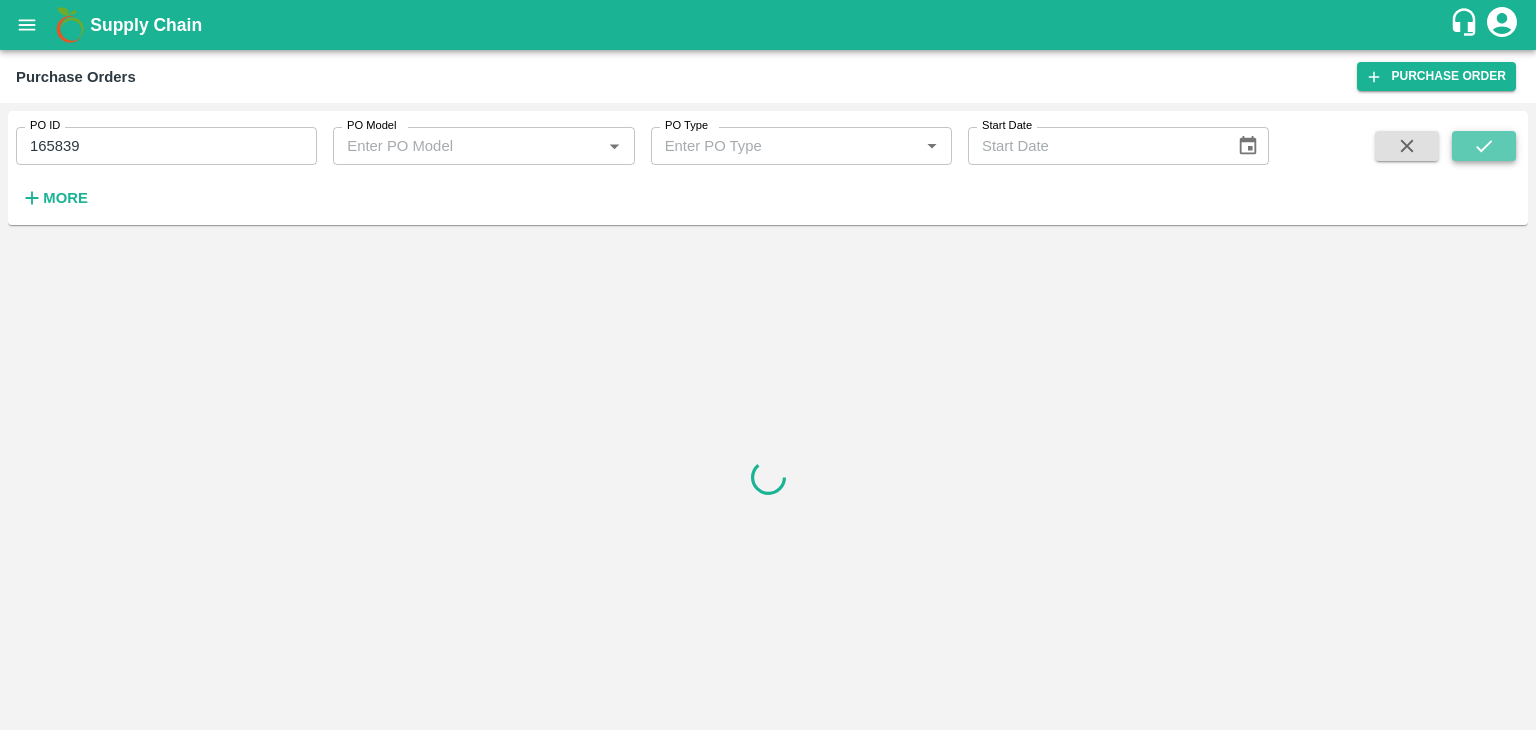 click at bounding box center (1484, 146) 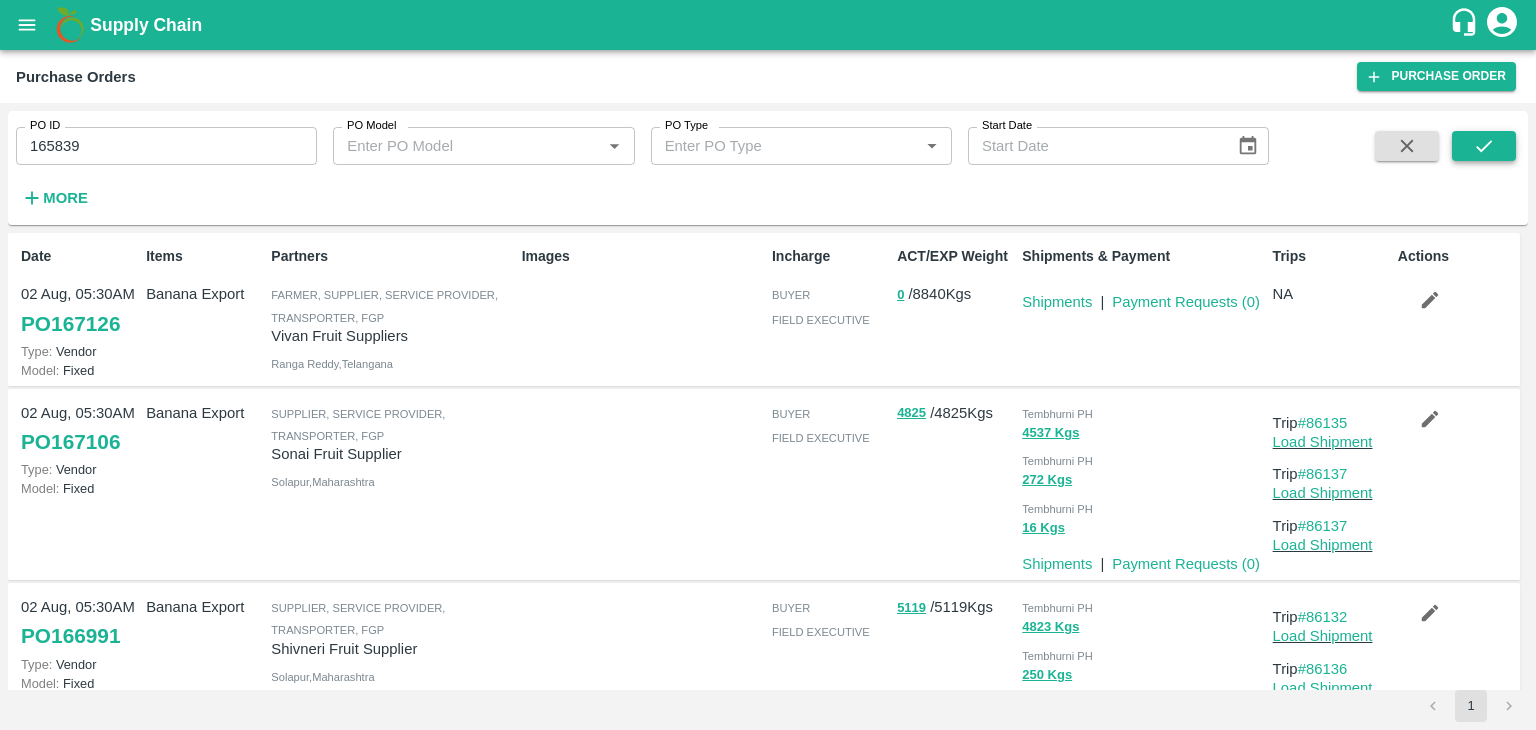 click 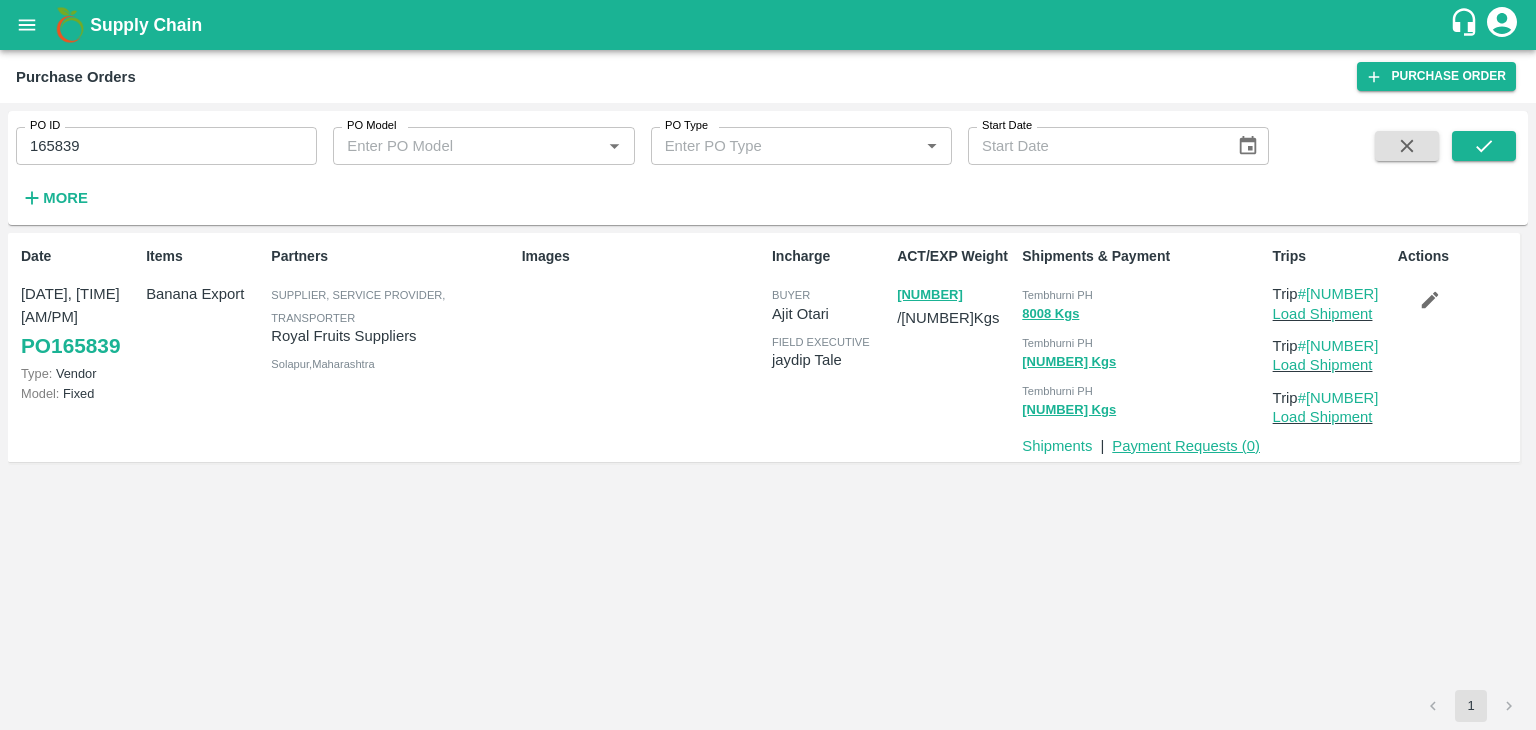 click on "Payment Requests ( 0 )" at bounding box center [1186, 446] 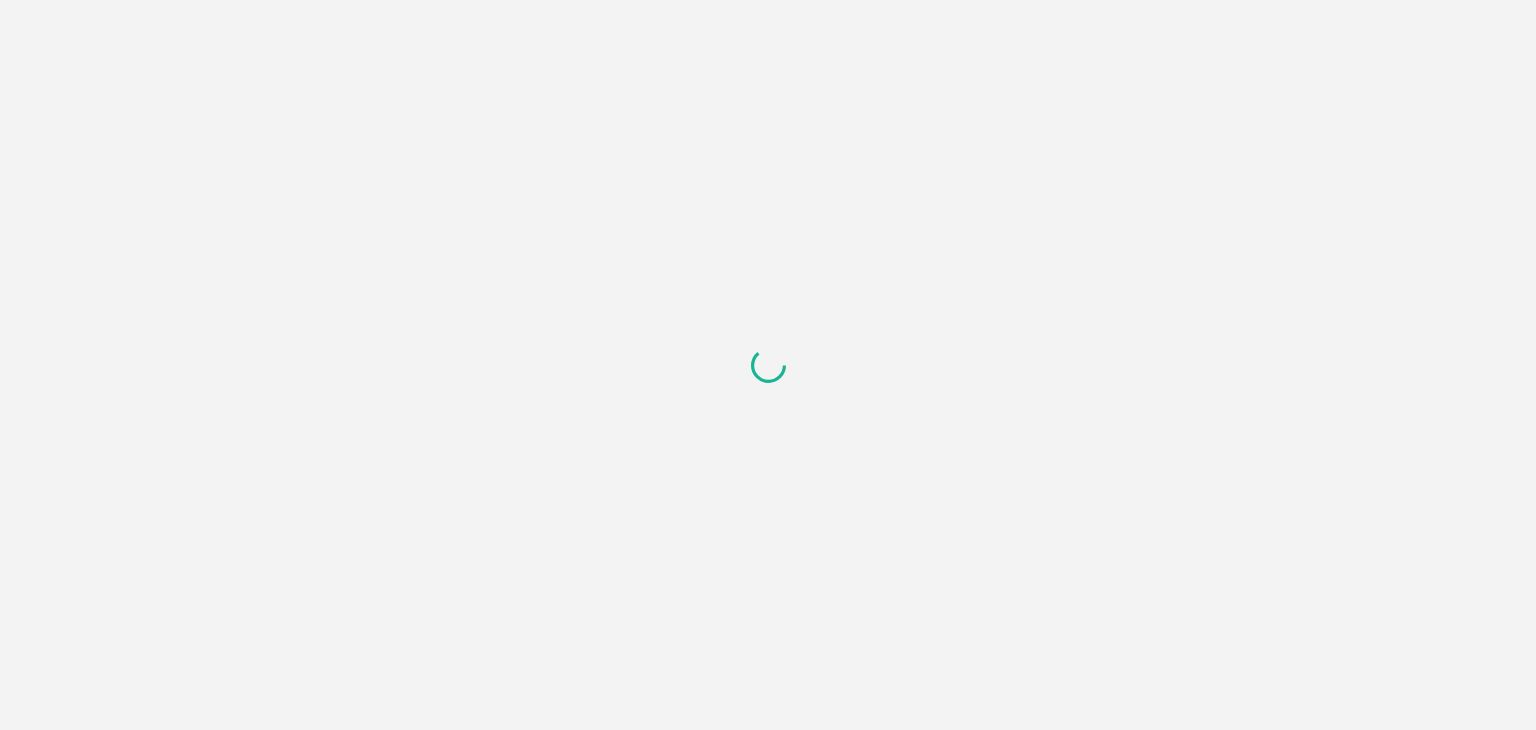 scroll, scrollTop: 0, scrollLeft: 0, axis: both 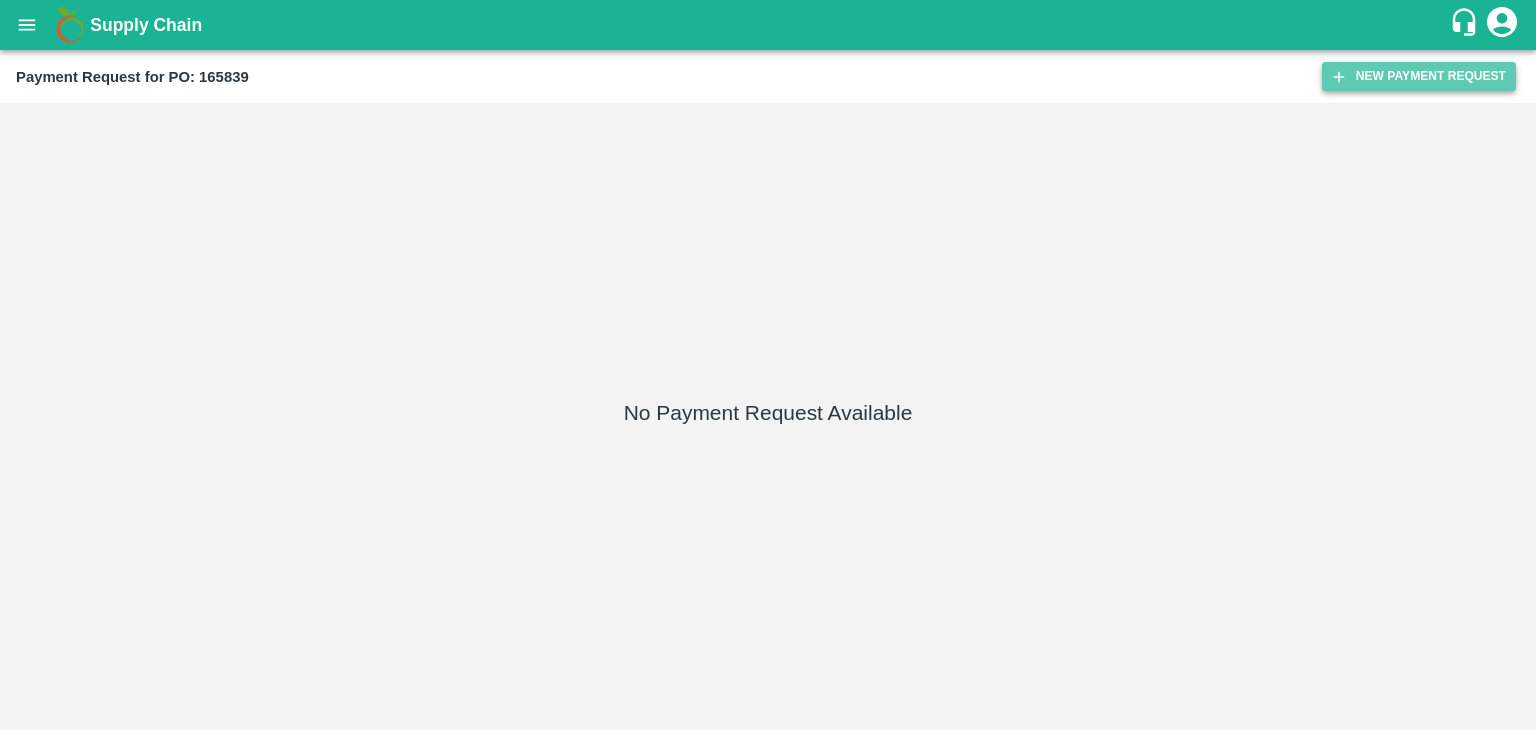 click on "New Payment Request" at bounding box center [1419, 76] 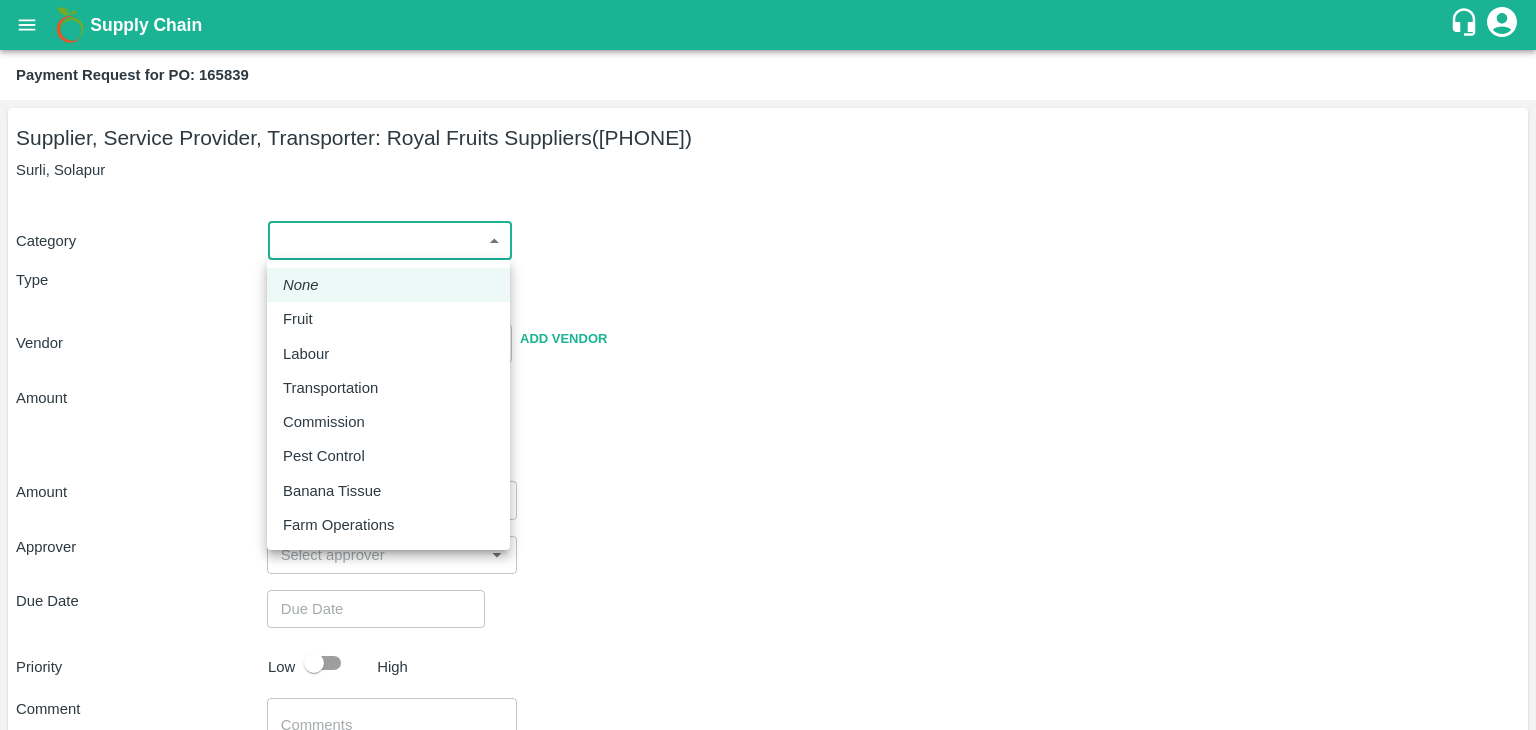 drag, startPoint x: 295, startPoint y: 245, endPoint x: 332, endPoint y: 310, distance: 74.793045 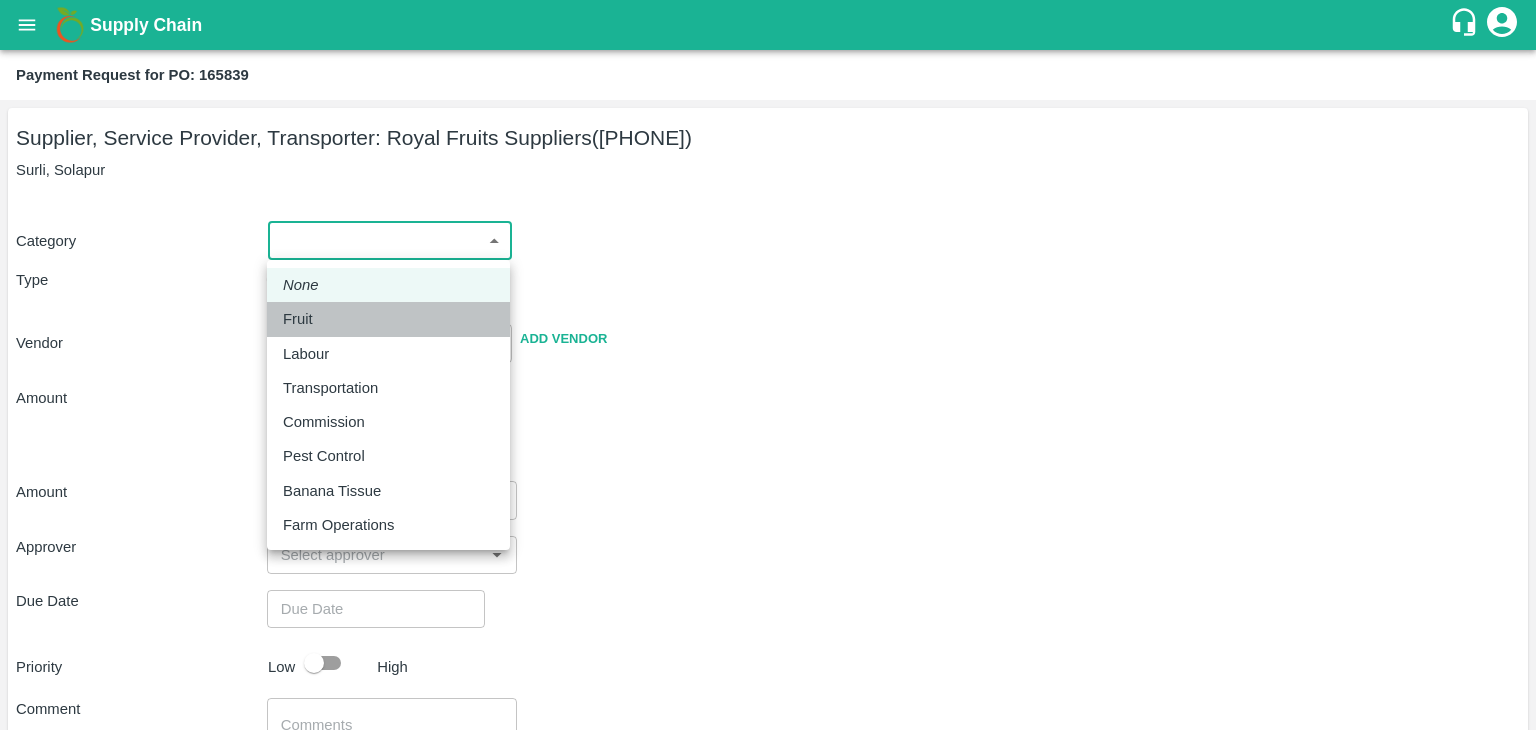 click on "Fruit" at bounding box center [388, 319] 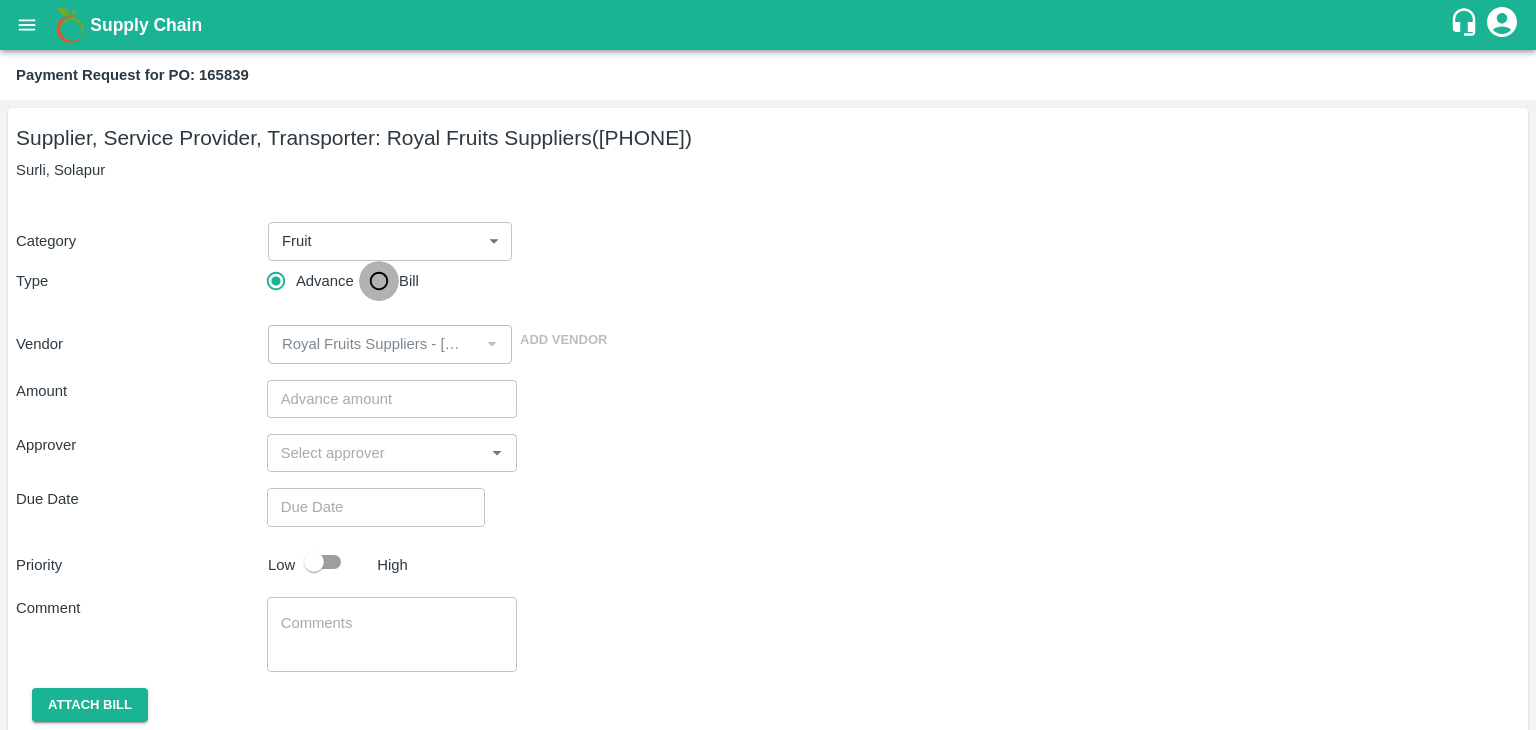click on "Bill" at bounding box center (379, 281) 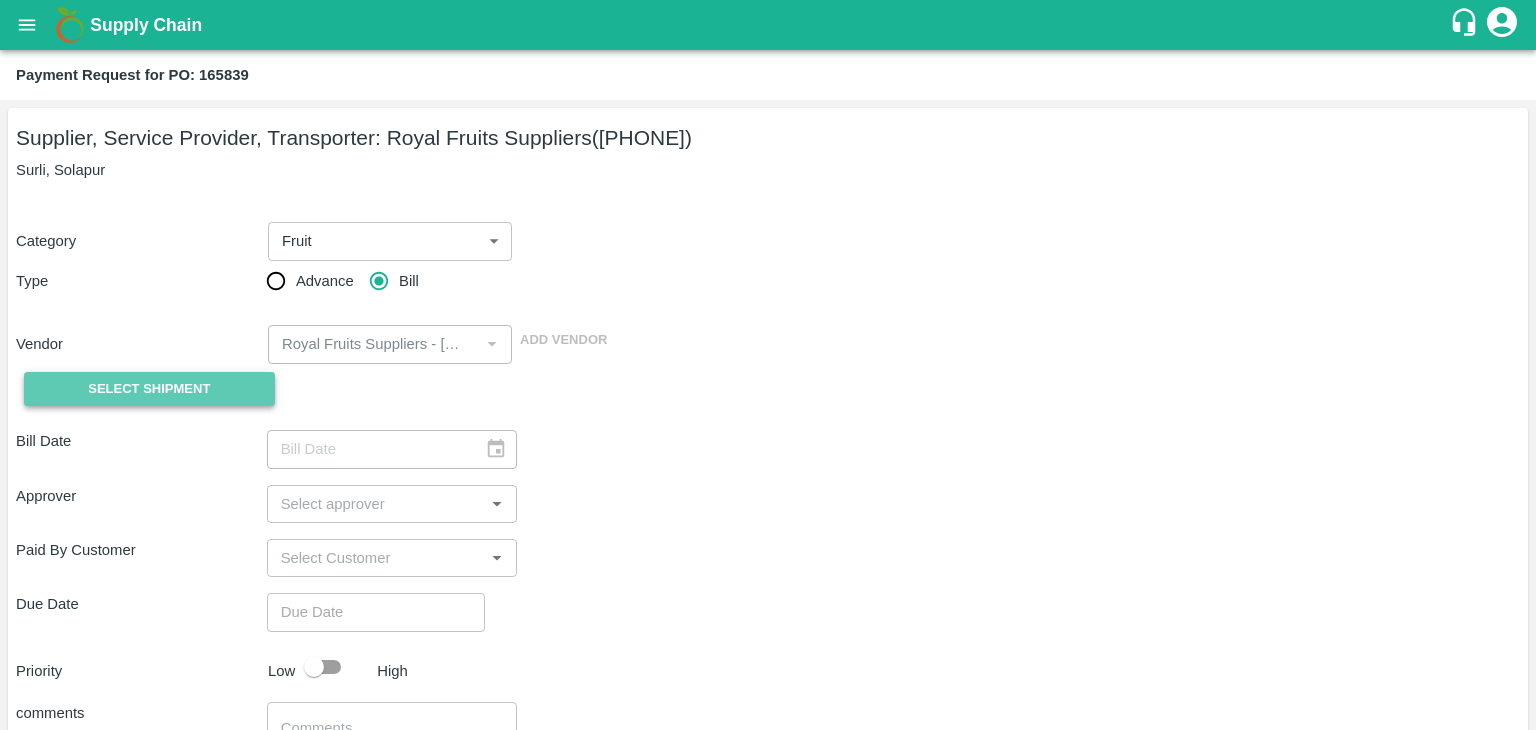 click on "Select Shipment" at bounding box center [149, 389] 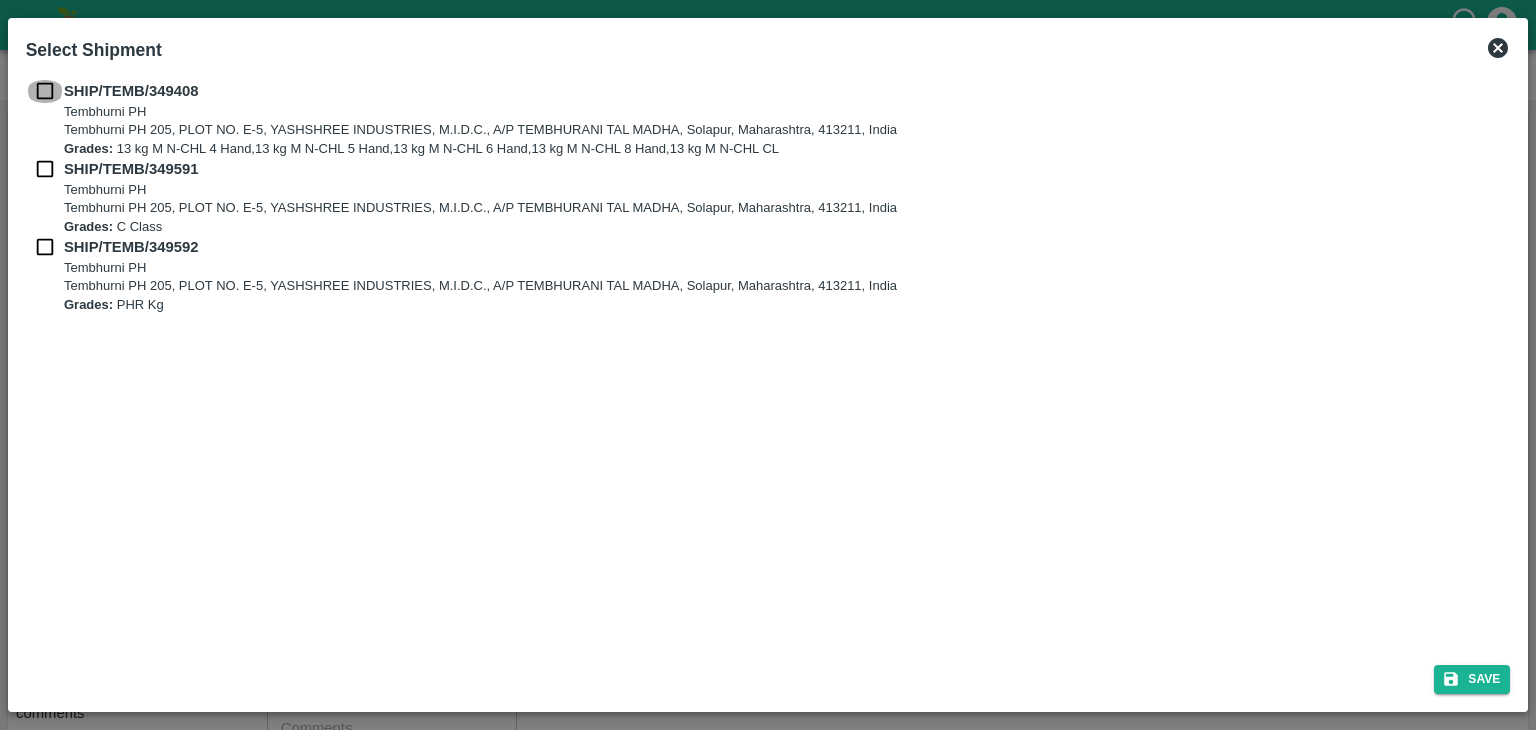 click at bounding box center [45, 91] 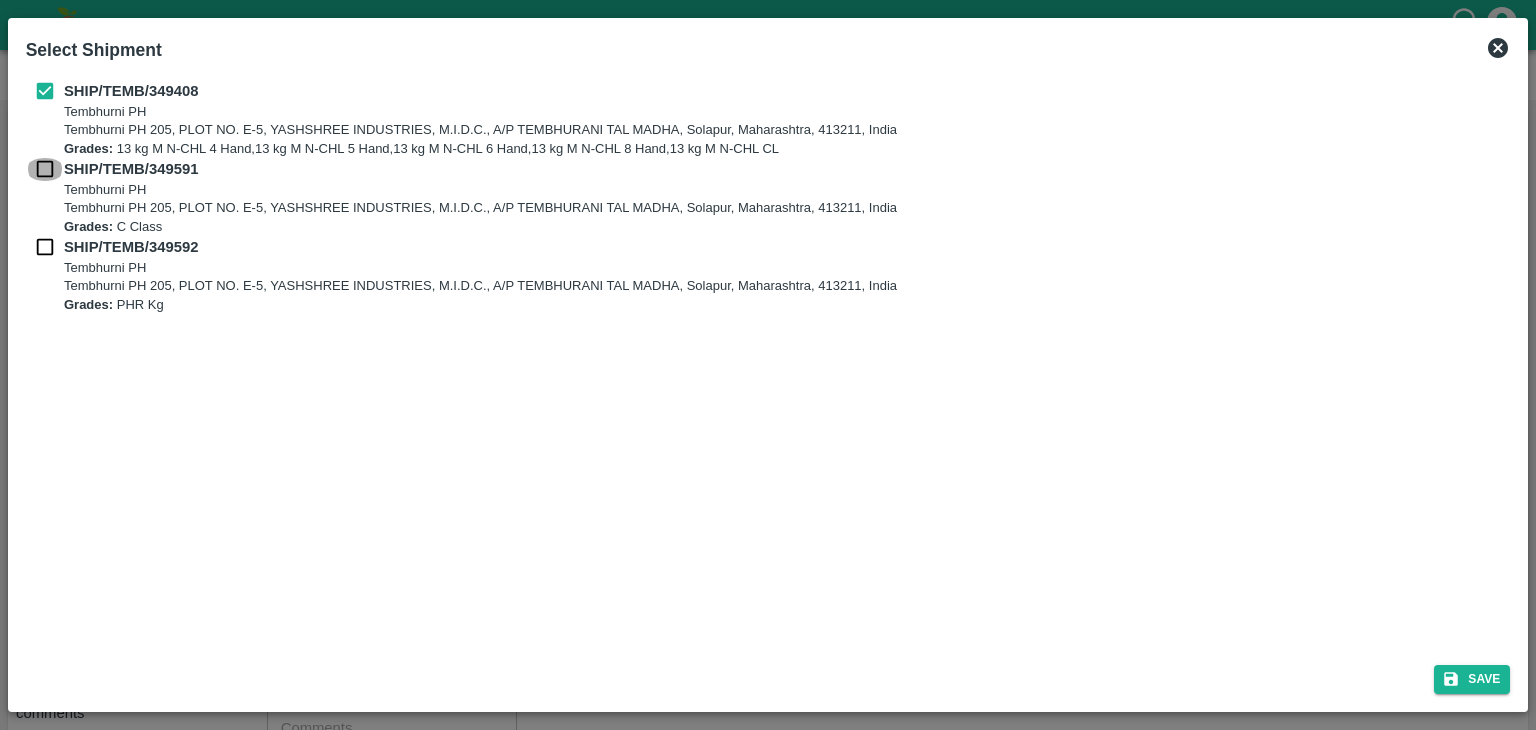 click at bounding box center (45, 169) 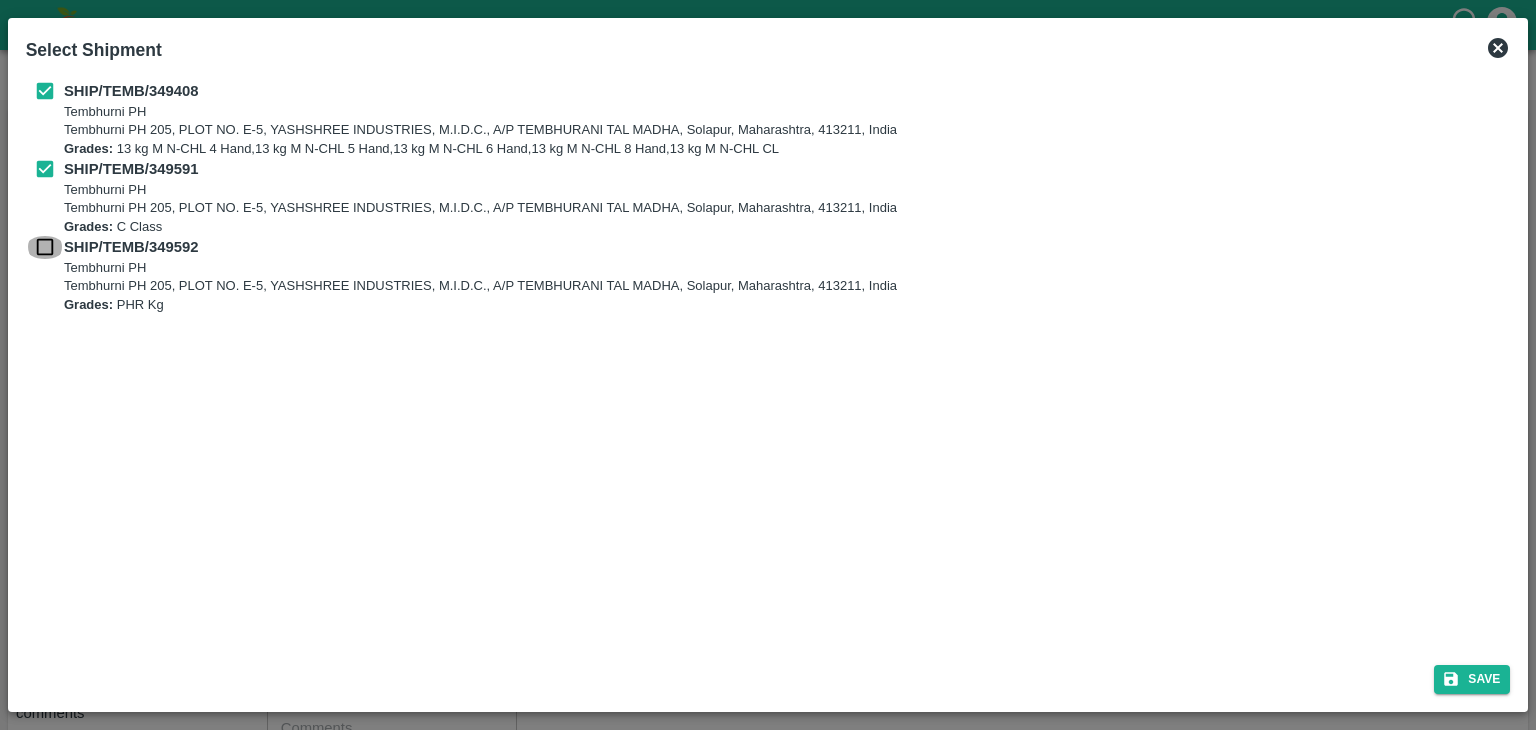 click at bounding box center [45, 247] 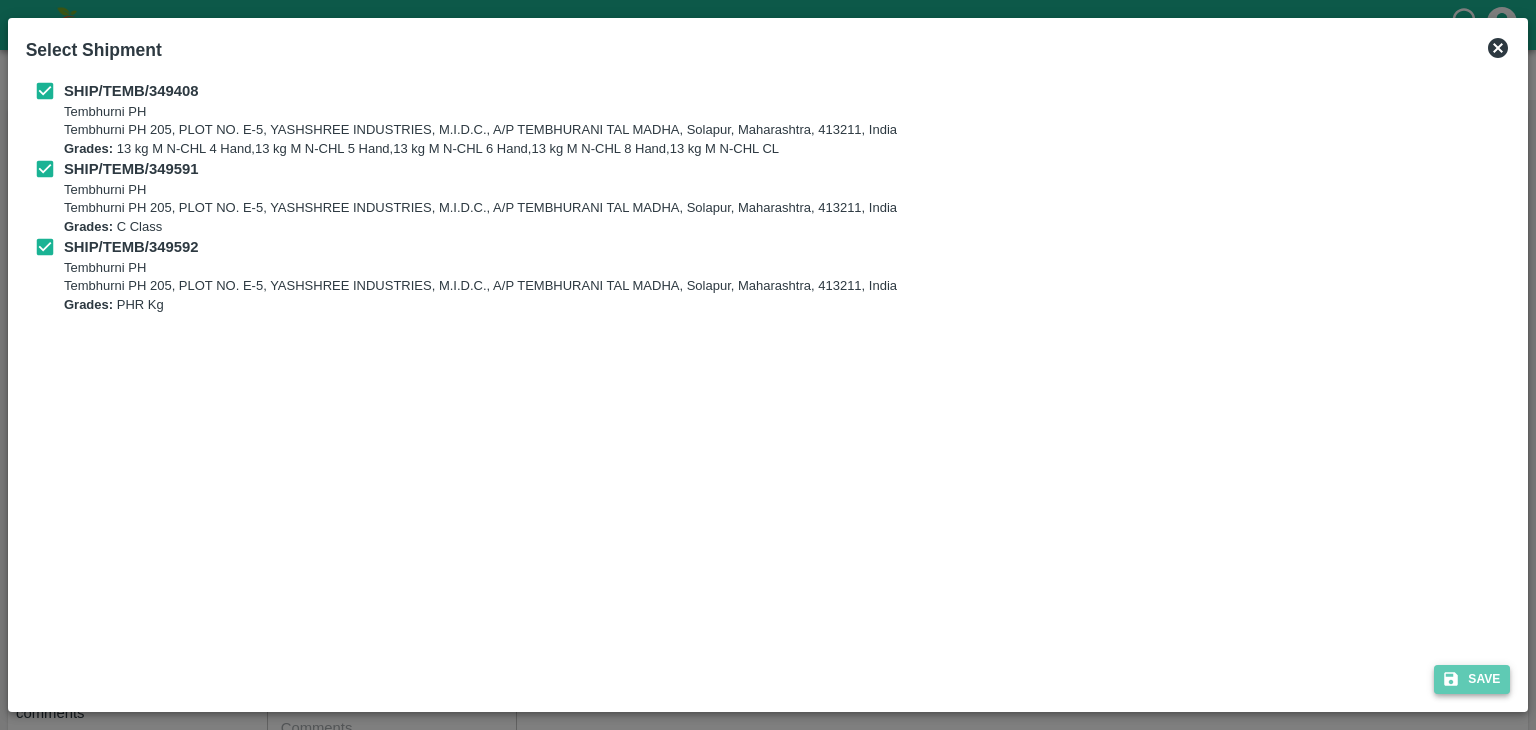 click on "Save" at bounding box center (1472, 679) 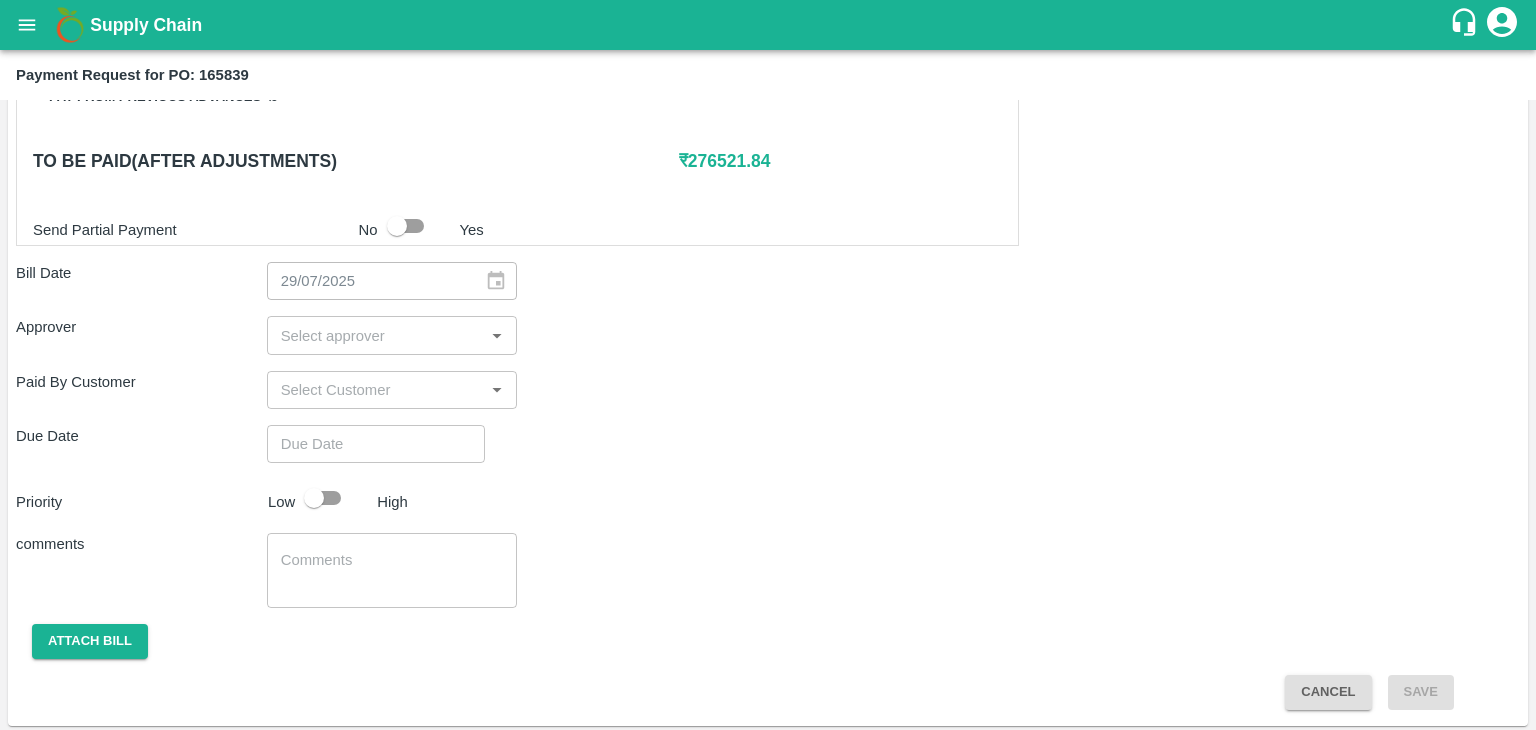 scroll, scrollTop: 980, scrollLeft: 0, axis: vertical 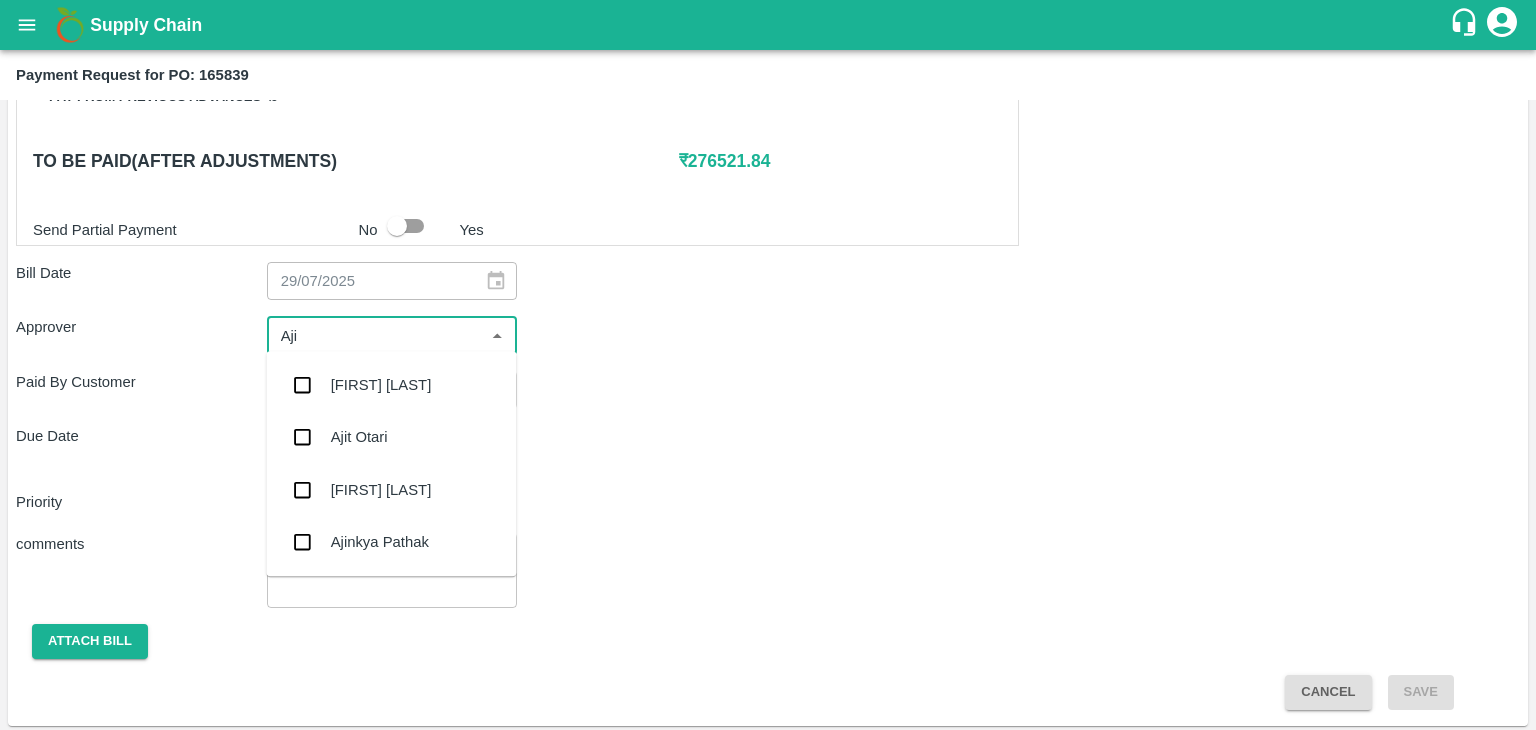 type on "[FIRST]" 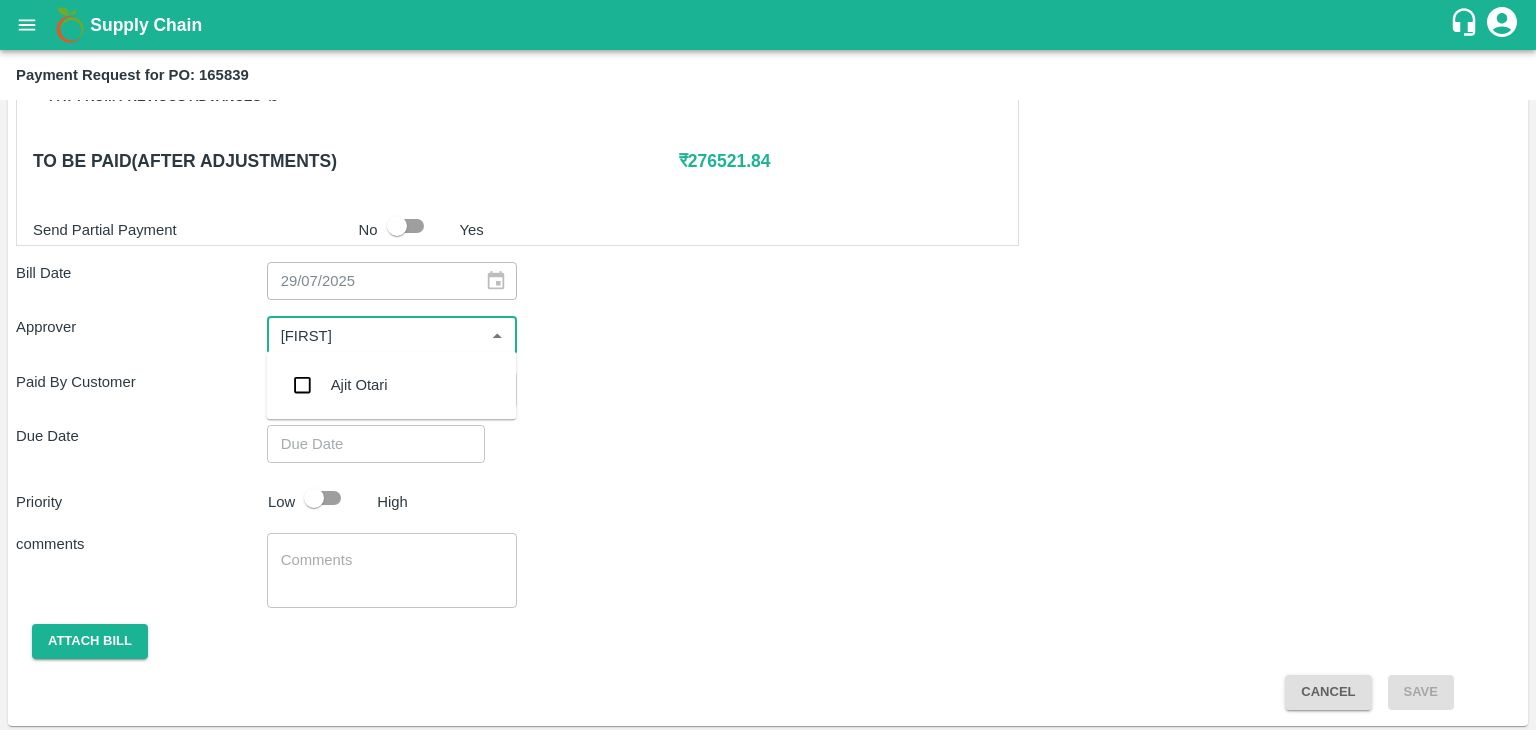 click on "Ajit Otari" at bounding box center [391, 385] 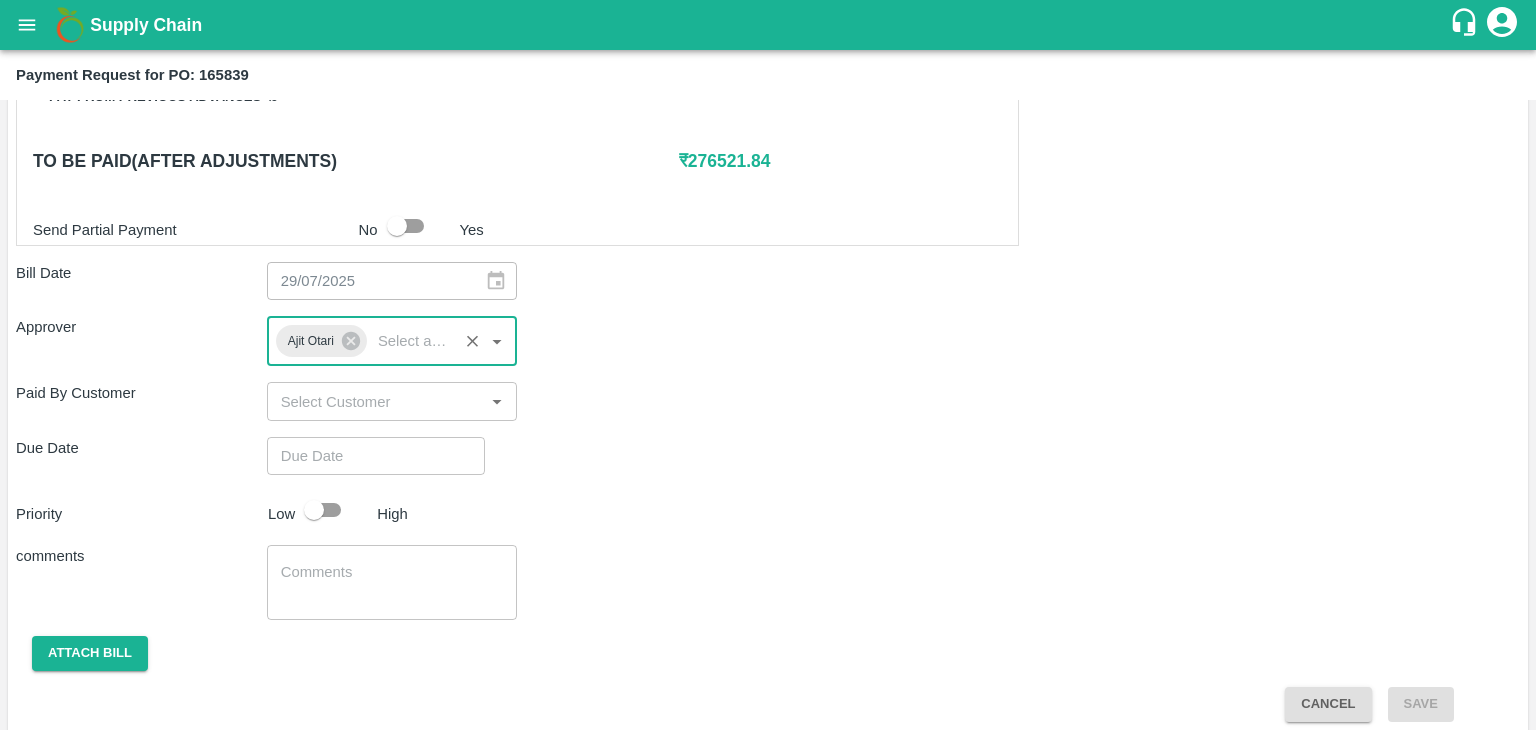 type on "DD/MM/YYYY hh:mm aa" 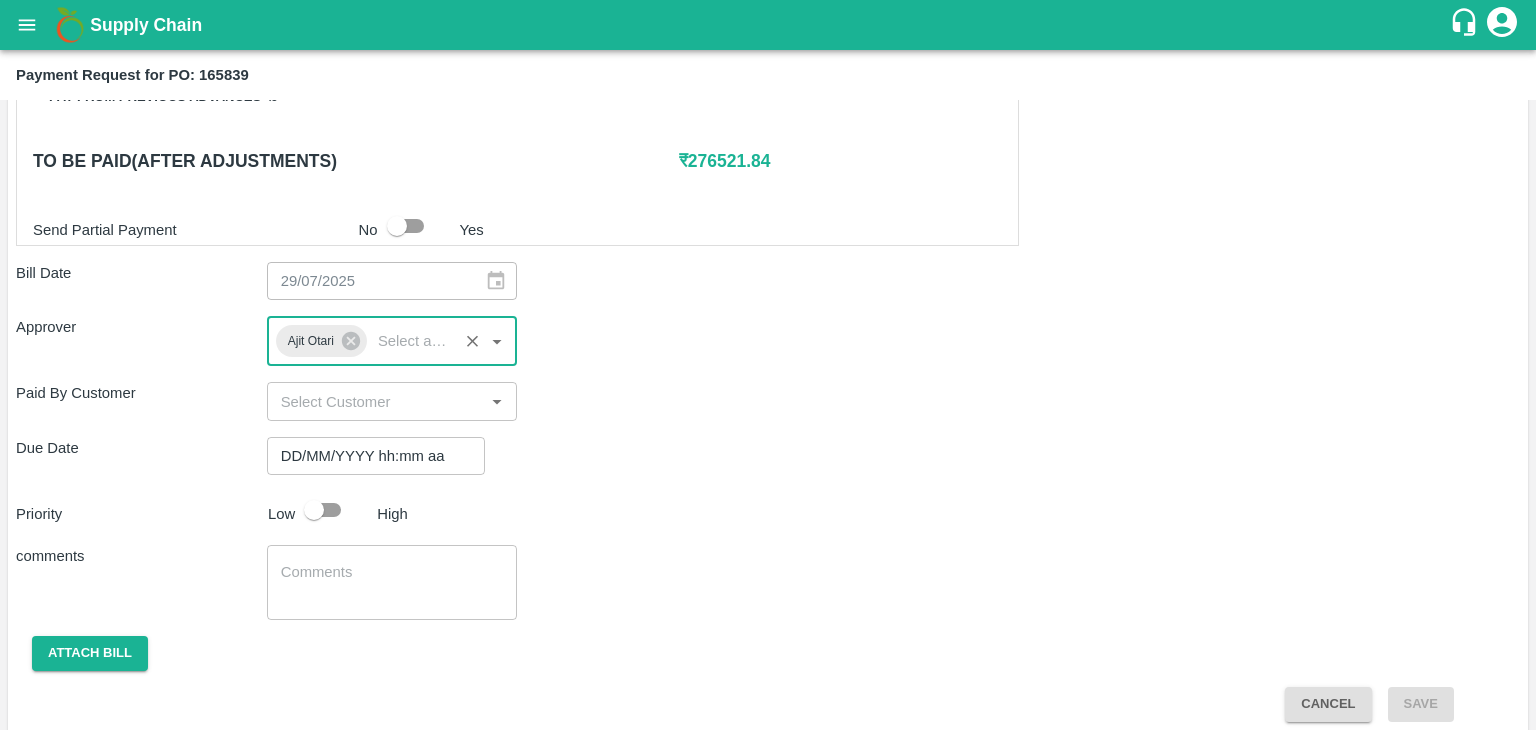 click on "DD/MM/YYYY hh:mm aa" at bounding box center [369, 456] 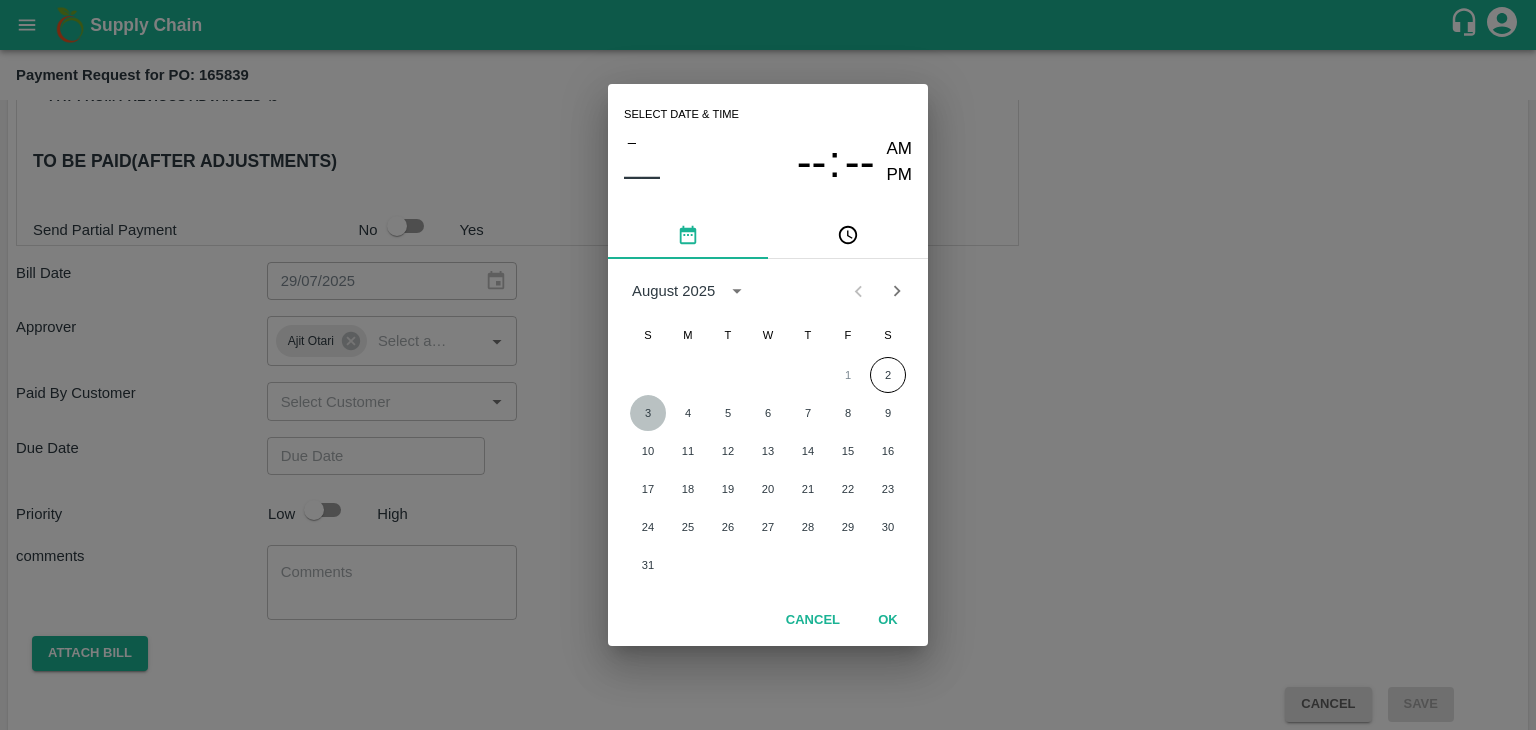 click on "3" at bounding box center (648, 413) 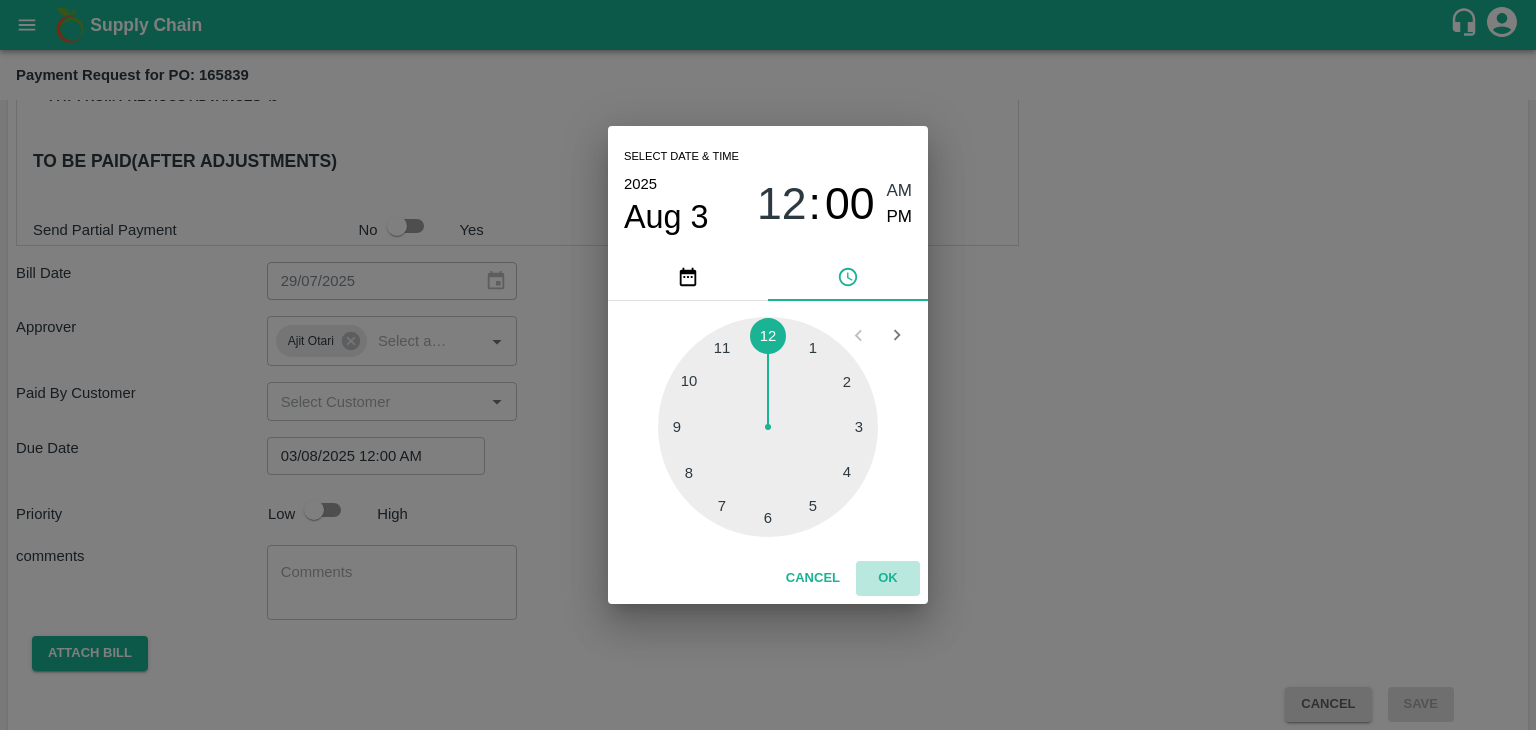 click on "OK" at bounding box center (888, 578) 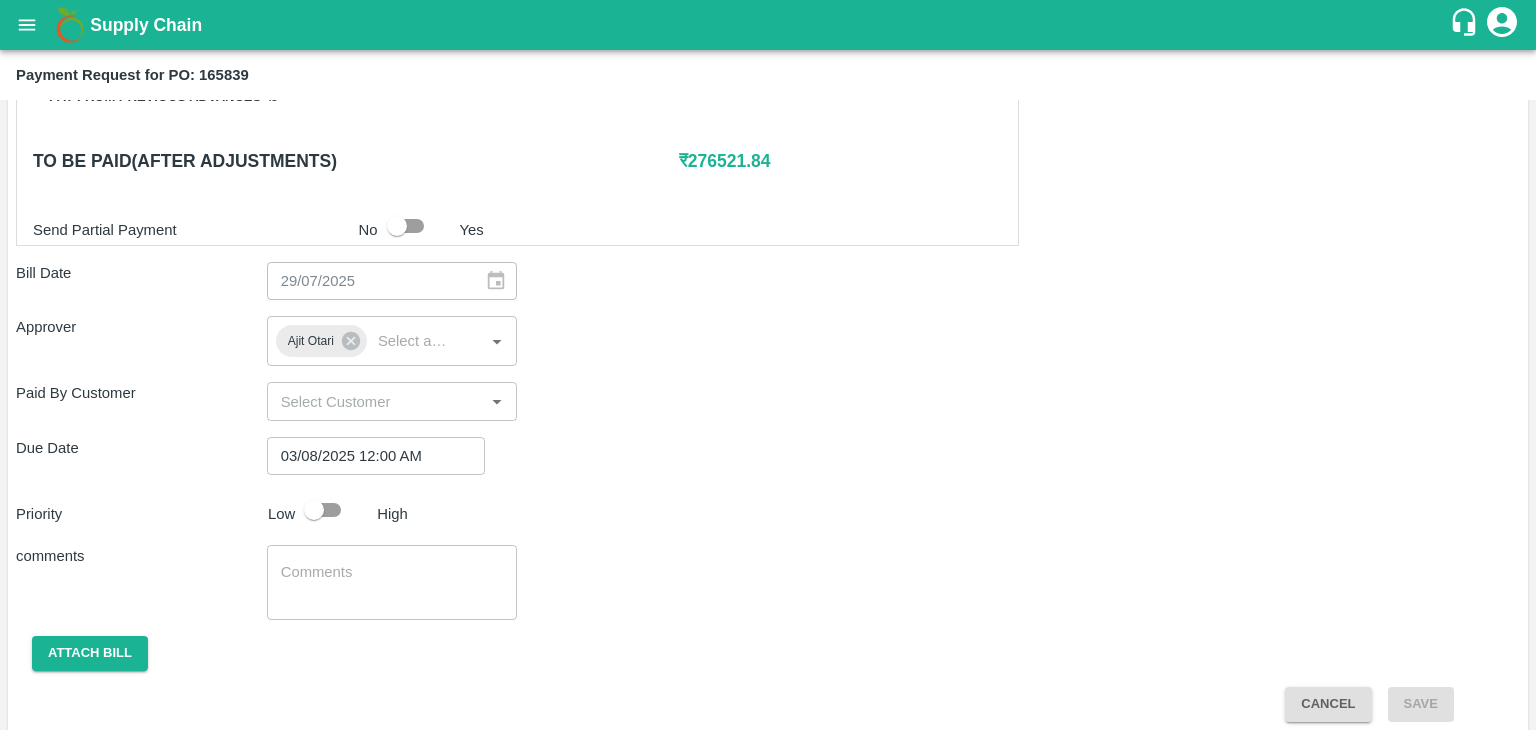 click at bounding box center (332, 510) 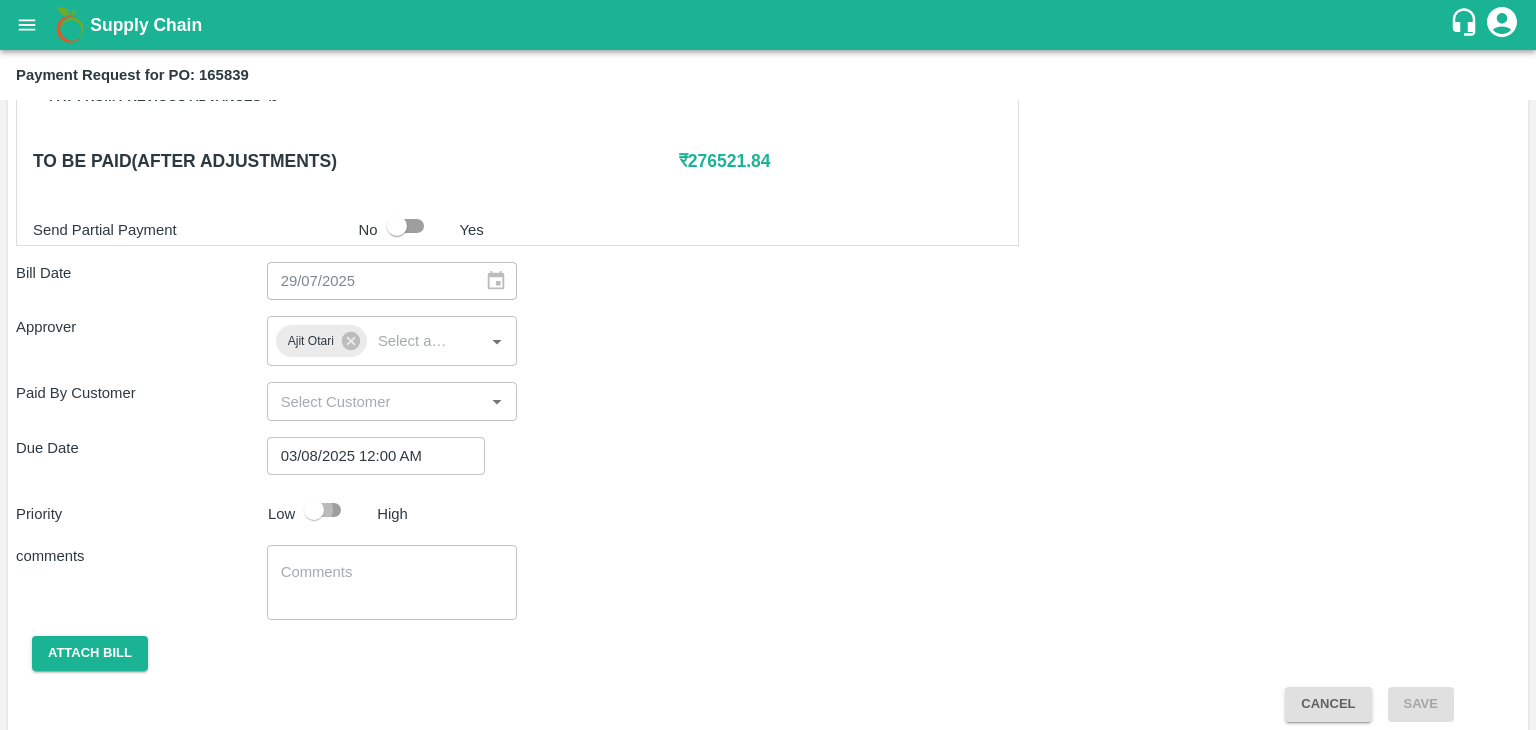 click at bounding box center [314, 510] 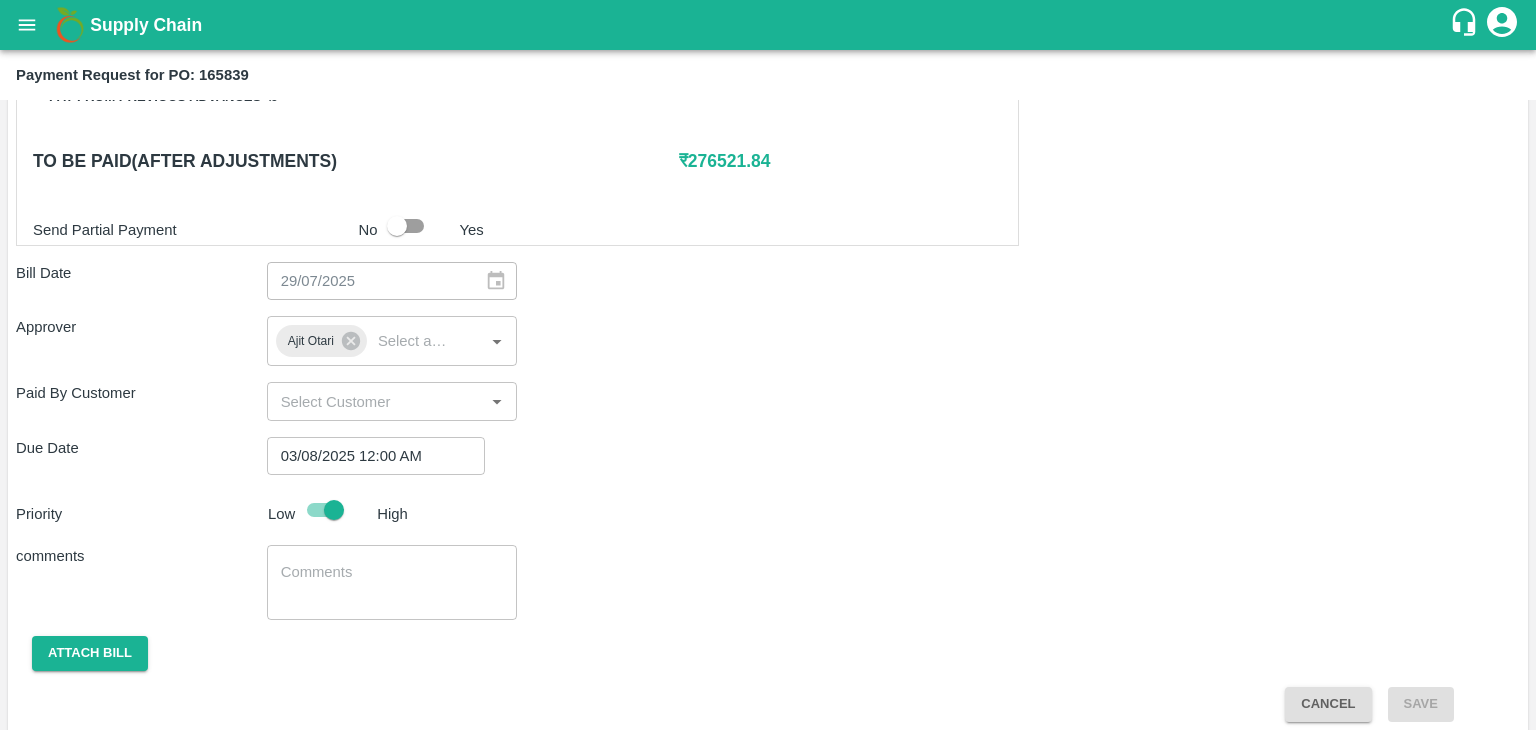 click at bounding box center (392, 583) 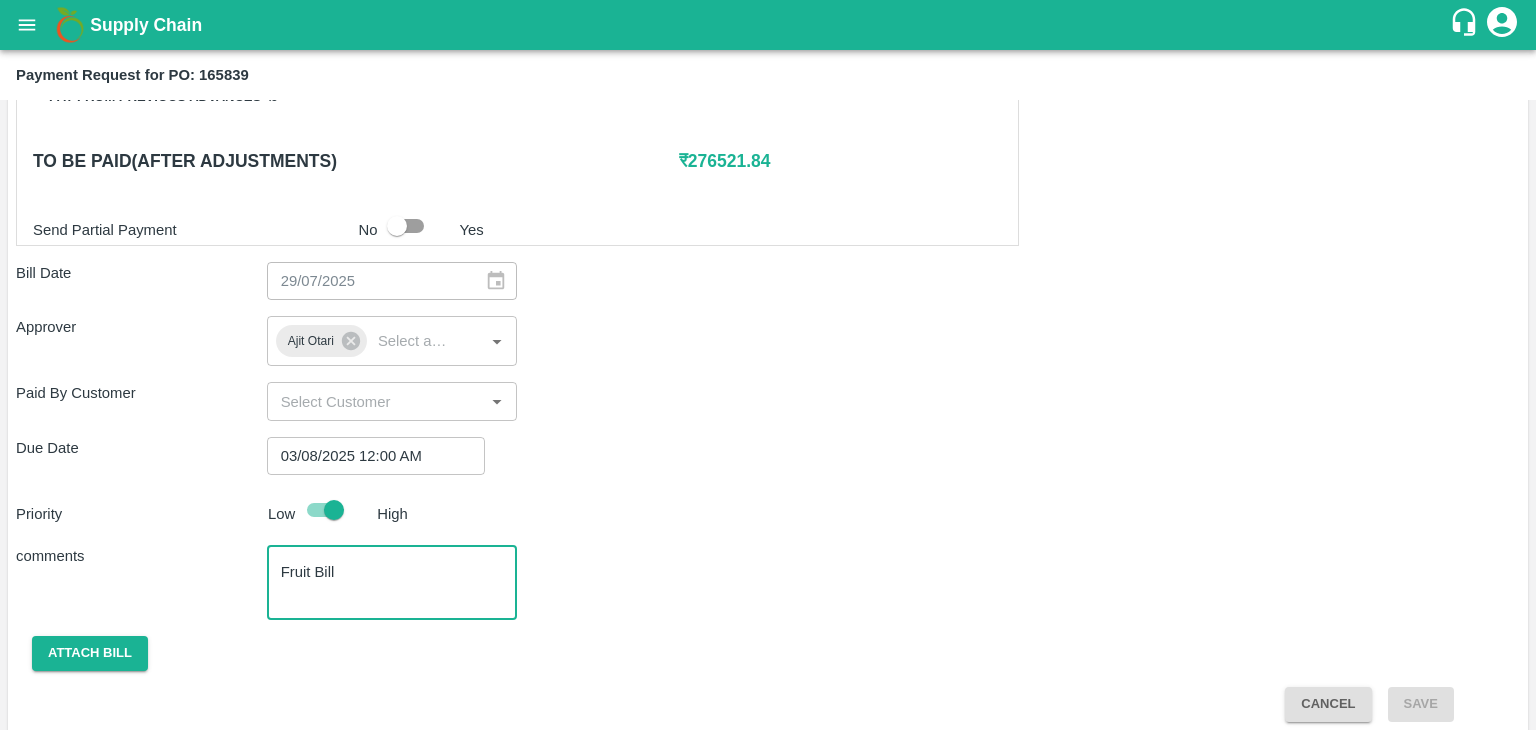 scroll, scrollTop: 992, scrollLeft: 0, axis: vertical 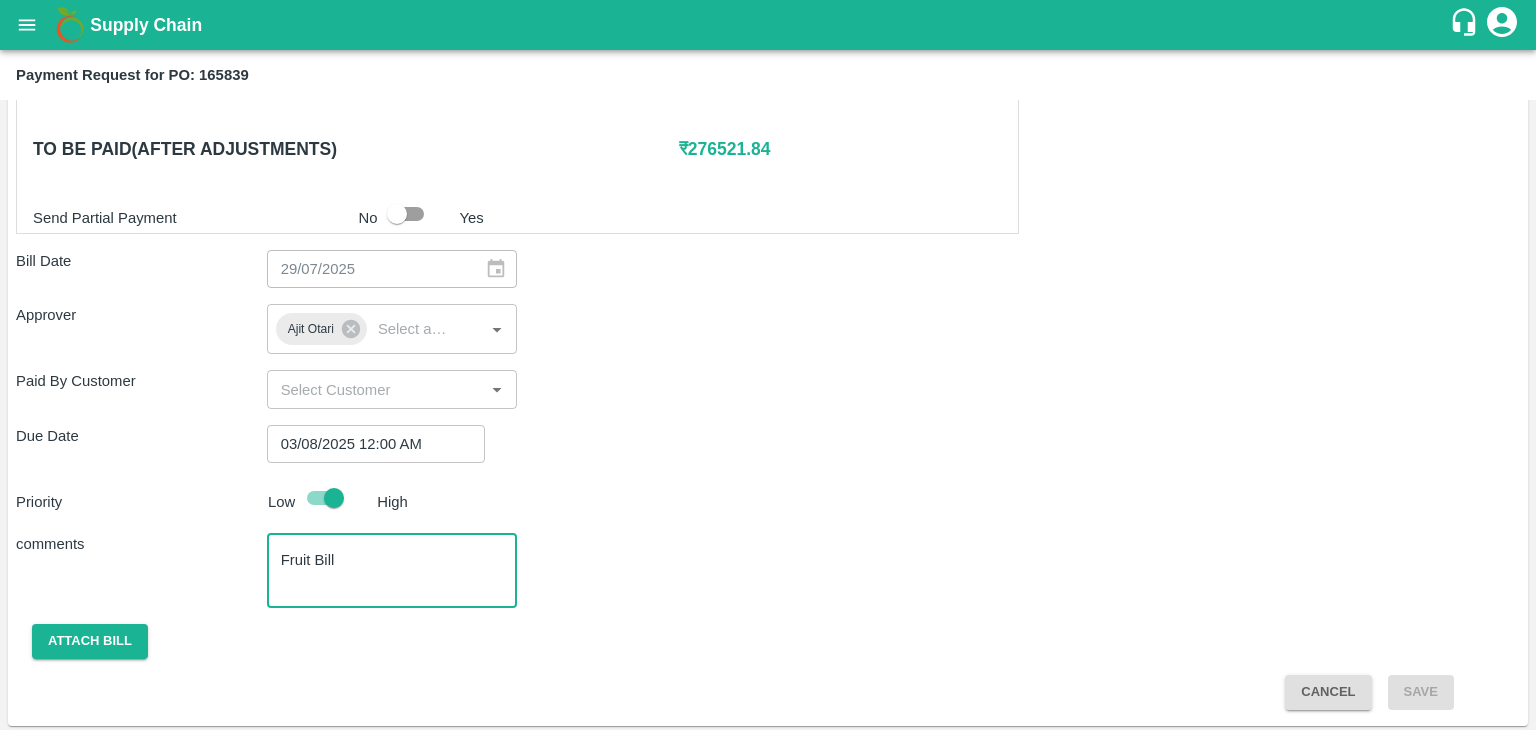 type on "Fruit Bill" 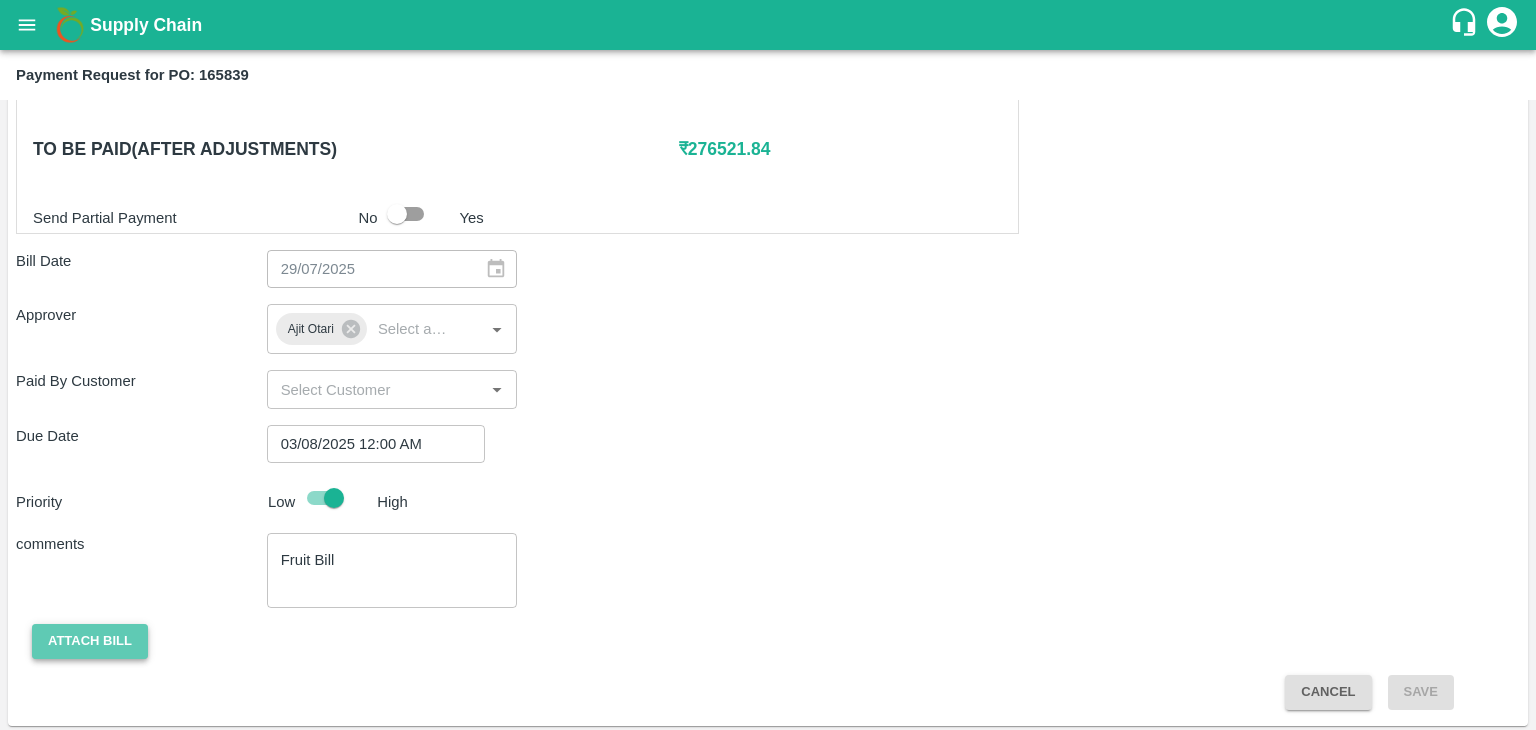 click on "Attach bill" at bounding box center [90, 641] 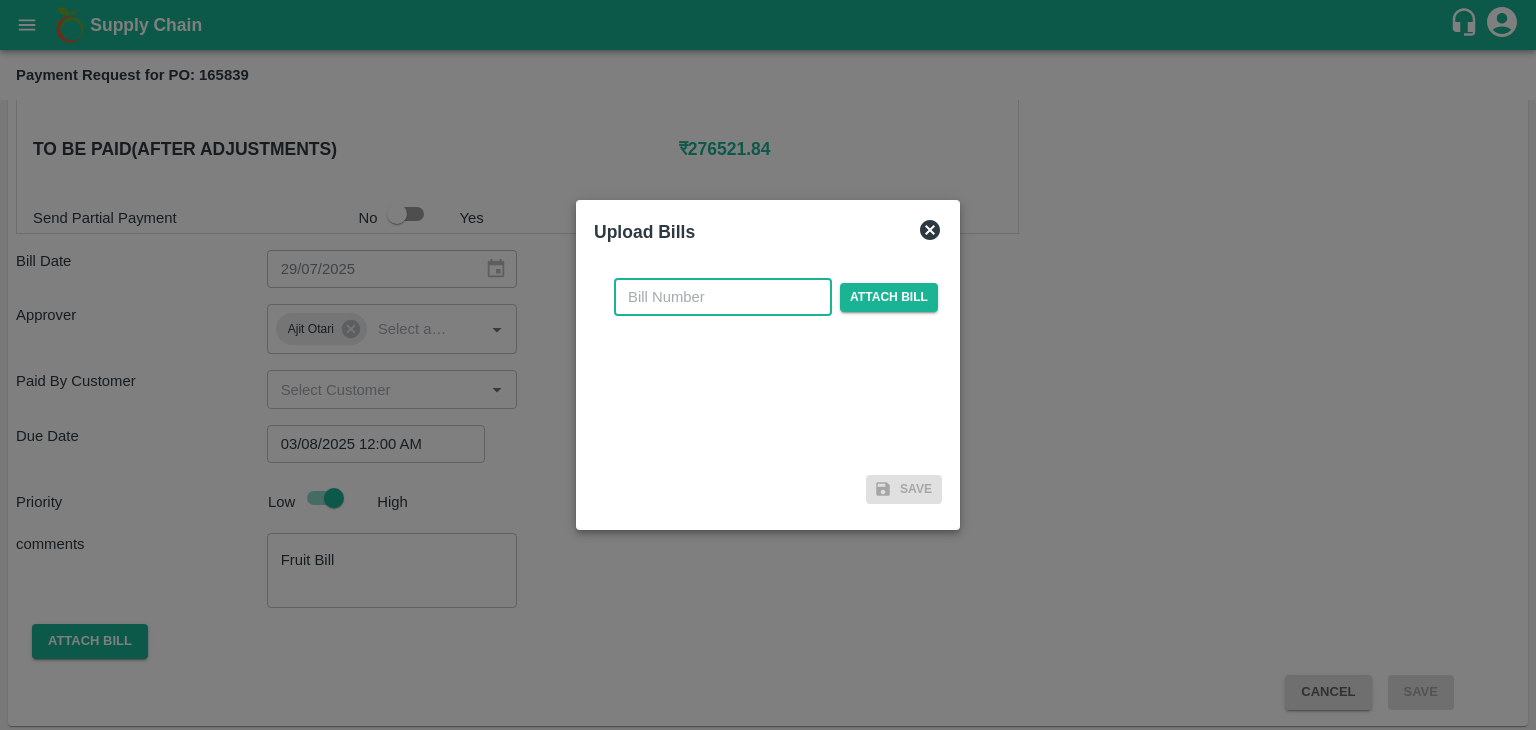 click at bounding box center (723, 297) 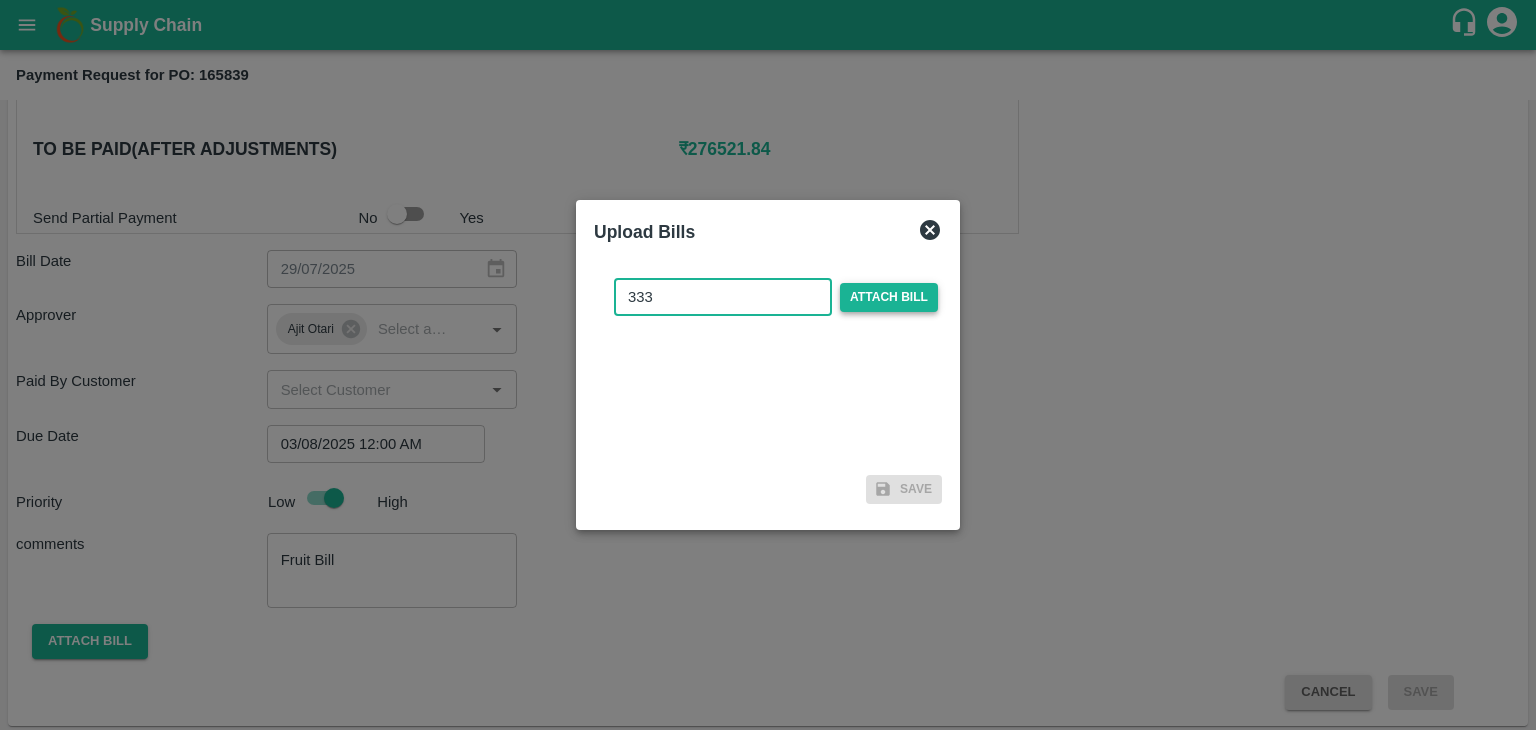 type on "333" 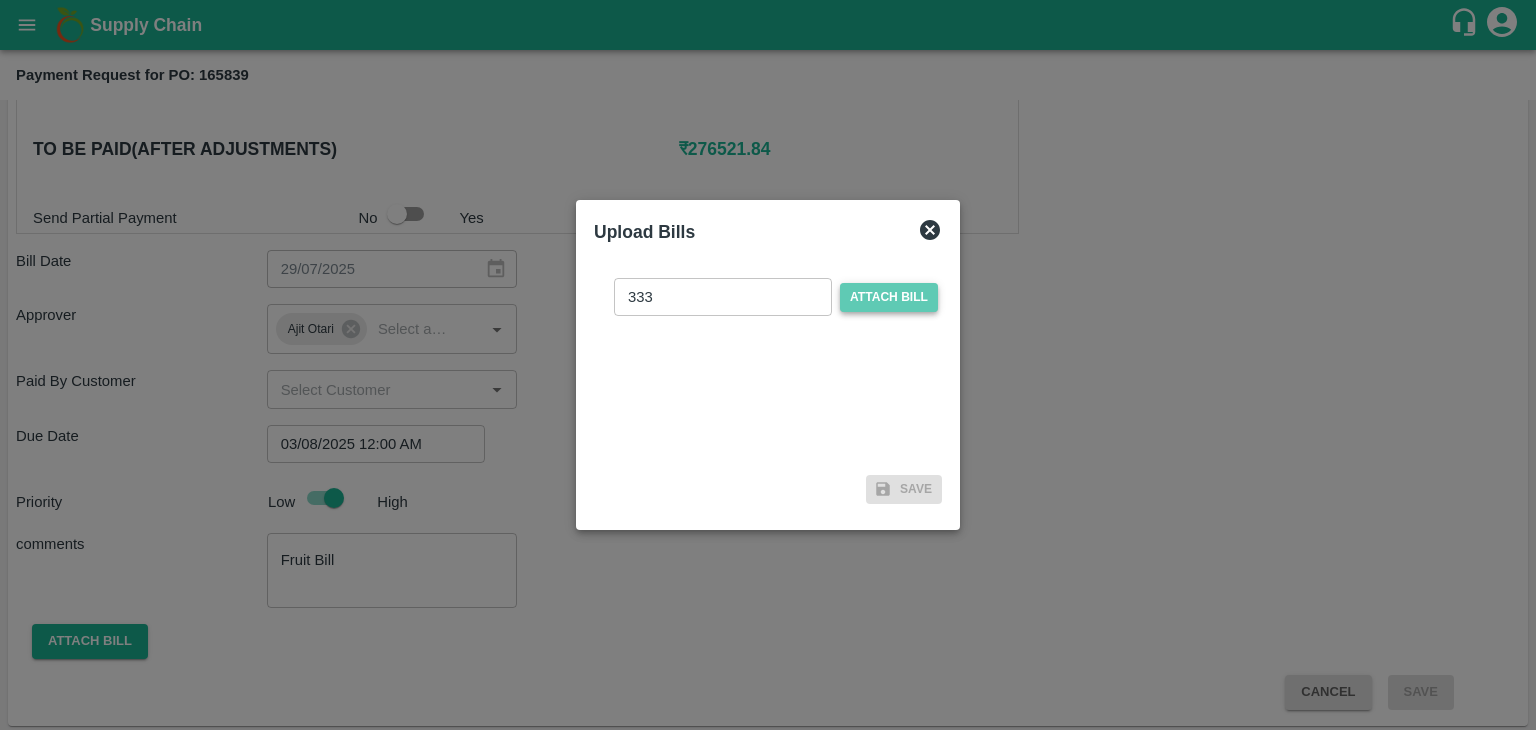 click on "Attach bill" at bounding box center (889, 297) 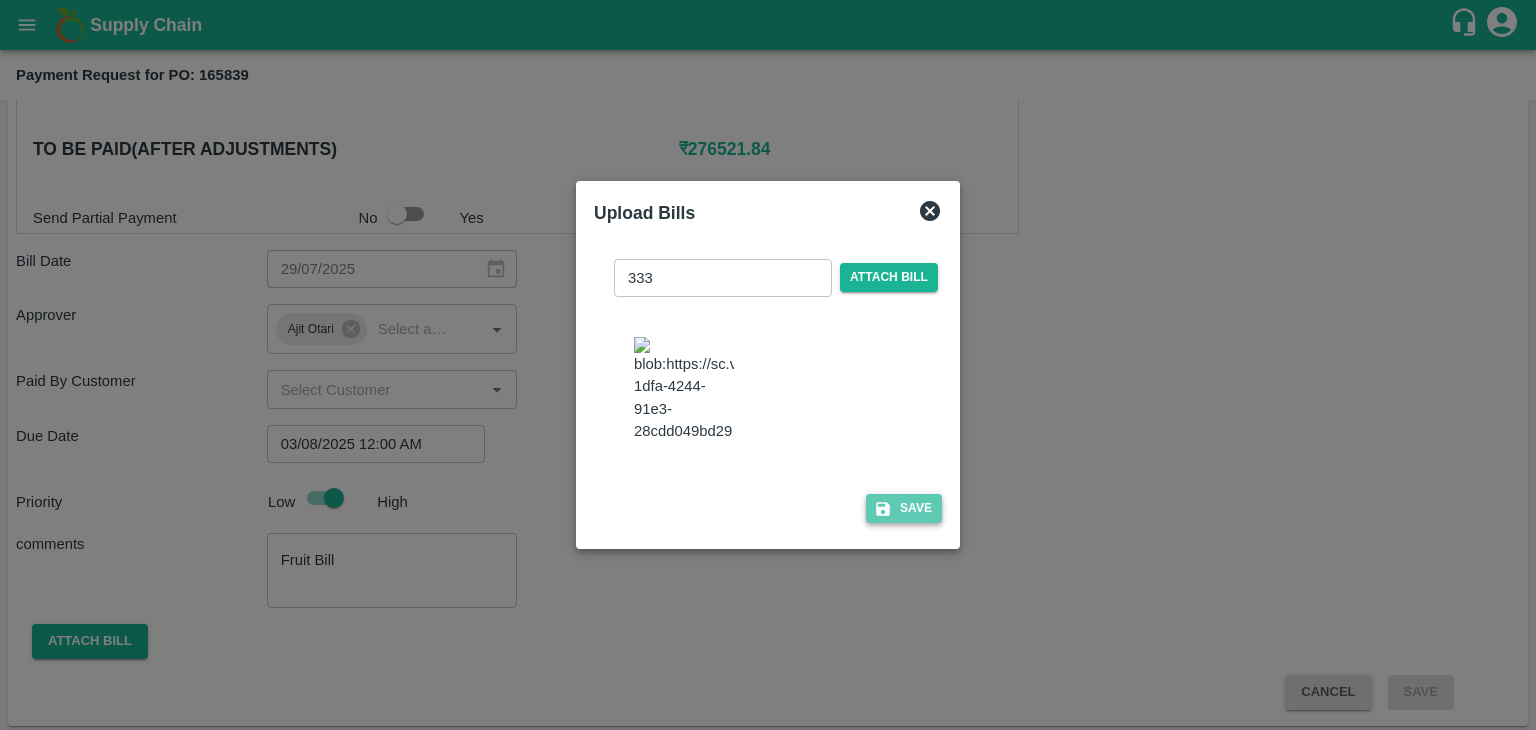 click on "Save" at bounding box center [904, 508] 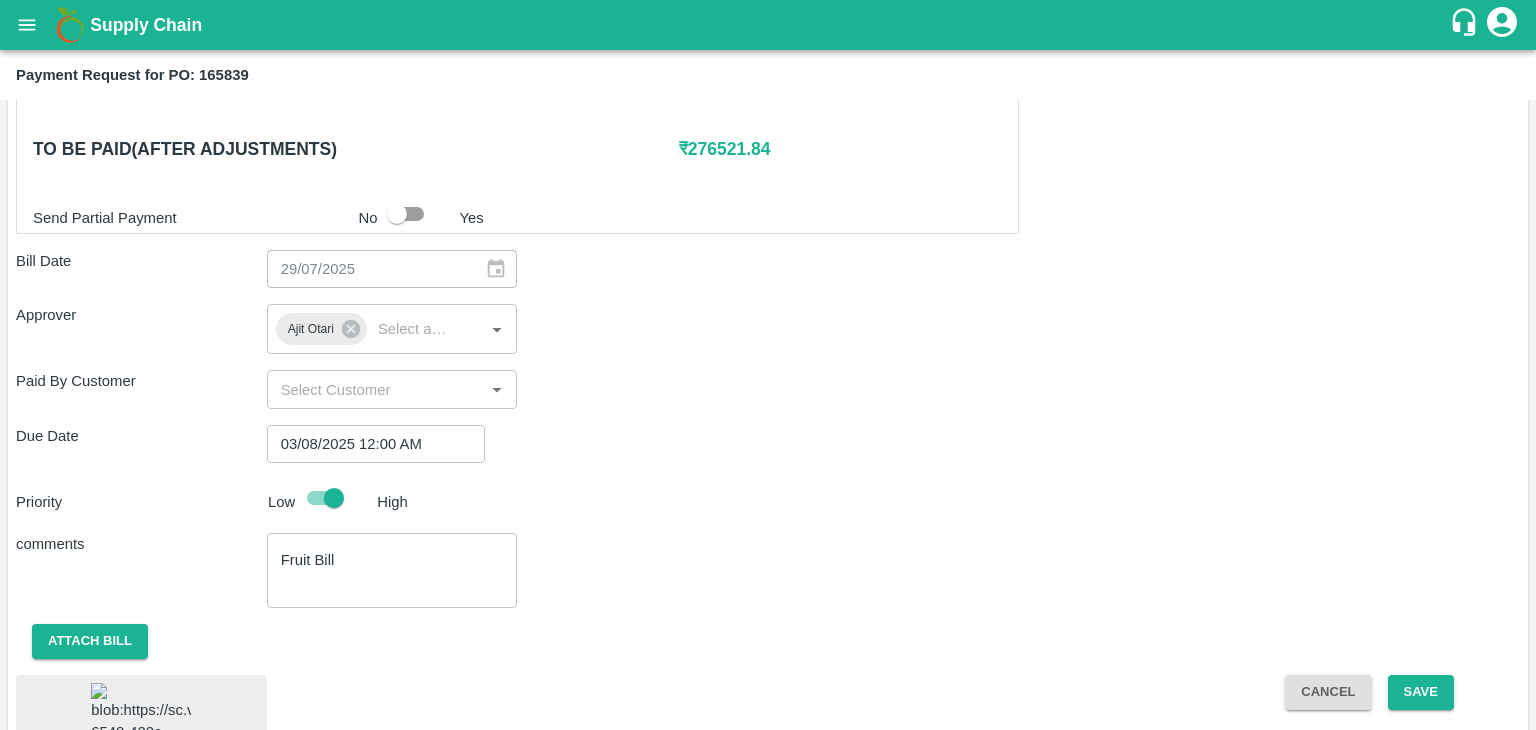 scroll, scrollTop: 1113, scrollLeft: 0, axis: vertical 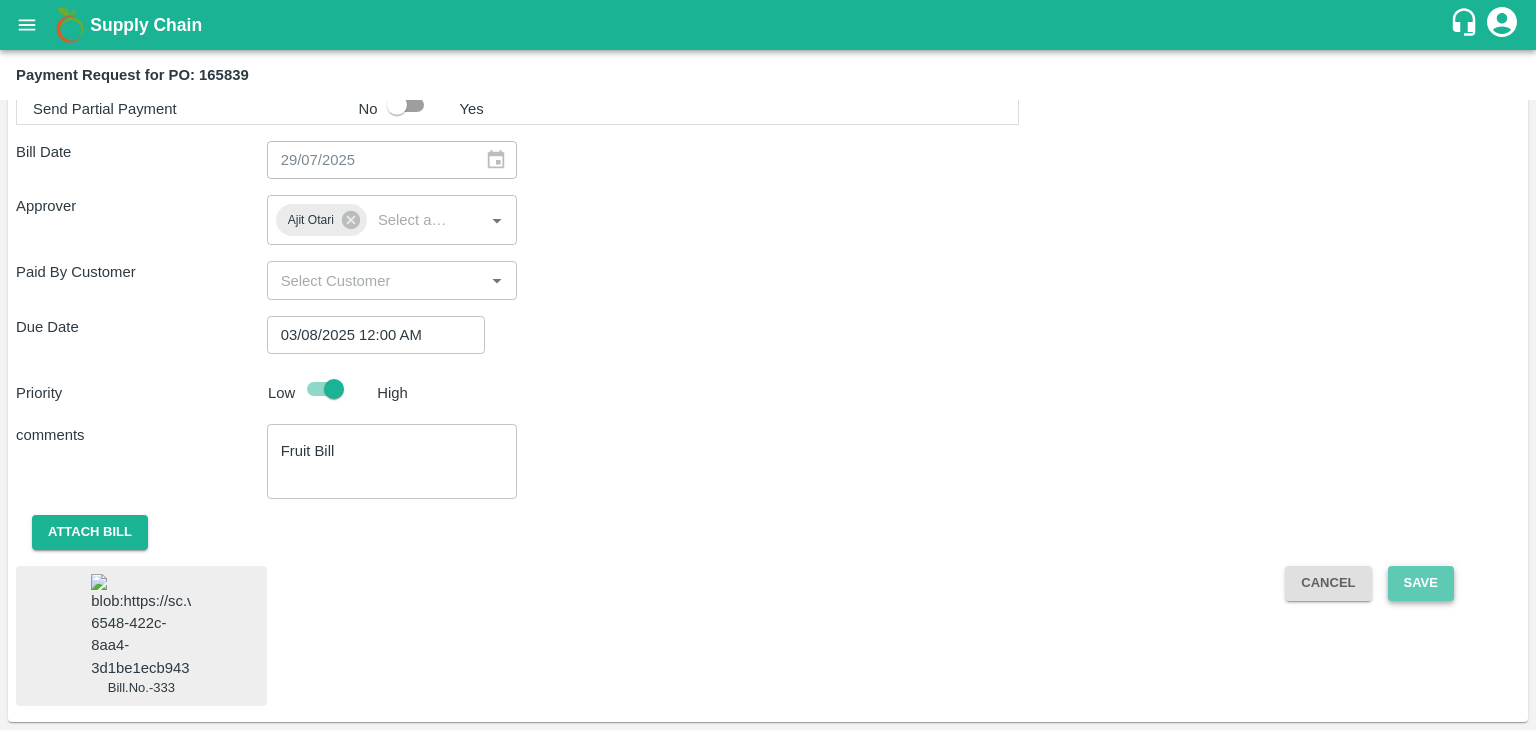 click on "Save" at bounding box center (1421, 583) 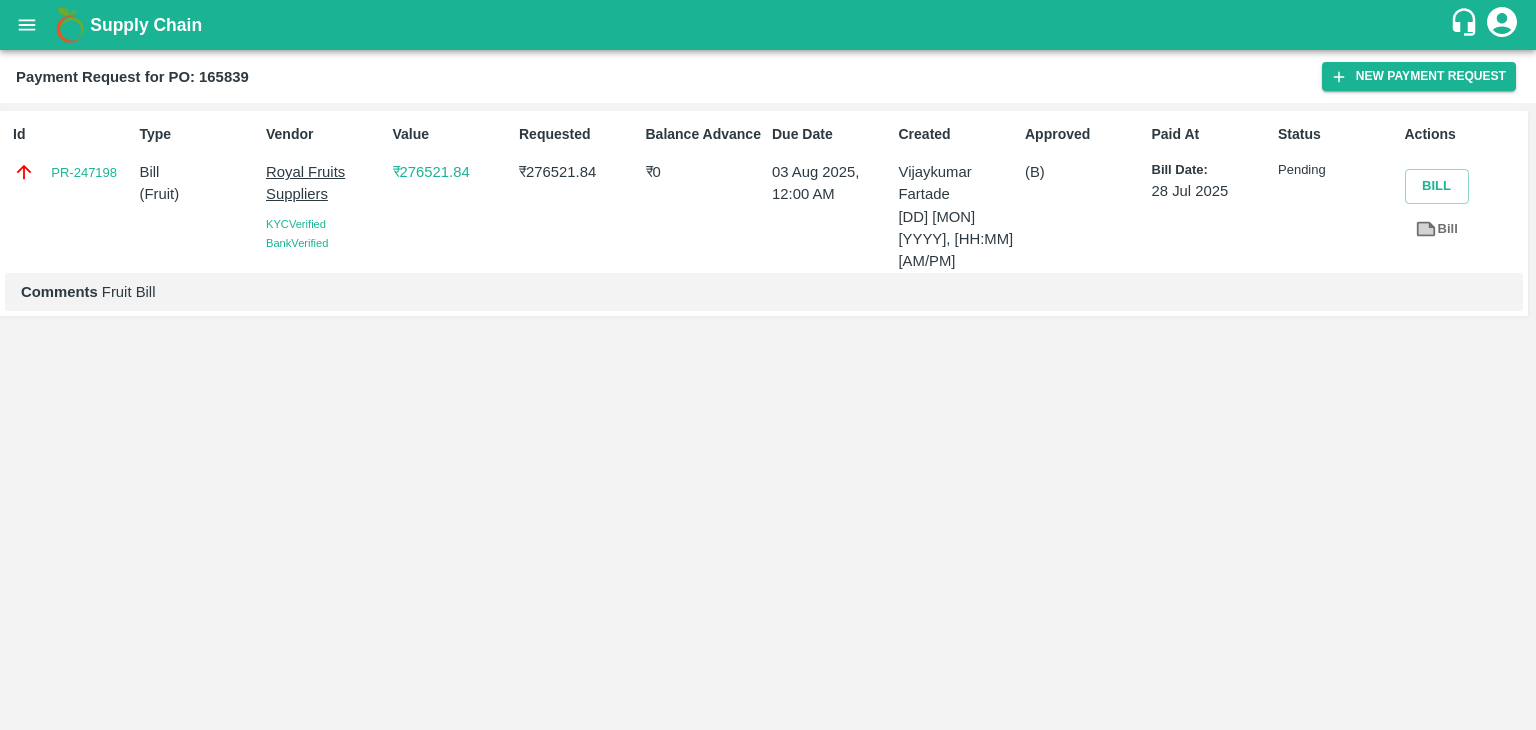 click 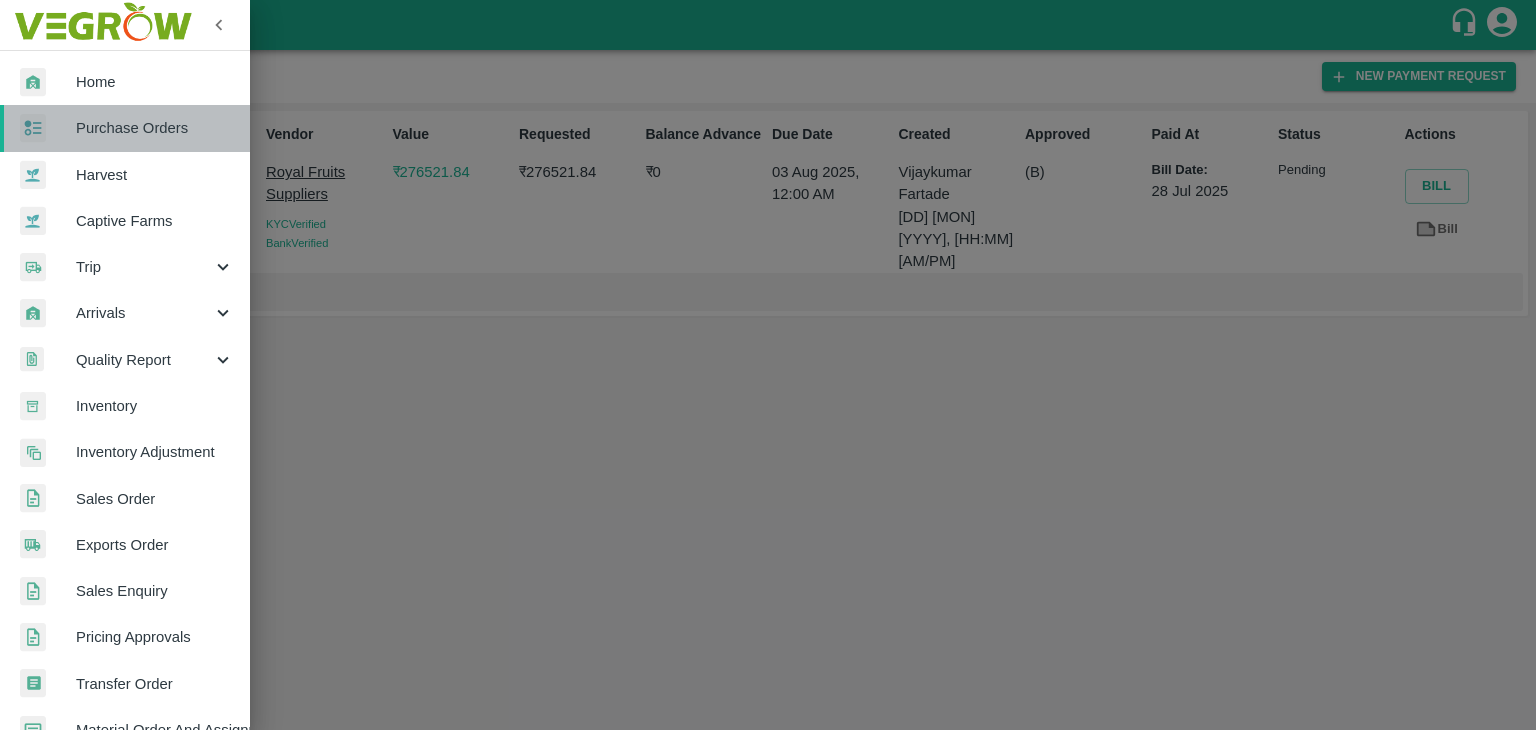 click on "Purchase Orders" at bounding box center [155, 128] 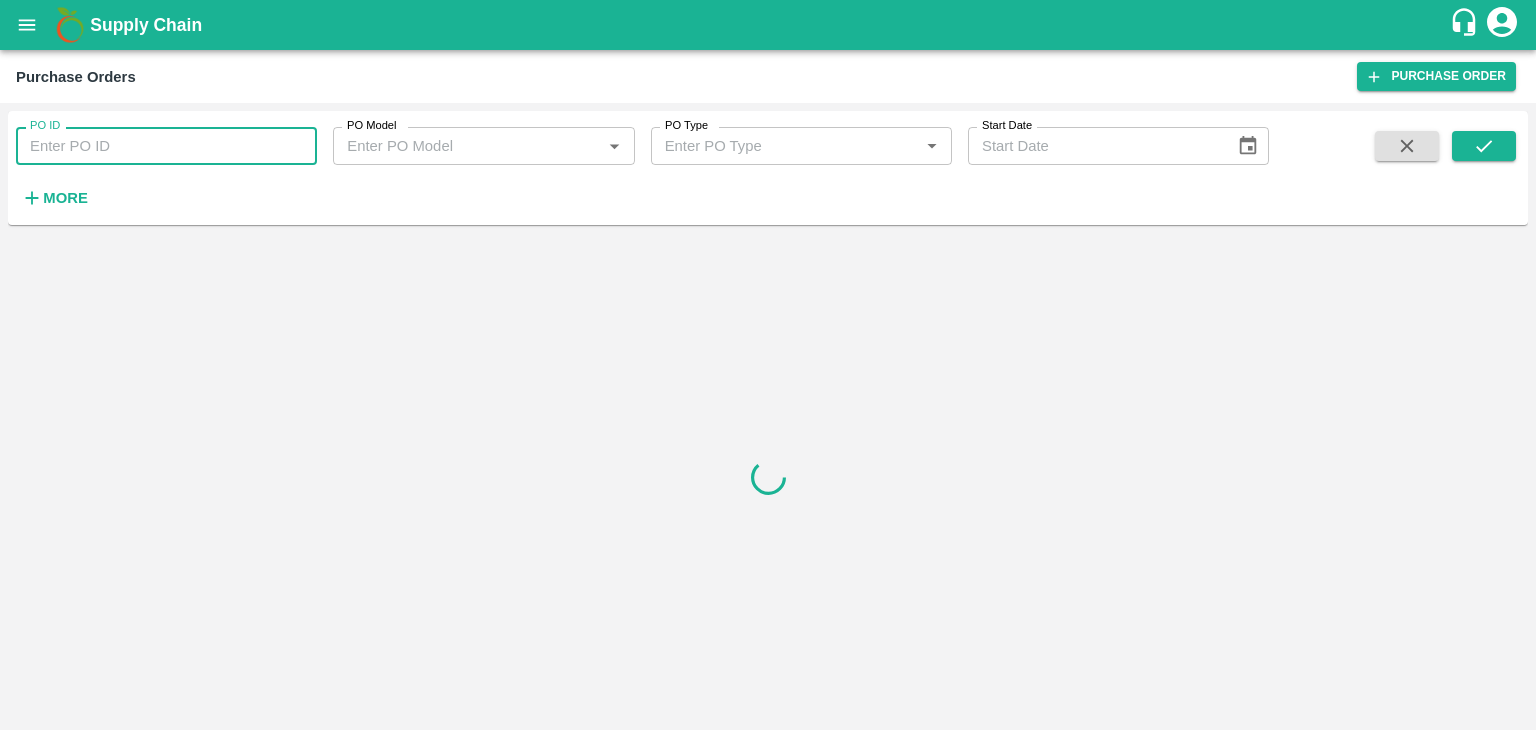 click on "PO ID" at bounding box center (166, 146) 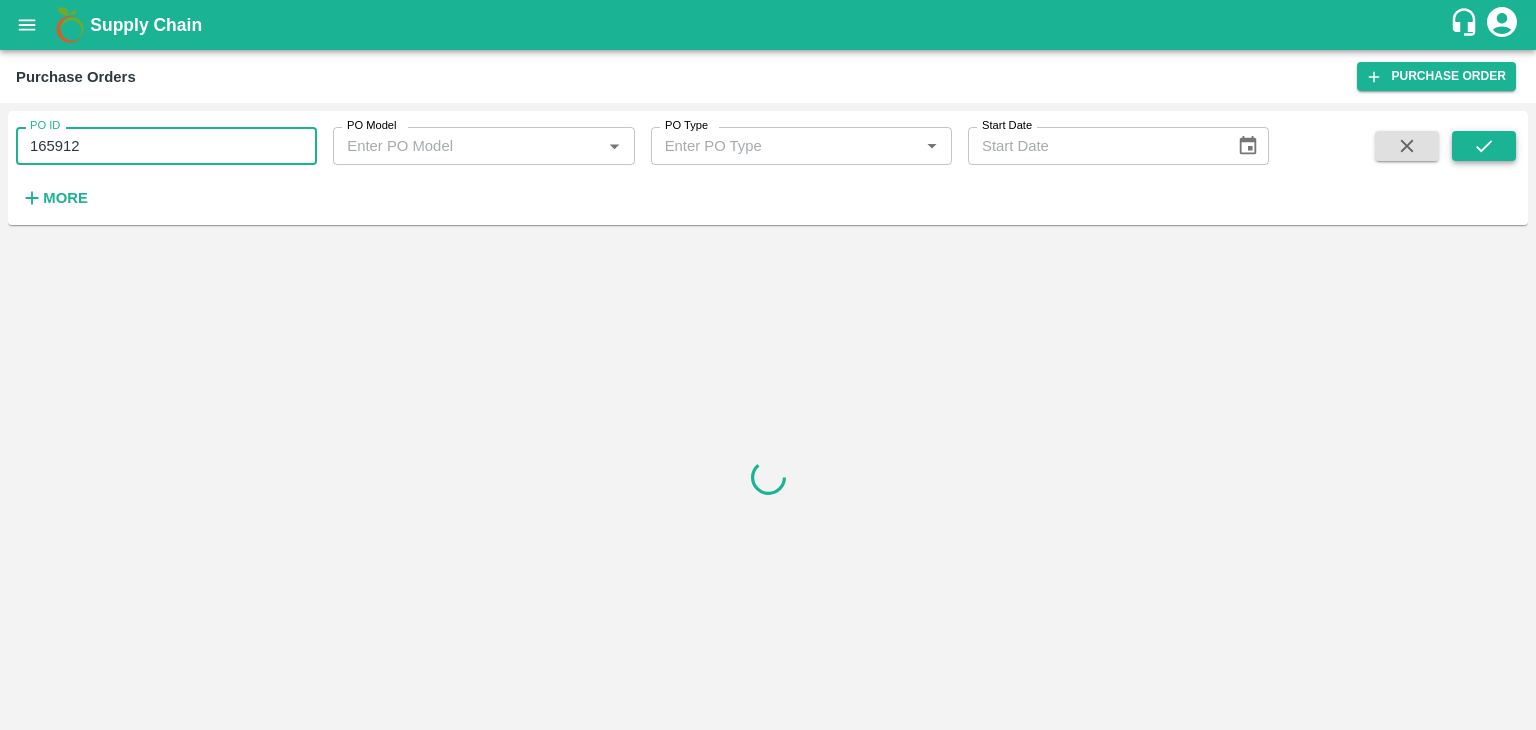 type on "165912" 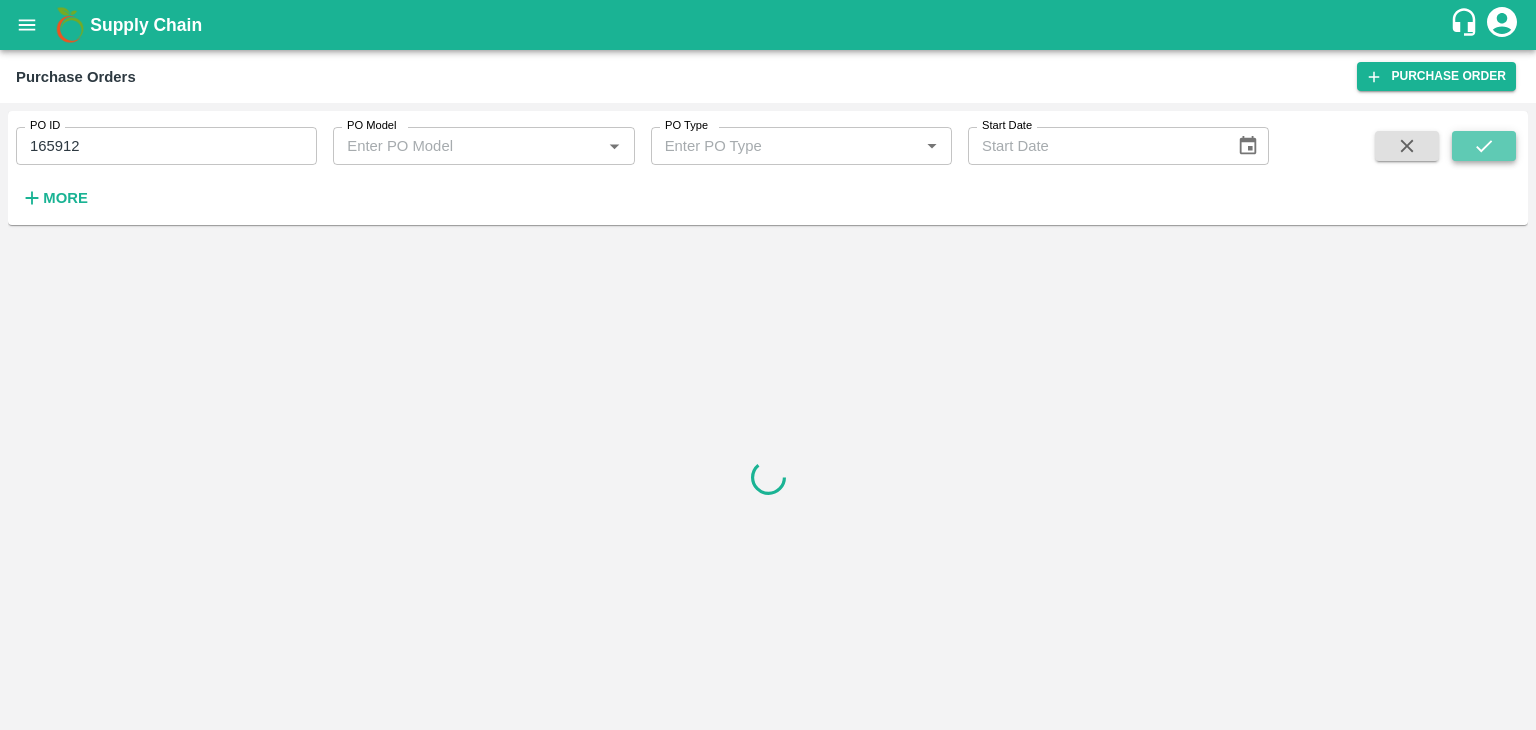 click 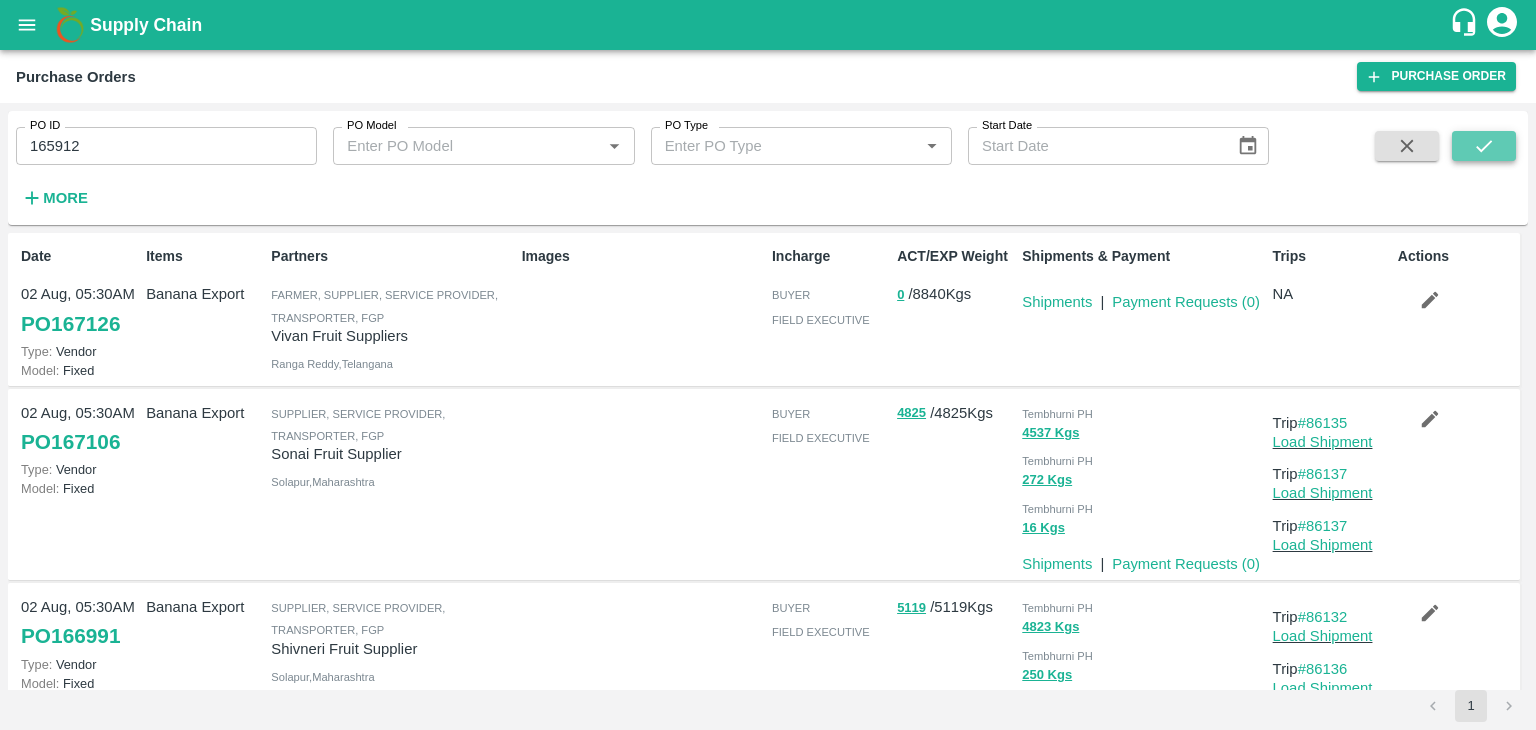 click 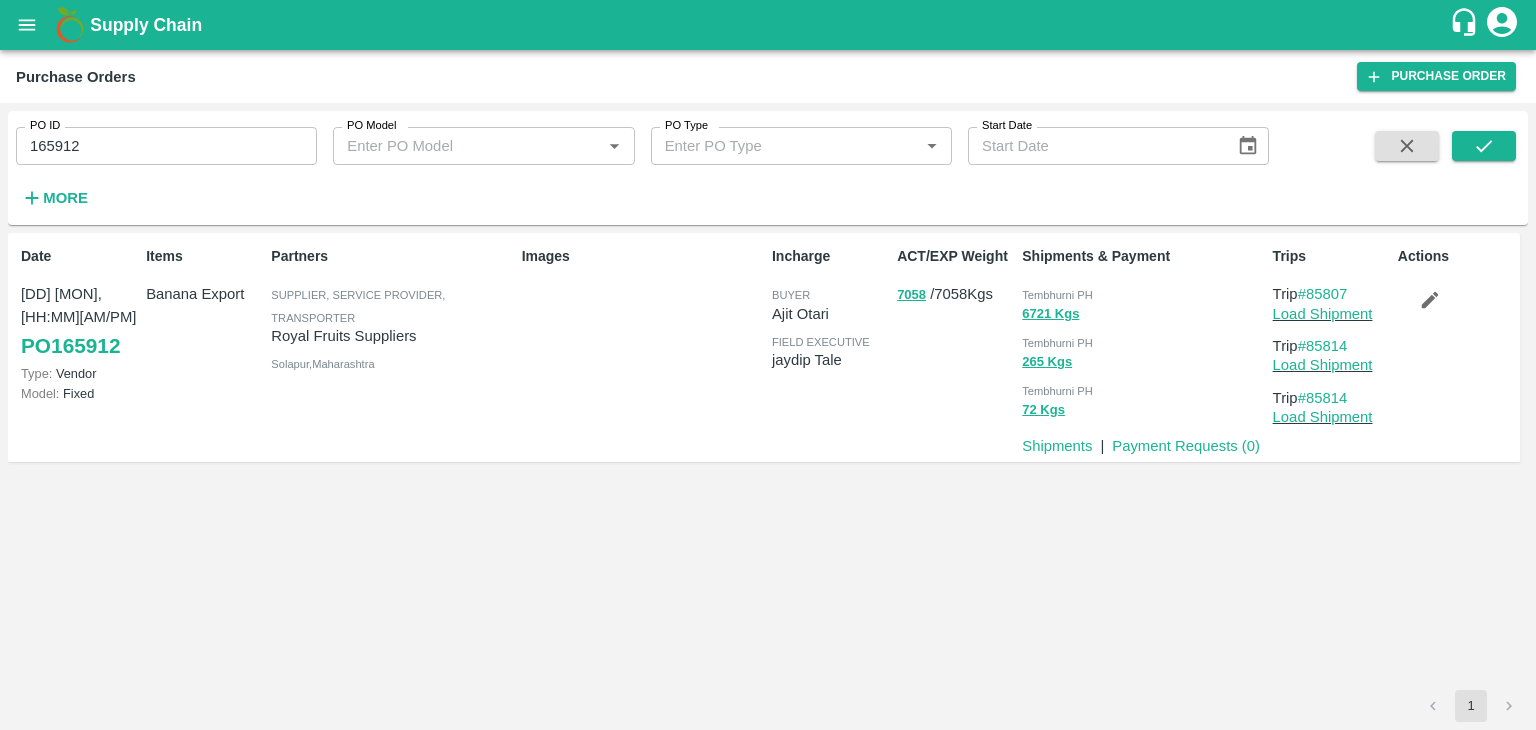 click on "Payment Requests ( 0 )" at bounding box center [1186, 446] 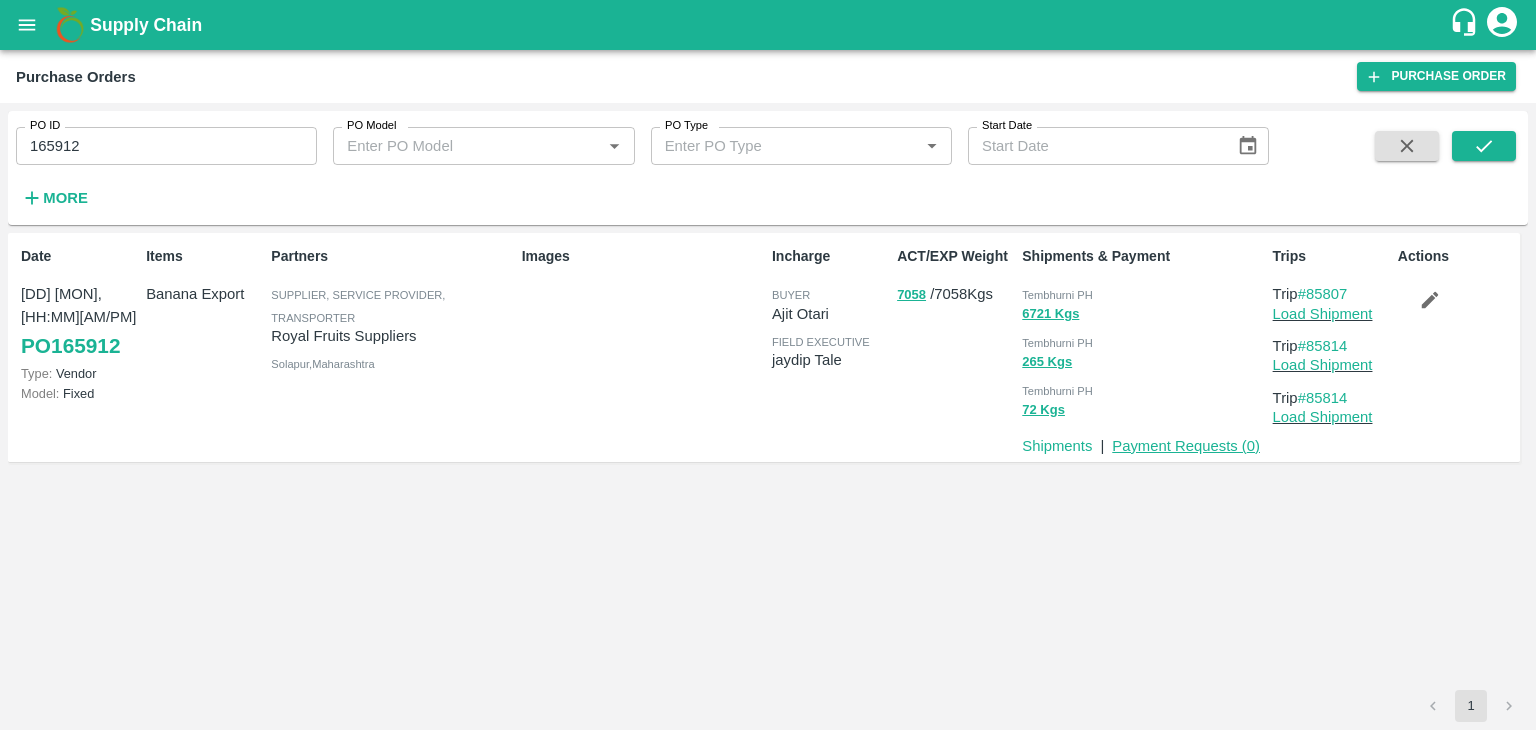 click on "Payment Requests ( 0 )" at bounding box center (1186, 446) 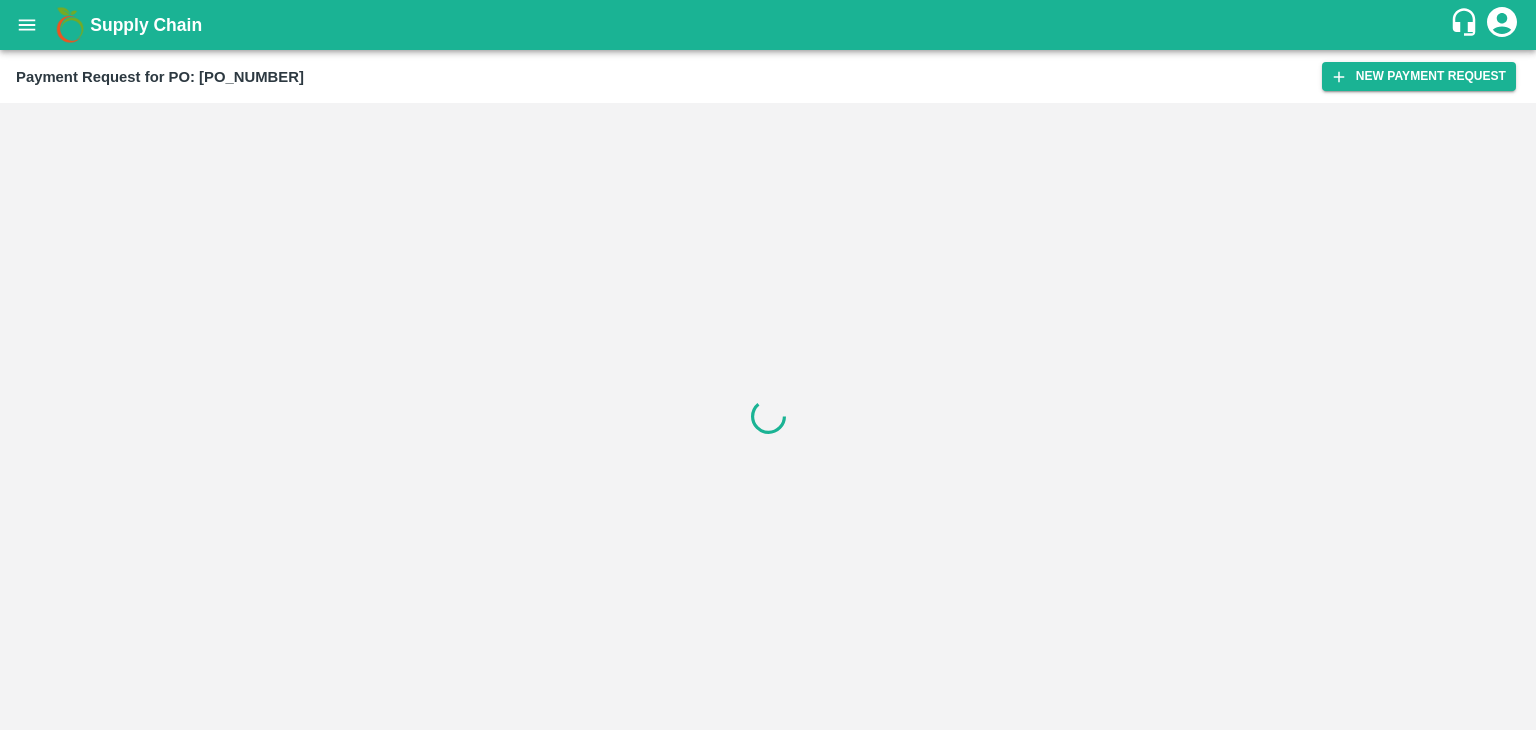 scroll, scrollTop: 0, scrollLeft: 0, axis: both 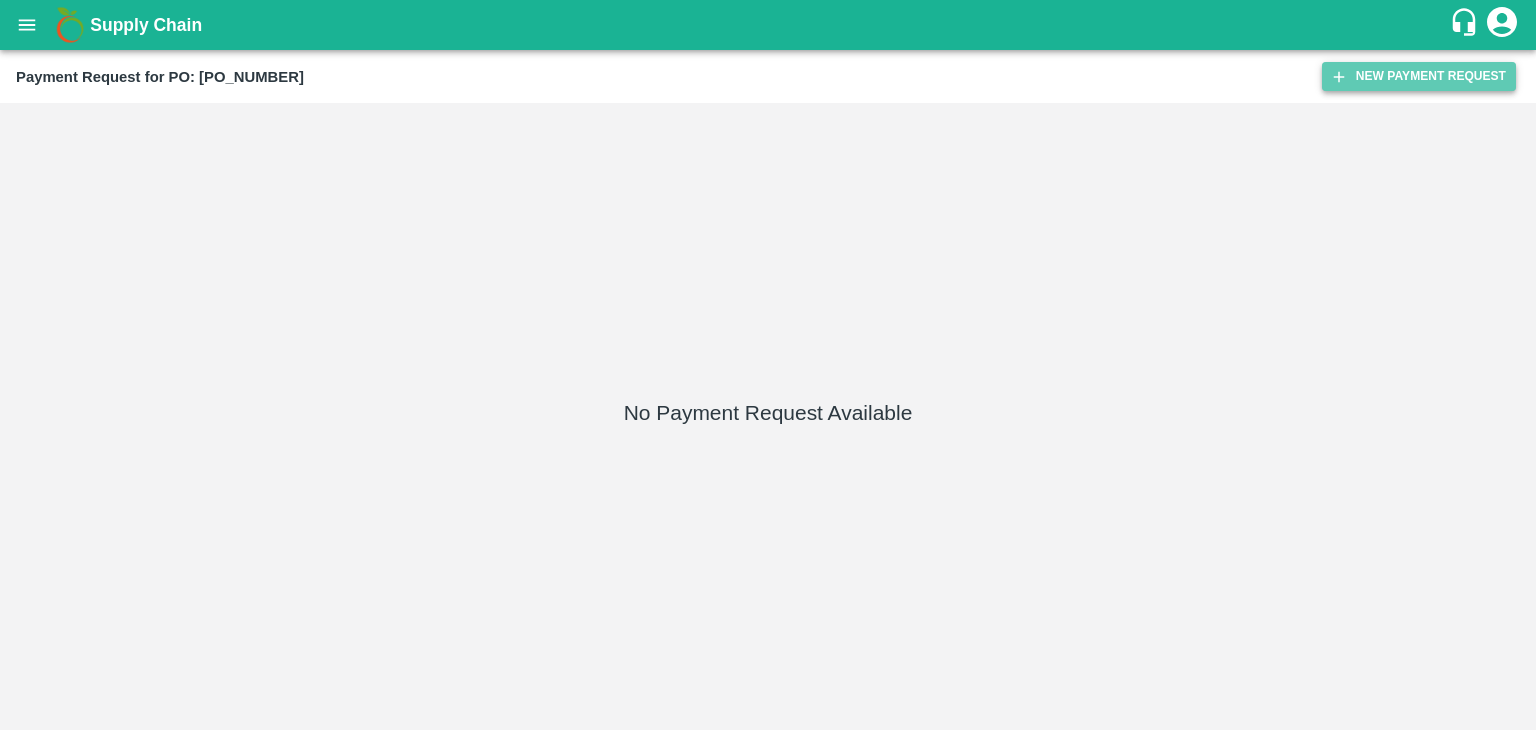 click on "New Payment Request" at bounding box center (1419, 76) 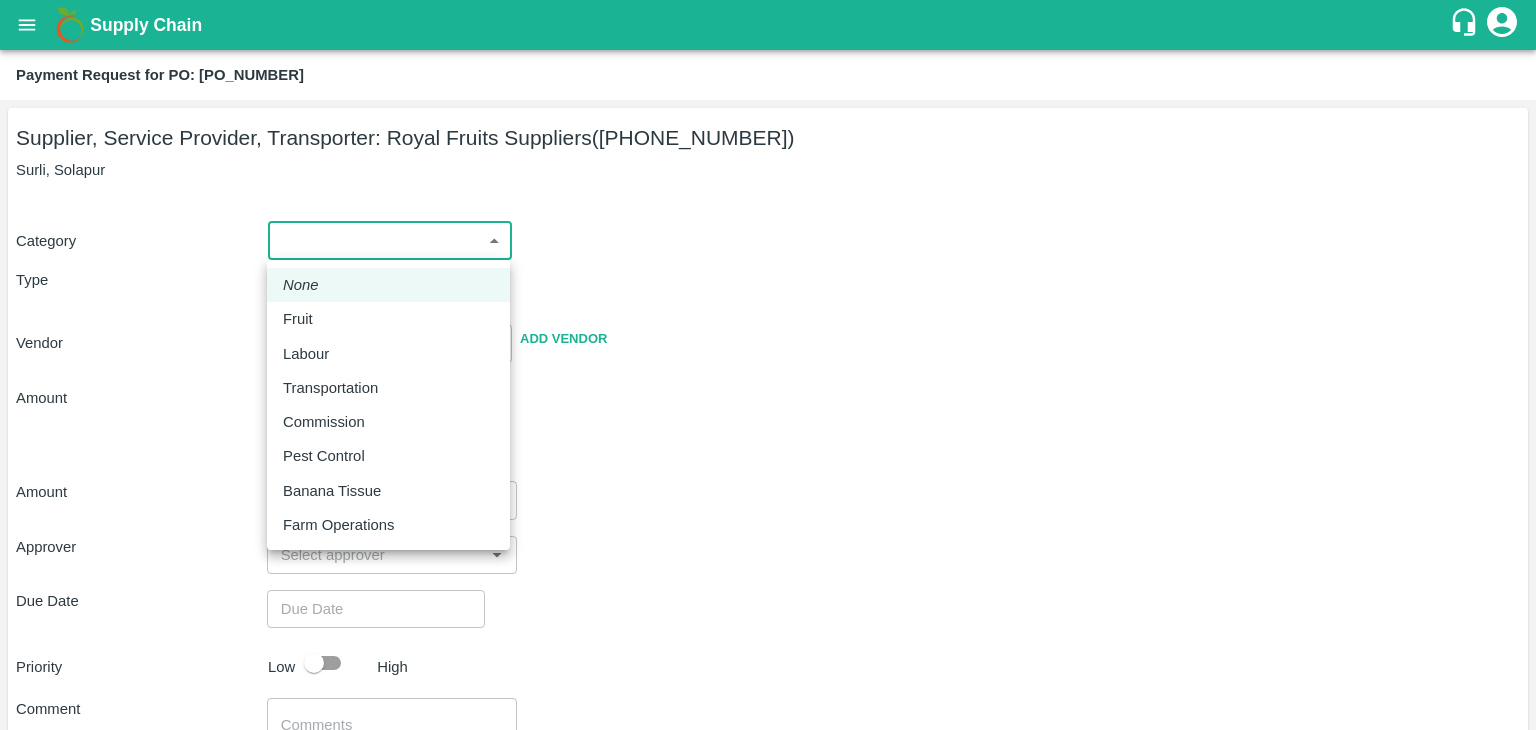 click on "Supply Chain Payment Request for PO: [PO_NUMBER] Supplier, Service Provider, Transporter:    [SUPPLIER_NAME] ([PHONE_NUMBER]) Surli, Solapur Category ​ ​ Type Advance Bill Vendor ​ Add Vendor Amount Total value Per Kg ​ Amount ​ Approver ​ Due Date ​  Priority  Low  High Comment x ​ Attach bill Cancel Save Tembhurni PH Nashik CC Shahada Banana Export PH Savda Banana Export PH Nashik Banana CS [FIRST] [LAST] Logout None Fruit Labour Transportation Commission Pest Control Banana Tissue Farm Operations" at bounding box center (768, 365) 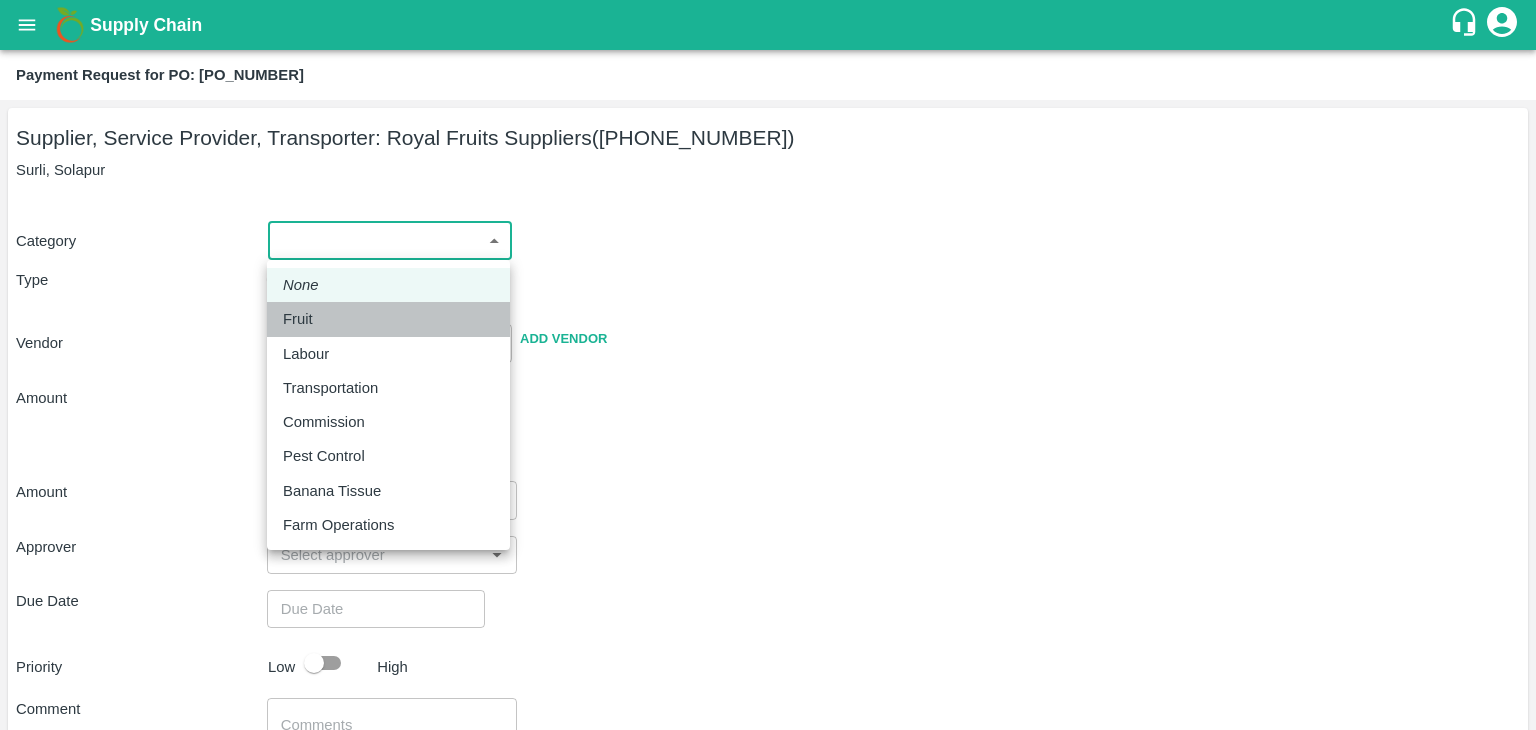 click on "Fruit" at bounding box center (388, 319) 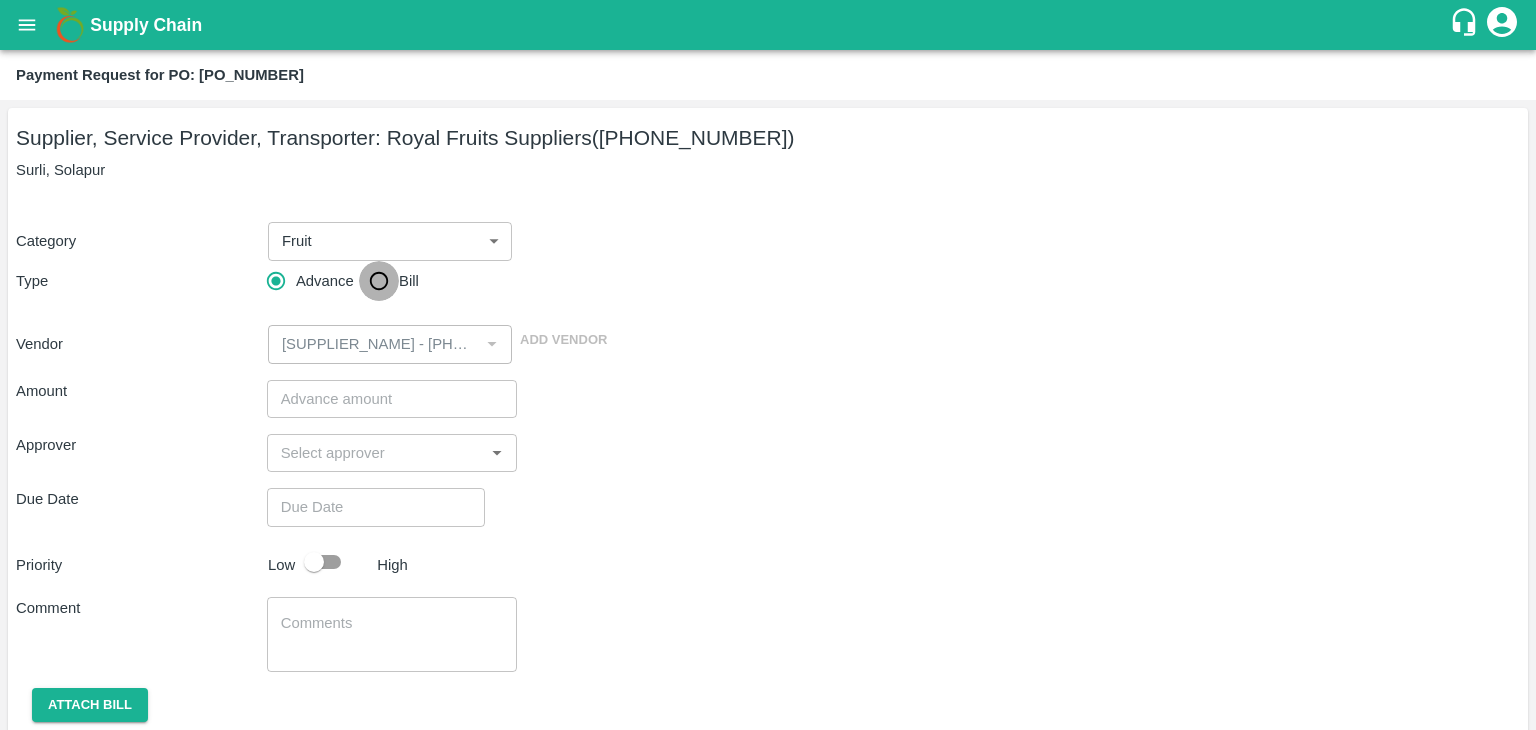 click on "Bill" at bounding box center (379, 281) 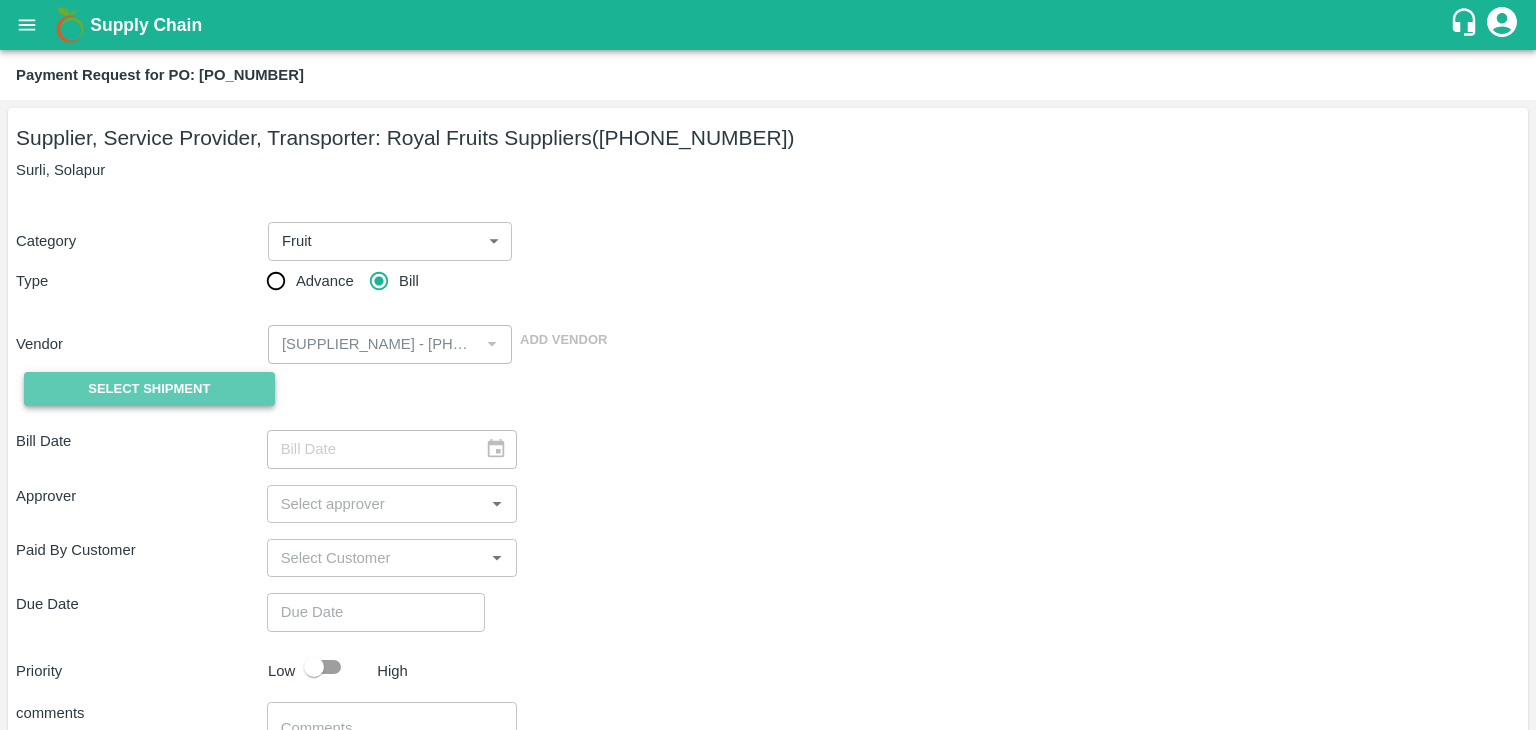 click on "Select Shipment" at bounding box center (149, 389) 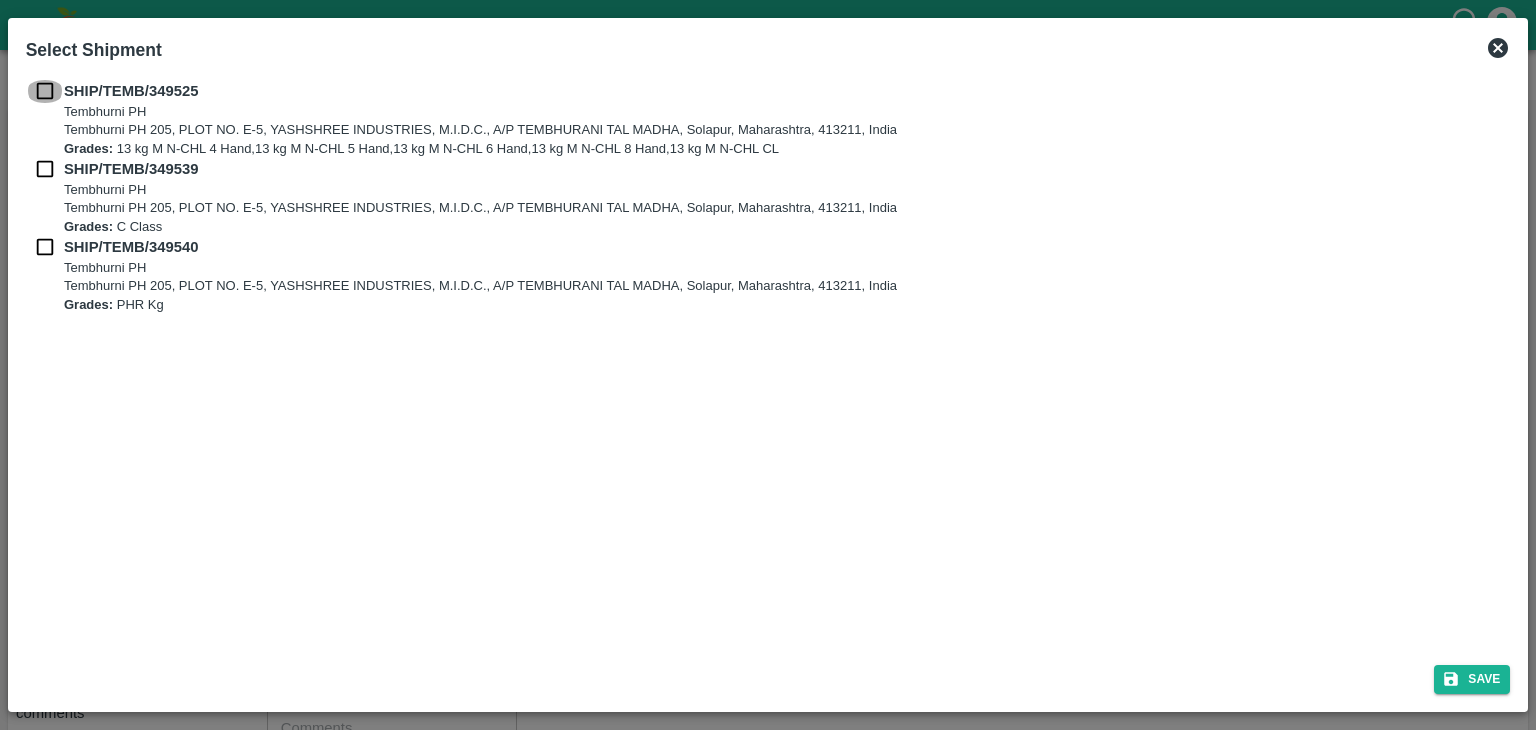 click at bounding box center (45, 91) 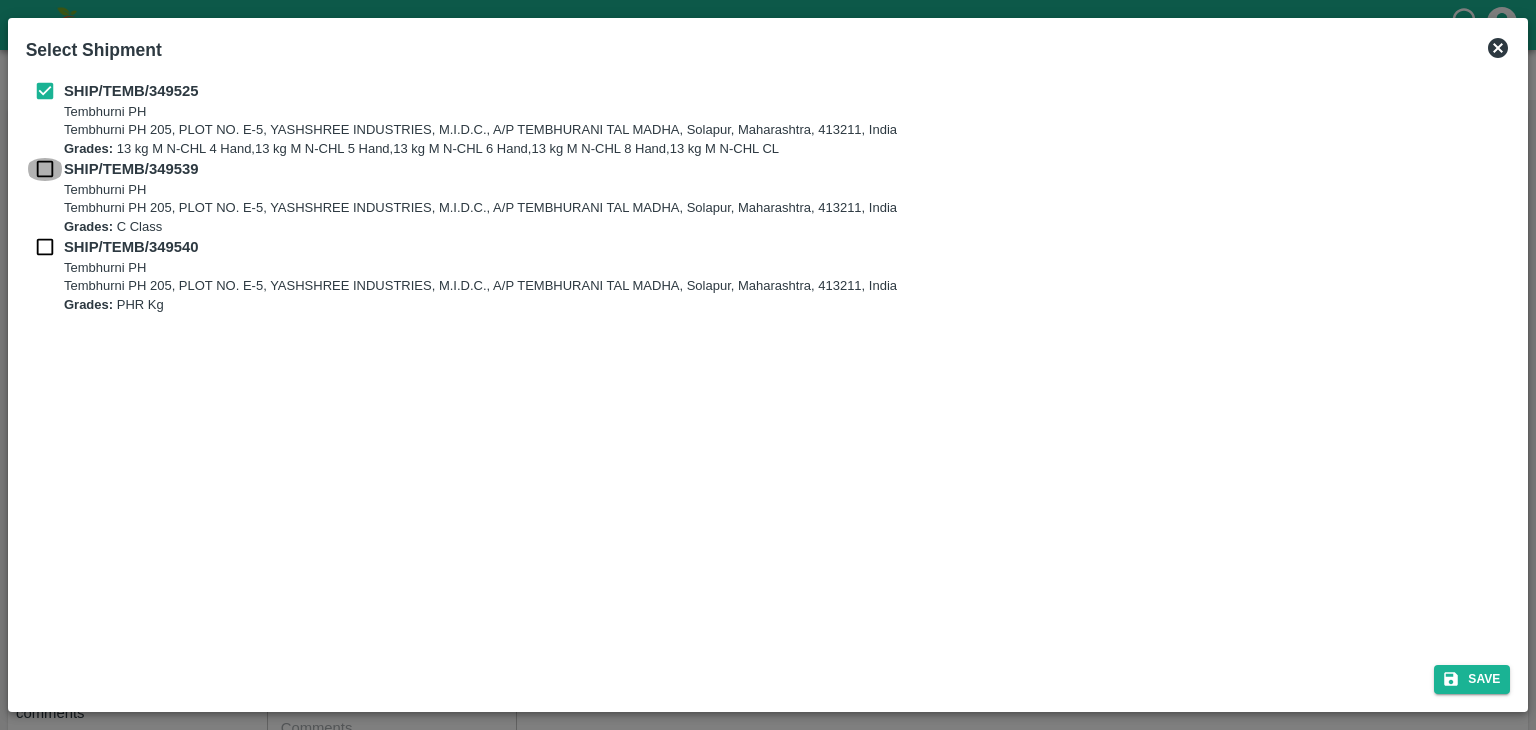 click at bounding box center (45, 169) 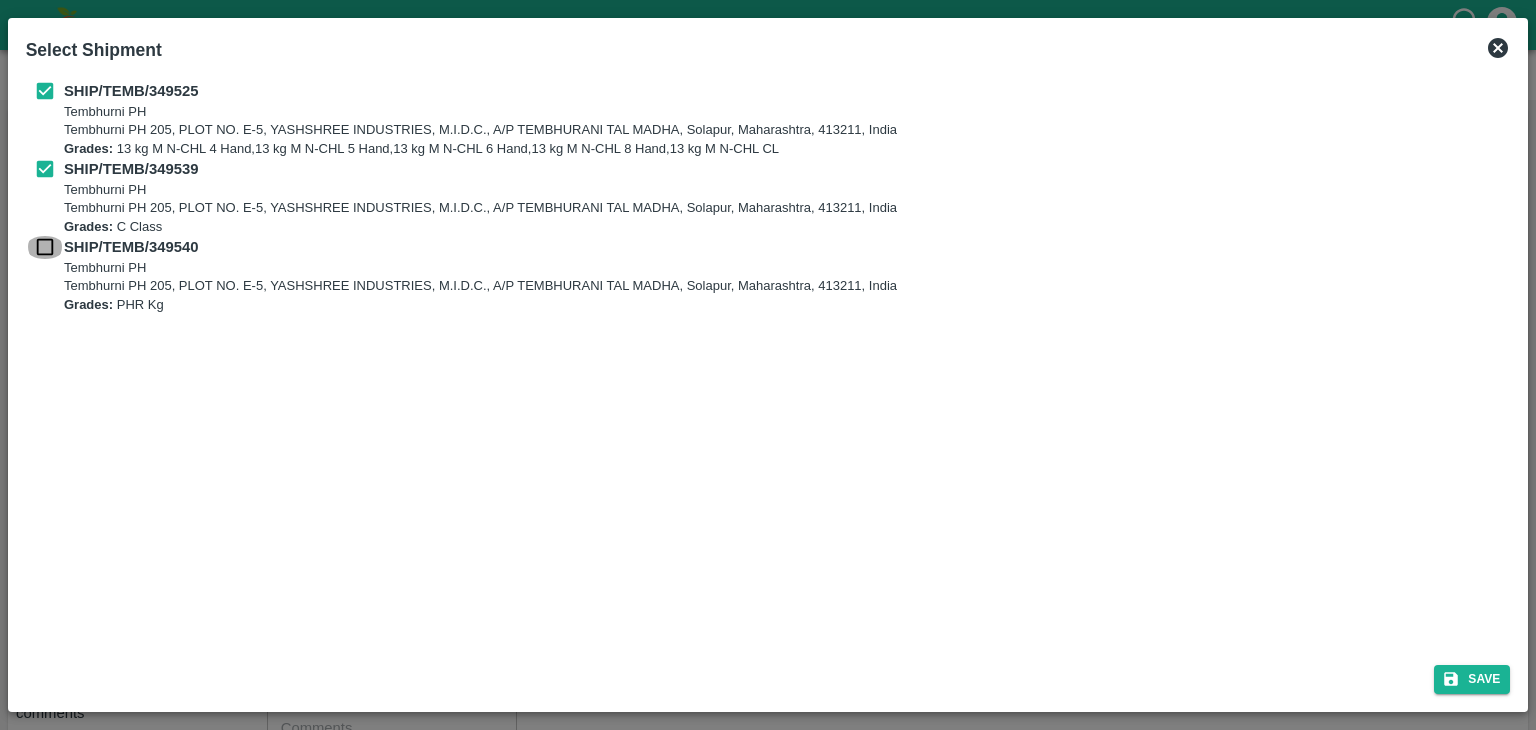 click at bounding box center [45, 247] 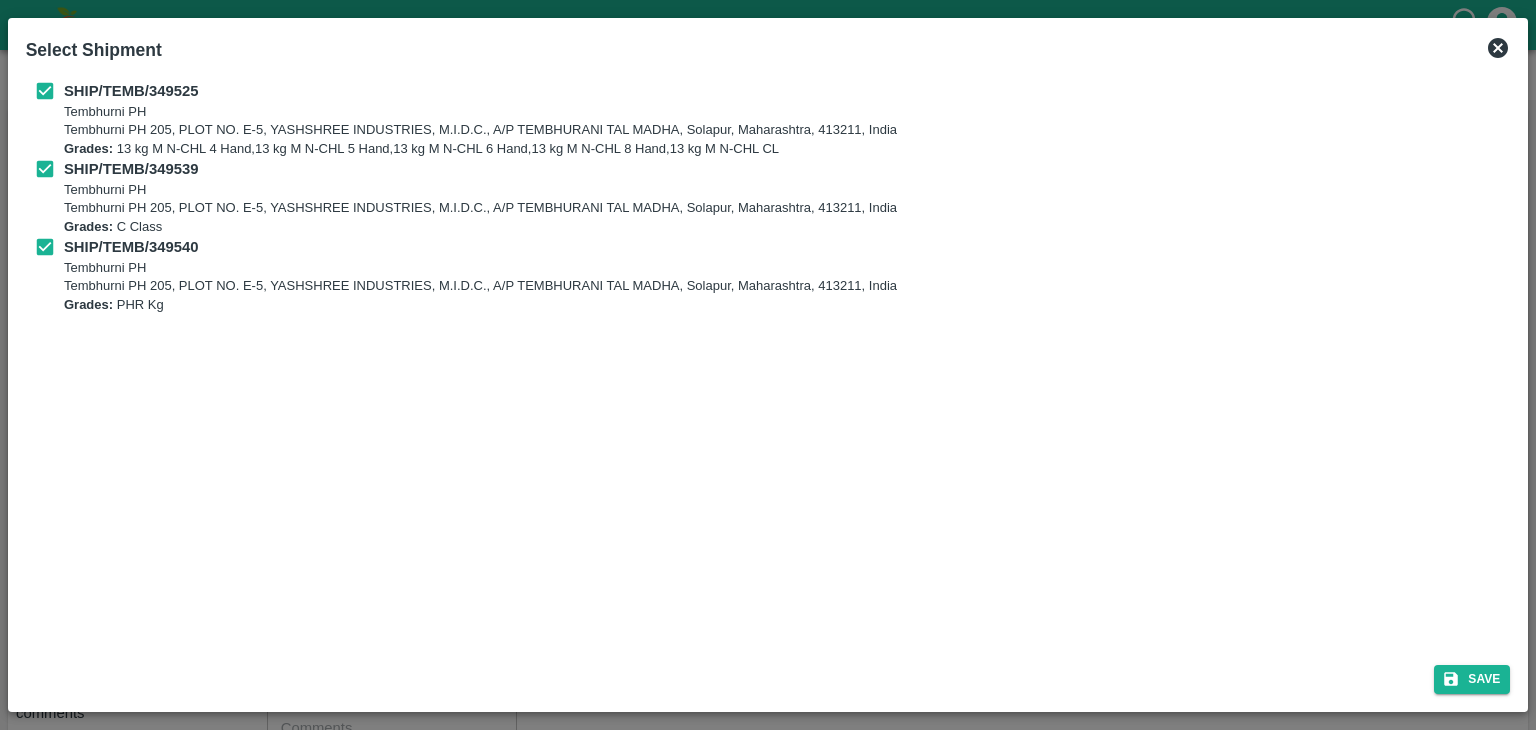 click on "Save" at bounding box center (768, 675) 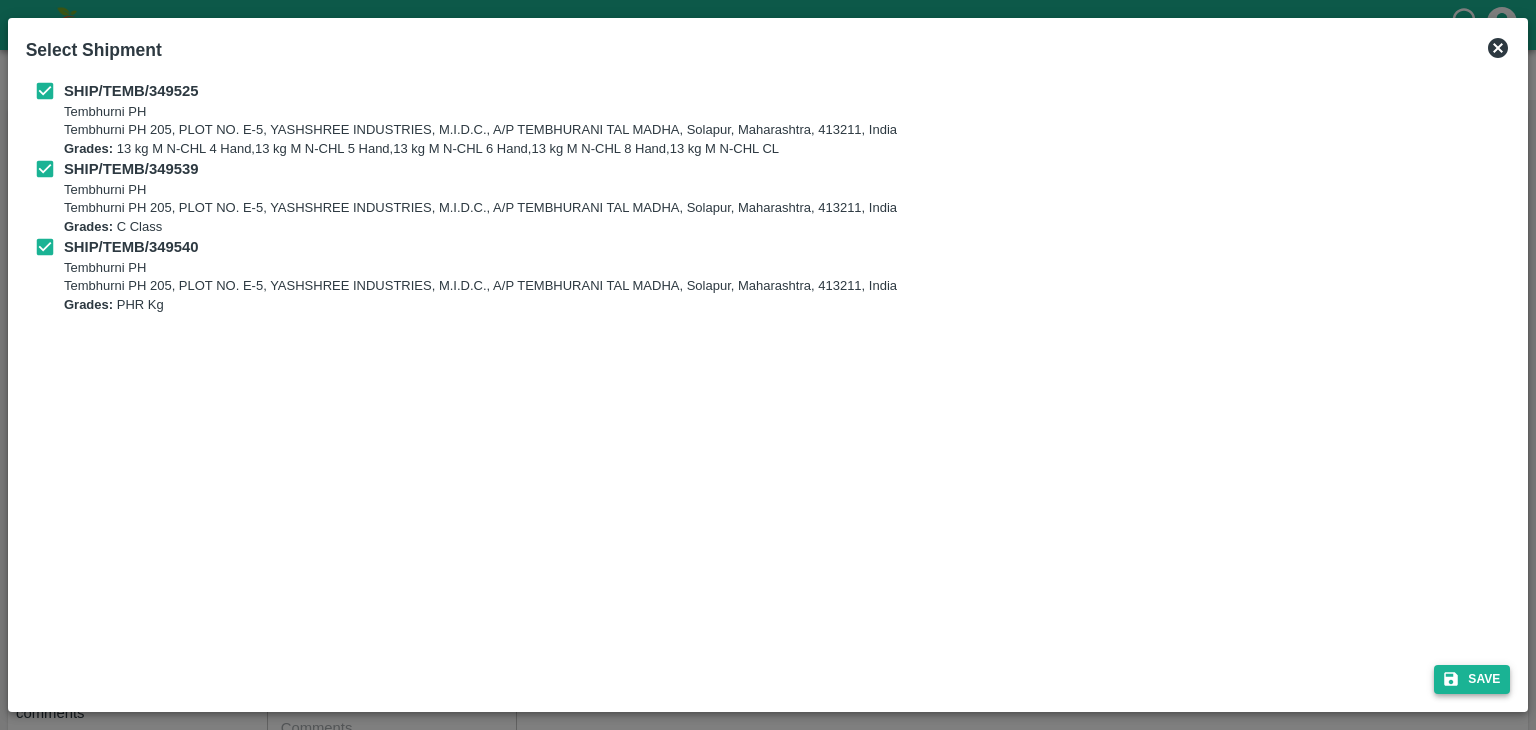 click on "Save" at bounding box center [1472, 679] 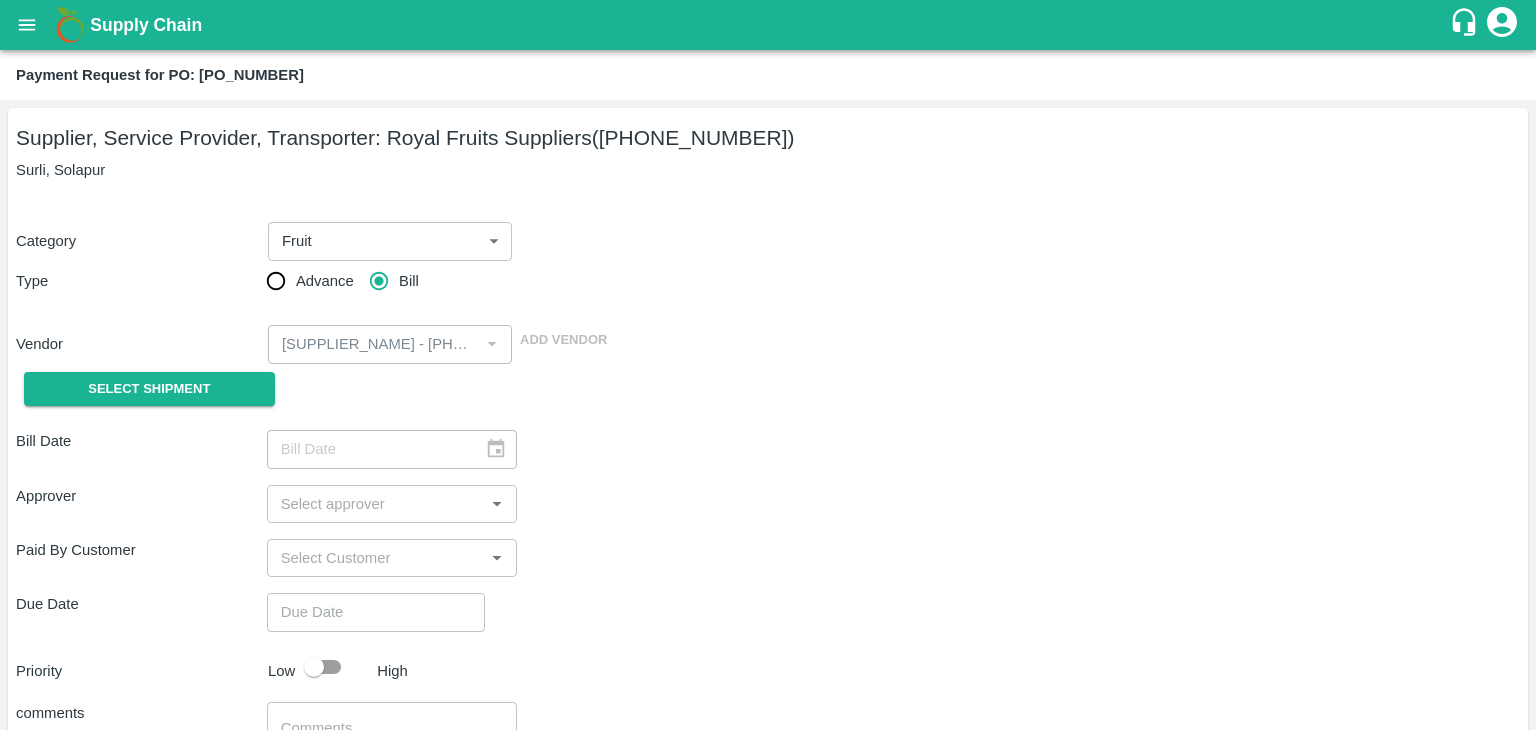 type on "29/07/2025" 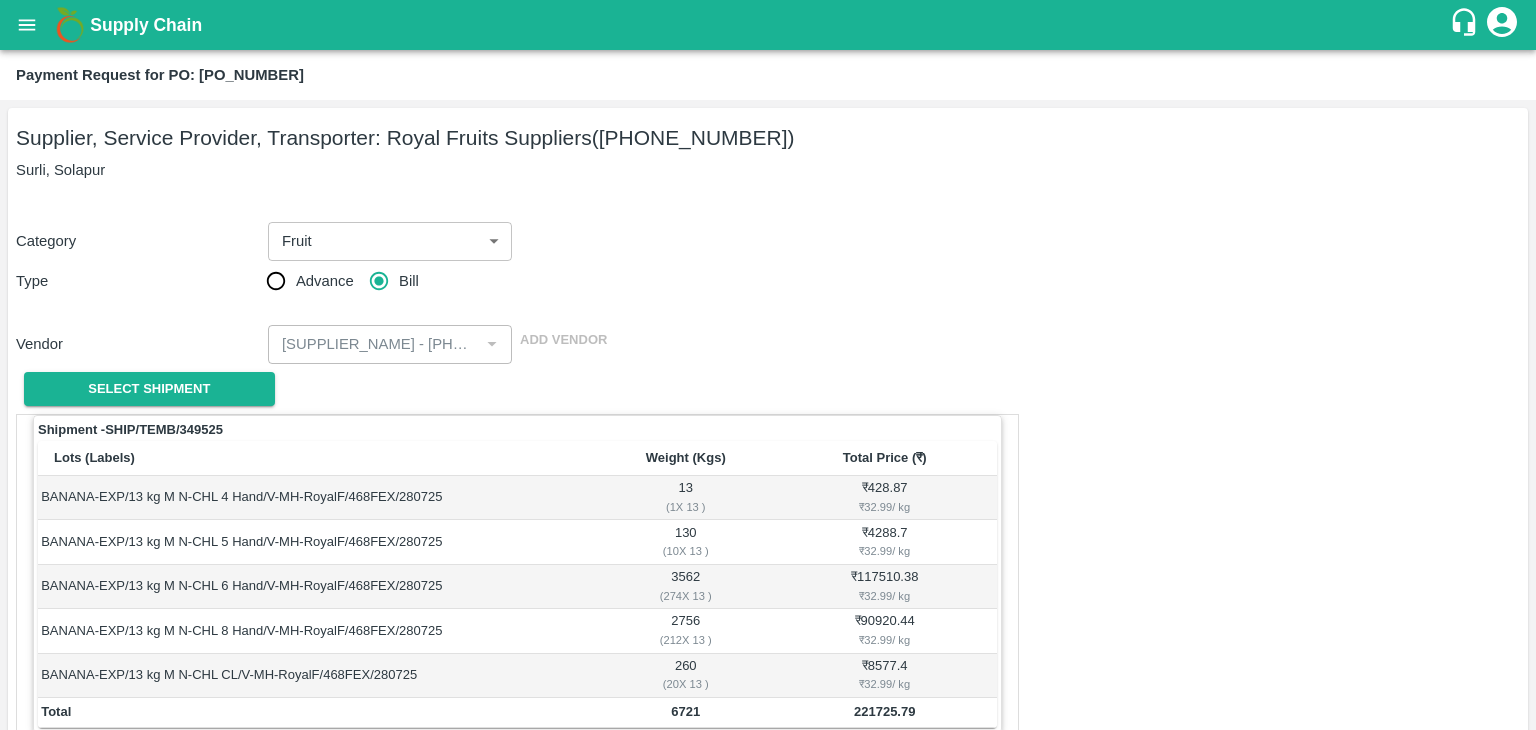 scroll, scrollTop: 980, scrollLeft: 0, axis: vertical 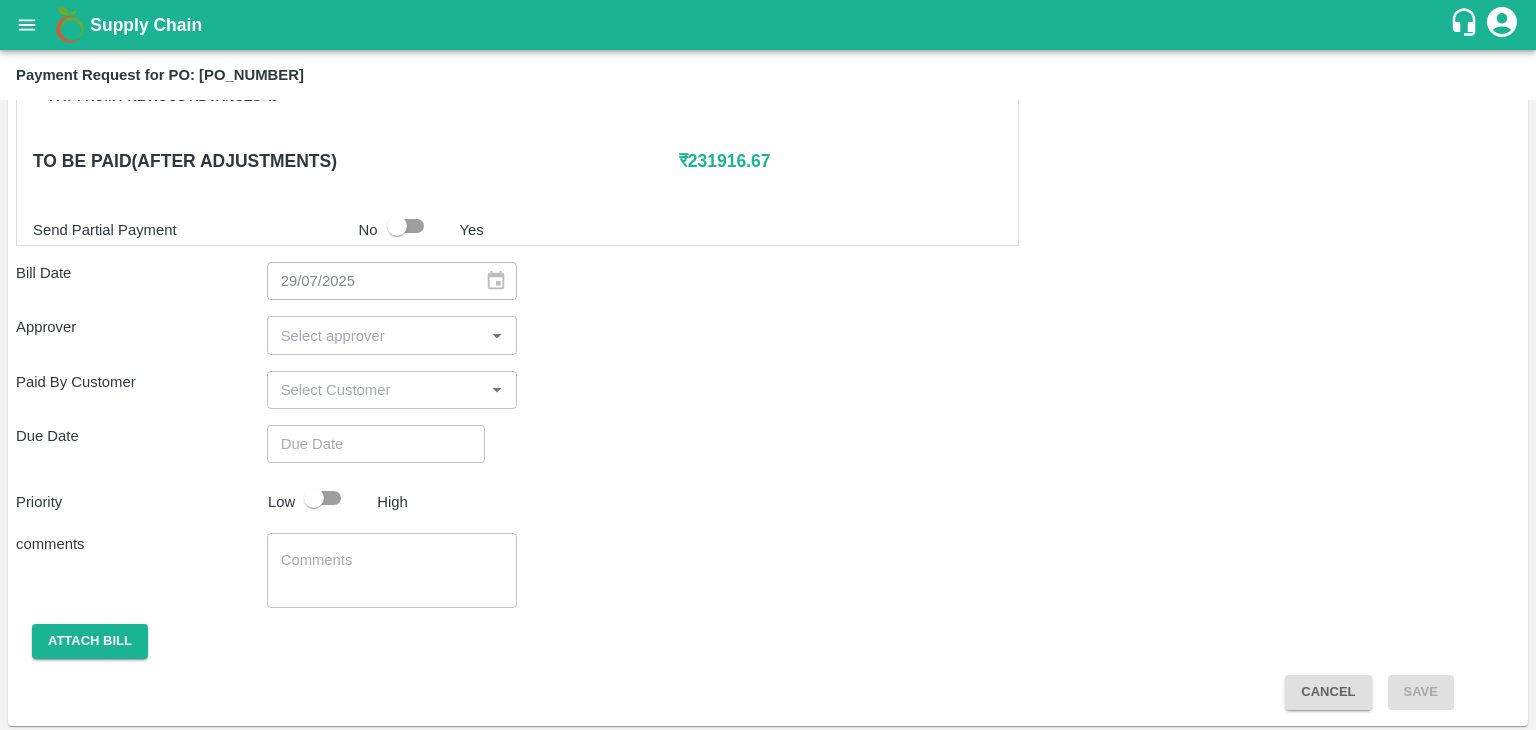 click at bounding box center (376, 335) 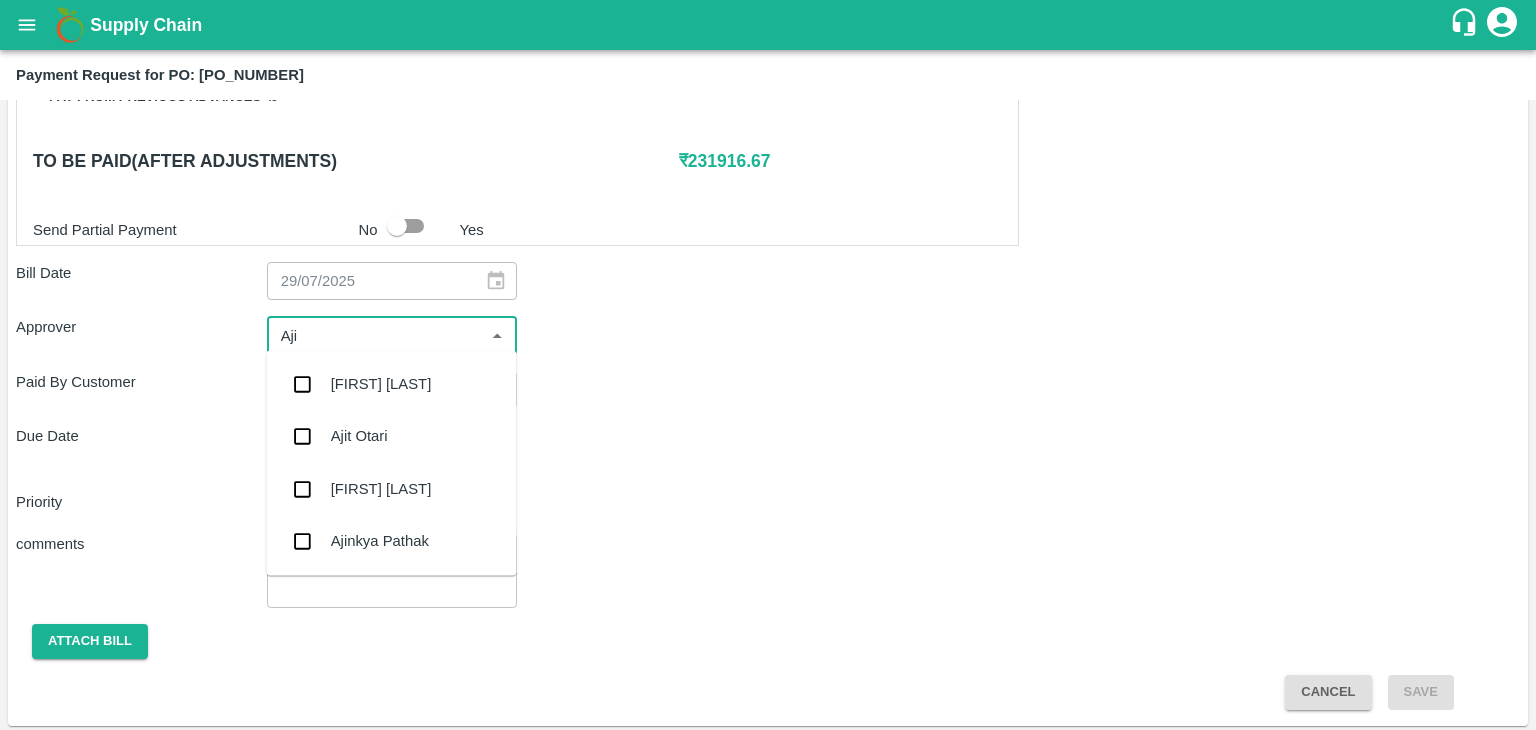 type on "Ajit" 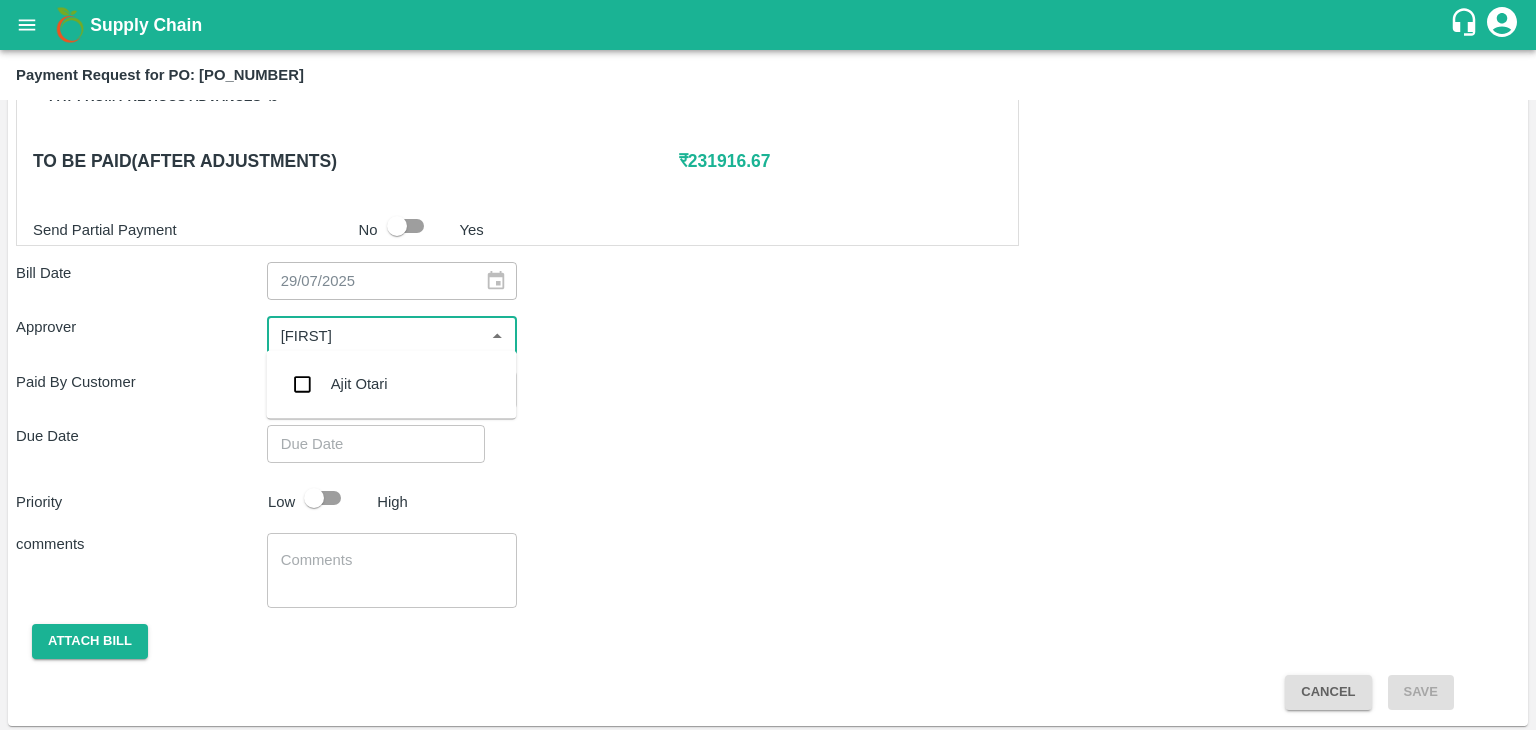 click on "Ajit Otari" at bounding box center [391, 384] 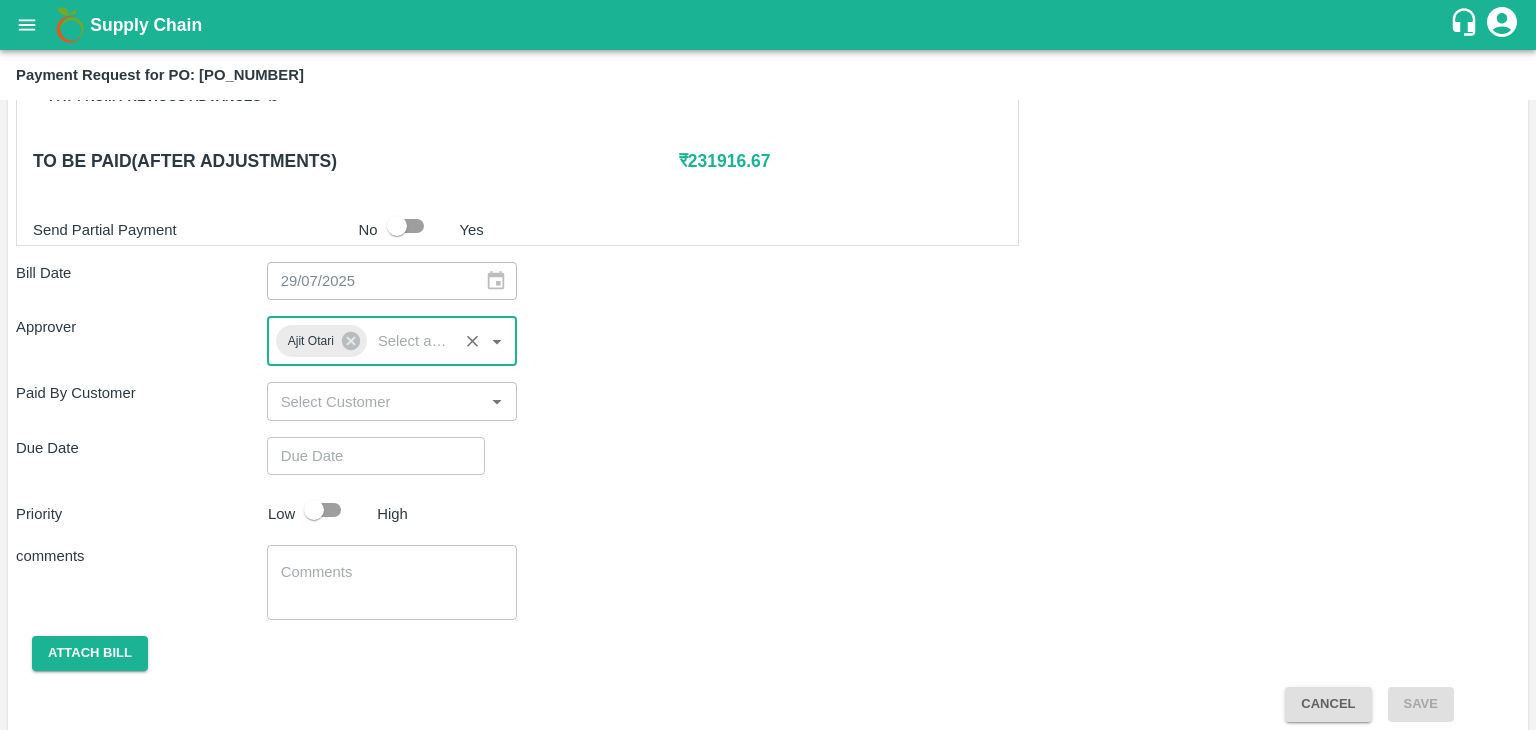 type on "DD/MM/YYYY hh:mm aa" 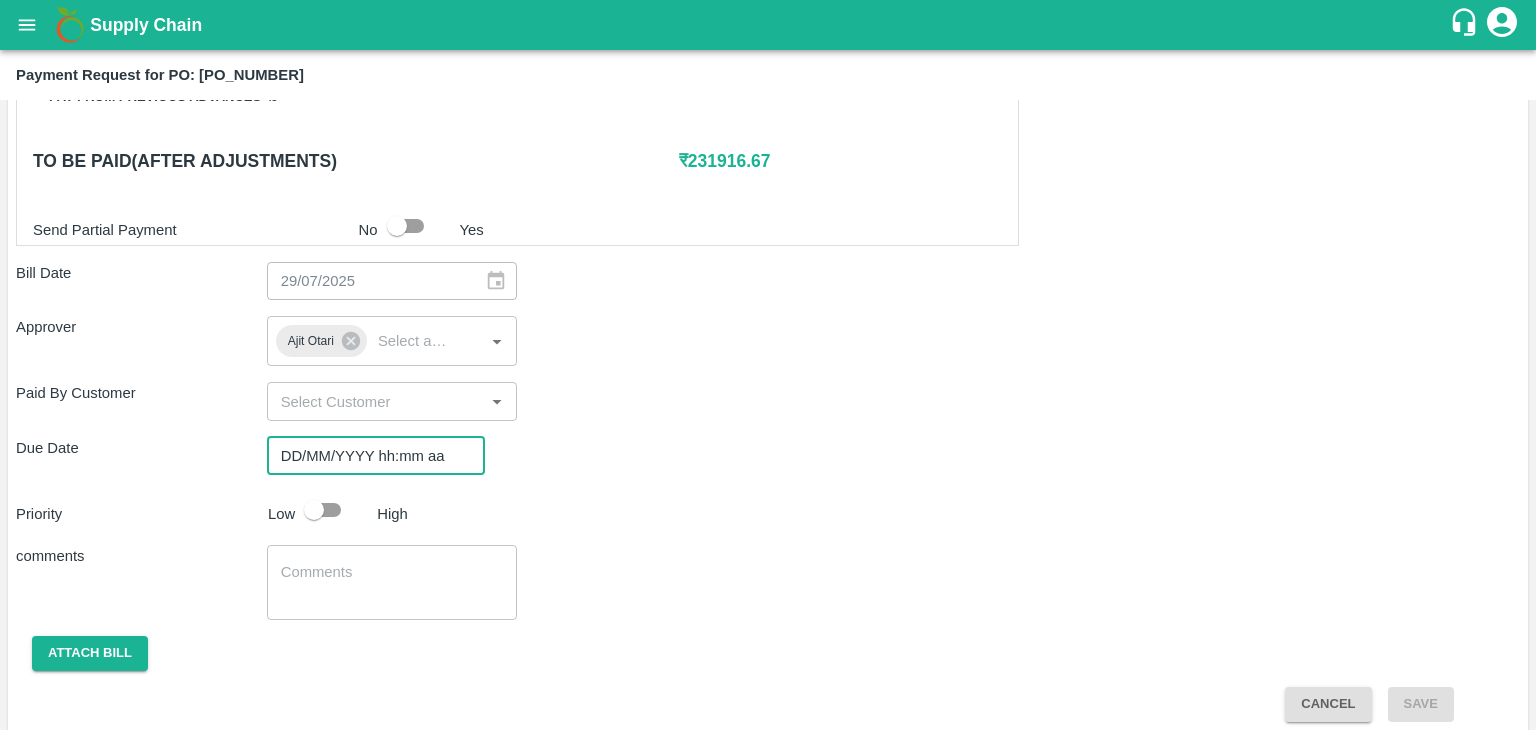 click on "DD/MM/YYYY hh:mm aa" at bounding box center (369, 456) 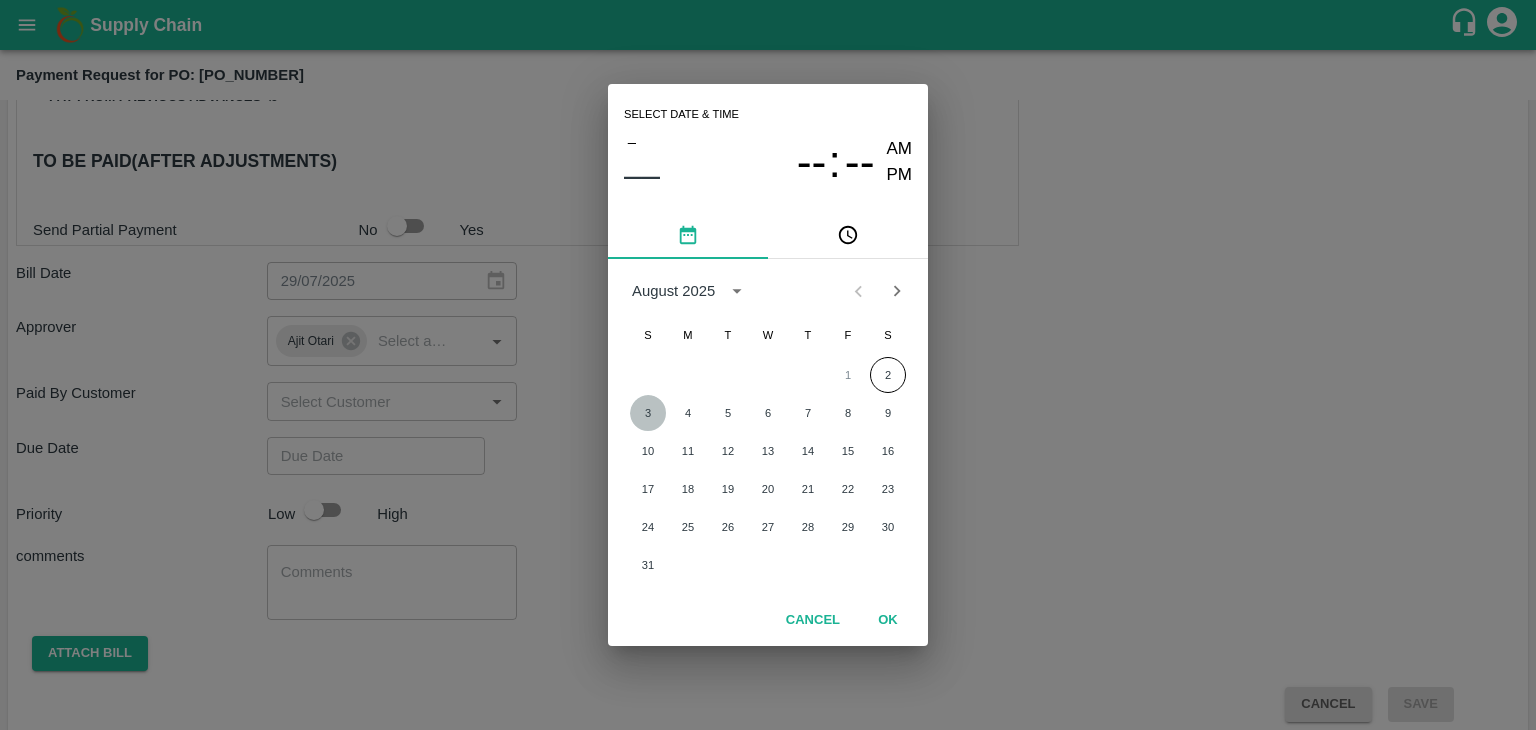 click on "3" at bounding box center (648, 413) 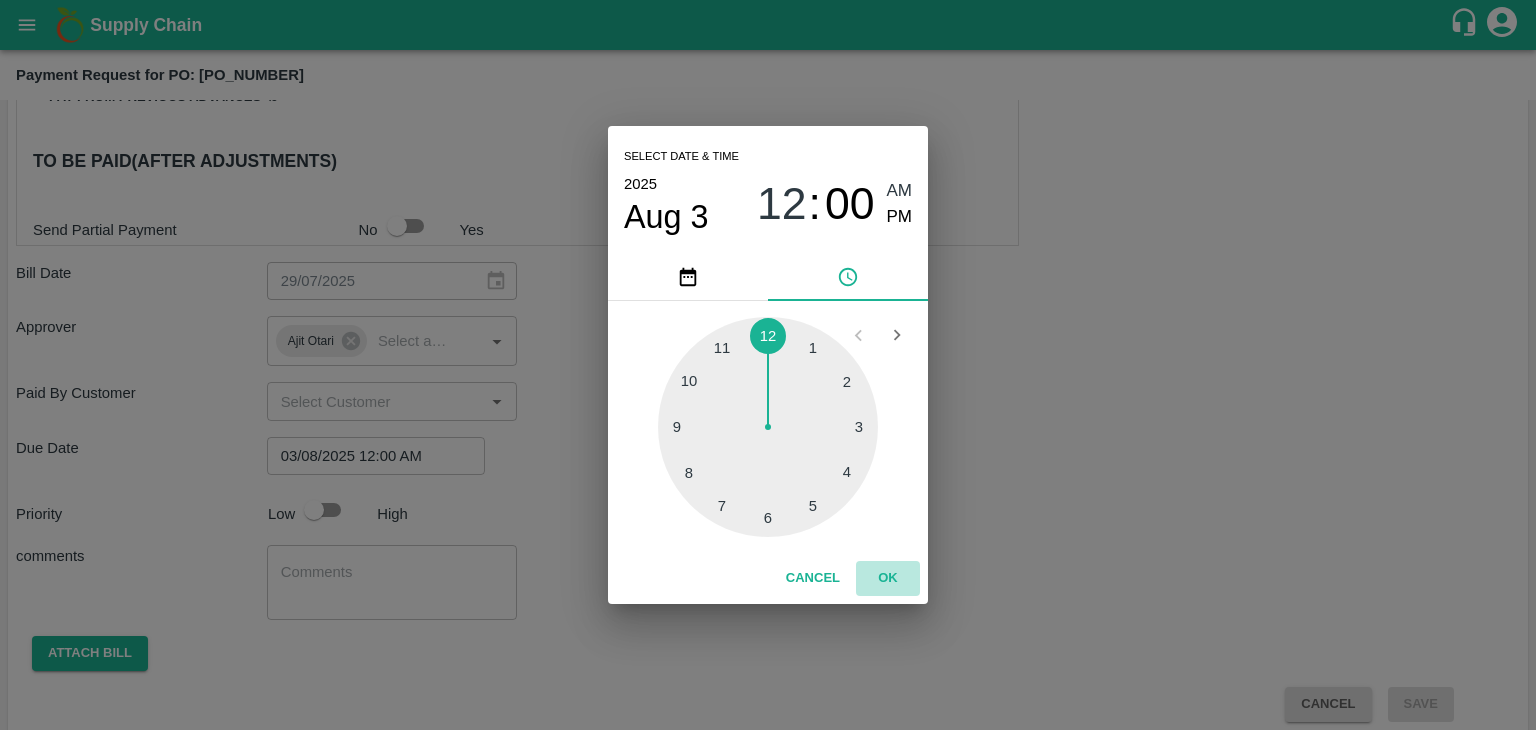 click on "OK" at bounding box center [888, 578] 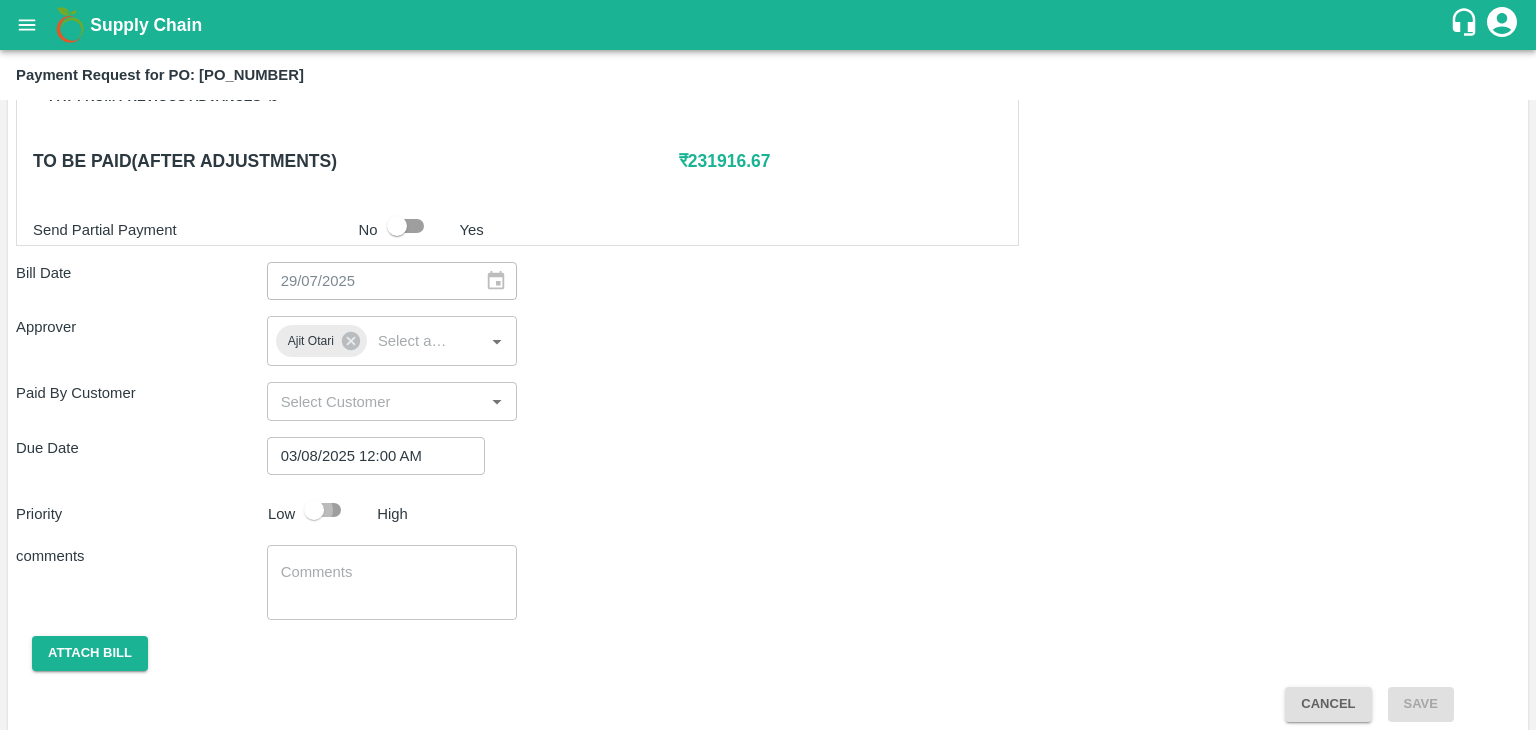 click at bounding box center (314, 510) 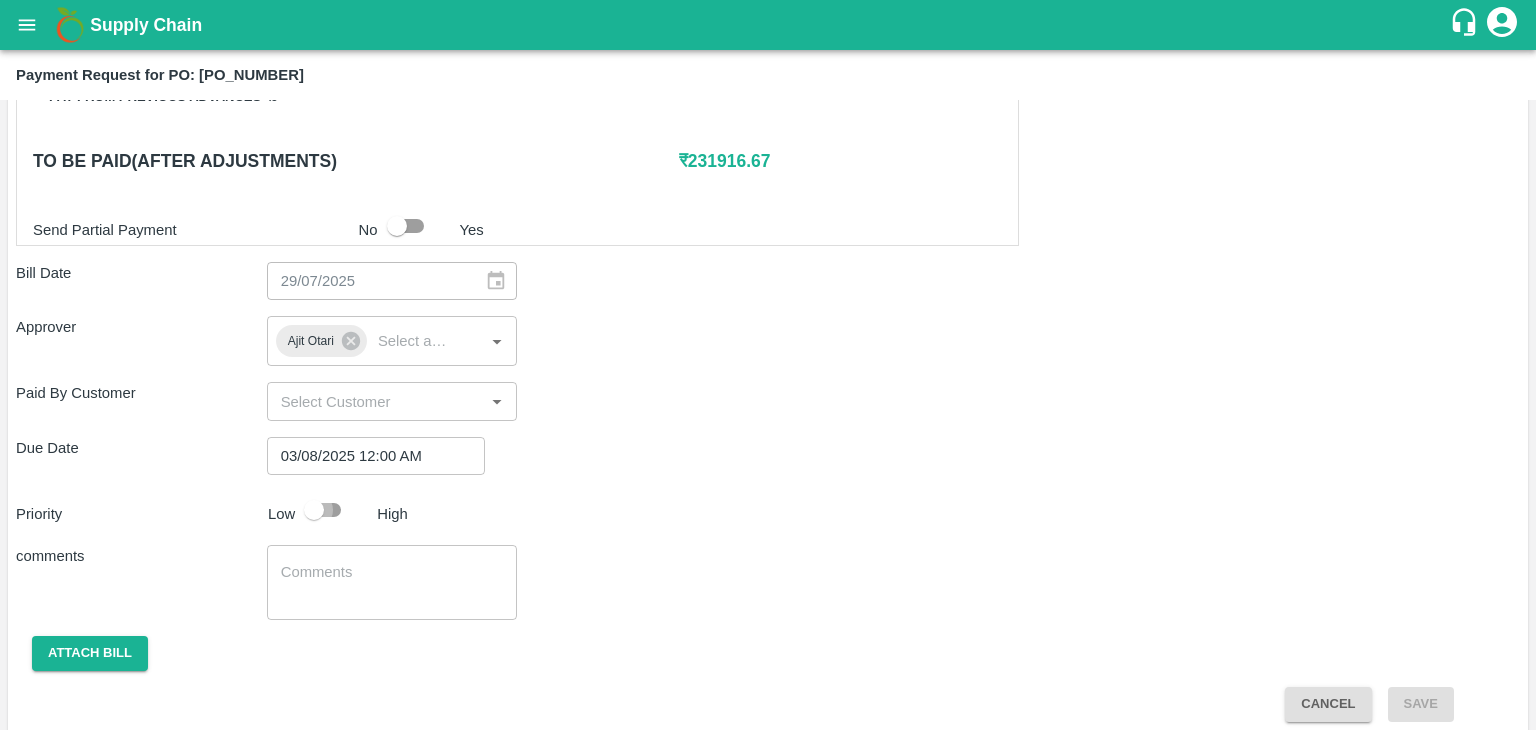 checkbox on "true" 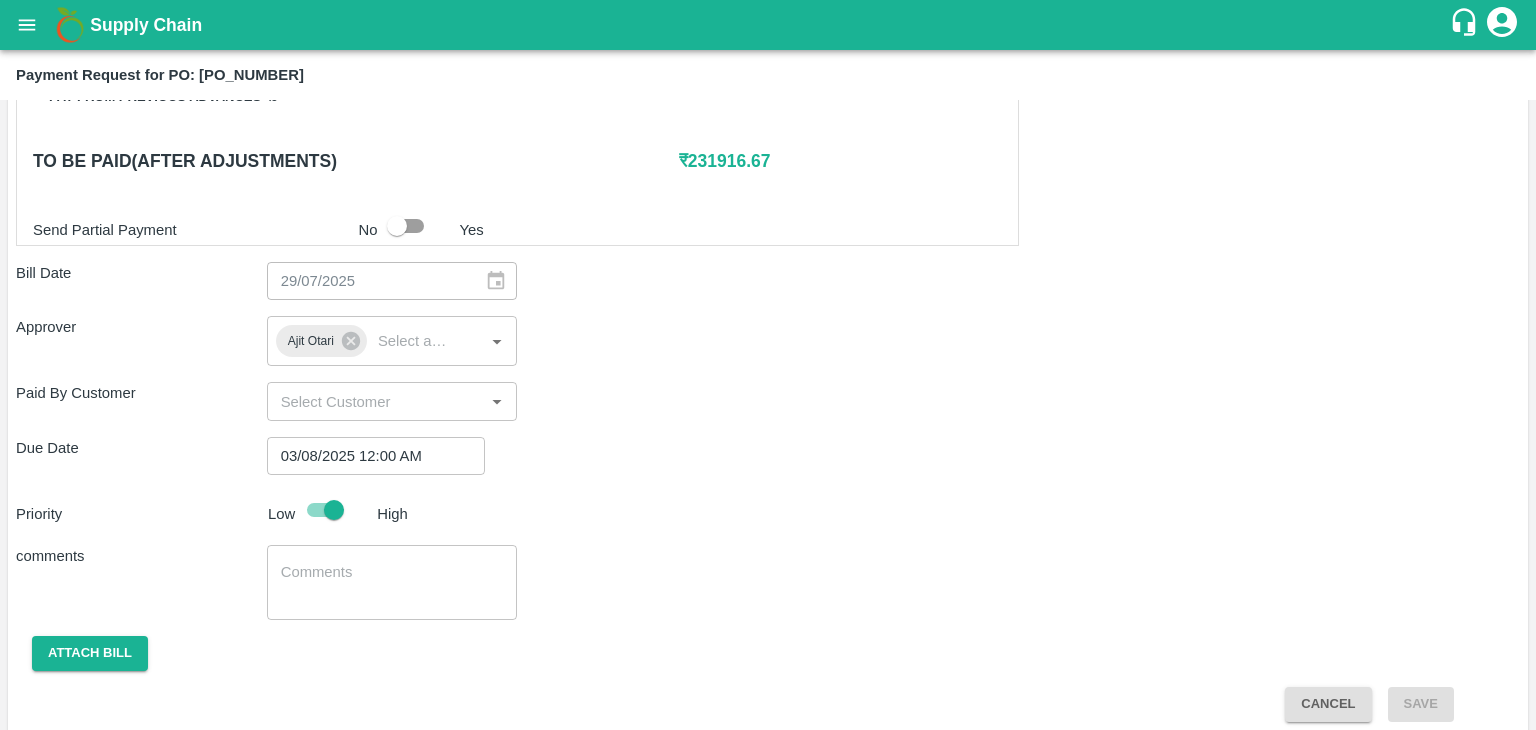 click on "x ​" at bounding box center [392, 582] 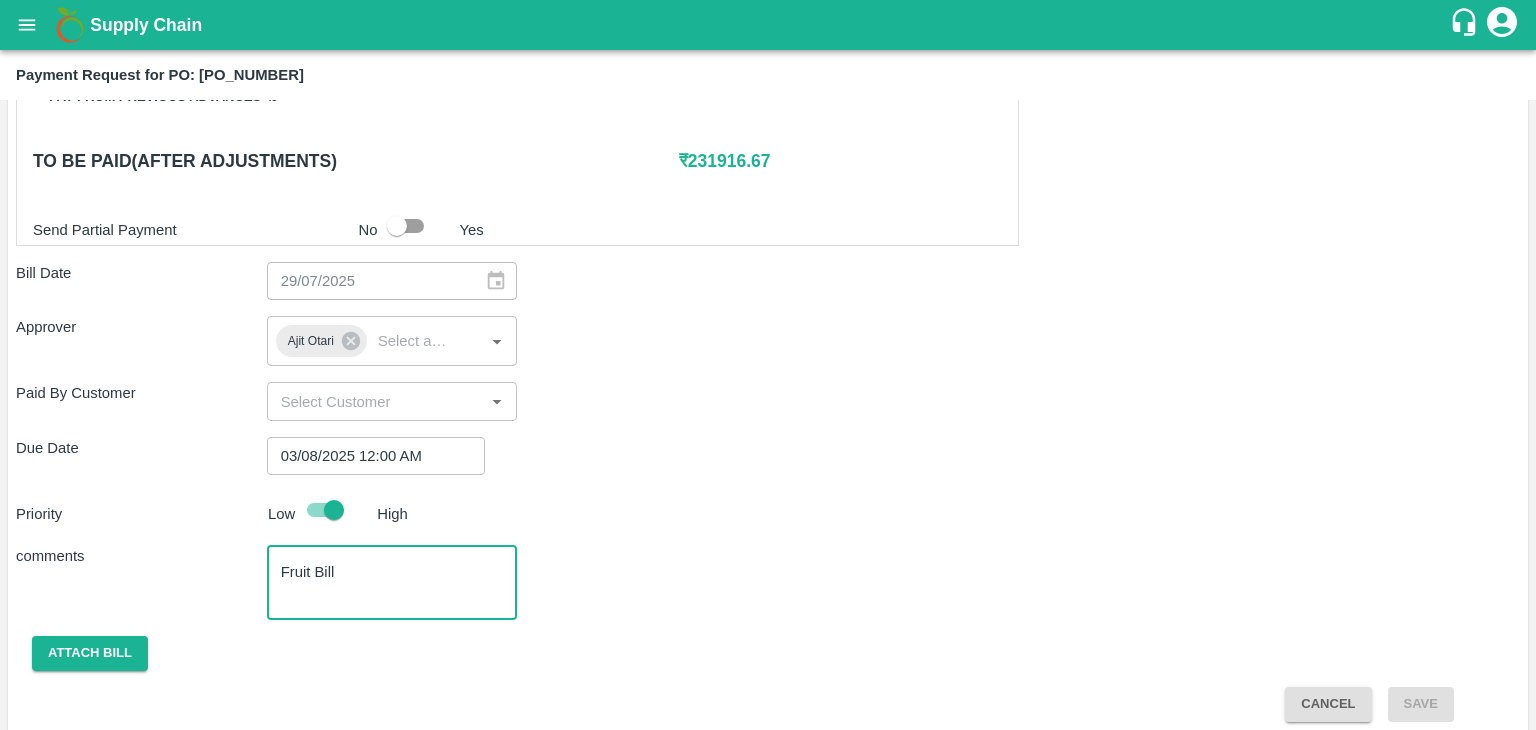 scroll, scrollTop: 992, scrollLeft: 0, axis: vertical 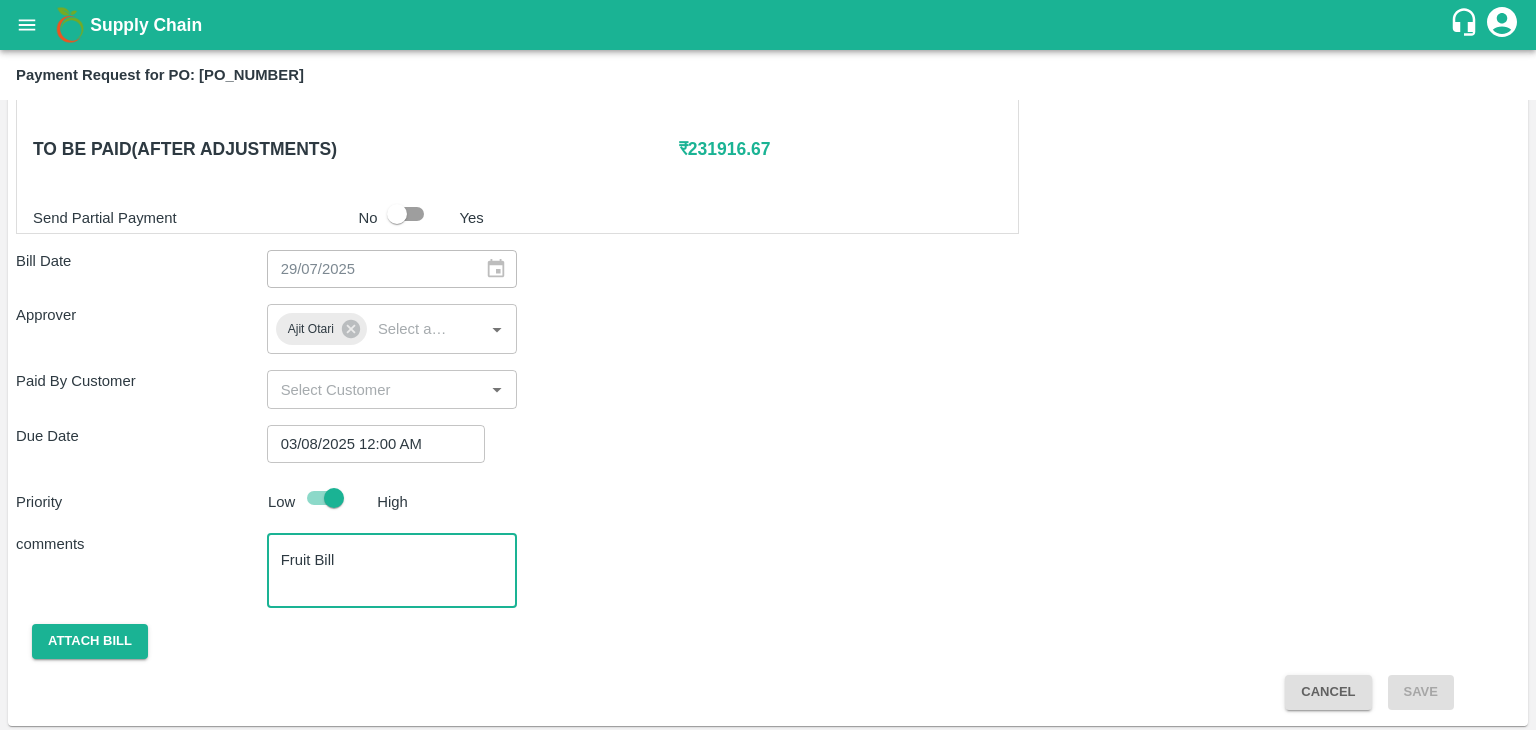 type on "Fruit Bill" 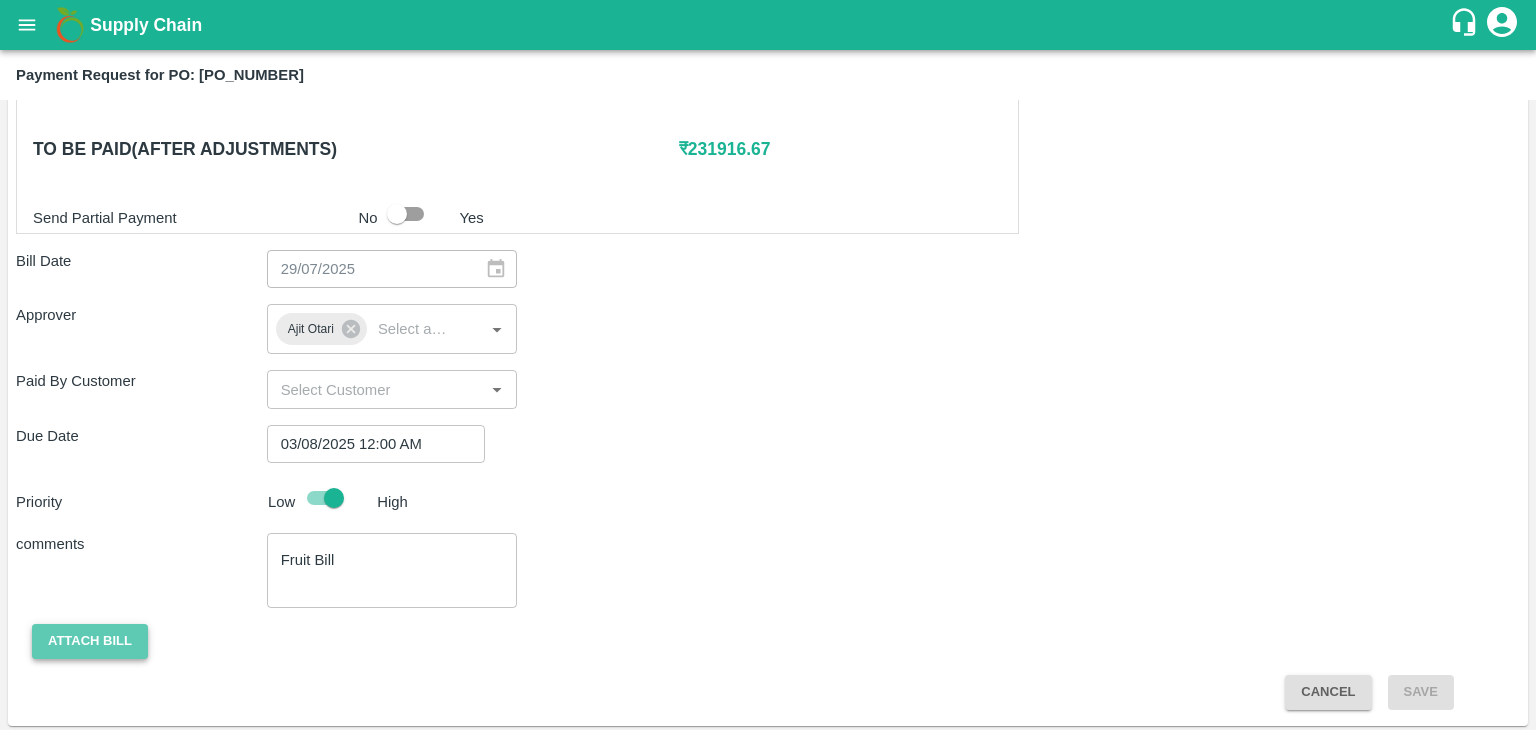 click on "Attach bill" at bounding box center (90, 641) 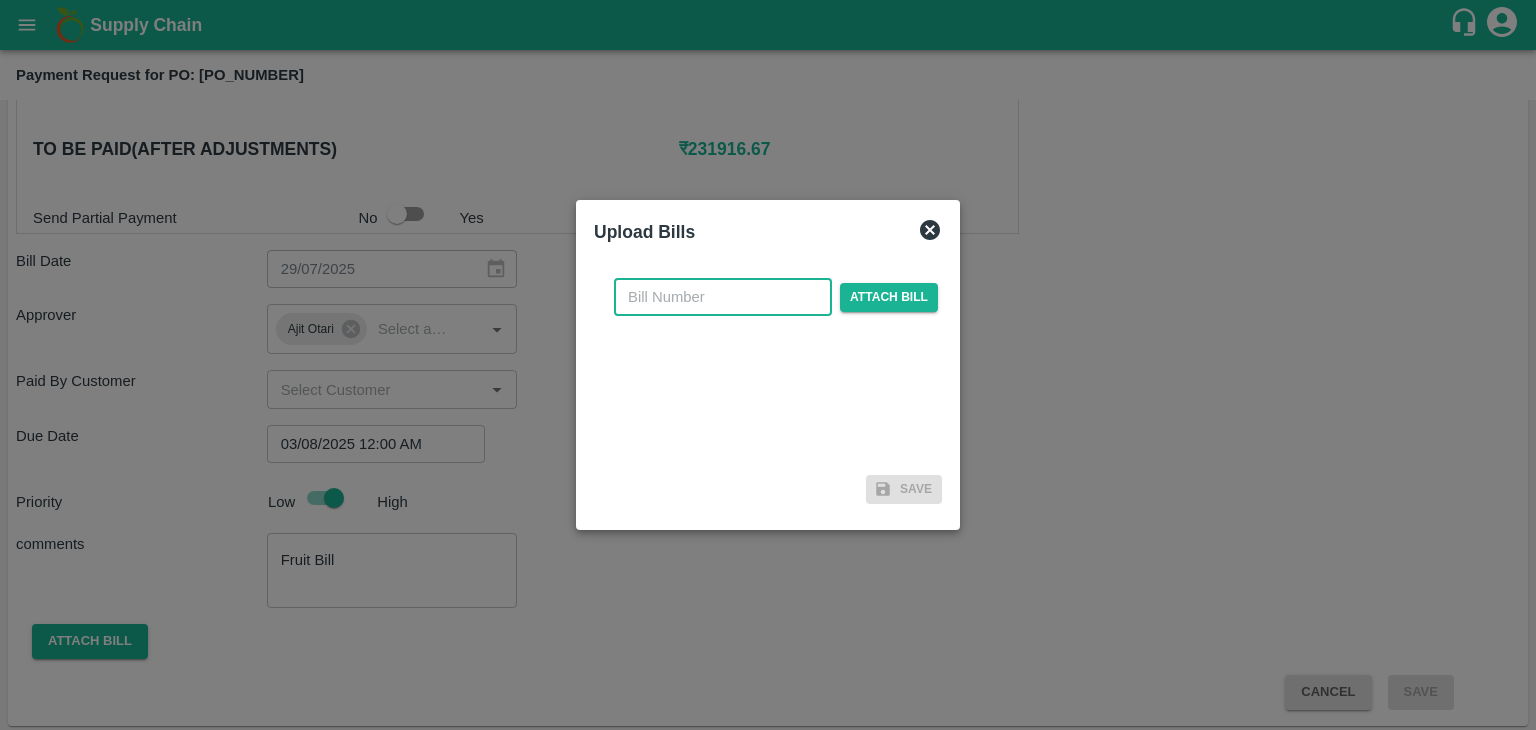 click at bounding box center [723, 297] 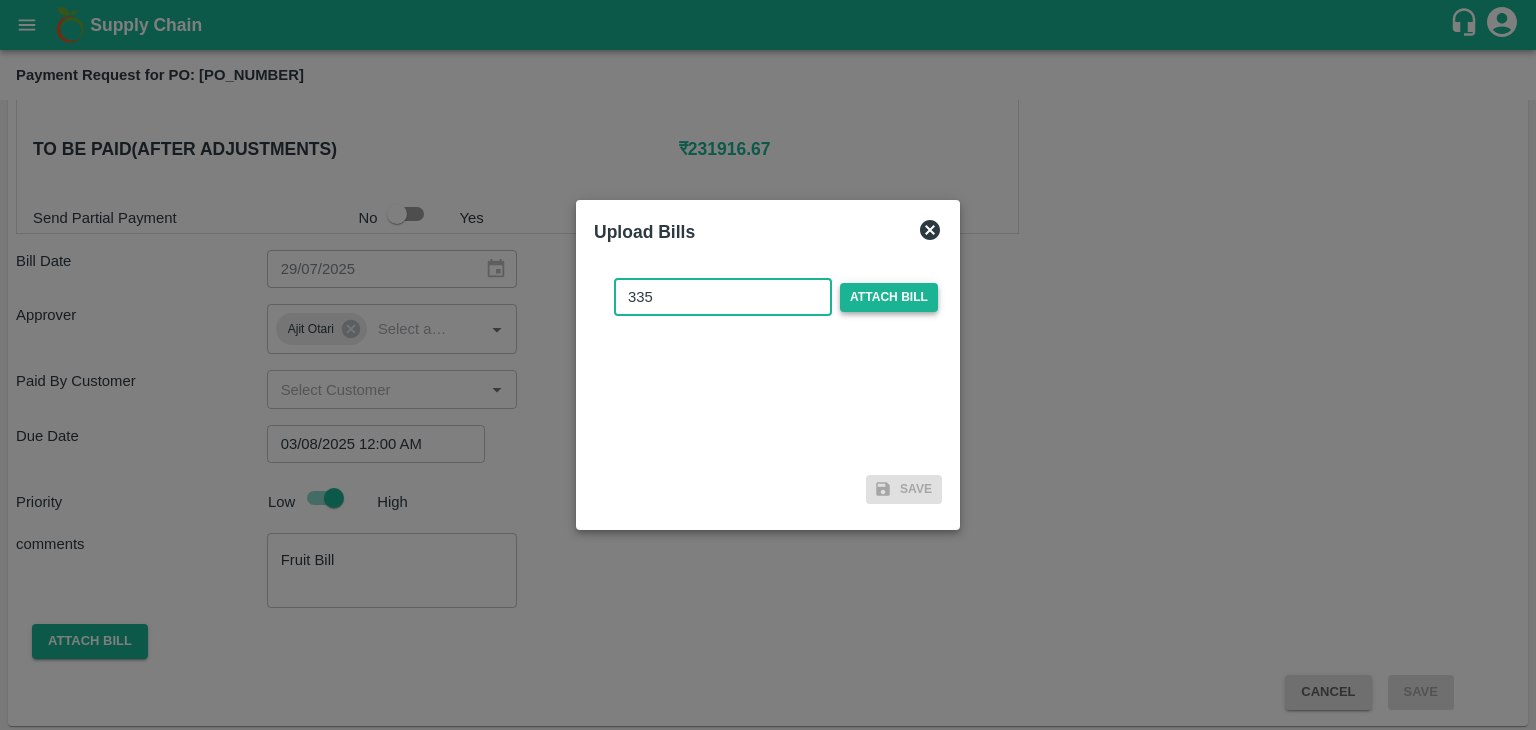 type on "335" 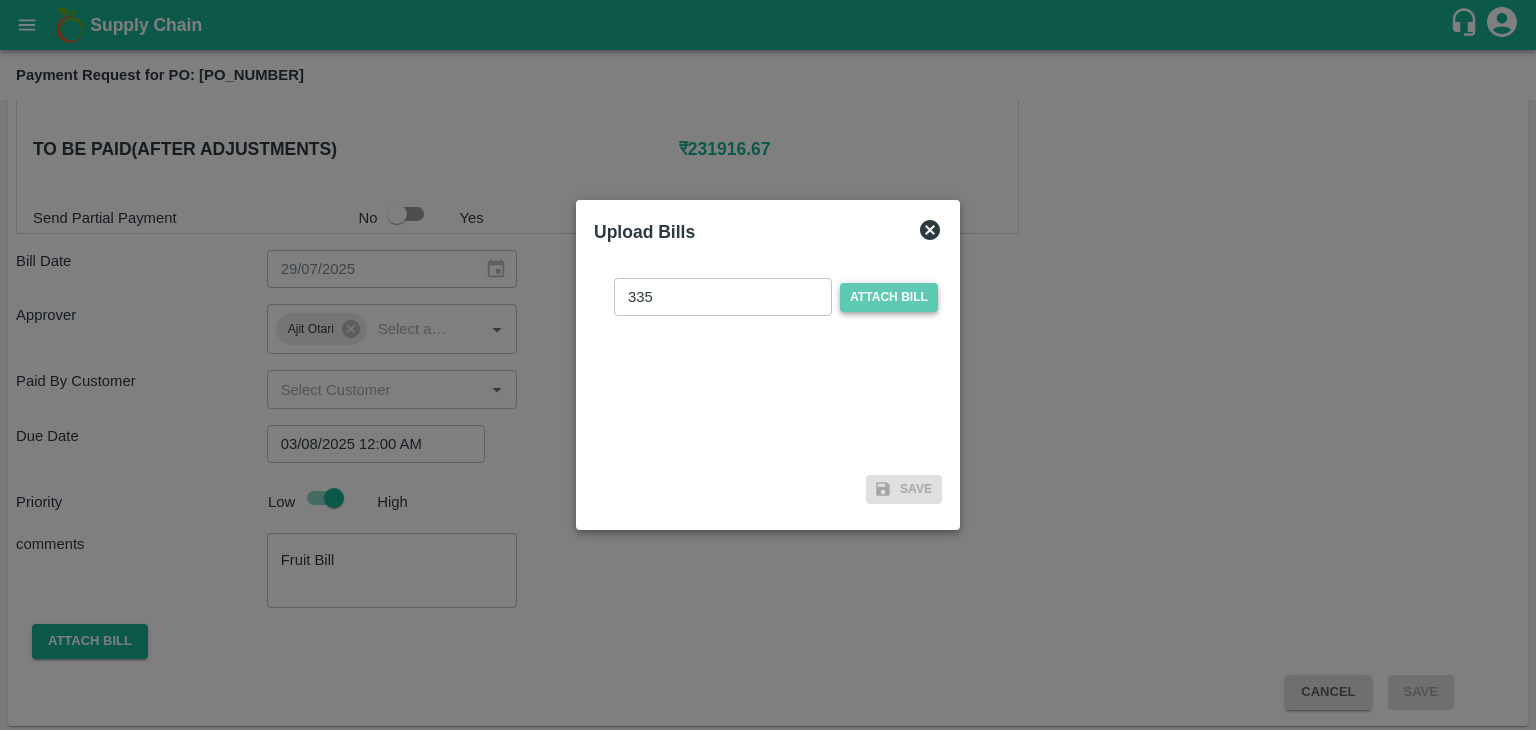 click on "Attach bill" at bounding box center (889, 297) 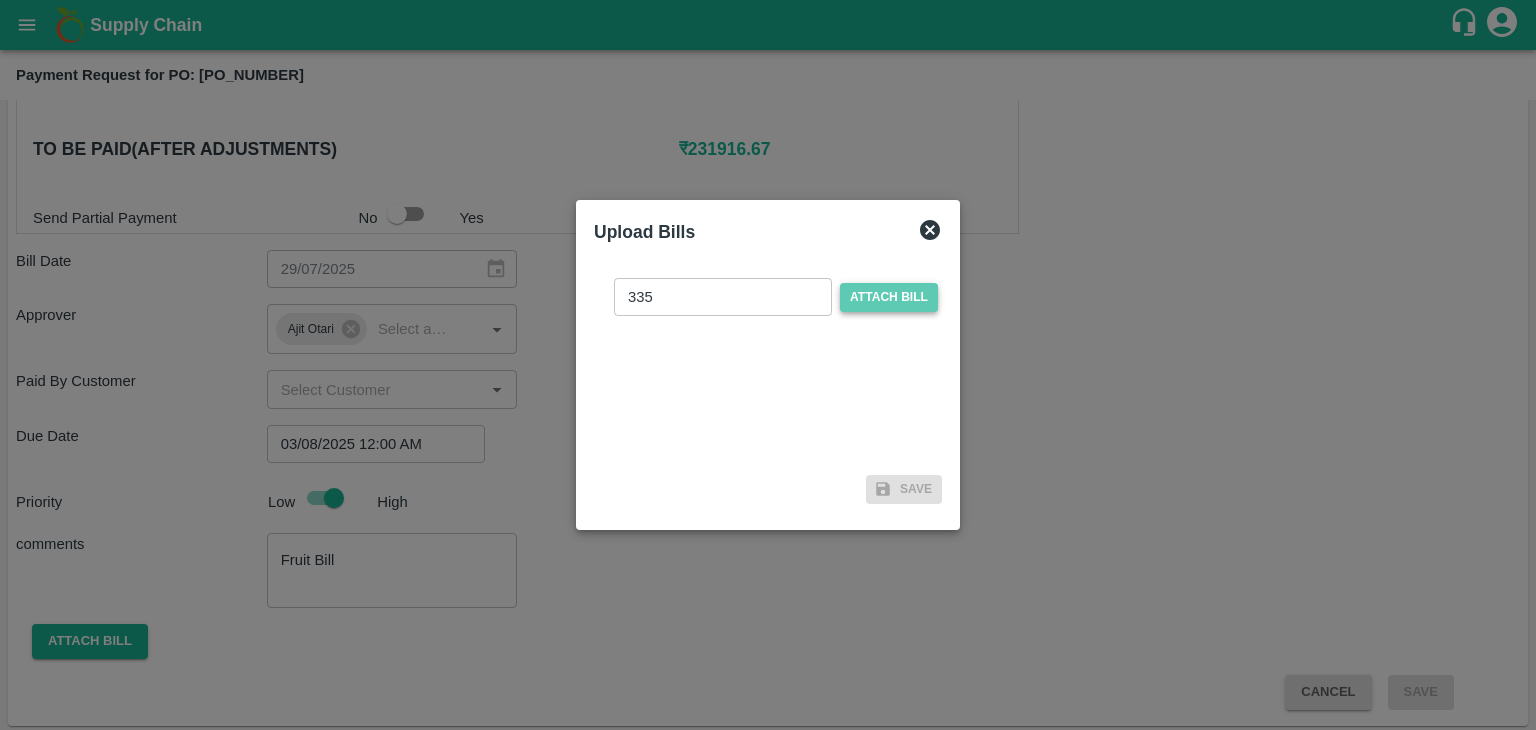 click on "Attach bill" at bounding box center [0, 0] 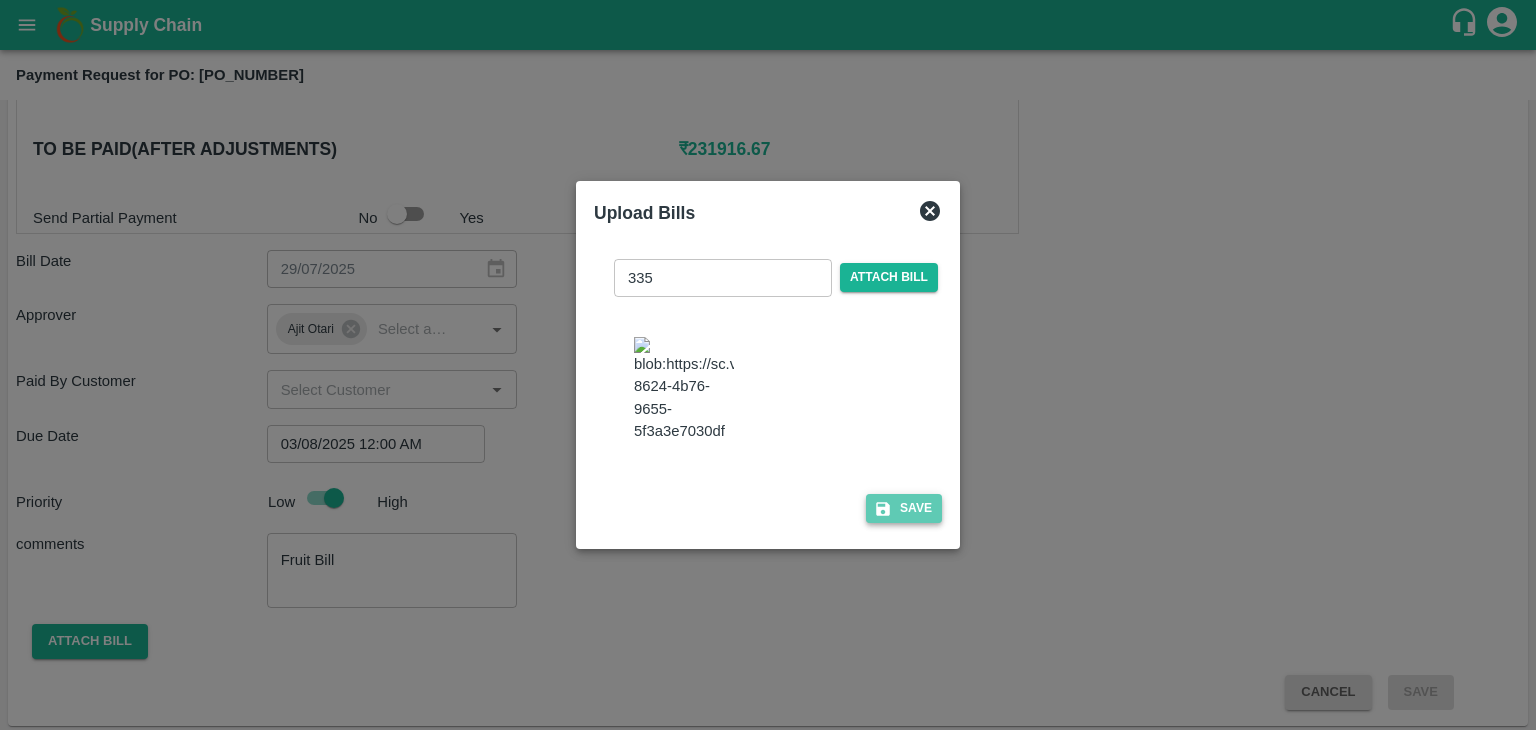 click on "Save" at bounding box center (904, 508) 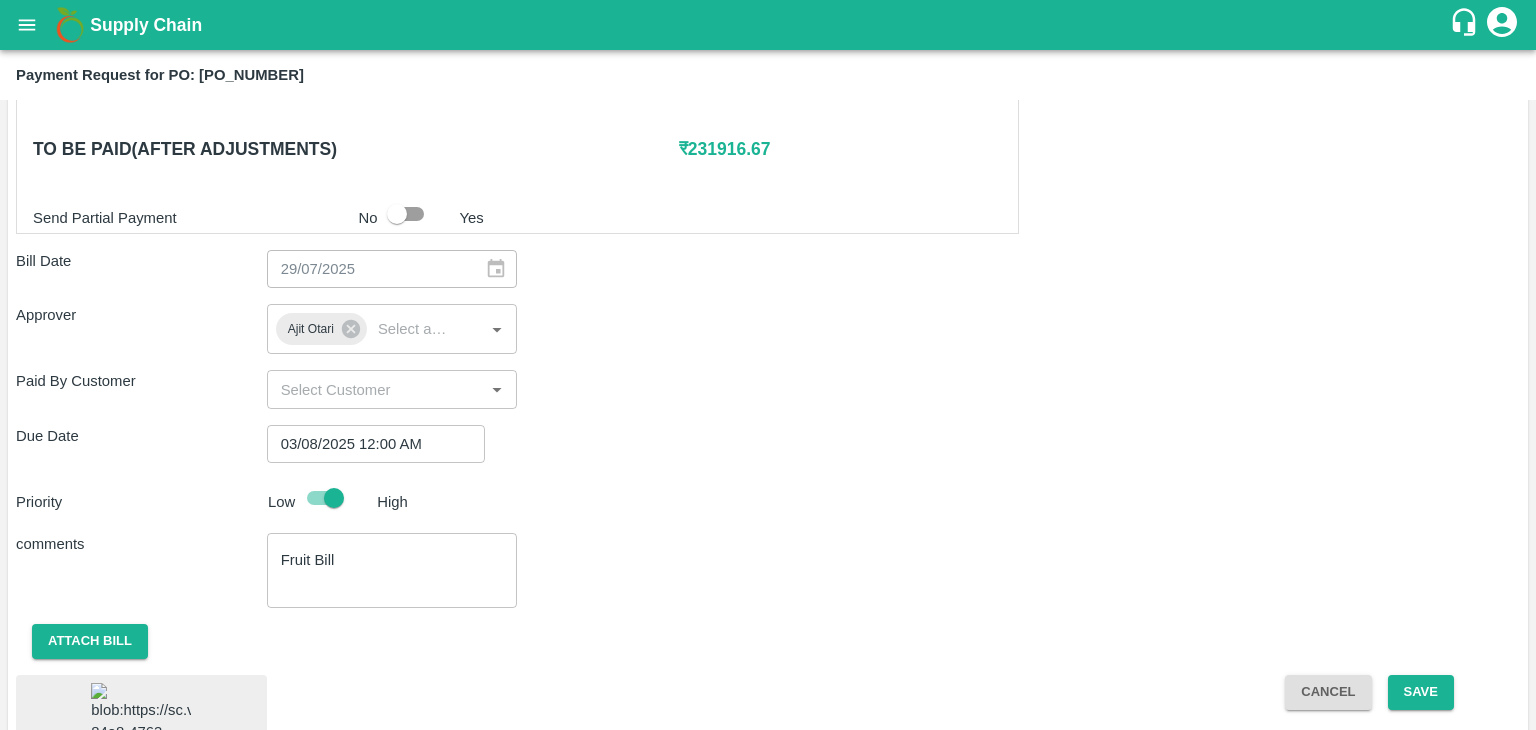 scroll, scrollTop: 1115, scrollLeft: 0, axis: vertical 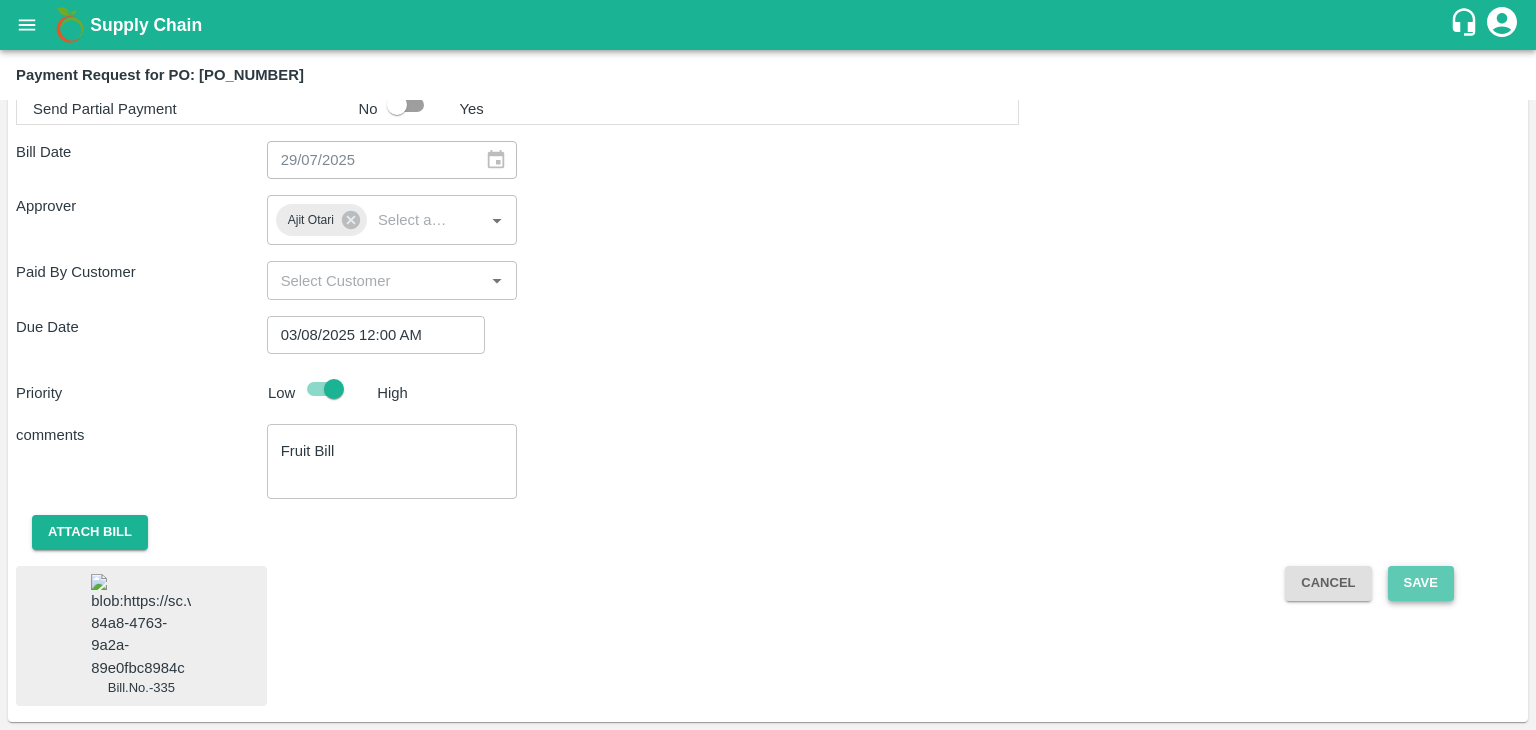 click on "Save" at bounding box center (1421, 583) 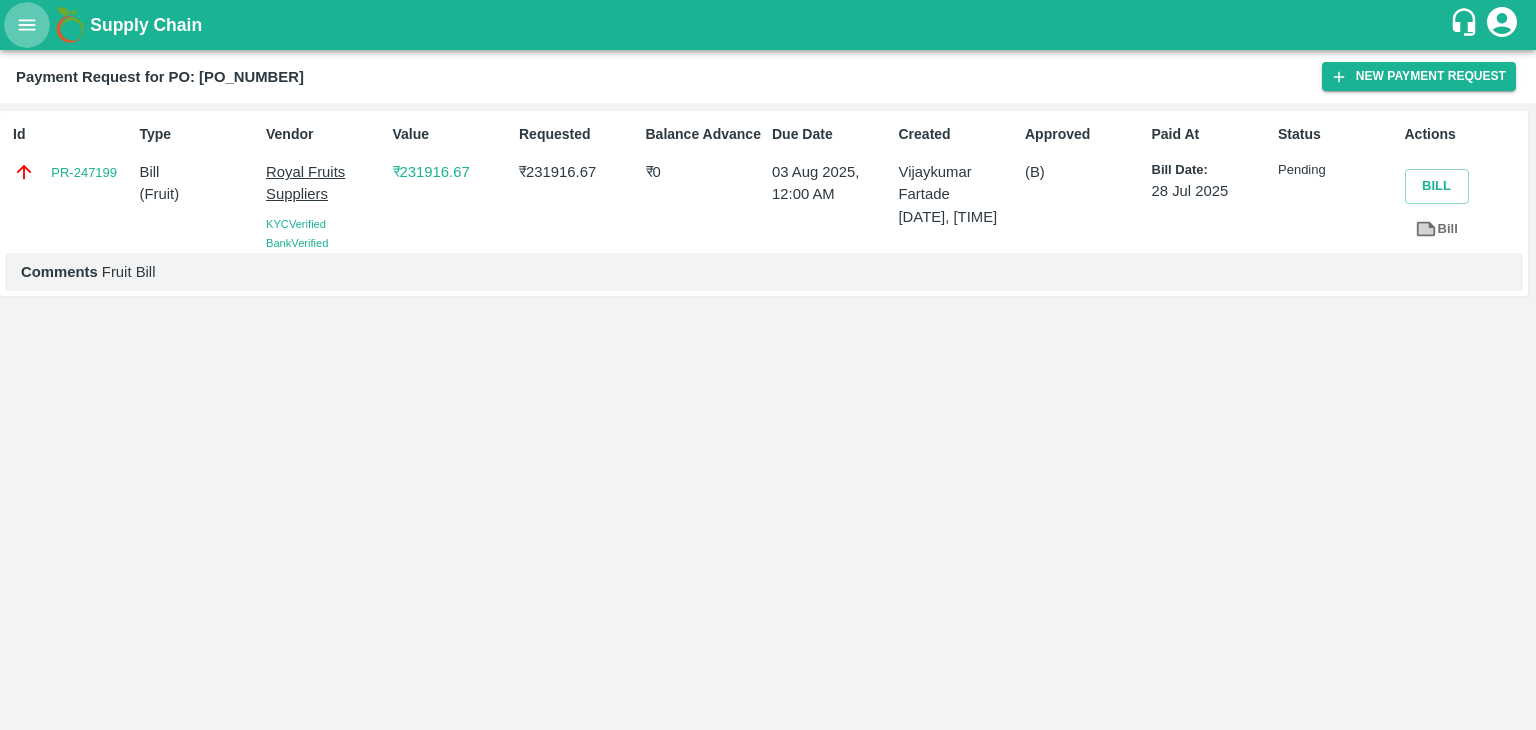 click 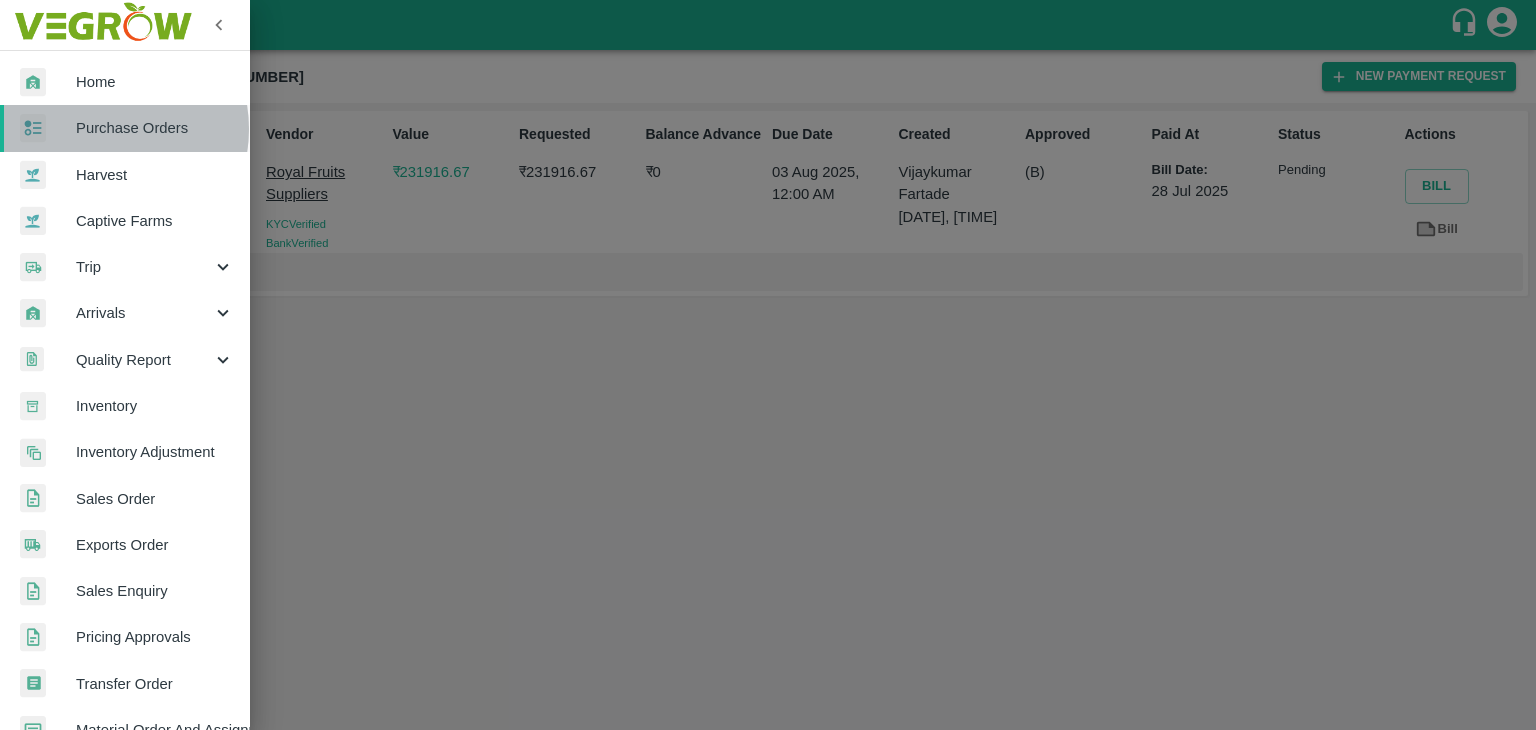 click on "Purchase Orders" at bounding box center [155, 128] 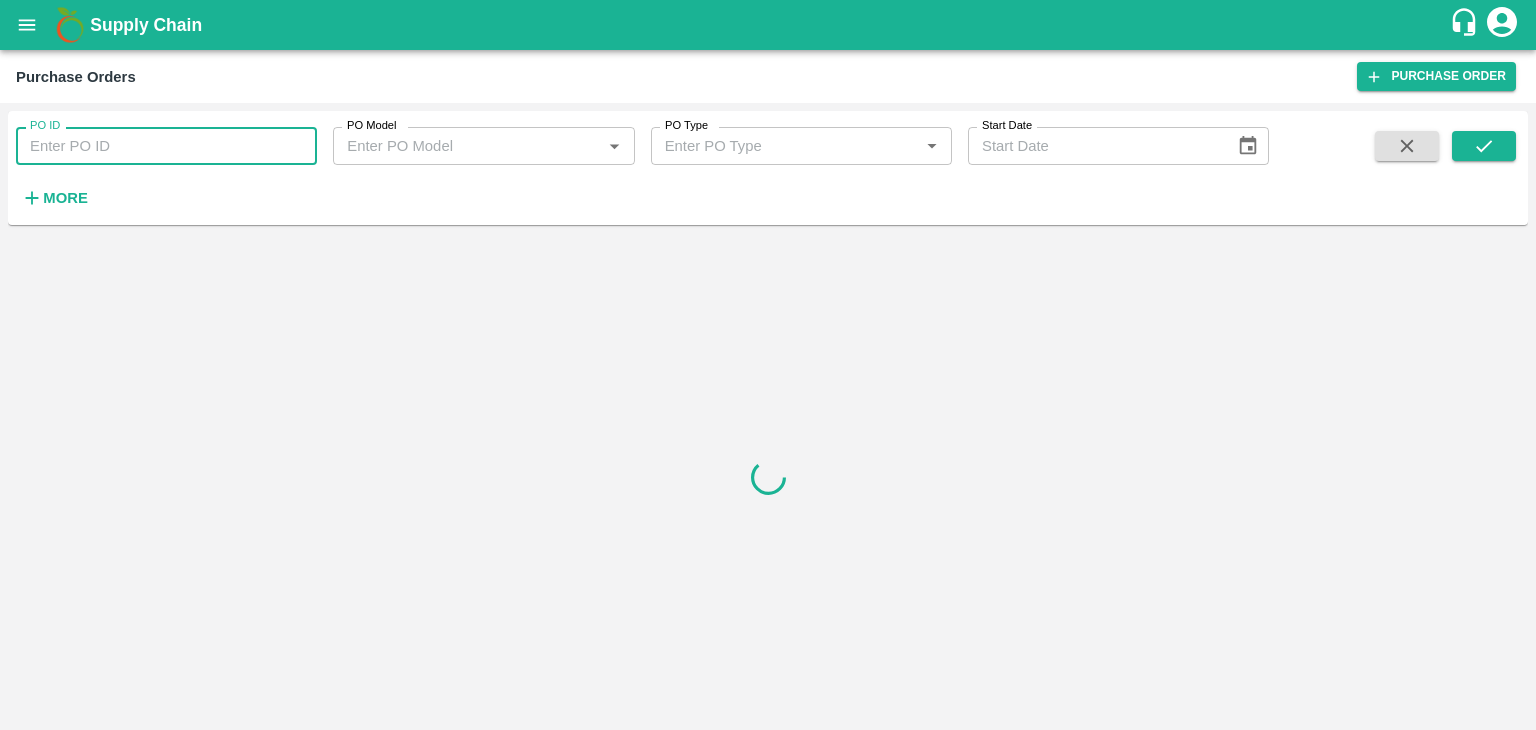 click on "PO ID" at bounding box center (166, 146) 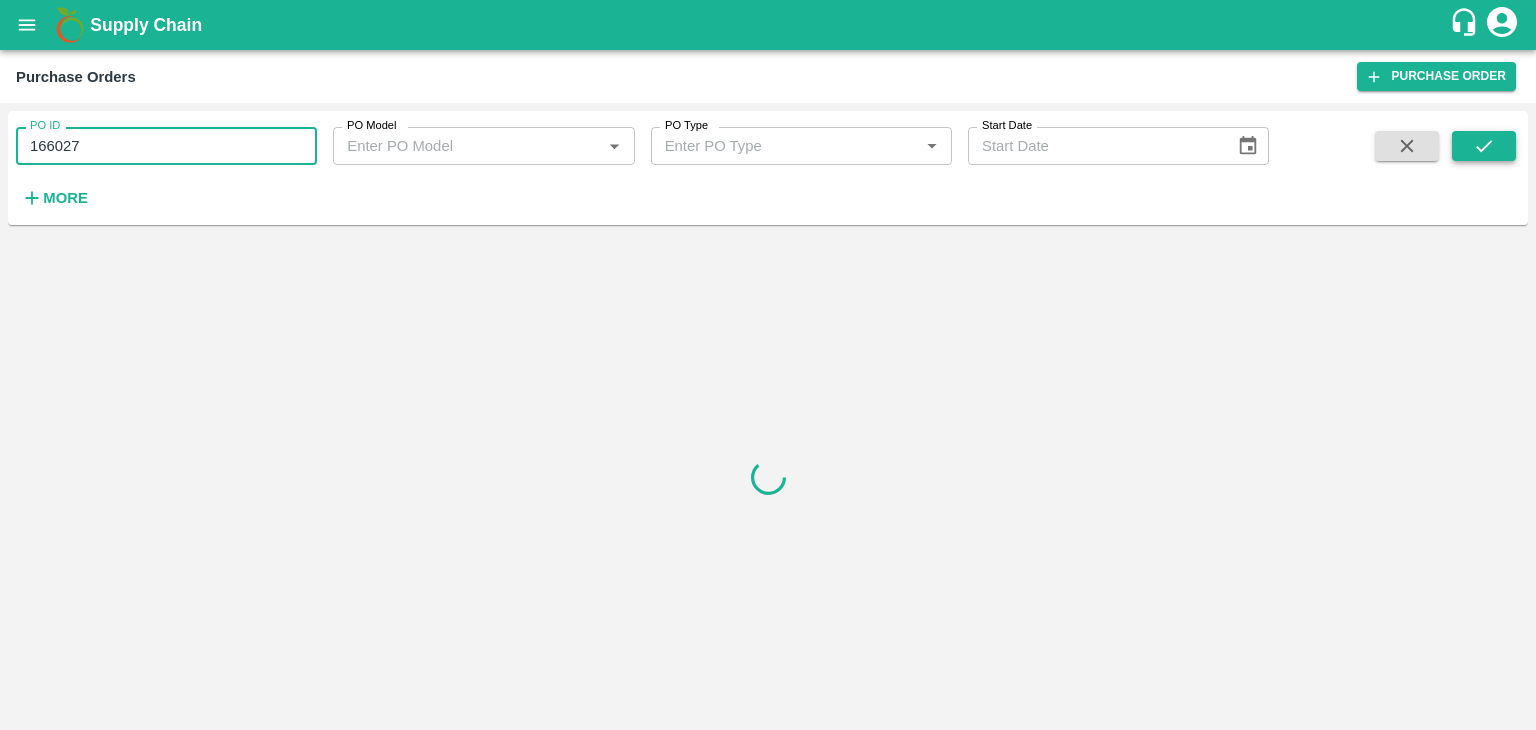 type on "166027" 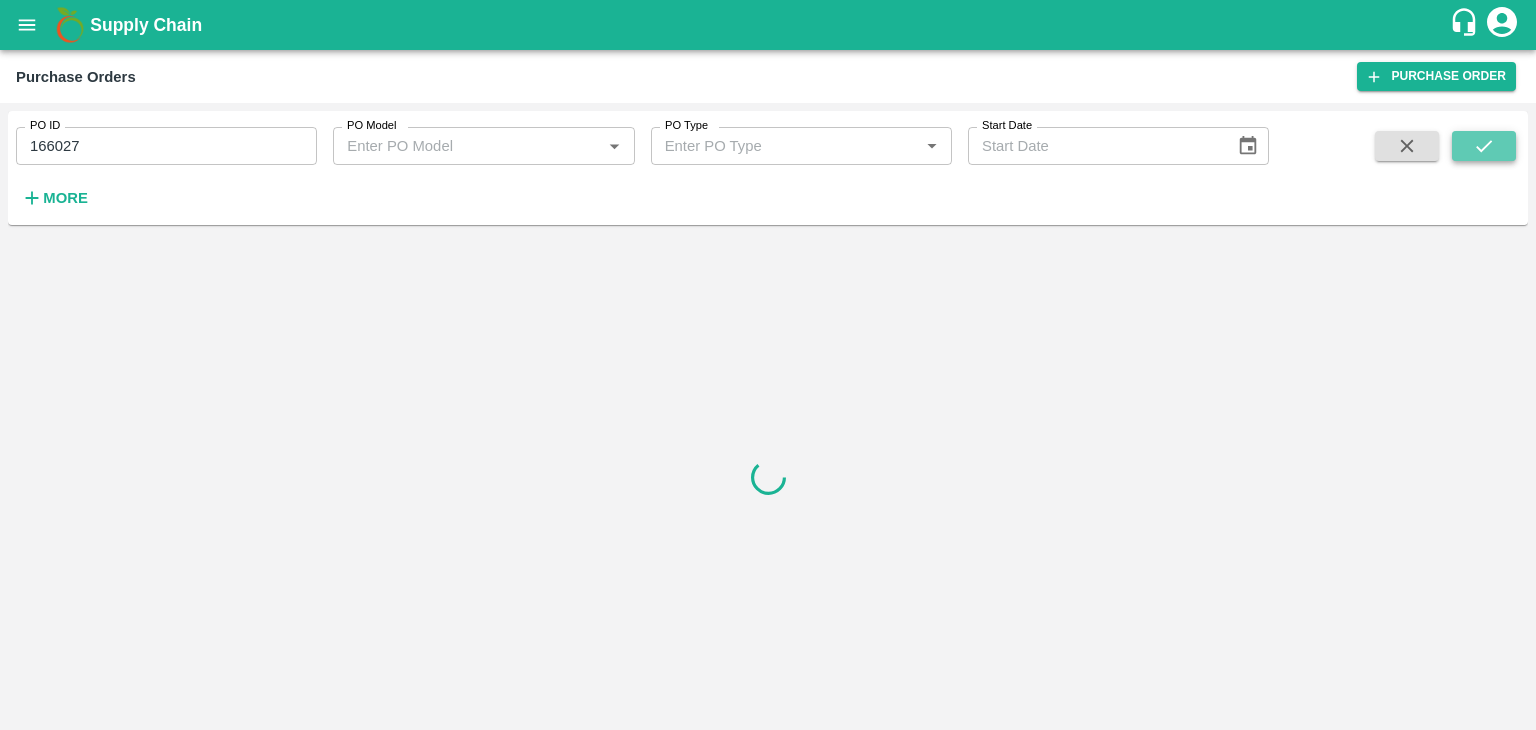 click at bounding box center (1484, 146) 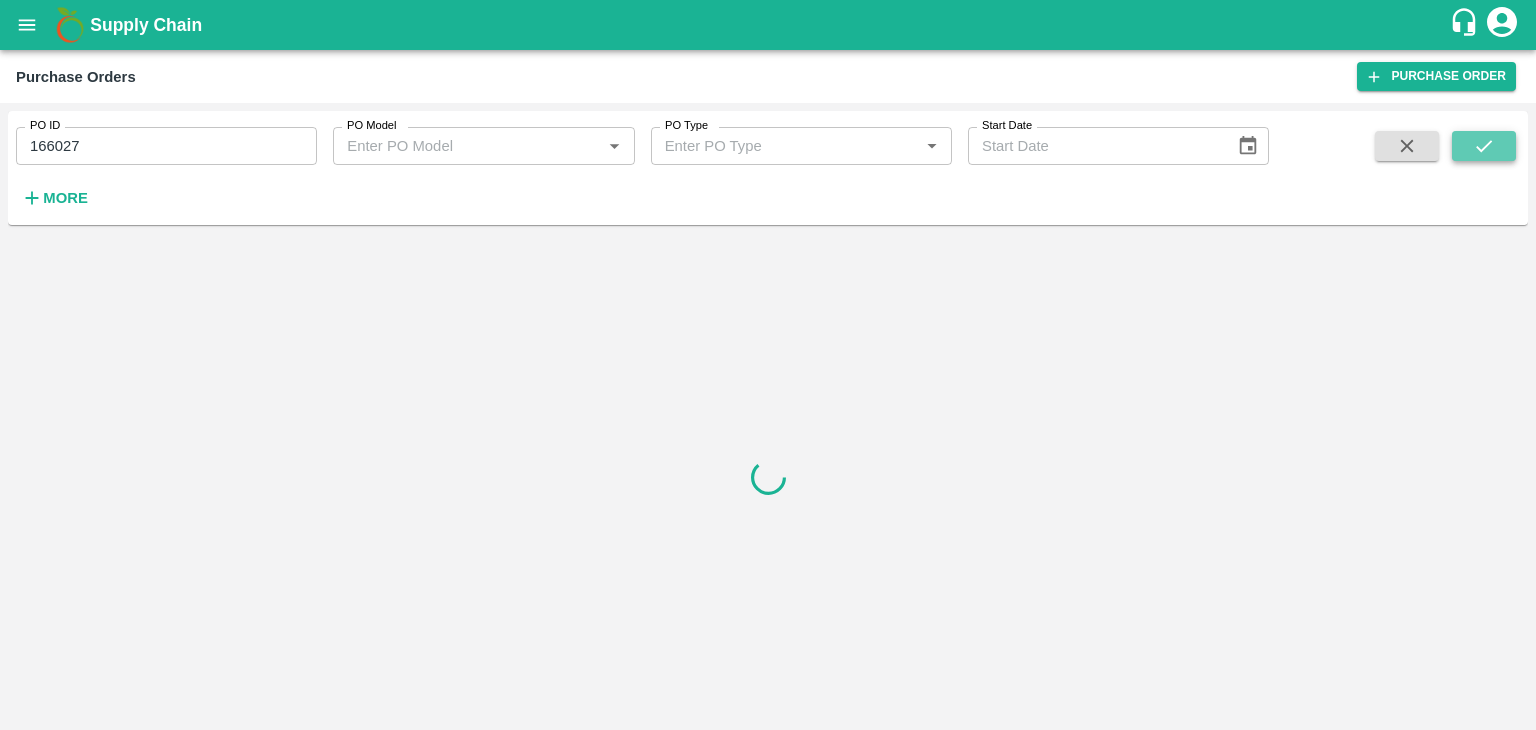 click at bounding box center [1484, 146] 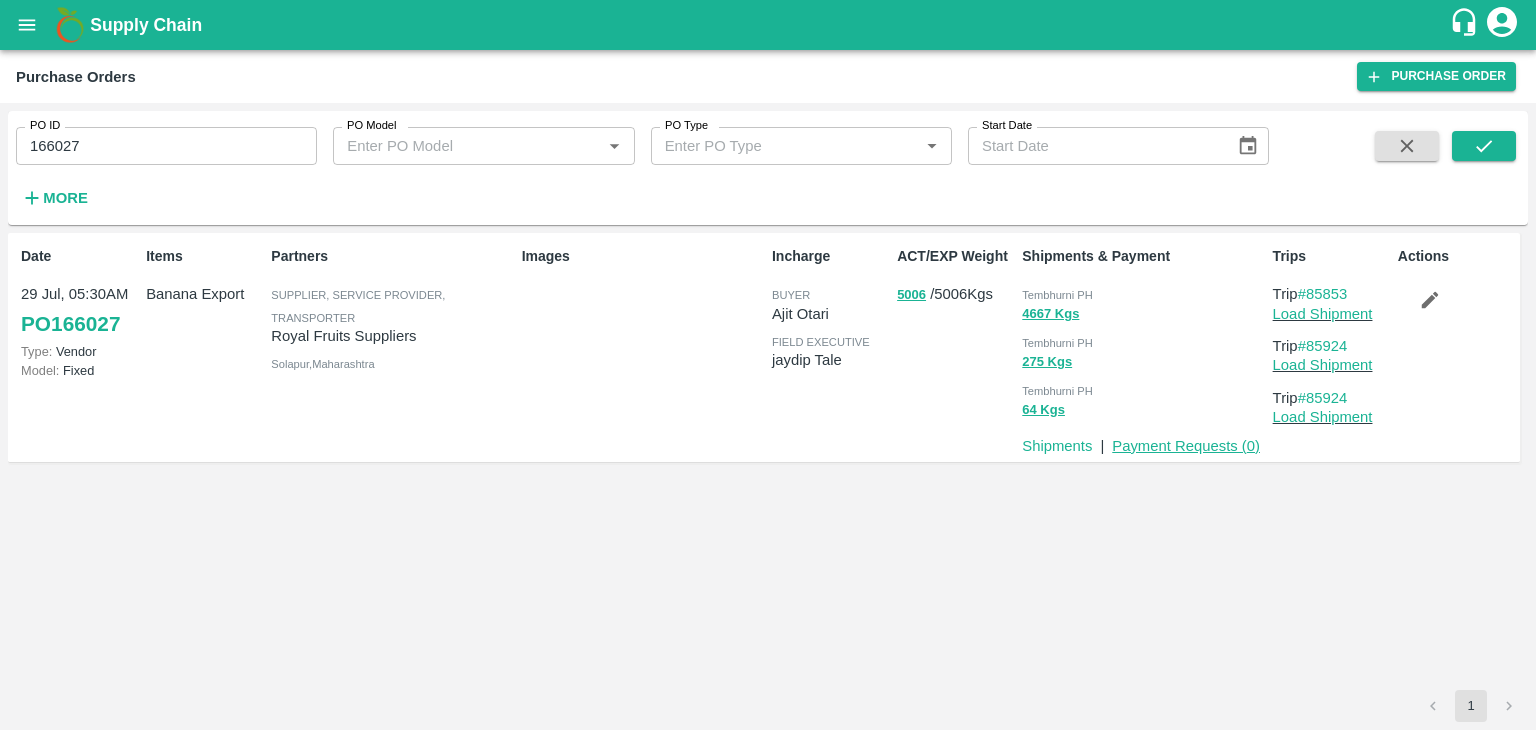 click on "Payment Requests ( 0 )" at bounding box center (1186, 446) 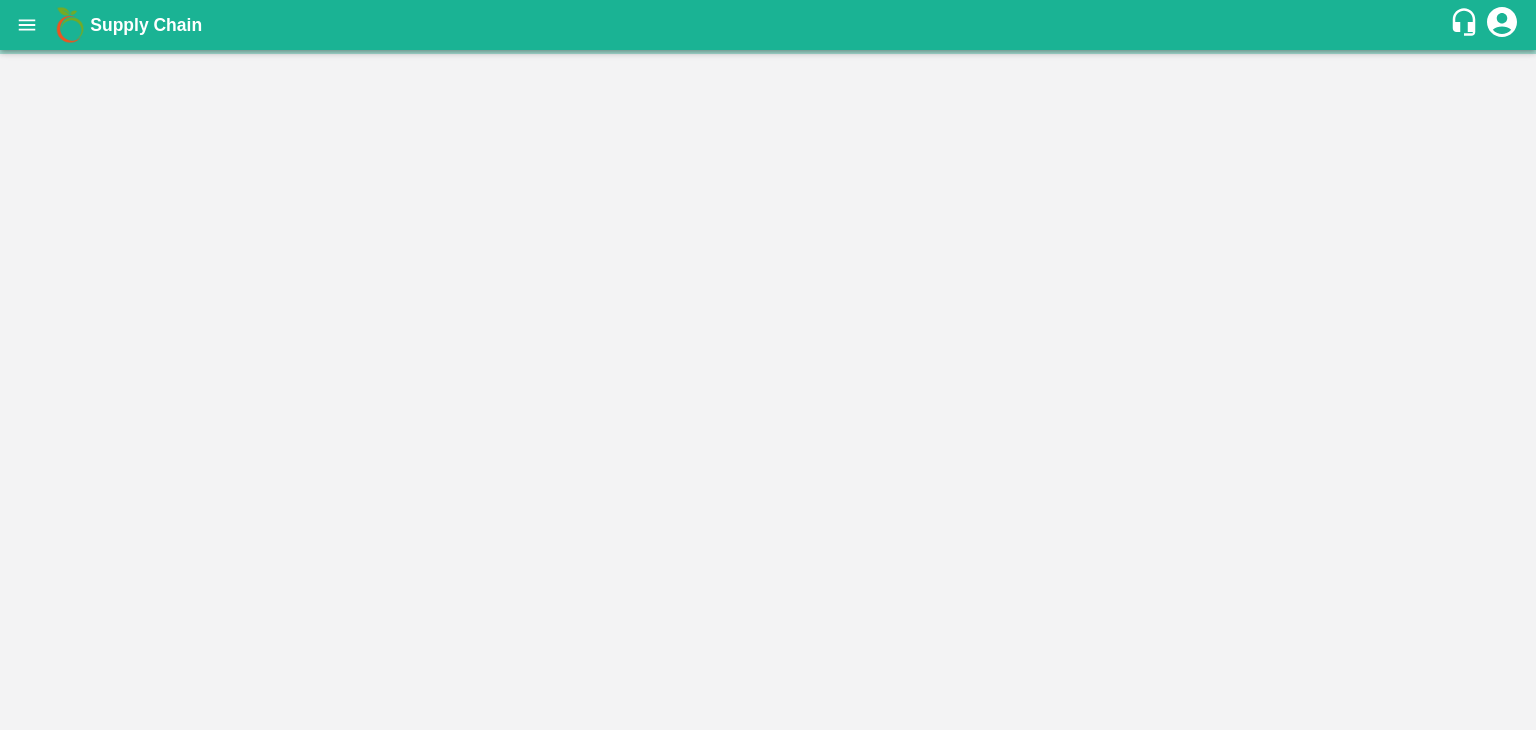 scroll, scrollTop: 0, scrollLeft: 0, axis: both 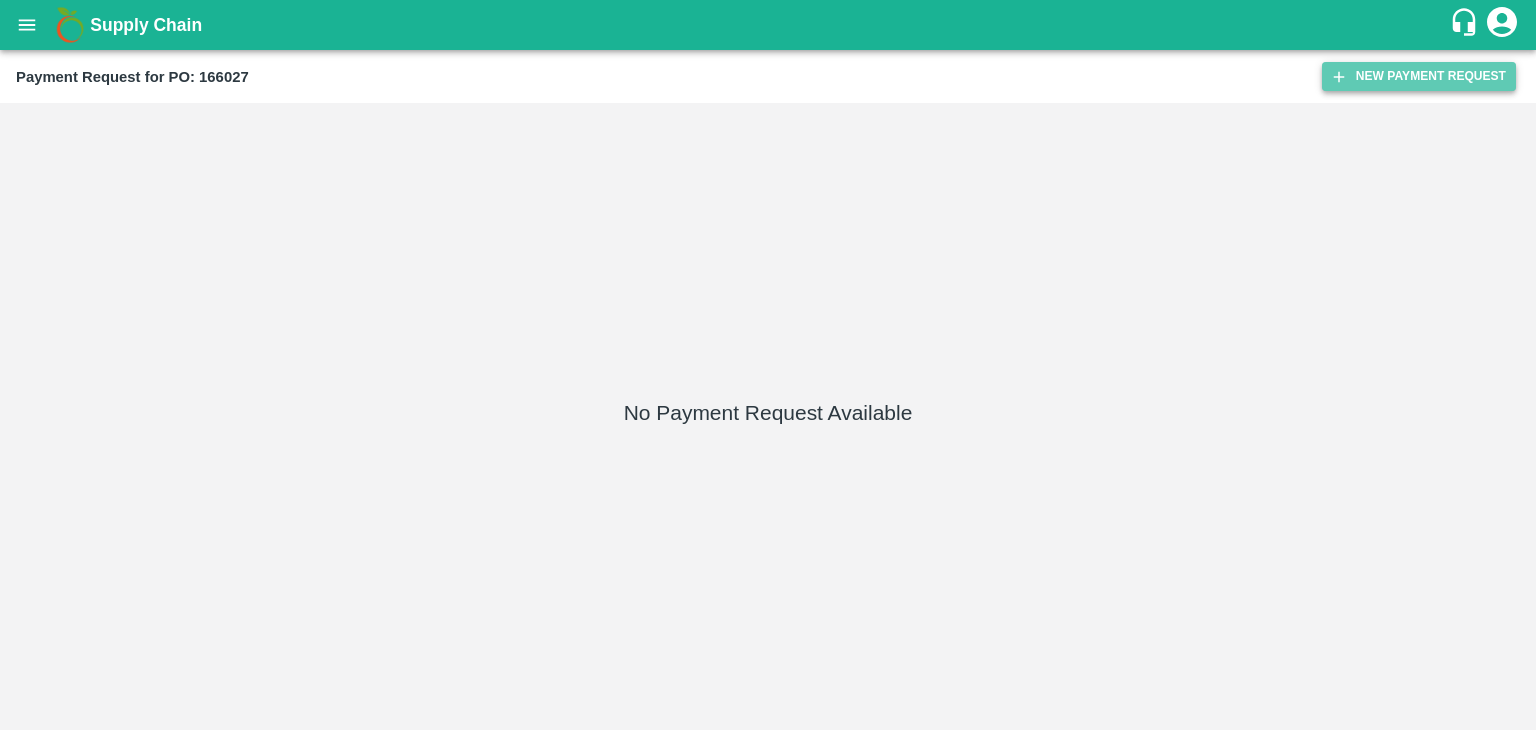 click on "New Payment Request" at bounding box center [1419, 76] 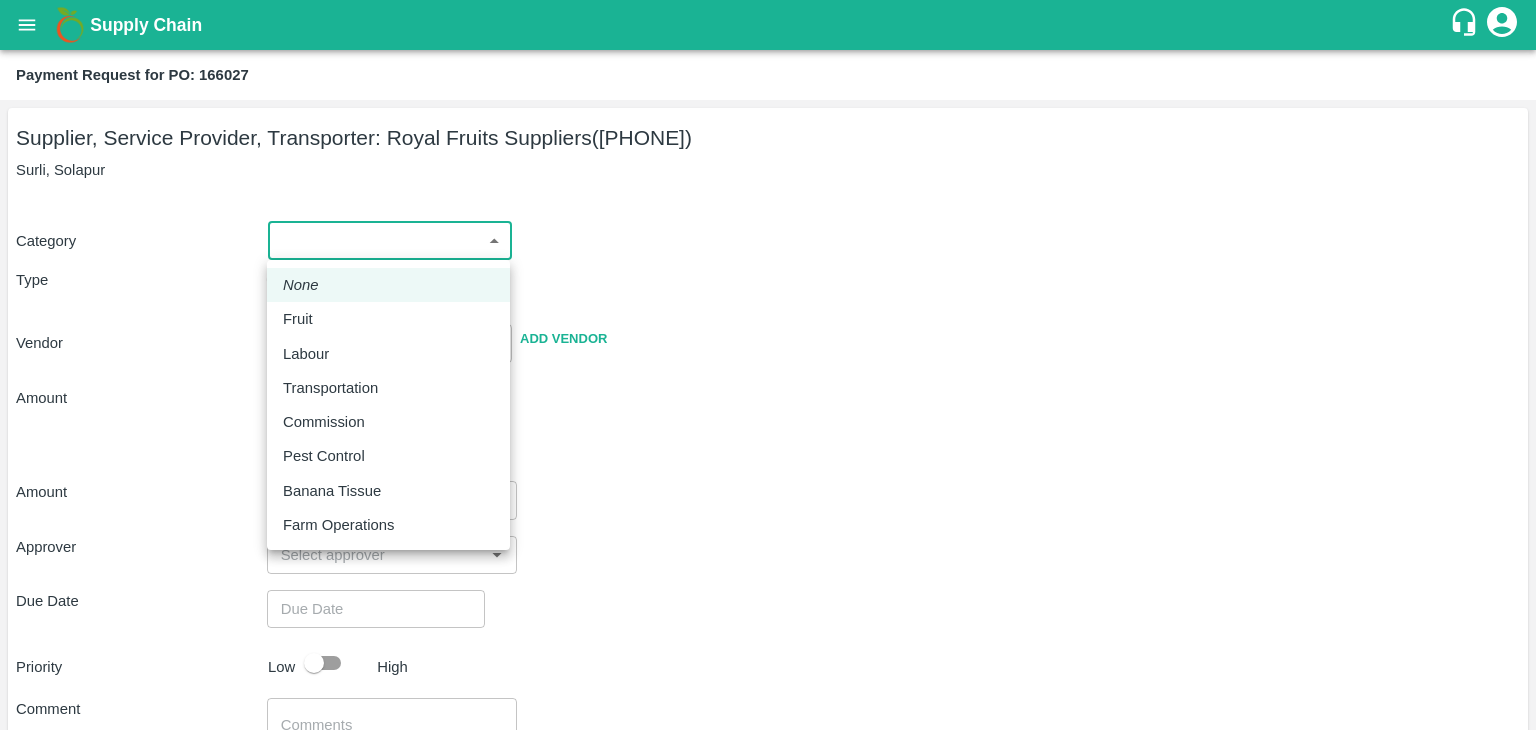 click on "Supply Chain Payment Request for PO: 166027 Supplier, Service Provider, Transporter:    Royal Fruits Suppliers  ([PHONE]) Surli, [CITY] Category ​ ​ Type Advance Bill Vendor ​ Add Vendor Amount Total value Per Kg ​ Amount ​ Approver ​ Due Date ​  Priority  Low  High Comment x ​ Attach bill Cancel Save Tembhurni PH Nashik CC Shahada Banana Export PH Savda Banana Export PH Nashik Banana CS Vijaykumar Fartade Logout None Fruit Labour Transportation Commission Pest Control Banana Tissue Farm Operations" at bounding box center (768, 365) 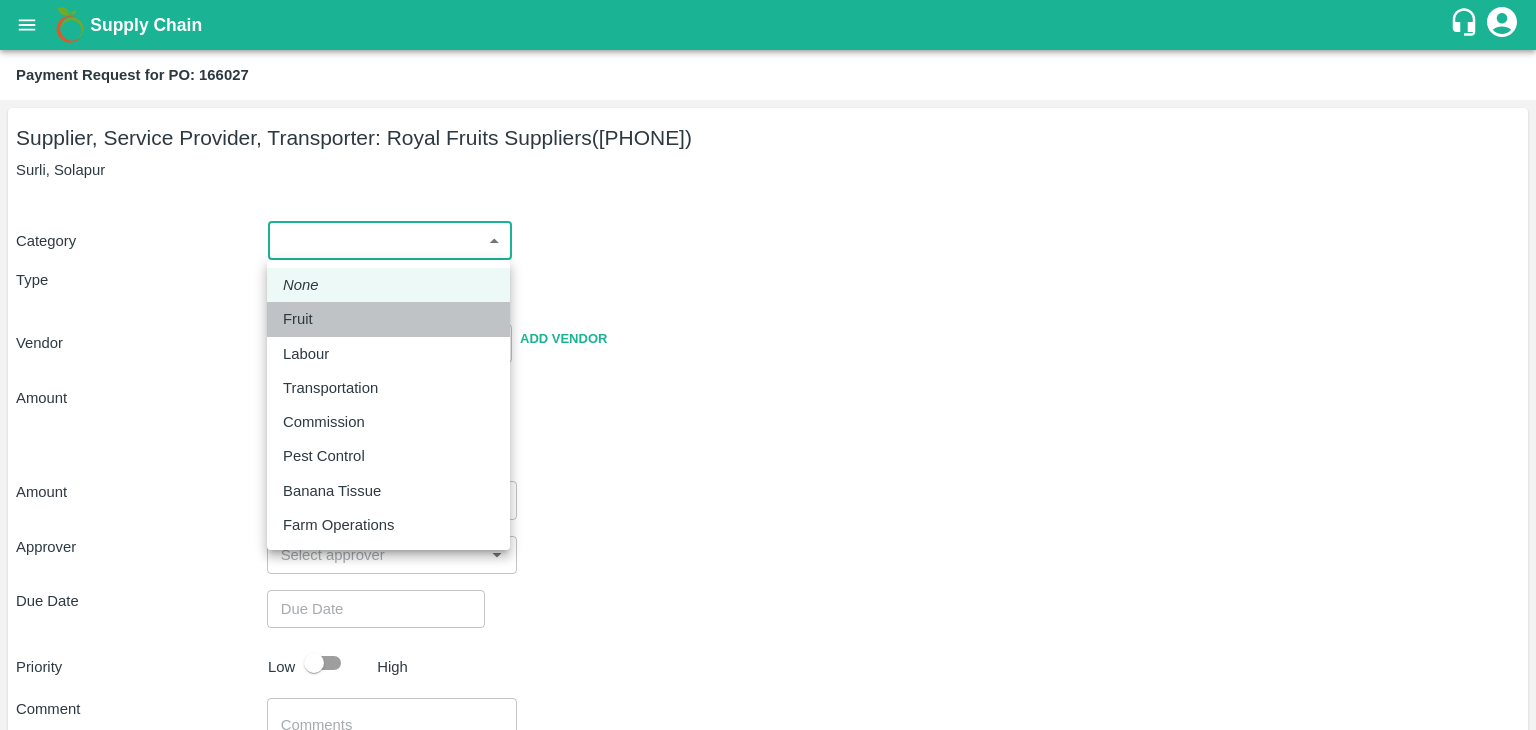 click on "Fruit" at bounding box center [388, 319] 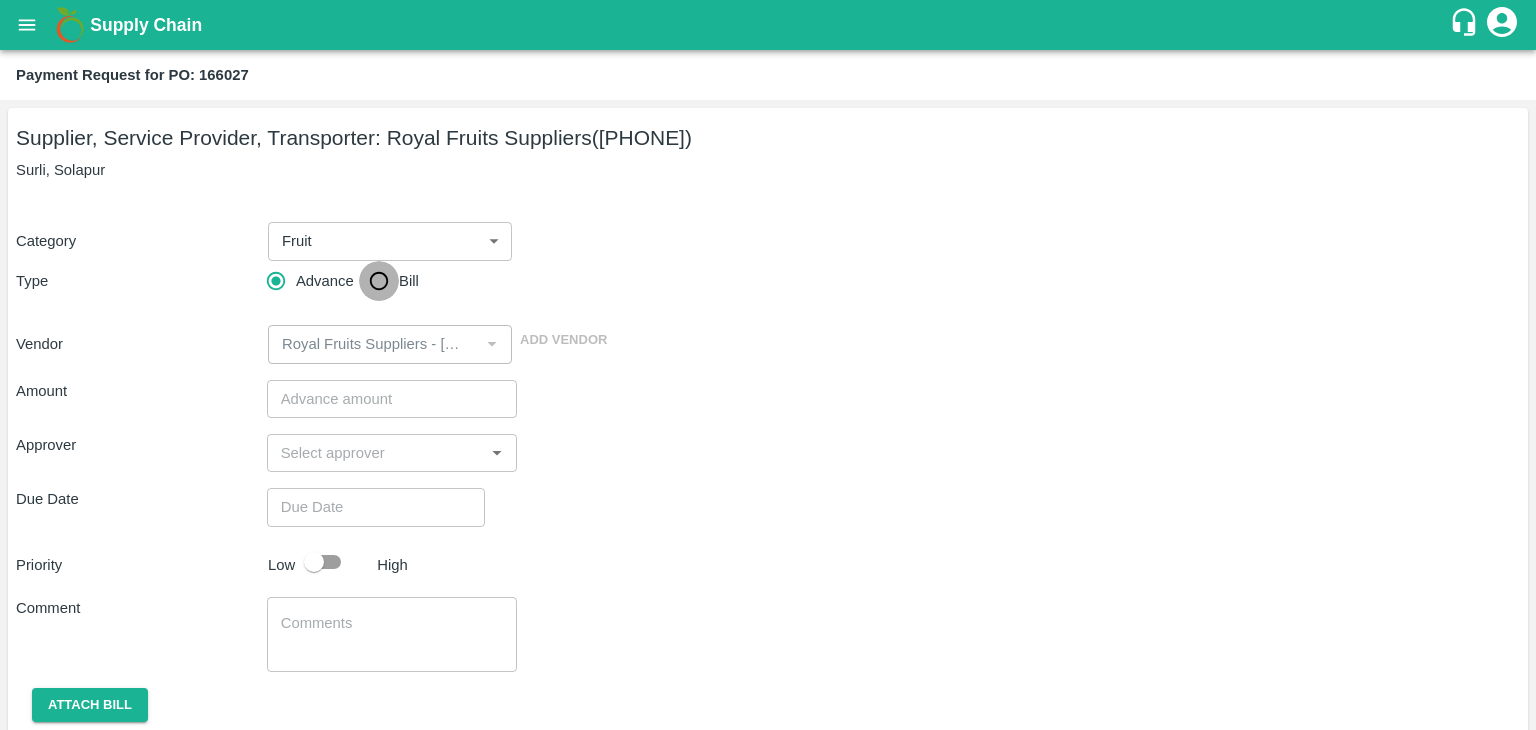 click on "Bill" at bounding box center [379, 281] 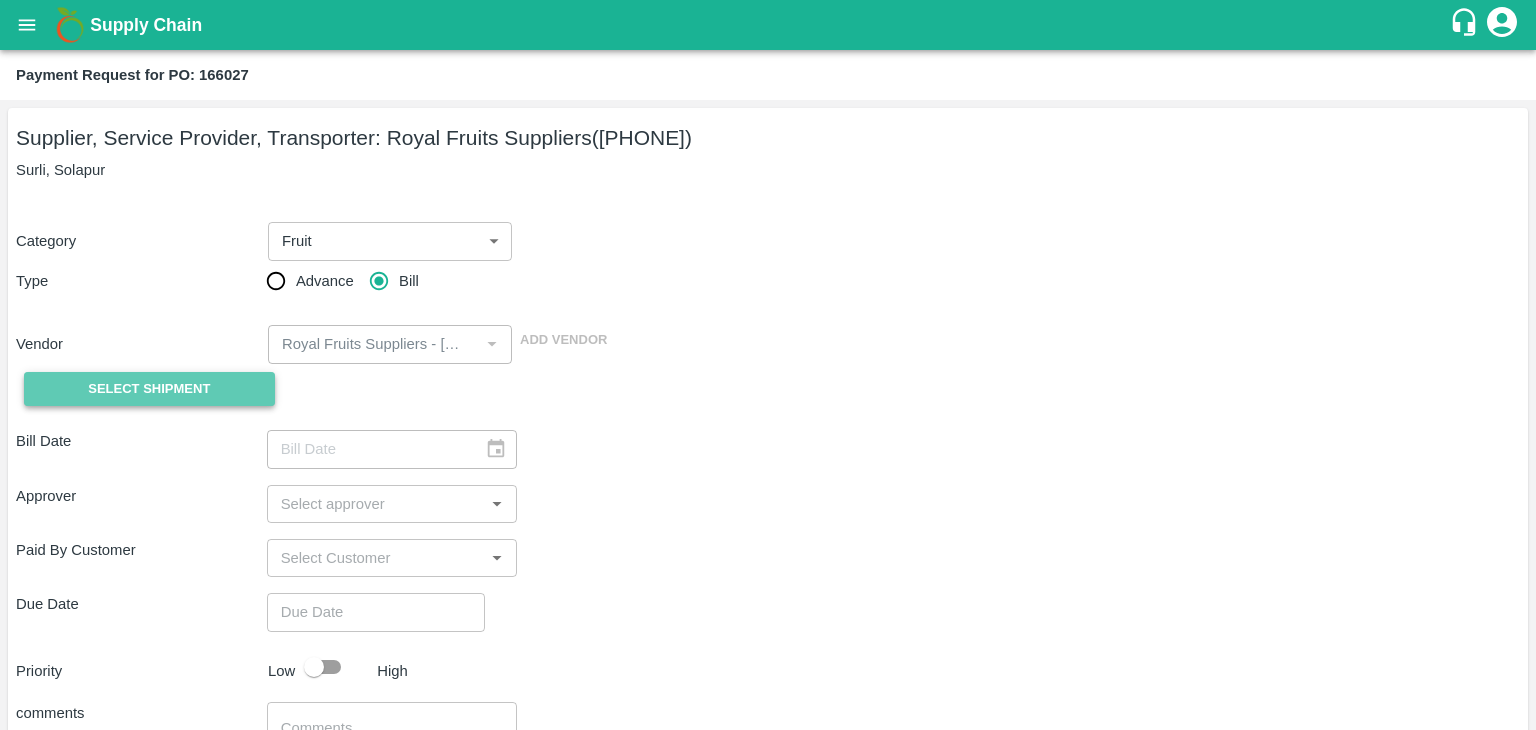 click on "Select Shipment" at bounding box center (149, 389) 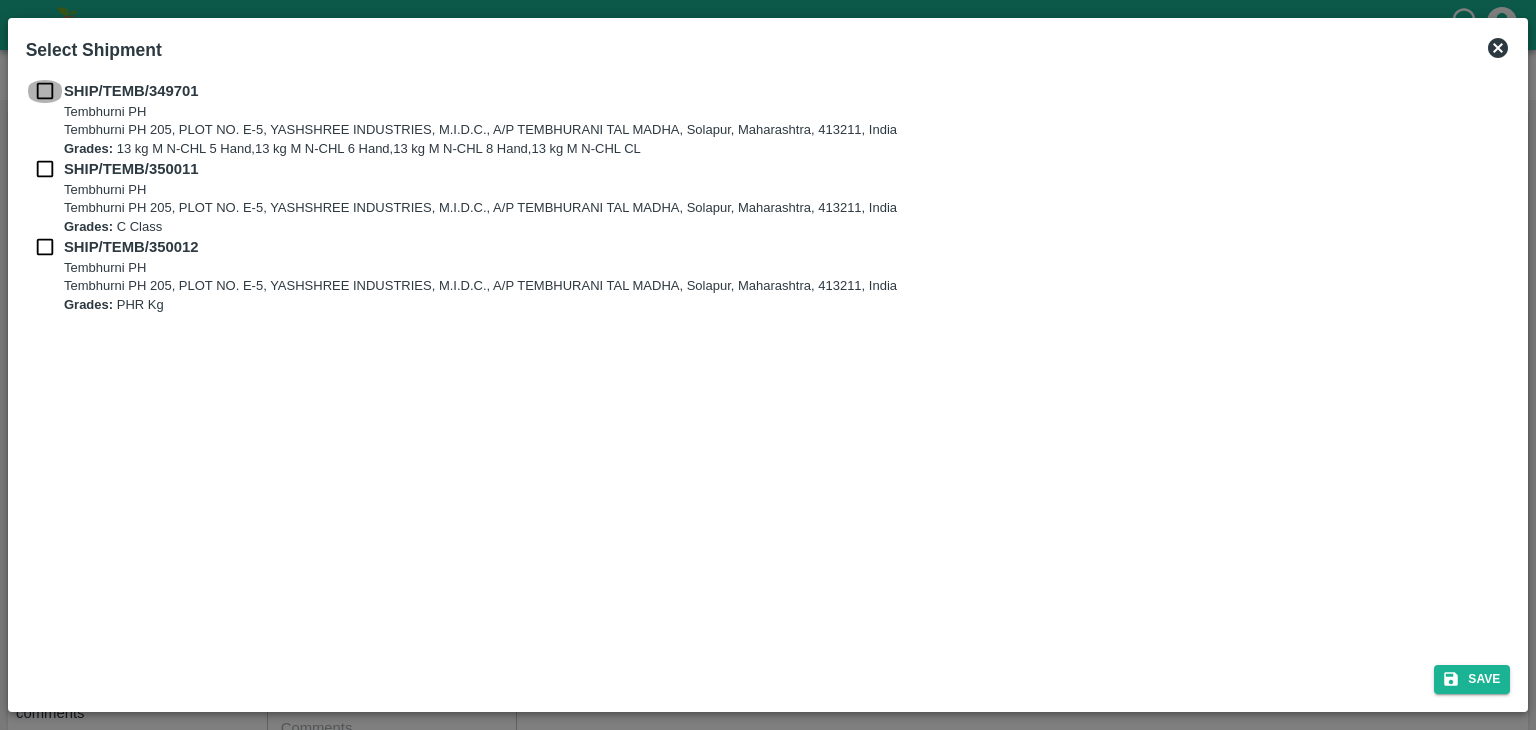 click at bounding box center [45, 91] 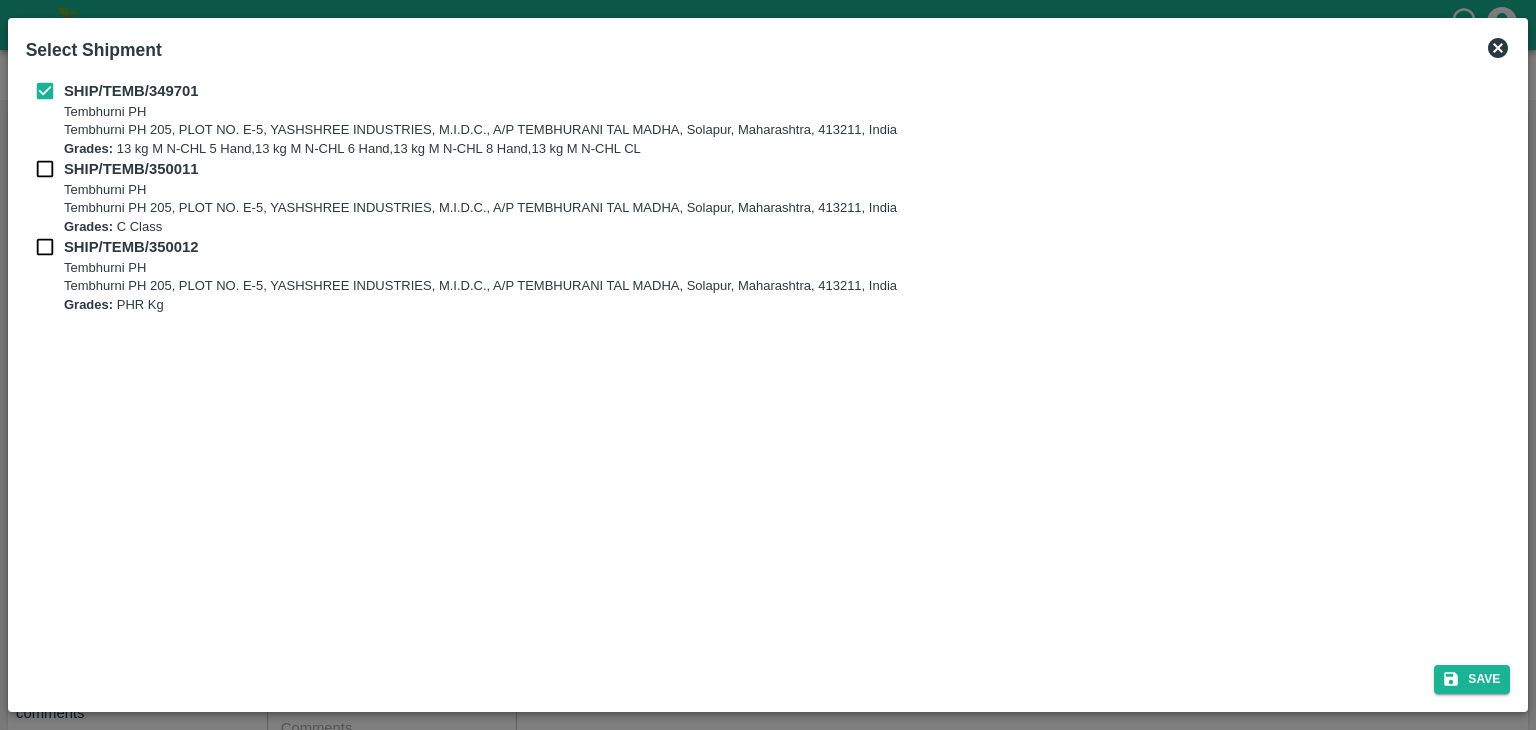 click at bounding box center [45, 169] 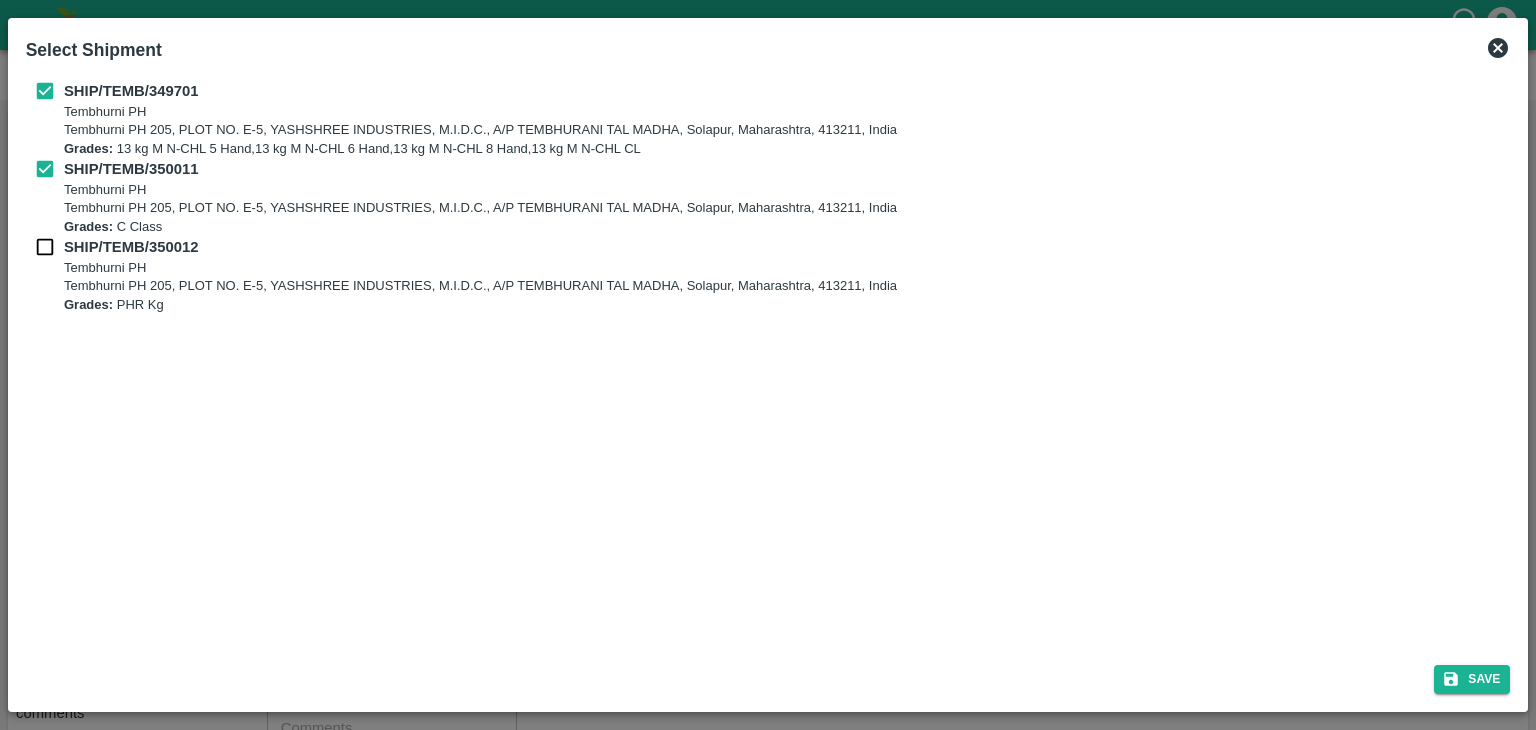 click on "SHIP/TEMB/350011 Tembhurni PH Tembhurni PH 205, PLOT NO. E-5, YASHSHREE INDUSTRIES, M.I.D.C., A/P TEMBHURANI TAL MADHA, Solapur, Maharashtra, 413211, India Grades:   C Class" at bounding box center [768, 197] 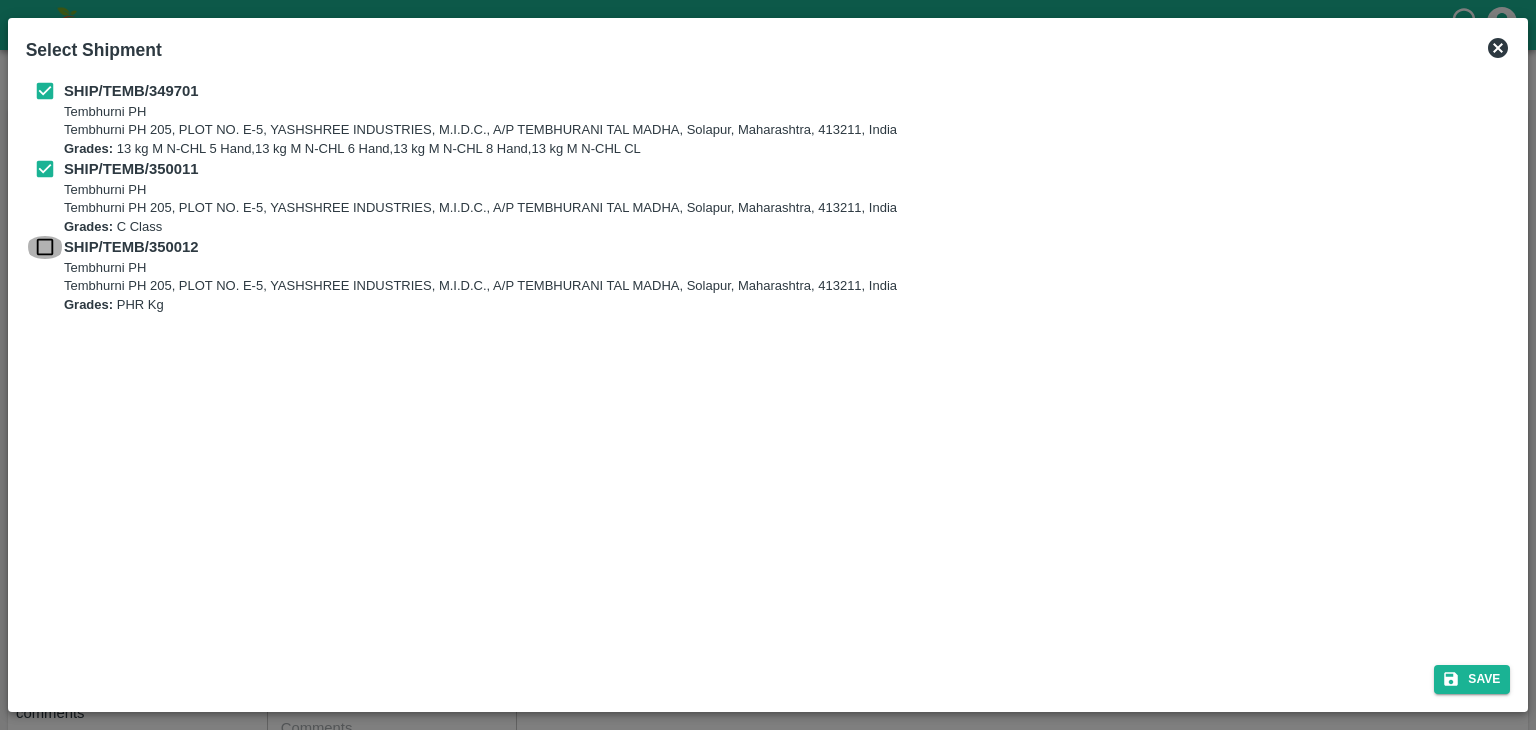 click at bounding box center (45, 247) 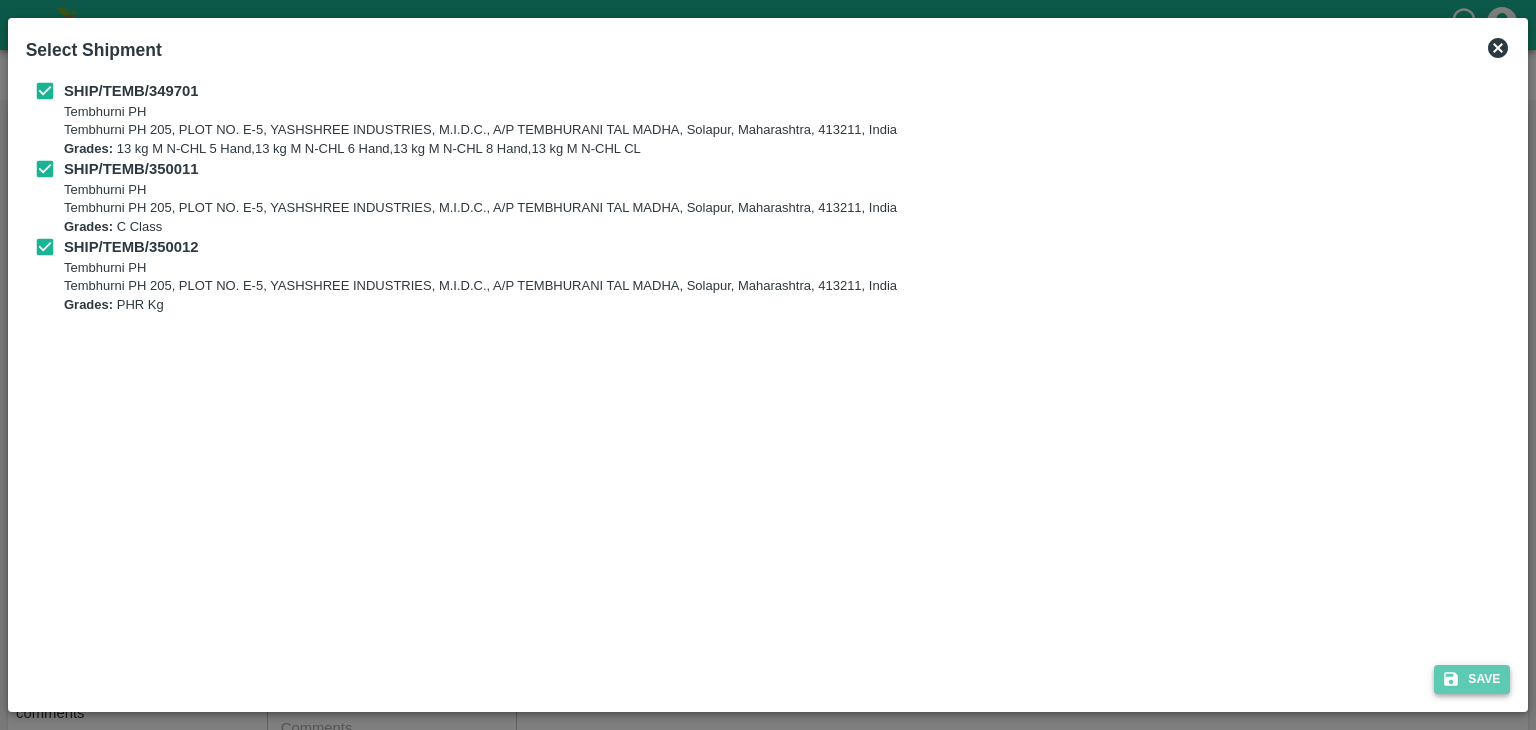 click on "Save" at bounding box center (1472, 679) 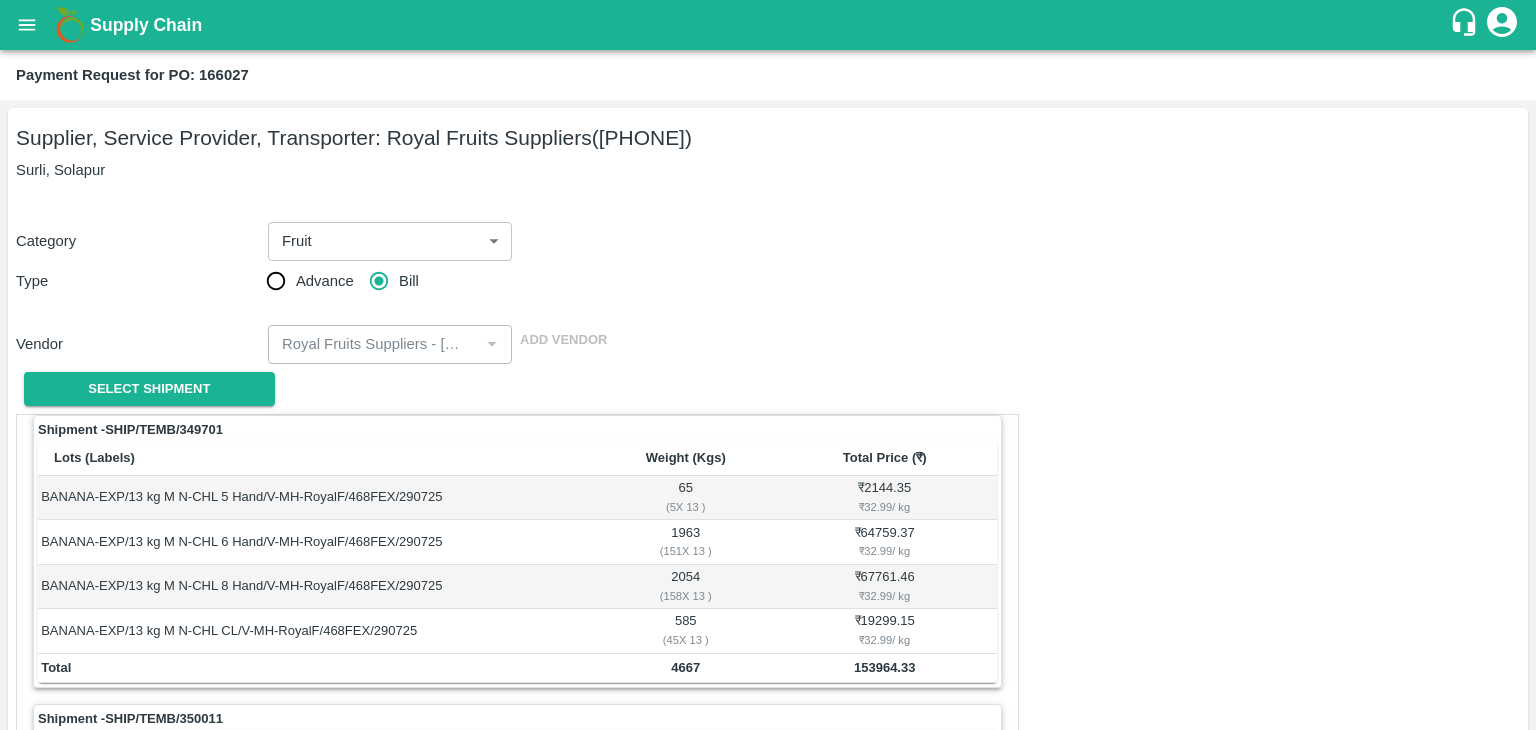 scroll, scrollTop: 936, scrollLeft: 0, axis: vertical 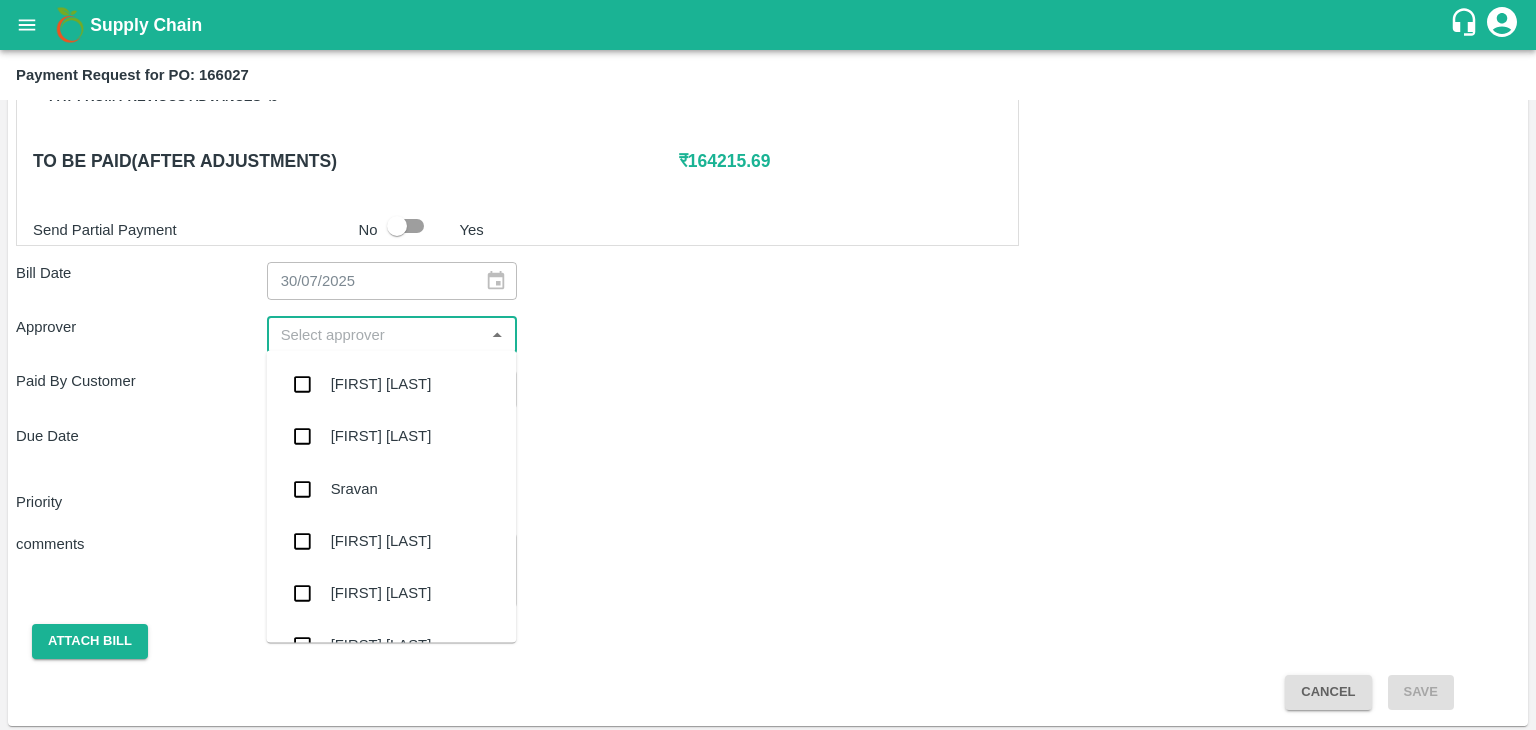 click at bounding box center (376, 335) 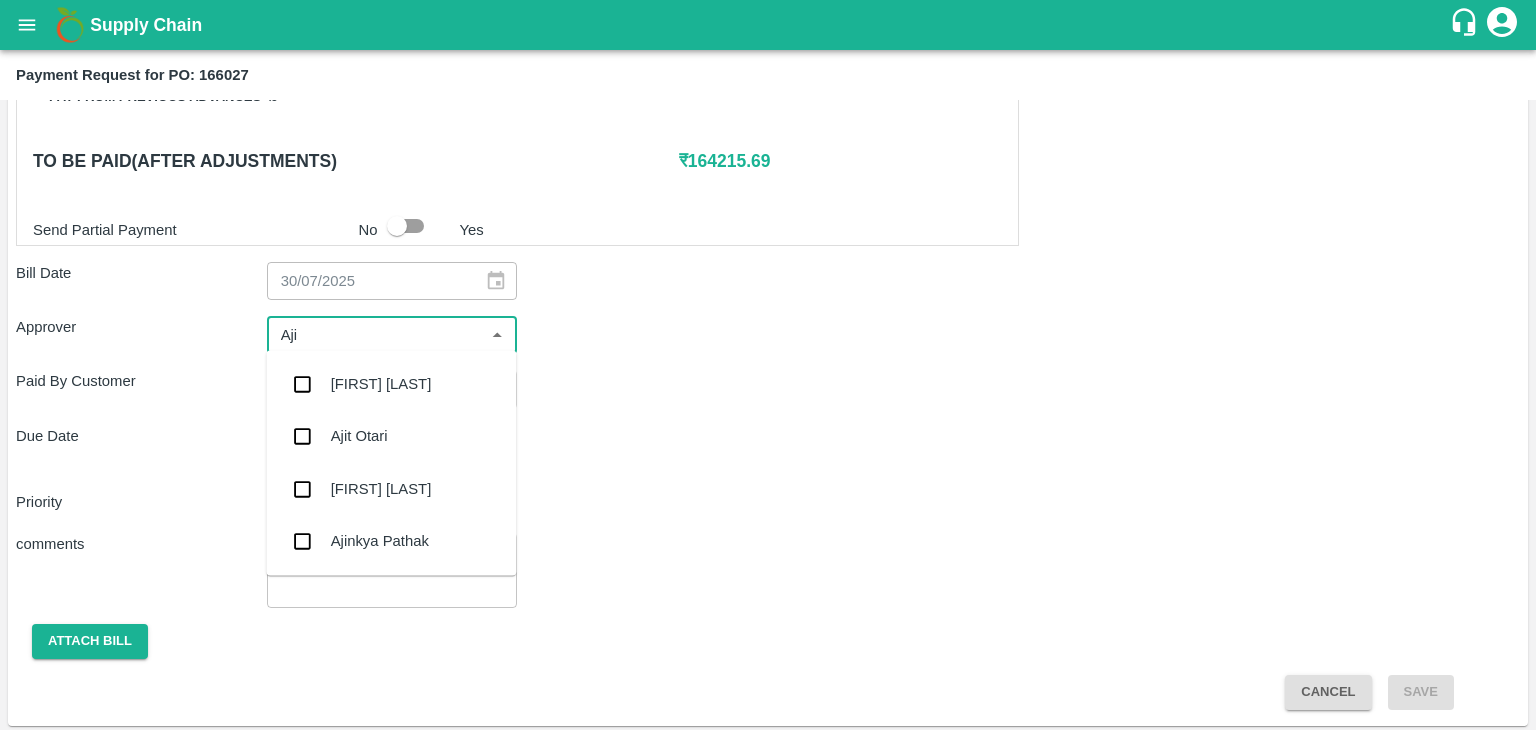 type on "Ajit" 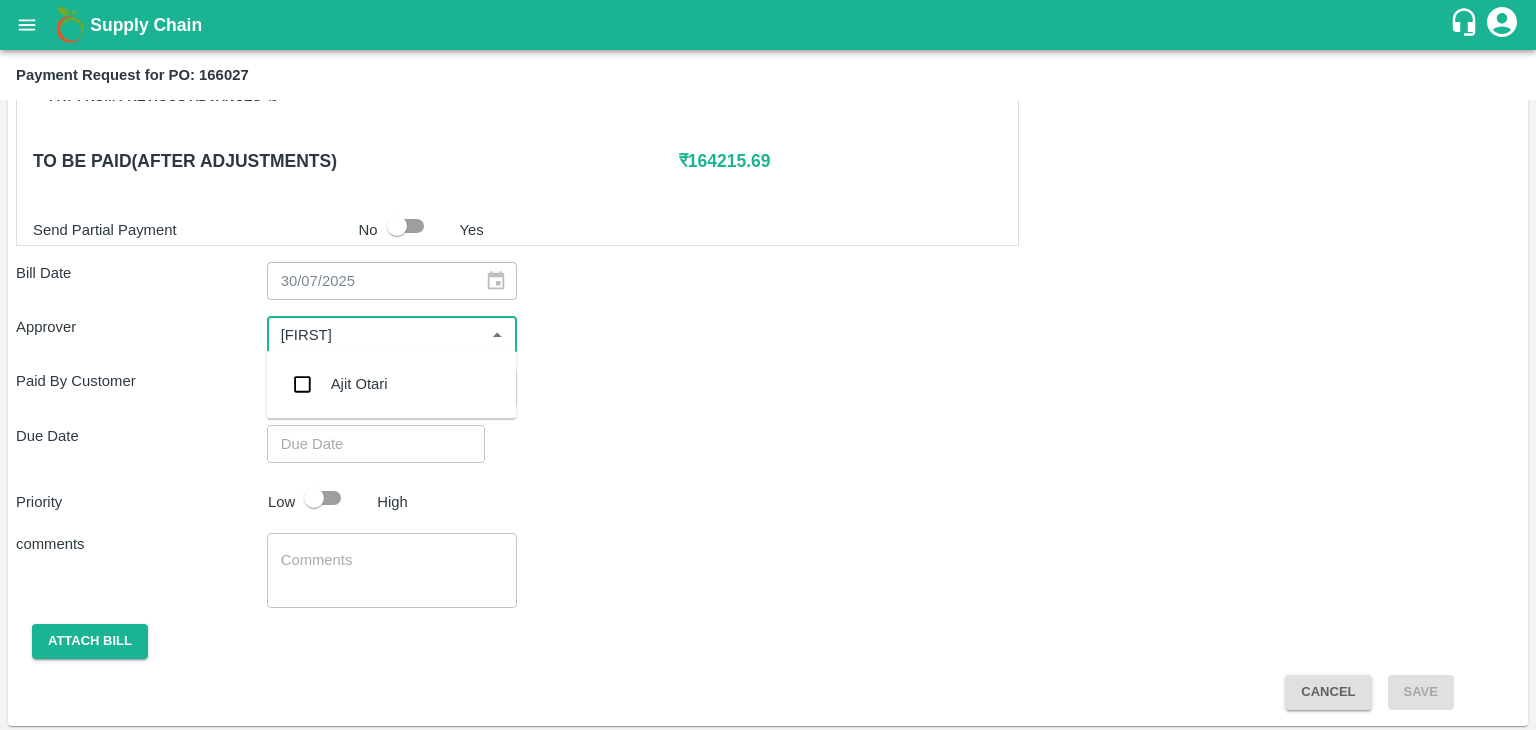 click on "Ajit Otari" at bounding box center [359, 384] 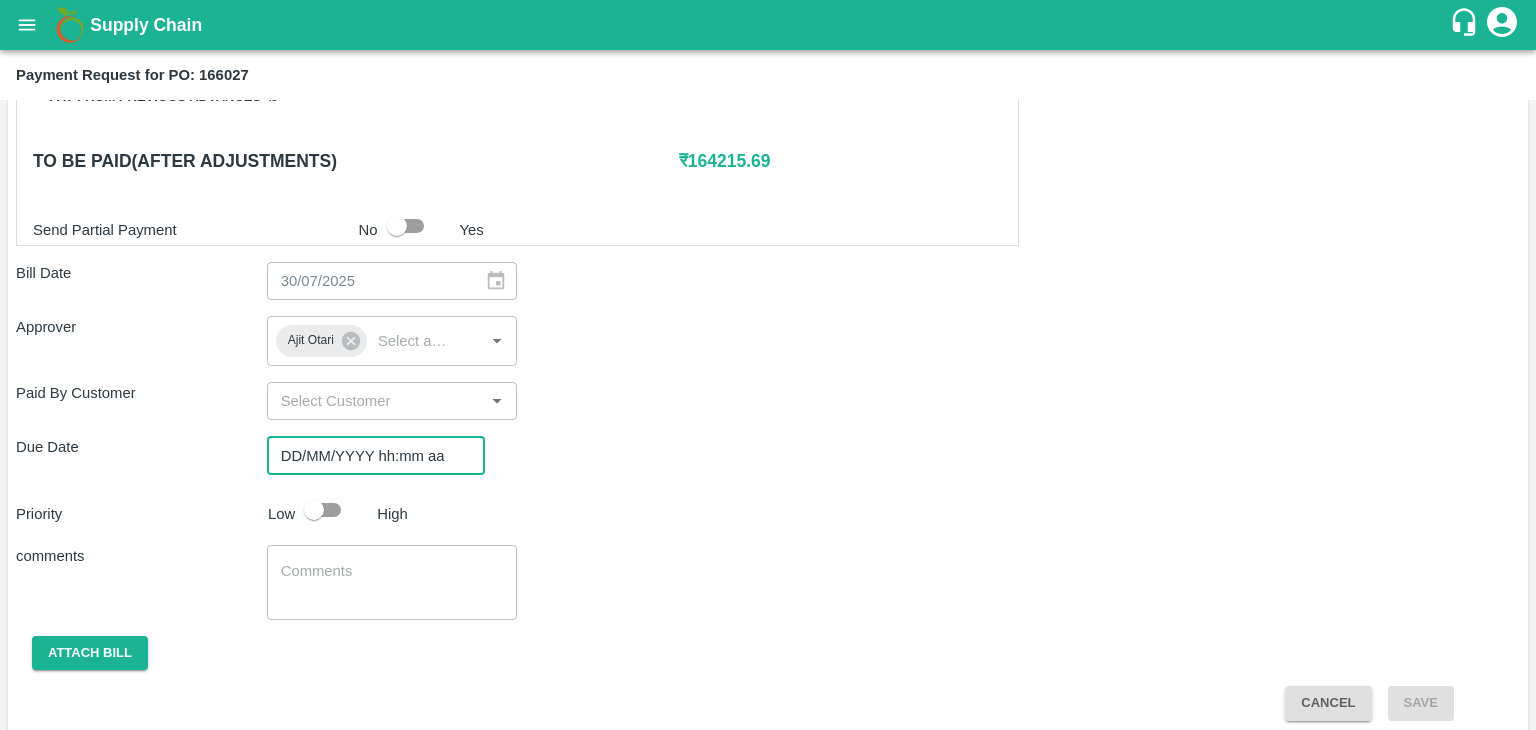 type on "DD/MM/YYYY hh:mm aa" 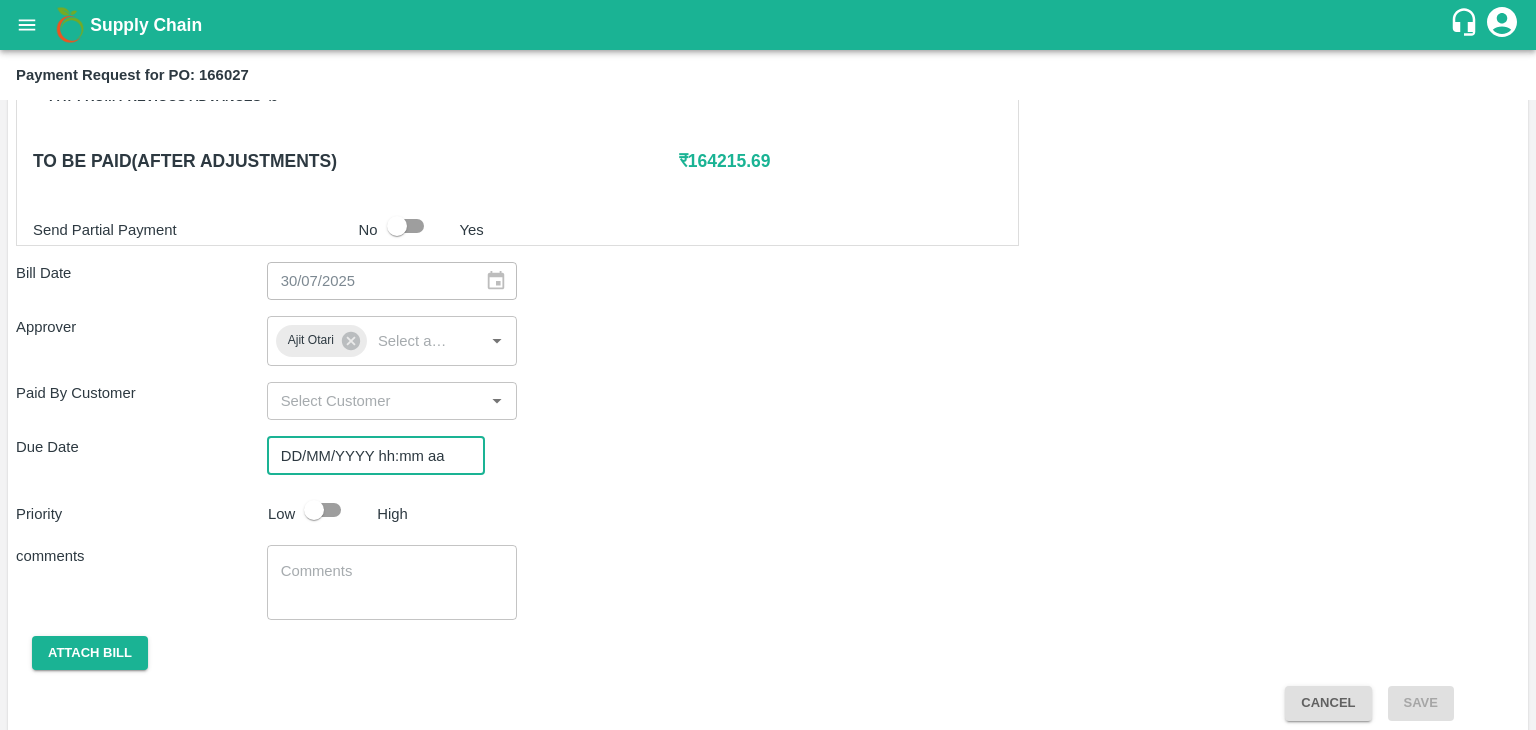 click on "DD/MM/YYYY hh:mm aa" at bounding box center [369, 455] 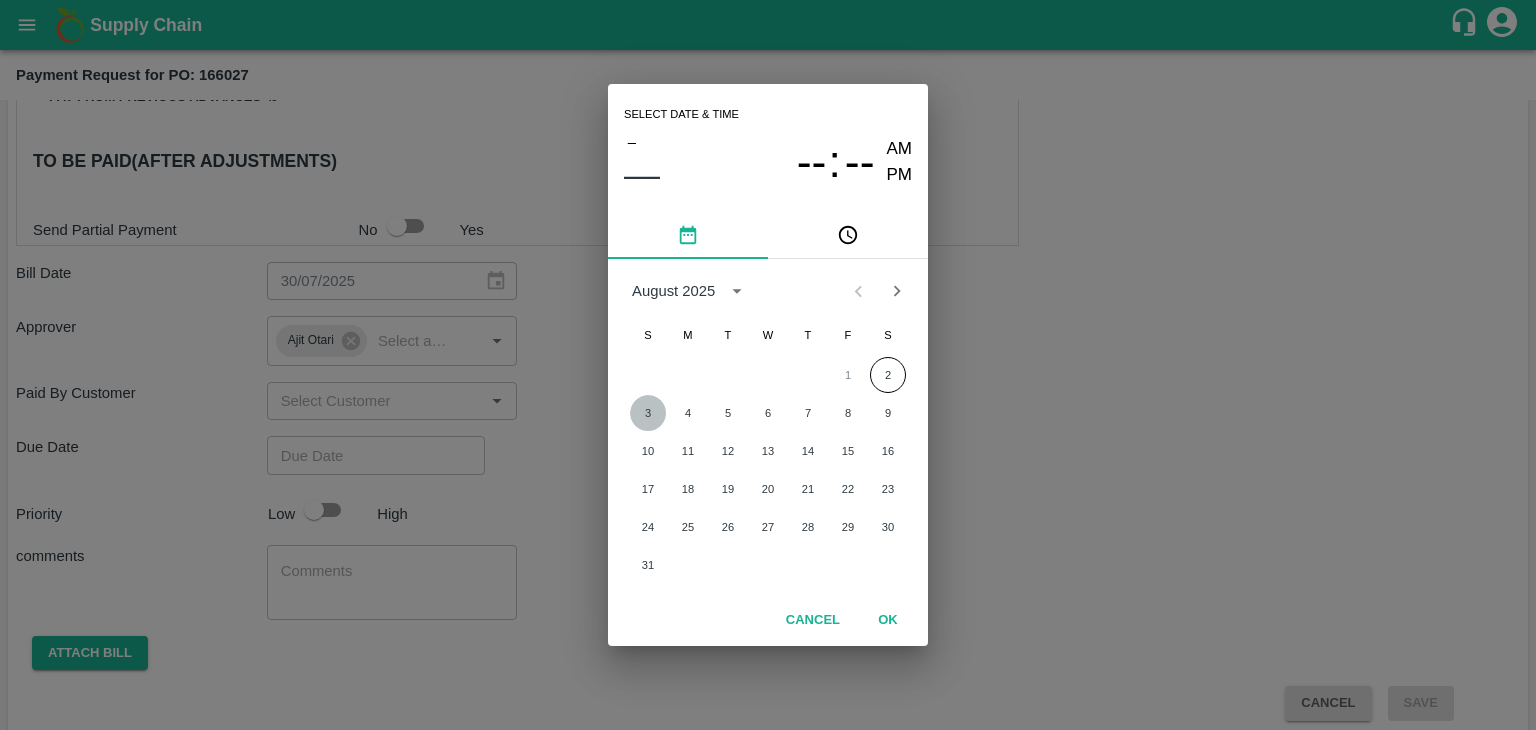 click on "3" at bounding box center (648, 413) 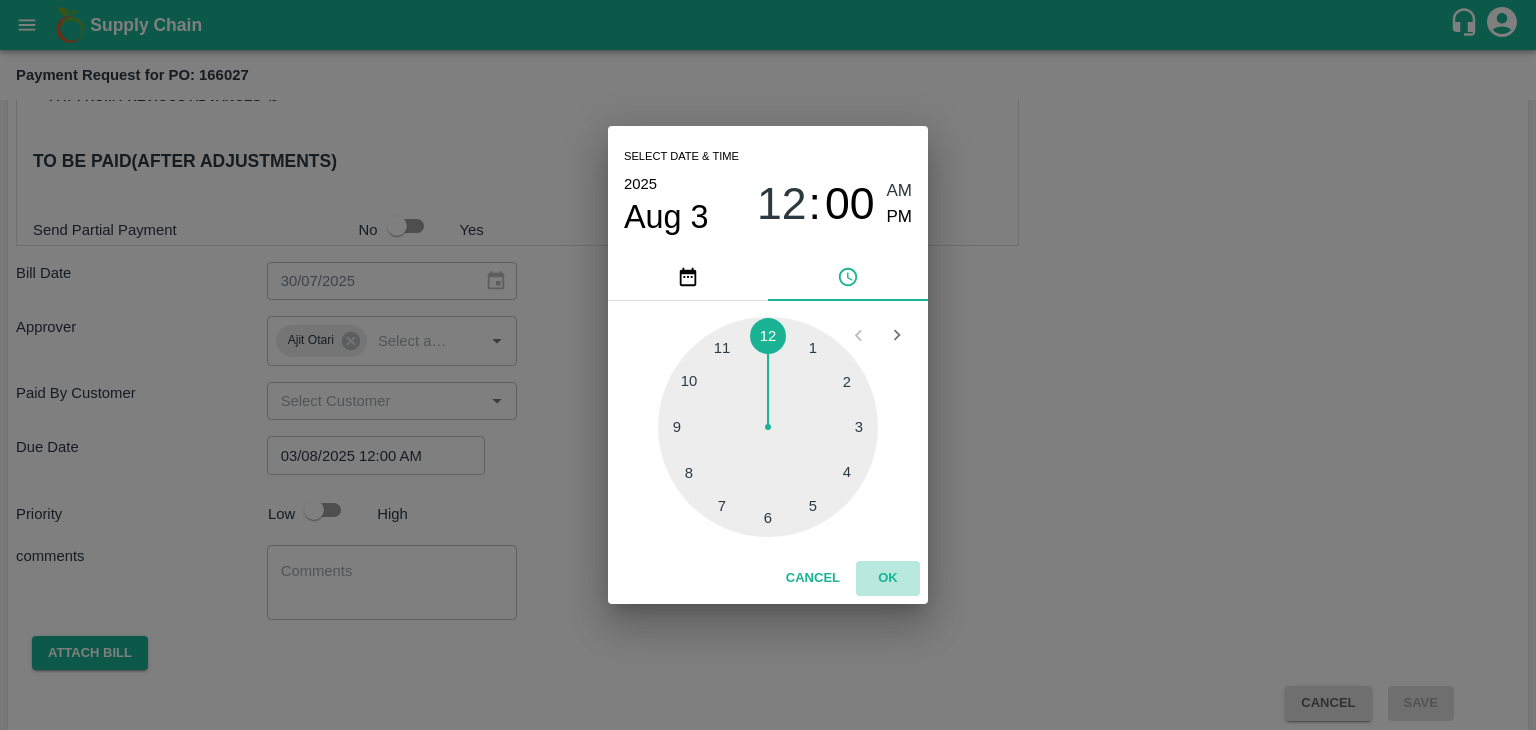 click on "OK" at bounding box center (888, 578) 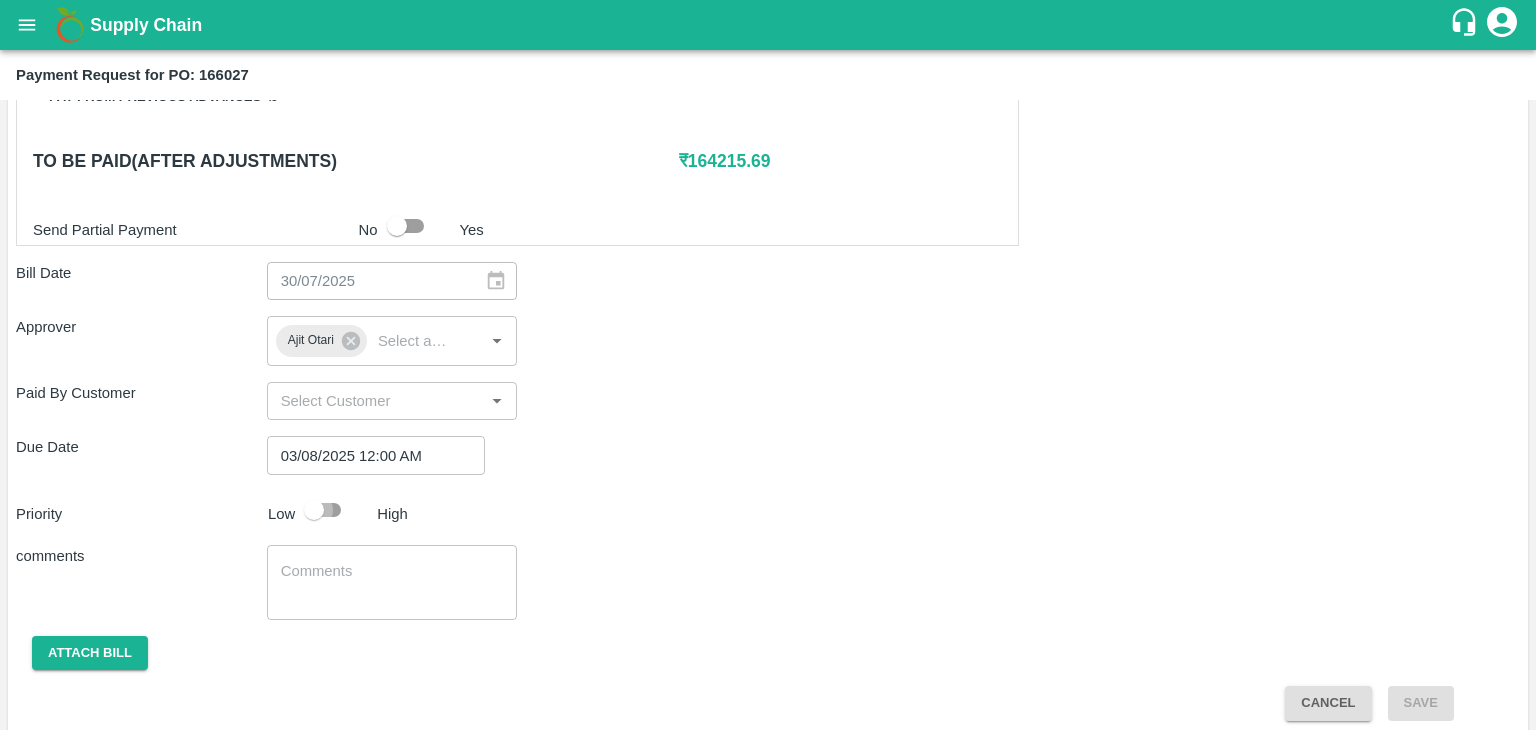 click at bounding box center (314, 510) 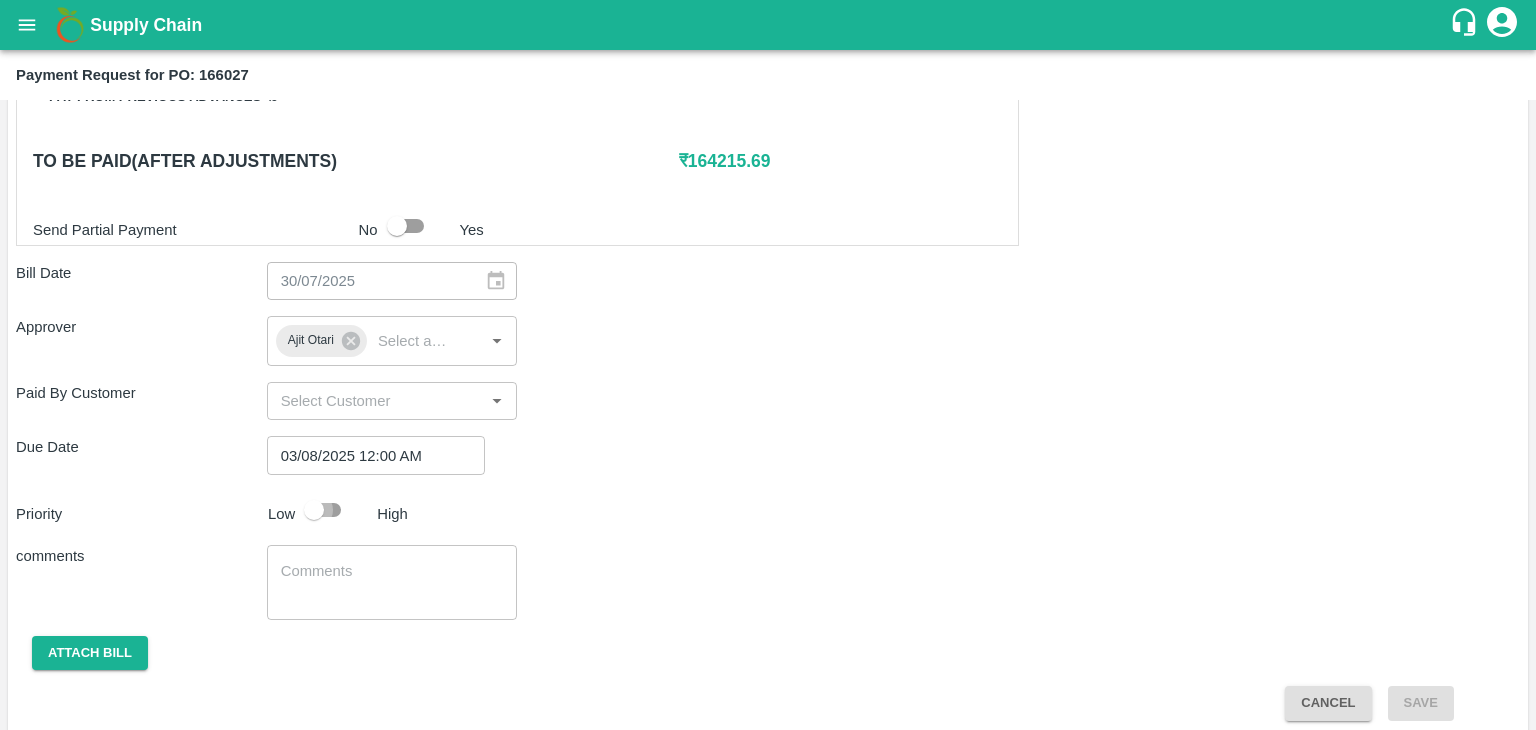 checkbox on "true" 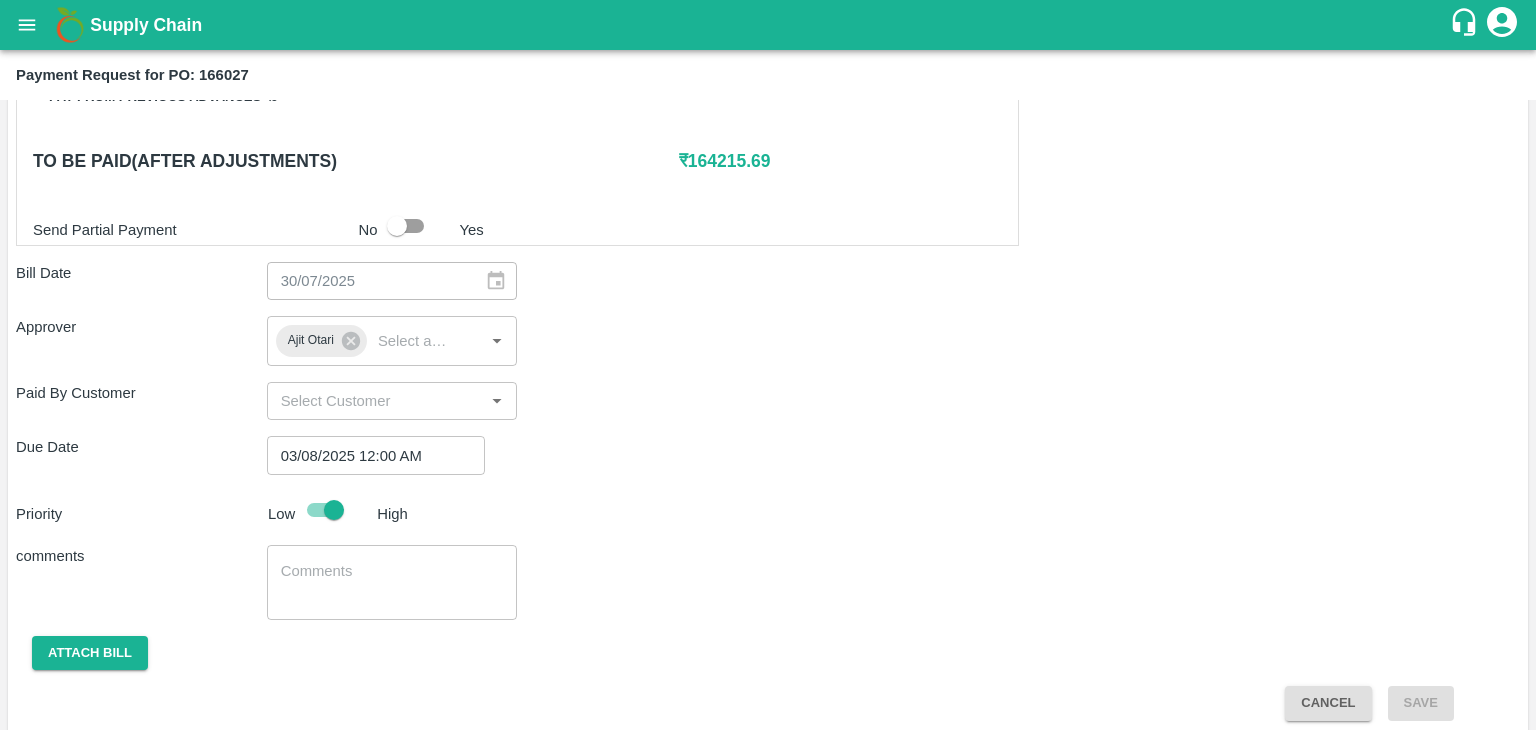 click on "x ​" at bounding box center [392, 582] 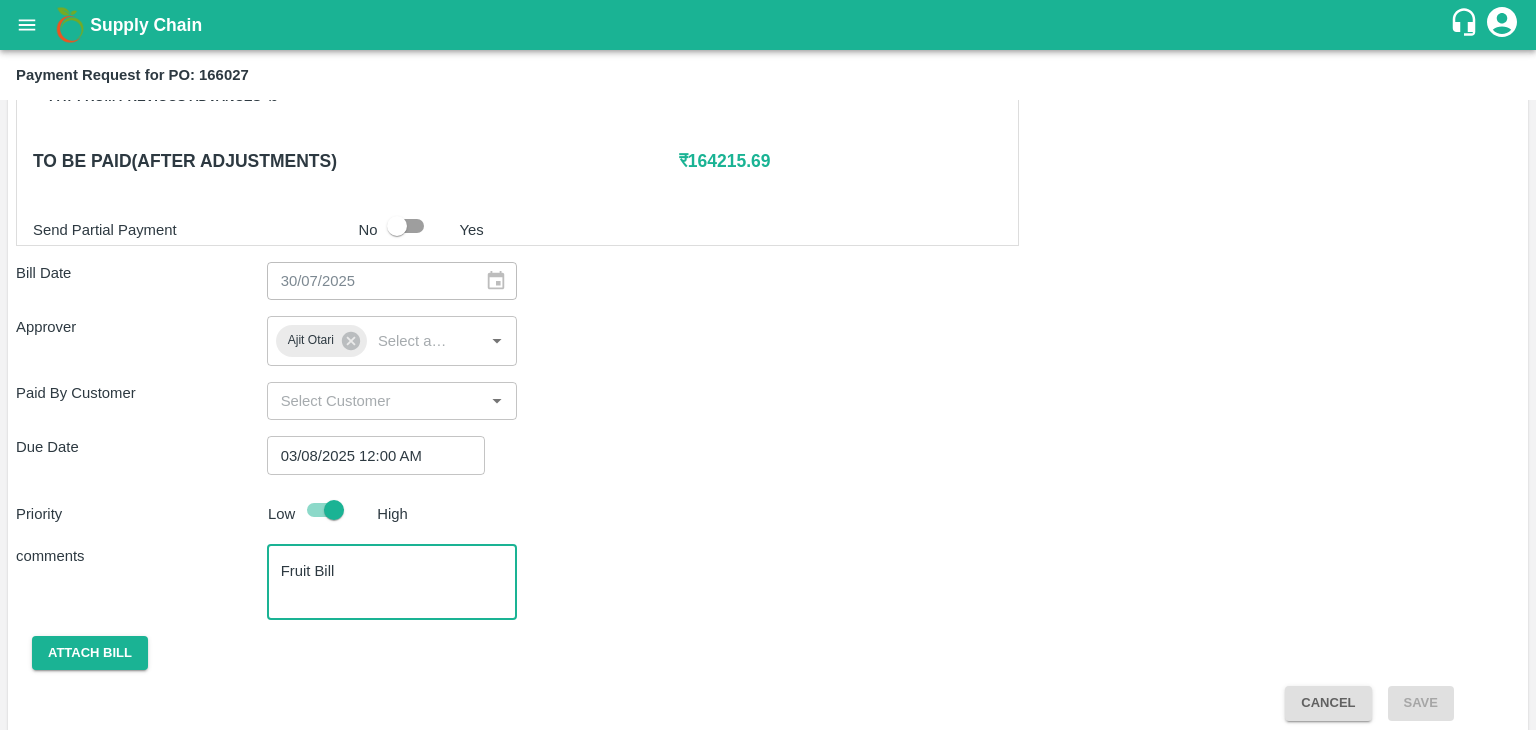 scroll, scrollTop: 948, scrollLeft: 0, axis: vertical 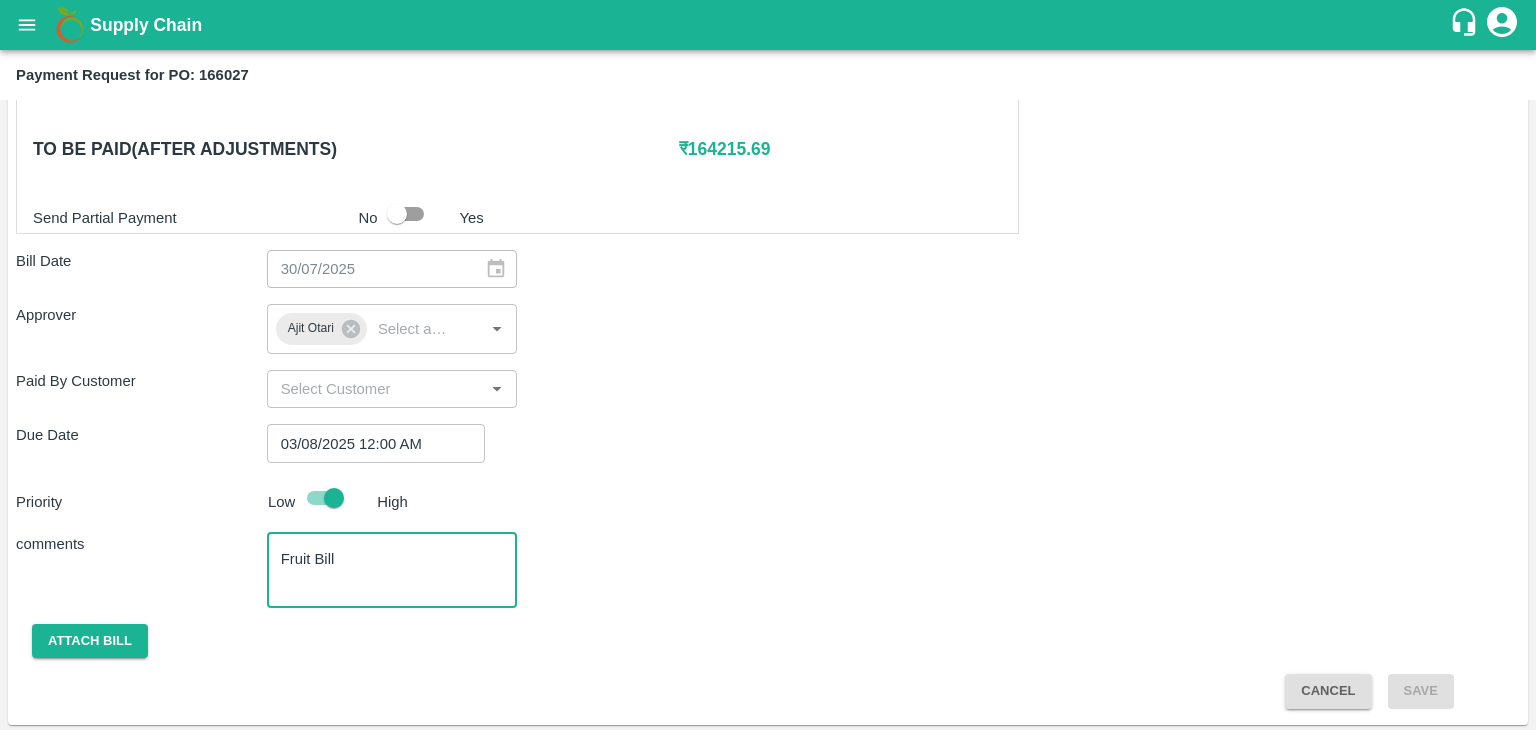 type on "Fruit Bill" 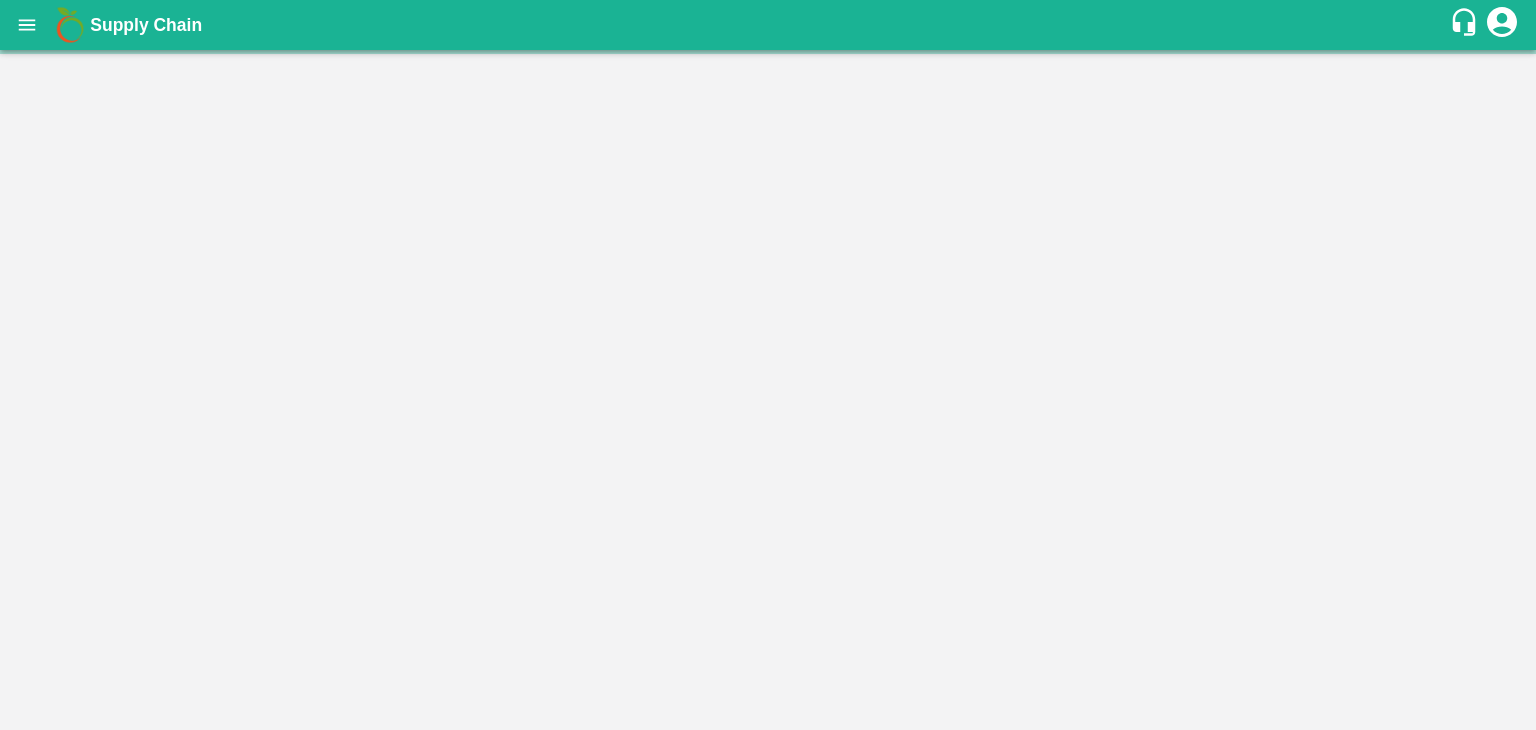 scroll, scrollTop: 0, scrollLeft: 0, axis: both 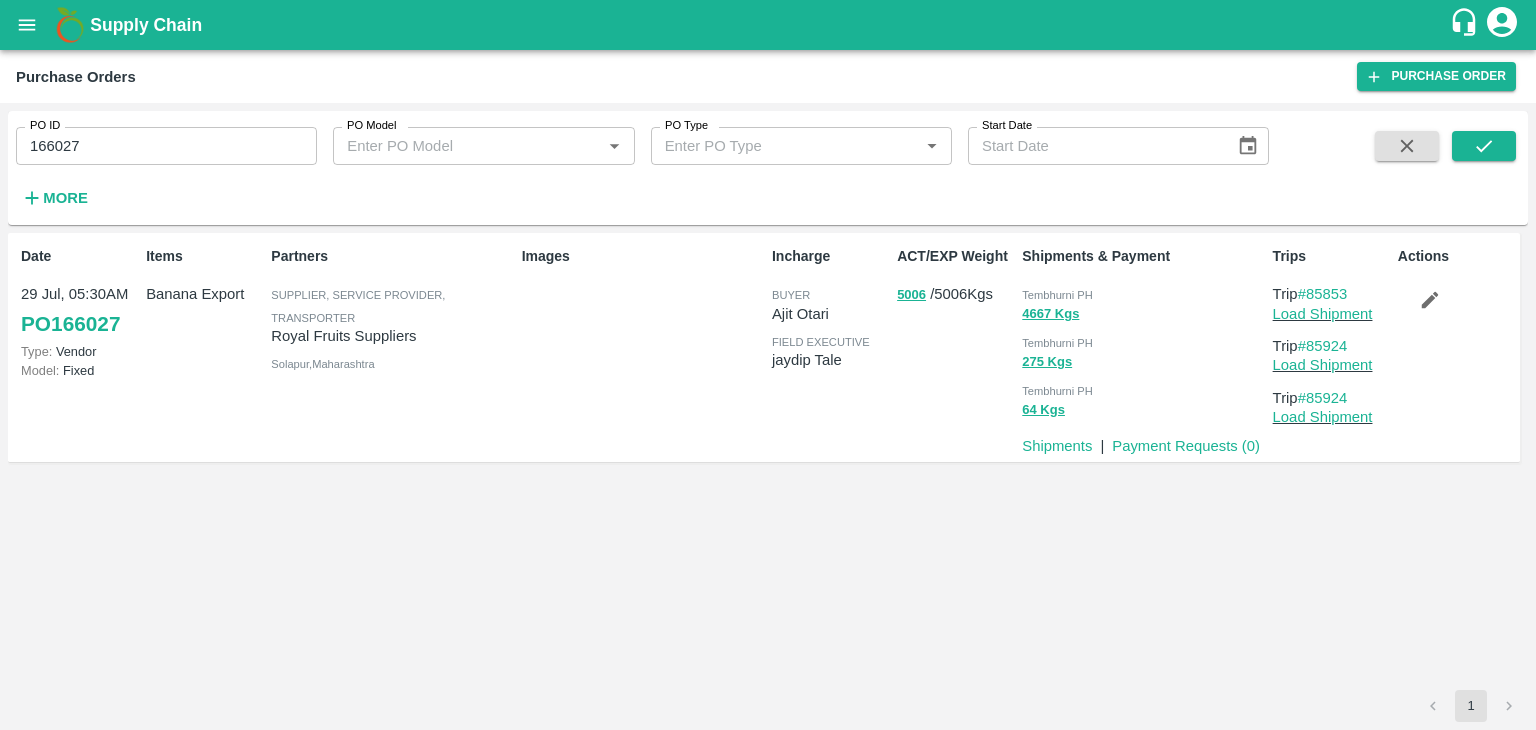 click 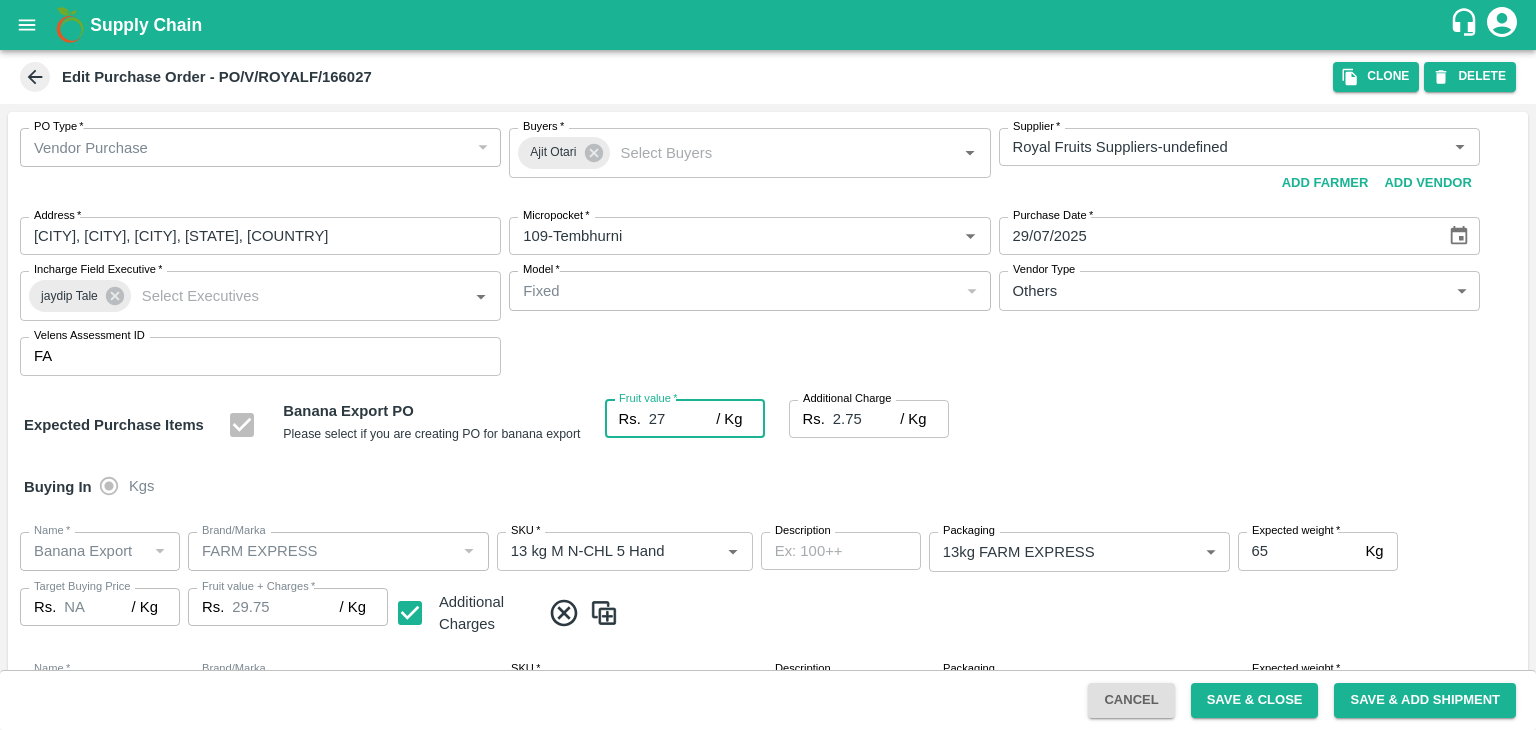 type on "27.5" 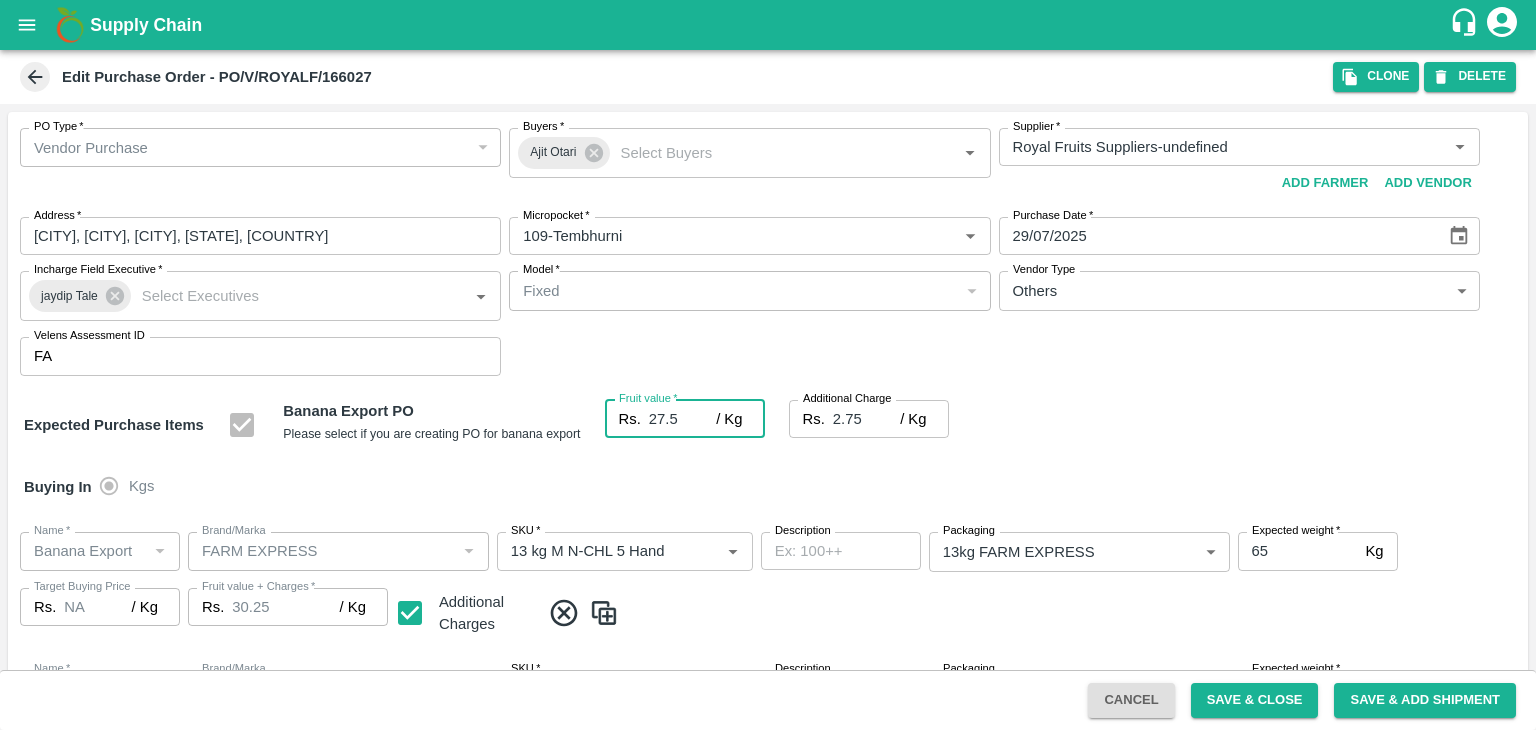 type on "30.25" 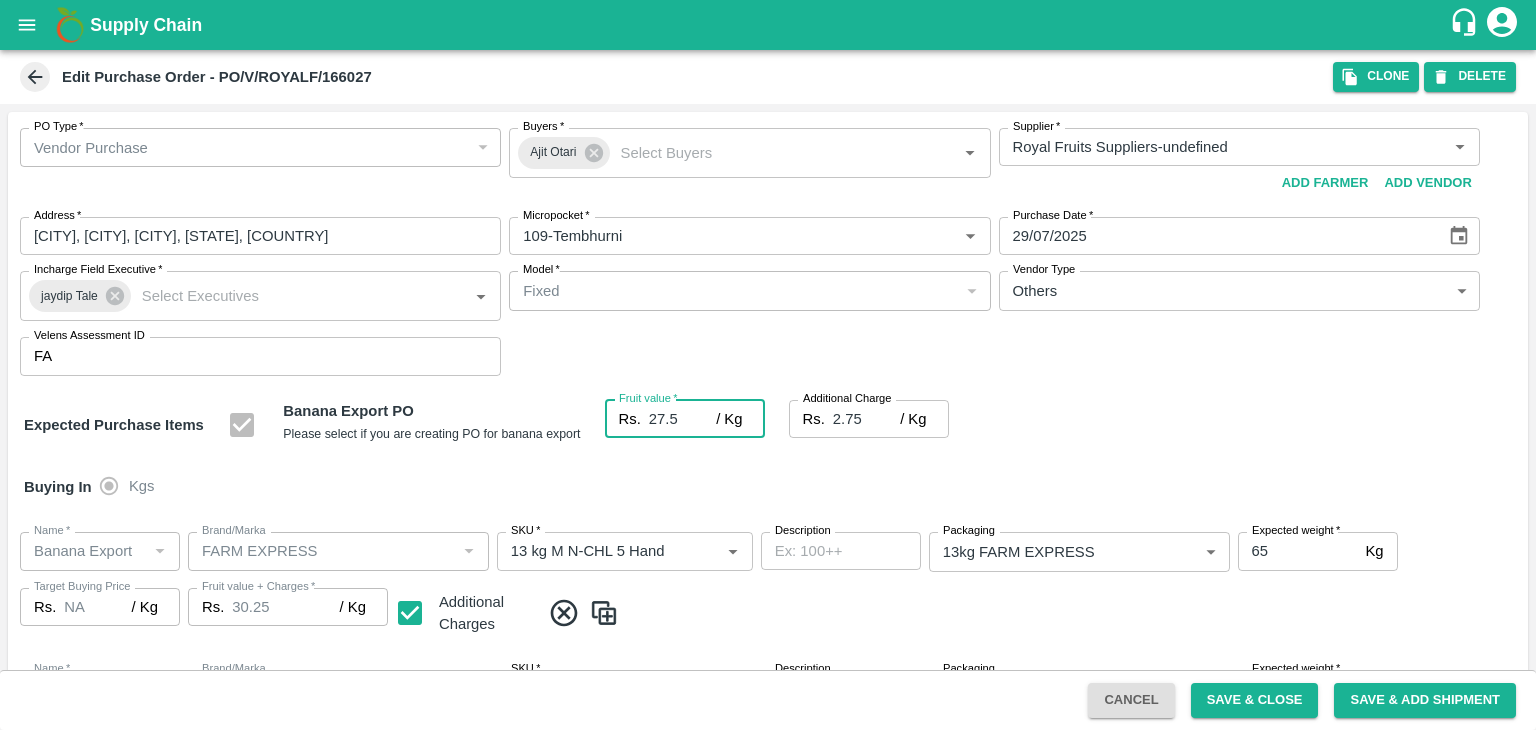 type on "27.5" 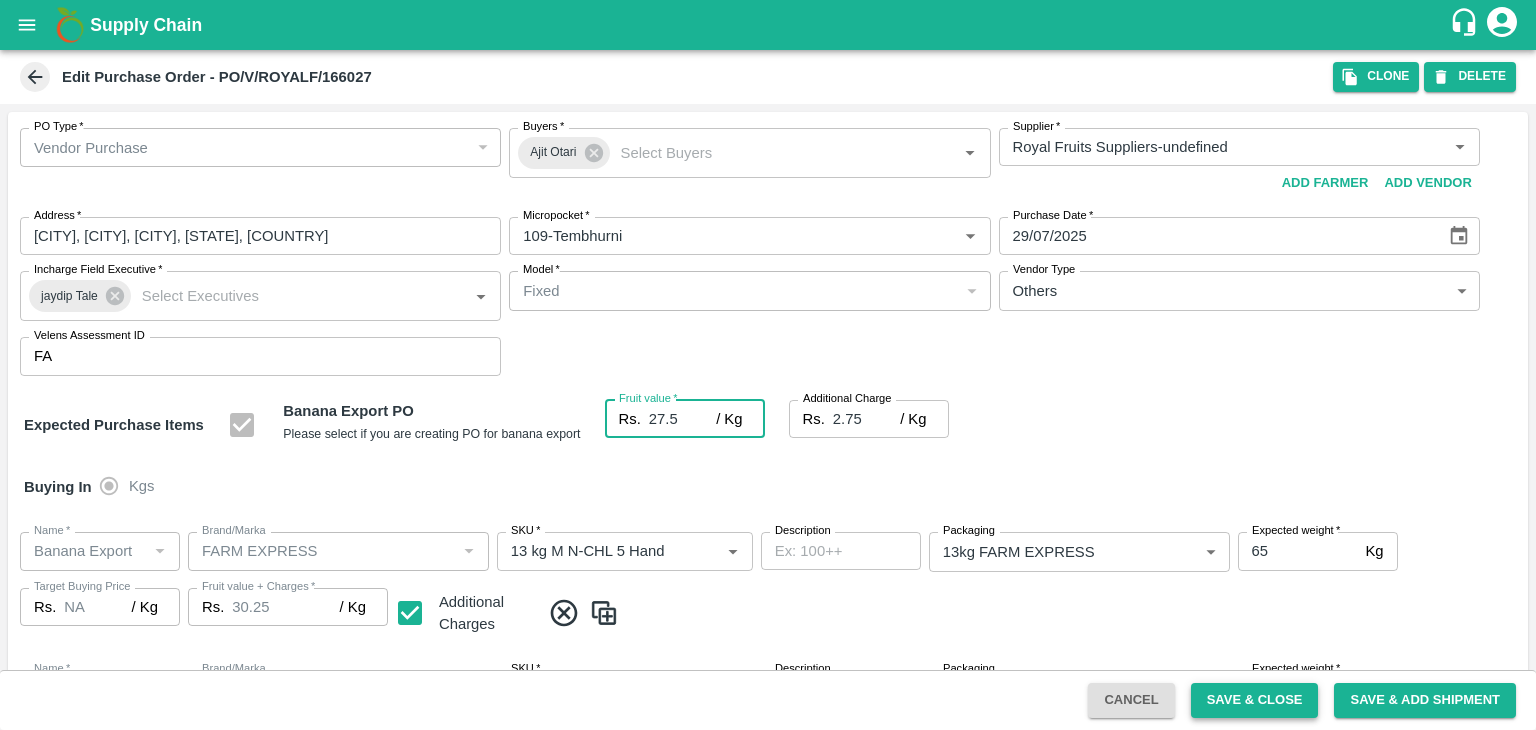 type on "27.5" 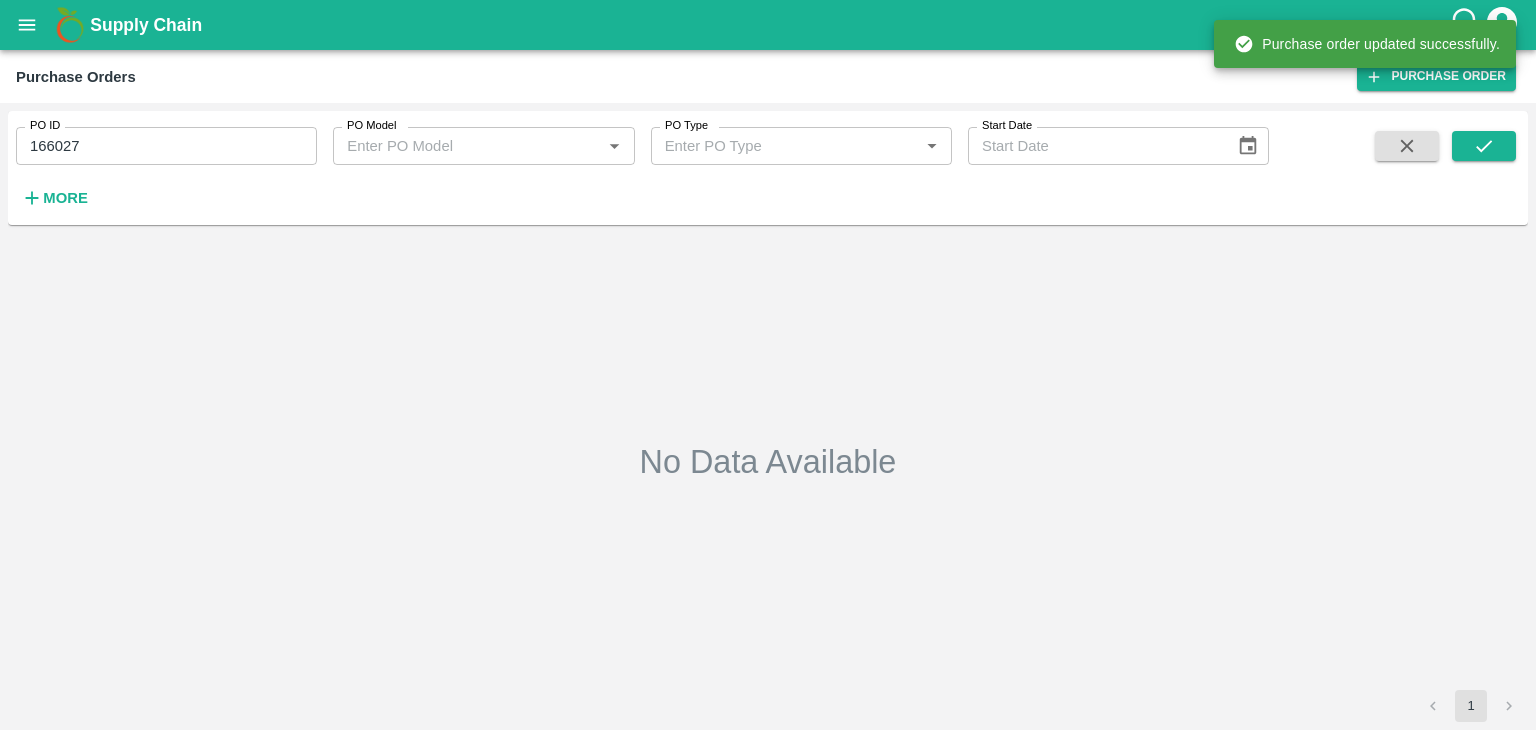 type on "166027" 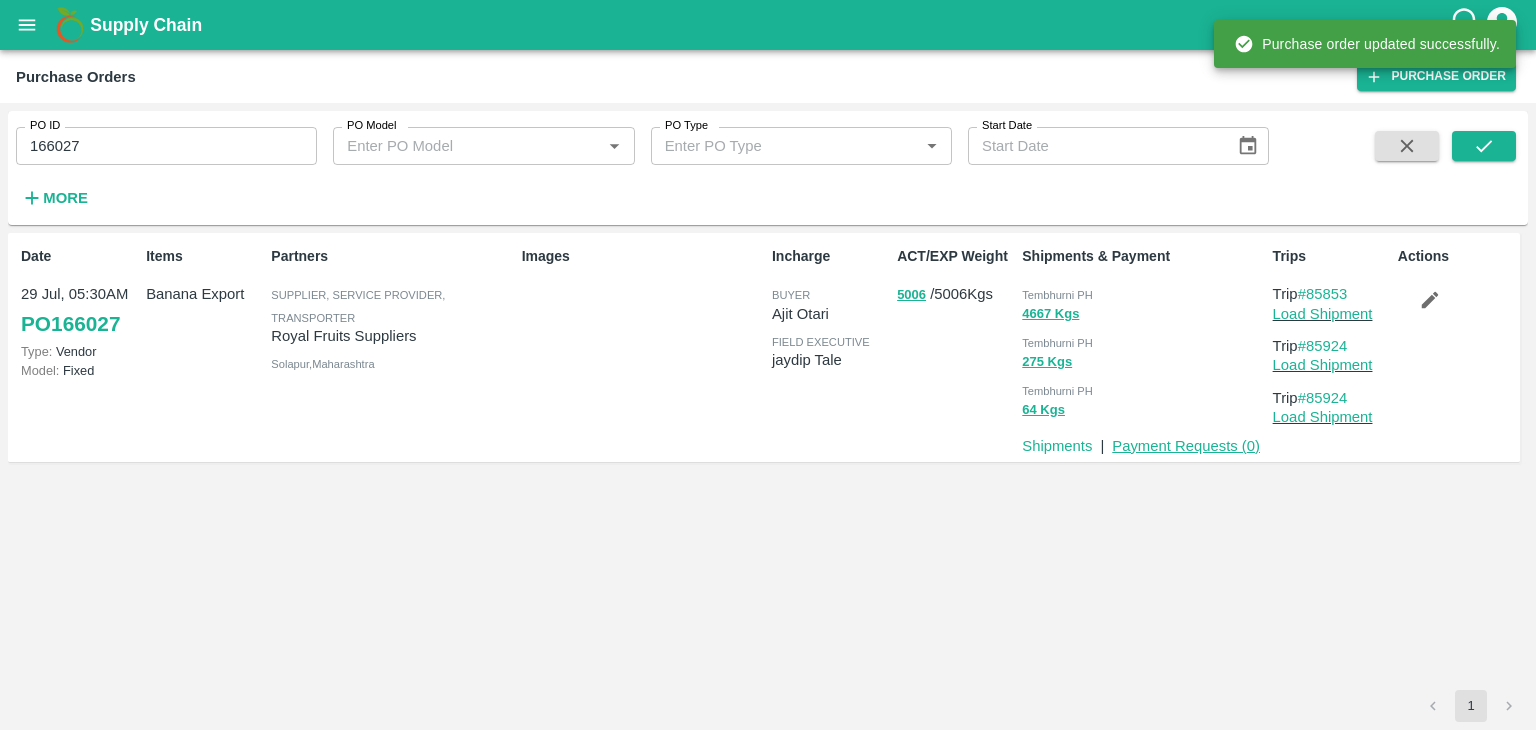 click on "Payment Requests ( 0 )" at bounding box center [1186, 446] 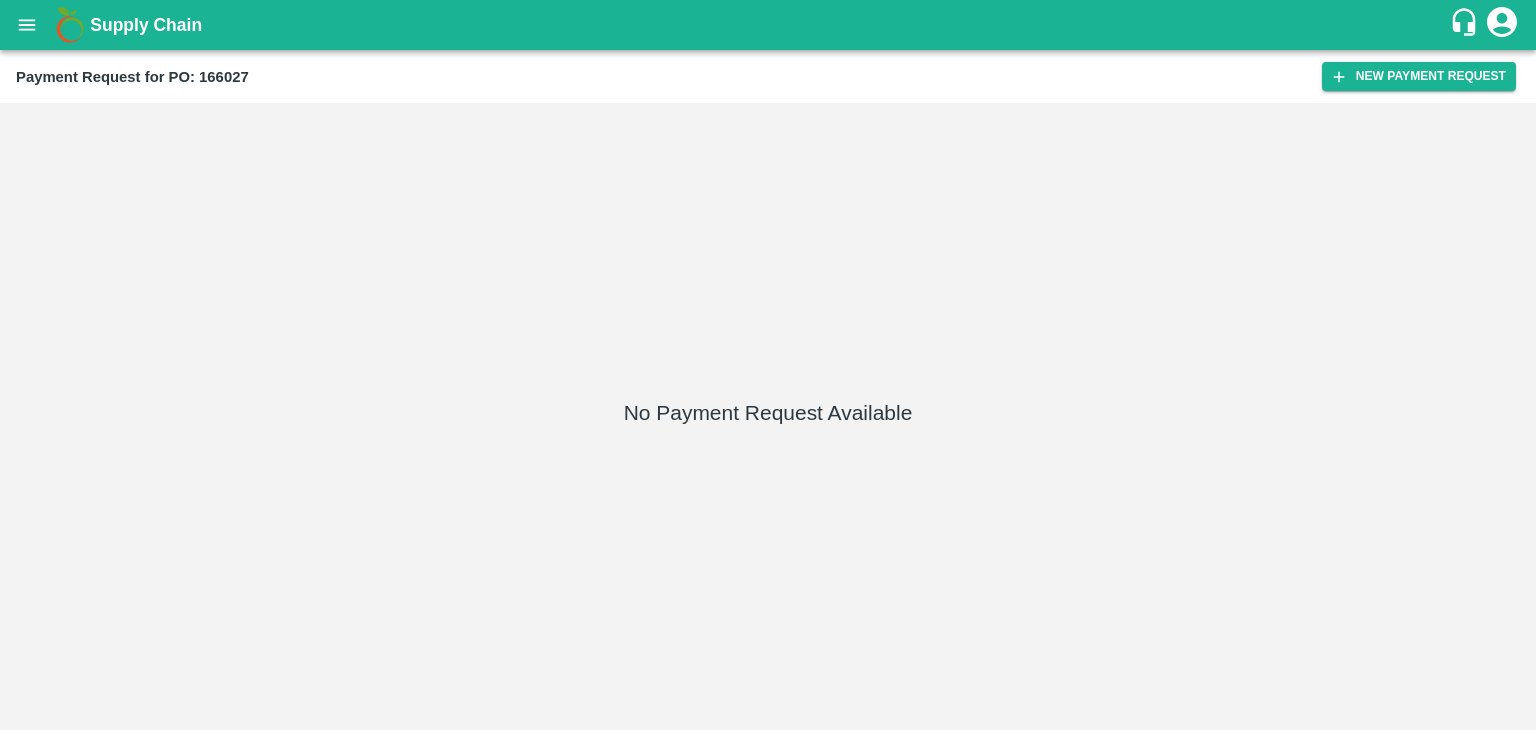 scroll, scrollTop: 0, scrollLeft: 0, axis: both 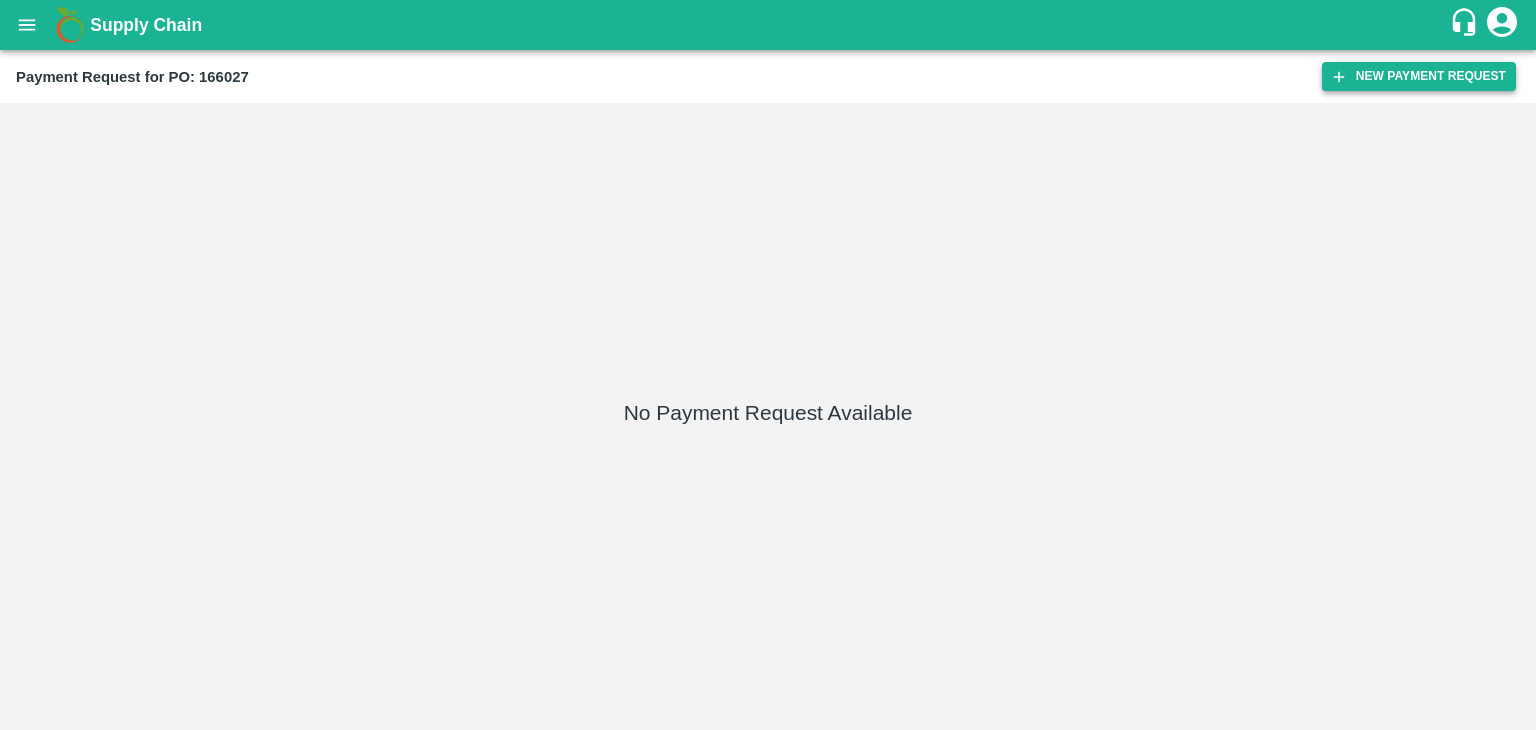 click on "New Payment Request" at bounding box center [1419, 76] 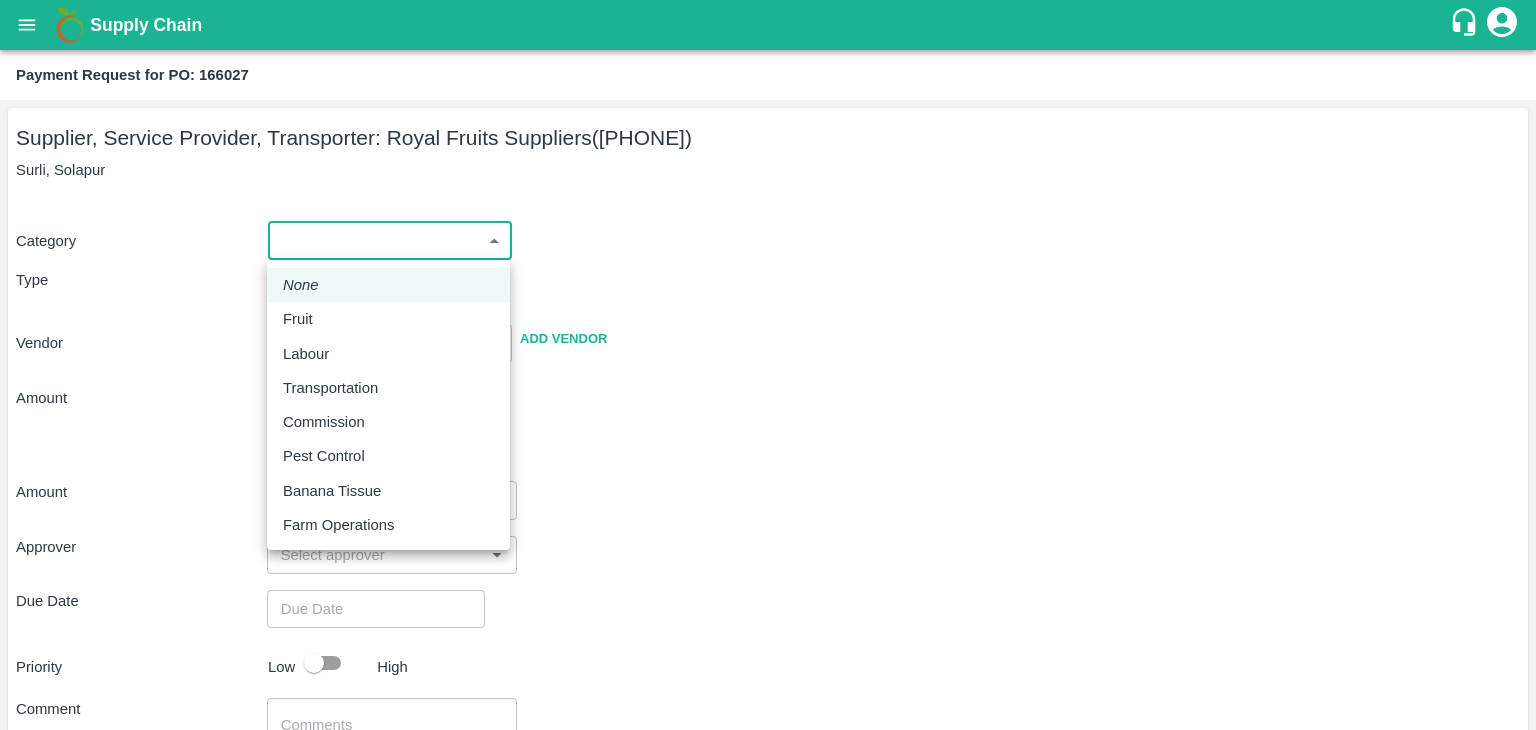 click on "Supply Chain Payment Request for PO: 166027 Supplier, Service Provider, Transporter:    Royal Fruits Suppliers  ([PHONE]) Surli, Solapur Category ​ ​ Type Advance Bill Vendor ​ Add Vendor Amount Total value Per Kg ​ Amount ​ Approver ​ Due Date ​  Priority  Low  High Comment x ​ Attach bill Cancel Save Tembhurni PH Nashik CC Shahada Banana Export PH Nashik Banana CS Vijaykumar Fartade Logout None Fruit Labour Transportation Commission Pest Control Banana Tissue Farm Operations" at bounding box center [768, 365] 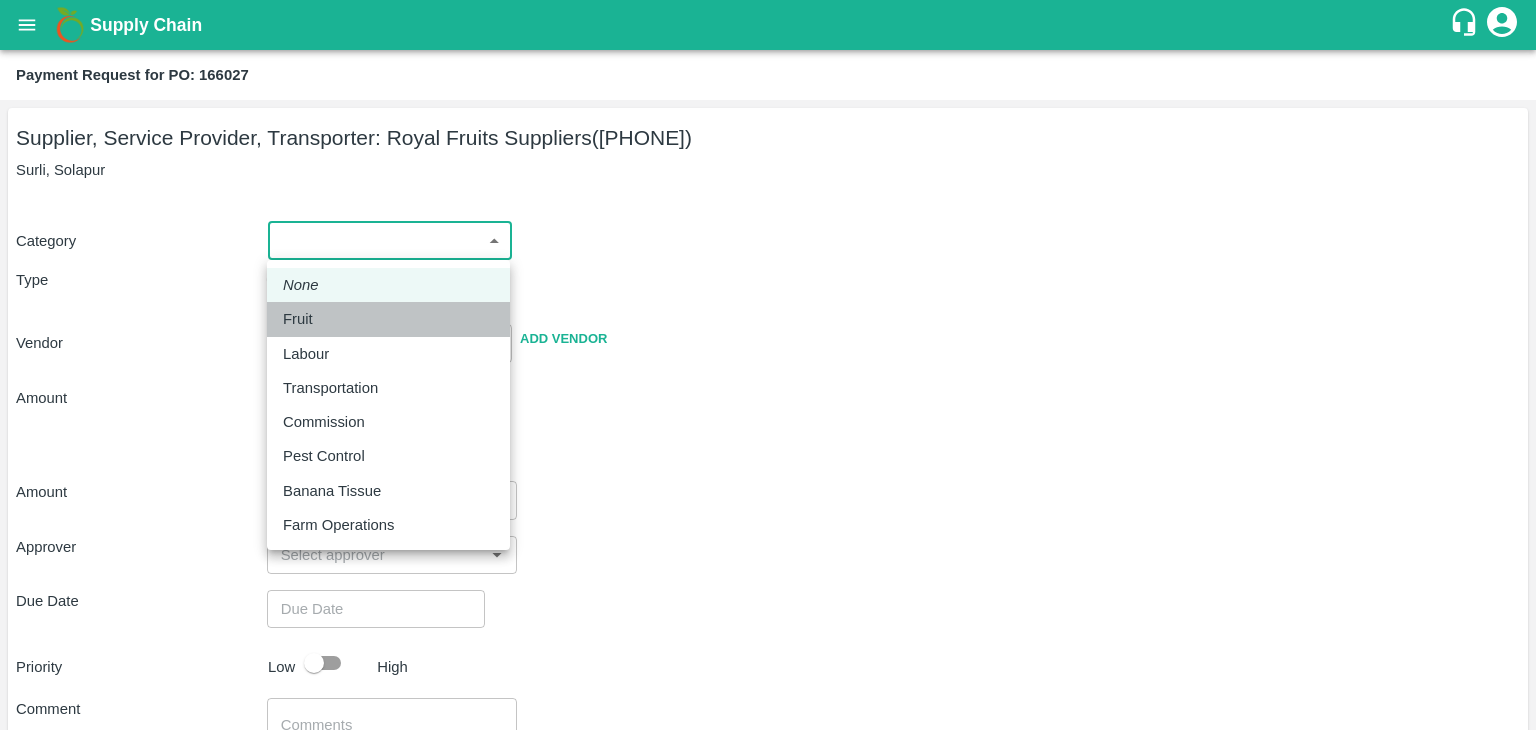 click on "Fruit" at bounding box center (303, 319) 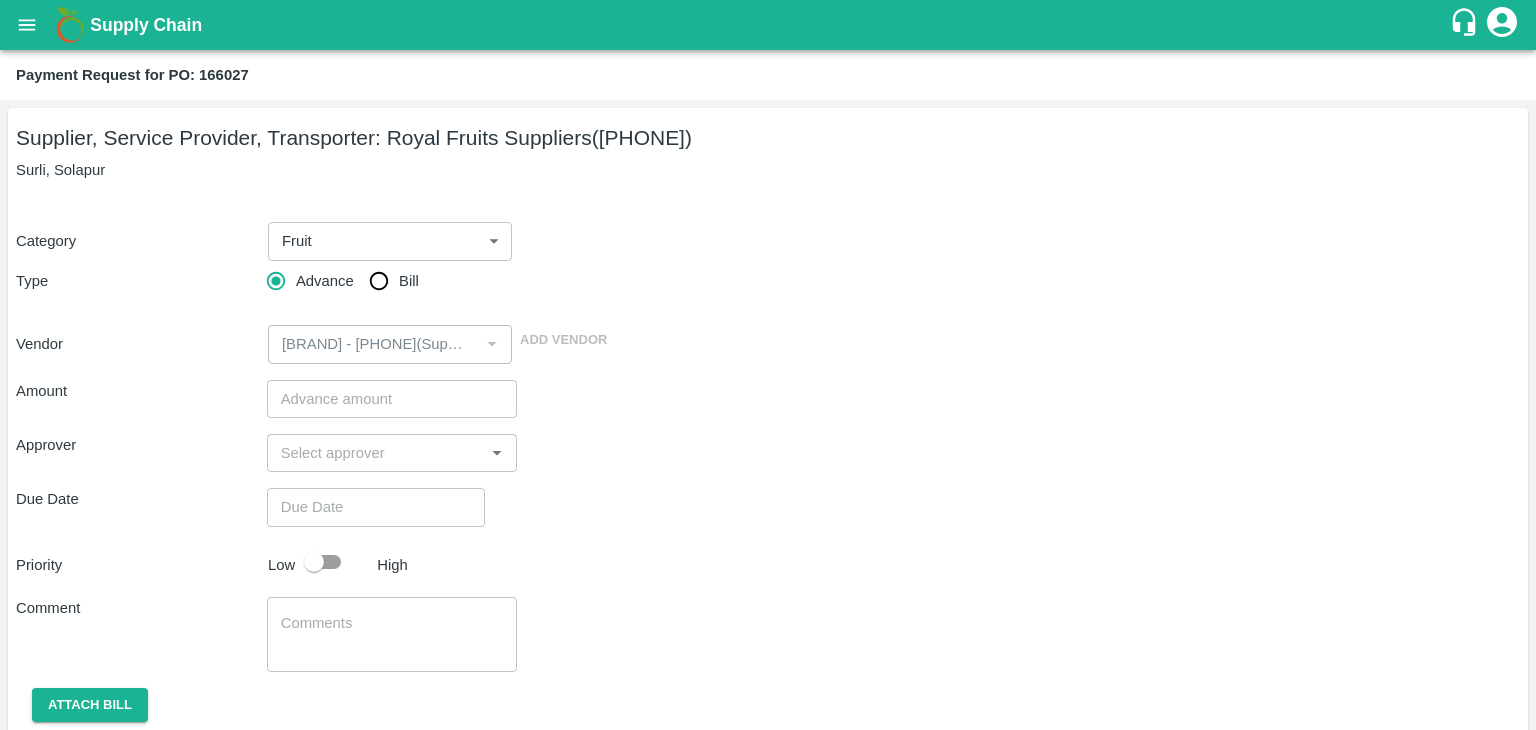 click on "Bill" at bounding box center [409, 281] 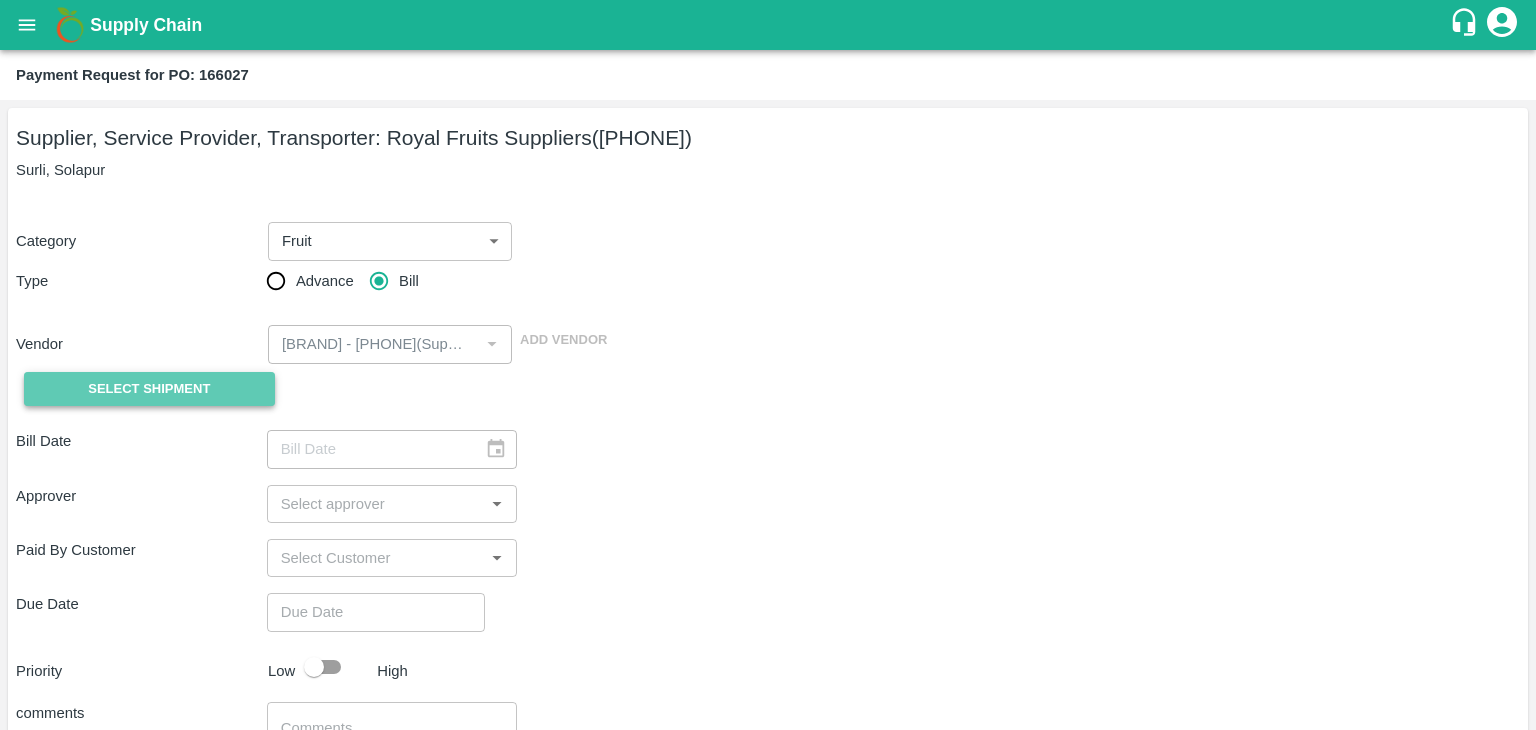 click on "Select Shipment" at bounding box center [149, 389] 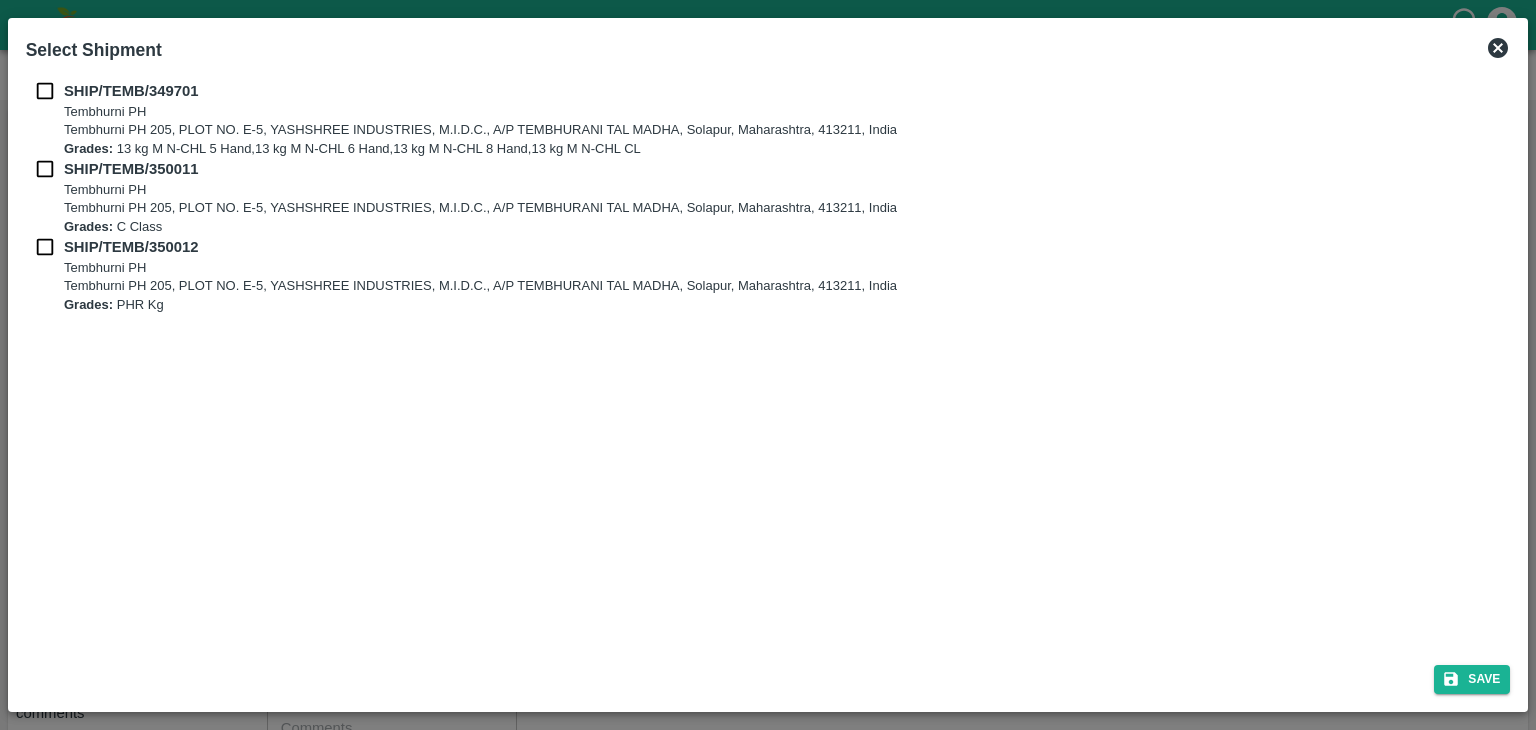 click on "SHIP/TEMB/349701 Tembhurni PH Tembhurni PH 205, PLOT NO. E-5, YASHSHREE INDUSTRIES, M.I.D.C., A/P TEMBHURANI TAL MADHA, Solapur, [STATE], [POSTAL_CODE], India Grades:   13 kg M N-CHL 5 Hand,13 kg M N-CHL 6 Hand,13 kg M N-CHL 8 Hand,13 kg M N-CHL CLSHIP/TEMB/350011 Tembhurni PH Tembhurni PH 205, PLOT NO. E-5, YASHSHREE INDUSTRIES, M.I.D.C., A/P TEMBHURANI TAL MADHA, Solapur, [STATE], [POSTAL_CODE], India Grades:   C ClassSHIP/TEMB/350012 Tembhurni PH Tembhurni PH 205, PLOT NO. E-5, YASHSHREE INDUSTRIES, M.I.D.C., A/P TEMBHURANI TAL MADHA, Solapur, [STATE], [POSTAL_CODE], India Grades:   PHR Kg" at bounding box center [768, 360] 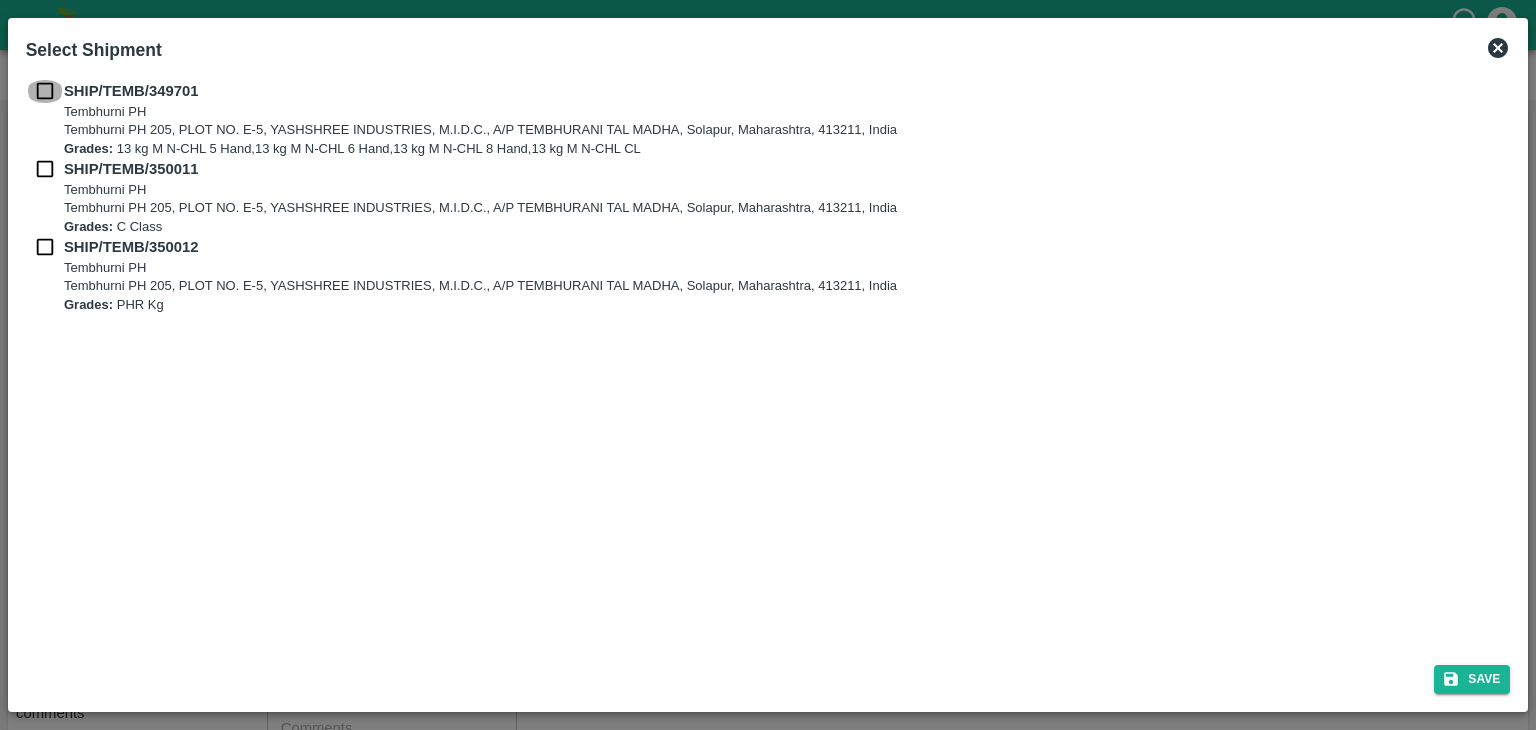 click at bounding box center (45, 91) 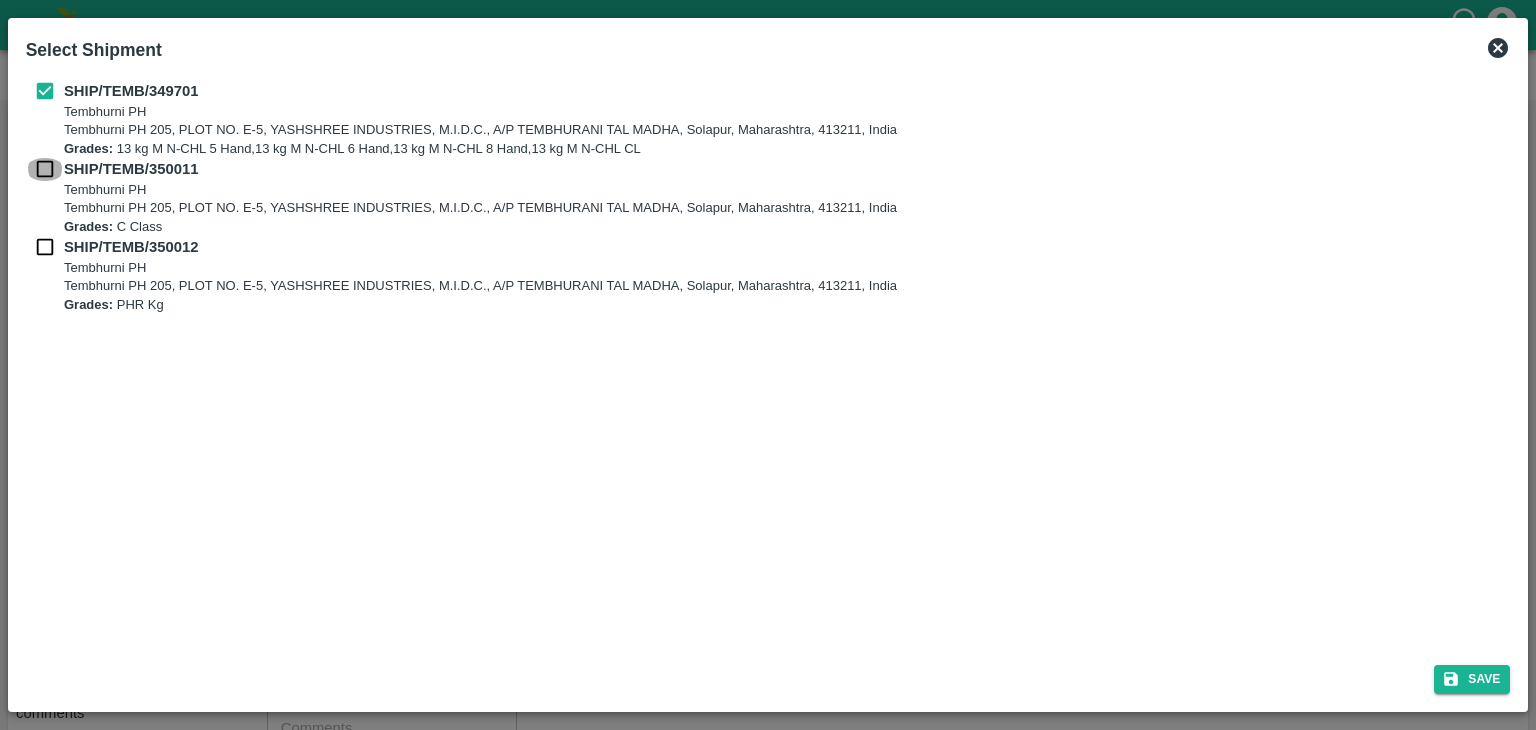 click at bounding box center [45, 169] 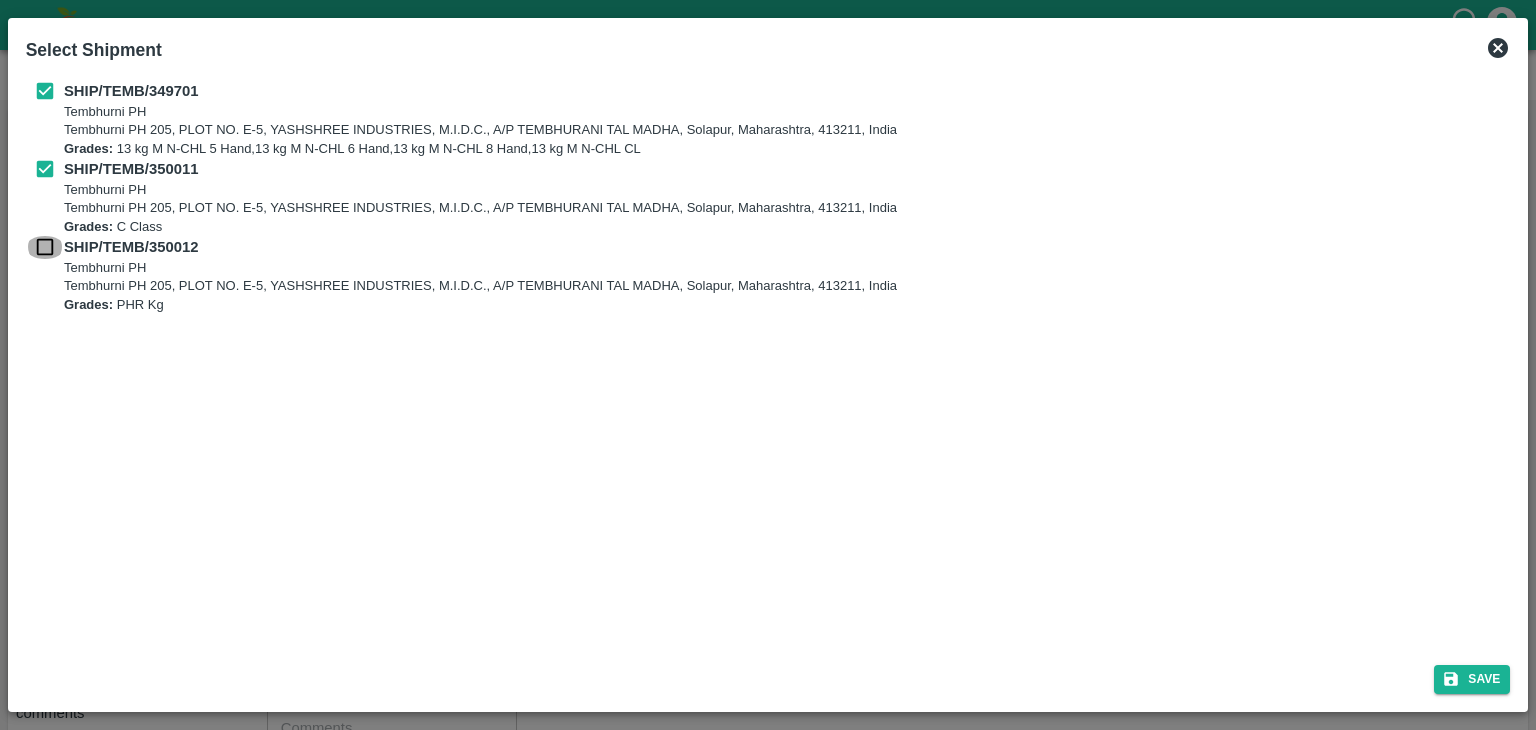 click at bounding box center [45, 247] 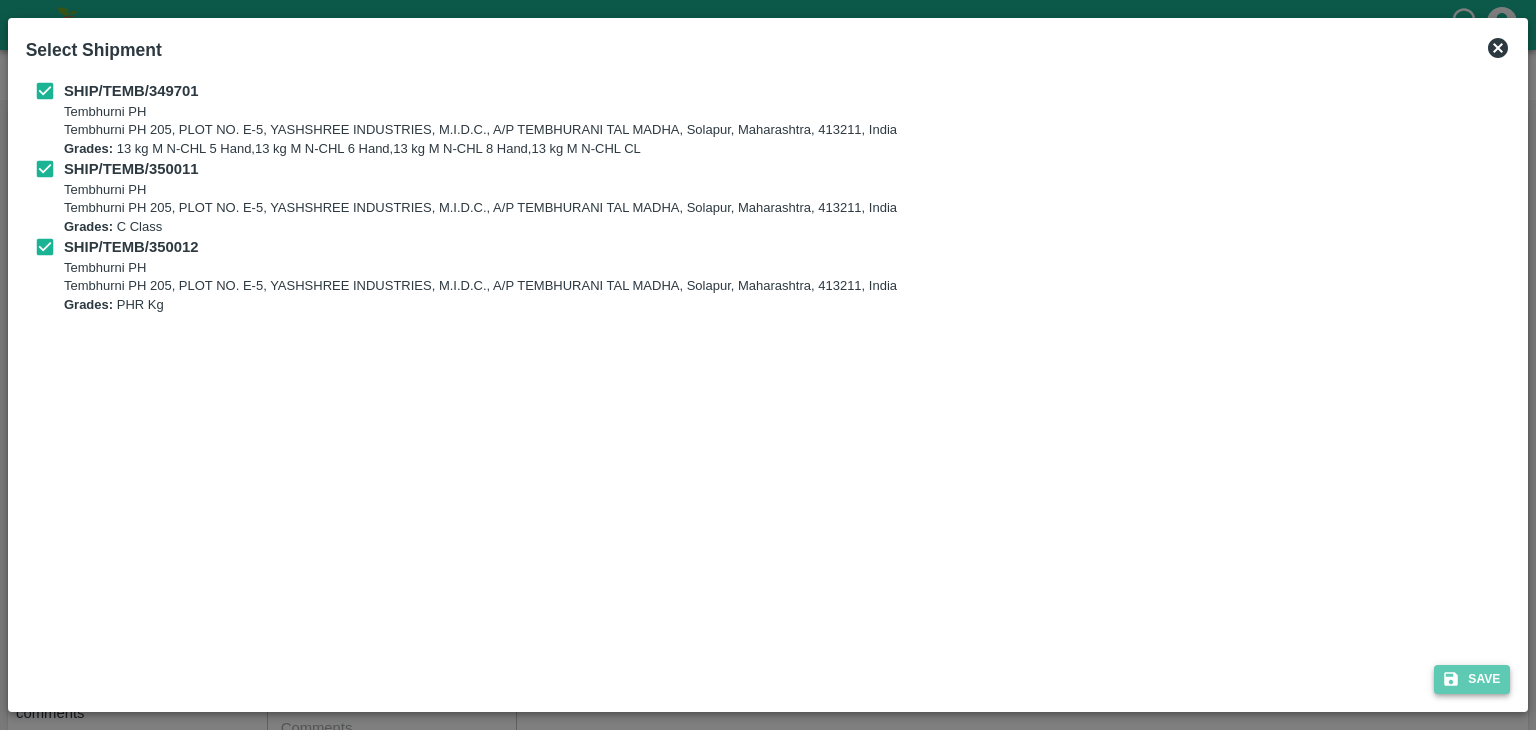 click 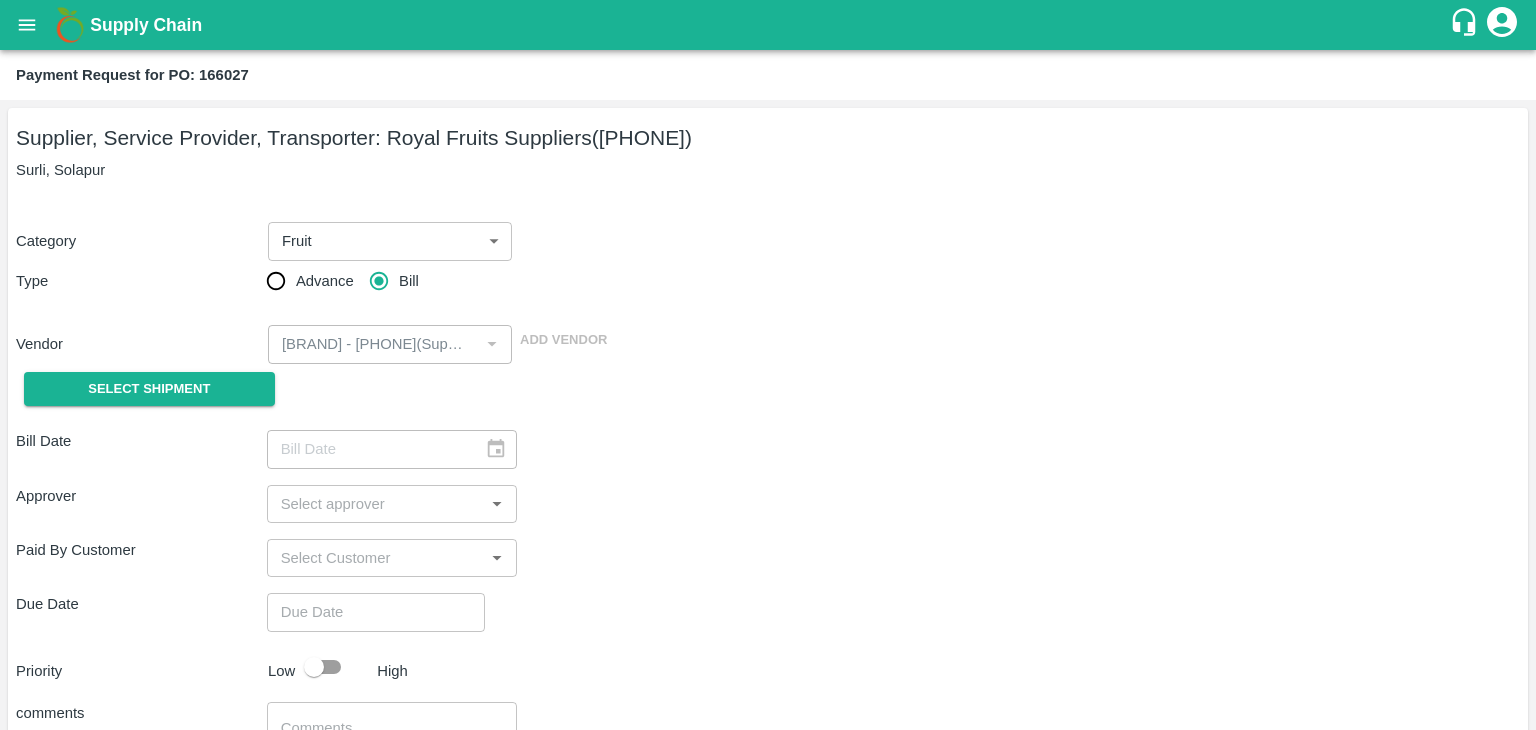 type on "30/07/2025" 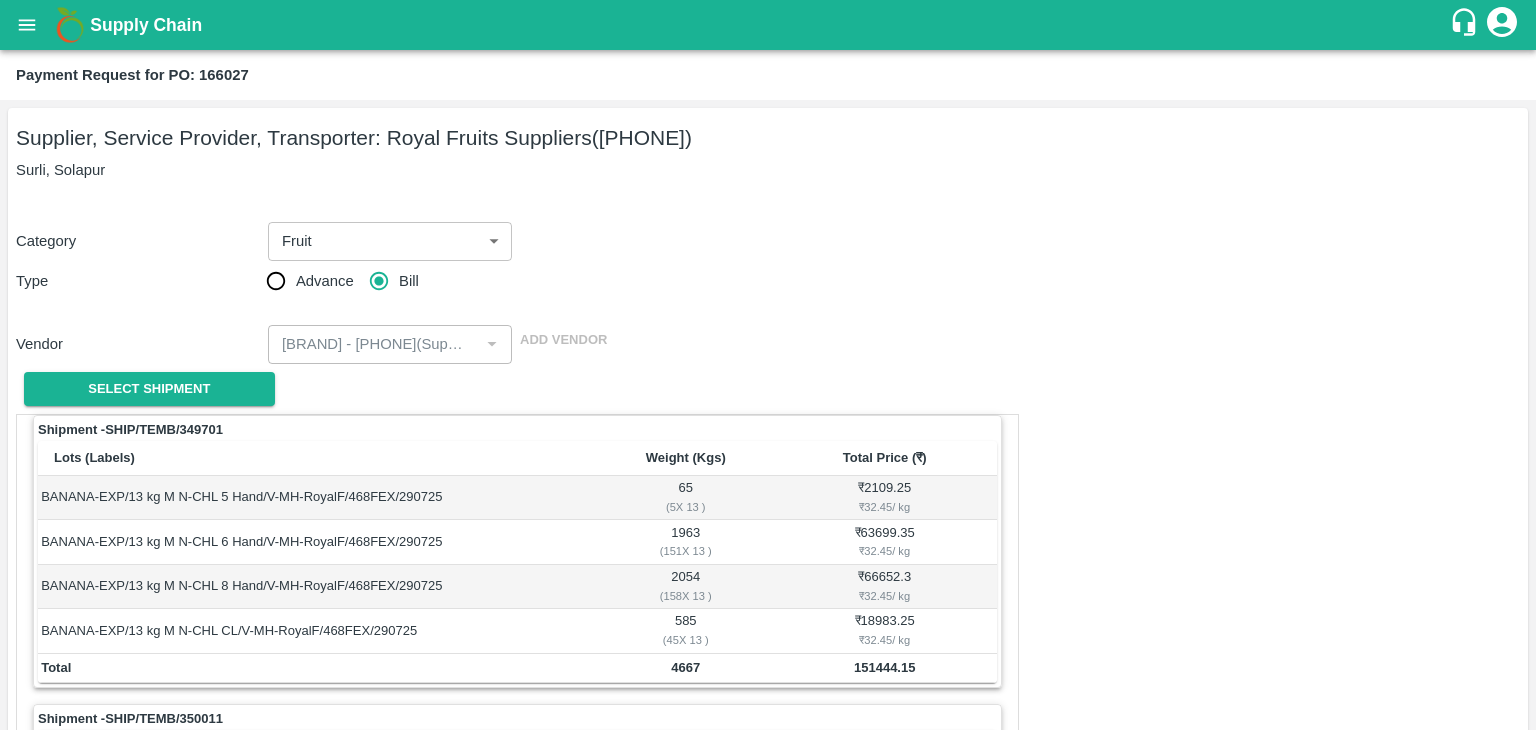 scroll, scrollTop: 936, scrollLeft: 0, axis: vertical 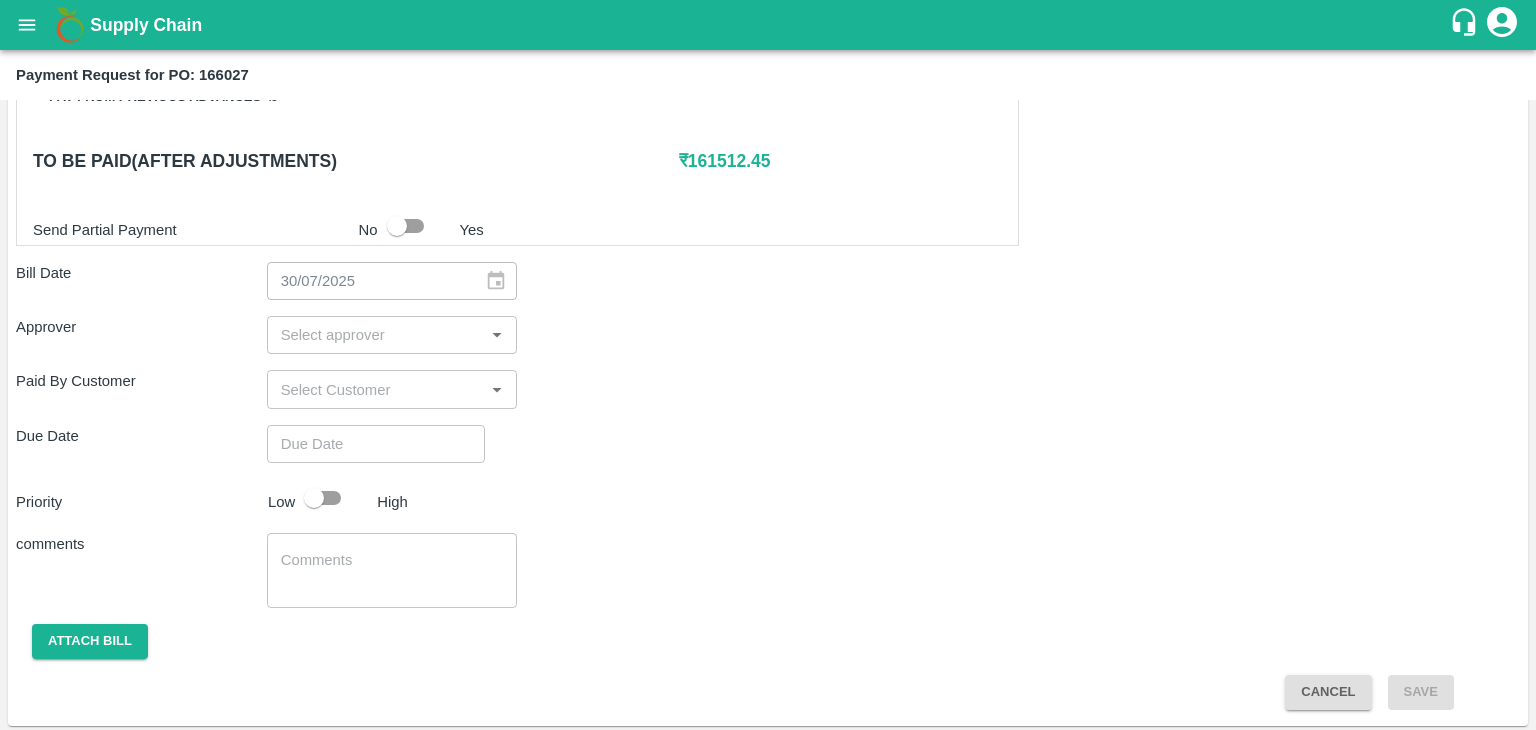 click at bounding box center (376, 335) 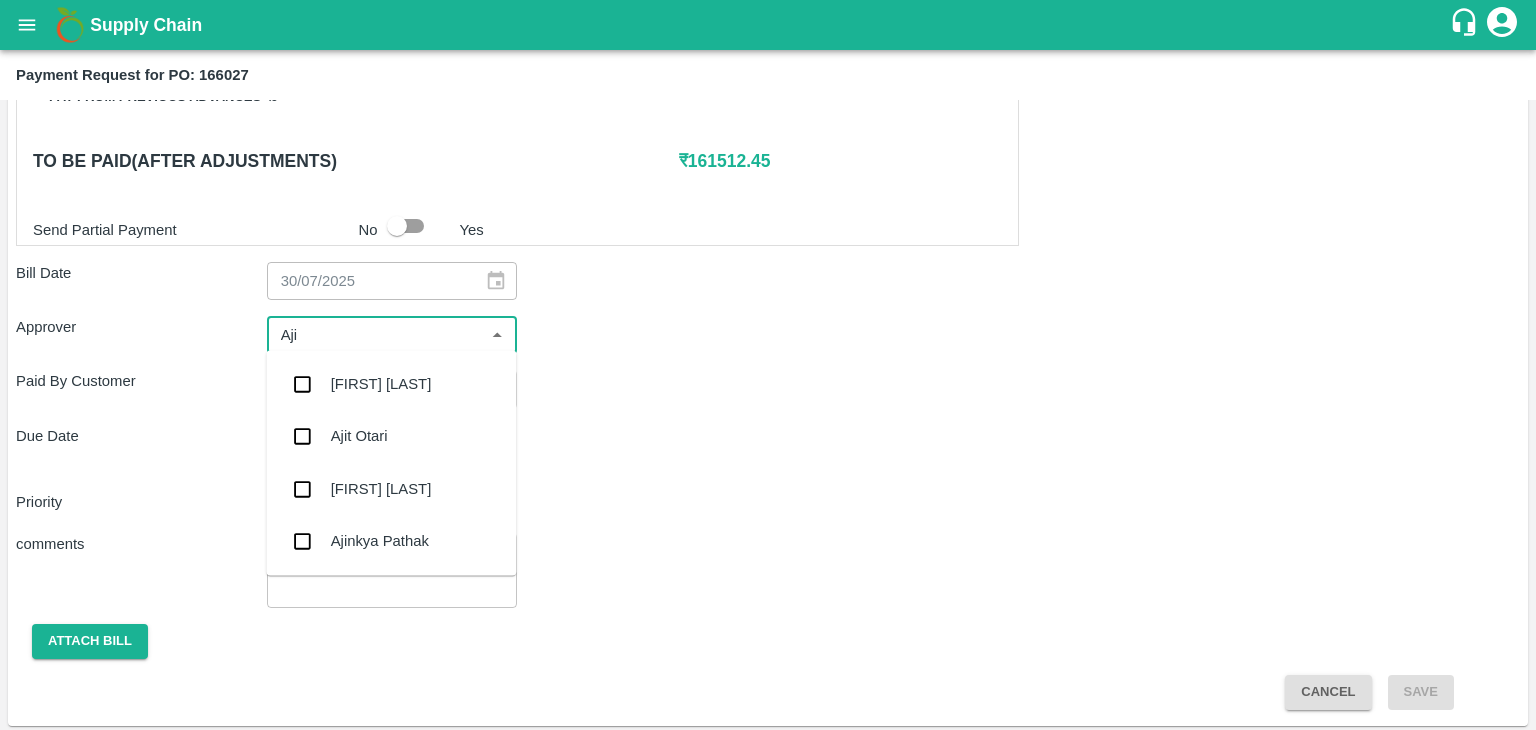 type on "[FIRST]" 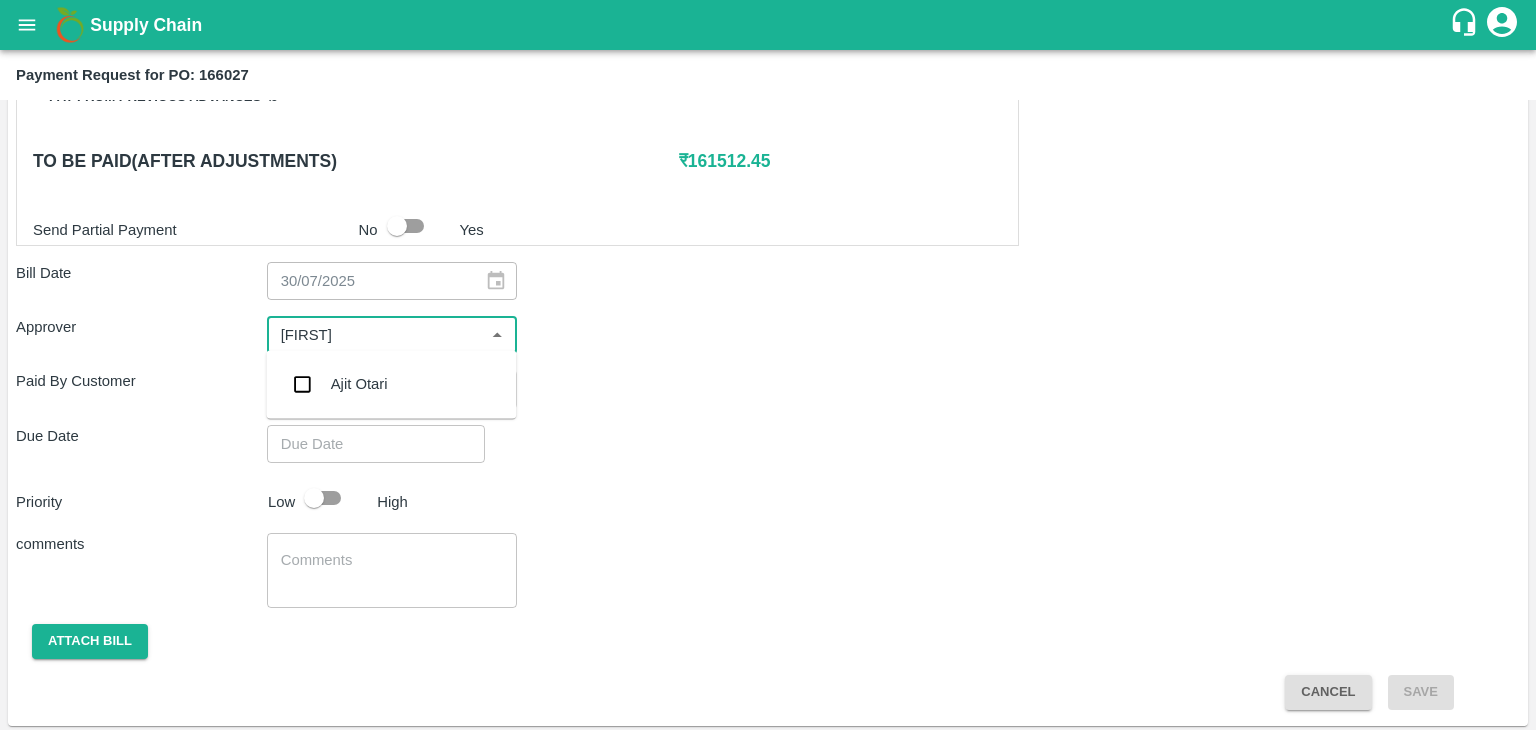 click on "Ajit Otari" at bounding box center (391, 384) 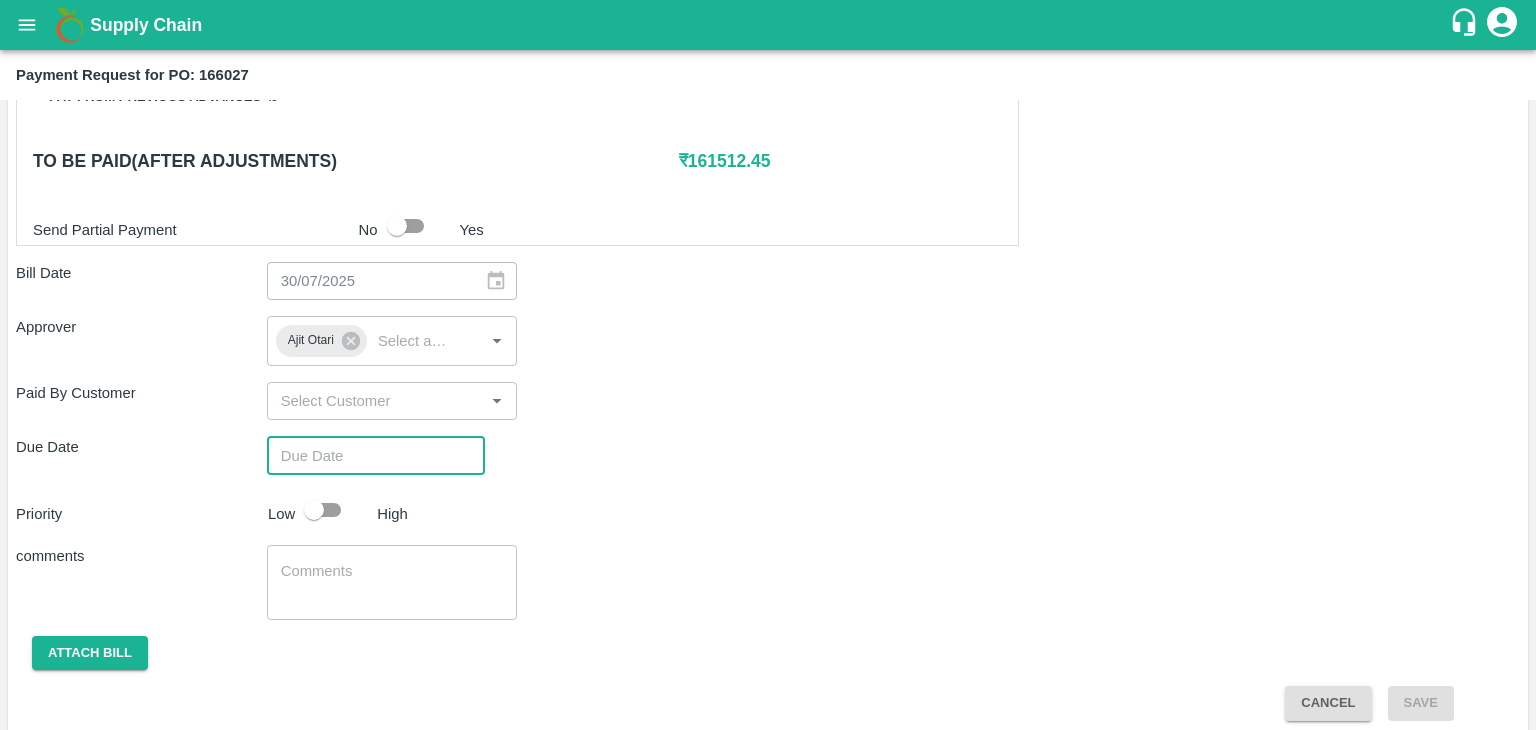 type on "DD/MM/YYYY hh:mm aa" 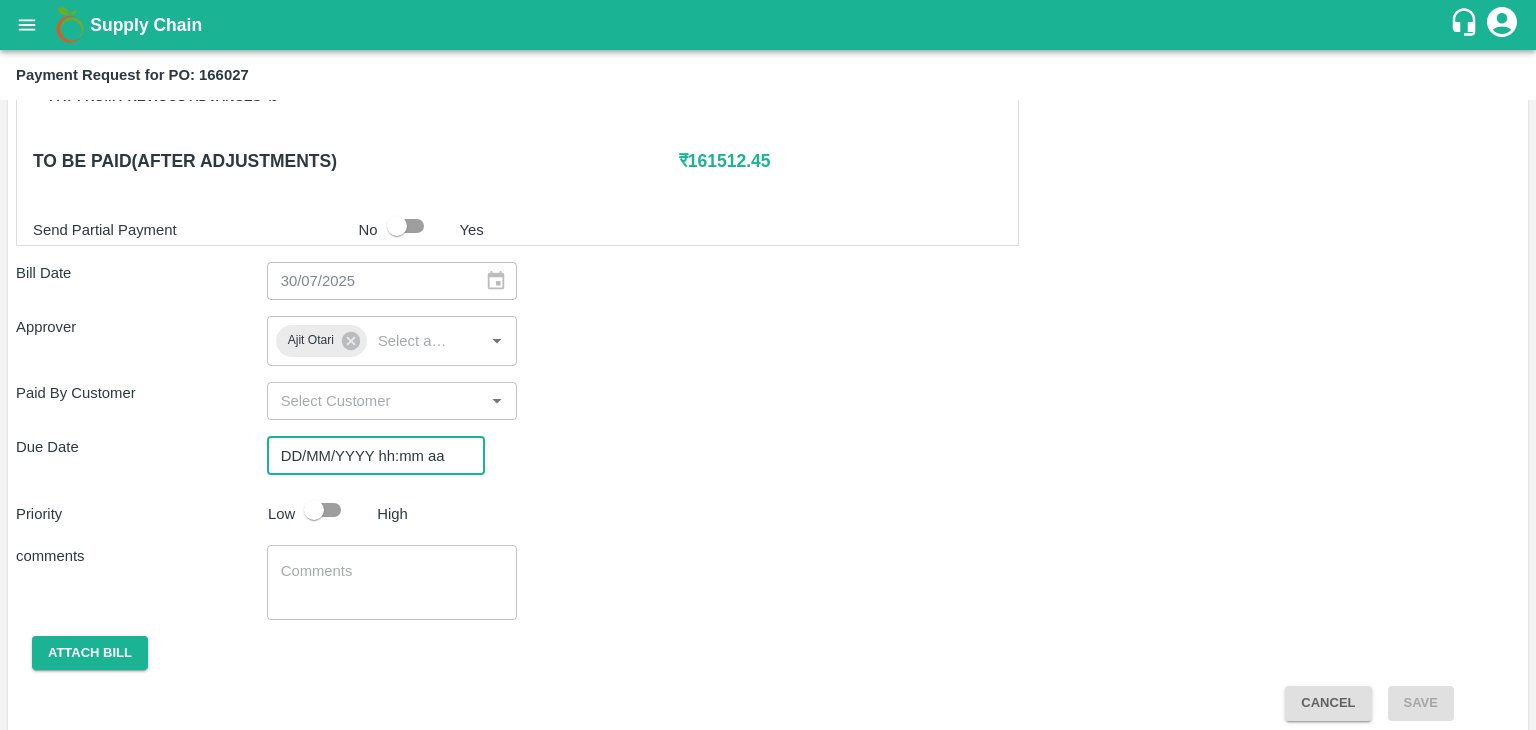 click on "DD/MM/YYYY hh:mm aa" at bounding box center [369, 455] 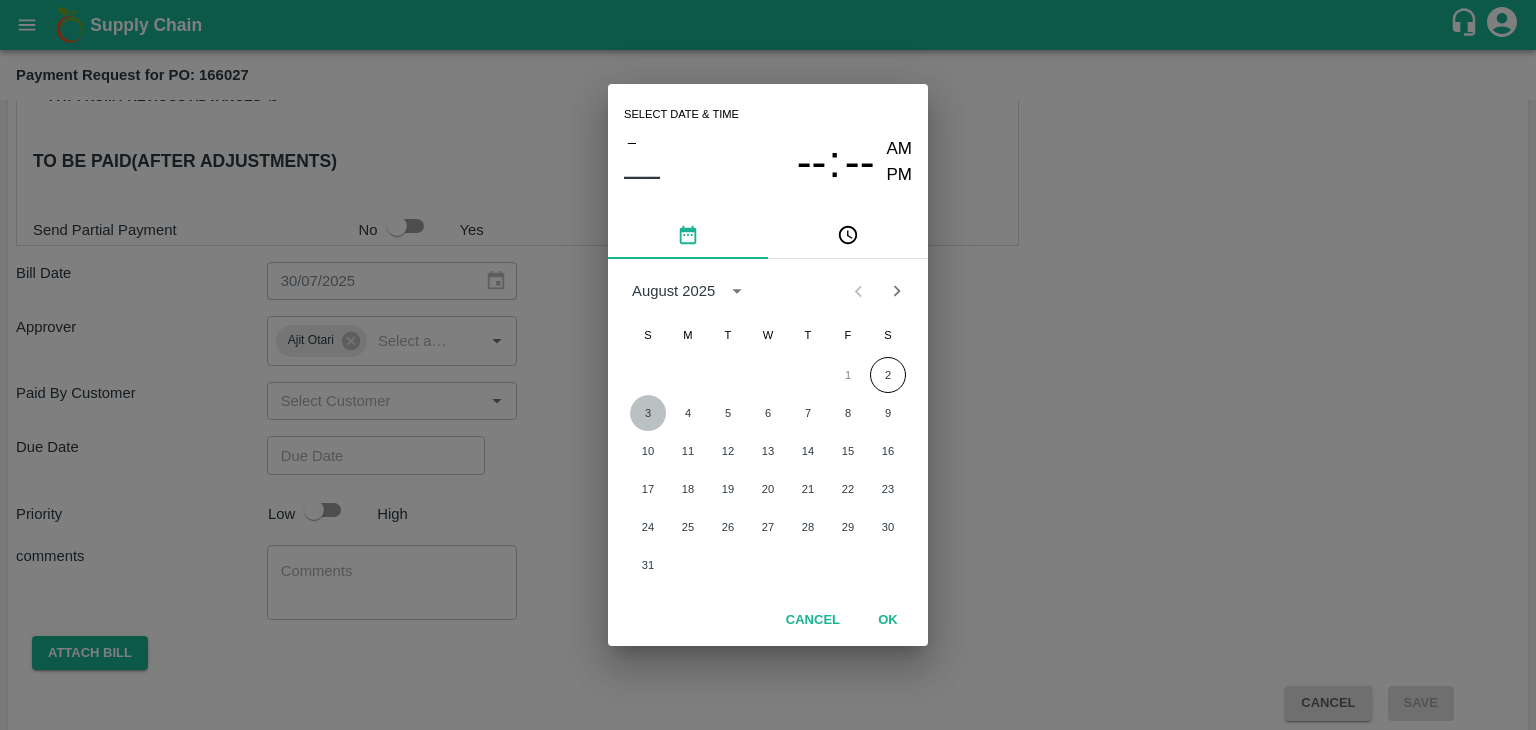 click on "3" at bounding box center [648, 413] 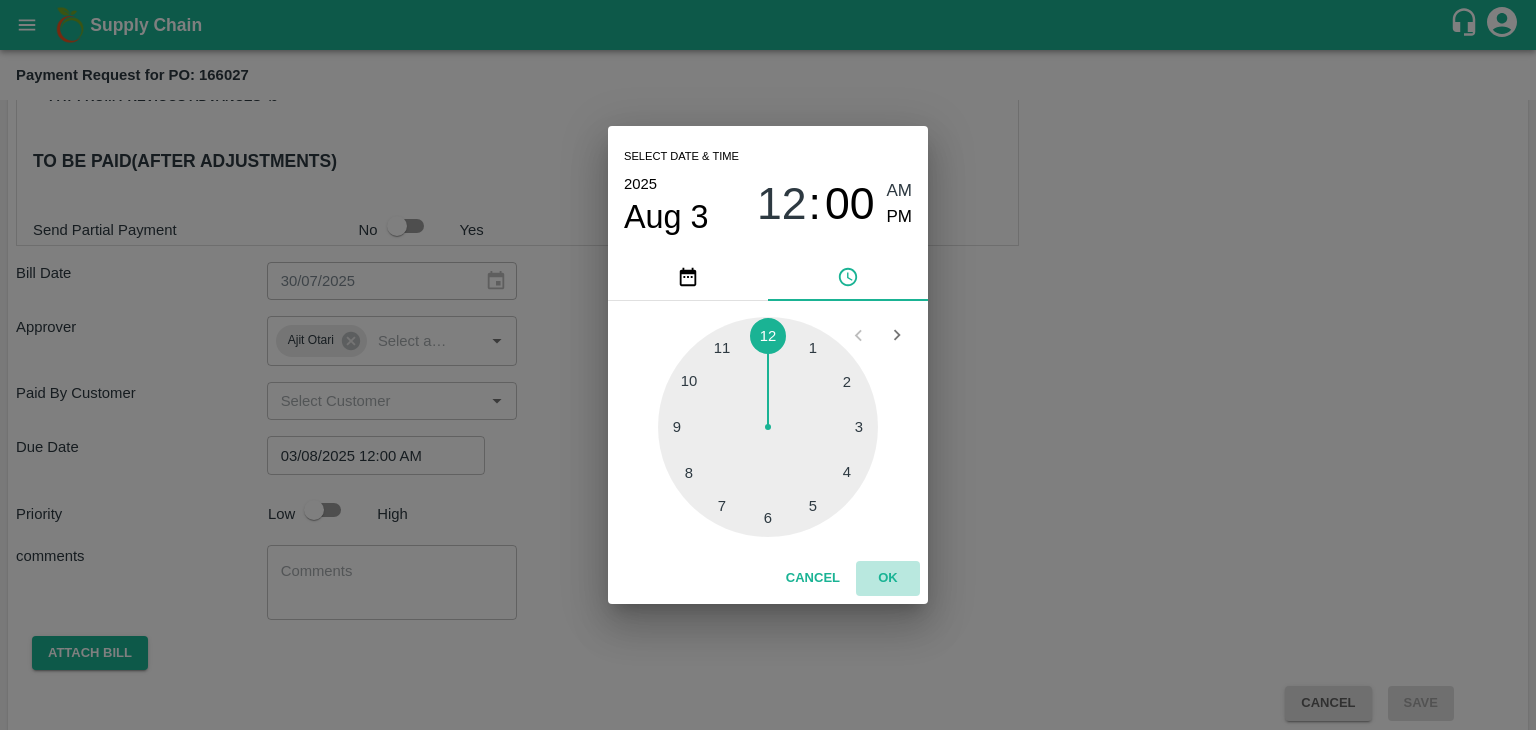 click on "OK" at bounding box center (888, 578) 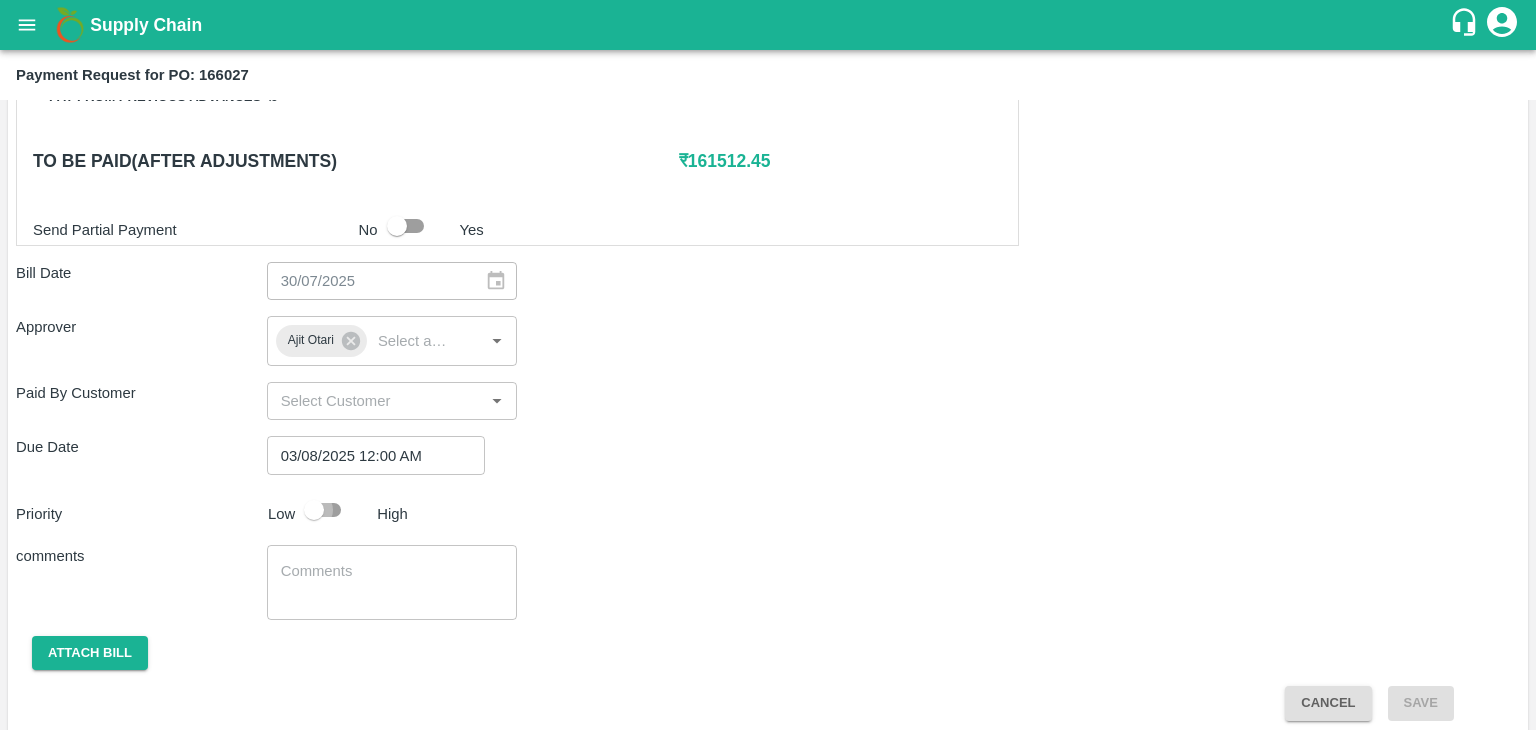 click at bounding box center (314, 510) 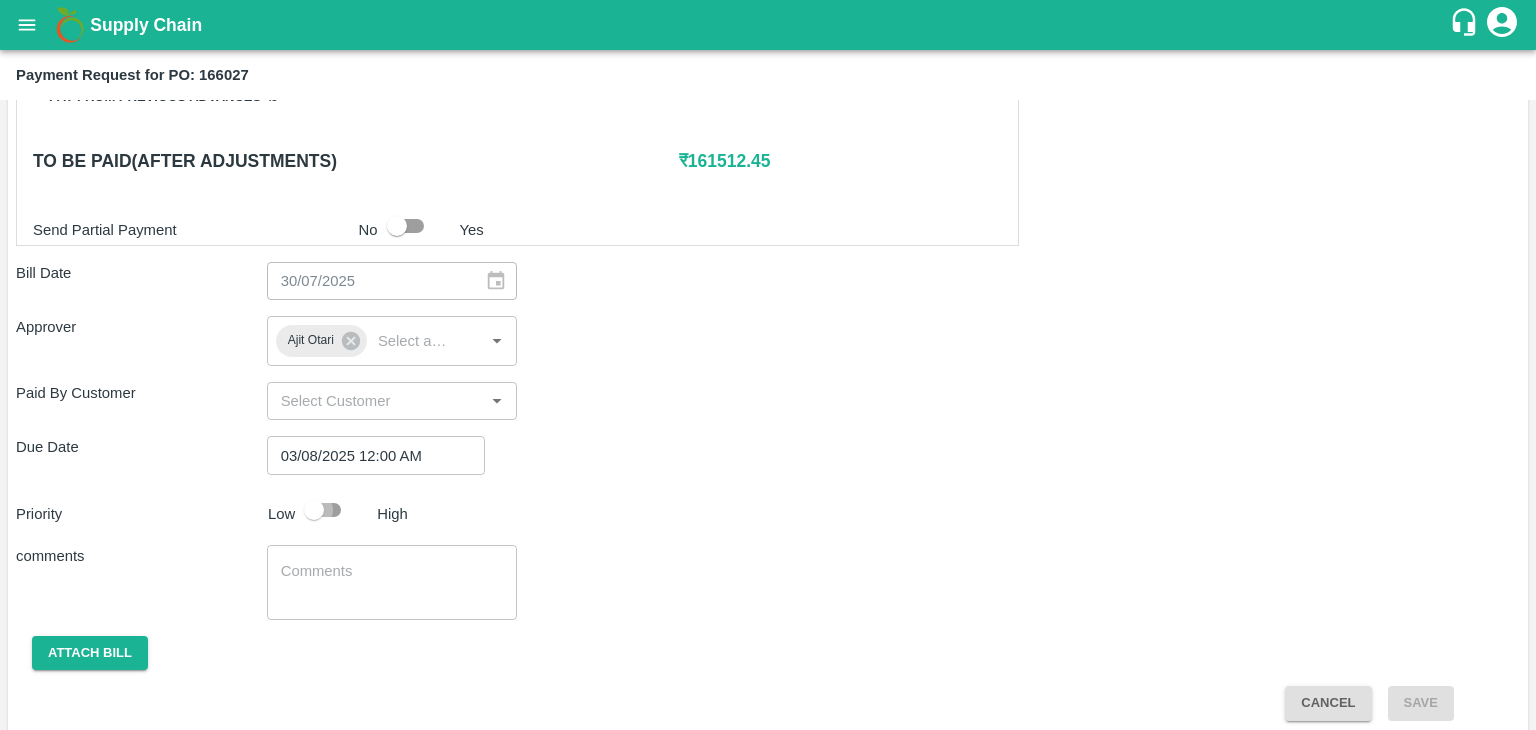 checkbox on "true" 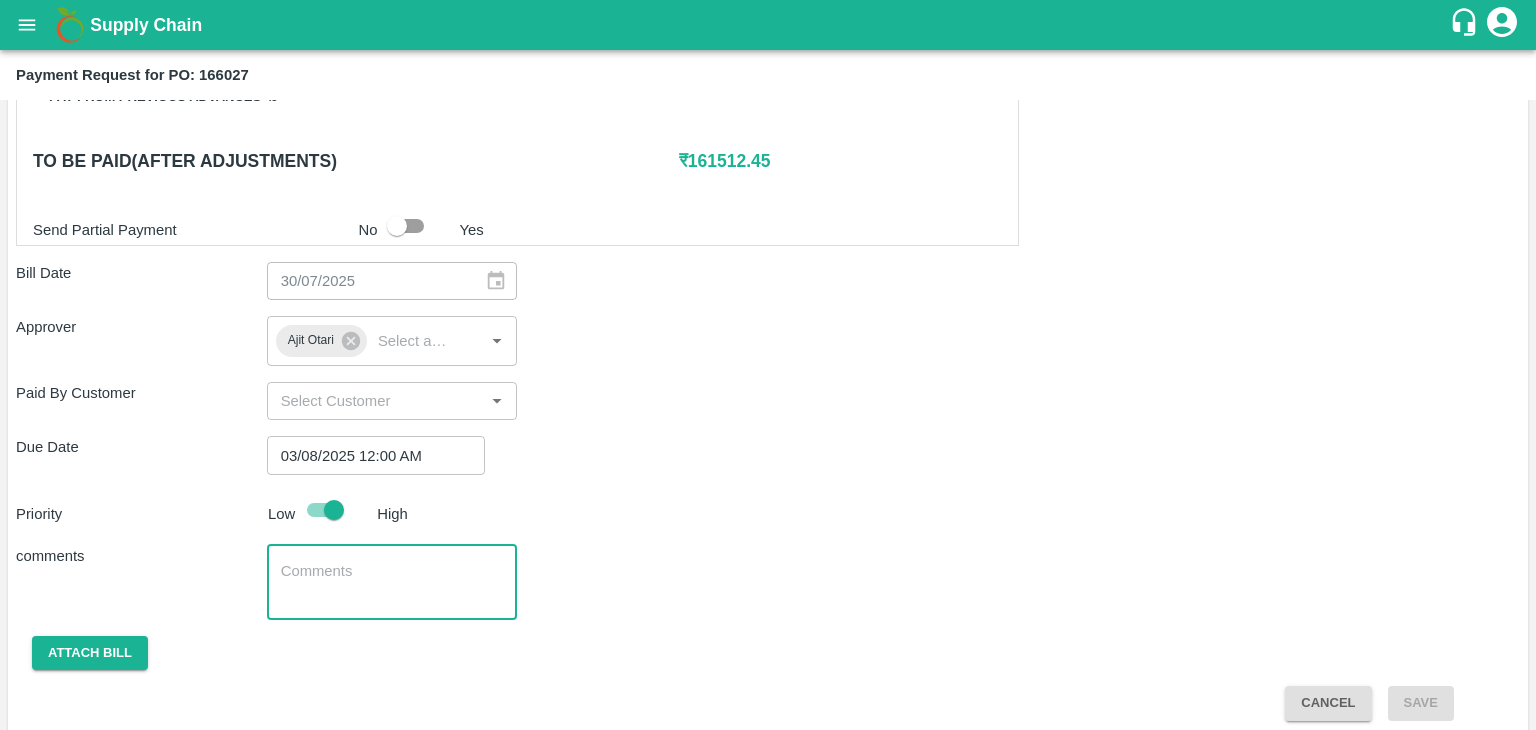 click at bounding box center (392, 582) 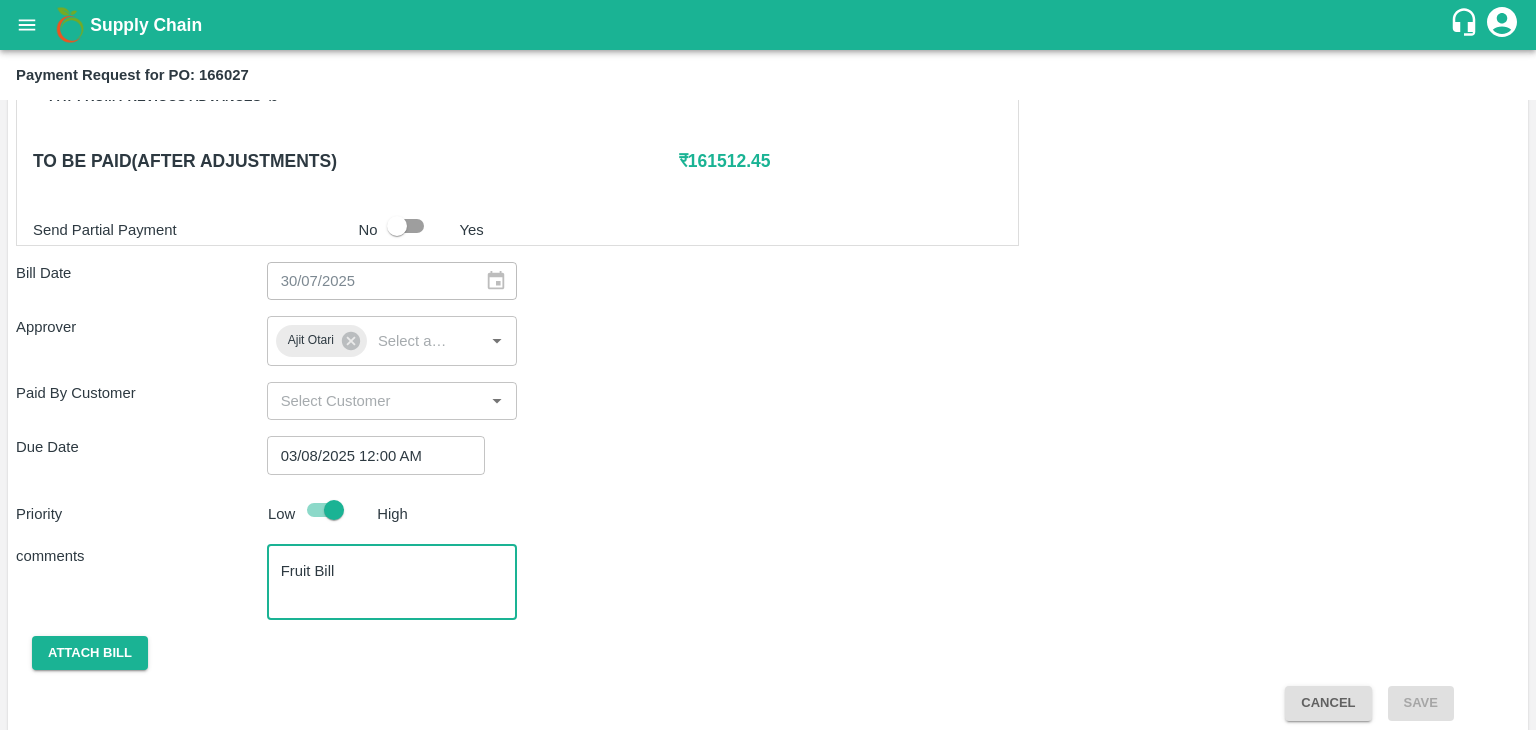 scroll, scrollTop: 948, scrollLeft: 0, axis: vertical 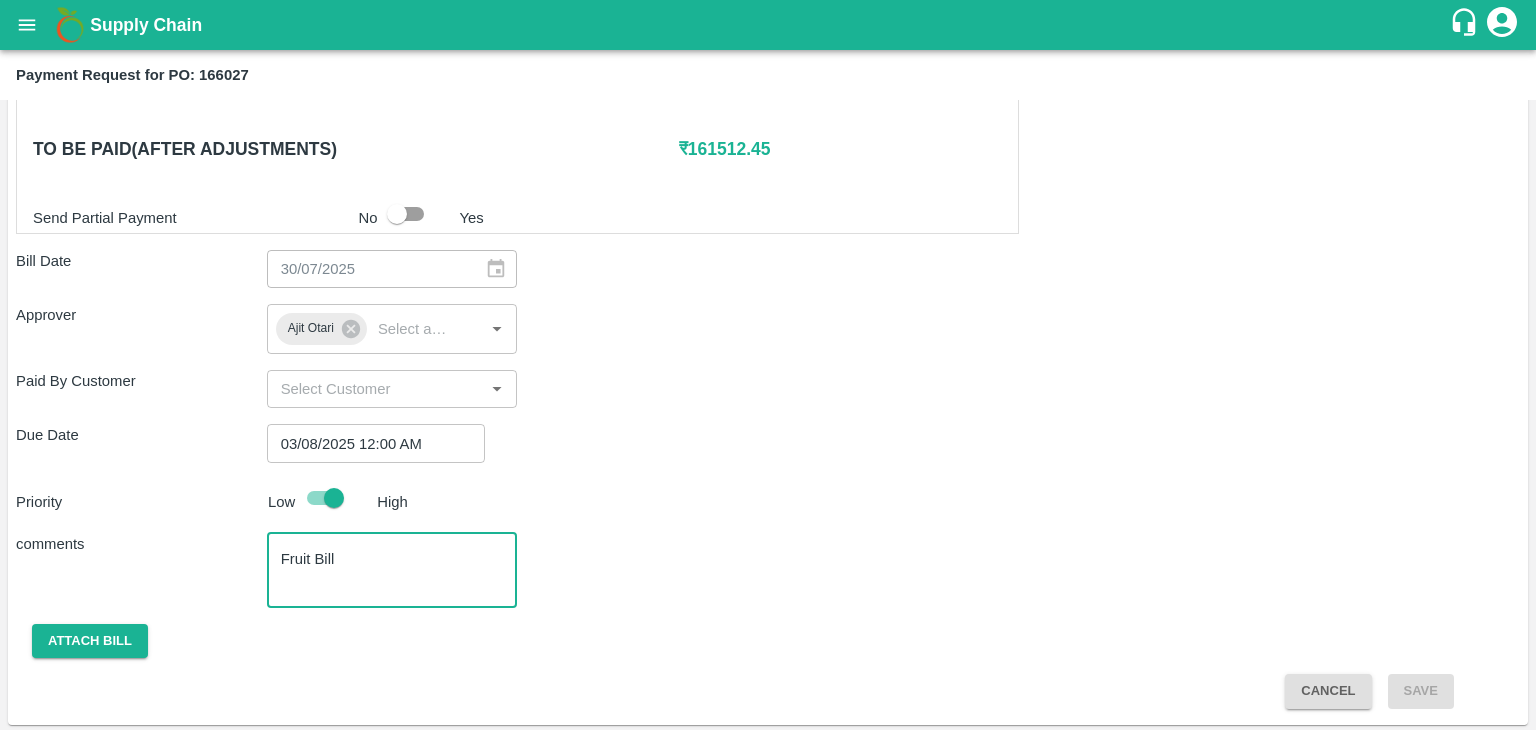 type on "Fruit Bill" 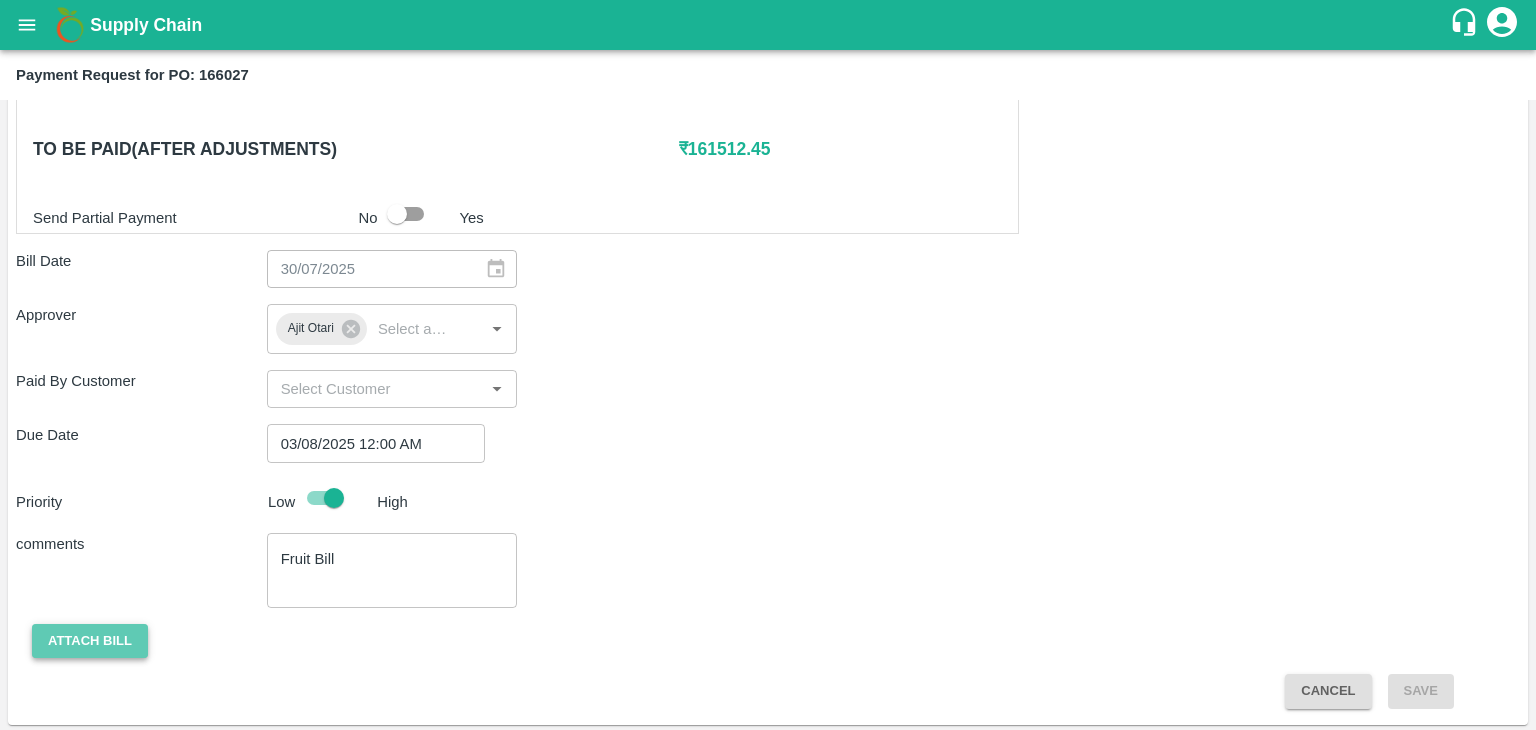 click on "Attach bill" at bounding box center [90, 641] 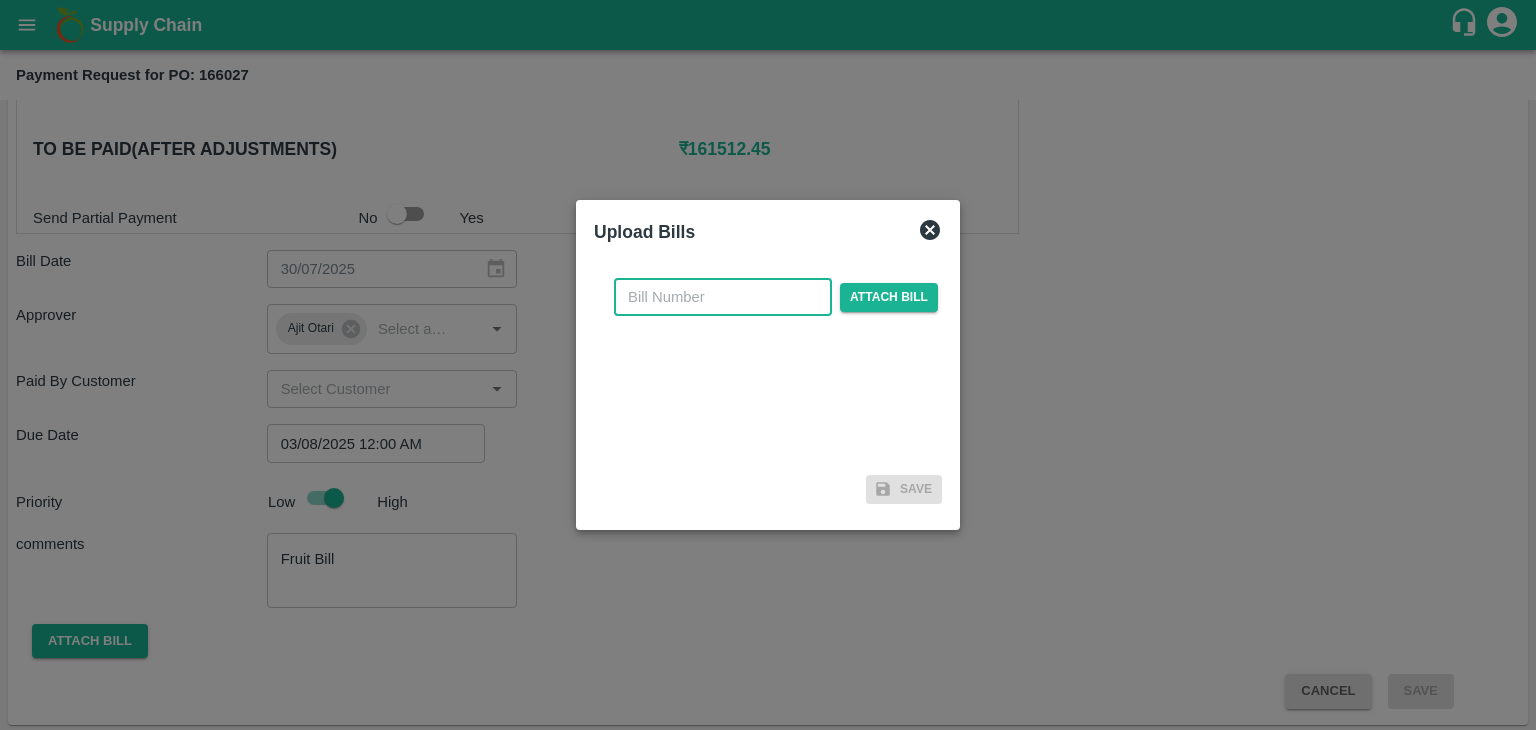 click at bounding box center (723, 297) 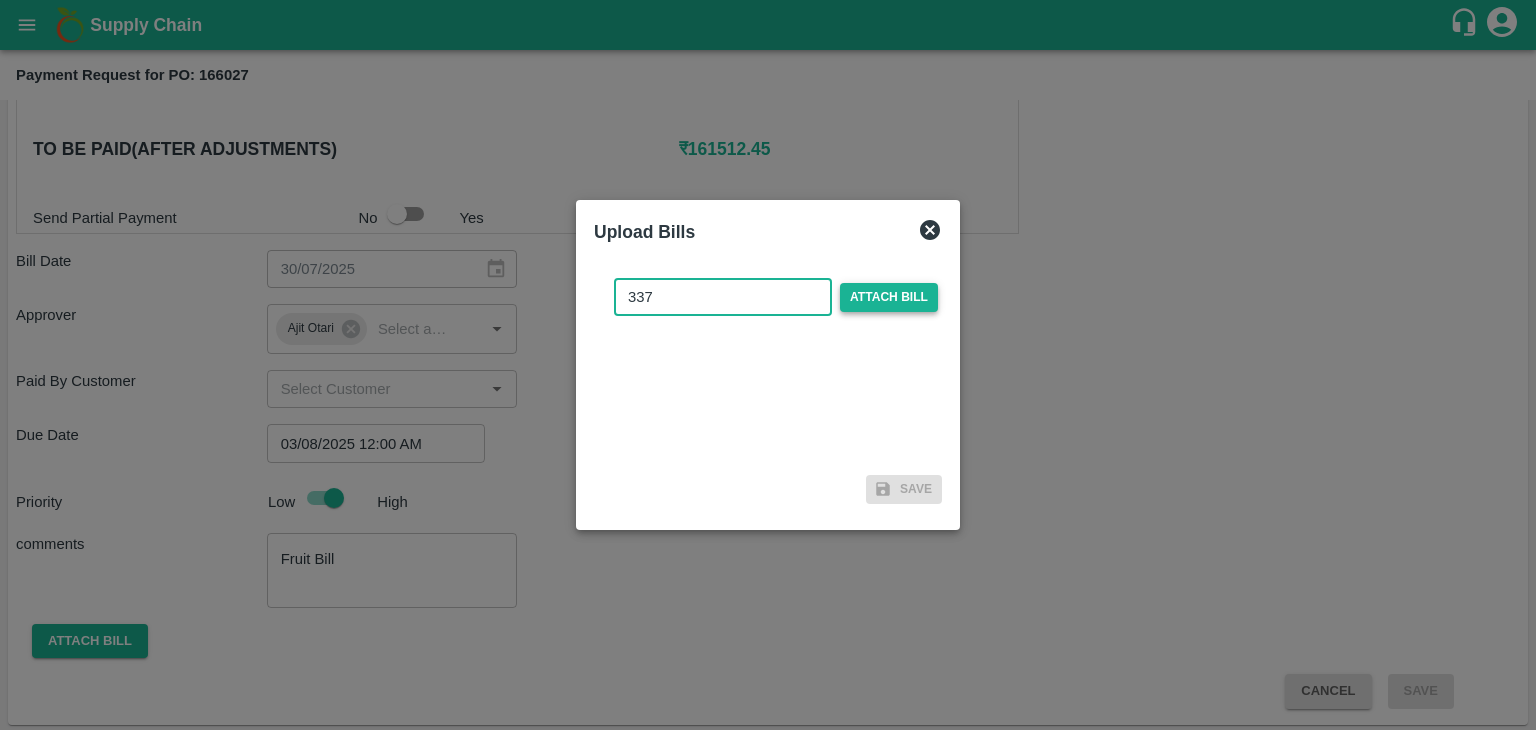 type on "337" 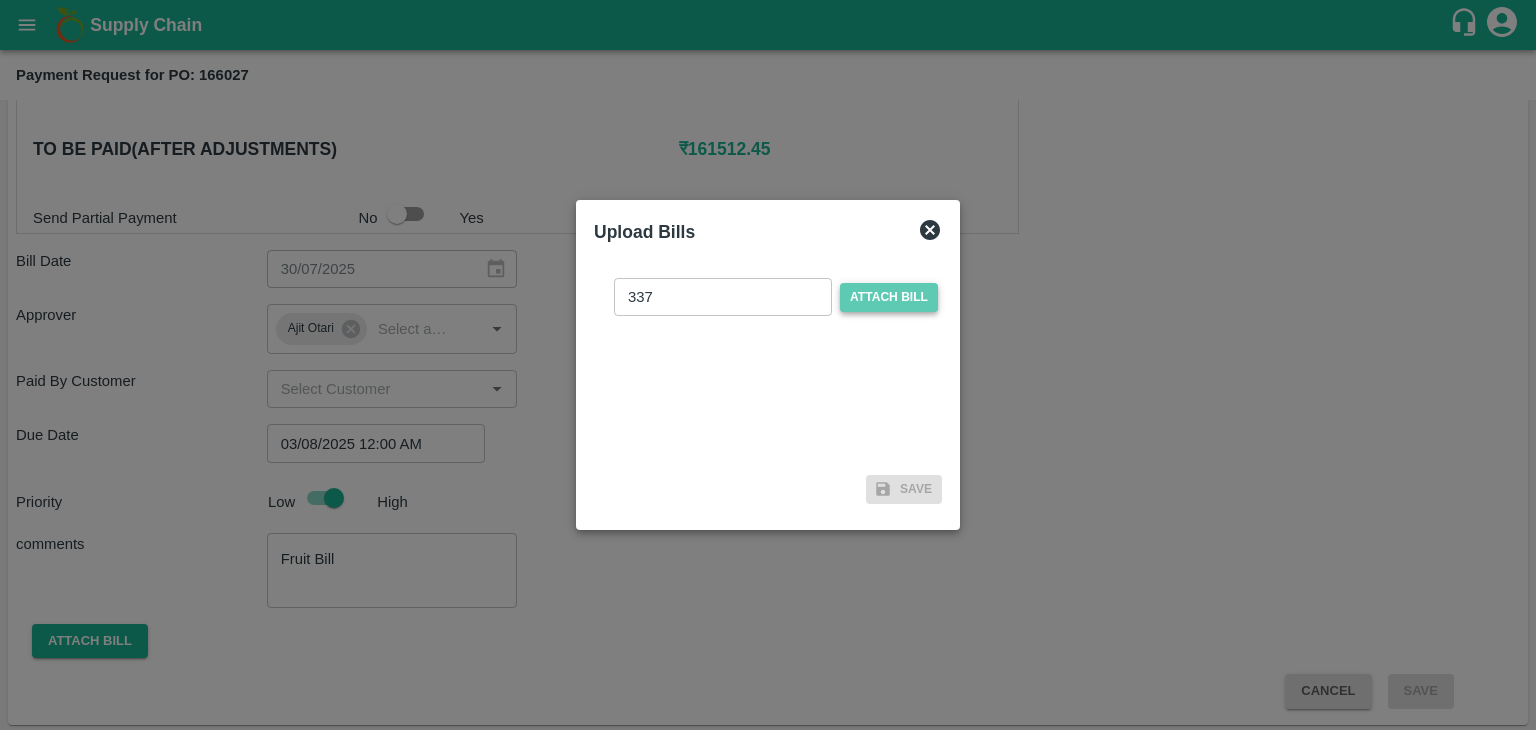 click on "Attach bill" at bounding box center (889, 297) 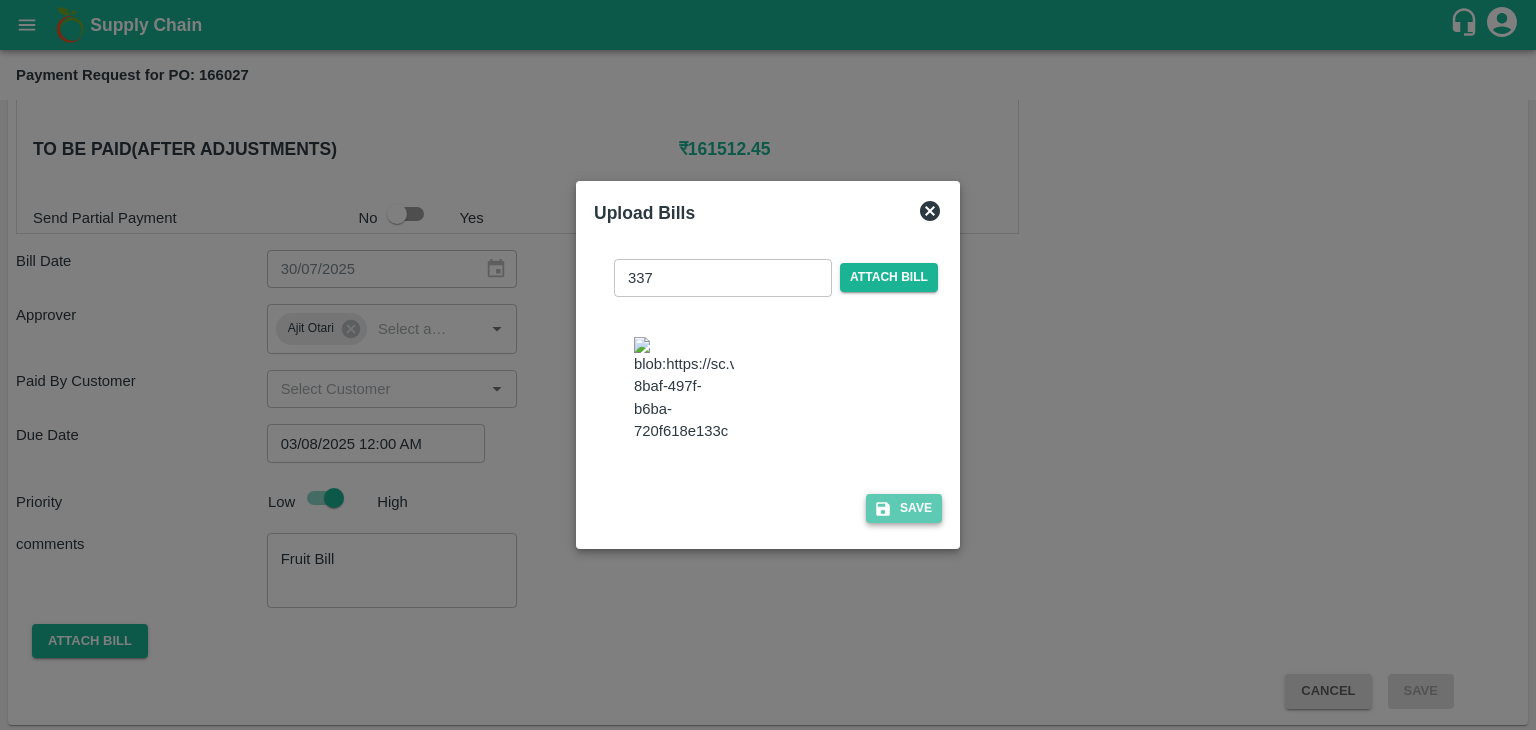 click on "Save" at bounding box center (904, 508) 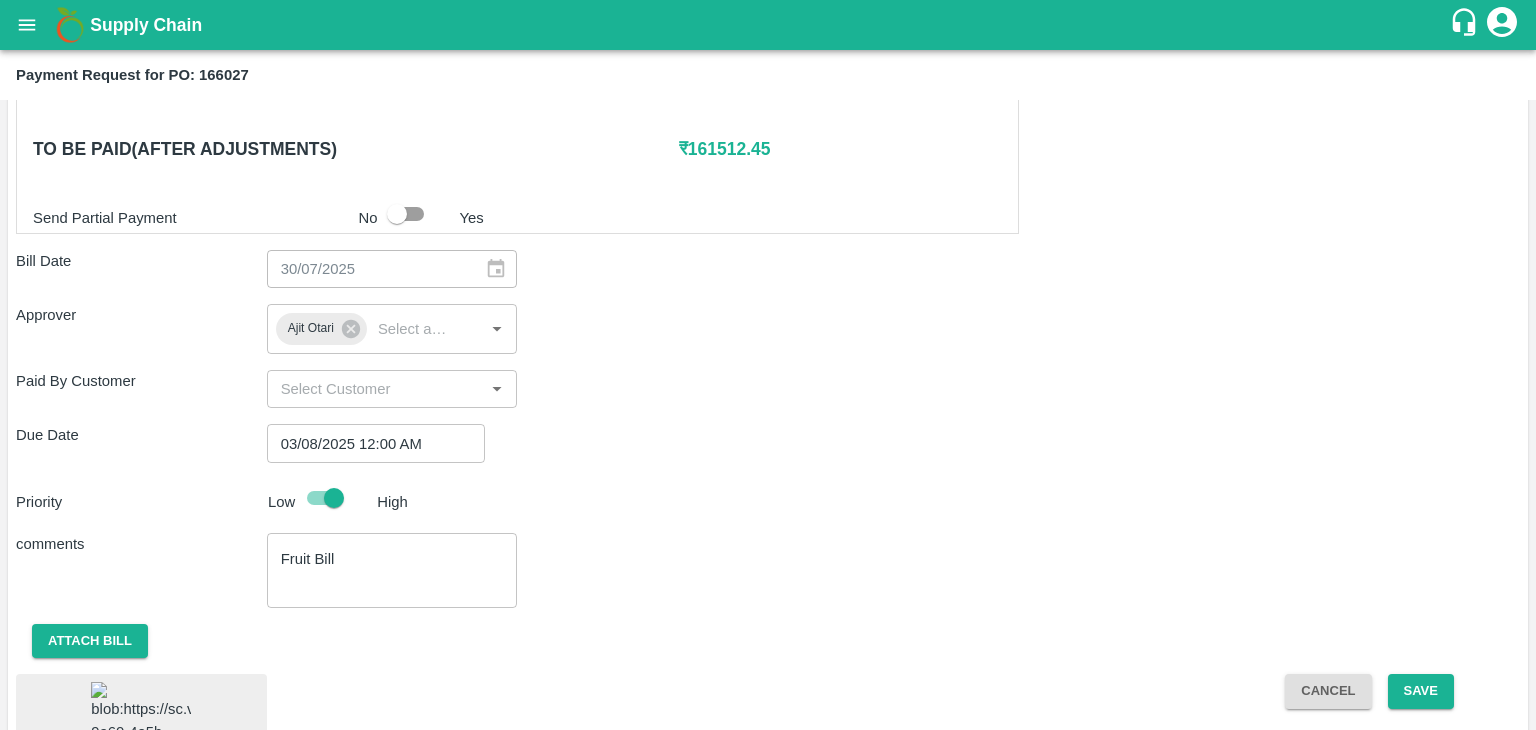 scroll, scrollTop: 1073, scrollLeft: 0, axis: vertical 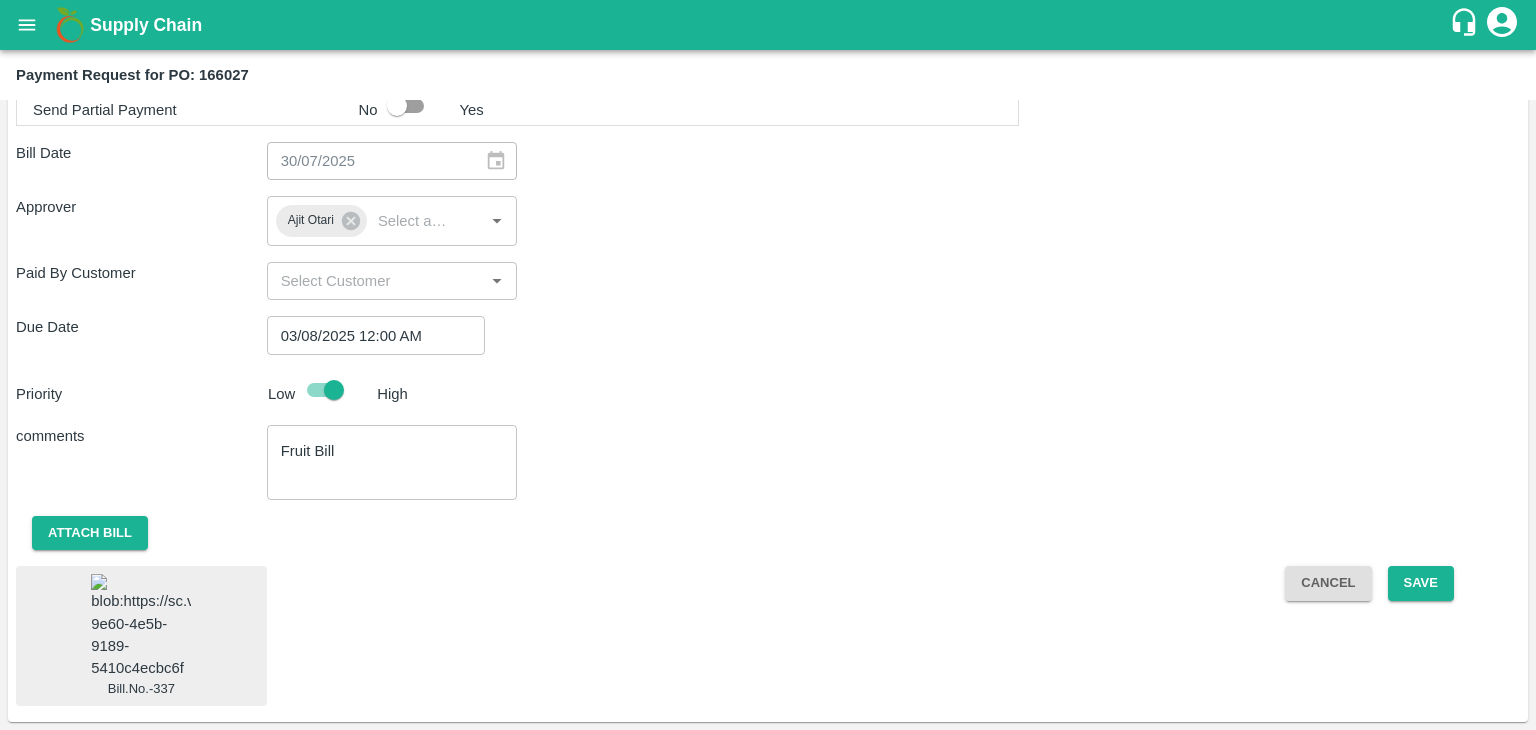 click at bounding box center [141, 626] 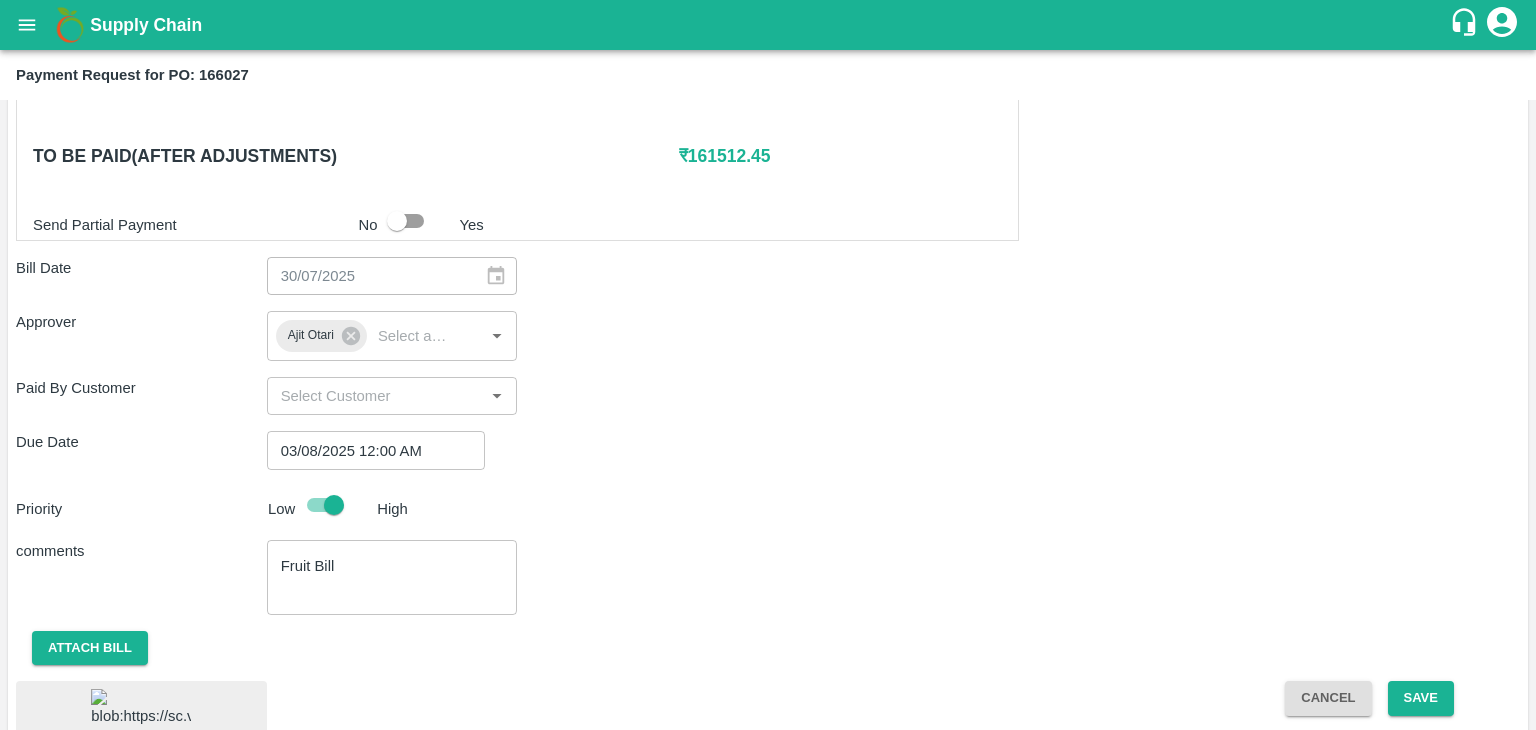 scroll, scrollTop: 1073, scrollLeft: 0, axis: vertical 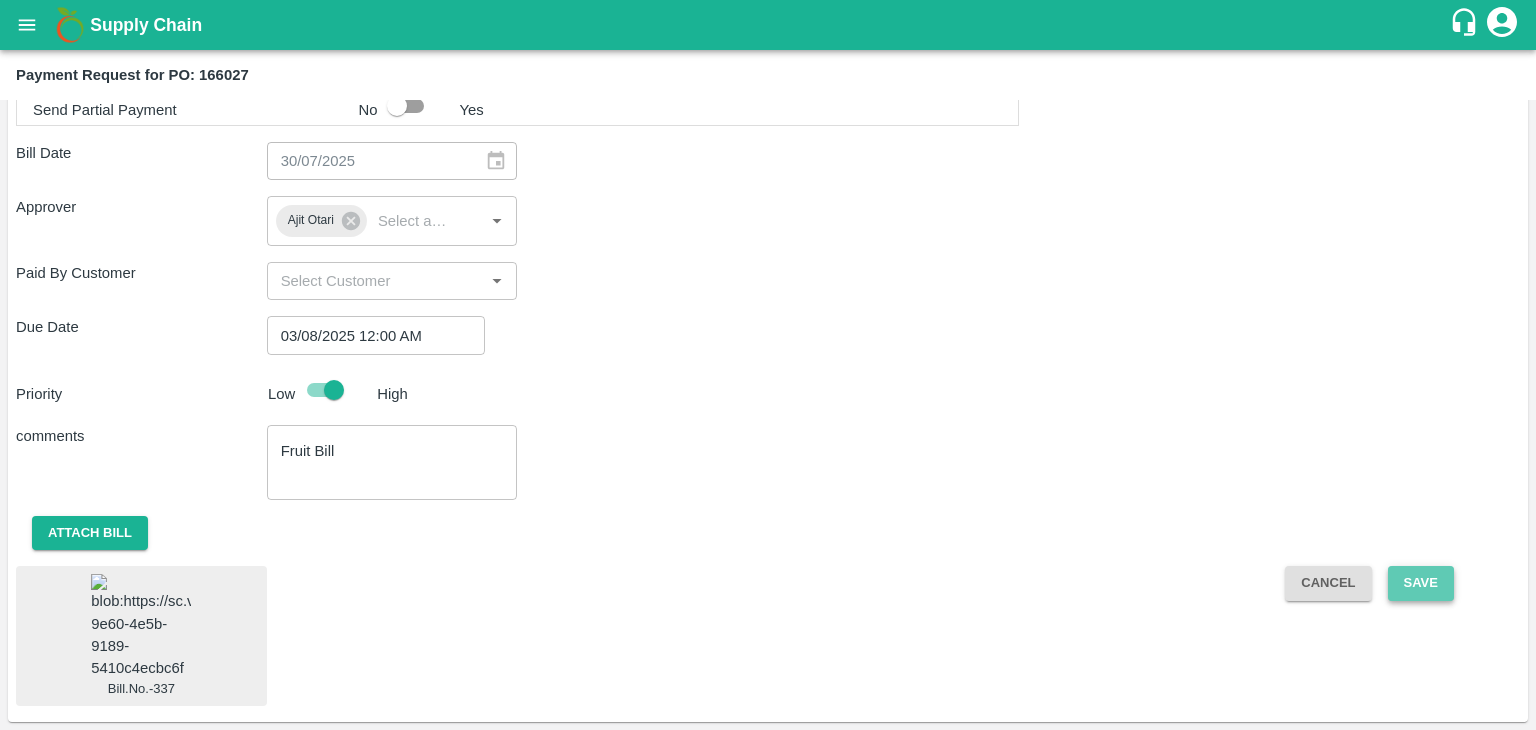 click on "Save" at bounding box center [1421, 583] 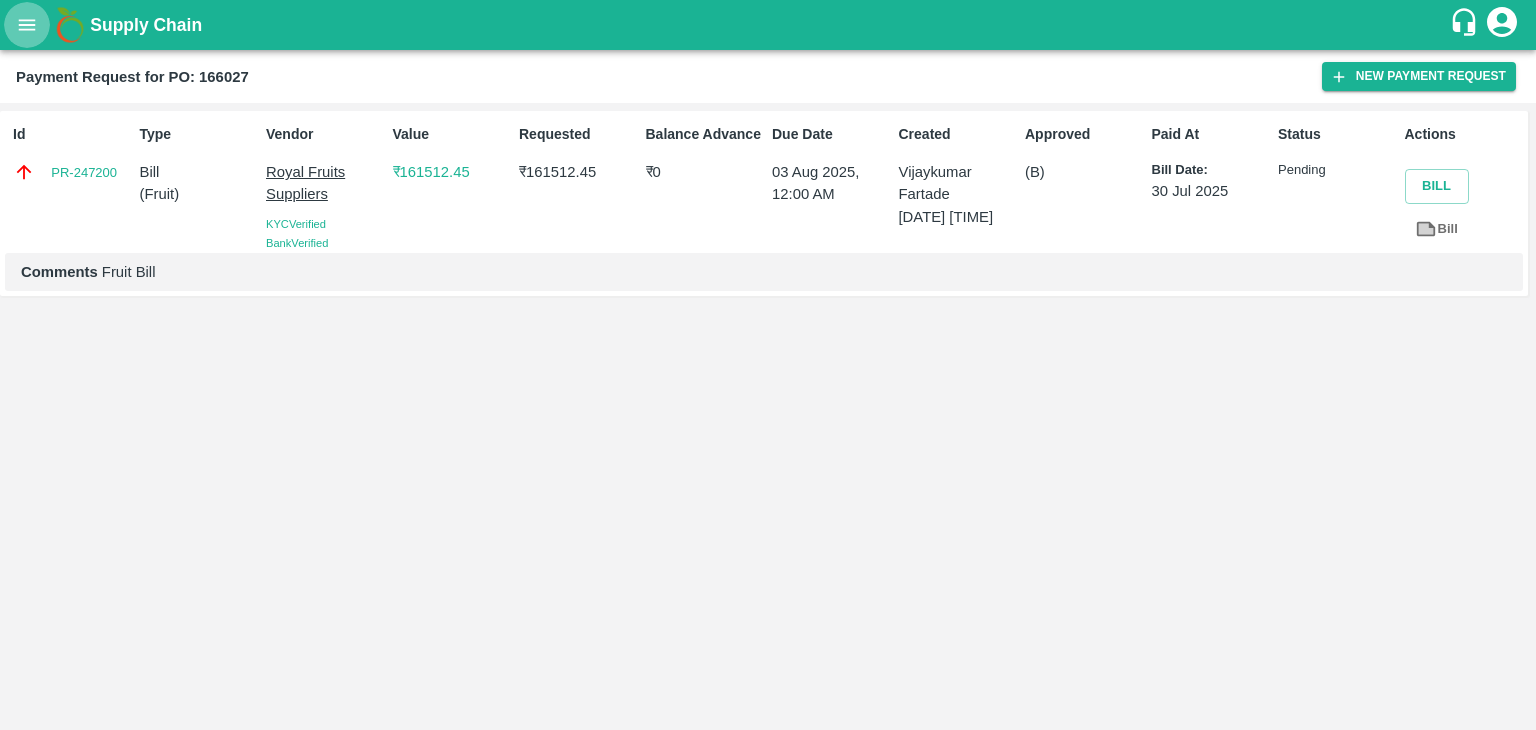 click at bounding box center [27, 25] 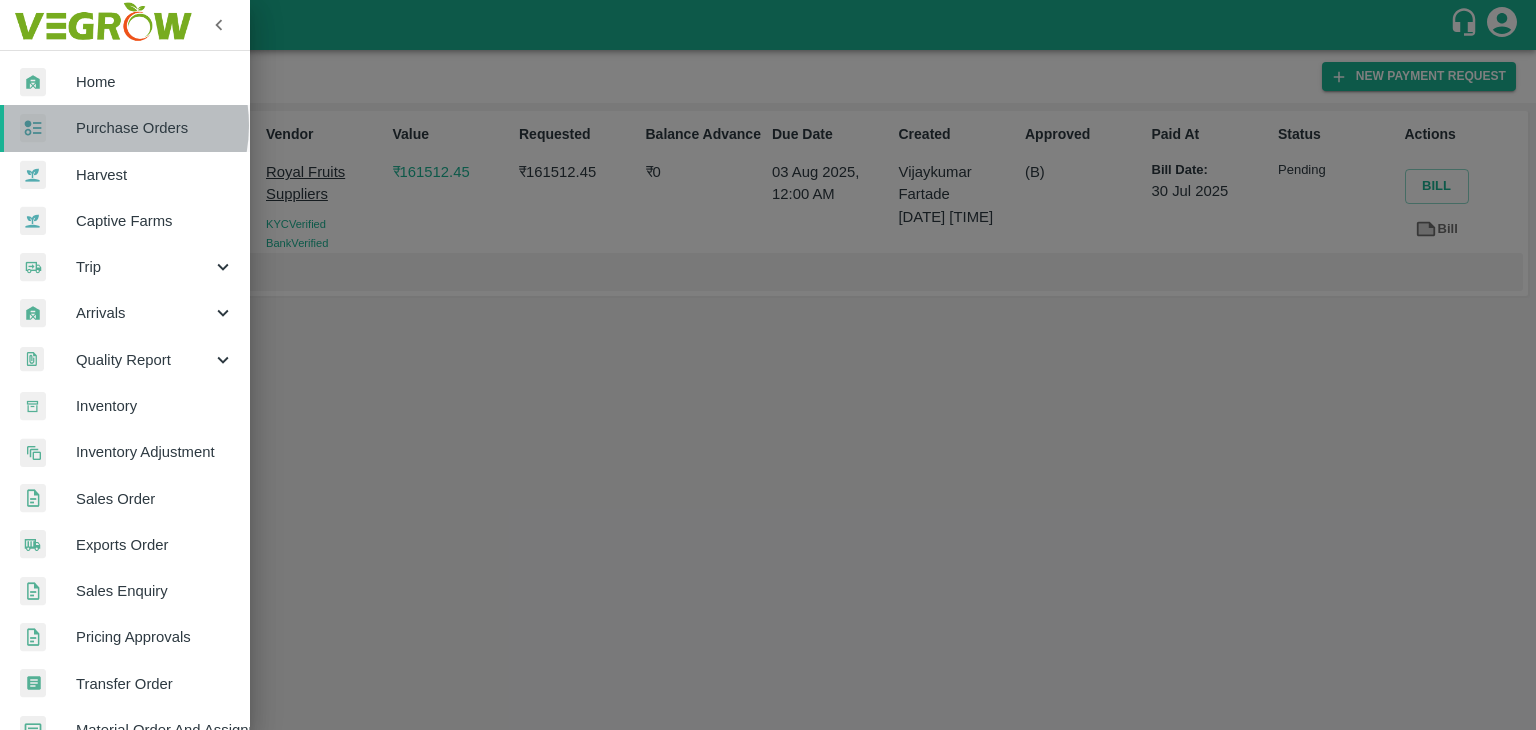 click on "Purchase Orders" at bounding box center (155, 128) 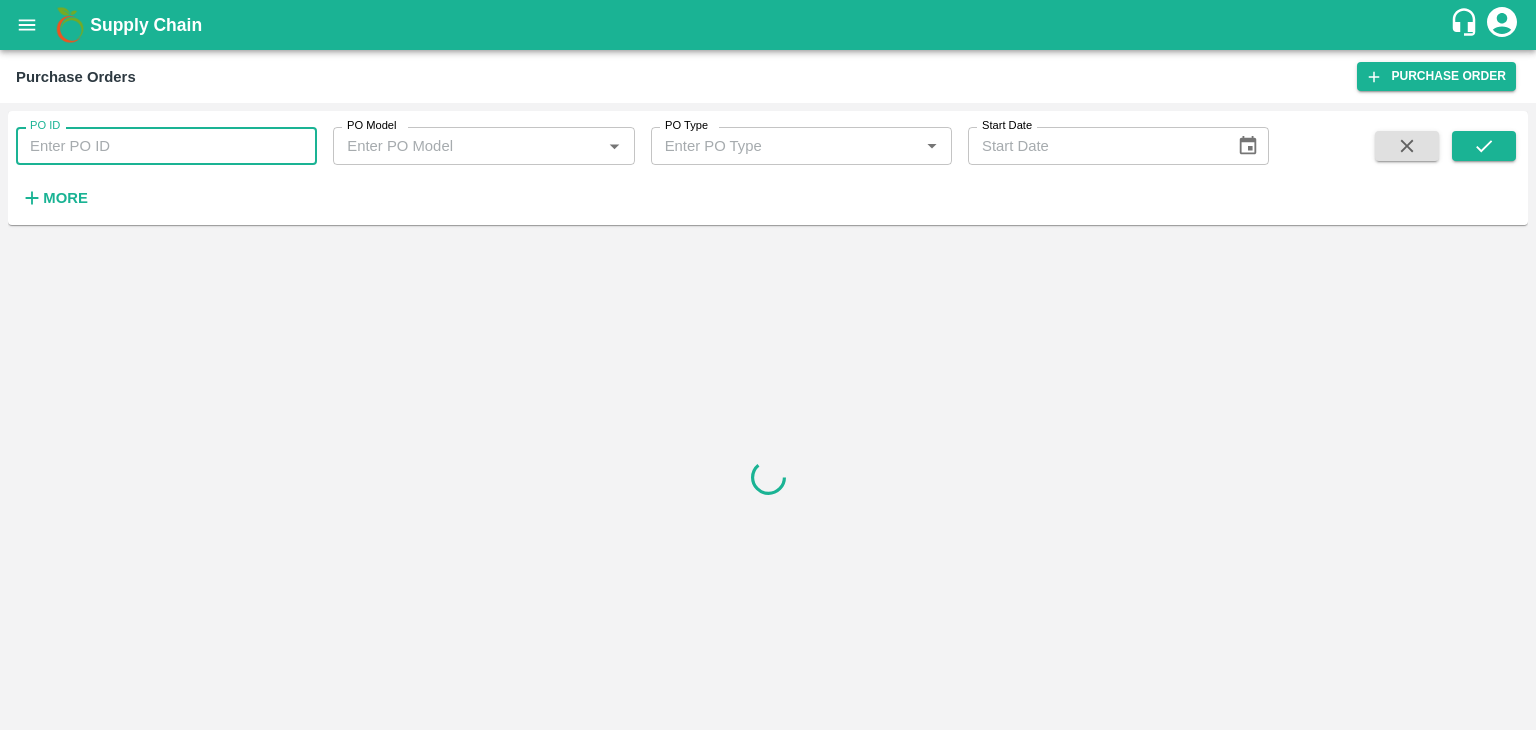 click on "PO ID" at bounding box center [166, 146] 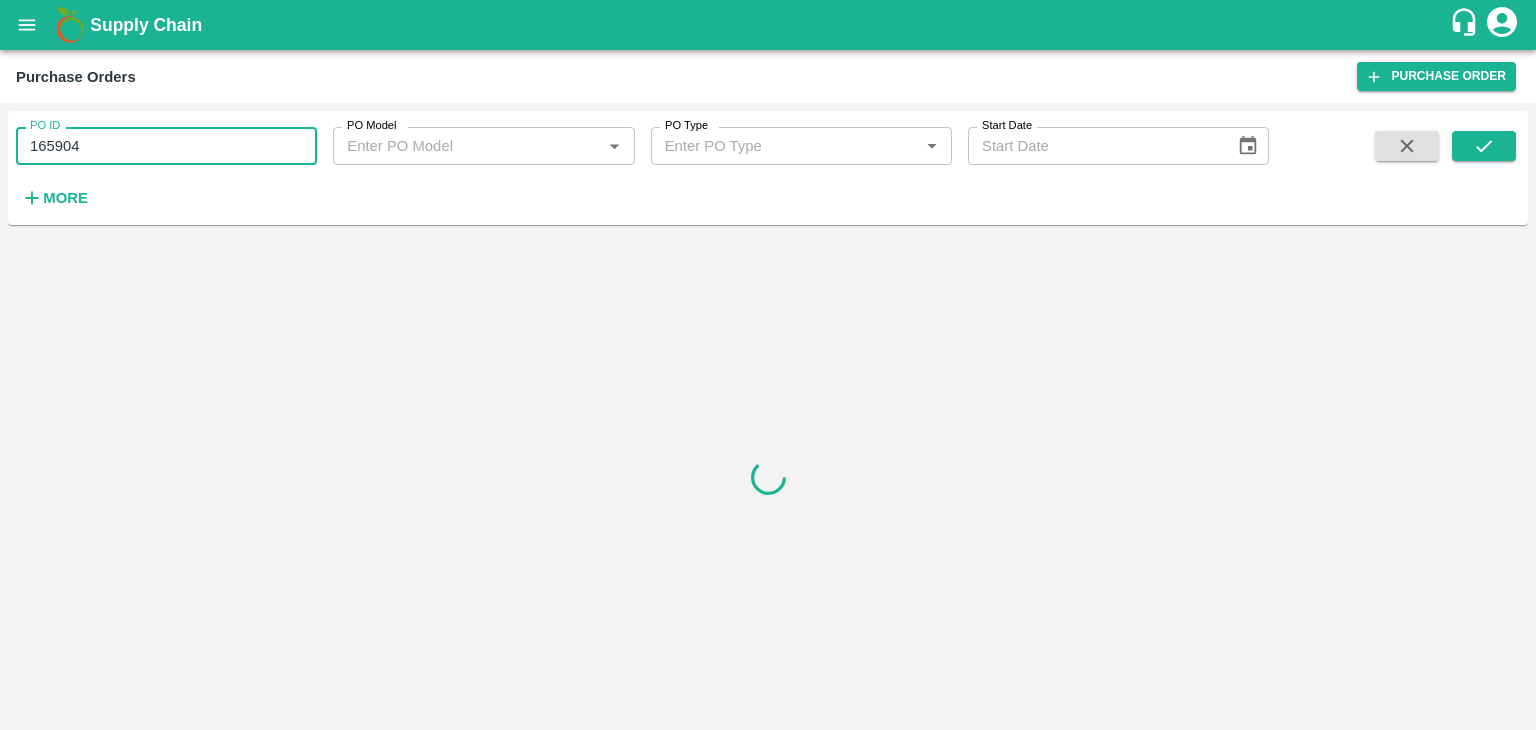 type on "165904" 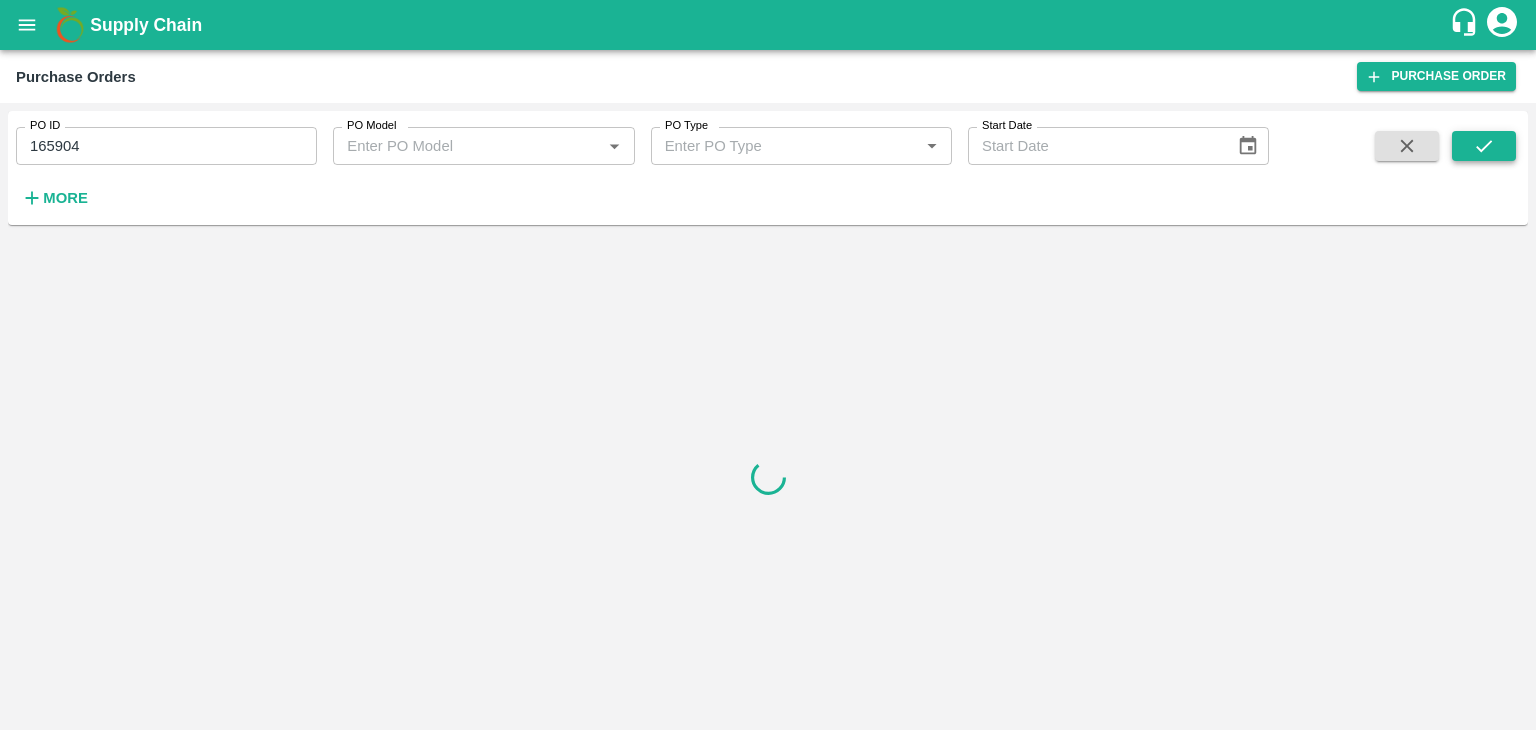 drag, startPoint x: 1522, startPoint y: 140, endPoint x: 1502, endPoint y: 143, distance: 20.22375 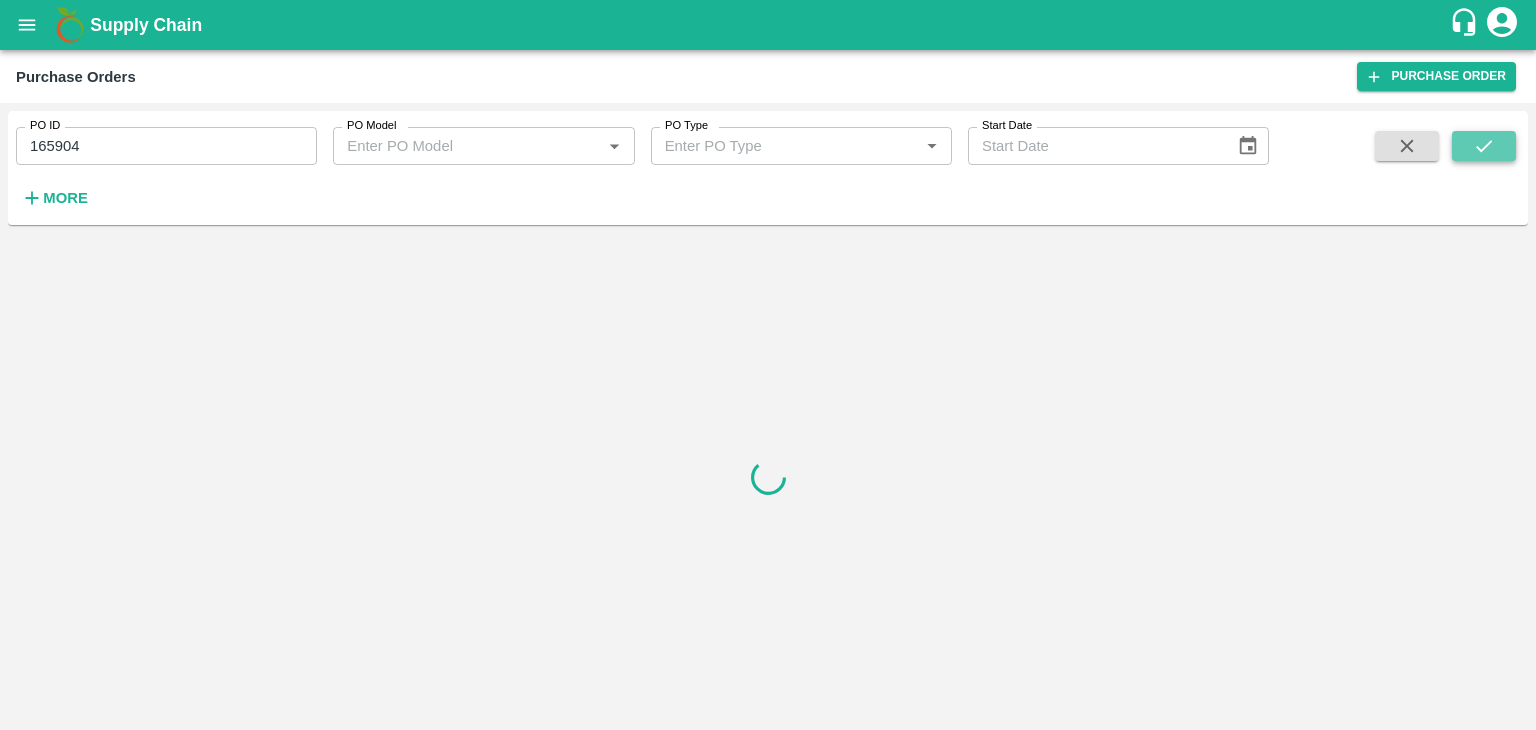 click at bounding box center [1484, 146] 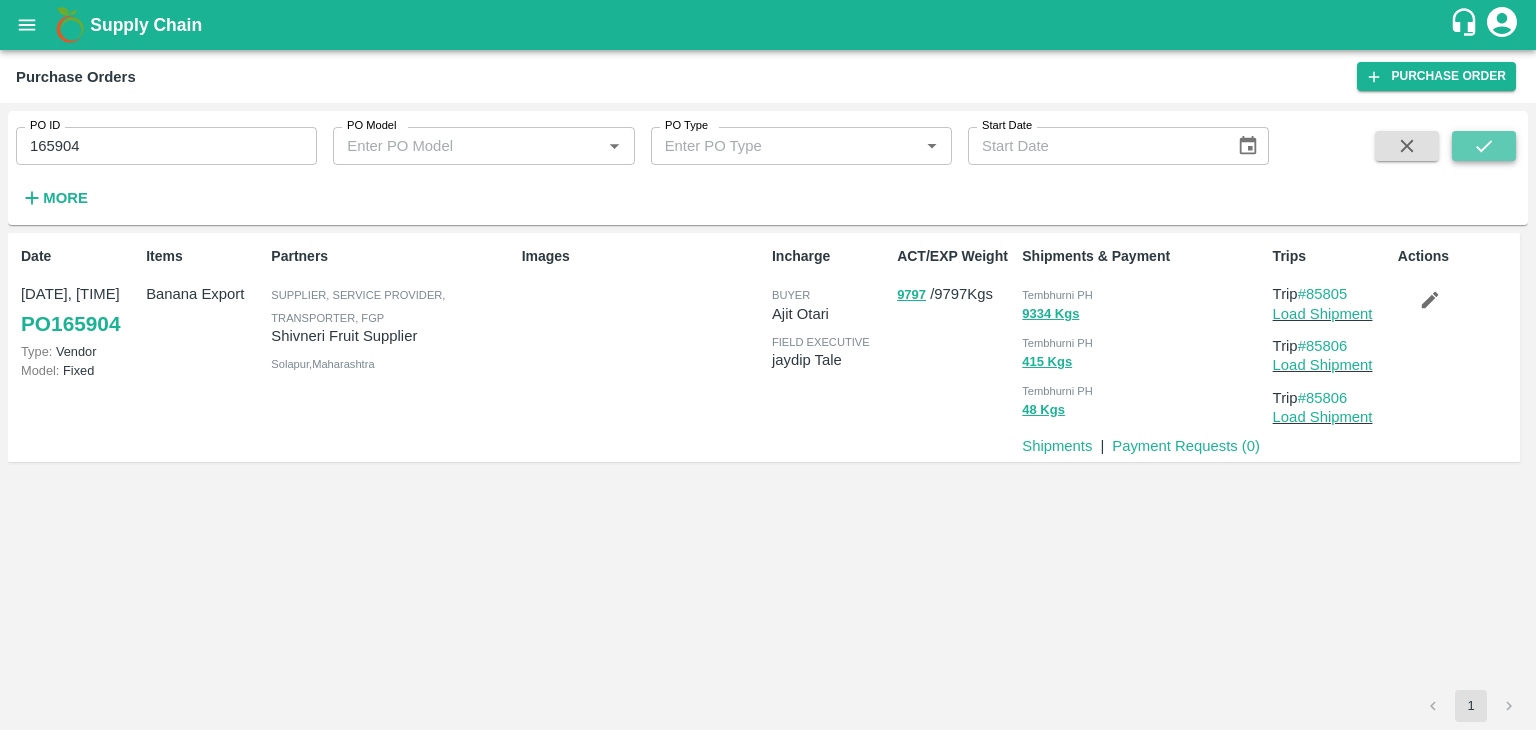 click at bounding box center [1484, 146] 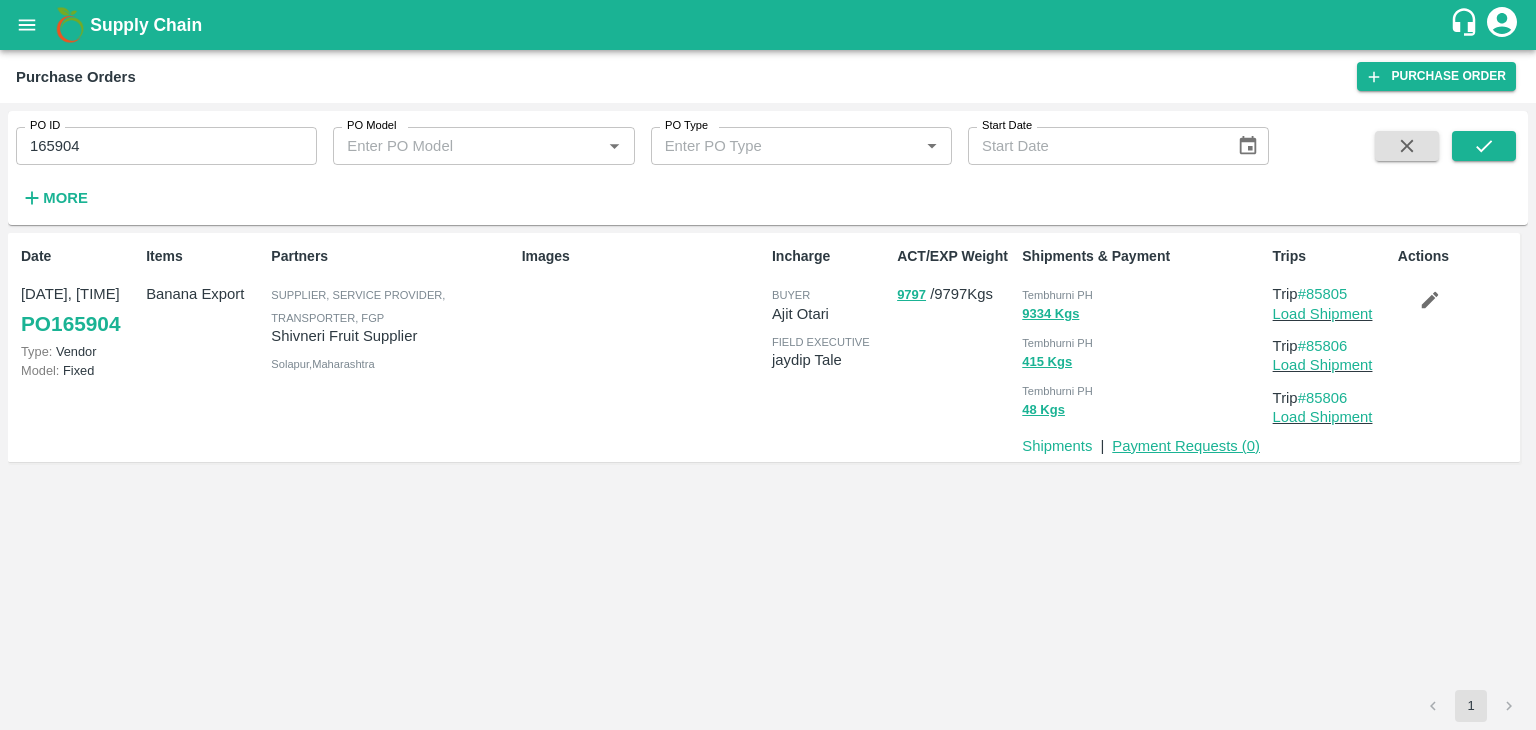 click on "Payment Requests ( 0 )" at bounding box center (1186, 446) 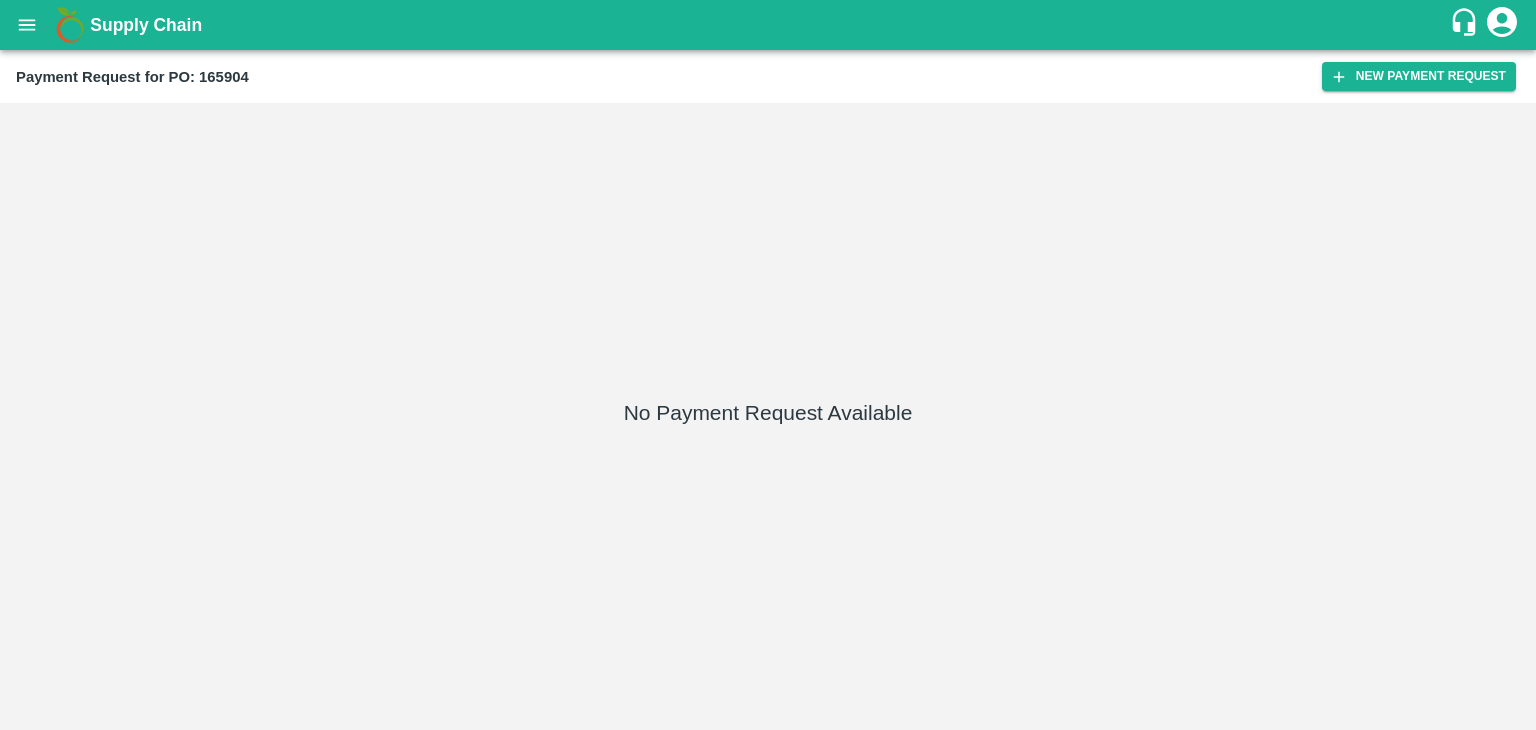scroll, scrollTop: 0, scrollLeft: 0, axis: both 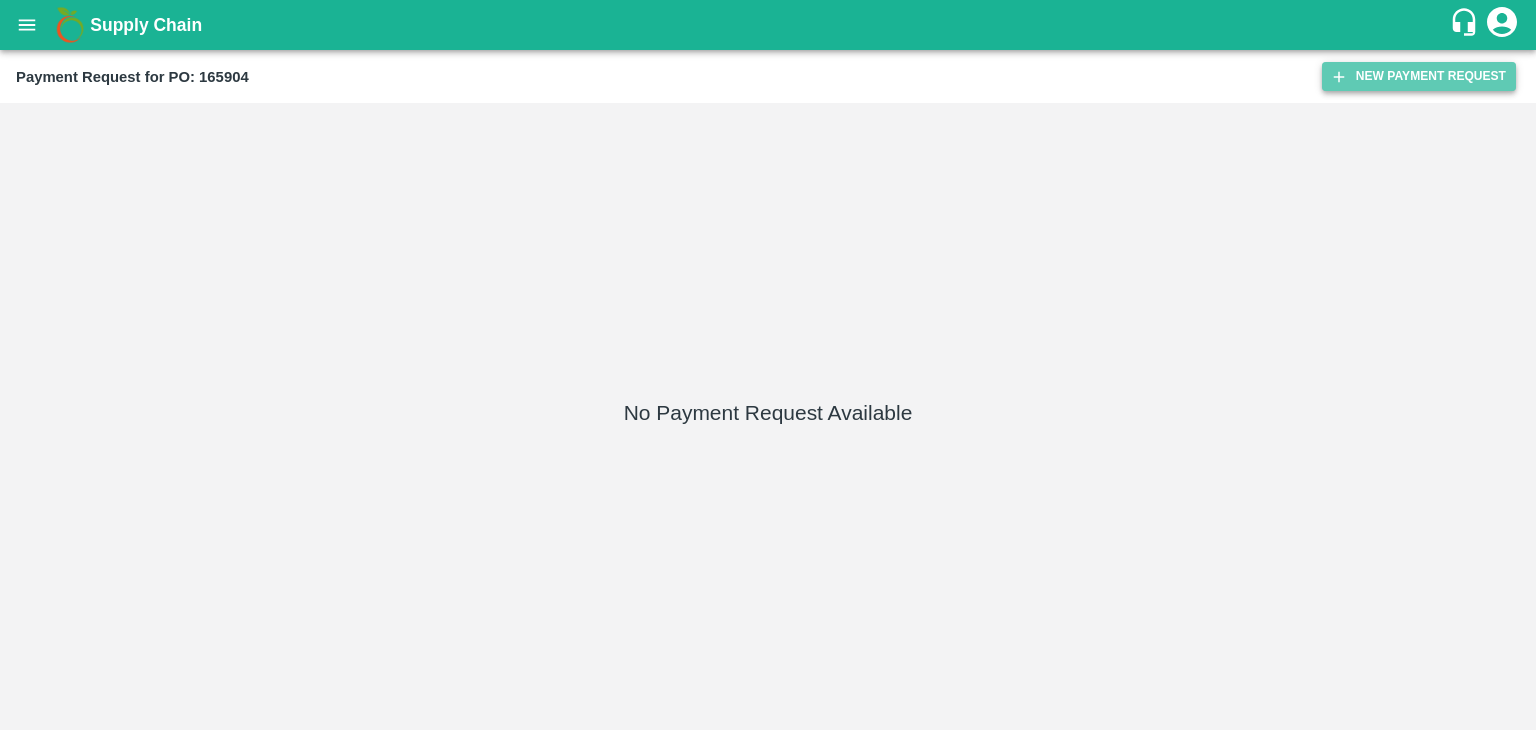 click on "New Payment Request" at bounding box center (1419, 76) 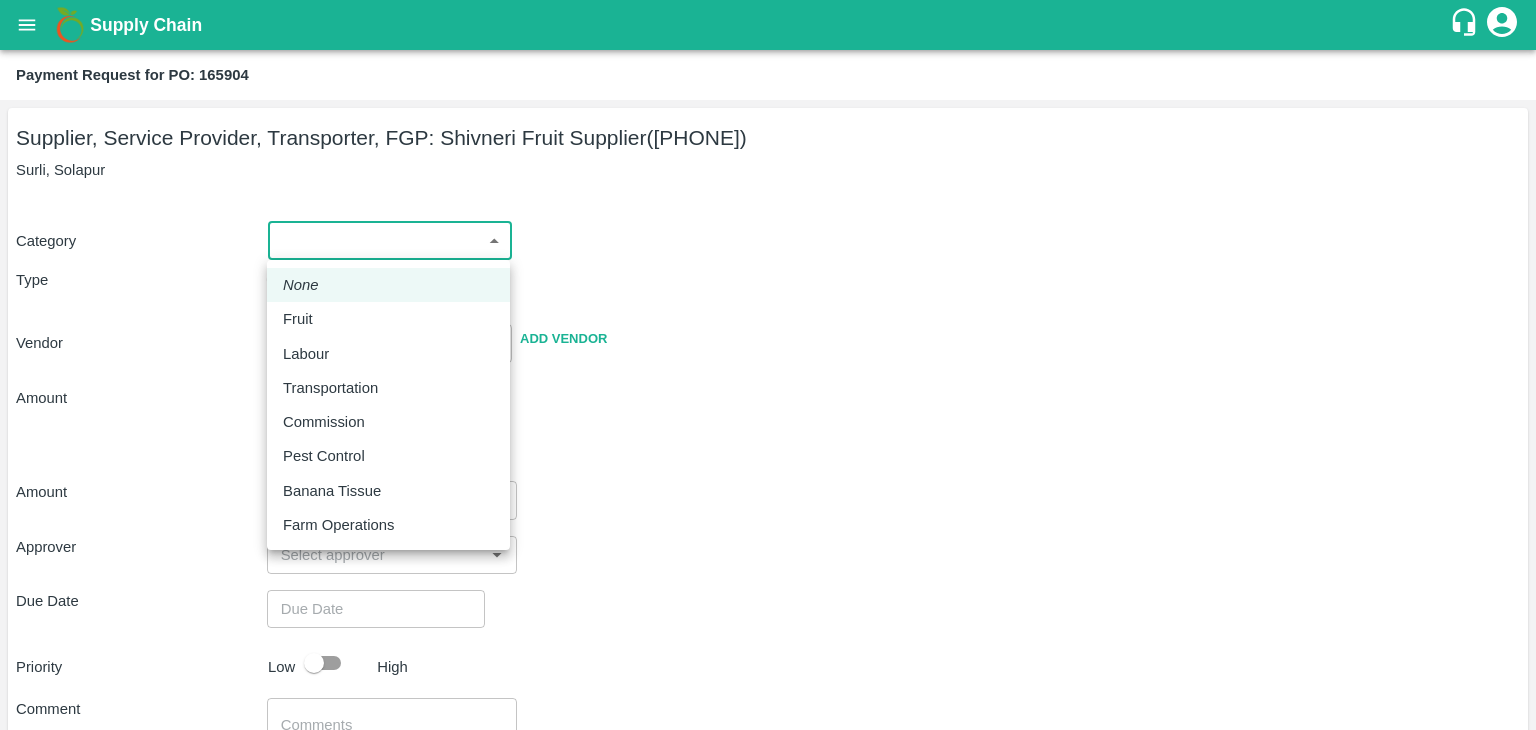 drag, startPoint x: 308, startPoint y: 245, endPoint x: 344, endPoint y: 317, distance: 80.49844 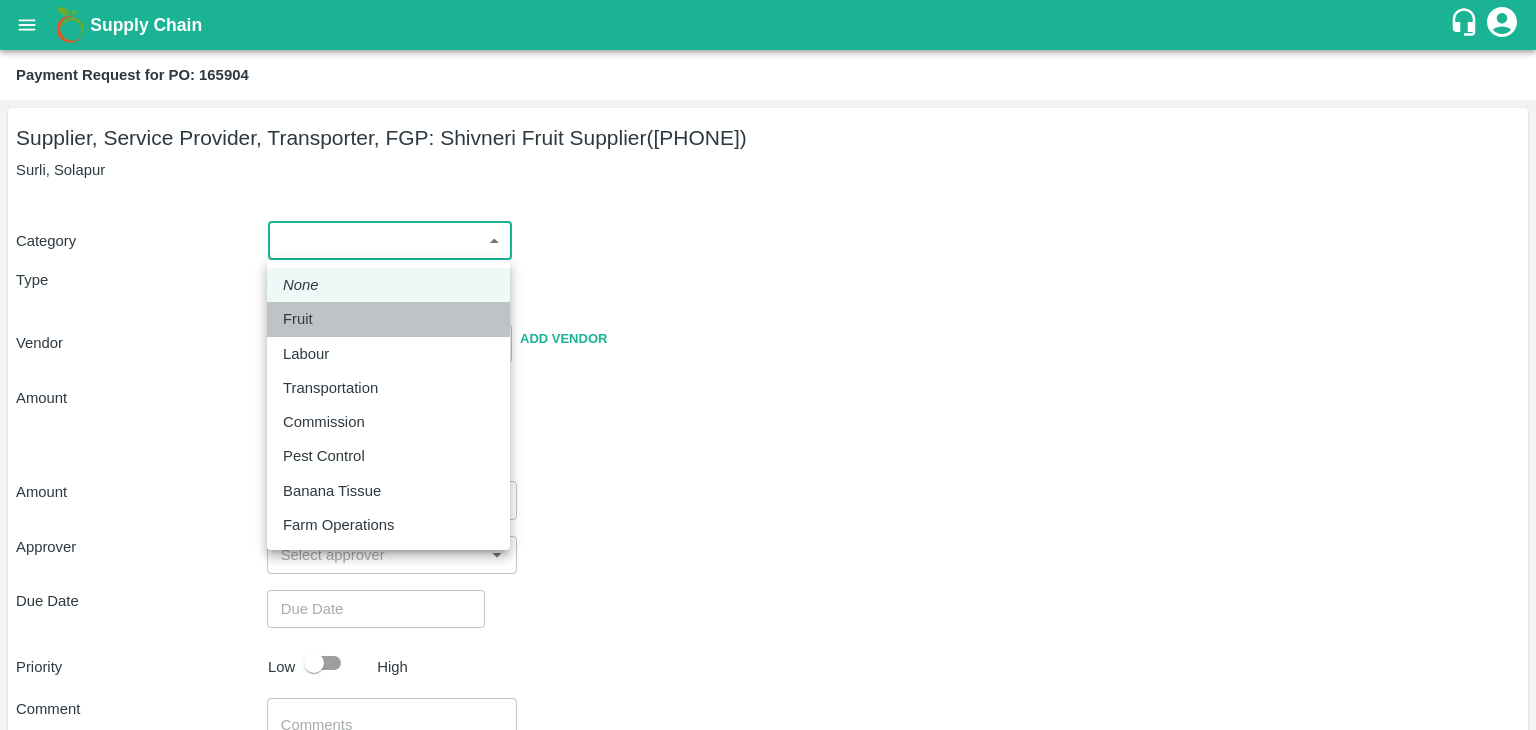 click on "Fruit" at bounding box center [388, 319] 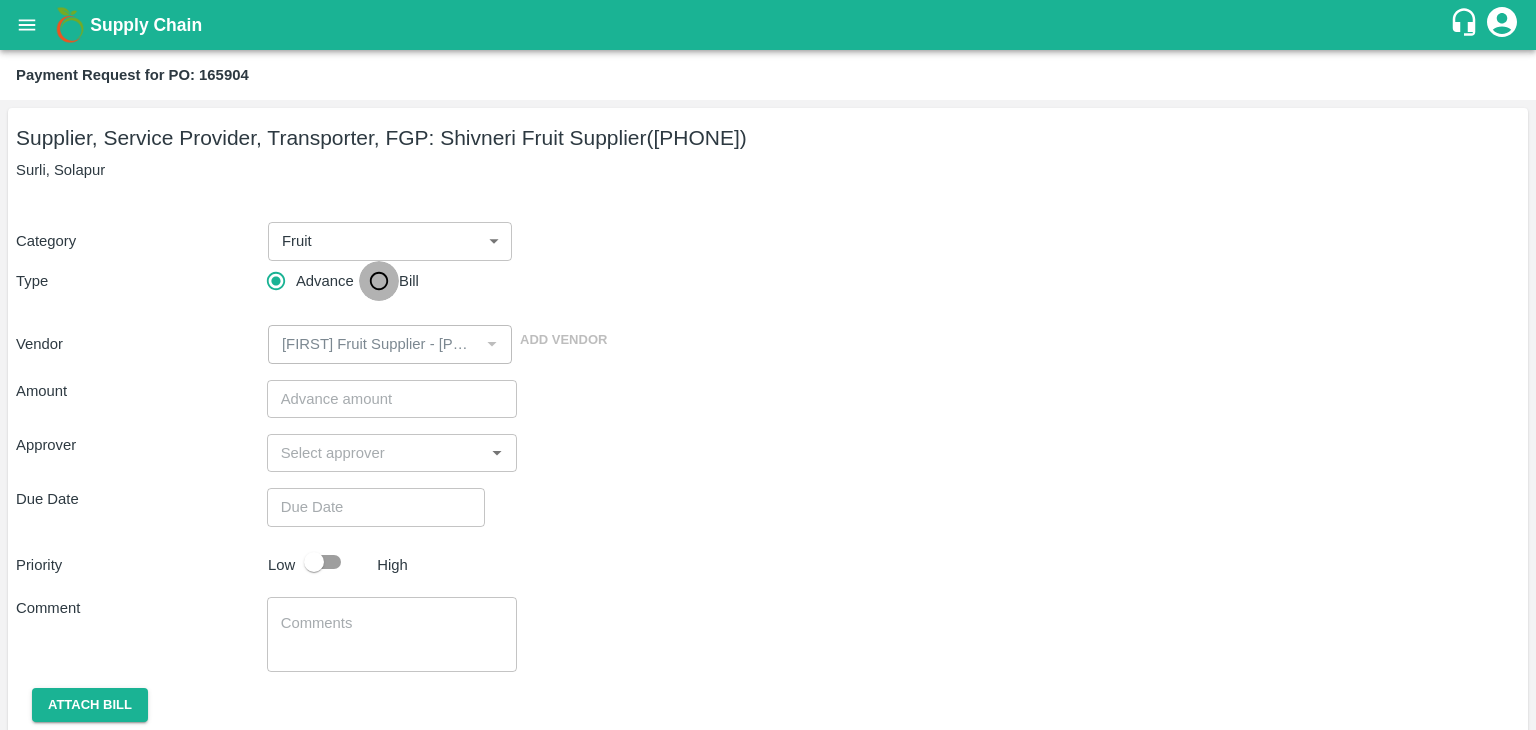 click on "Bill" at bounding box center [379, 281] 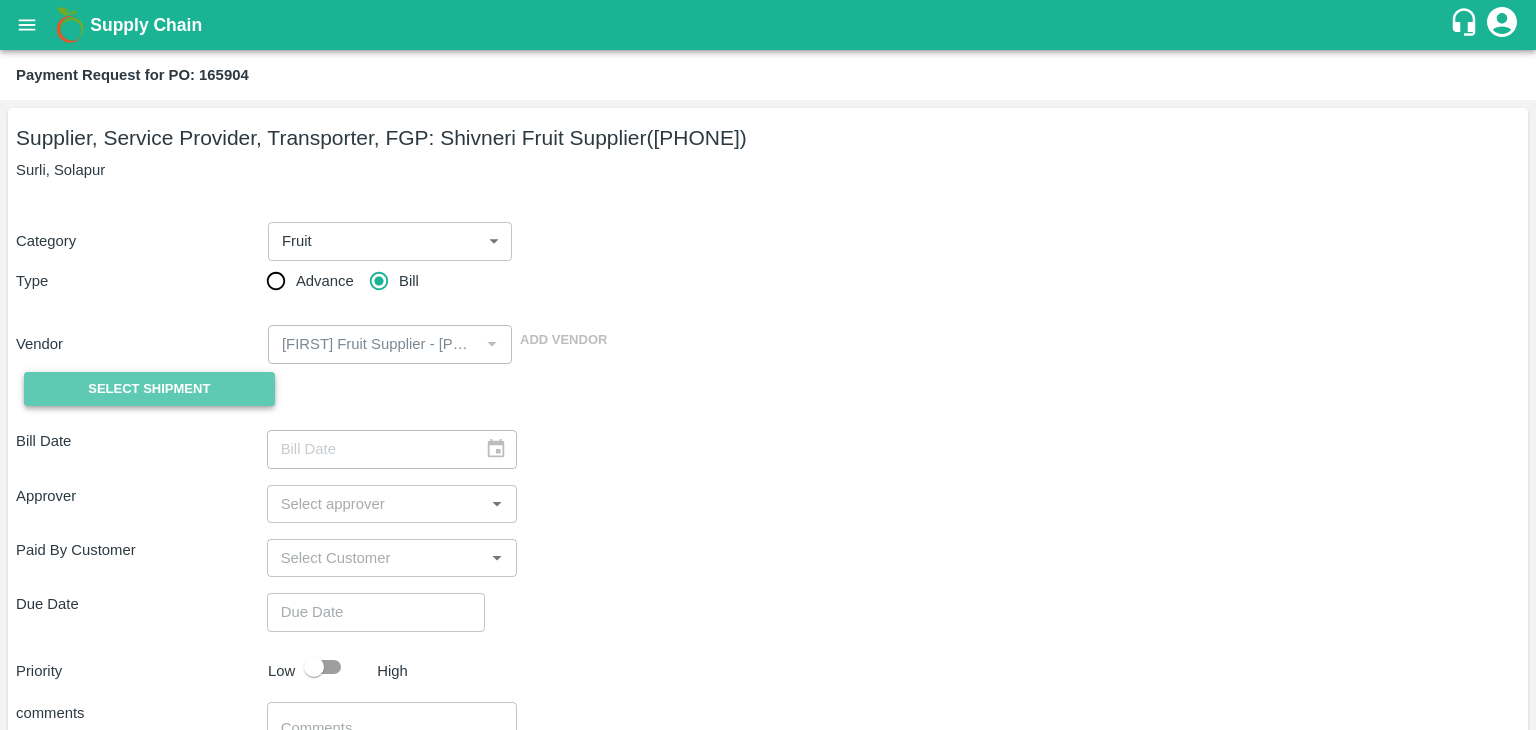 click on "Select Shipment" at bounding box center (149, 389) 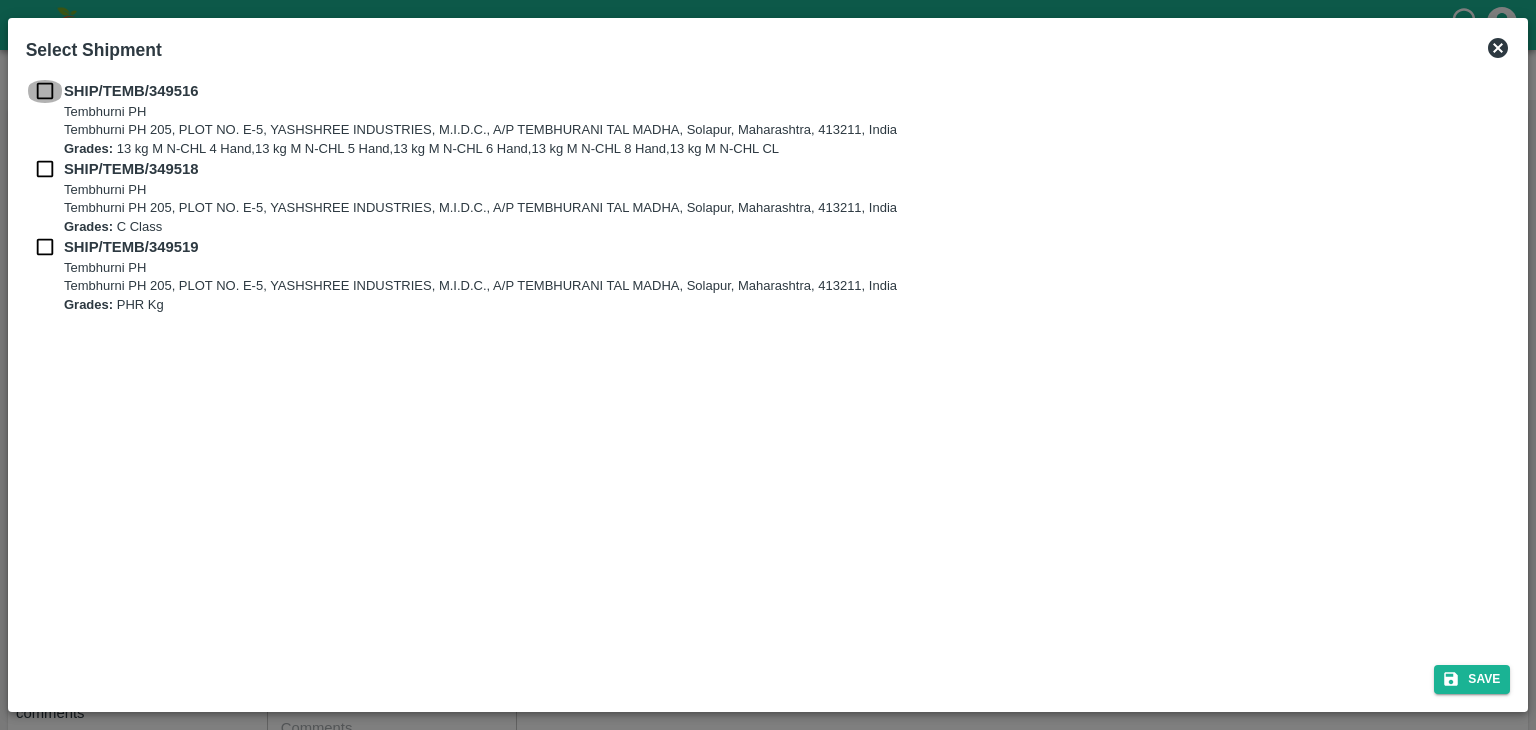 click at bounding box center [45, 91] 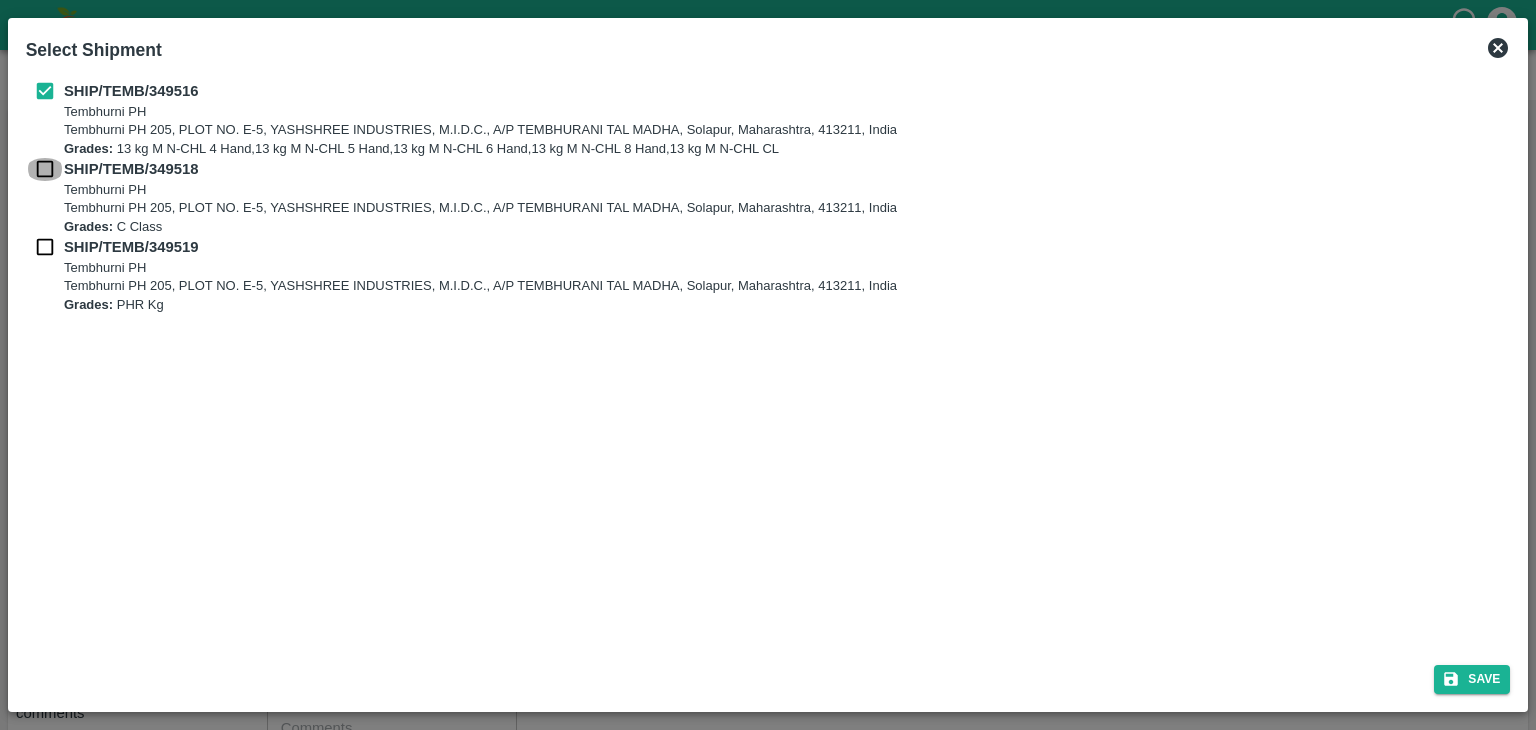 click at bounding box center [45, 169] 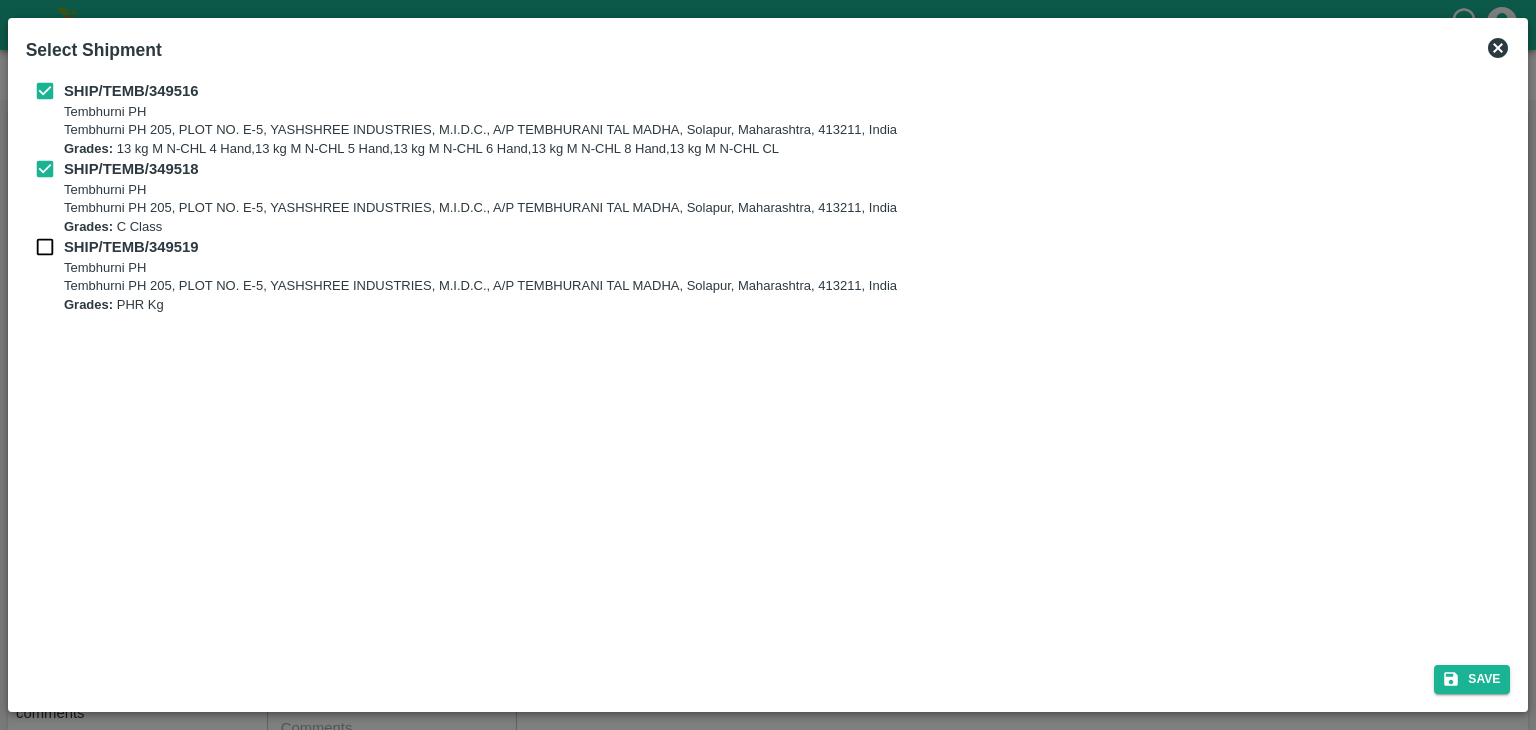 click on "SHIP/TEMB/349518 Tembhurni PH Tembhurni PH 205, PLOT NO. E-5, YASHSHREE INDUSTRIES, M.I.D.C., A/P TEMBHURANI TAL MADHA, Solapur, Maharashtra, 413211, India Grades:   C Class" at bounding box center [768, 197] 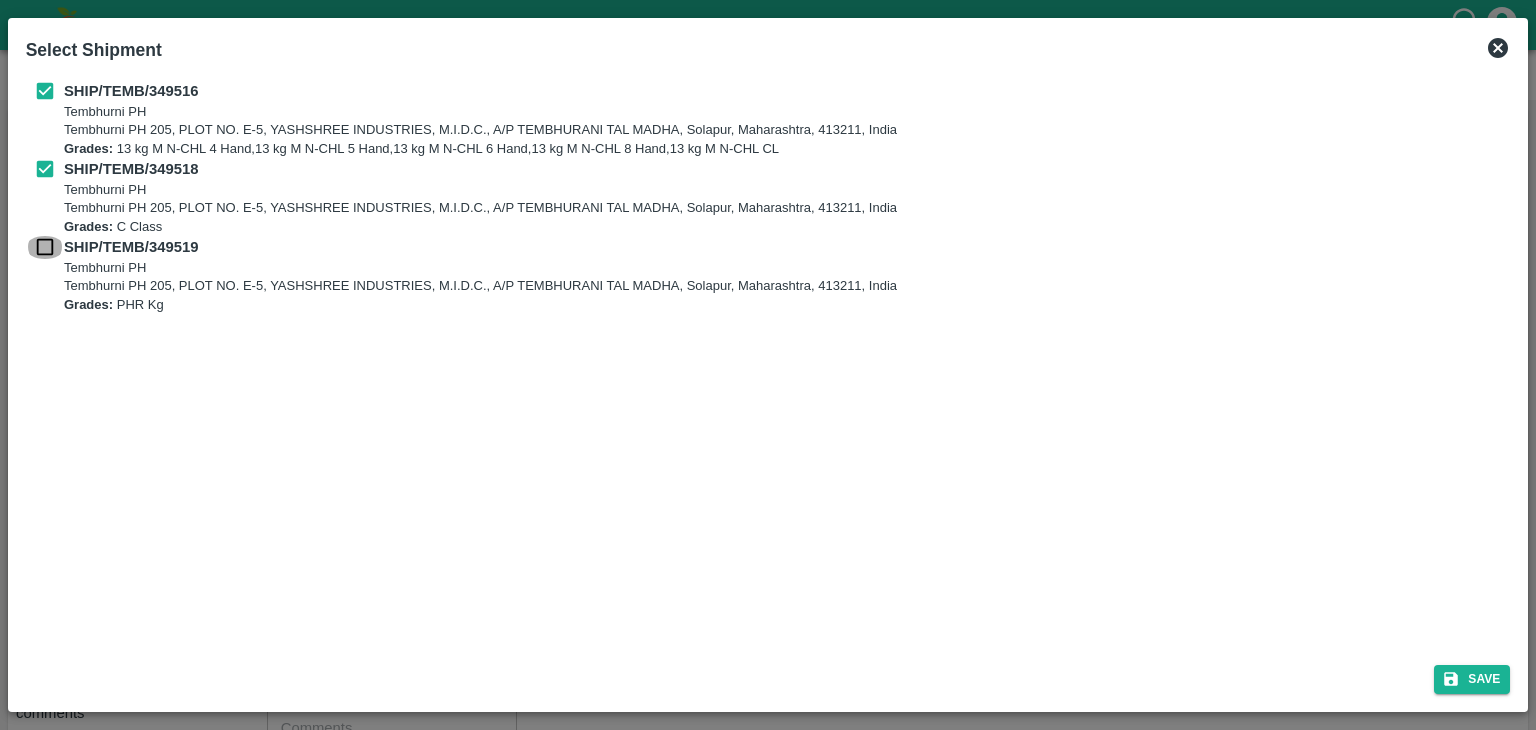 click at bounding box center [45, 247] 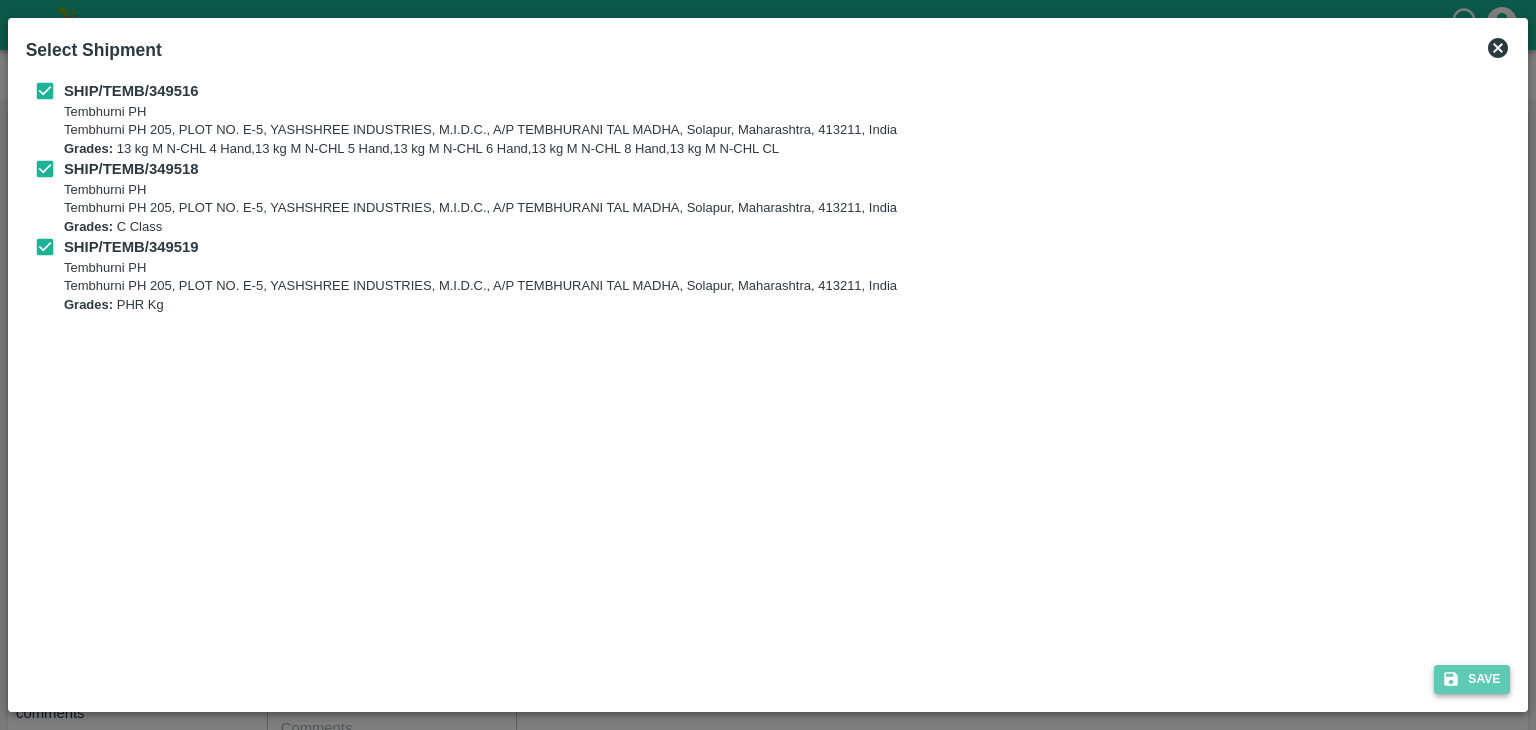 click on "Save" at bounding box center (1472, 679) 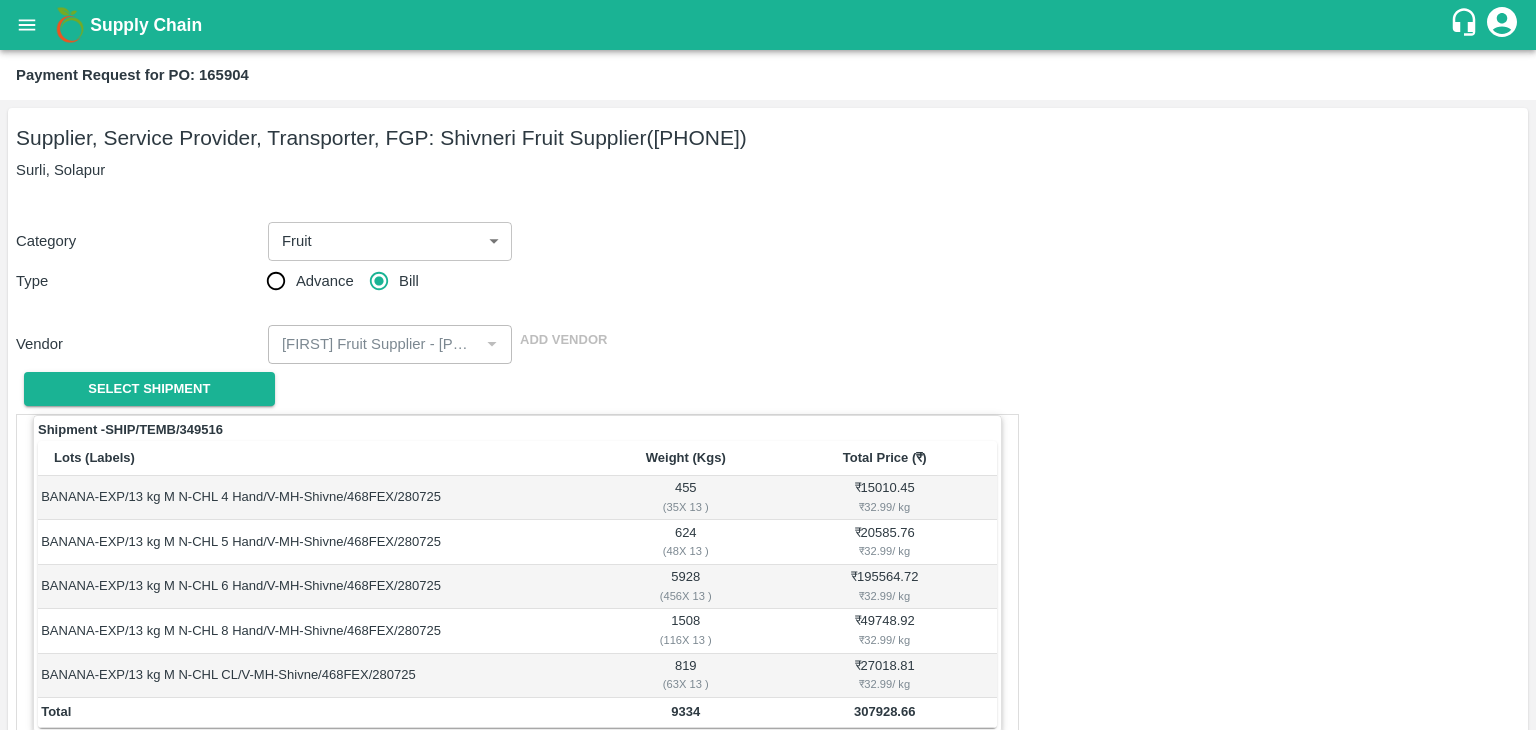 scroll, scrollTop: 980, scrollLeft: 0, axis: vertical 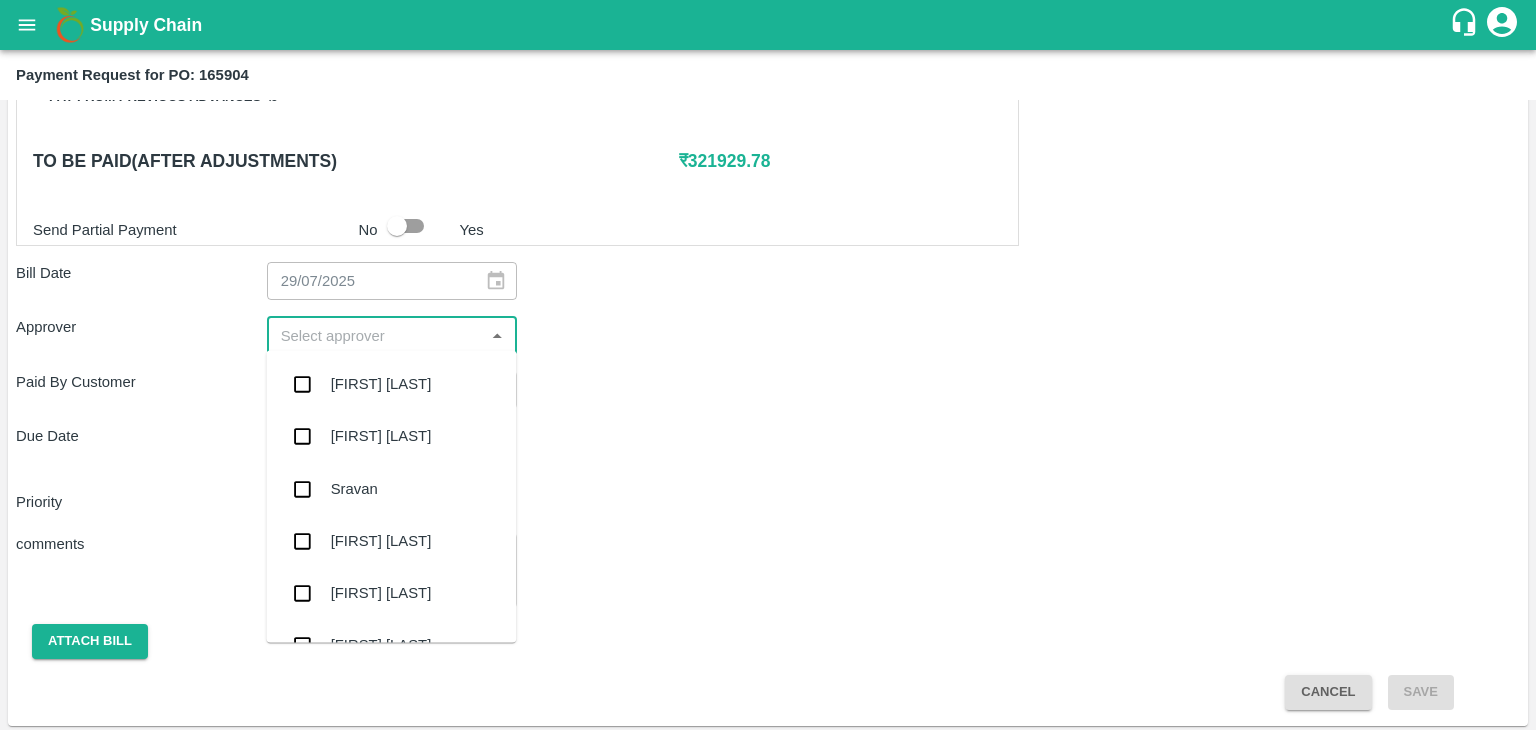 click at bounding box center [376, 335] 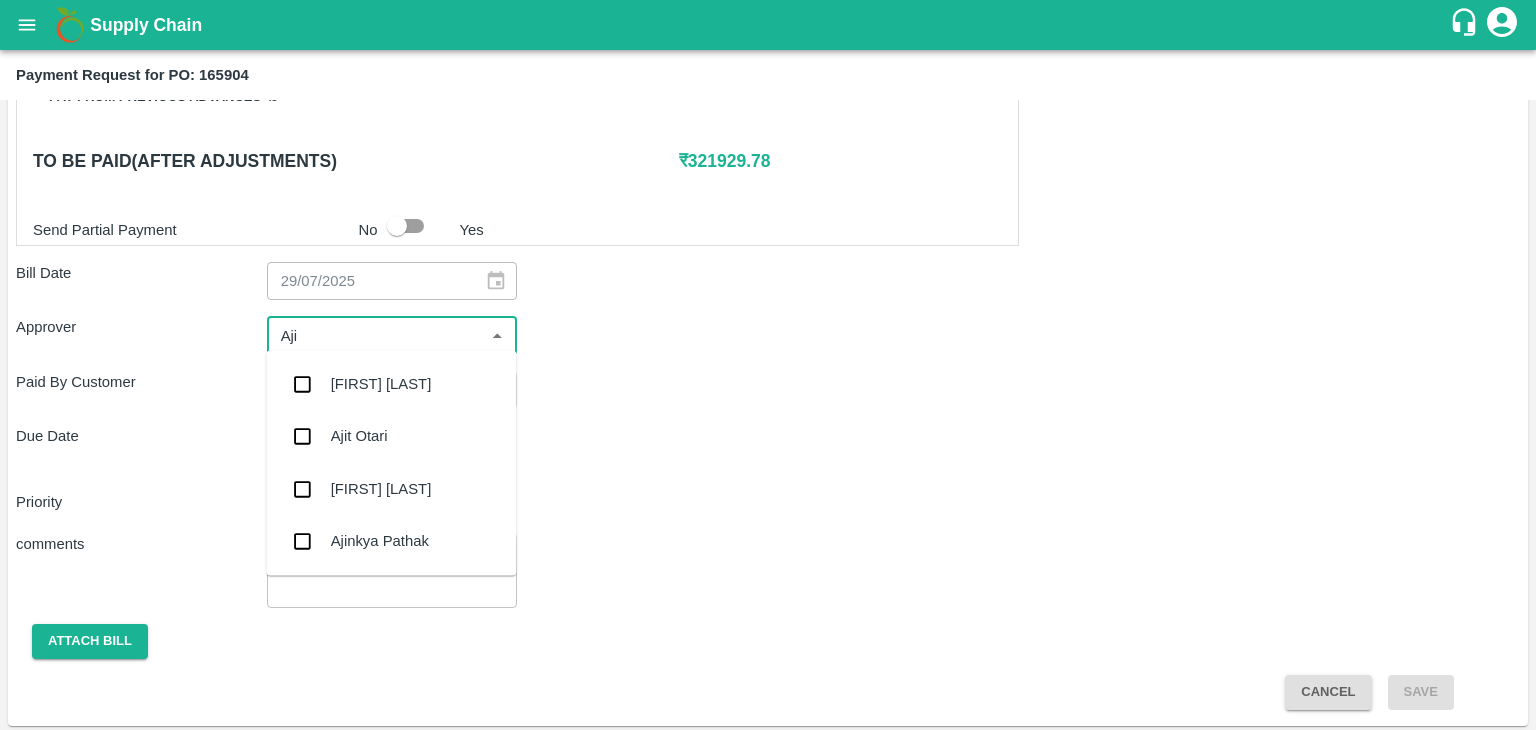 type on "[FIRST]" 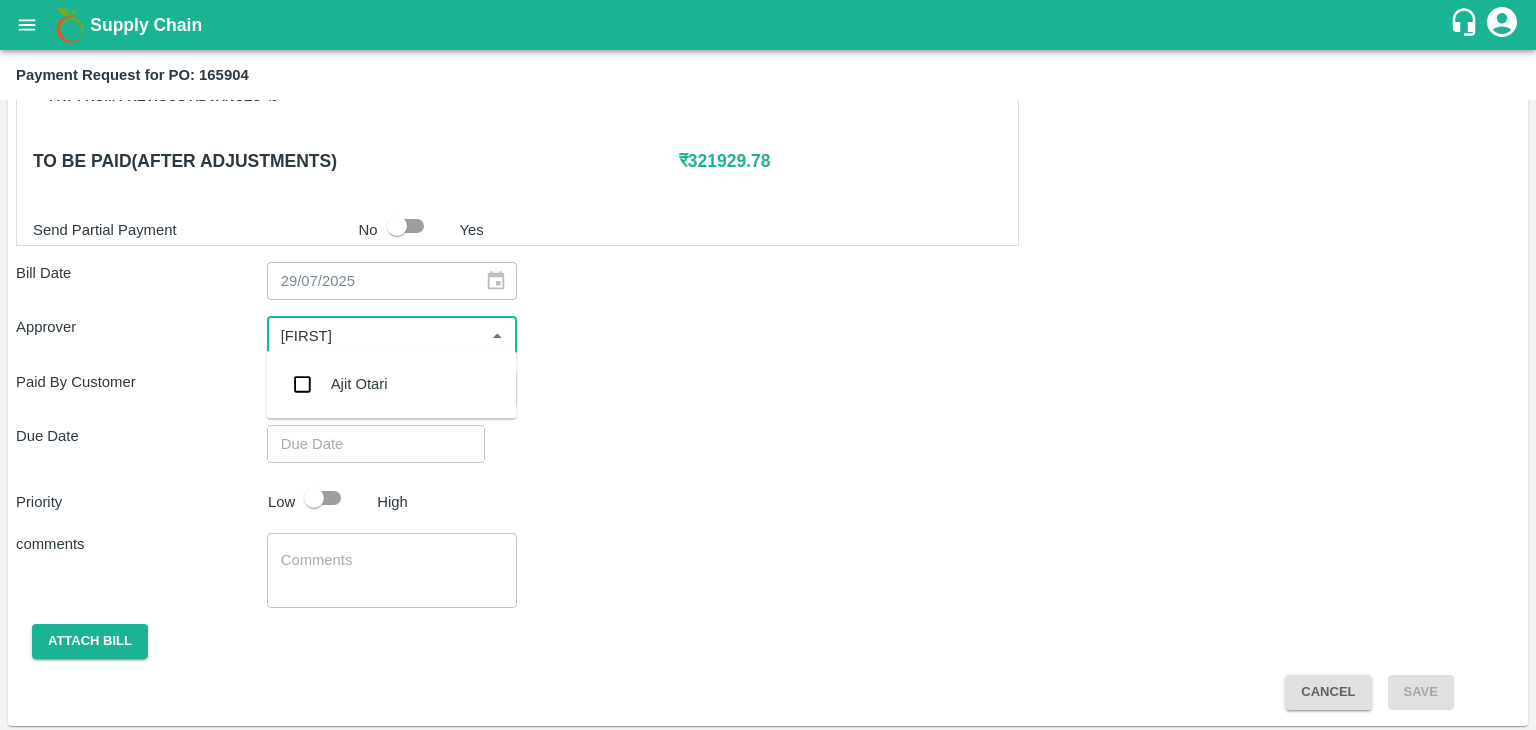 click on "Ajit Otari" at bounding box center [391, 384] 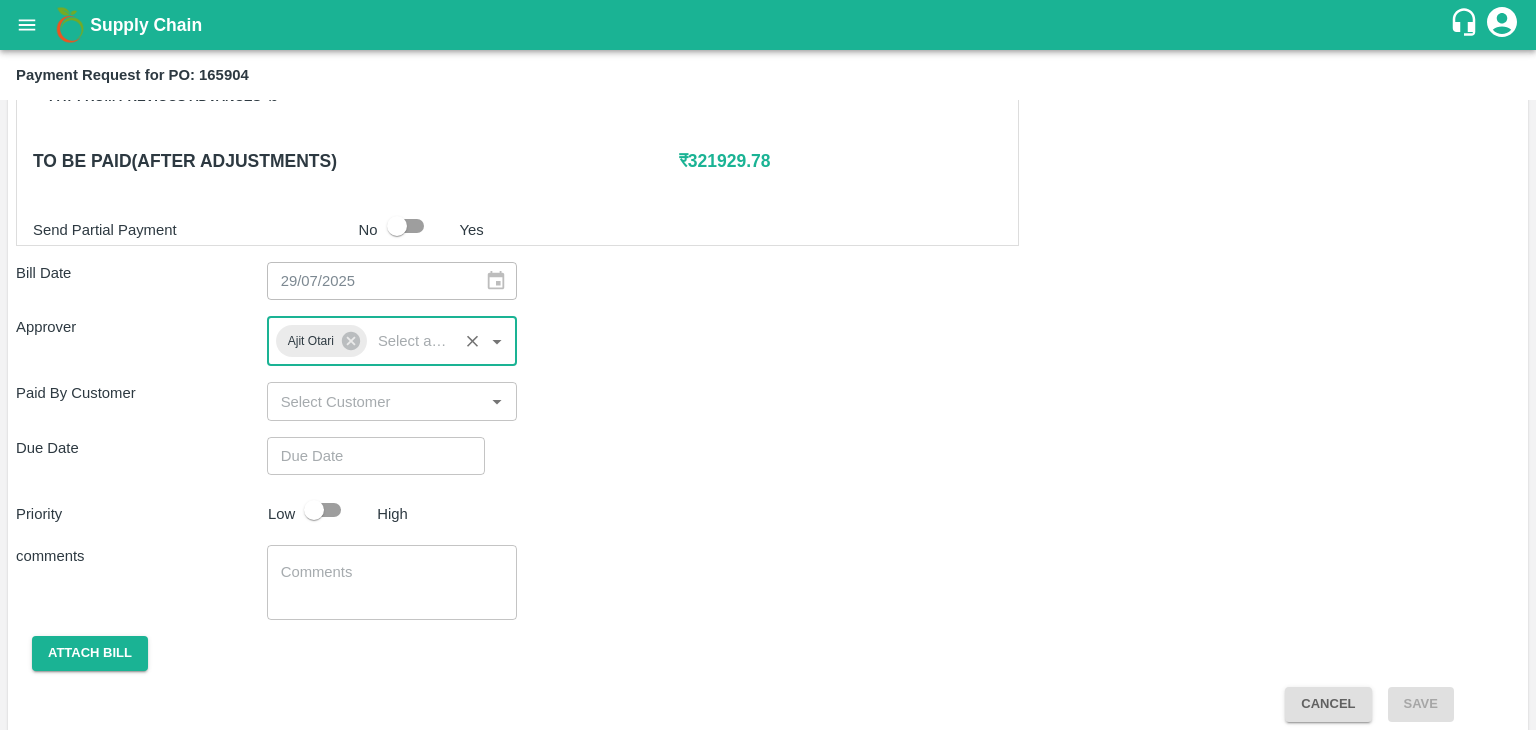 type on "DD/MM/YYYY hh:mm aa" 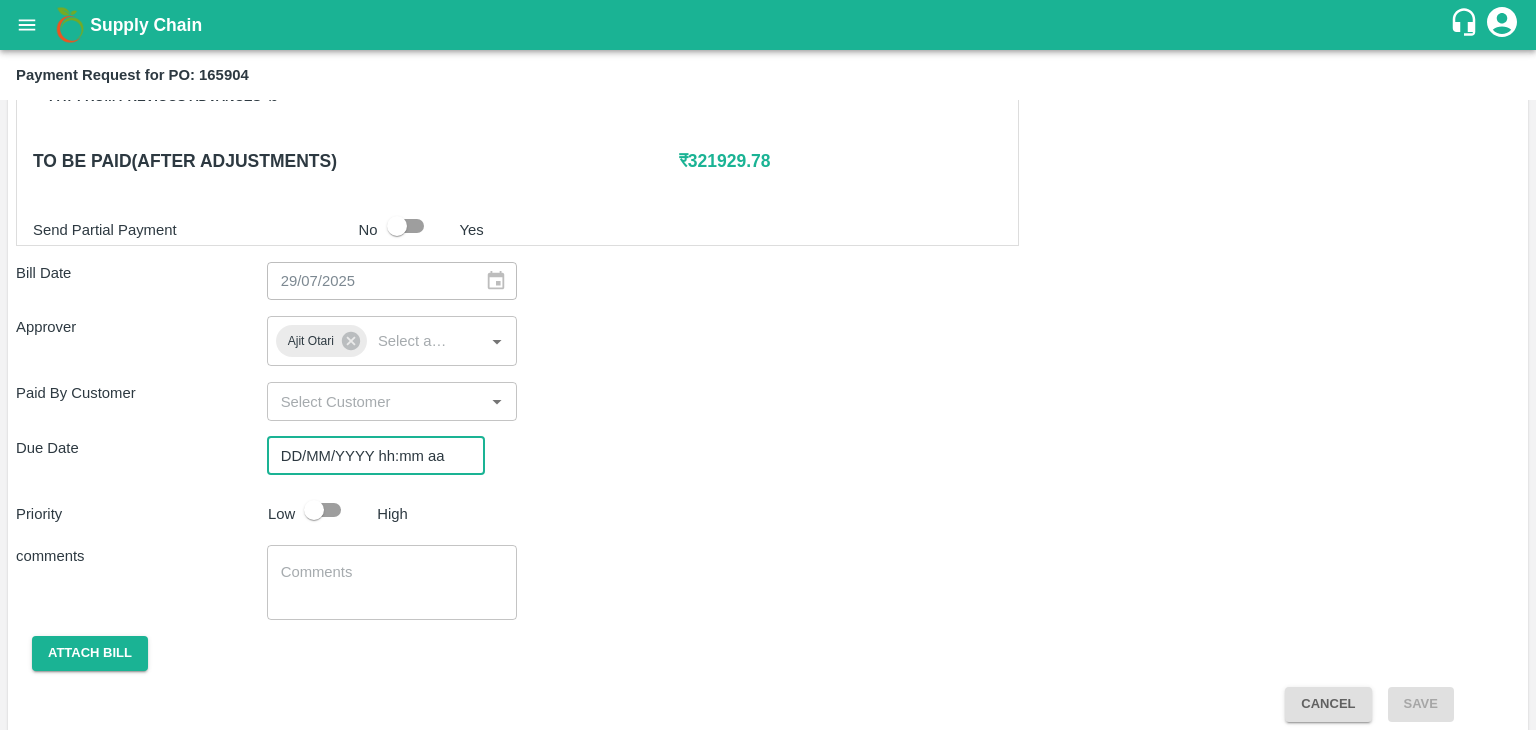 click on "DD/MM/YYYY hh:mm aa" at bounding box center (369, 456) 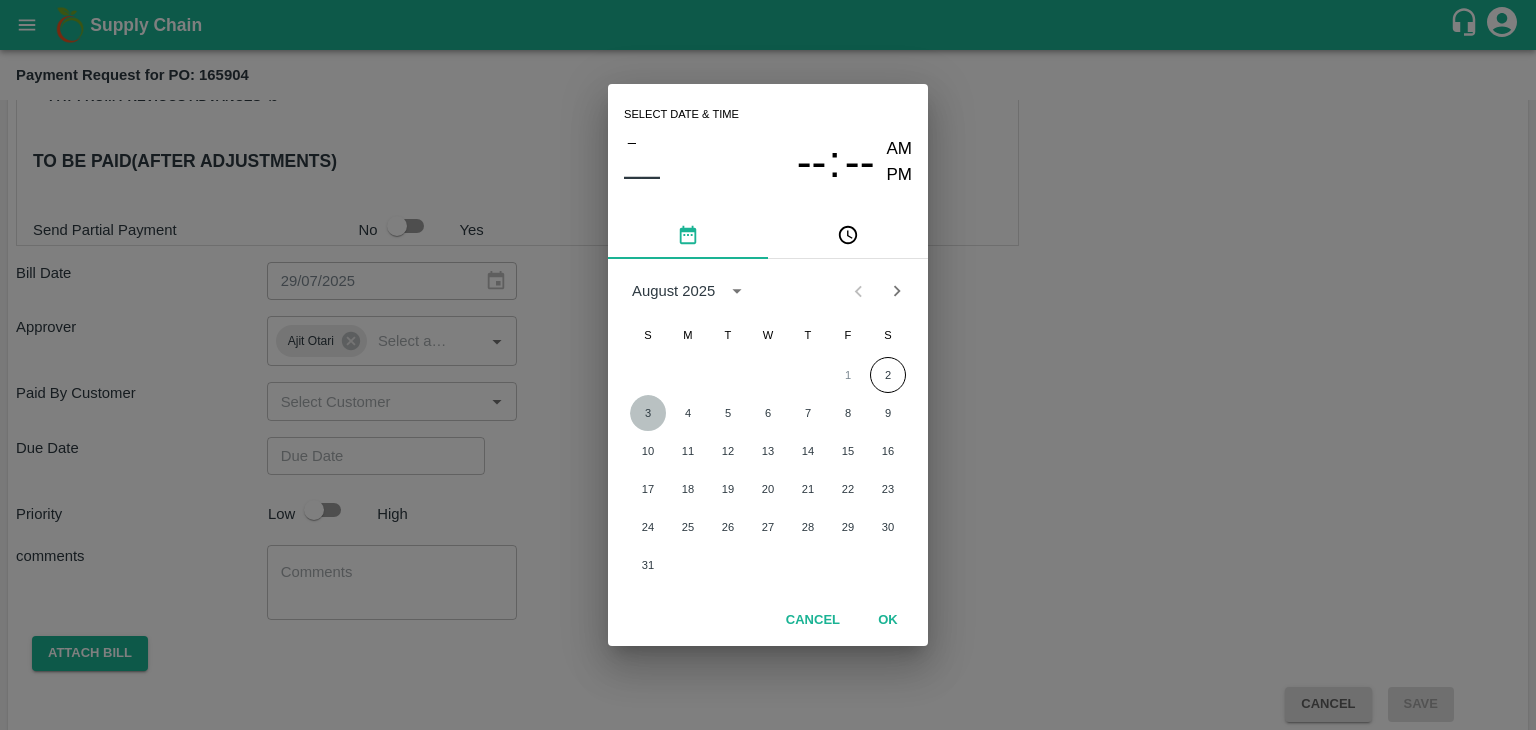 click on "3" at bounding box center [648, 413] 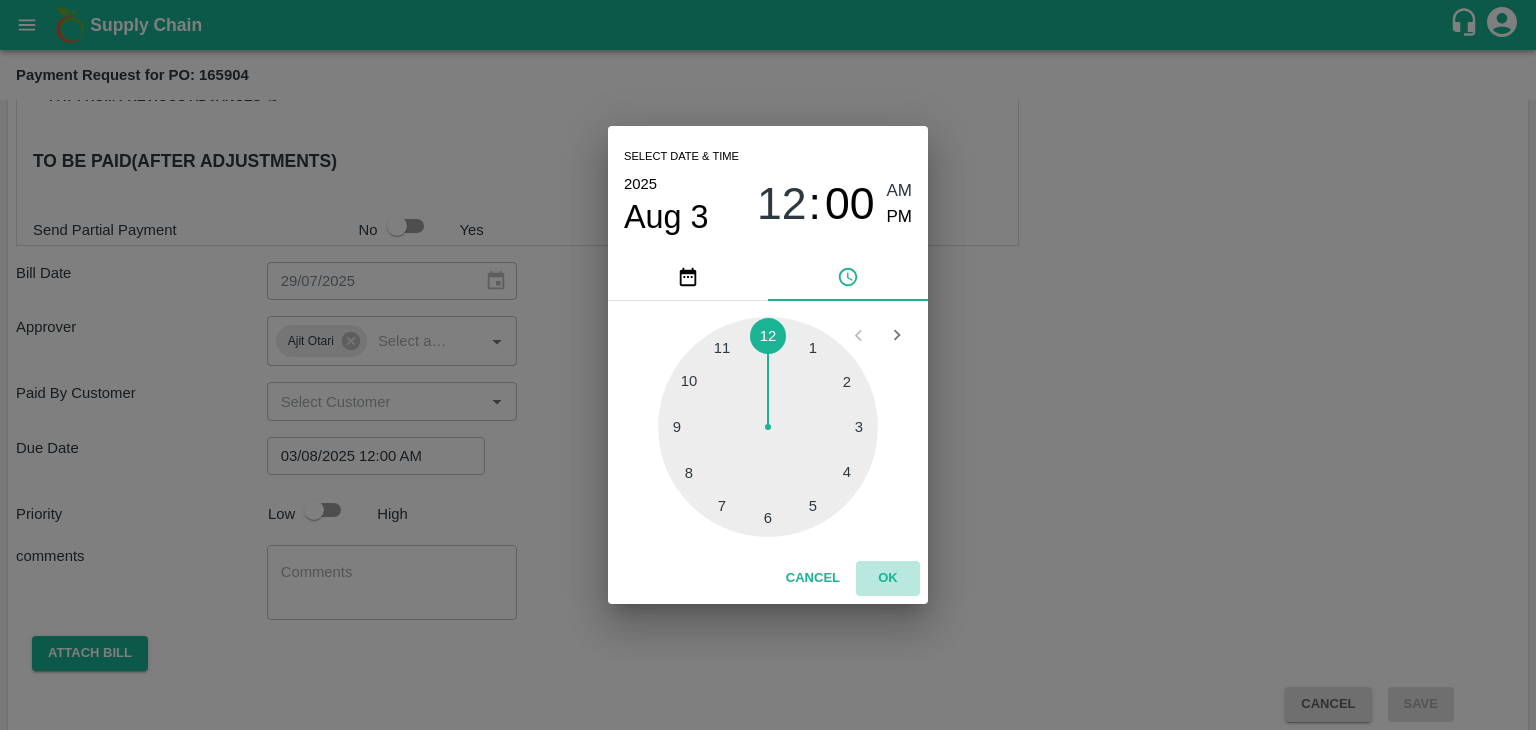 click on "OK" at bounding box center [888, 578] 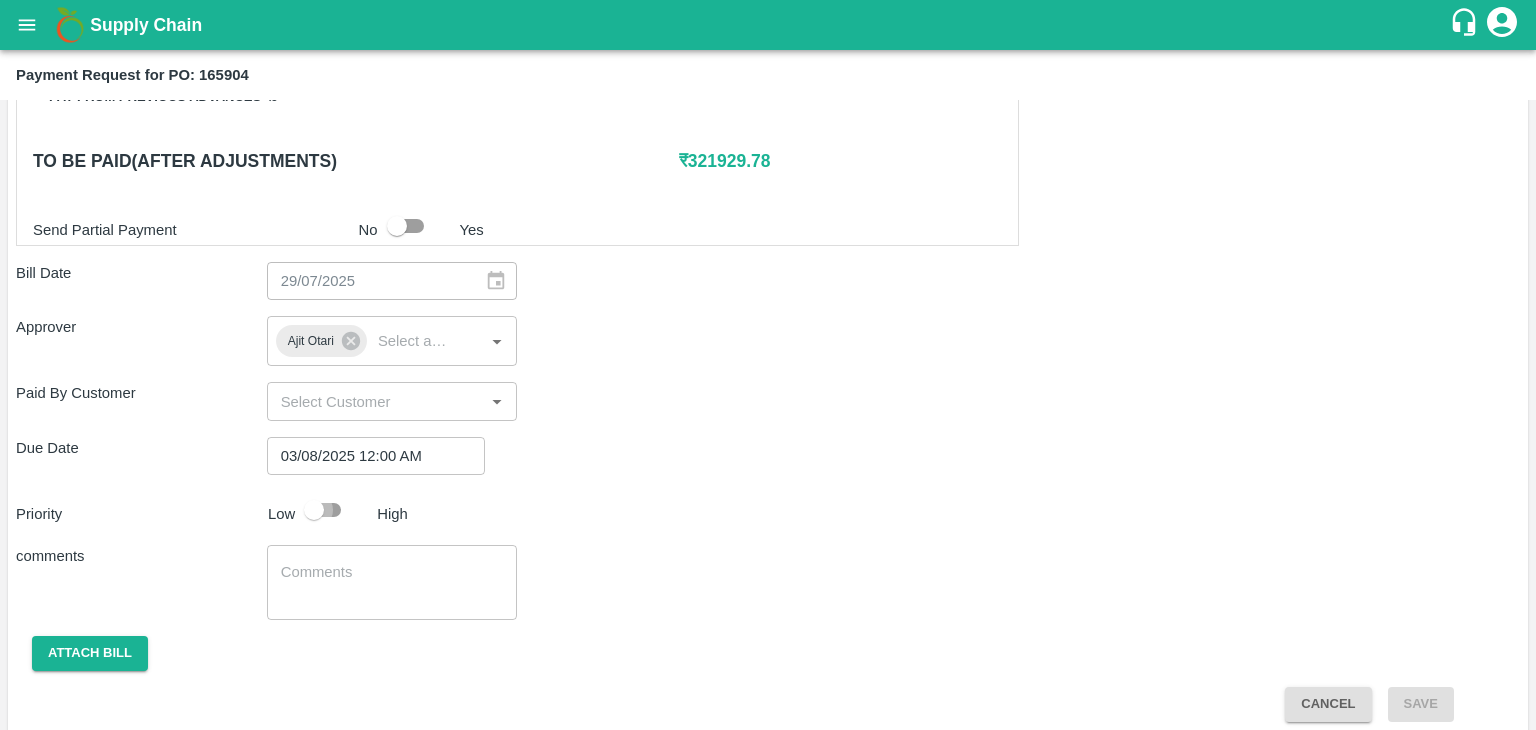 click at bounding box center (314, 510) 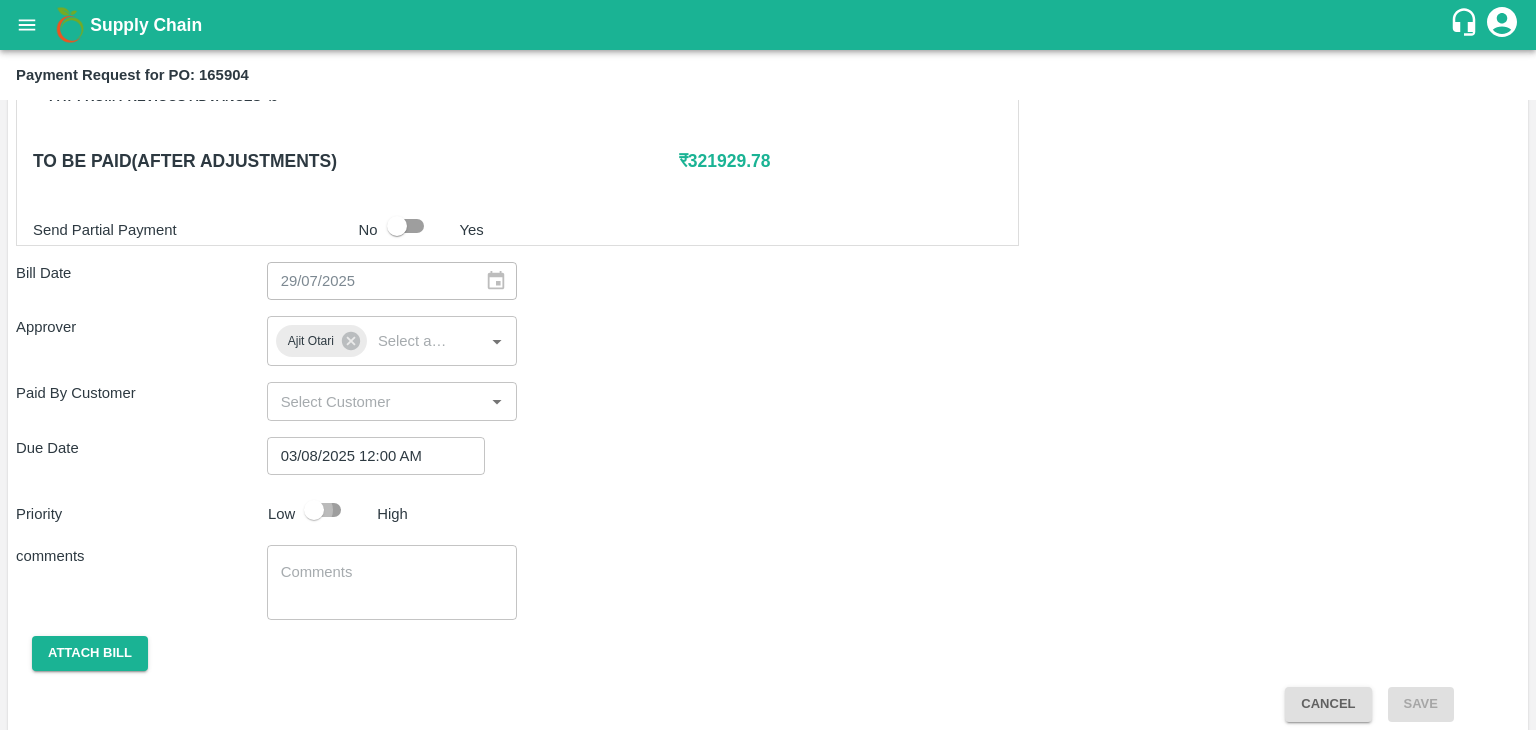 checkbox on "true" 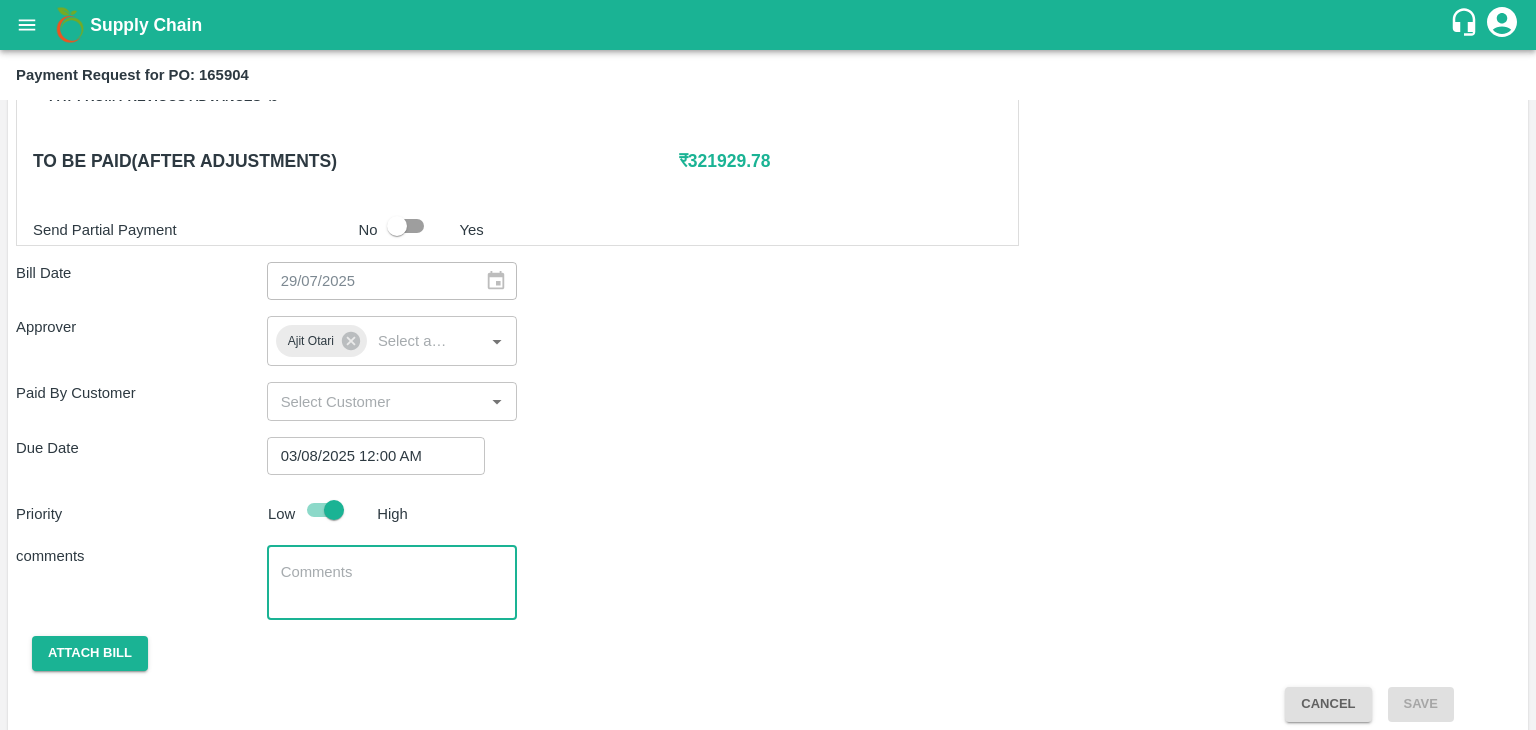 click at bounding box center [392, 583] 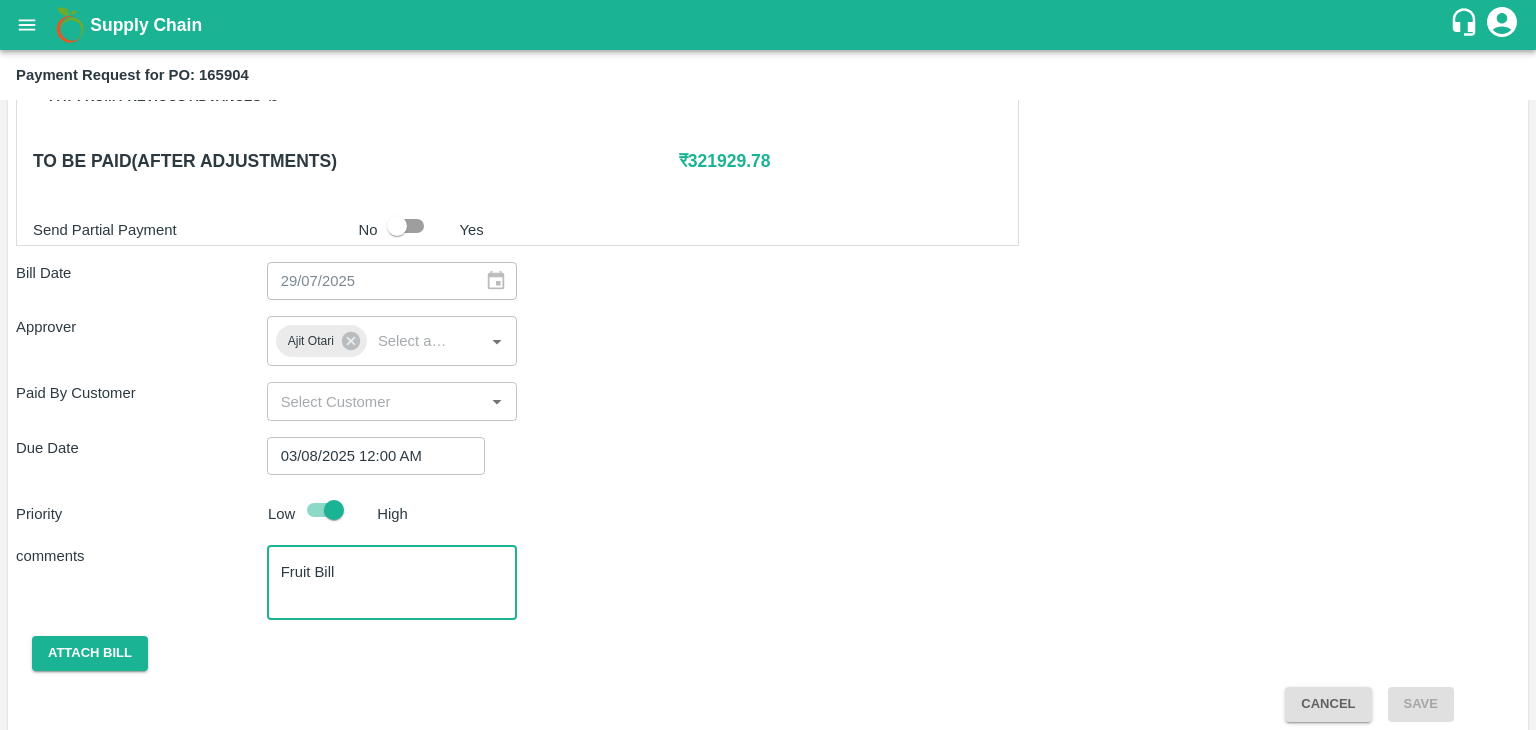 scroll, scrollTop: 992, scrollLeft: 0, axis: vertical 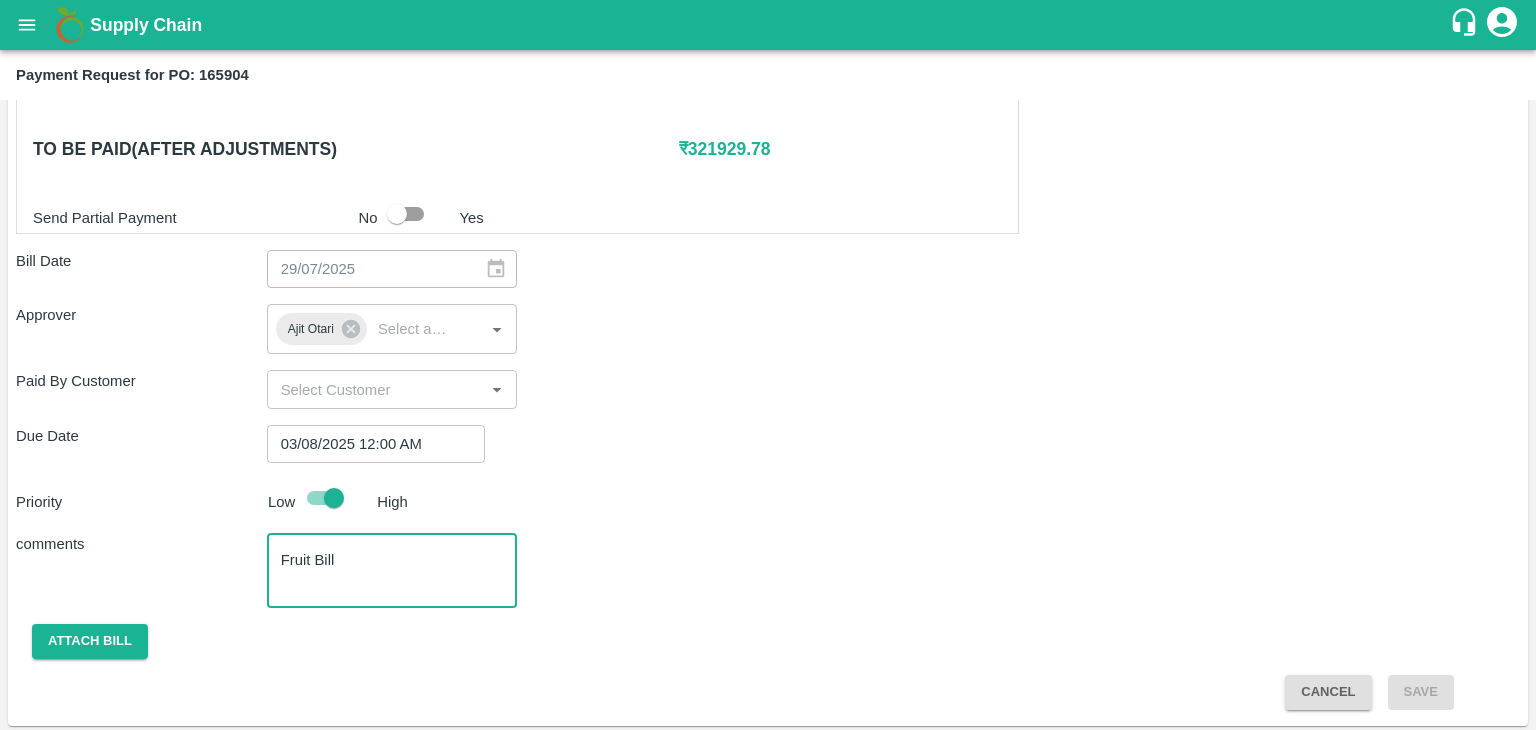 type on "Fruit Bill" 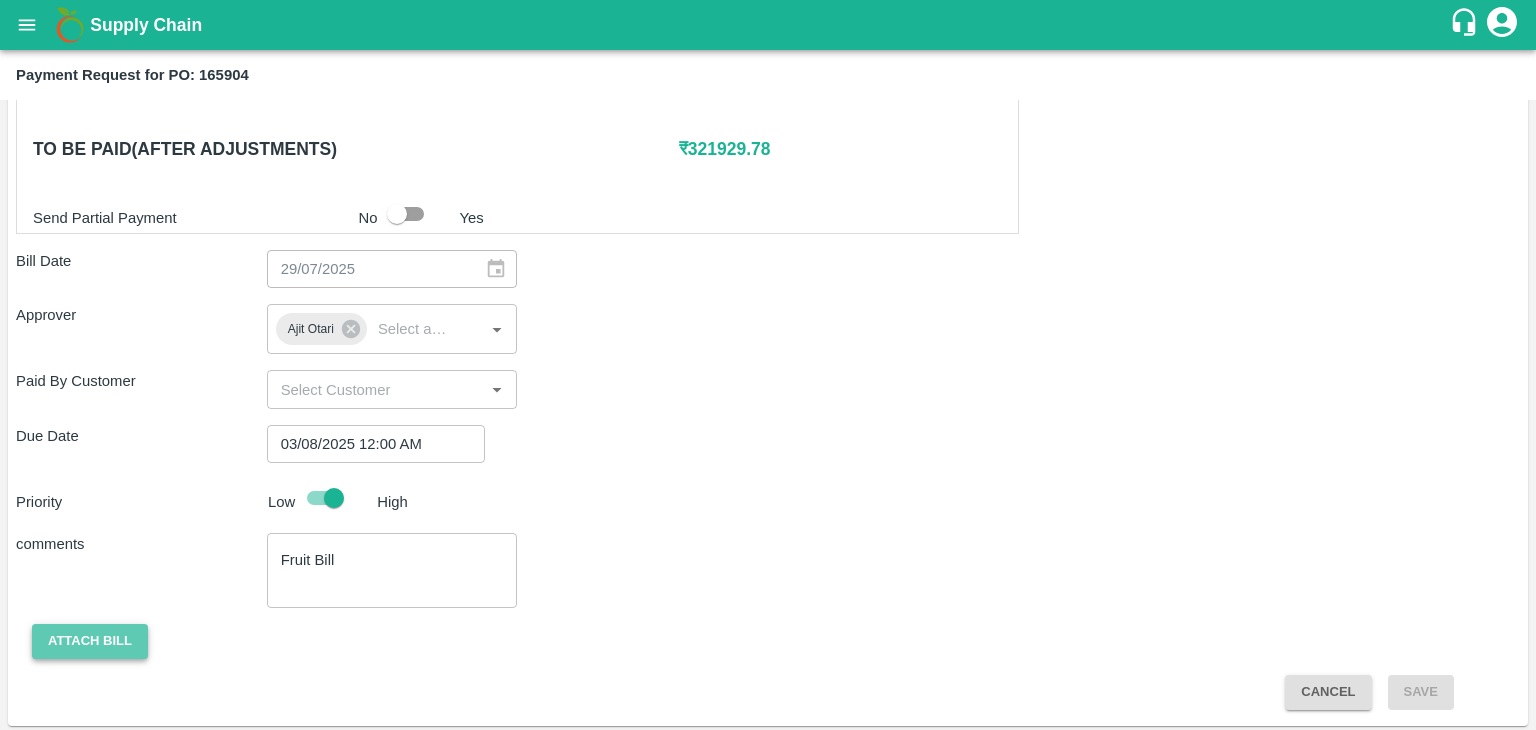 click on "Attach bill" at bounding box center [90, 641] 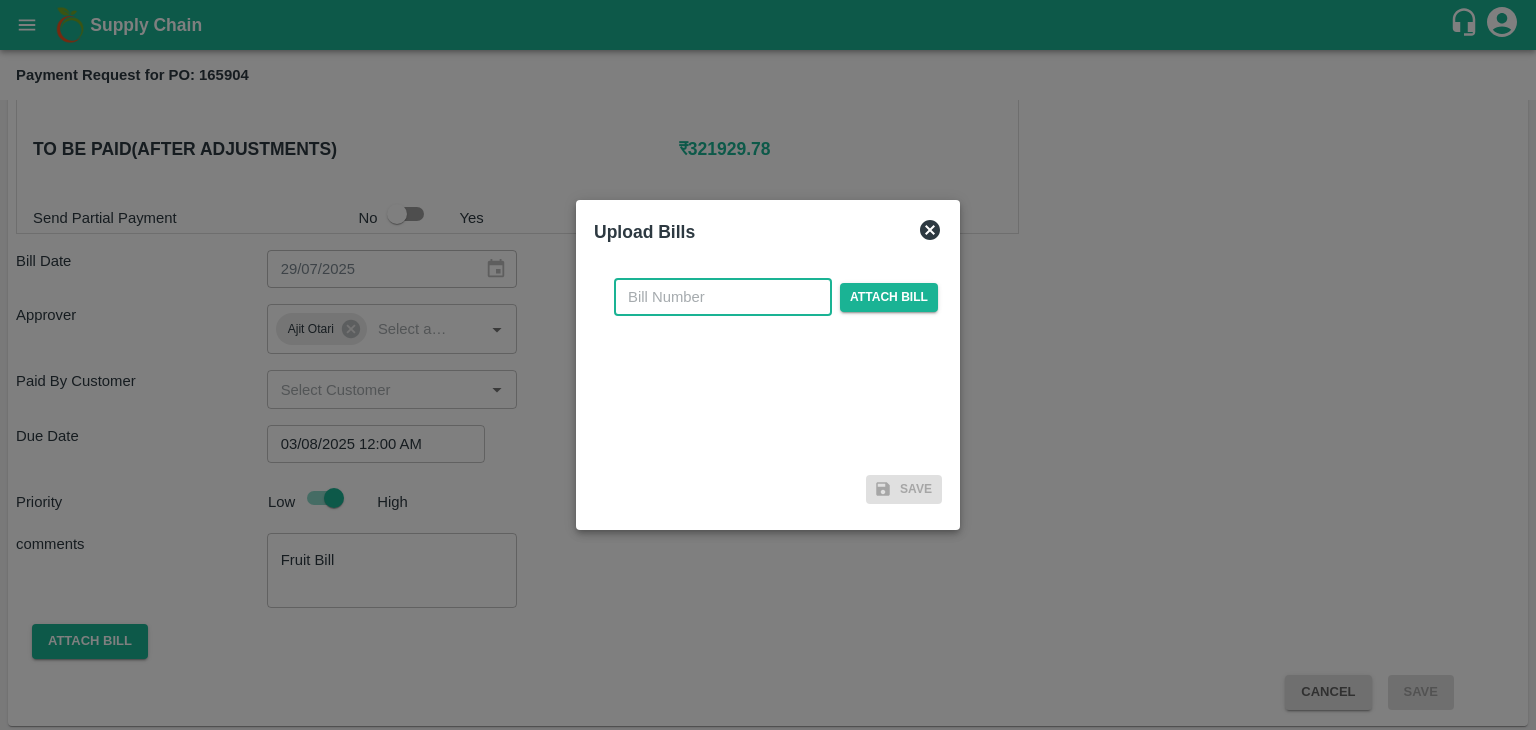 click at bounding box center [723, 297] 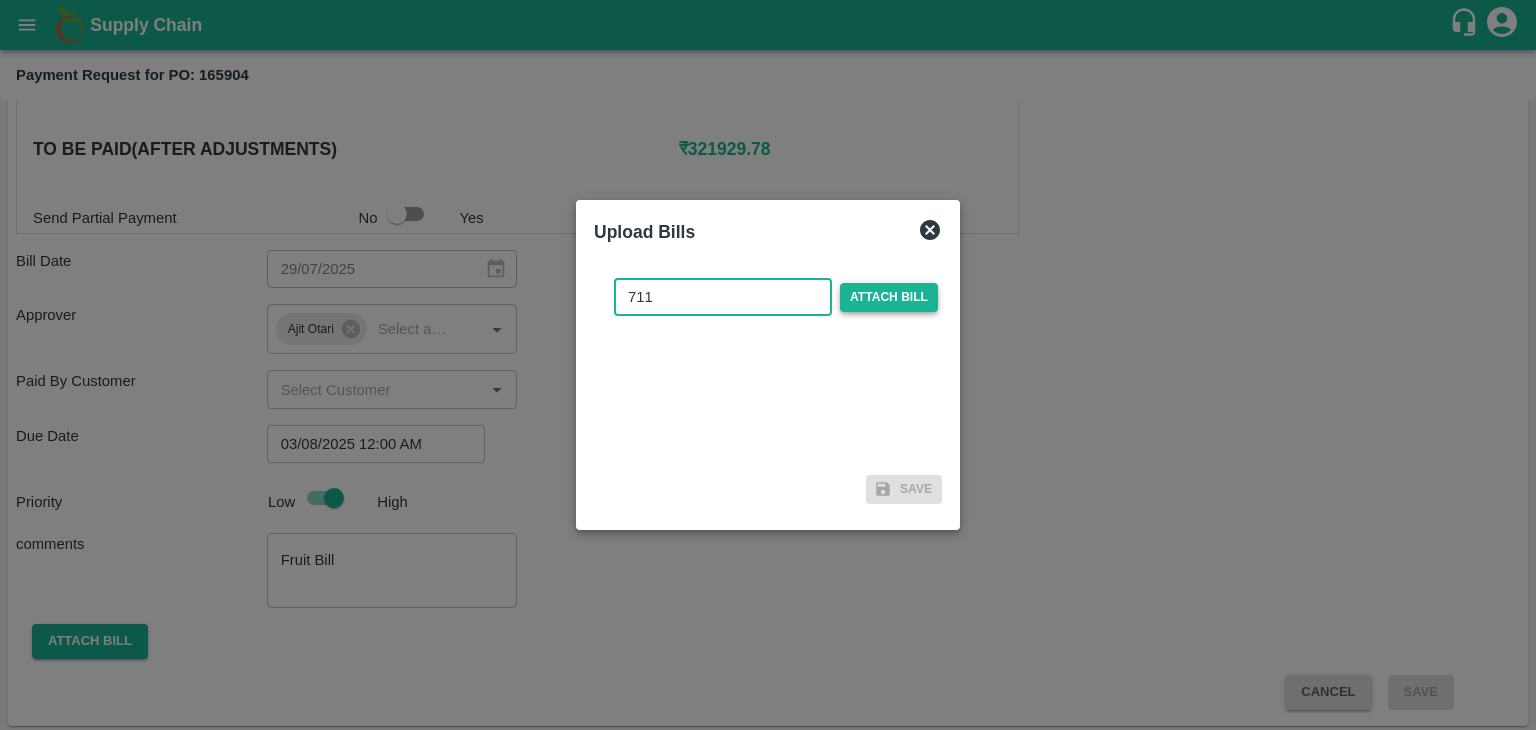 type on "711" 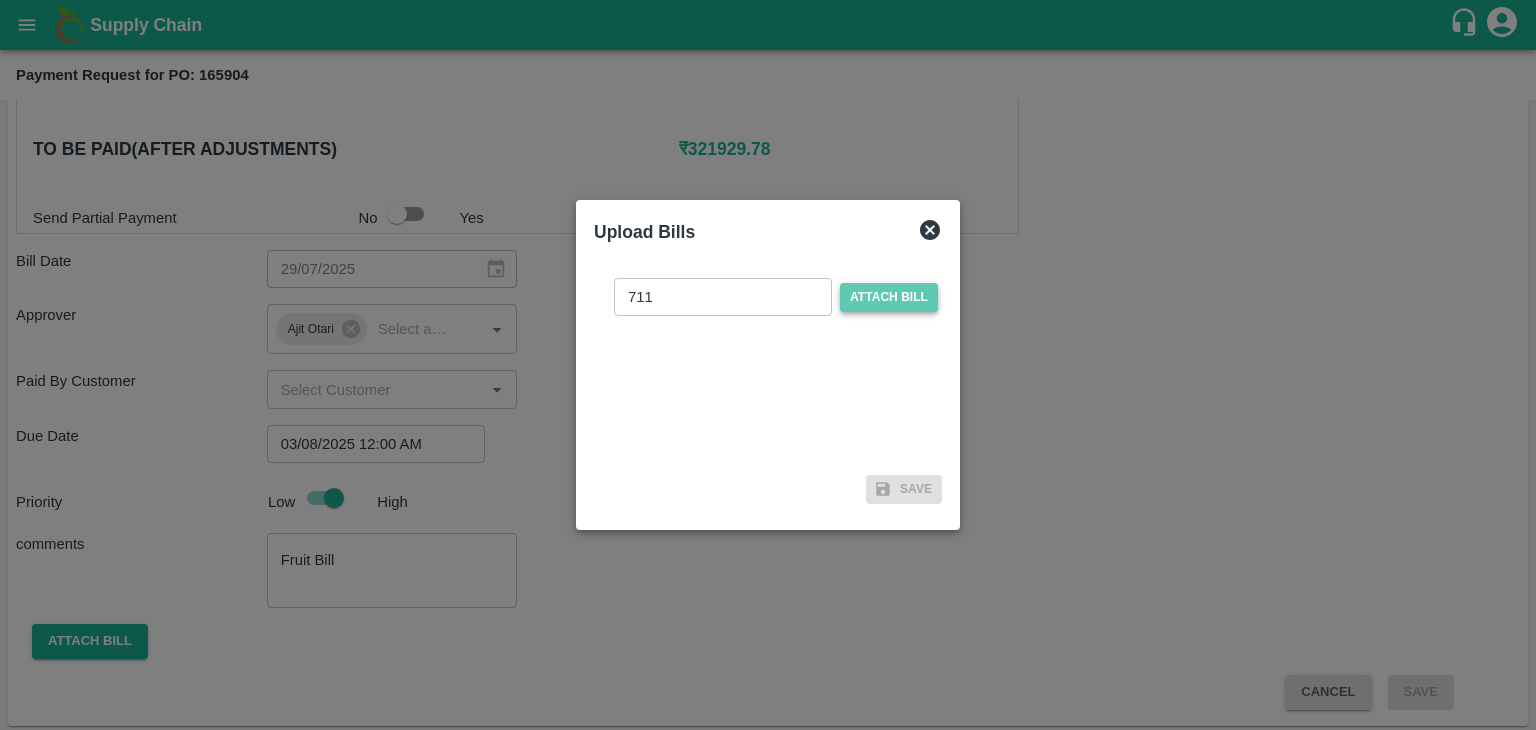 click on "Attach bill" at bounding box center [889, 297] 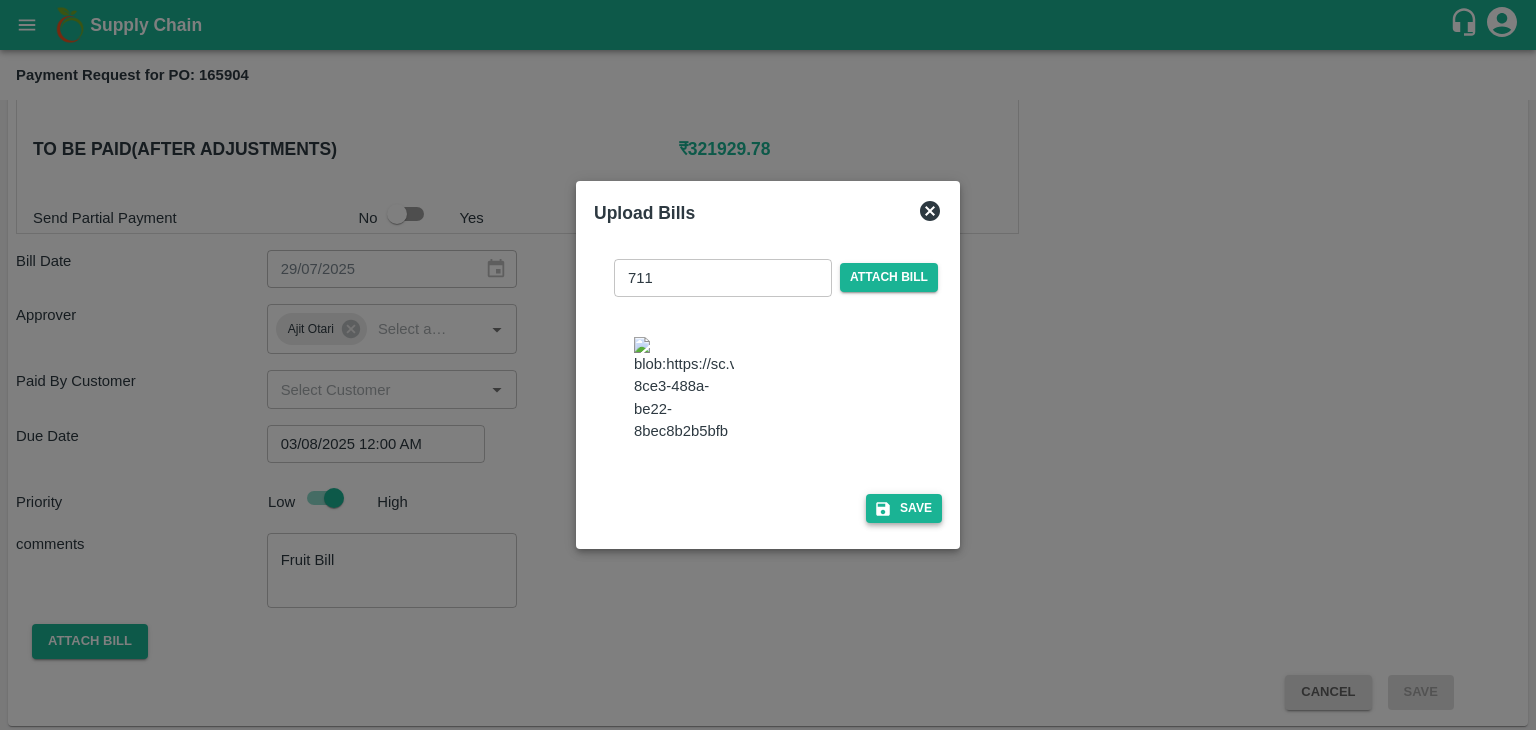 click on "Save" at bounding box center (904, 508) 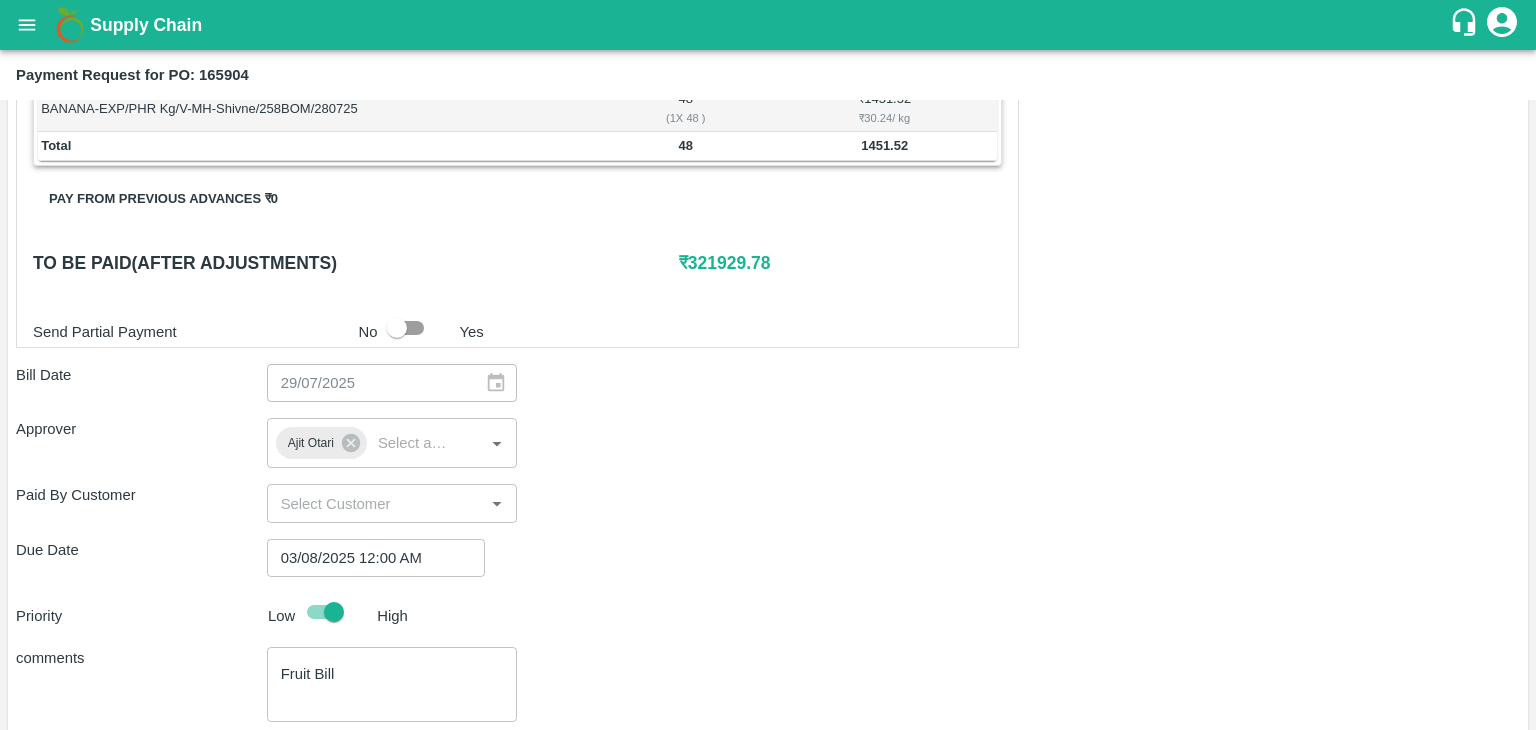 scroll, scrollTop: 1122, scrollLeft: 0, axis: vertical 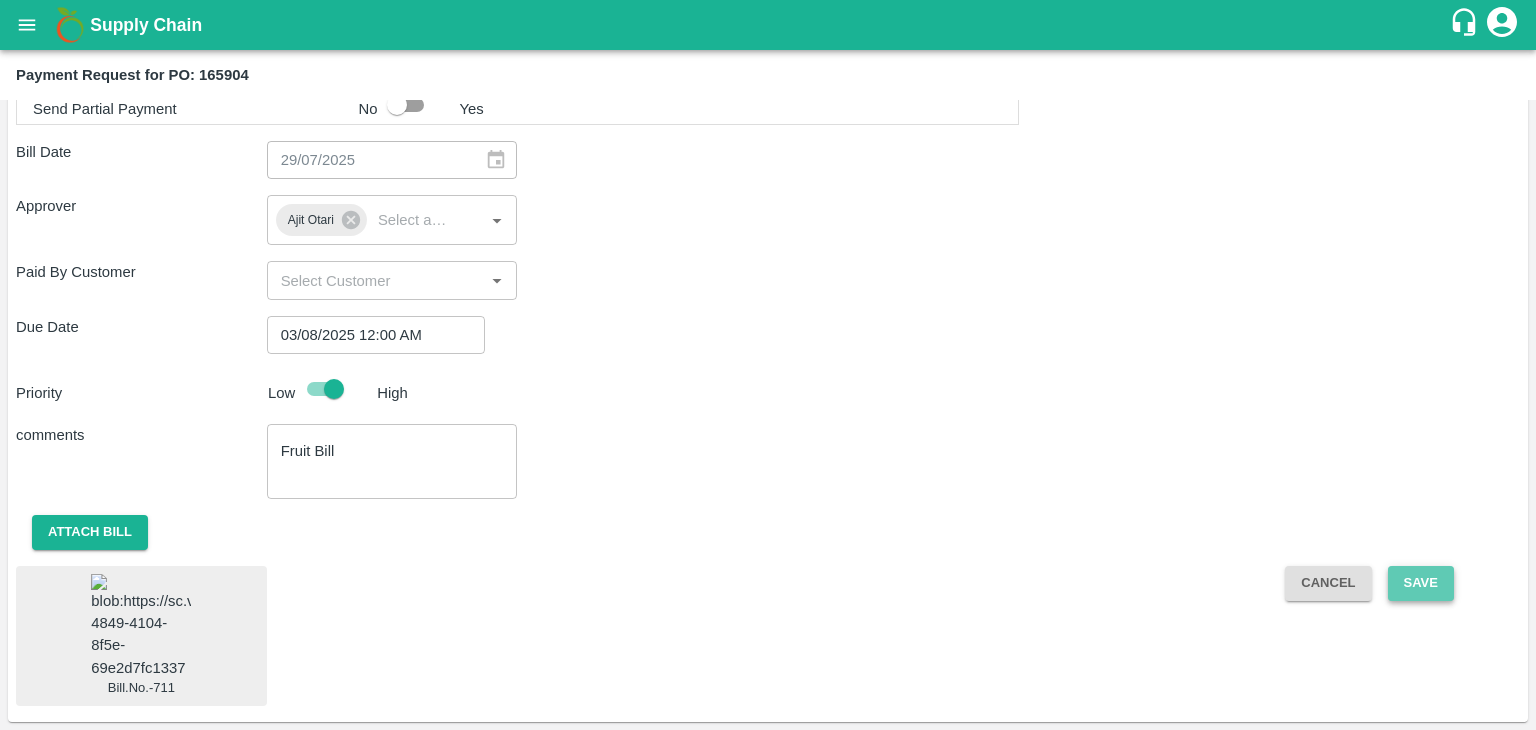 click on "Save" at bounding box center [1421, 583] 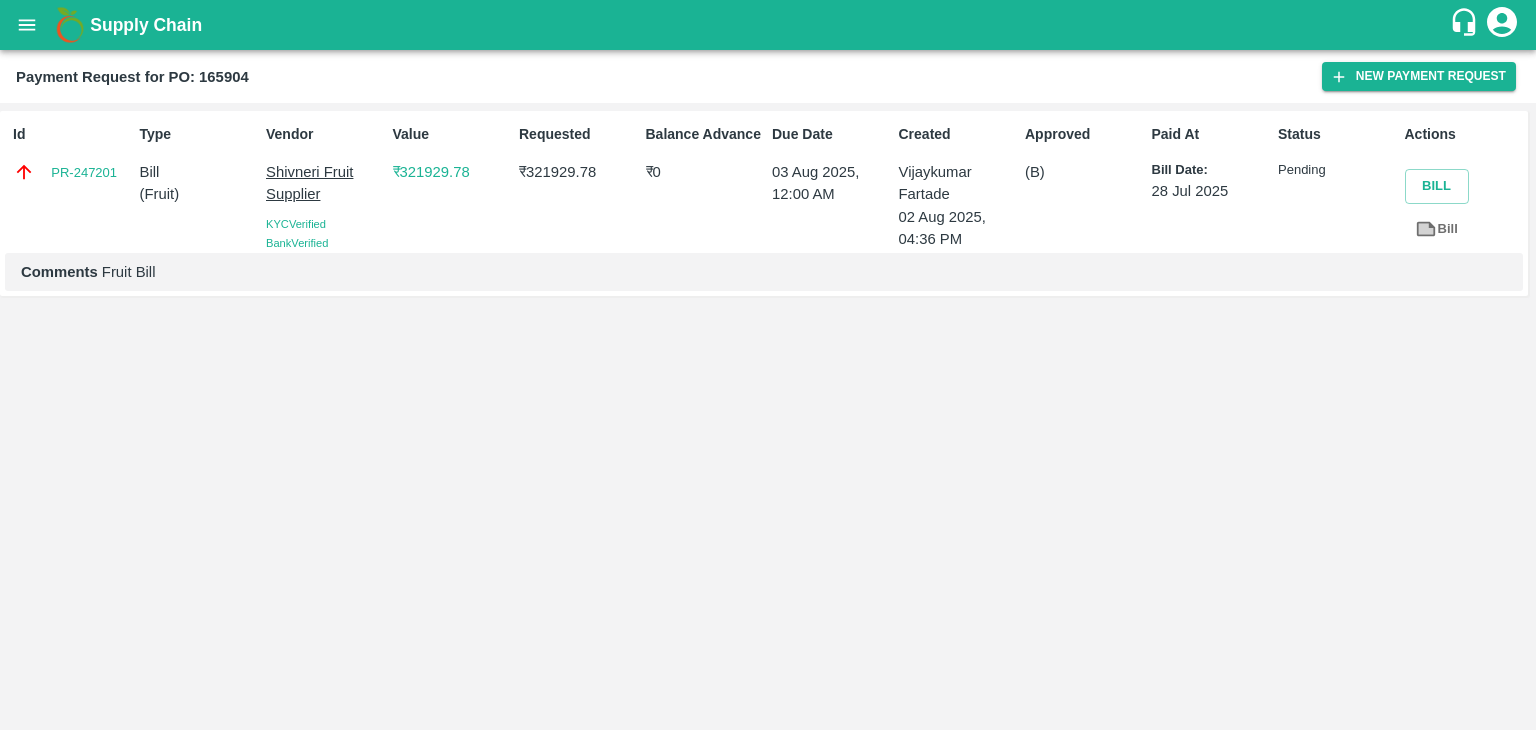 click 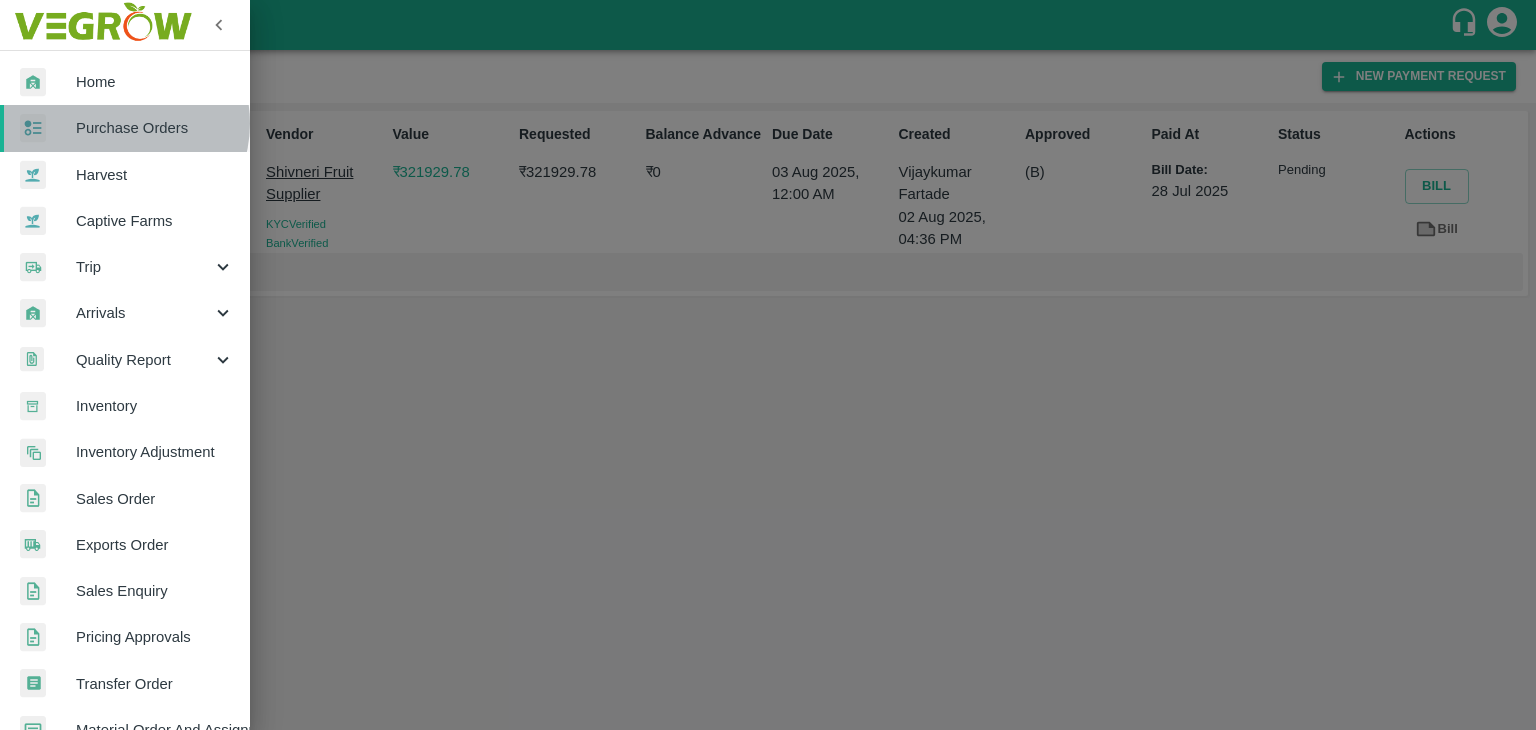 click on "Purchase Orders" at bounding box center (155, 128) 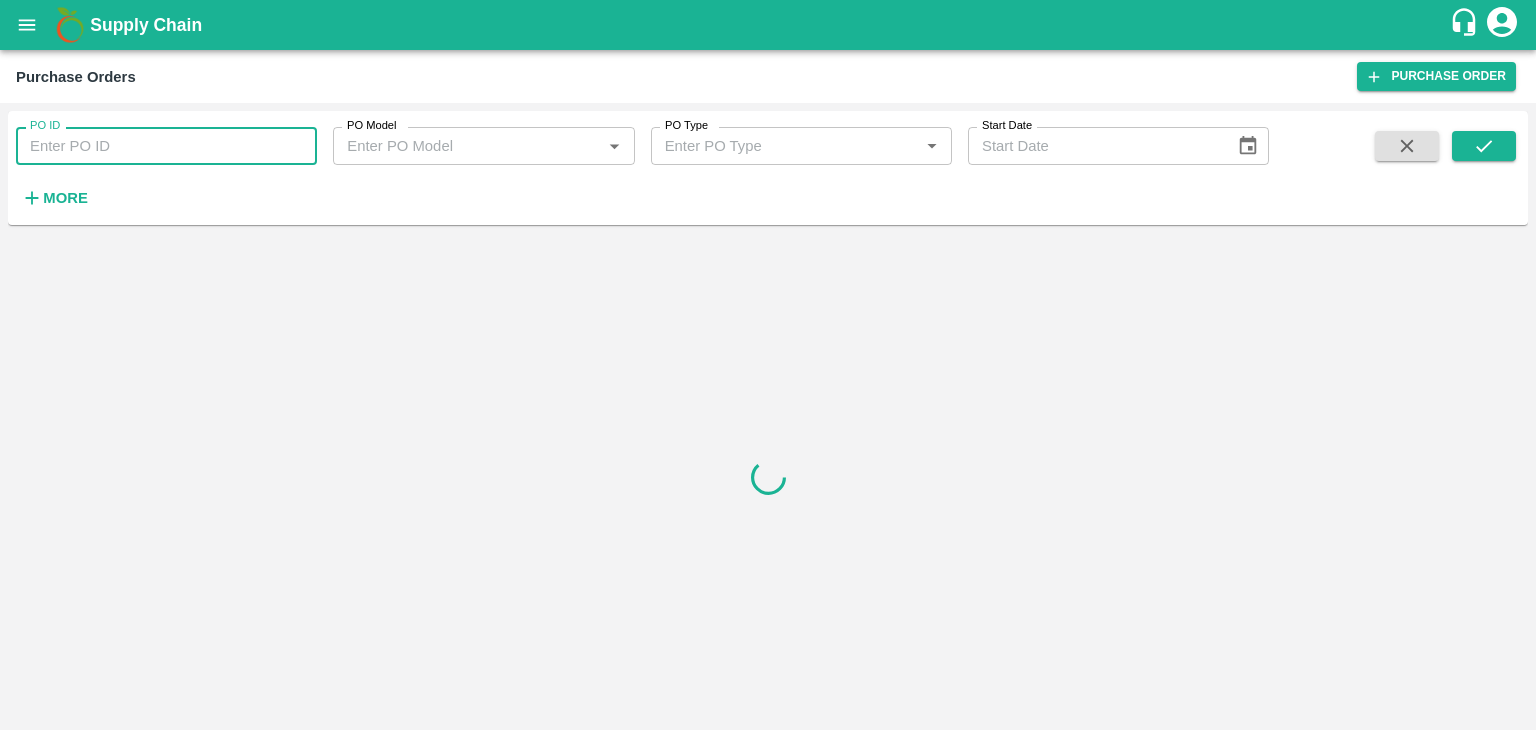 click on "PO ID" at bounding box center (166, 146) 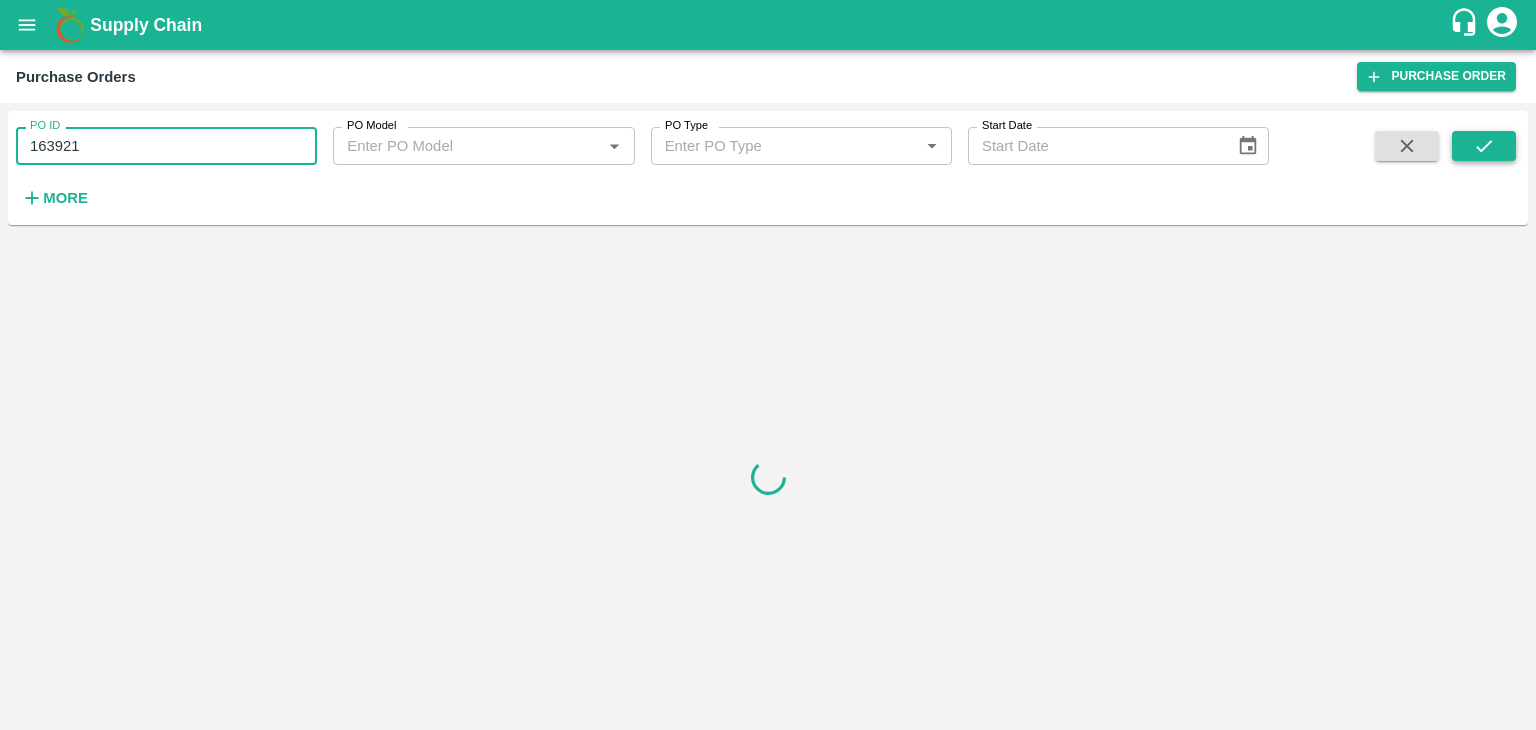 type on "163921" 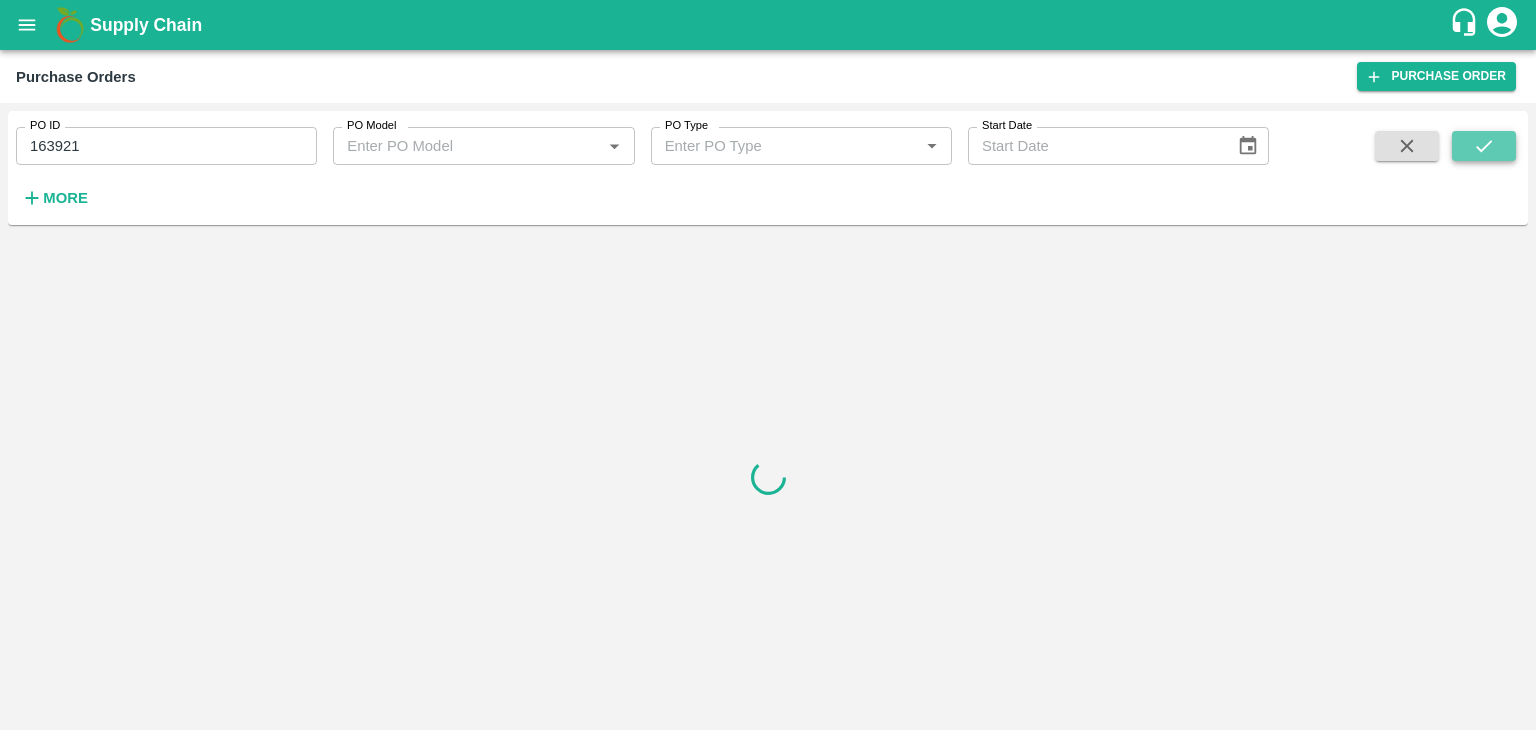 click 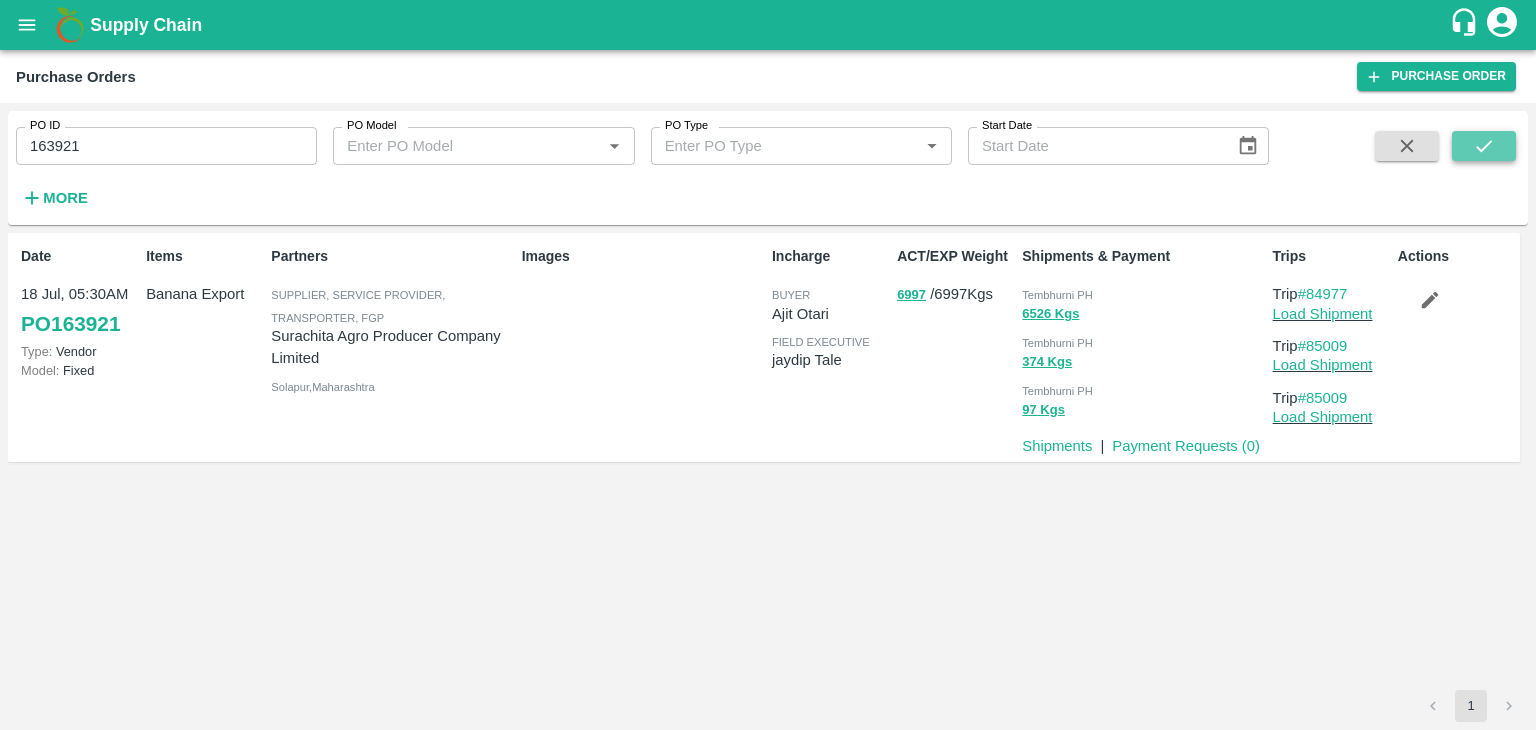 click 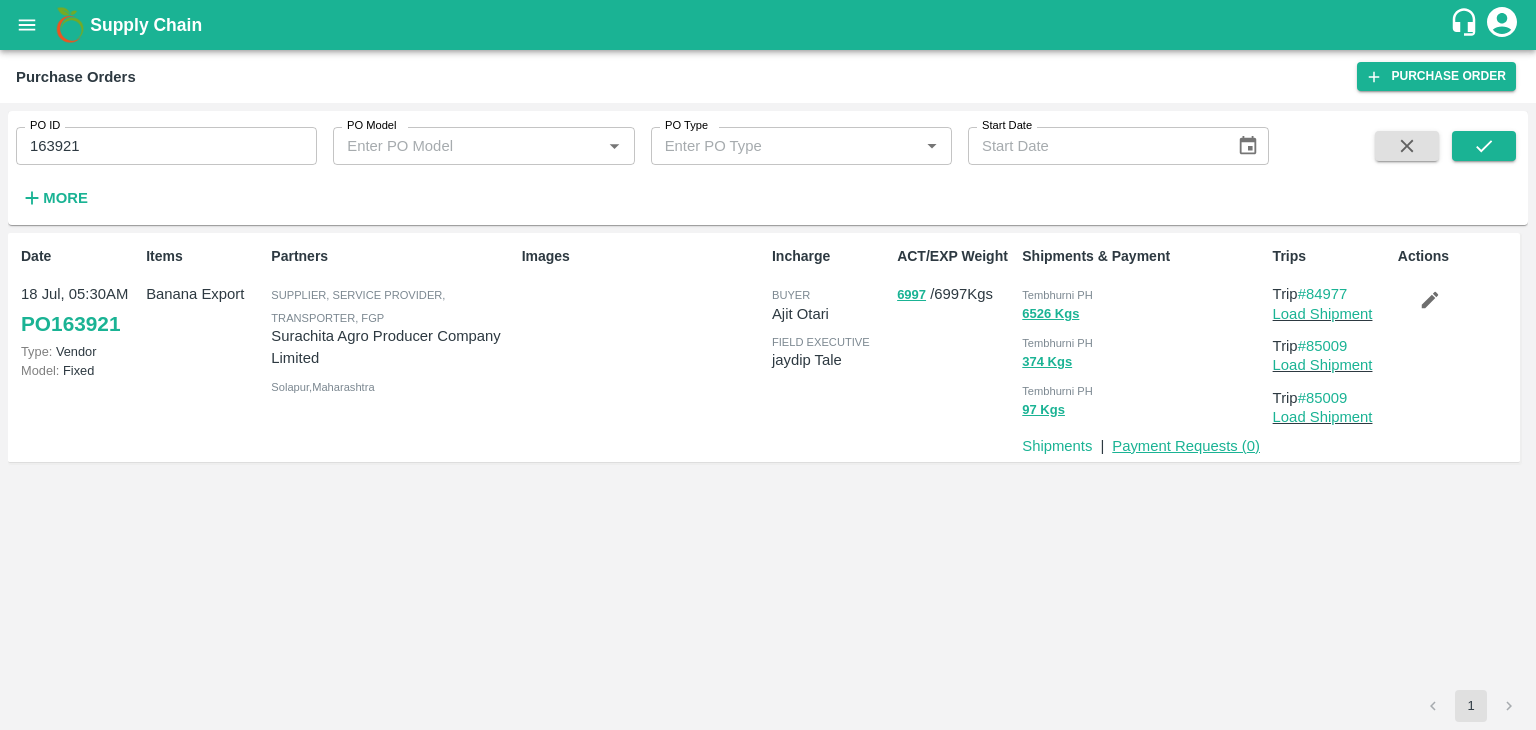 click on "Payment Requests ( 0 )" at bounding box center (1186, 446) 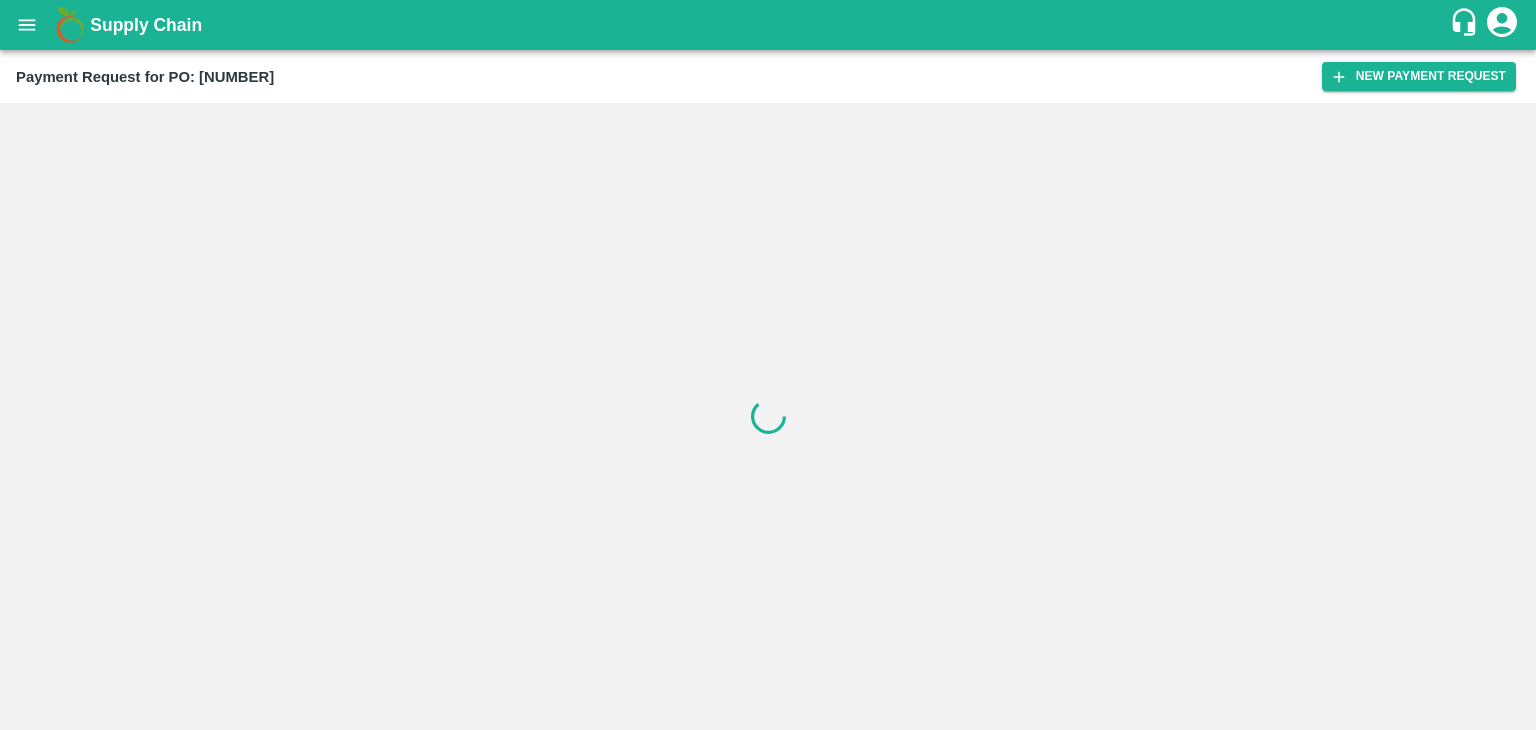 scroll, scrollTop: 0, scrollLeft: 0, axis: both 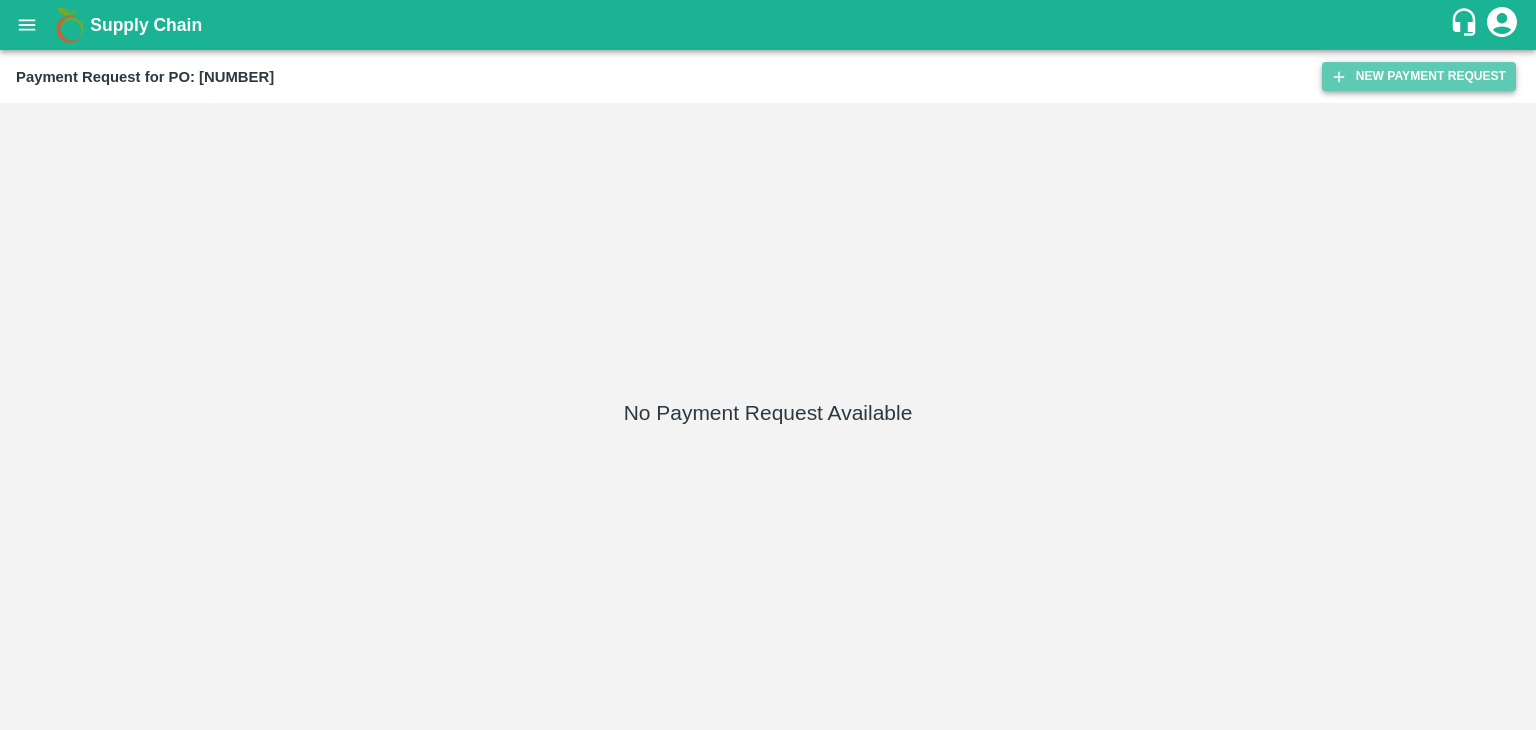 click on "New Payment Request" at bounding box center (1419, 76) 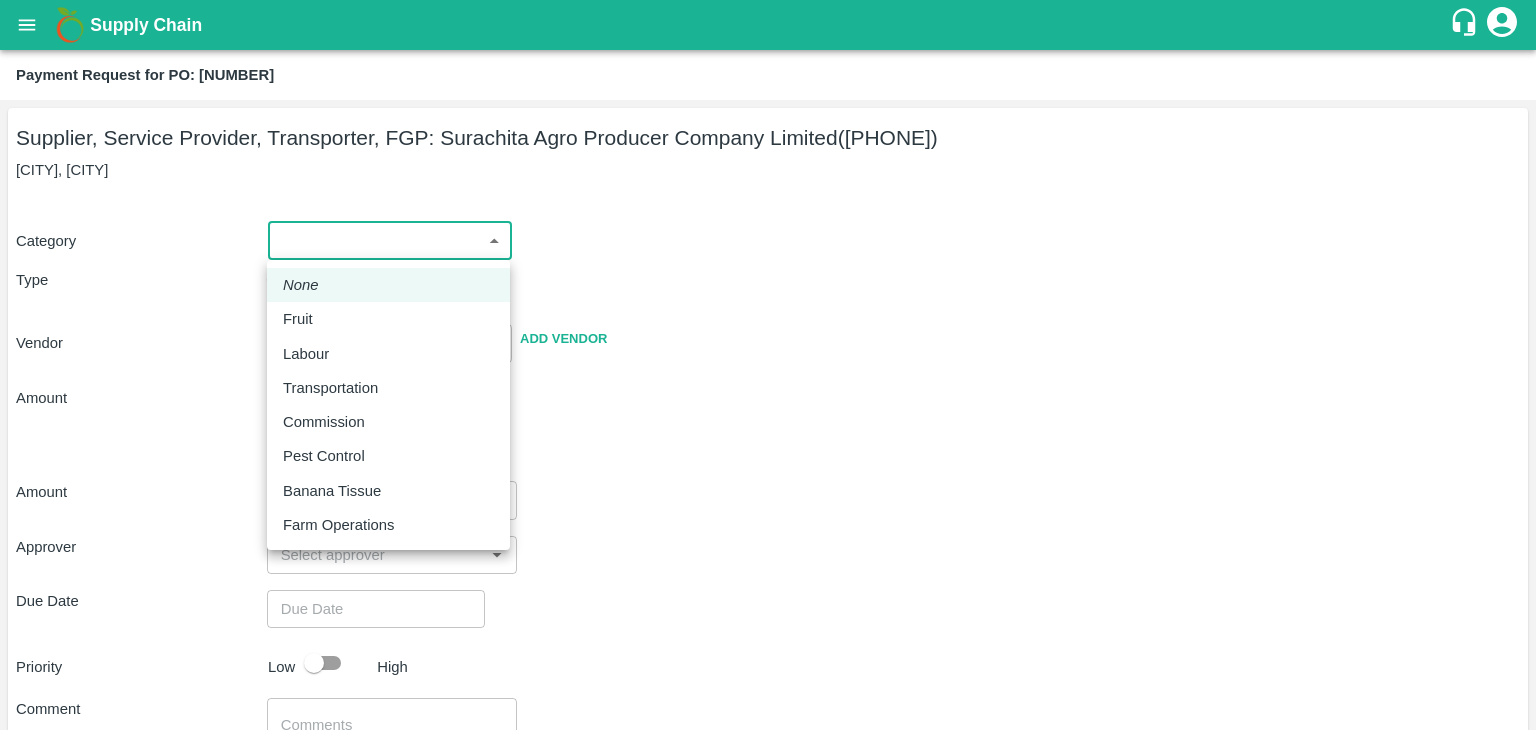 drag, startPoint x: 279, startPoint y: 229, endPoint x: 335, endPoint y: 306, distance: 95.2103 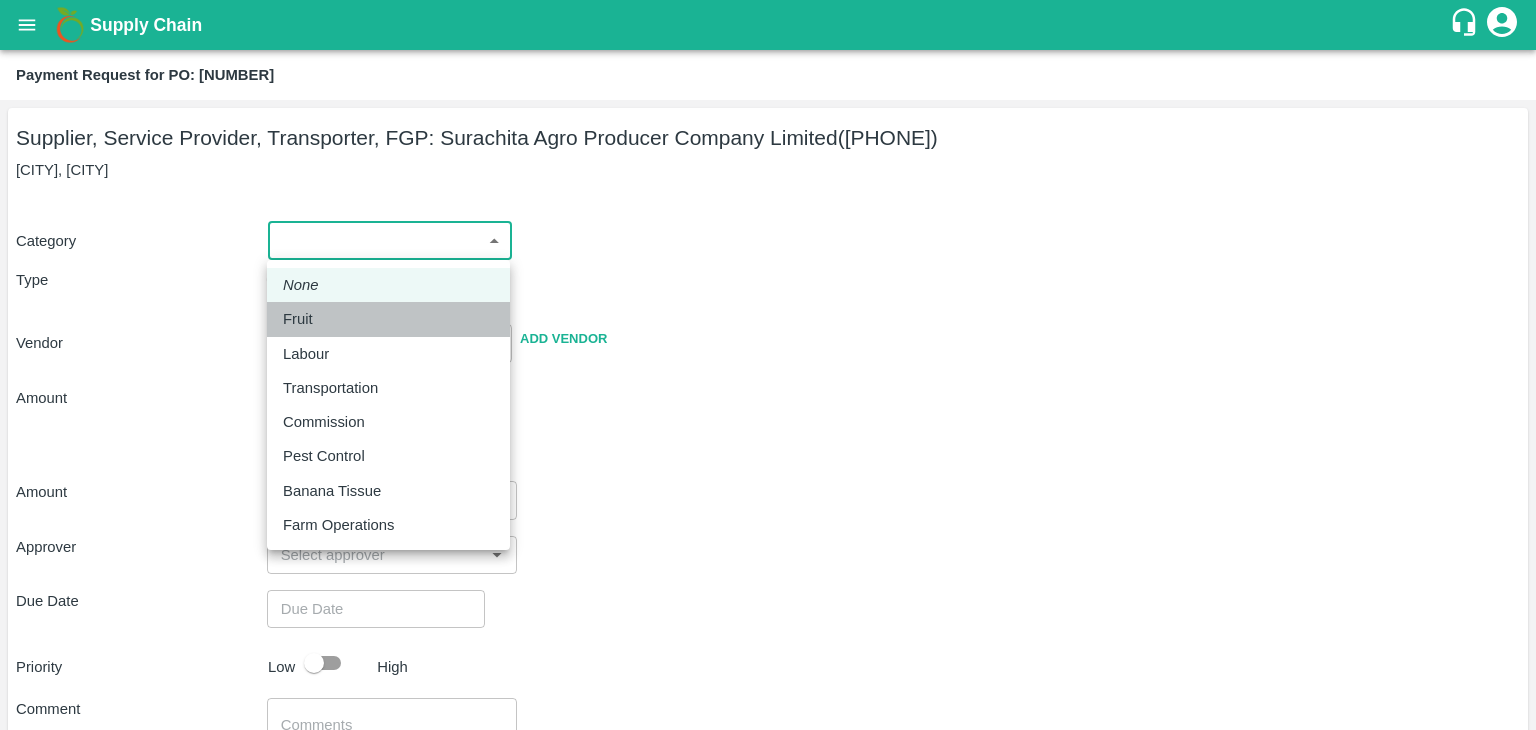 click on "Fruit" at bounding box center [388, 319] 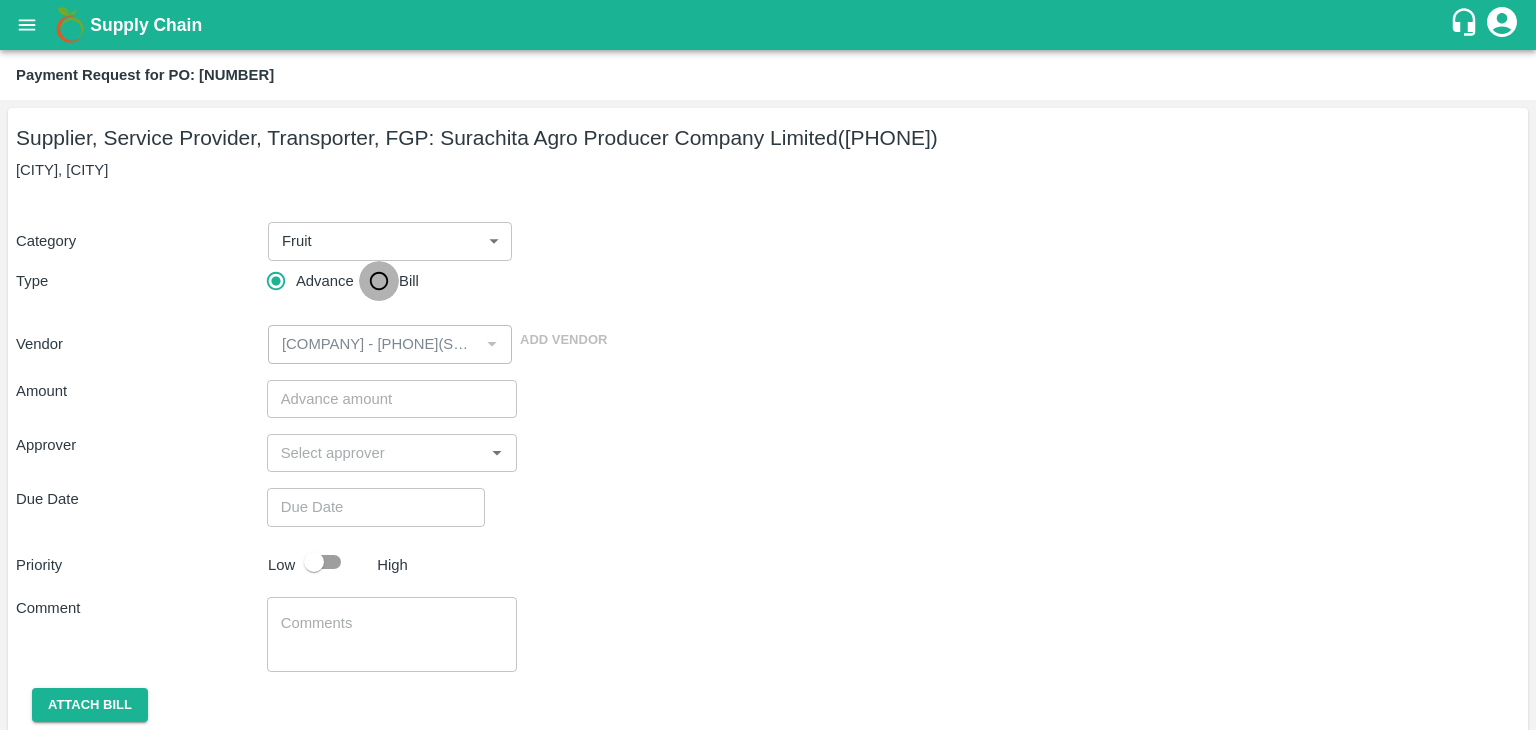 click on "Bill" at bounding box center (379, 281) 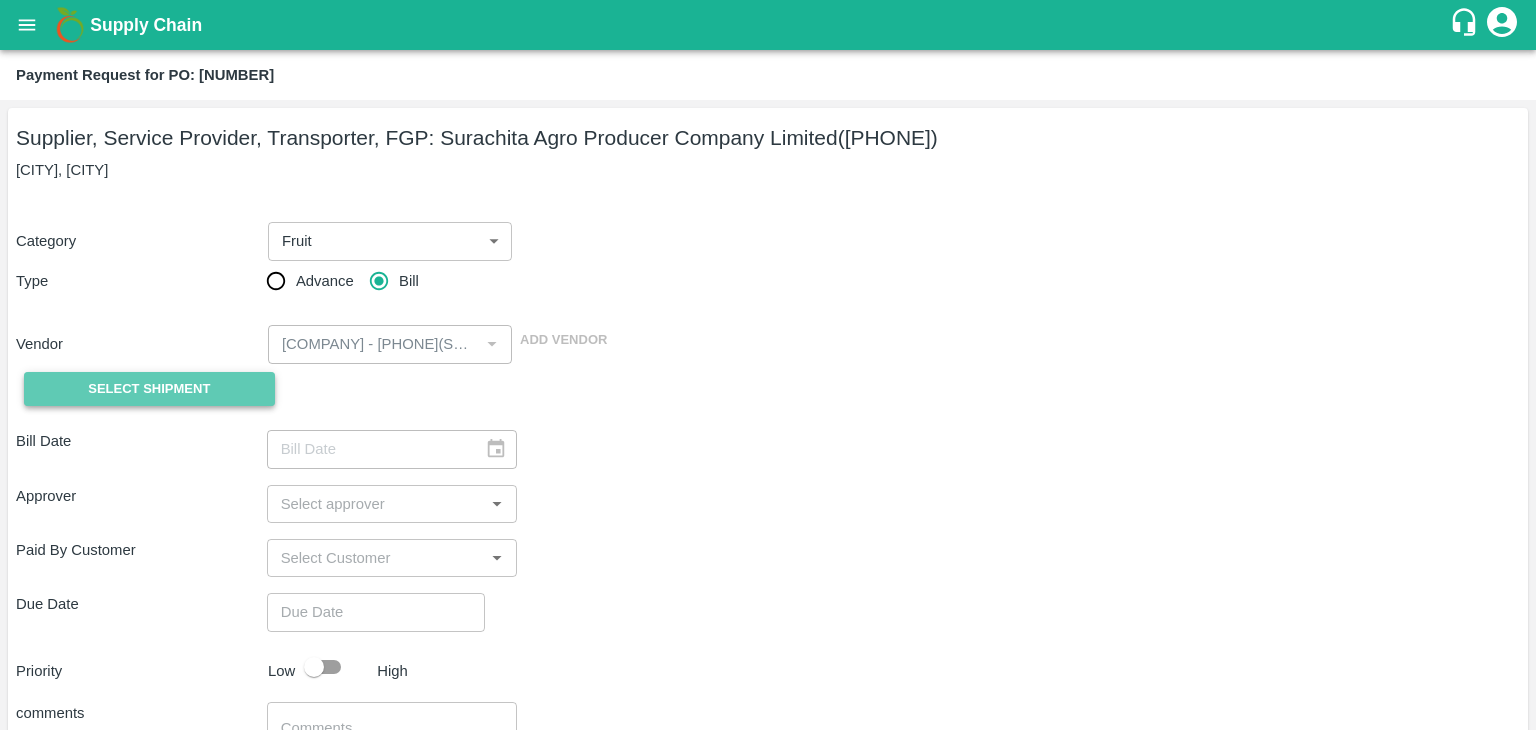 click on "Select Shipment" at bounding box center (149, 389) 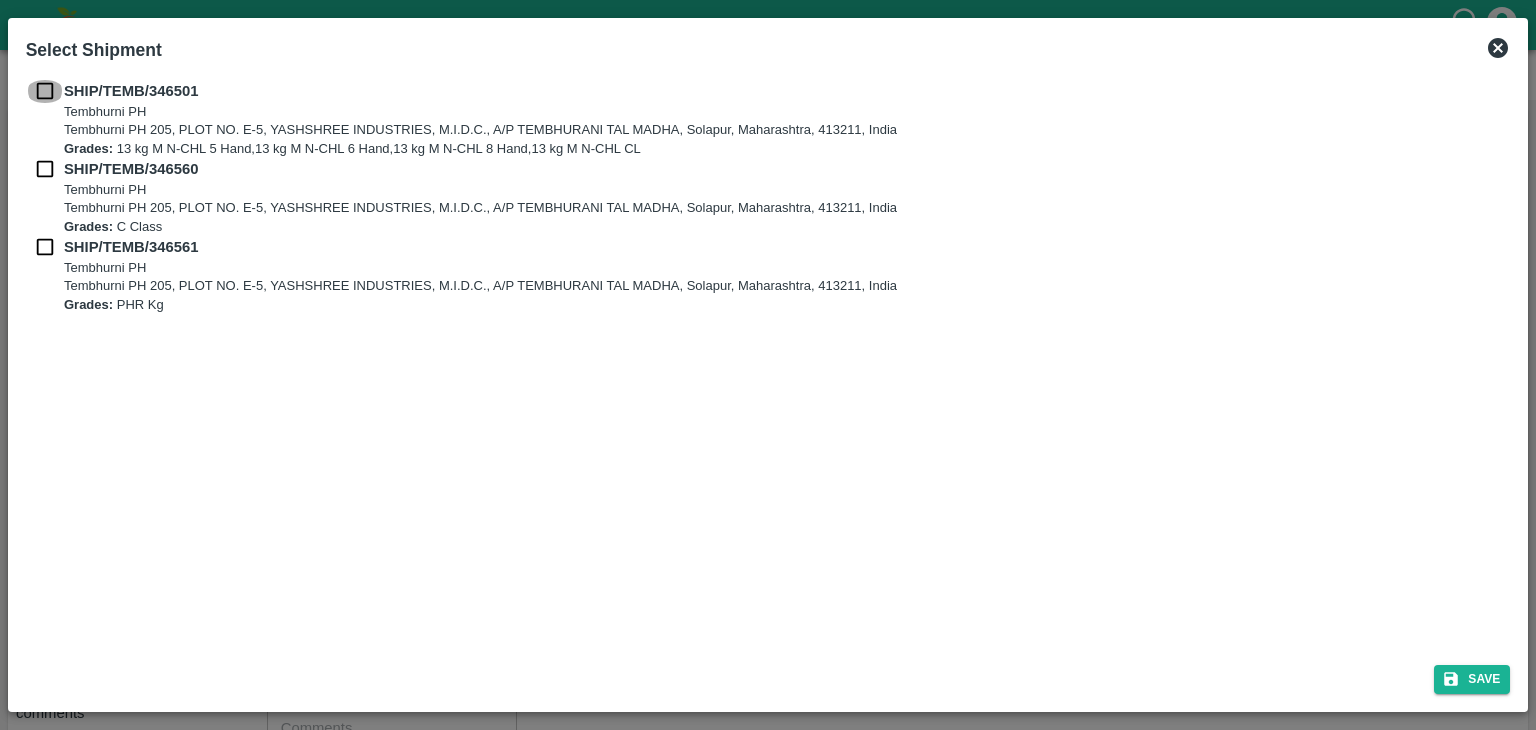 click at bounding box center (45, 91) 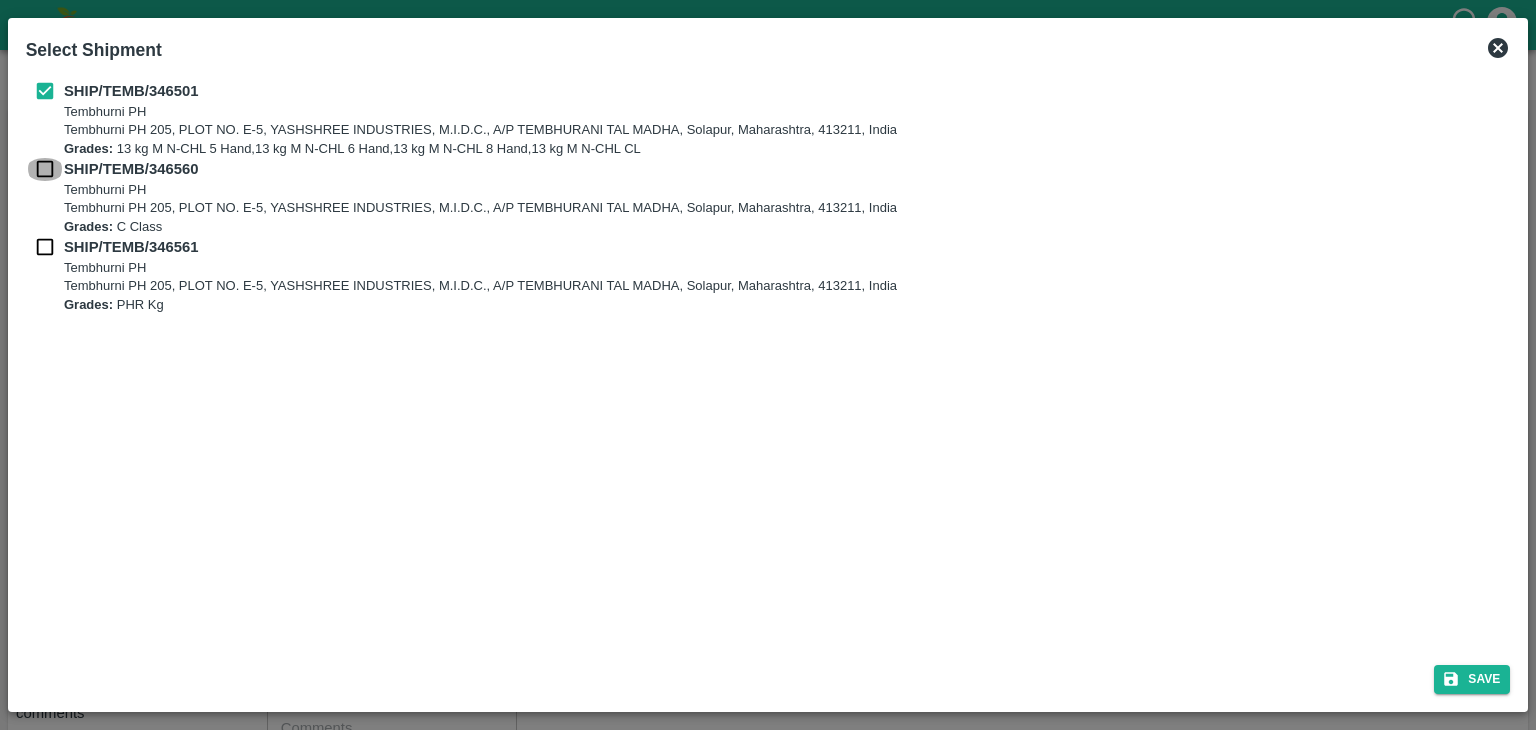 click at bounding box center [45, 169] 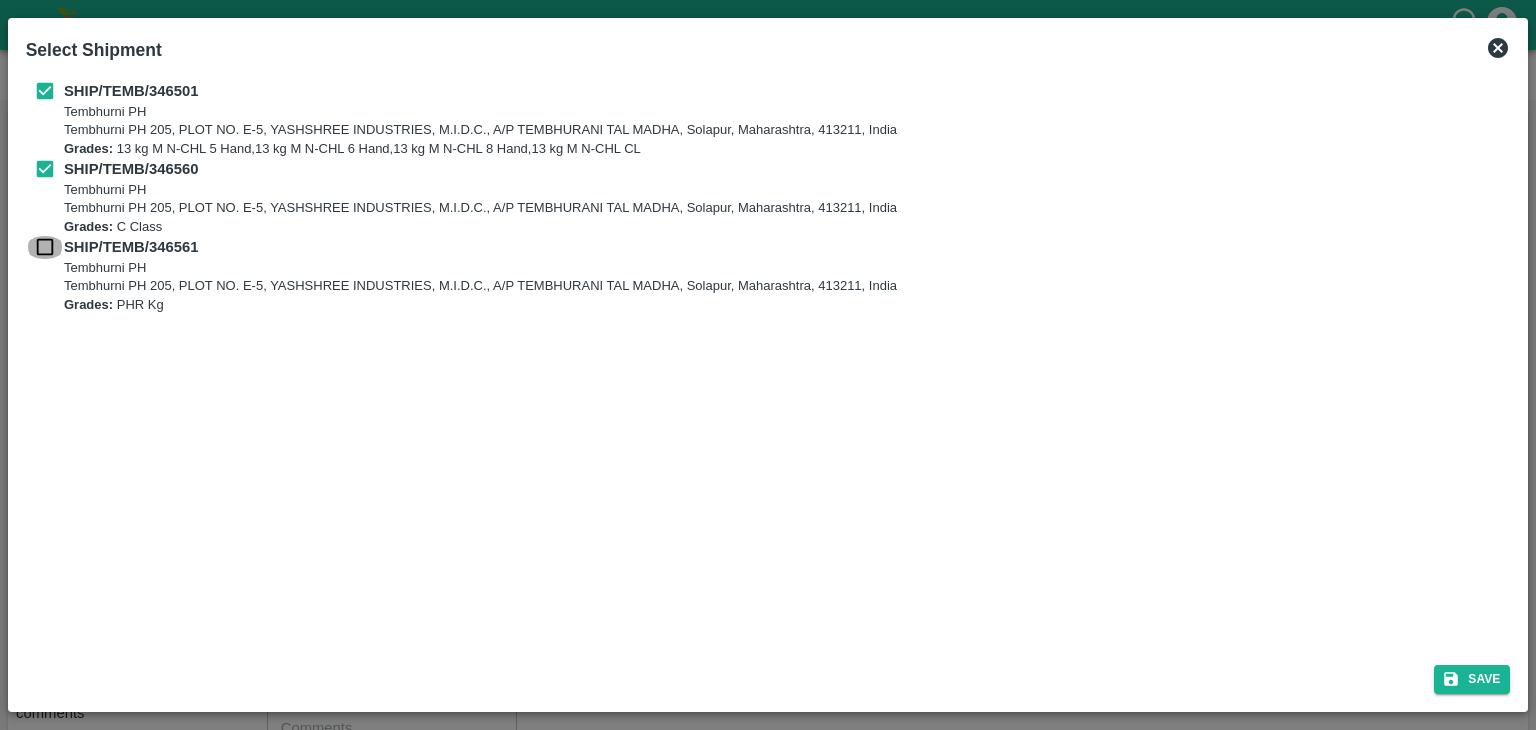 click at bounding box center (45, 247) 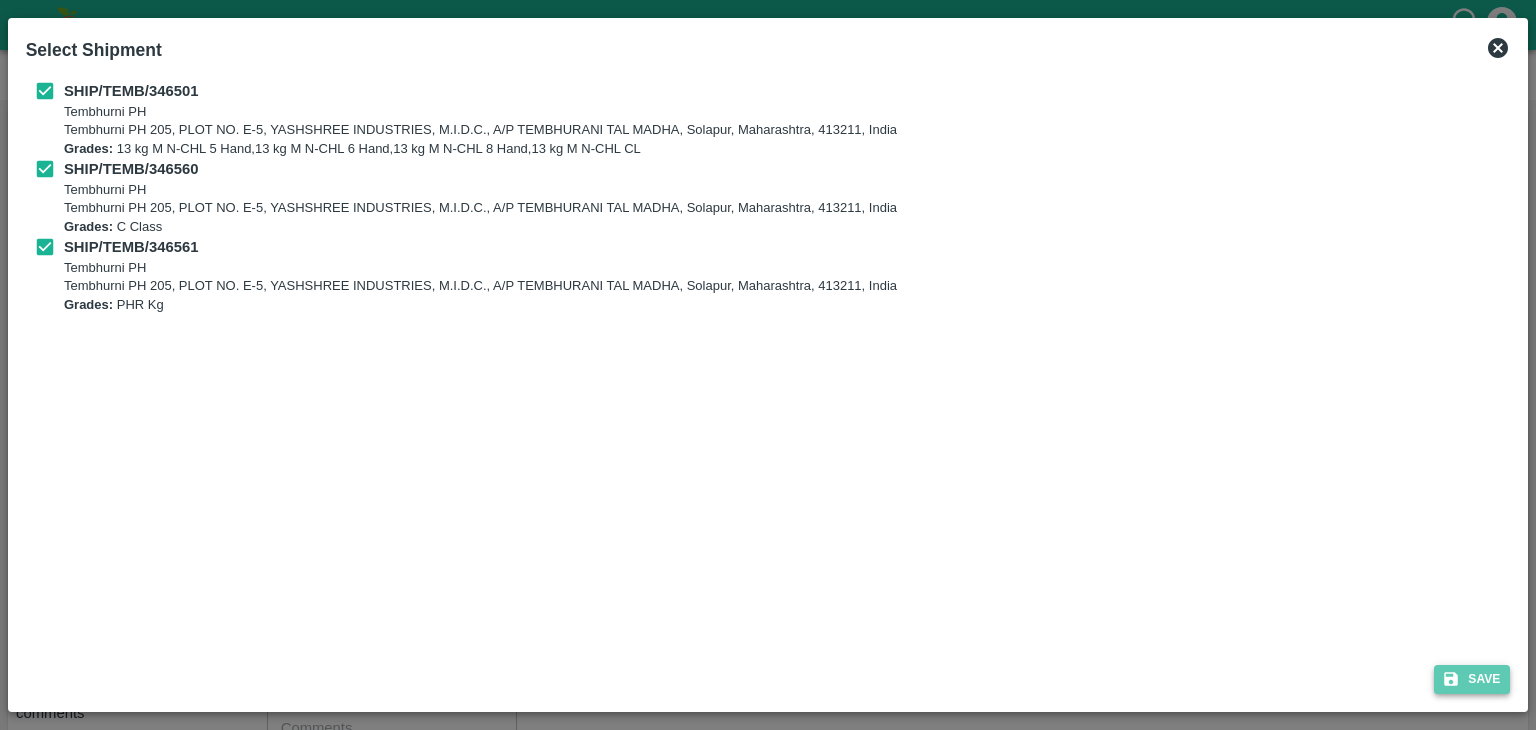 click on "Save" at bounding box center [1472, 679] 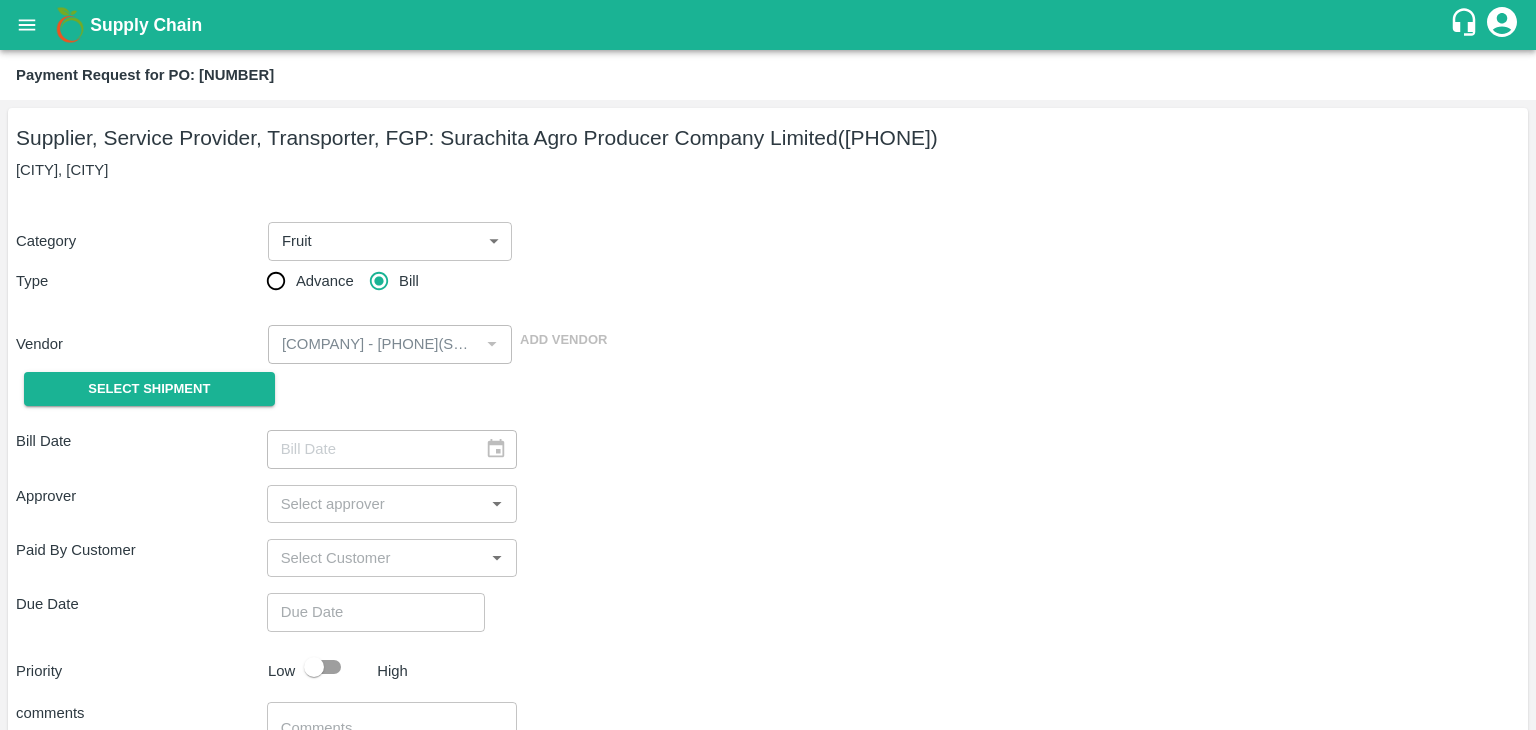 type on "19/07/2025" 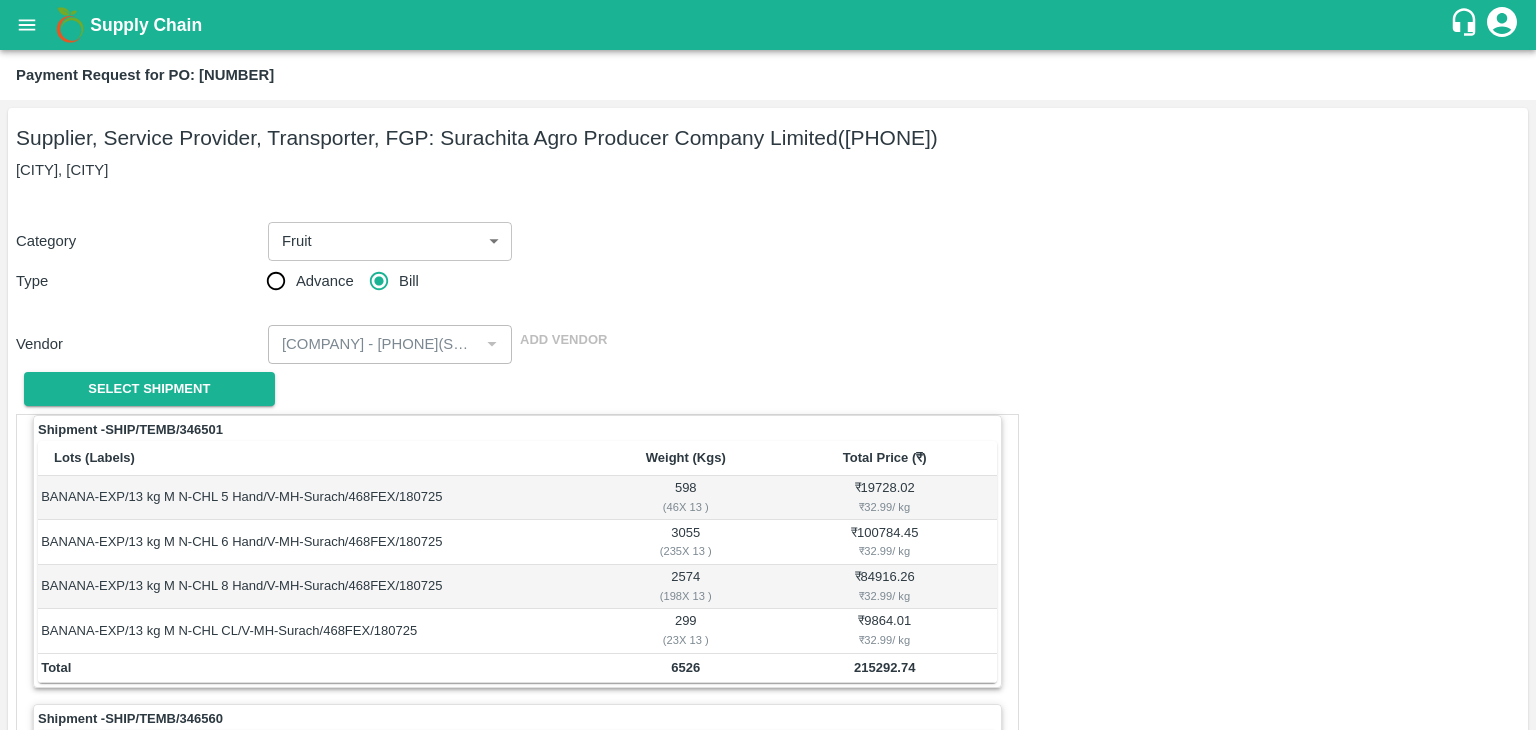 scroll, scrollTop: 936, scrollLeft: 0, axis: vertical 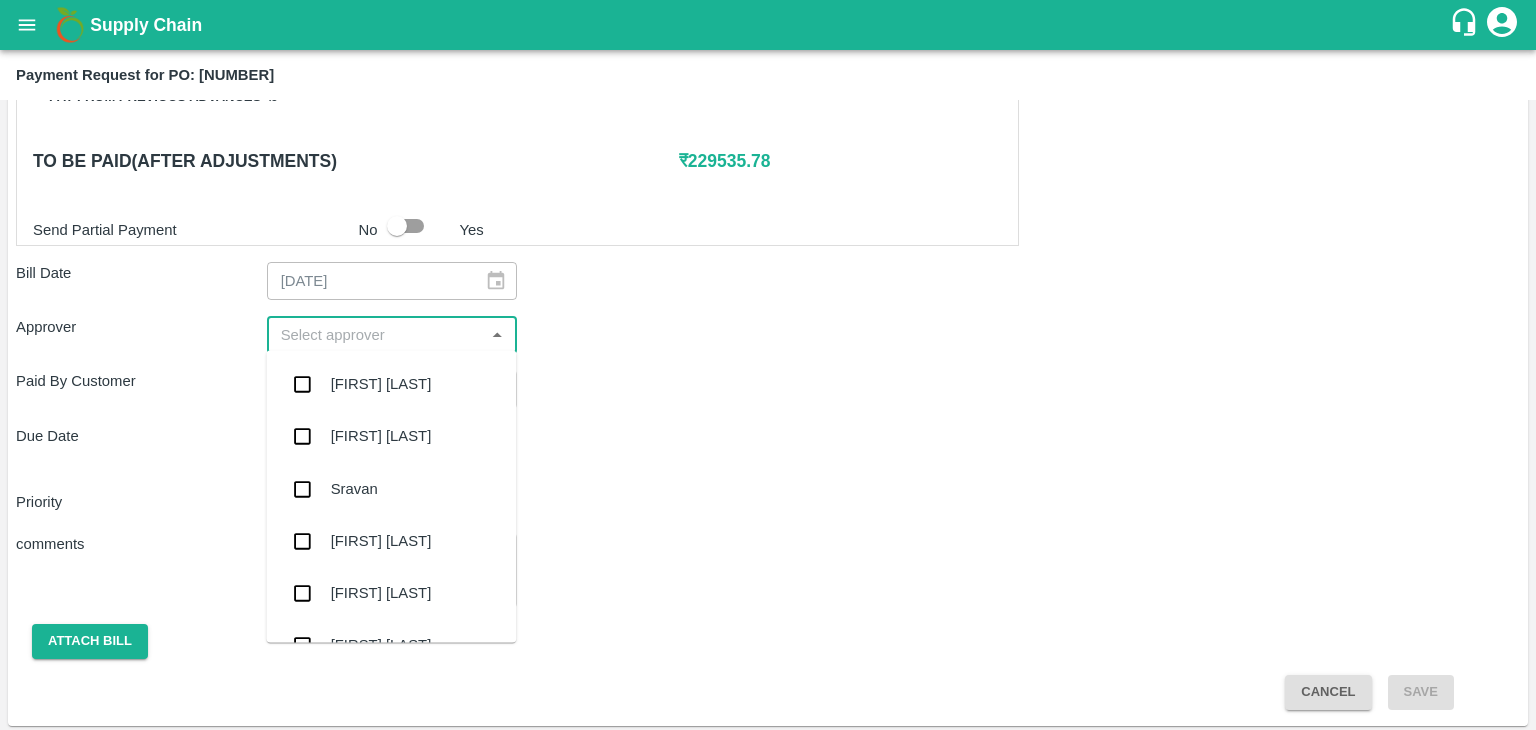 click at bounding box center [376, 335] 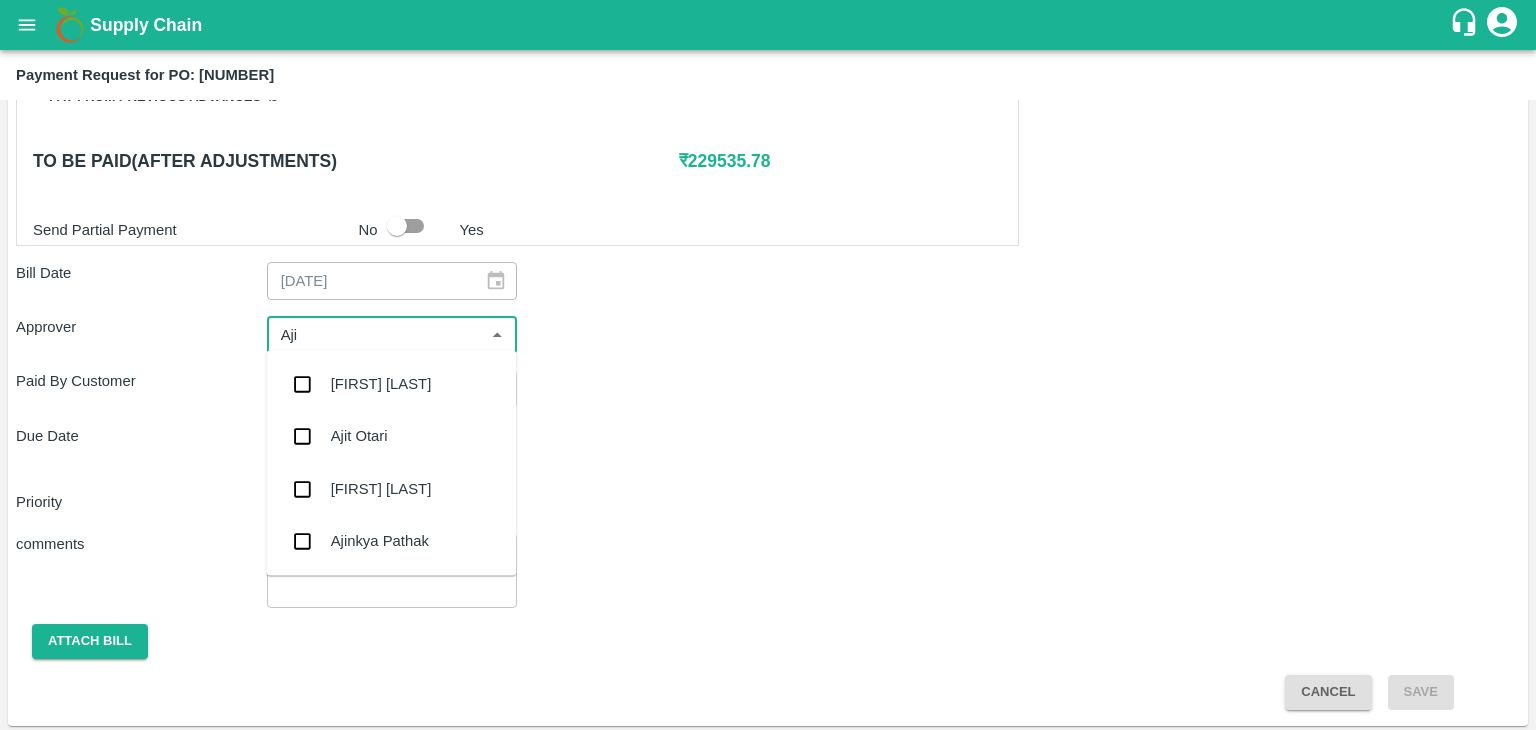 type on "[NAME]" 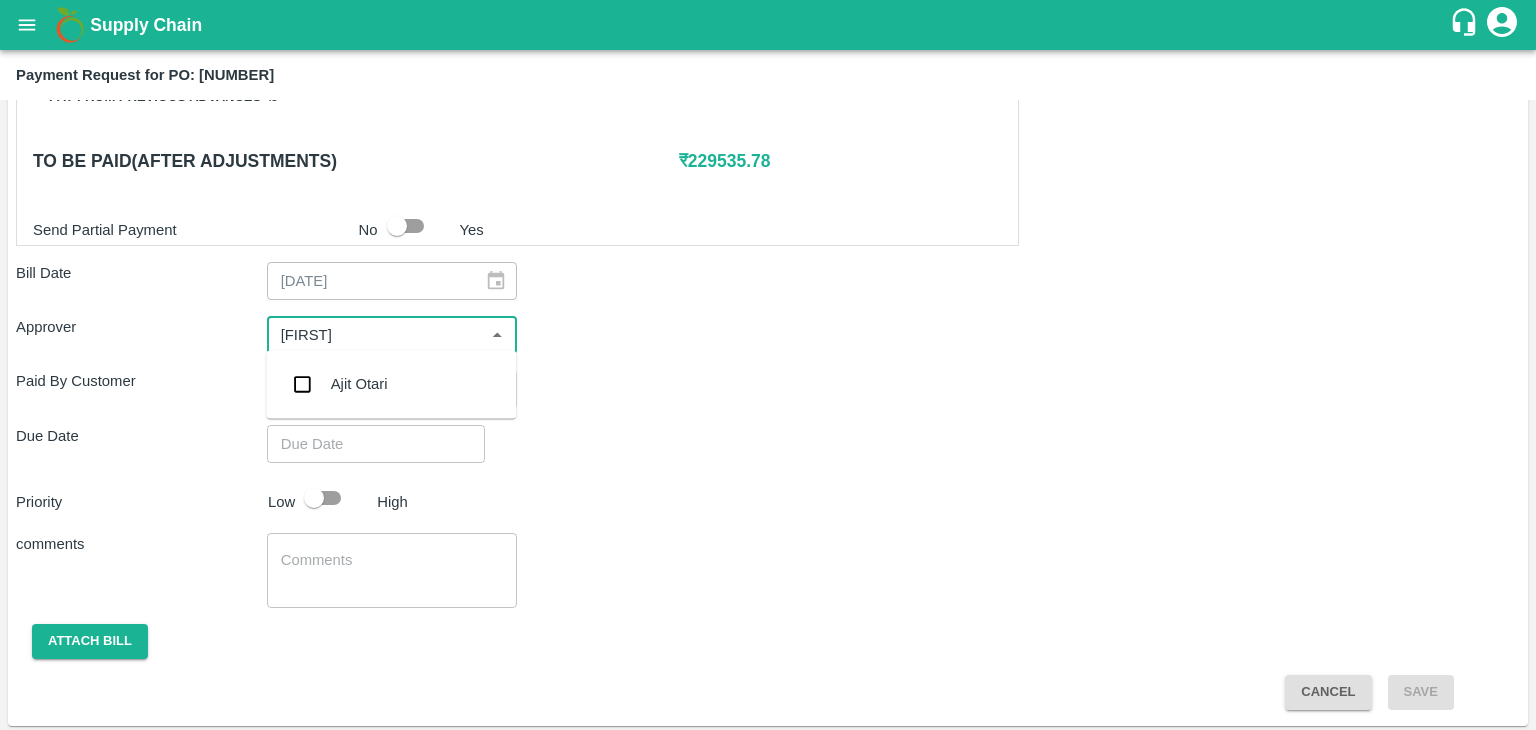 click on "Ajit Otari" at bounding box center (359, 384) 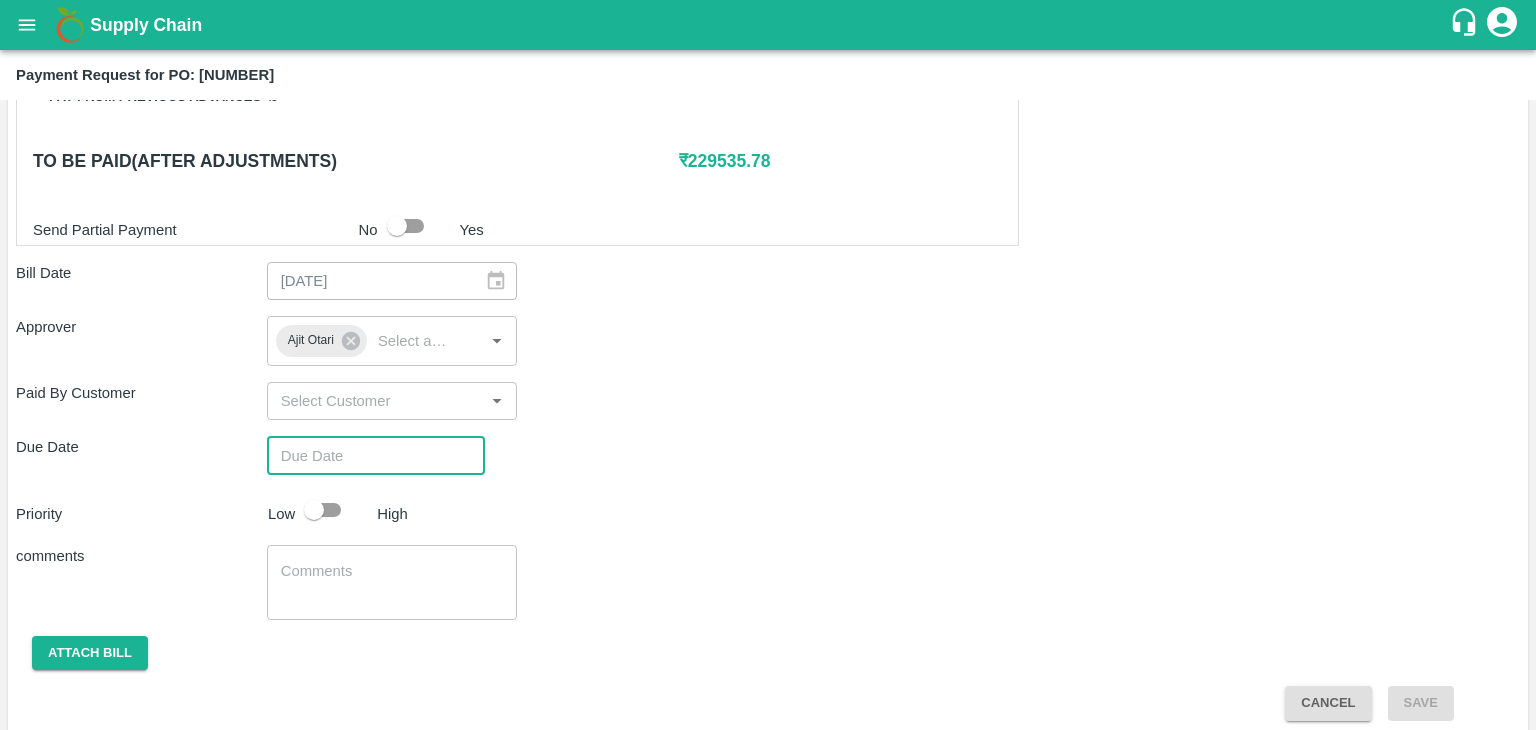 type on "DD/MM/YYYY hh:mm aa" 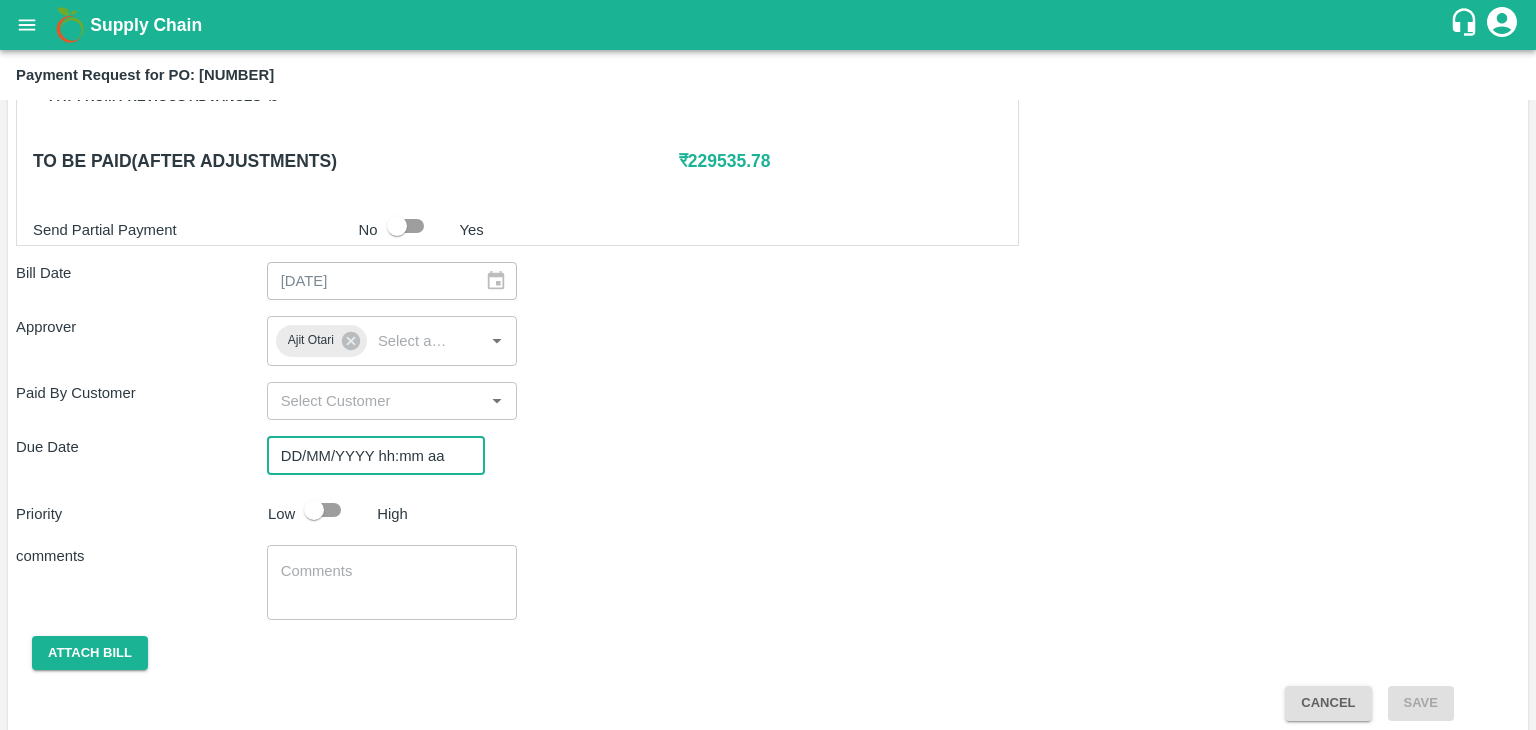 click on "DD/MM/YYYY hh:mm aa" at bounding box center [369, 455] 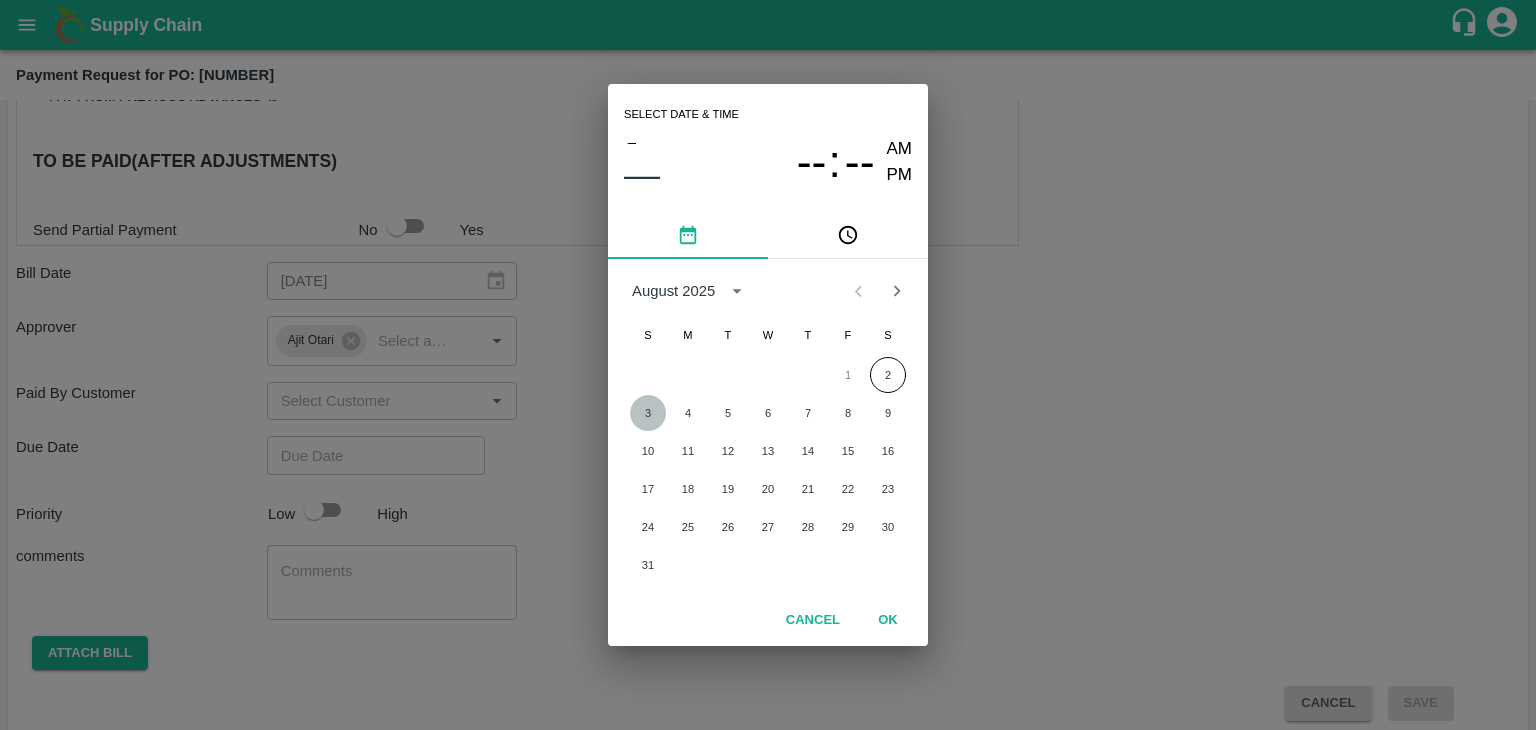 click on "3" at bounding box center (648, 413) 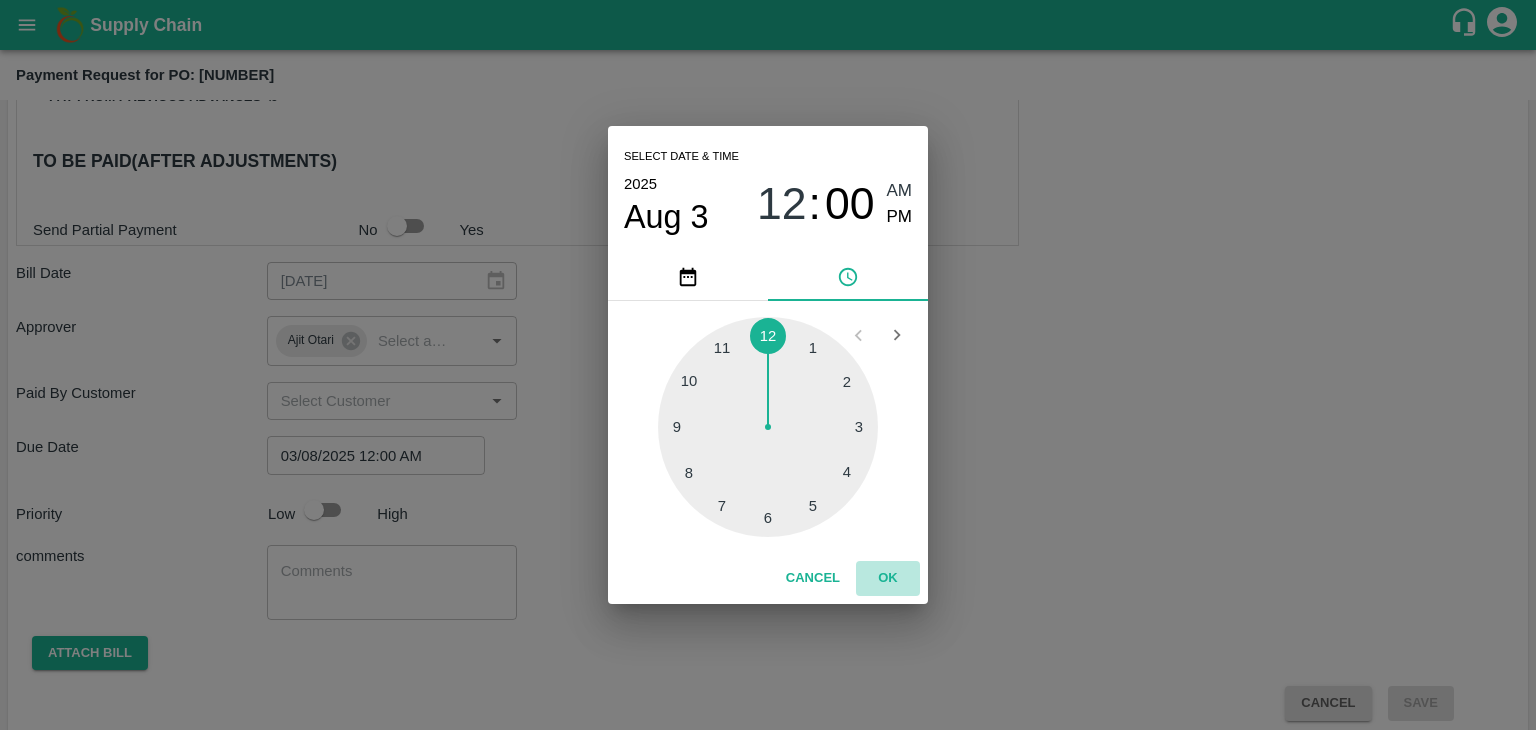 click on "OK" at bounding box center [888, 578] 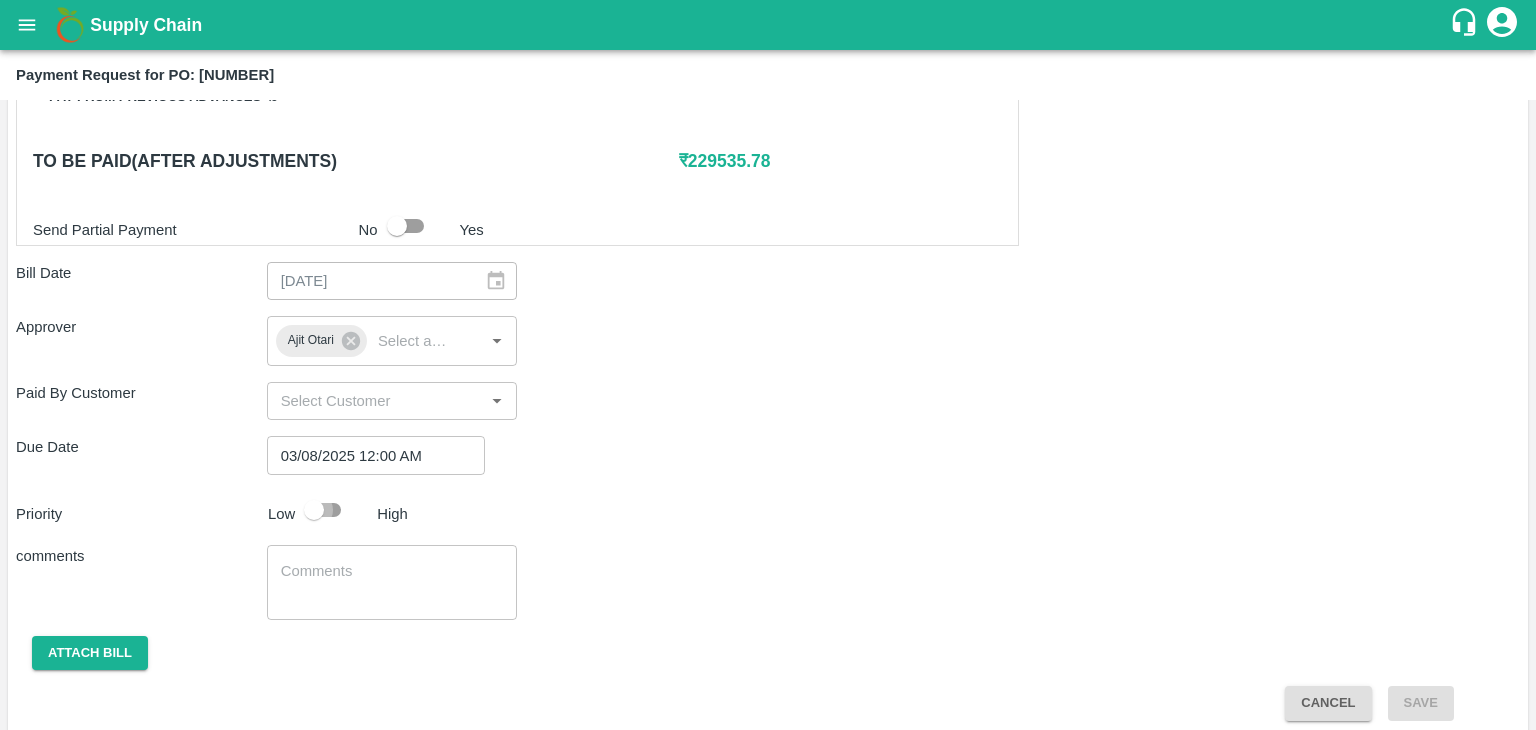 click at bounding box center [314, 510] 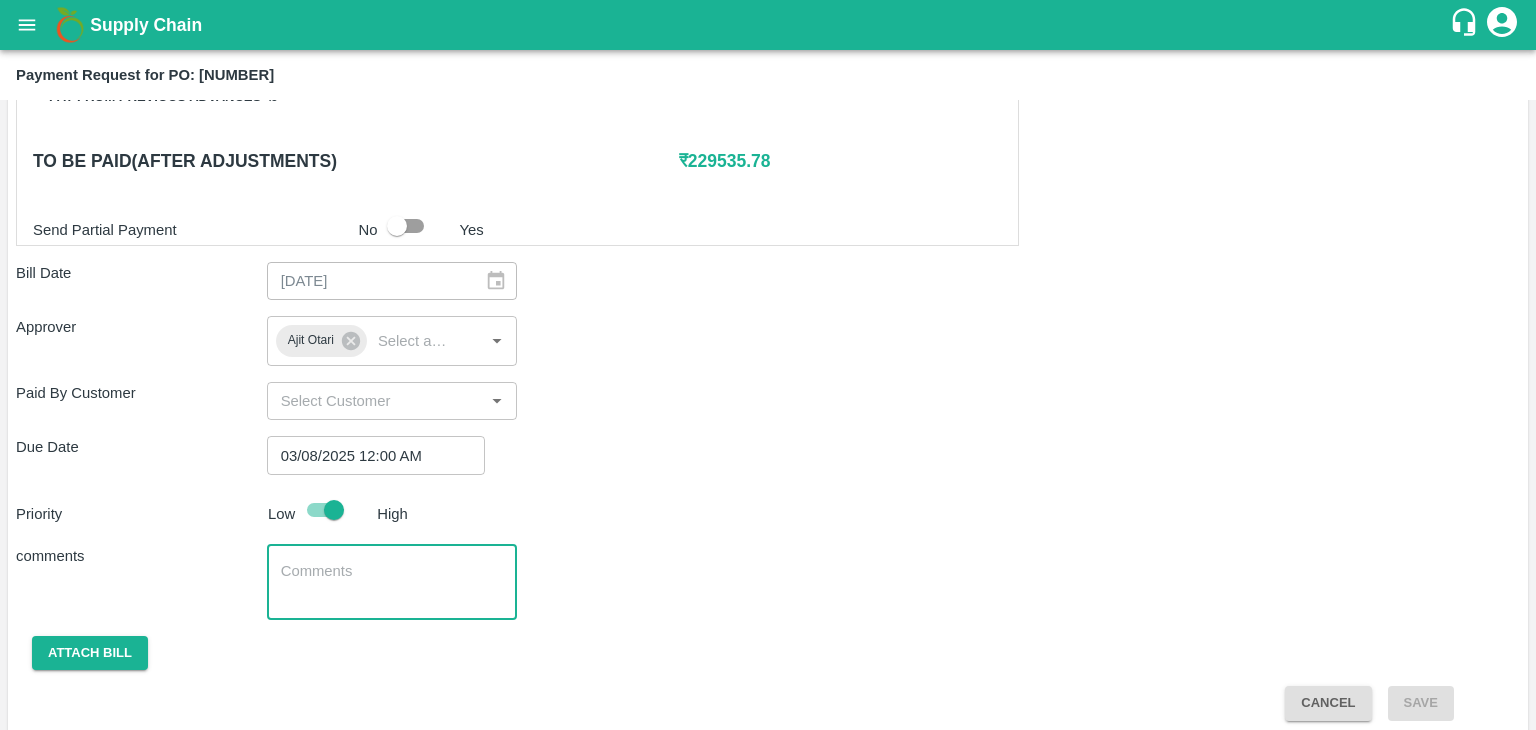 click at bounding box center [392, 582] 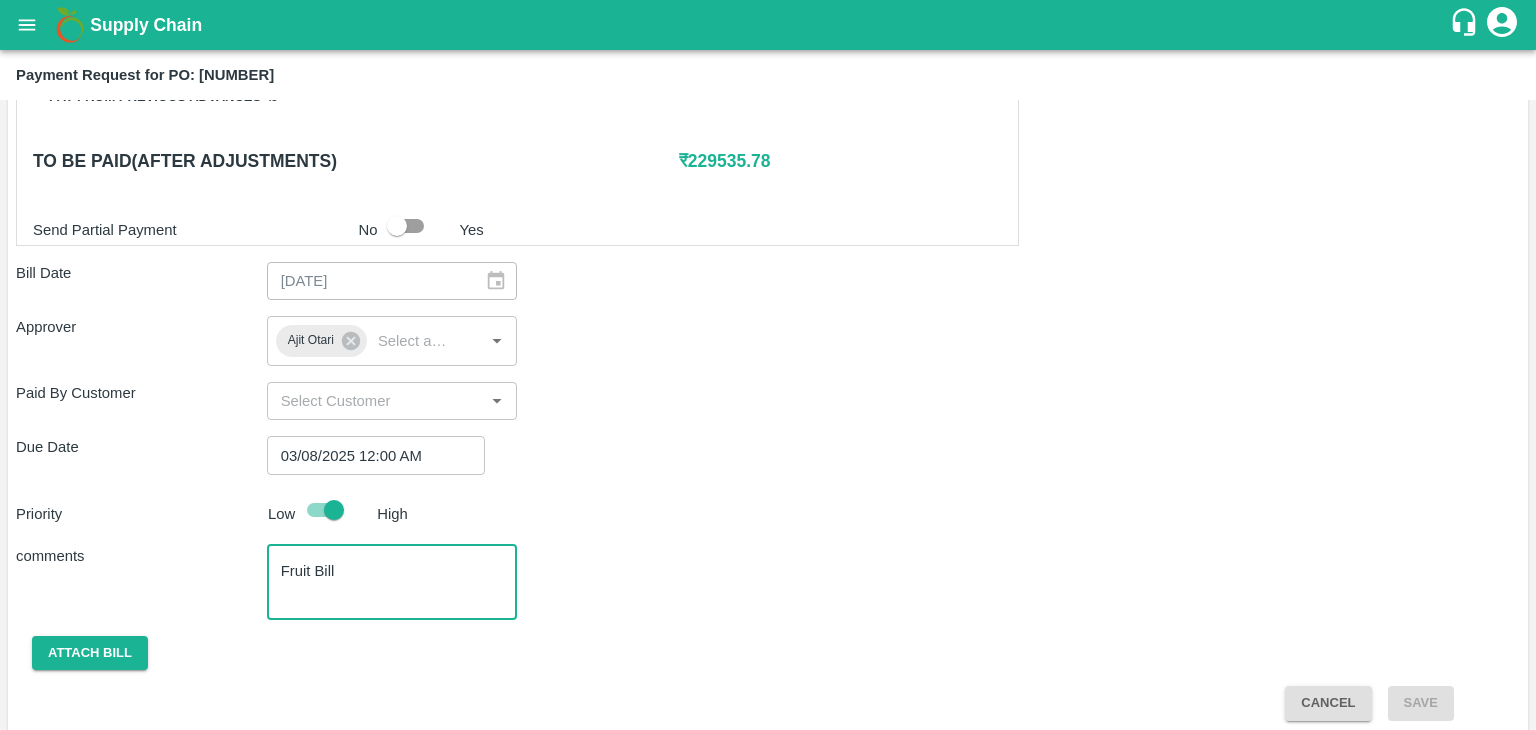 scroll, scrollTop: 948, scrollLeft: 0, axis: vertical 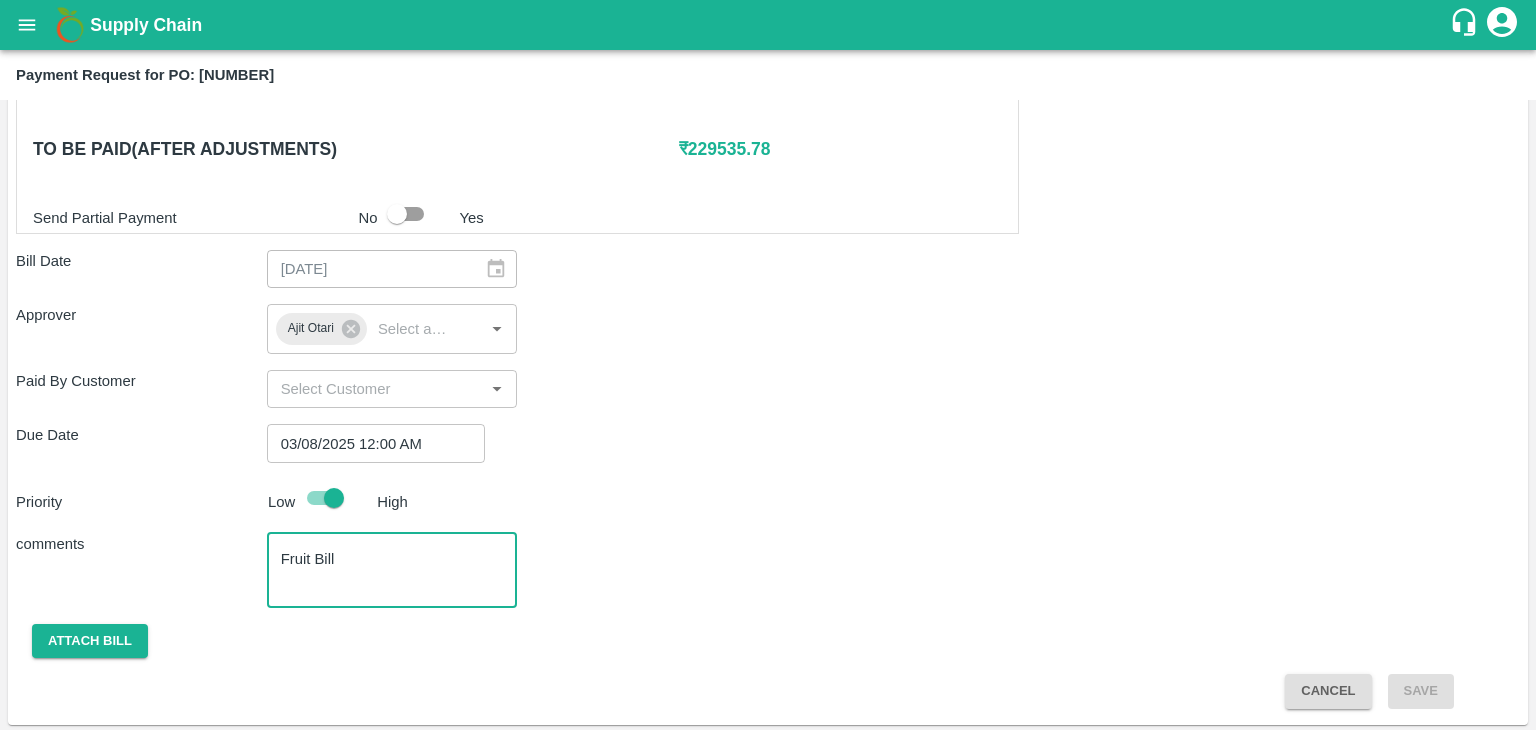 type on "Fruit Bill" 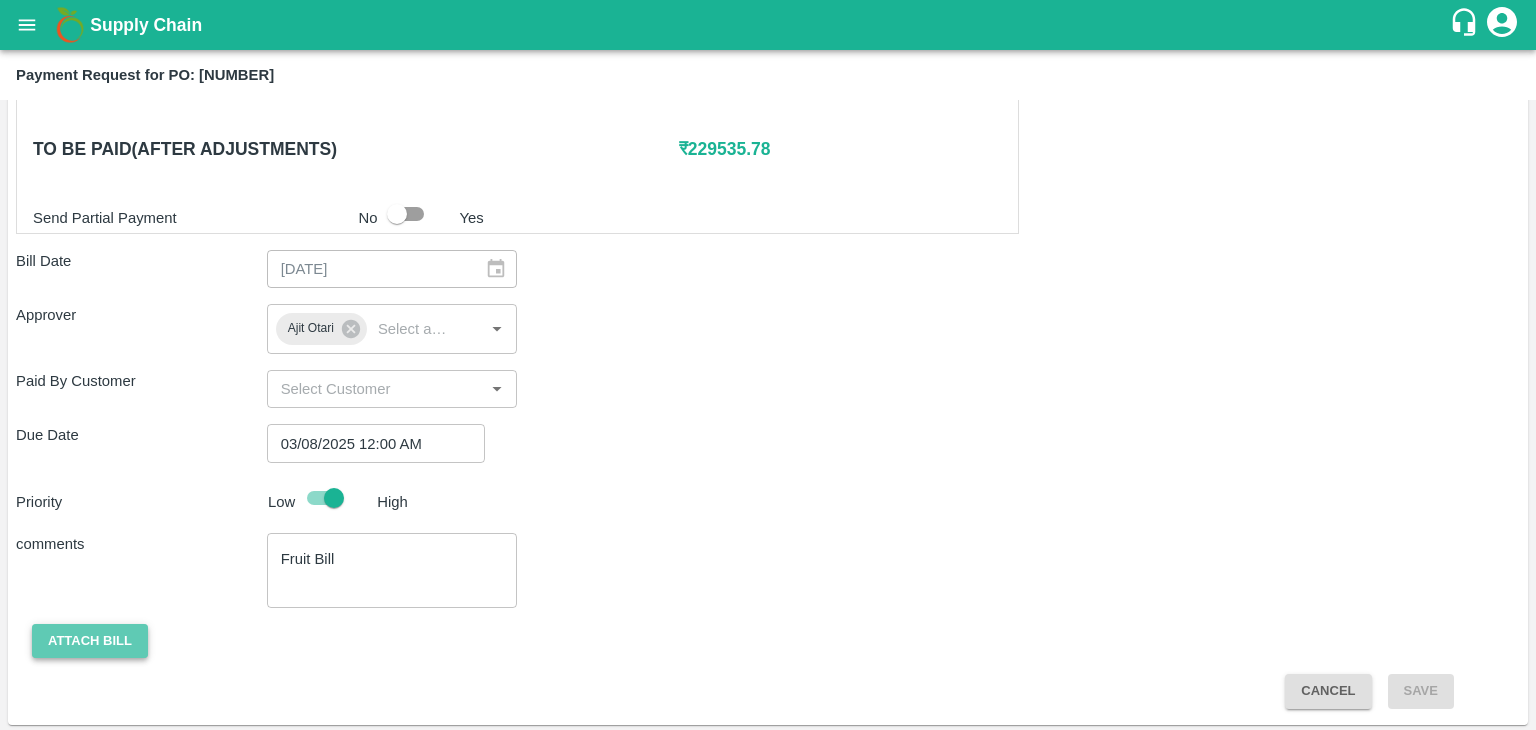 click on "Attach bill" at bounding box center (90, 641) 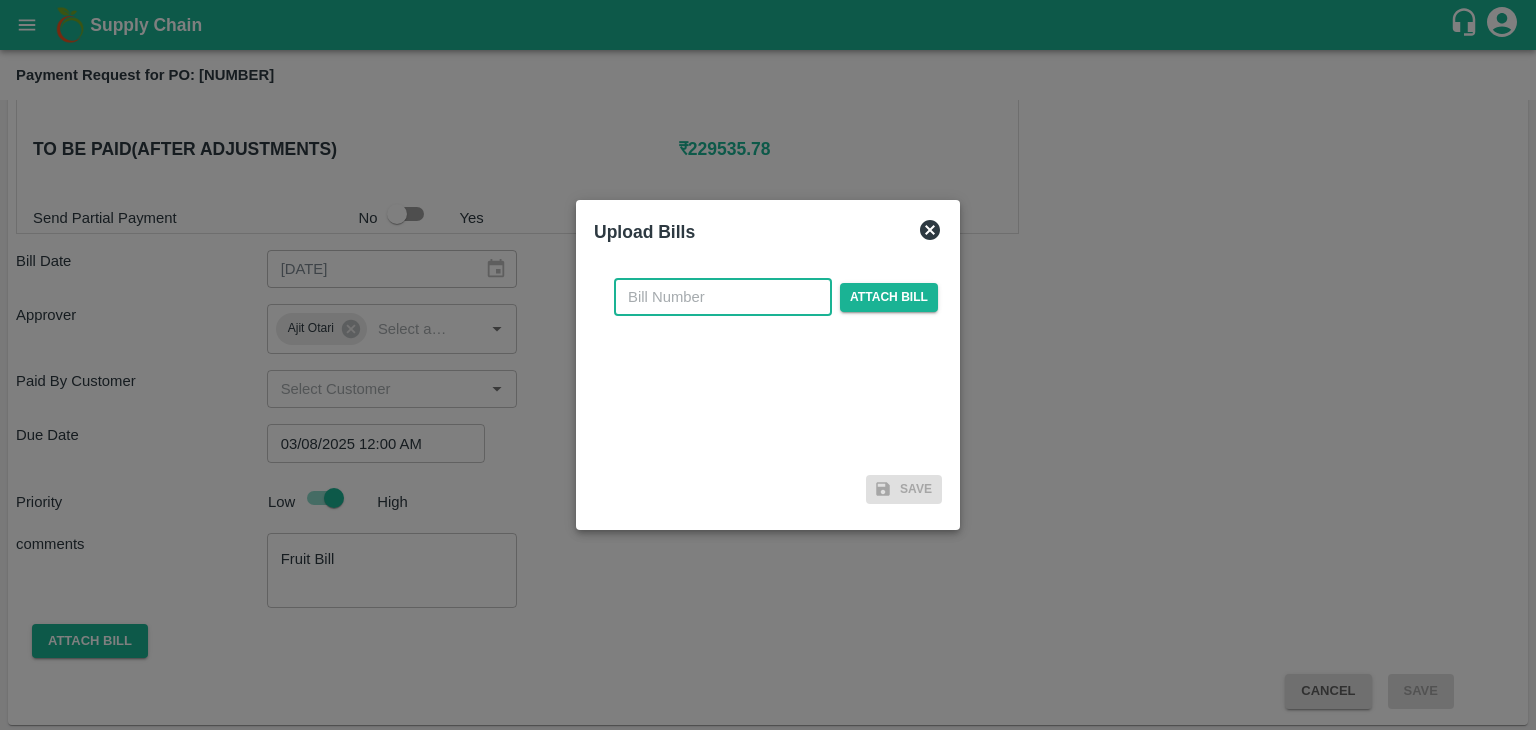 click at bounding box center (723, 297) 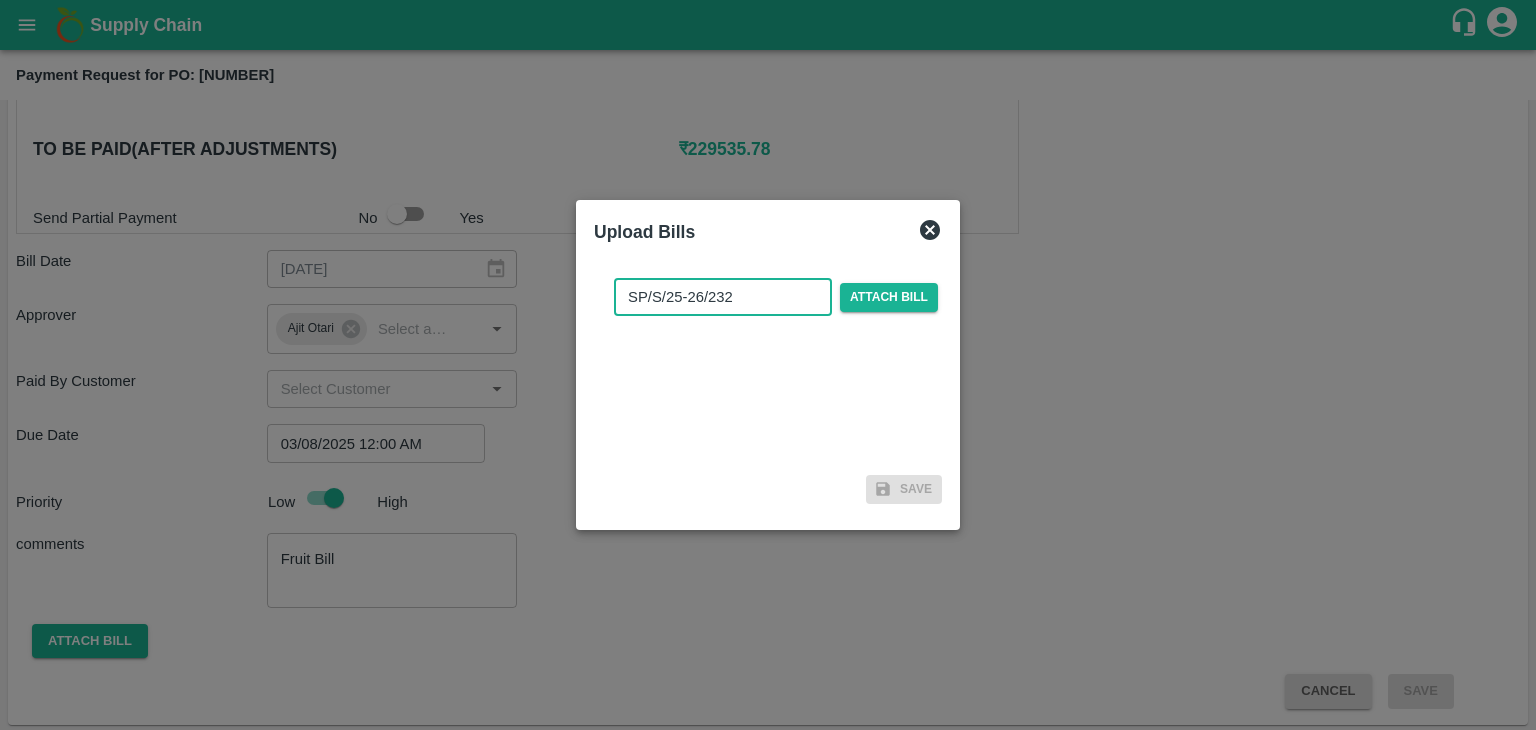 click on "SP/S/25-26/232" at bounding box center [723, 297] 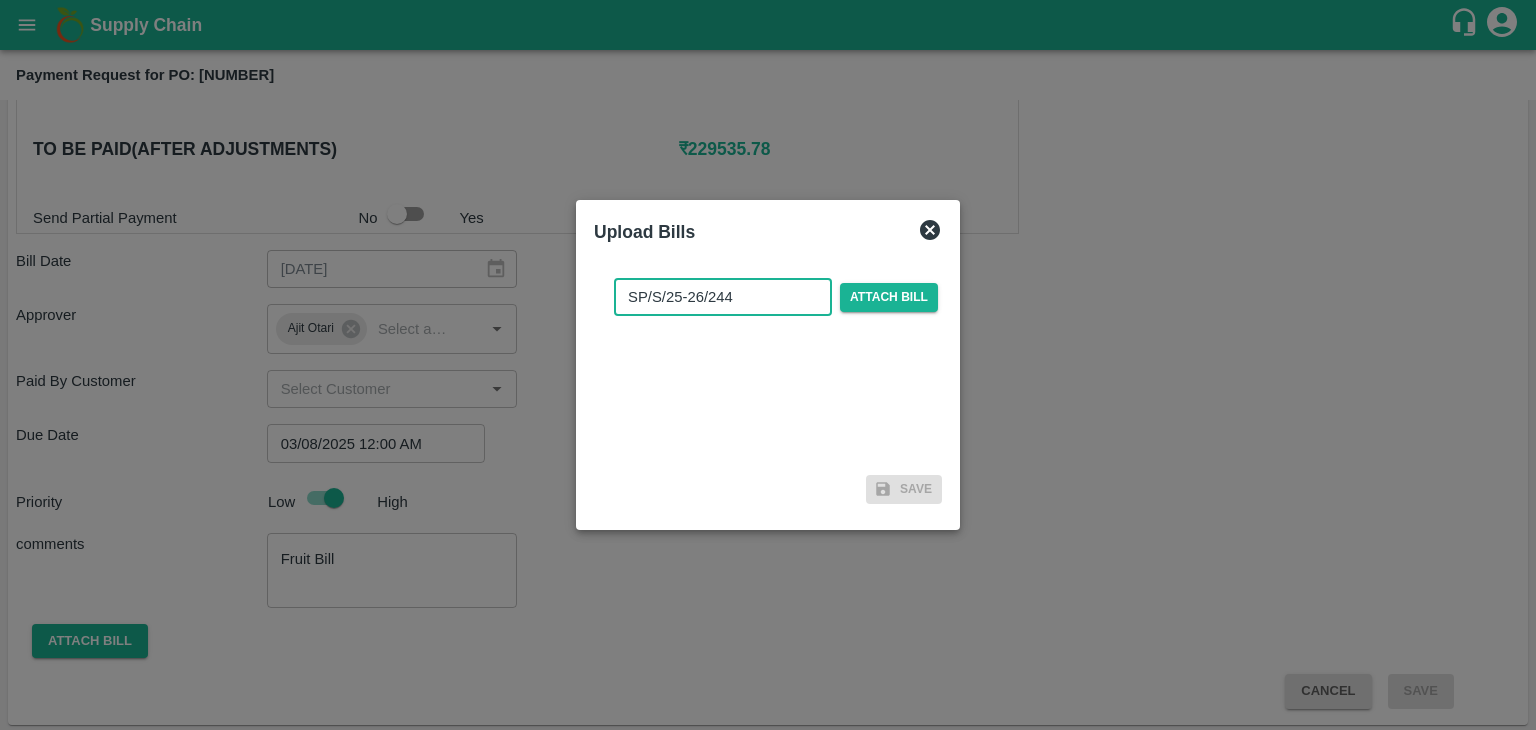type on "SP/S/25-26/244" 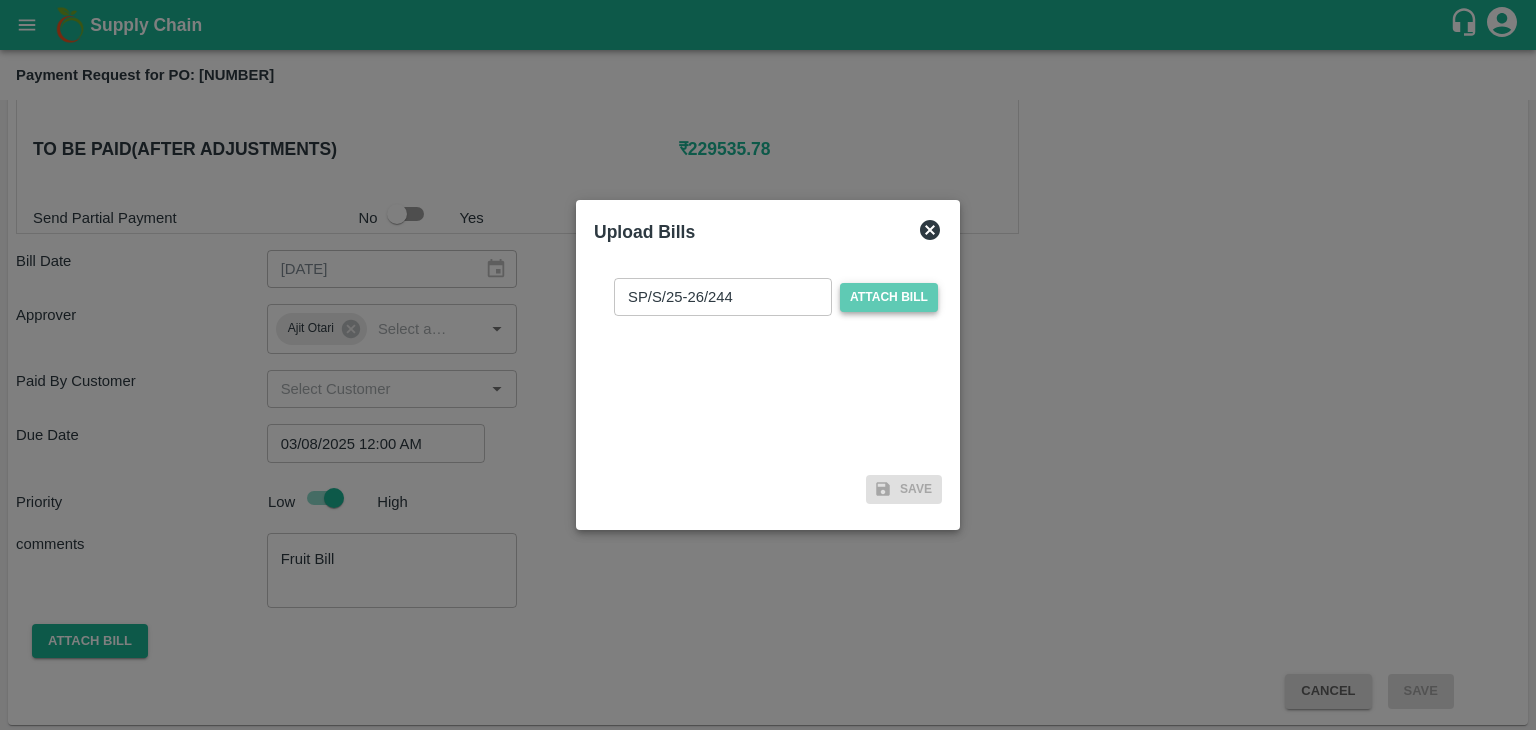 click on "Attach bill" at bounding box center (889, 297) 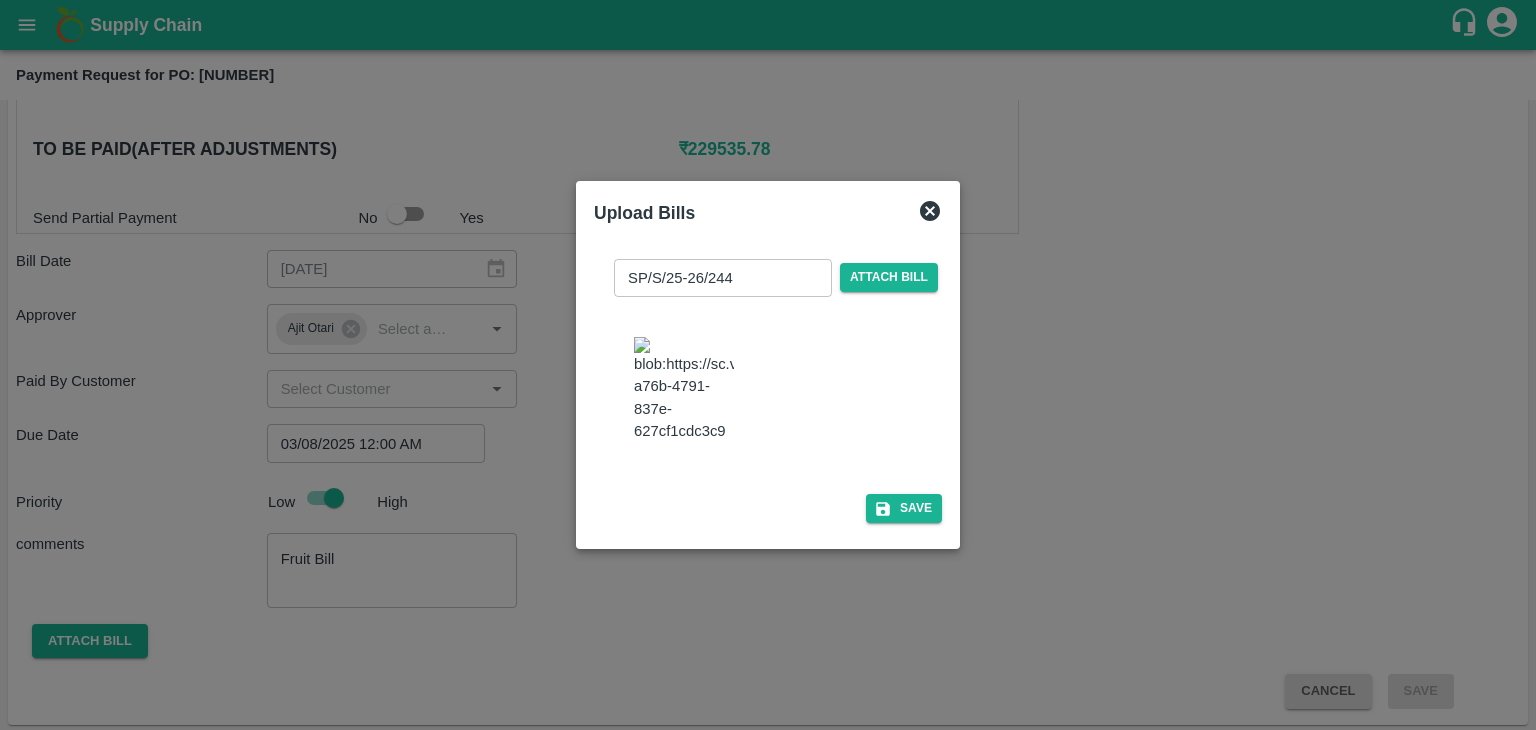 click on "SP/S/25-26/244 ​ Attach bill Save" at bounding box center [768, 387] 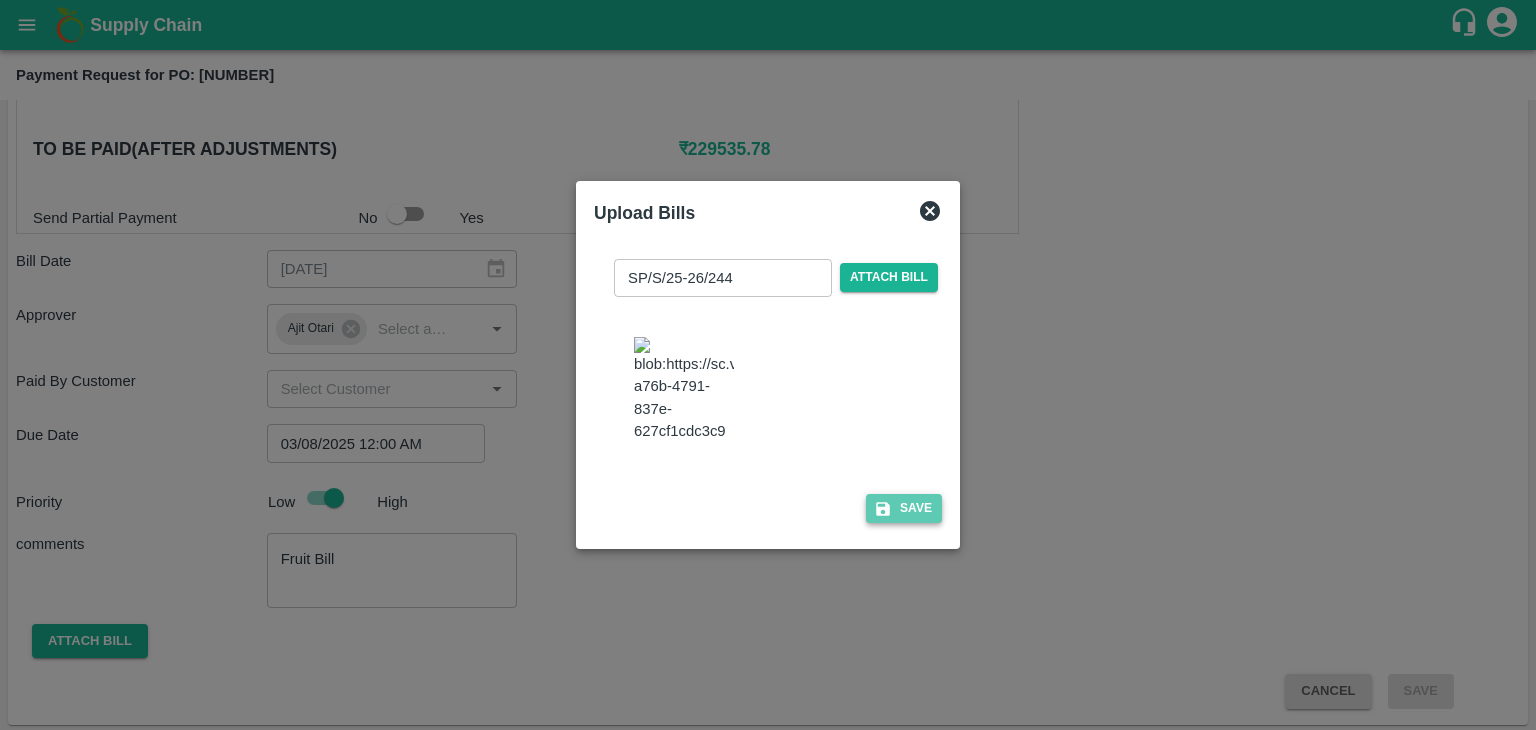 click on "Save" at bounding box center (904, 508) 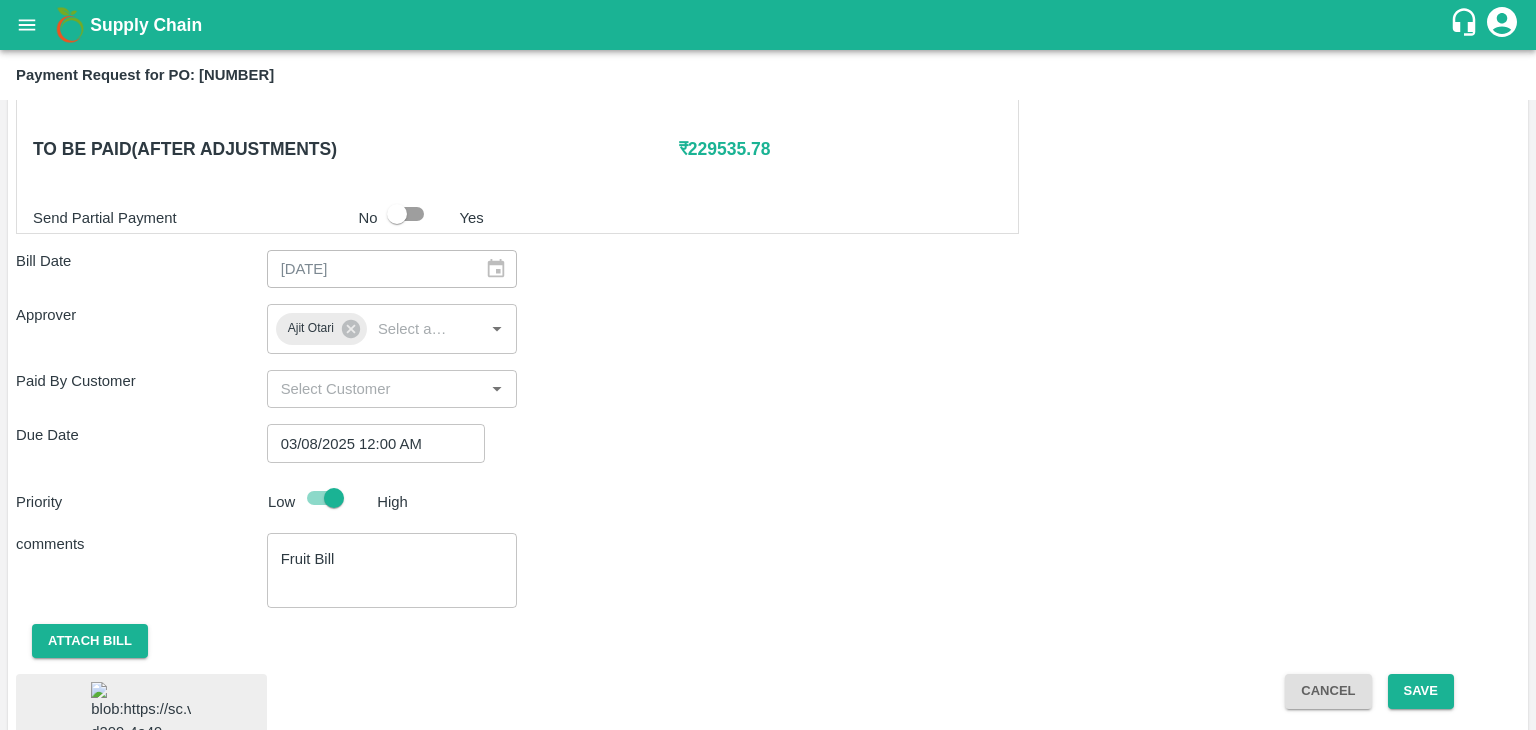 scroll, scrollTop: 1078, scrollLeft: 0, axis: vertical 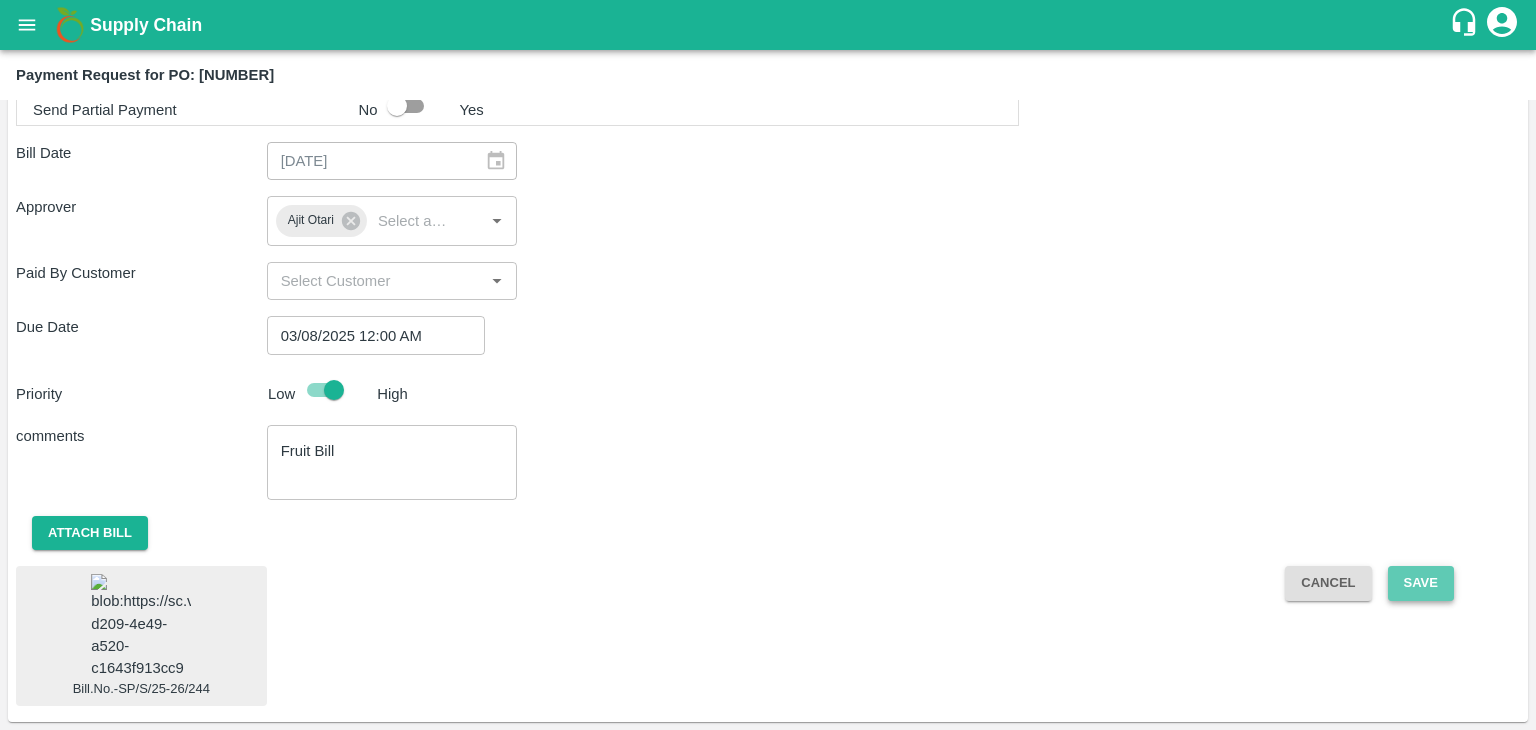 click on "Save" at bounding box center [1421, 583] 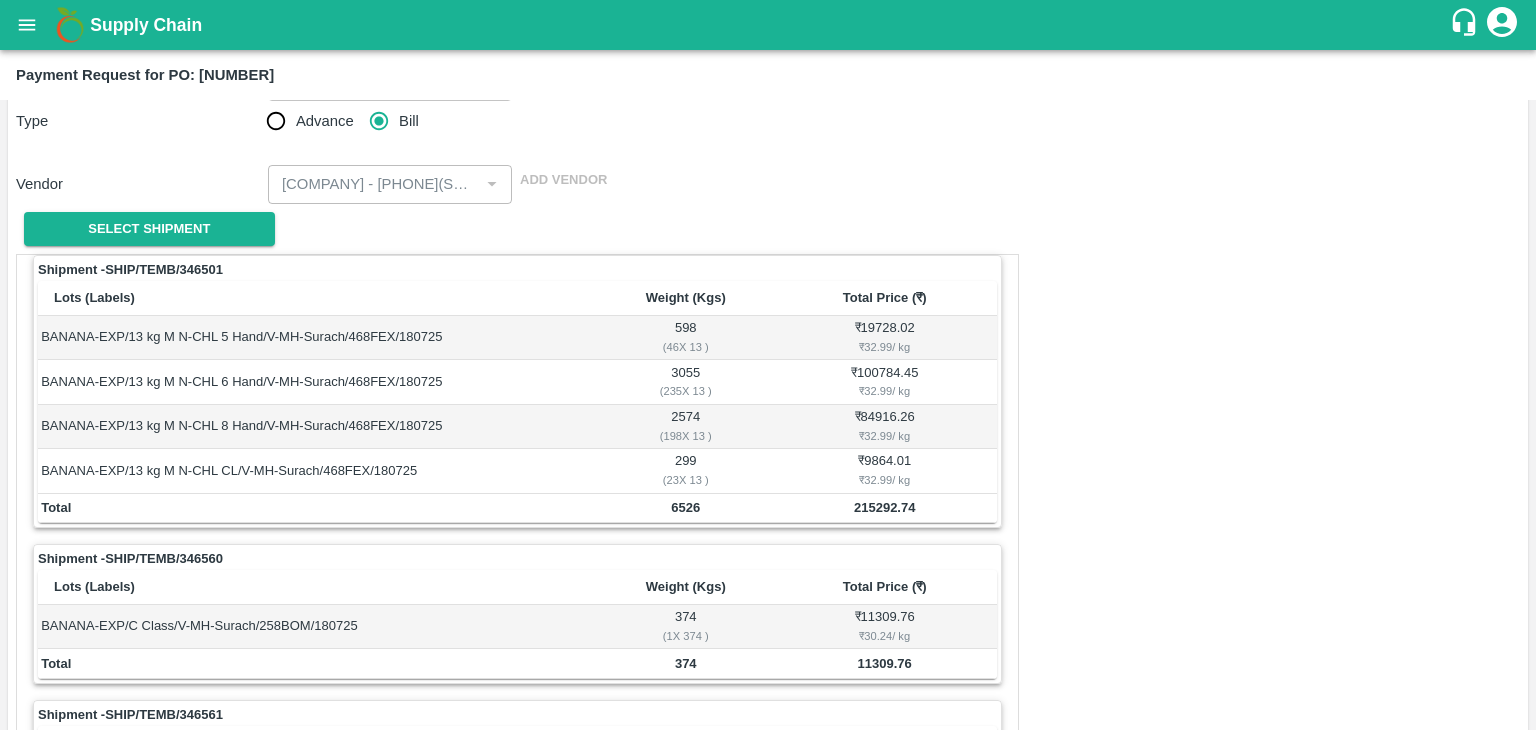 scroll, scrollTop: 116, scrollLeft: 0, axis: vertical 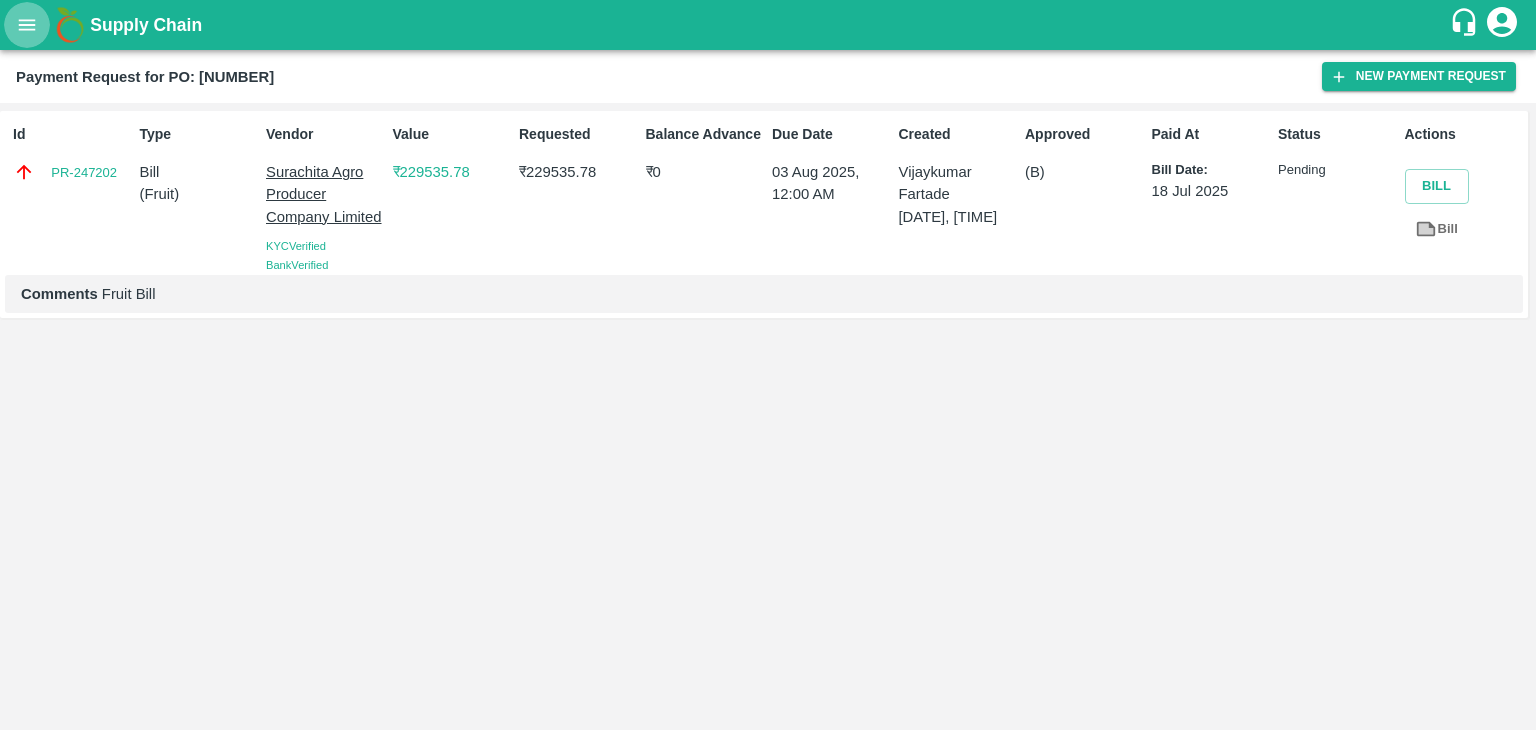 click at bounding box center (27, 25) 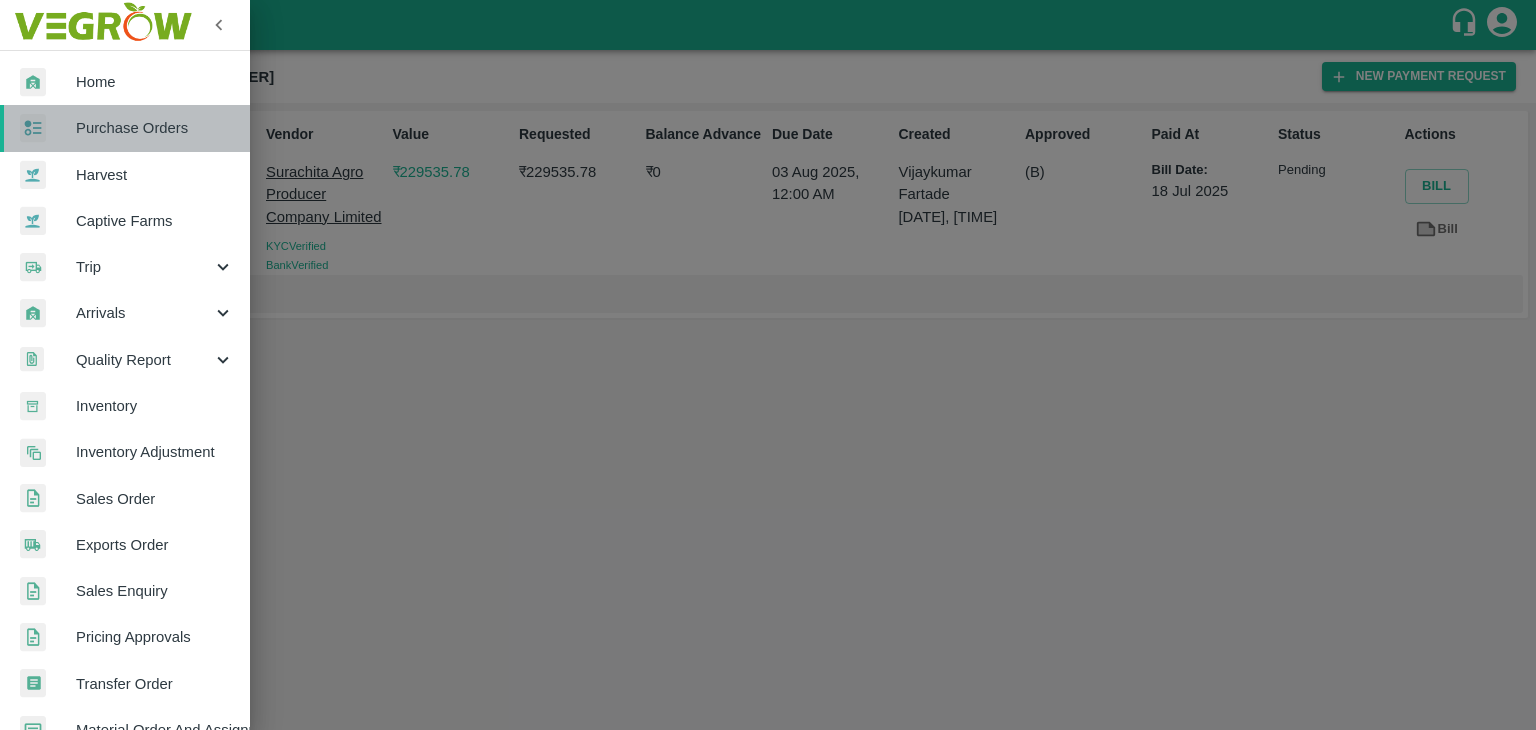 click on "Purchase Orders" at bounding box center (155, 128) 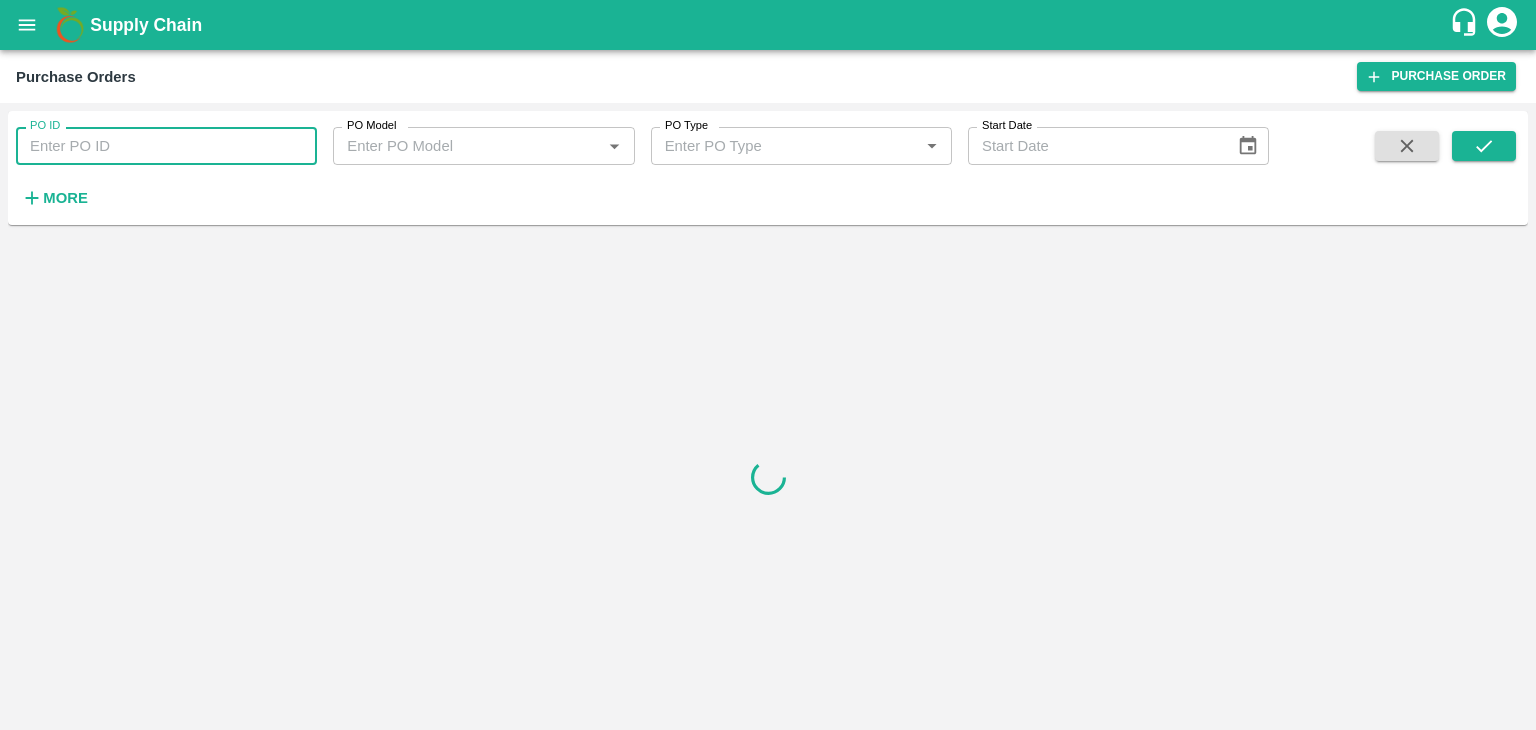 click on "PO ID" at bounding box center (166, 146) 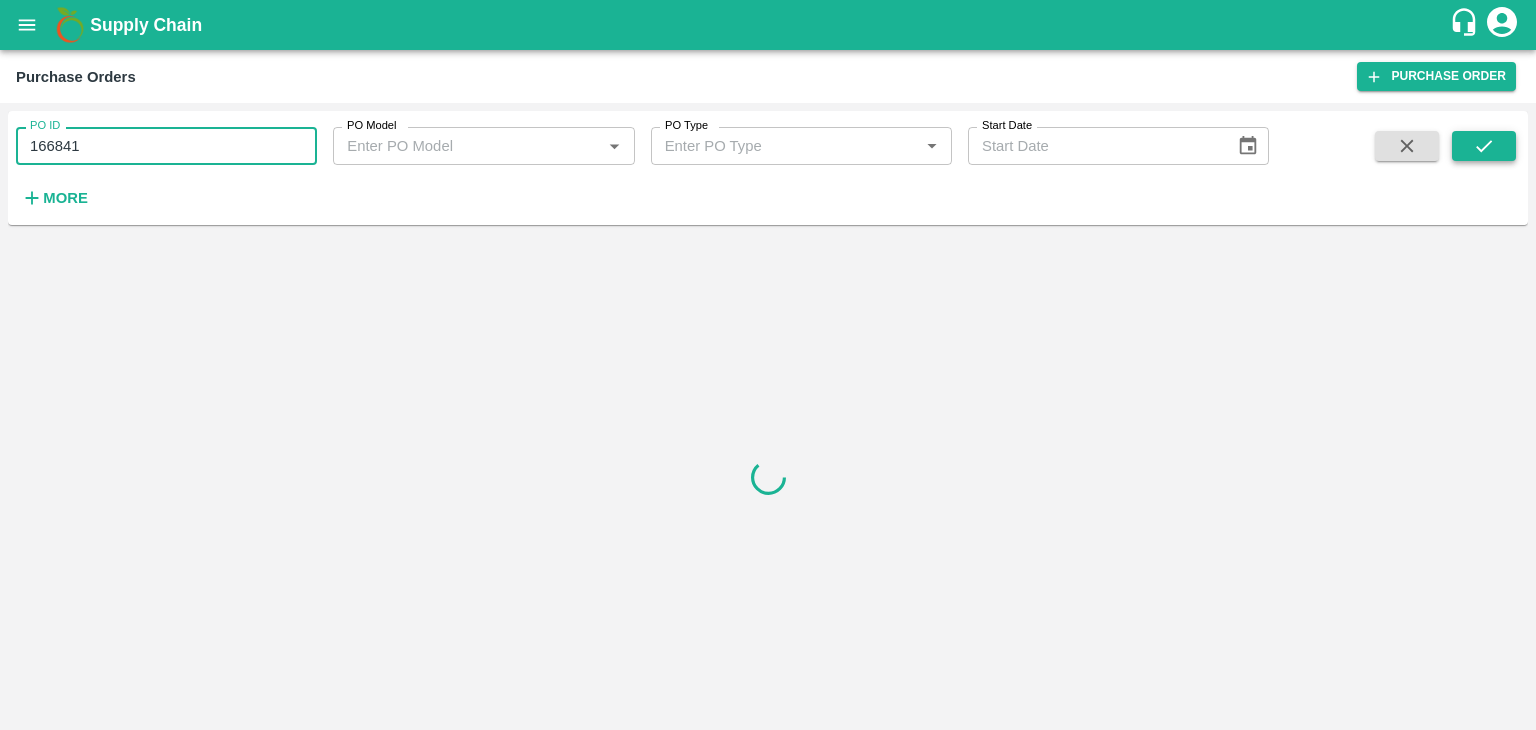 type on "166841" 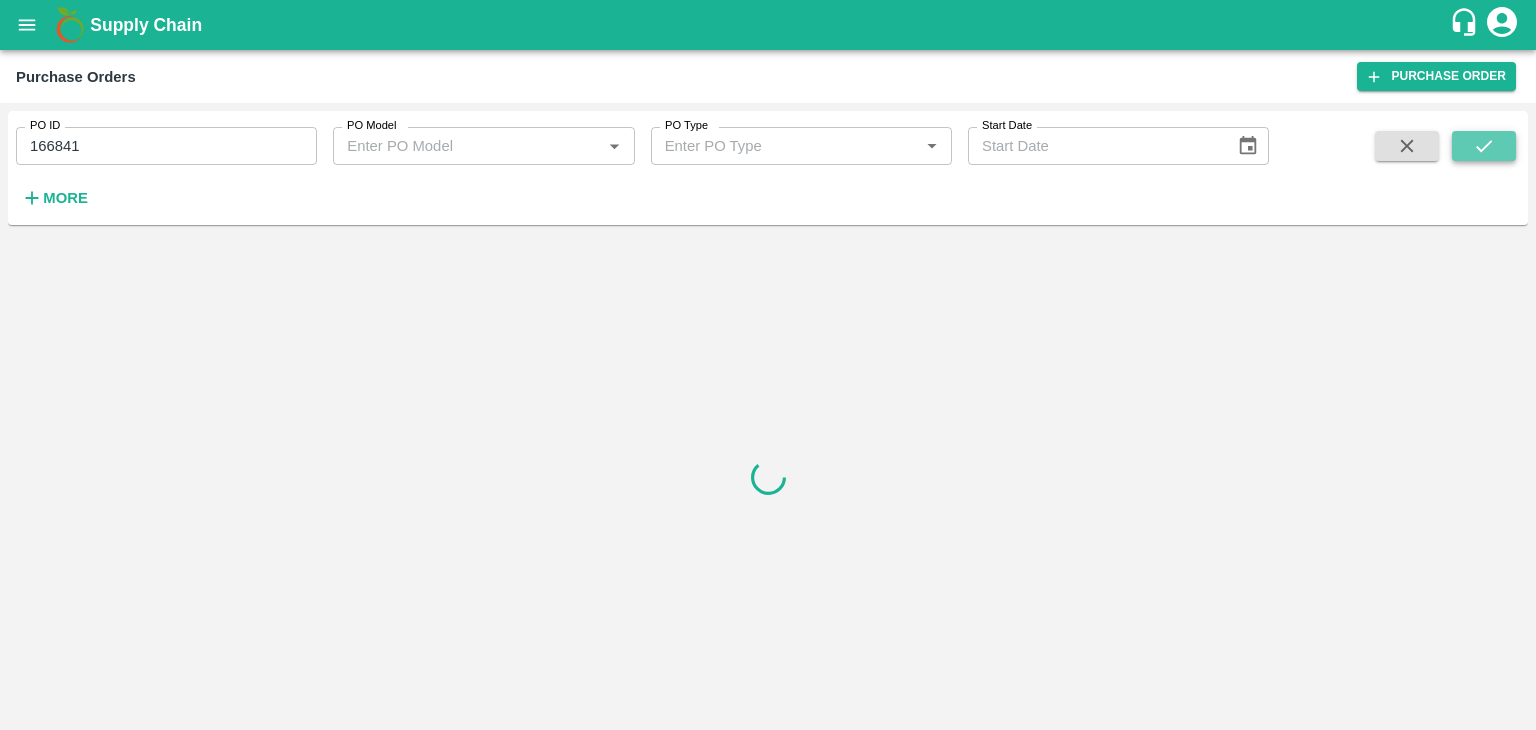 click 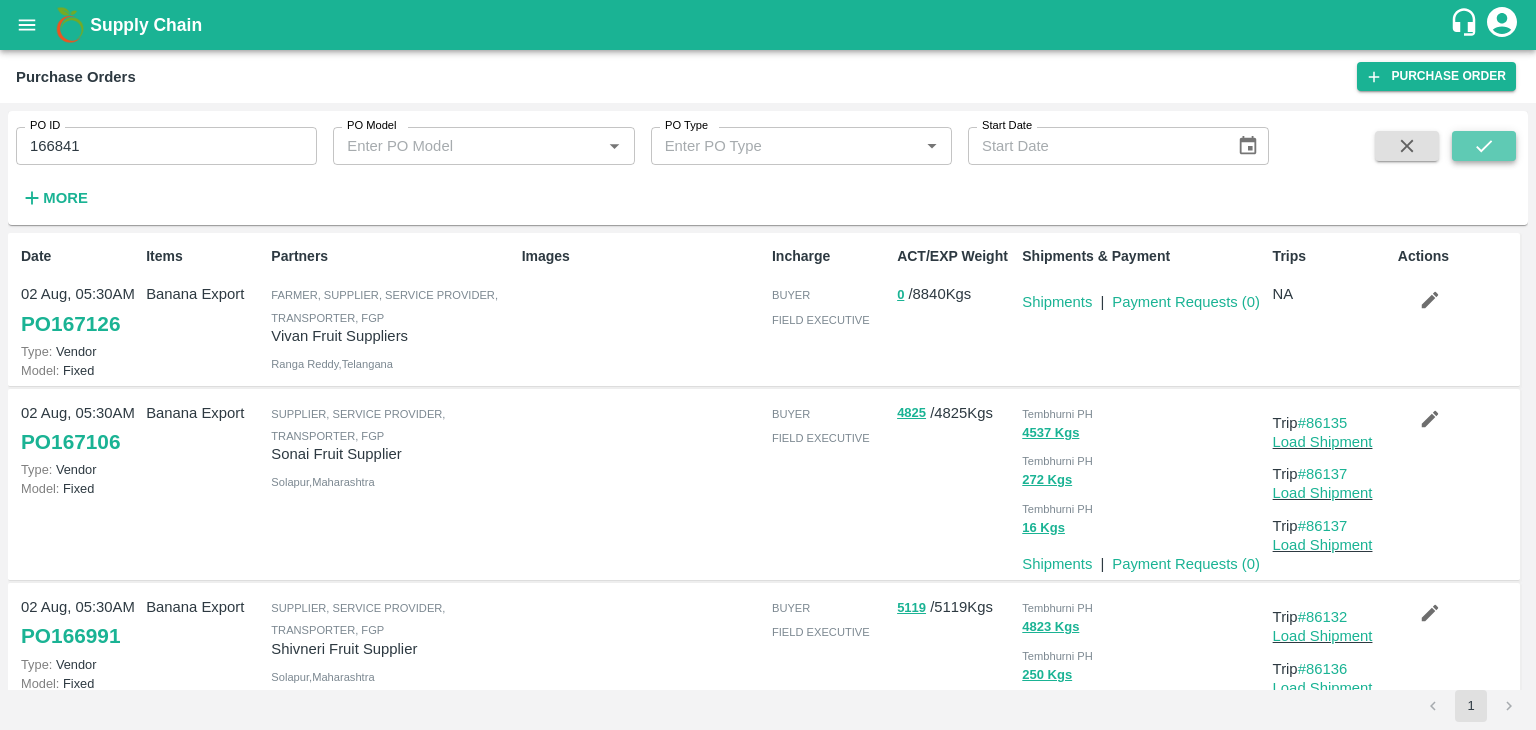 click 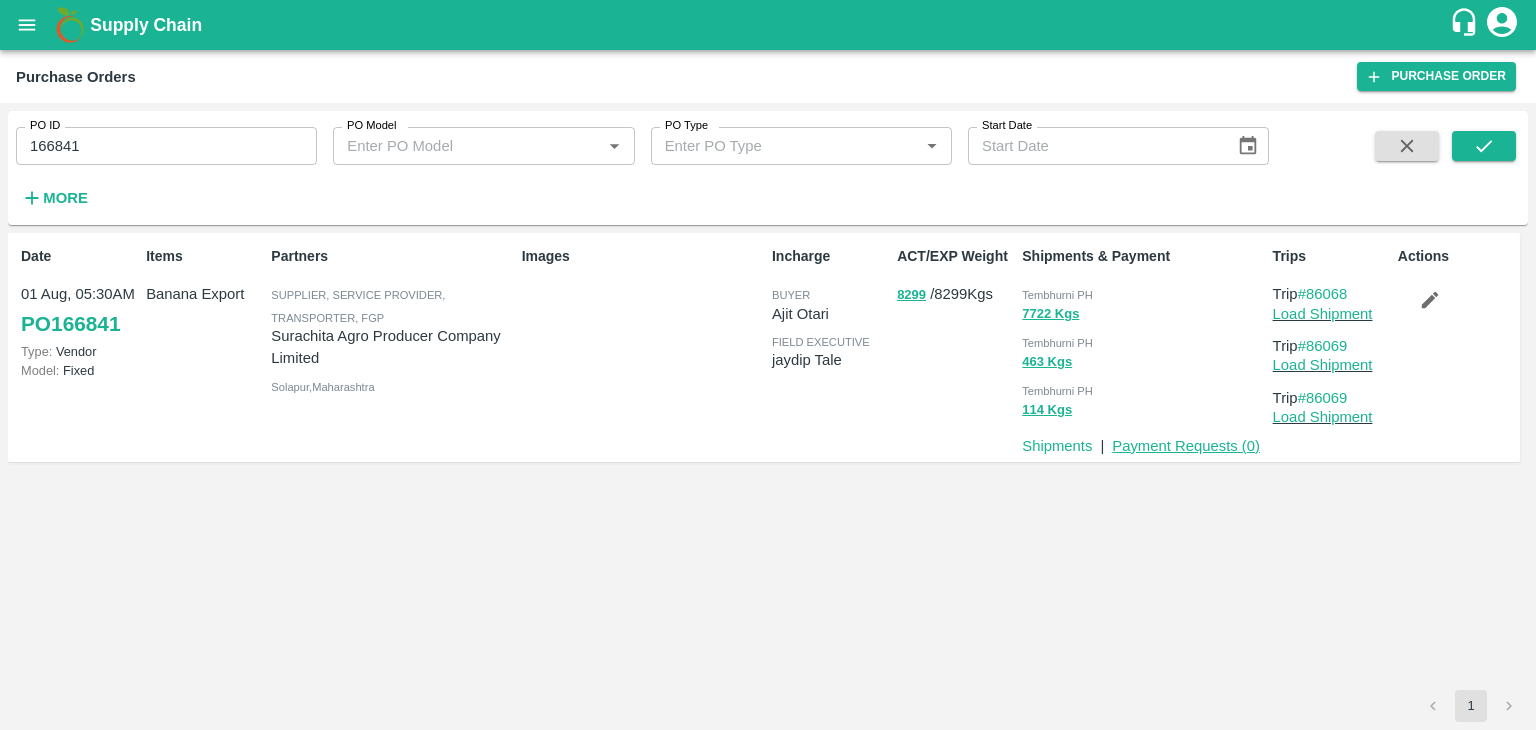 click on "Payment Requests ( 0 )" at bounding box center (1186, 446) 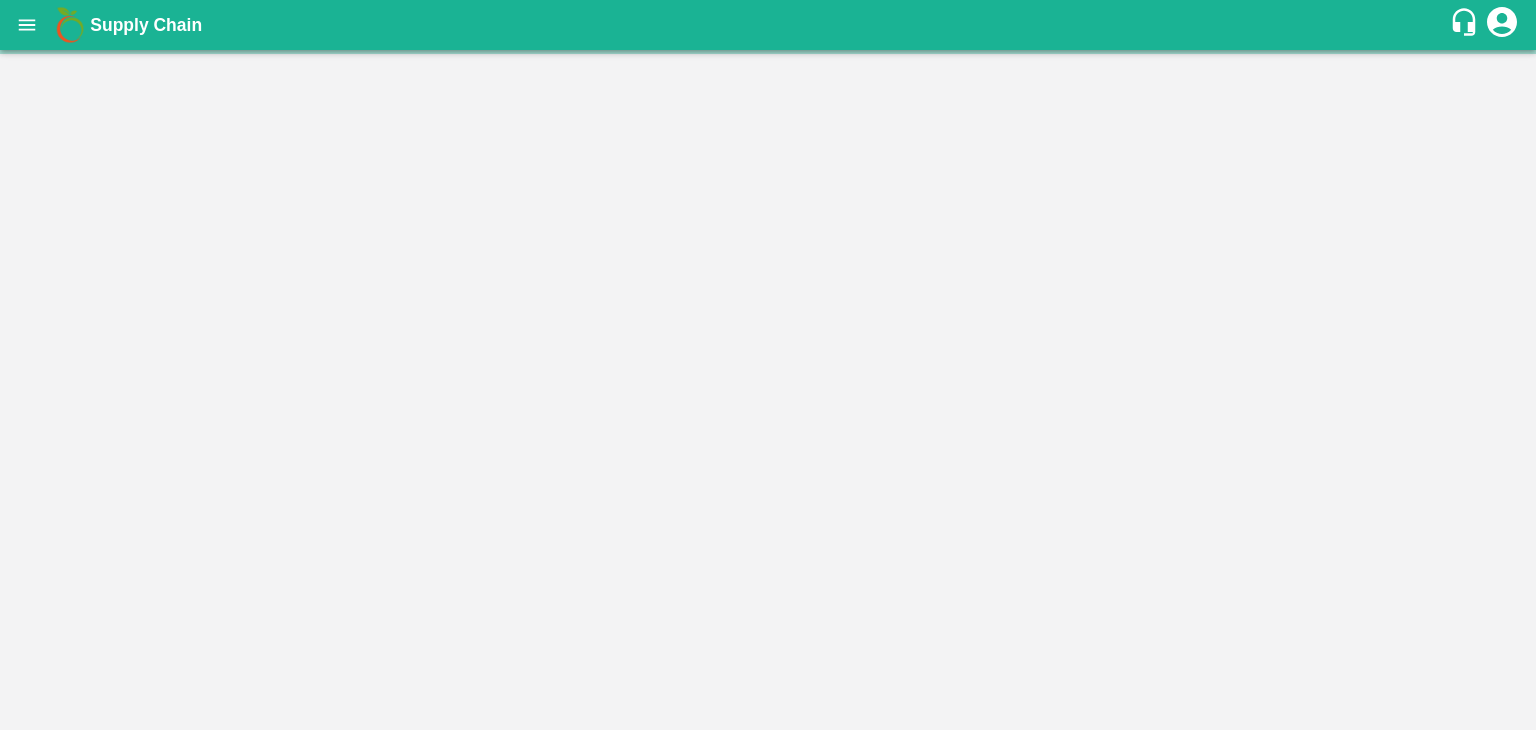 scroll, scrollTop: 0, scrollLeft: 0, axis: both 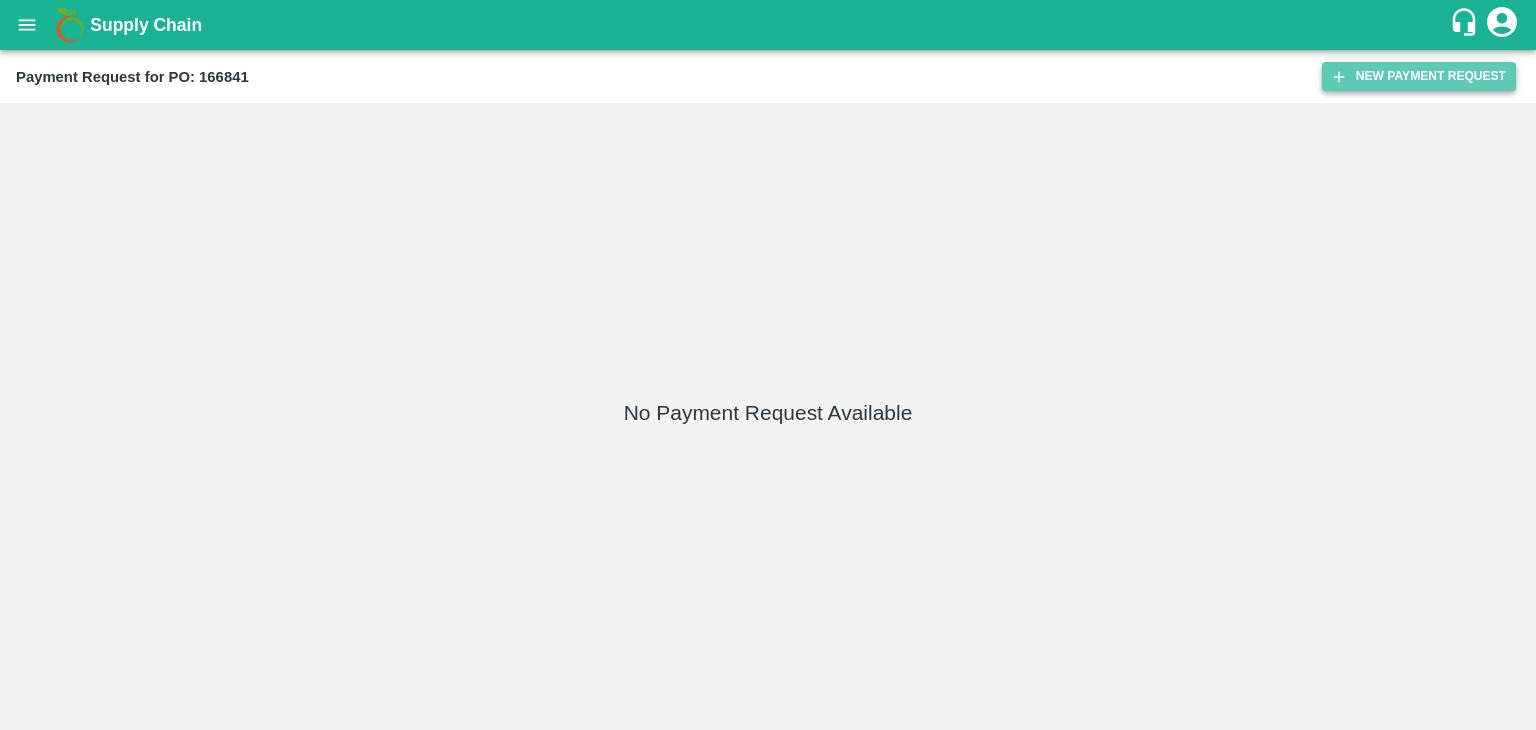 click on "New Payment Request" at bounding box center (1419, 76) 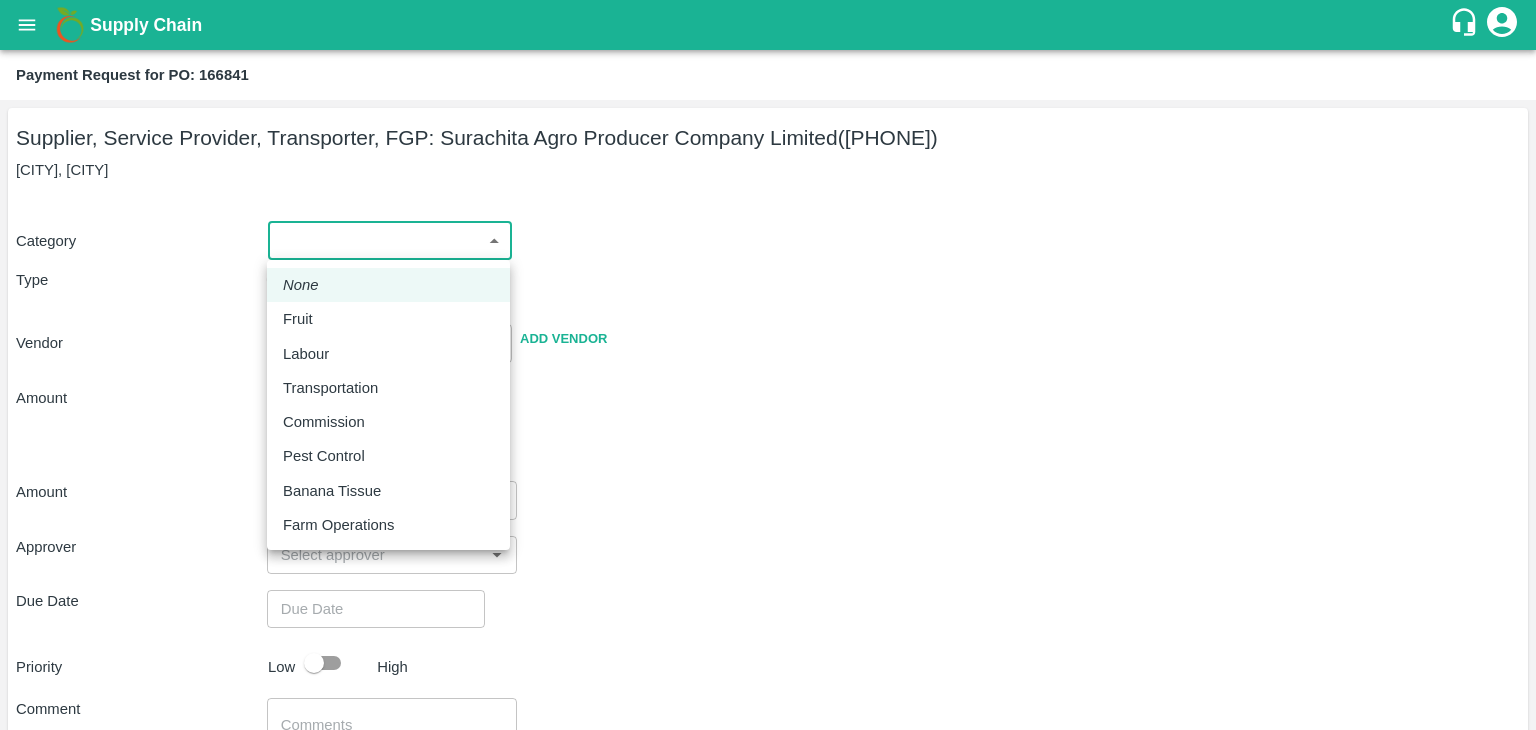 click on "Supply Chain Payment Request for PO: 166841 Supplier, Service Provider, Transporter, FGP:    Surachita Agro Producer Company Limited  ([PHONE]) Bardi, Solapur Category ​ ​ Type Advance Bill Vendor ​ Add Vendor Amount Total value Per Kg ​ Amount ​ Approver ​ Due Date ​  Priority  Low  High Comment x ​ Attach bill Cancel Save Tembhurni PH Nashik CC Shahada Banana Export PH Nashik Banana CS Vijaykumar Fartade Logout None Fruit Labour Transportation Commission Pest Control Banana Tissue Farm Operations" at bounding box center [768, 365] 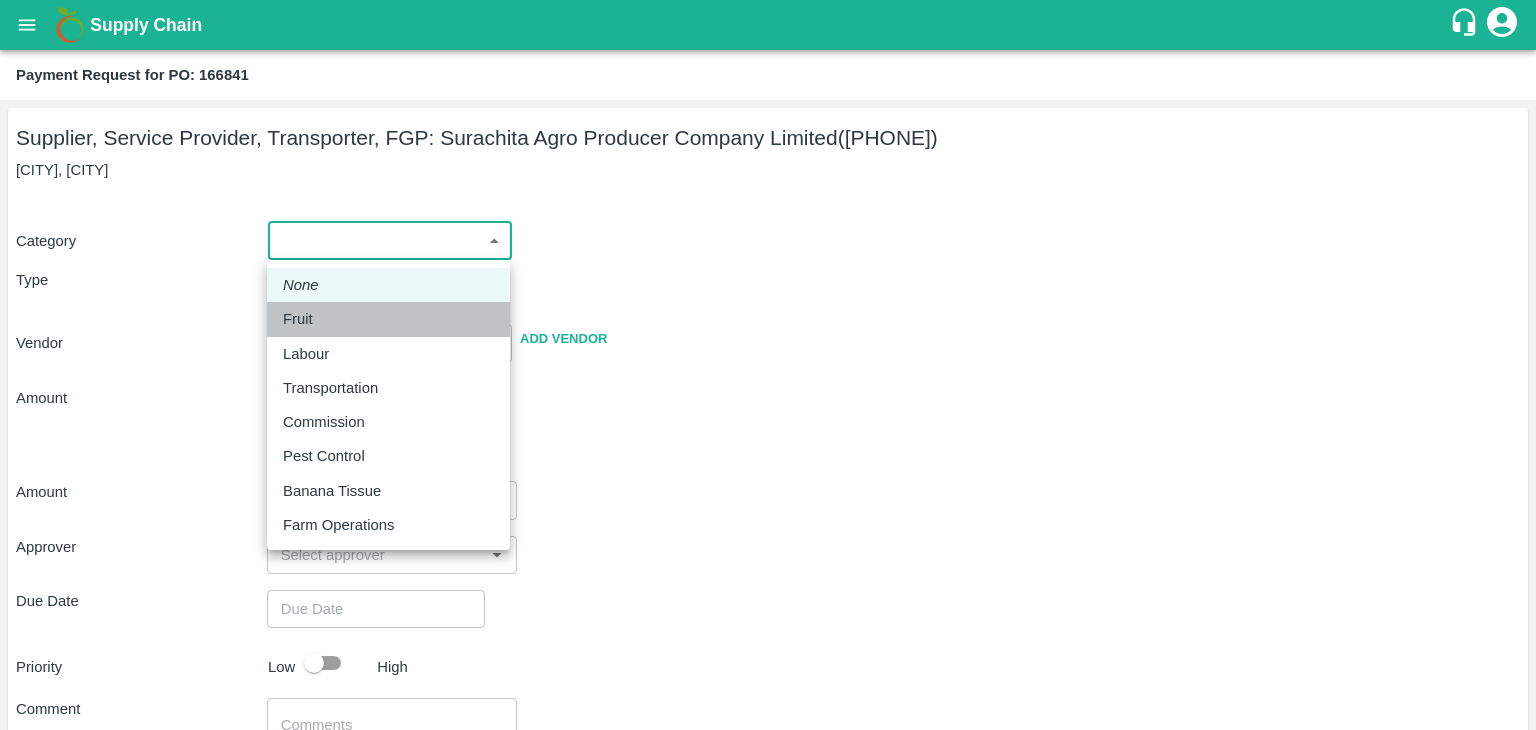 click on "Fruit" at bounding box center (388, 319) 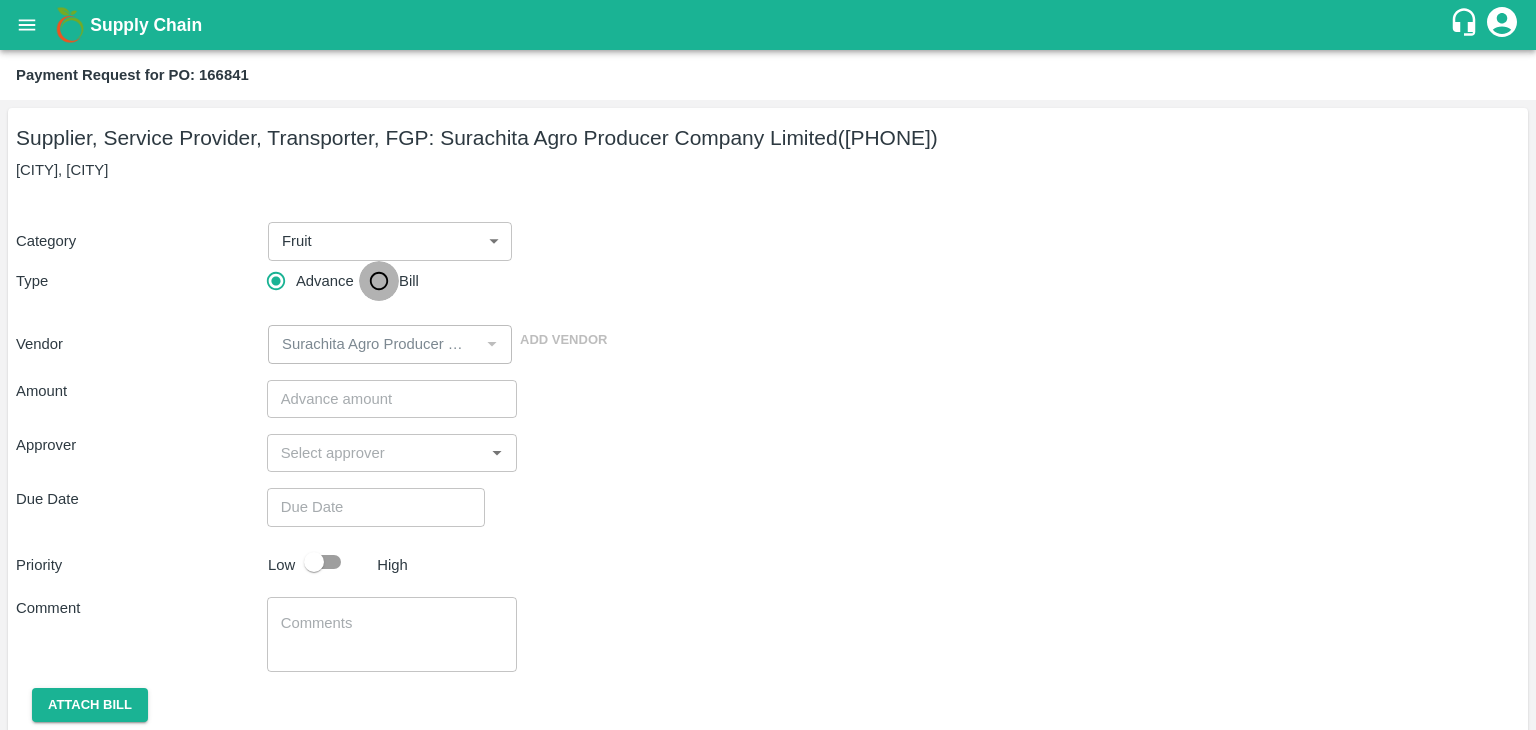 click on "Bill" at bounding box center (379, 281) 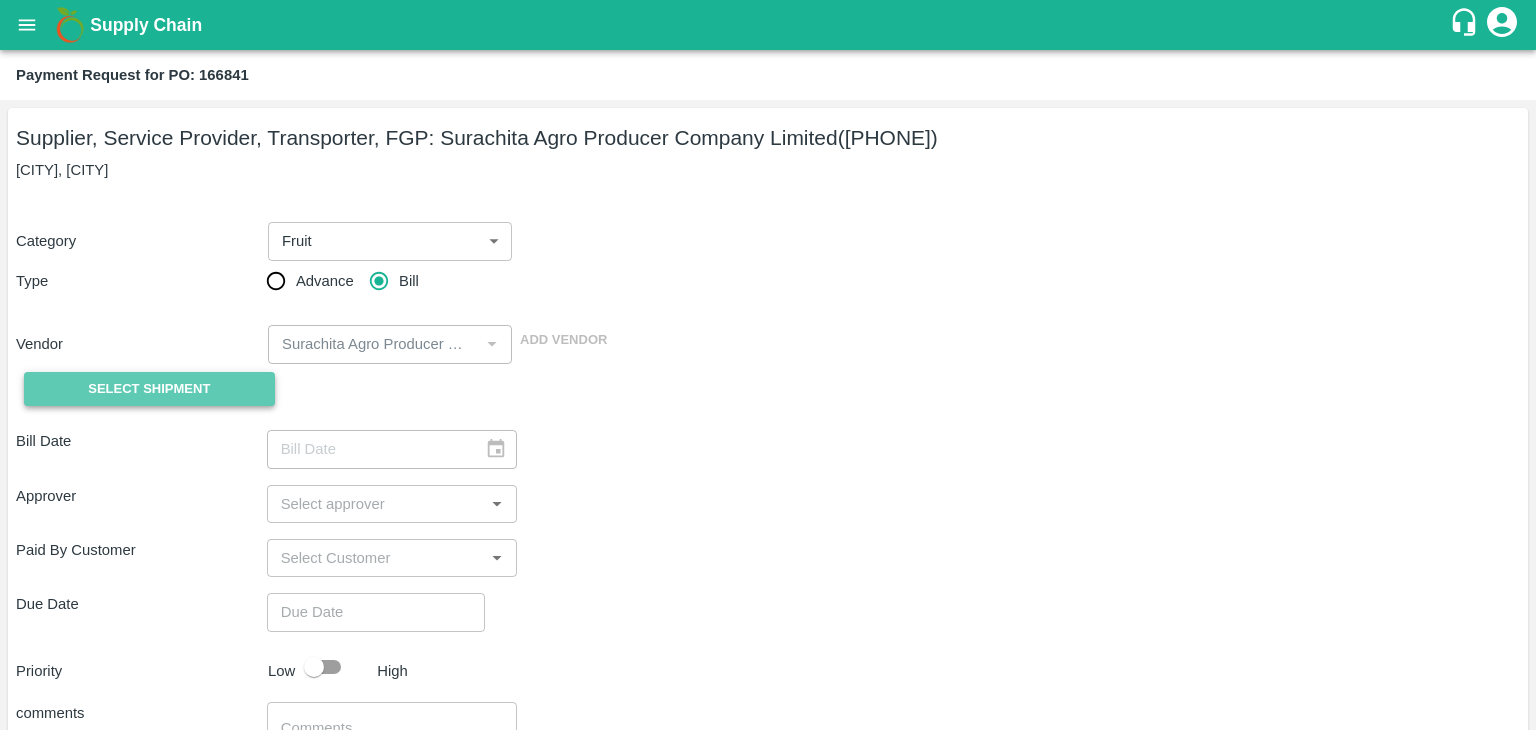 click on "Select Shipment" at bounding box center (149, 389) 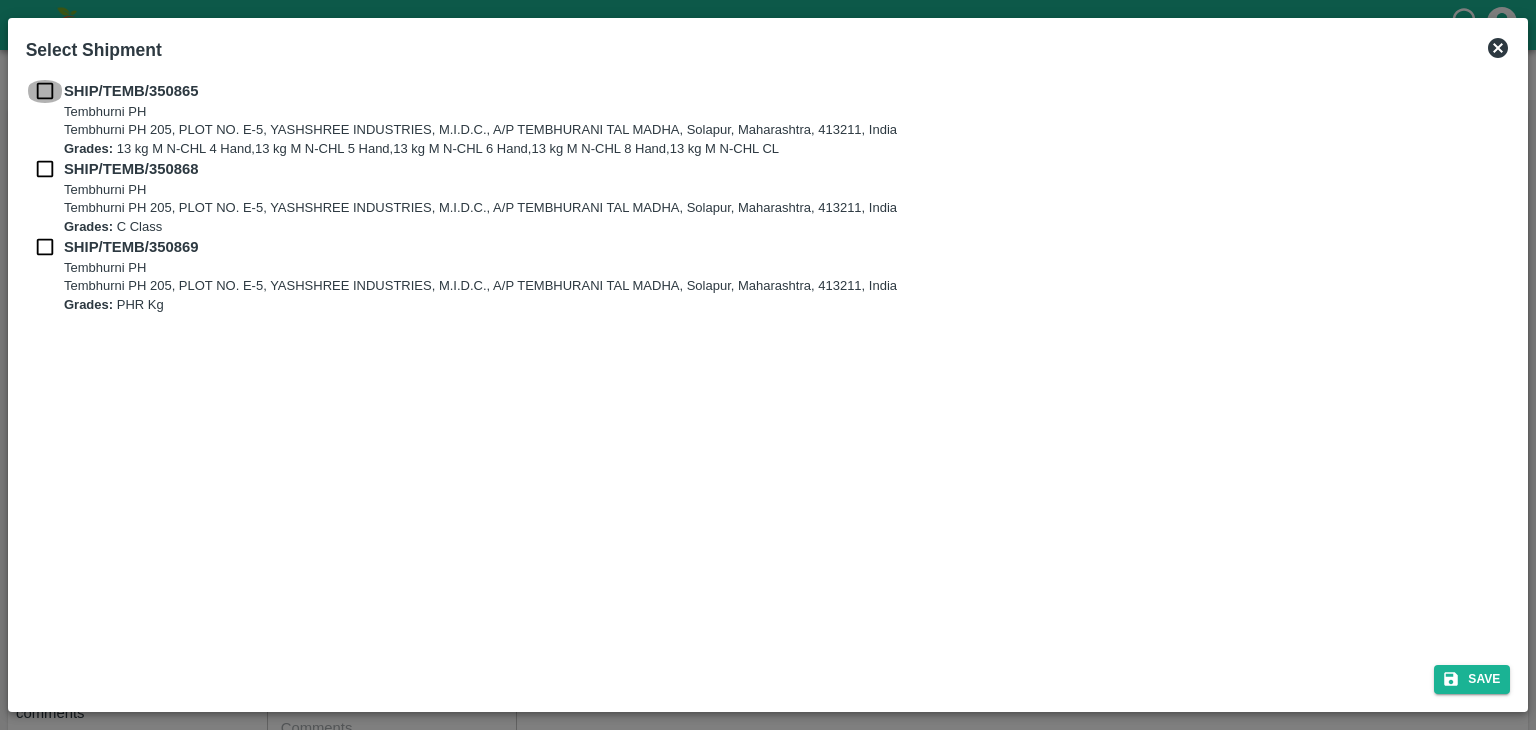 click at bounding box center (45, 91) 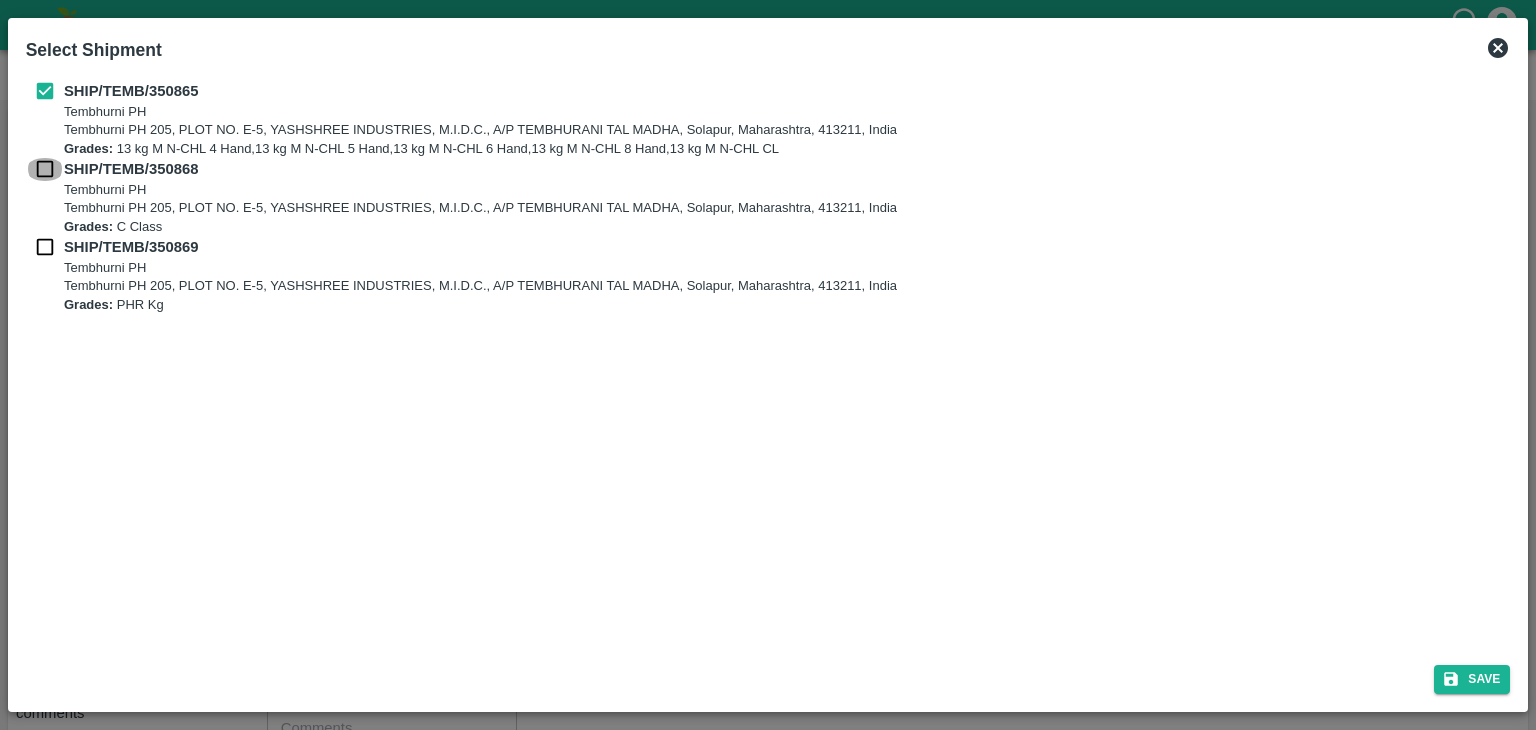 click at bounding box center (45, 169) 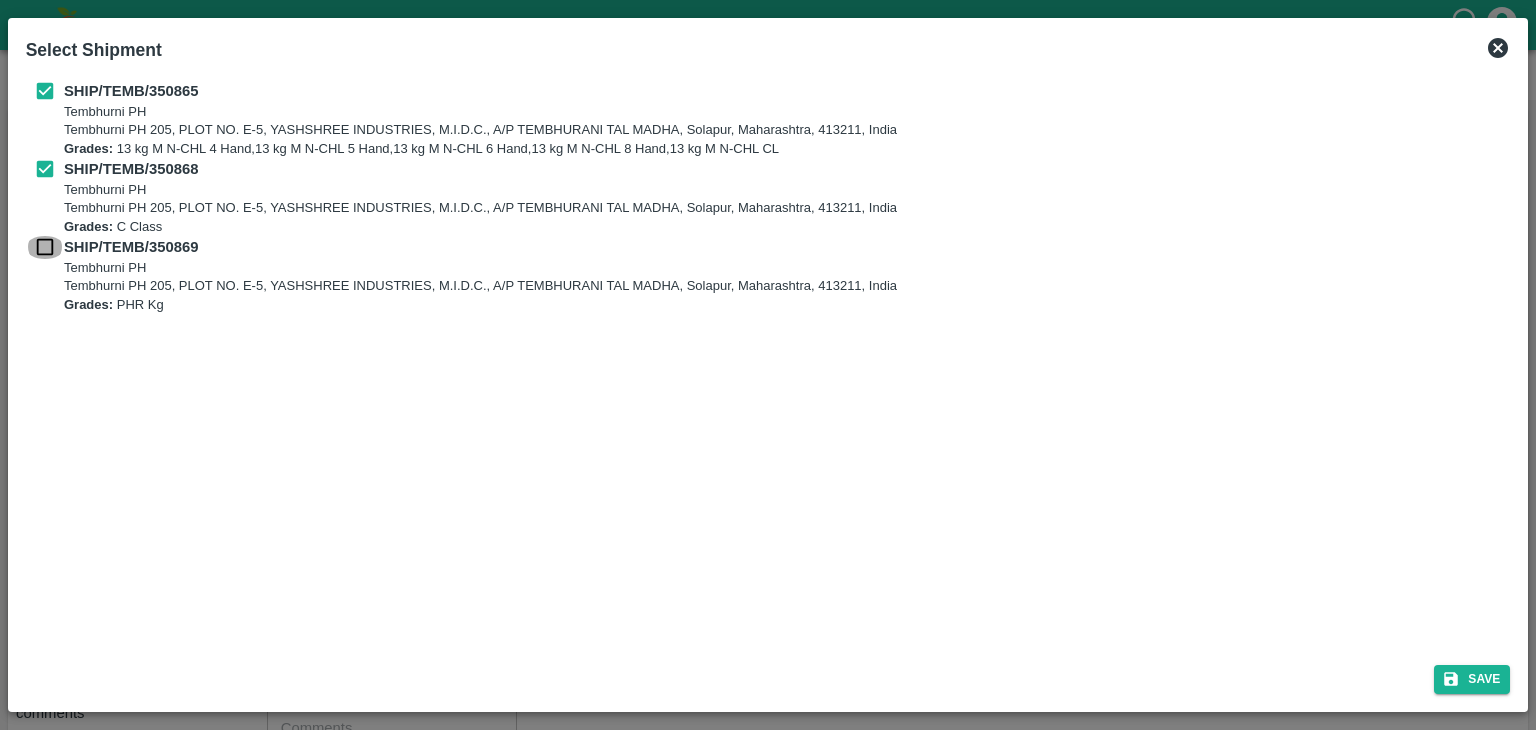 click at bounding box center (45, 247) 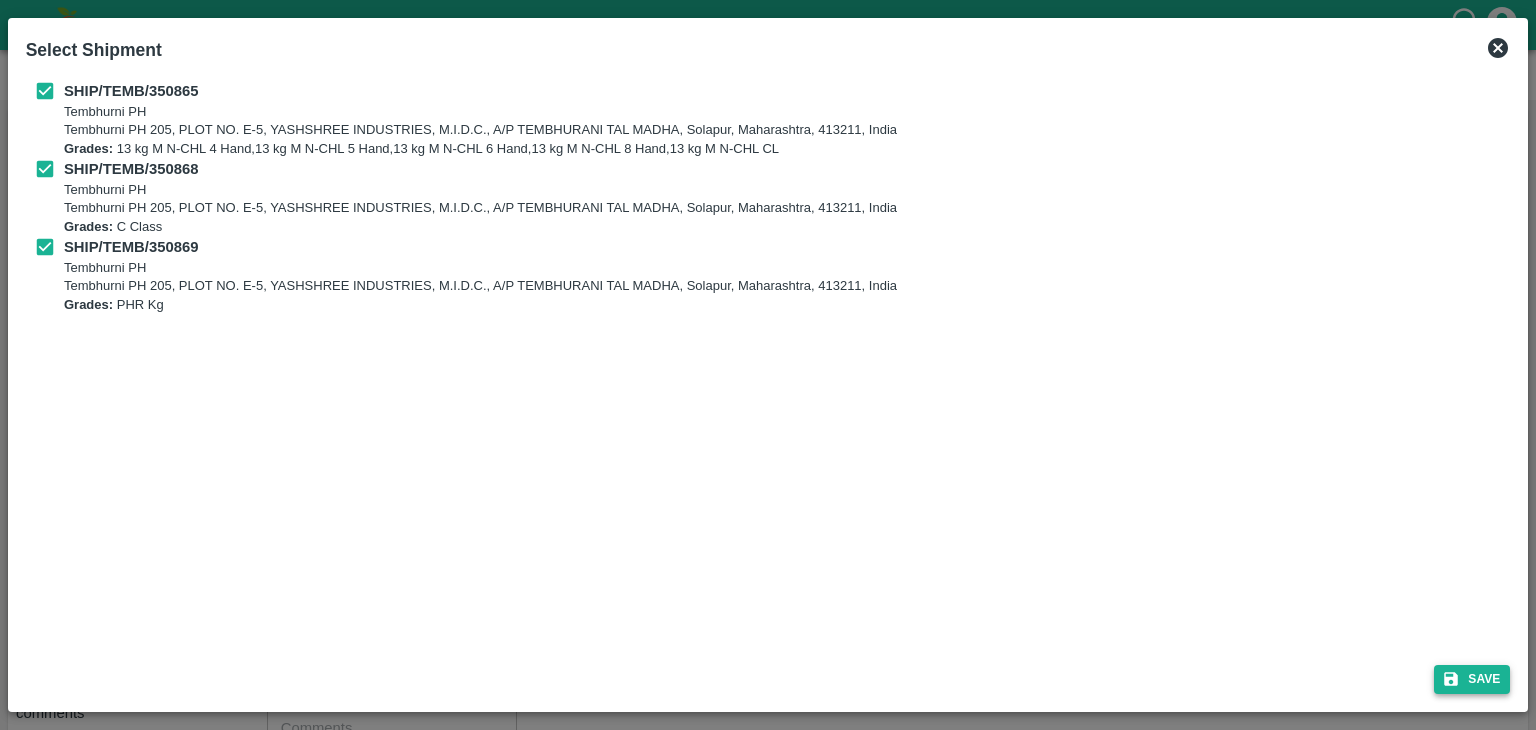 click on "Save" at bounding box center (1472, 679) 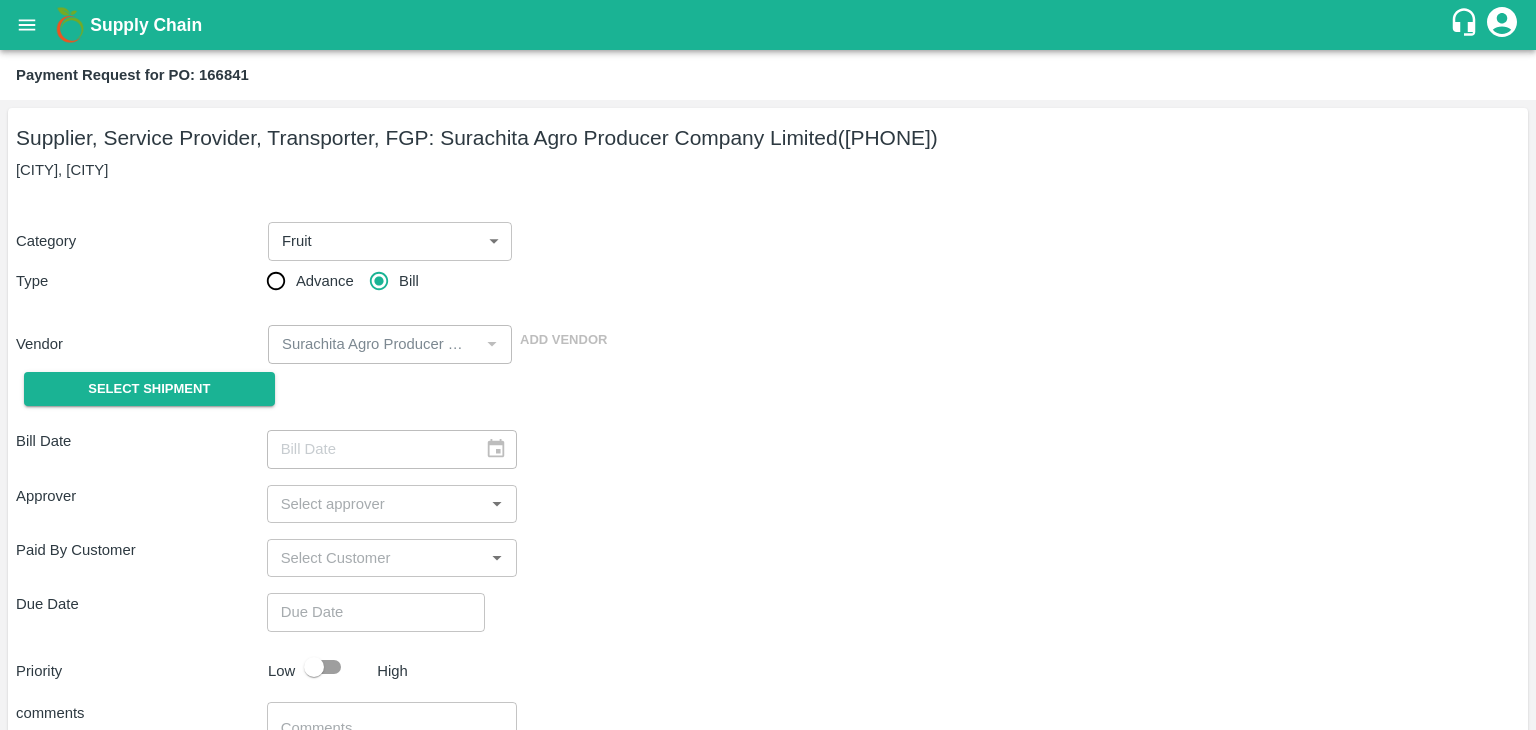 type on "01/08/2025" 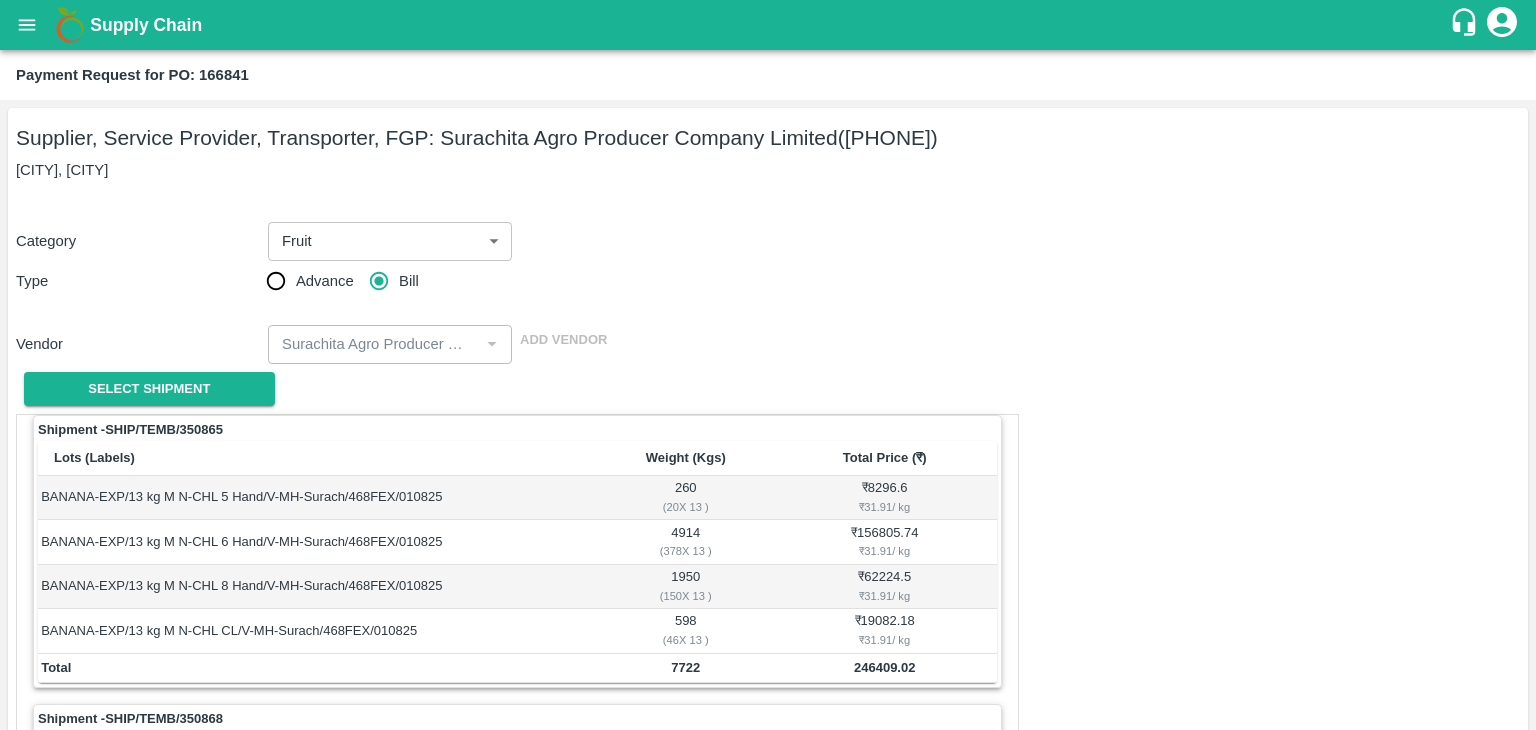 scroll, scrollTop: 936, scrollLeft: 0, axis: vertical 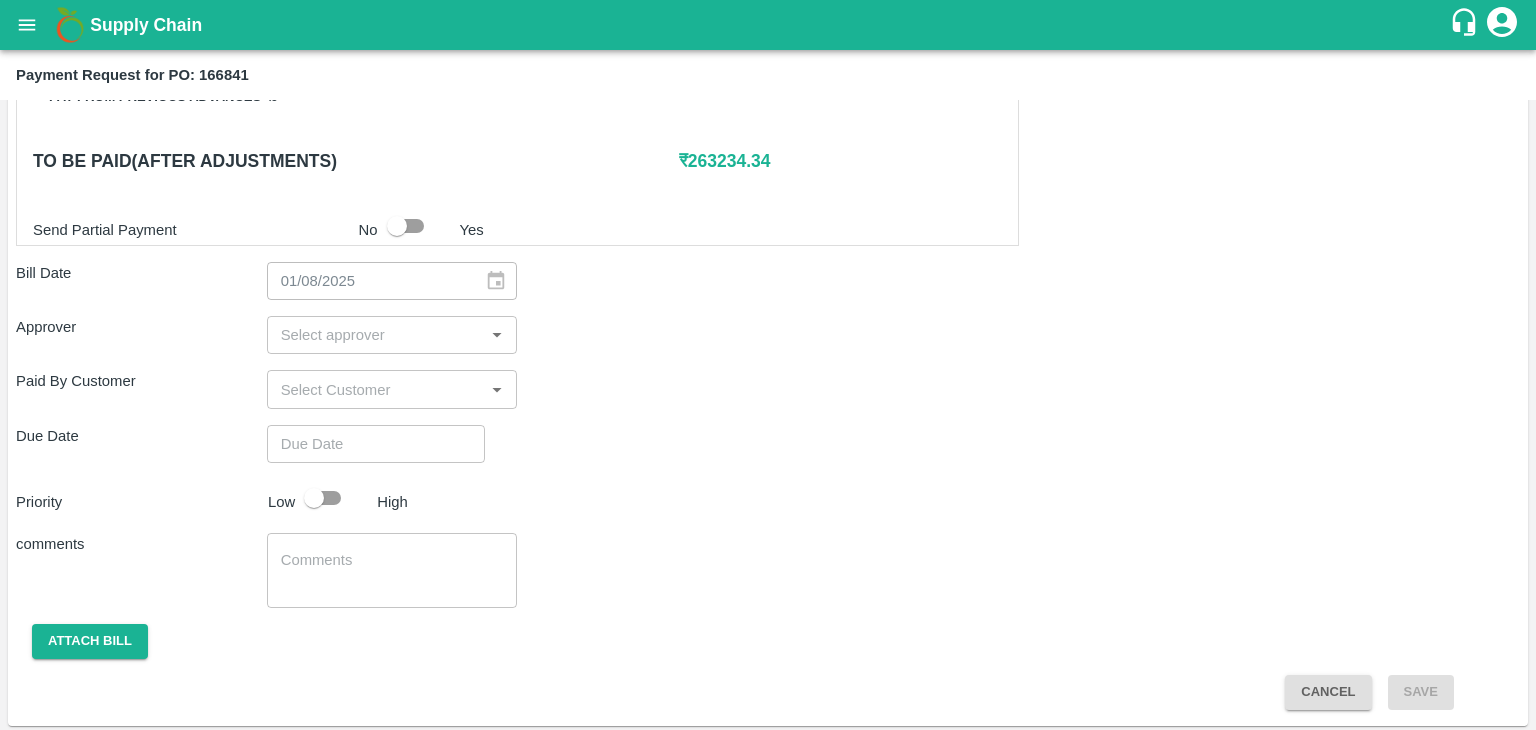 click at bounding box center (376, 335) 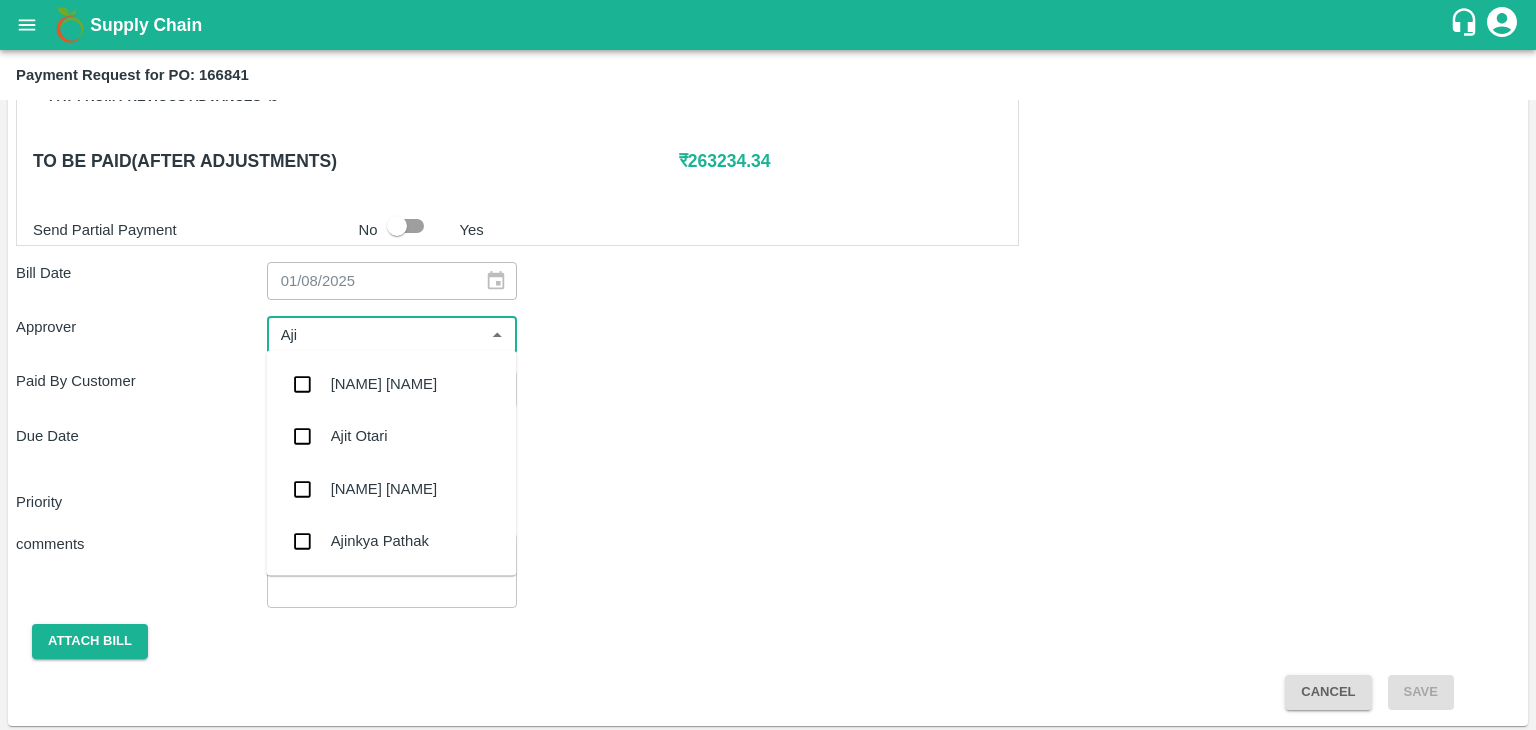type on "[FIRST]" 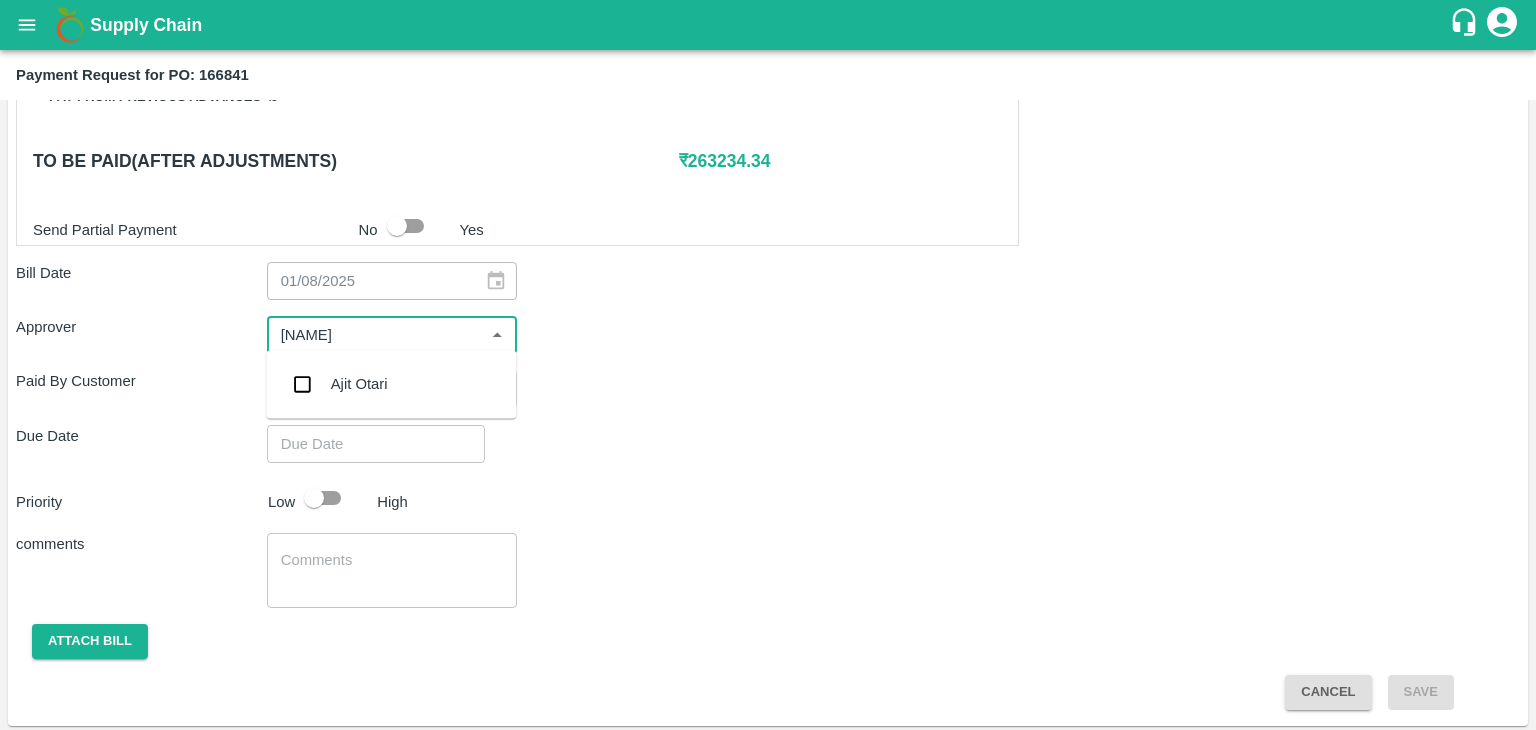 click on "Ajit Otari" at bounding box center (359, 384) 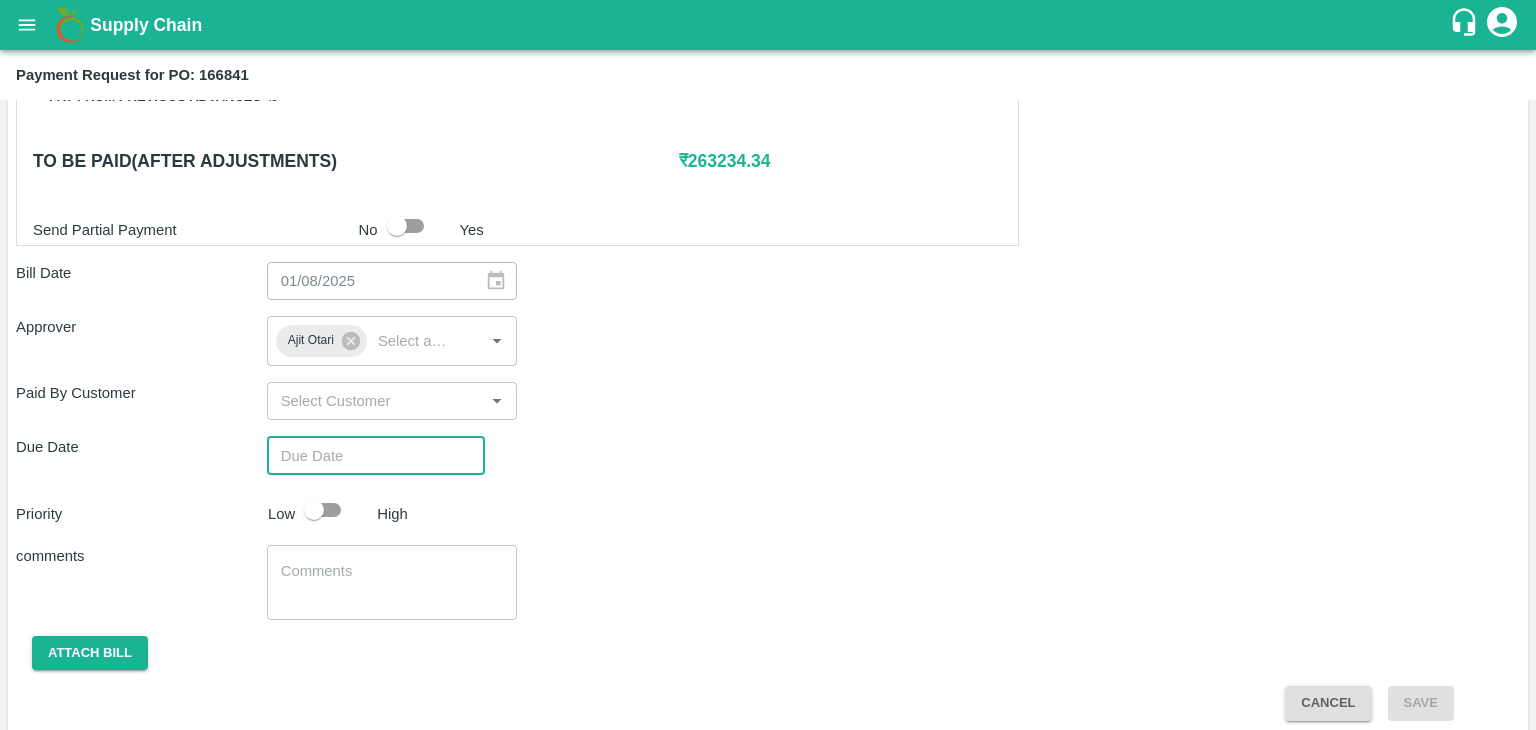 type on "DD/MM/YYYY hh:mm aa" 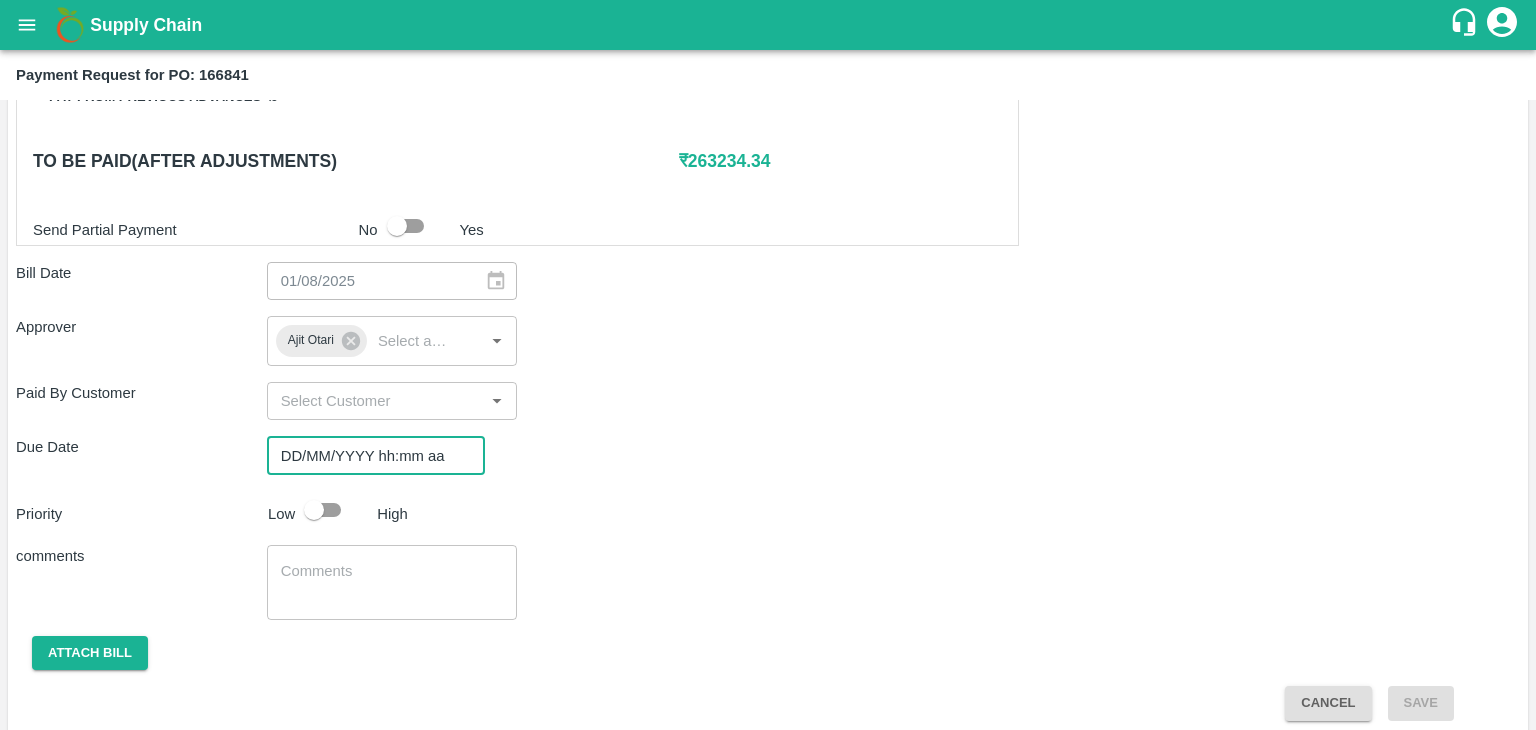 click on "DD/MM/YYYY hh:mm aa" at bounding box center (369, 455) 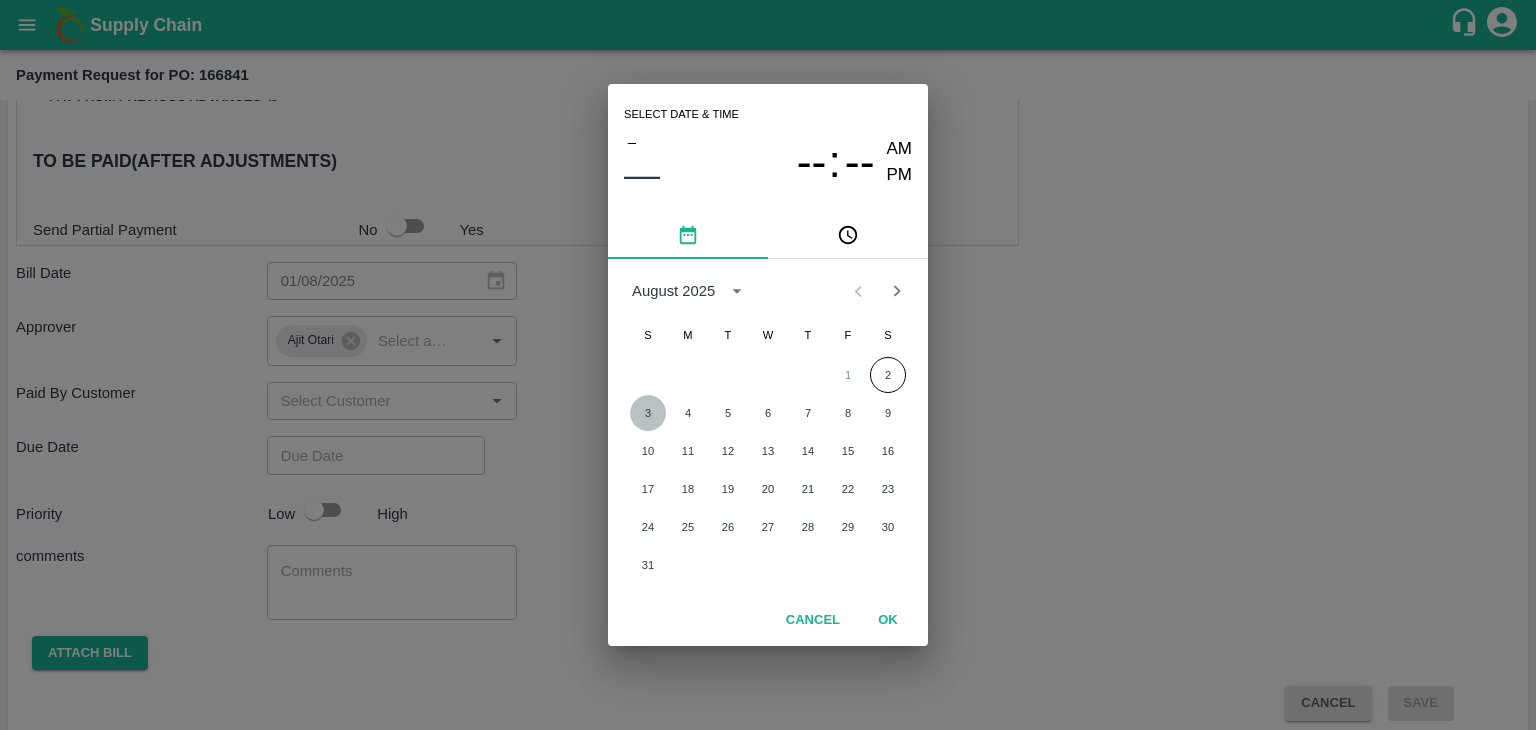 click on "3" at bounding box center [648, 413] 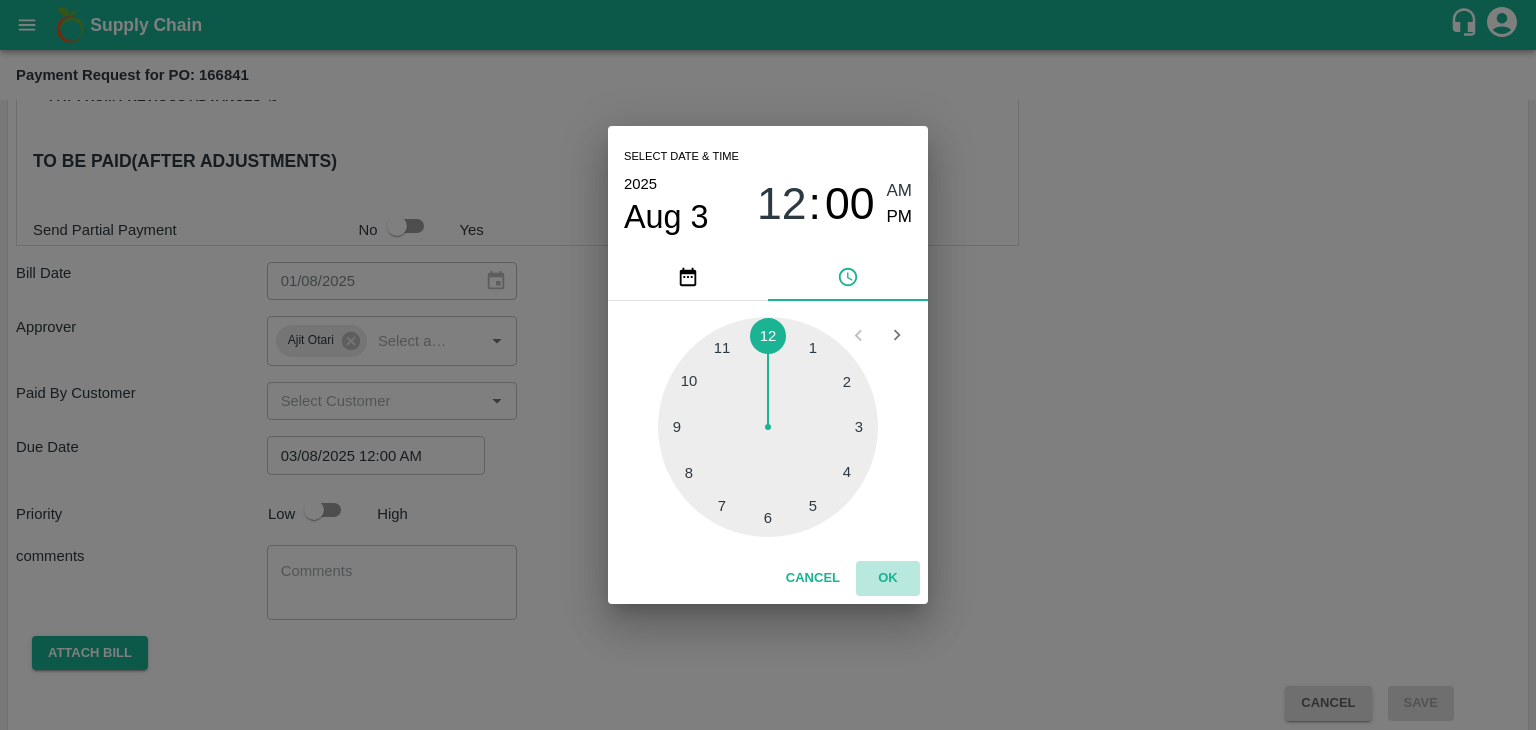 click on "OK" at bounding box center [888, 578] 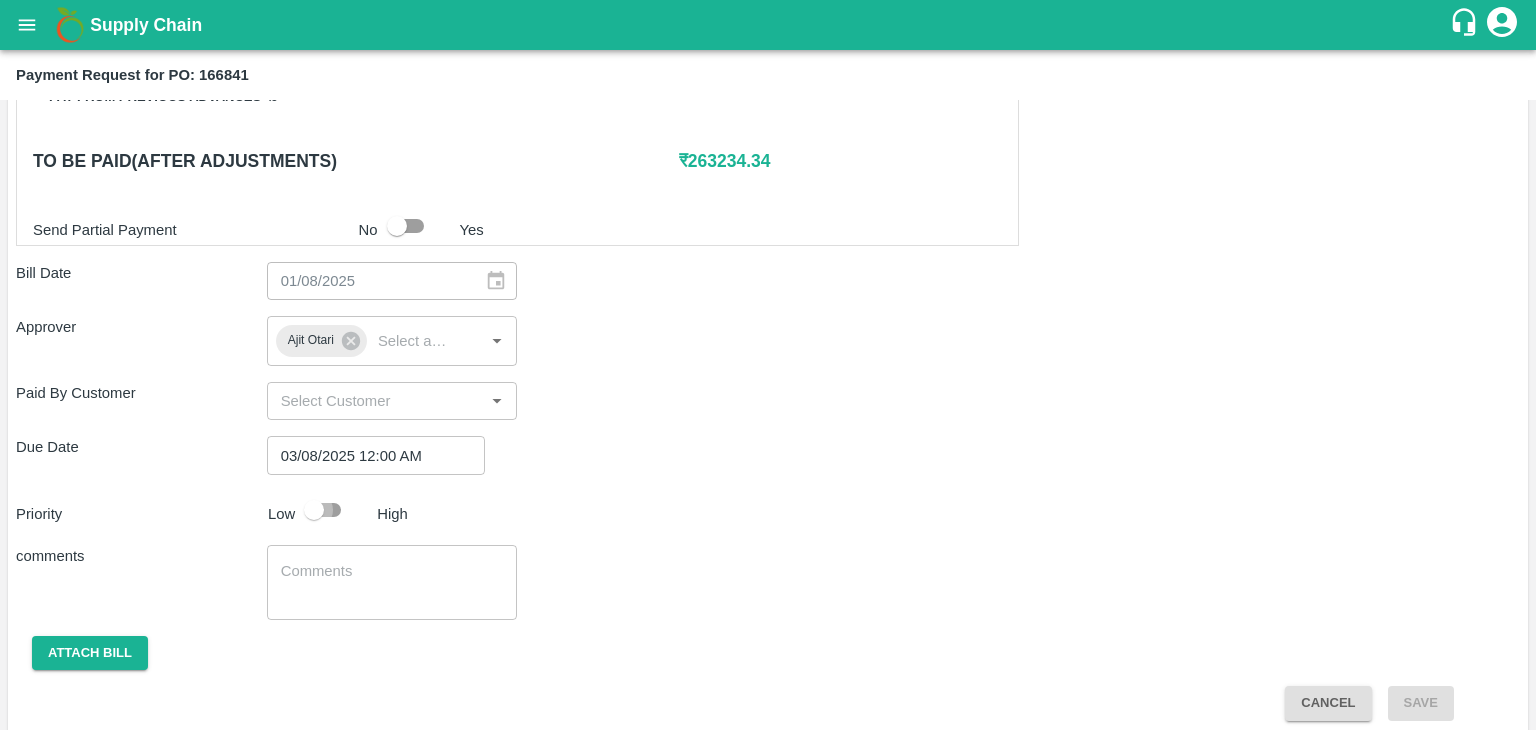 click at bounding box center (314, 510) 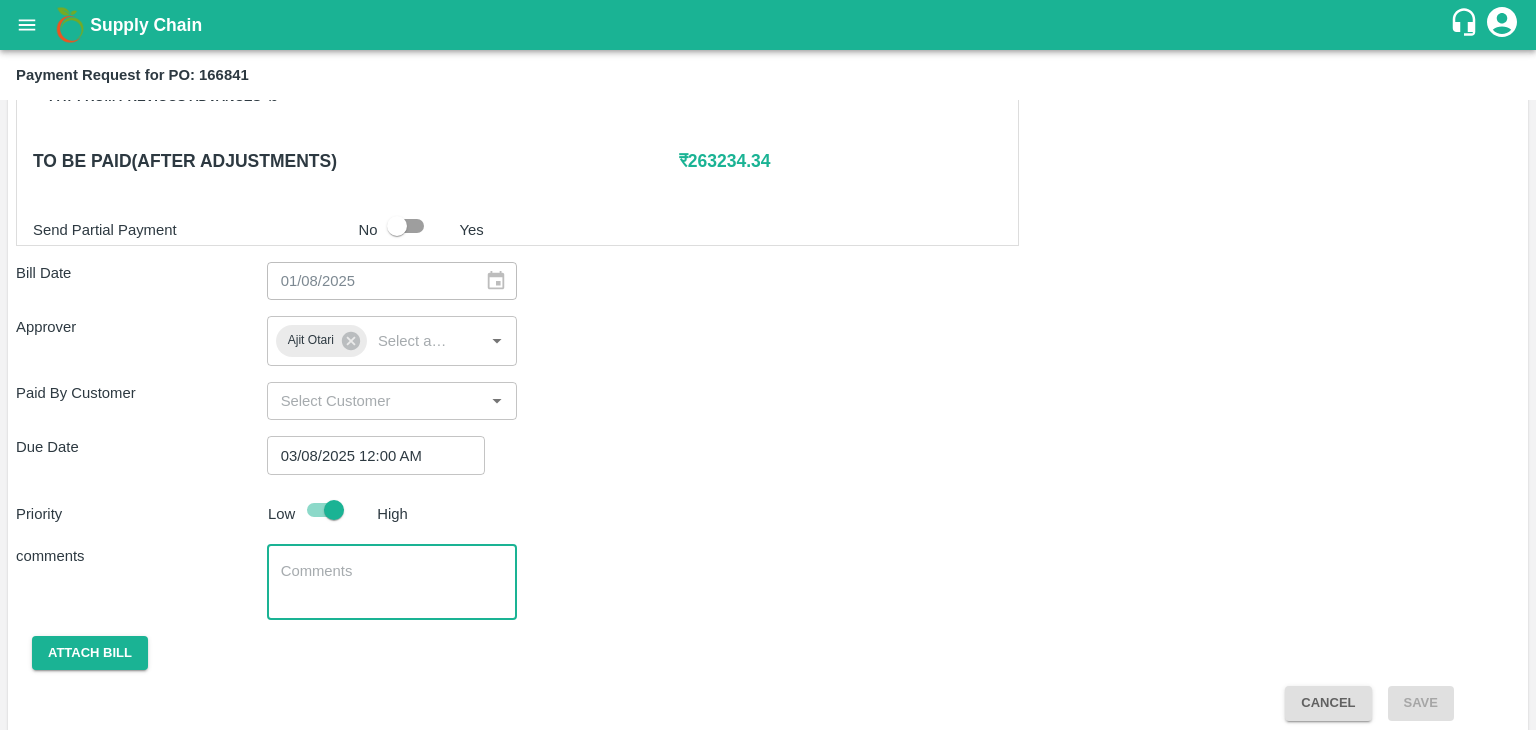 click at bounding box center [392, 582] 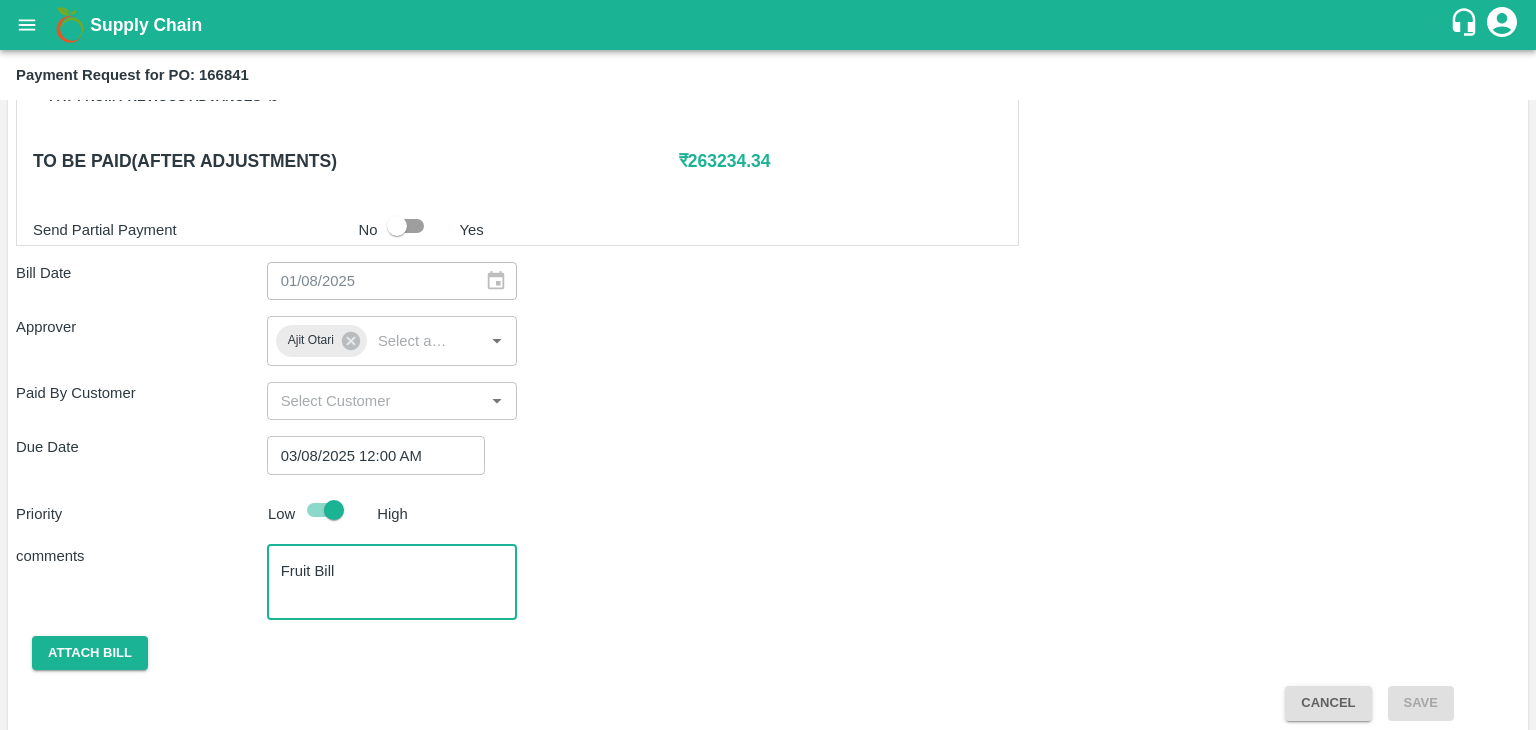 scroll, scrollTop: 948, scrollLeft: 0, axis: vertical 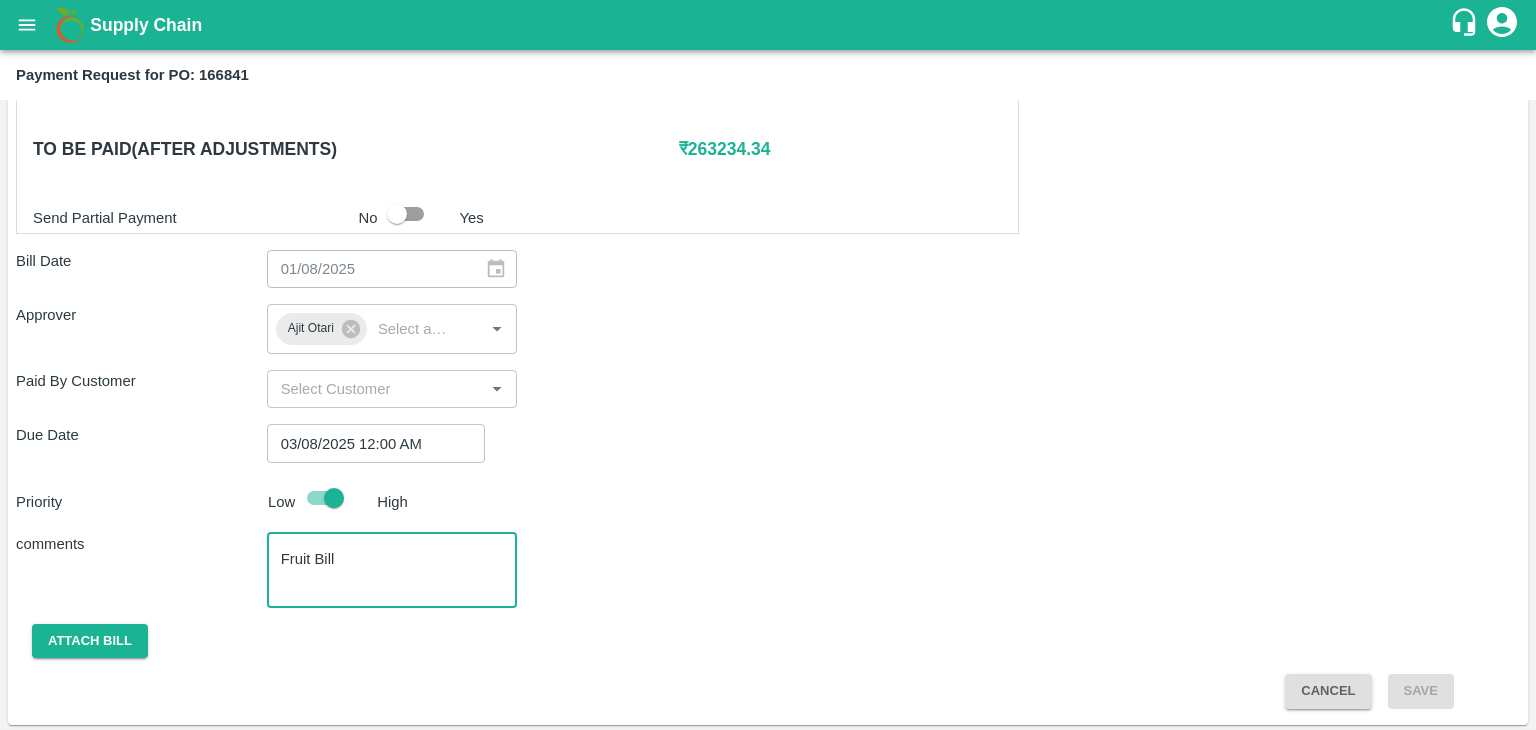 type on "Fruit Bill" 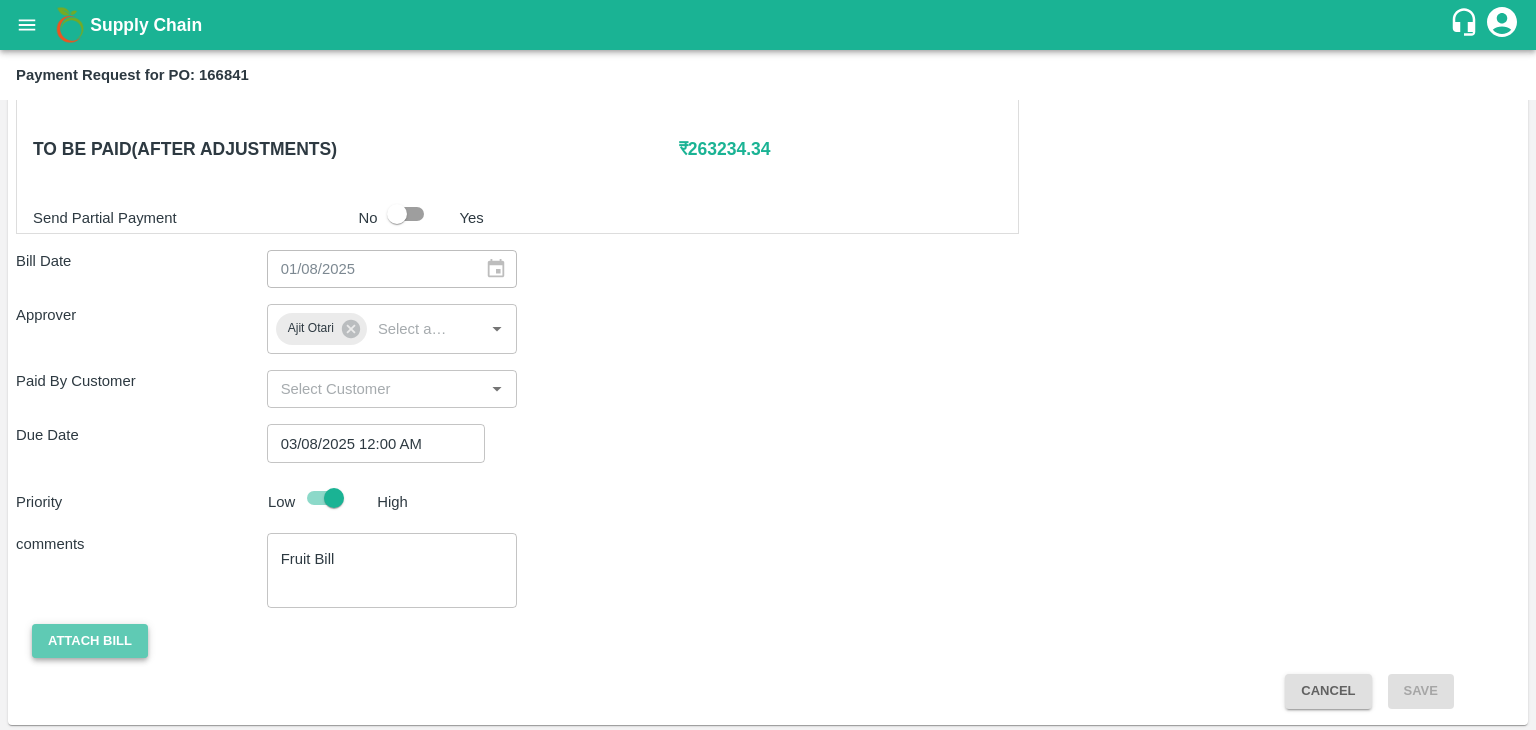 click on "Attach bill" at bounding box center (90, 641) 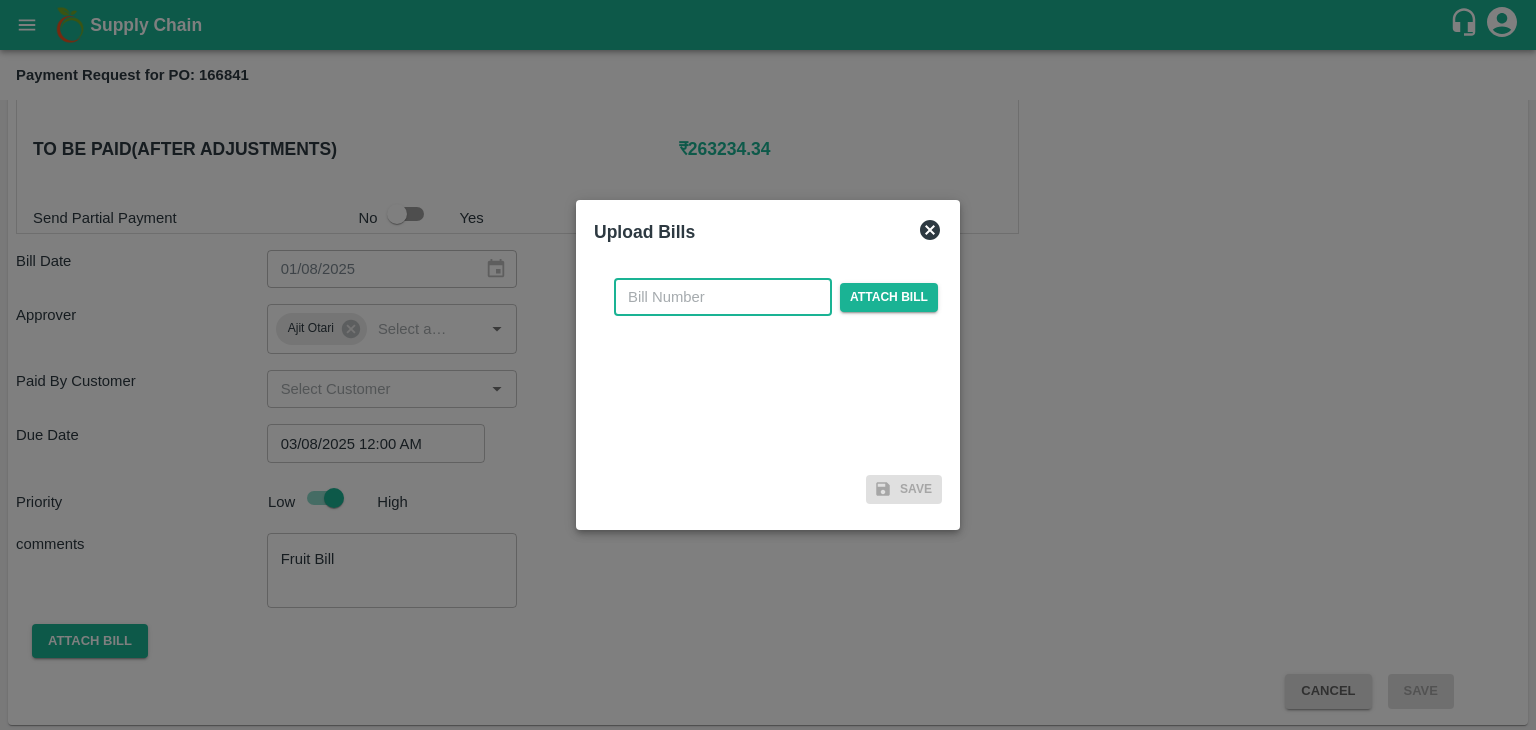 click at bounding box center [723, 297] 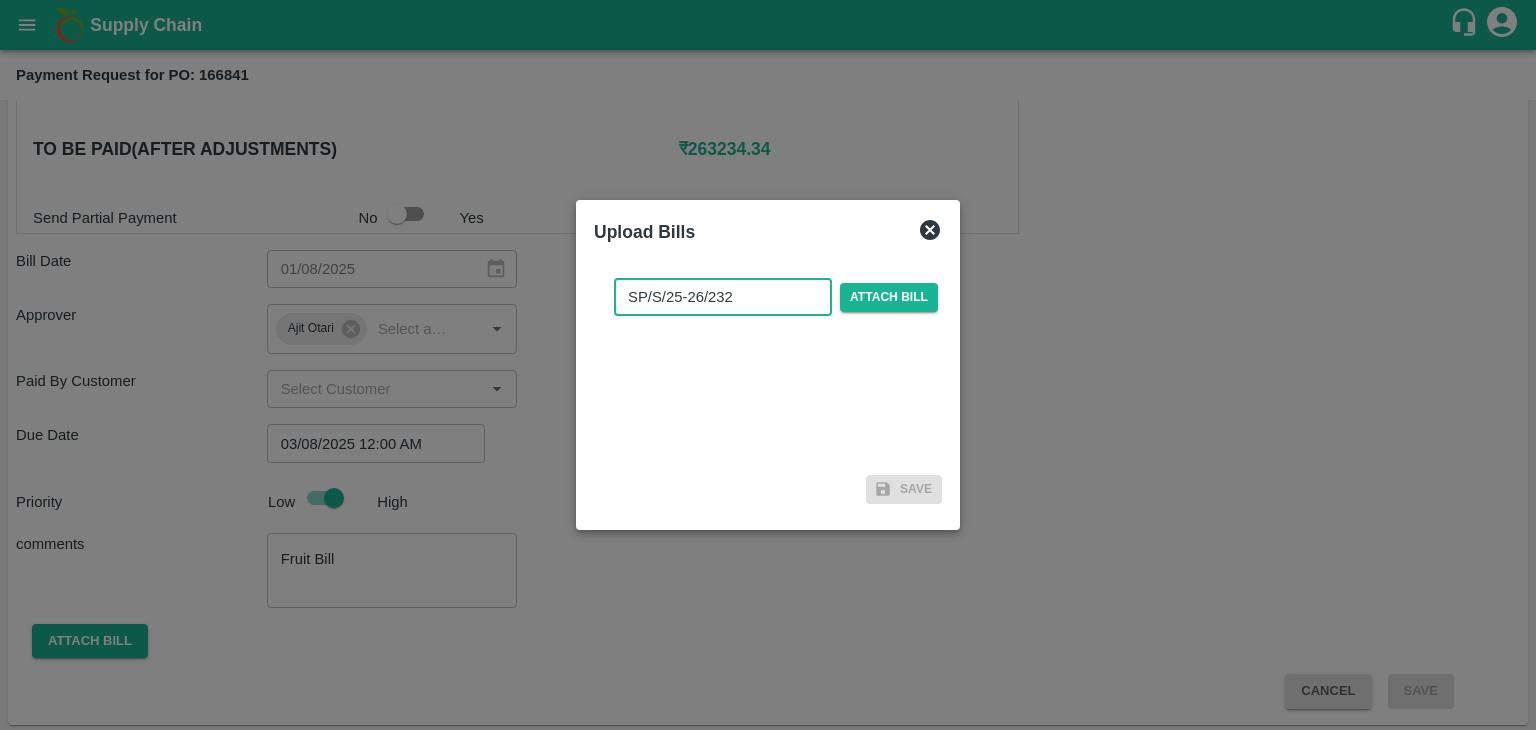 click on "SP/S/25-26/232" at bounding box center (723, 297) 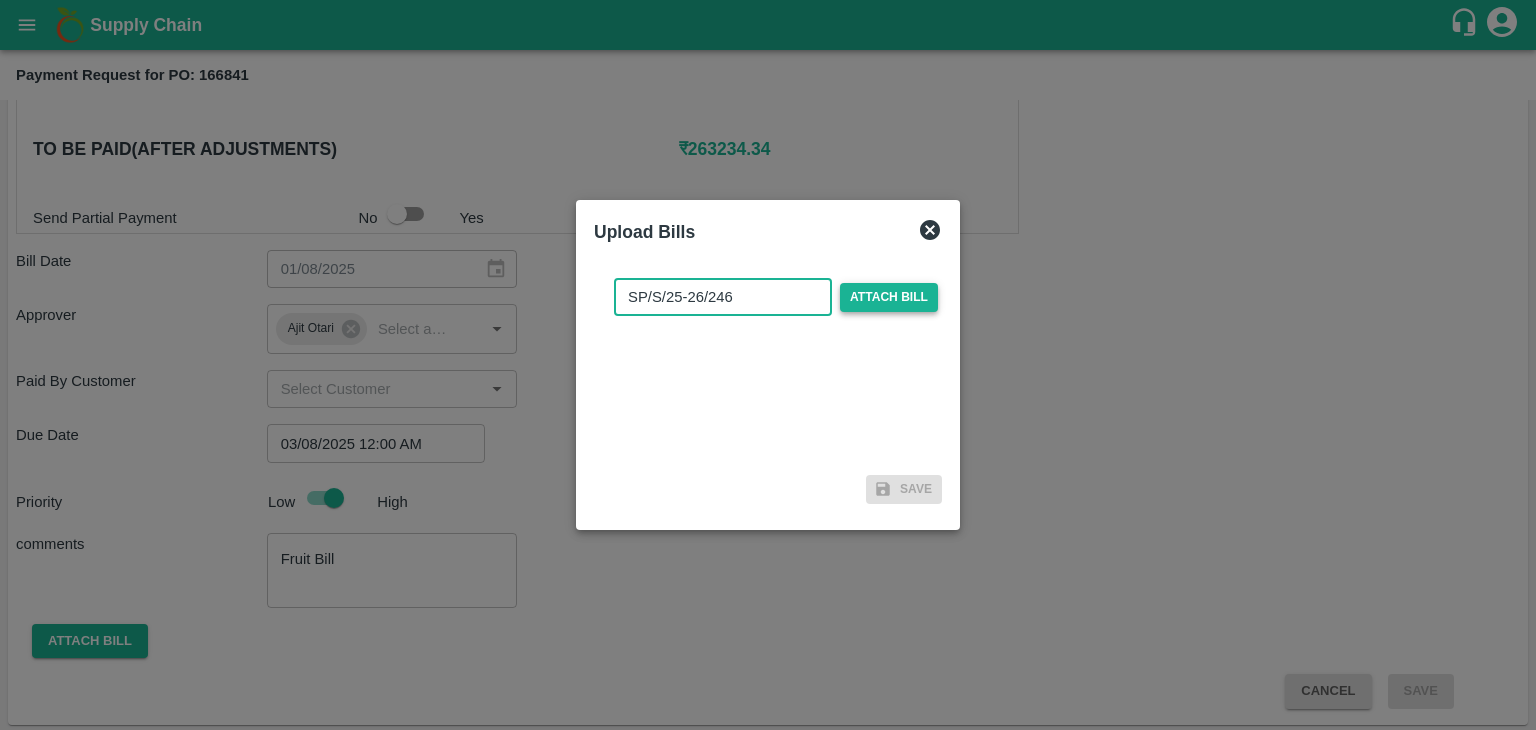 type on "SP/S/25-26/246" 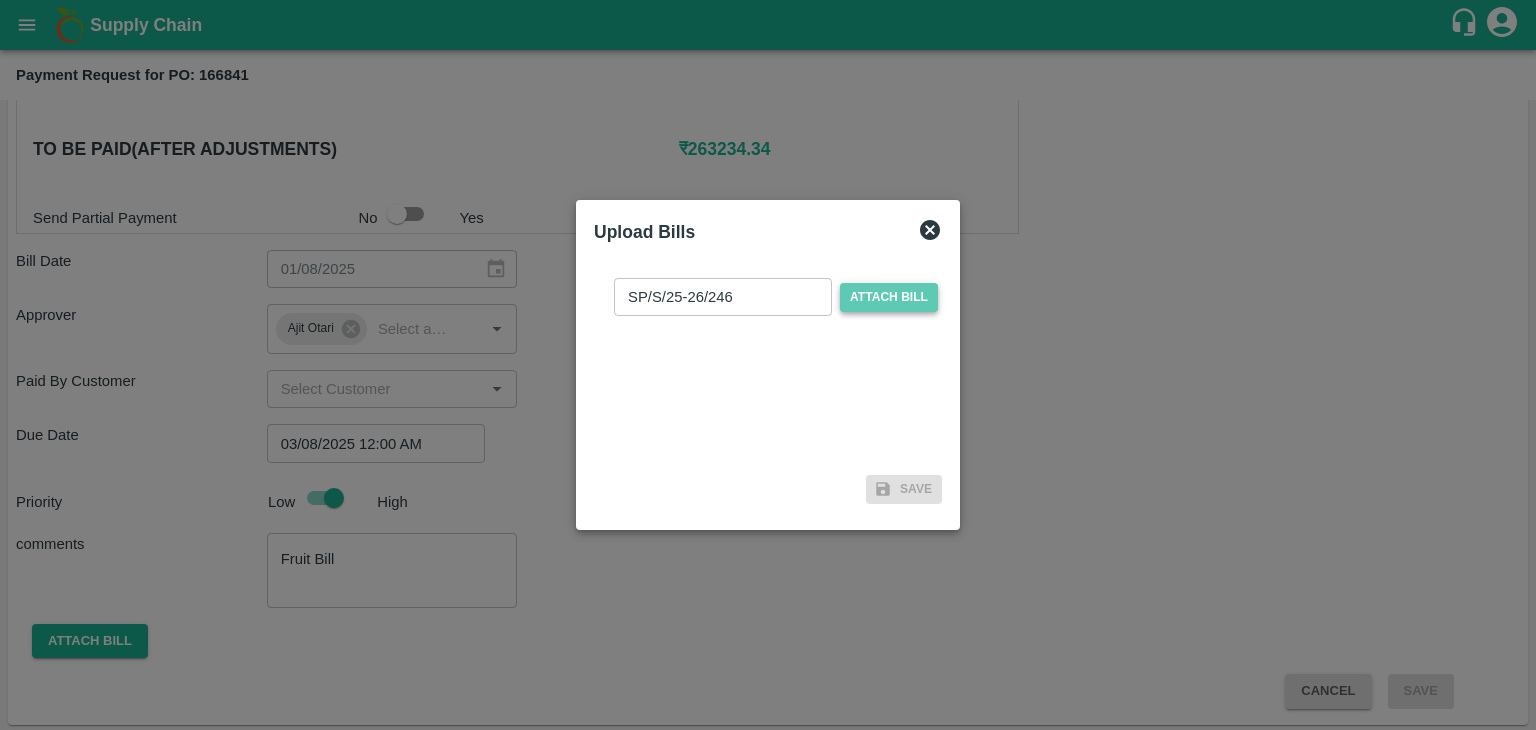 click on "Attach bill" at bounding box center (889, 297) 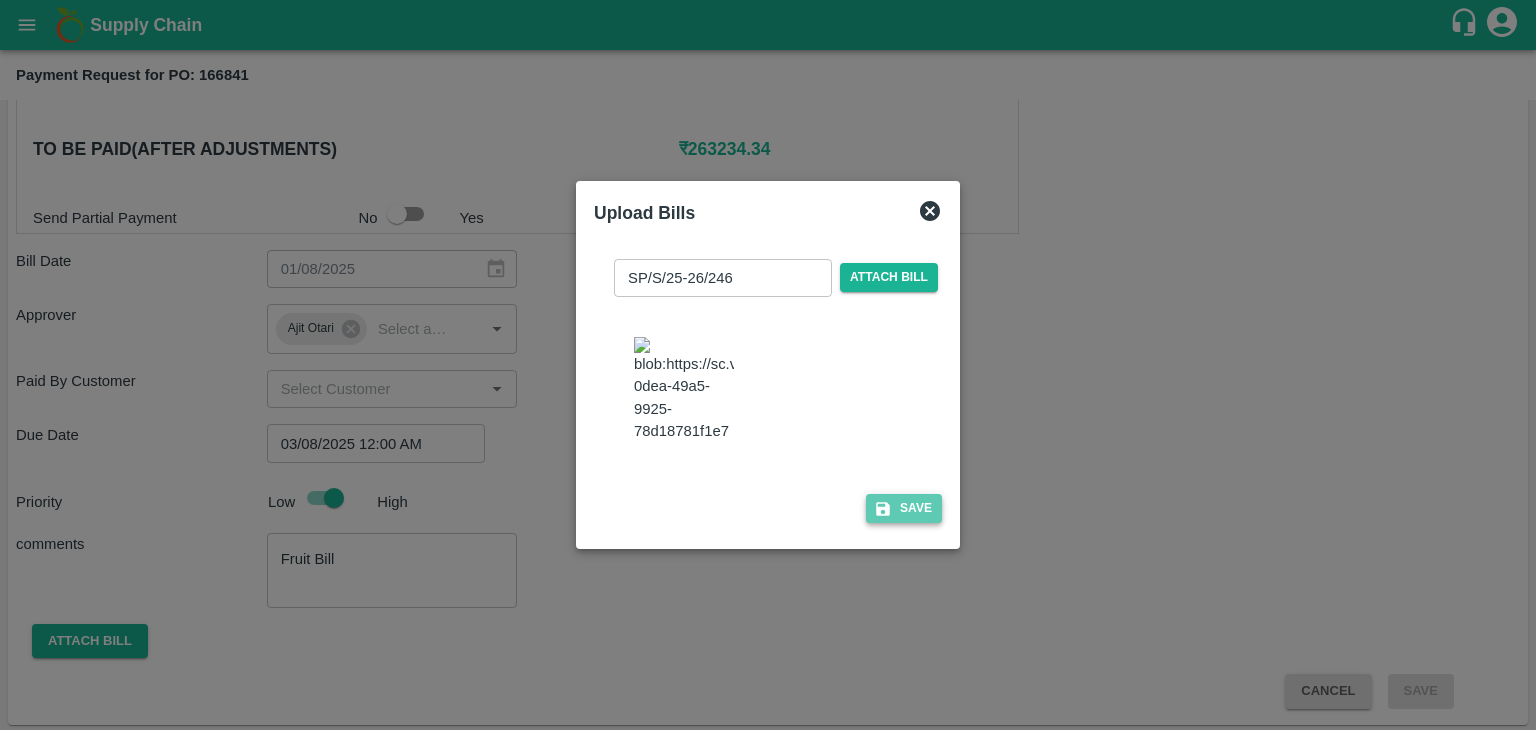click on "Save" at bounding box center [904, 508] 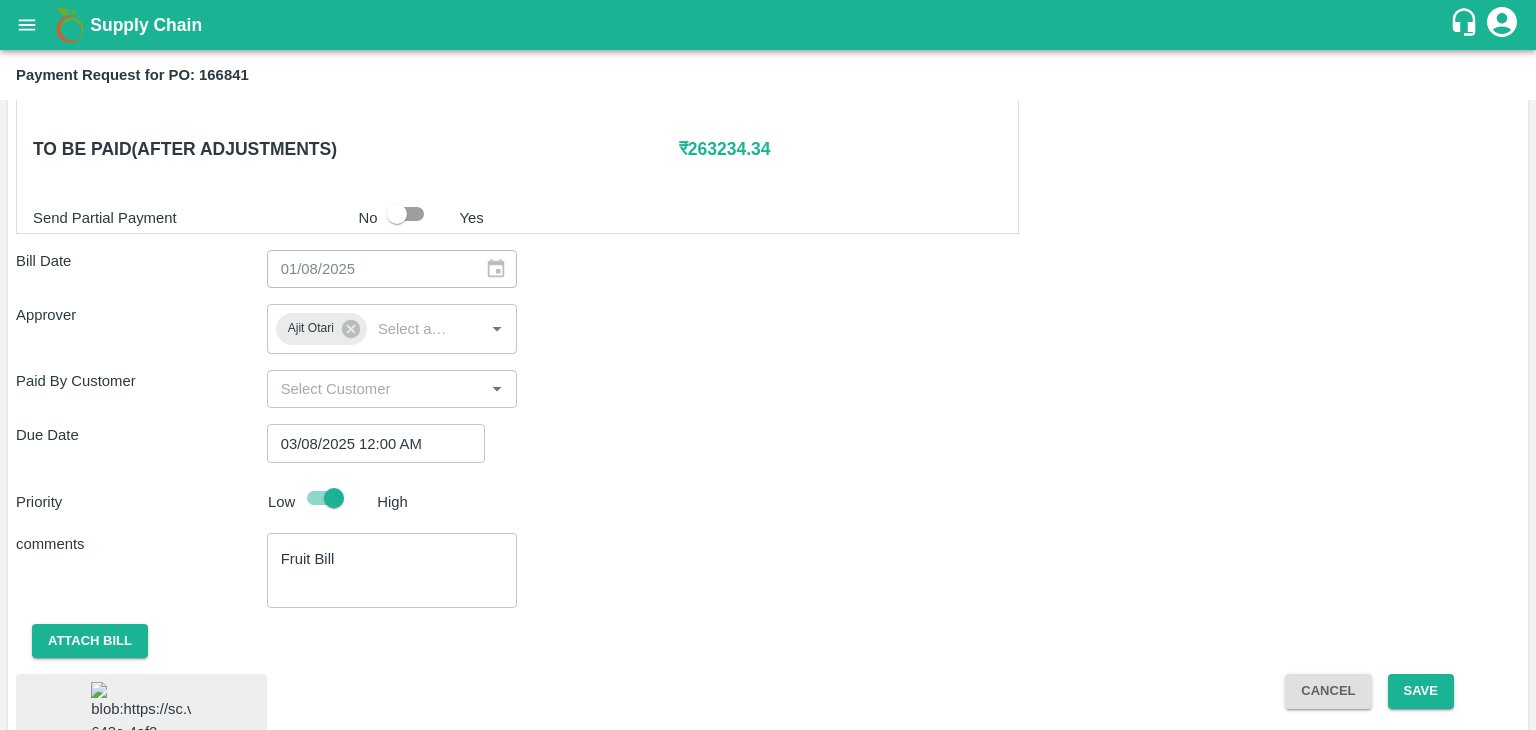 scroll, scrollTop: 1065, scrollLeft: 0, axis: vertical 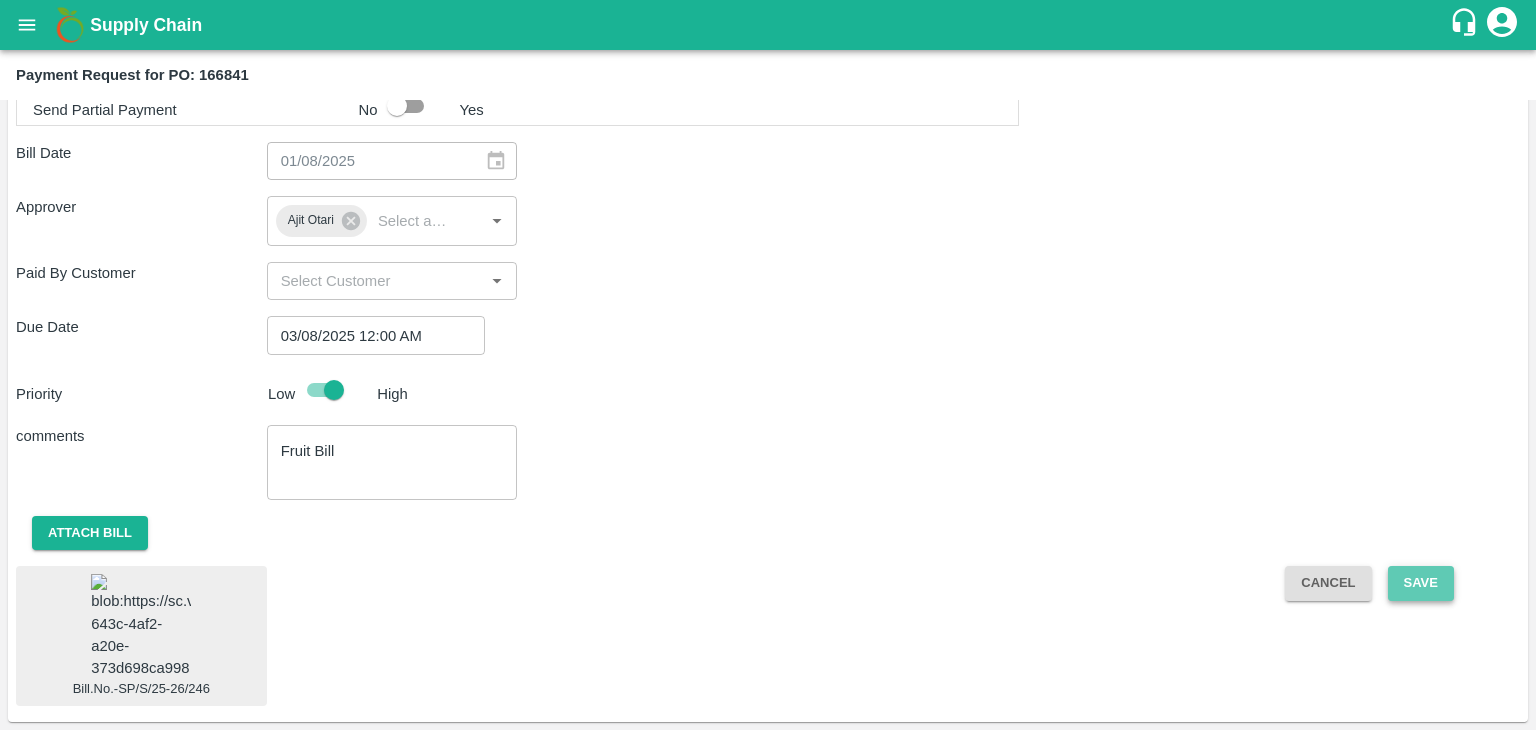 click on "Save" at bounding box center (1421, 583) 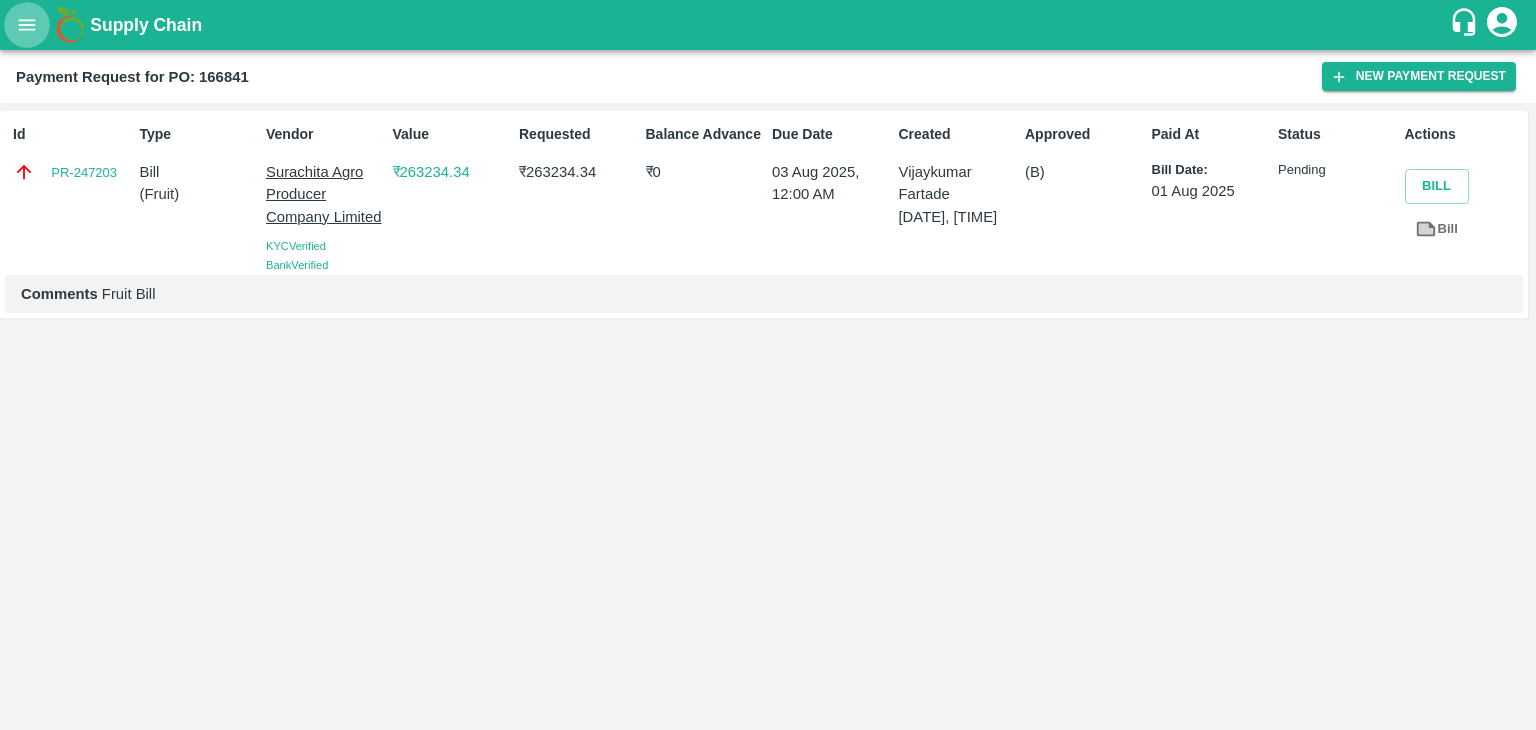 click at bounding box center (27, 25) 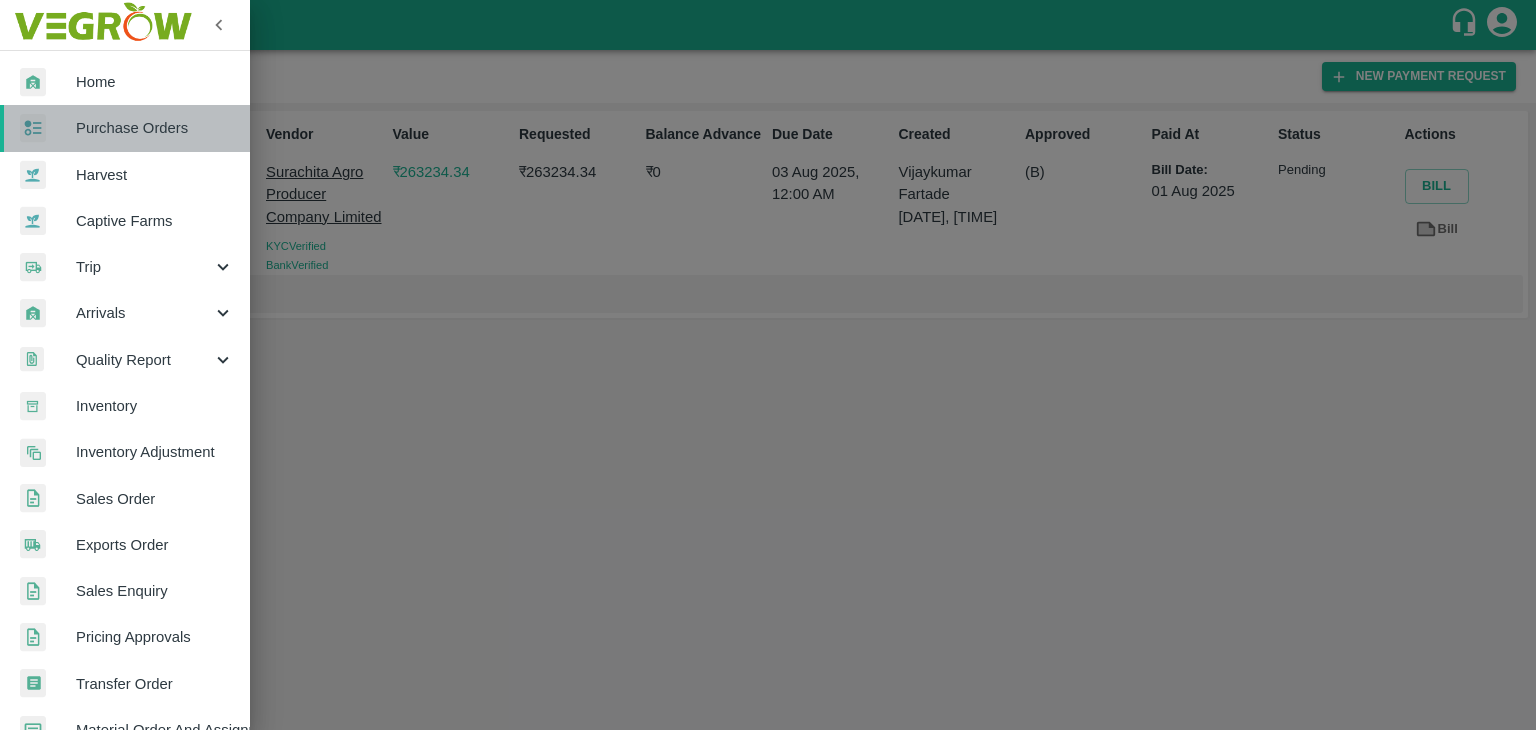 click on "Purchase Orders" at bounding box center (155, 128) 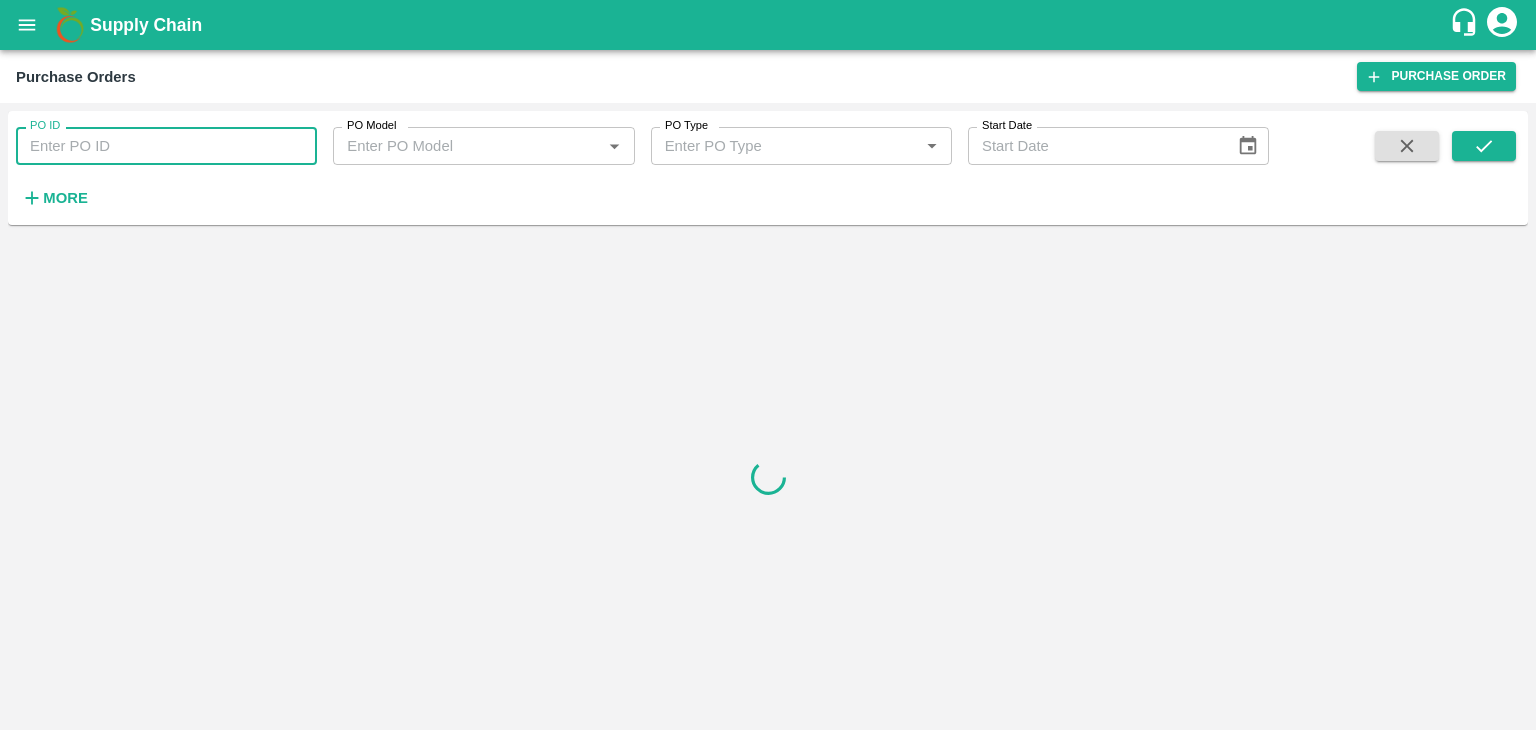 click on "PO ID" at bounding box center (166, 146) 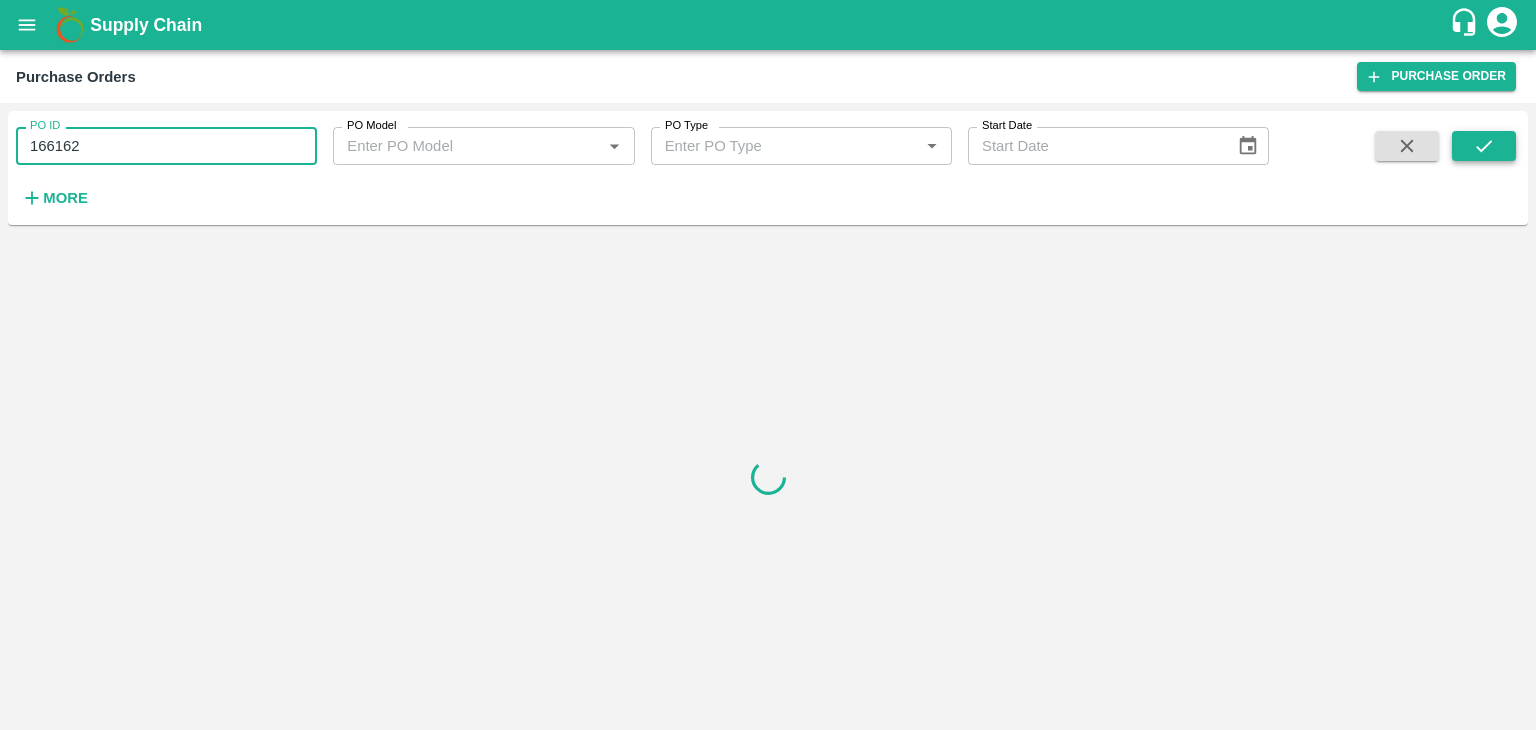 type on "166162" 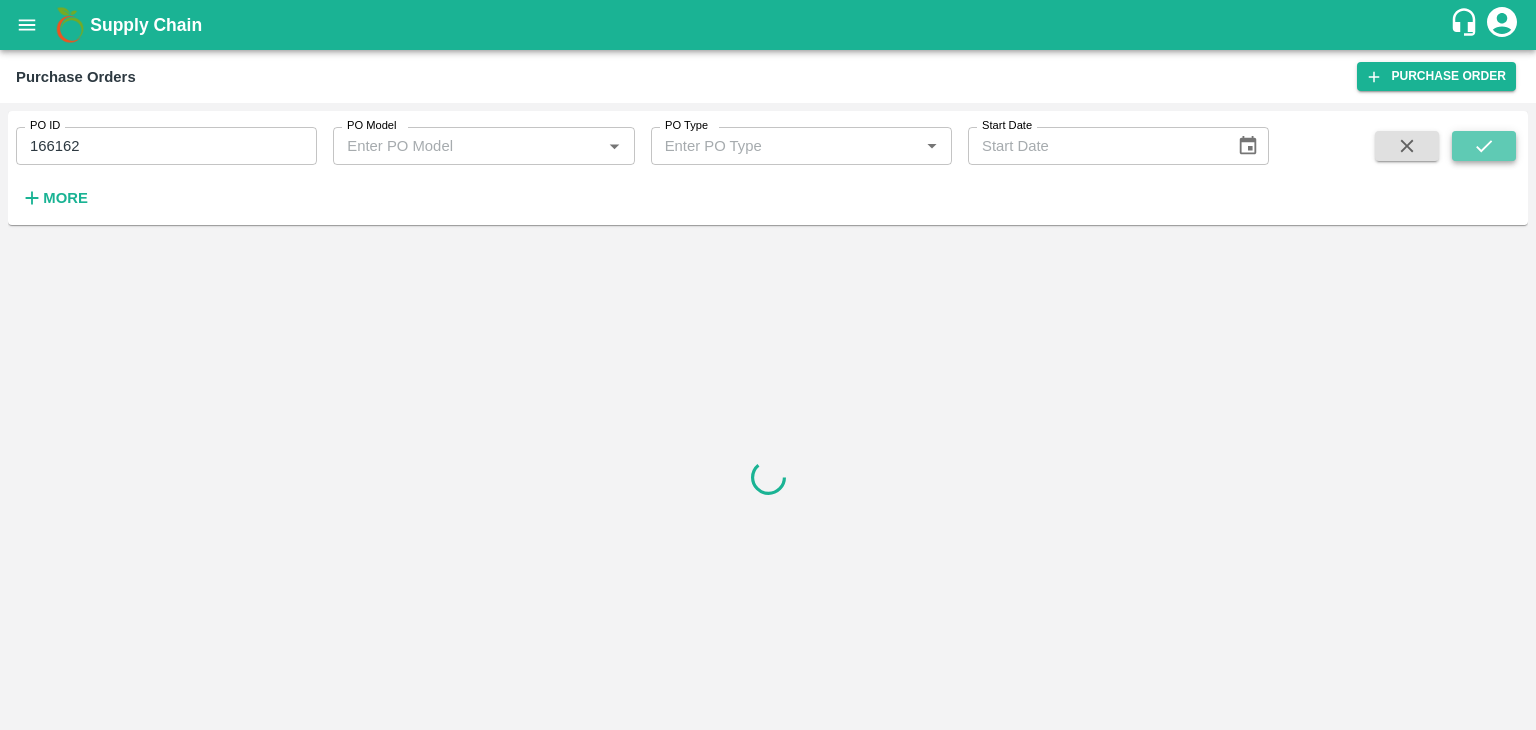 click at bounding box center (1484, 146) 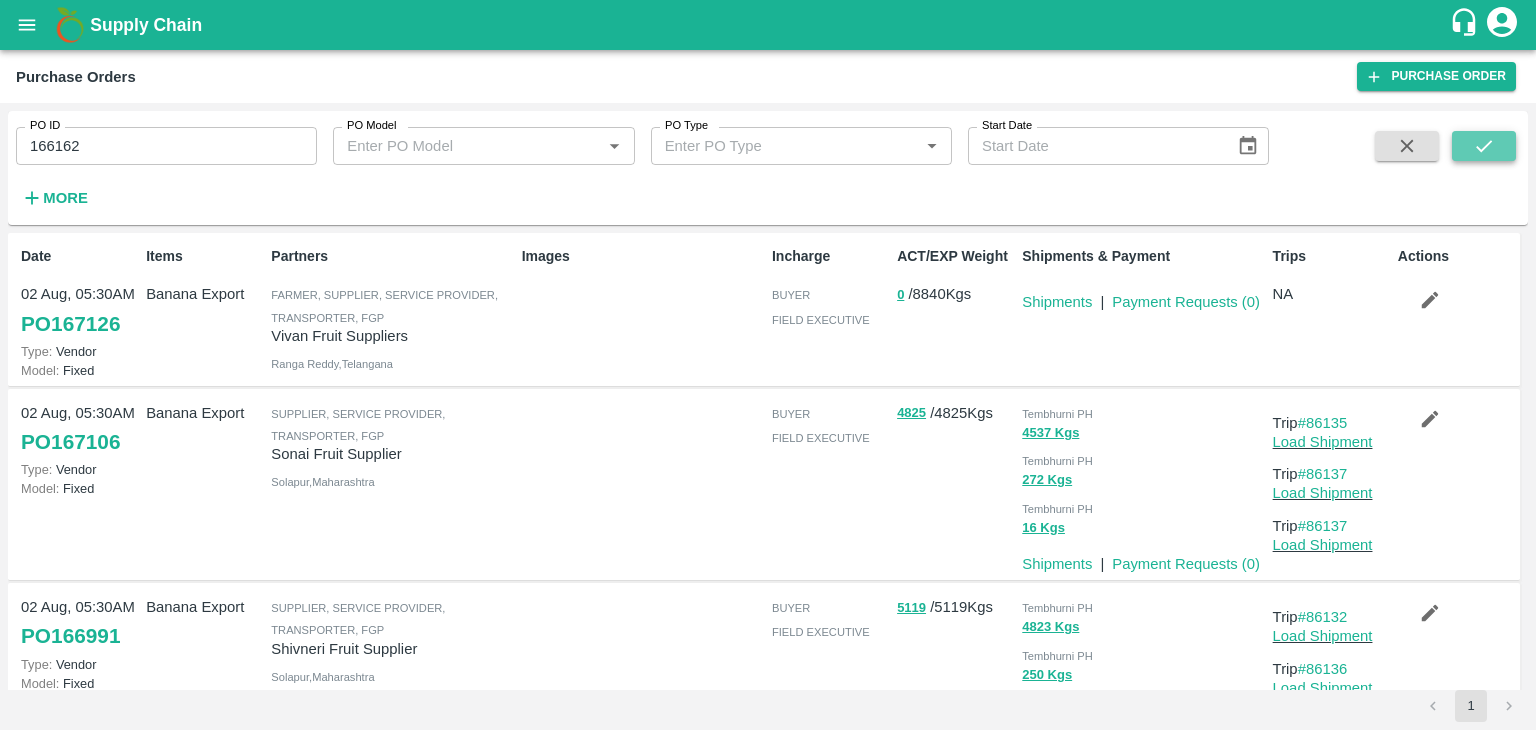click at bounding box center (1484, 146) 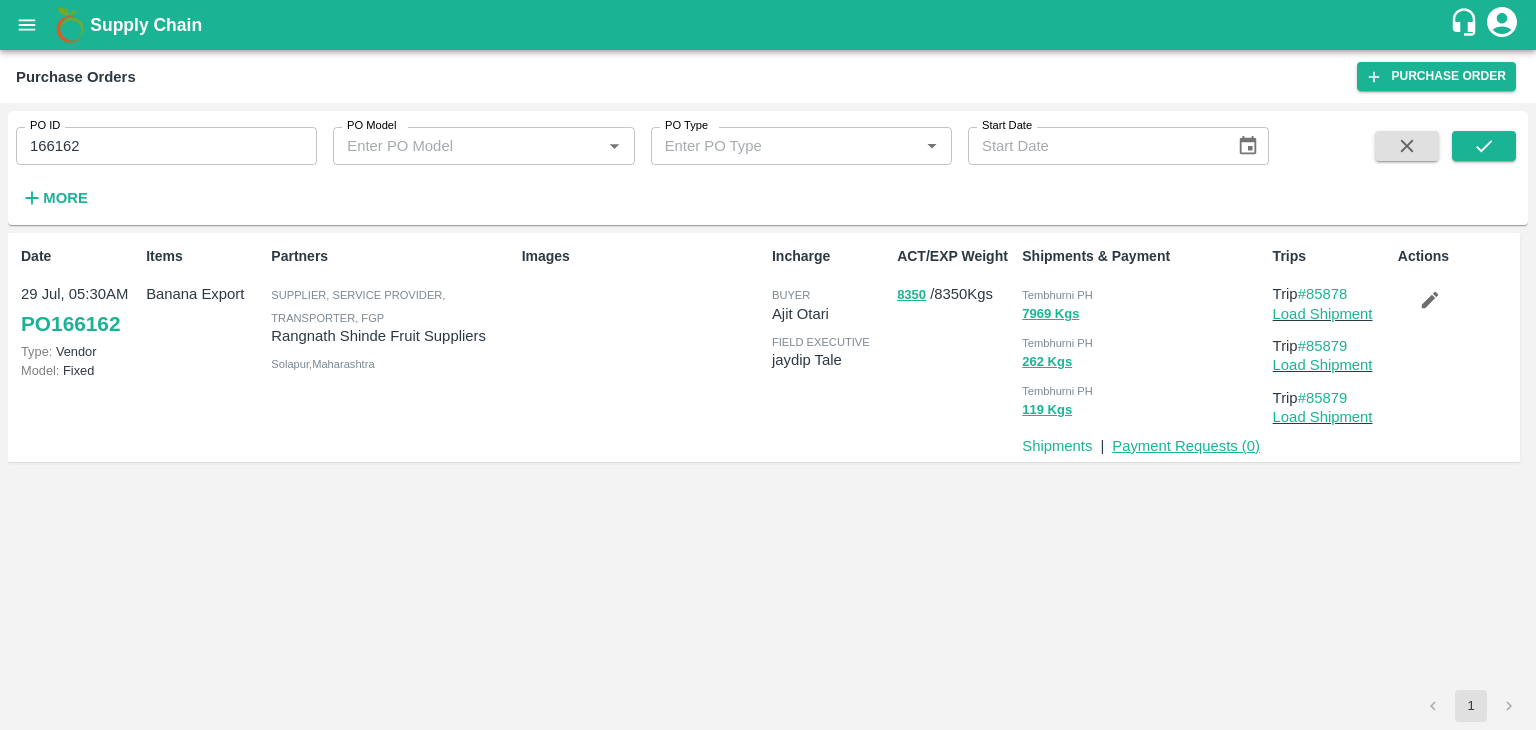 click on "Payment Requests ( 0 )" at bounding box center [1186, 446] 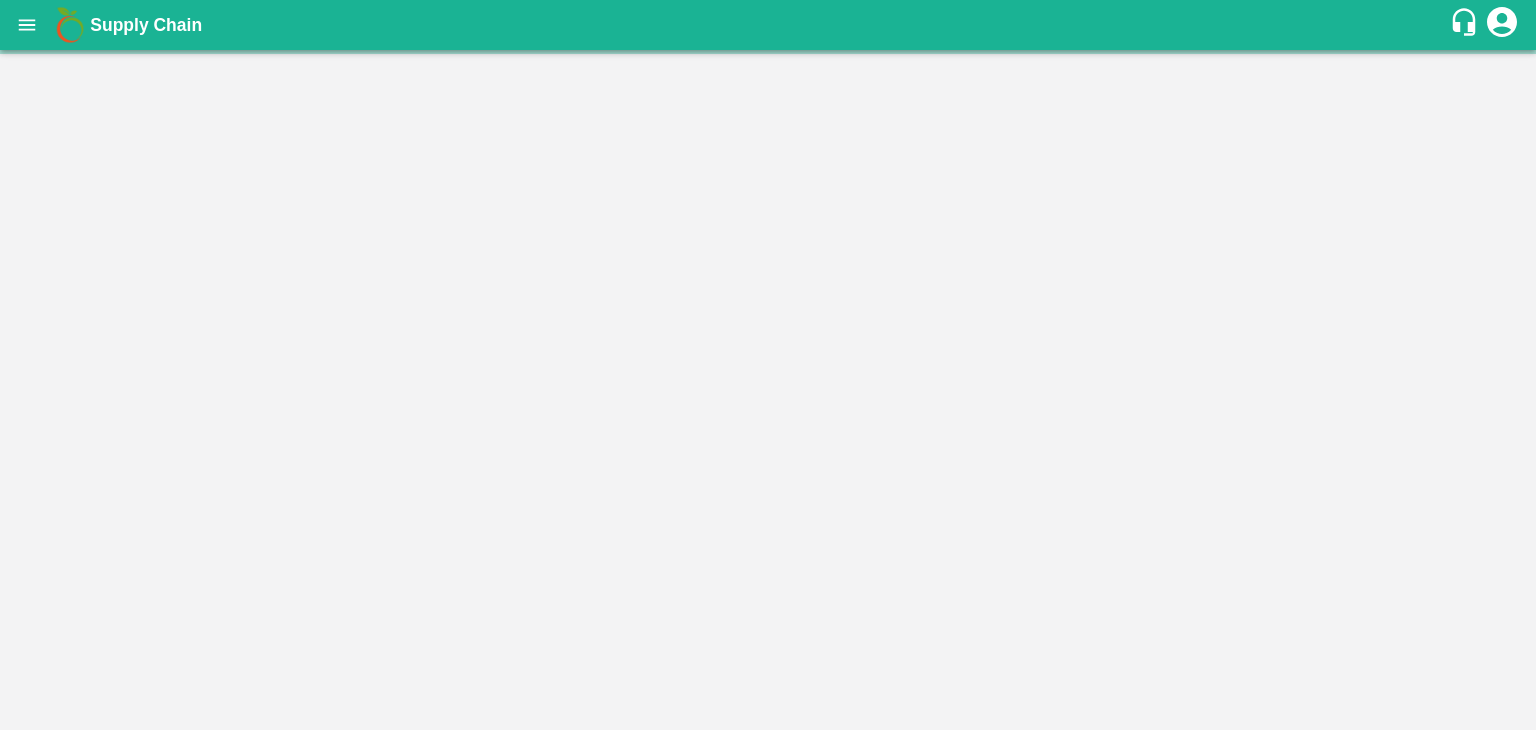 scroll, scrollTop: 0, scrollLeft: 0, axis: both 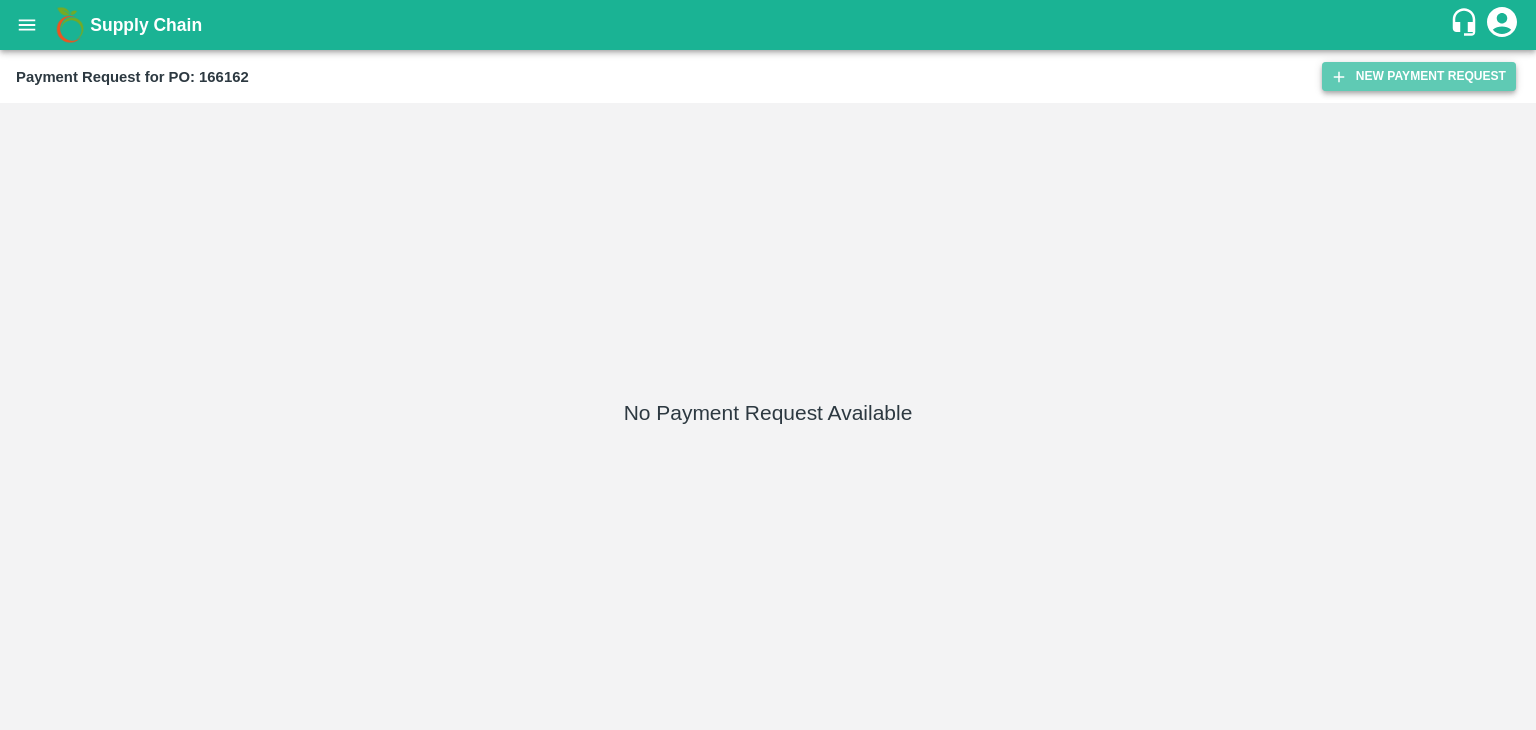 click 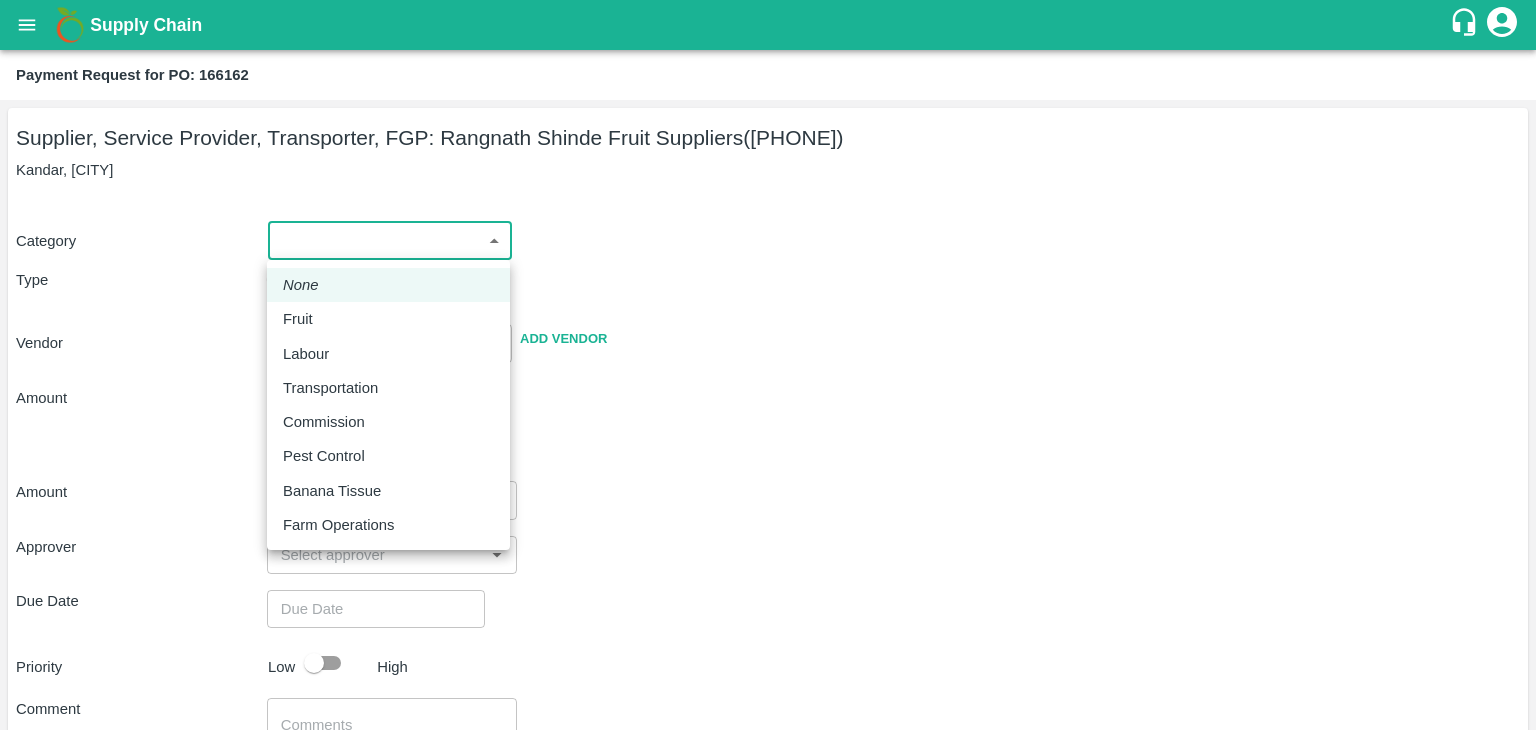 click on "Supply Chain Payment Request for PO: 166162 Supplier, Service Provider, Transporter, FGP:    [FIRST] [LAST] Fruit Suppliers  ([PHONE]) Kandar, [CITY], [CITY] Category ​ ​ Type Advance Bill Vendor ​ Add Vendor Amount Total value Per Kg ​ Amount ​ Approver ​ Due Date ​  Priority  Low  High Comment x ​ Attach bill Cancel Save Tembhurni PH Nashik CC Shahada Banana Export PH Nashik Banana CS [FIRST] [LAST] Logout None Fruit Labour Transportation Commission Pest Control Banana Tissue Farm Operations" at bounding box center (768, 365) 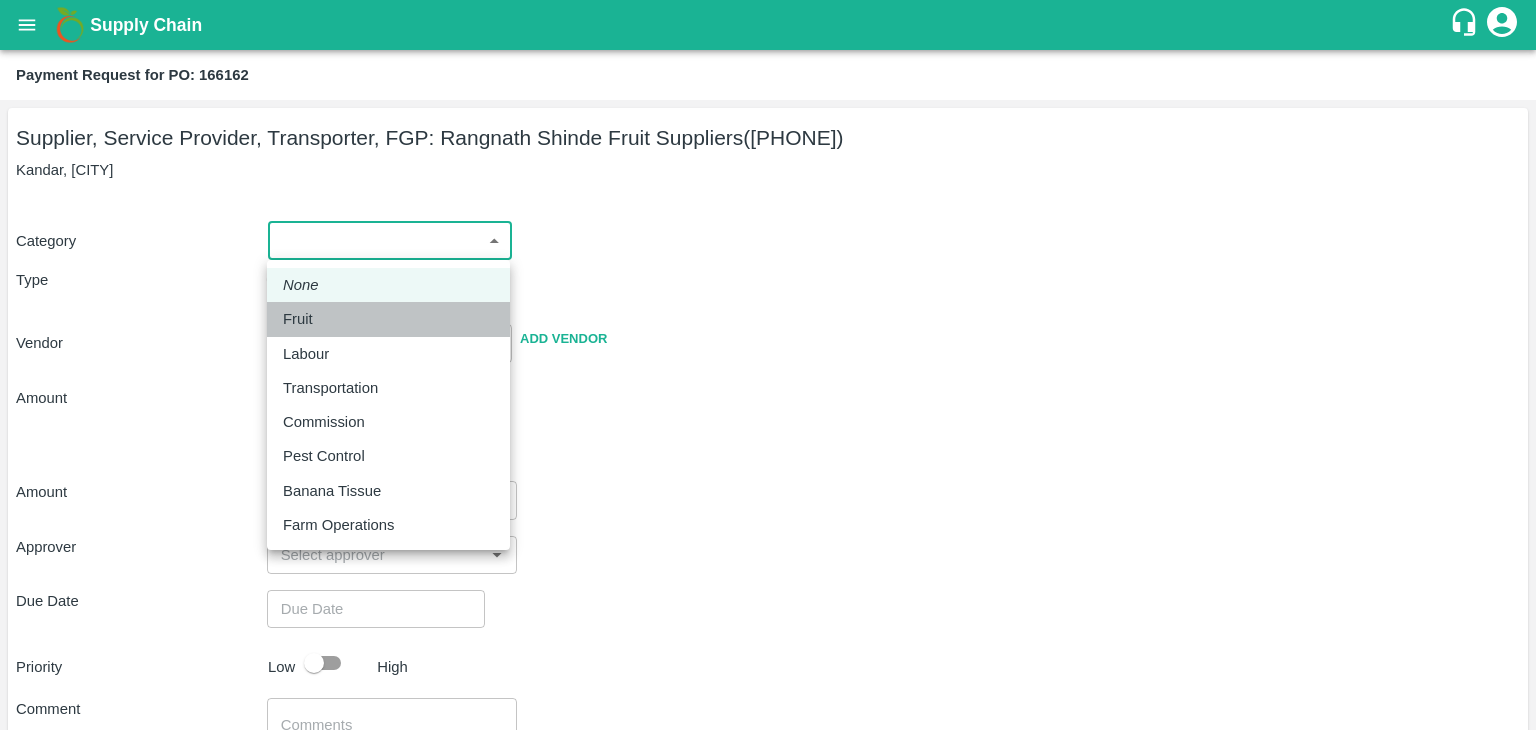 click on "Fruit" at bounding box center [388, 319] 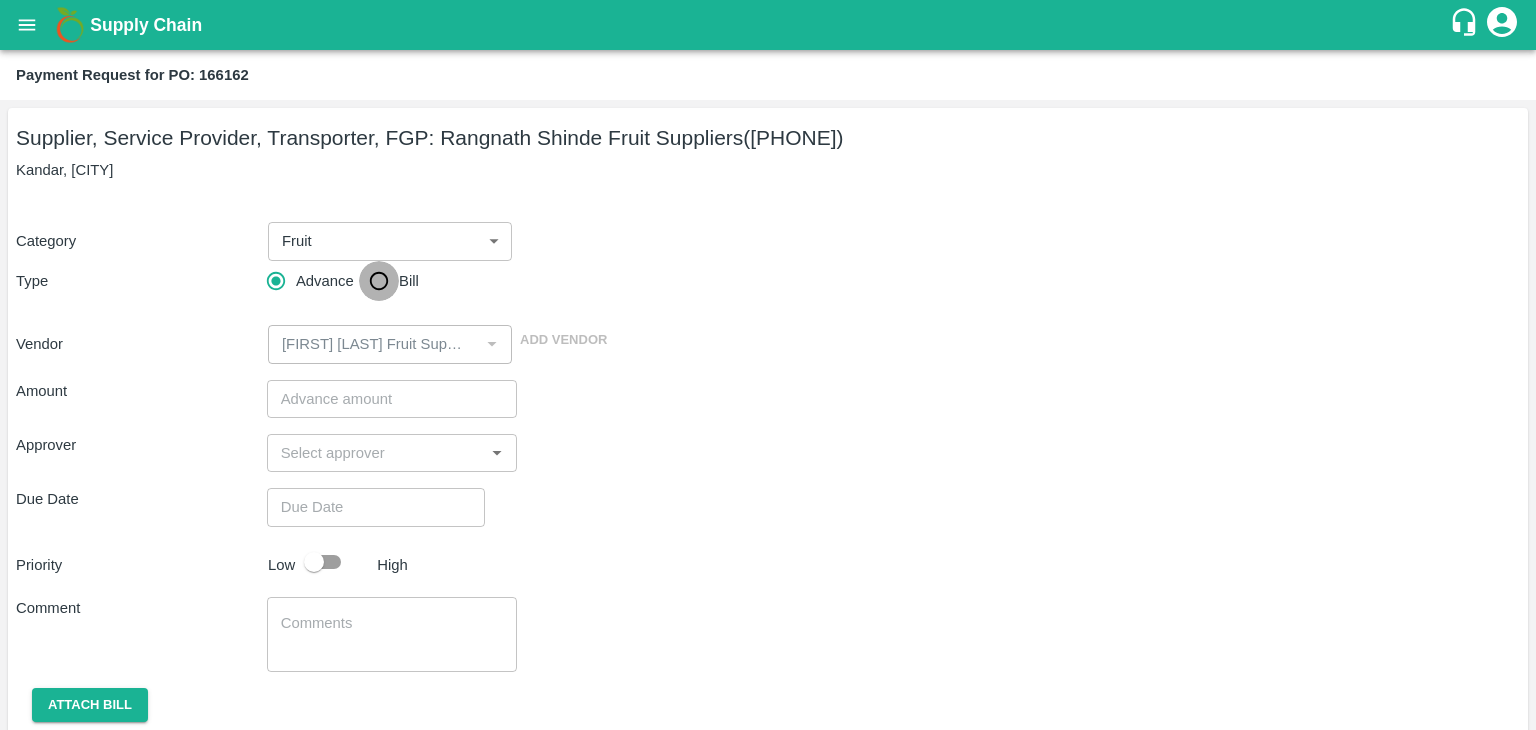 click on "Bill" at bounding box center (379, 281) 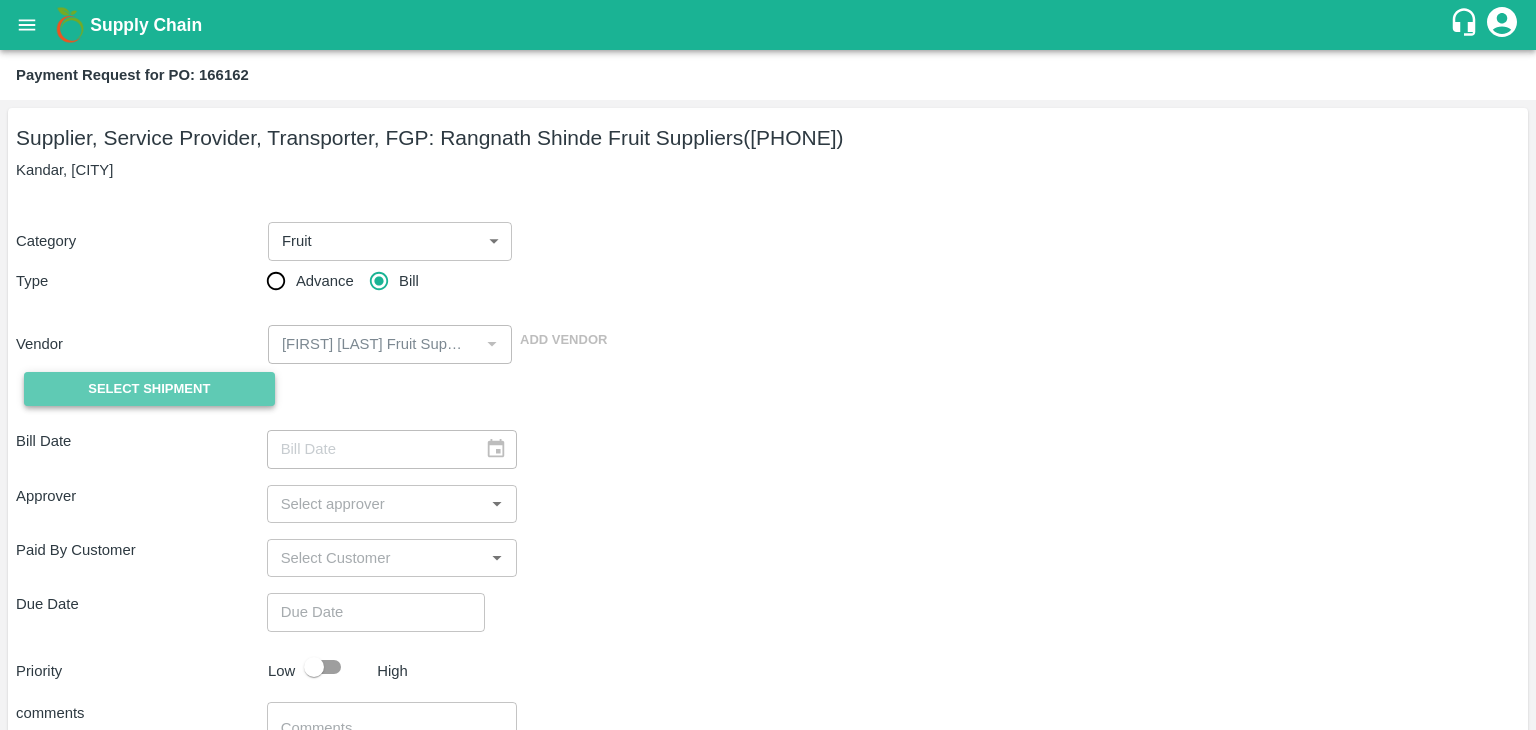 click on "Select Shipment" at bounding box center (149, 389) 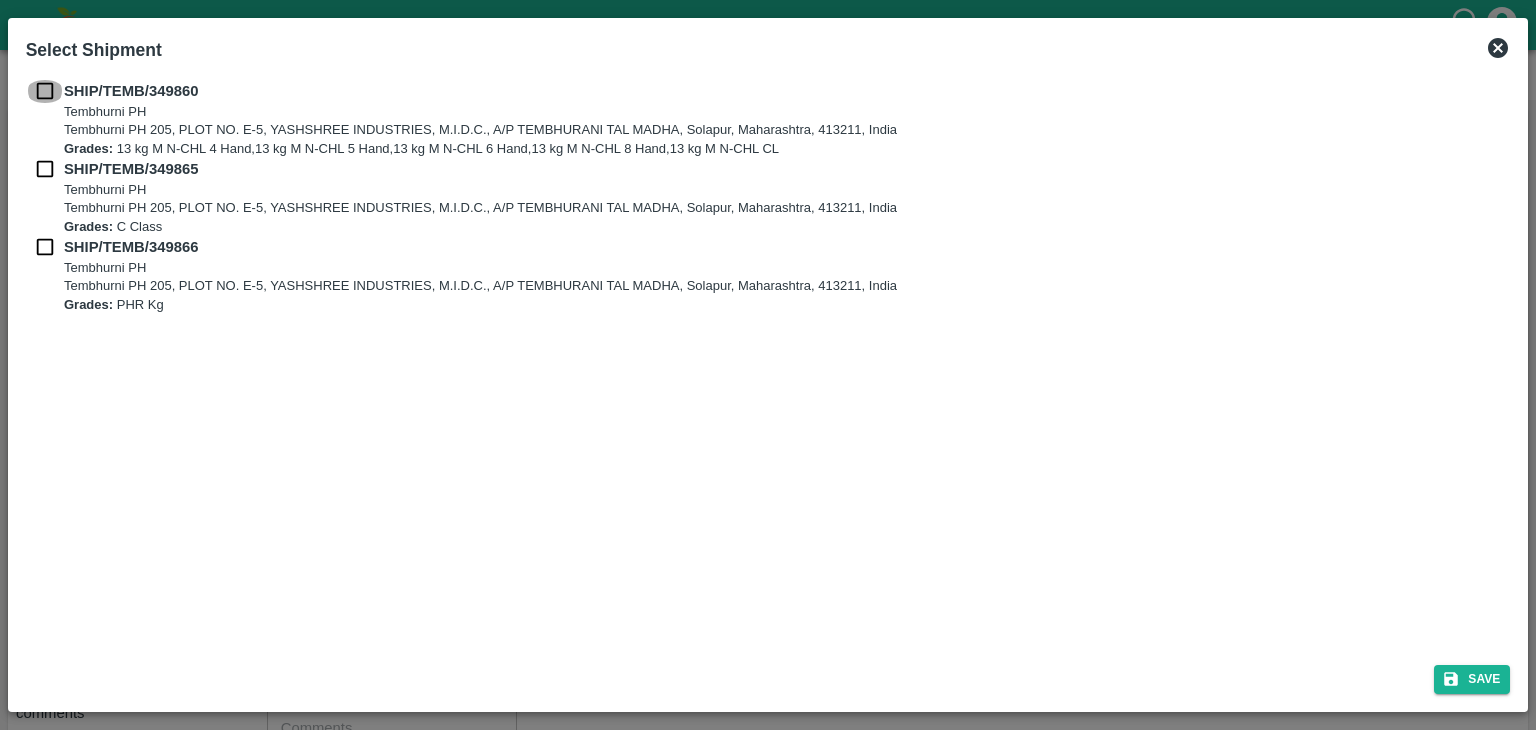 click at bounding box center [45, 91] 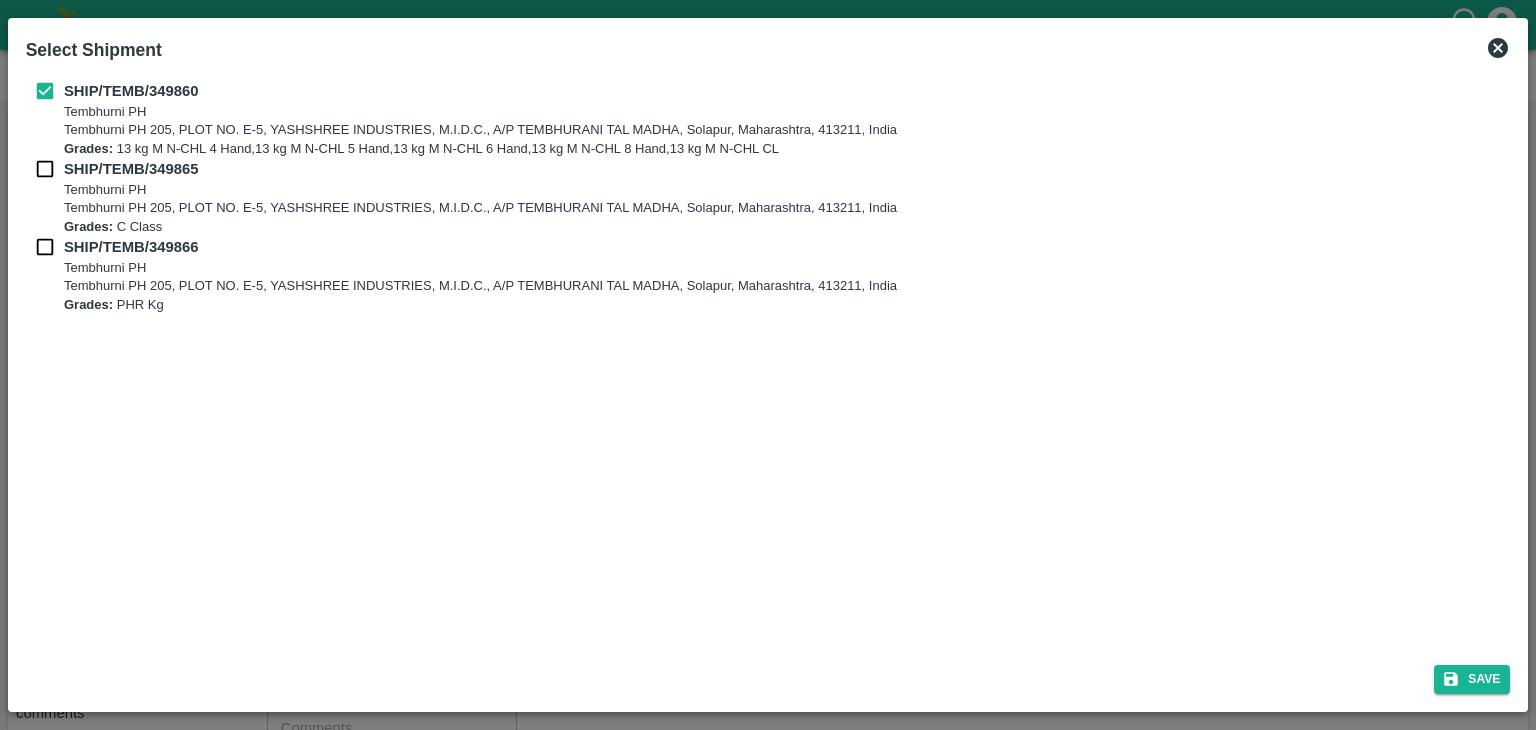 click on "SHIP/TEMB/349865 Tembhurni PH Tembhurni PH 205, PLOT NO. E-5, YASHSHREE INDUSTRIES, M.I.D.C., A/P TEMBHURANI TAL MADHA, [CITY], [STATE], [POSTAL_CODE], India Grades:   C Class" at bounding box center [768, 197] 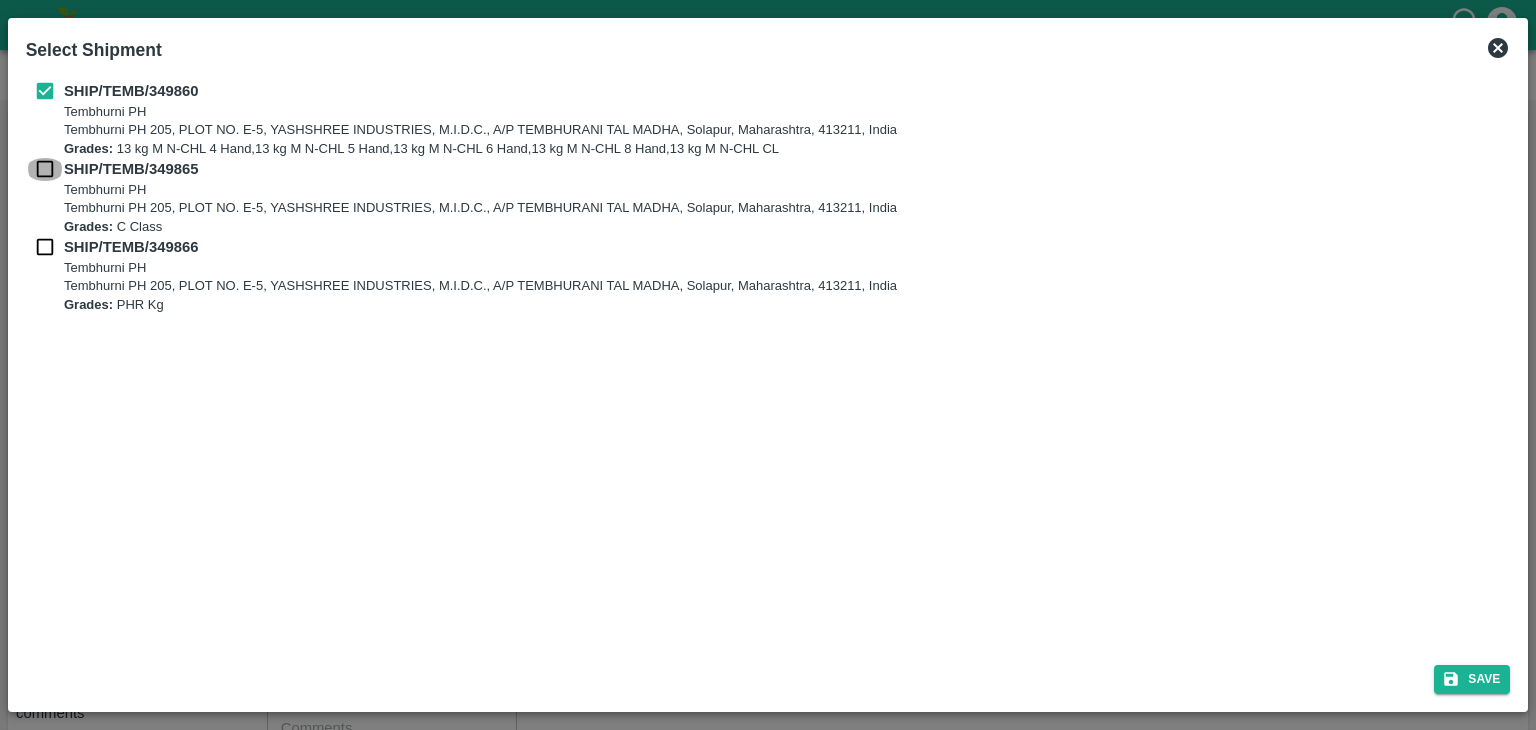 click at bounding box center [45, 169] 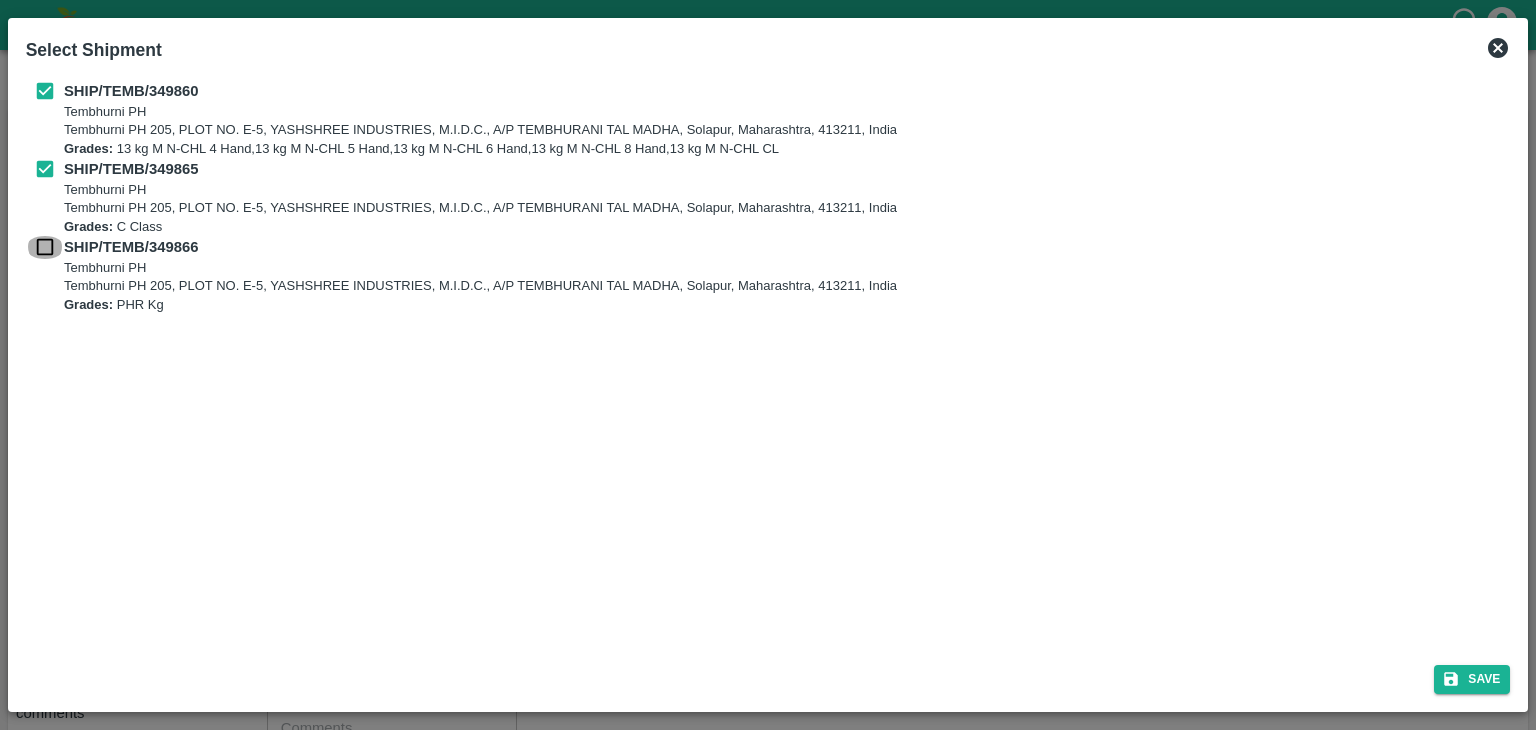 click at bounding box center (45, 247) 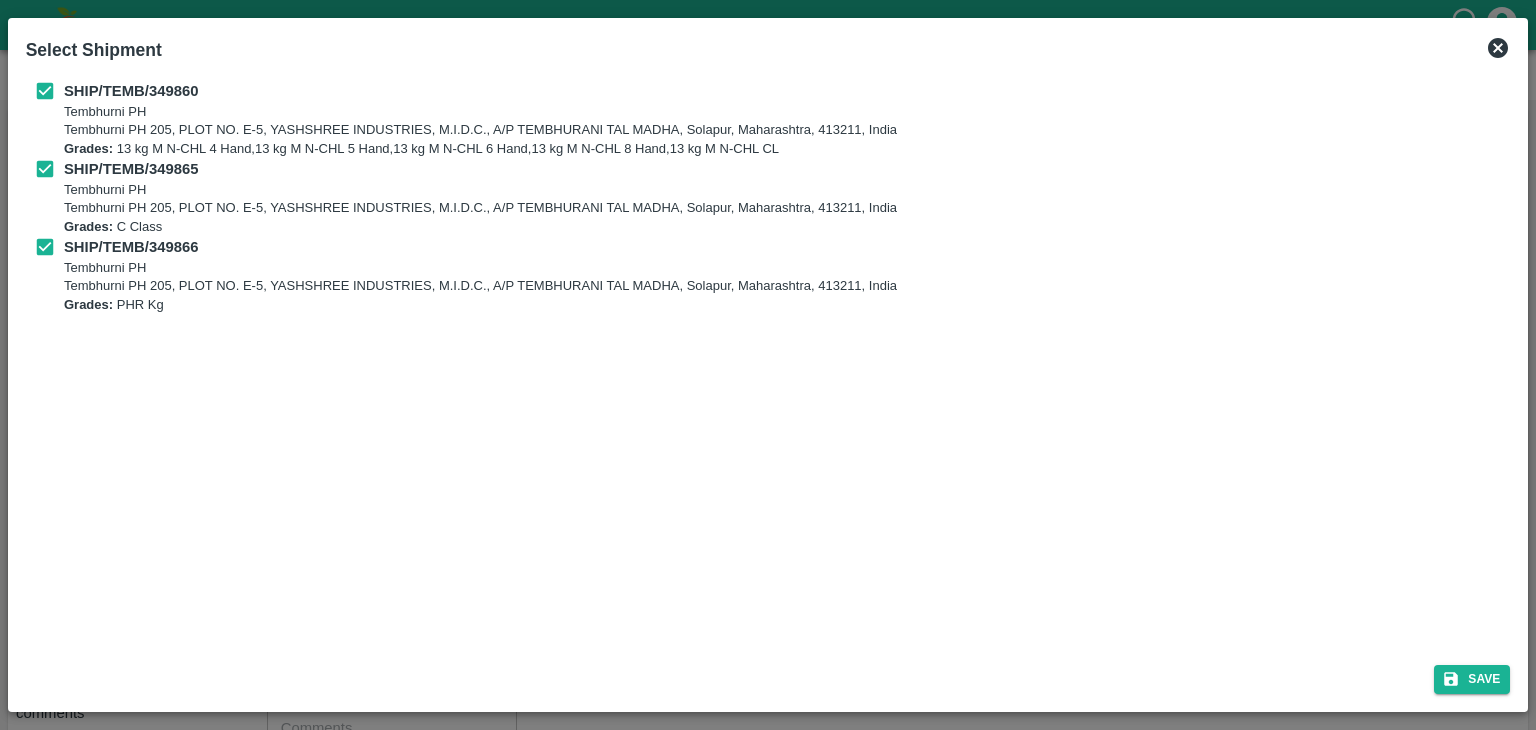 click on "Save" at bounding box center [768, 675] 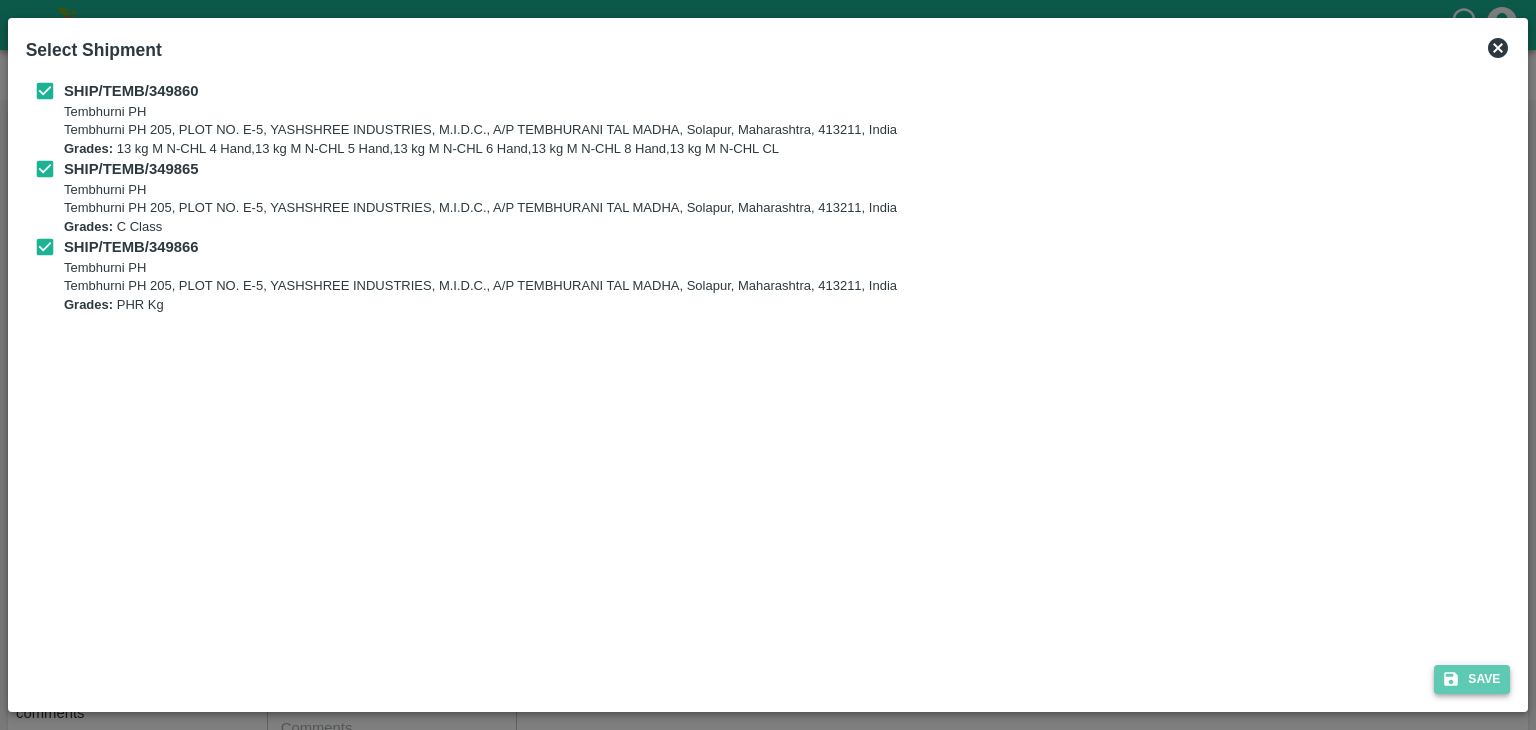 click on "Save" at bounding box center [1472, 679] 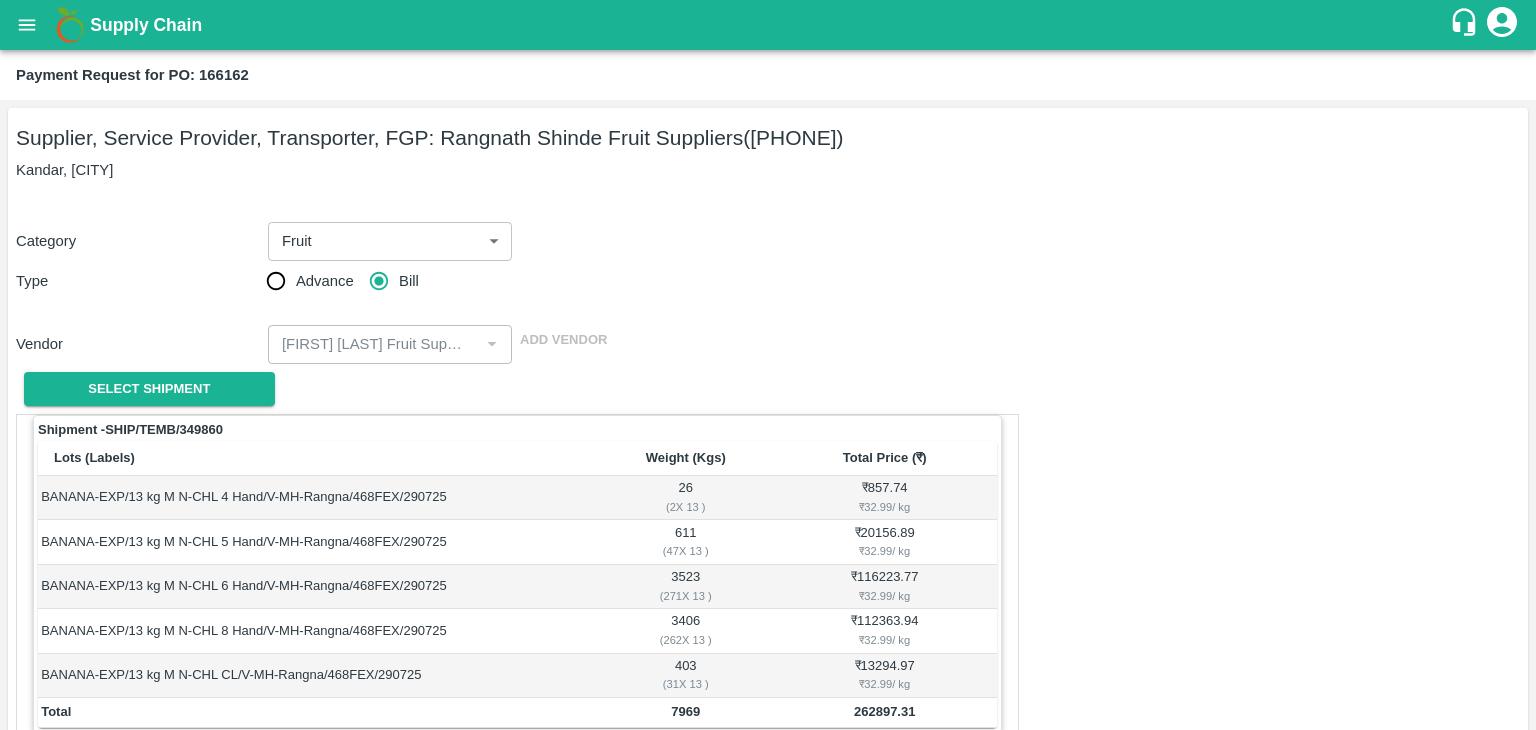 scroll, scrollTop: 980, scrollLeft: 0, axis: vertical 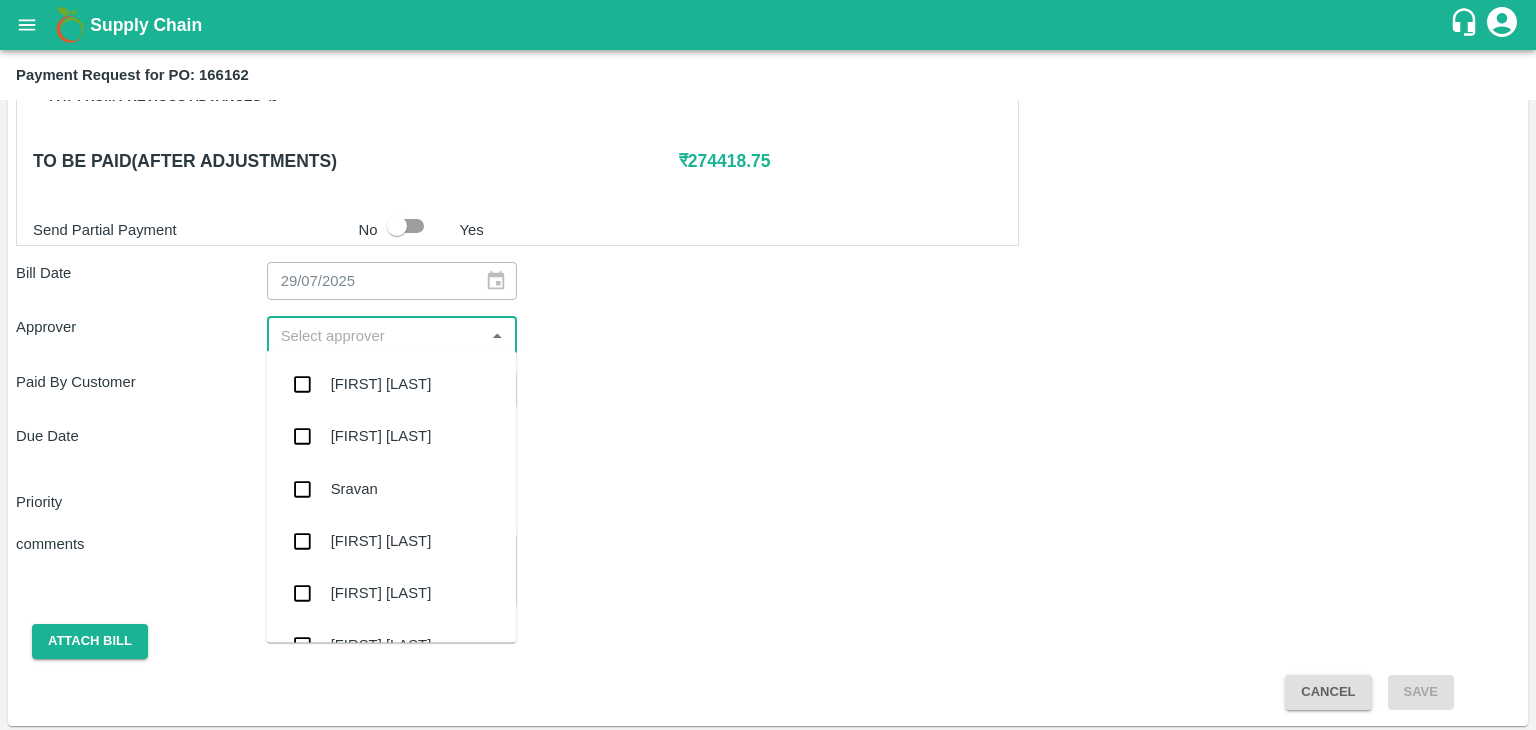 click at bounding box center (376, 335) 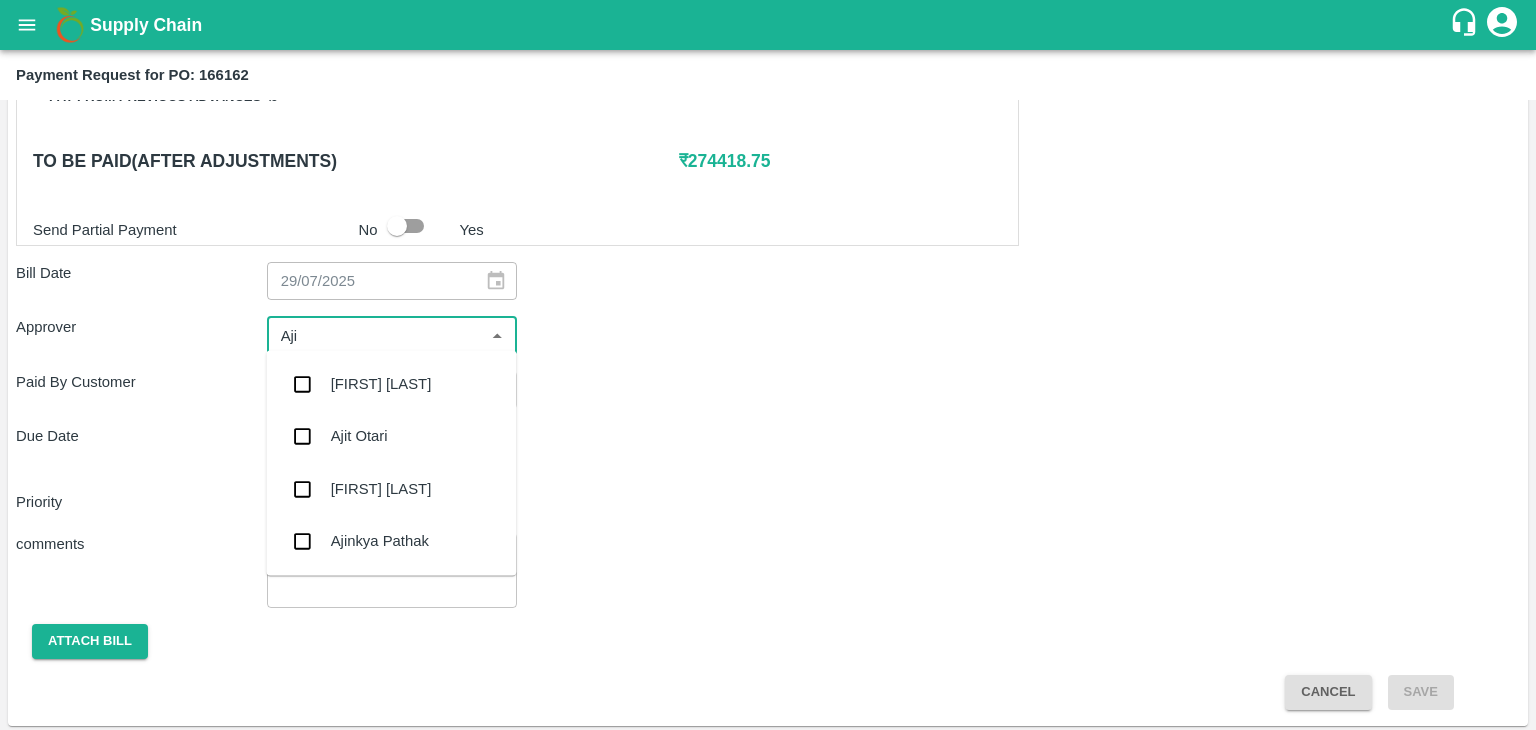 type on "[FIRST]" 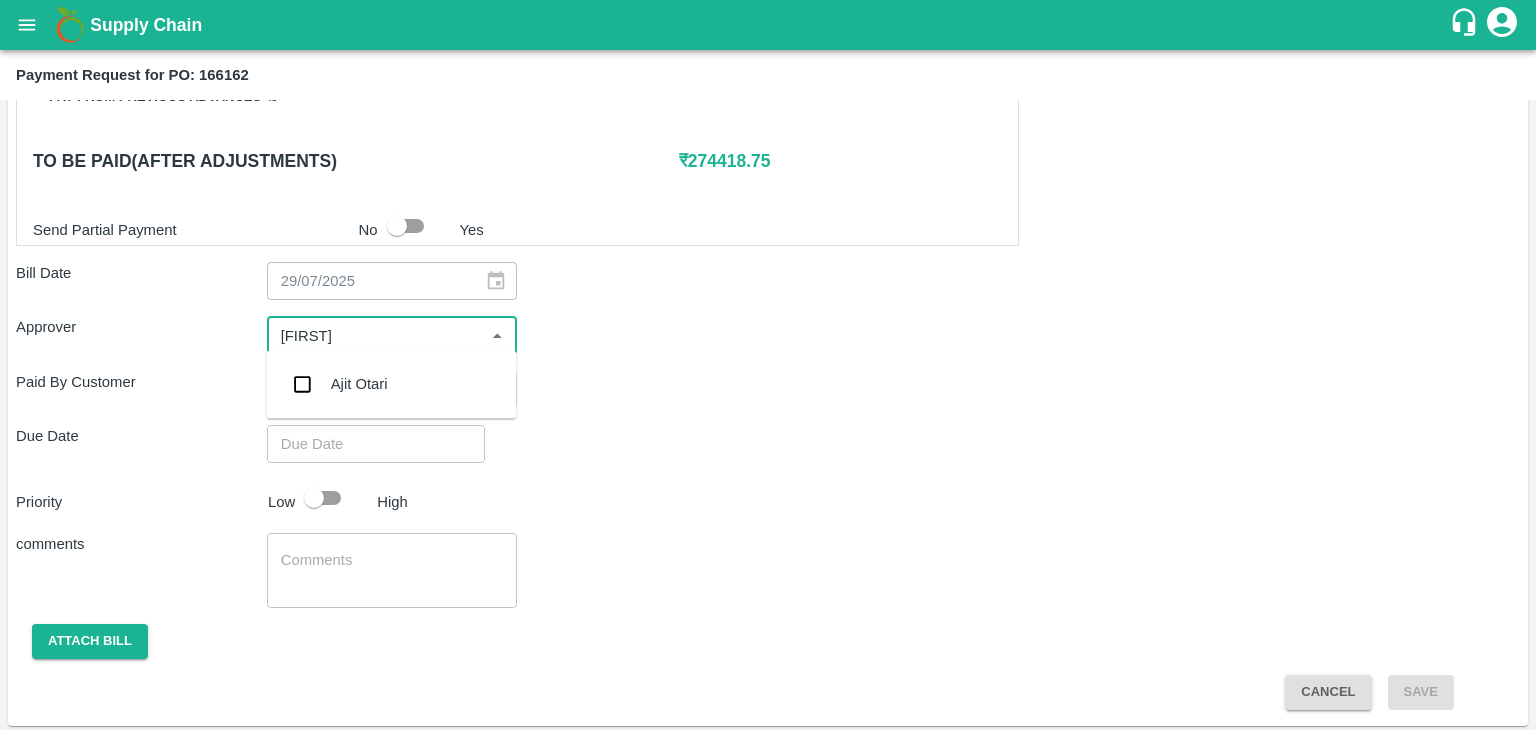 click on "Ajit Otari" at bounding box center [359, 384] 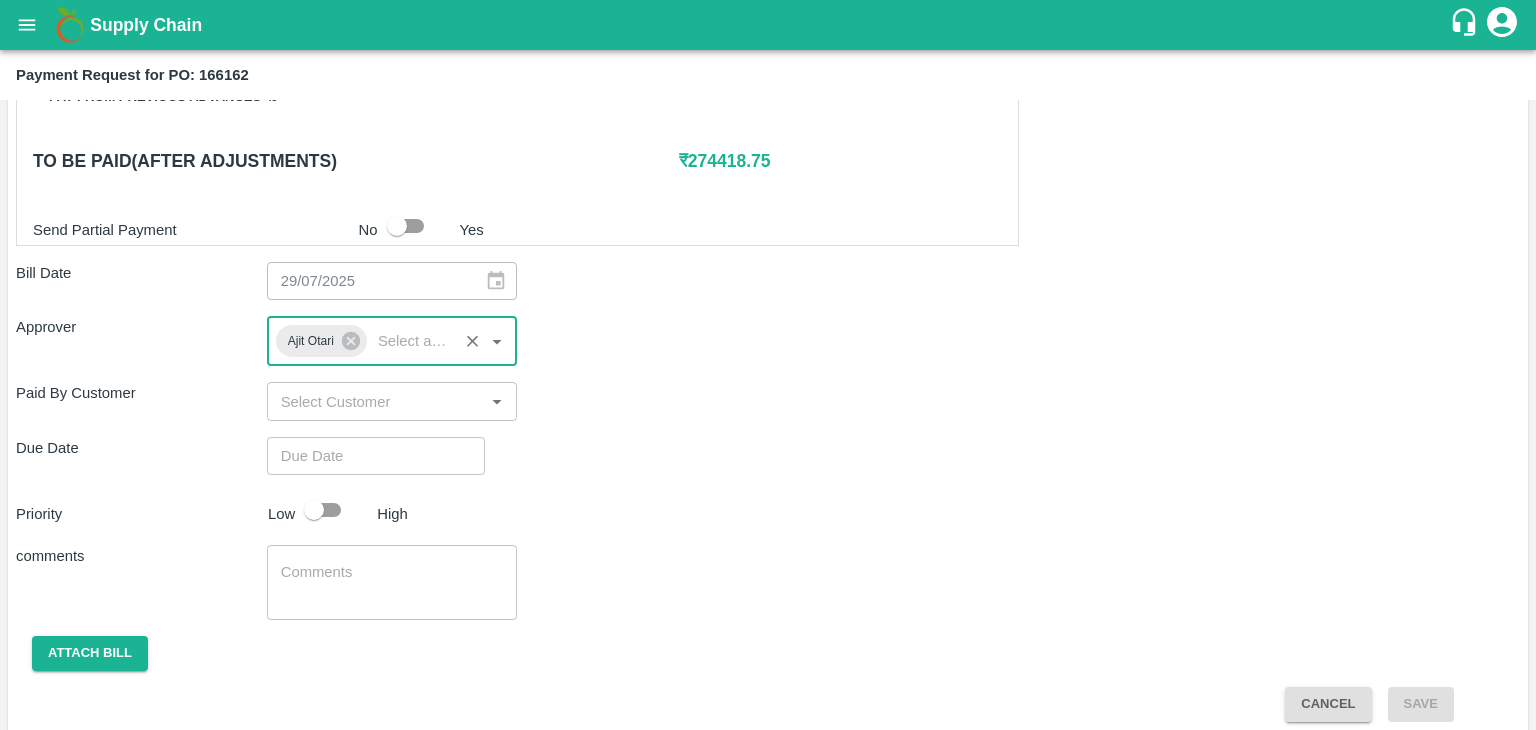 type on "DD/MM/YYYY hh:mm aa" 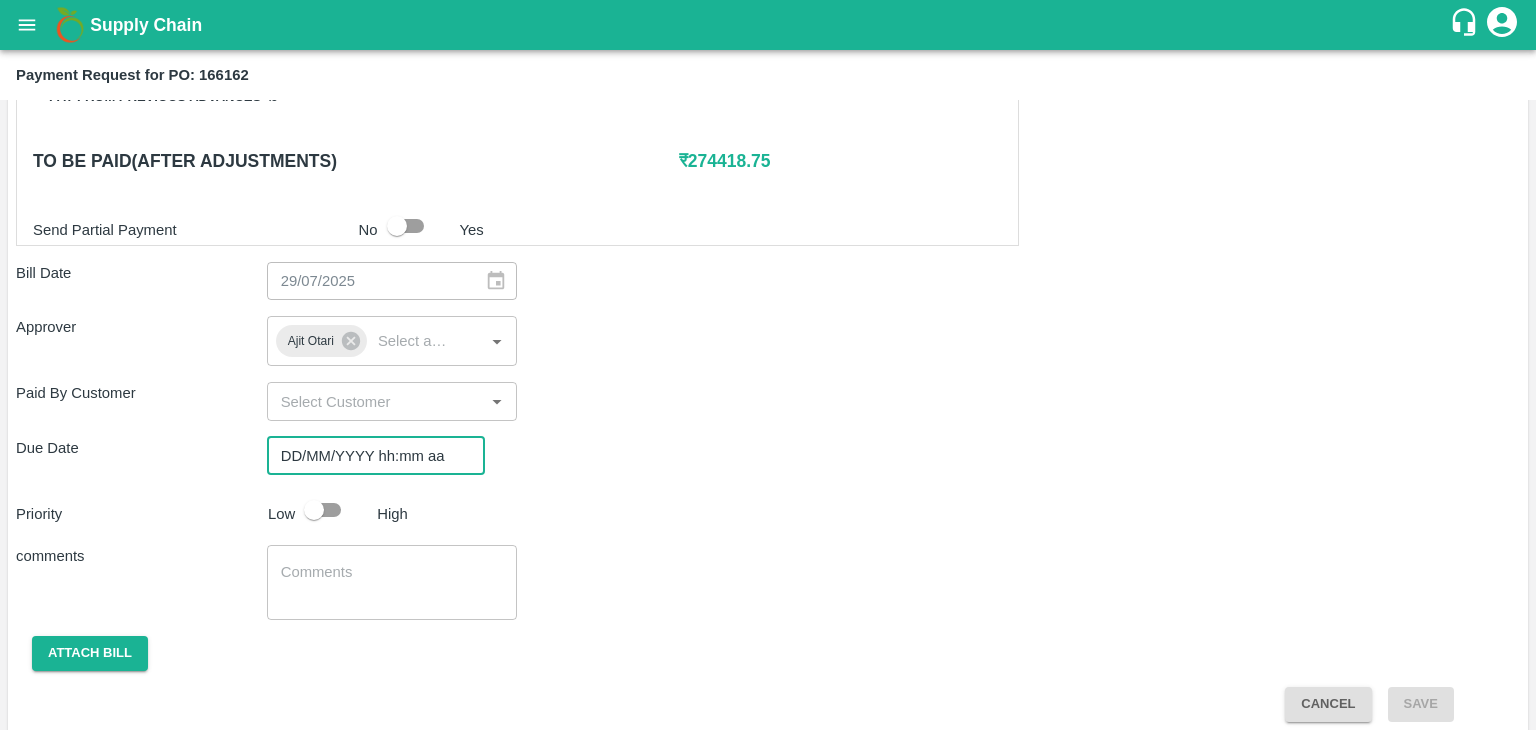 click on "DD/MM/YYYY hh:mm aa" at bounding box center (369, 456) 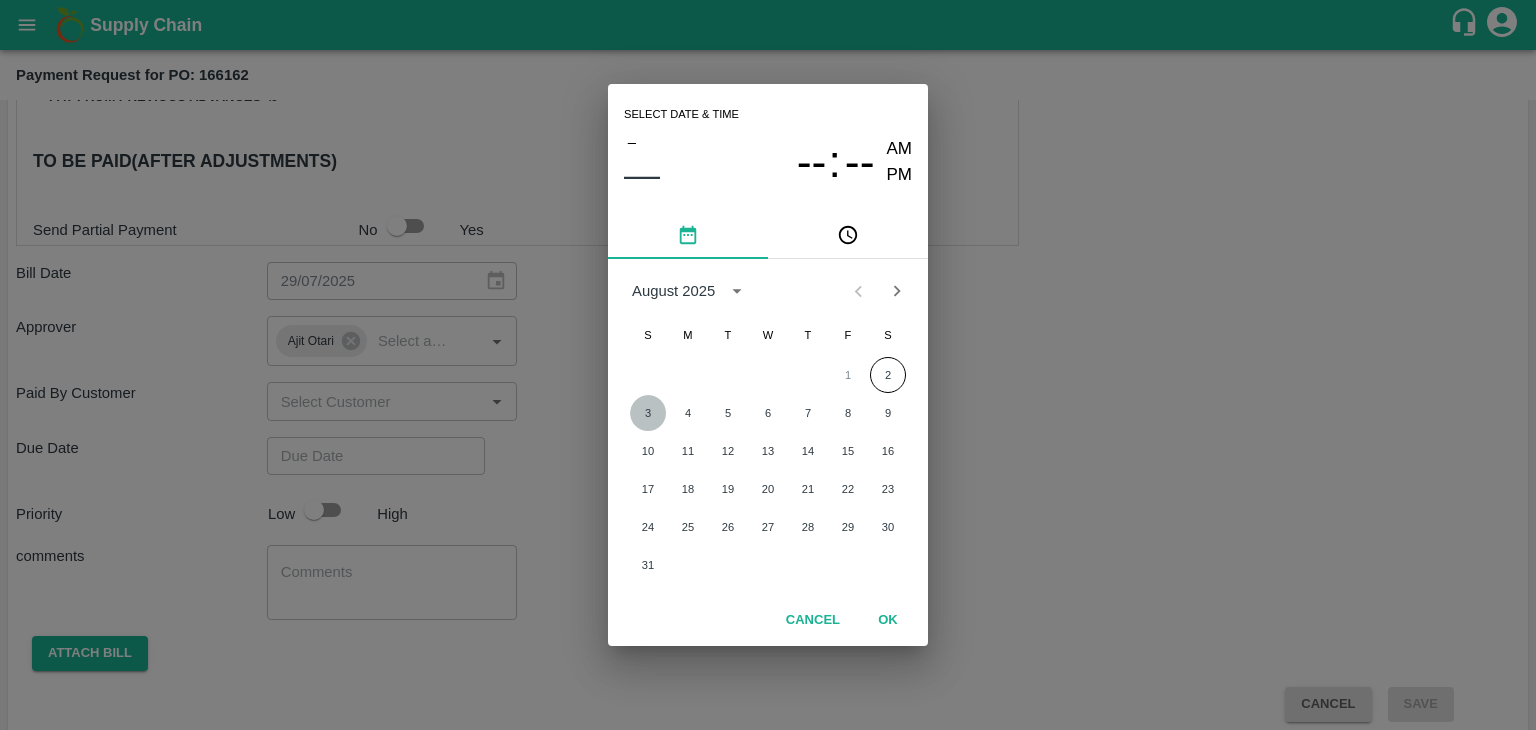 click on "3" at bounding box center [648, 413] 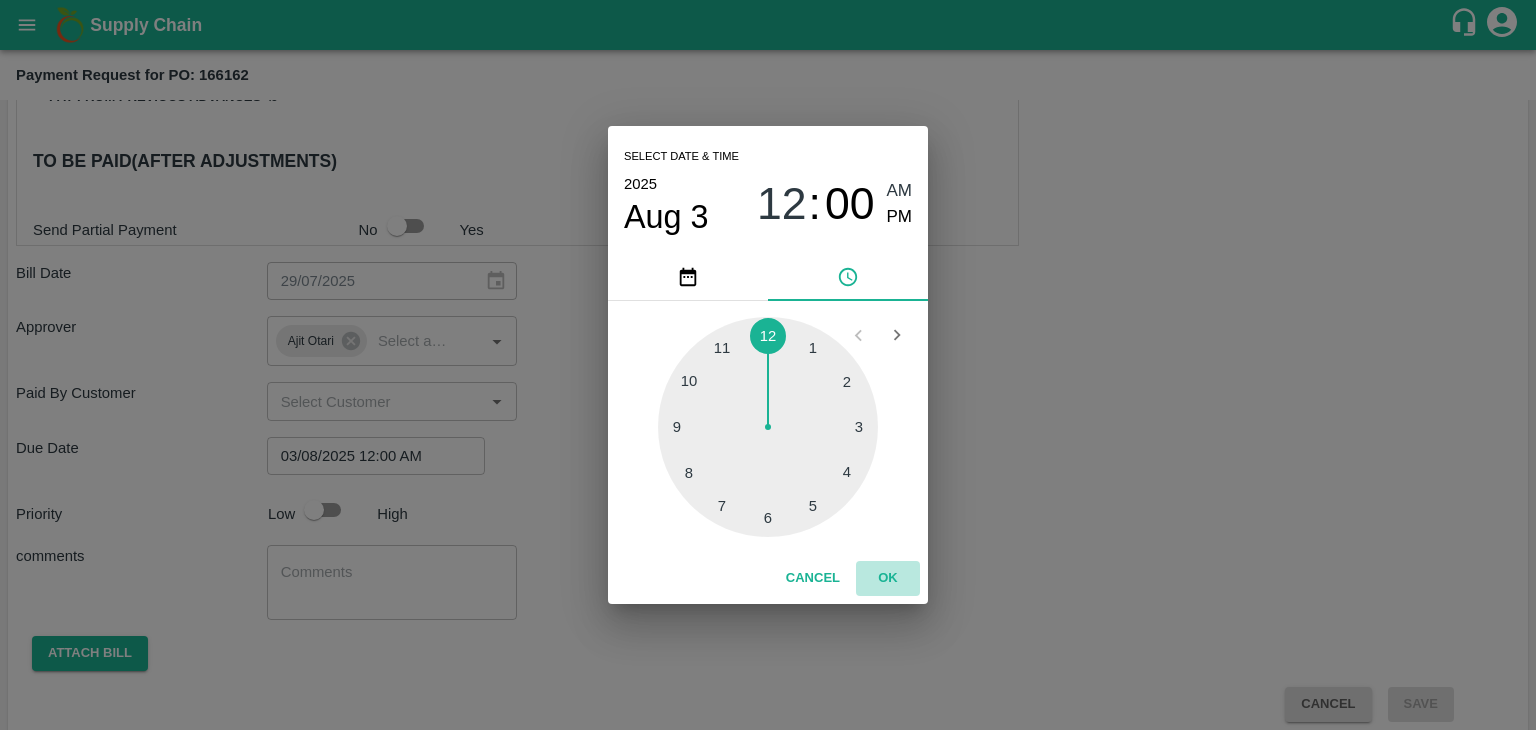 click on "OK" at bounding box center (888, 578) 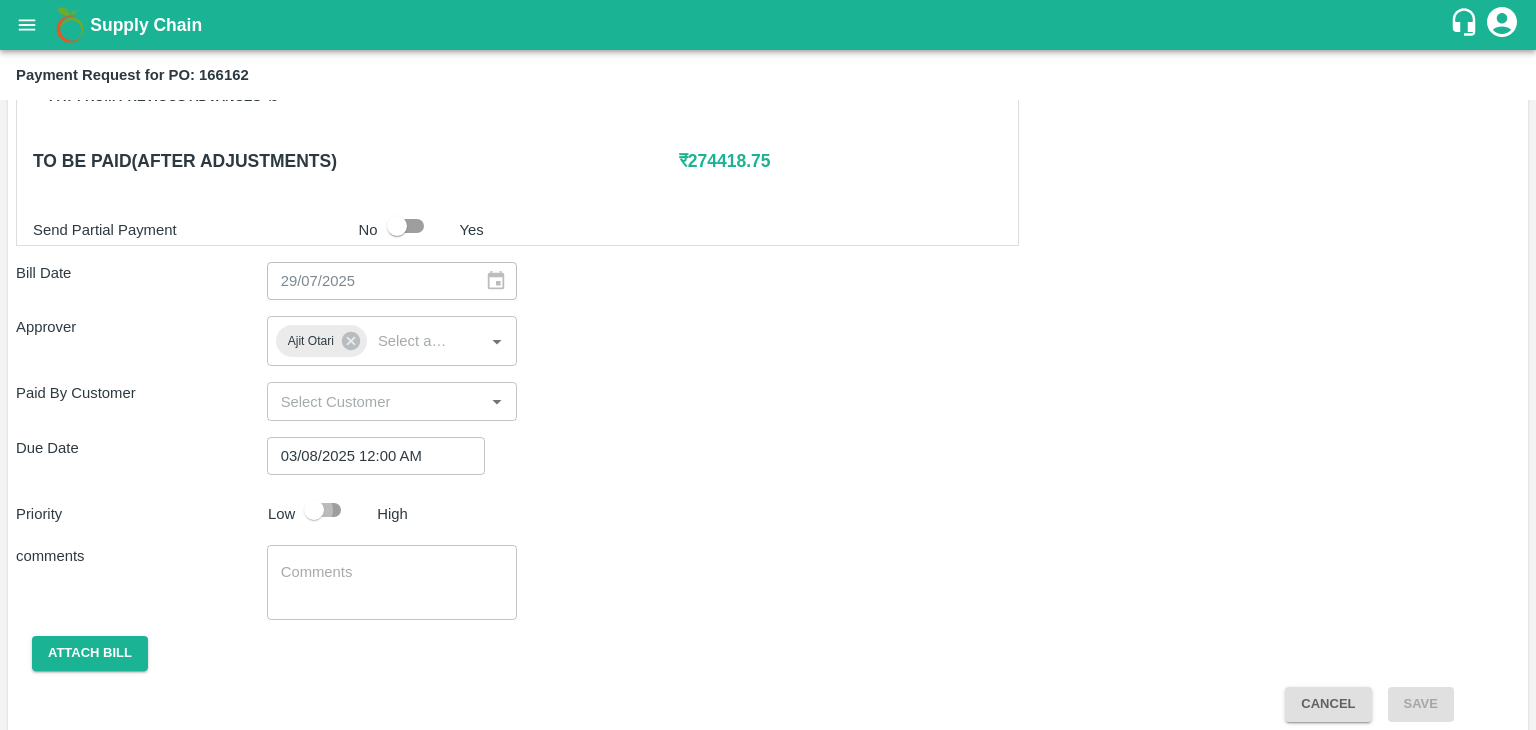 click at bounding box center (314, 510) 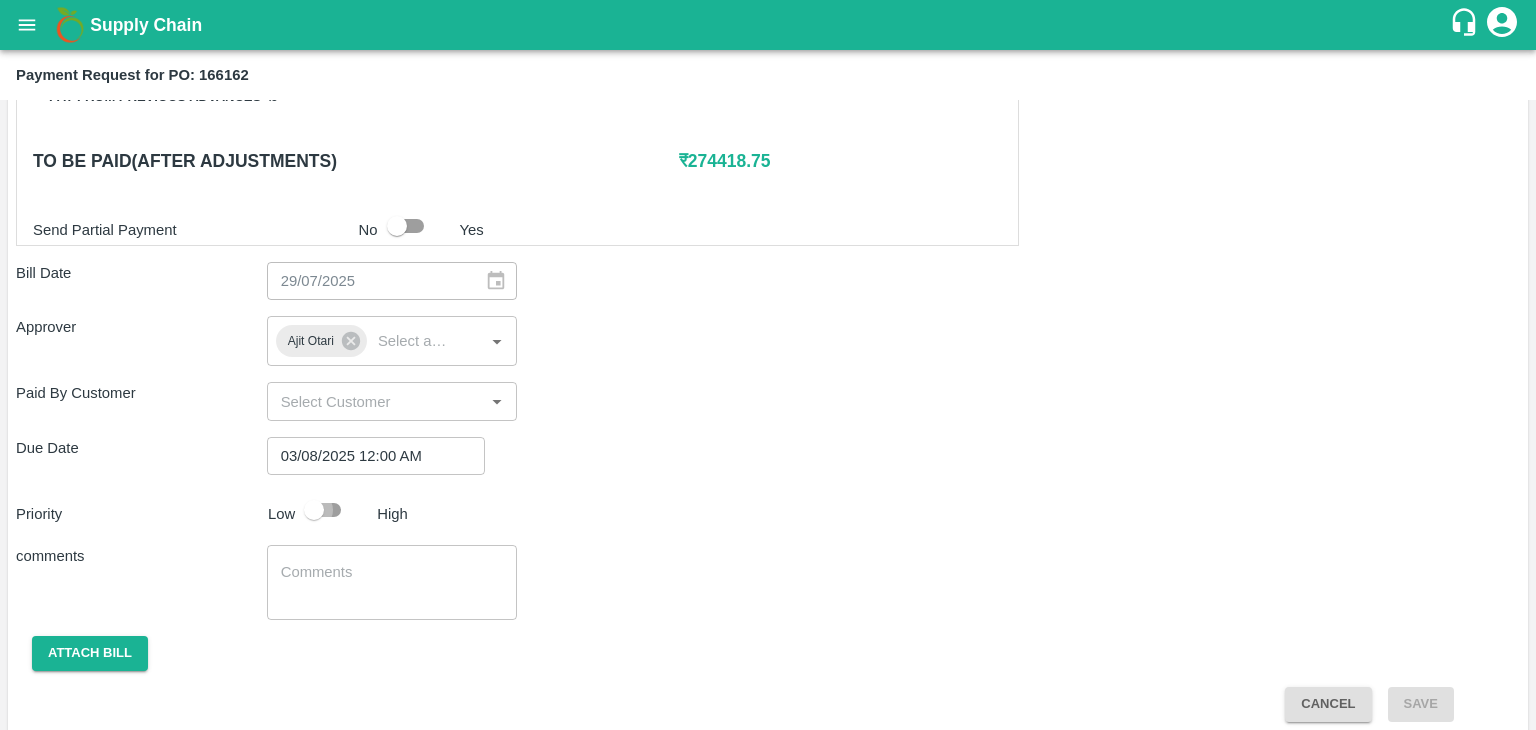 checkbox on "true" 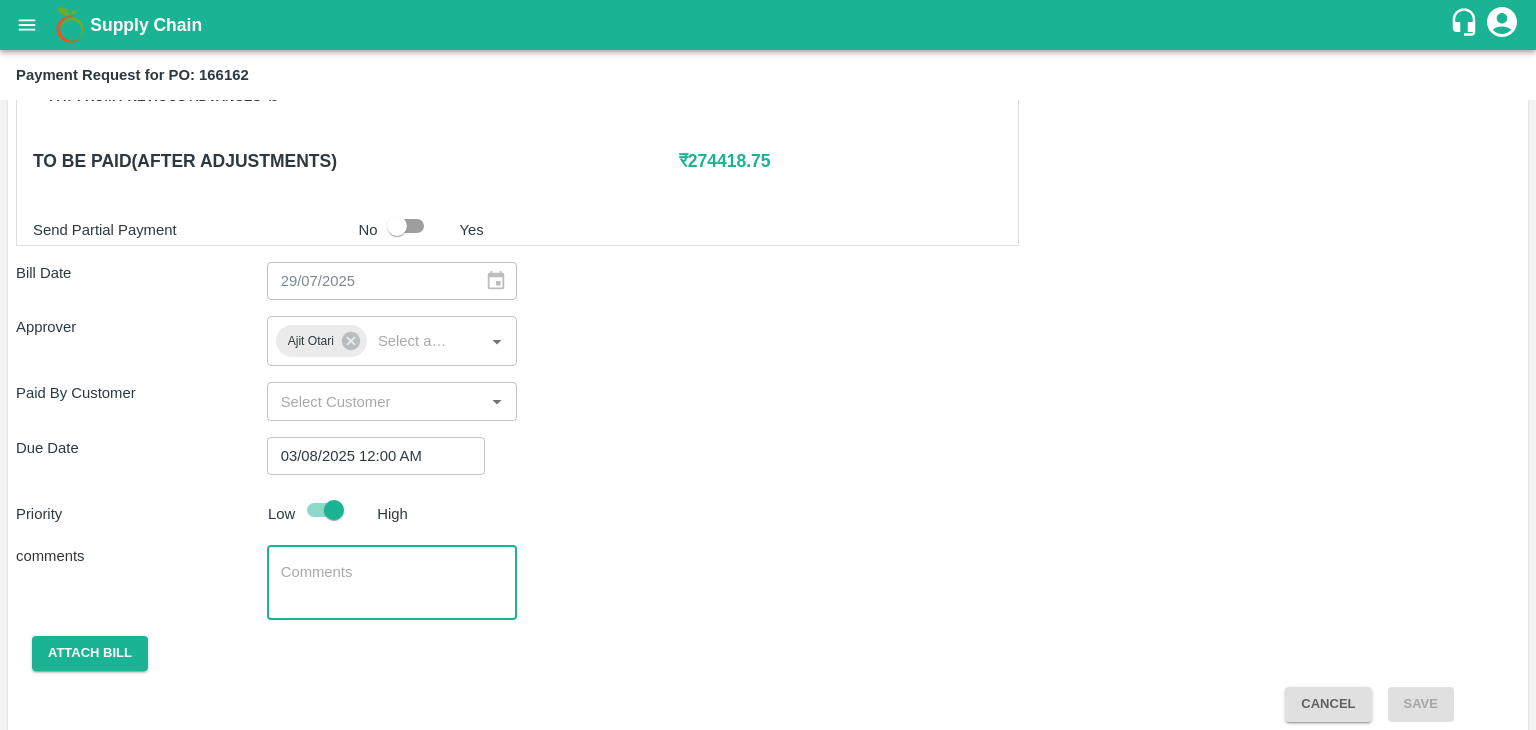 click at bounding box center (392, 583) 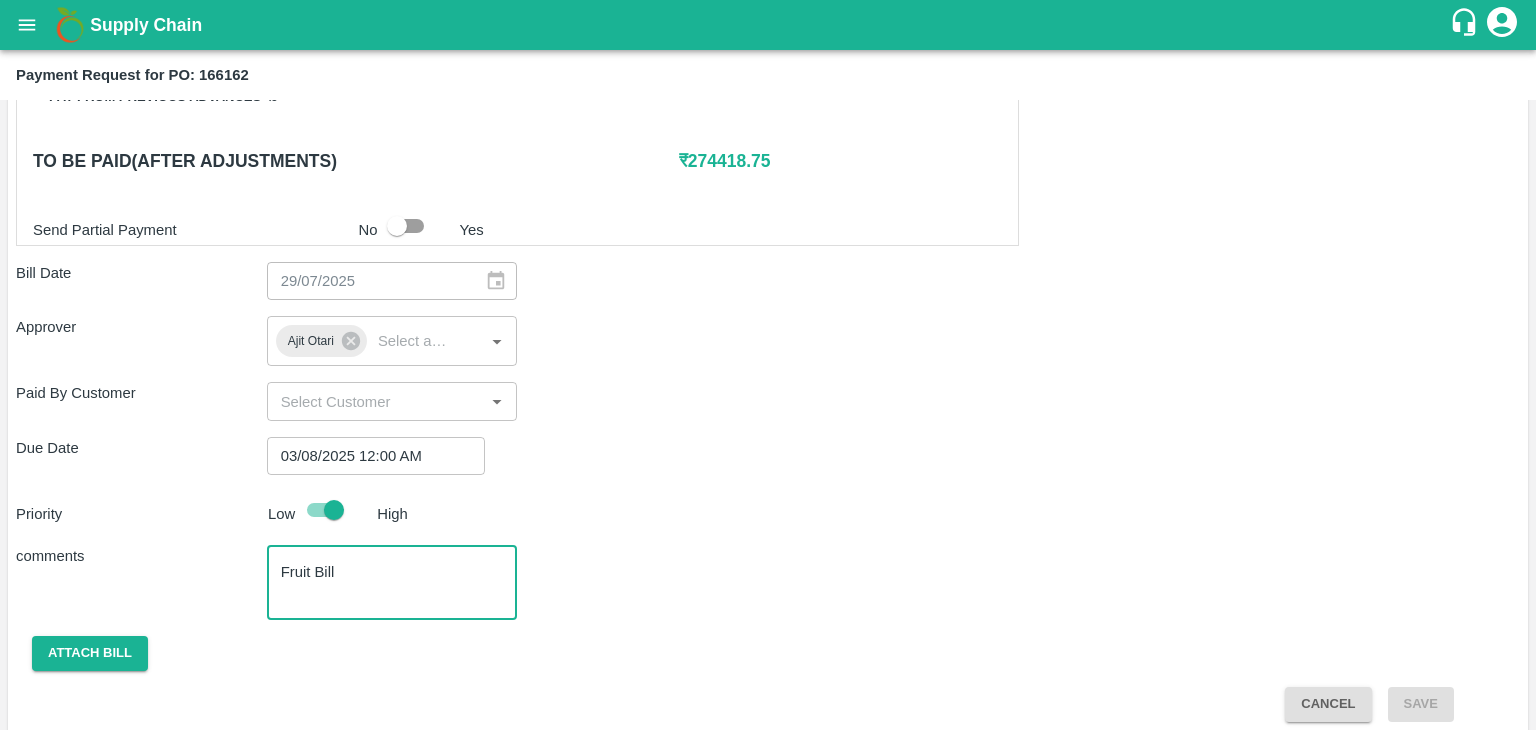 scroll, scrollTop: 992, scrollLeft: 0, axis: vertical 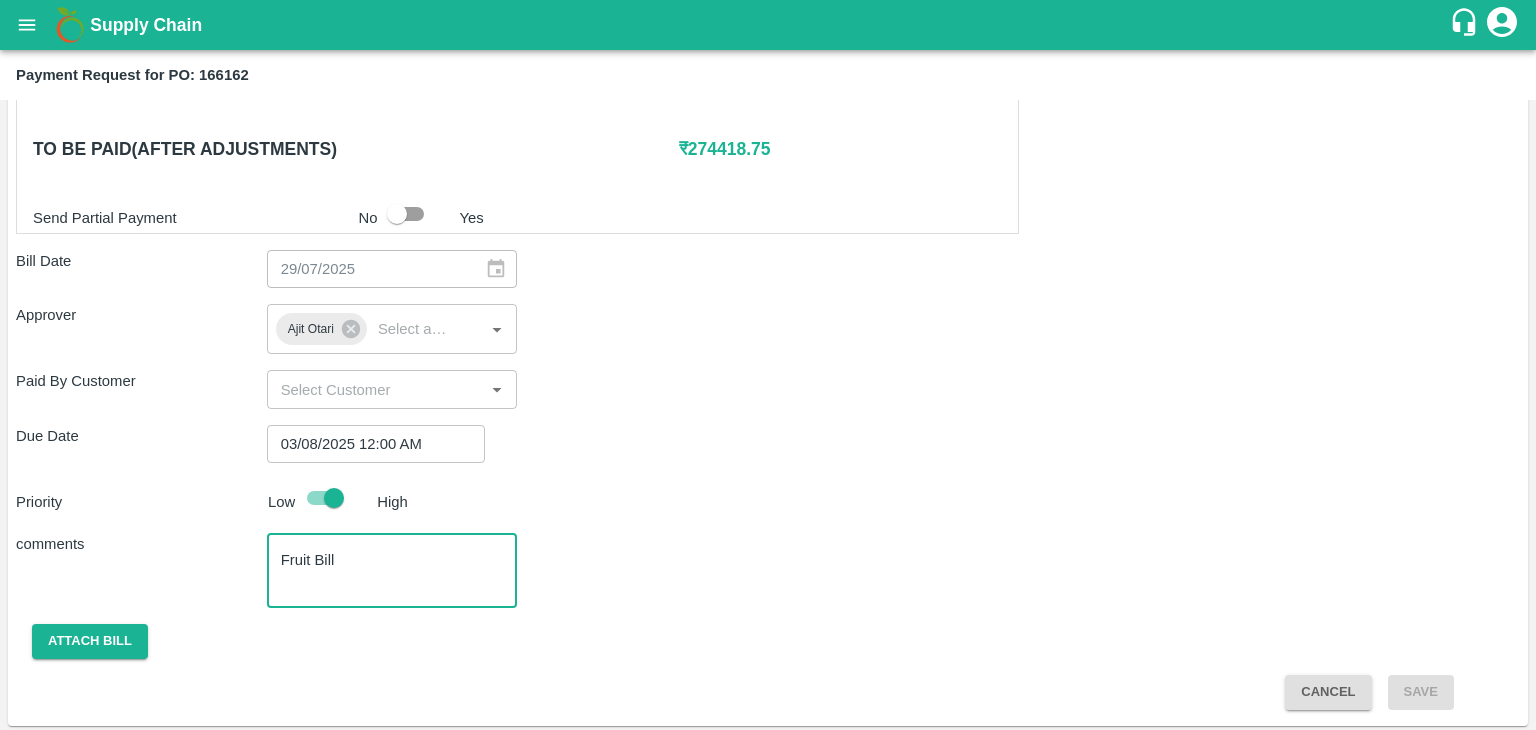 type on "Fruit Bill" 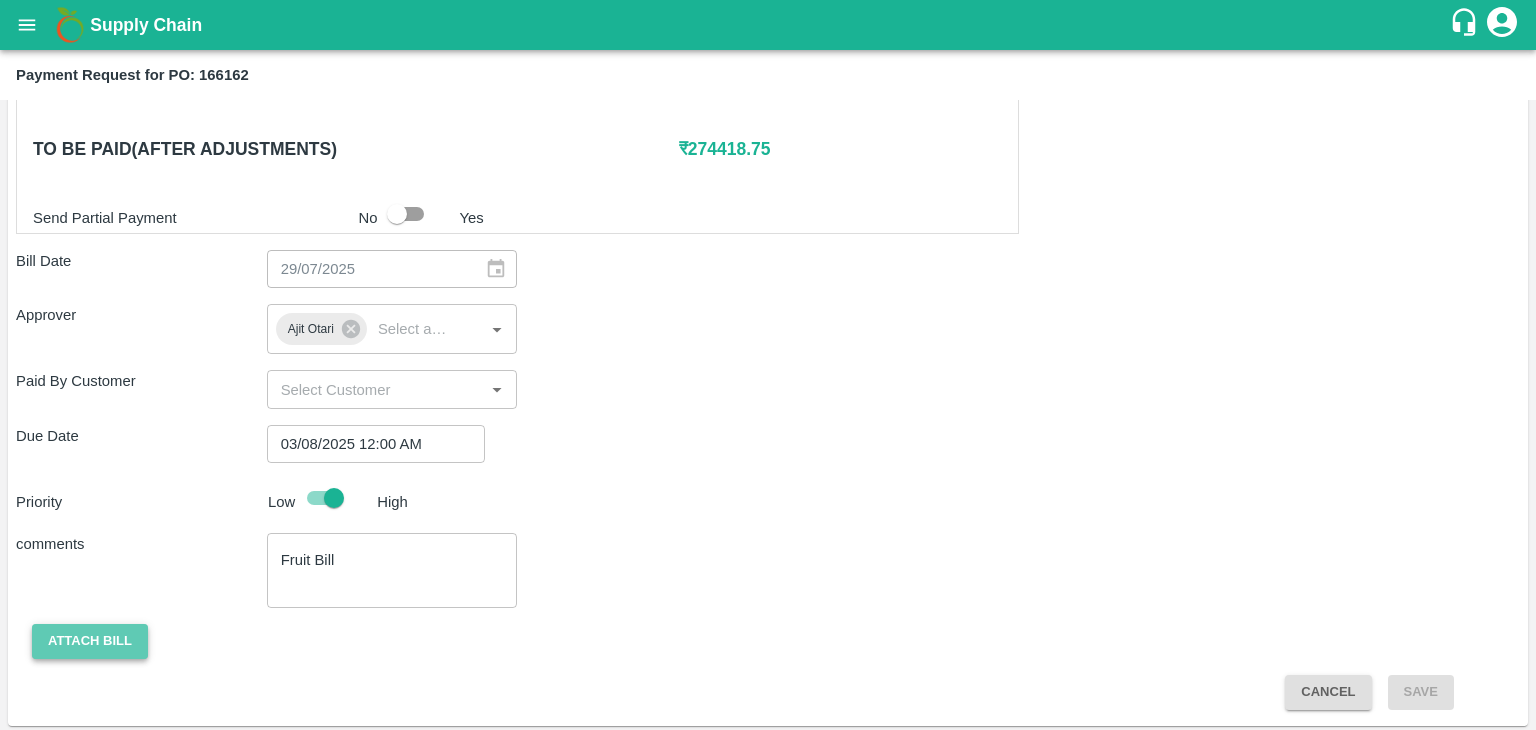 click on "Attach bill" at bounding box center [90, 641] 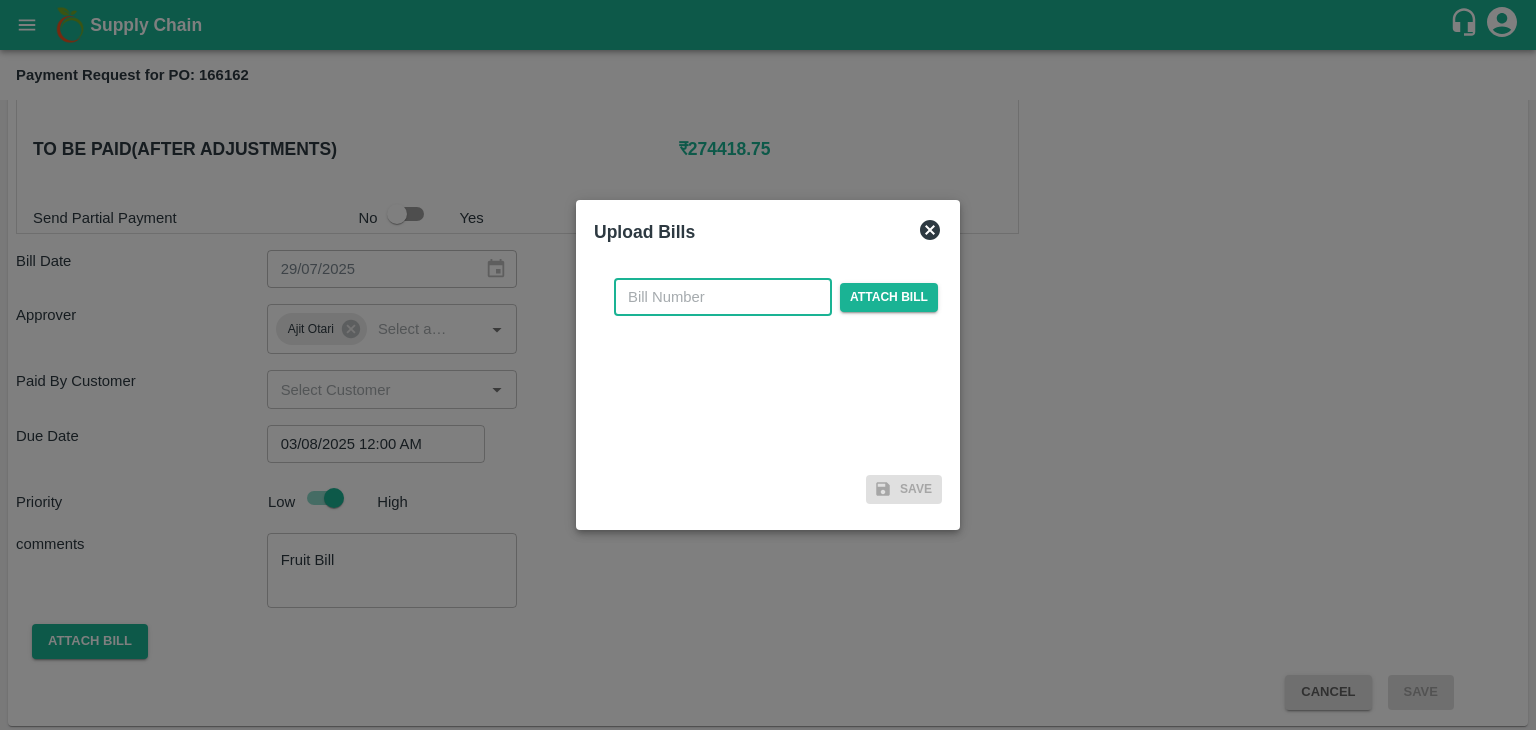 click at bounding box center [723, 297] 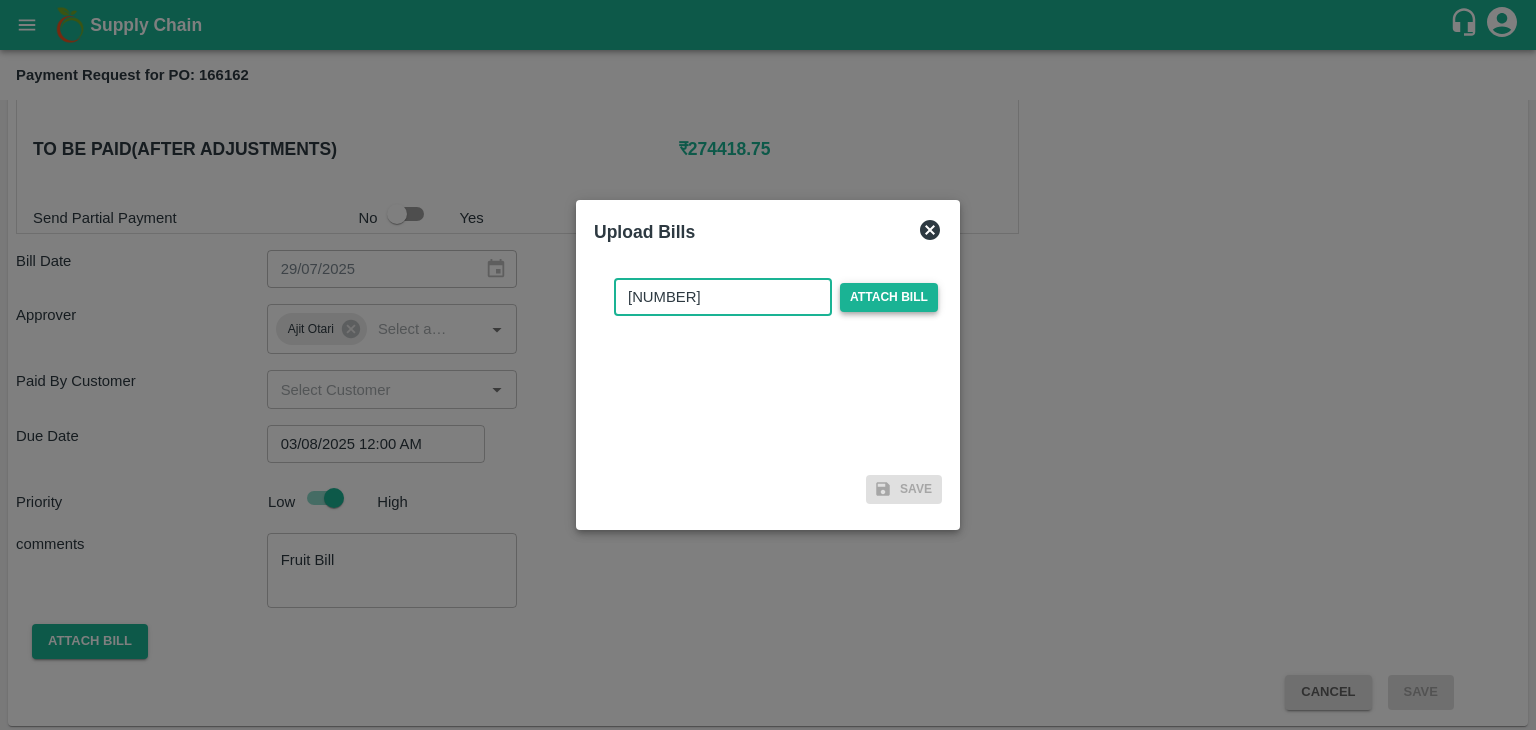type on "[NUMBER]" 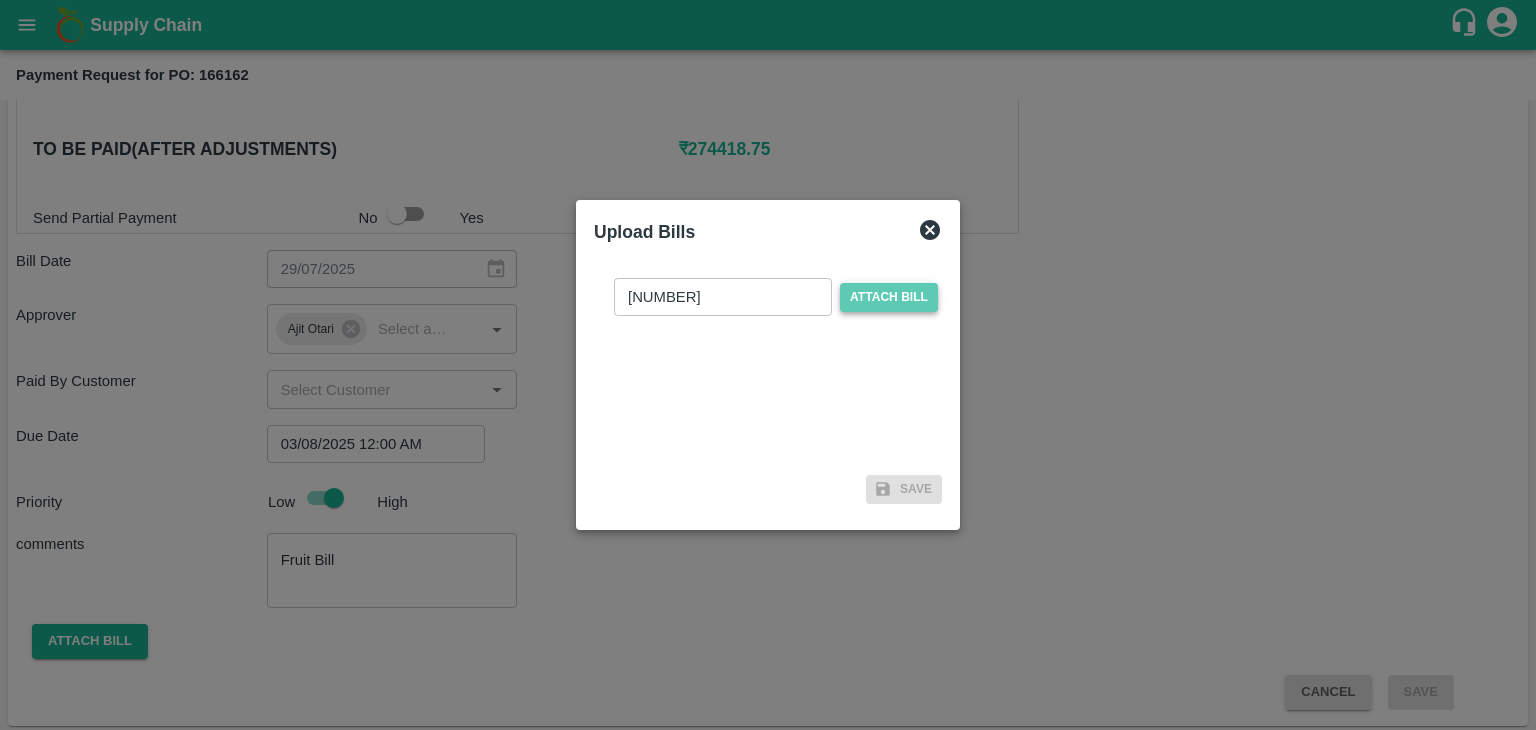 click on "Attach bill" at bounding box center (889, 297) 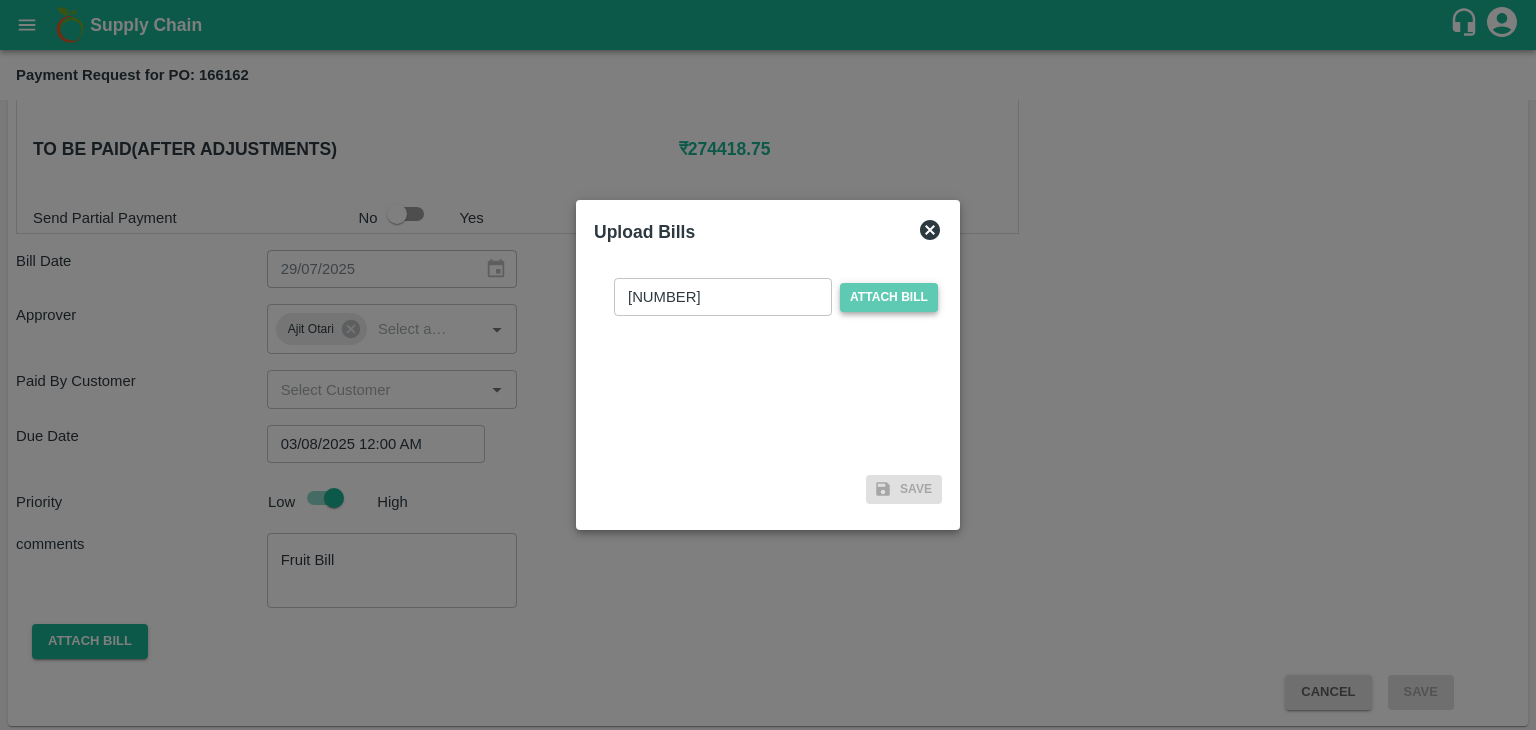 click on "Attach bill" at bounding box center (0, 0) 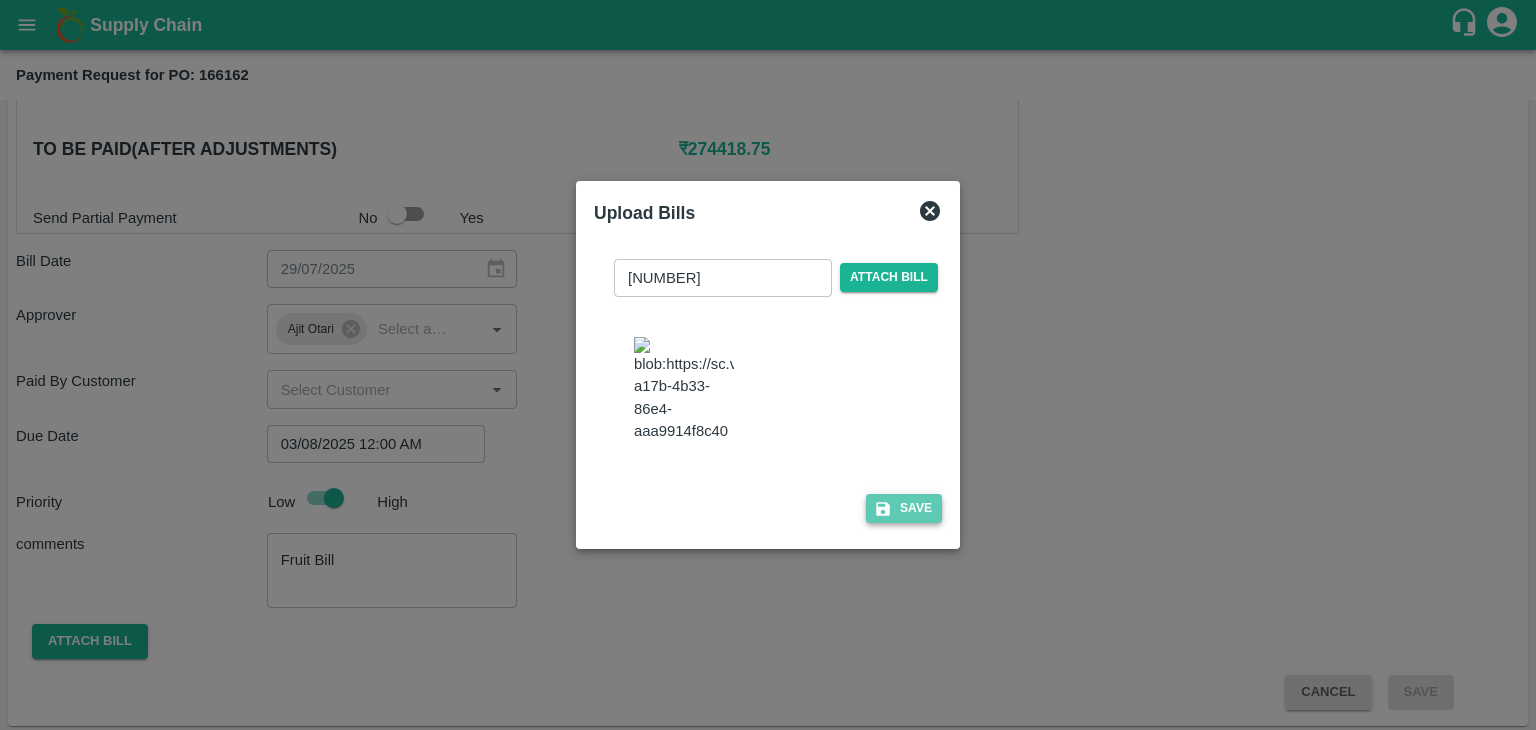 click on "Save" at bounding box center [904, 508] 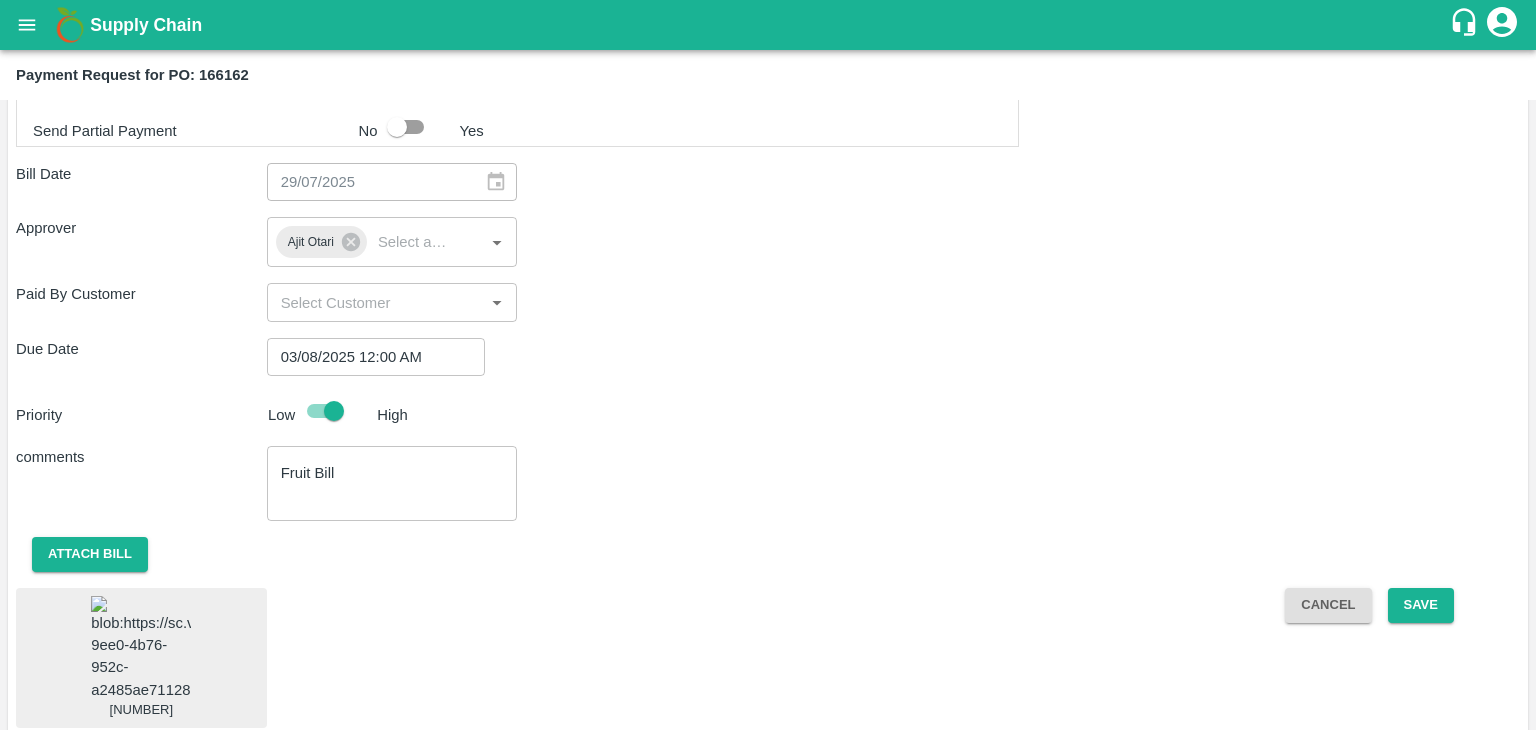scroll, scrollTop: 935, scrollLeft: 0, axis: vertical 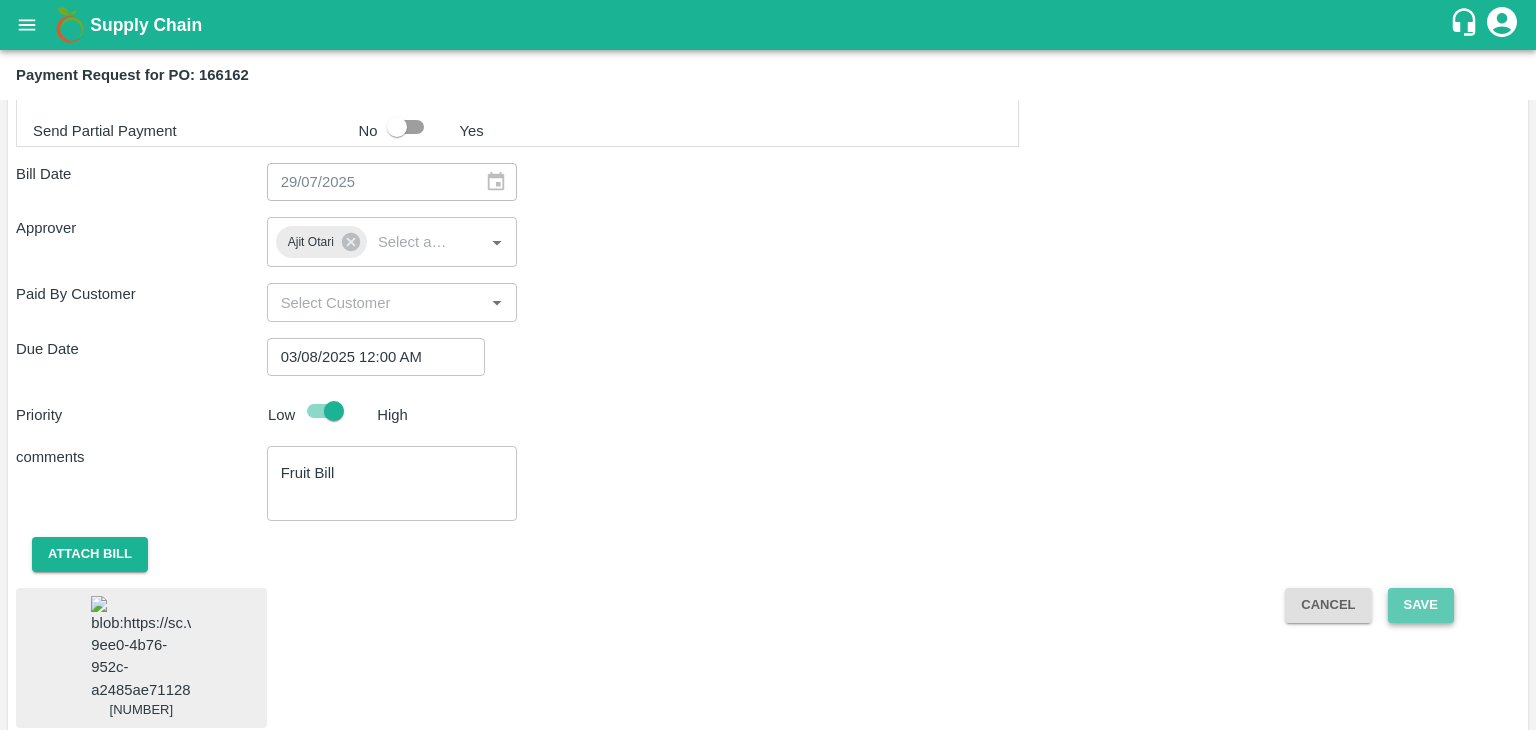 click on "Save" at bounding box center [1421, 605] 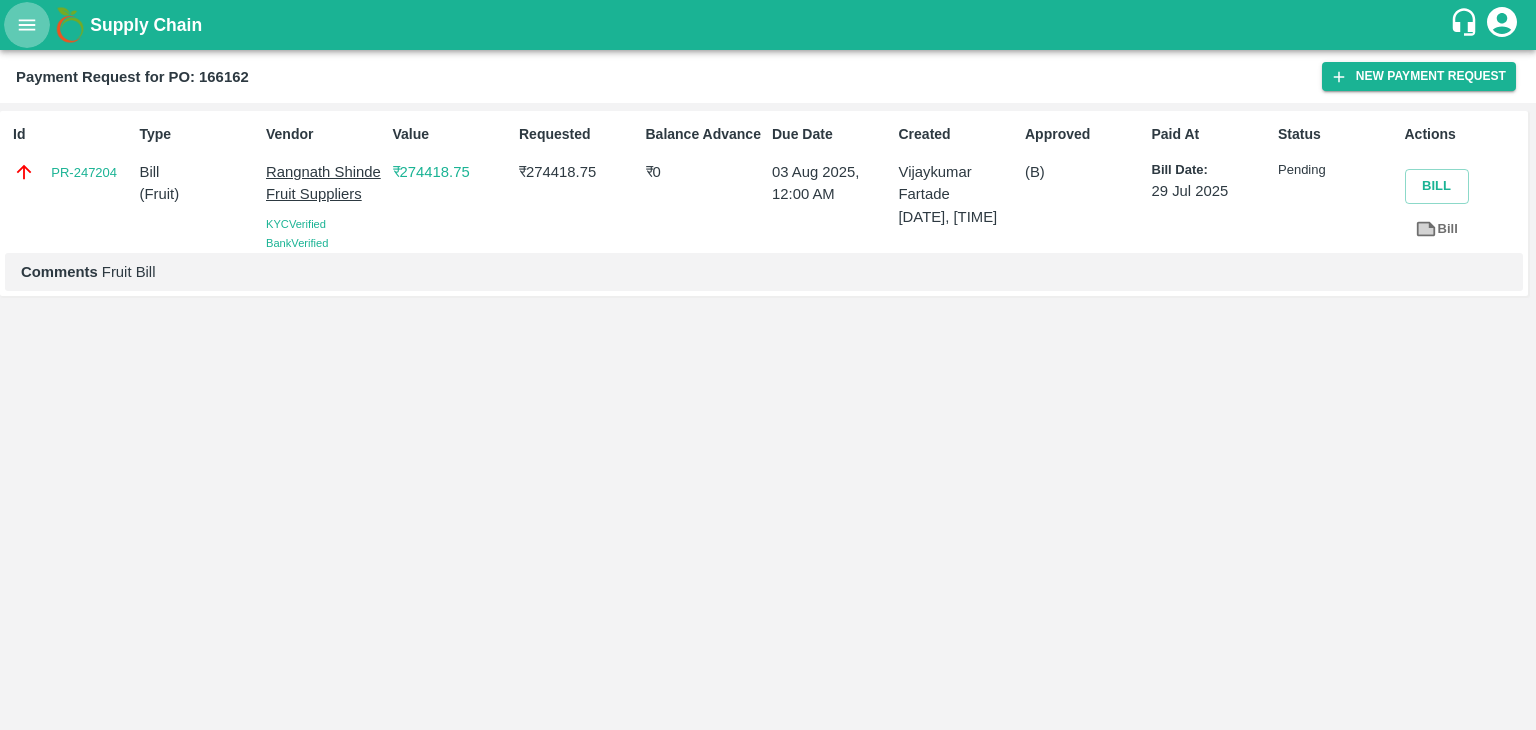 click at bounding box center (27, 25) 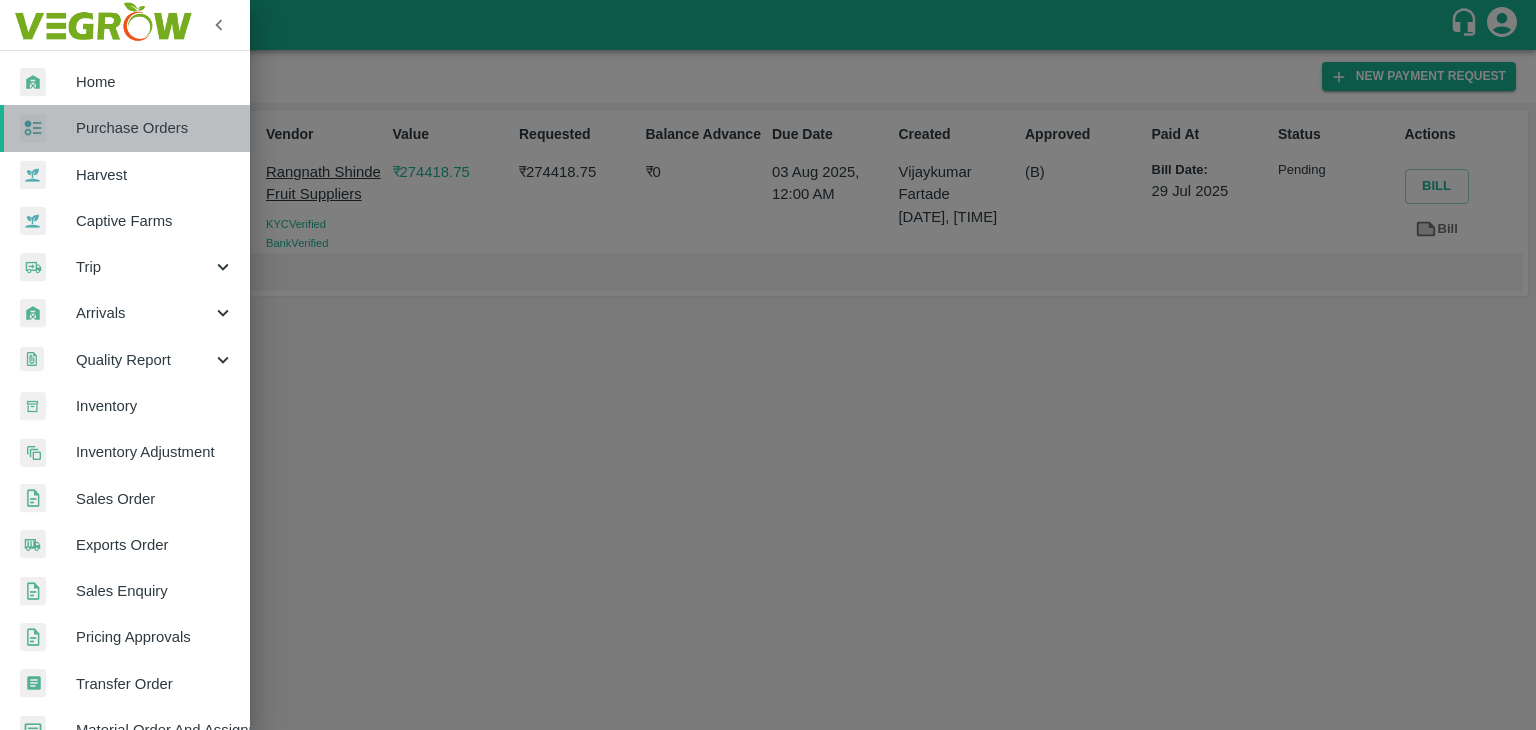 click on "Purchase Orders" at bounding box center [155, 128] 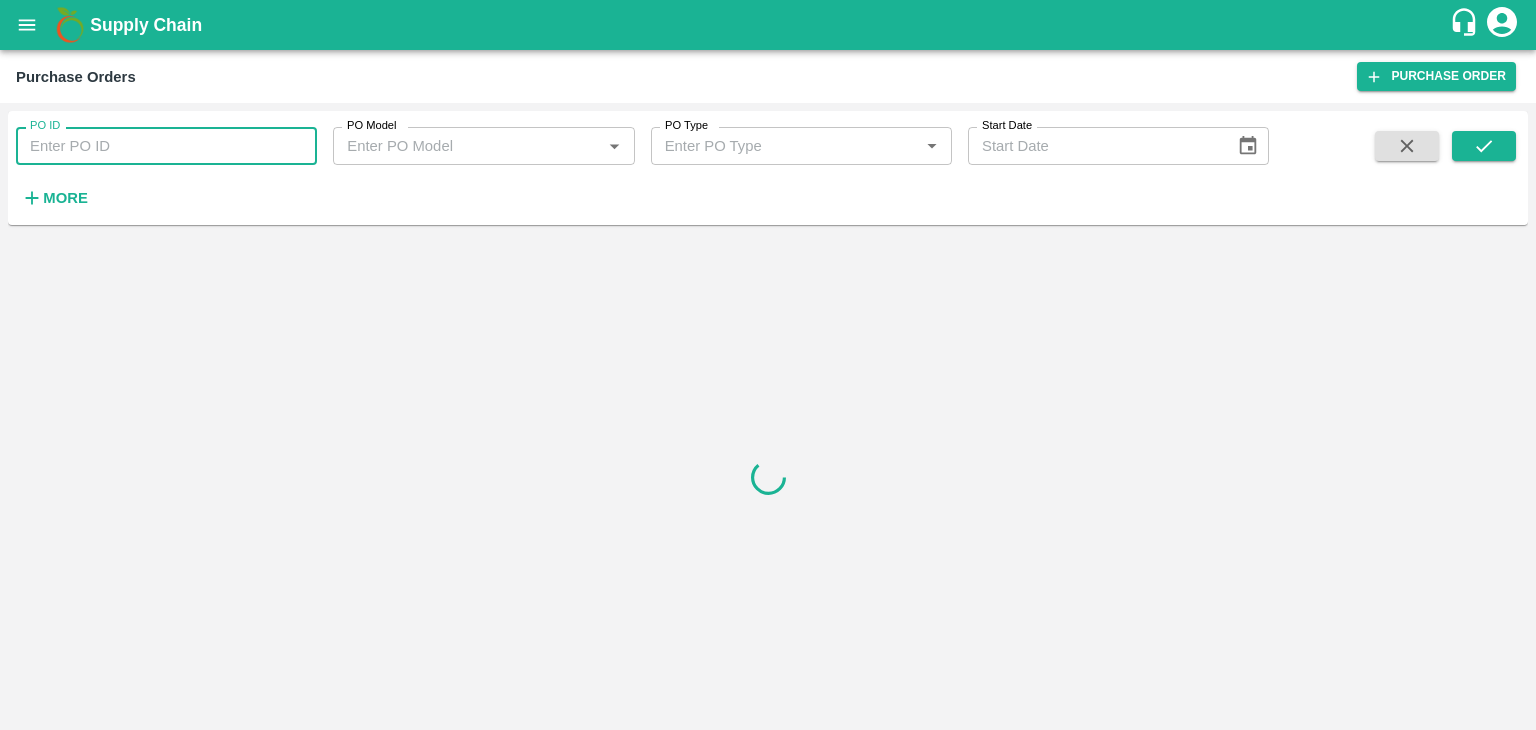 click on "PO ID" at bounding box center [166, 146] 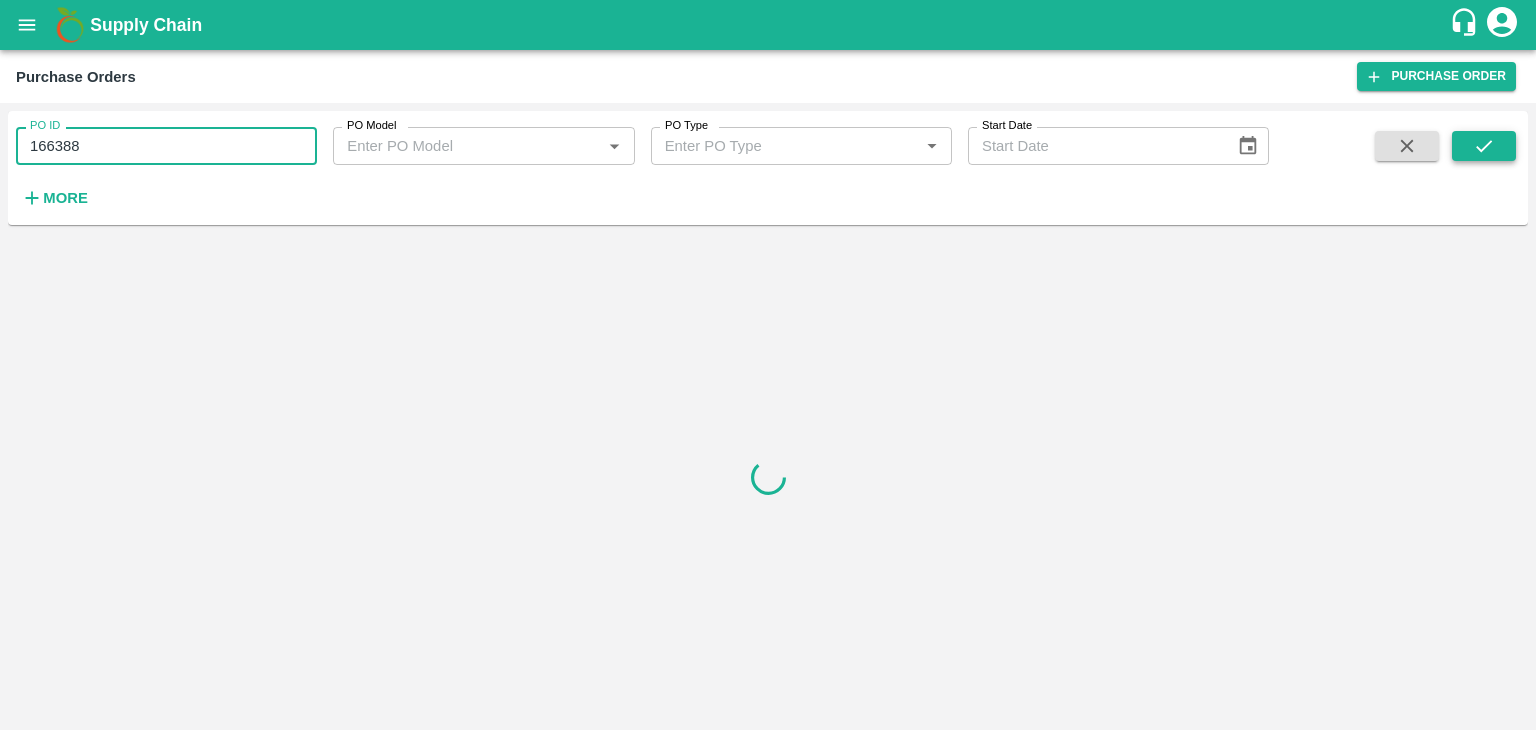 type on "166388" 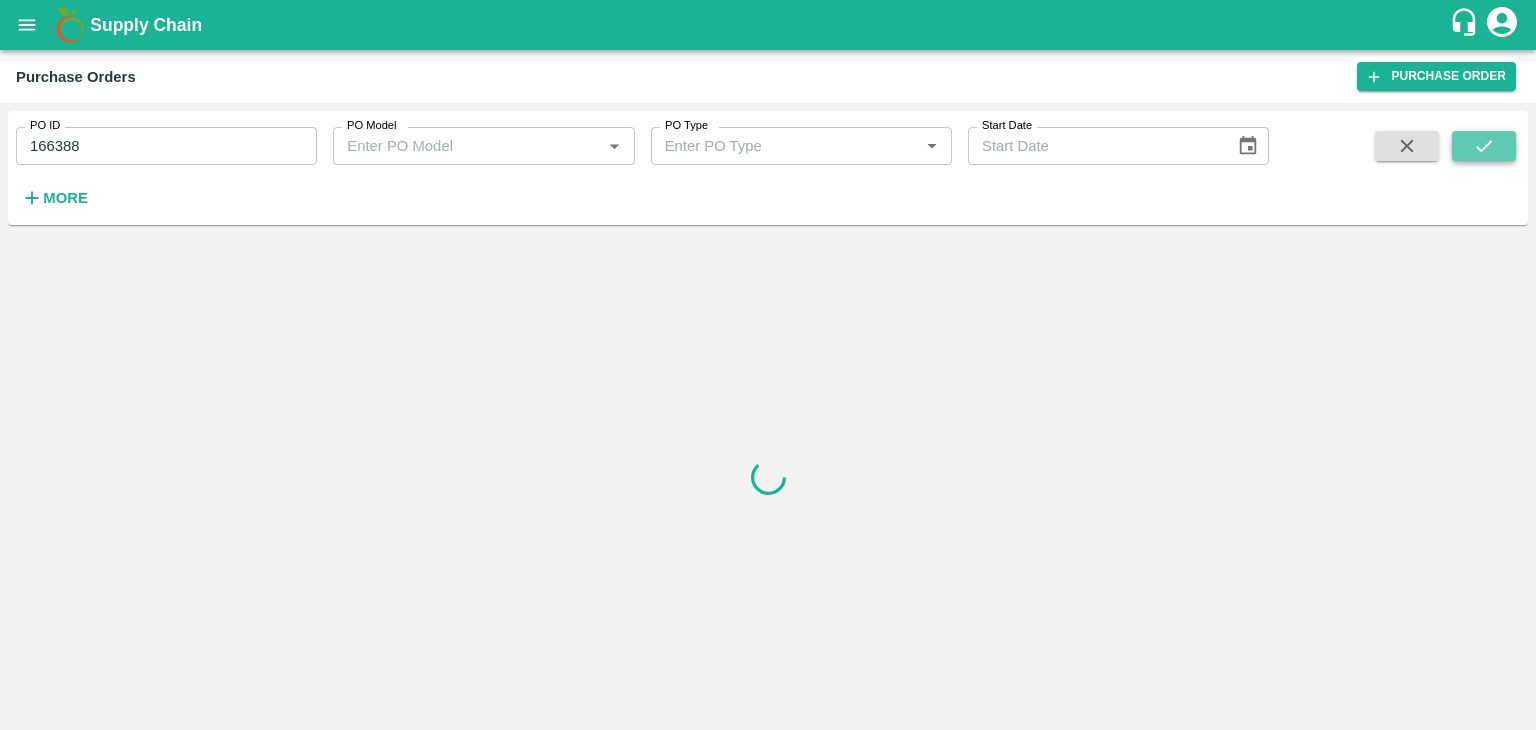 click 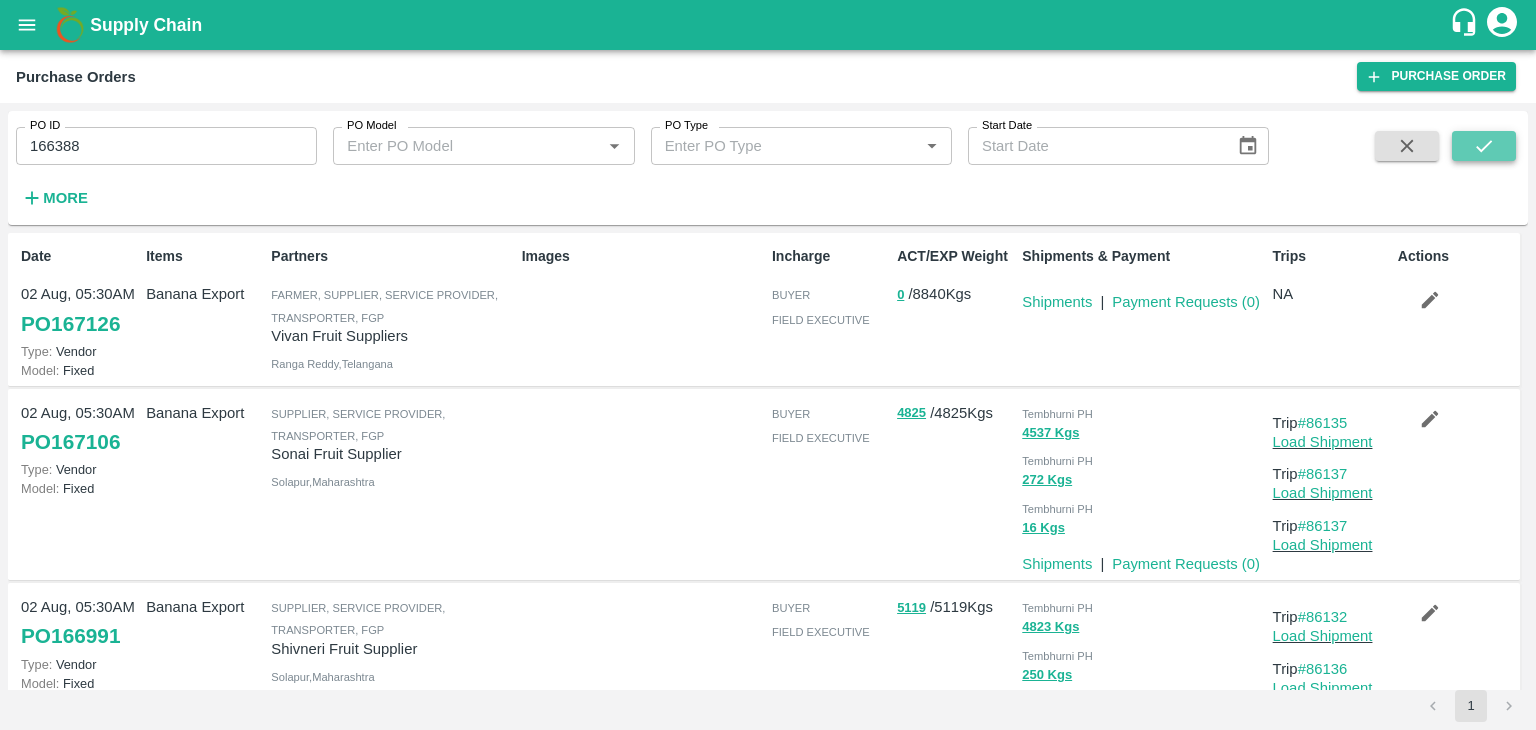 click 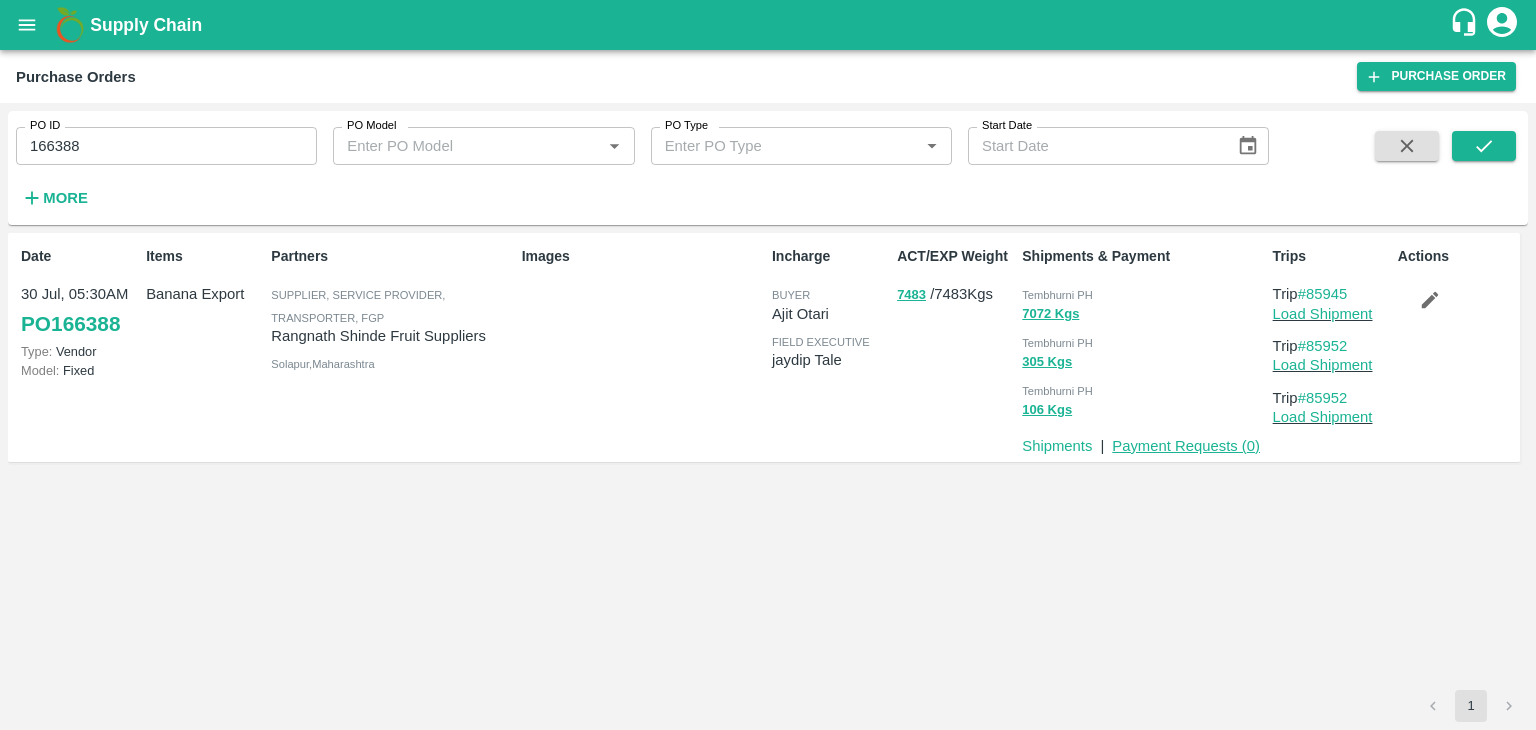 click on "Payment Requests ( 0 )" at bounding box center (1186, 446) 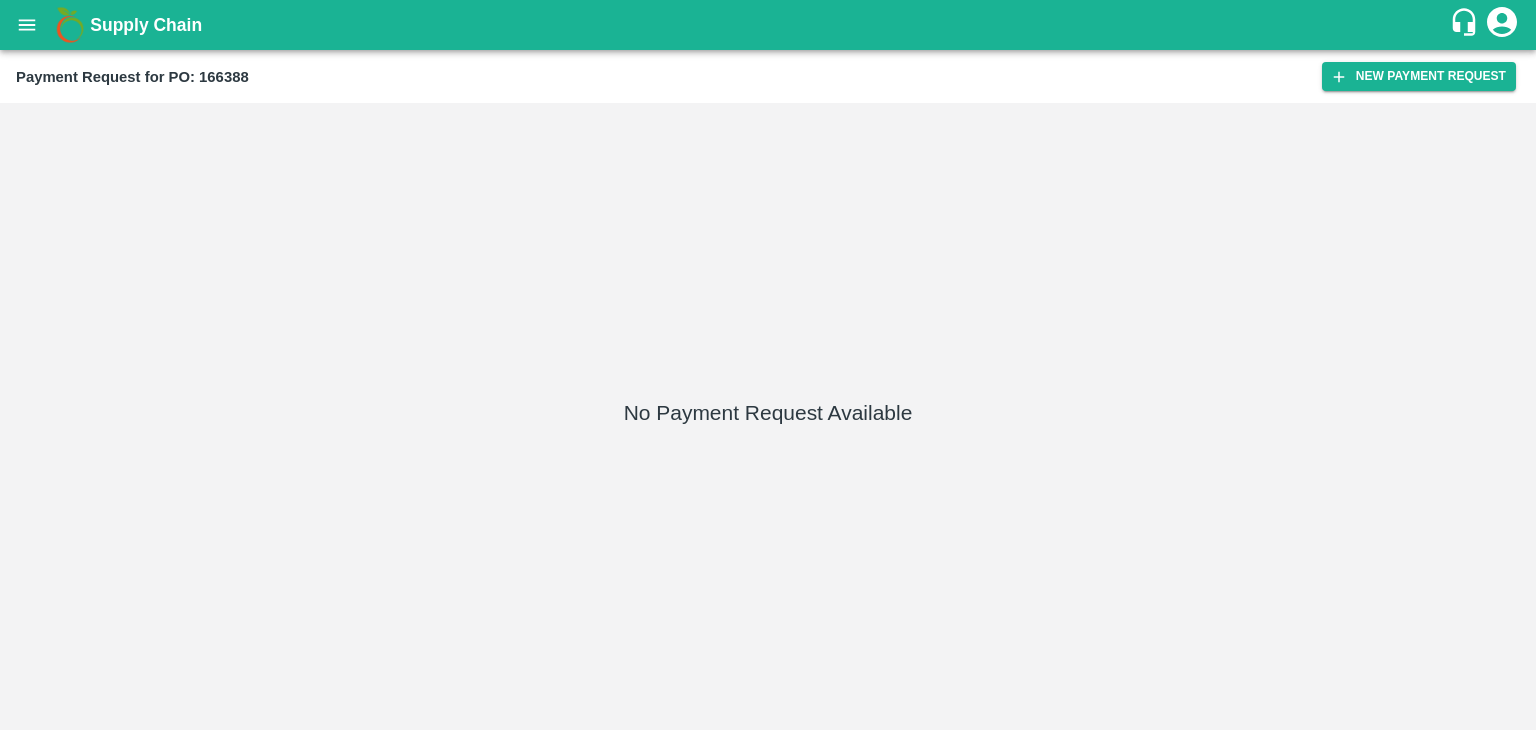 scroll, scrollTop: 0, scrollLeft: 0, axis: both 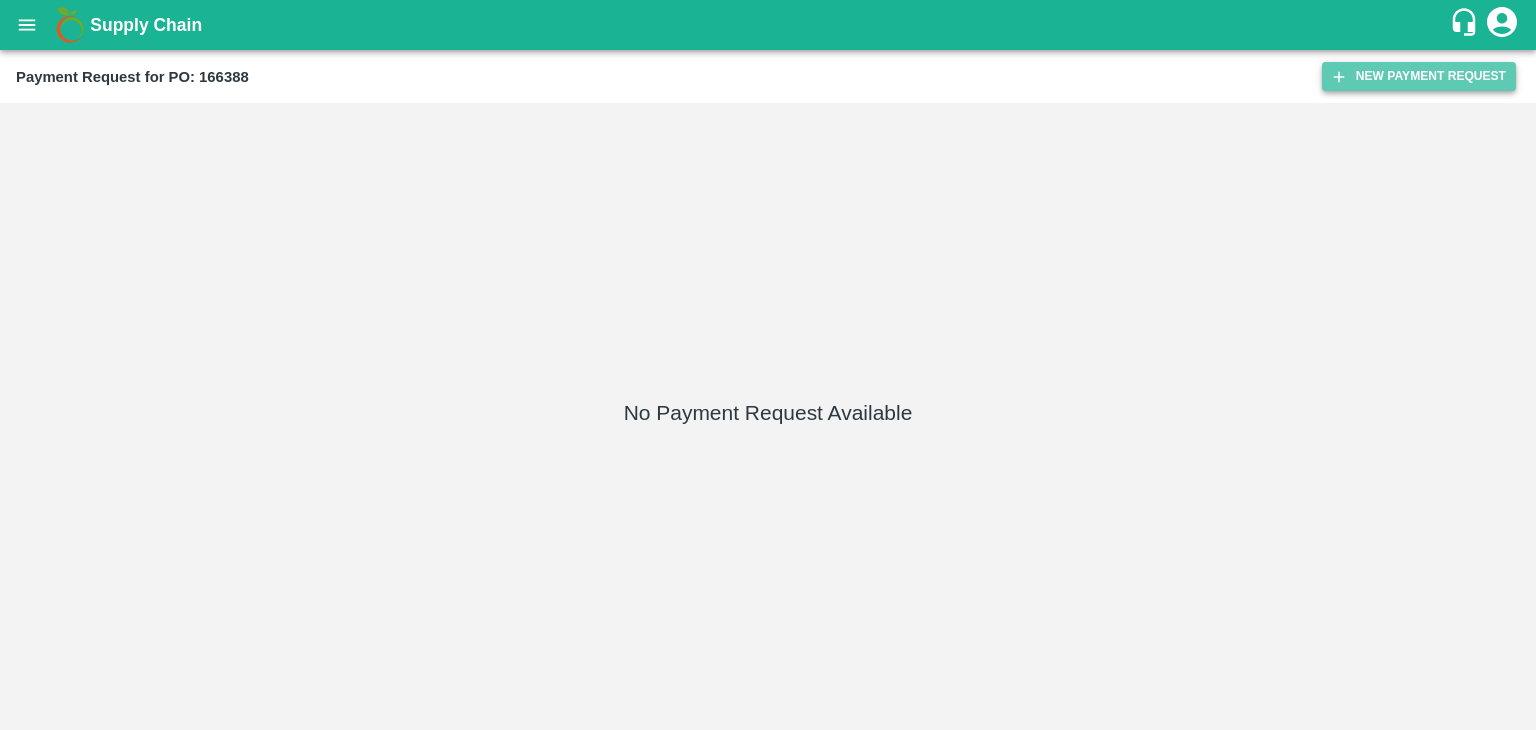 click on "New Payment Request" at bounding box center (1419, 76) 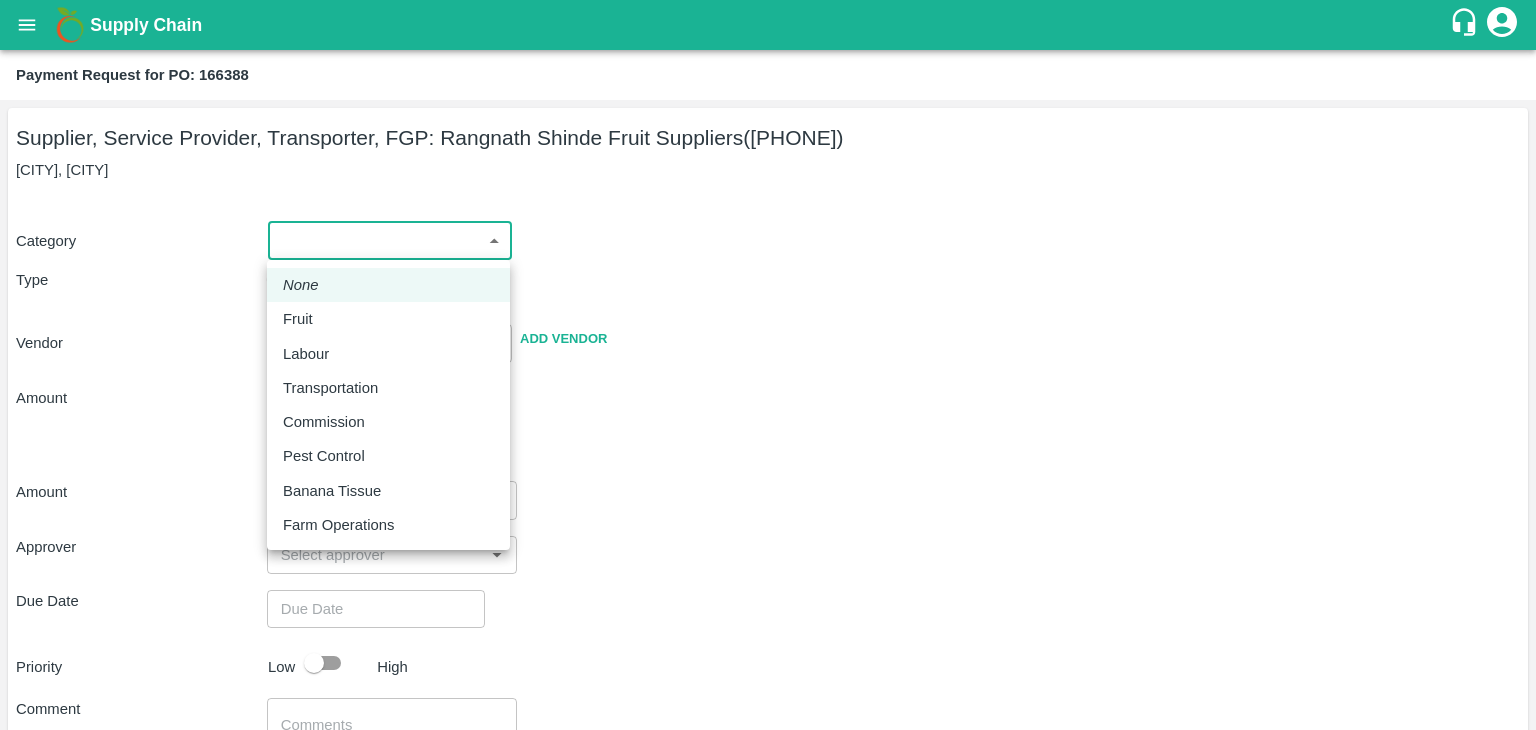drag, startPoint x: 311, startPoint y: 253, endPoint x: 336, endPoint y: 313, distance: 65 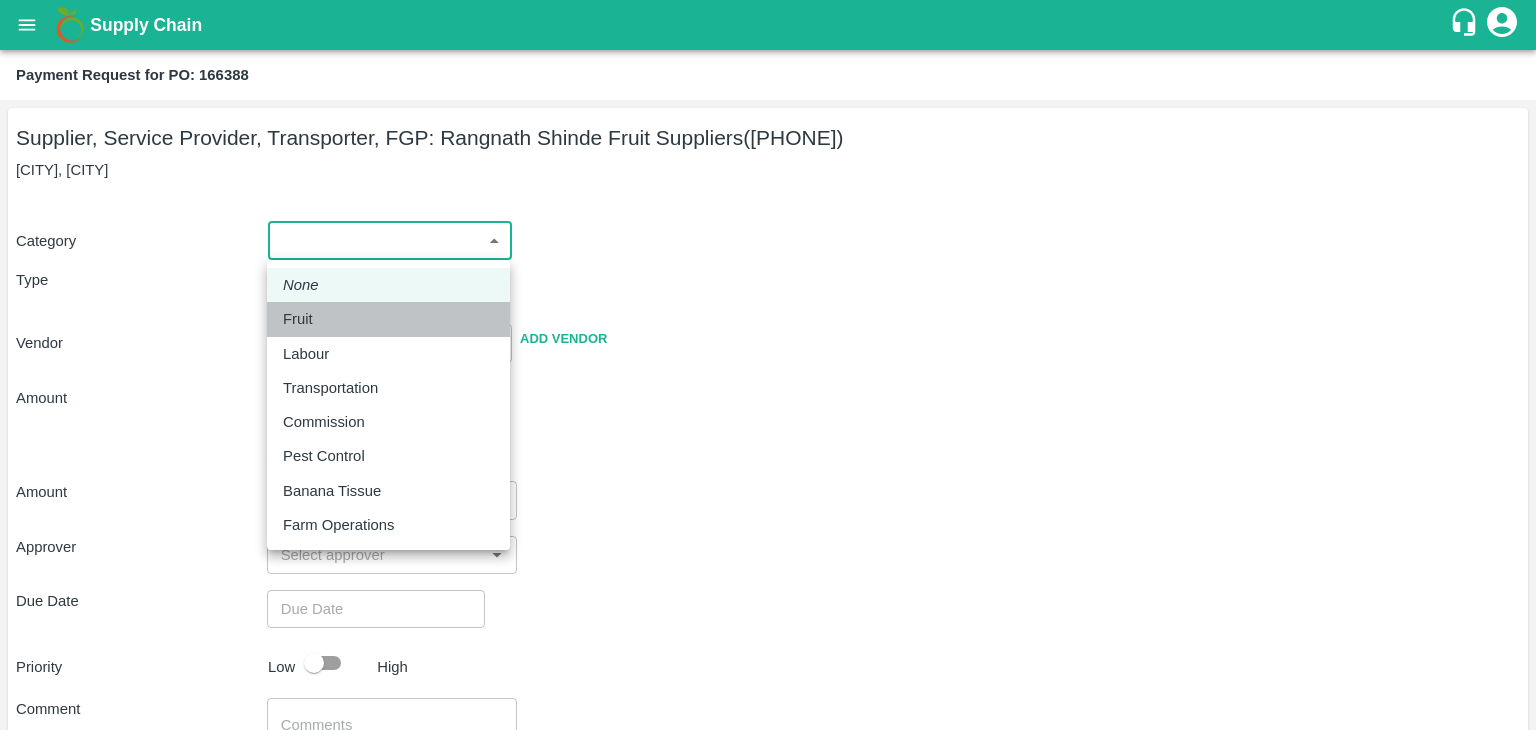click on "Fruit" at bounding box center (388, 319) 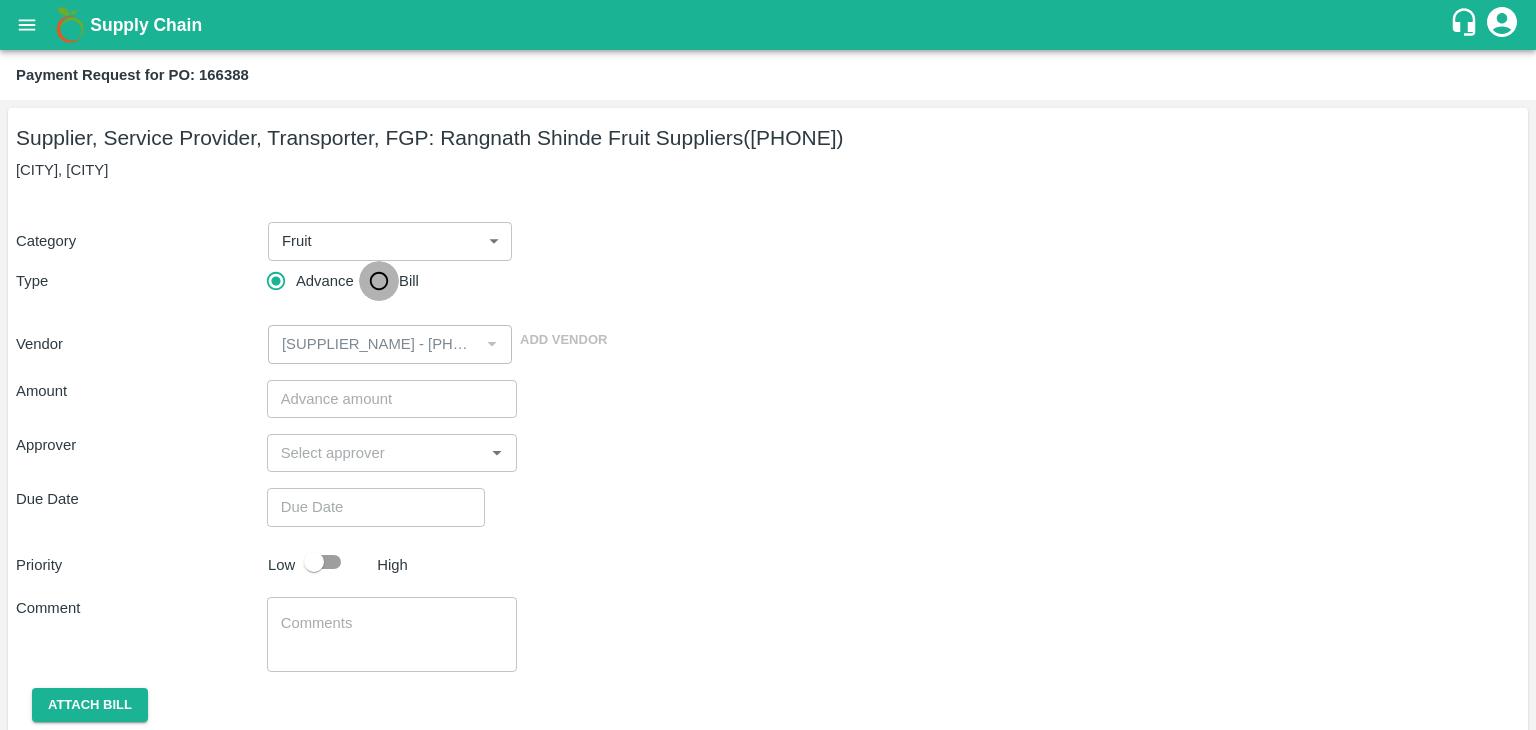 click on "Bill" at bounding box center [379, 281] 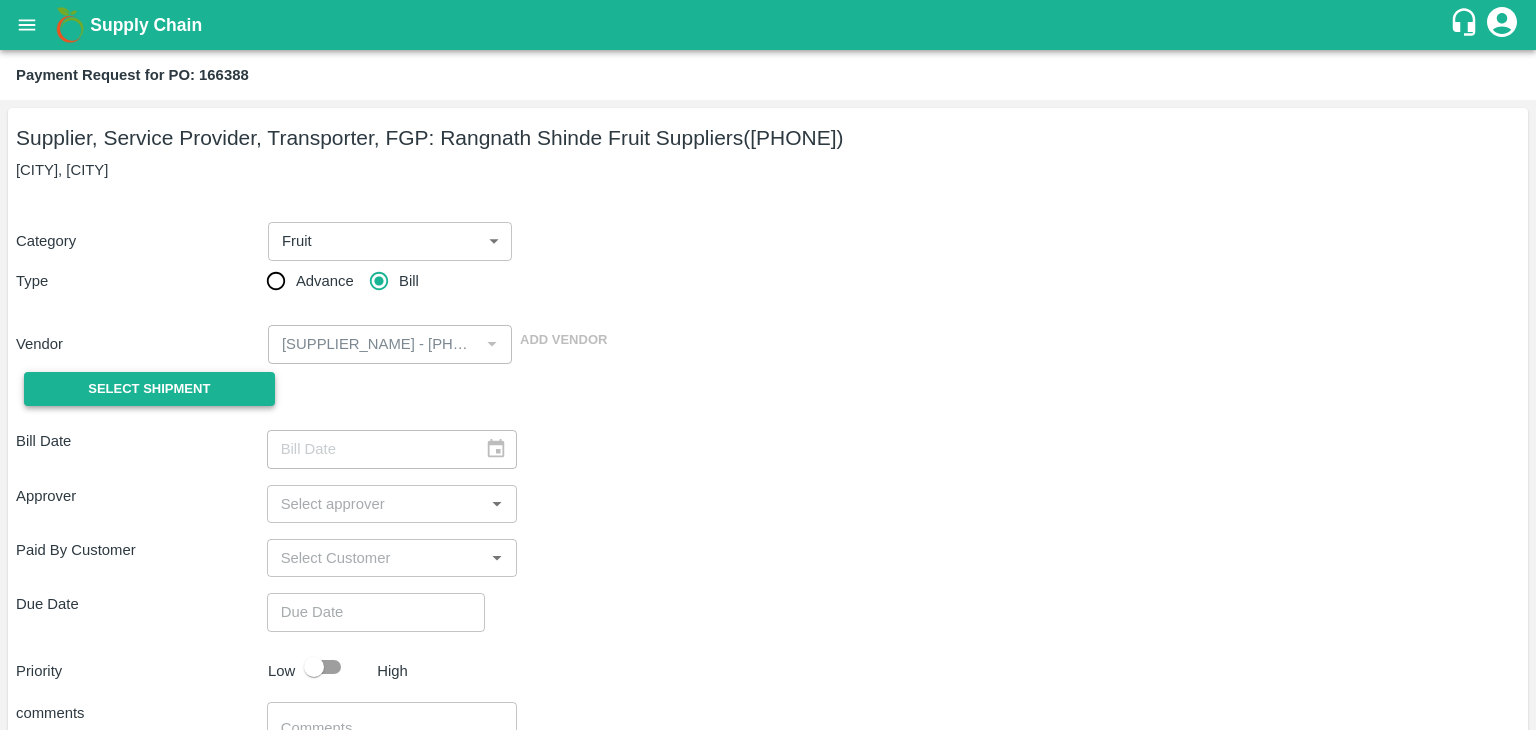 click on "Select Shipment" at bounding box center (149, 389) 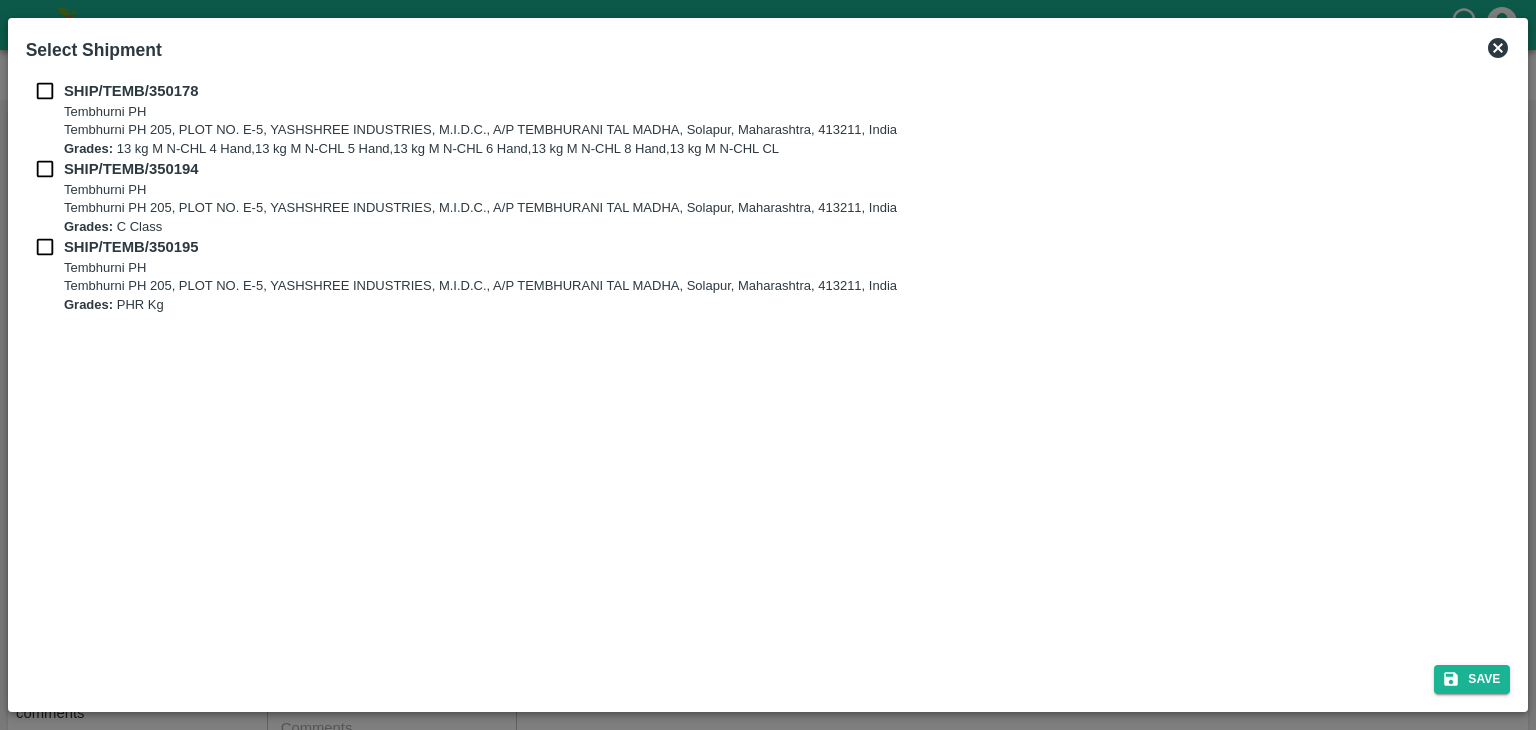 click on "SHIP/TEMB/350178 Tembhurni PH Tembhurni PH 205, PLOT NO. E-5, YASHSHREE INDUSTRIES, M.I.D.C., A/P TEMBHURANI TAL MADHA, Solapur, Maharashtra, 413211, India Grades:   13 kg M N-CHL 4 Hand,13 kg M N-CHL 5 Hand,13 kg M N-CHL 6 Hand,13 kg M N-CHL 8 Hand,13 kg M N-CHL CL" at bounding box center [768, 119] 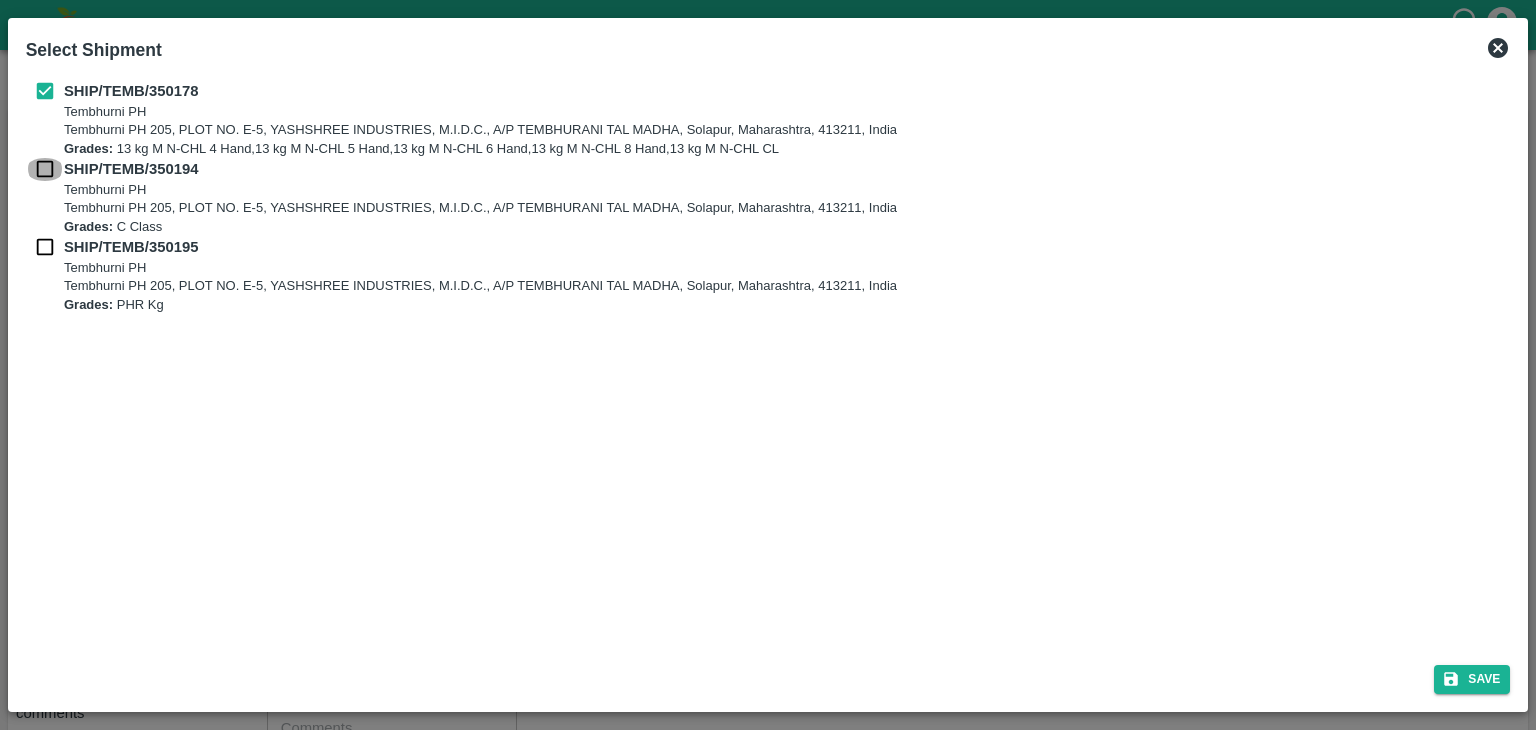 click at bounding box center [45, 169] 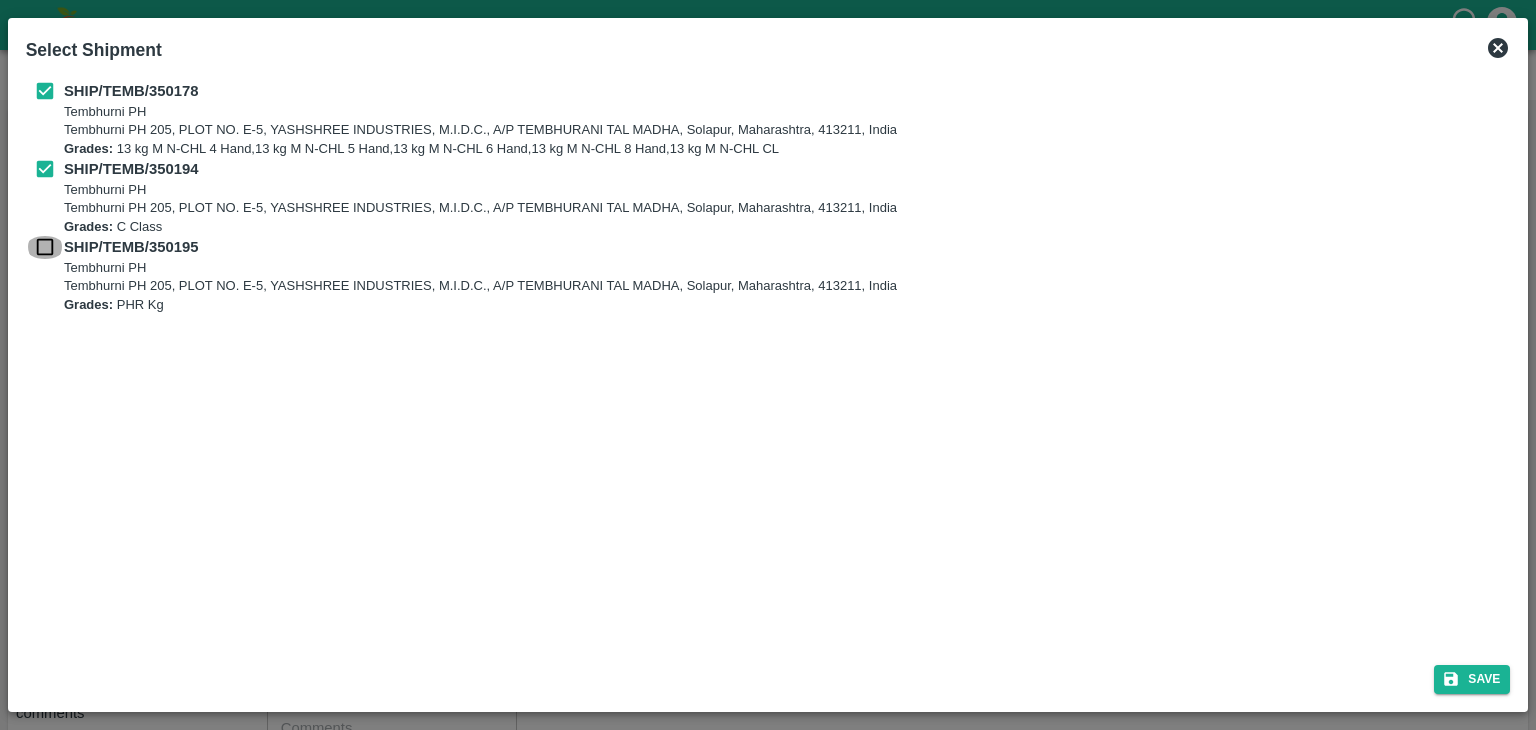 click at bounding box center (45, 247) 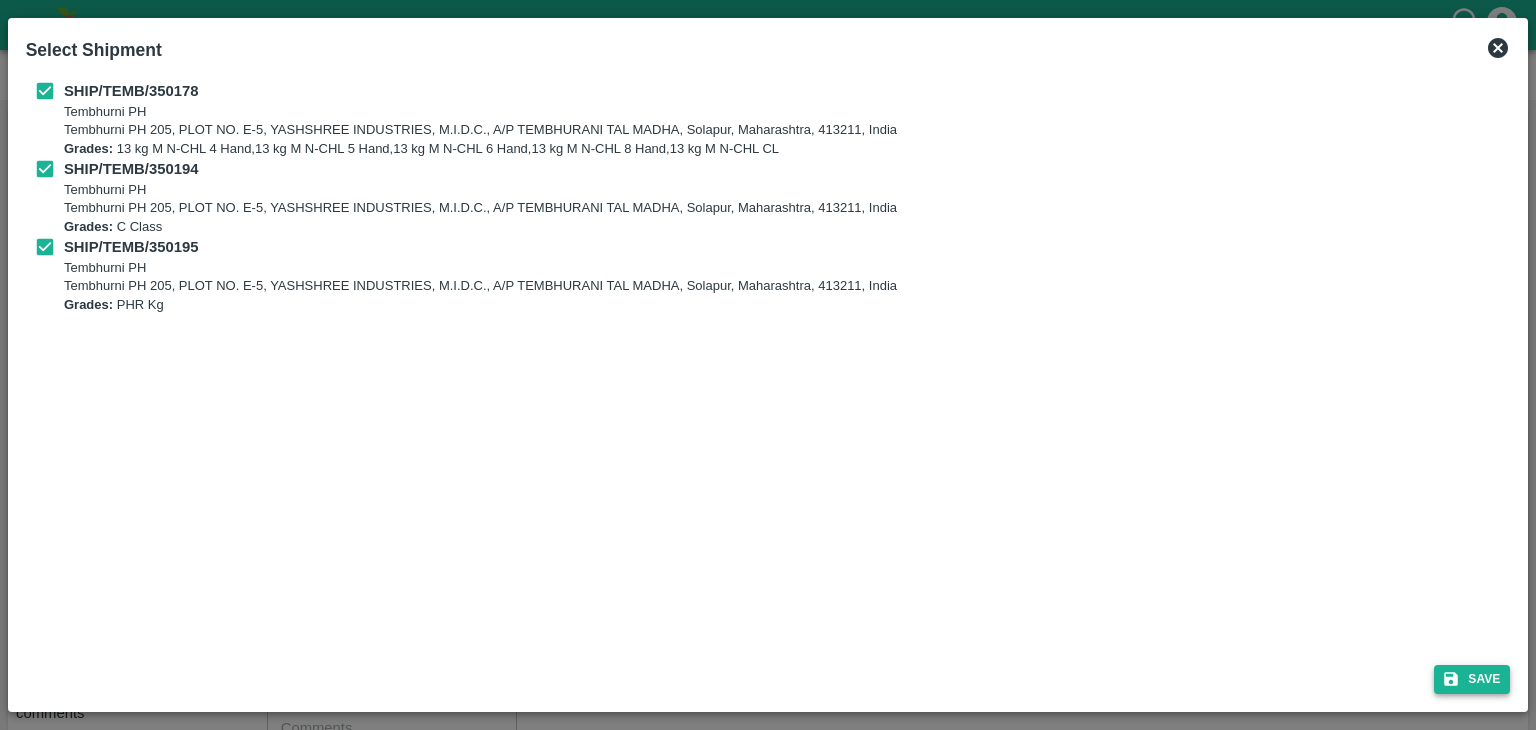 click on "Save" at bounding box center [1472, 679] 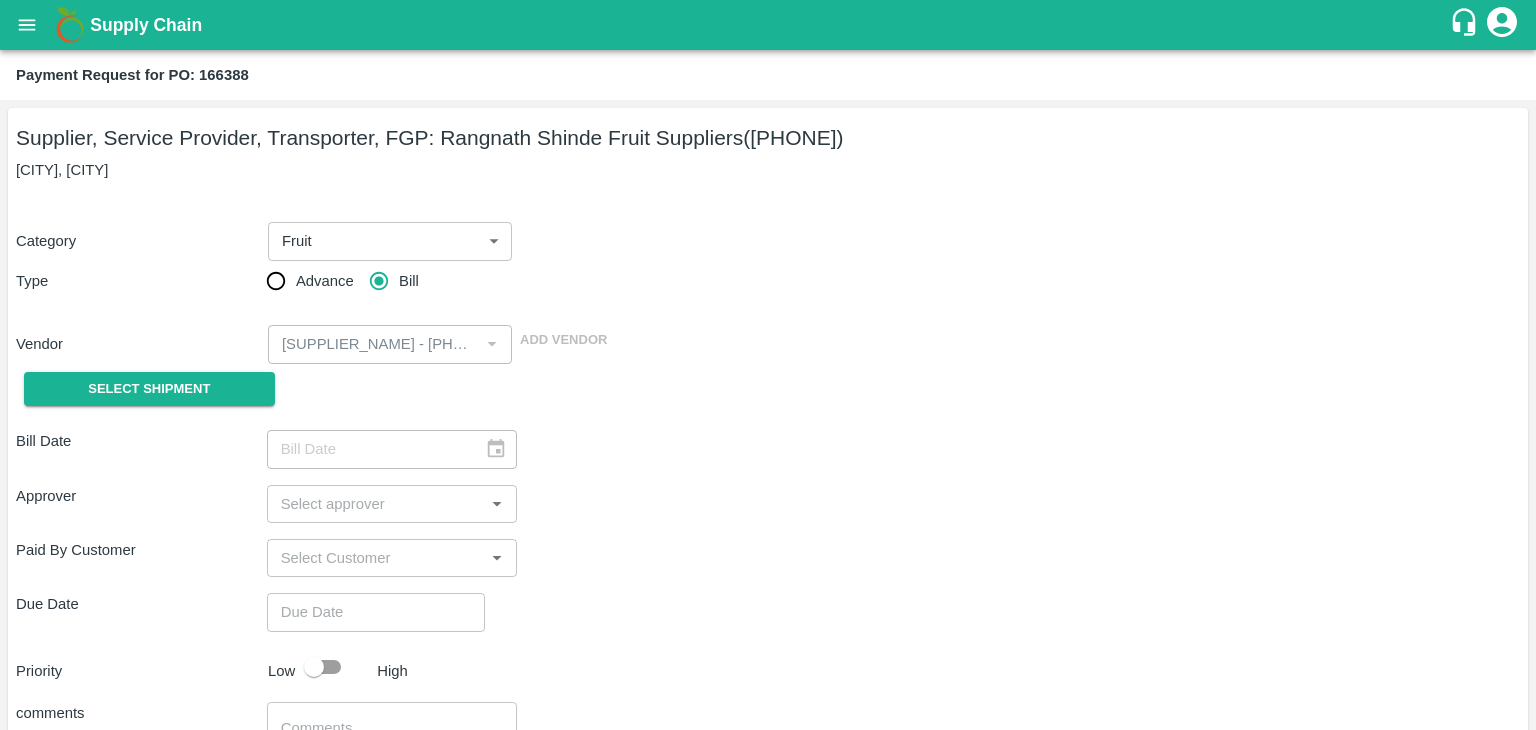type on "30/07/2025" 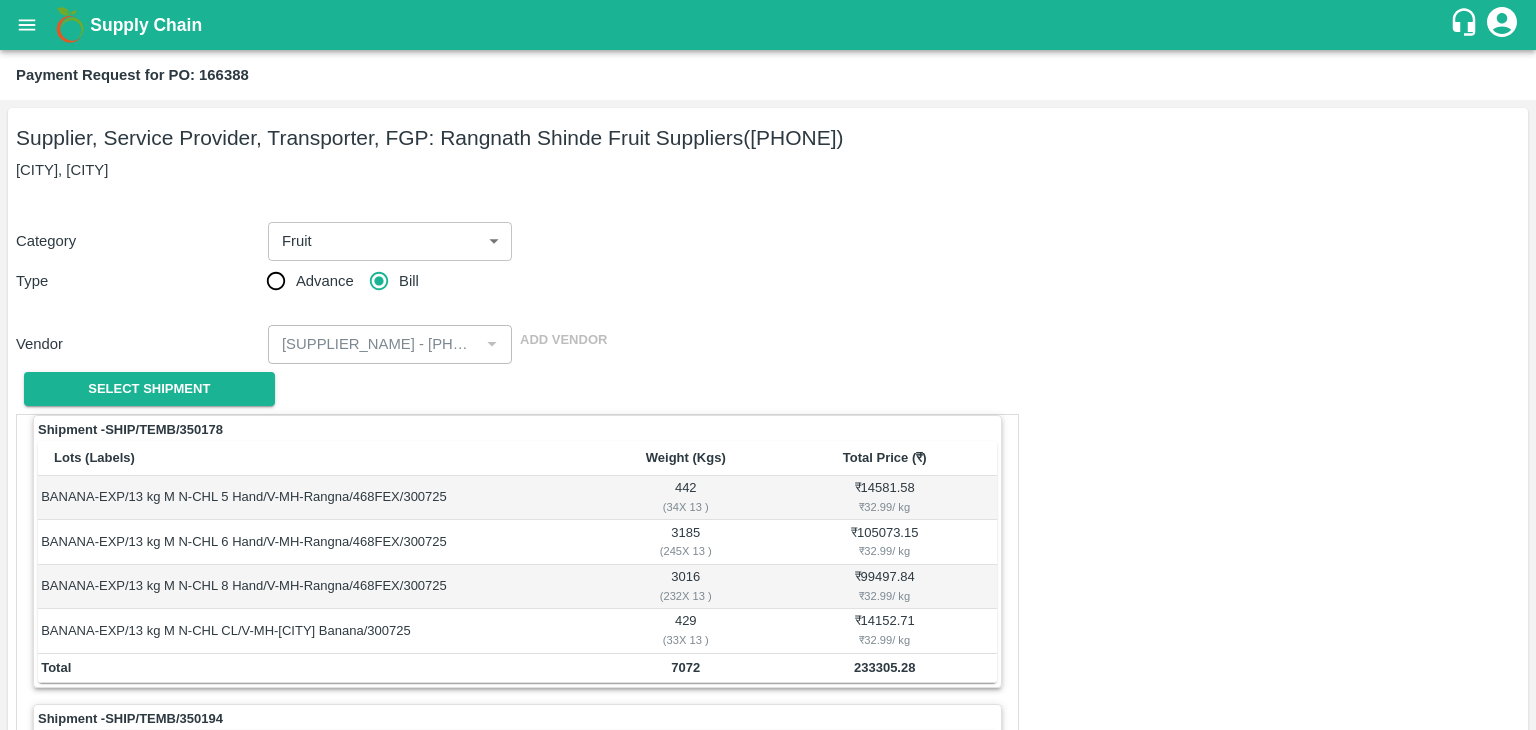 scroll, scrollTop: 936, scrollLeft: 0, axis: vertical 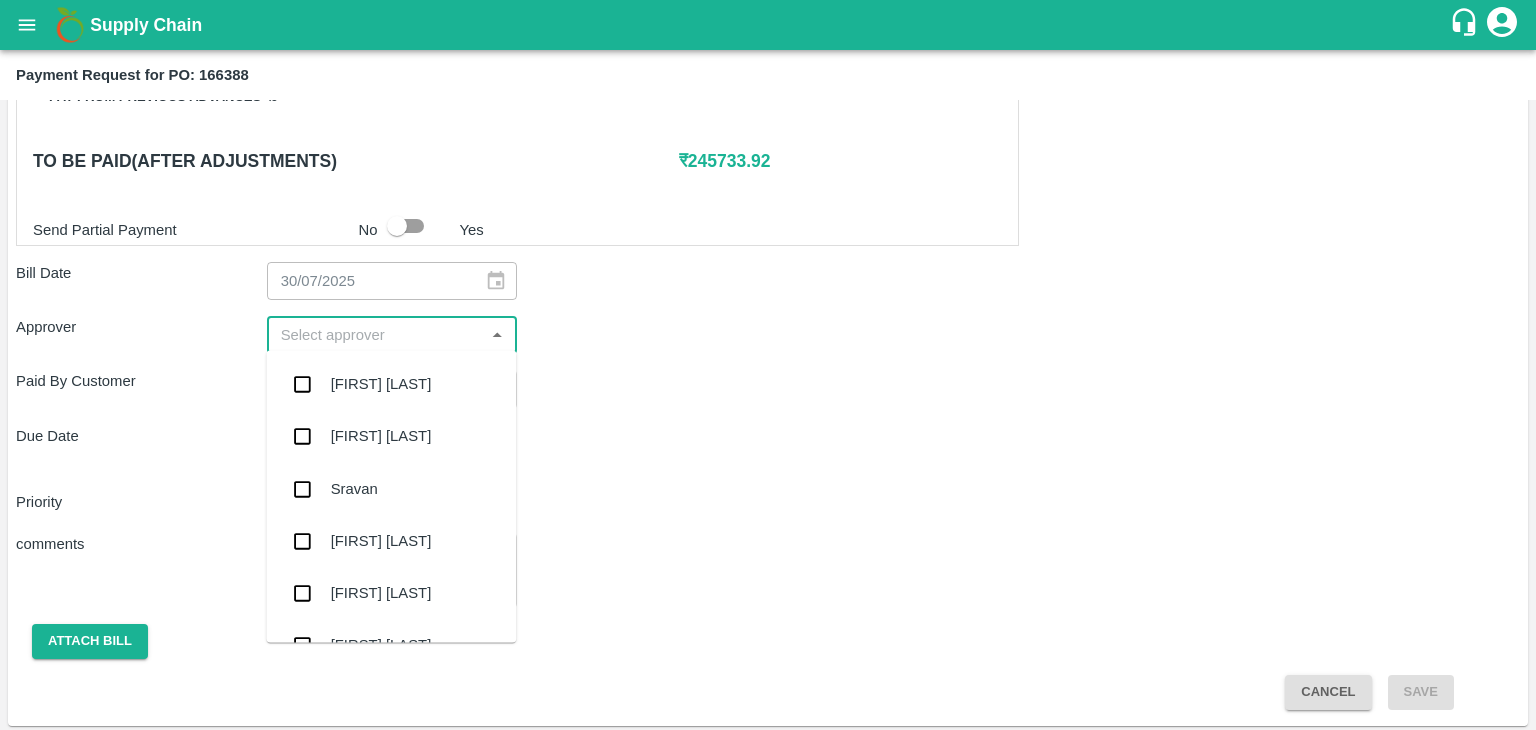 click at bounding box center (376, 335) 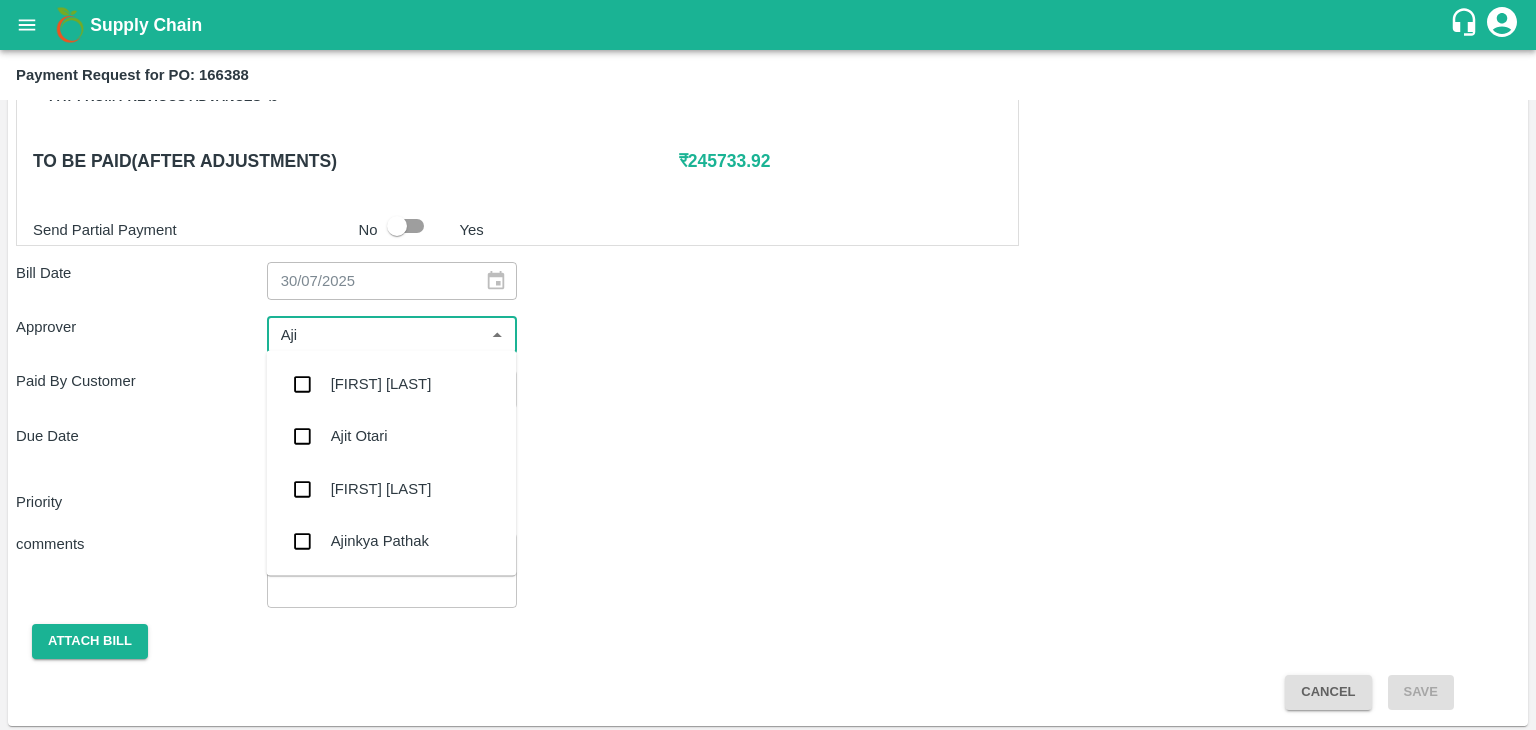 type on "[FIRST]" 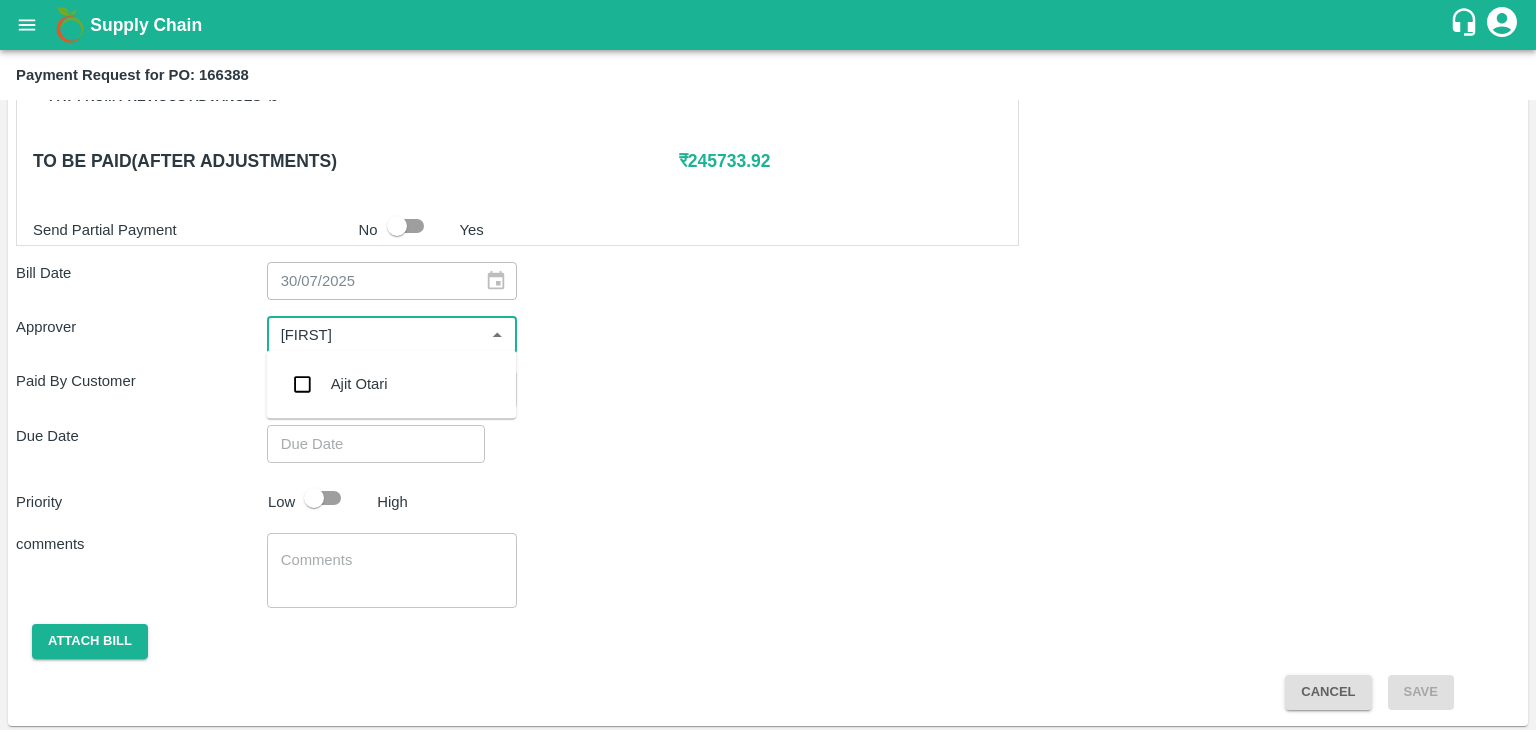 click on "Ajit Otari" at bounding box center [359, 384] 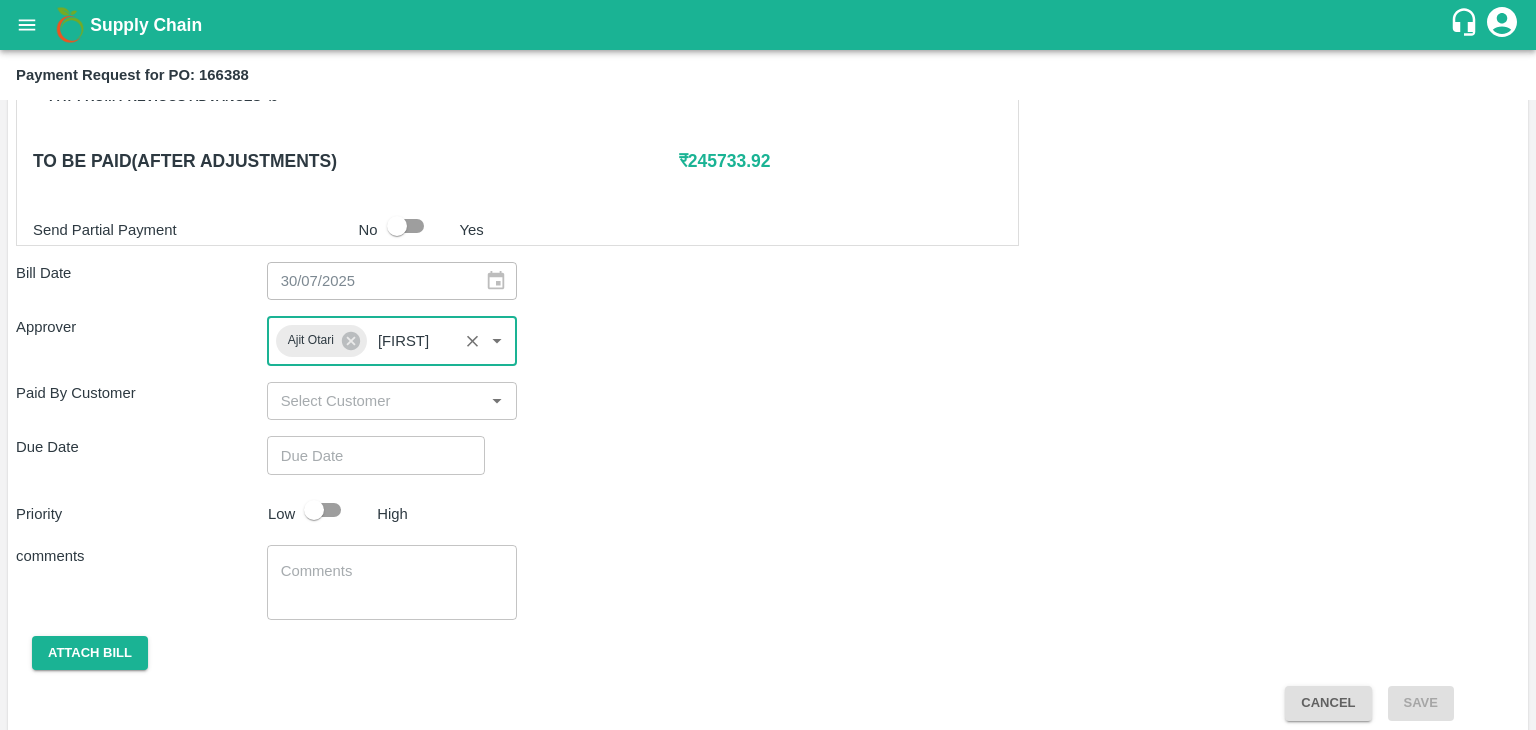 type 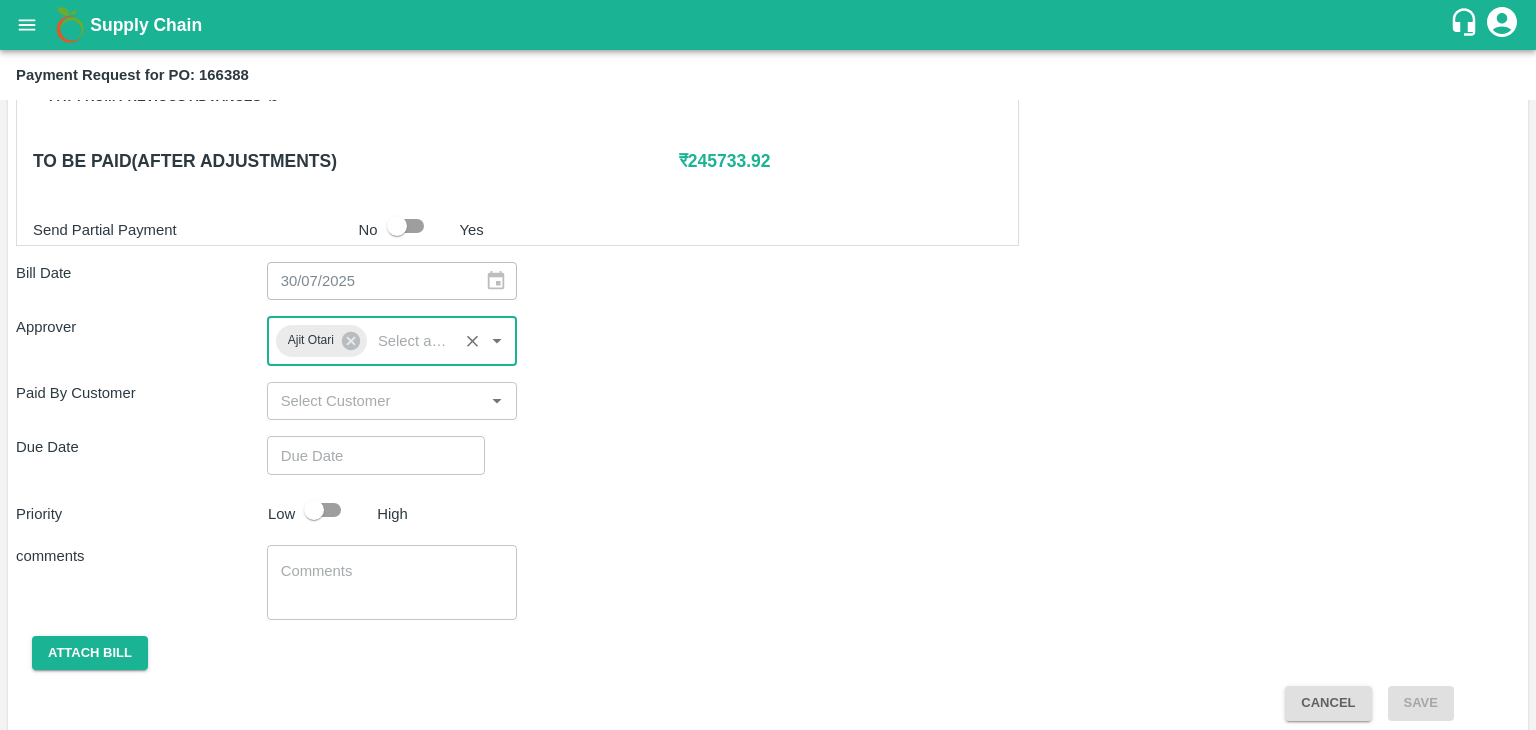 type on "DD/MM/YYYY hh:mm aa" 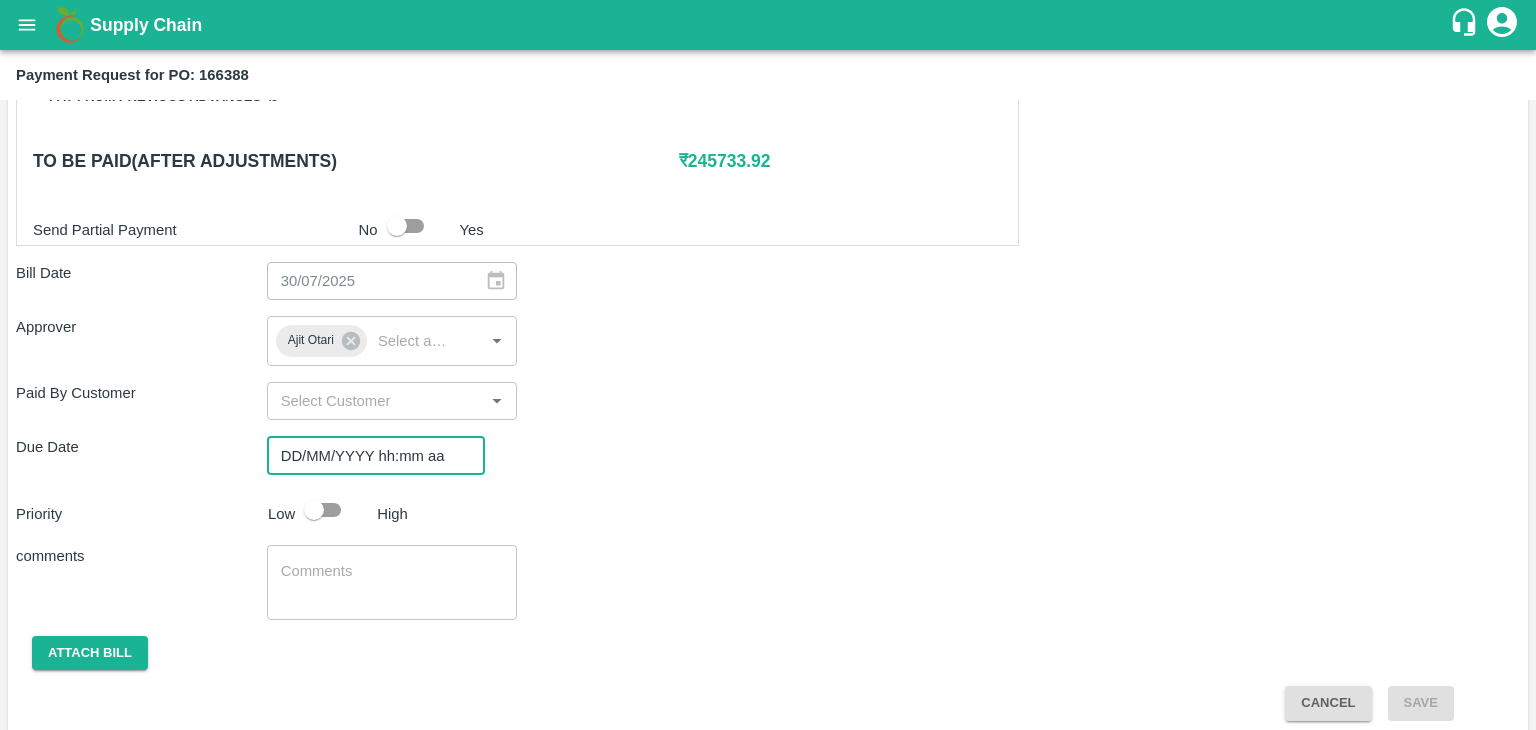 click on "DD/MM/YYYY hh:mm aa" at bounding box center [369, 455] 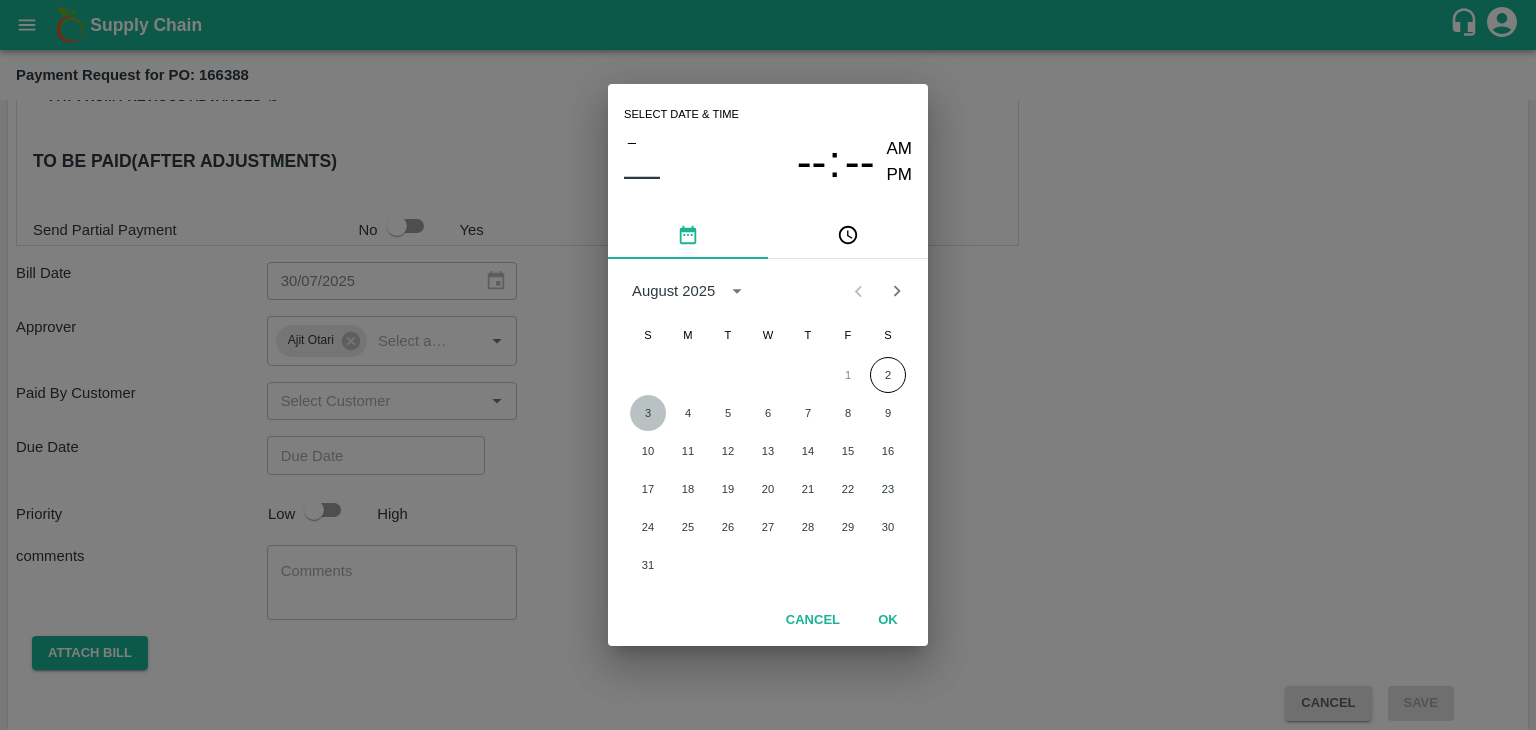click on "3" at bounding box center [648, 413] 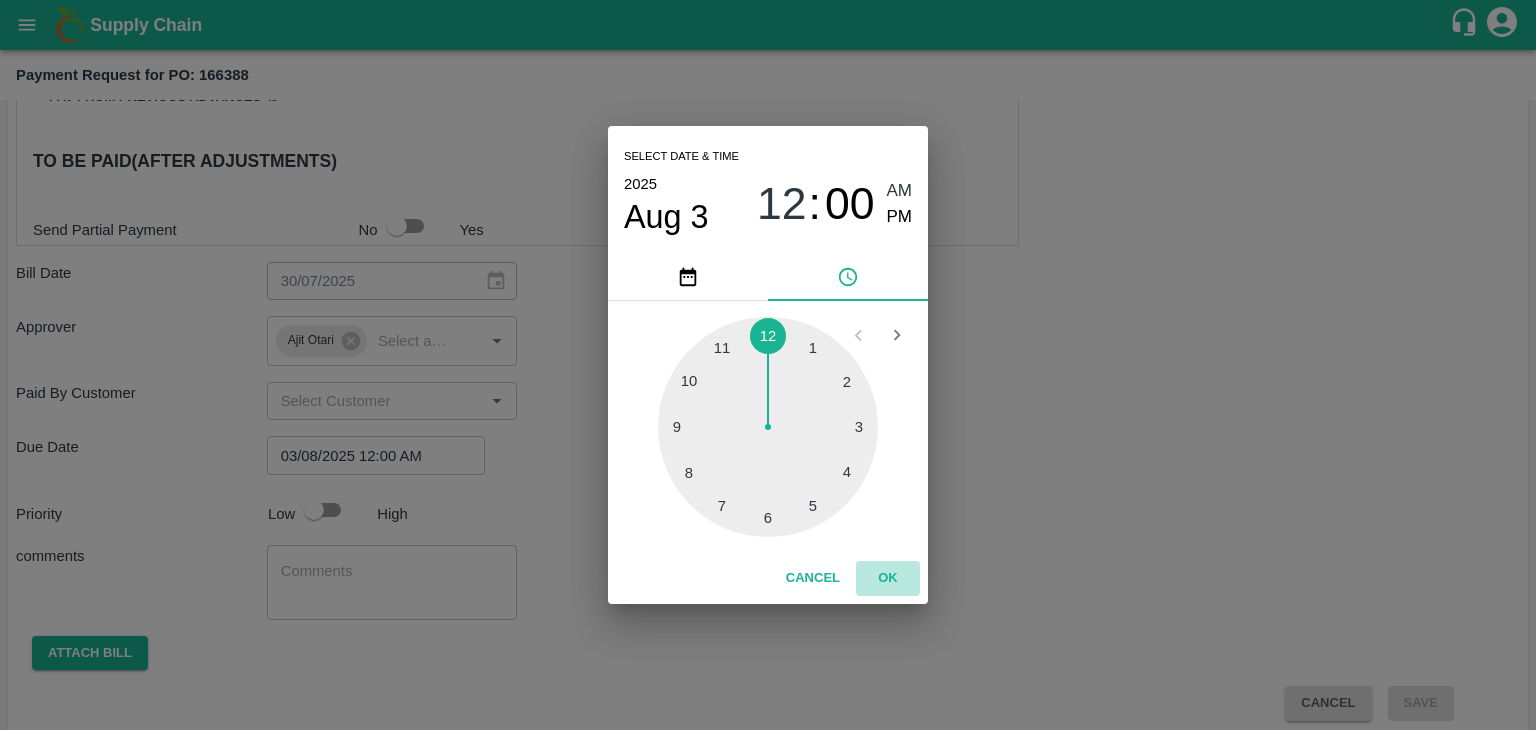 click on "OK" at bounding box center (888, 578) 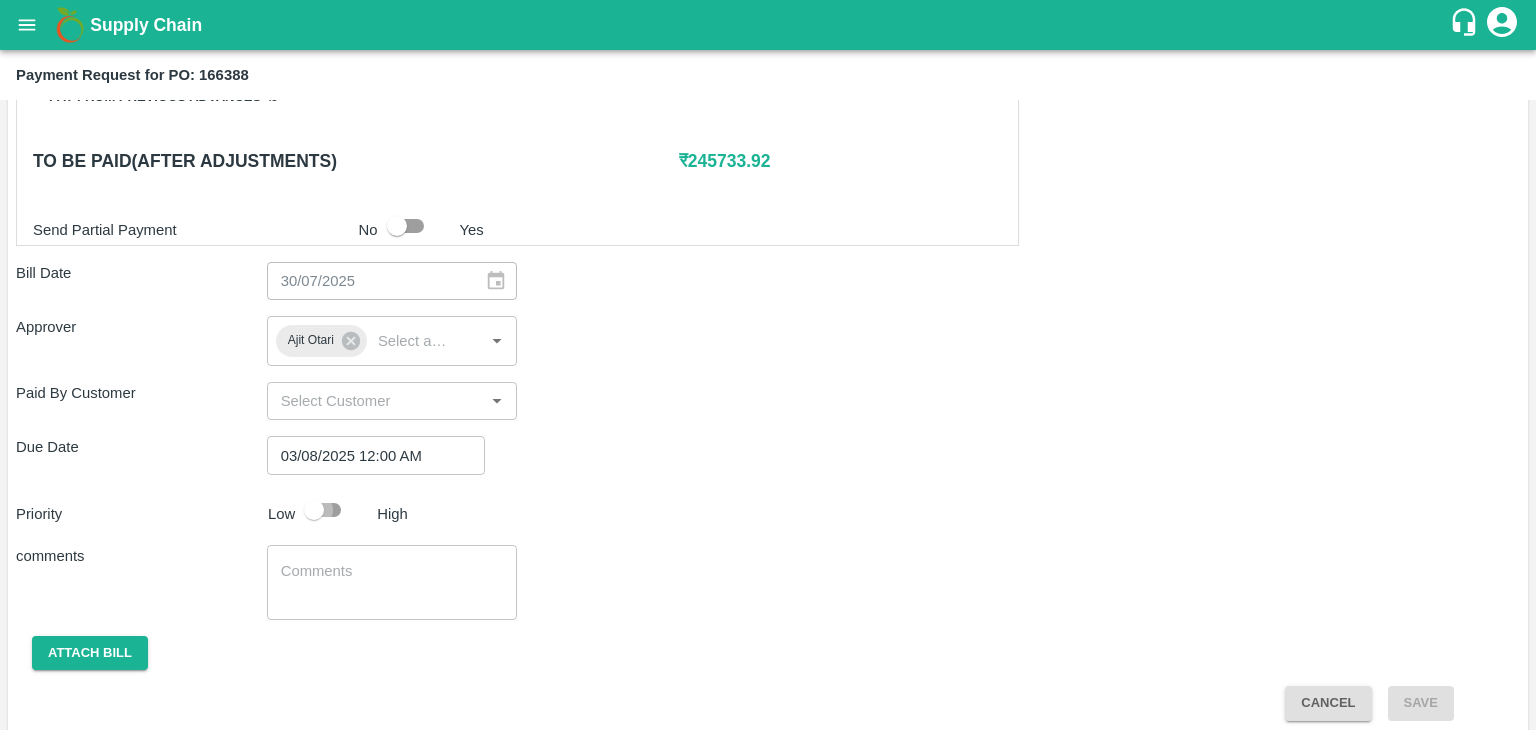 click at bounding box center (314, 510) 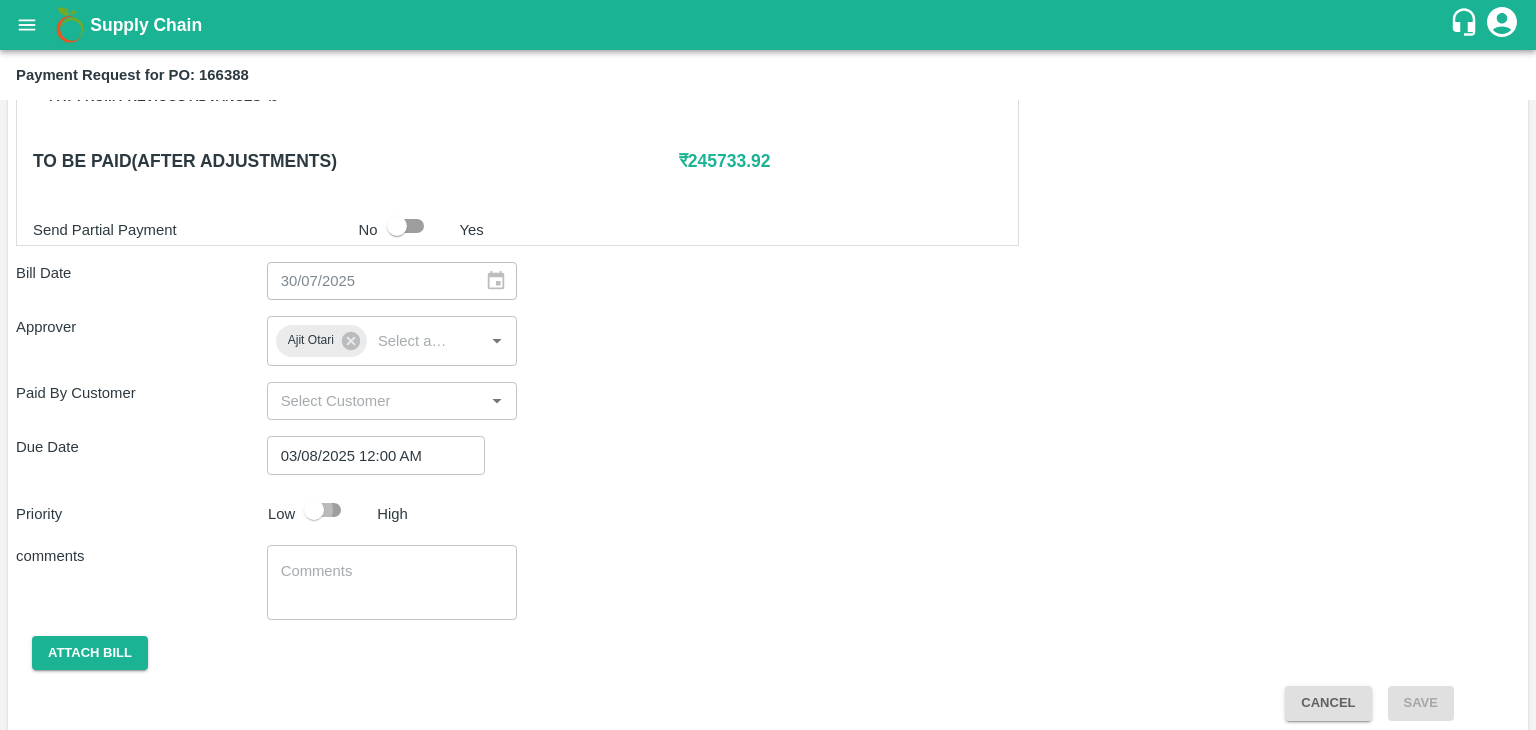 checkbox on "true" 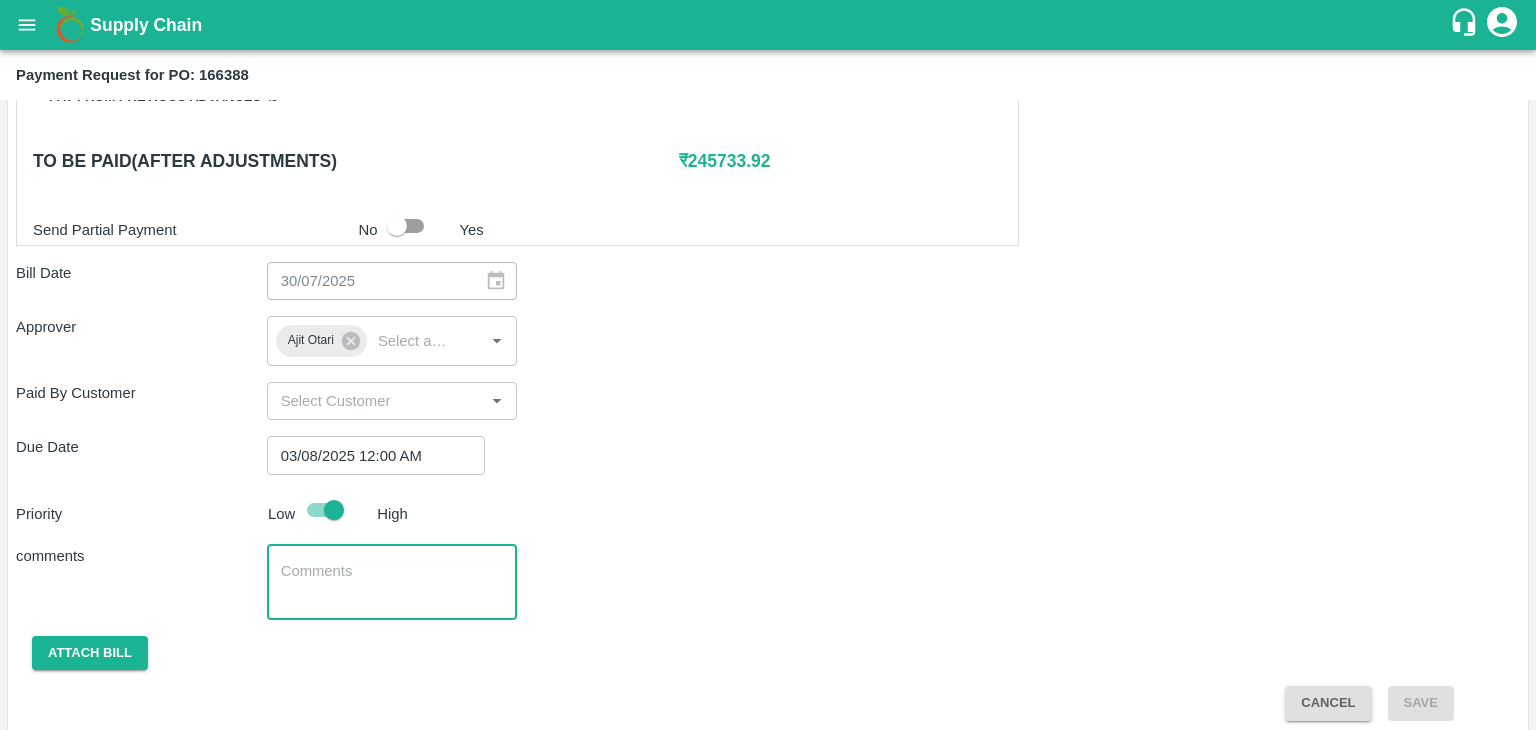 click at bounding box center (392, 582) 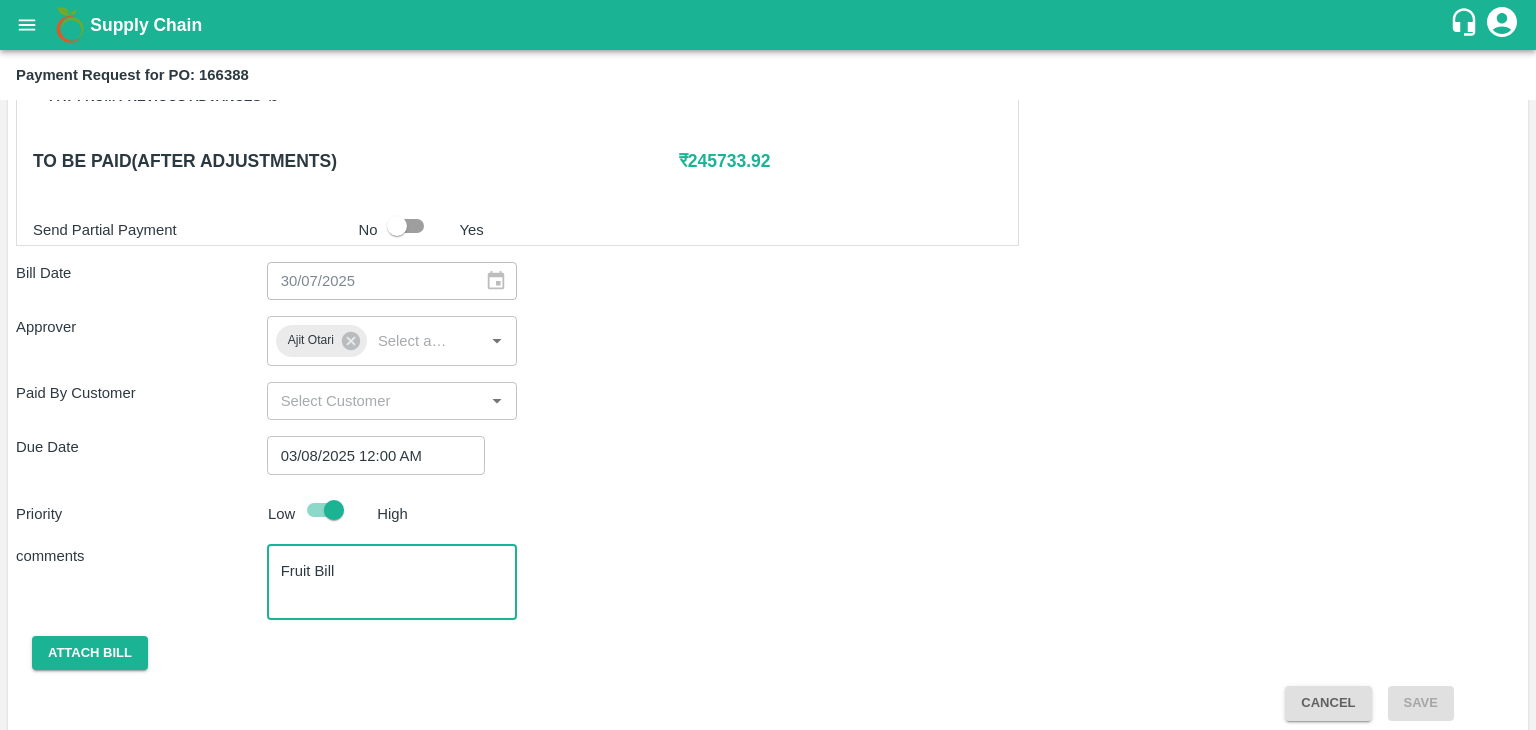 scroll, scrollTop: 948, scrollLeft: 0, axis: vertical 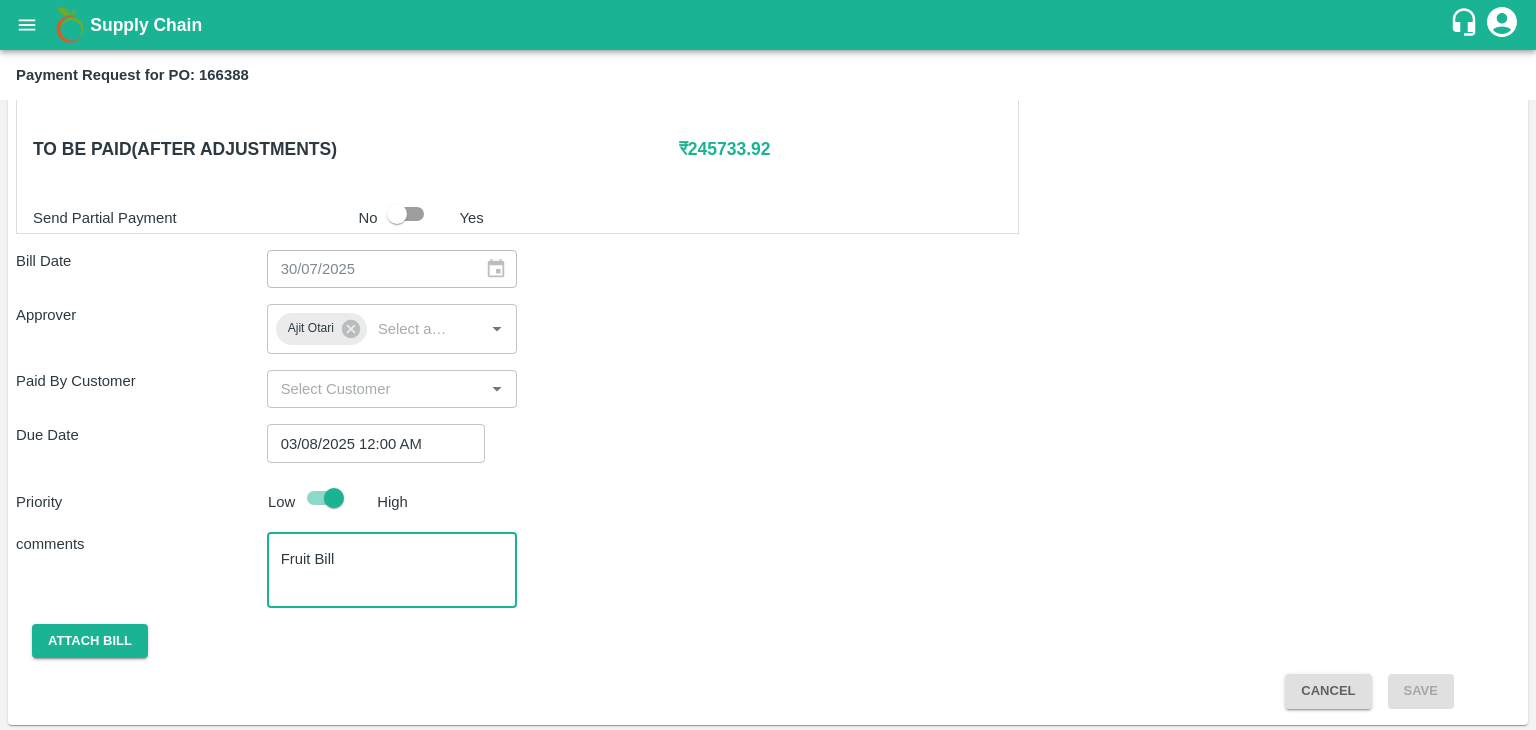 type on "Fruit Bill" 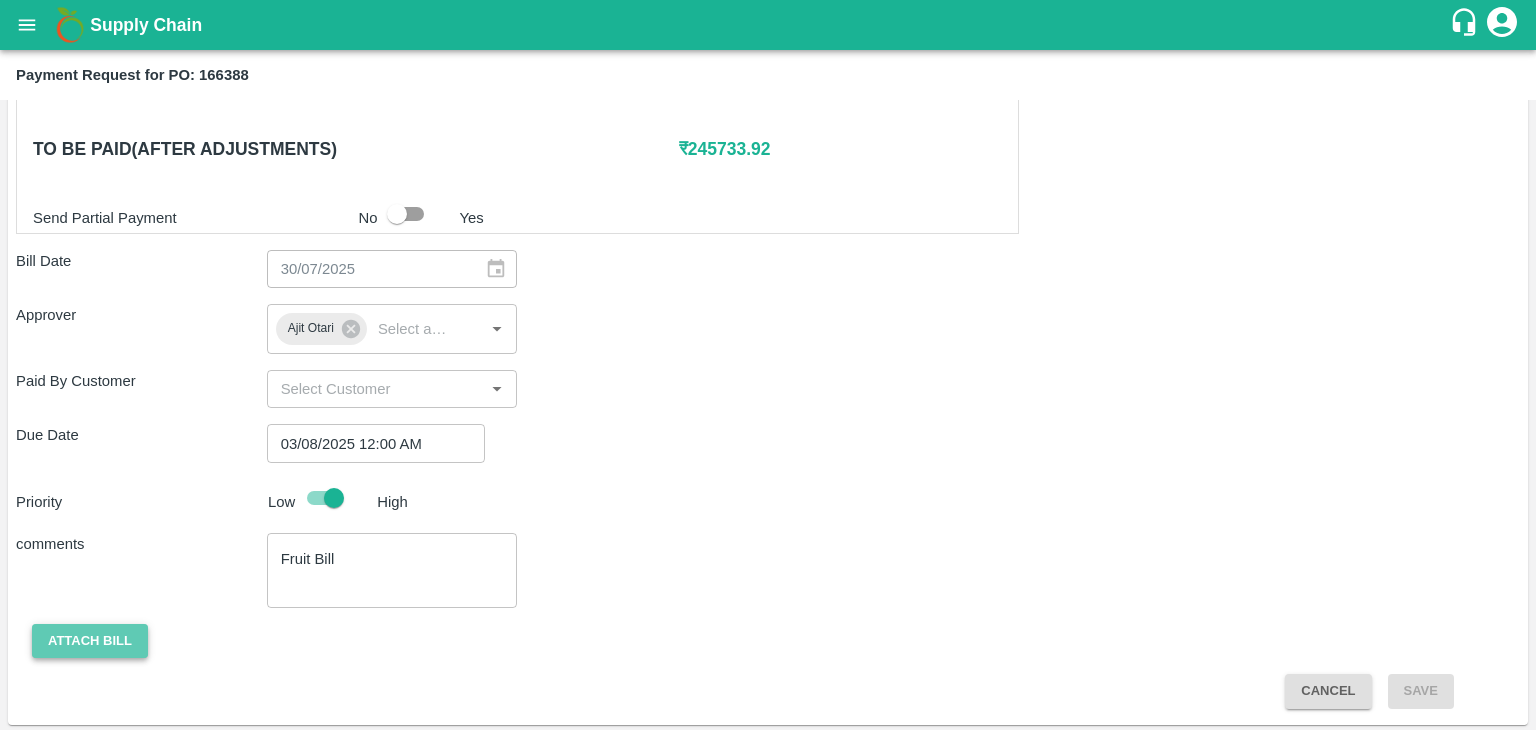 click on "Attach bill" at bounding box center (90, 641) 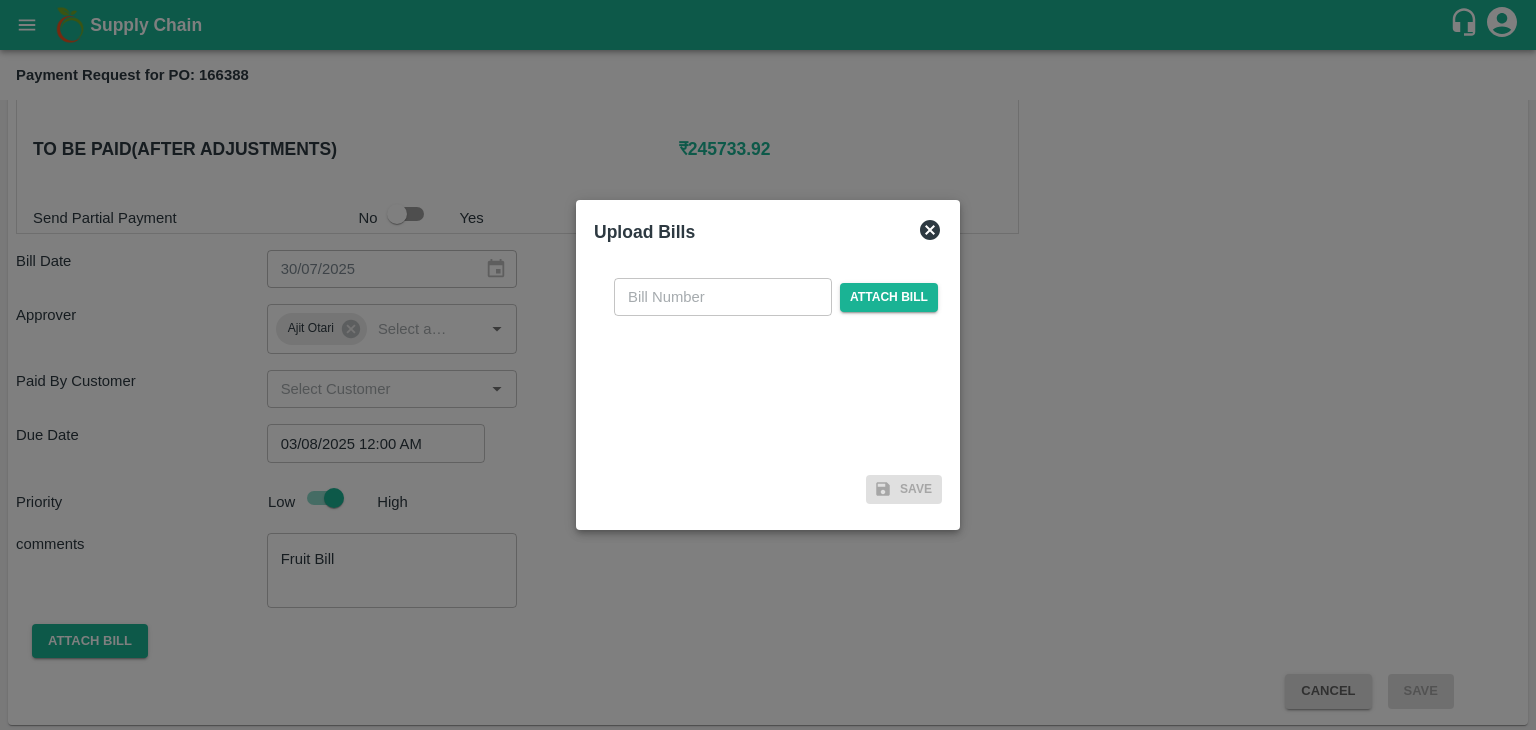 click at bounding box center [723, 297] 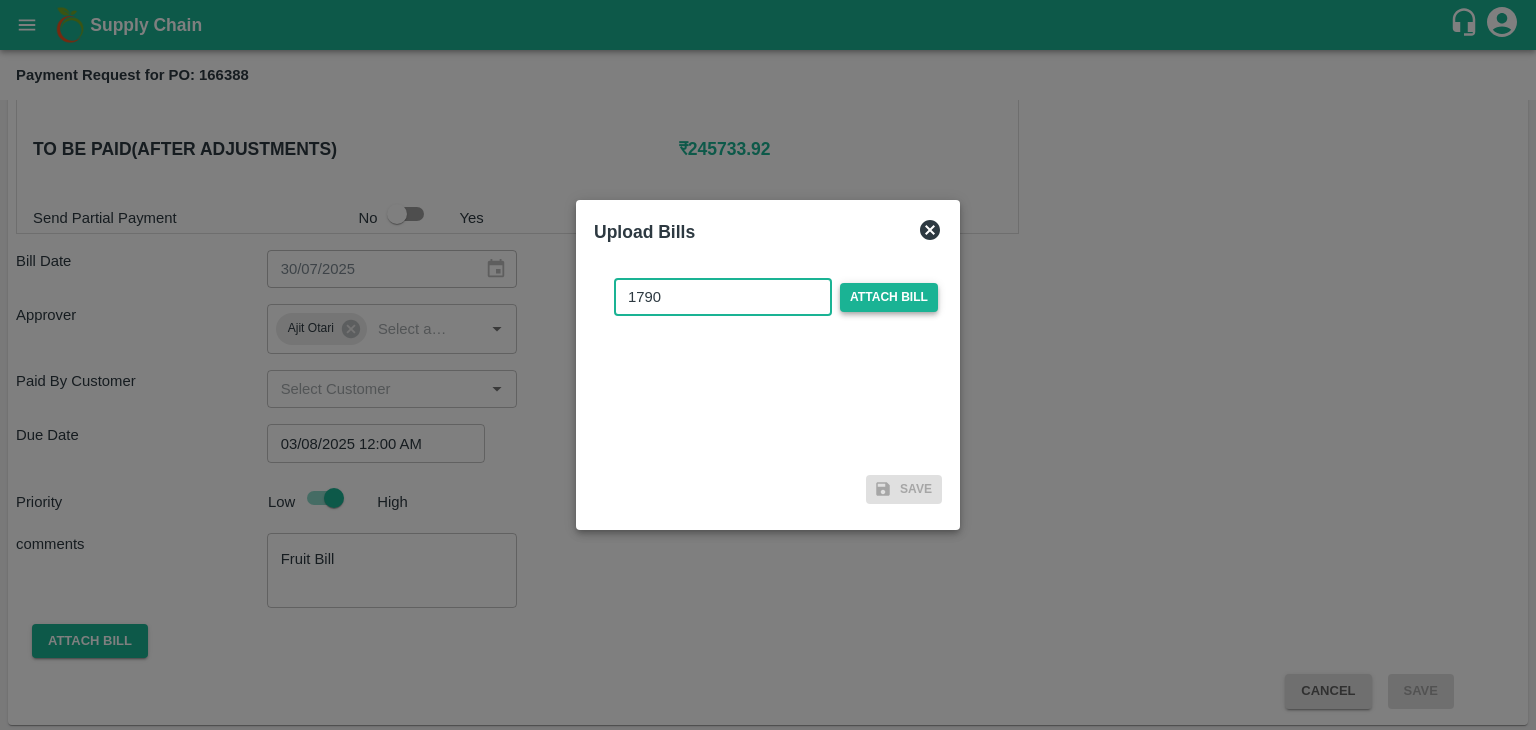 type on "1790" 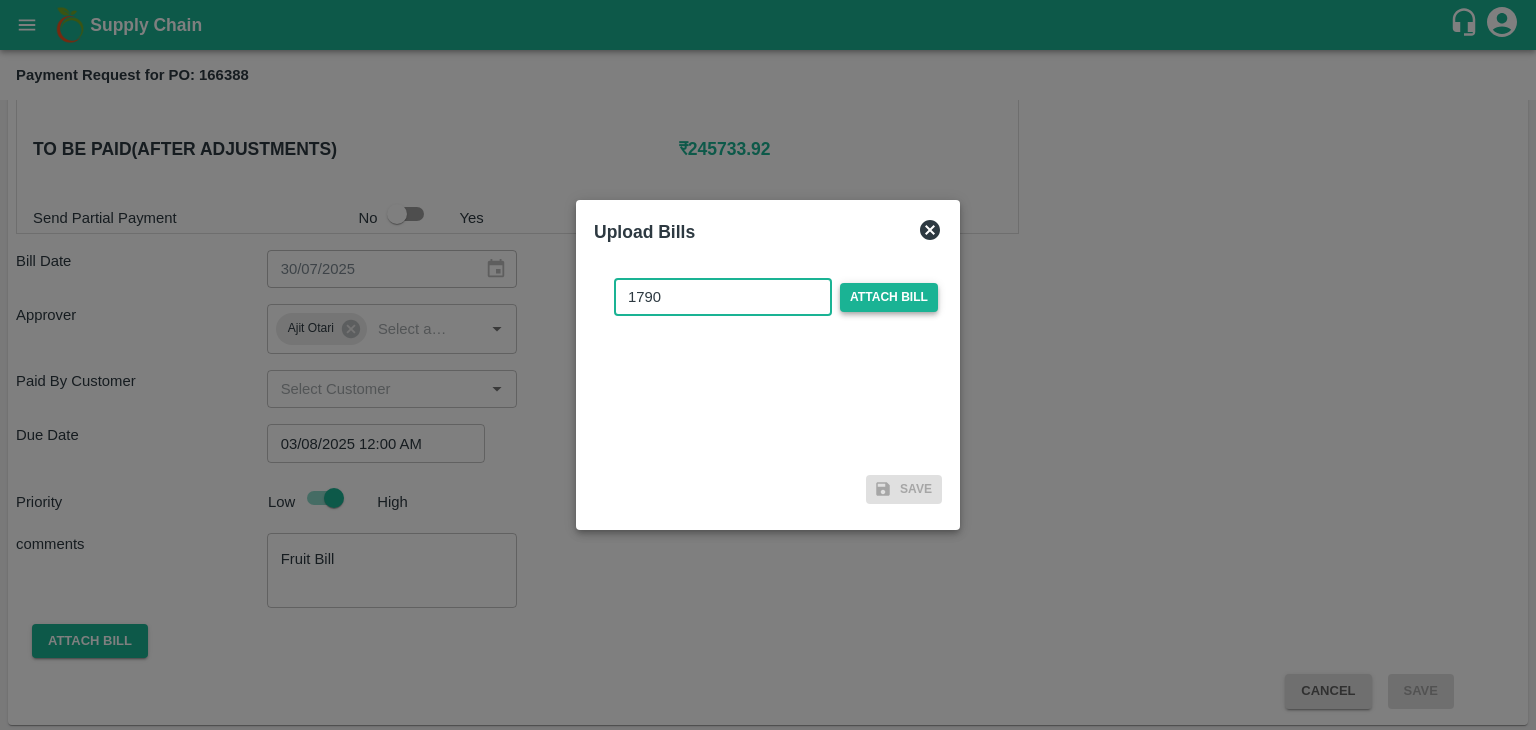 click on "Attach bill" at bounding box center (889, 297) 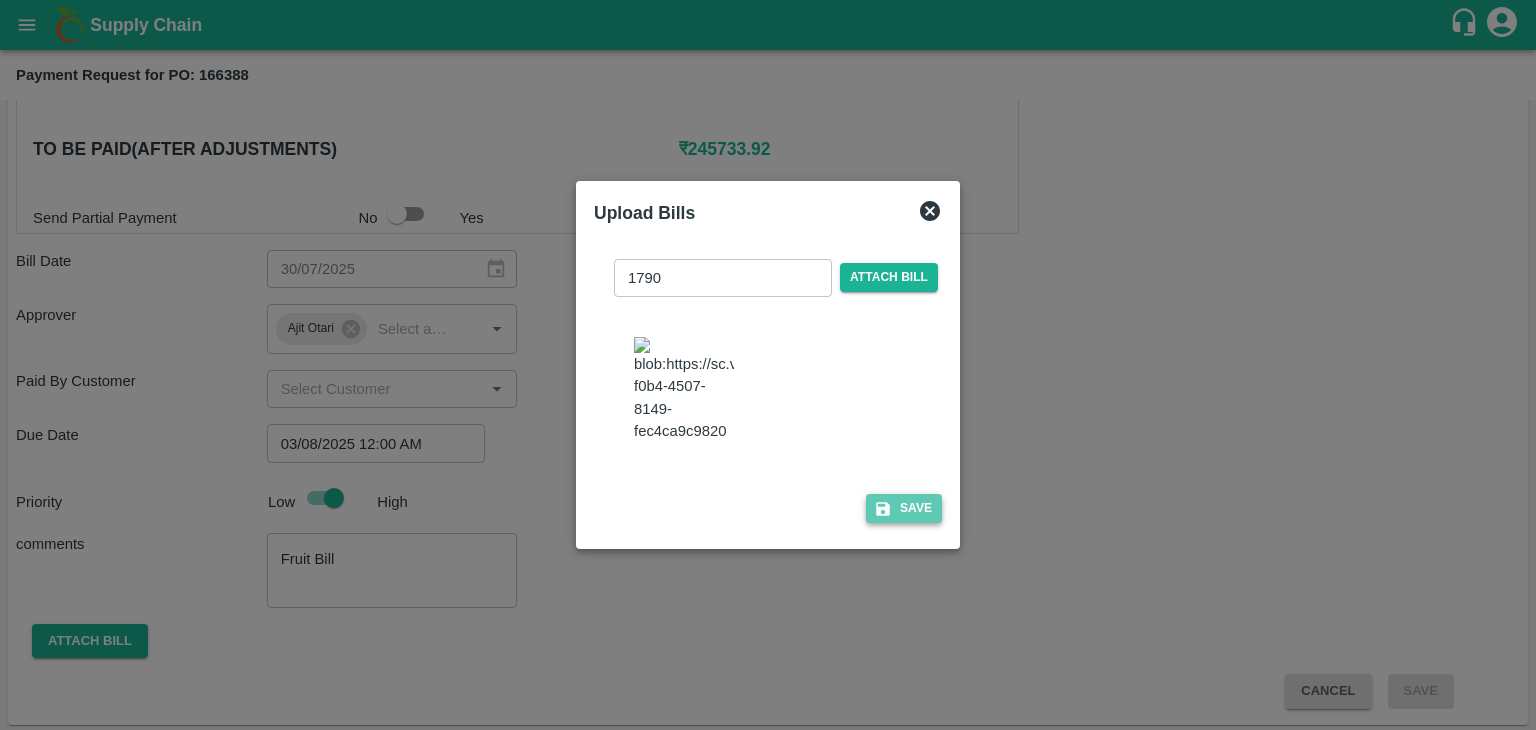 click on "Save" at bounding box center [904, 508] 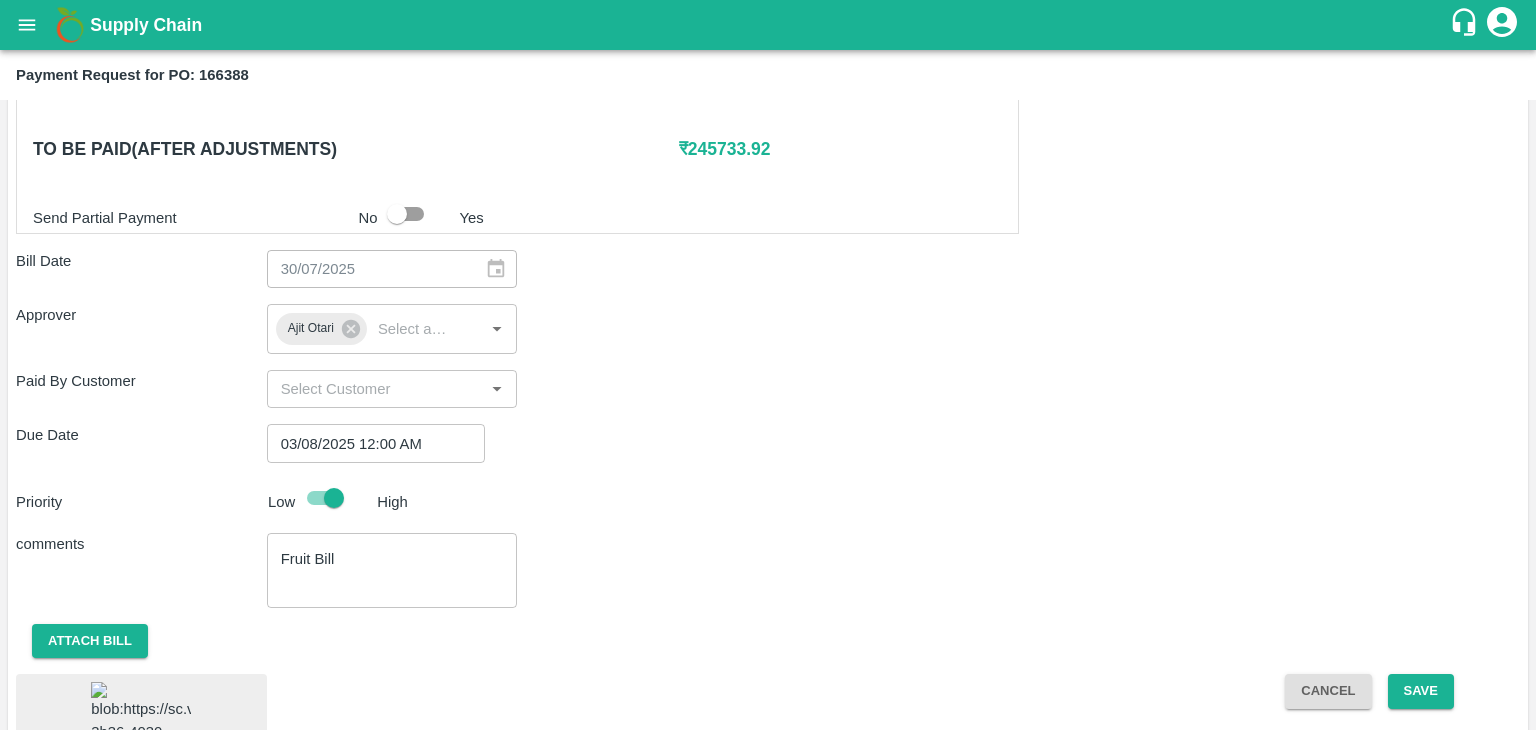 scroll, scrollTop: 1045, scrollLeft: 0, axis: vertical 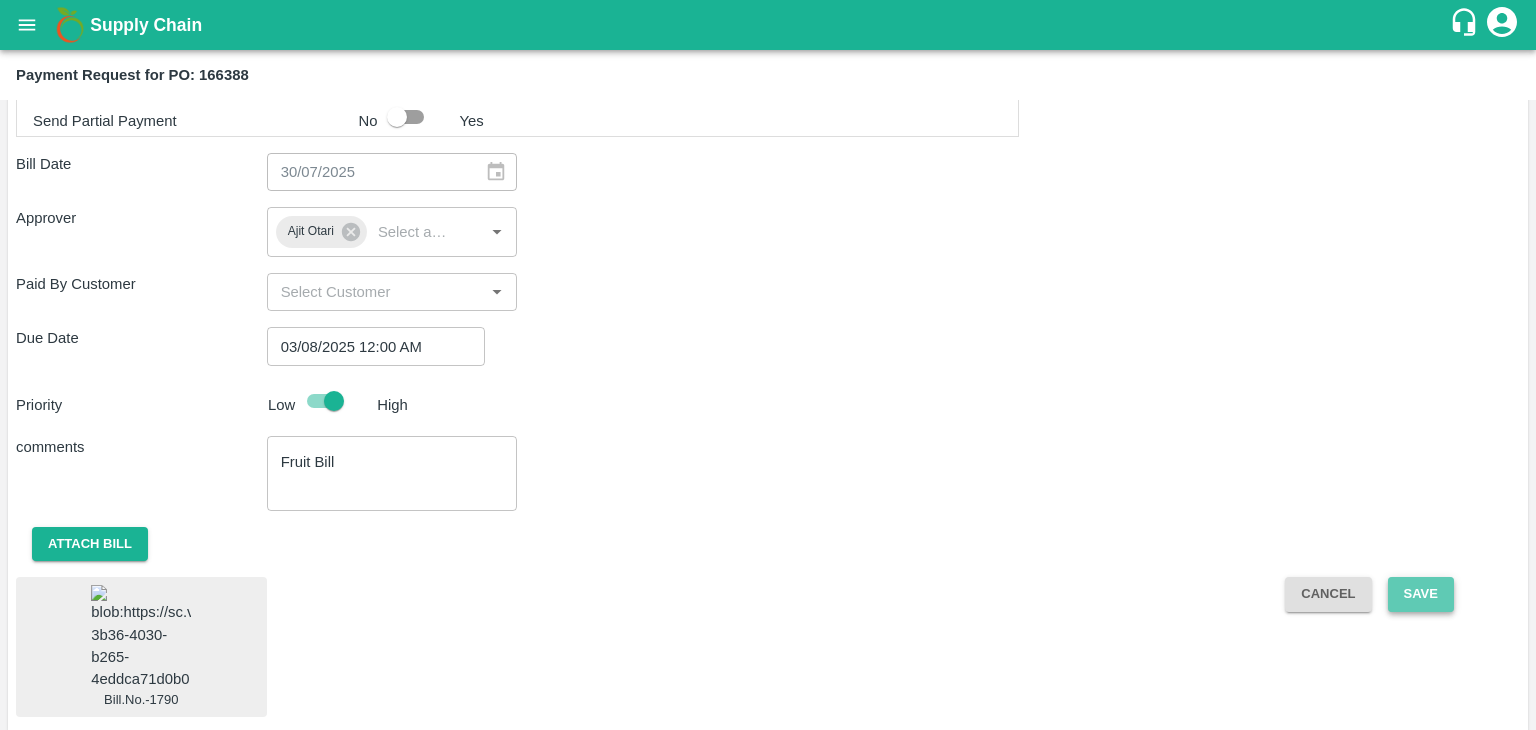 click on "Save" at bounding box center [1421, 594] 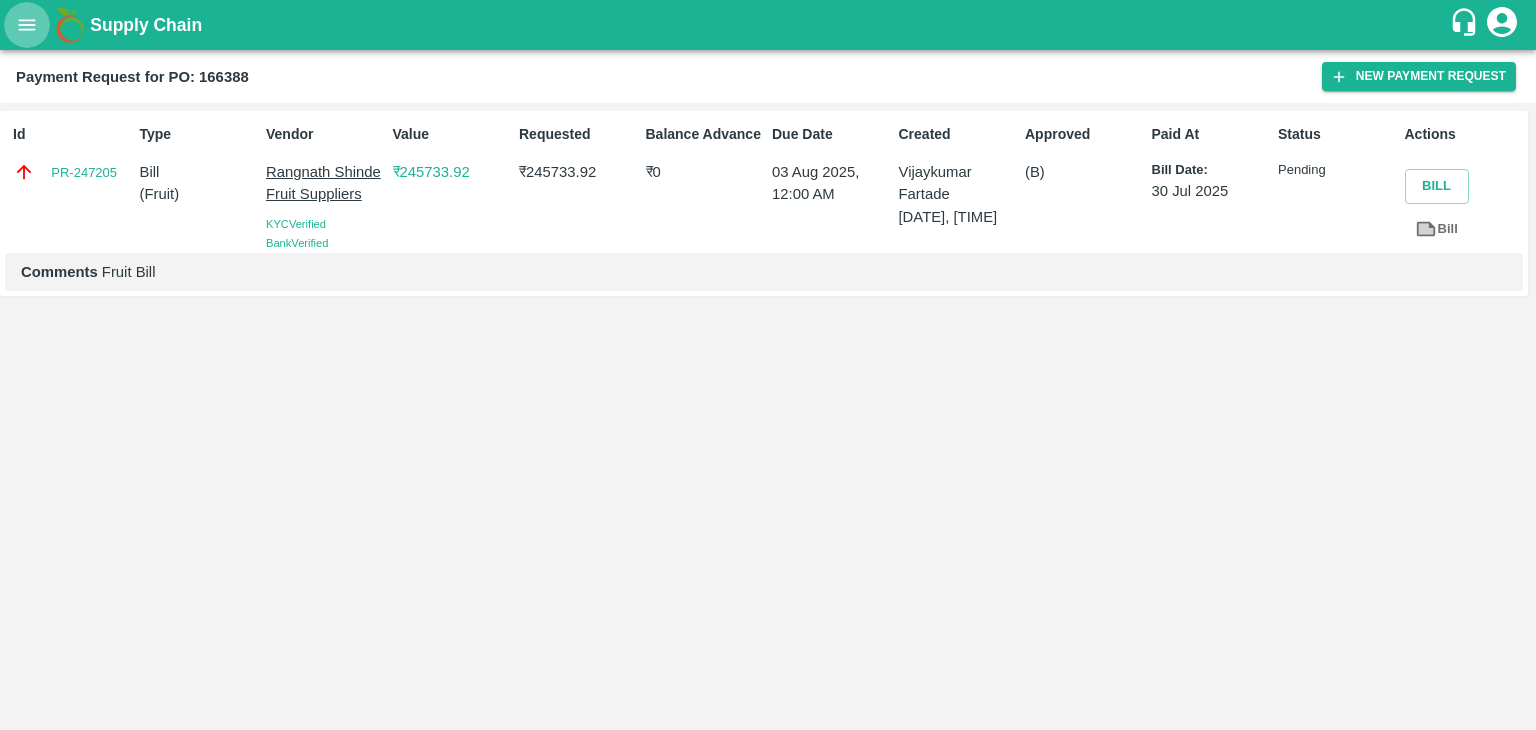 click 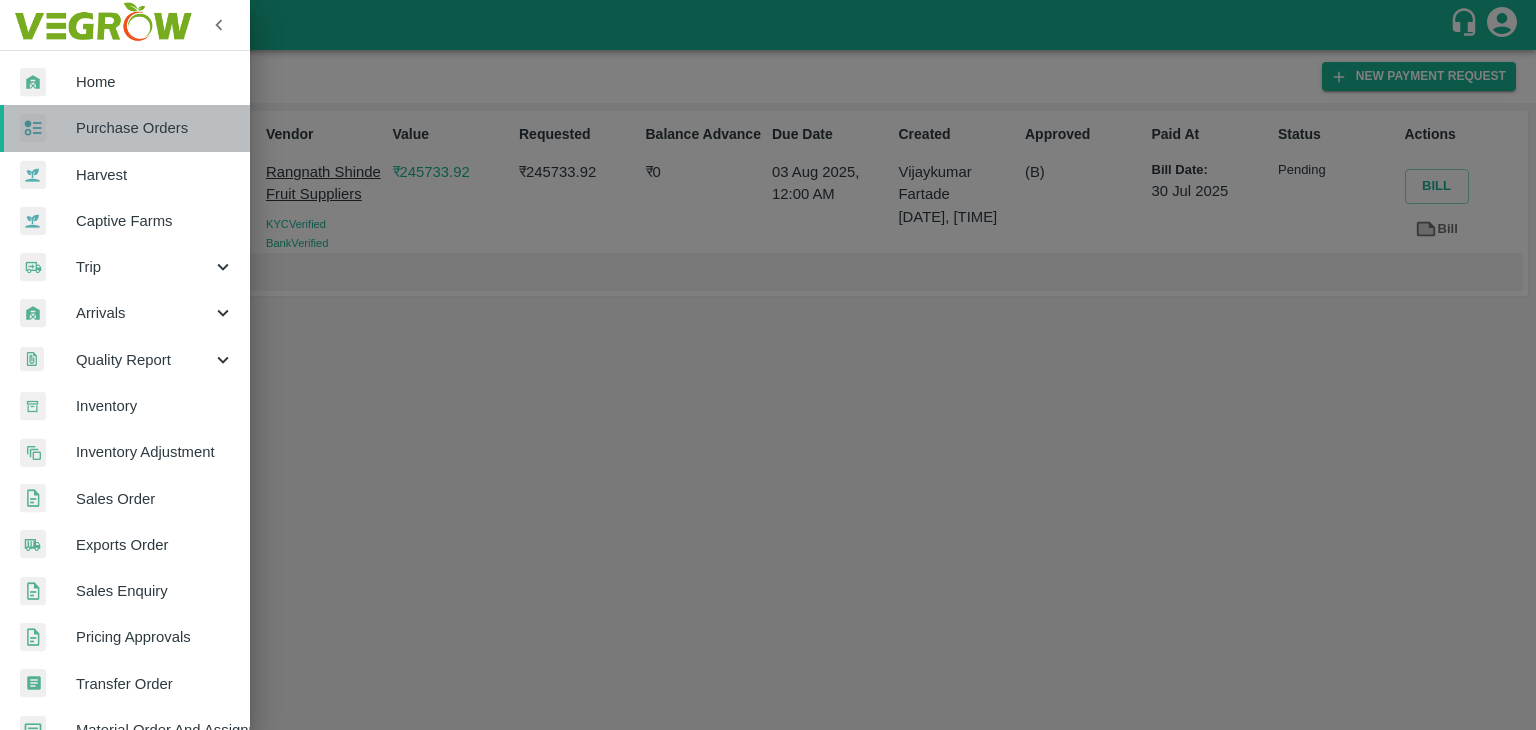 click on "Purchase Orders" at bounding box center [155, 128] 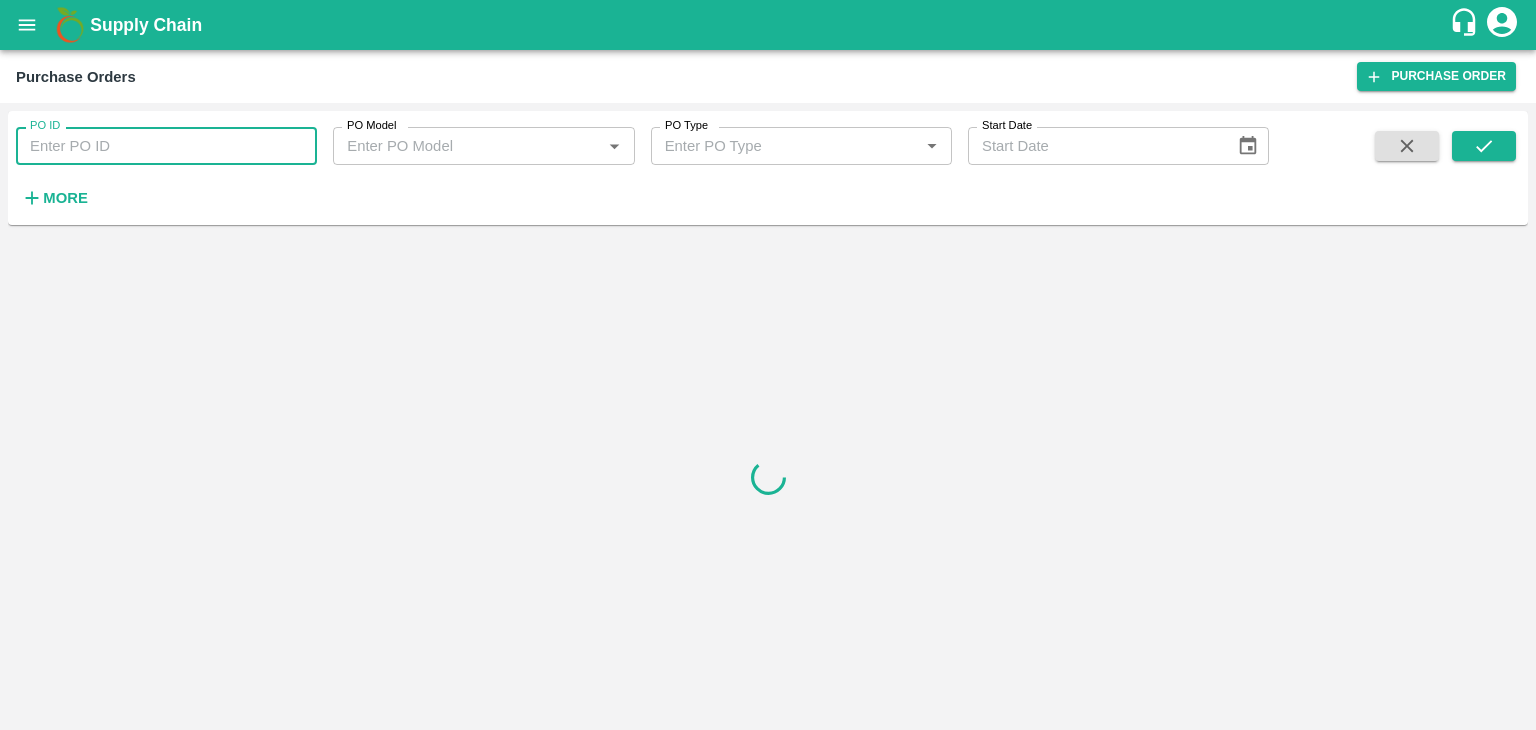 click on "PO ID" at bounding box center (166, 146) 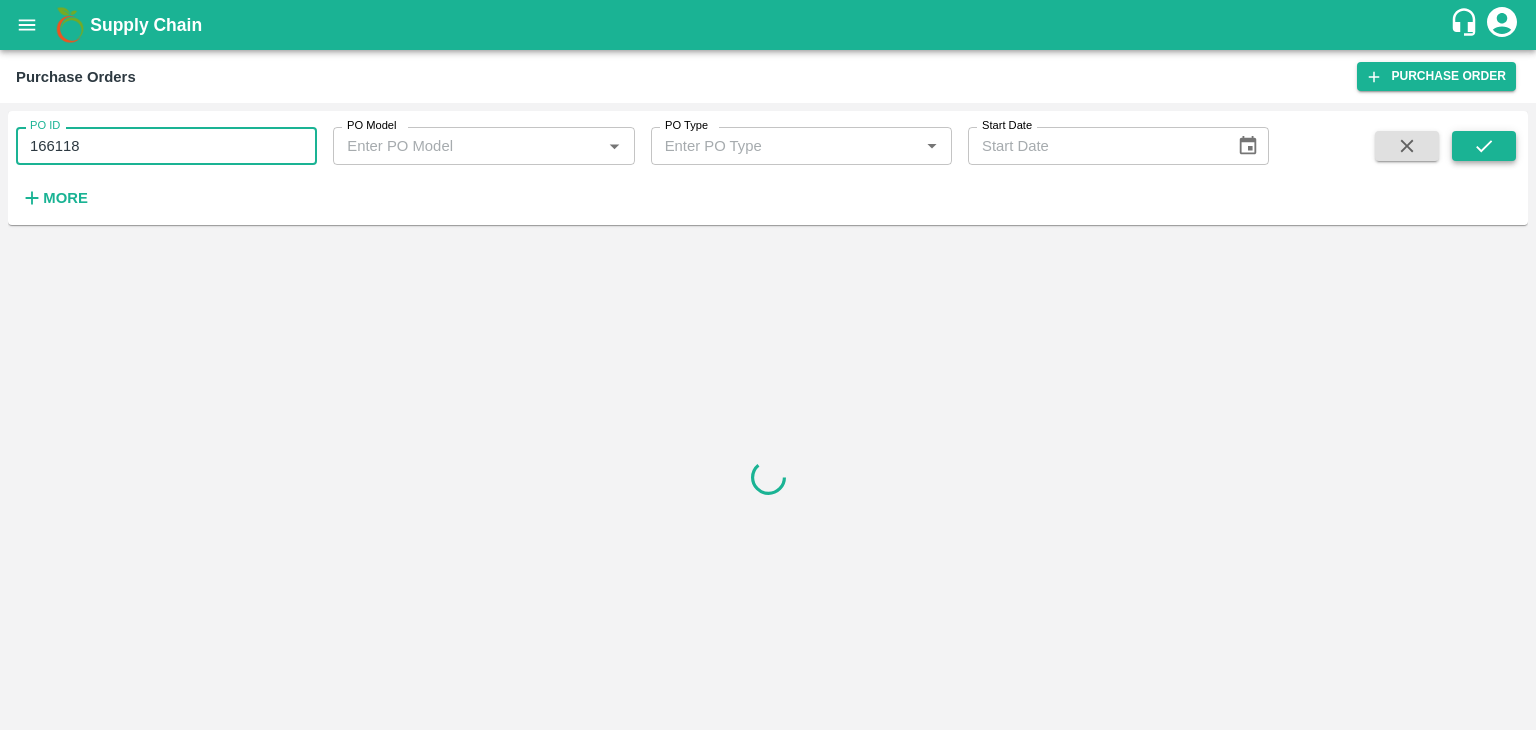 type on "166118" 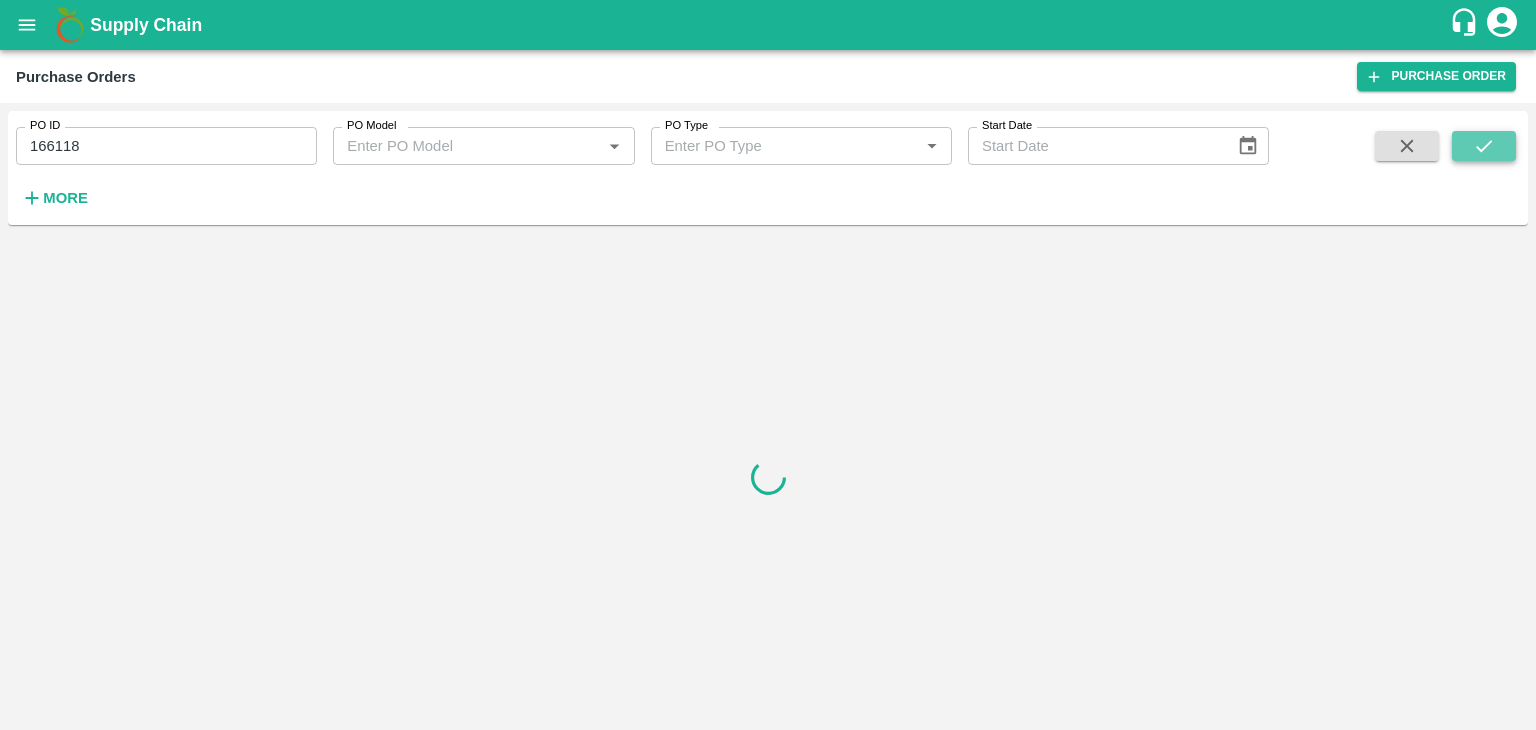 click at bounding box center [1484, 146] 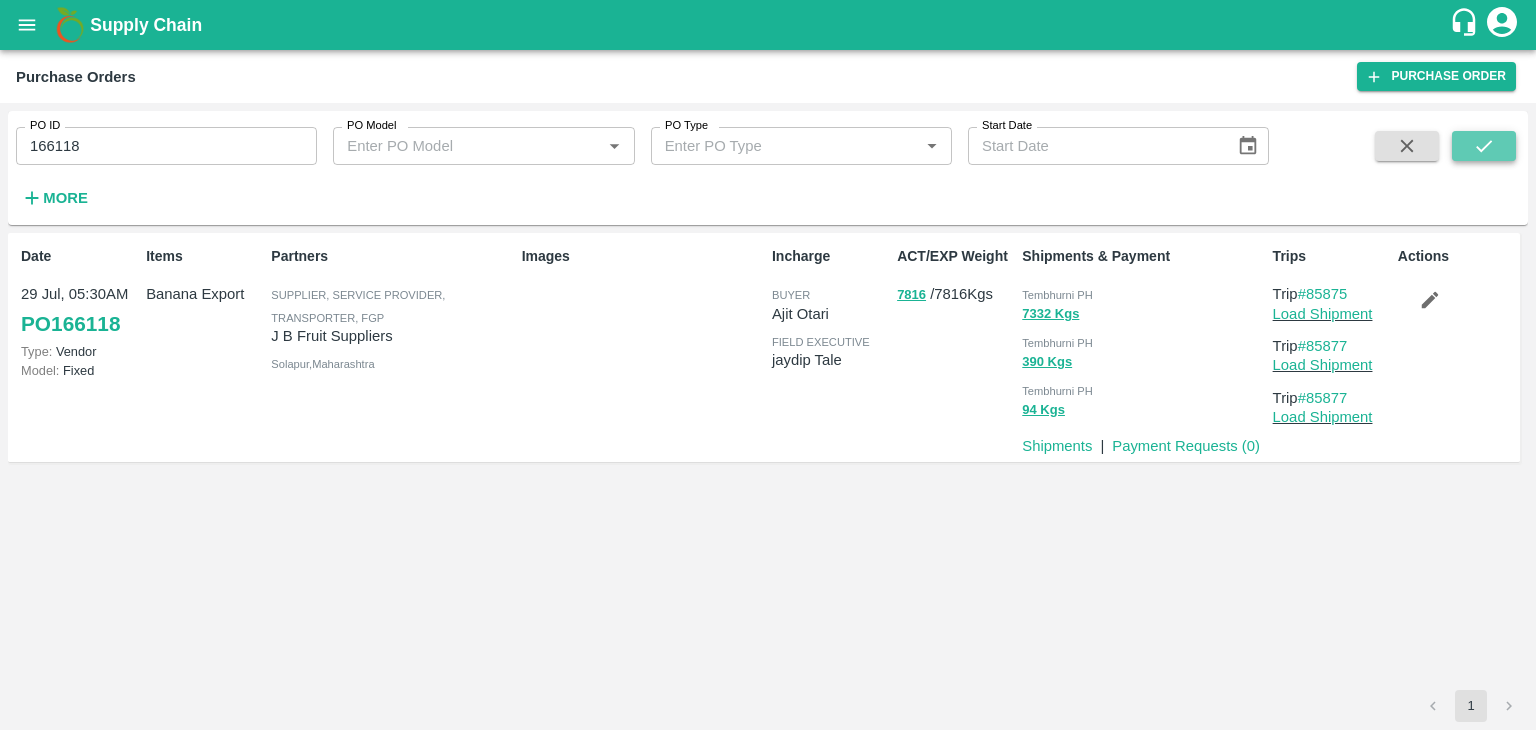 click at bounding box center (1484, 146) 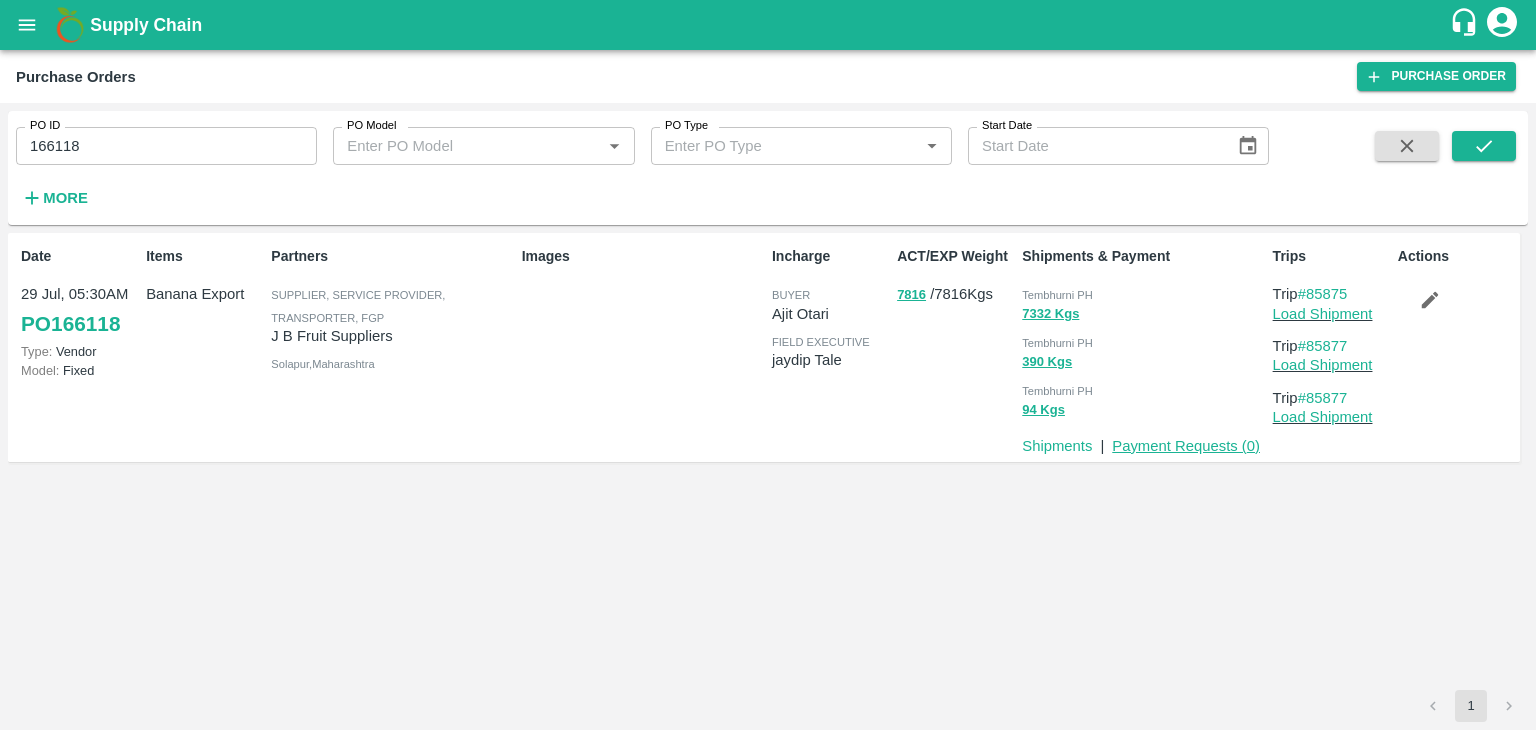 click on "Payment Requests ( 0 )" at bounding box center [1186, 446] 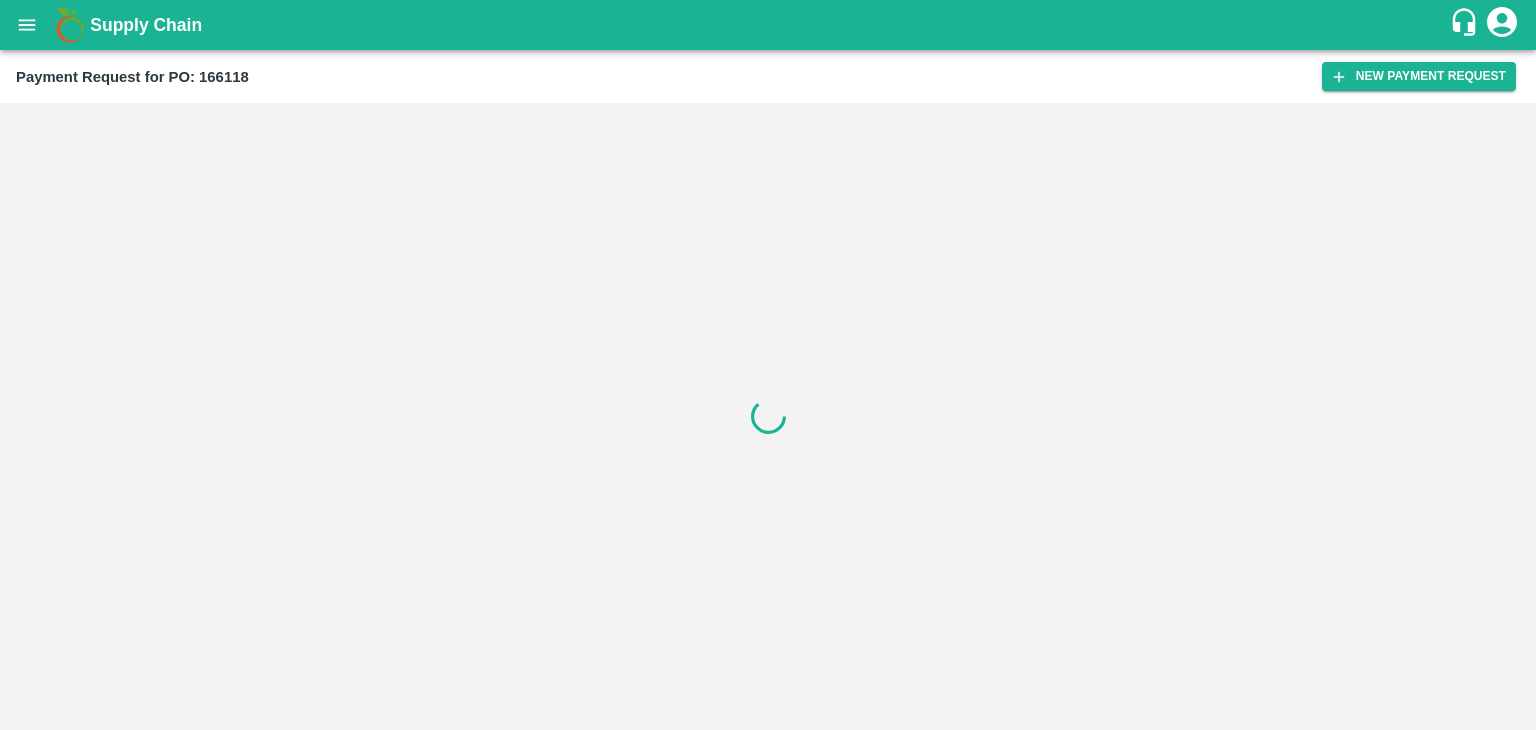 scroll, scrollTop: 0, scrollLeft: 0, axis: both 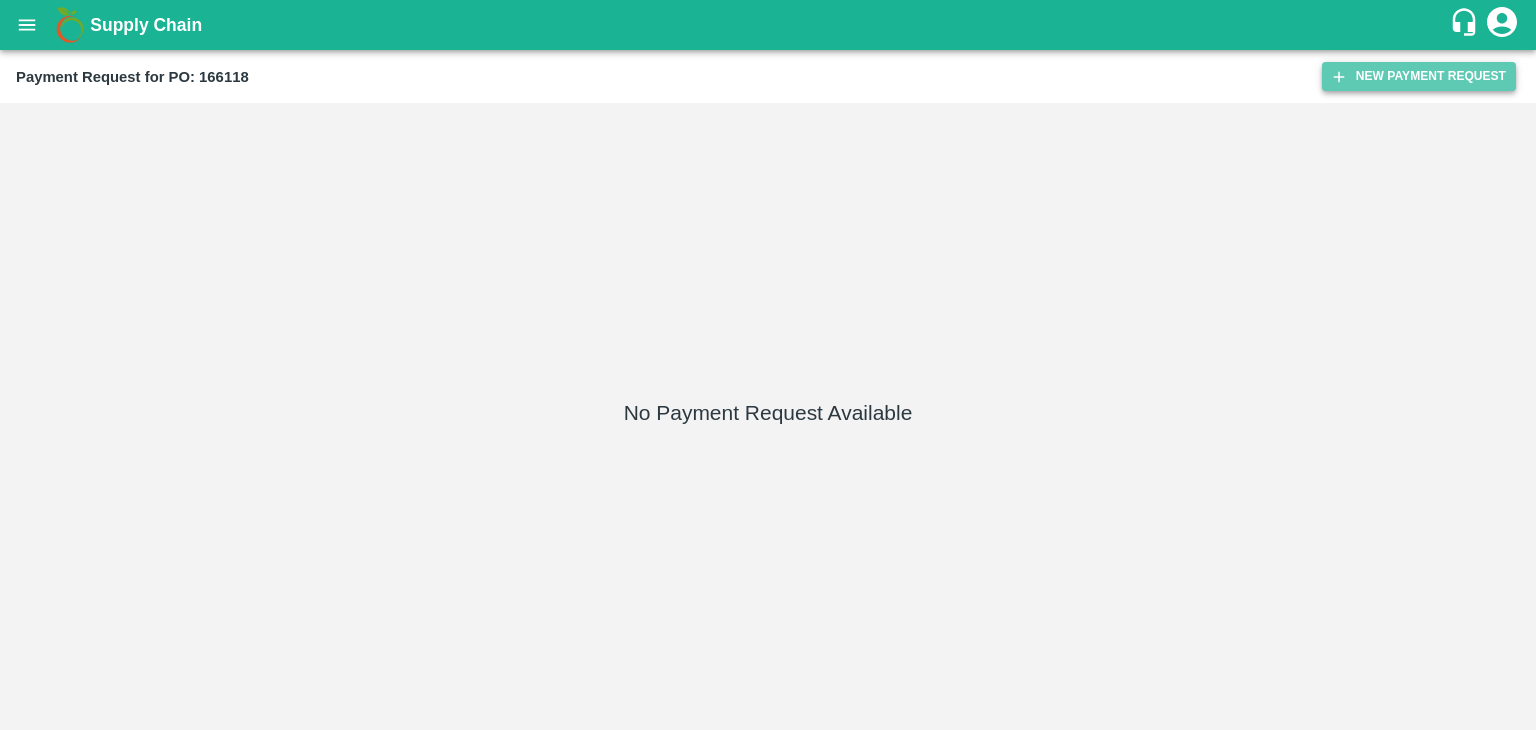click on "New Payment Request" at bounding box center (1419, 76) 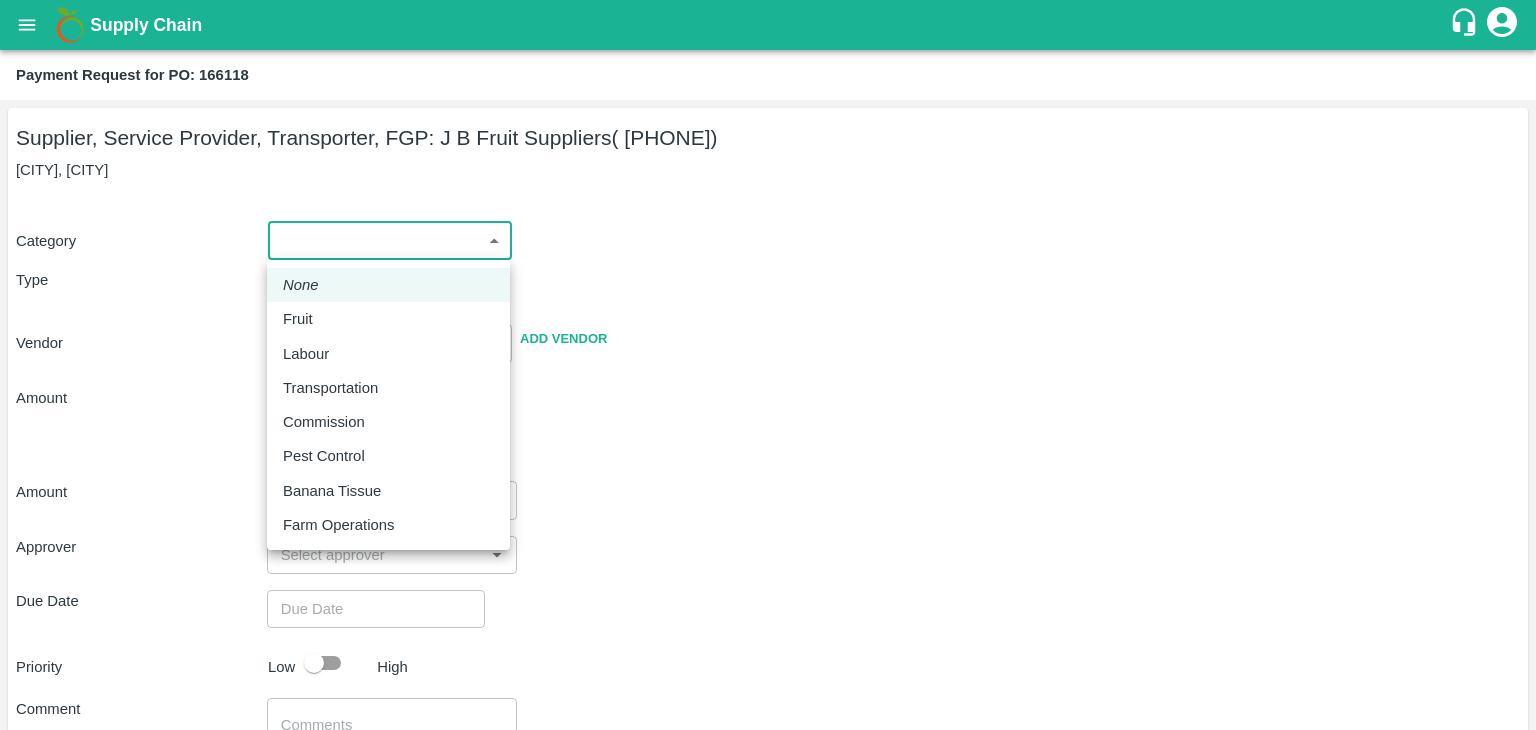 drag, startPoint x: 295, startPoint y: 241, endPoint x: 329, endPoint y: 314, distance: 80.529495 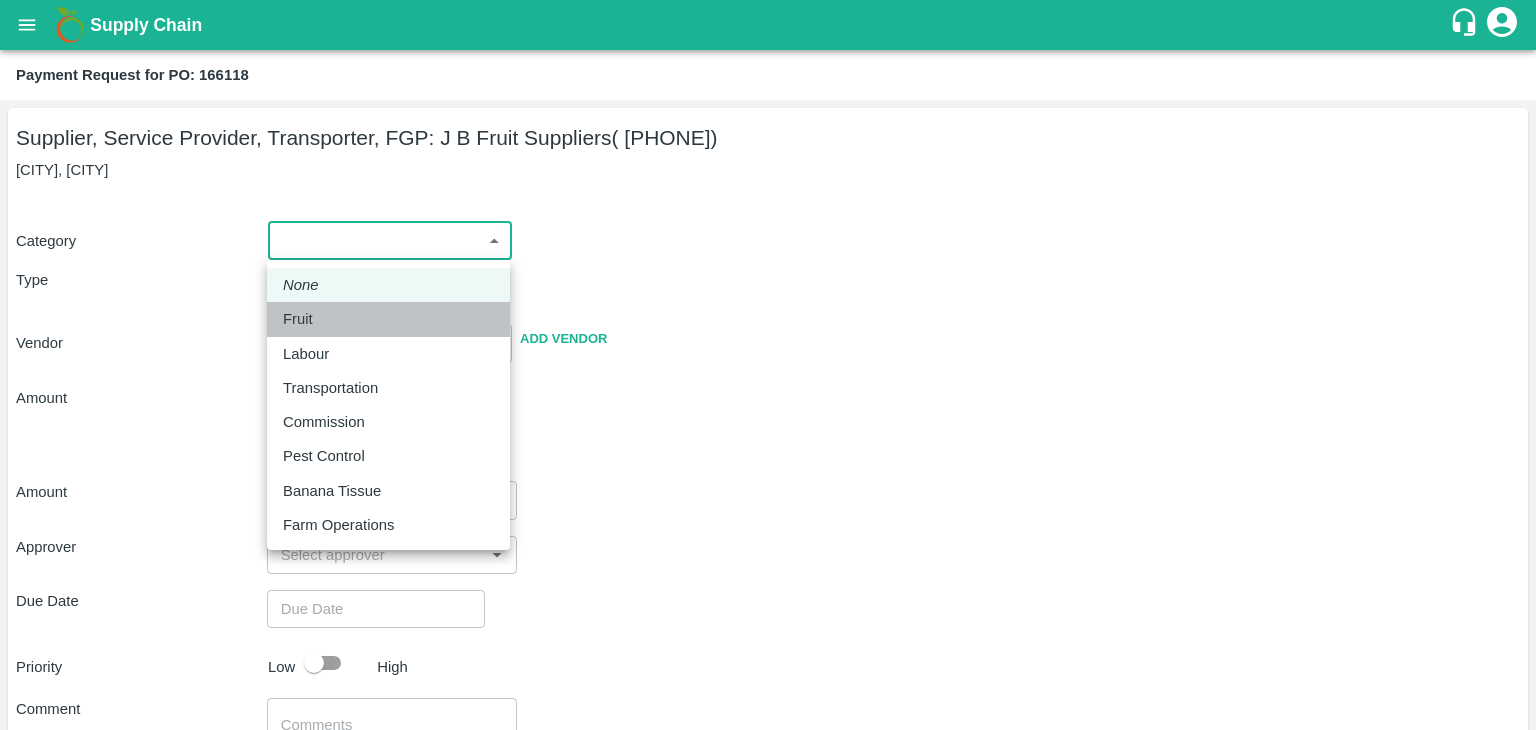 click on "Fruit" at bounding box center (388, 319) 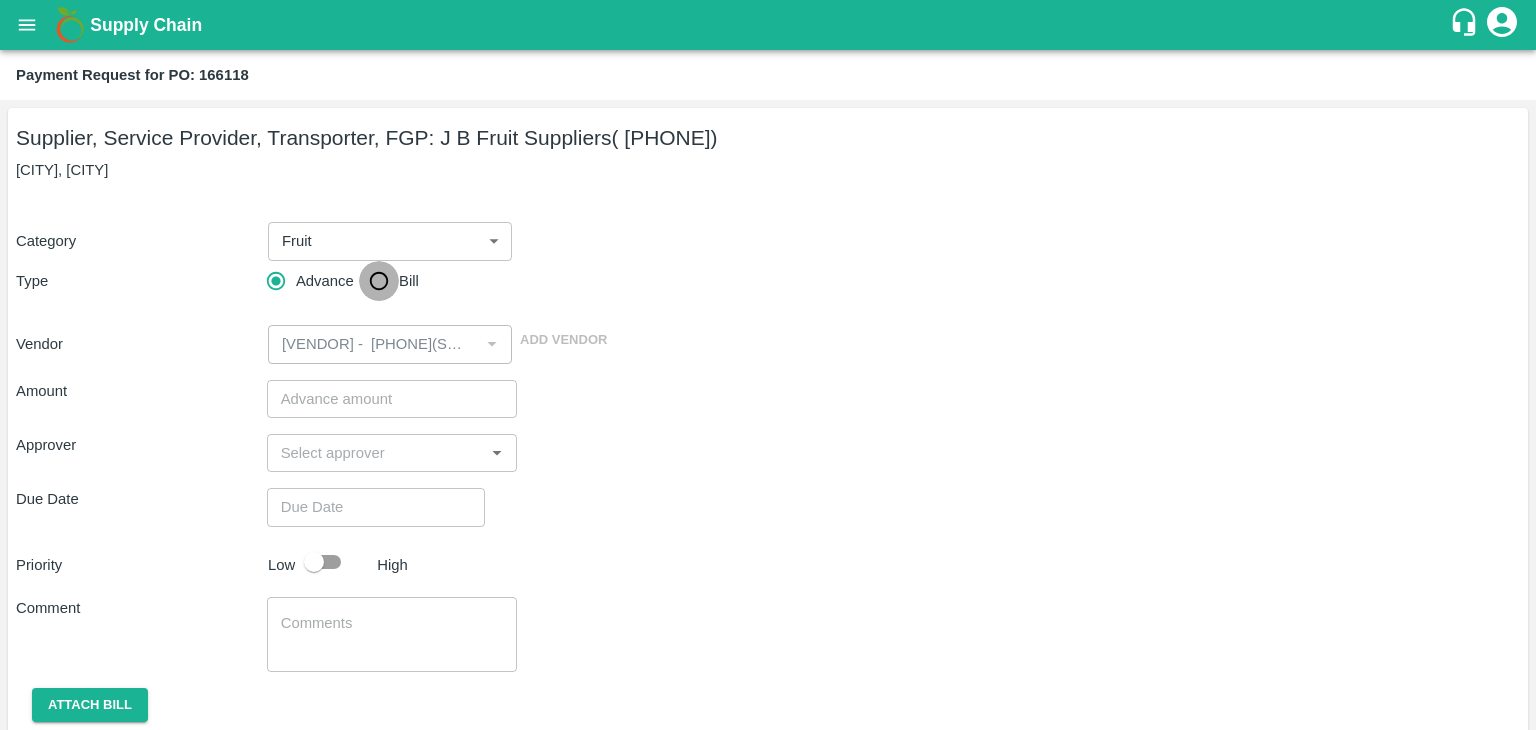 click on "Bill" at bounding box center (379, 281) 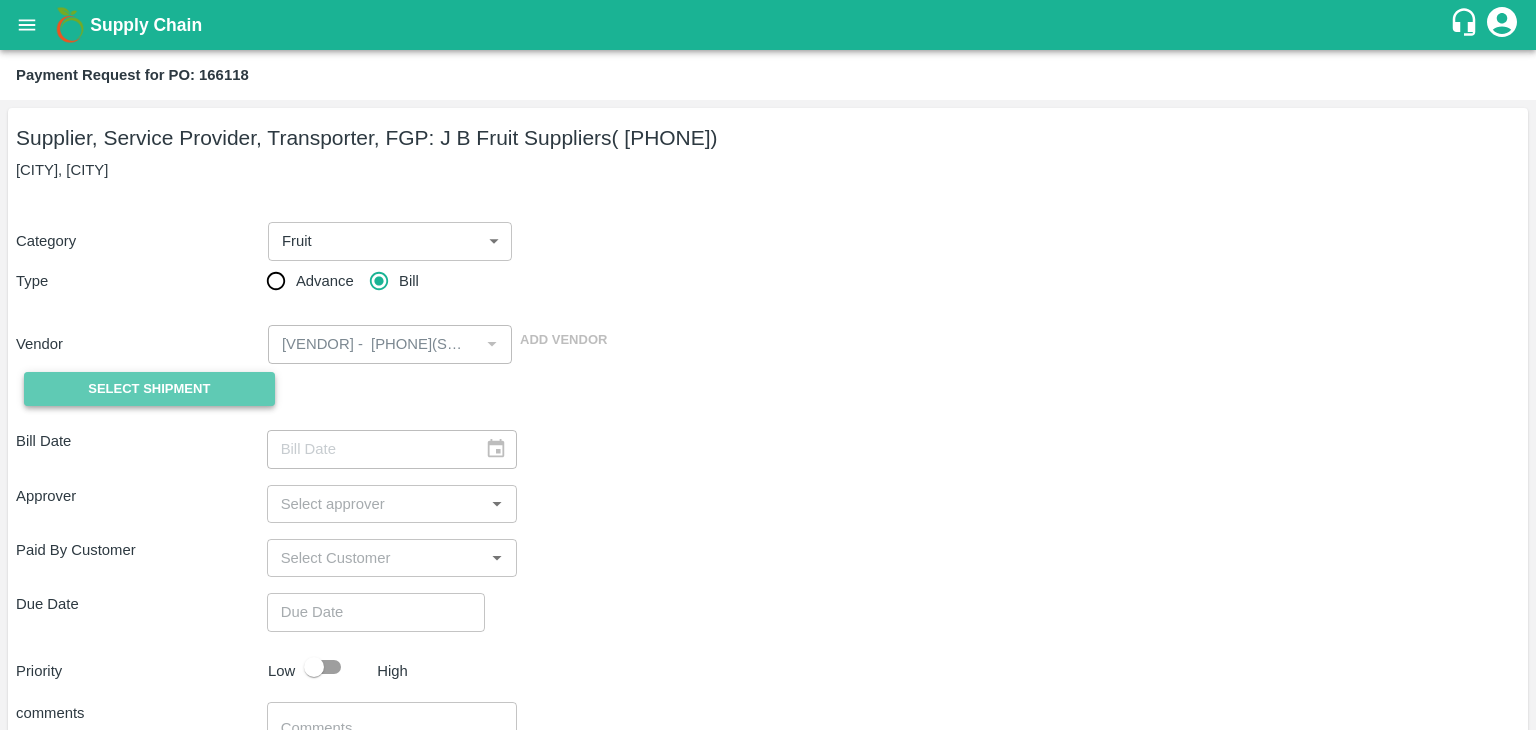 click on "Select Shipment" at bounding box center [149, 389] 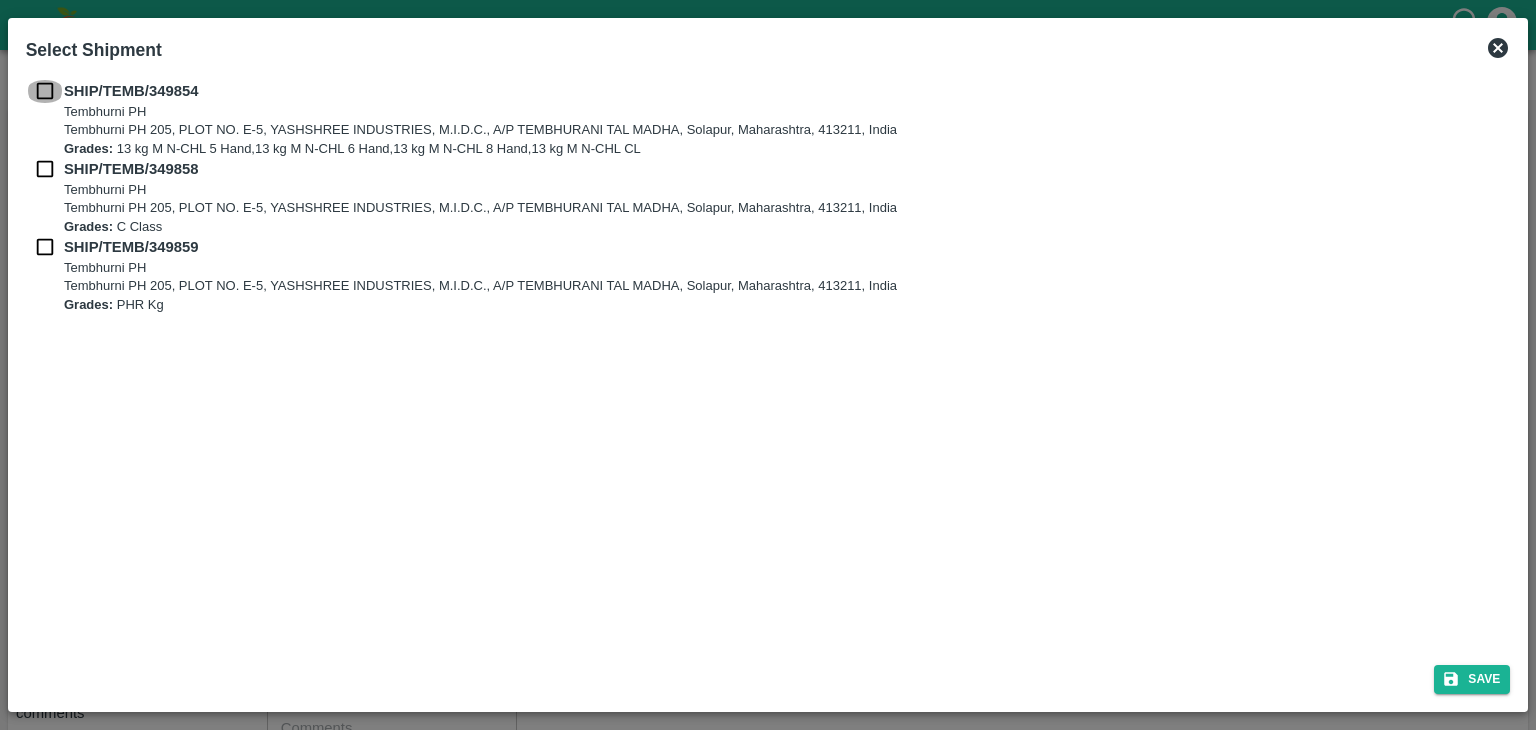 click at bounding box center [45, 91] 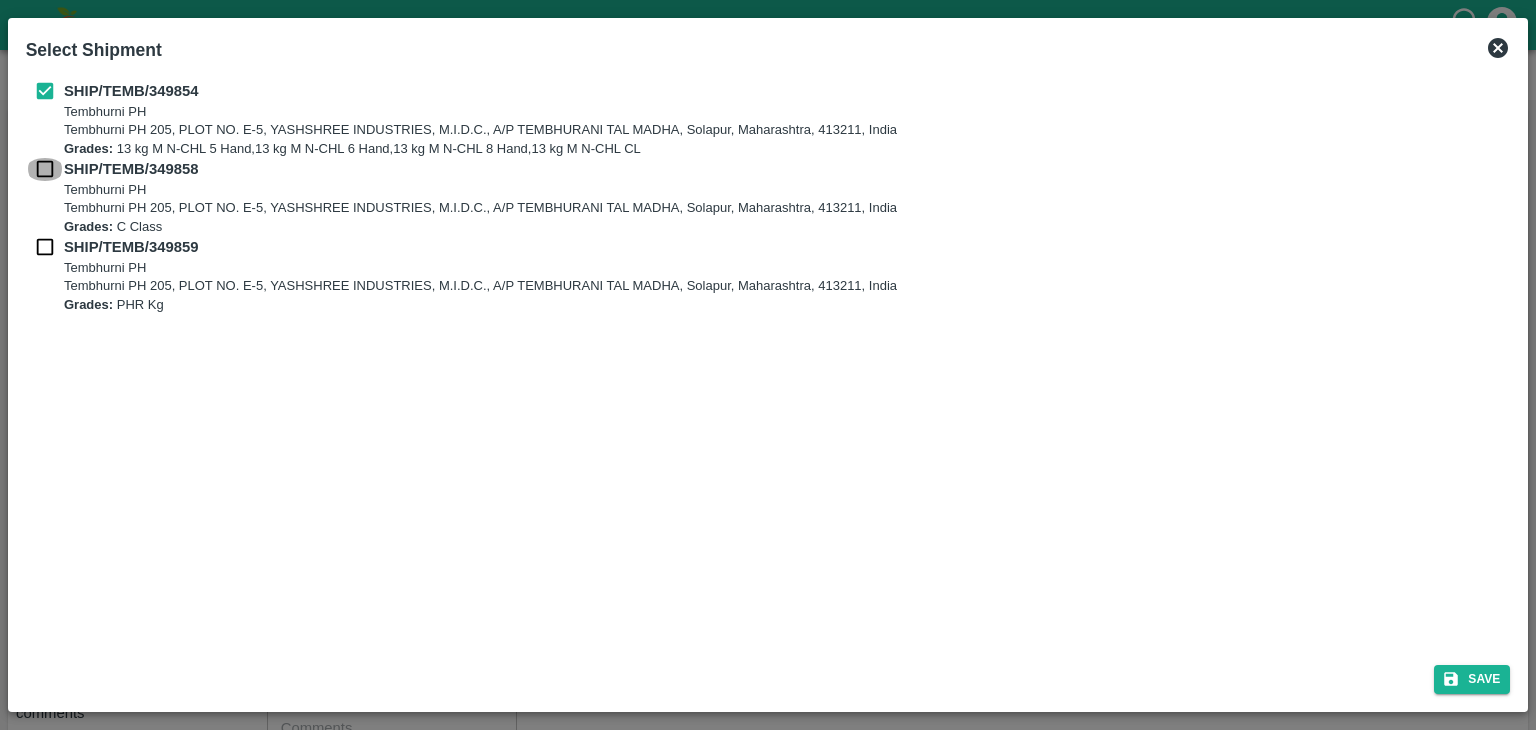 click at bounding box center [45, 169] 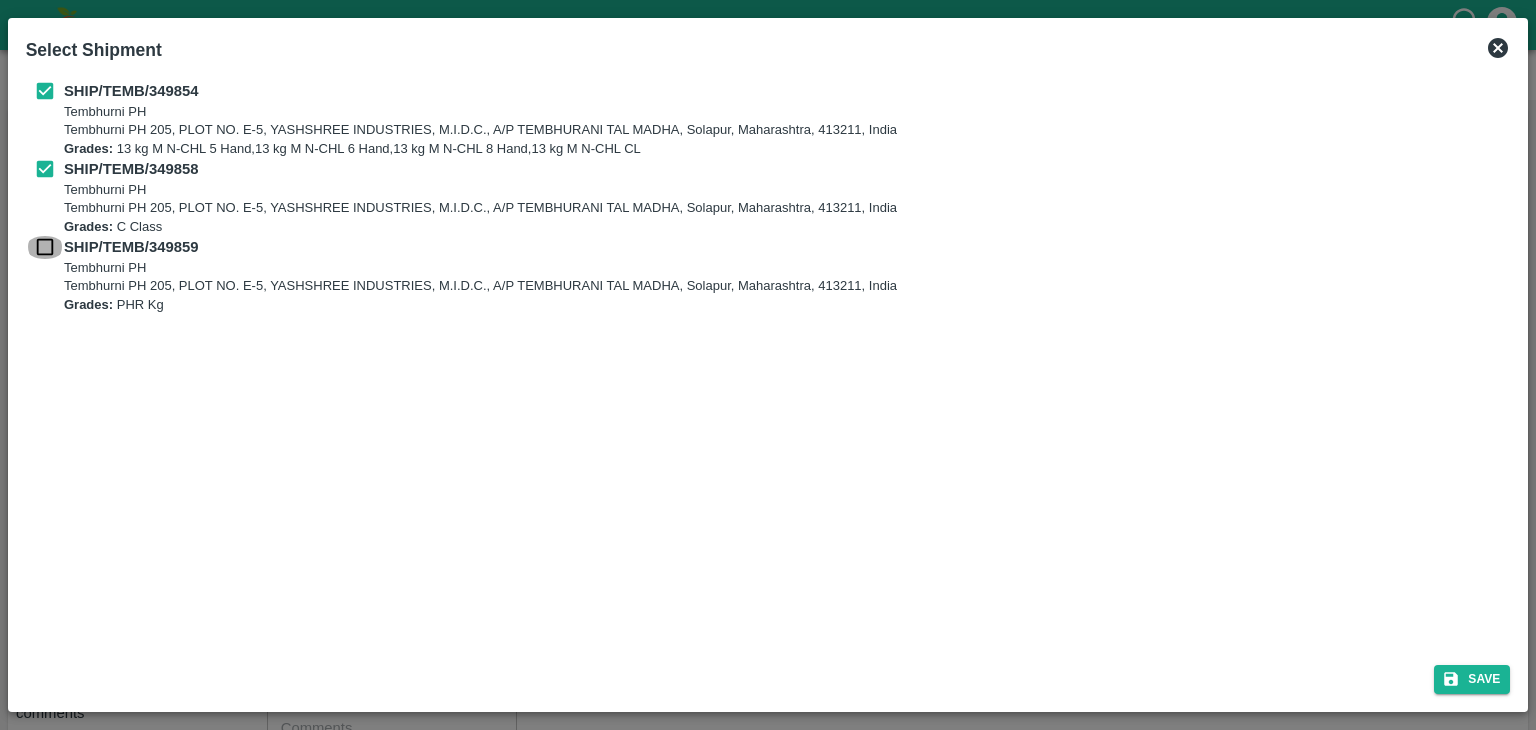 click at bounding box center (45, 247) 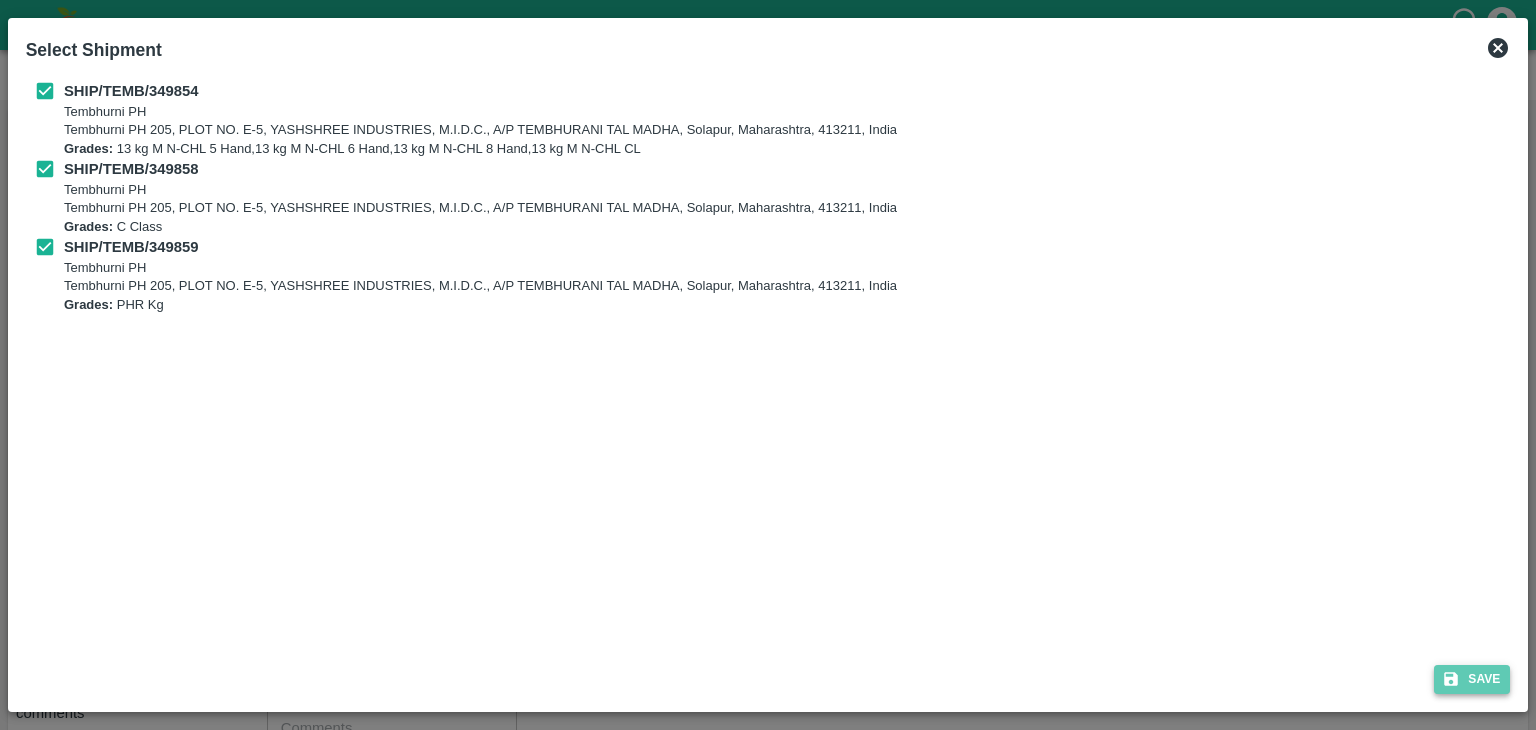 click on "Save" at bounding box center (1472, 679) 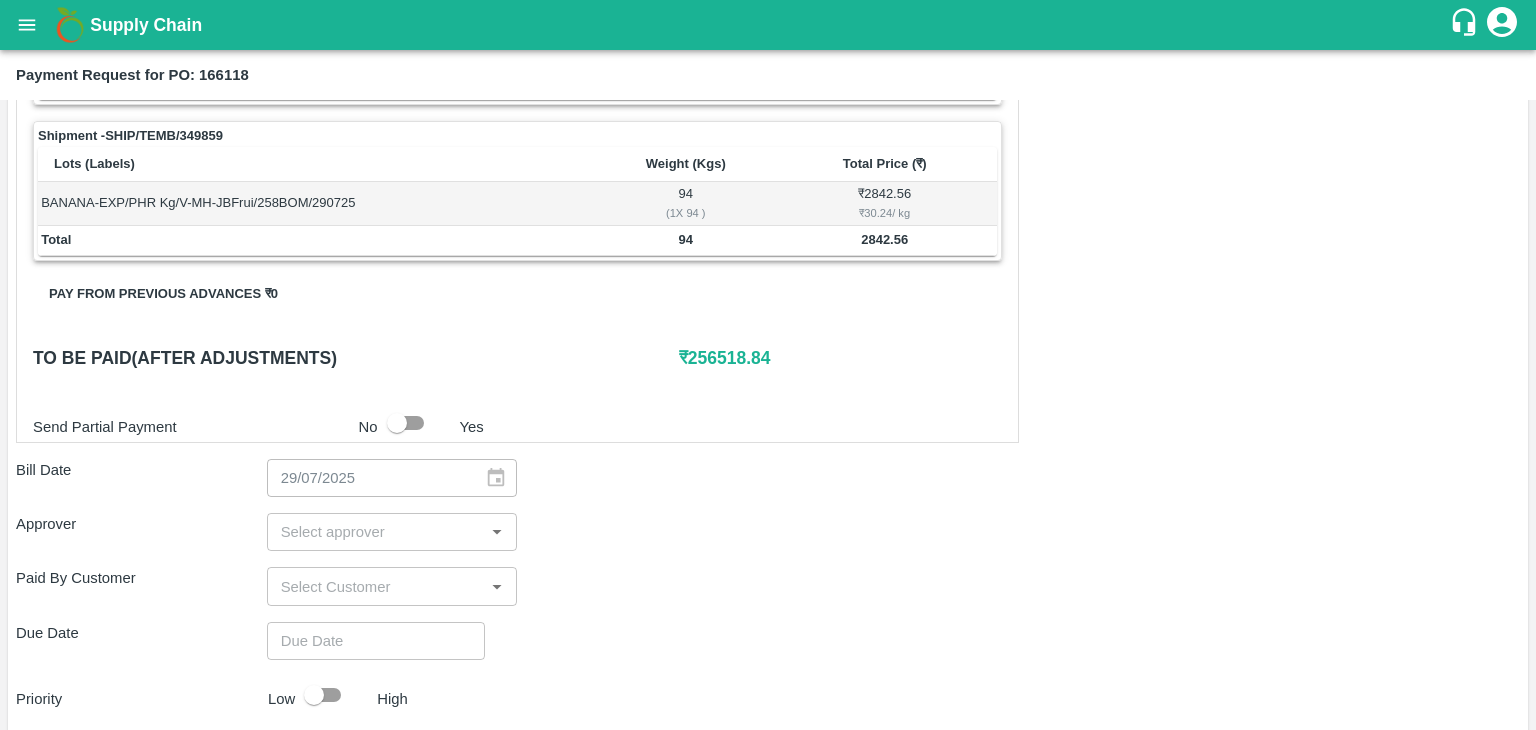 scroll, scrollTop: 936, scrollLeft: 0, axis: vertical 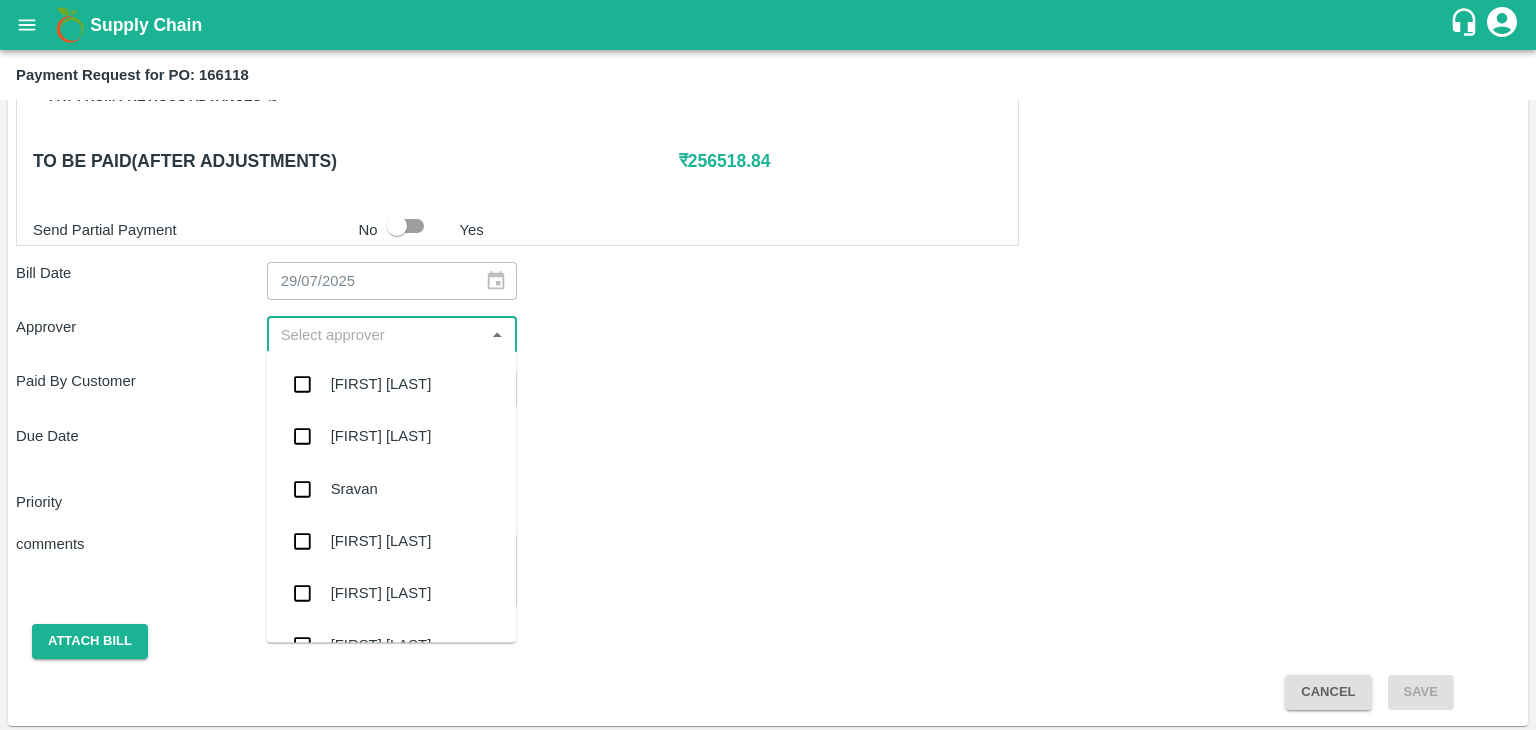 click at bounding box center [376, 335] 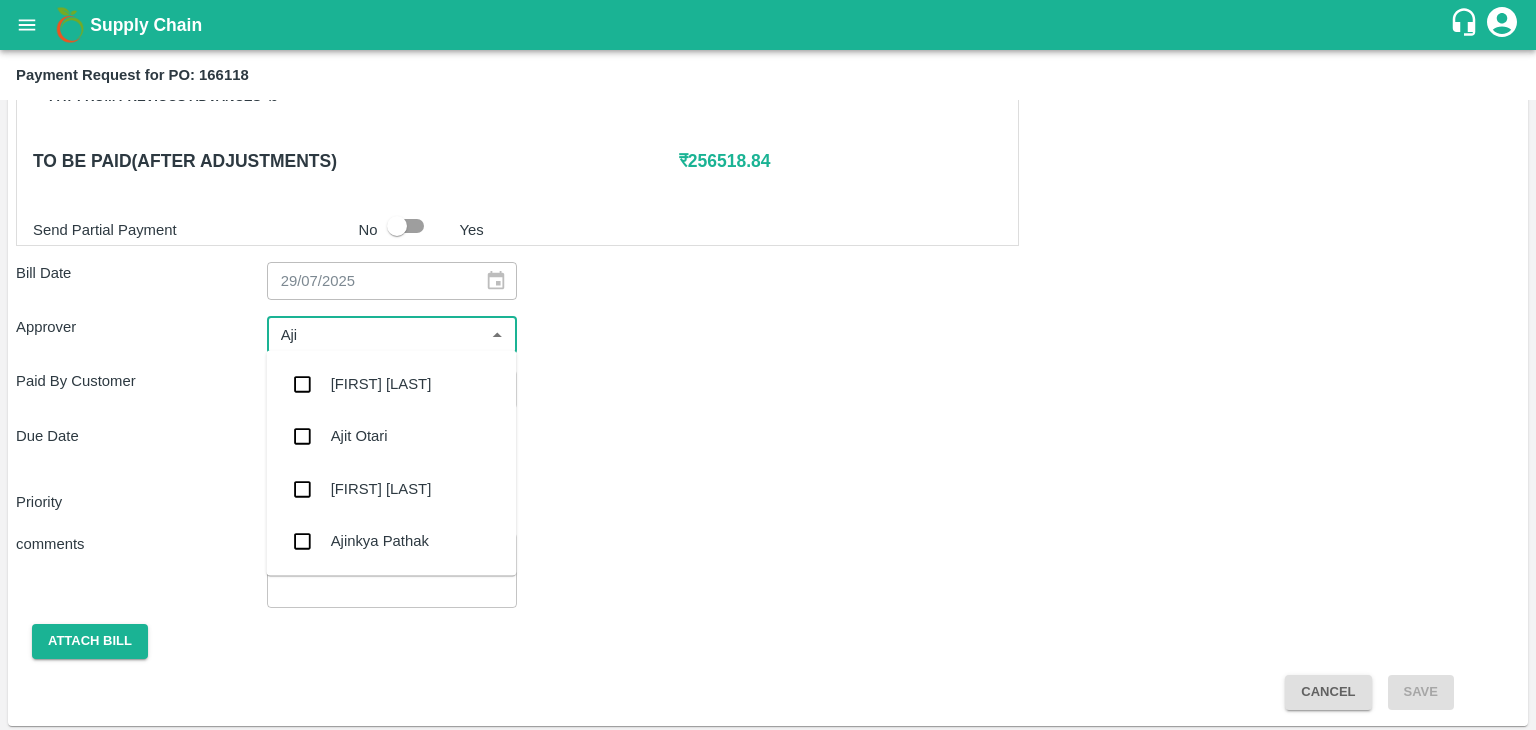 type on "Ajit" 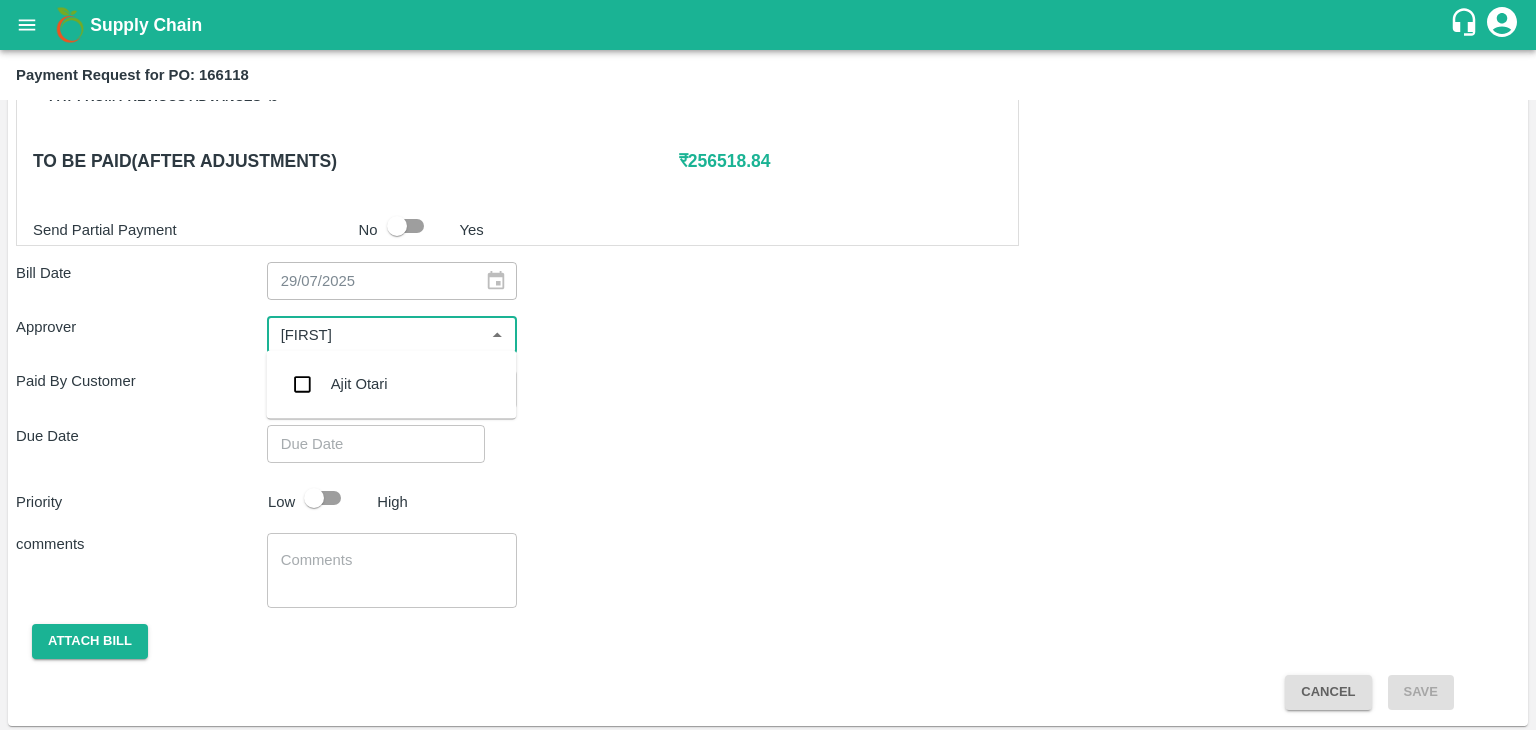 click on "Ajit Otari" at bounding box center [391, 384] 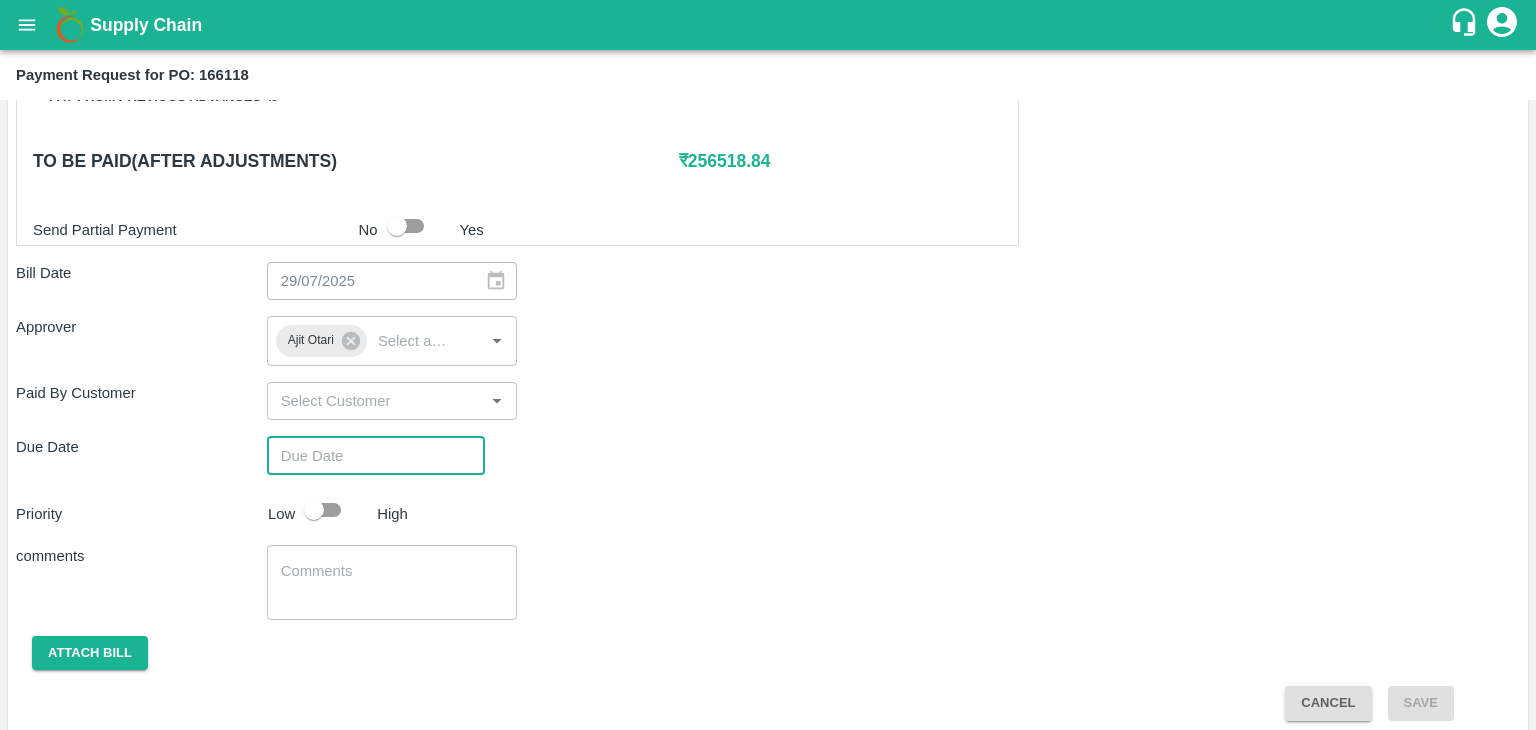 type on "DD/MM/YYYY hh:mm aa" 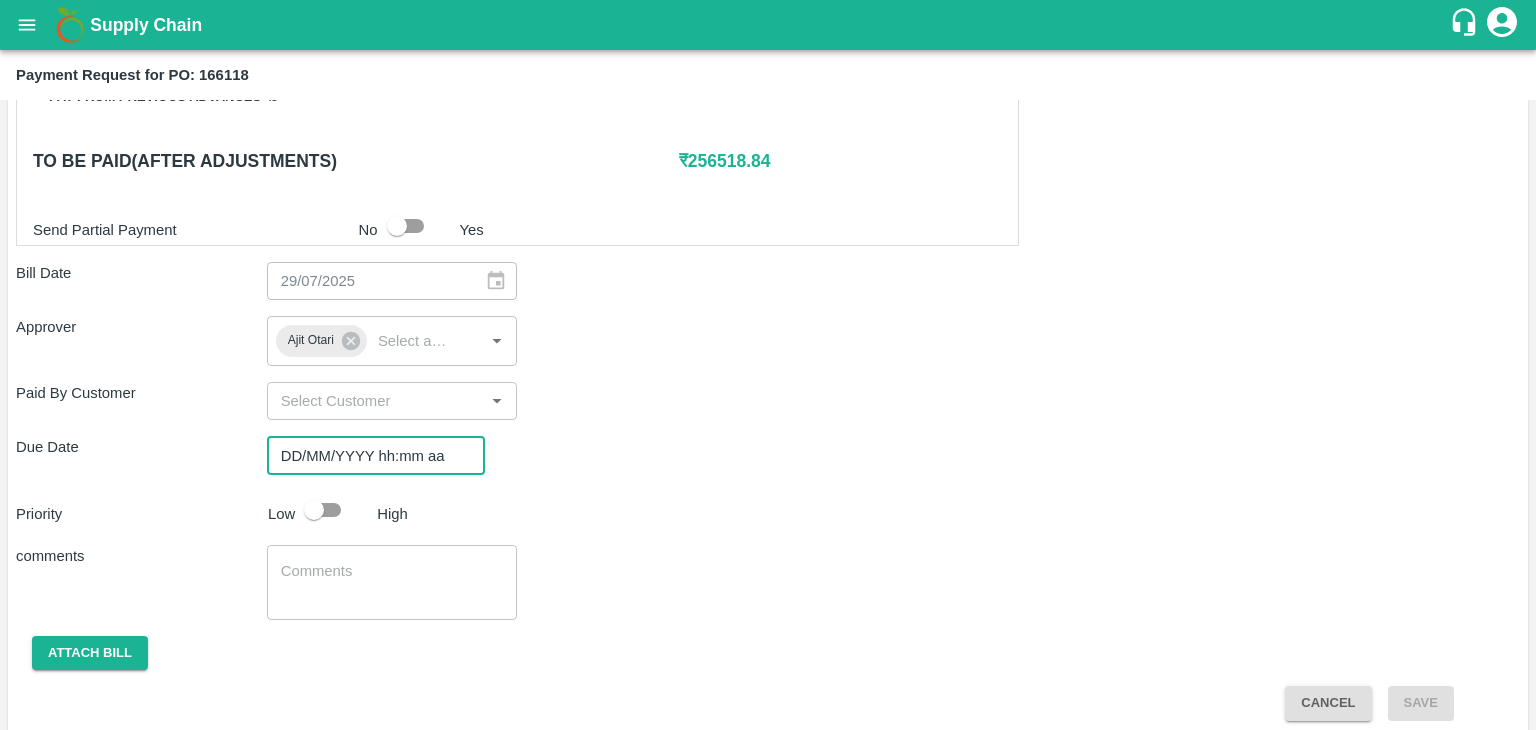 click on "DD/MM/YYYY hh:mm aa" at bounding box center (369, 455) 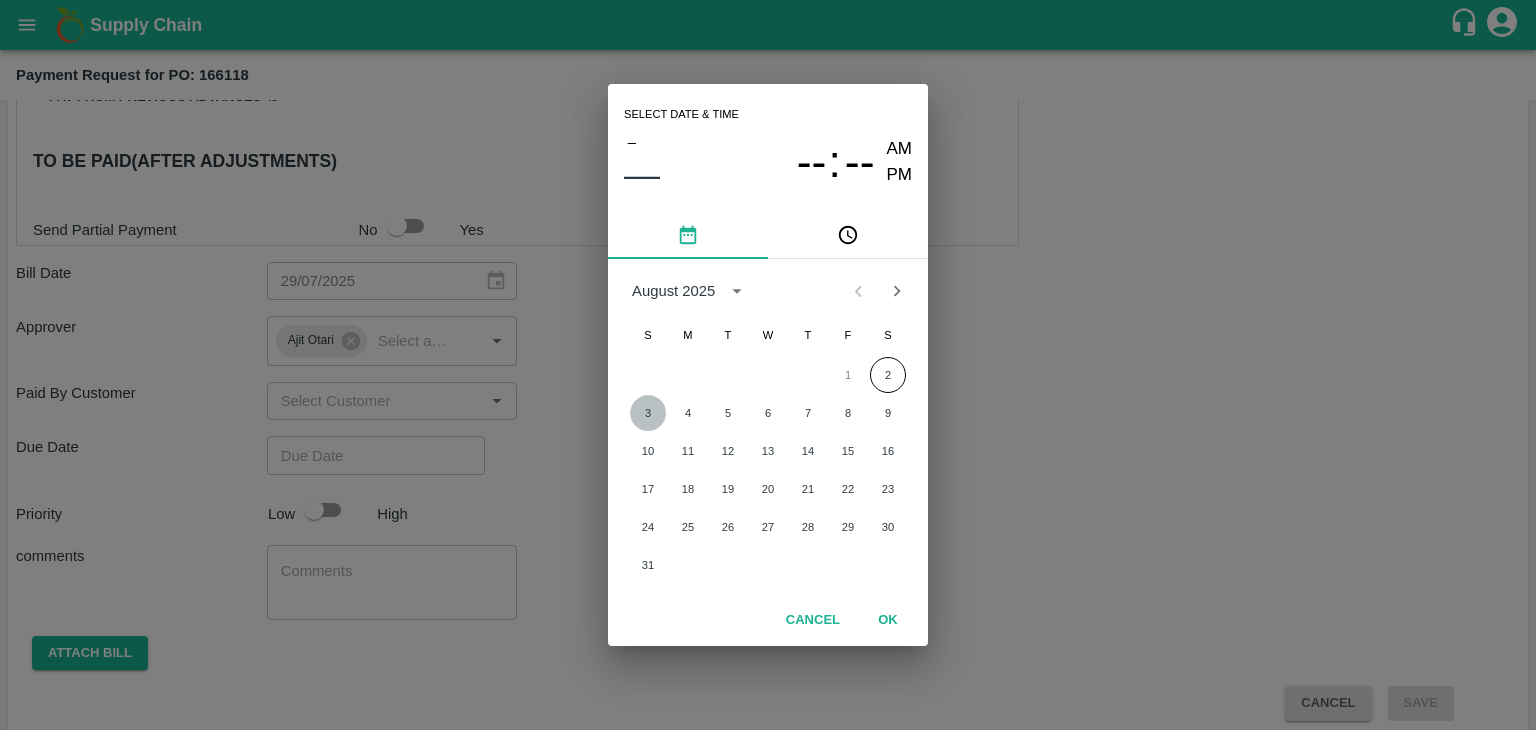 click on "3" at bounding box center (648, 413) 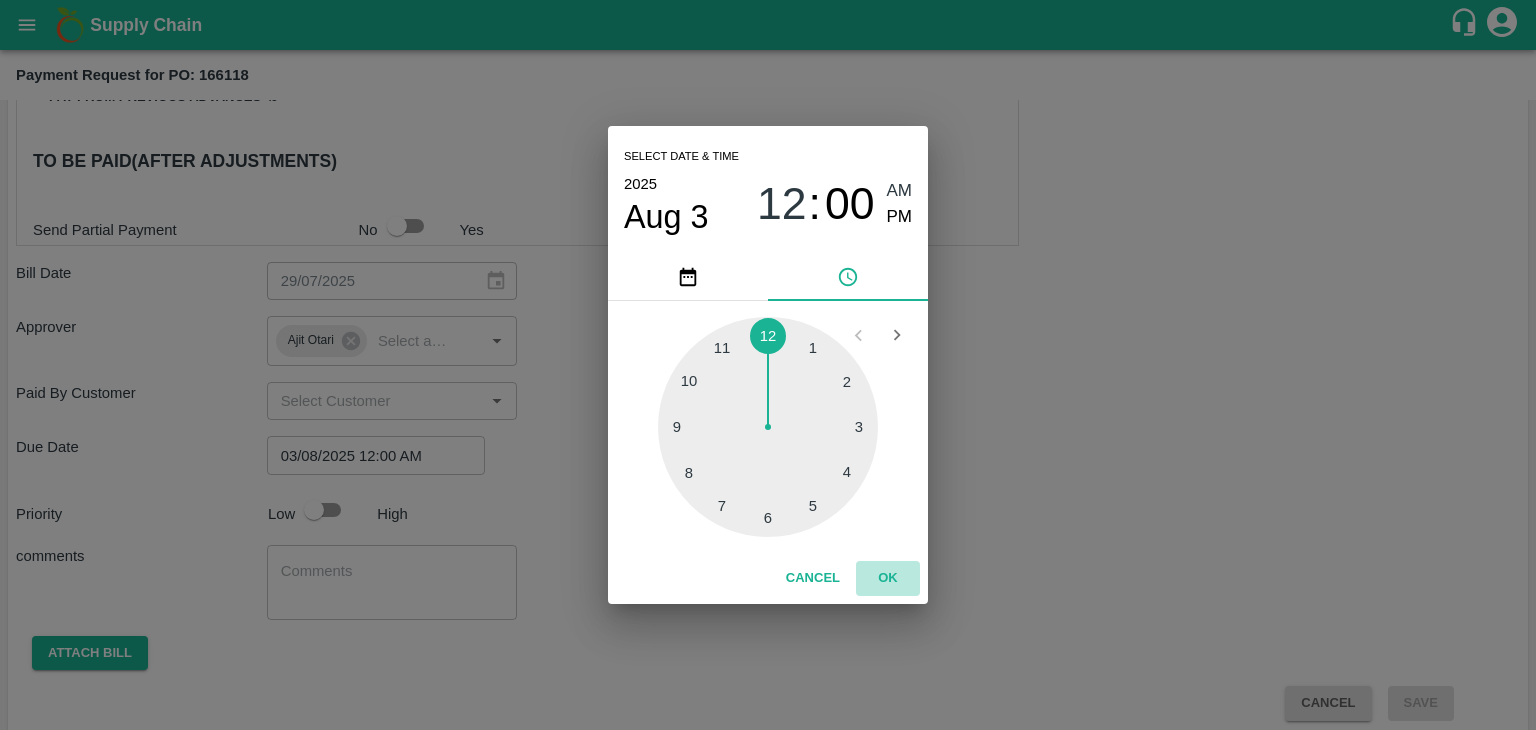 click on "OK" at bounding box center [888, 578] 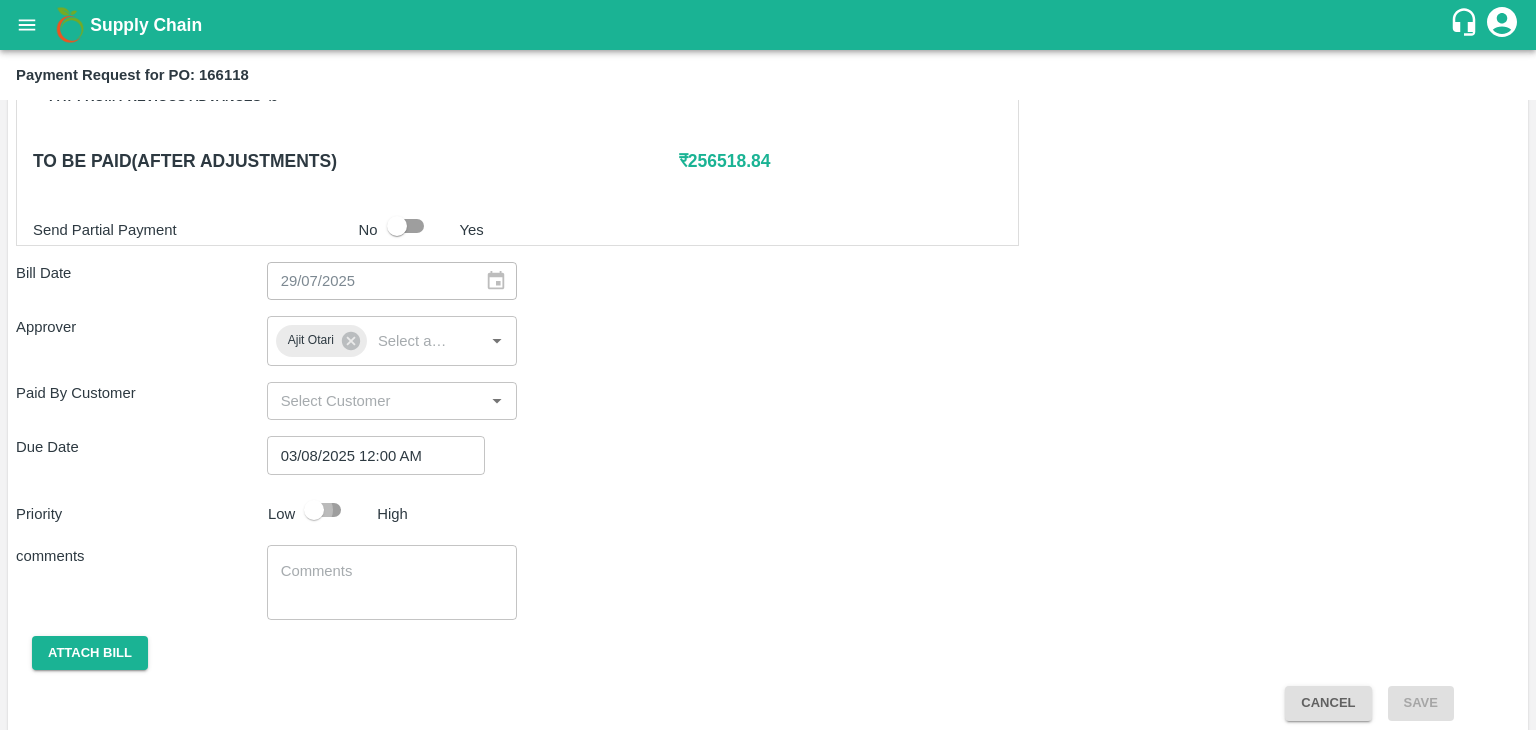 click at bounding box center (314, 510) 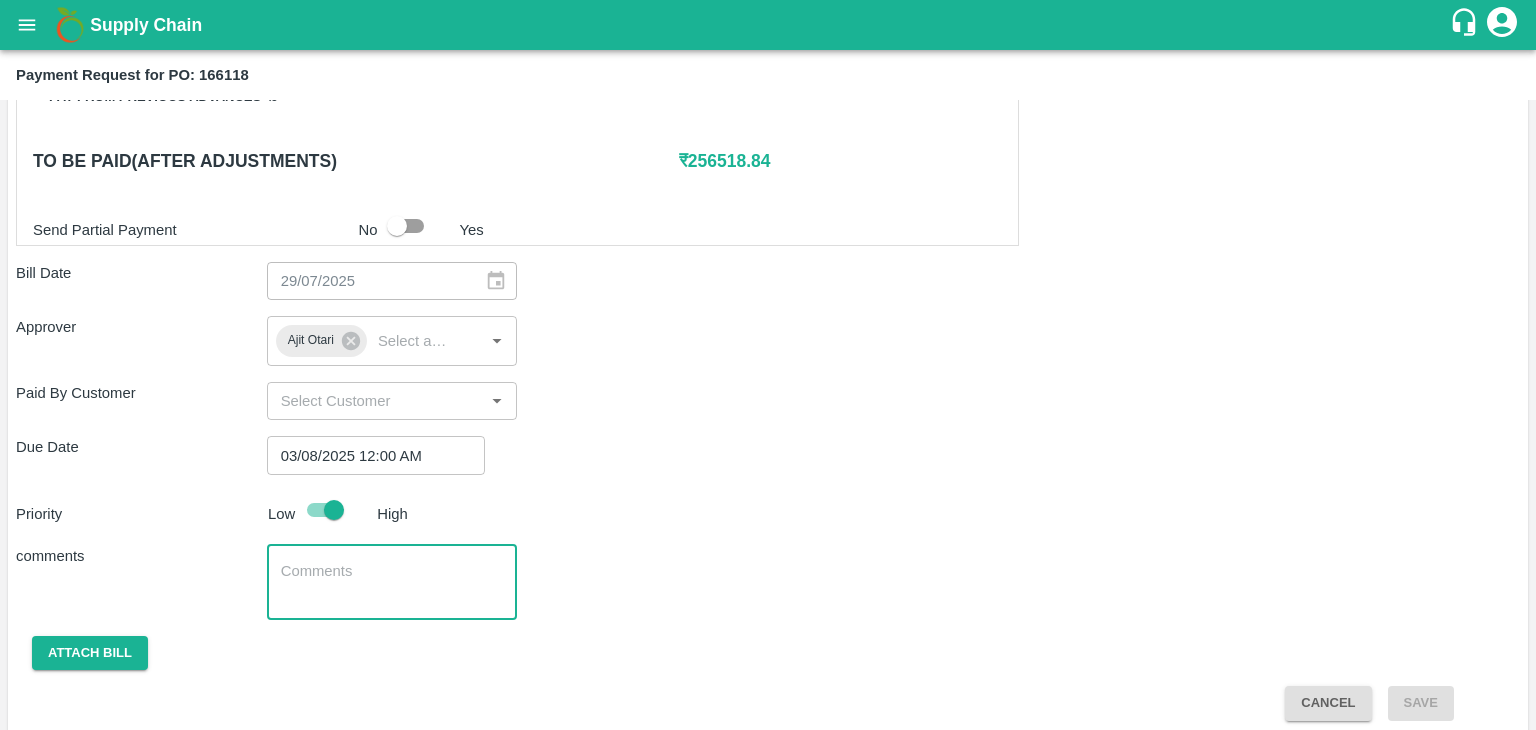 click at bounding box center (392, 582) 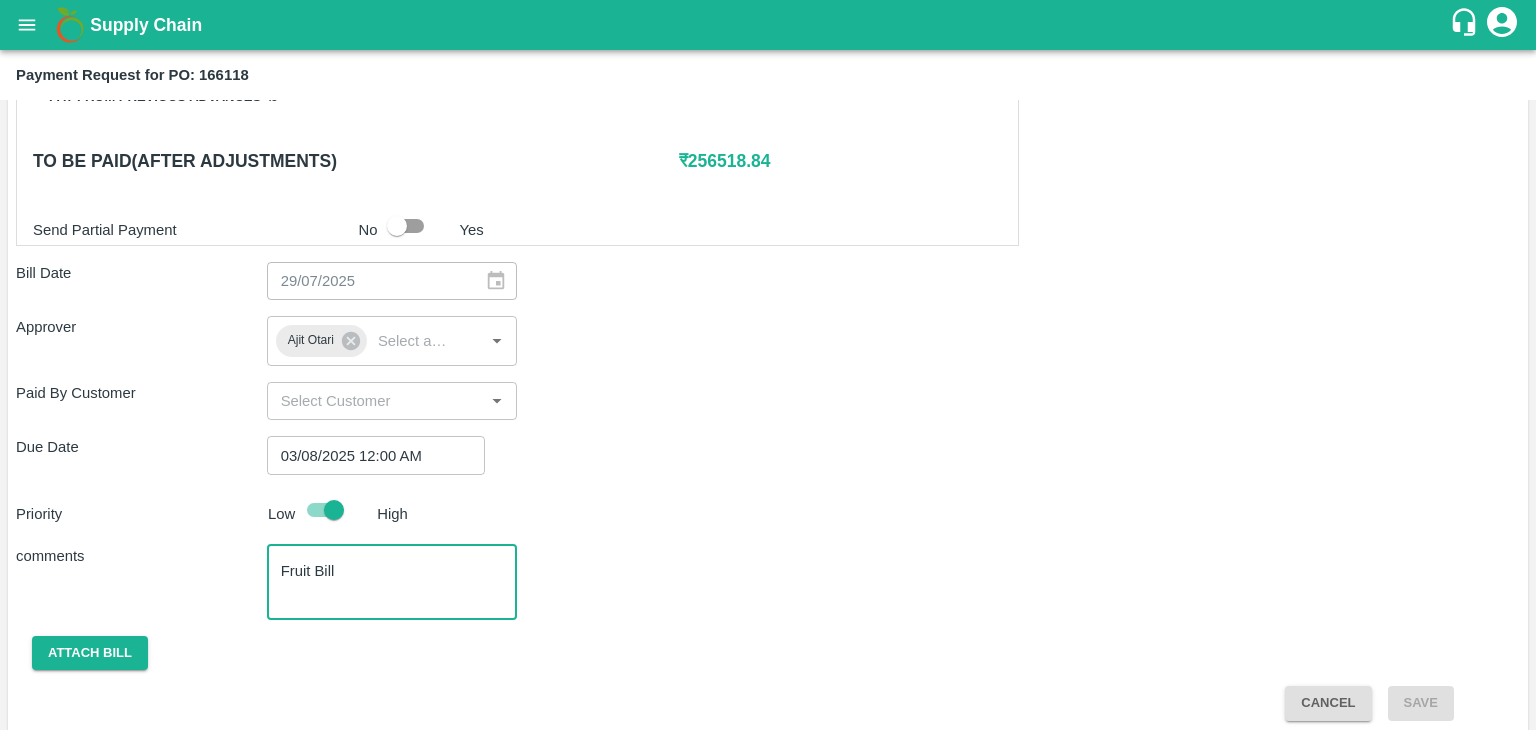 scroll, scrollTop: 948, scrollLeft: 0, axis: vertical 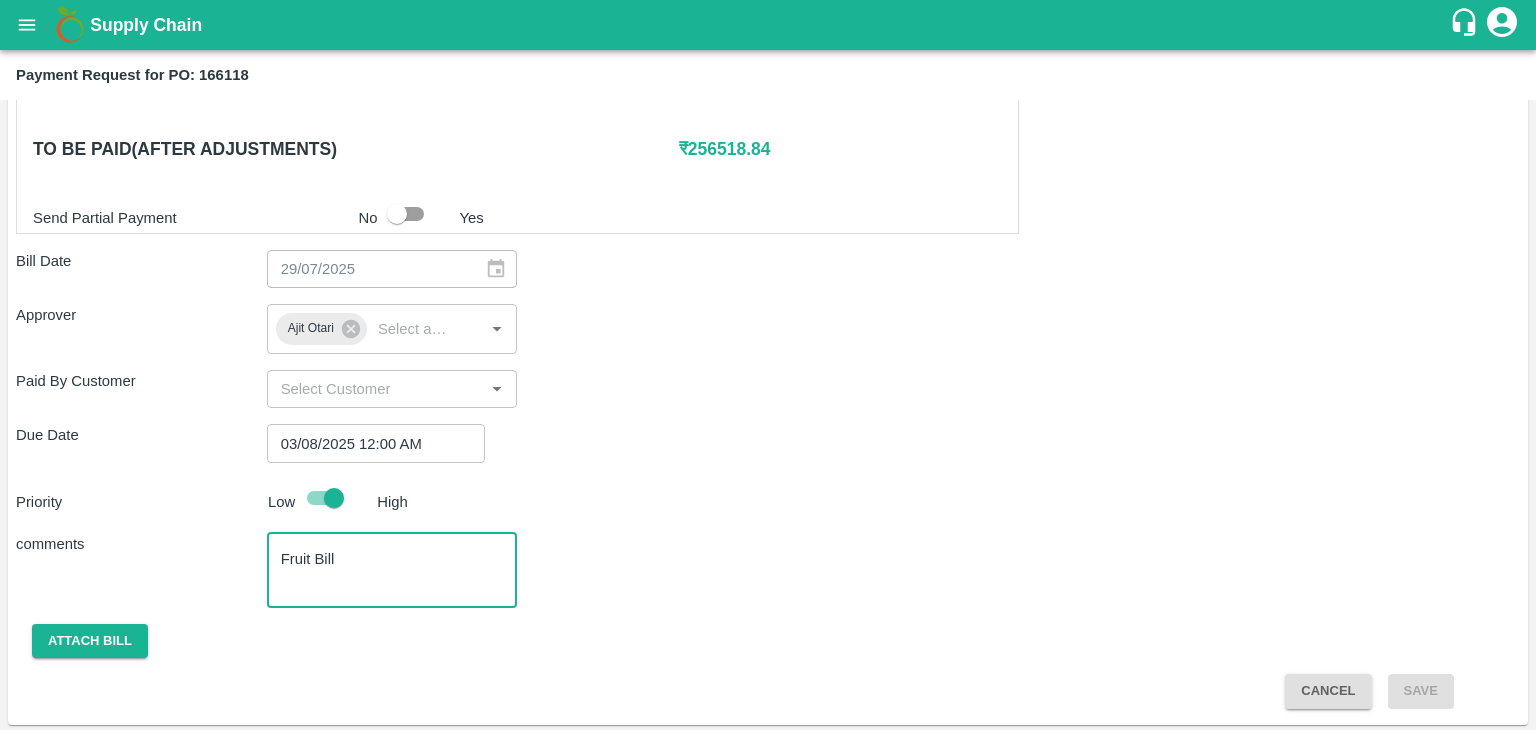 type on "Fruit Bill" 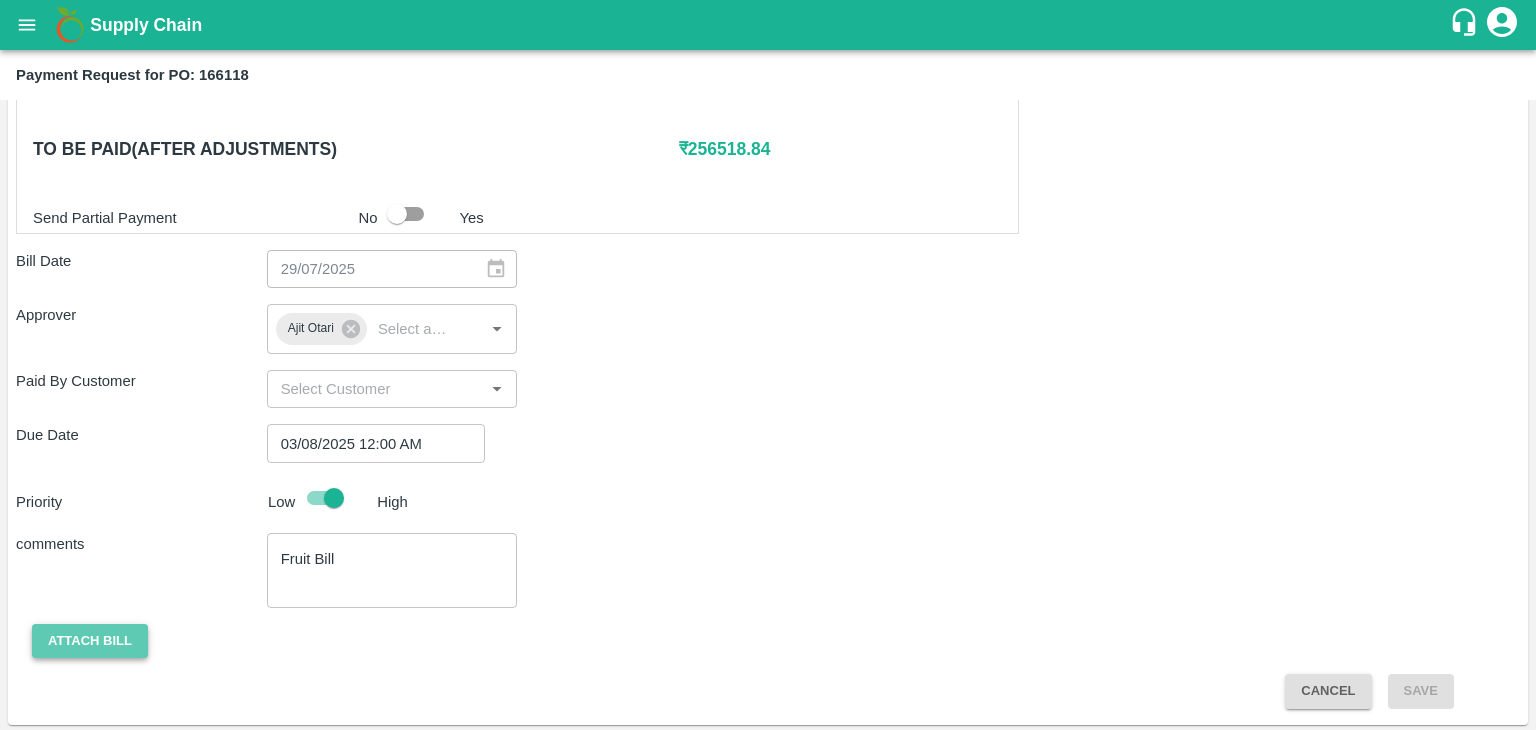 click on "Attach bill" at bounding box center [90, 641] 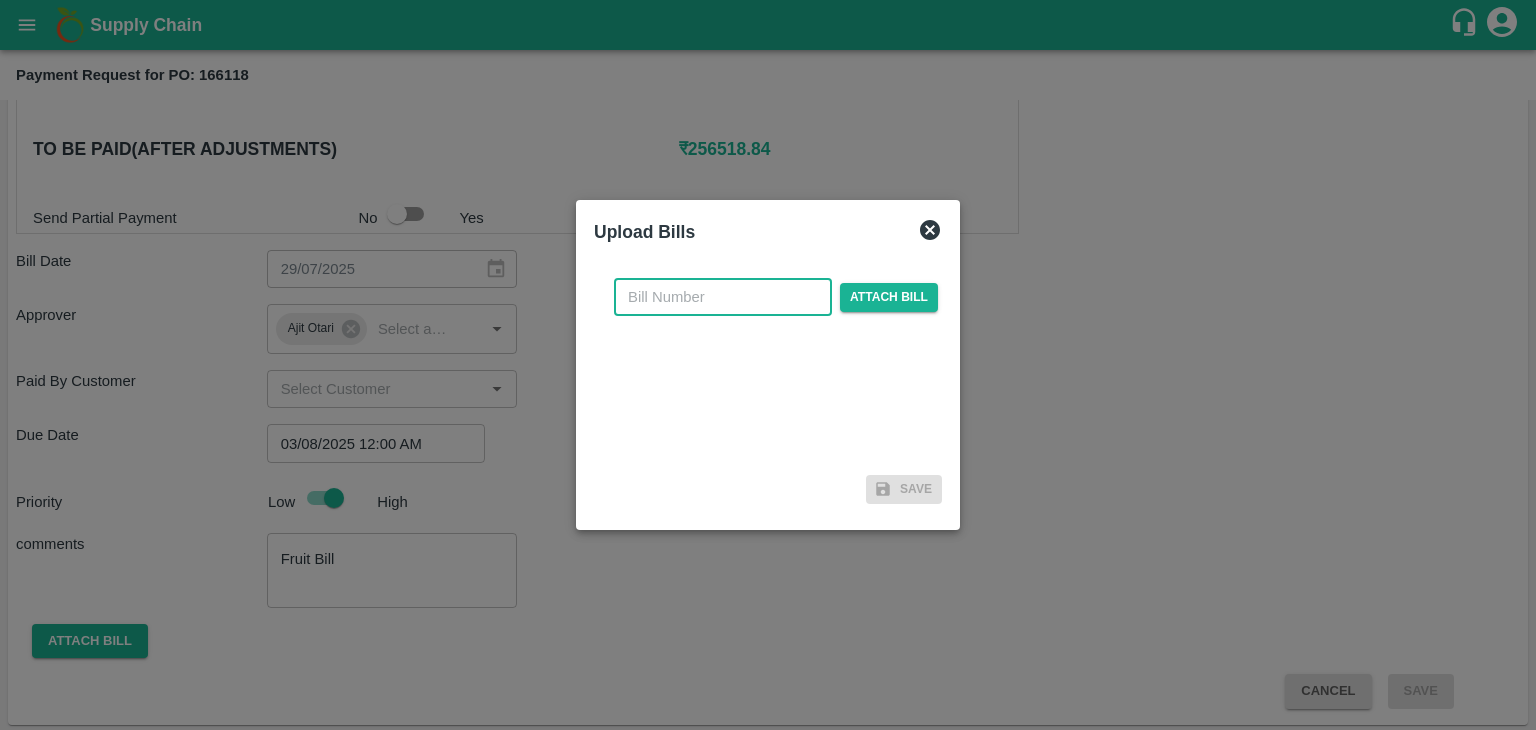 click at bounding box center (723, 297) 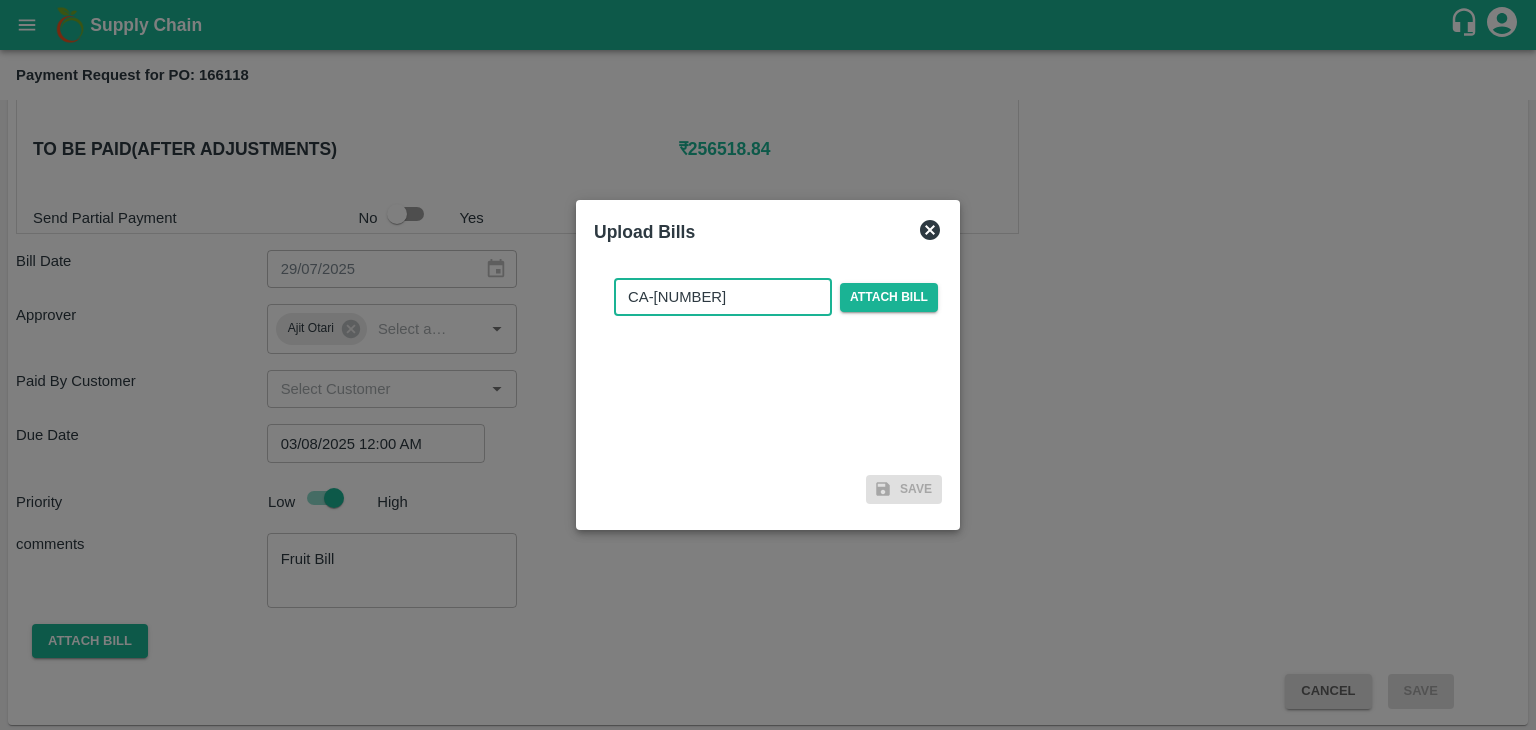 click on "CA-19" at bounding box center [723, 297] 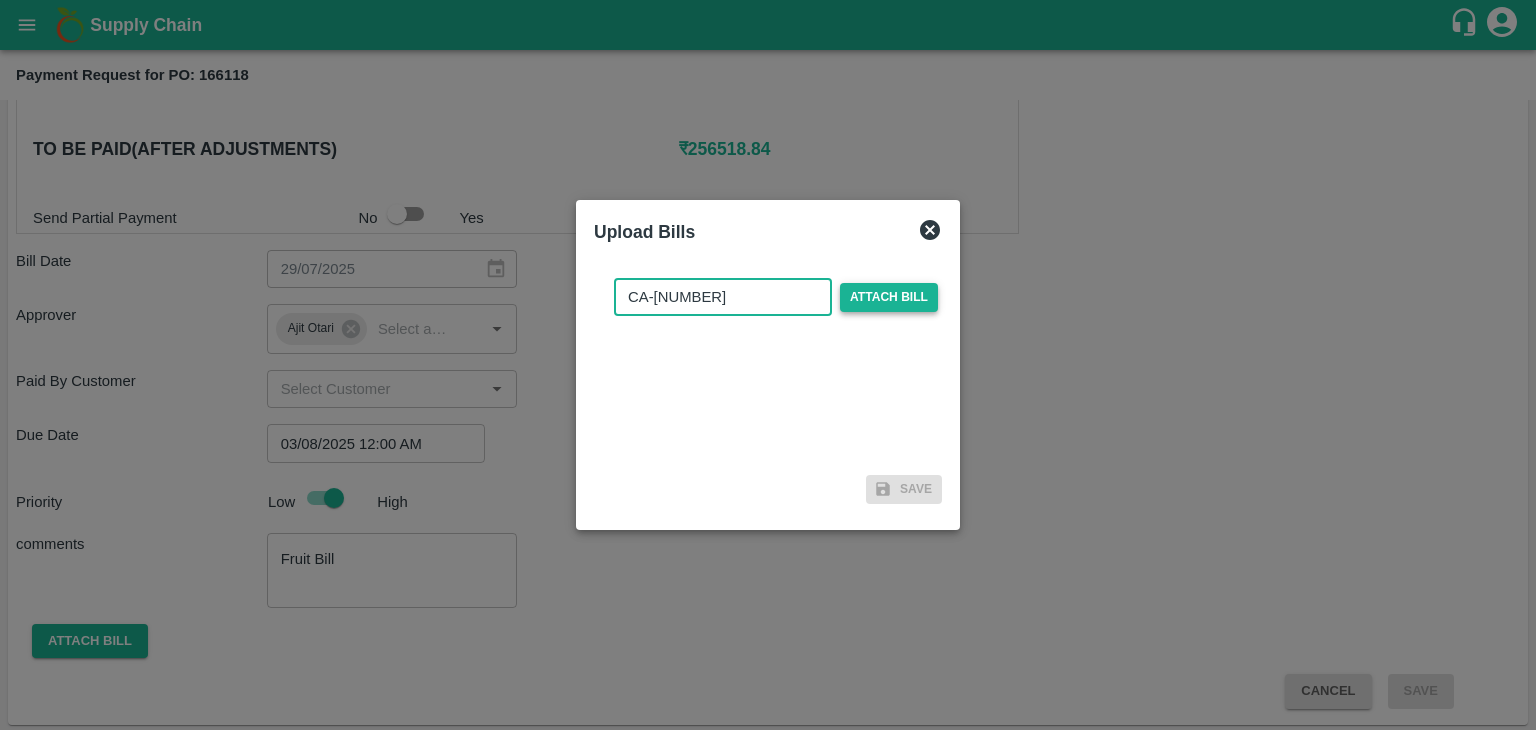 type on "CA-29" 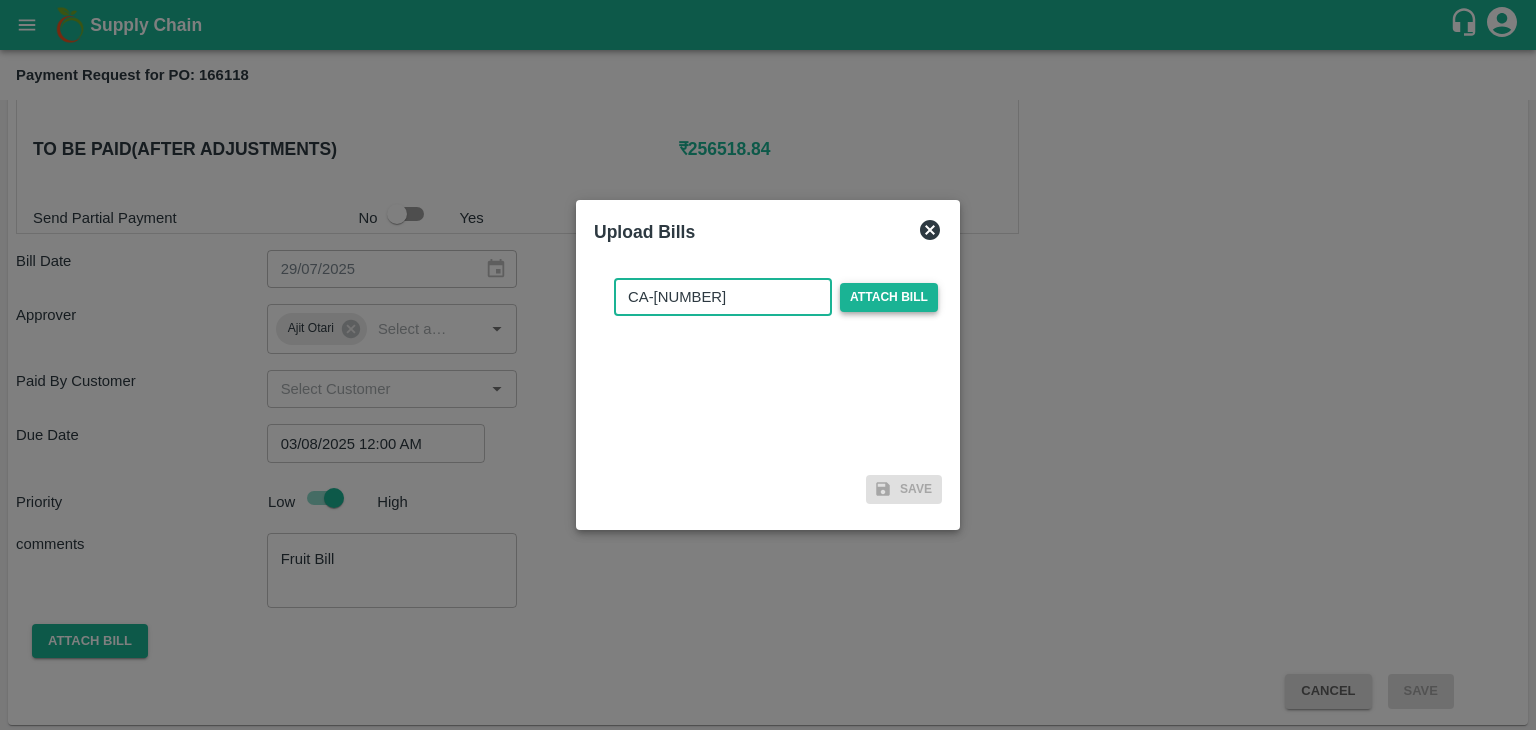 click on "Attach bill" at bounding box center [889, 297] 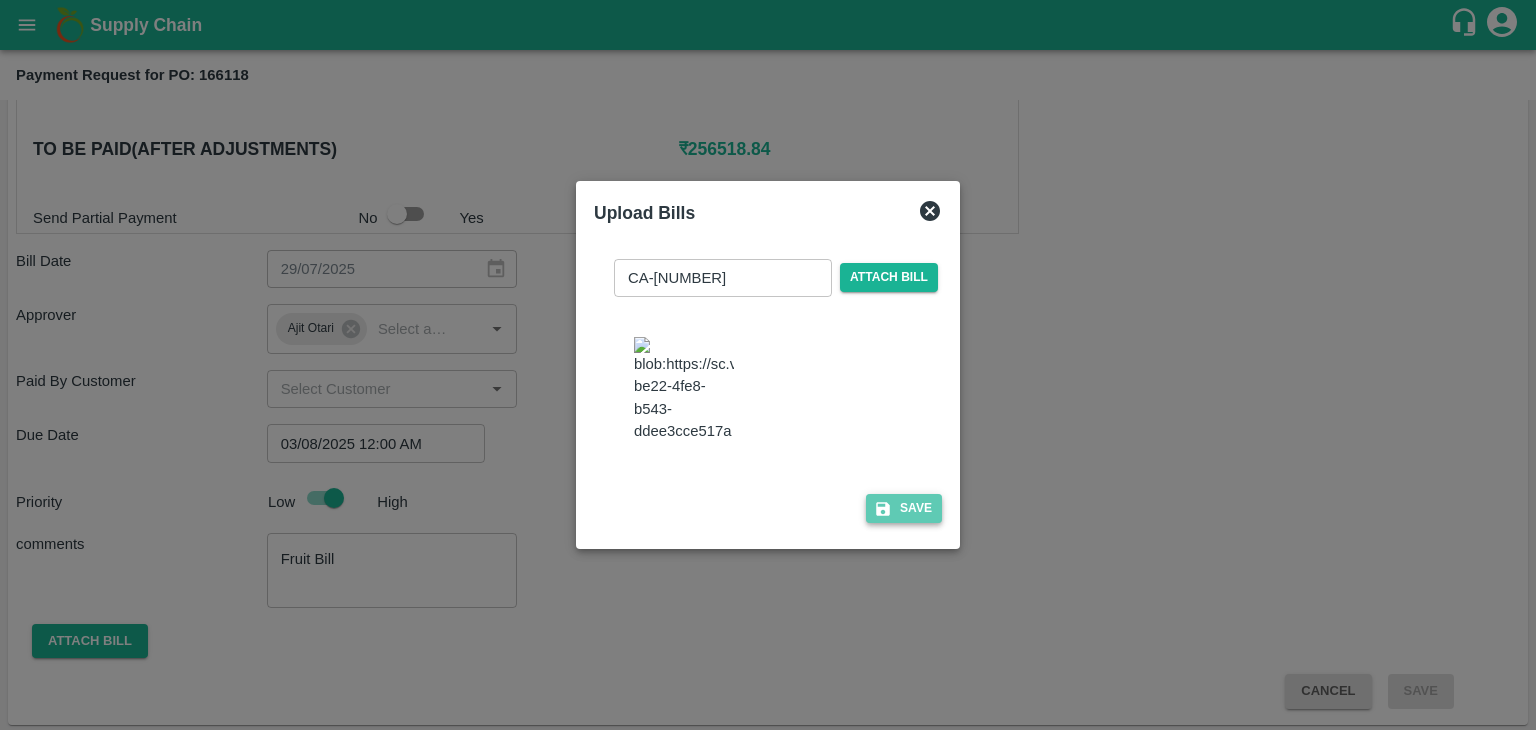 click on "Save" at bounding box center [904, 508] 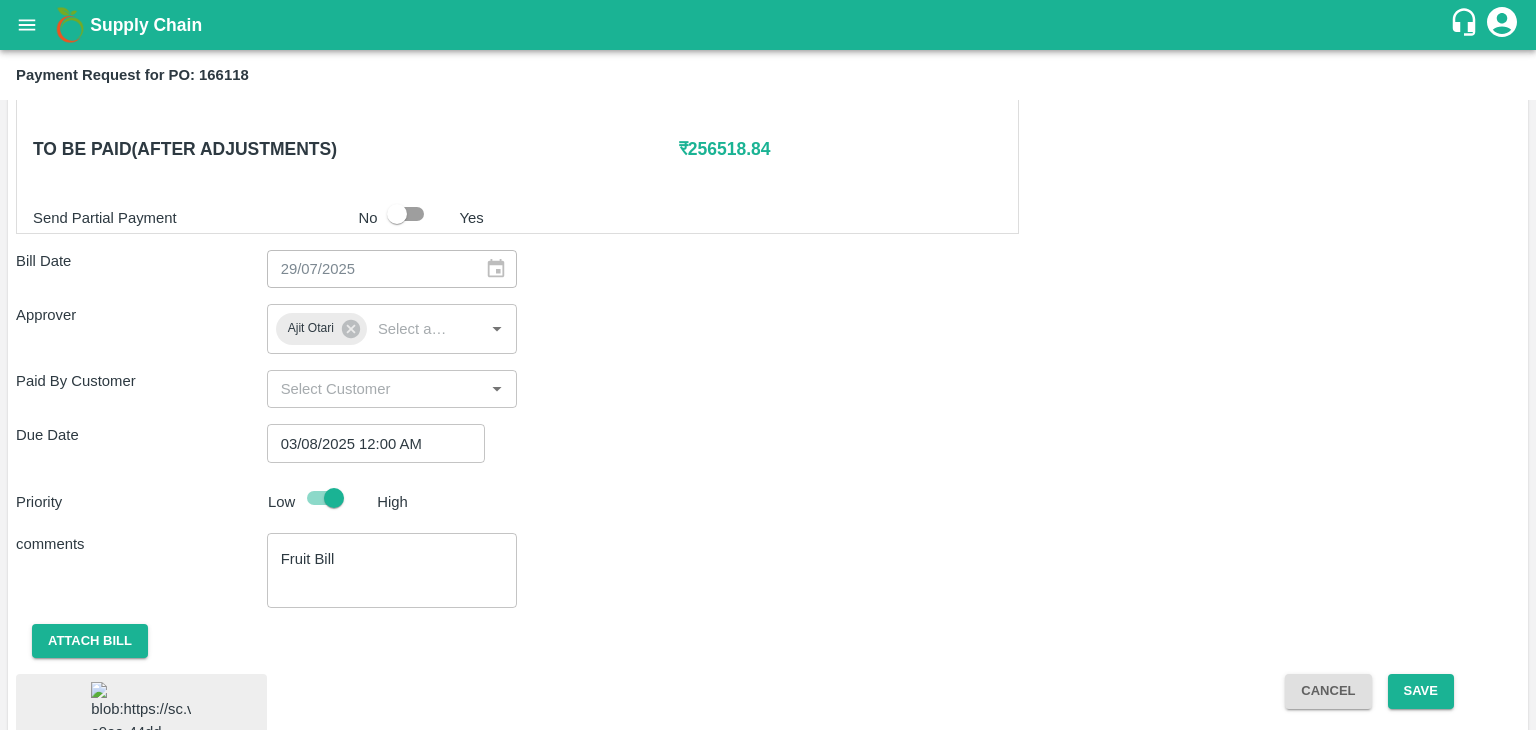 scroll, scrollTop: 1070, scrollLeft: 0, axis: vertical 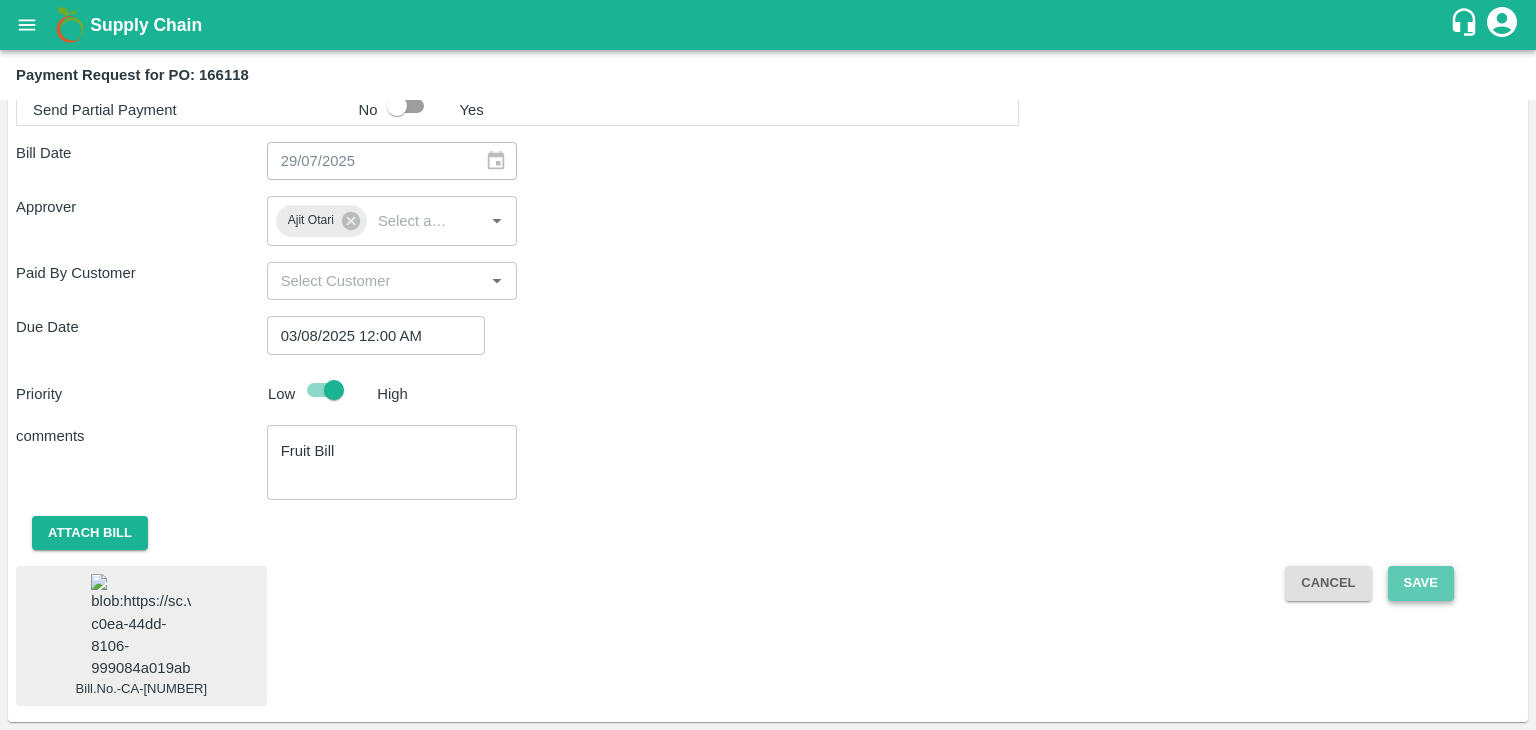 click on "Save" at bounding box center (1421, 583) 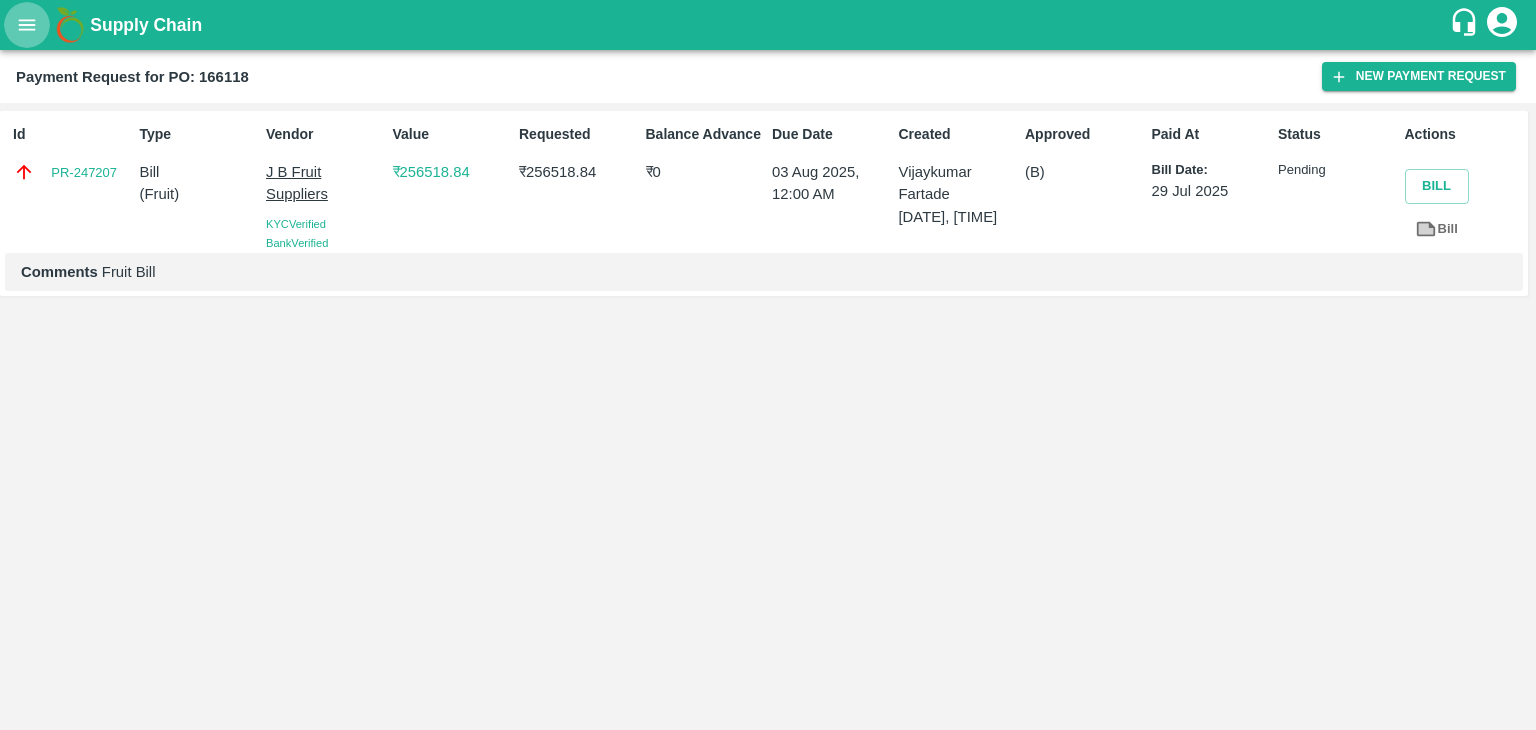 click 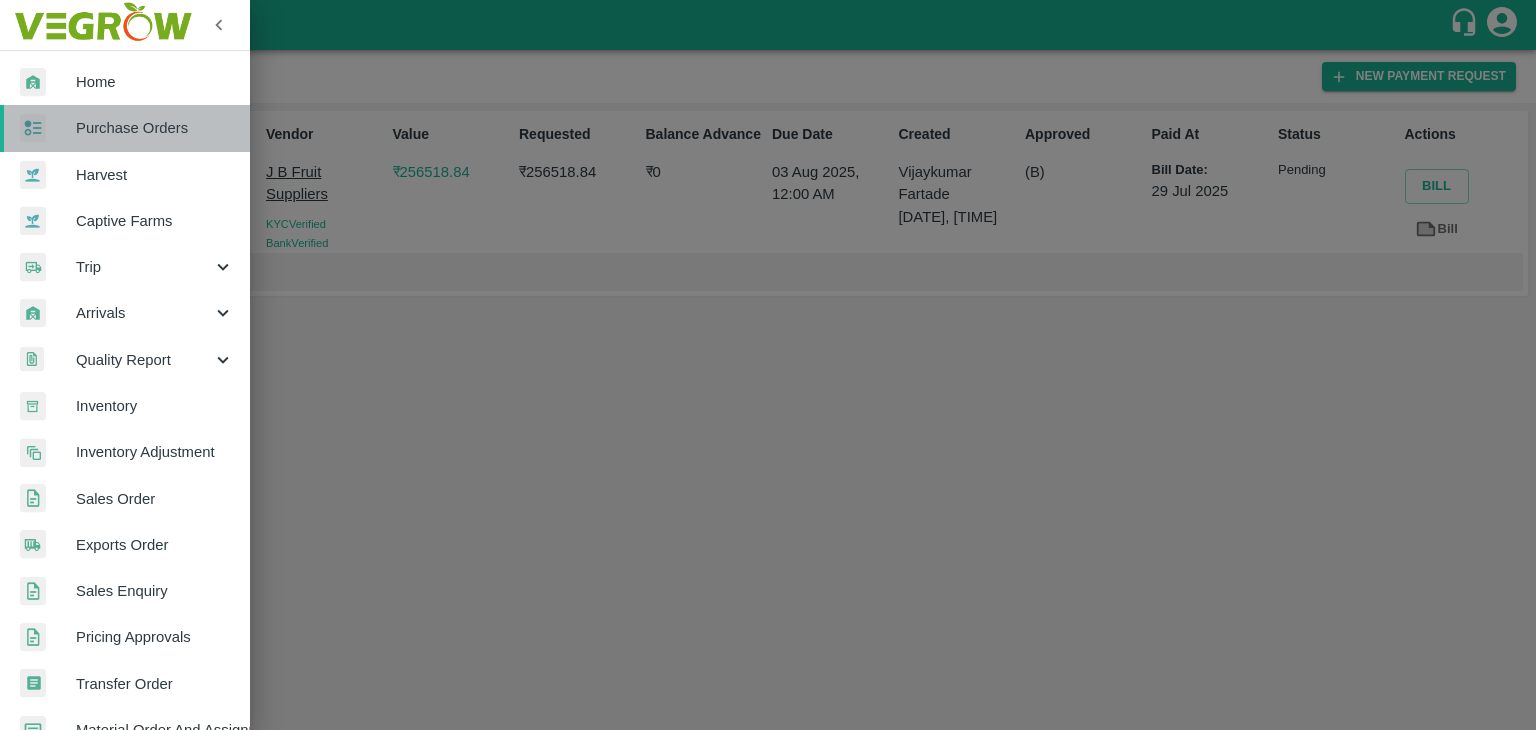 click on "Purchase Orders" at bounding box center (155, 128) 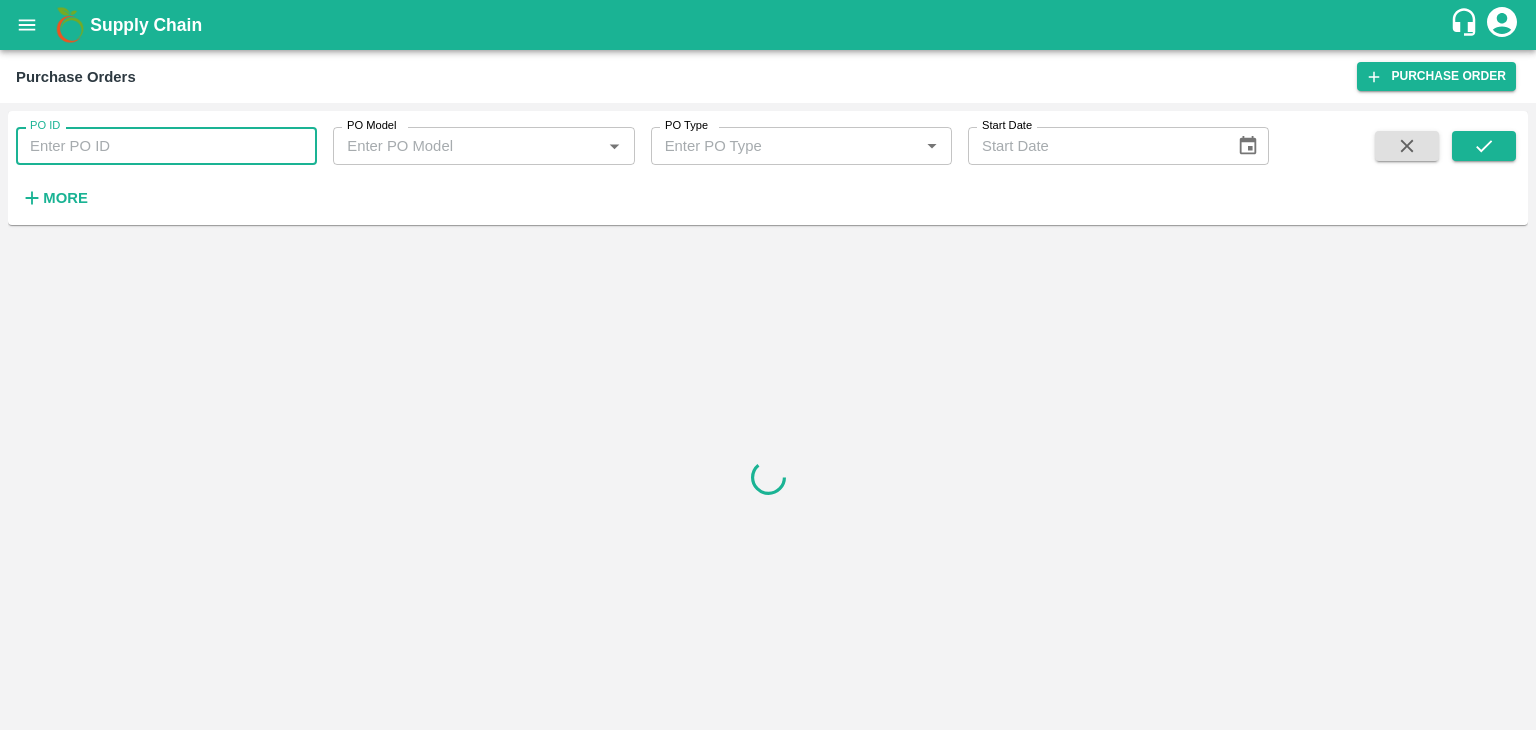 click on "PO ID" at bounding box center (166, 146) 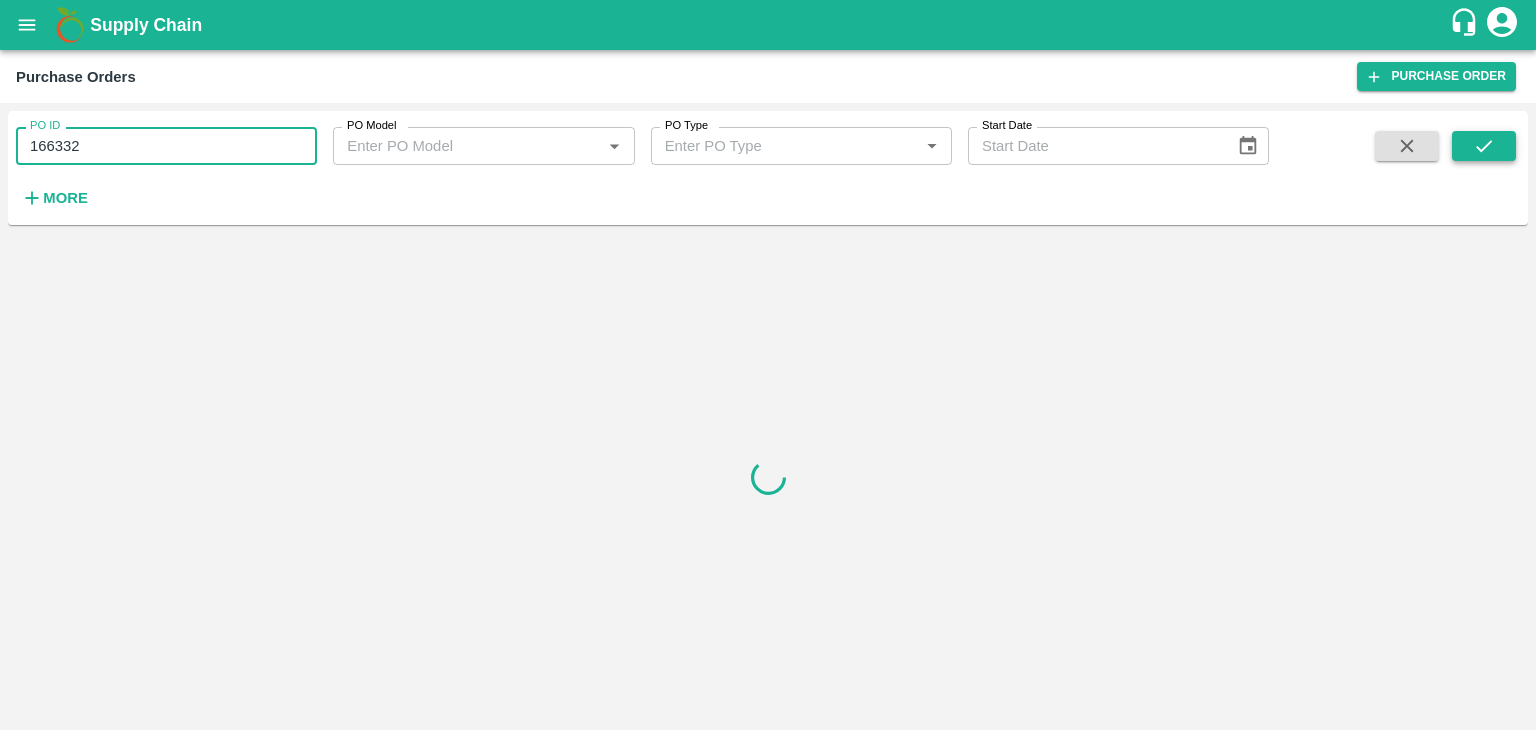 type on "166332" 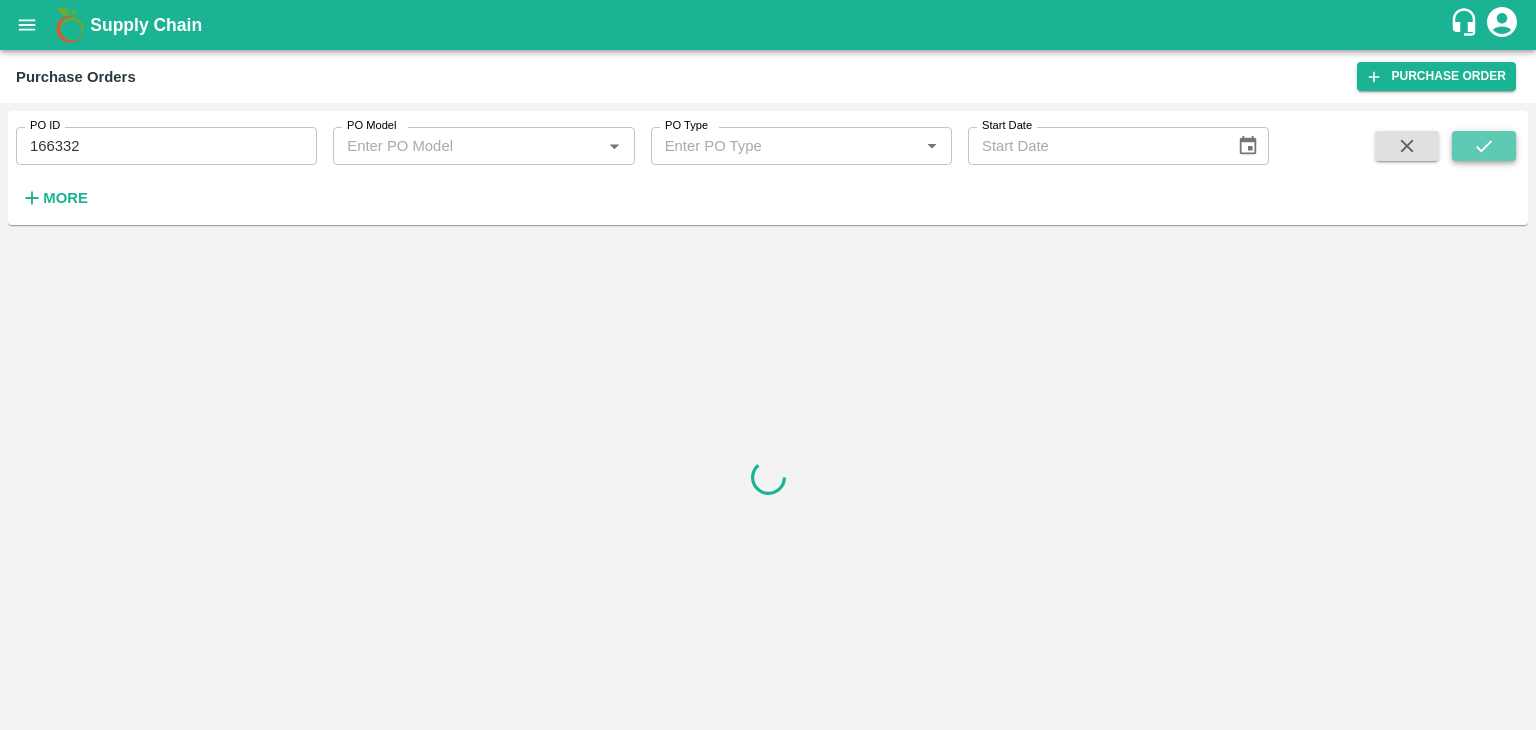 click at bounding box center (1484, 146) 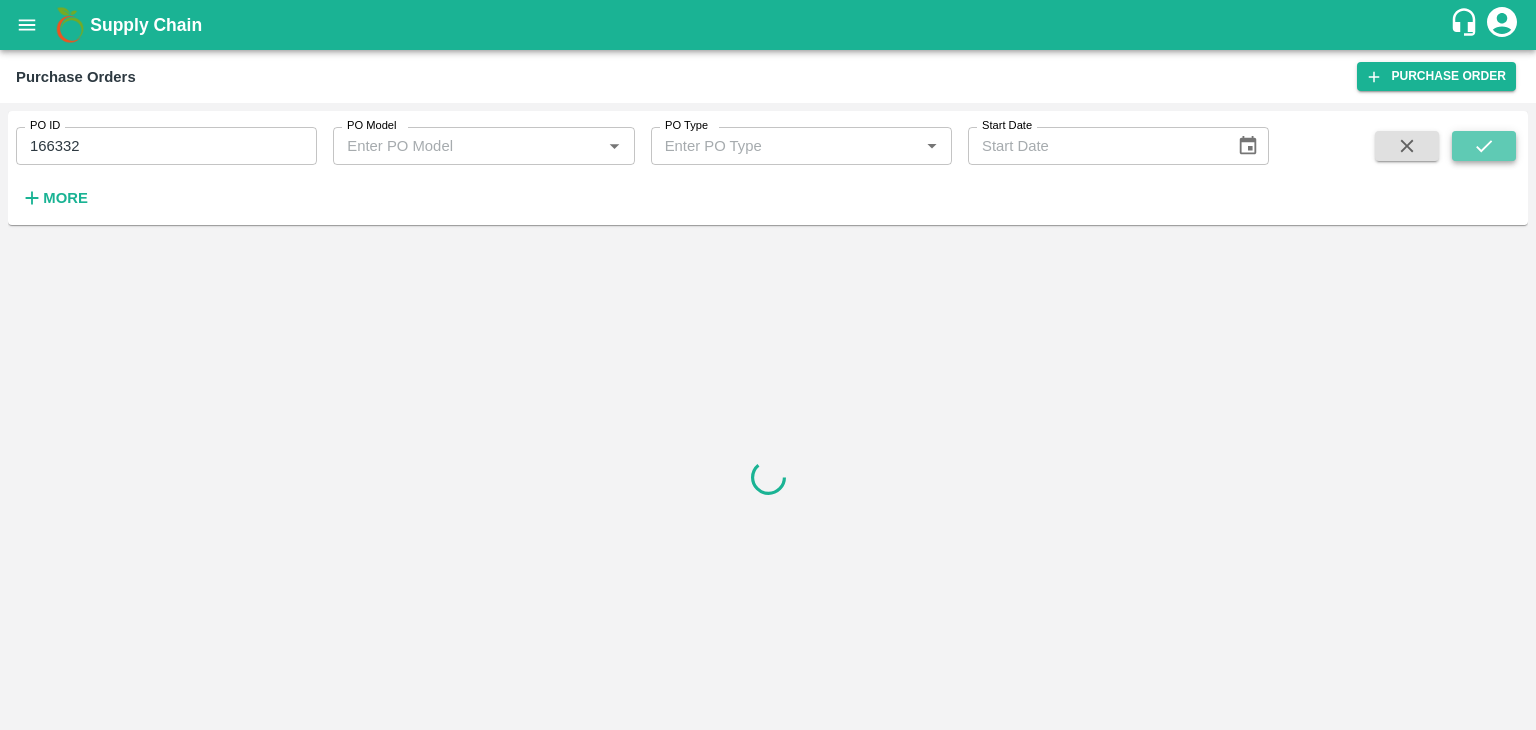 click at bounding box center [1484, 146] 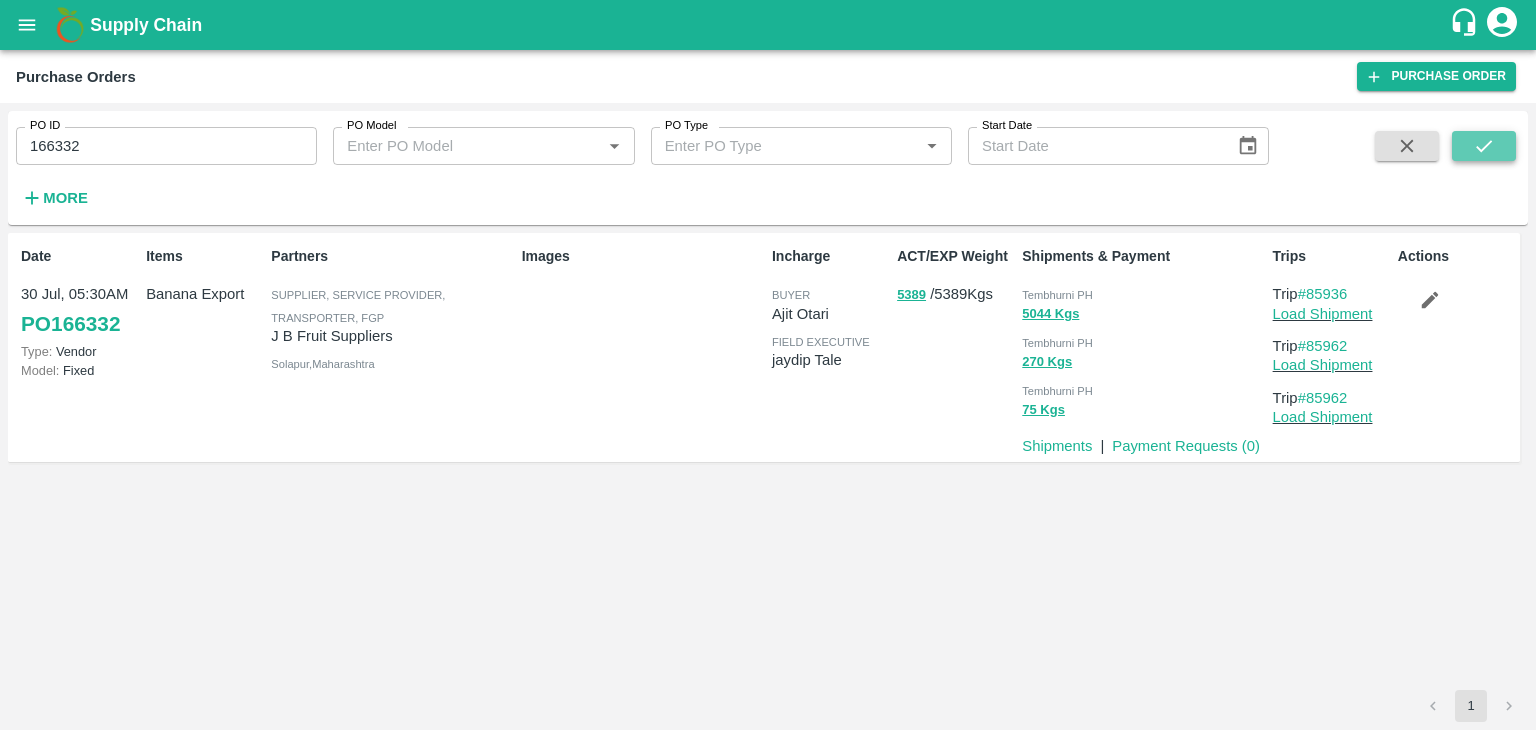 click at bounding box center [1484, 146] 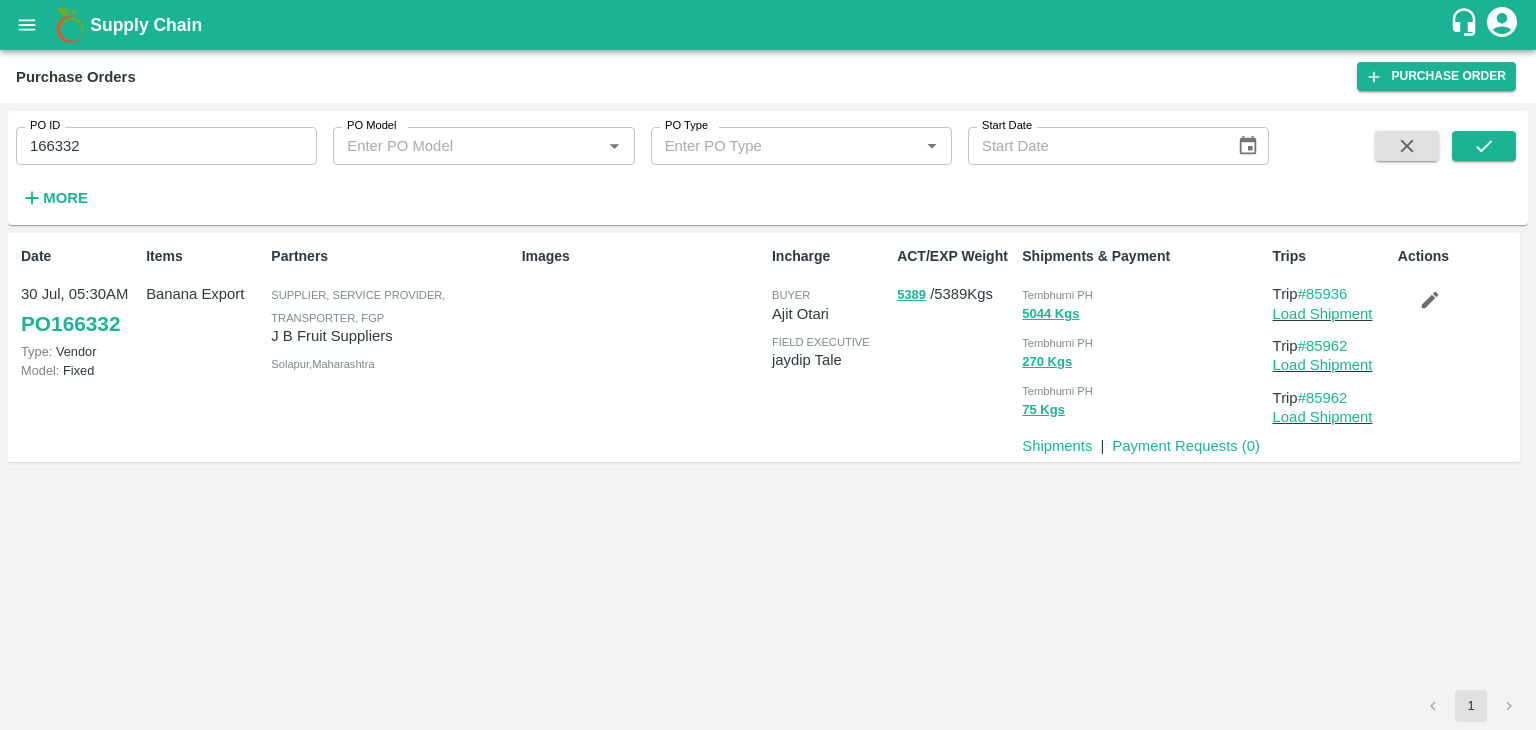 click on "Payment Requests ( 0 )" at bounding box center [1186, 446] 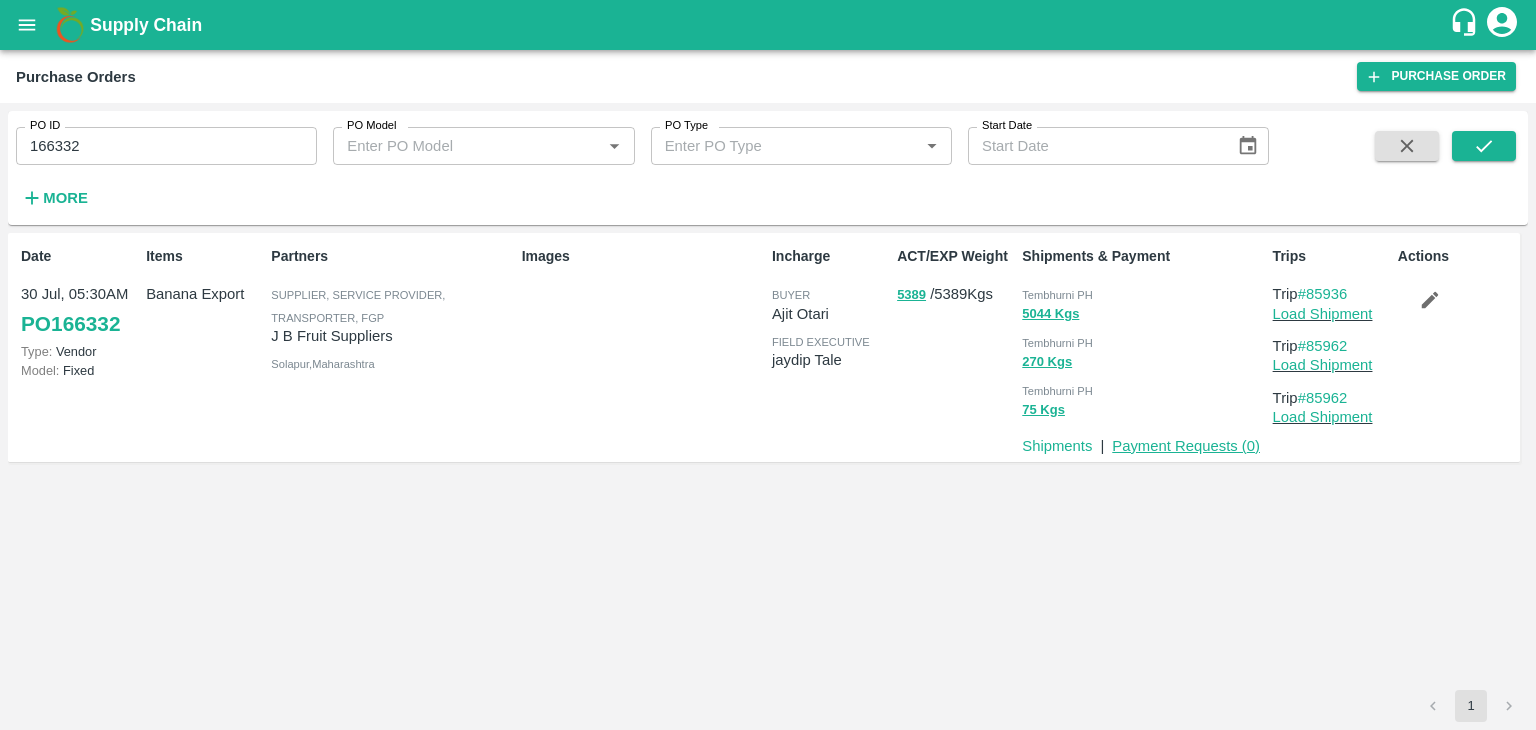 click on "Payment Requests ( 0 )" at bounding box center [1186, 446] 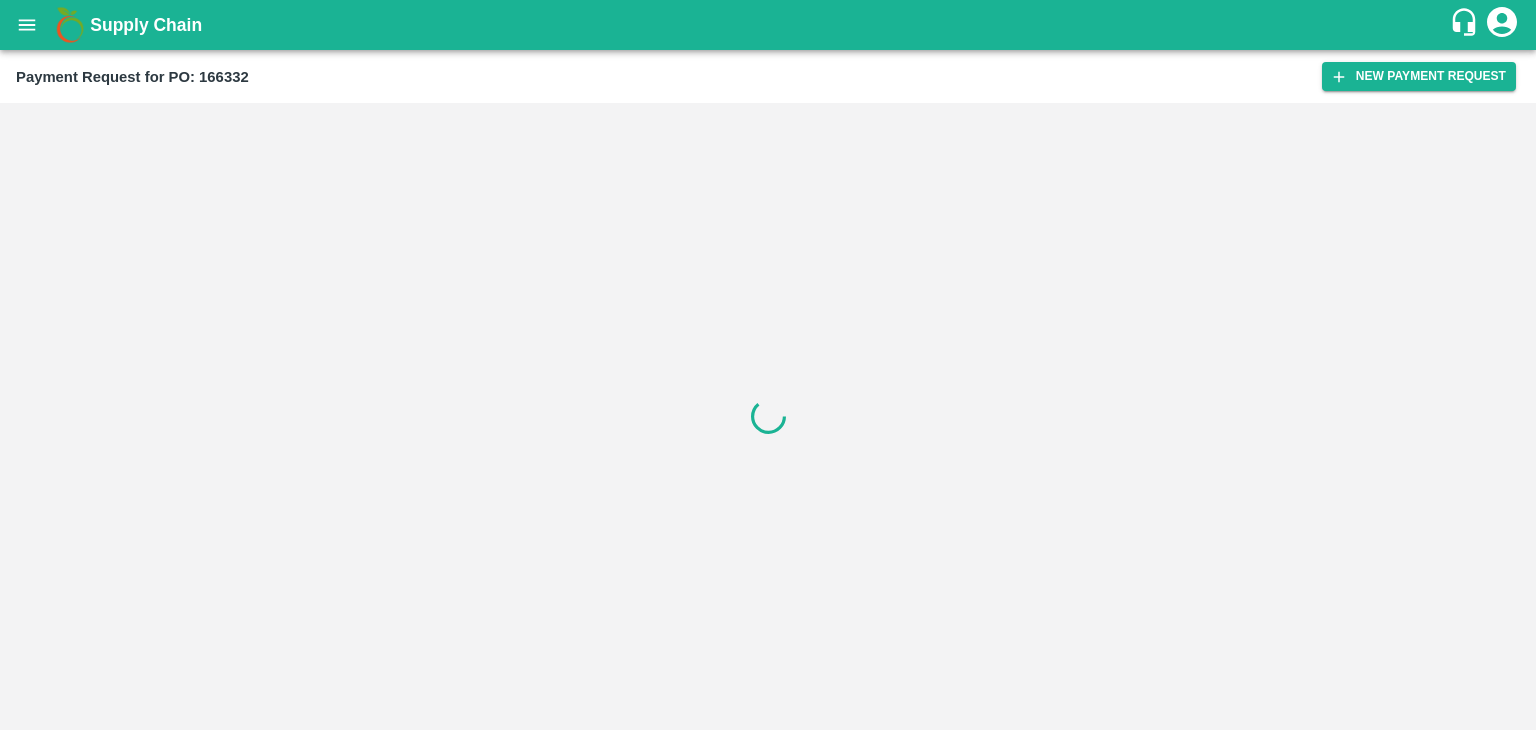 scroll, scrollTop: 0, scrollLeft: 0, axis: both 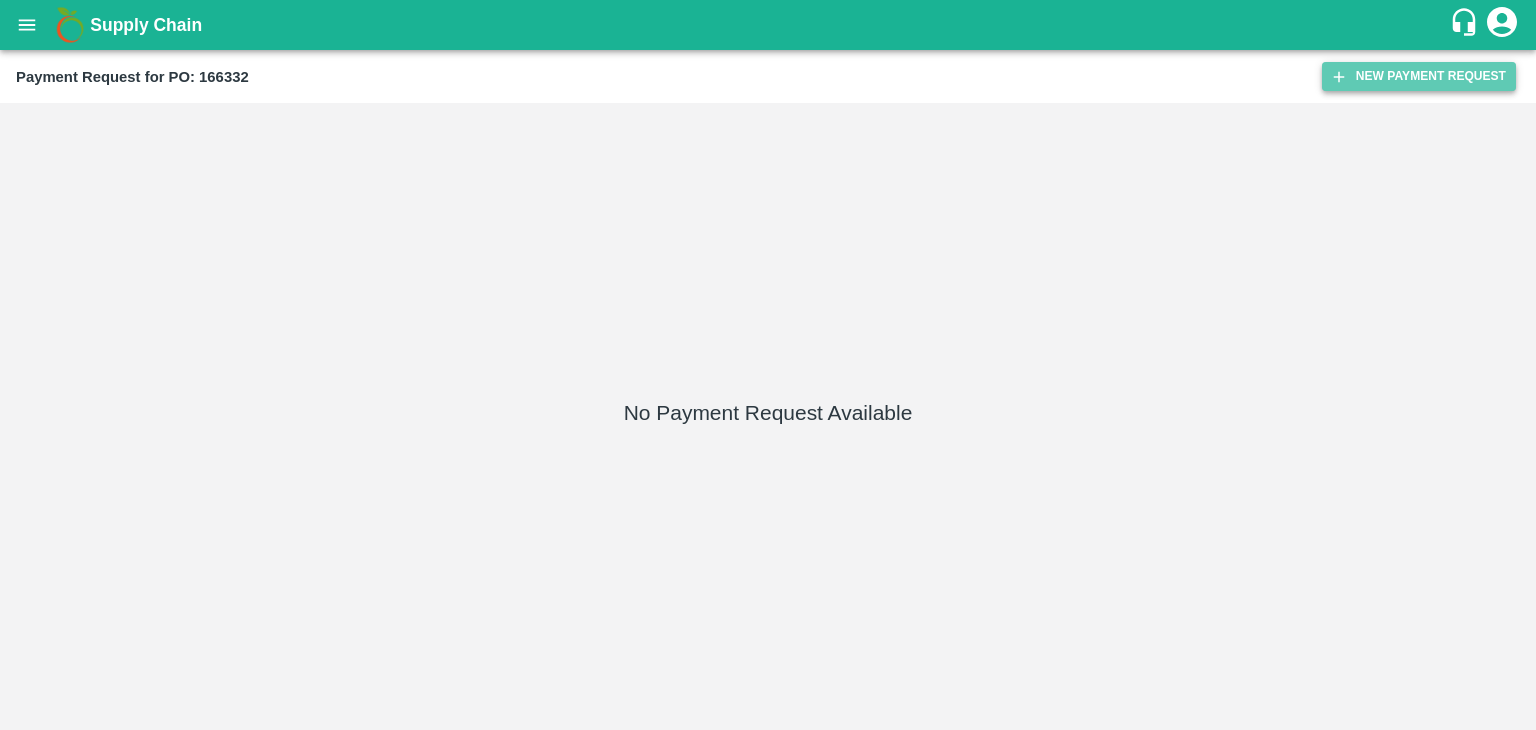 click on "New Payment Request" at bounding box center [1419, 76] 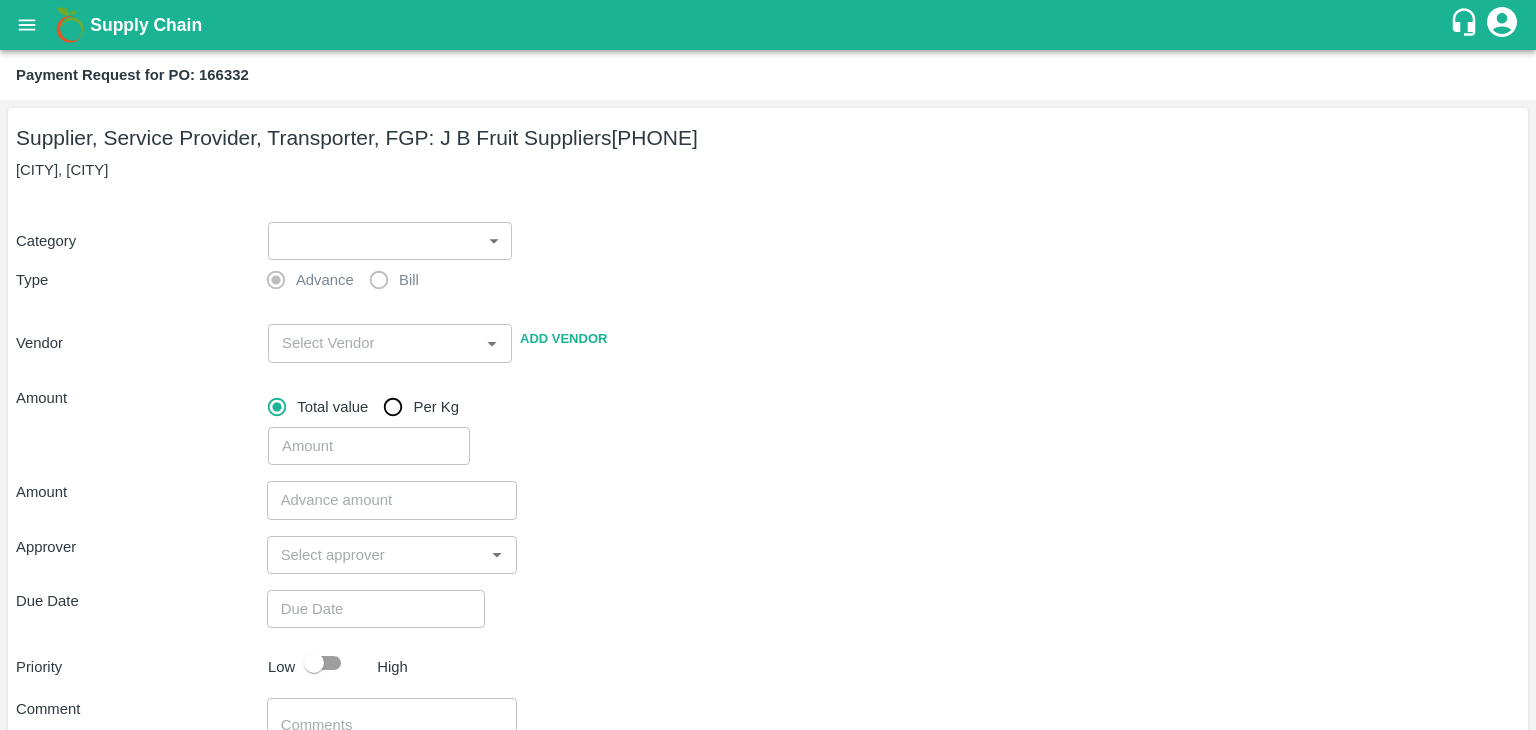 click on "Supply Chain Payment Request for PO: 166332 Supplier, Service Provider, Transporter, FGP:    [COMPANY]  ( [PHONE]) [CITY], [CITY], [CITY] Category ​ ​ Type Advance Bill Vendor ​ Add Vendor Amount Total value Per Kg ​ Amount ​ Approver ​ Due Date ​  Priority  Low  High Comment x ​ Attach bill Cancel Save [CITY] PH [CITY] CC [CITY] [CITY] PH [CITY] [CITY] PH [CITY] [CITY] CS [FIRST] [LAST] Logout" at bounding box center (768, 365) 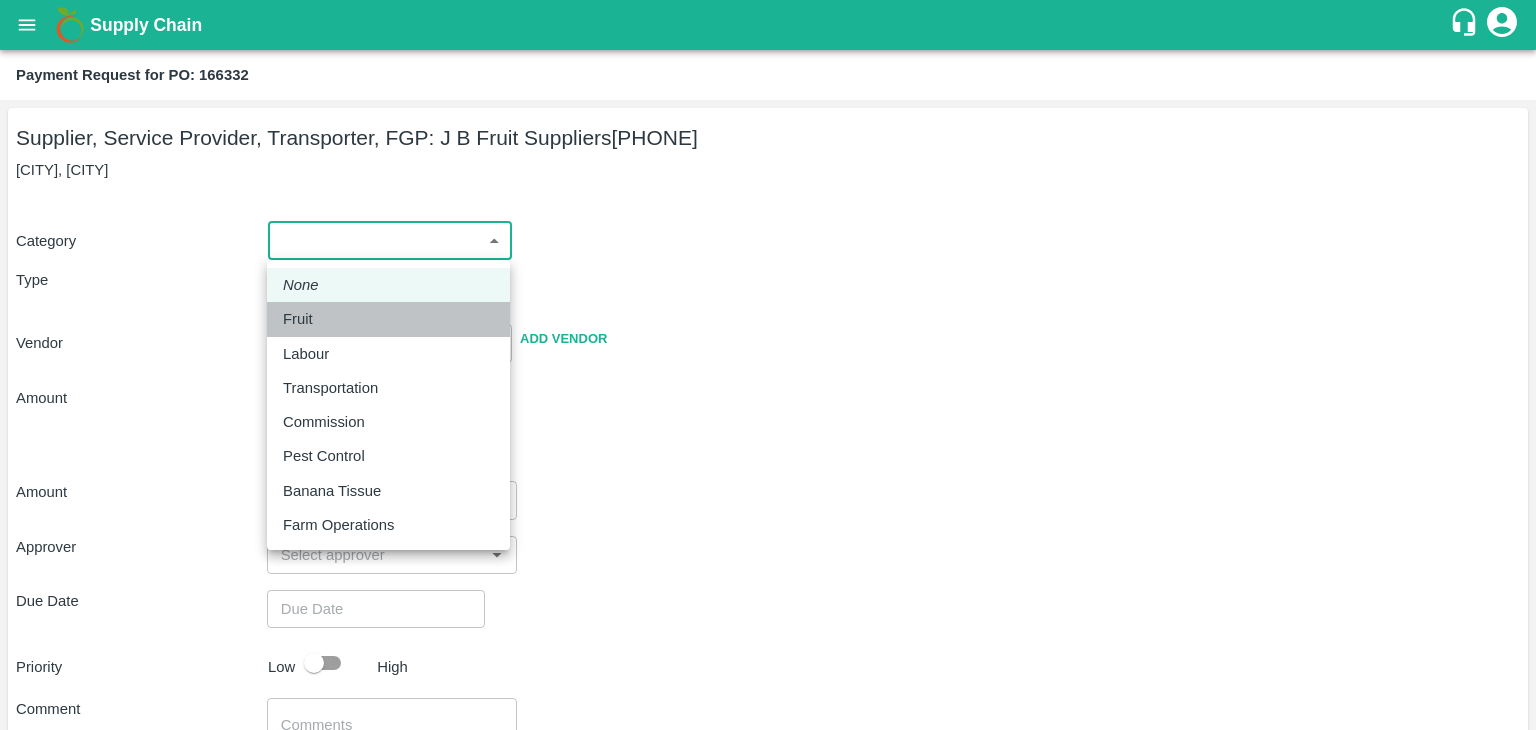 click on "Fruit" at bounding box center [388, 319] 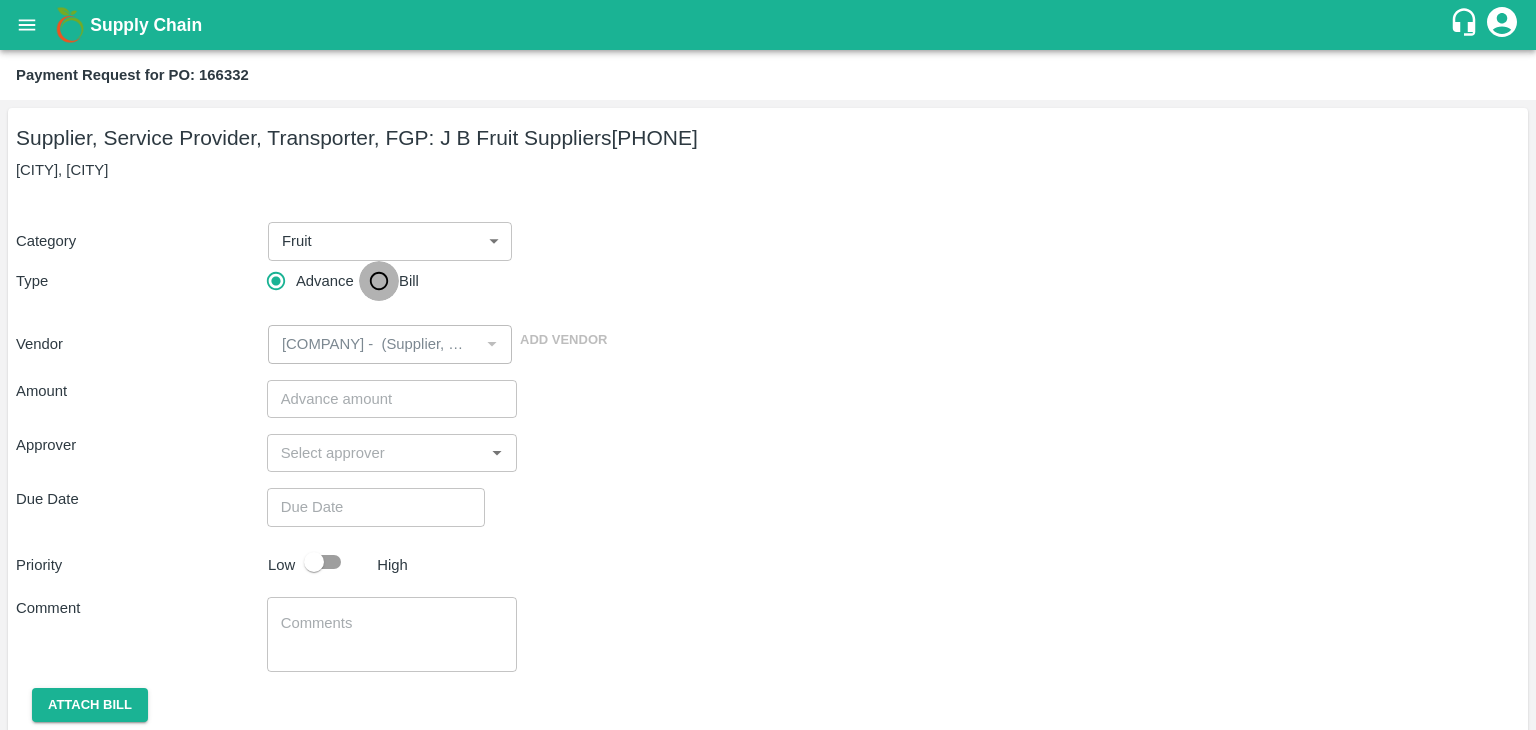 click on "Bill" at bounding box center (379, 281) 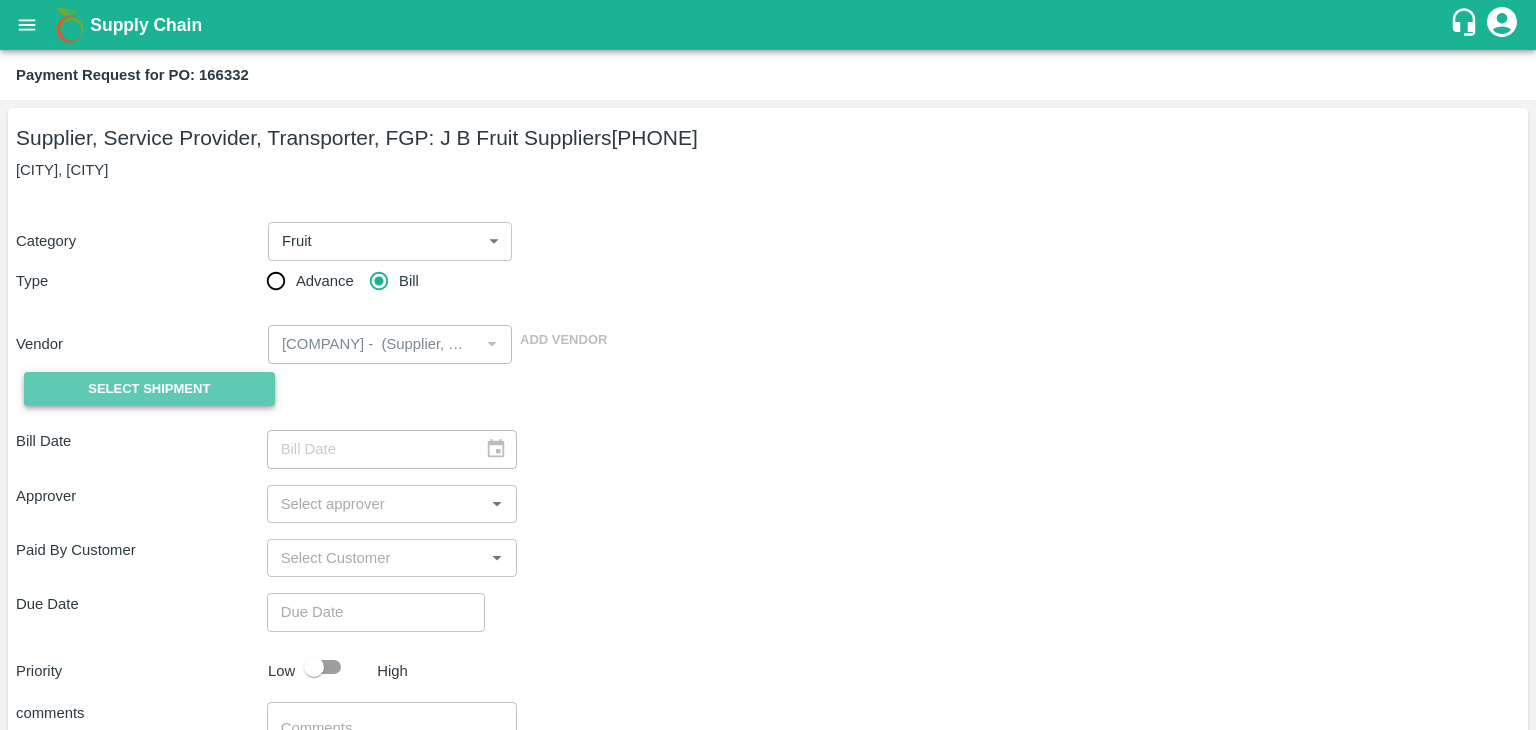 click on "Select Shipment" at bounding box center (149, 389) 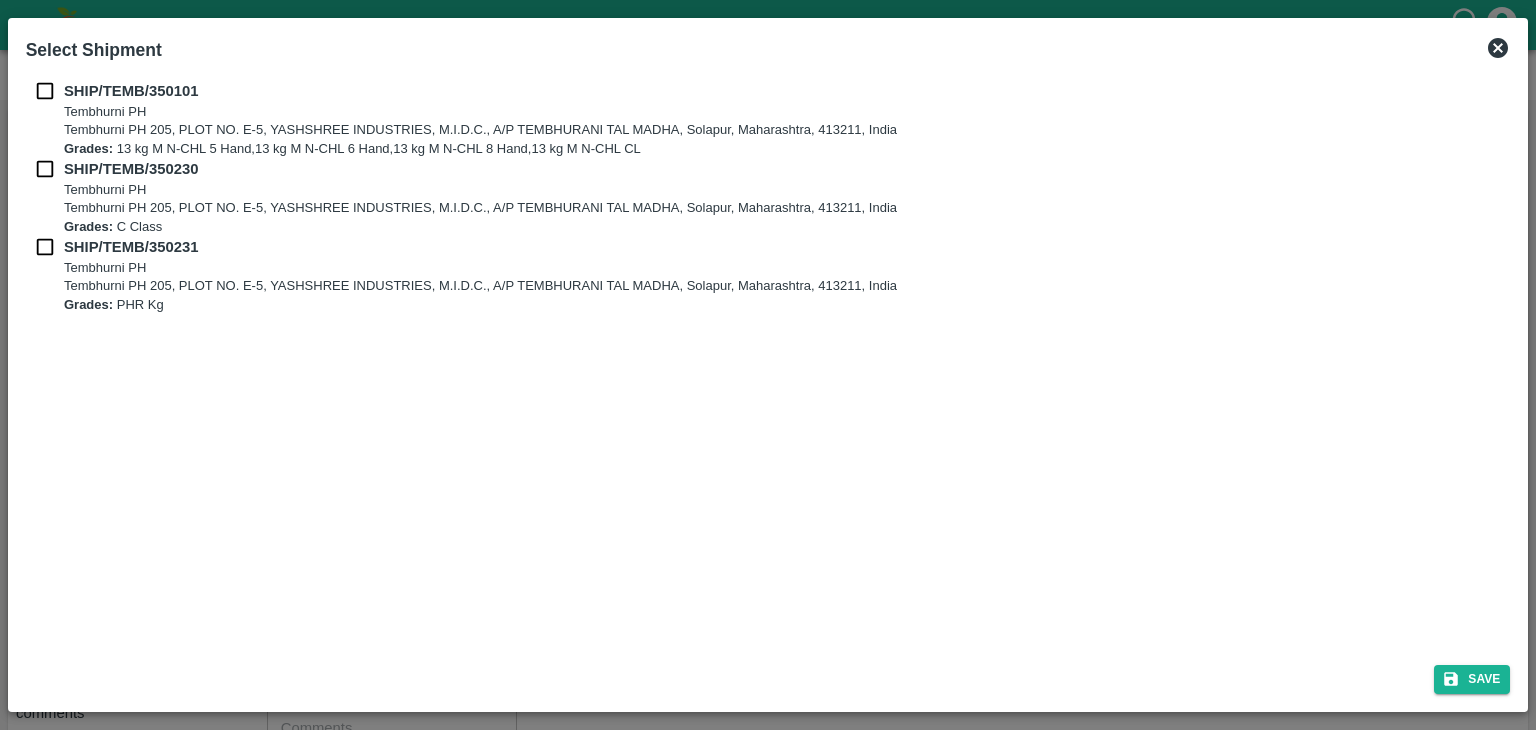 drag, startPoint x: 34, startPoint y: 77, endPoint x: 40, endPoint y: 89, distance: 13.416408 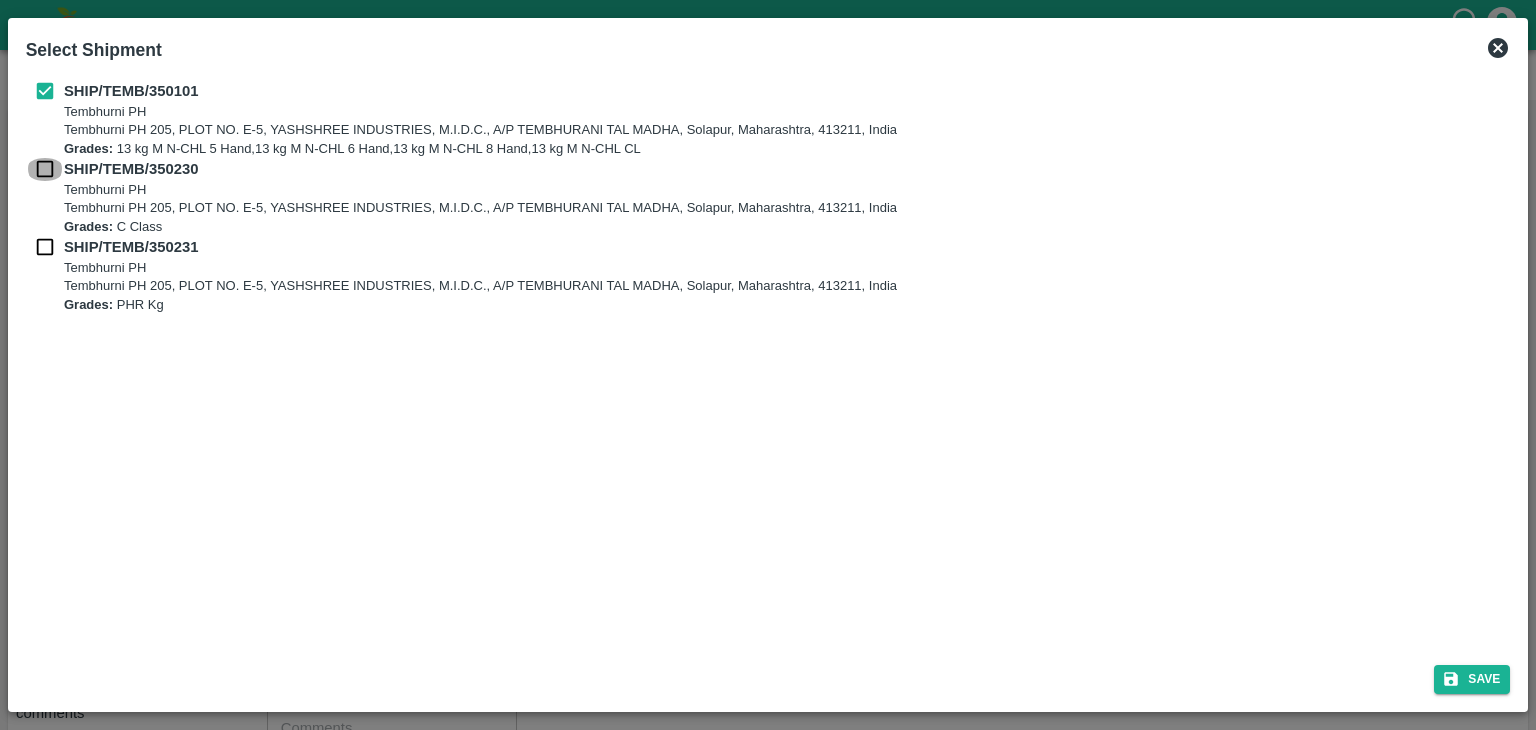 click at bounding box center (45, 169) 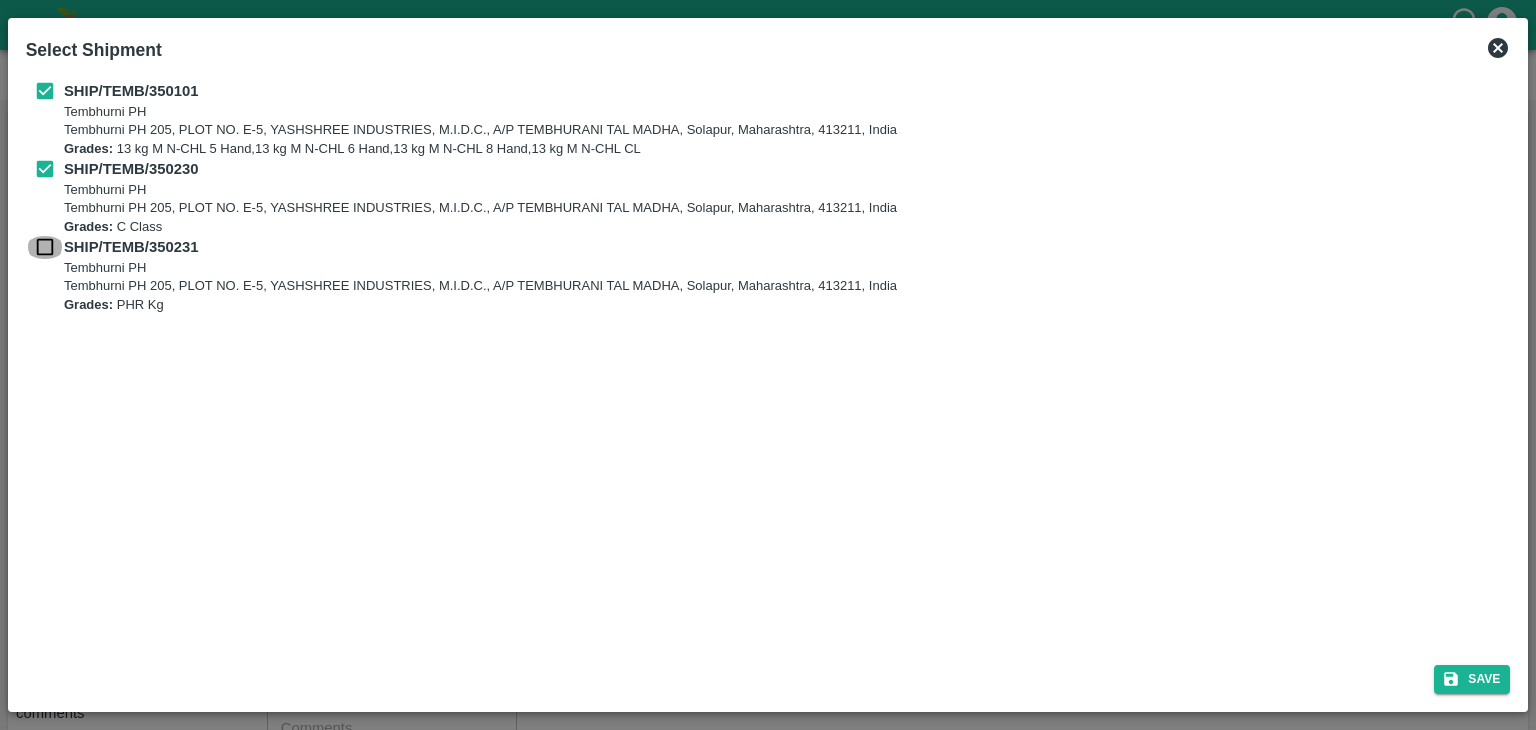 click at bounding box center (45, 247) 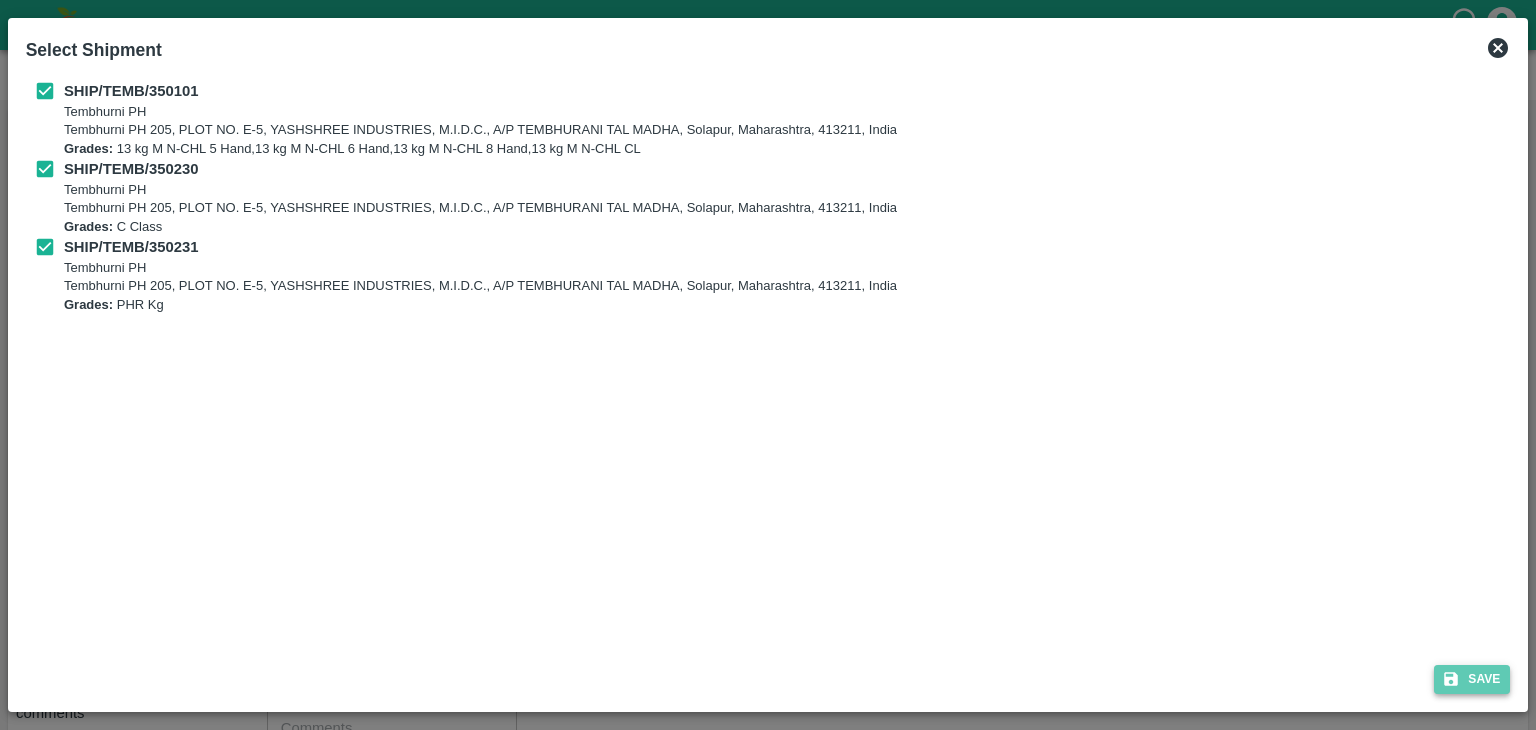 click on "Save" at bounding box center (1472, 679) 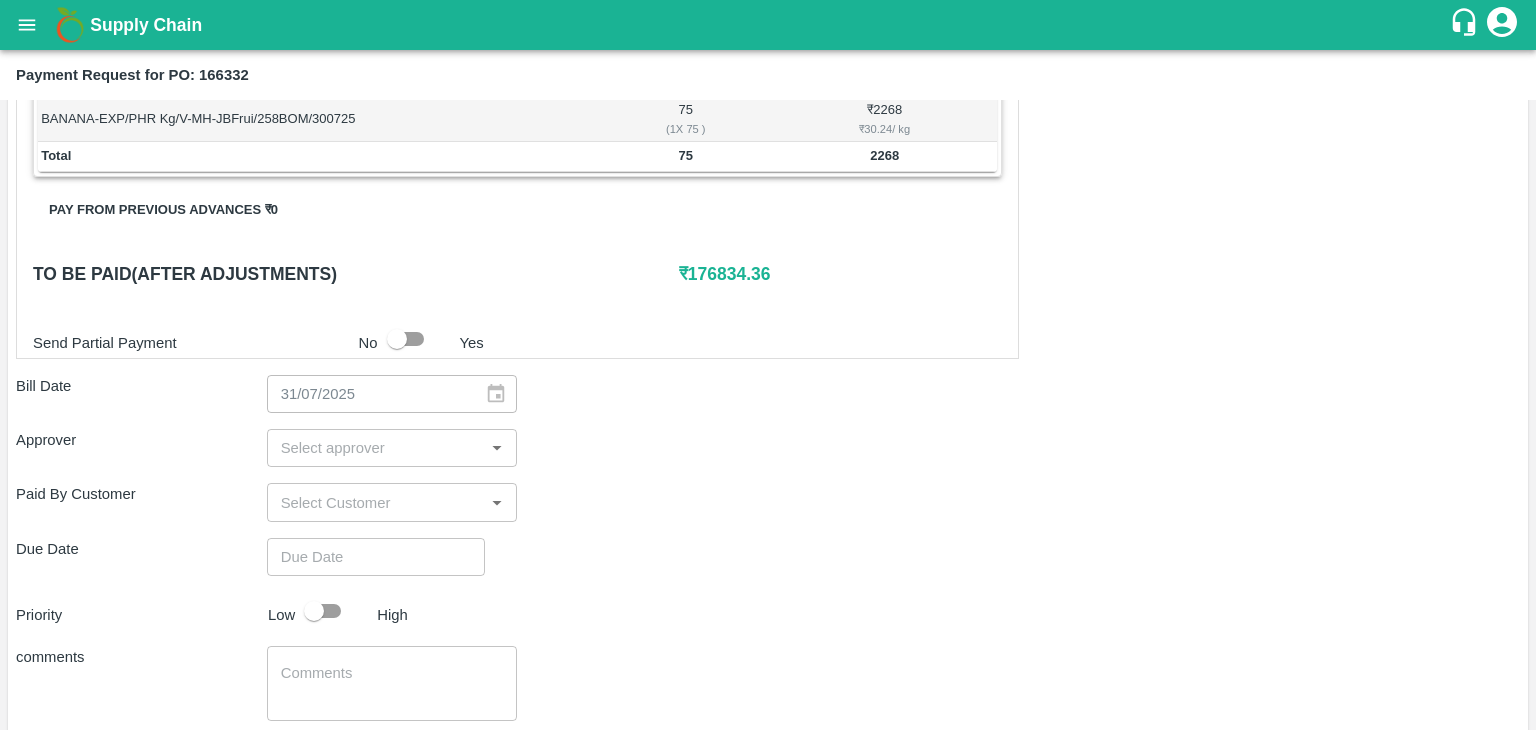 scroll, scrollTop: 936, scrollLeft: 0, axis: vertical 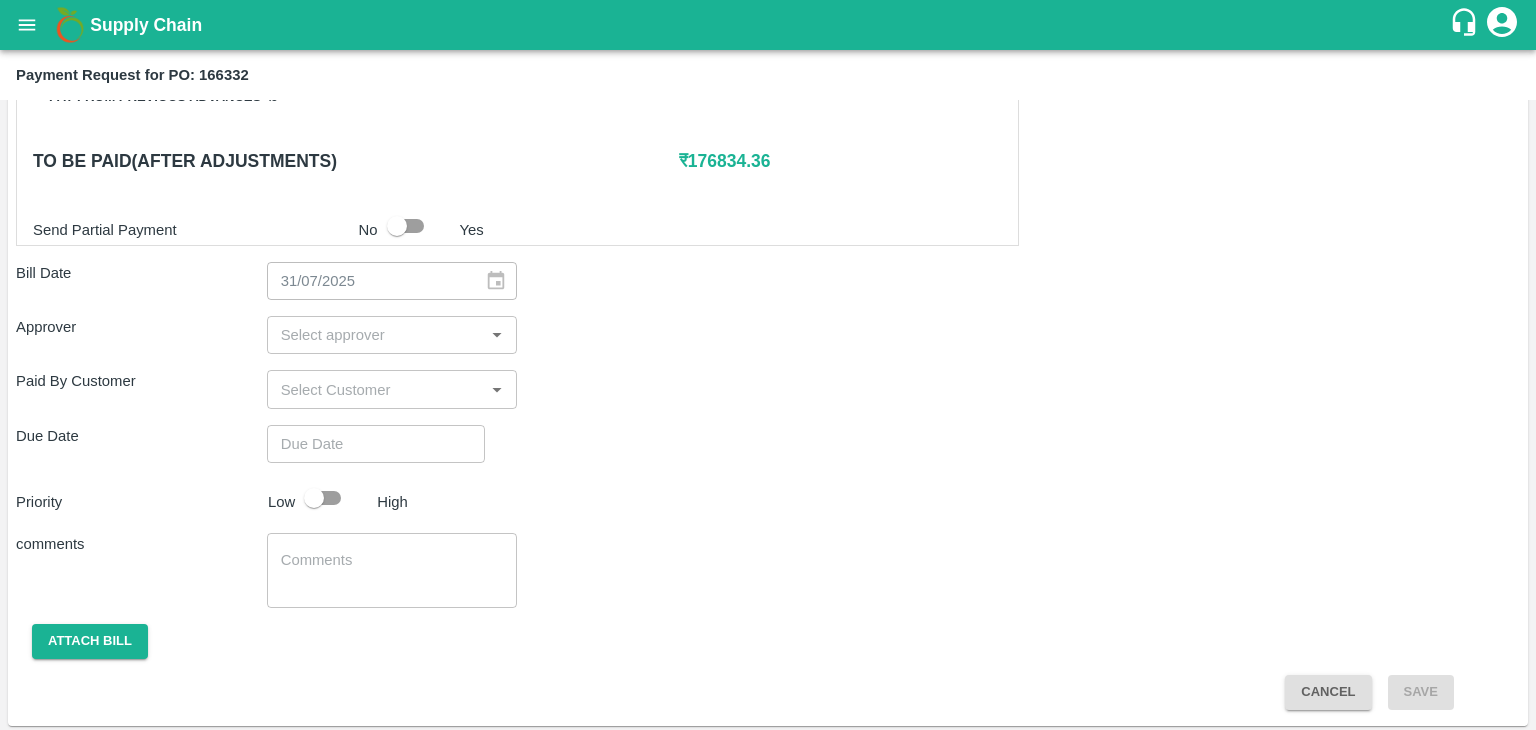 click at bounding box center (376, 335) 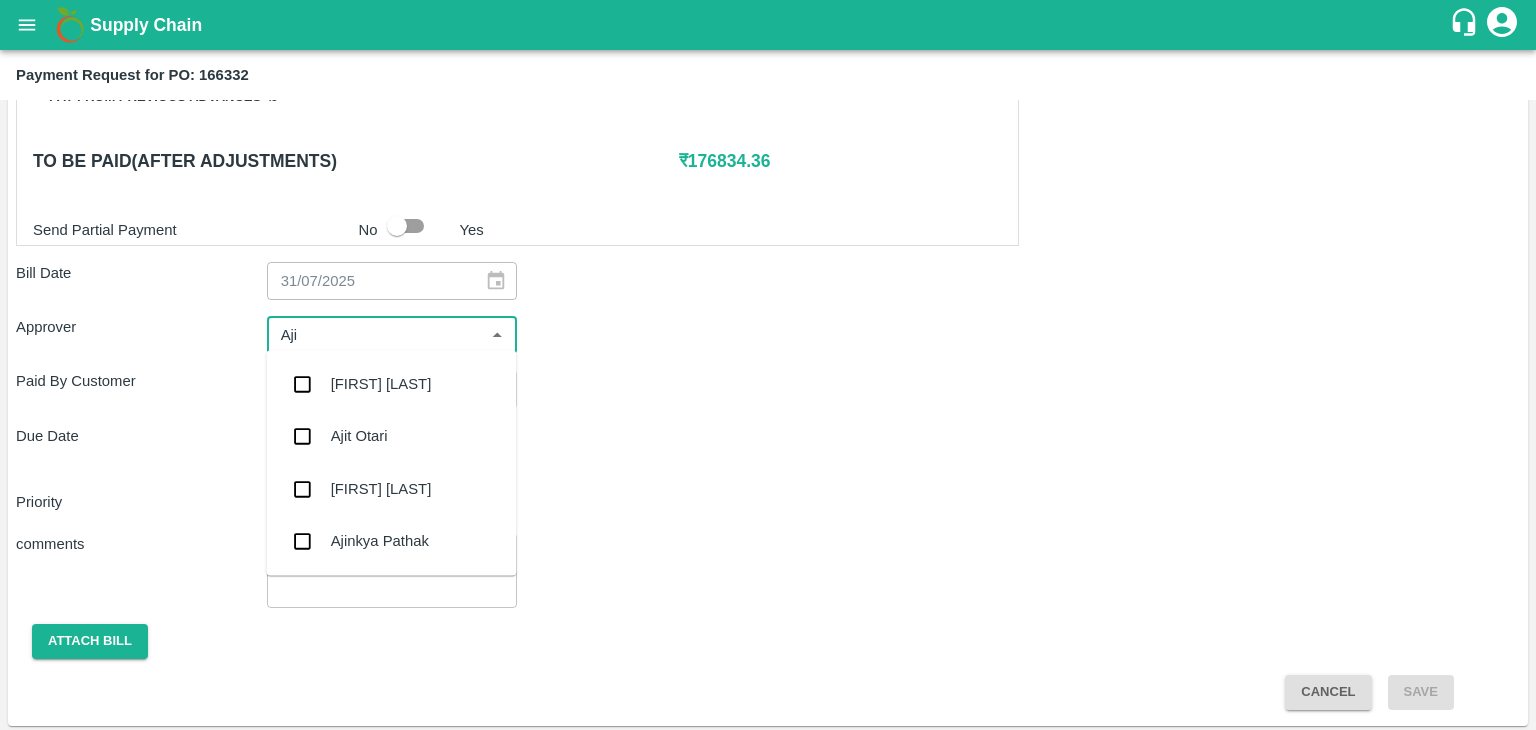type on "Ajit" 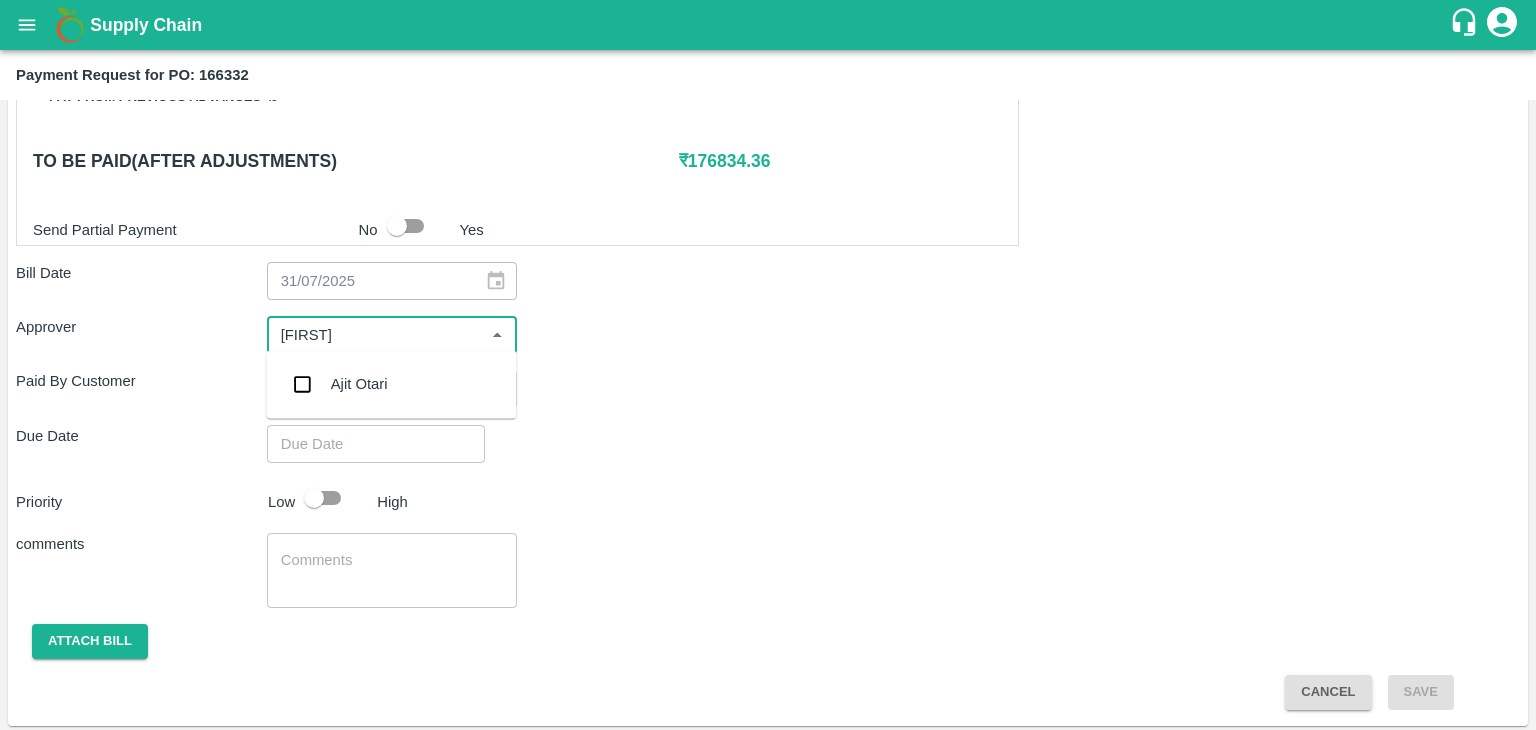 click on "Ajit Otari" at bounding box center [359, 384] 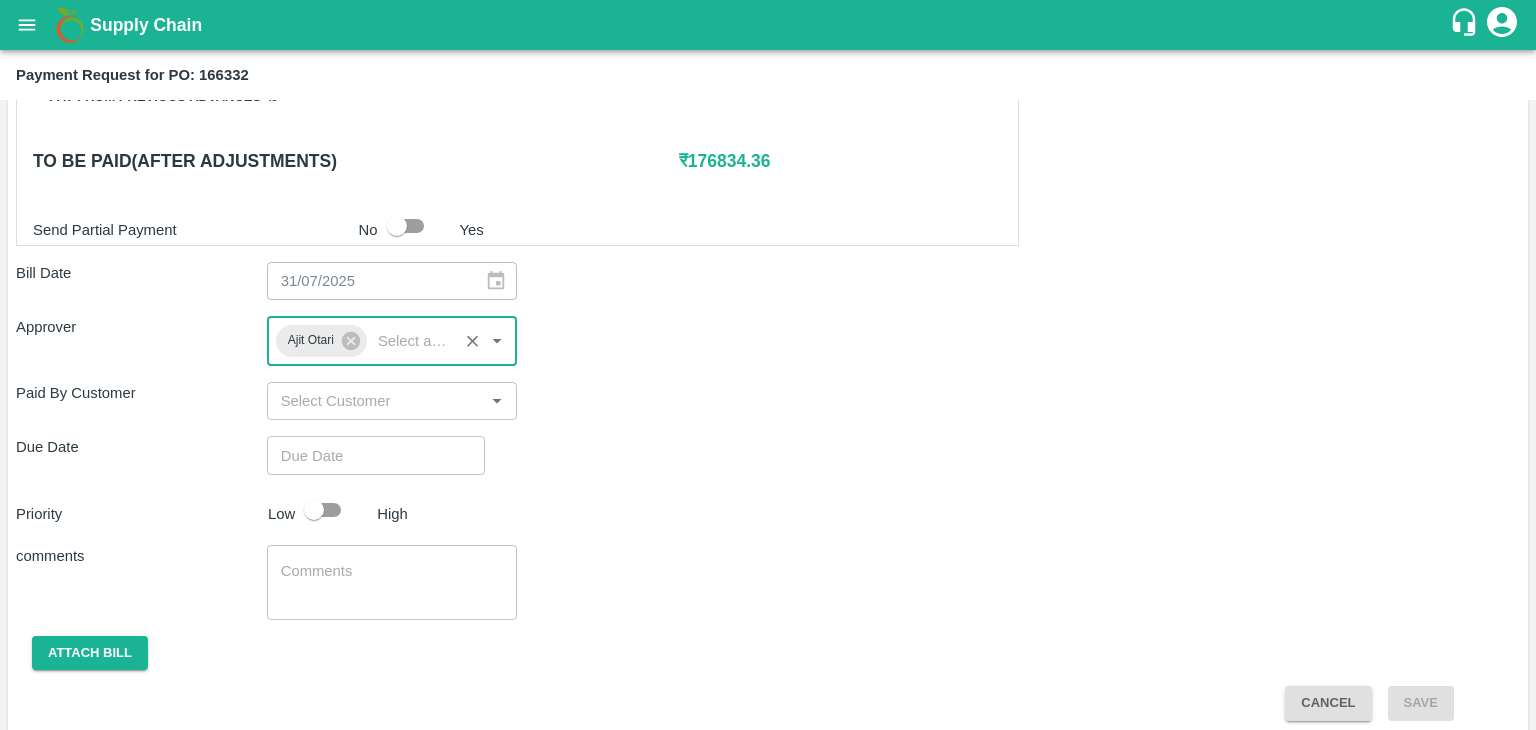 type on "DD/MM/YYYY hh:mm aa" 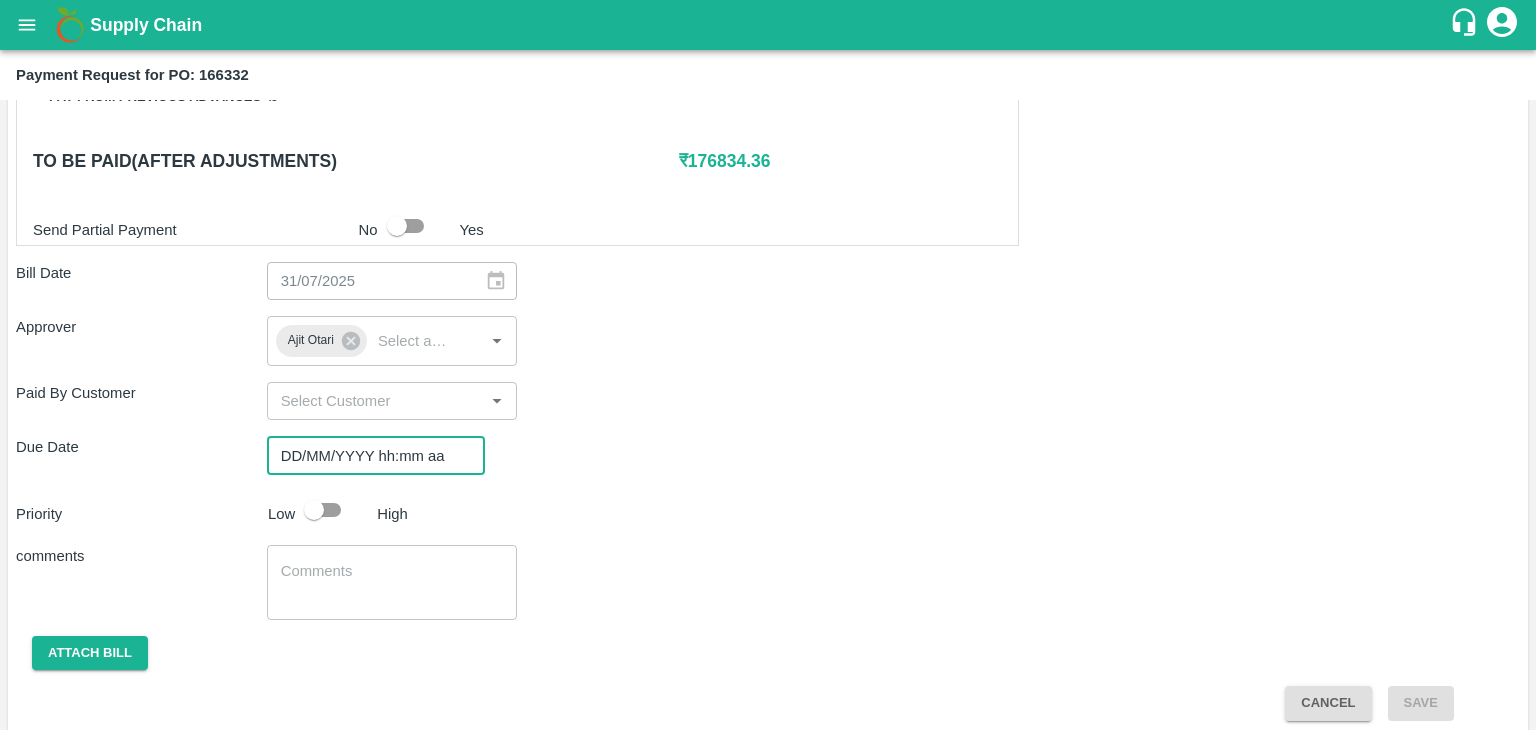 click on "DD/MM/YYYY hh:mm aa" at bounding box center [369, 455] 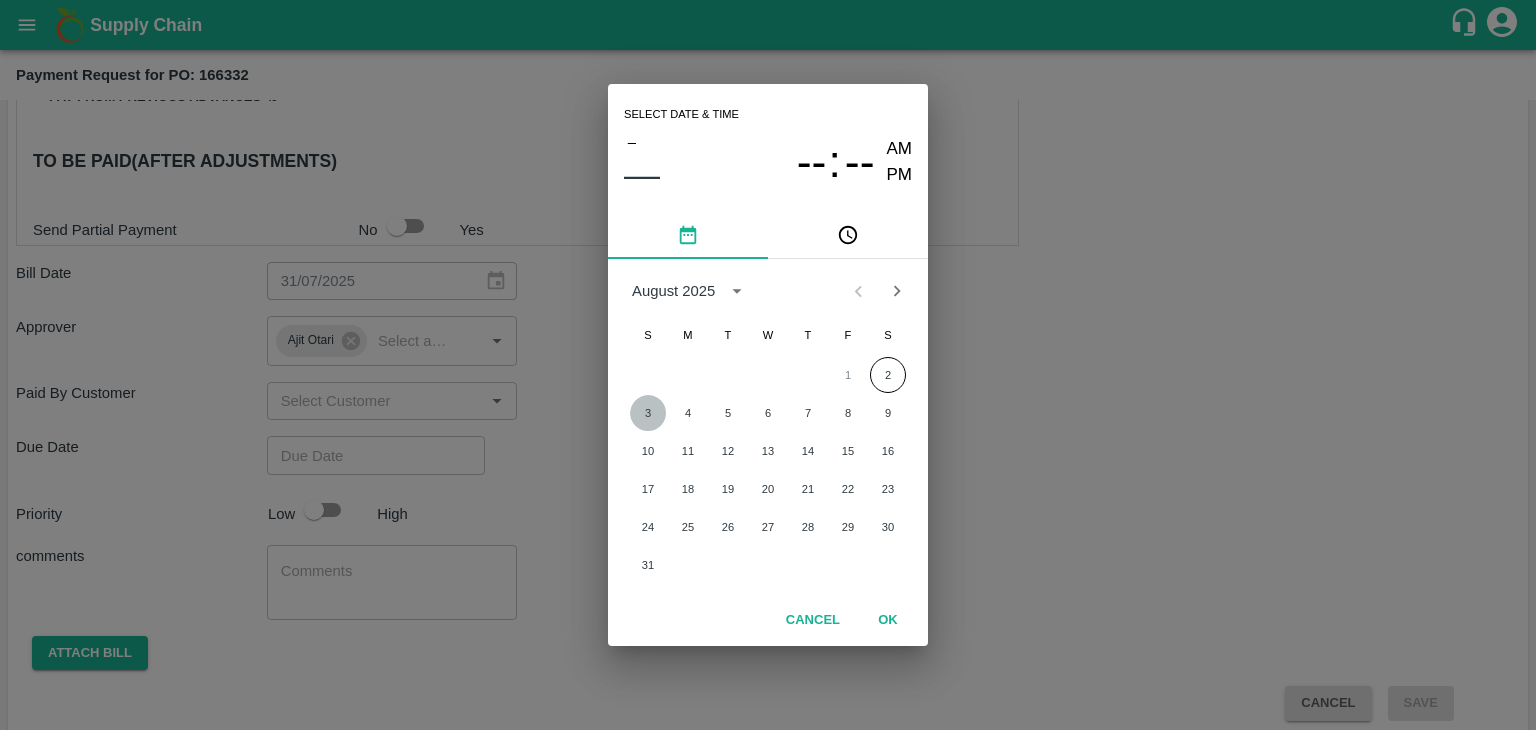 click on "3" at bounding box center [648, 413] 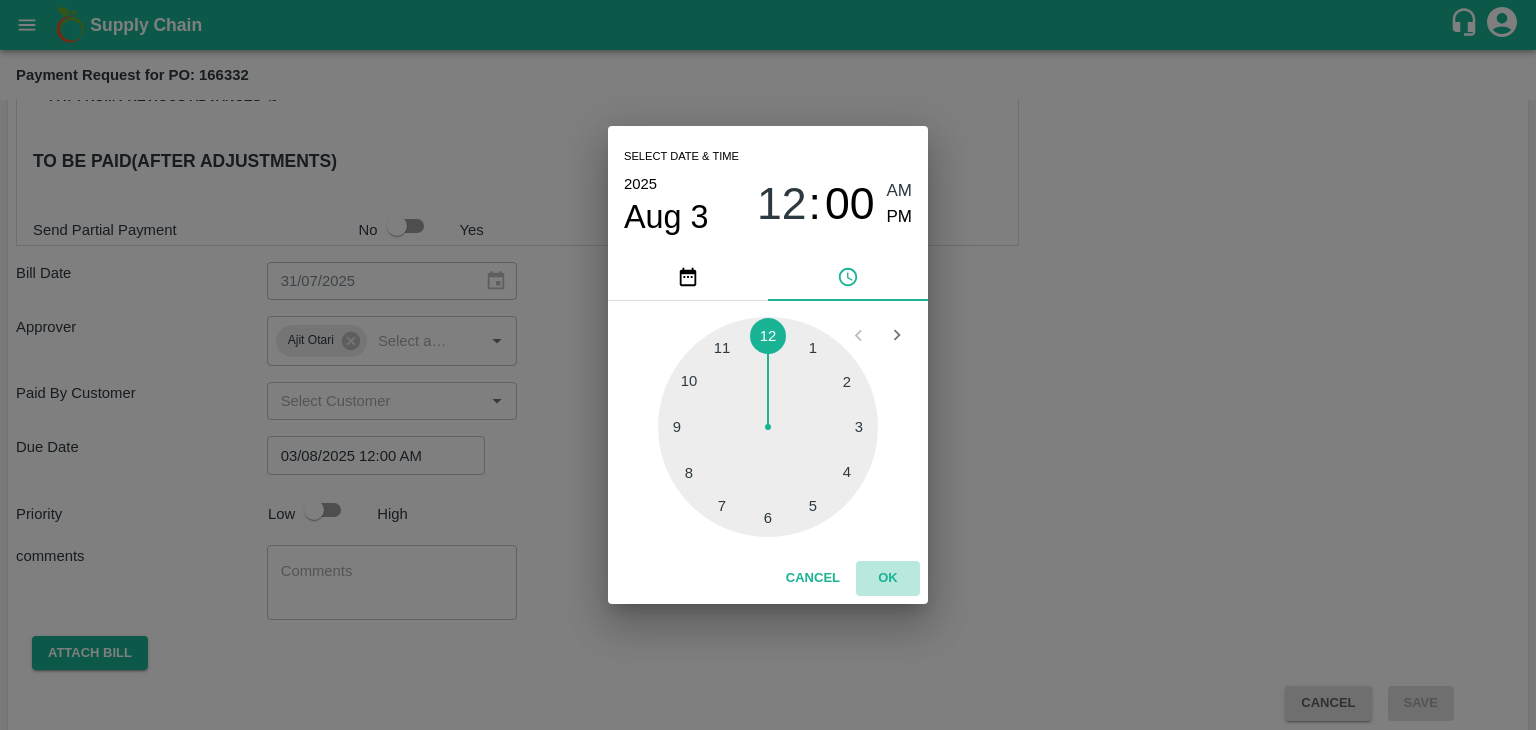 click on "OK" at bounding box center (888, 578) 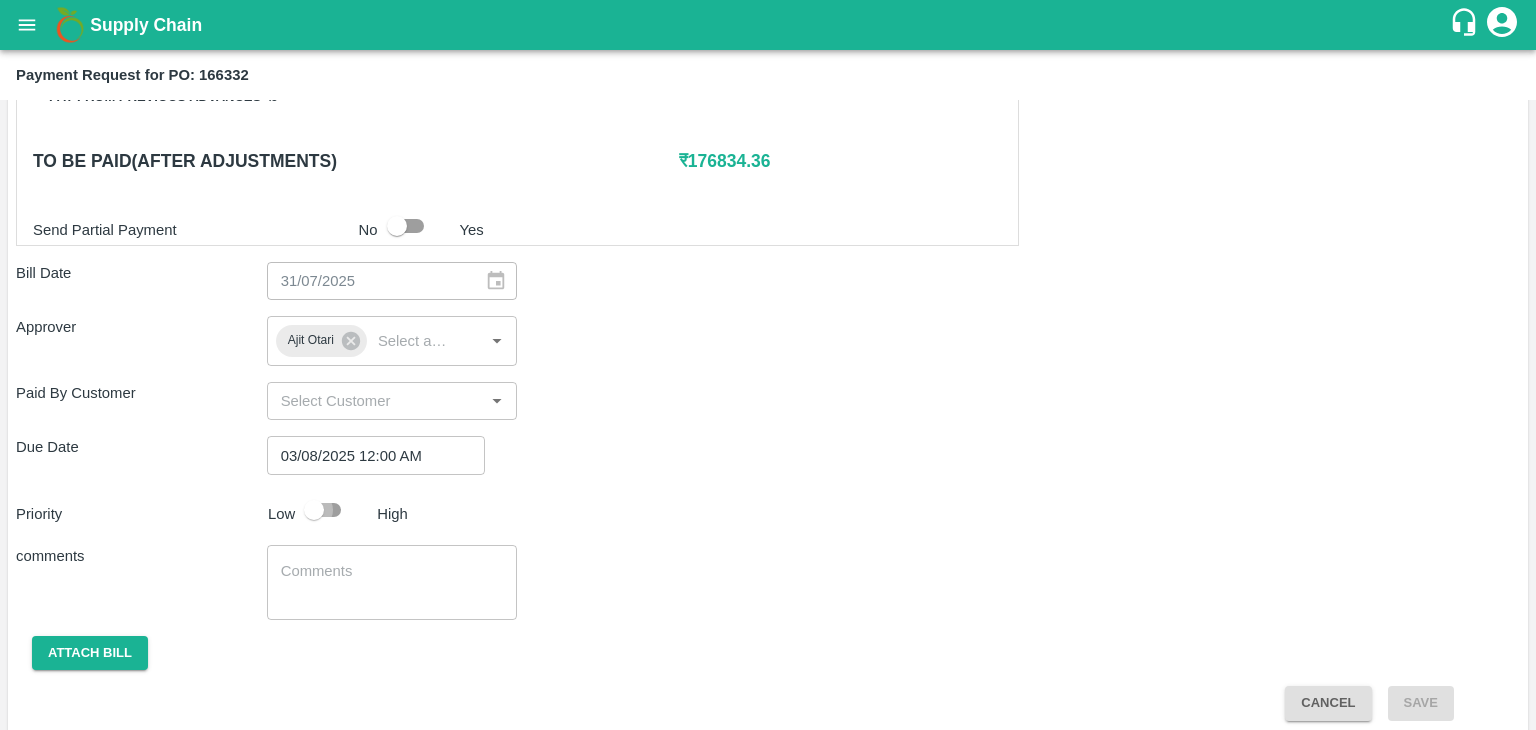 click at bounding box center (314, 510) 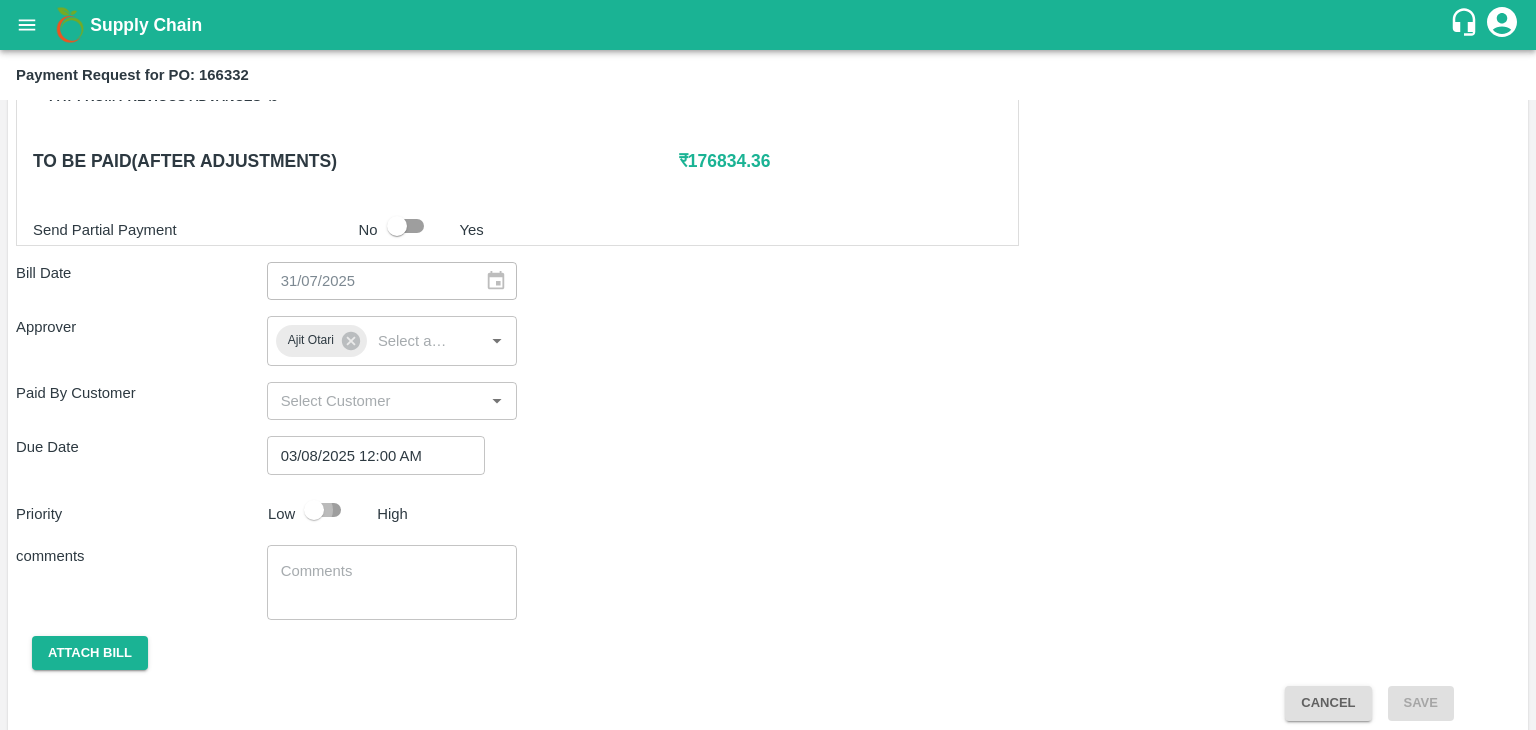 checkbox on "true" 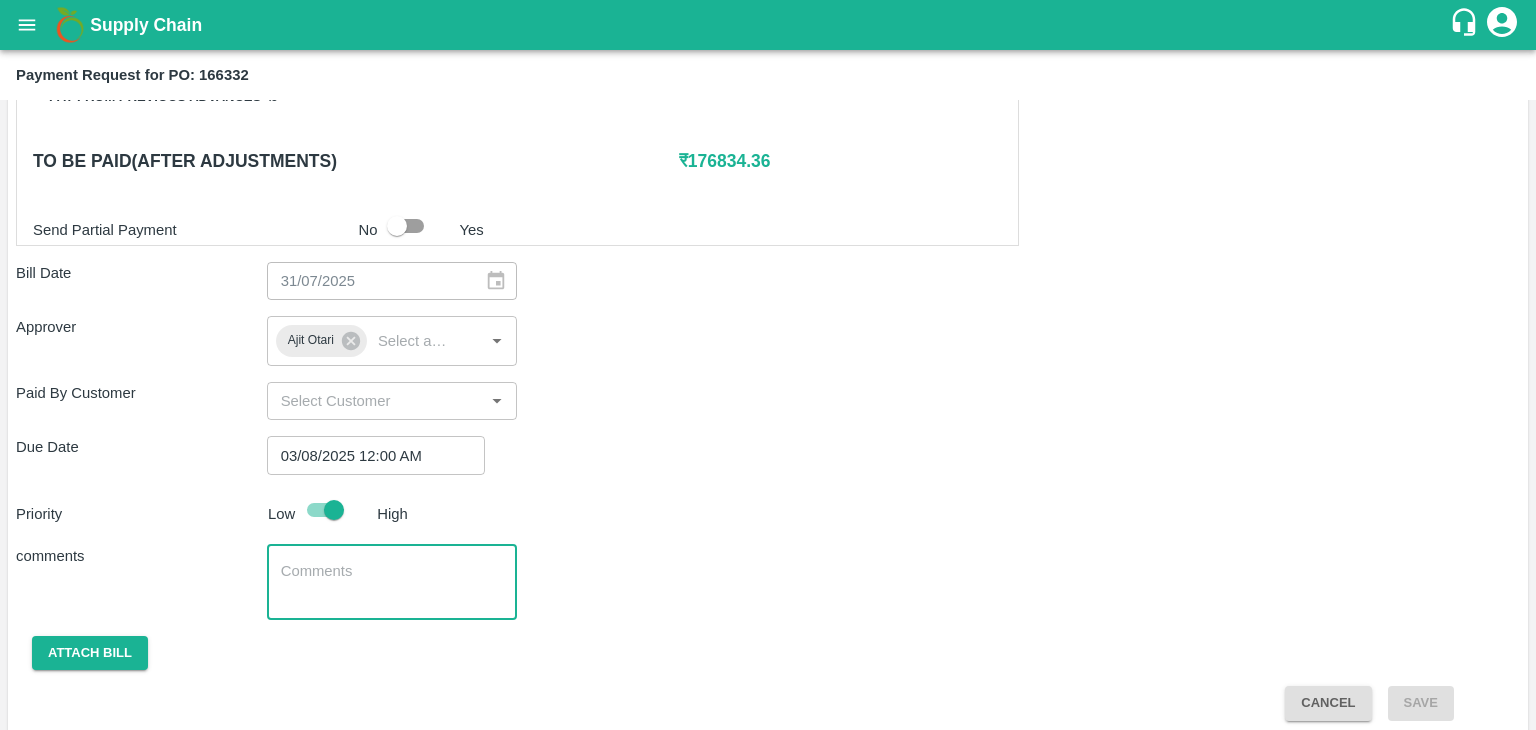 click at bounding box center (392, 582) 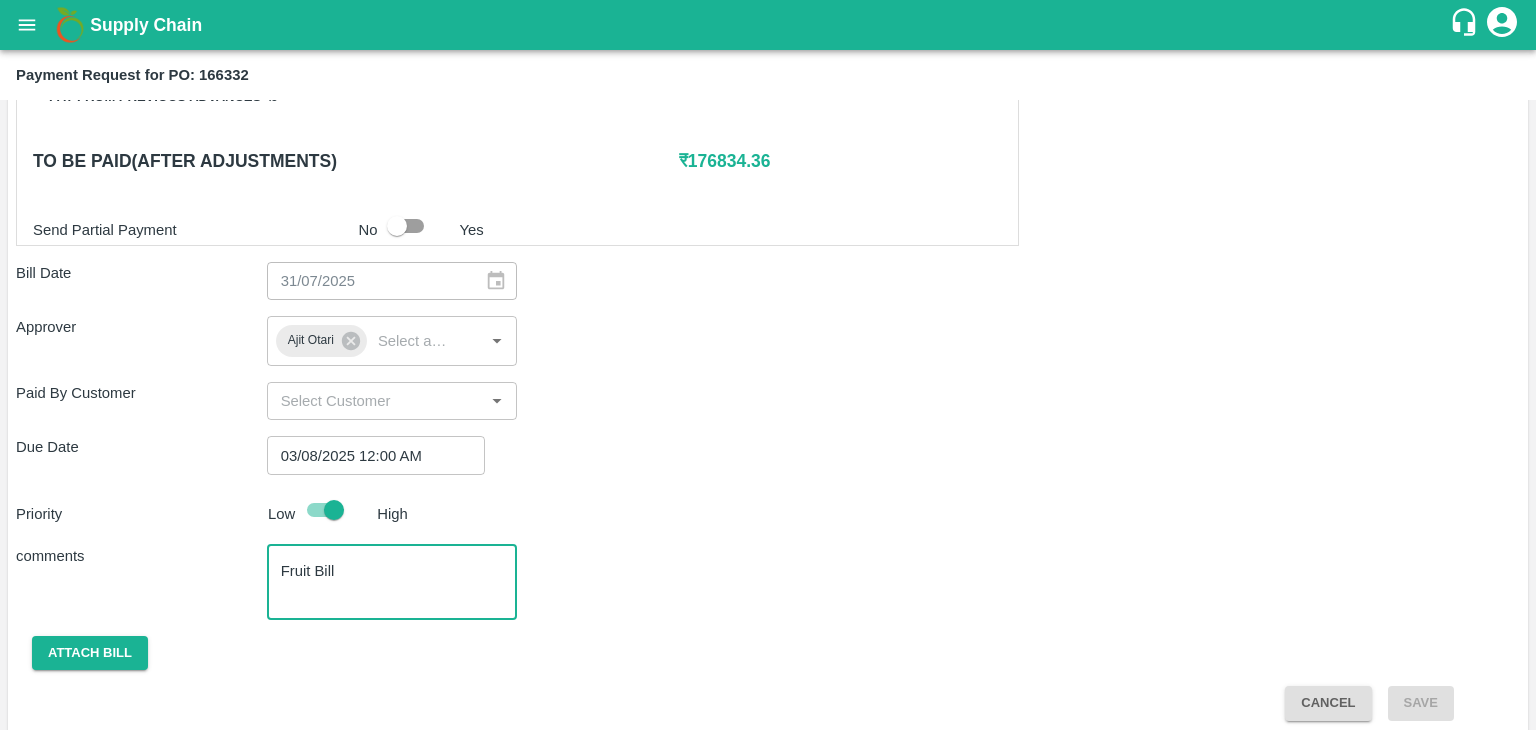 scroll, scrollTop: 948, scrollLeft: 0, axis: vertical 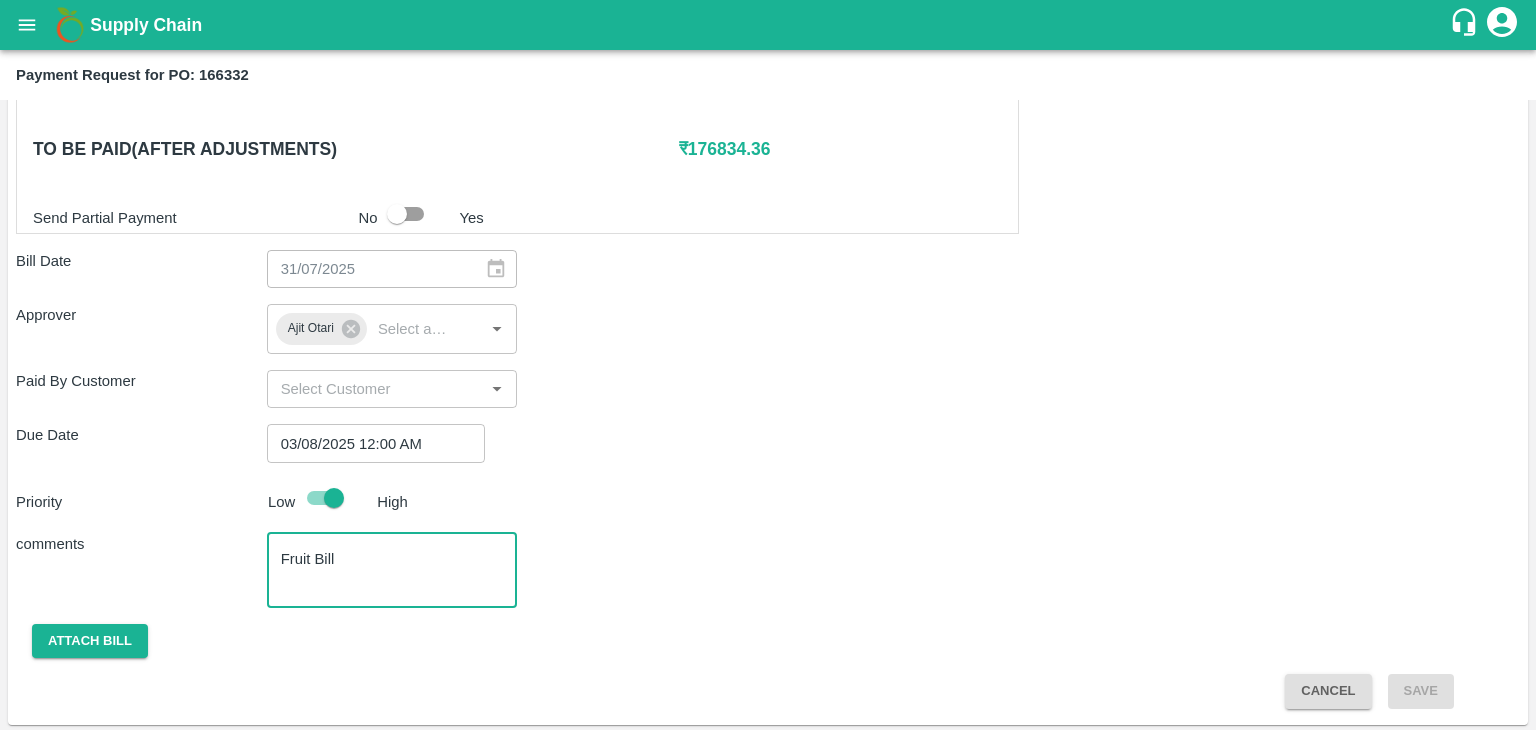 type on "Fruit Bill" 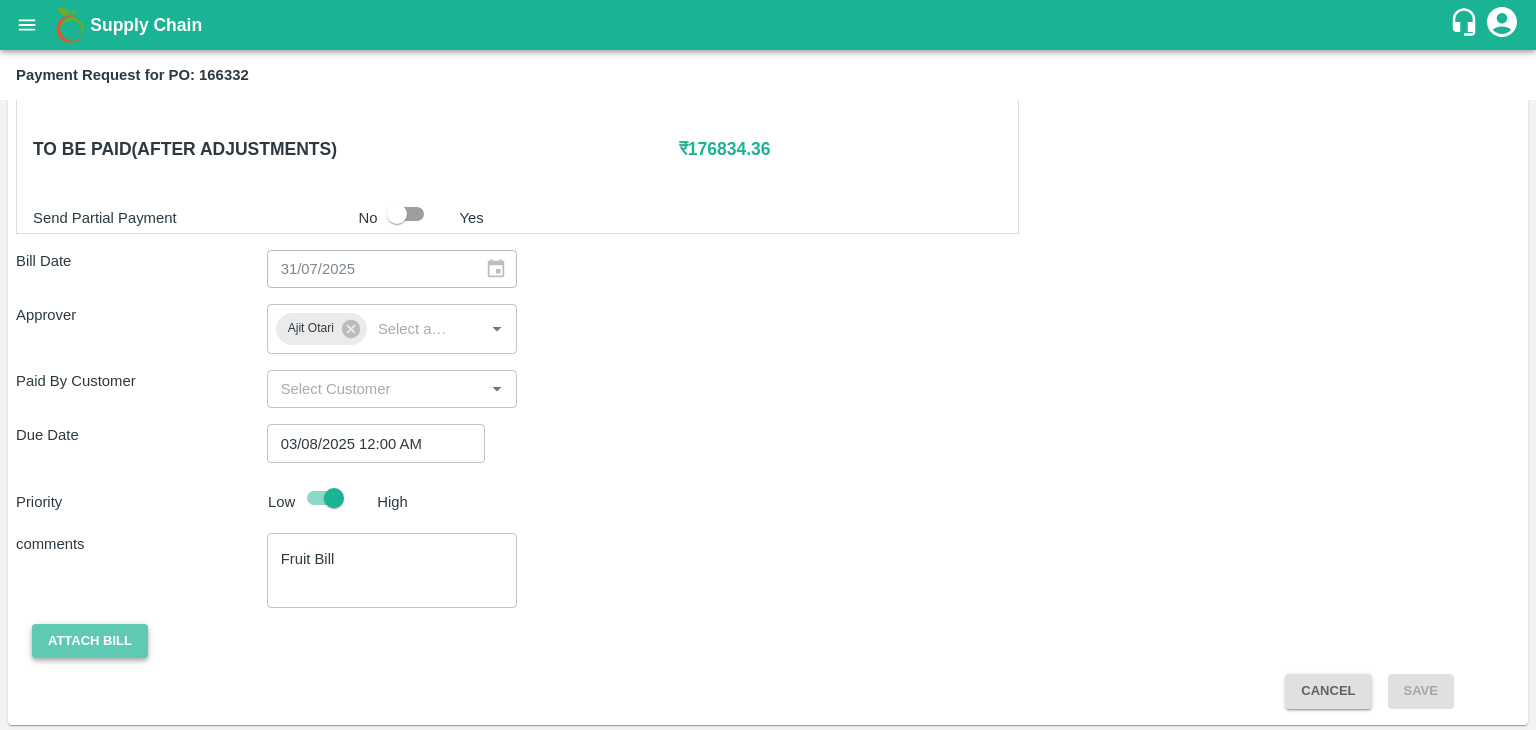 click on "Attach bill" at bounding box center (90, 641) 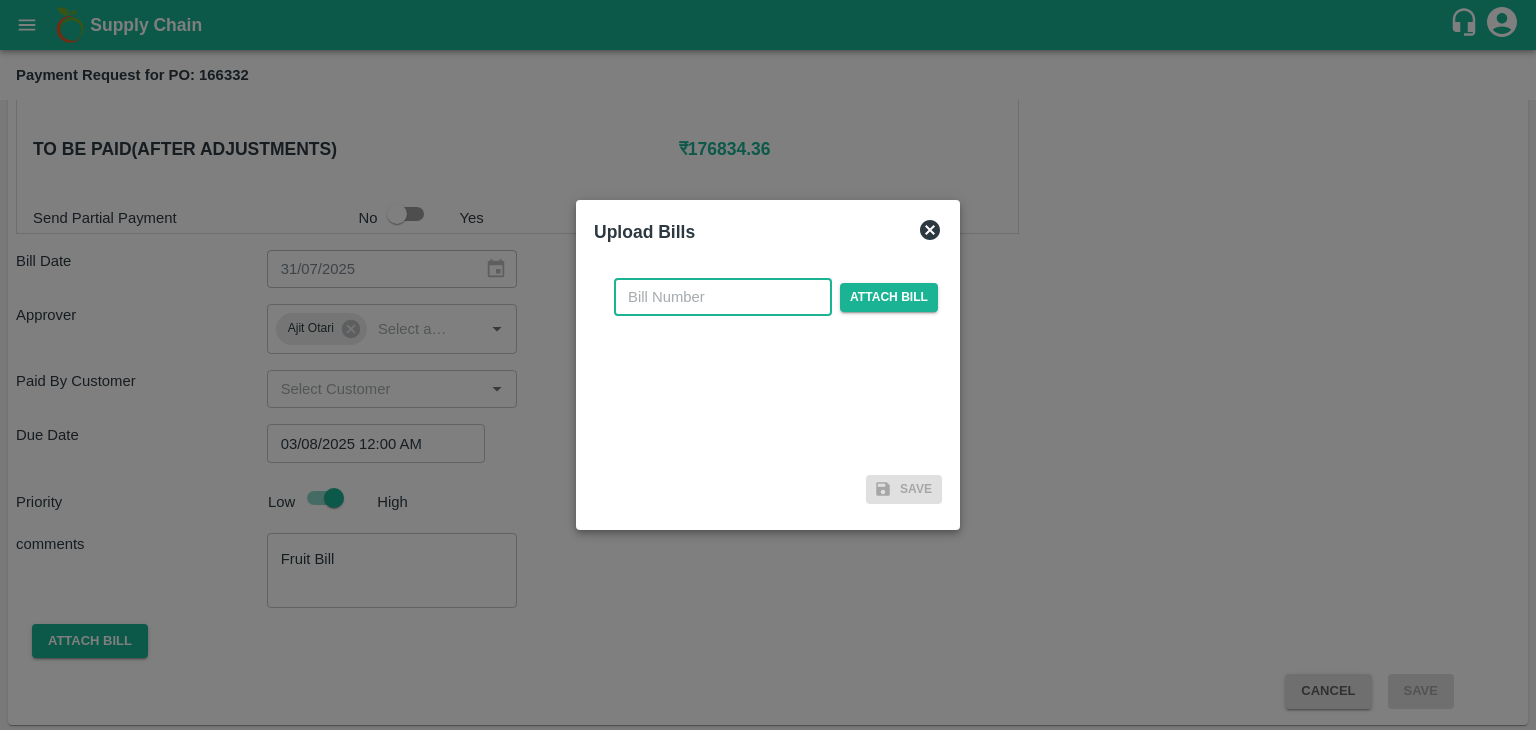 click at bounding box center [723, 297] 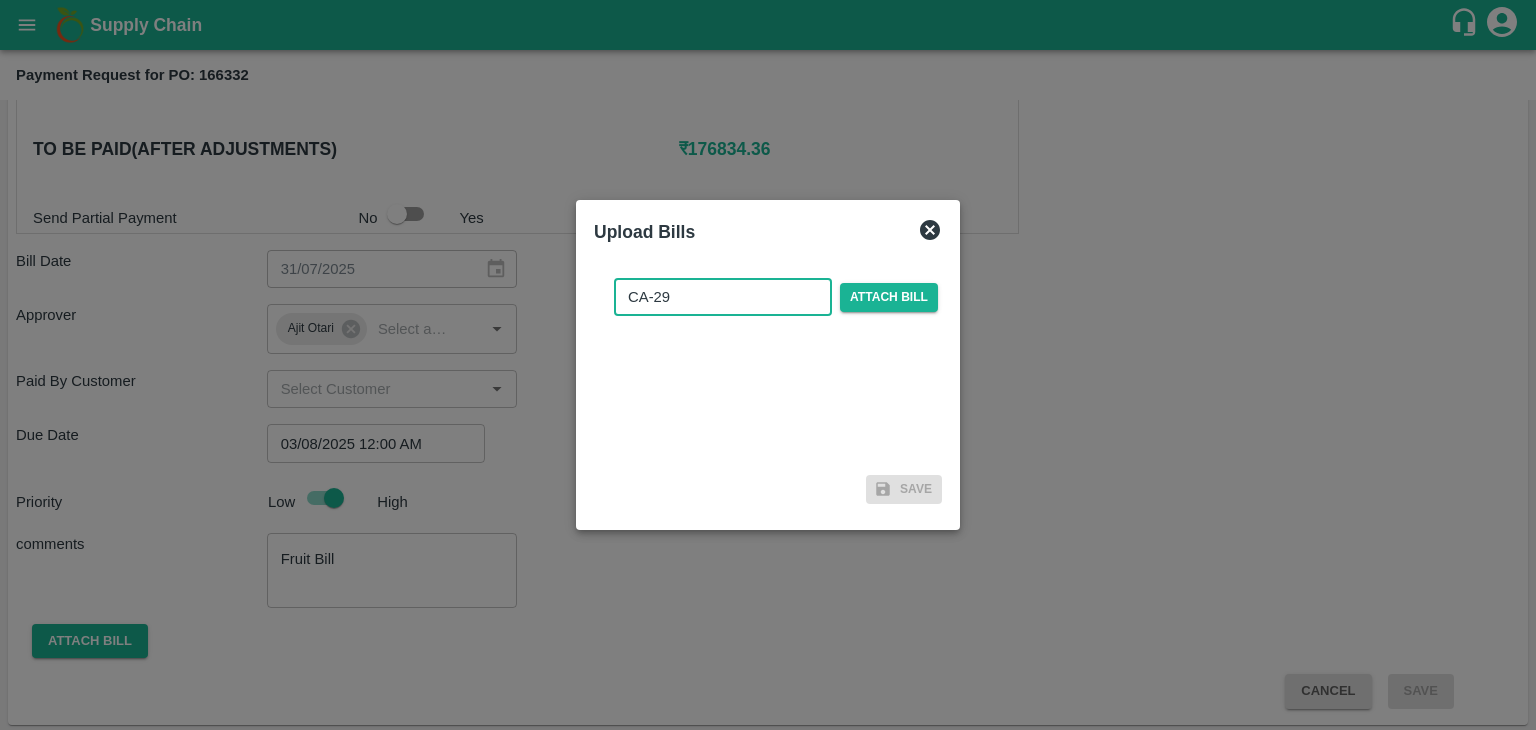 click on "CA-29" at bounding box center (723, 297) 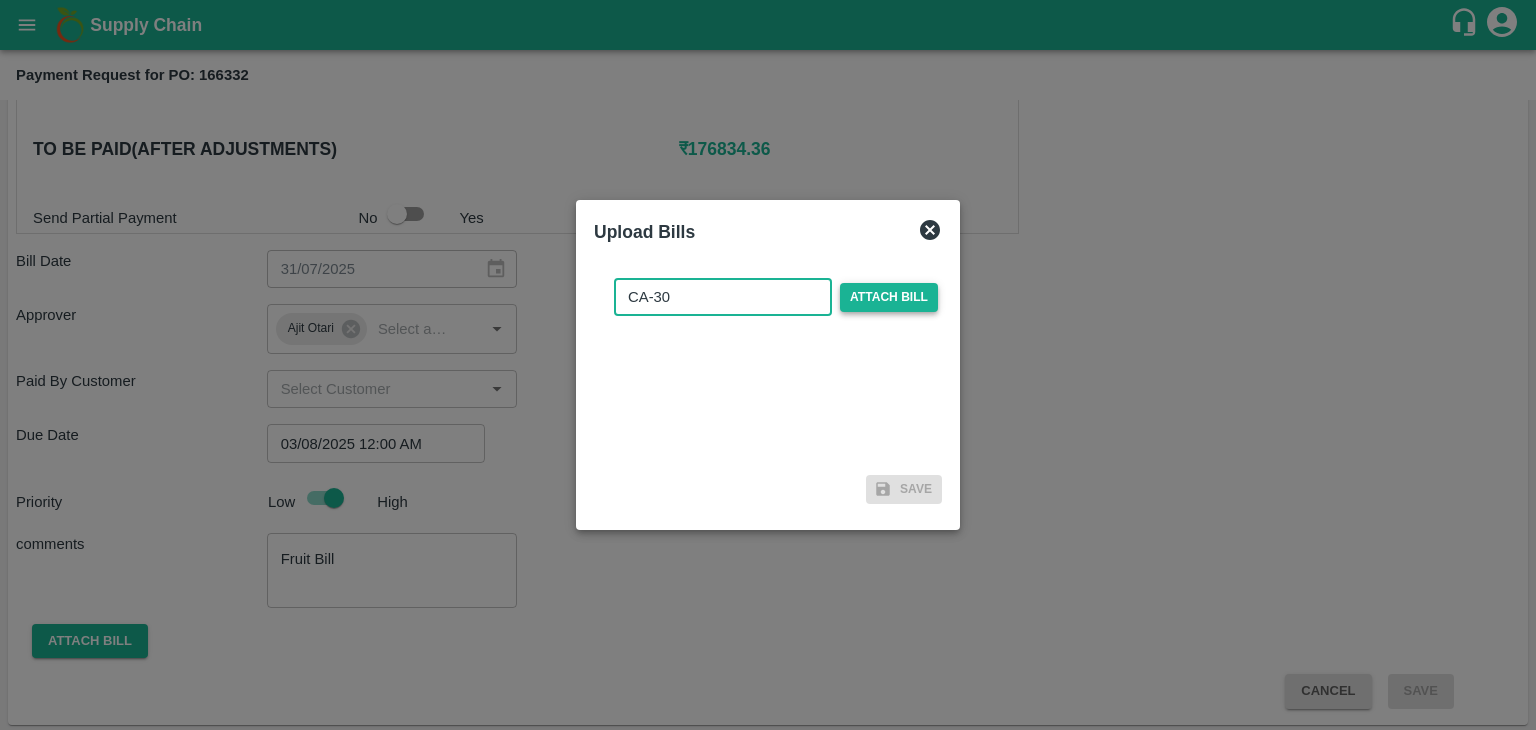 type on "CA-30" 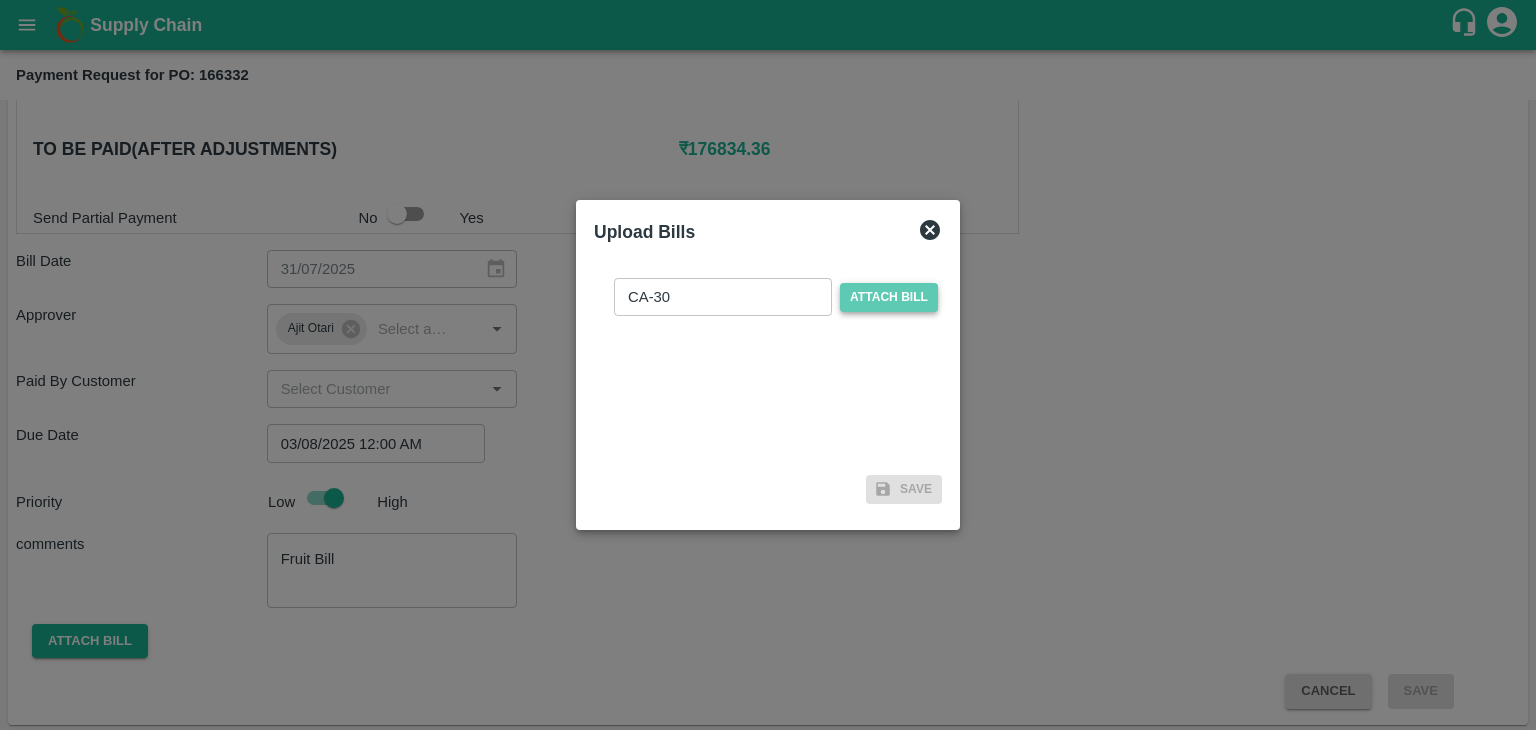 click on "Attach bill" at bounding box center (889, 297) 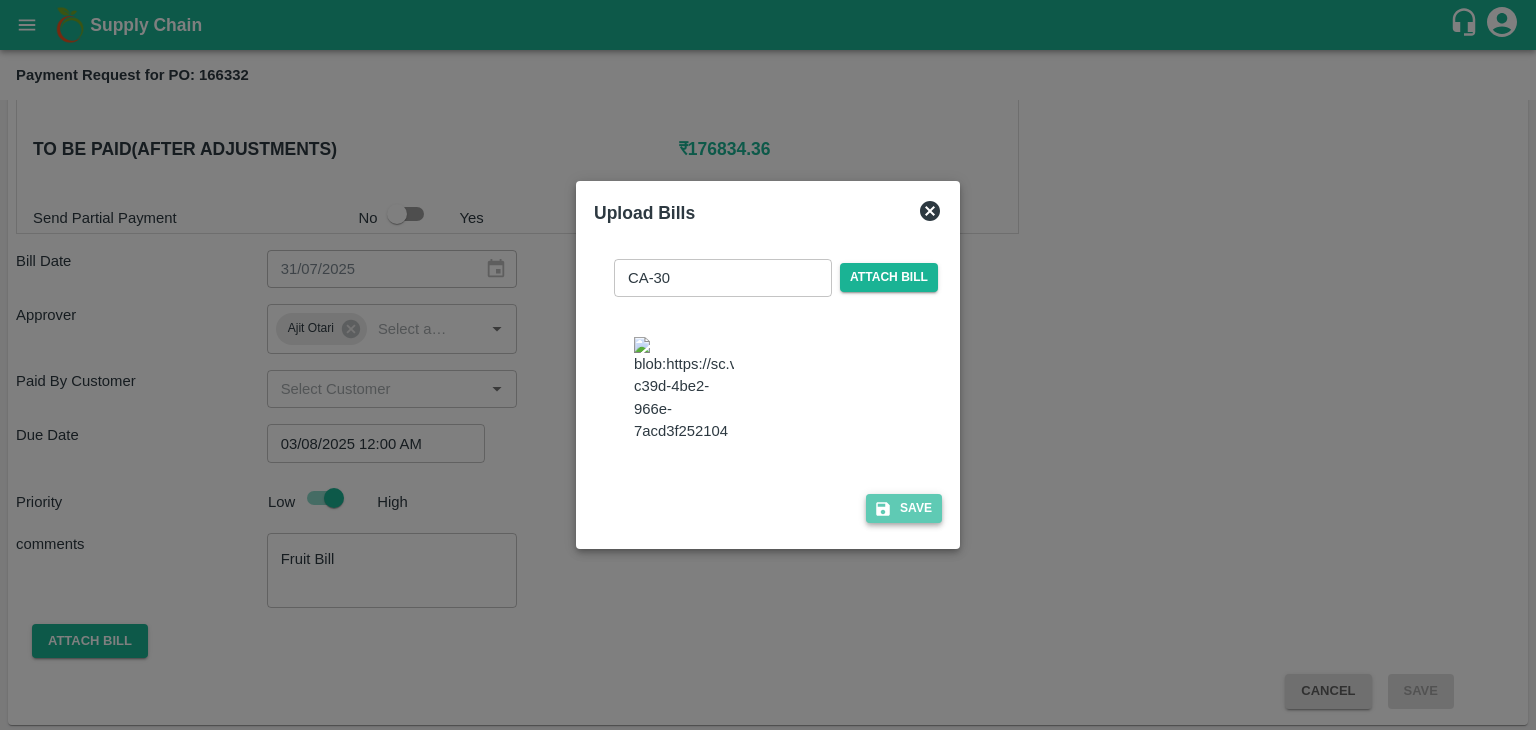 click on "Save" at bounding box center (904, 508) 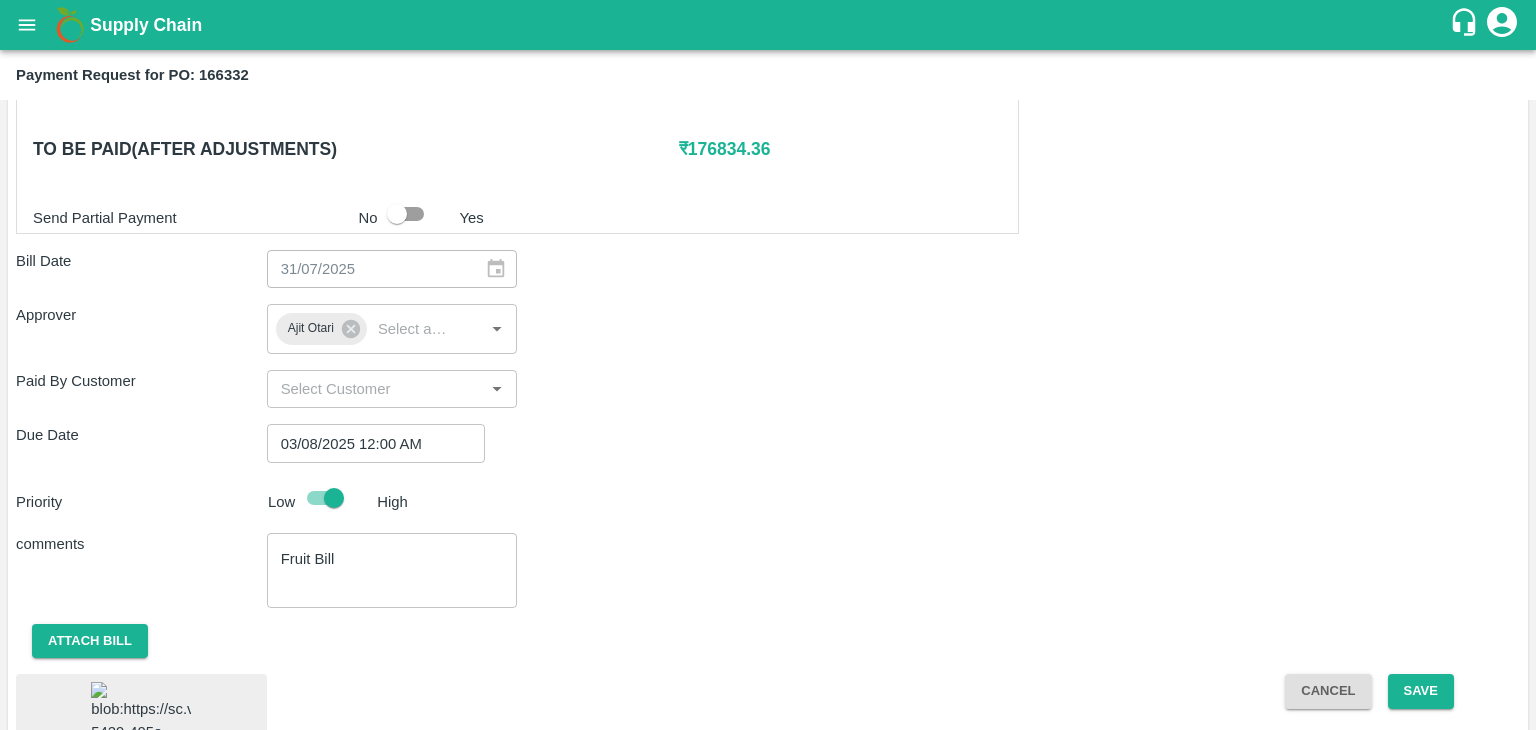 scroll, scrollTop: 1074, scrollLeft: 0, axis: vertical 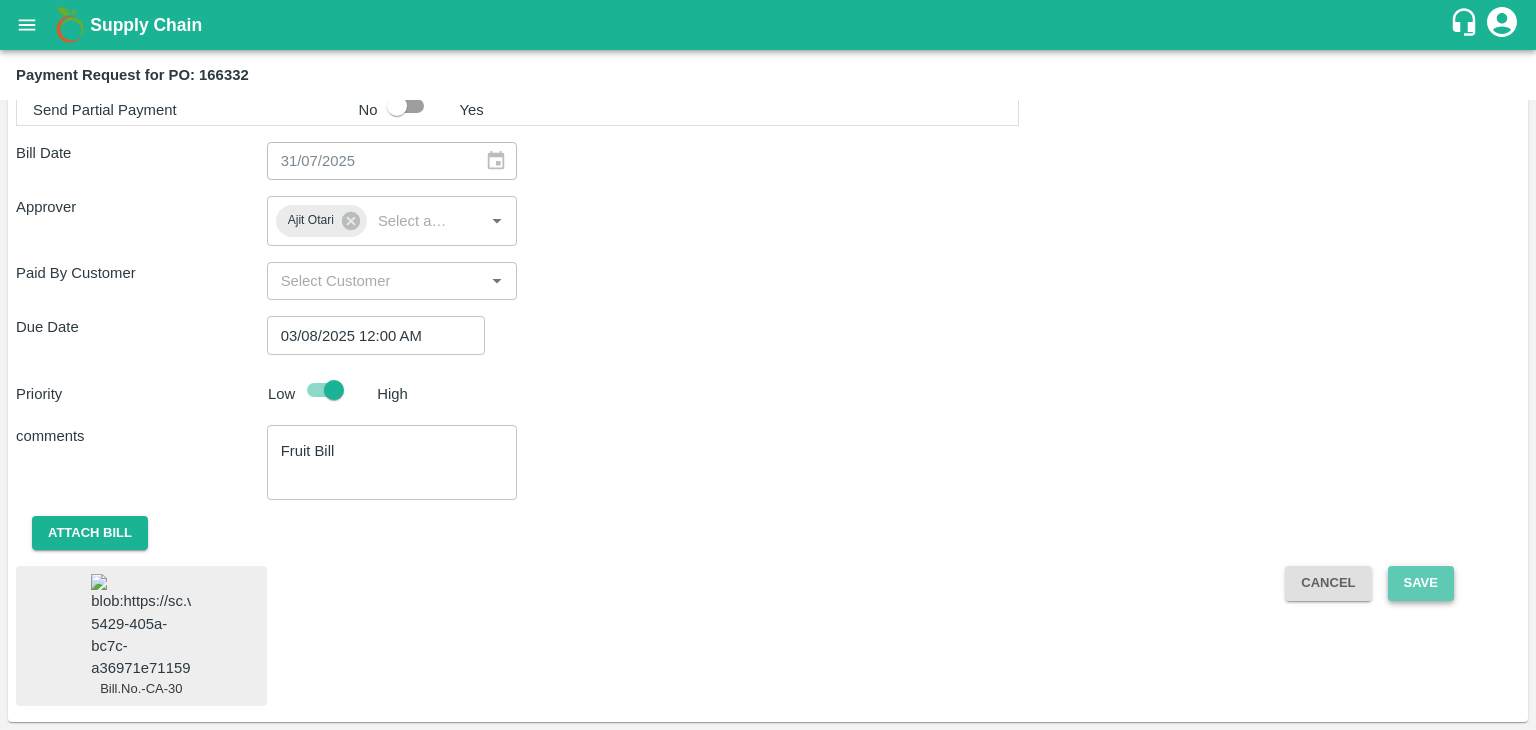 click on "Save" at bounding box center [1421, 583] 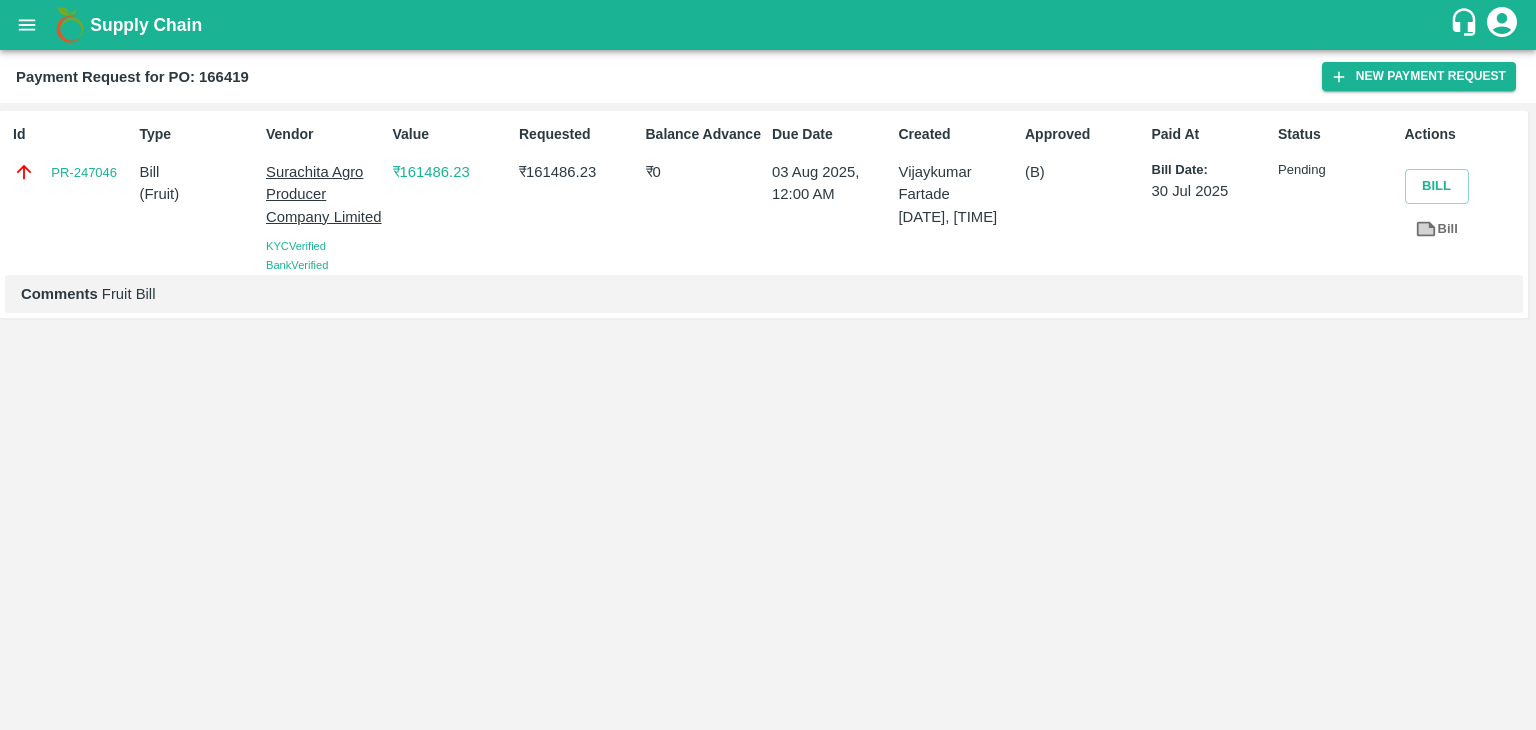 scroll, scrollTop: 0, scrollLeft: 0, axis: both 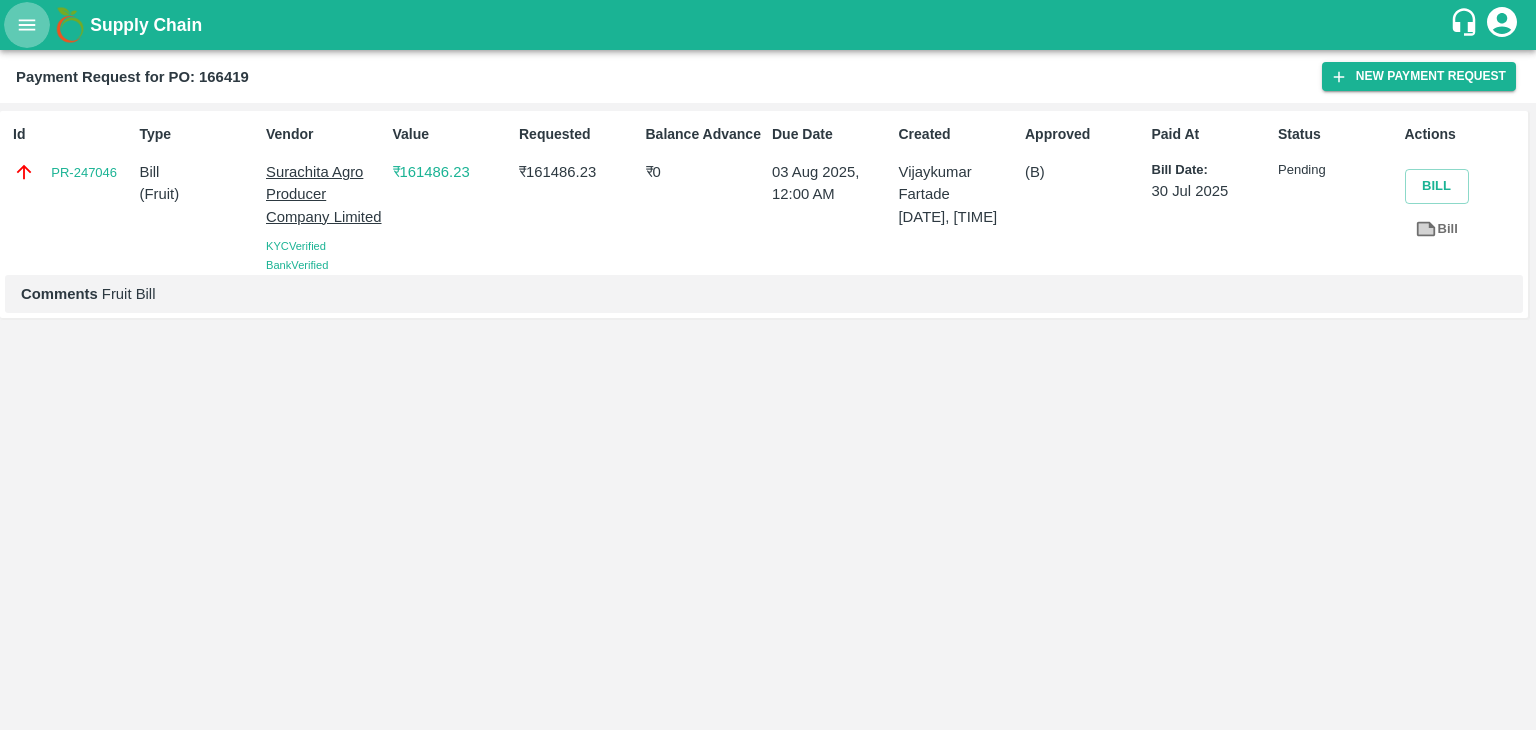 click at bounding box center [27, 25] 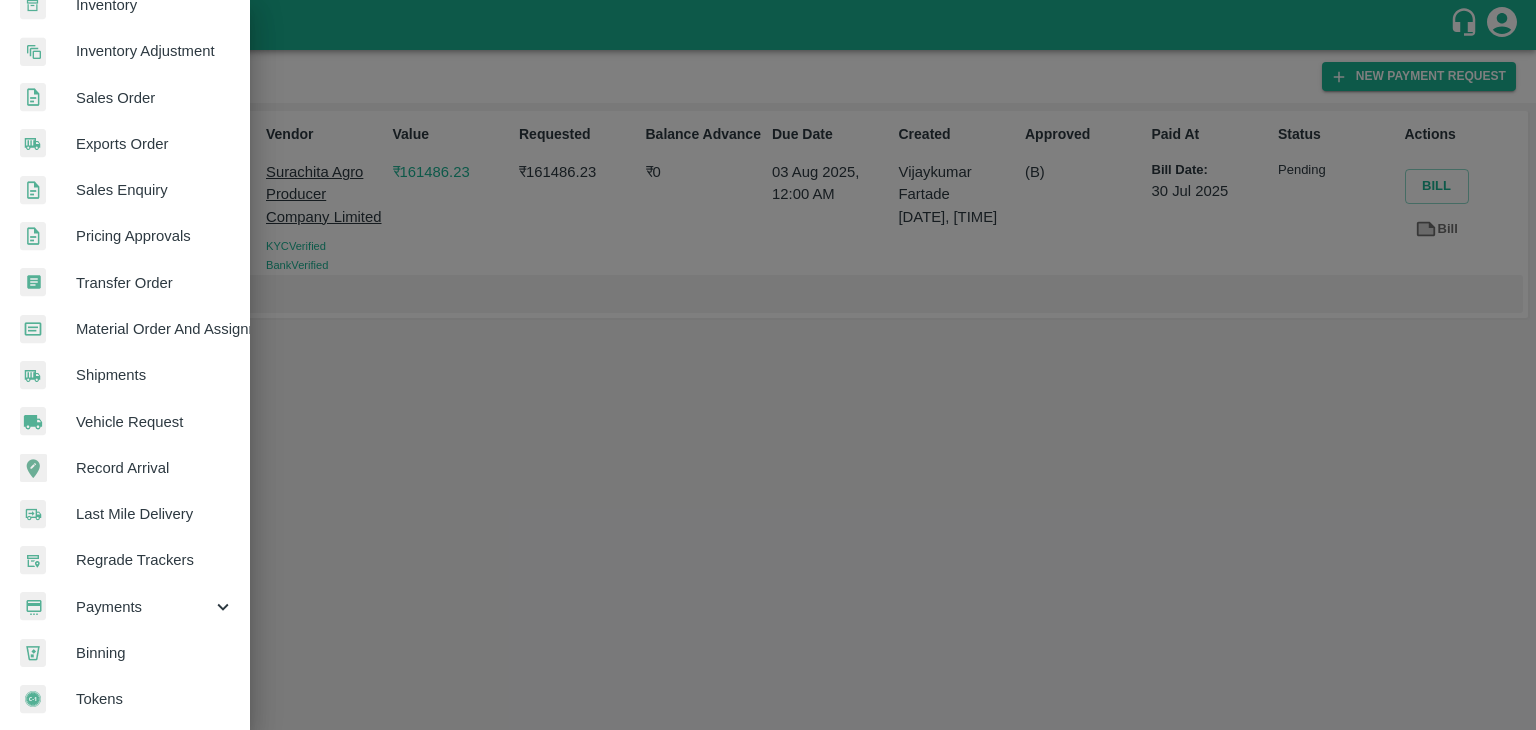 scroll, scrollTop: 408, scrollLeft: 0, axis: vertical 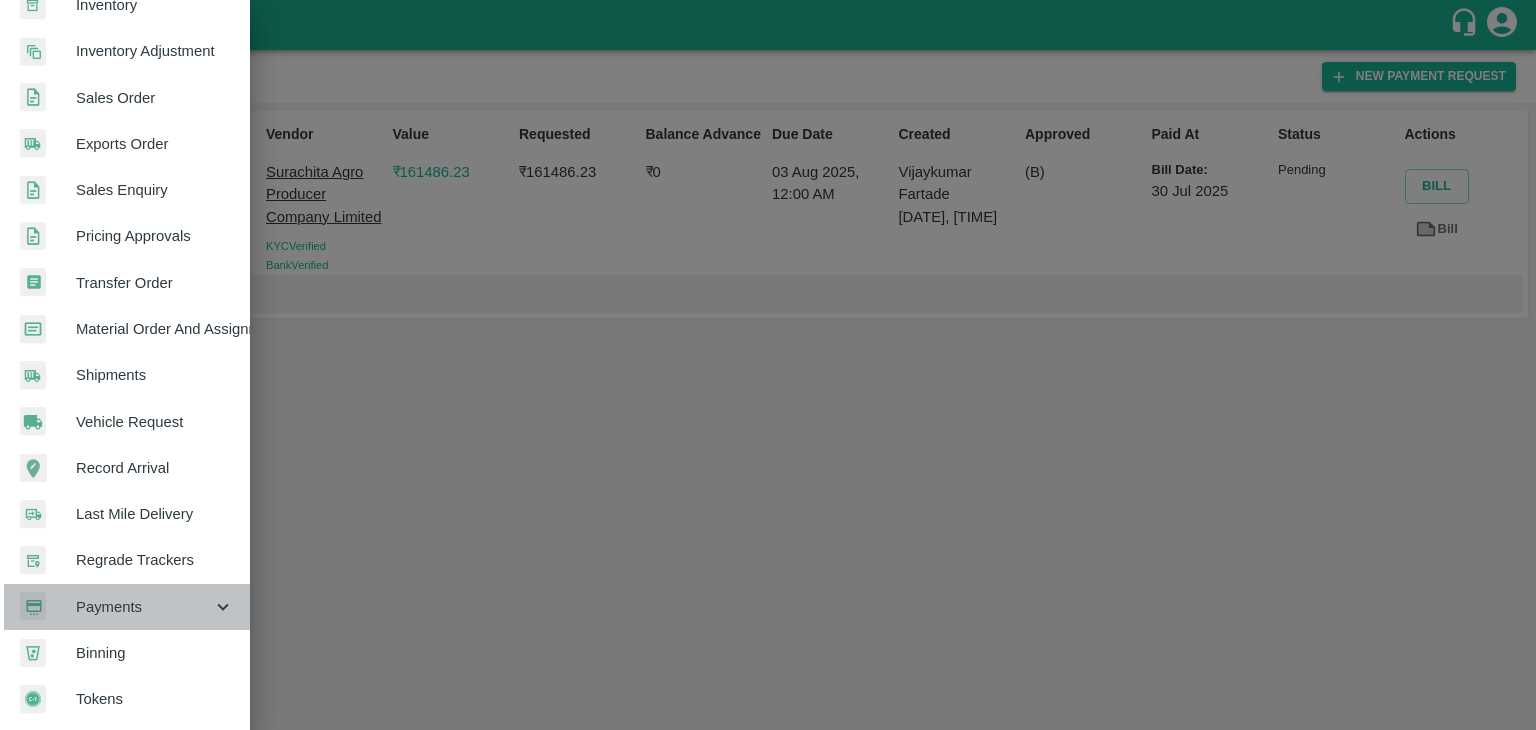 click on "Payments" at bounding box center (144, 607) 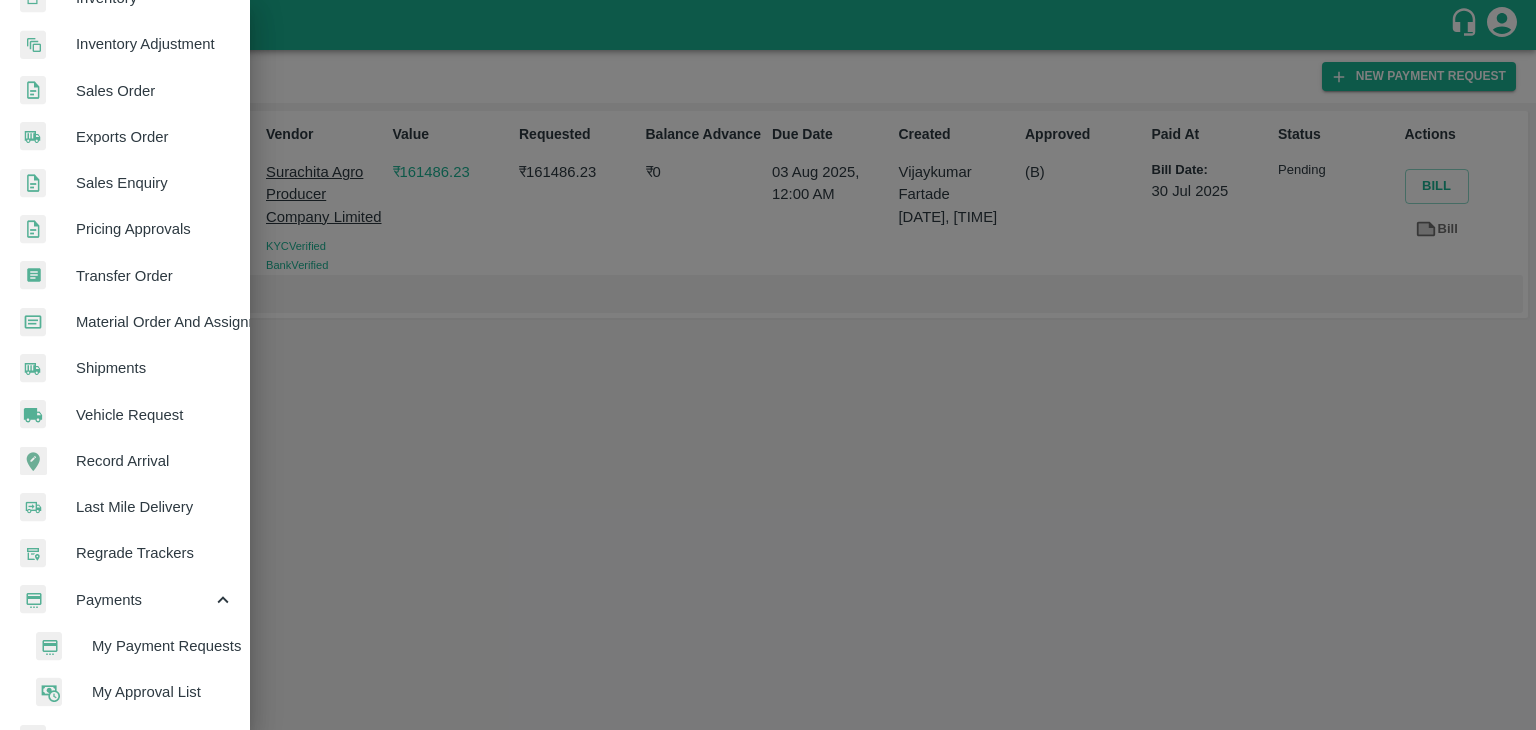 click on "My Payment Requests" at bounding box center [163, 646] 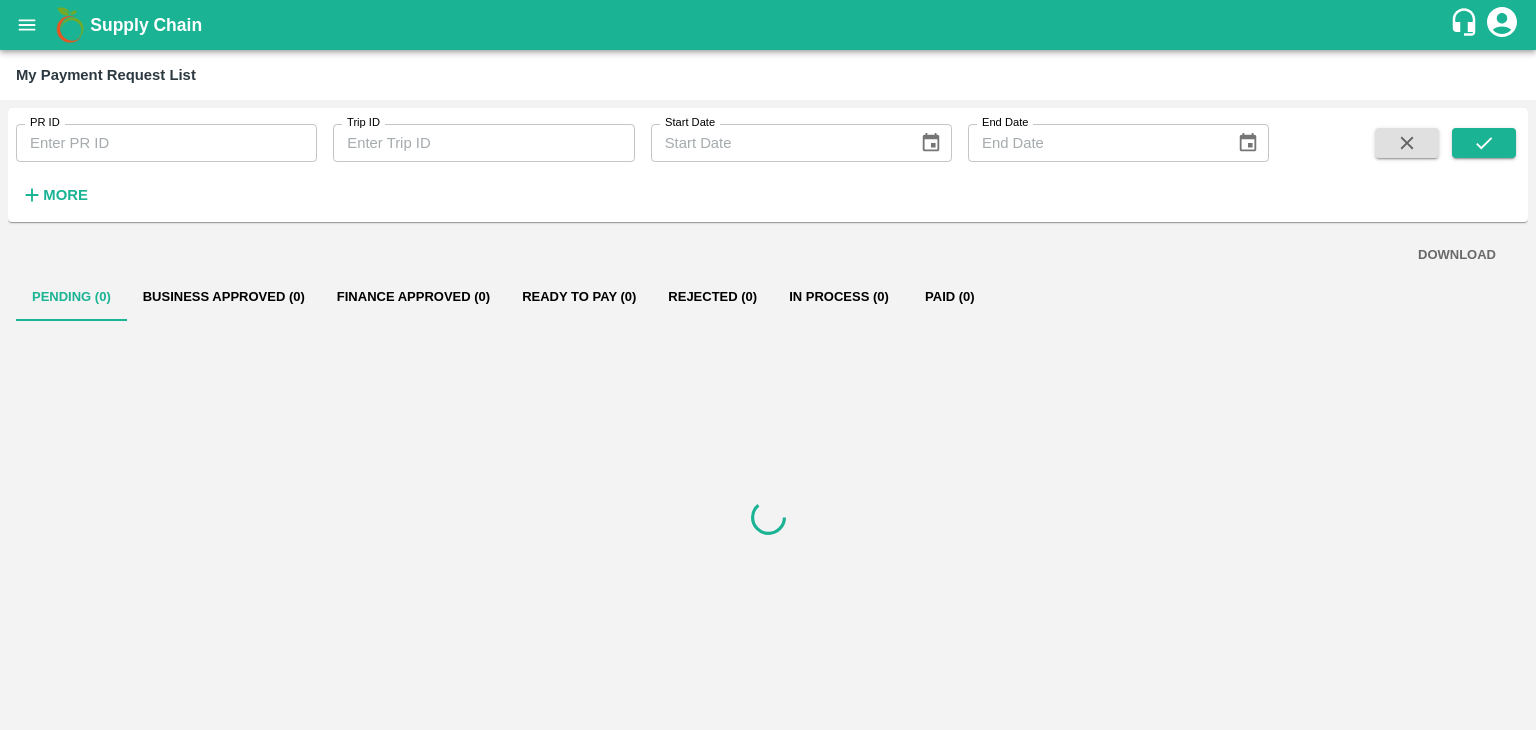drag, startPoint x: 66, startPoint y: 172, endPoint x: 68, endPoint y: 195, distance: 23.086792 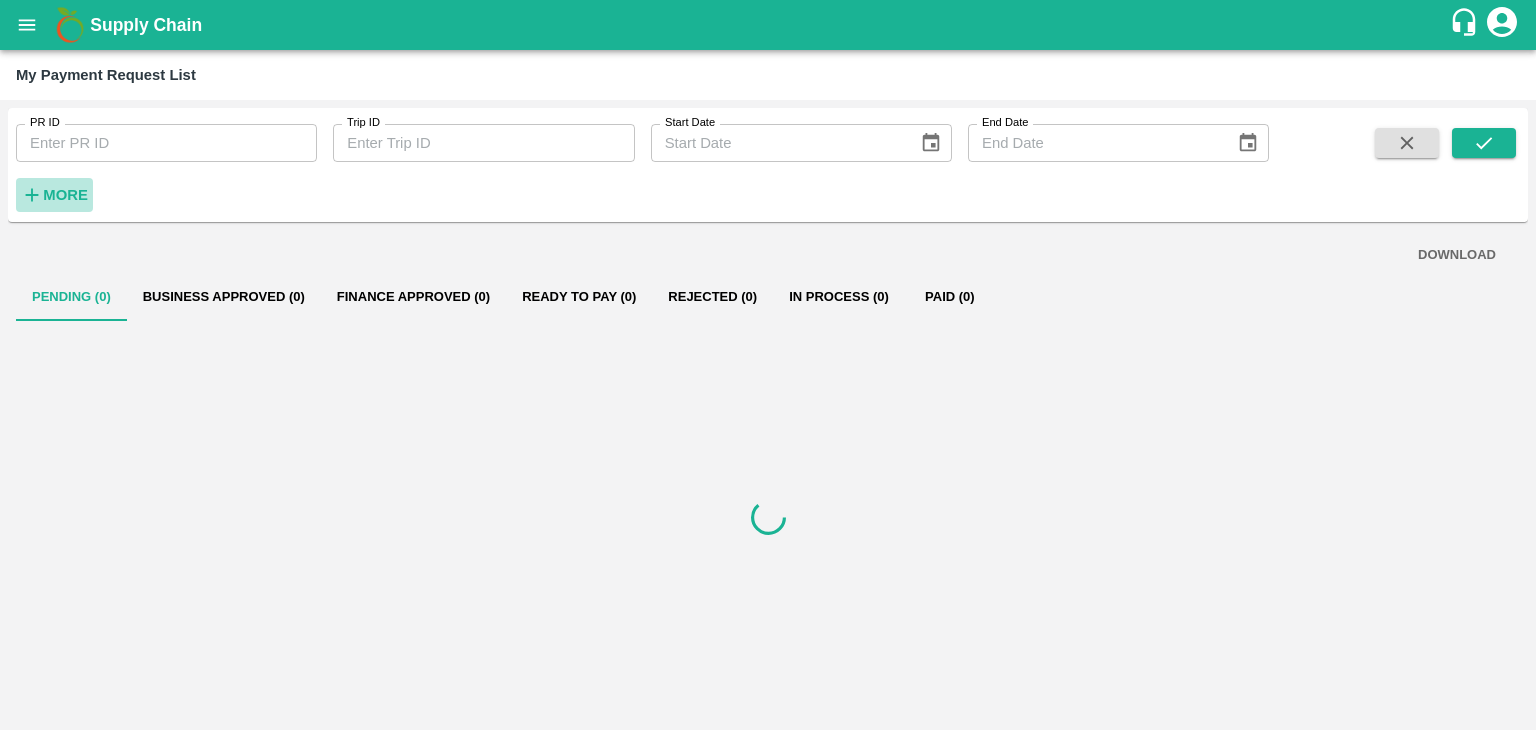 click on "More" at bounding box center (65, 195) 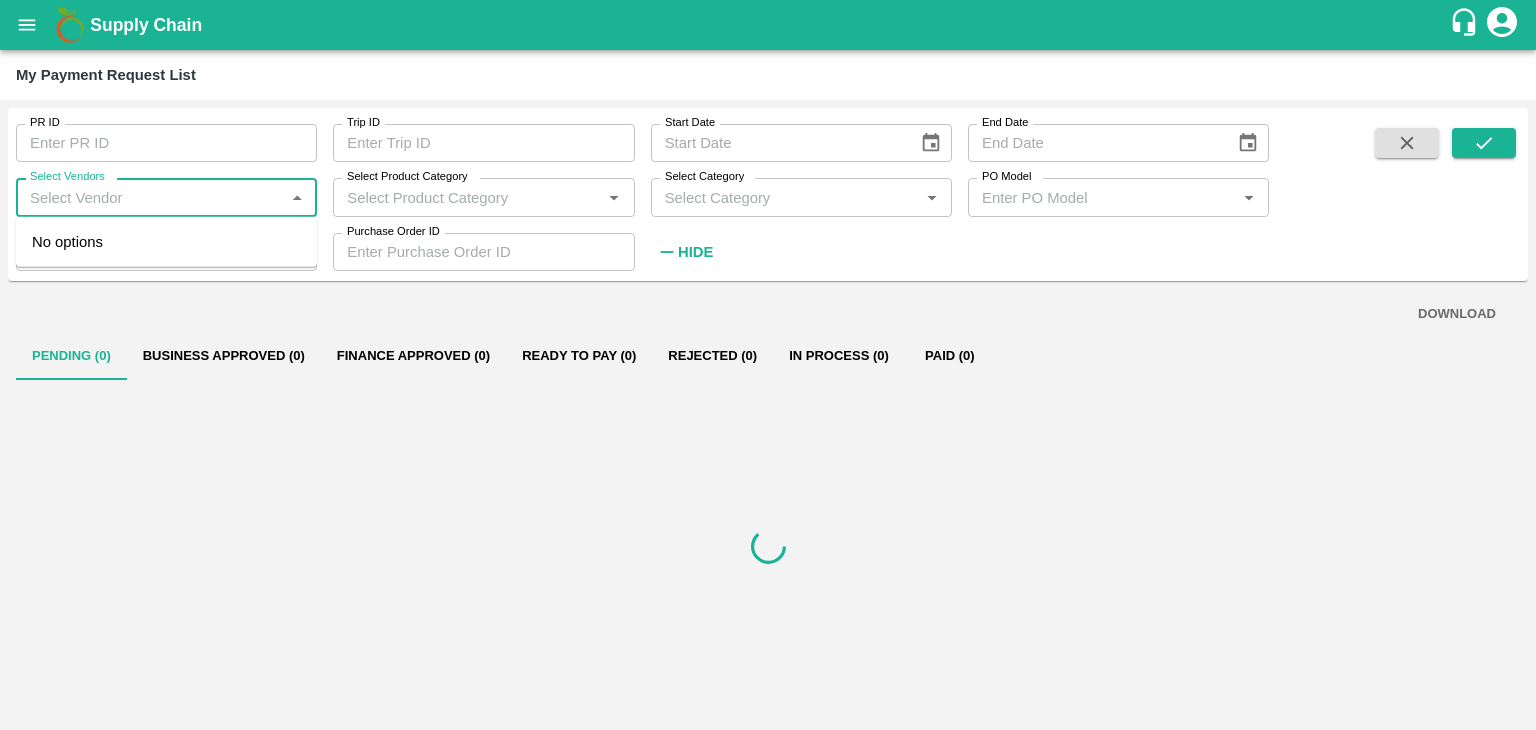 click on "Select Vendors" at bounding box center [150, 197] 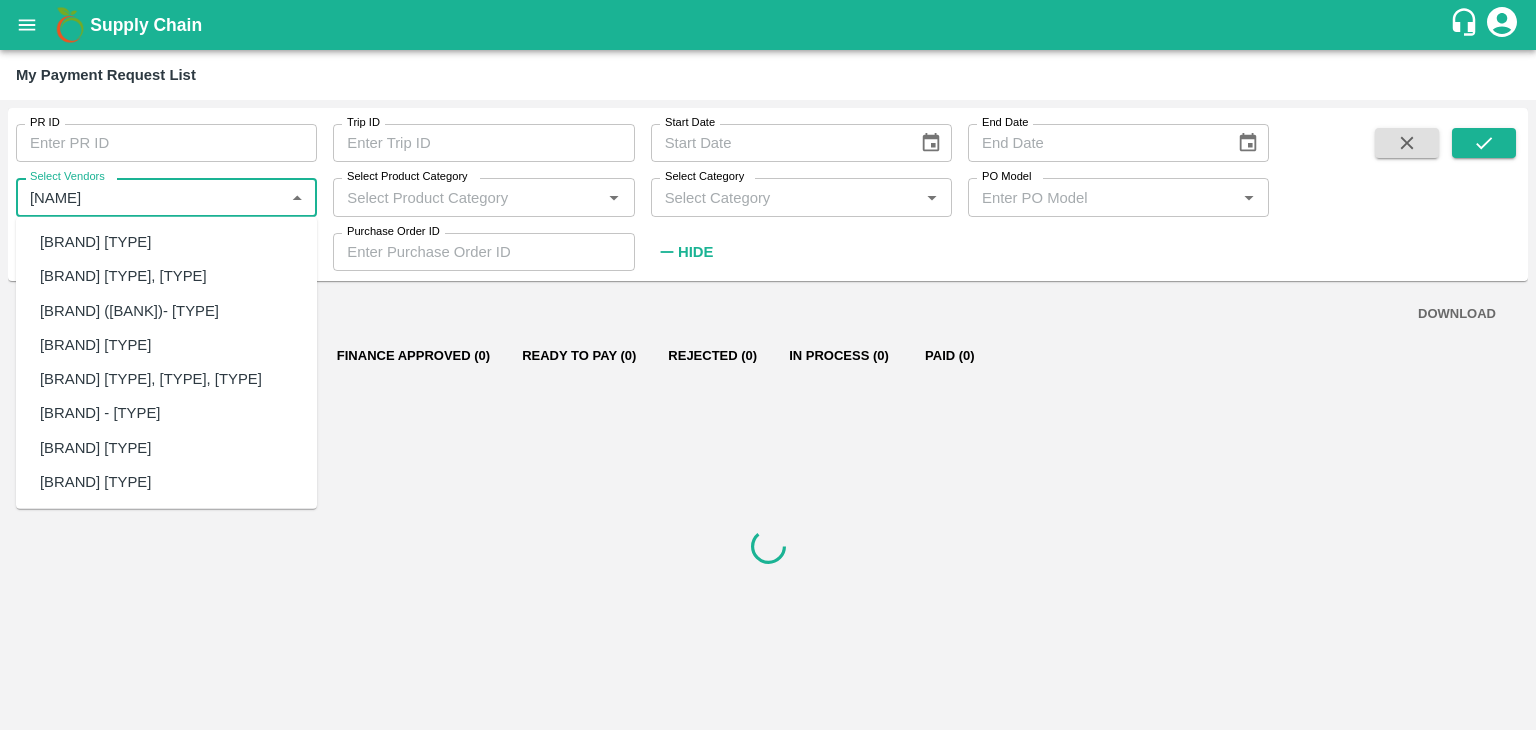 click on "[BRAND] [TYPE], [TYPE], [TYPE]" at bounding box center (151, 379) 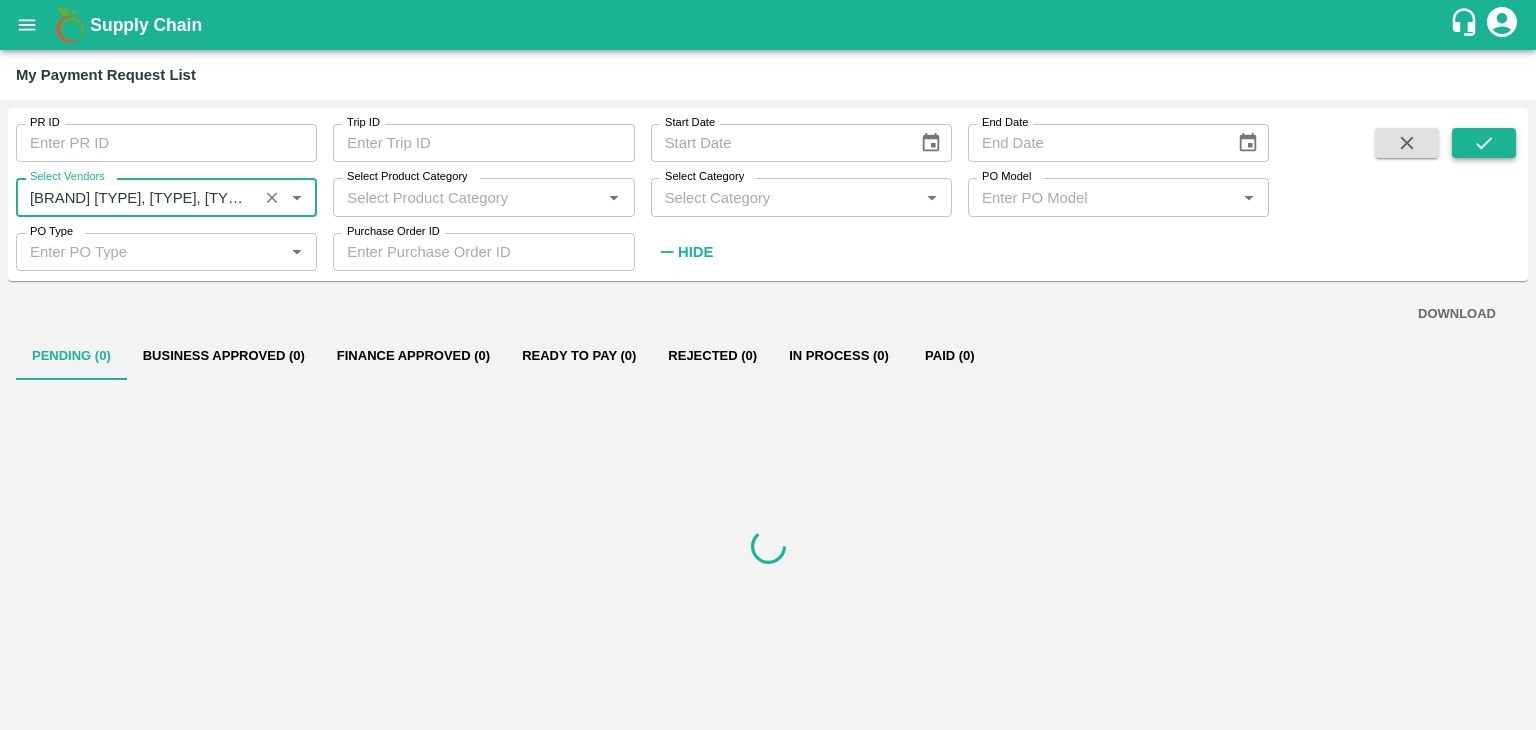 type on "[BRAND] [TYPE], [TYPE], [TYPE]" 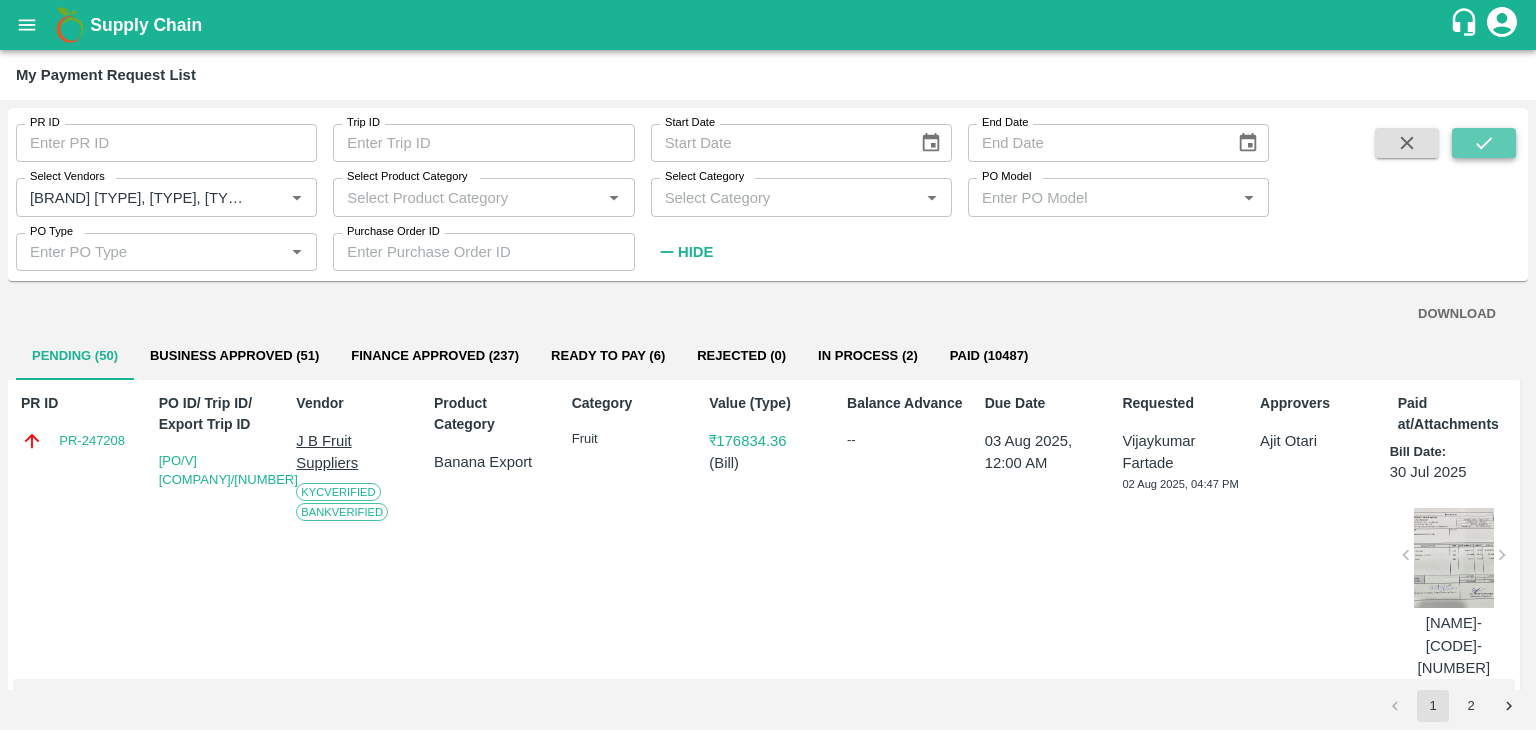 click 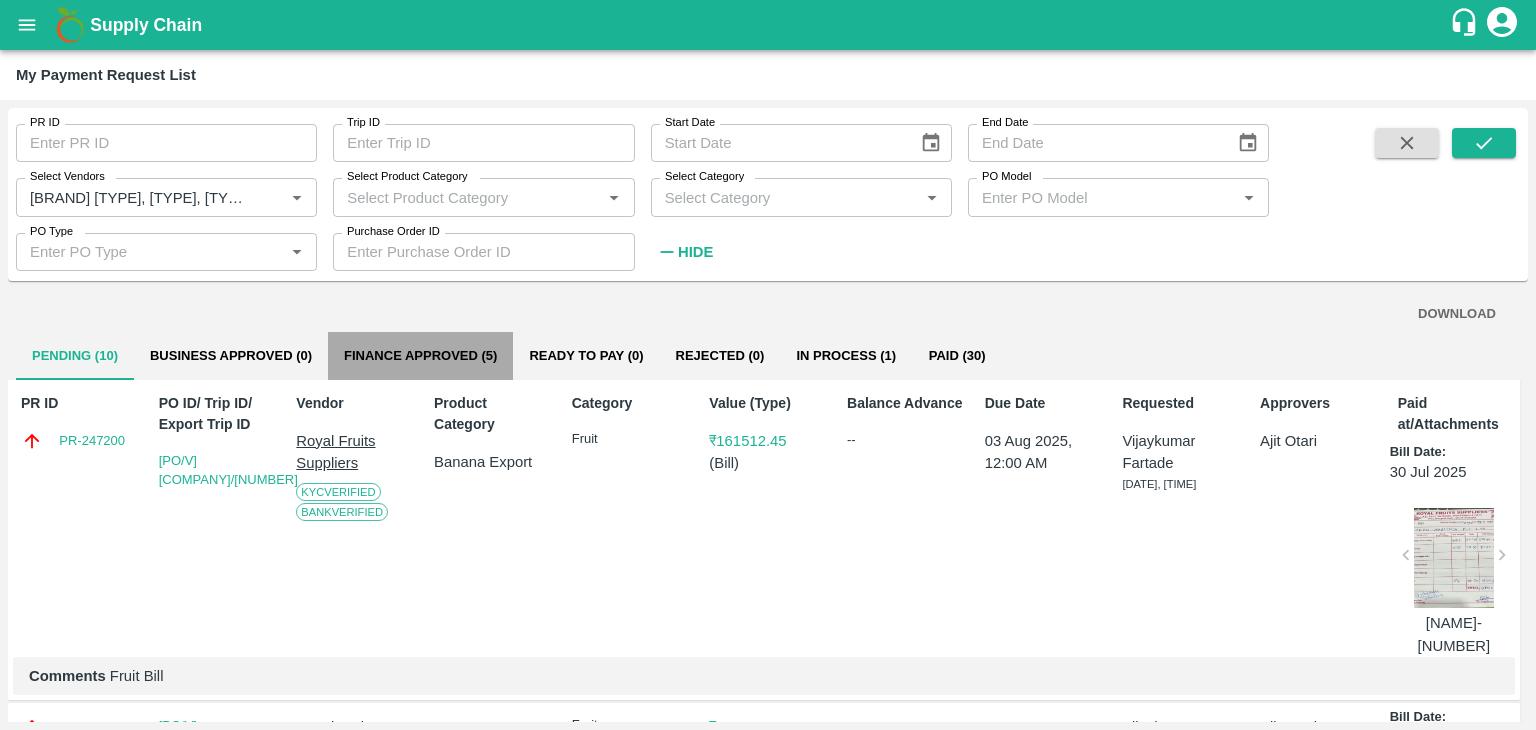 click on "Finance Approved (5)" at bounding box center (420, 356) 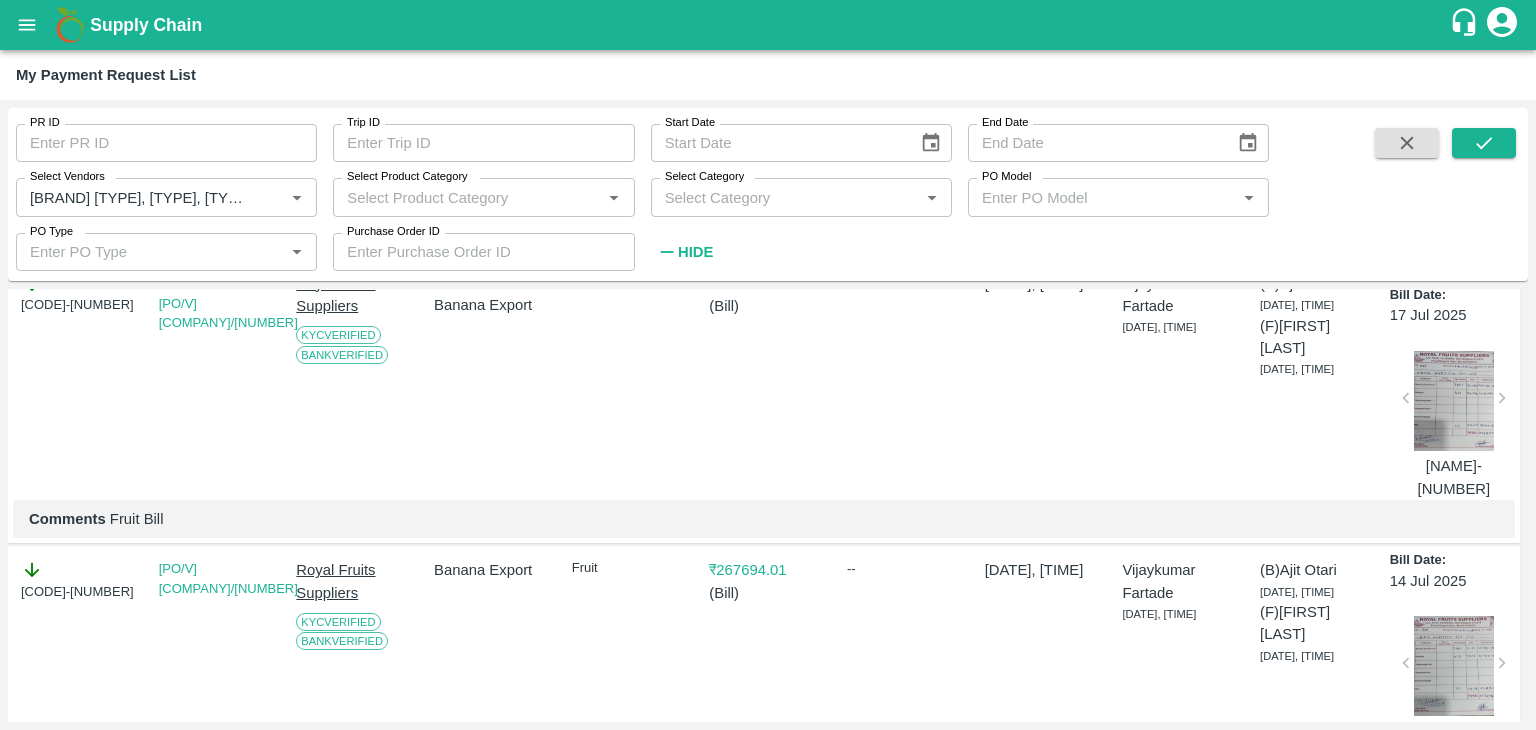 scroll, scrollTop: 0, scrollLeft: 0, axis: both 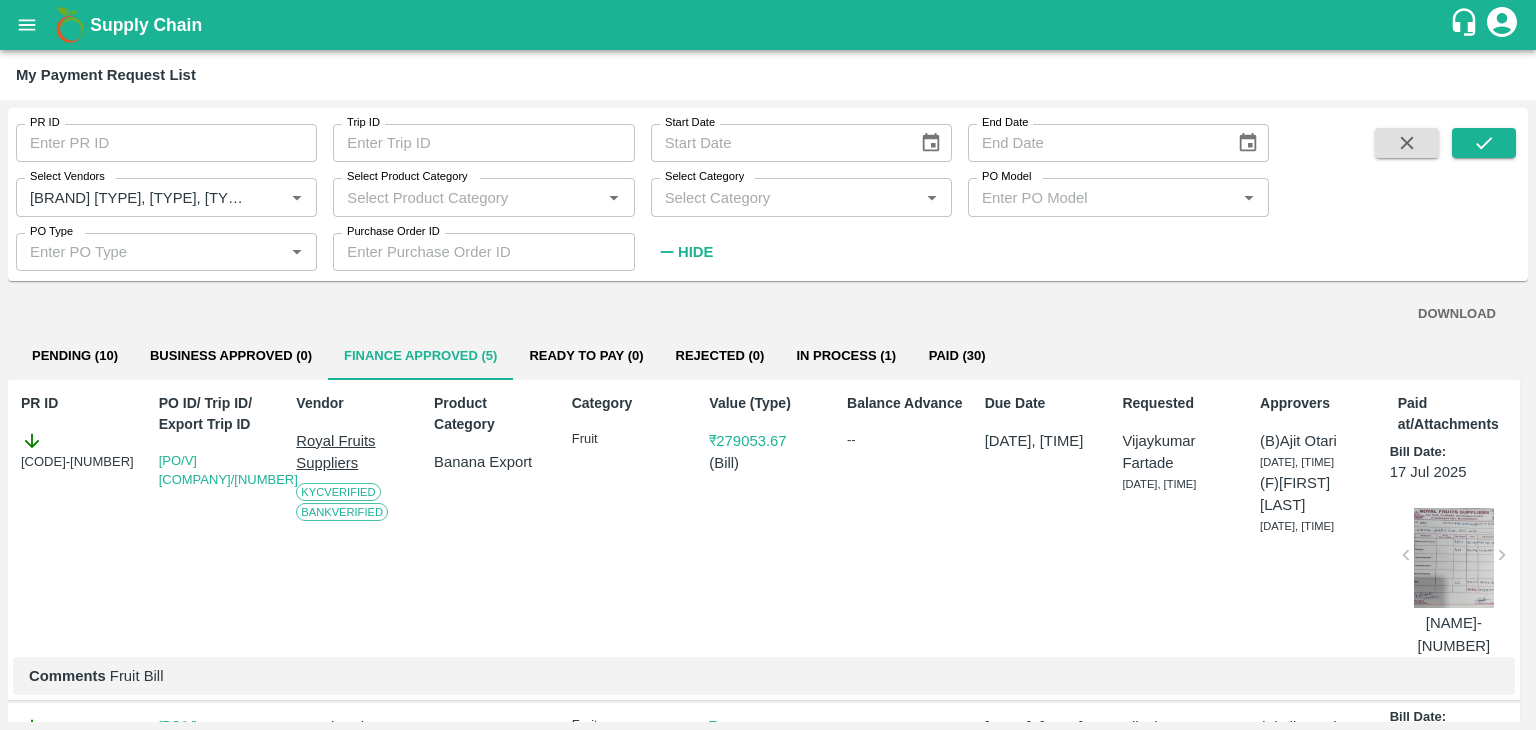 type 